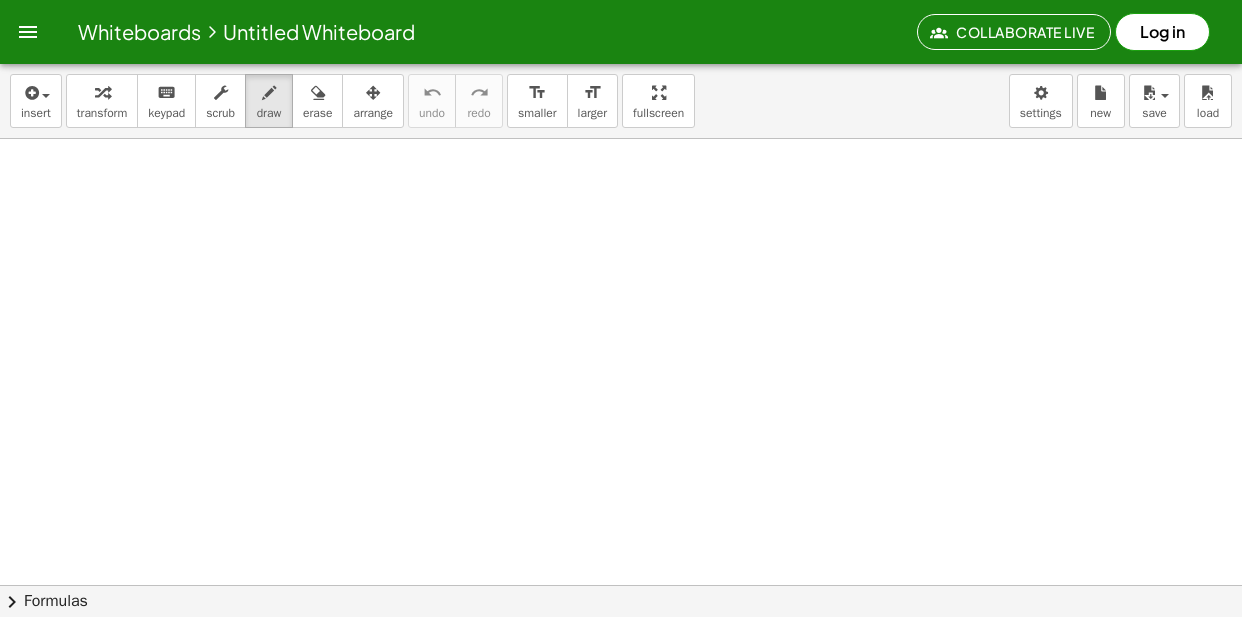 scroll, scrollTop: 0, scrollLeft: 0, axis: both 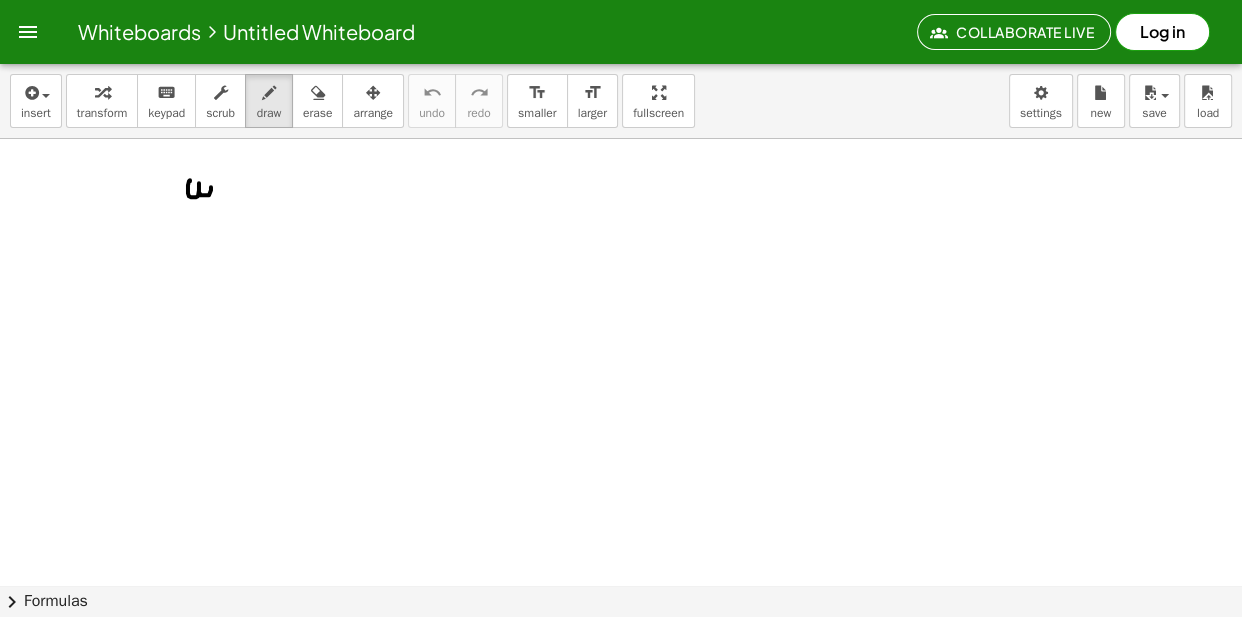 drag, startPoint x: 190, startPoint y: 180, endPoint x: 225, endPoint y: 188, distance: 35.902645 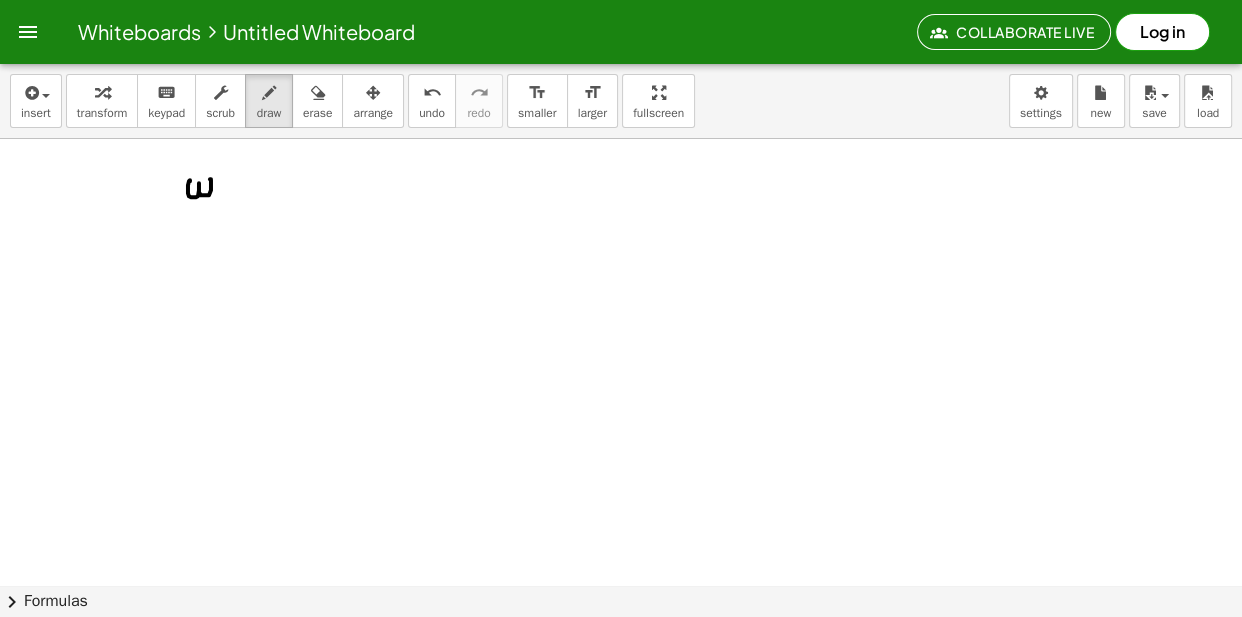 click at bounding box center (621, 649) 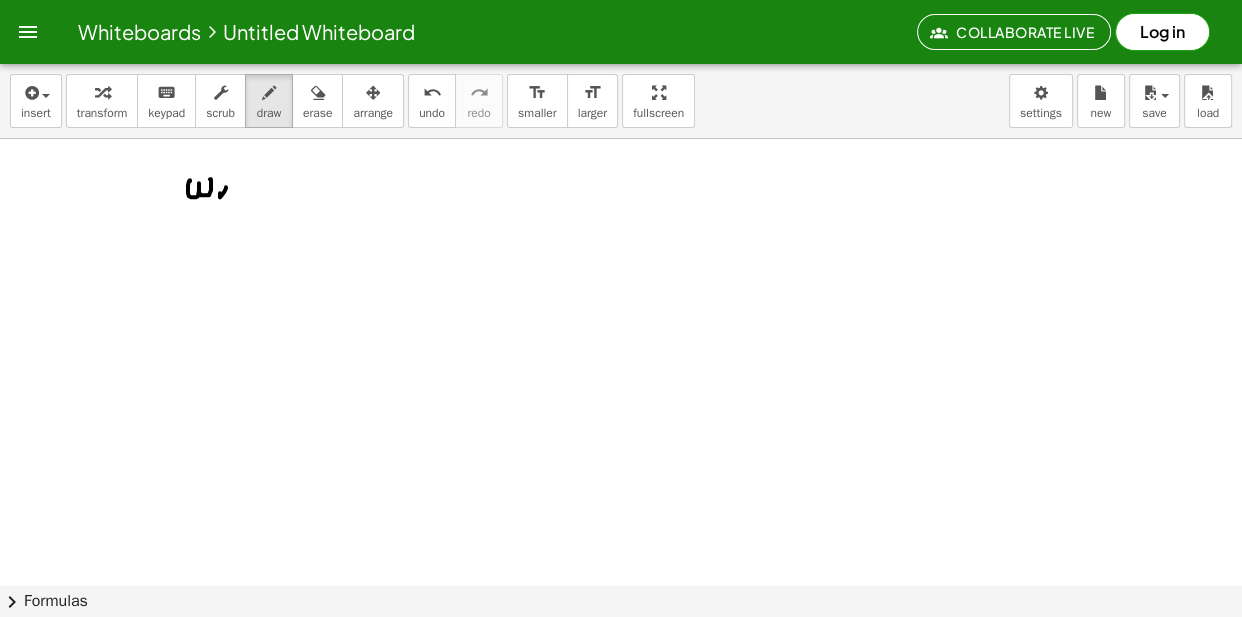 drag, startPoint x: 219, startPoint y: 188, endPoint x: 228, endPoint y: 198, distance: 13.453624 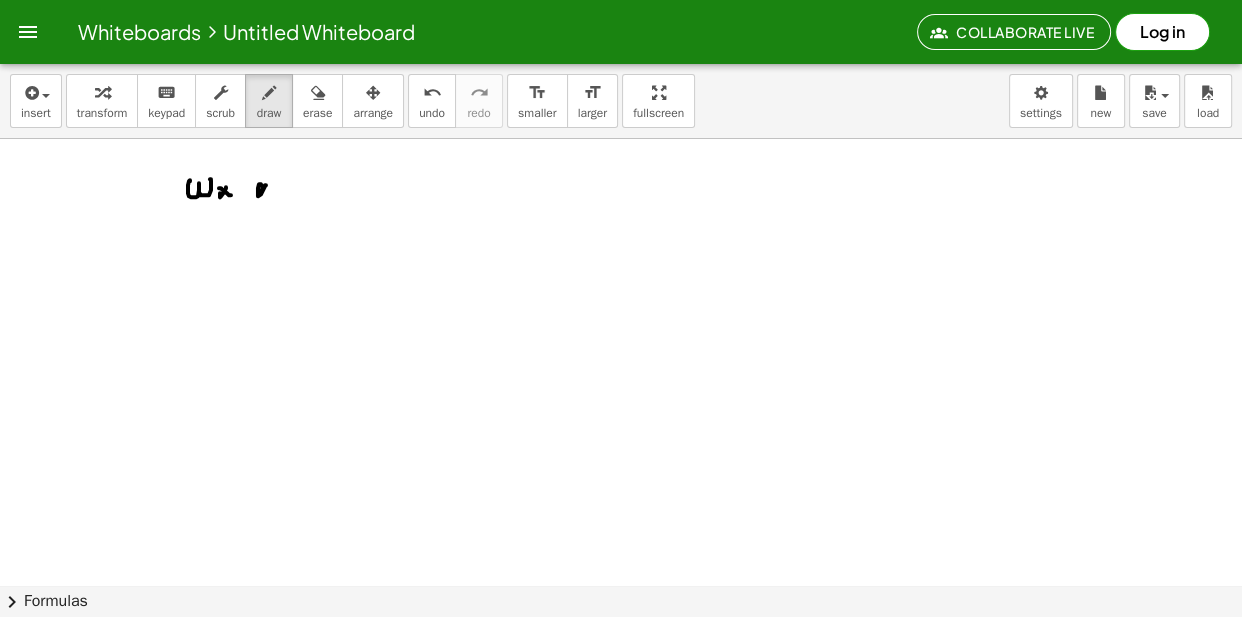 click at bounding box center (621, 649) 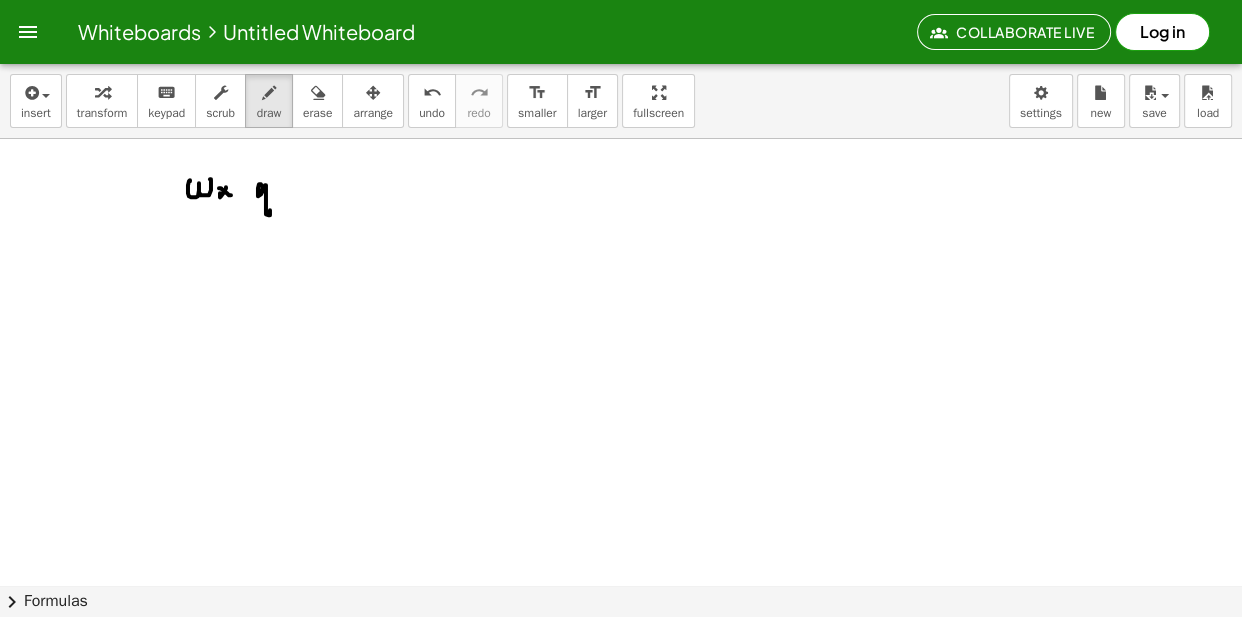 click at bounding box center (621, 649) 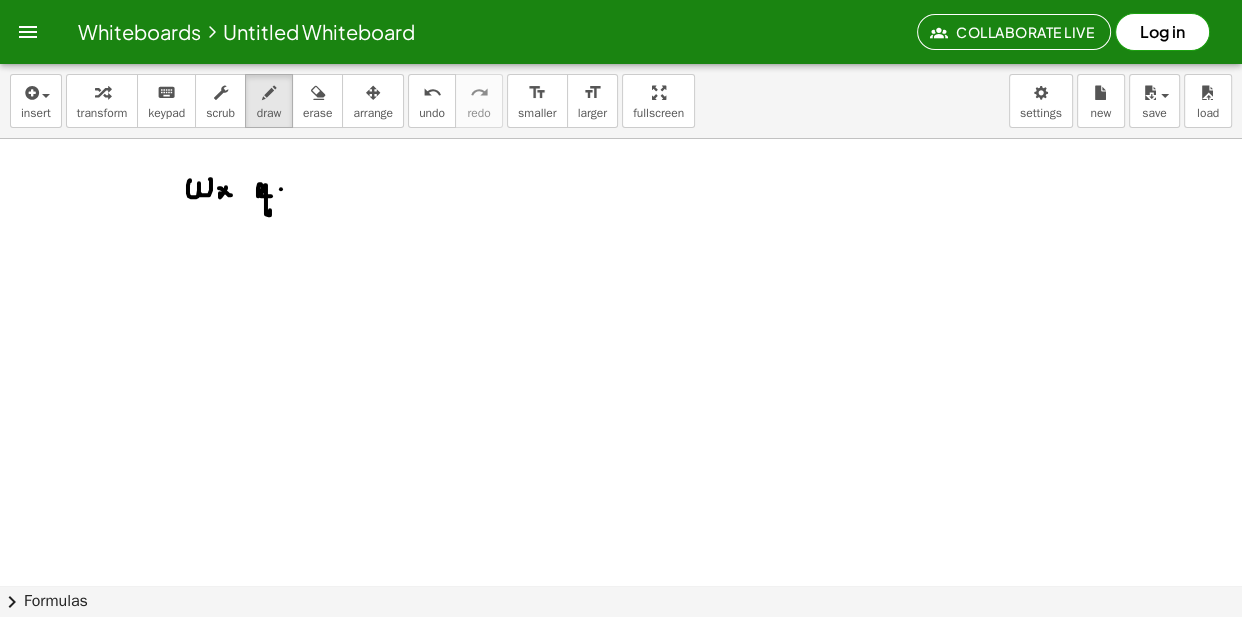 click at bounding box center (621, 649) 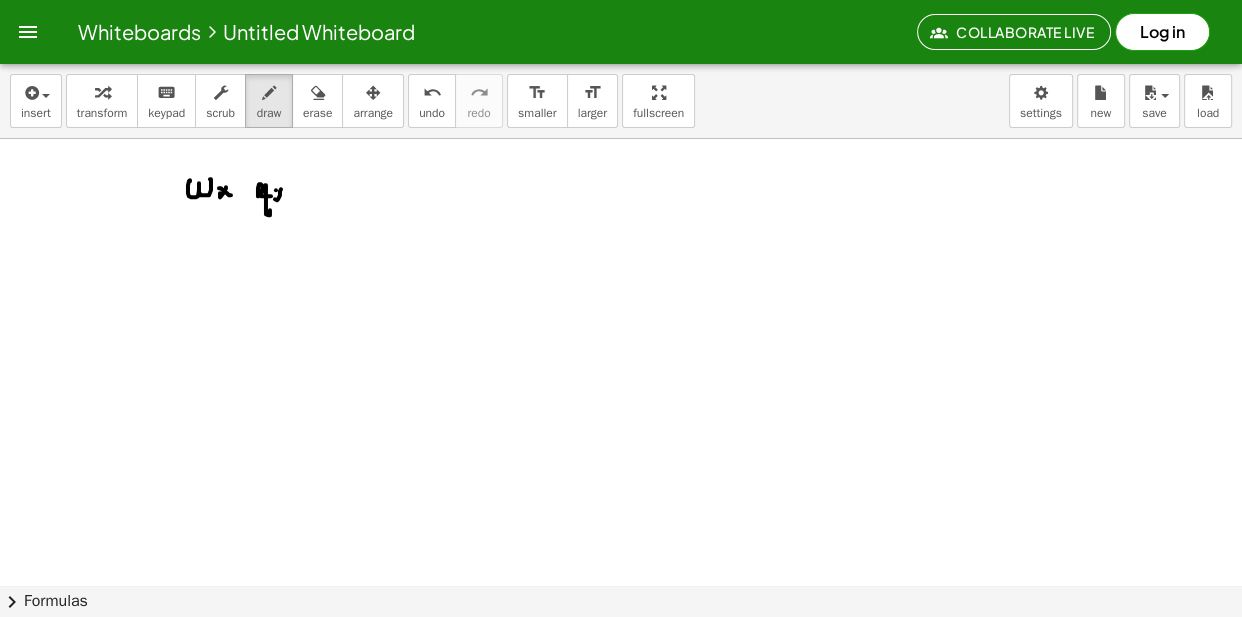drag, startPoint x: 276, startPoint y: 190, endPoint x: 286, endPoint y: 199, distance: 13.453624 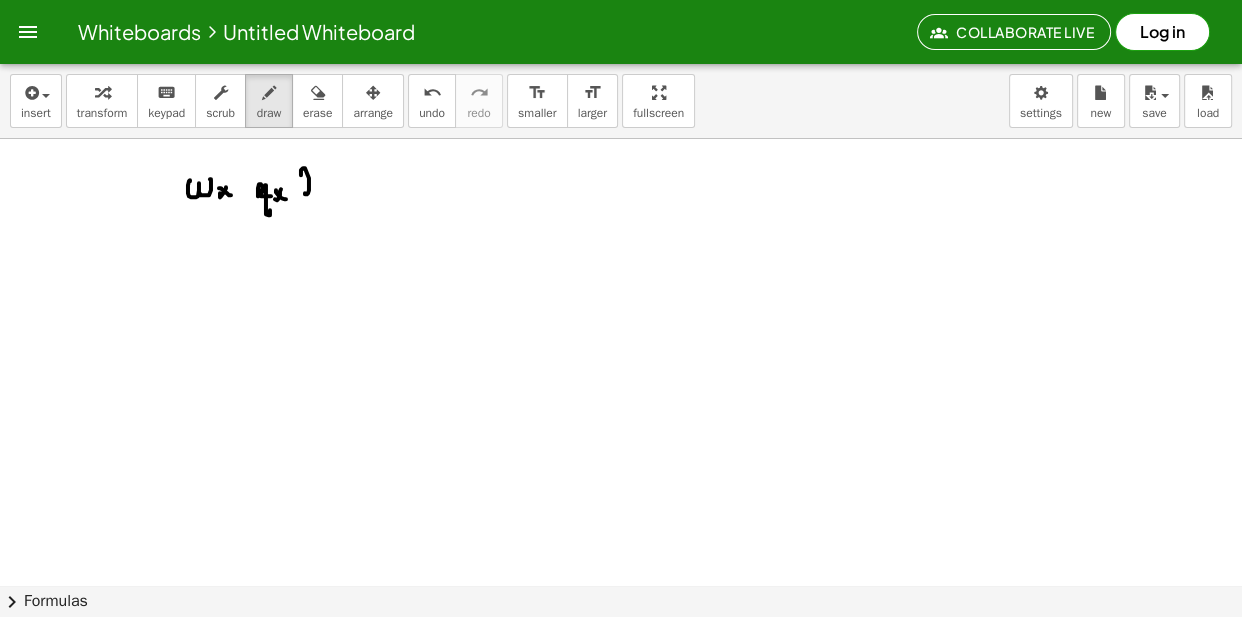 drag, startPoint x: 305, startPoint y: 194, endPoint x: 320, endPoint y: 190, distance: 15.524175 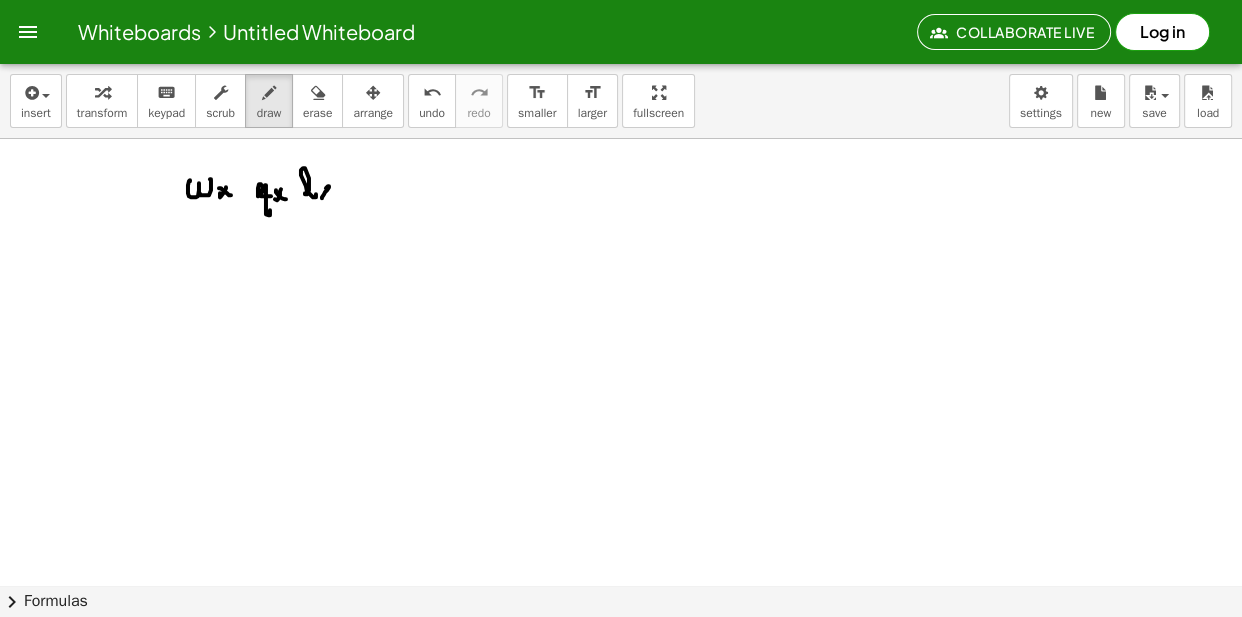 click at bounding box center (621, 649) 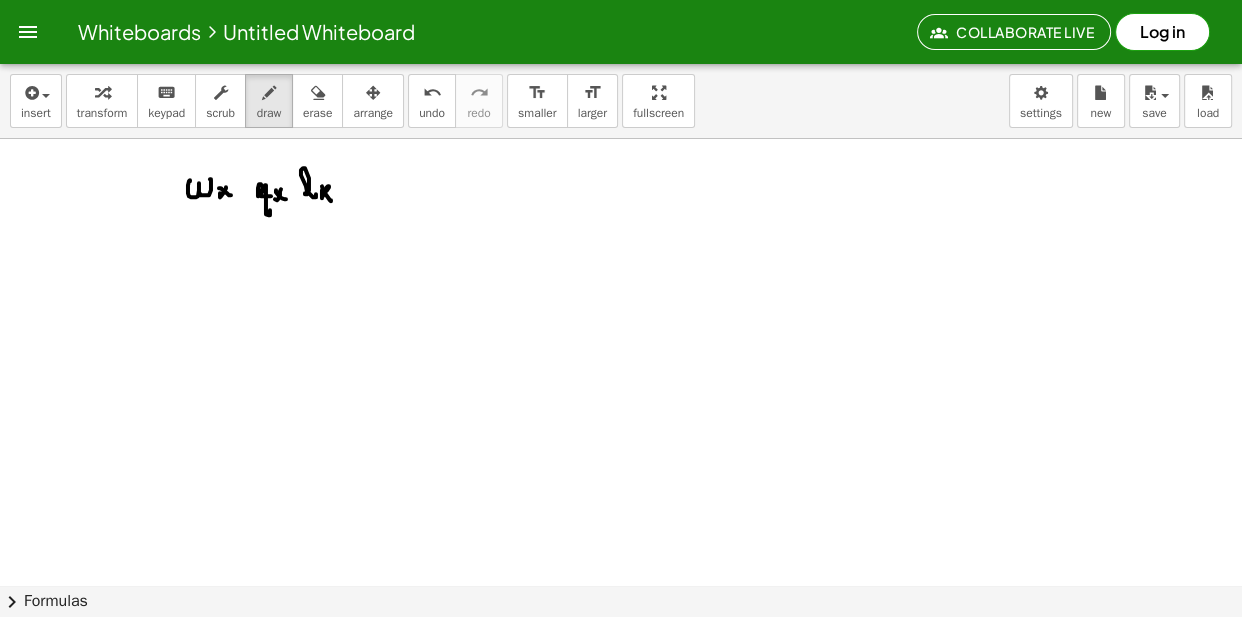 drag, startPoint x: 322, startPoint y: 186, endPoint x: 331, endPoint y: 193, distance: 11.401754 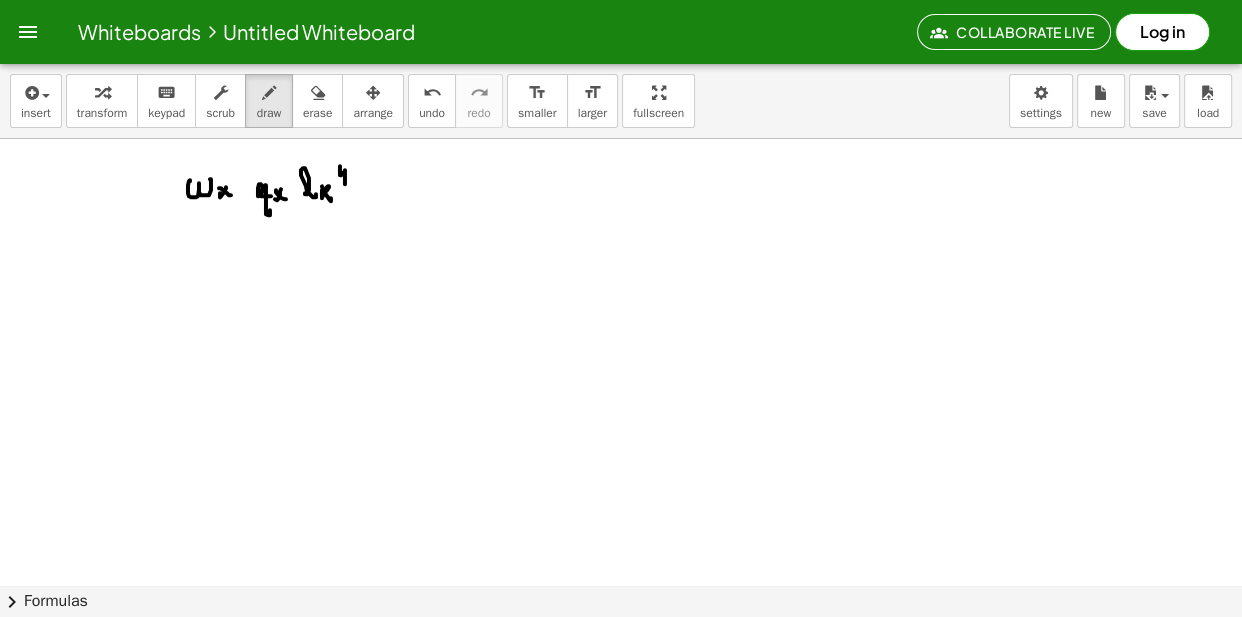 drag, startPoint x: 340, startPoint y: 166, endPoint x: 311, endPoint y: 208, distance: 51.0392 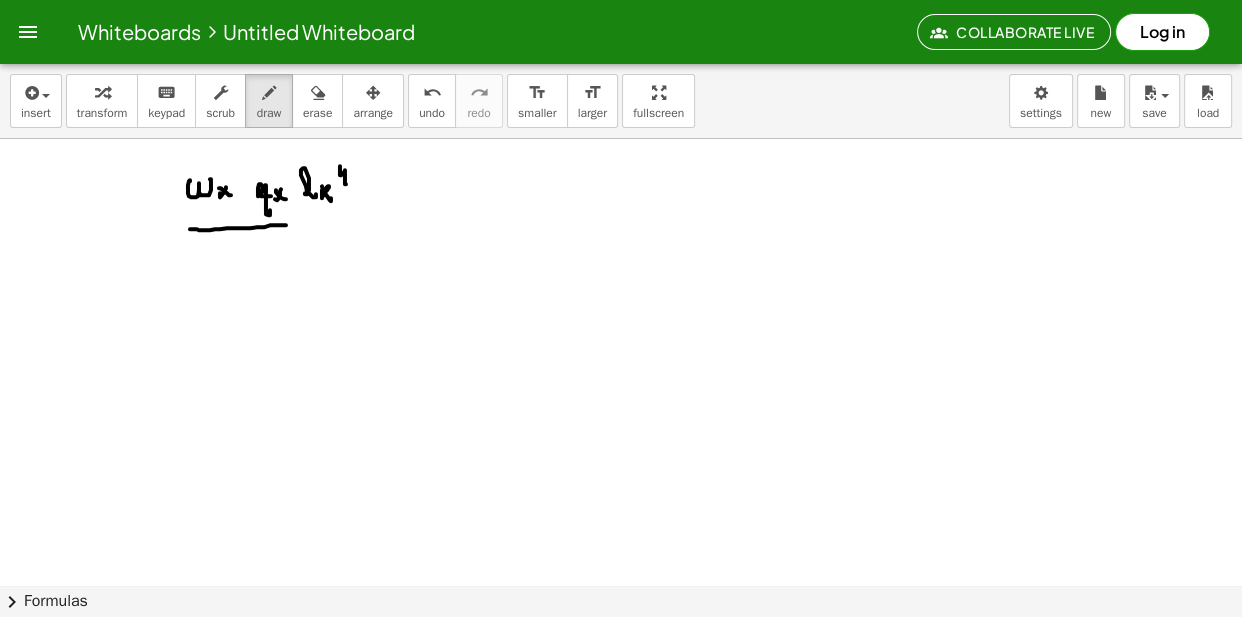 drag, startPoint x: 190, startPoint y: 229, endPoint x: 352, endPoint y: 224, distance: 162.07715 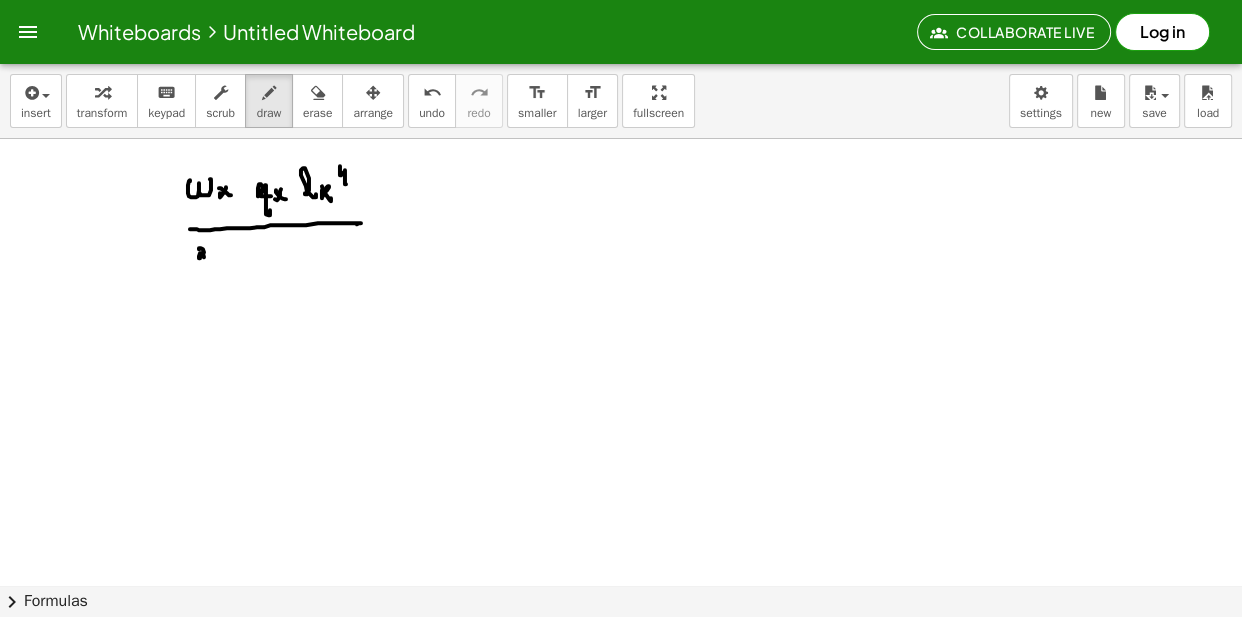 drag, startPoint x: 199, startPoint y: 248, endPoint x: 218, endPoint y: 260, distance: 22.472204 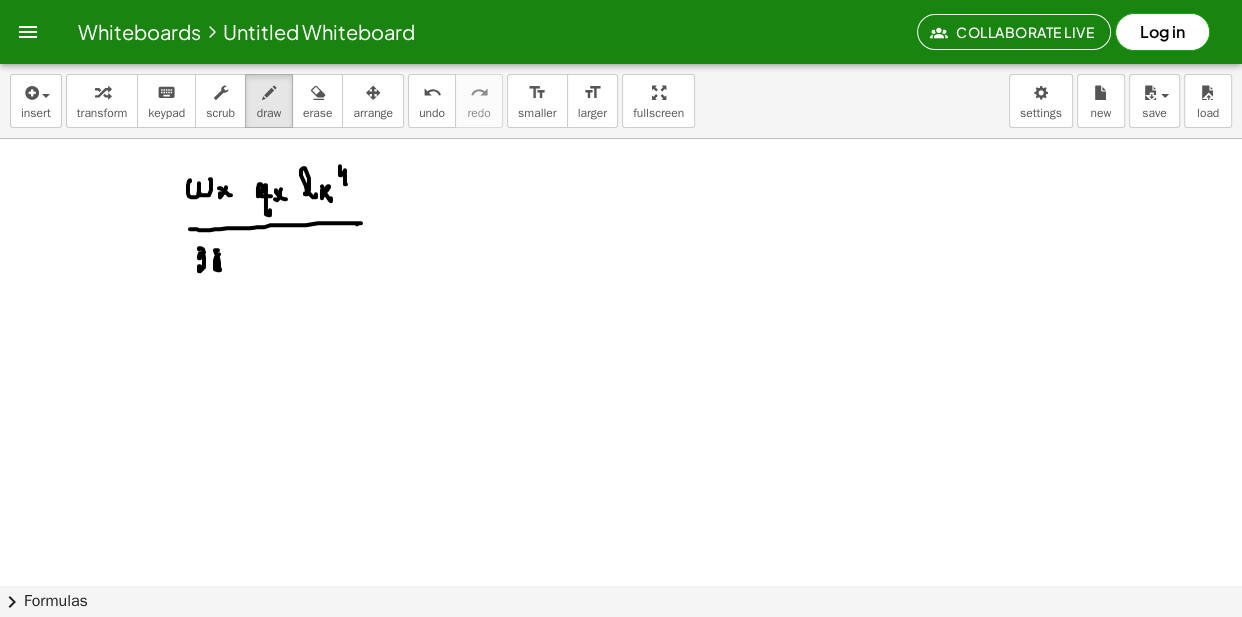click at bounding box center (621, 649) 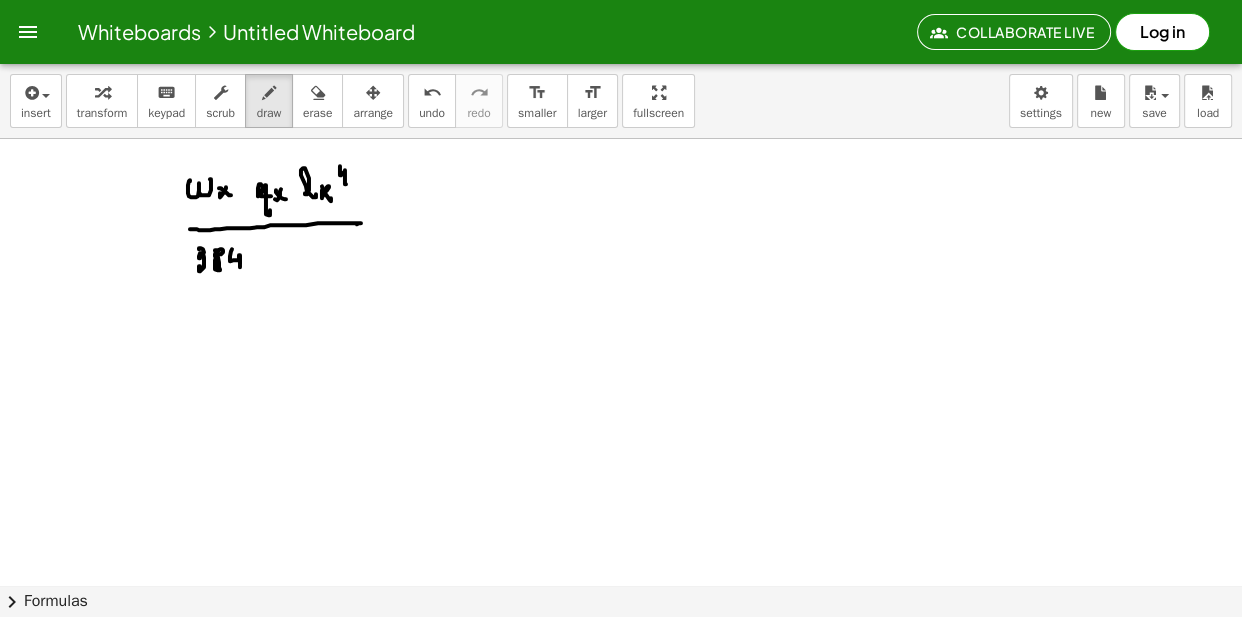 drag, startPoint x: 232, startPoint y: 249, endPoint x: 268, endPoint y: 252, distance: 36.124783 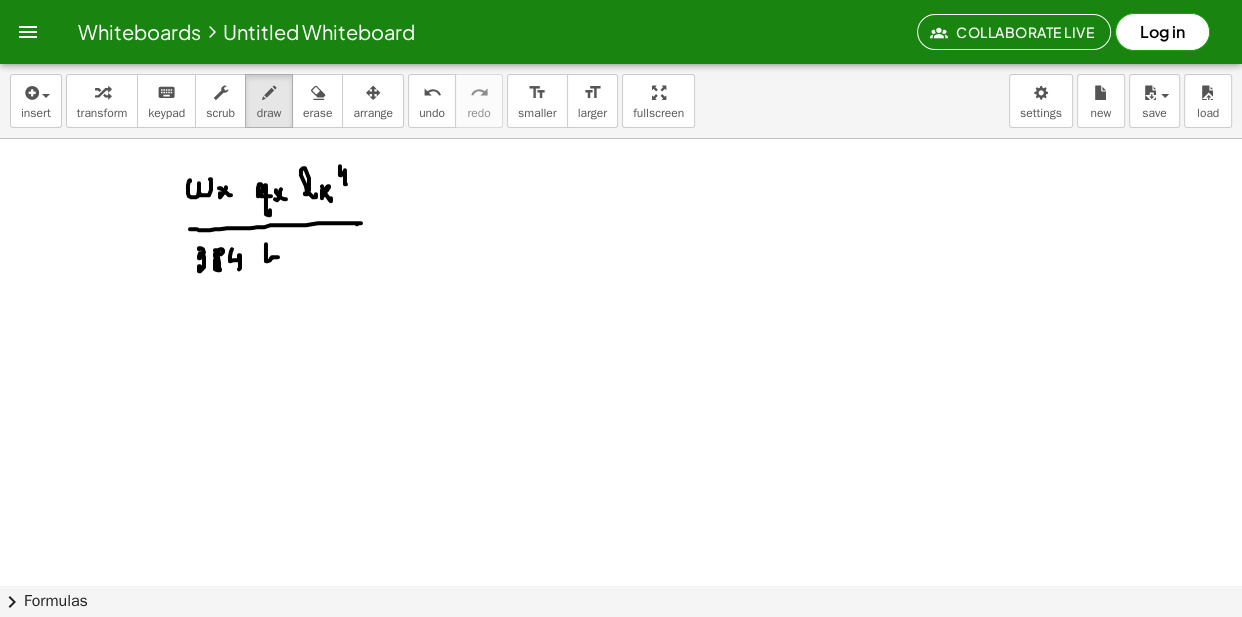 drag, startPoint x: 266, startPoint y: 244, endPoint x: 279, endPoint y: 258, distance: 19.104973 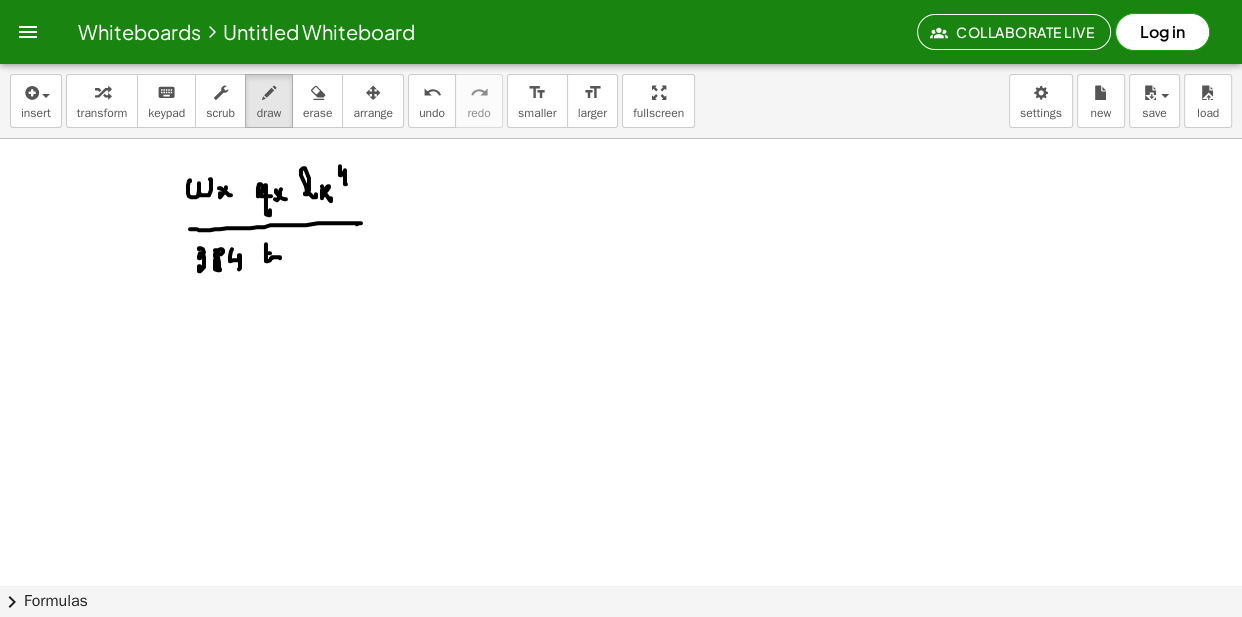 drag, startPoint x: 269, startPoint y: 253, endPoint x: 272, endPoint y: 240, distance: 13.341664 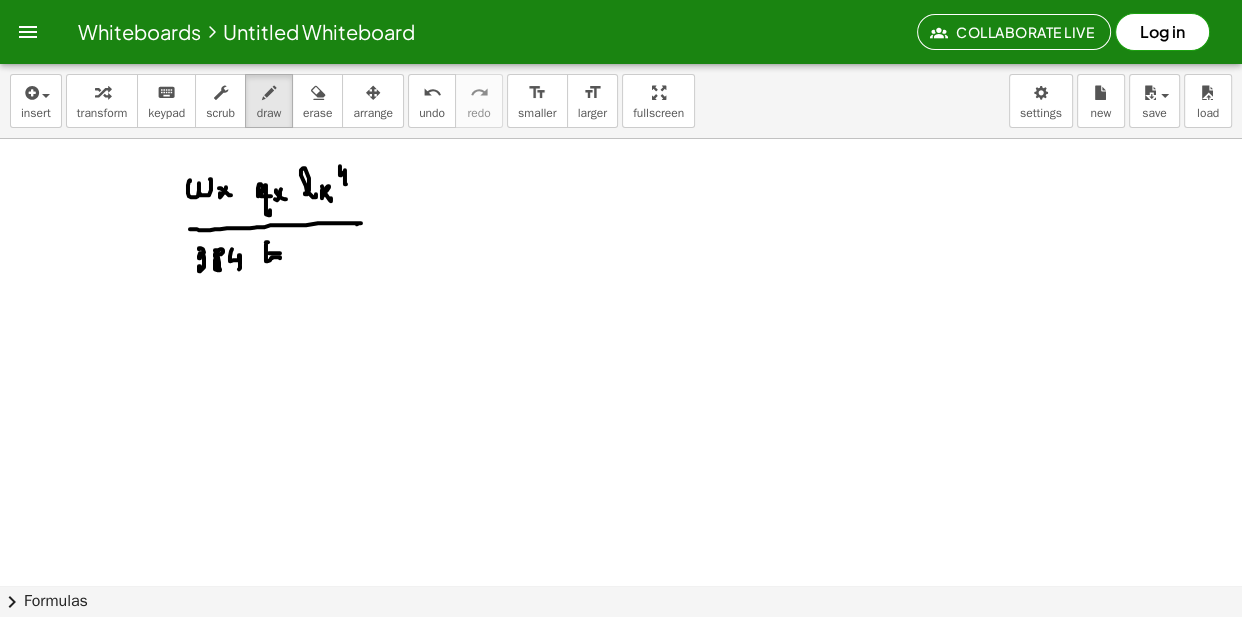 click at bounding box center [621, 649] 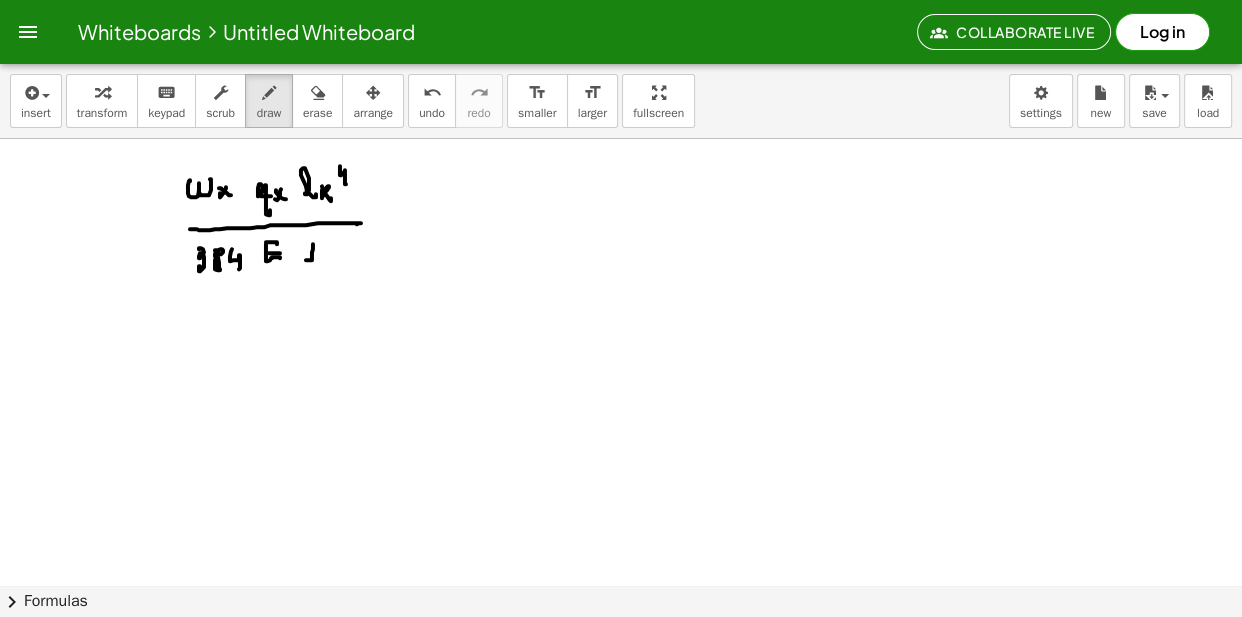 drag, startPoint x: 313, startPoint y: 244, endPoint x: 321, endPoint y: 259, distance: 17 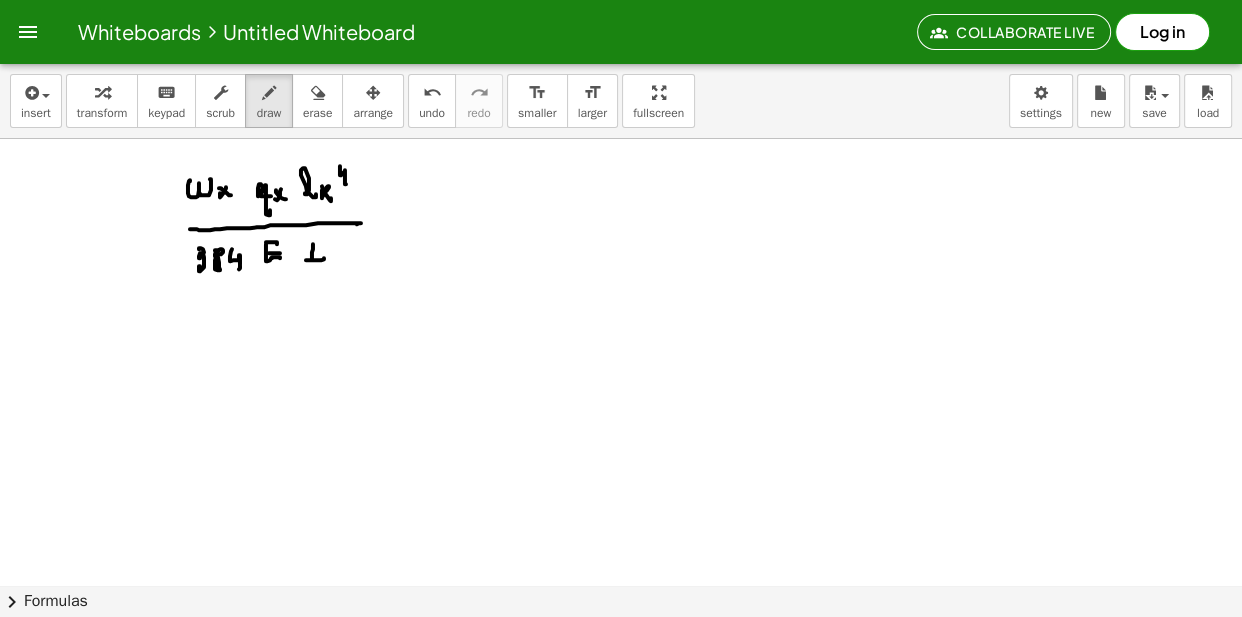 drag, startPoint x: 306, startPoint y: 240, endPoint x: 324, endPoint y: 244, distance: 18.439089 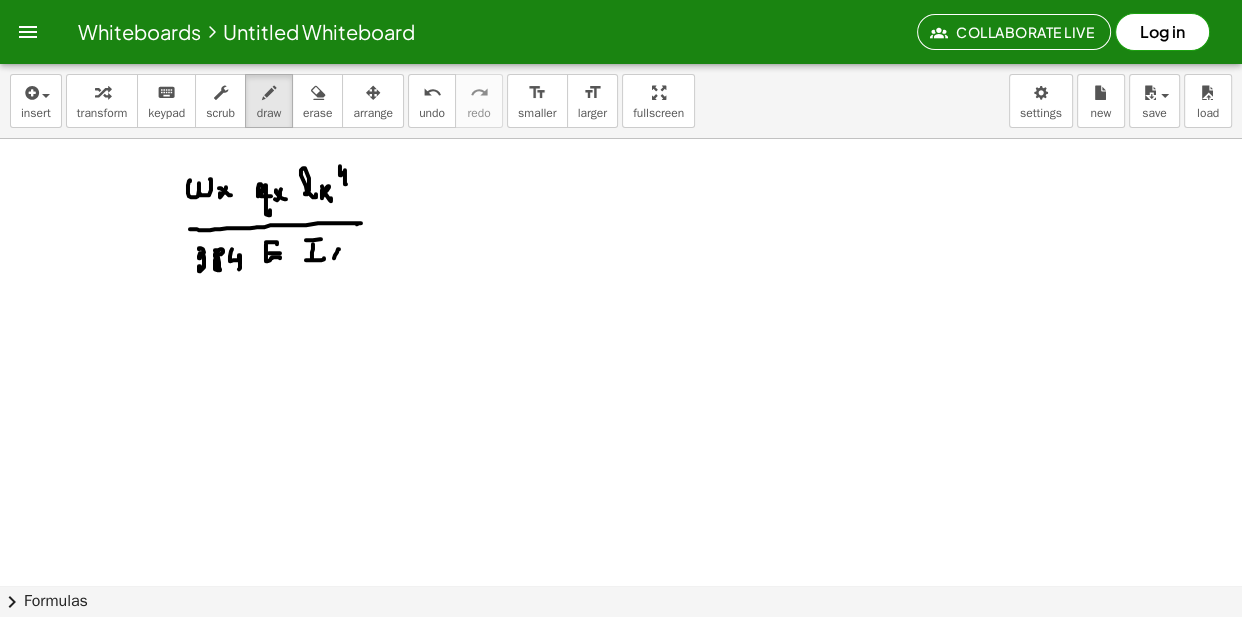 click at bounding box center [621, 649] 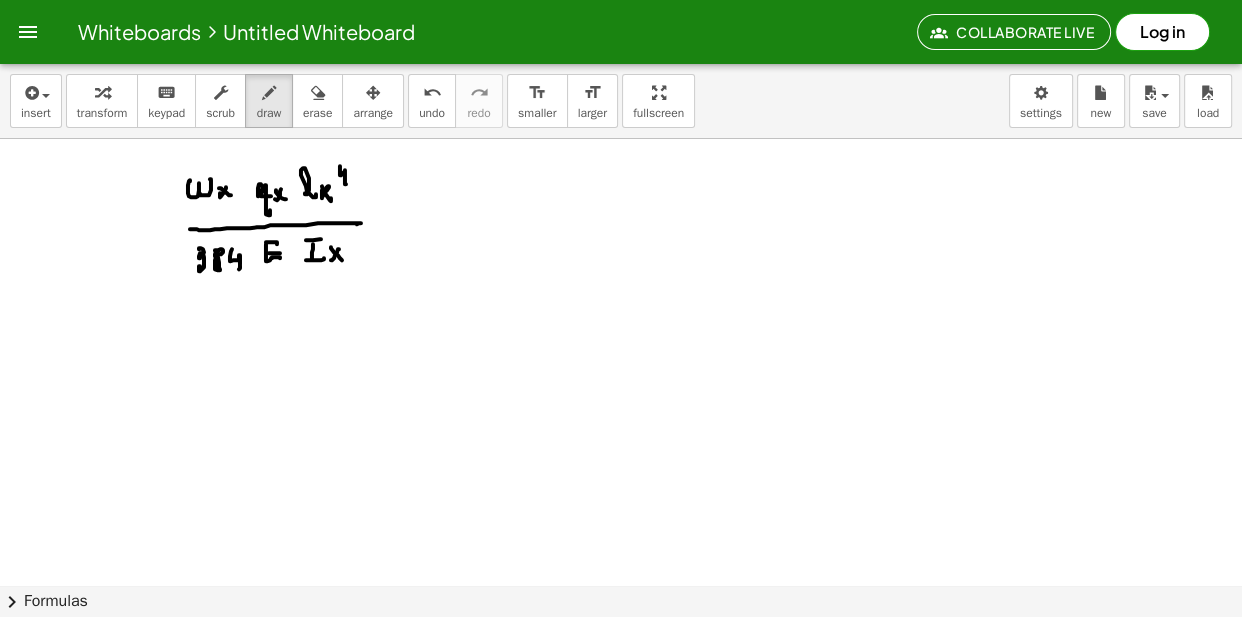 drag, startPoint x: 331, startPoint y: 247, endPoint x: 342, endPoint y: 260, distance: 17.029387 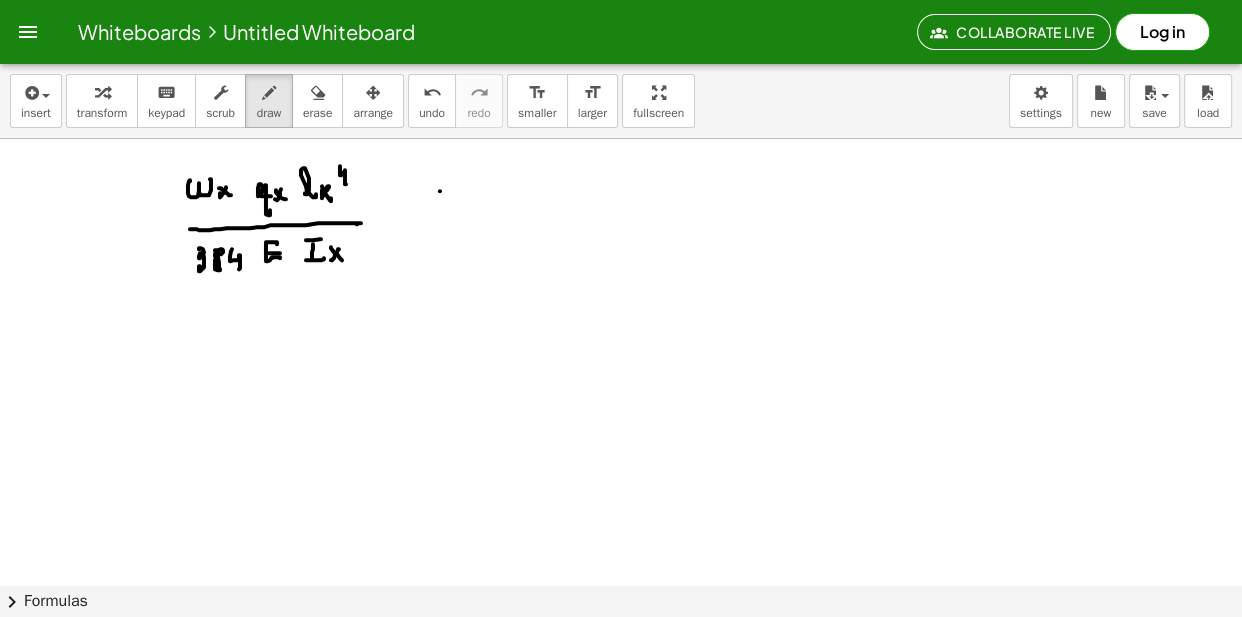 click at bounding box center [621, 649] 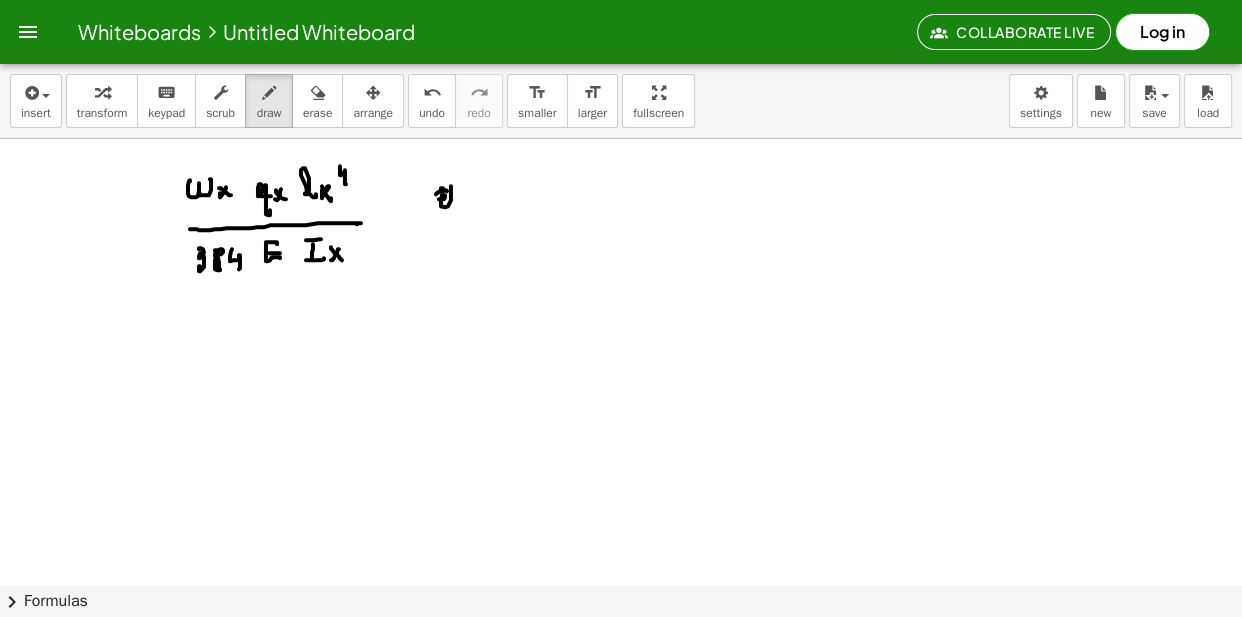 drag, startPoint x: 447, startPoint y: 191, endPoint x: 466, endPoint y: 194, distance: 19.235384 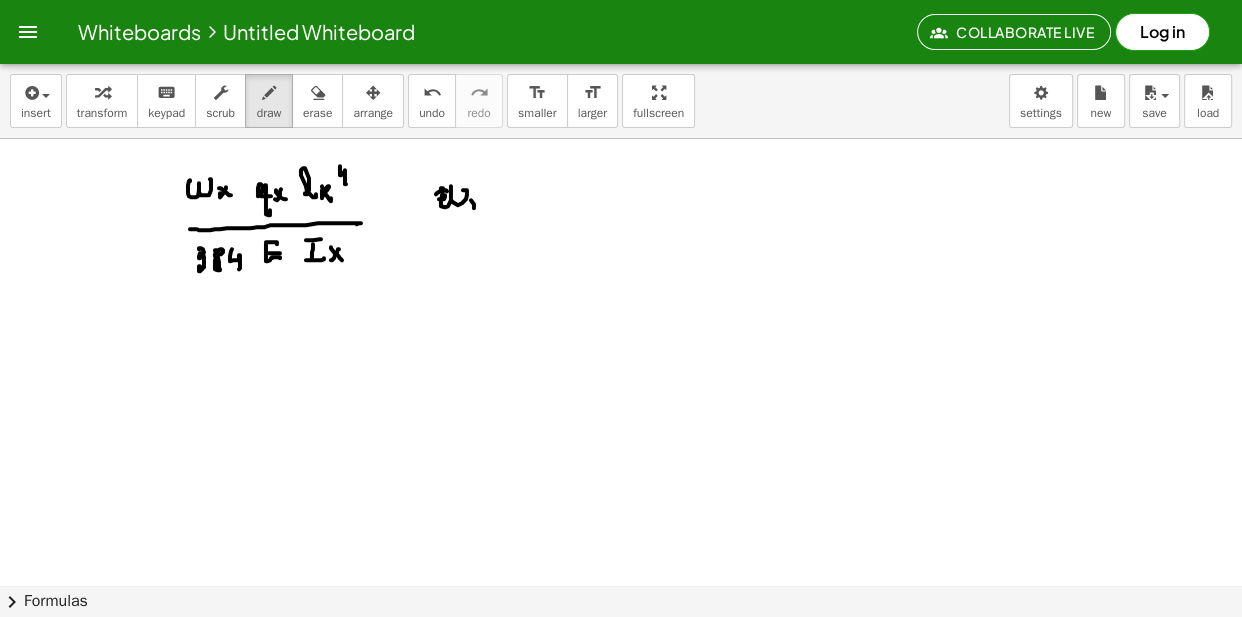 drag, startPoint x: 471, startPoint y: 200, endPoint x: 475, endPoint y: 228, distance: 28.284271 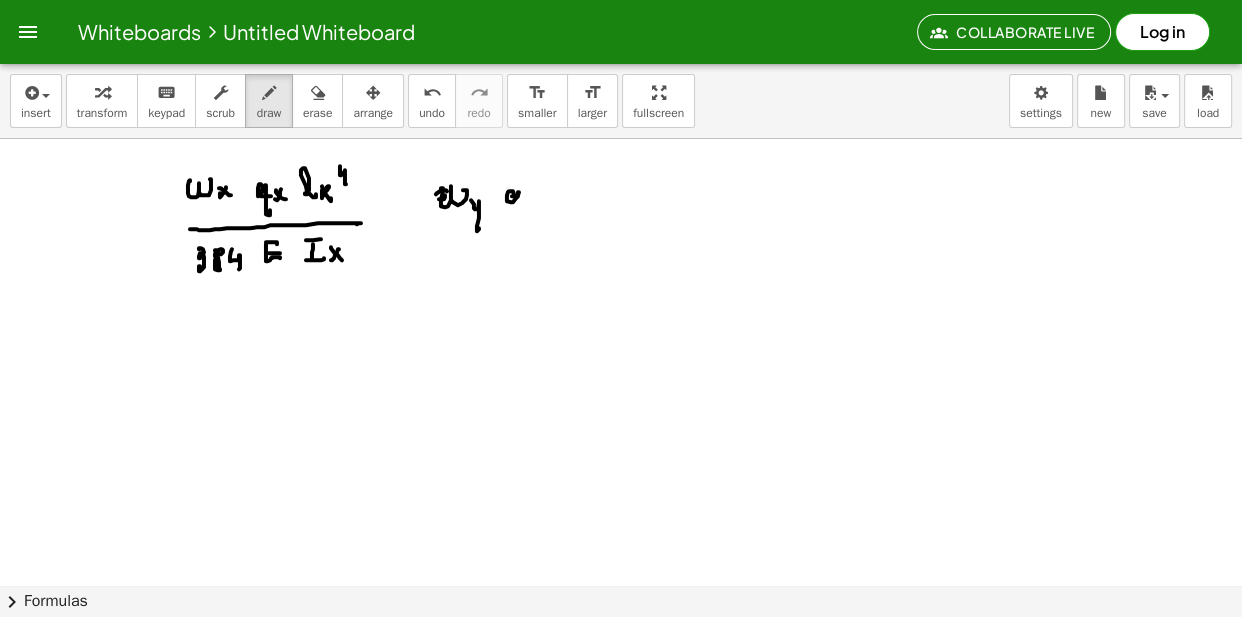 drag, startPoint x: 512, startPoint y: 196, endPoint x: 516, endPoint y: 208, distance: 12.649111 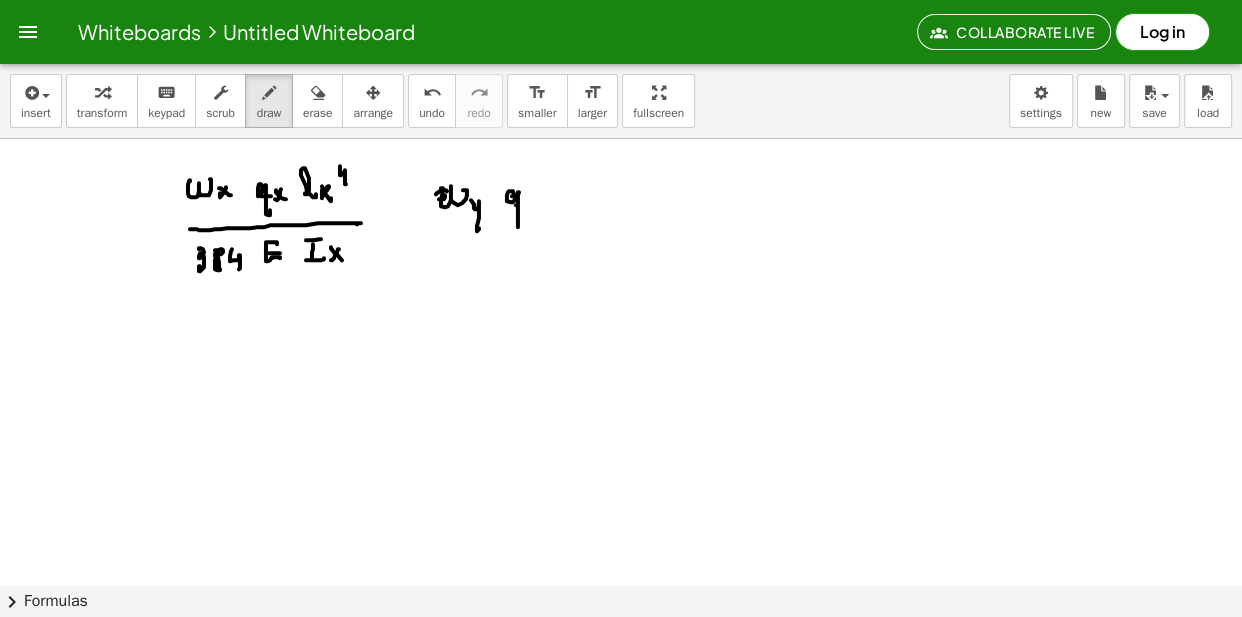 click at bounding box center (621, 649) 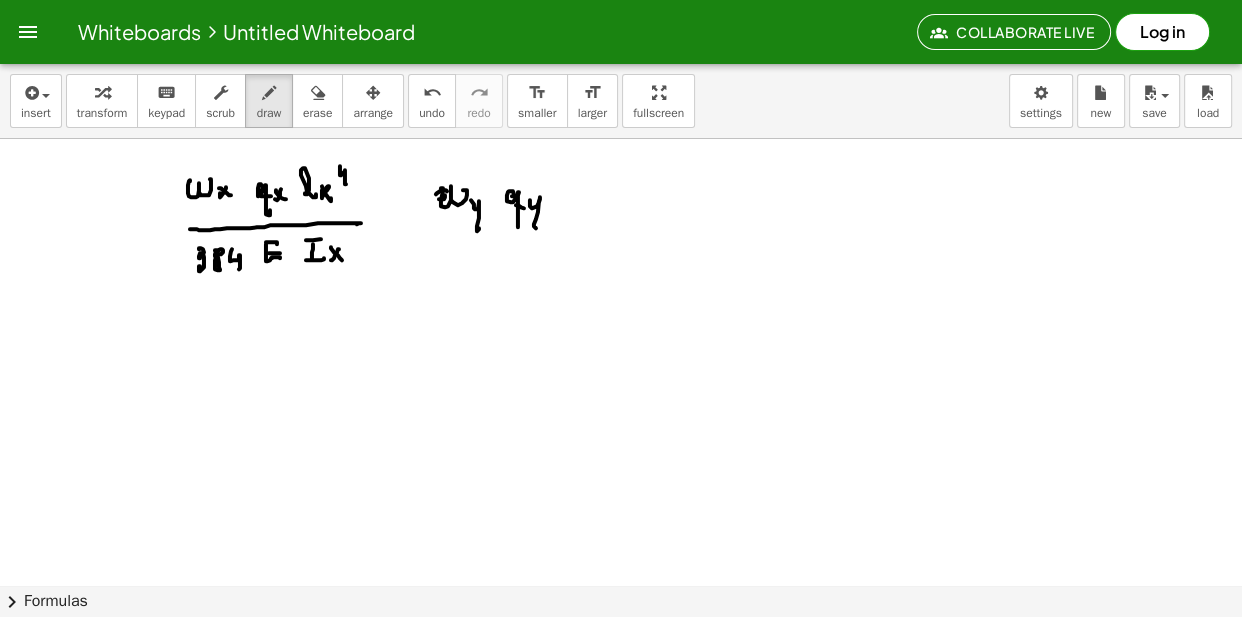 drag, startPoint x: 530, startPoint y: 201, endPoint x: 537, endPoint y: 216, distance: 16.552946 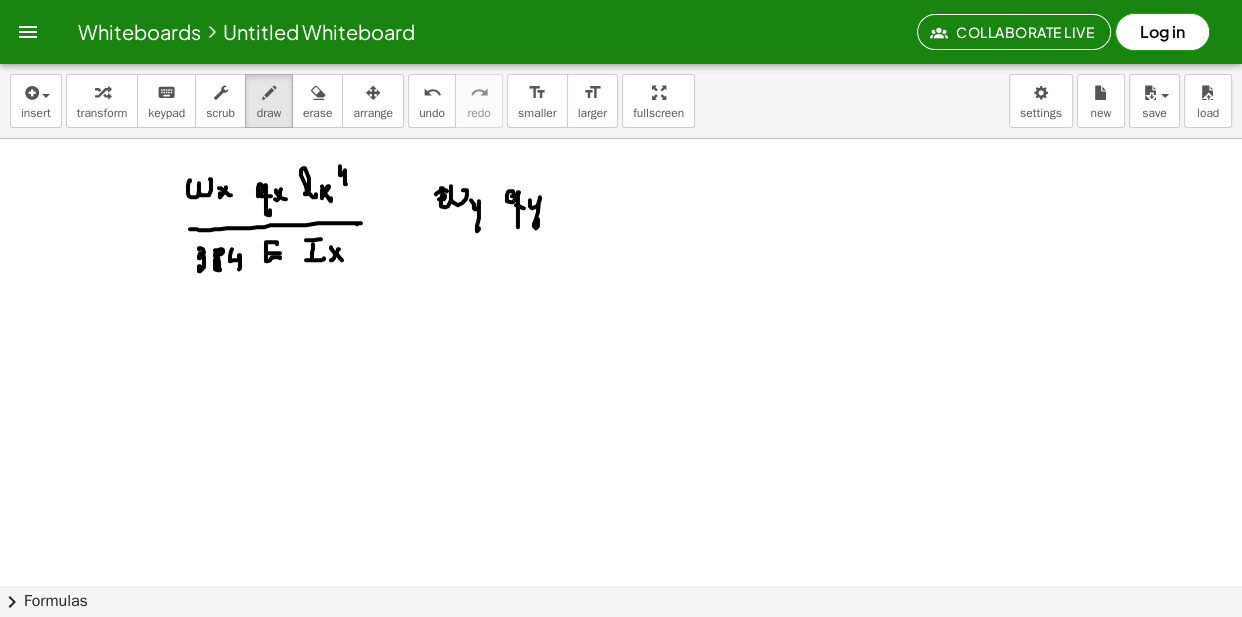 drag, startPoint x: 570, startPoint y: 200, endPoint x: 570, endPoint y: 171, distance: 29 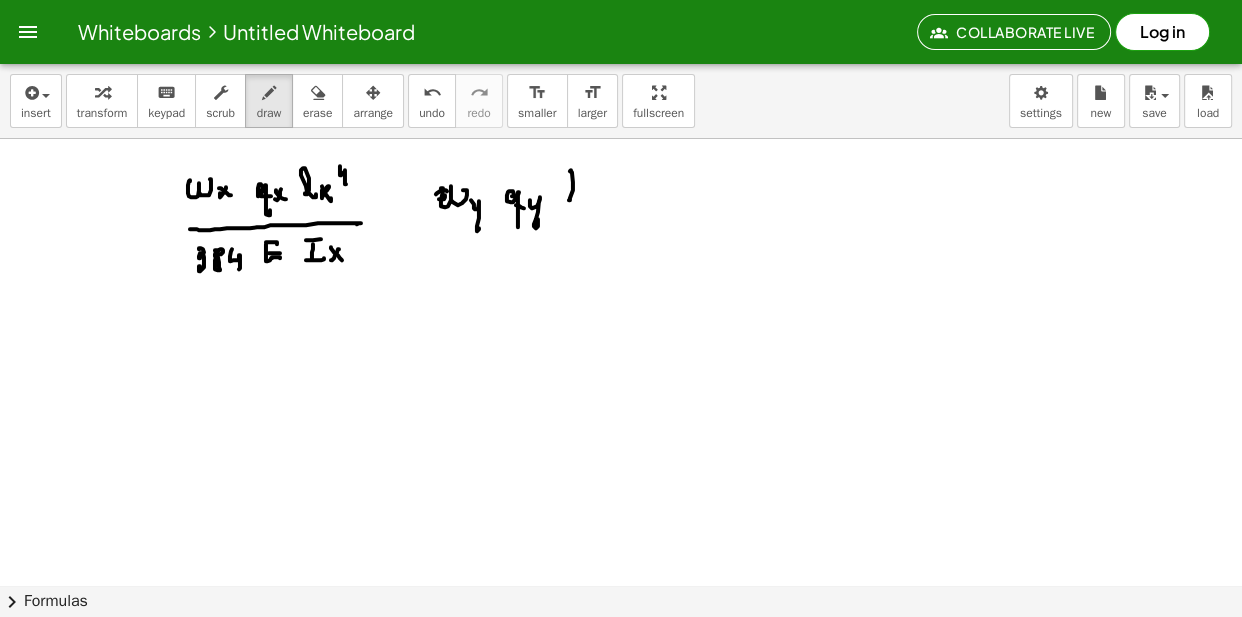 drag, startPoint x: 570, startPoint y: 171, endPoint x: 580, endPoint y: 196, distance: 26.925823 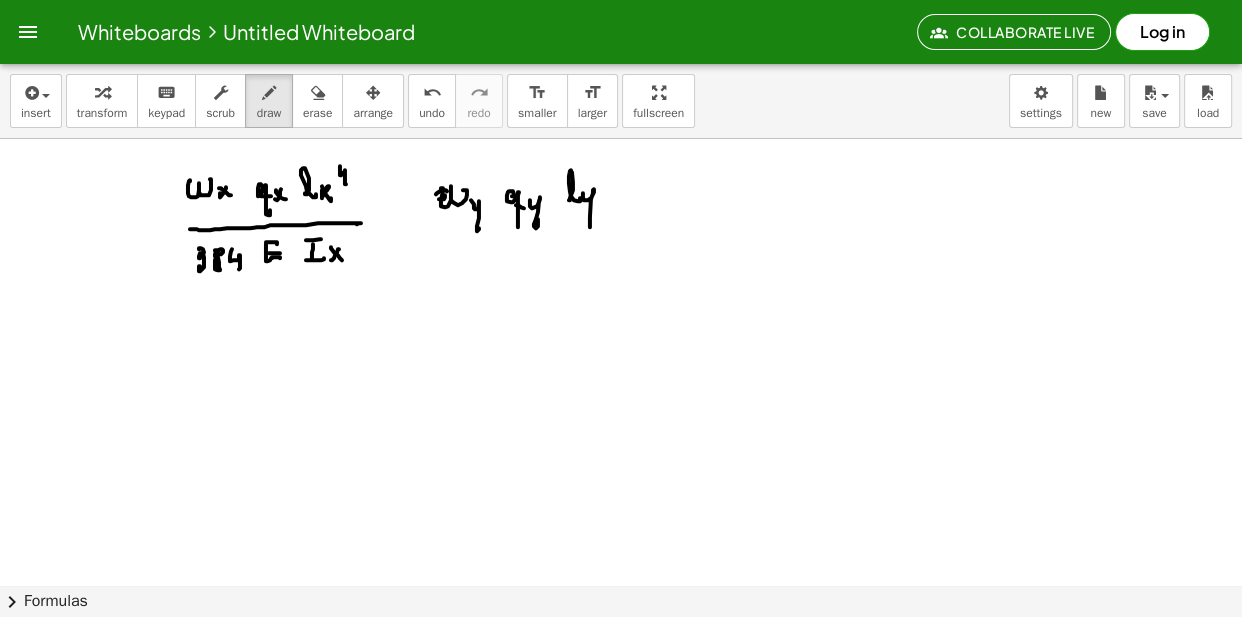 drag, startPoint x: 591, startPoint y: 198, endPoint x: 619, endPoint y: 161, distance: 46.400433 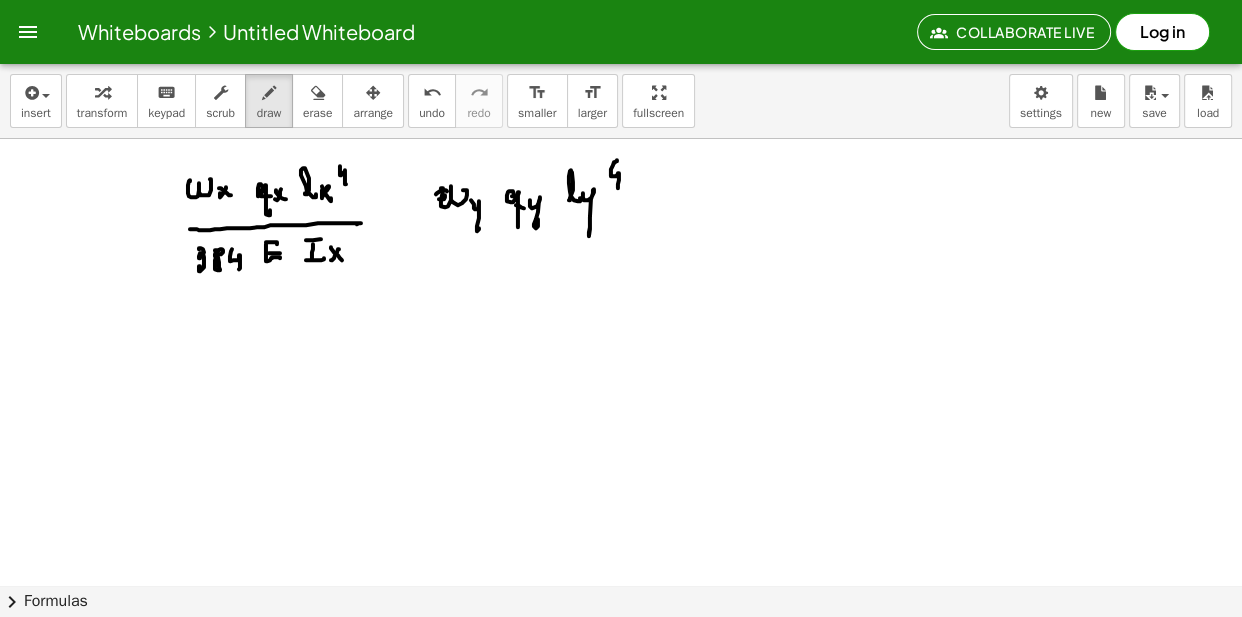 drag, startPoint x: 617, startPoint y: 160, endPoint x: 585, endPoint y: 207, distance: 56.859474 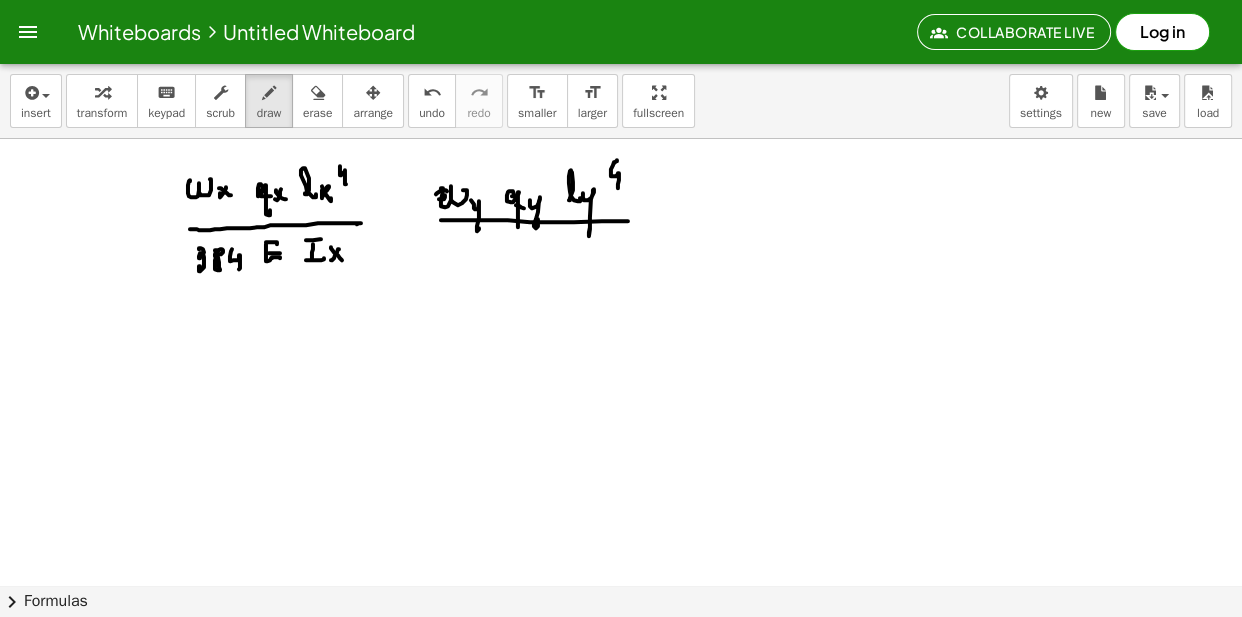 drag, startPoint x: 441, startPoint y: 220, endPoint x: 590, endPoint y: 221, distance: 149.00336 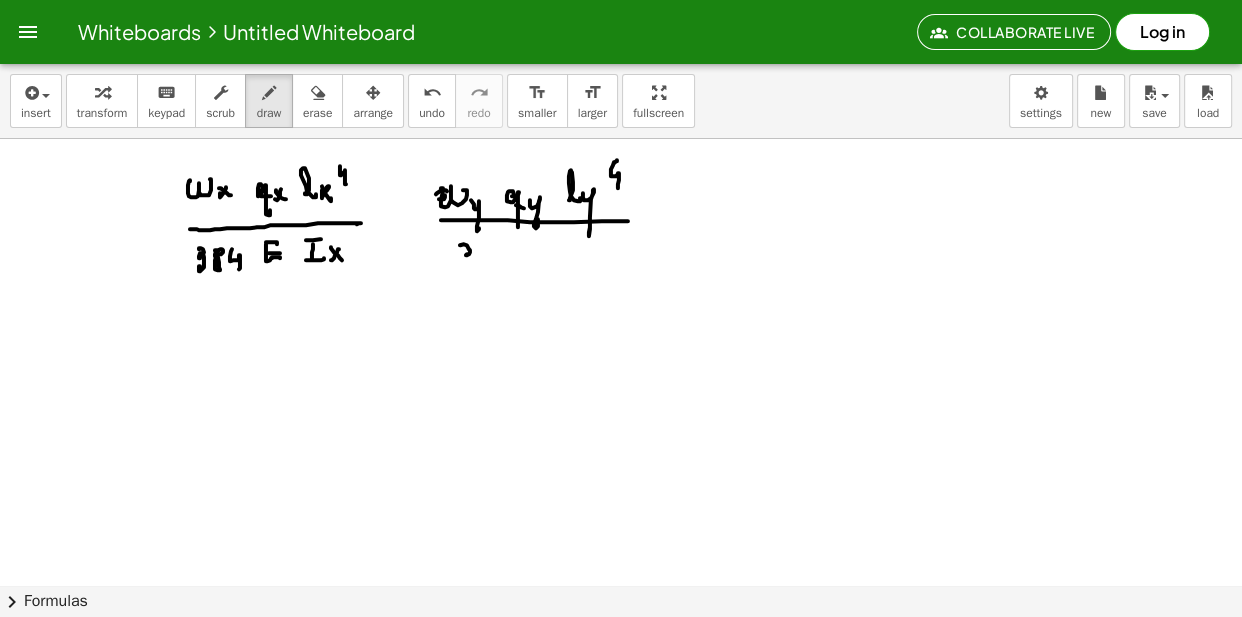 drag, startPoint x: 461, startPoint y: 245, endPoint x: 468, endPoint y: 263, distance: 19.313208 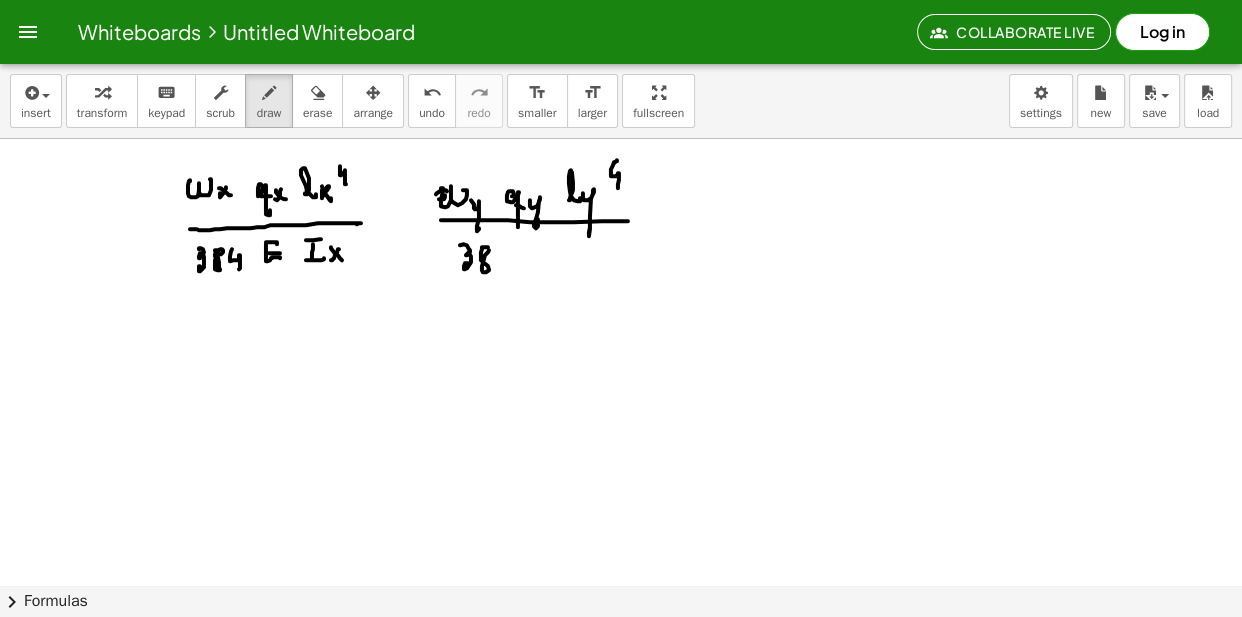 drag, startPoint x: 482, startPoint y: 247, endPoint x: 512, endPoint y: 250, distance: 30.149628 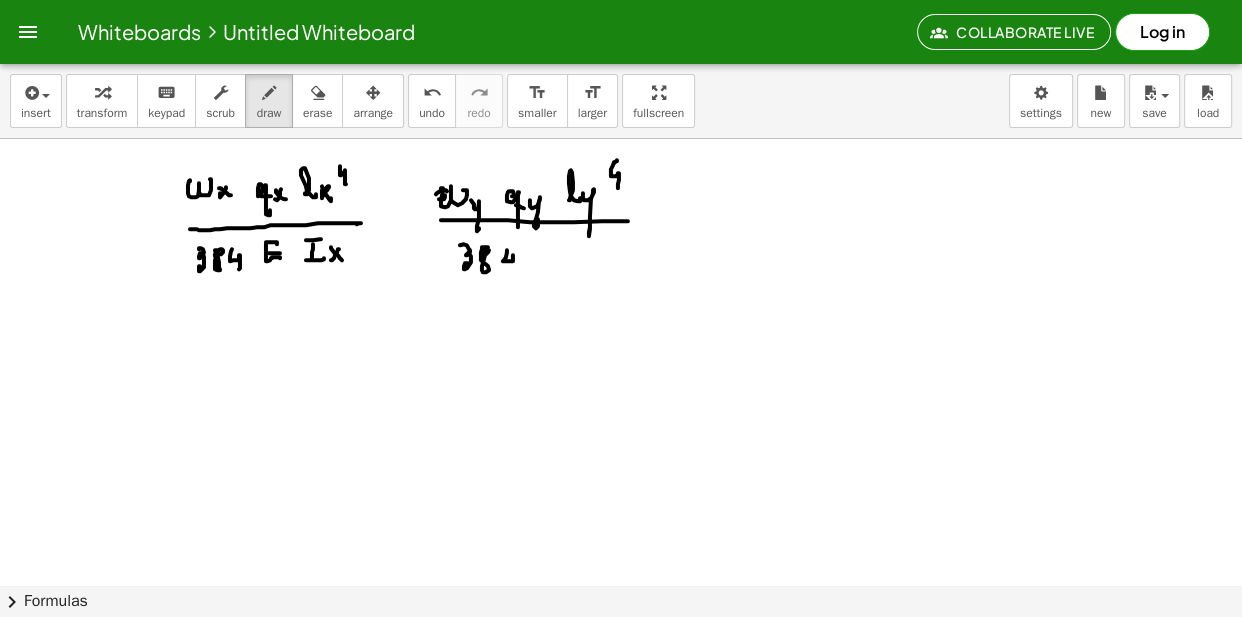 drag, startPoint x: 507, startPoint y: 250, endPoint x: 512, endPoint y: 268, distance: 18.681541 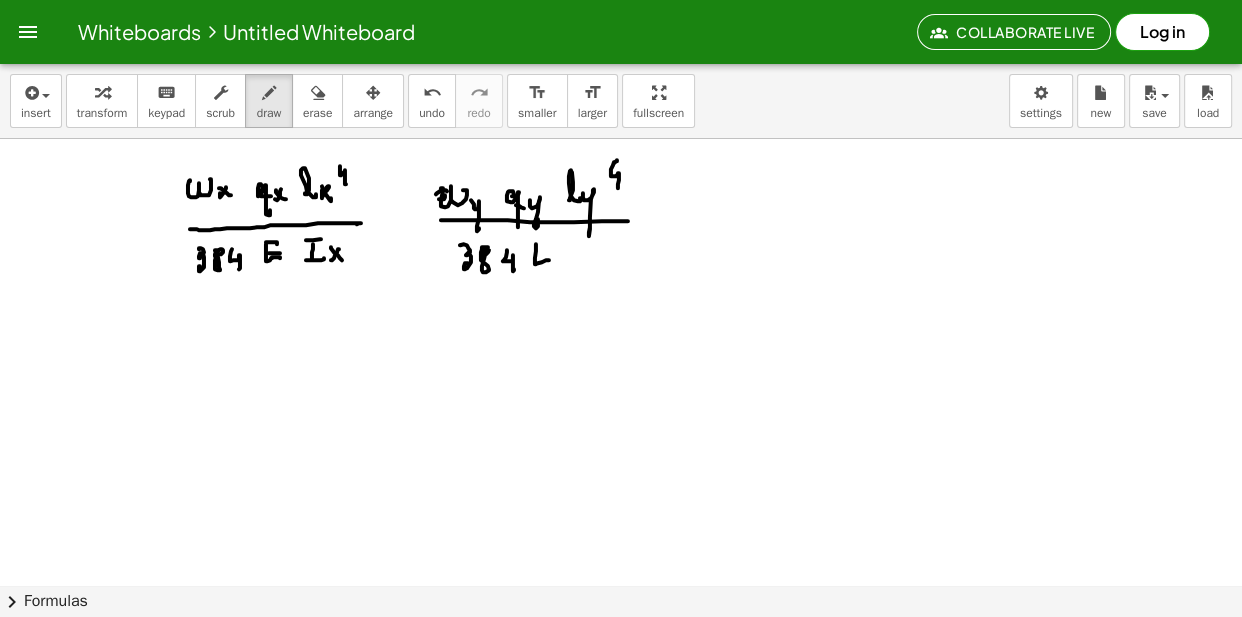 click at bounding box center (621, 649) 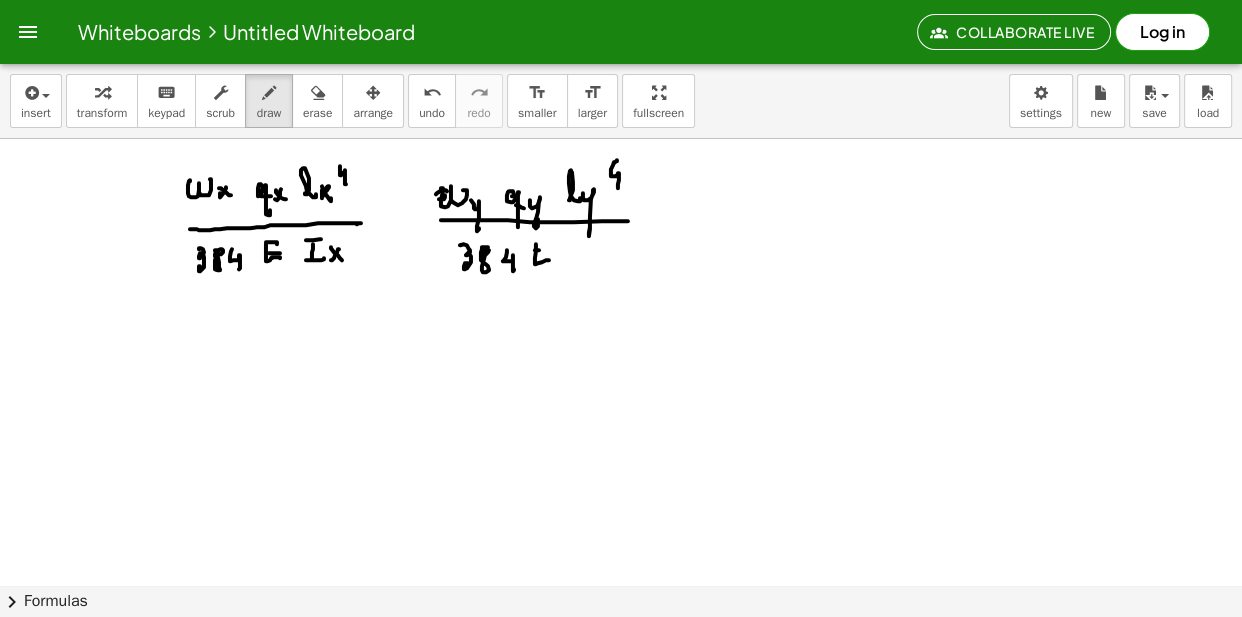click at bounding box center [621, 649] 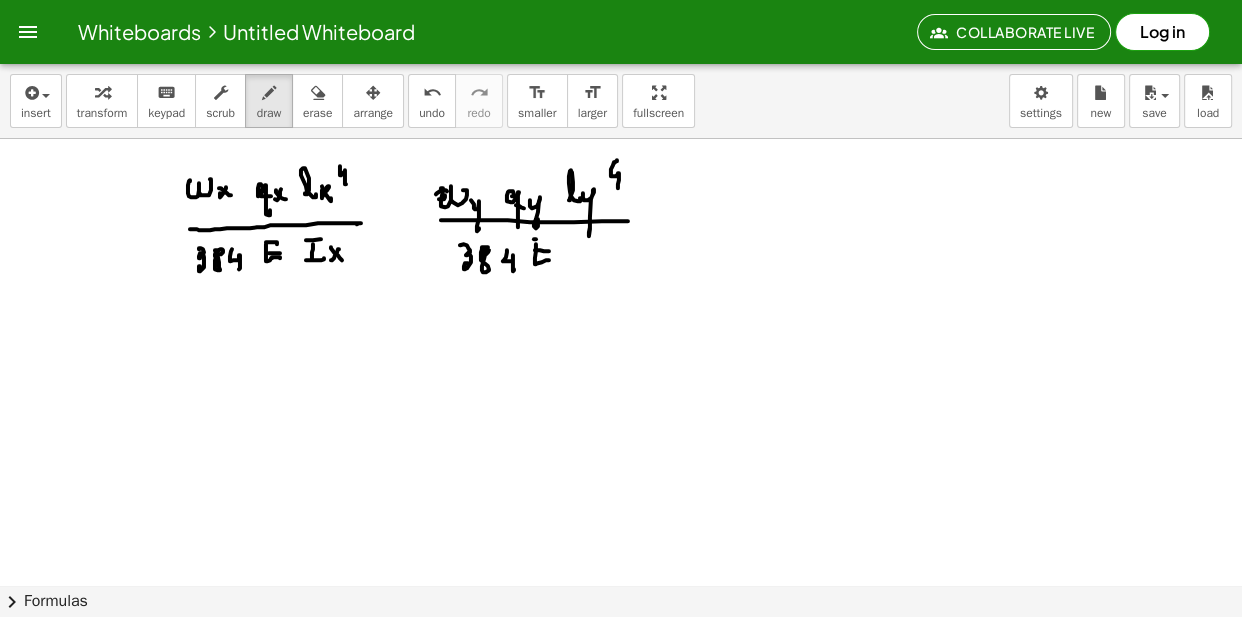 drag, startPoint x: 536, startPoint y: 239, endPoint x: 576, endPoint y: 248, distance: 41 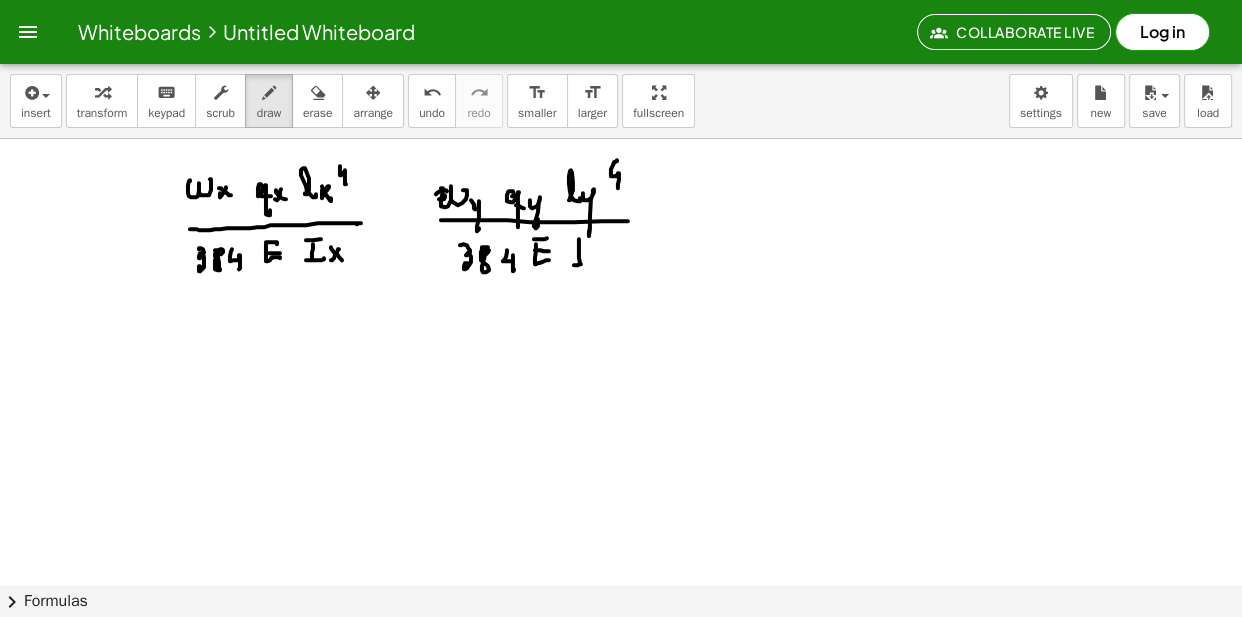 drag, startPoint x: 579, startPoint y: 239, endPoint x: 591, endPoint y: 260, distance: 24.186773 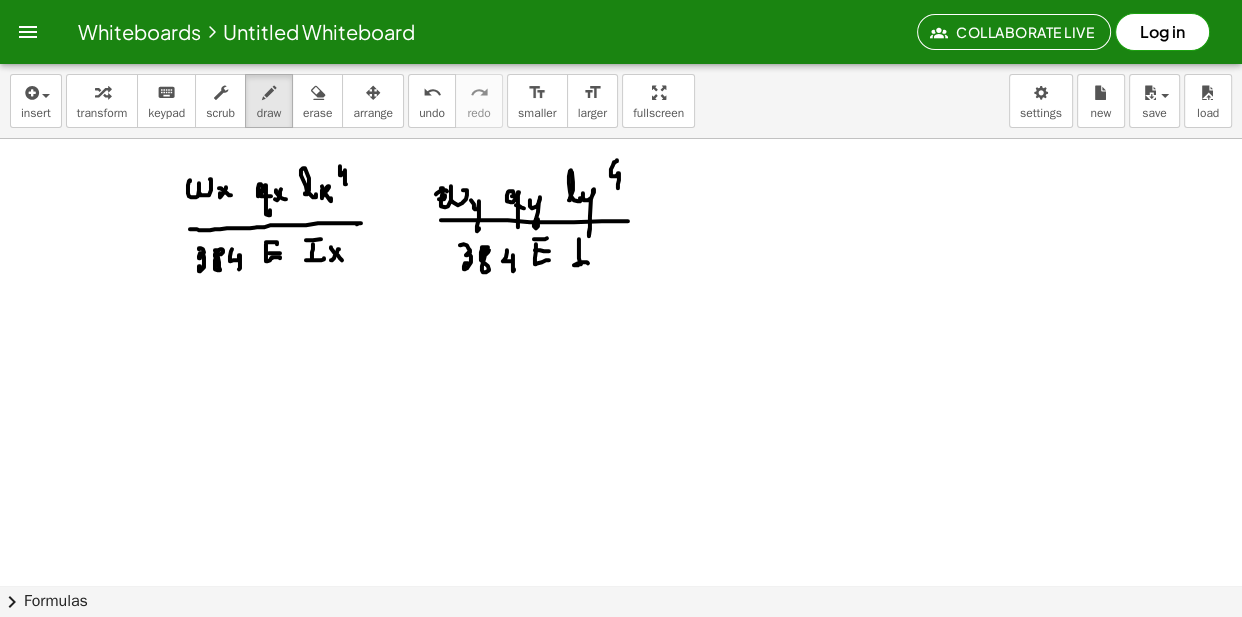 click at bounding box center [621, 649] 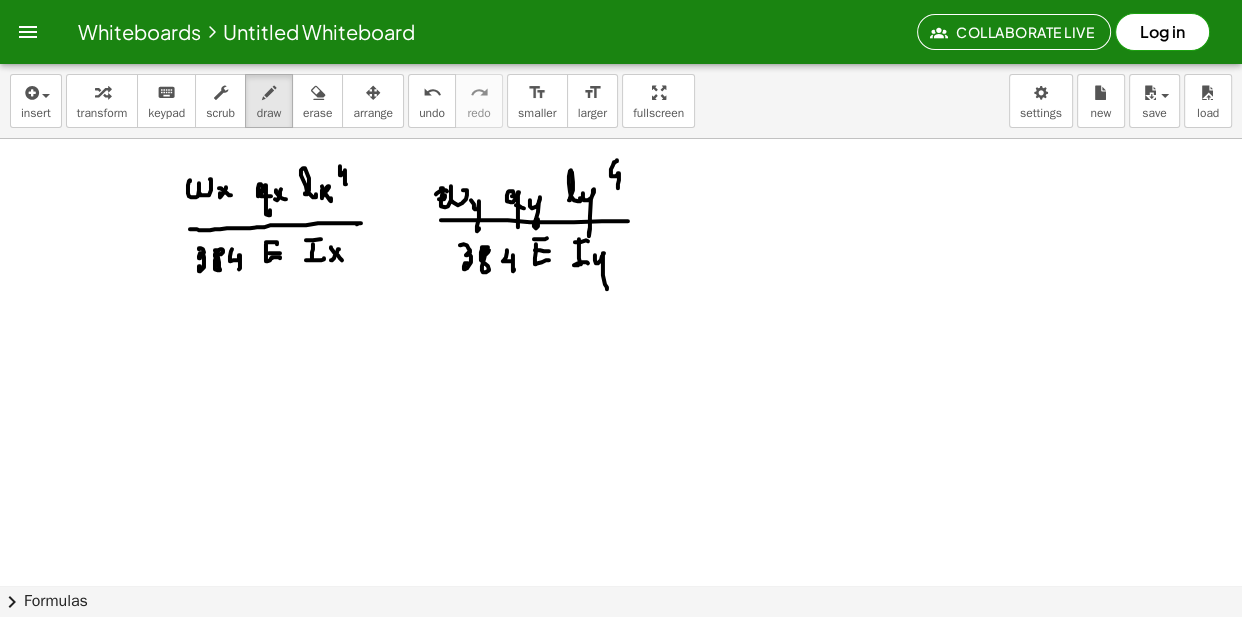 drag, startPoint x: 595, startPoint y: 255, endPoint x: 609, endPoint y: 275, distance: 24.41311 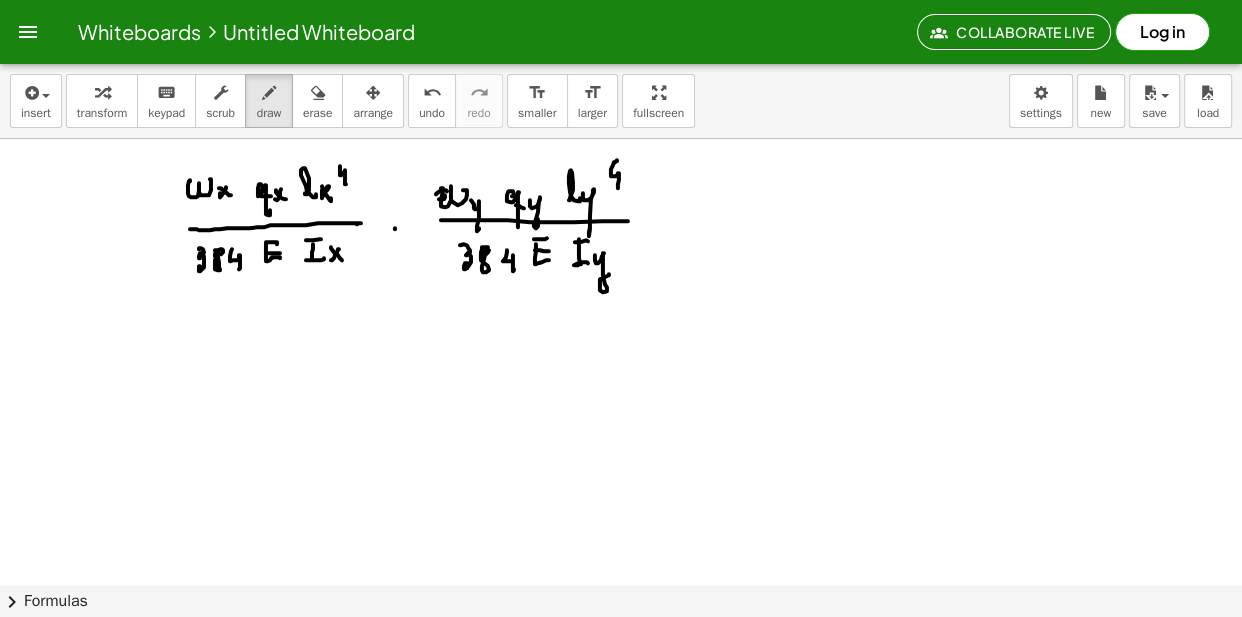 click at bounding box center [621, 649] 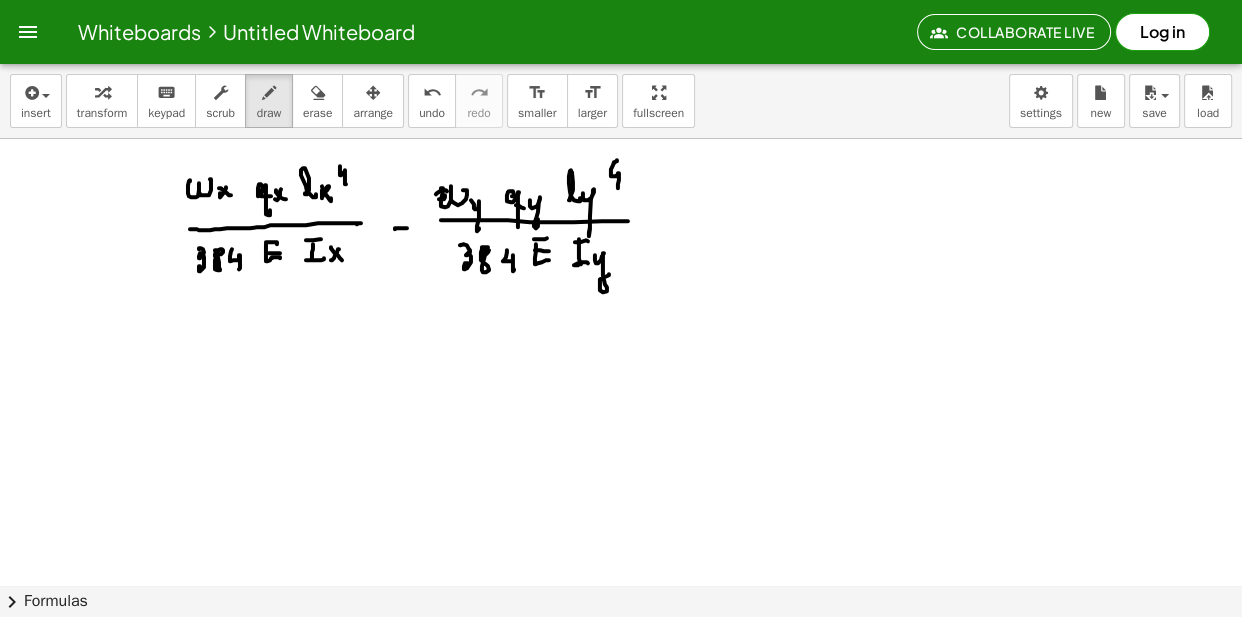 drag 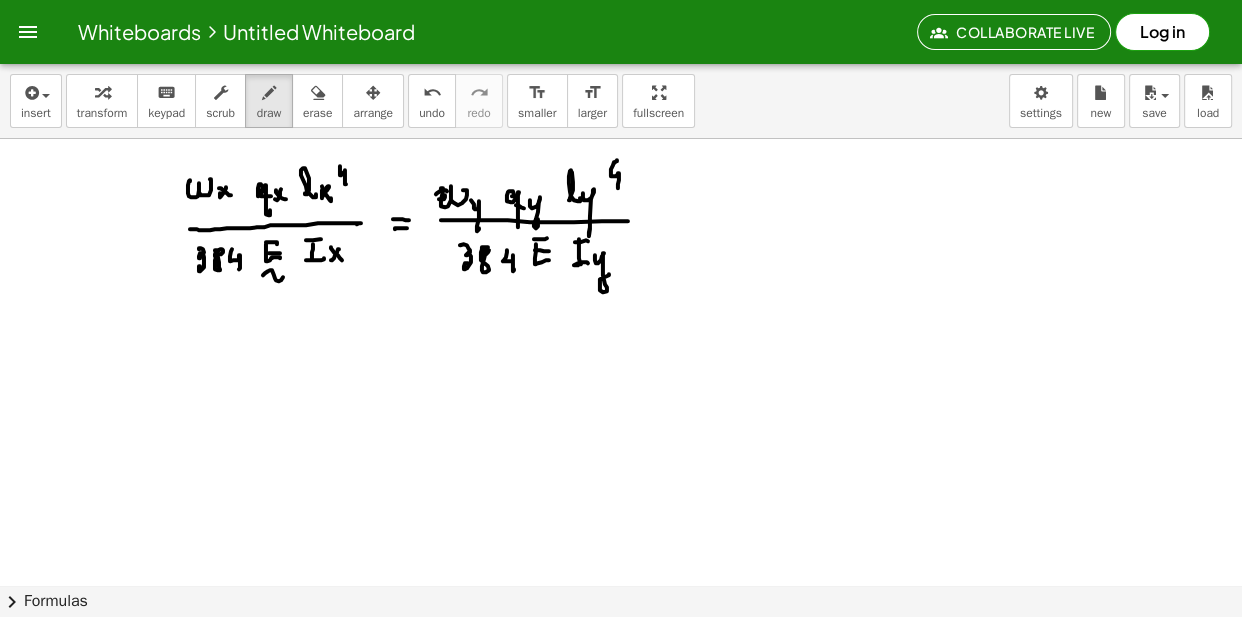 click at bounding box center [621, 649] 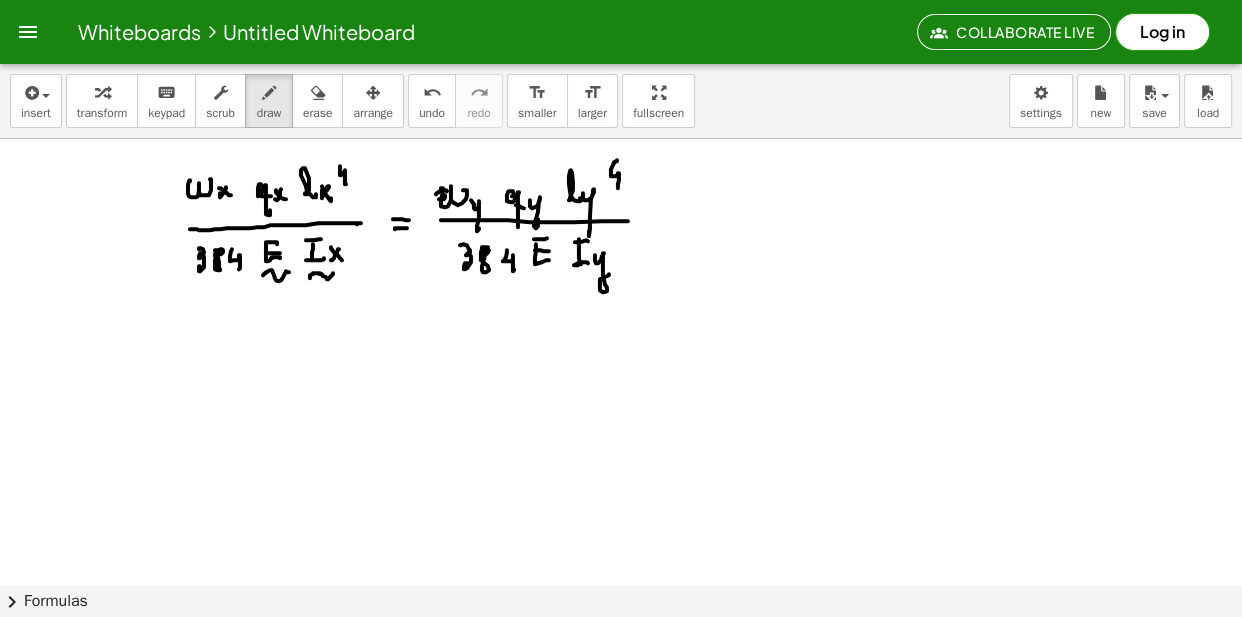 click at bounding box center (621, 649) 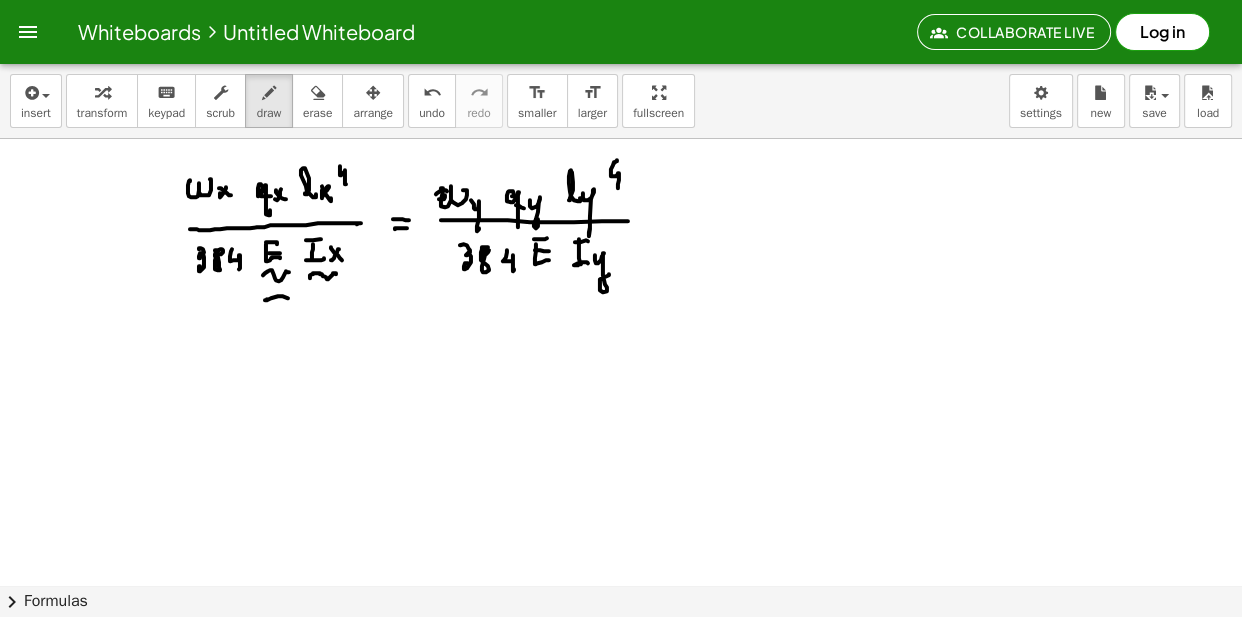 click at bounding box center [621, 649] 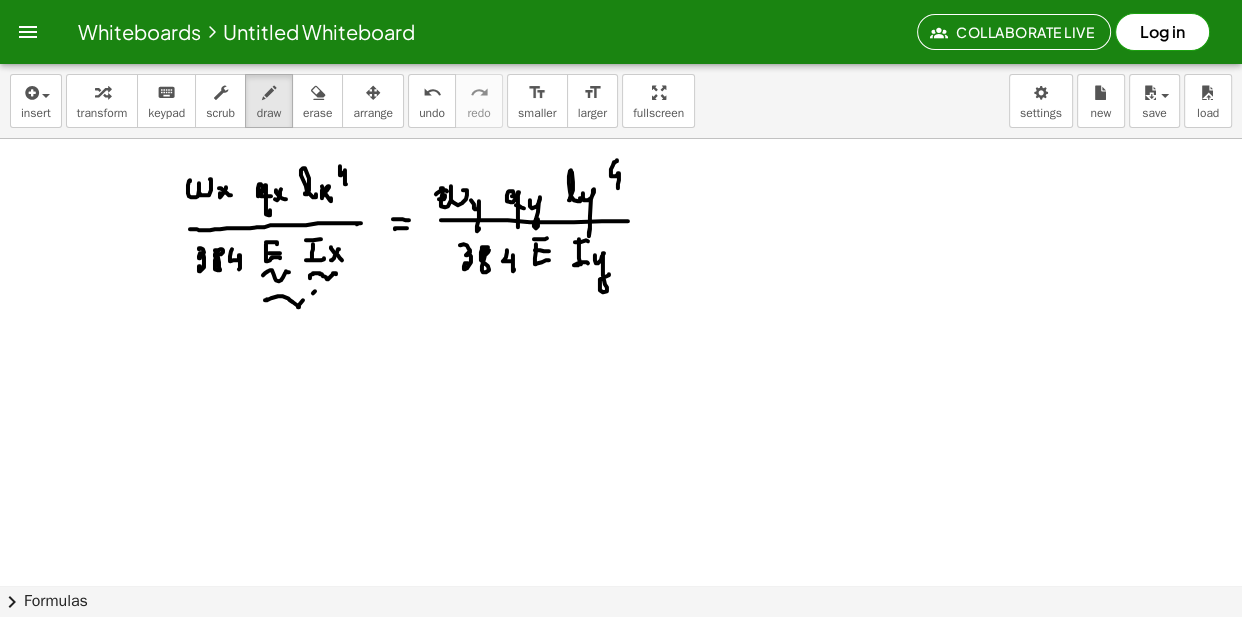 click at bounding box center [621, 649] 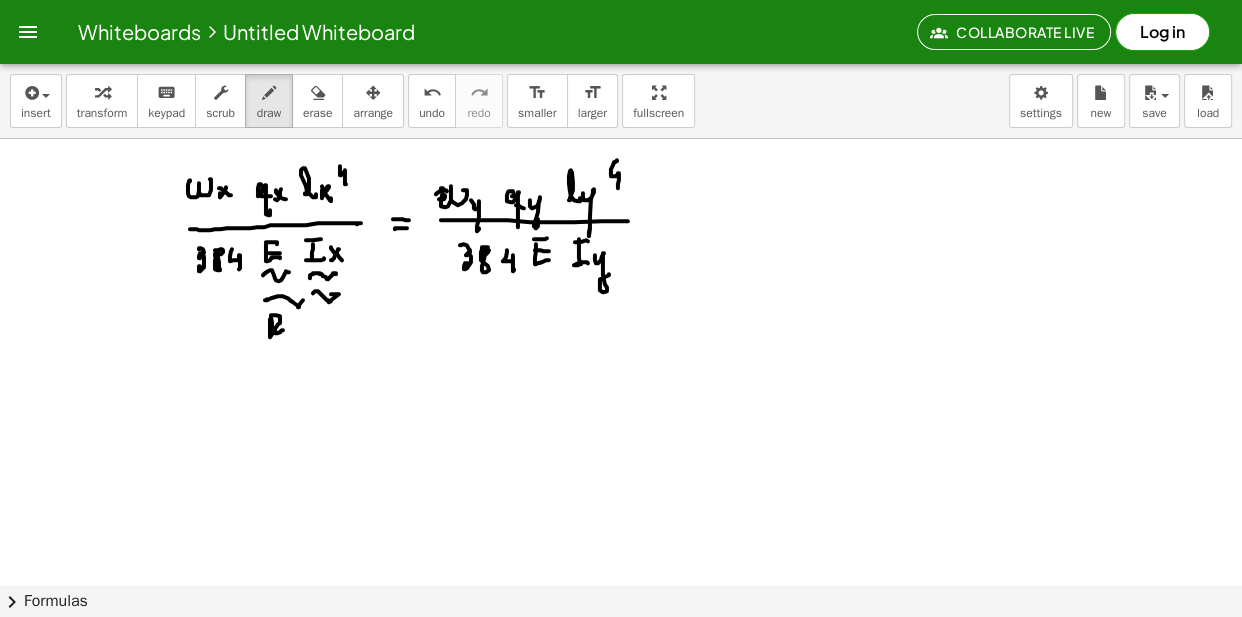 click at bounding box center (621, 649) 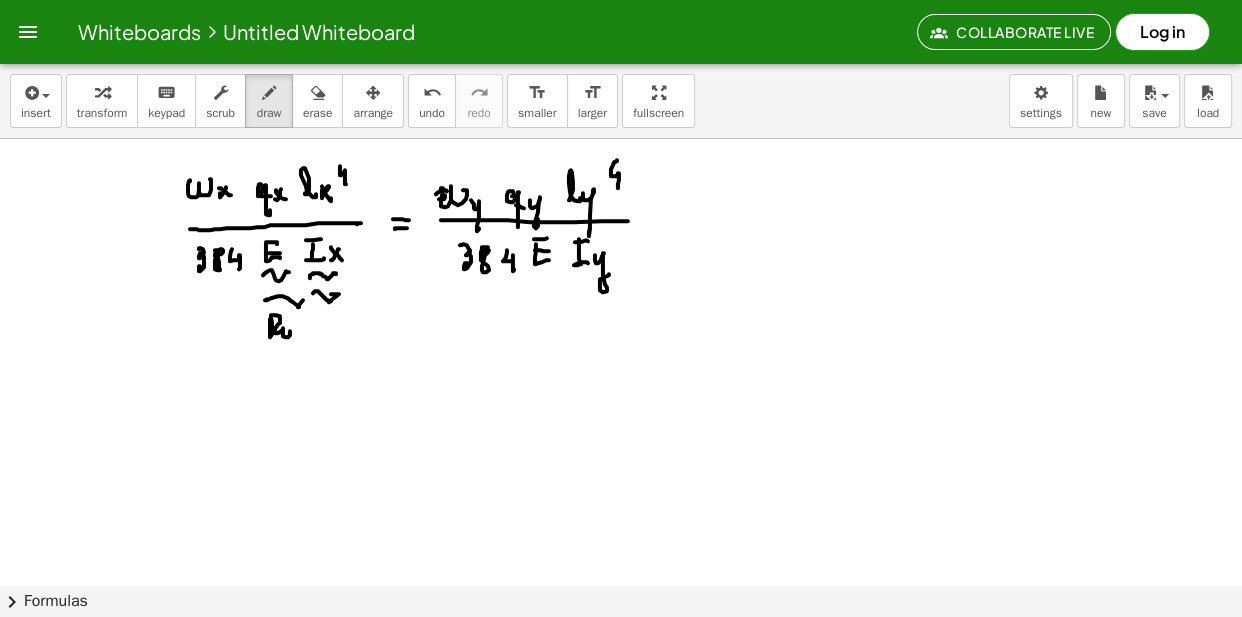 click at bounding box center (621, 649) 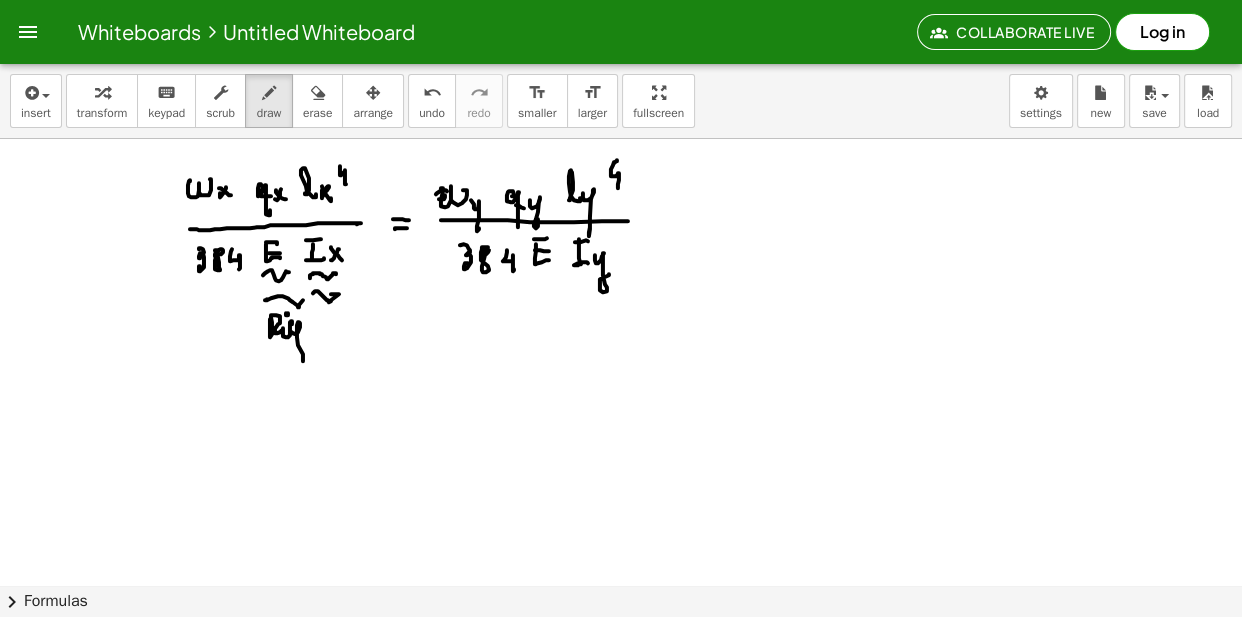click at bounding box center (621, 649) 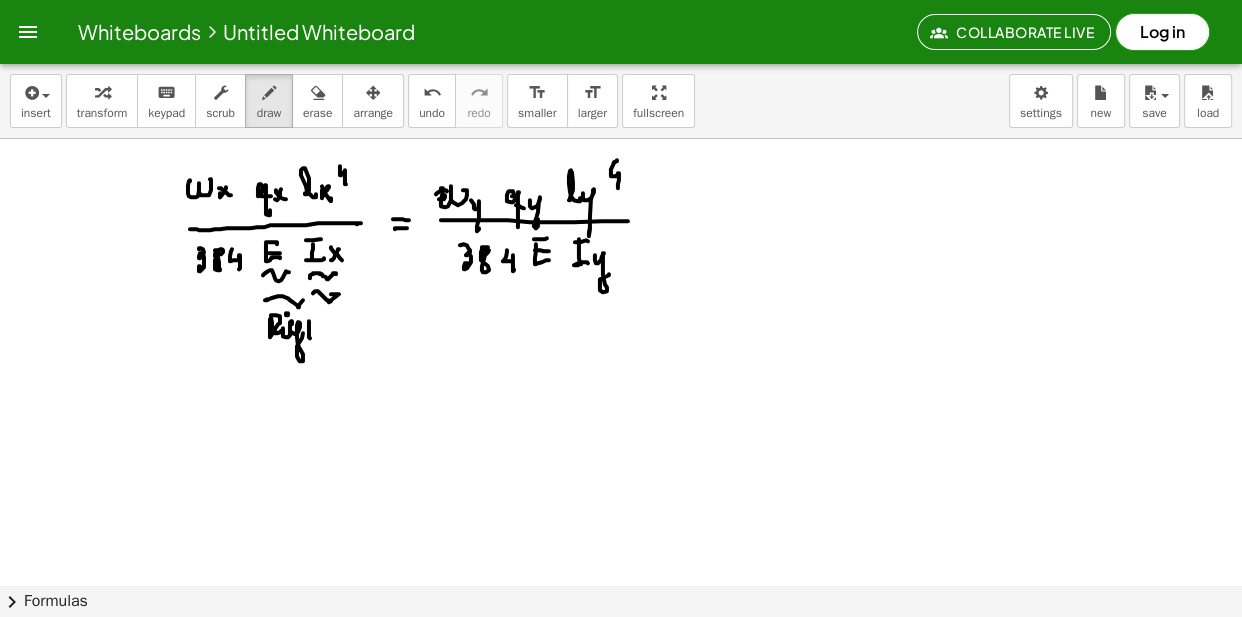 click at bounding box center [621, 649] 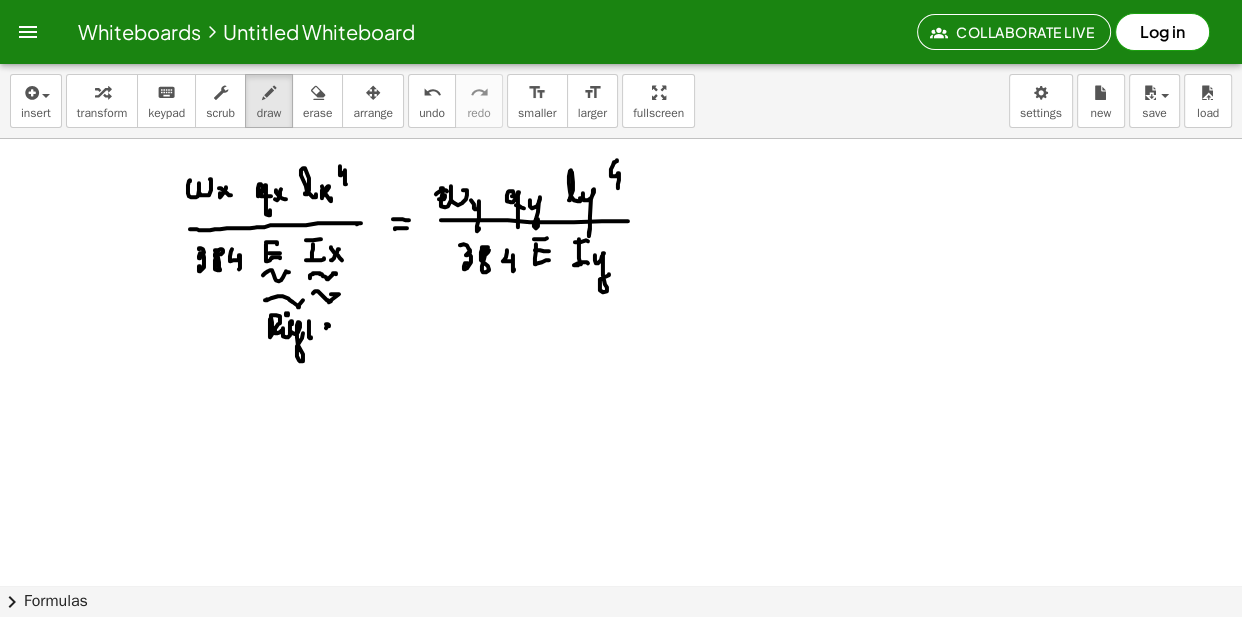 click at bounding box center [621, 649] 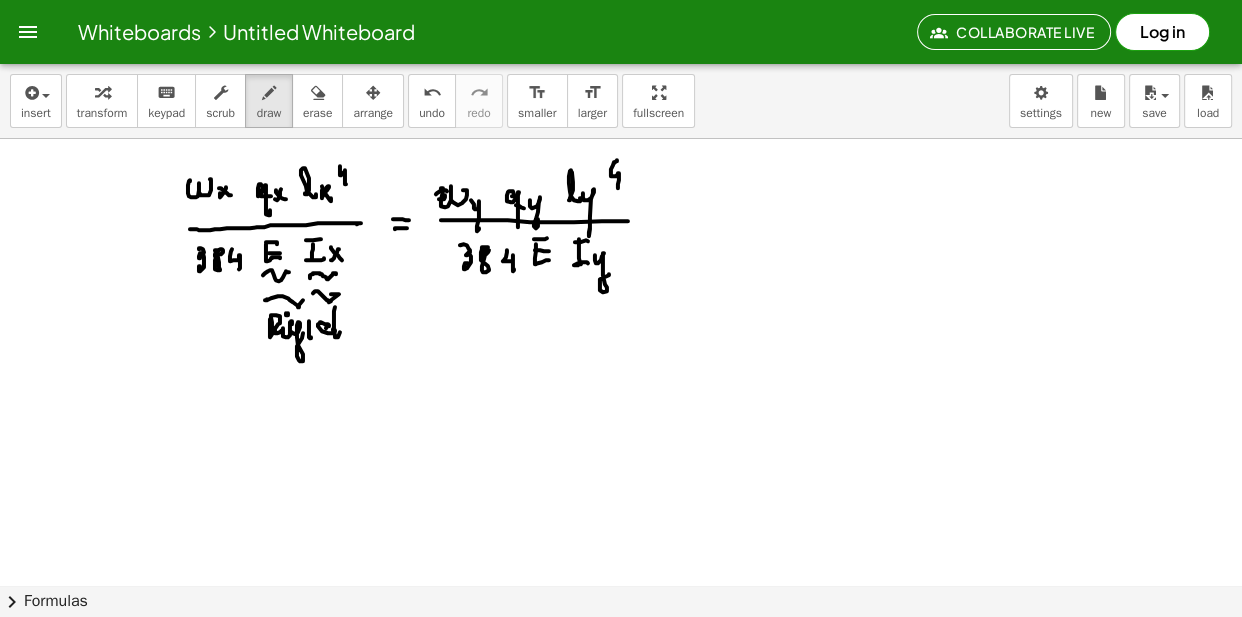 click at bounding box center (621, 649) 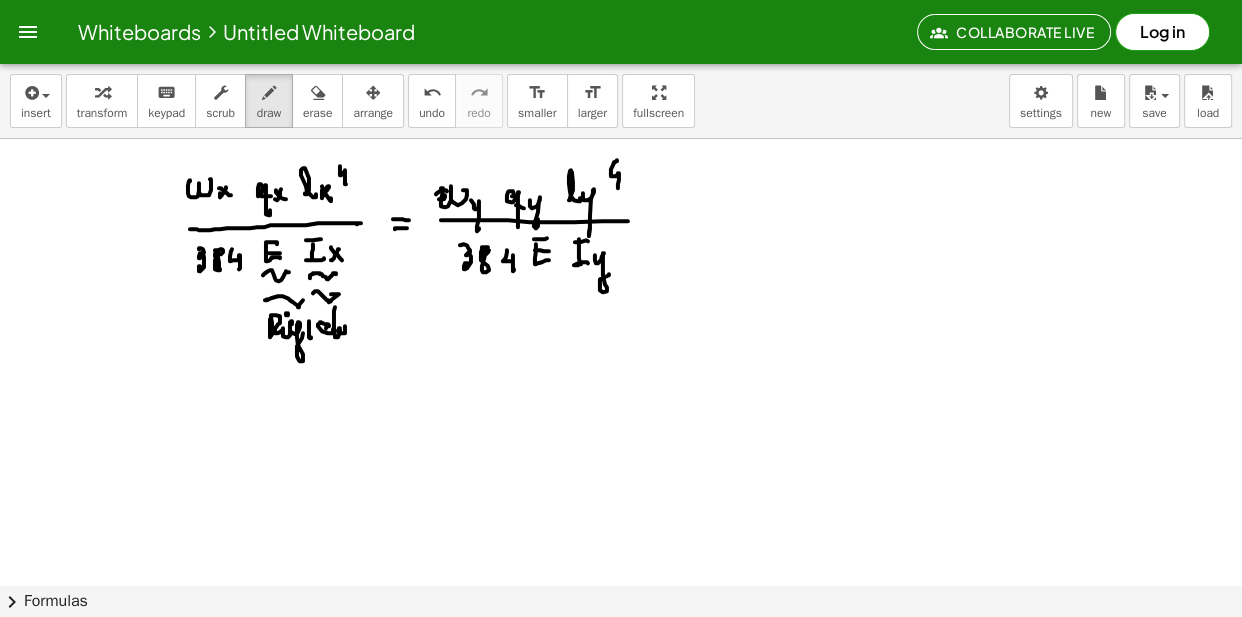 click at bounding box center [621, 649] 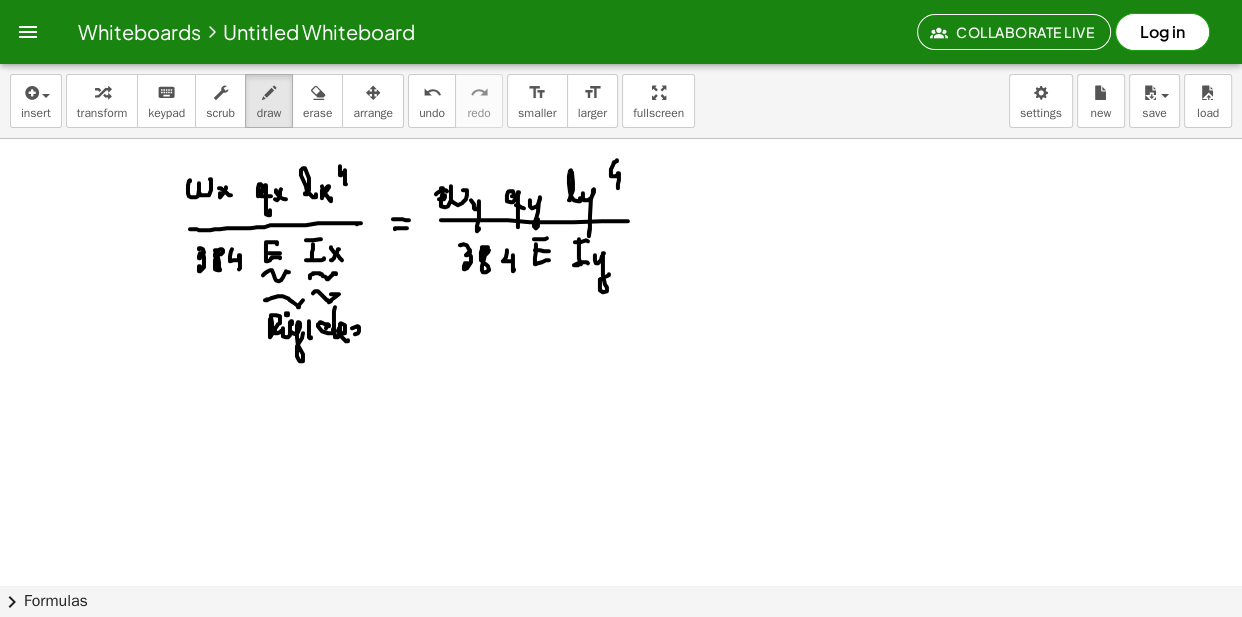 click at bounding box center (621, 649) 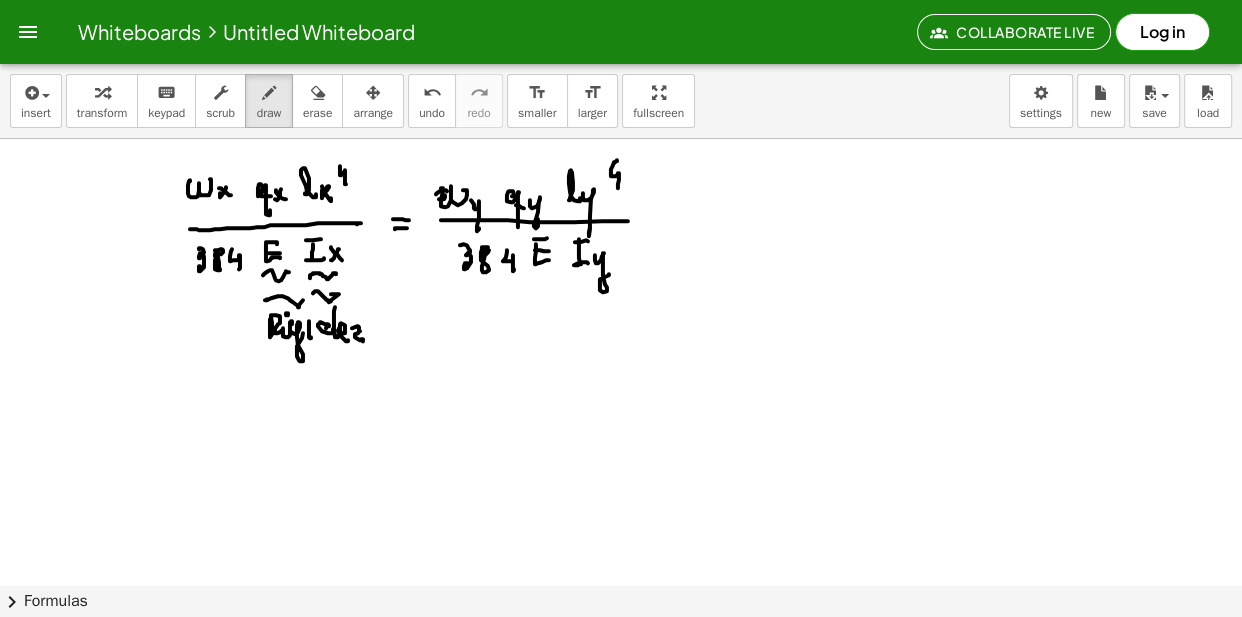 click at bounding box center (621, 649) 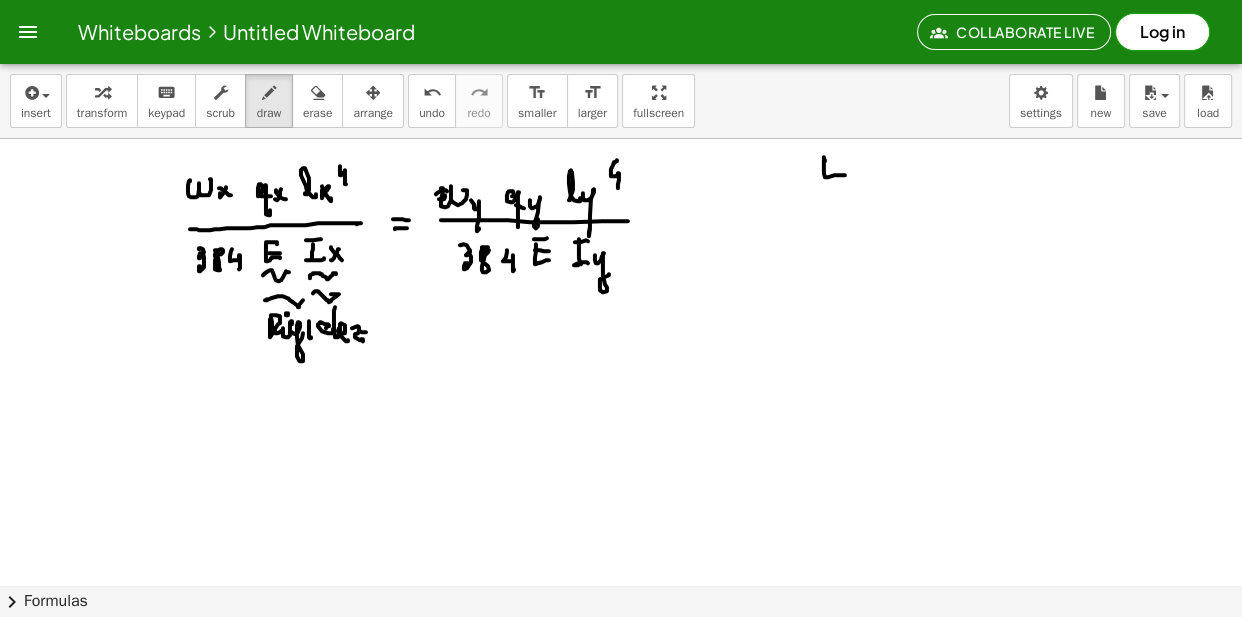 click at bounding box center (621, 649) 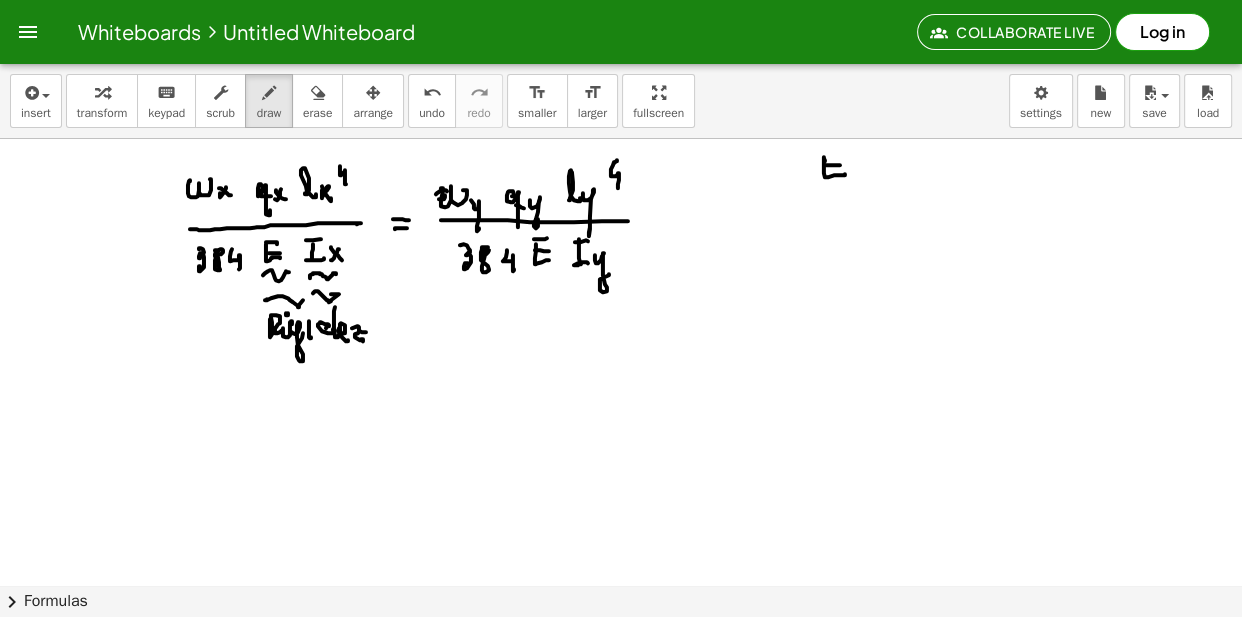 click at bounding box center [621, 649] 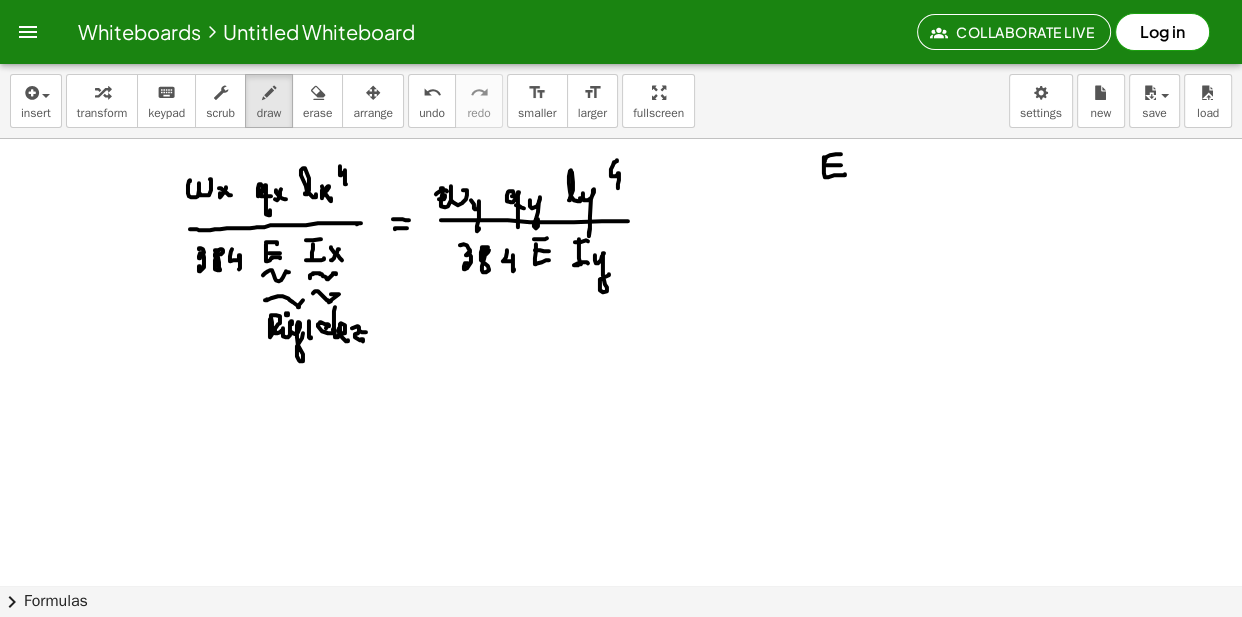 click at bounding box center (621, 649) 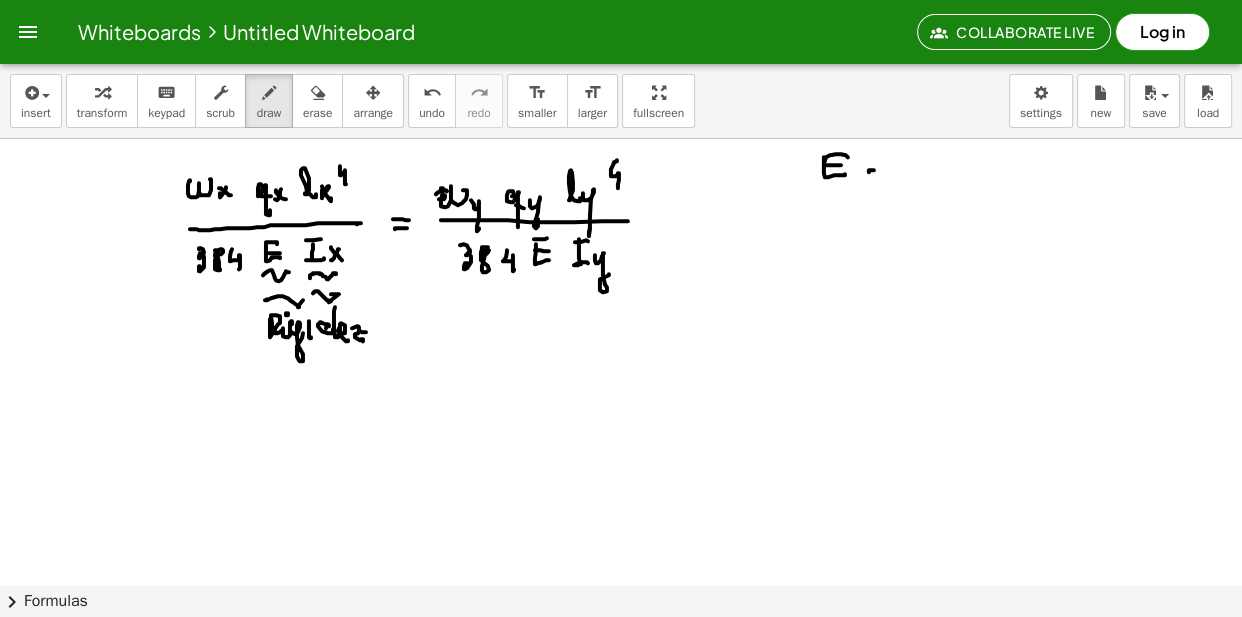 click at bounding box center (621, 649) 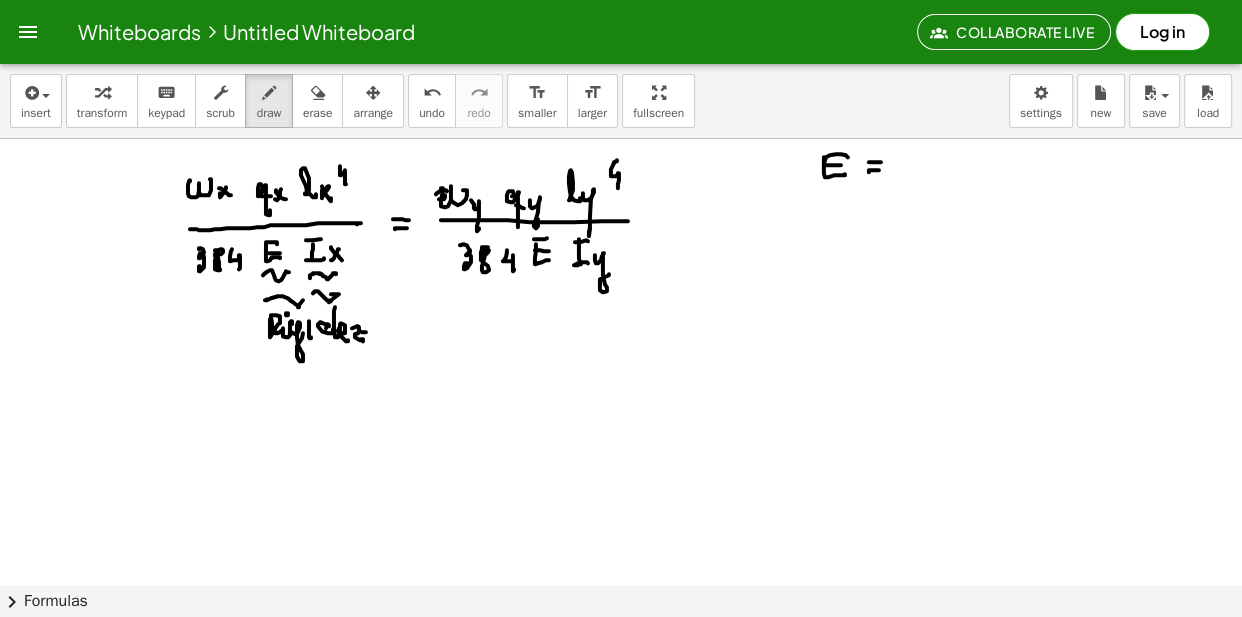 click at bounding box center (621, 649) 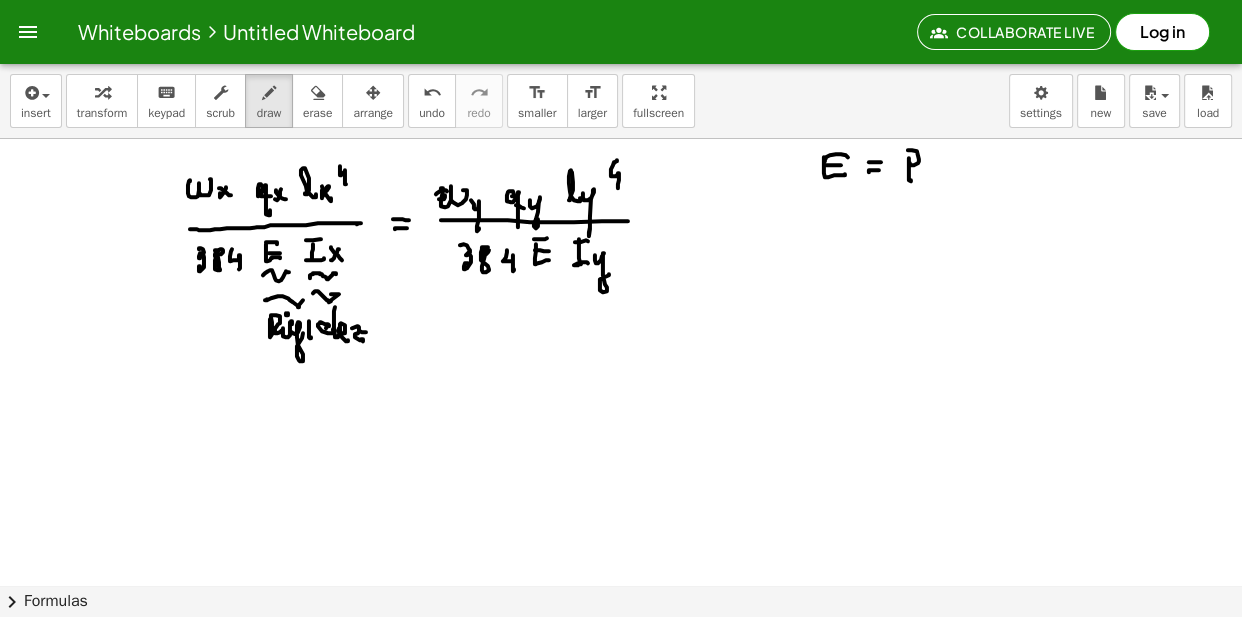 click at bounding box center (621, 649) 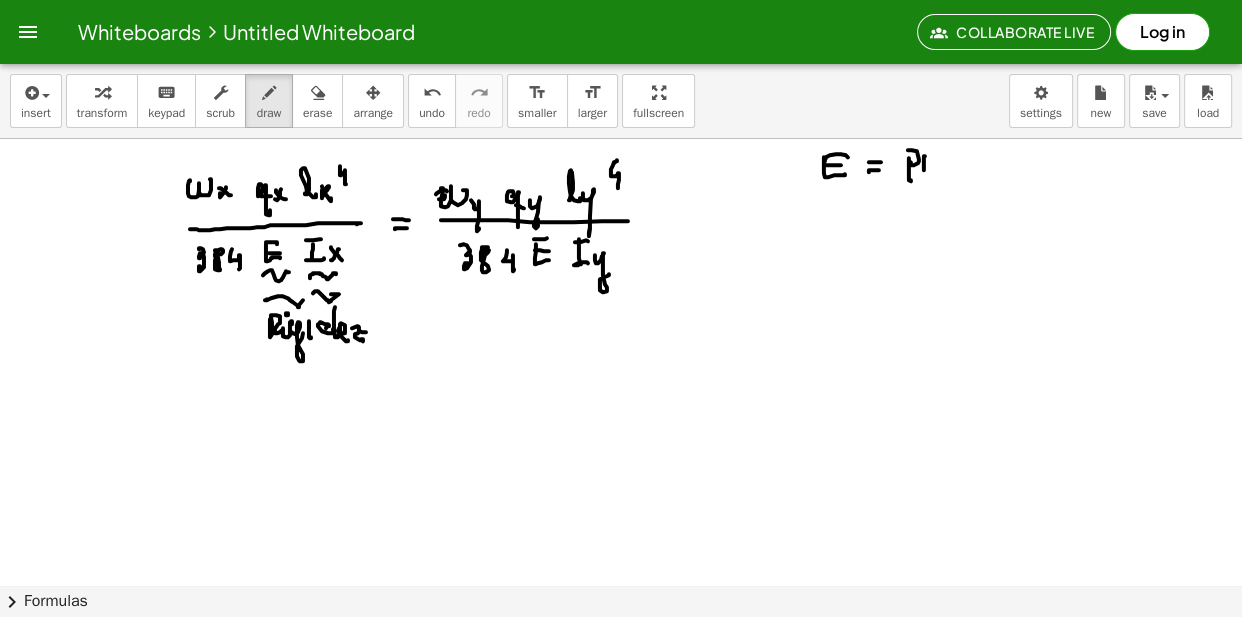 click at bounding box center [621, 649] 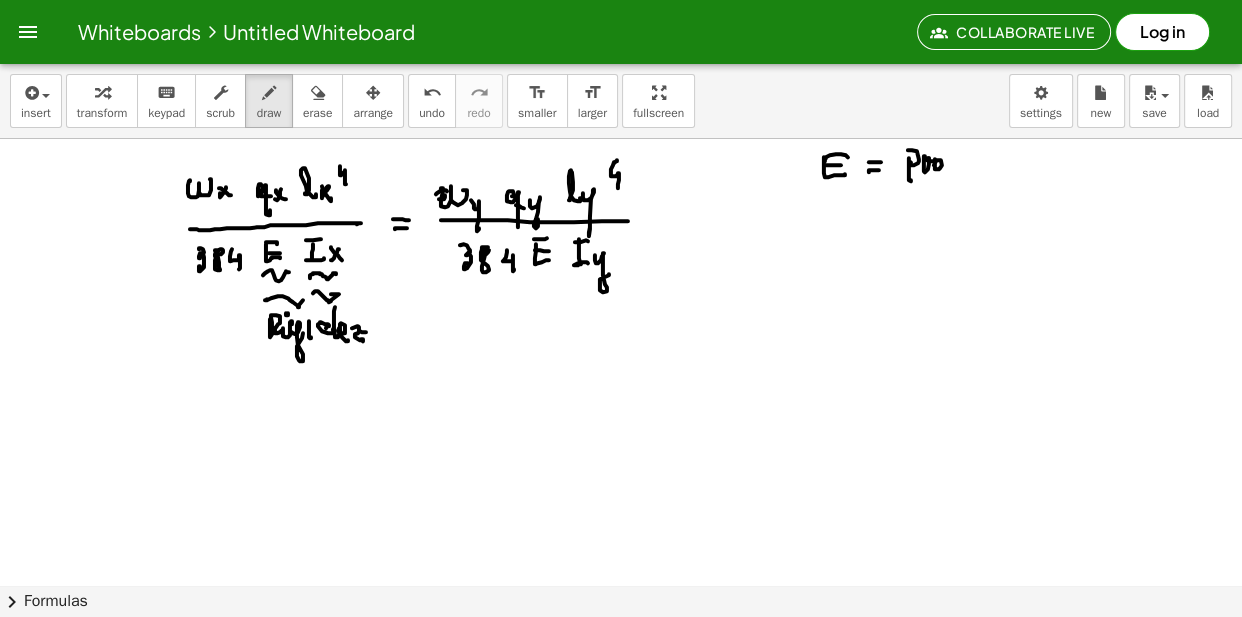 click at bounding box center [621, 649] 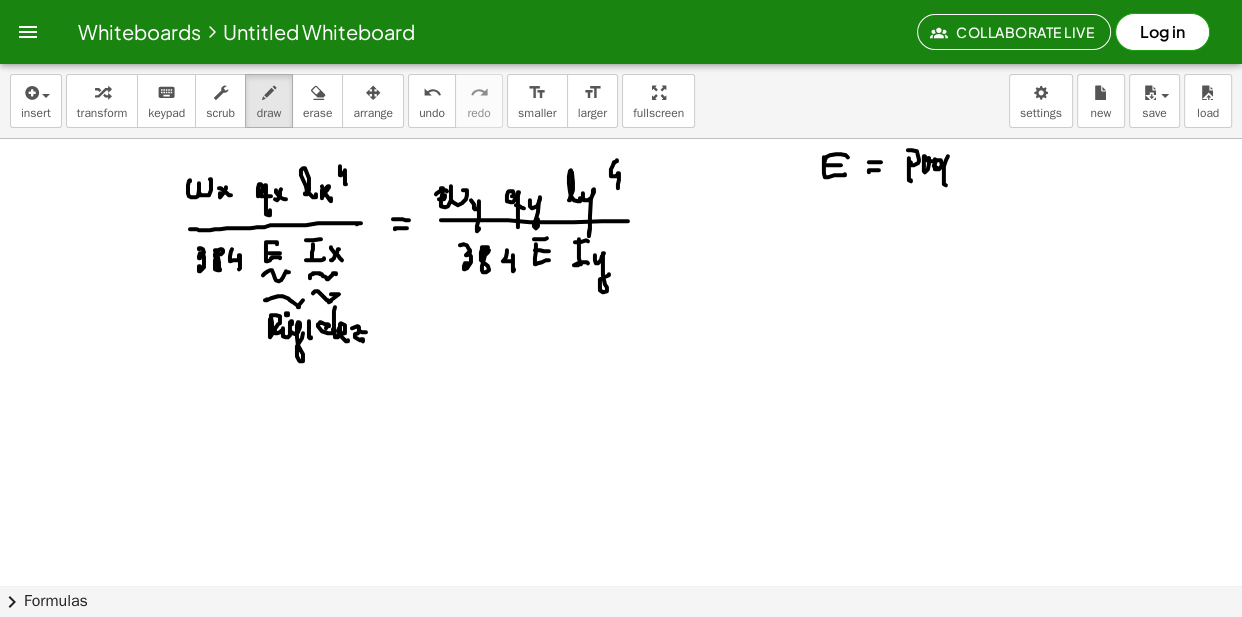 click at bounding box center [621, 649] 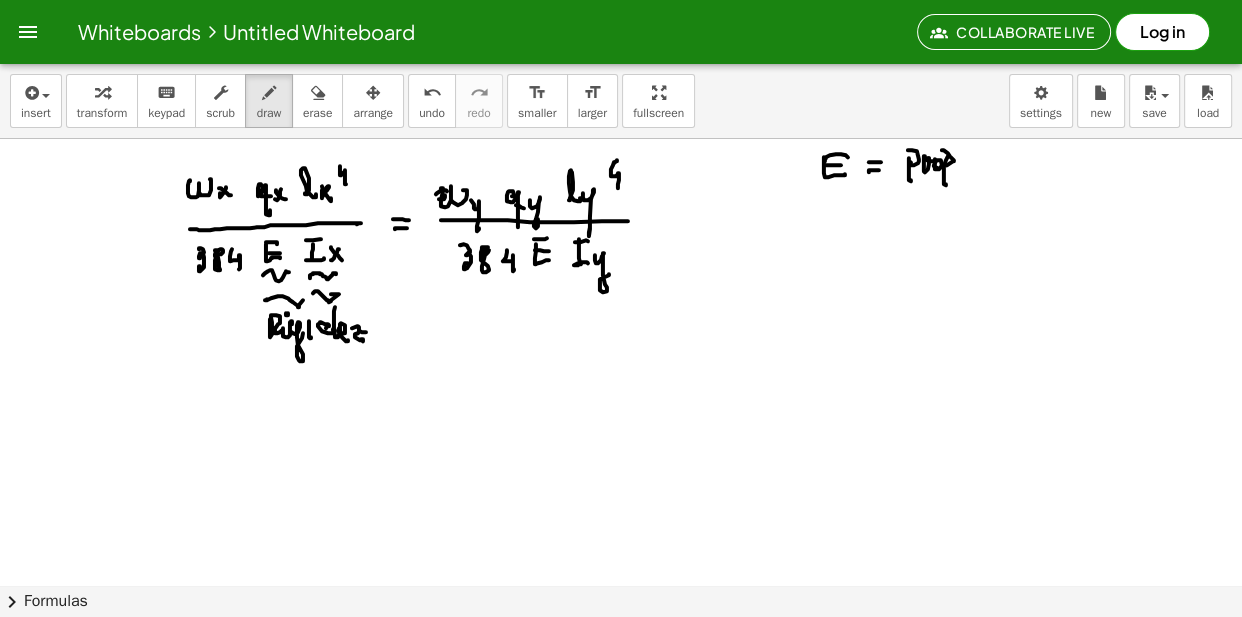 click at bounding box center [621, 649] 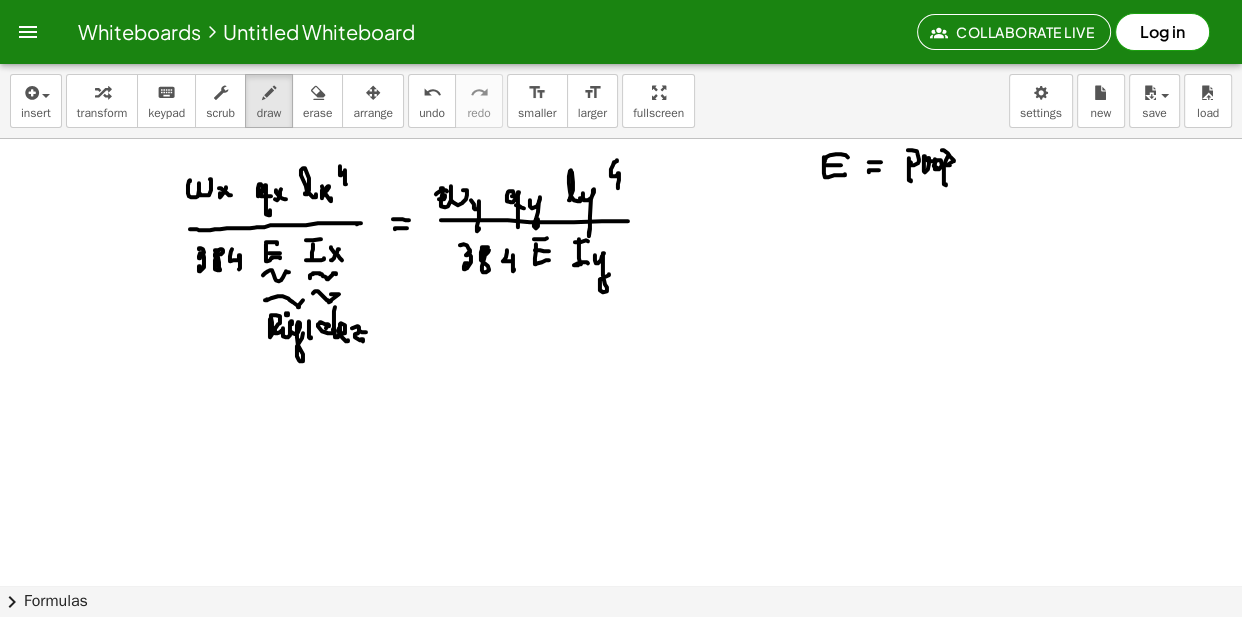 click at bounding box center [621, 649] 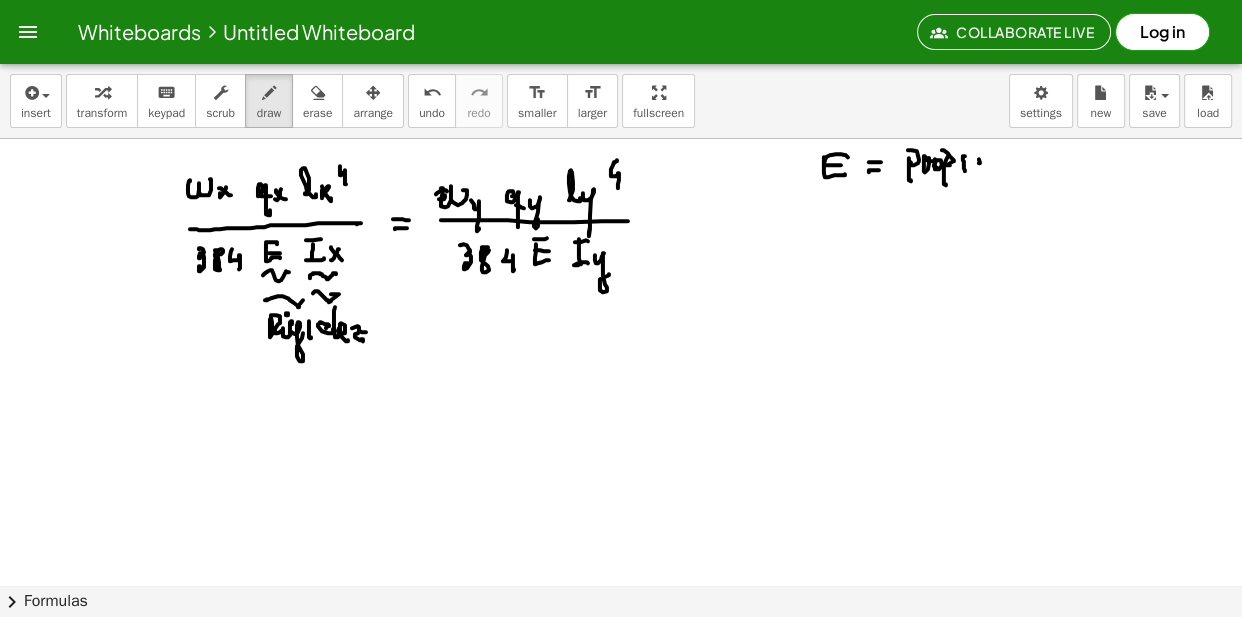 click at bounding box center (621, 649) 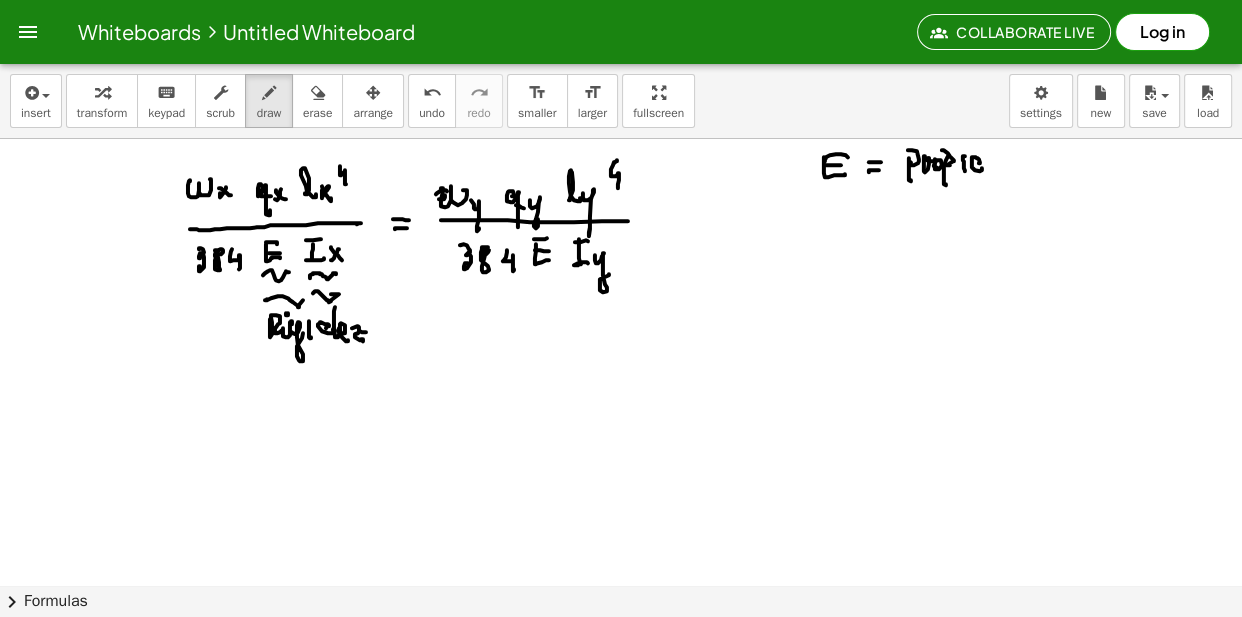 click at bounding box center (621, 649) 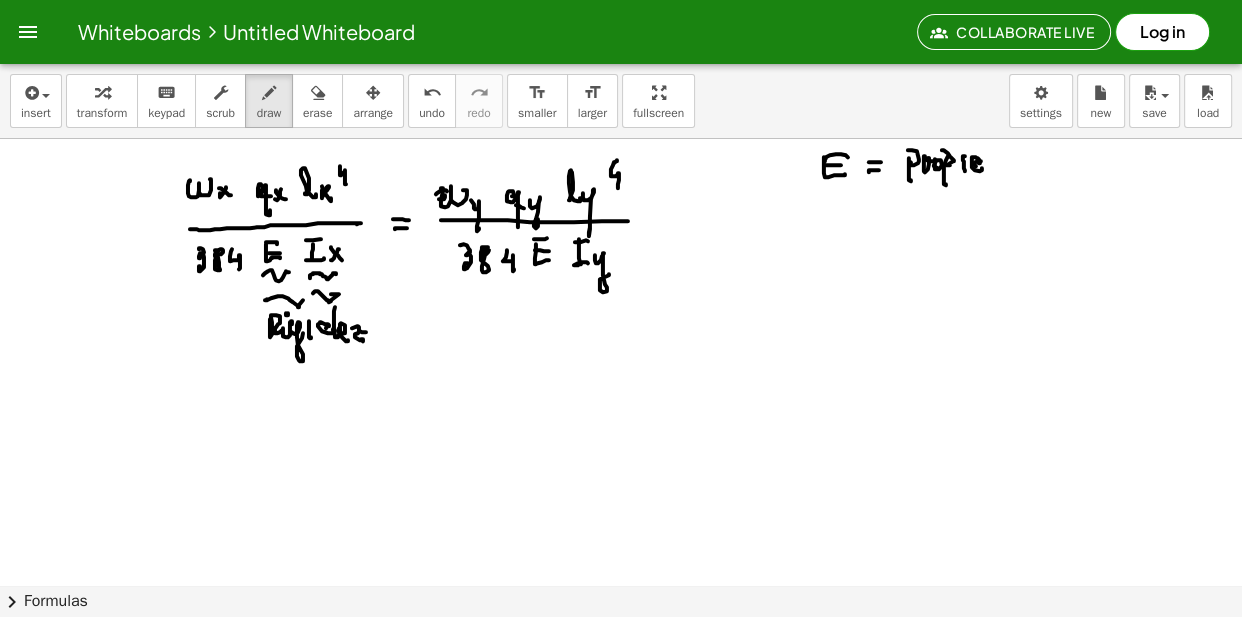 click at bounding box center [621, 649] 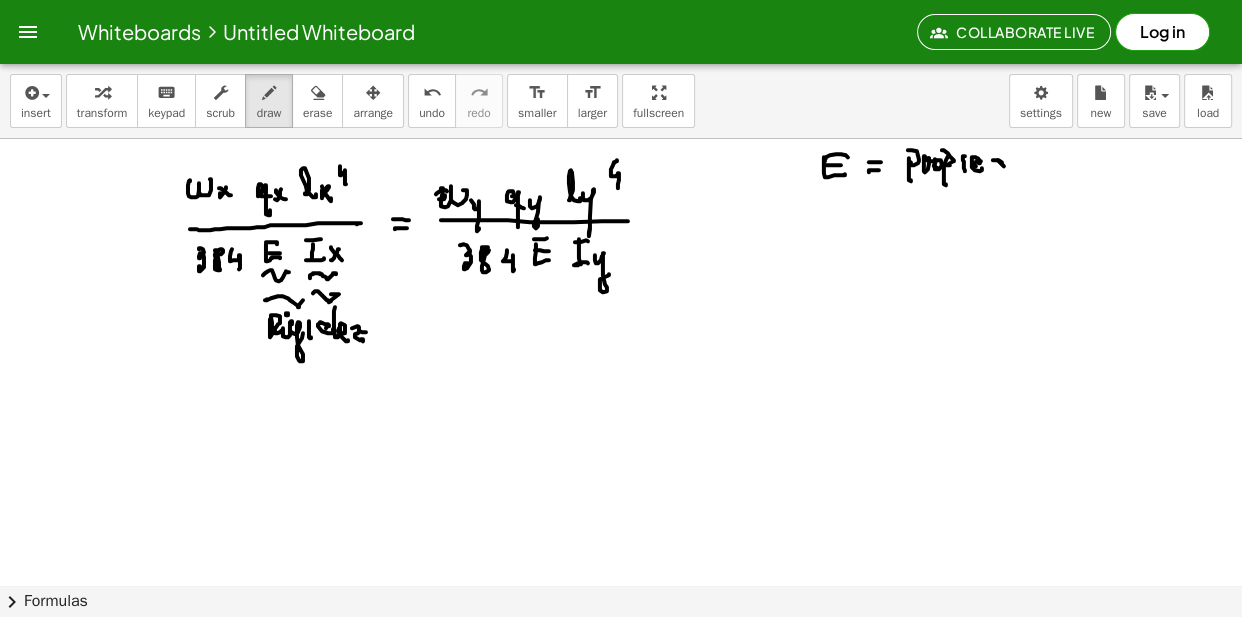click at bounding box center (621, 649) 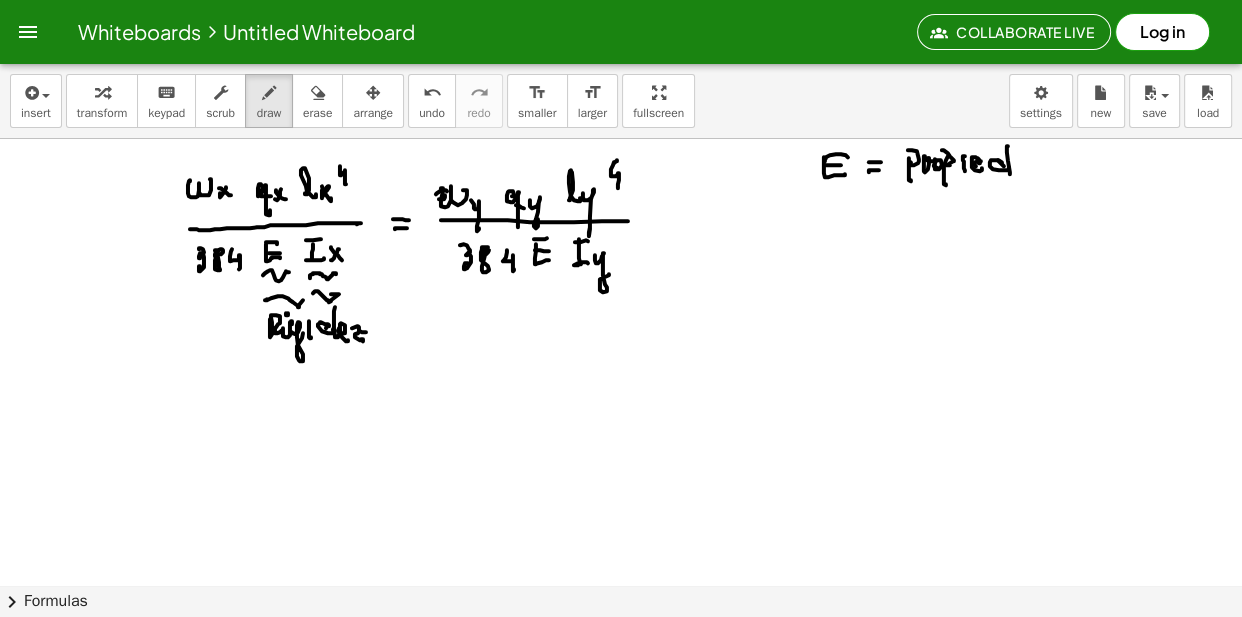 click at bounding box center [621, 649] 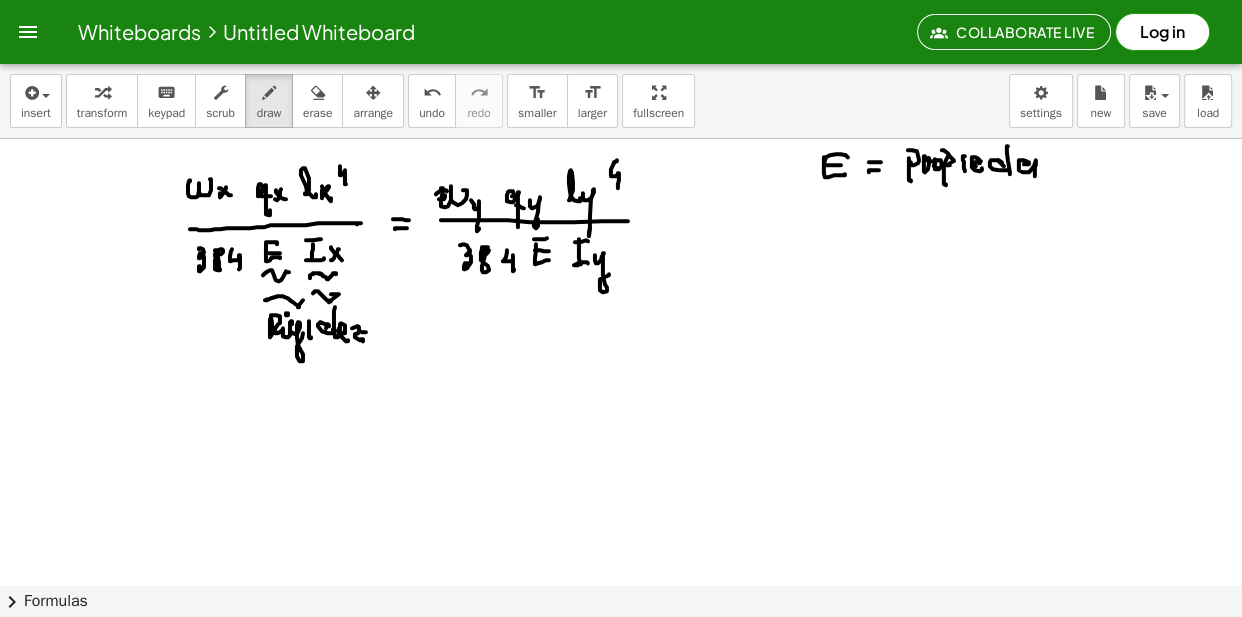 click at bounding box center (621, 649) 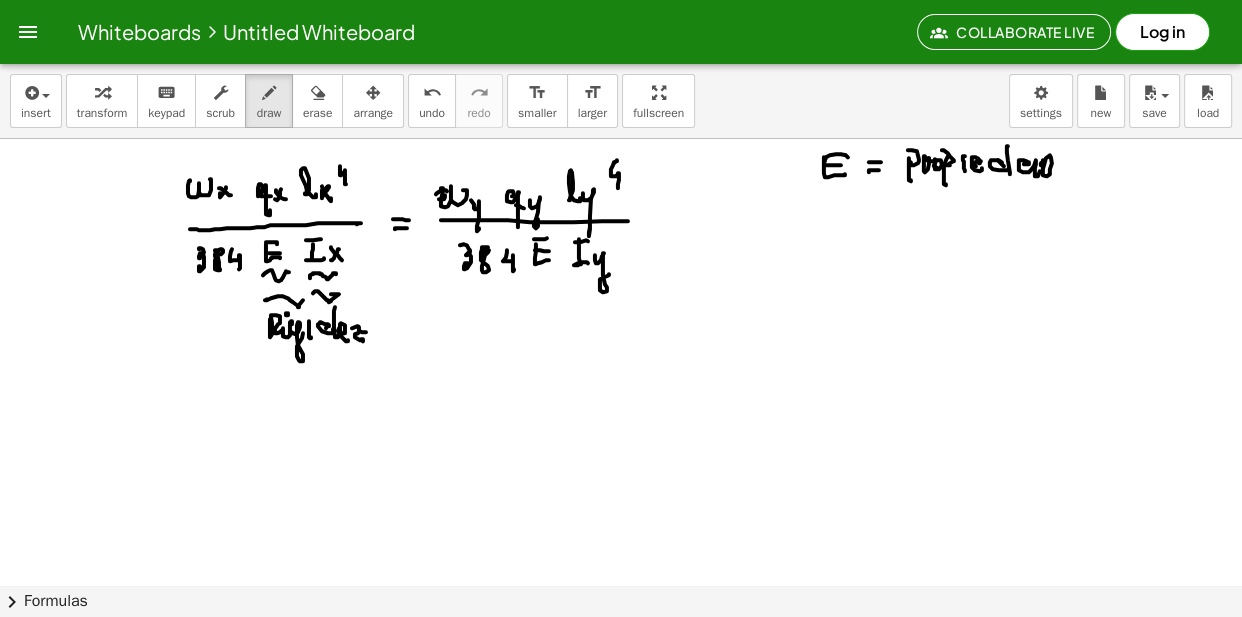 click at bounding box center [621, 649] 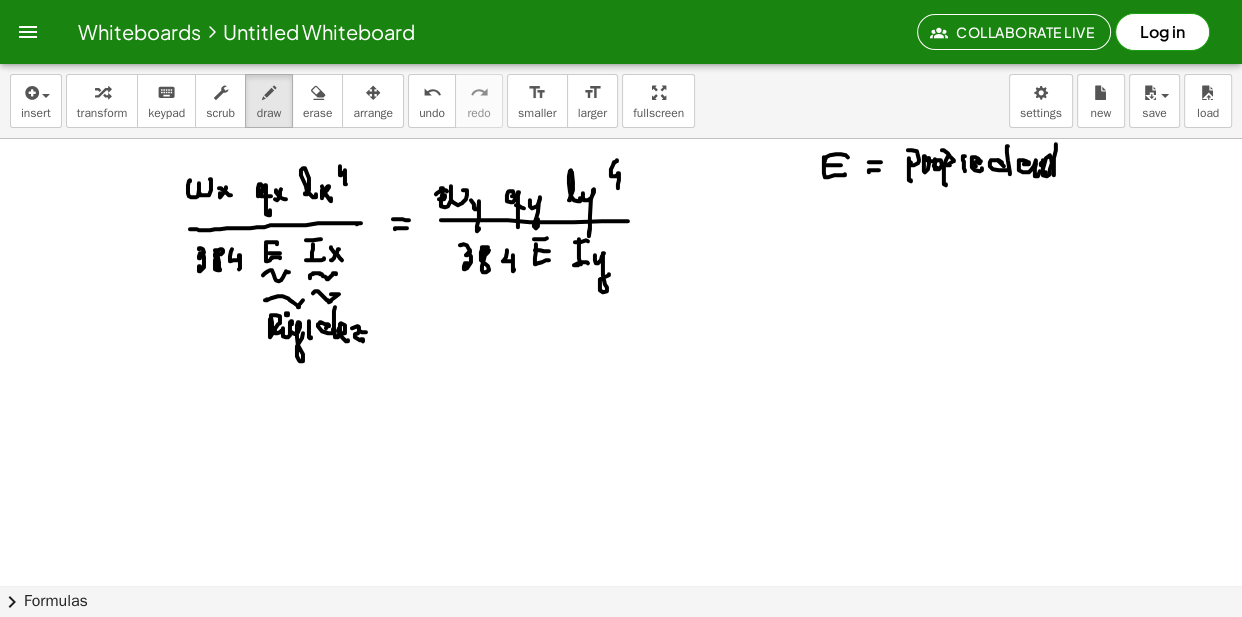 click at bounding box center [621, 649] 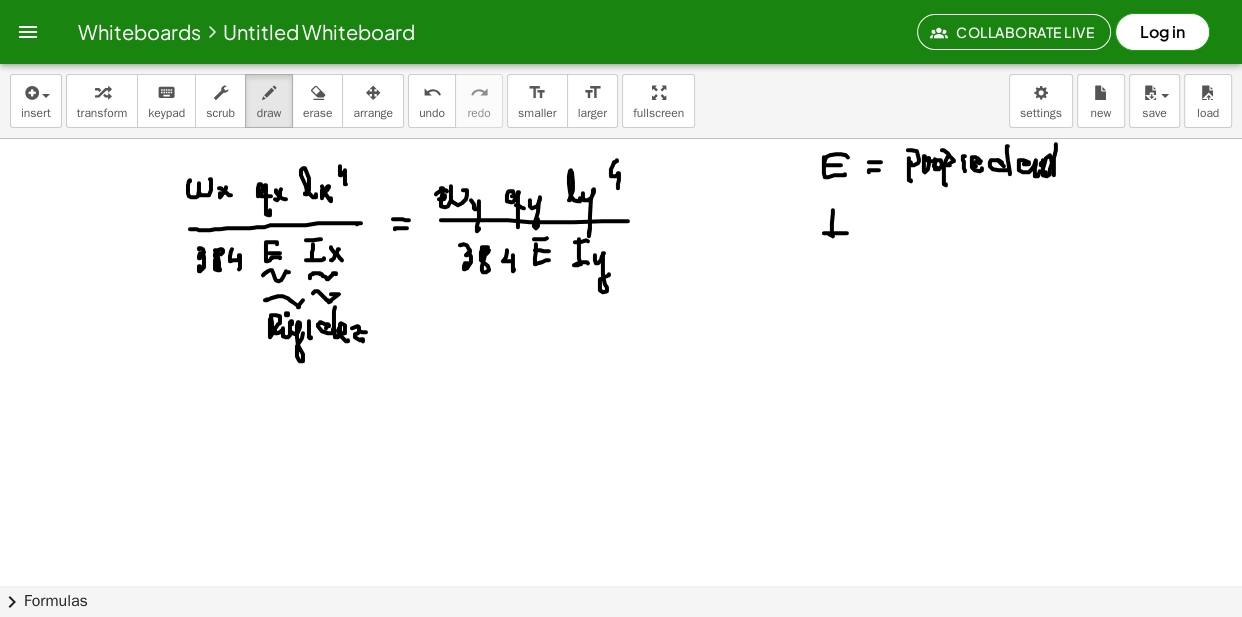 click at bounding box center [621, 649] 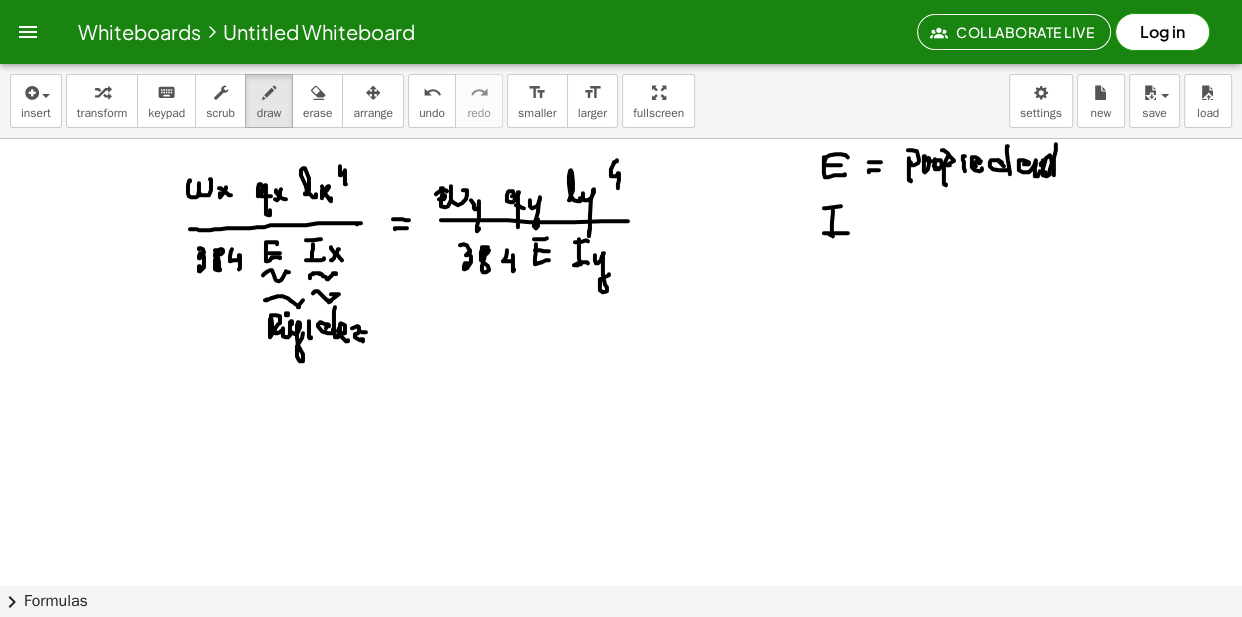 click at bounding box center (621, 649) 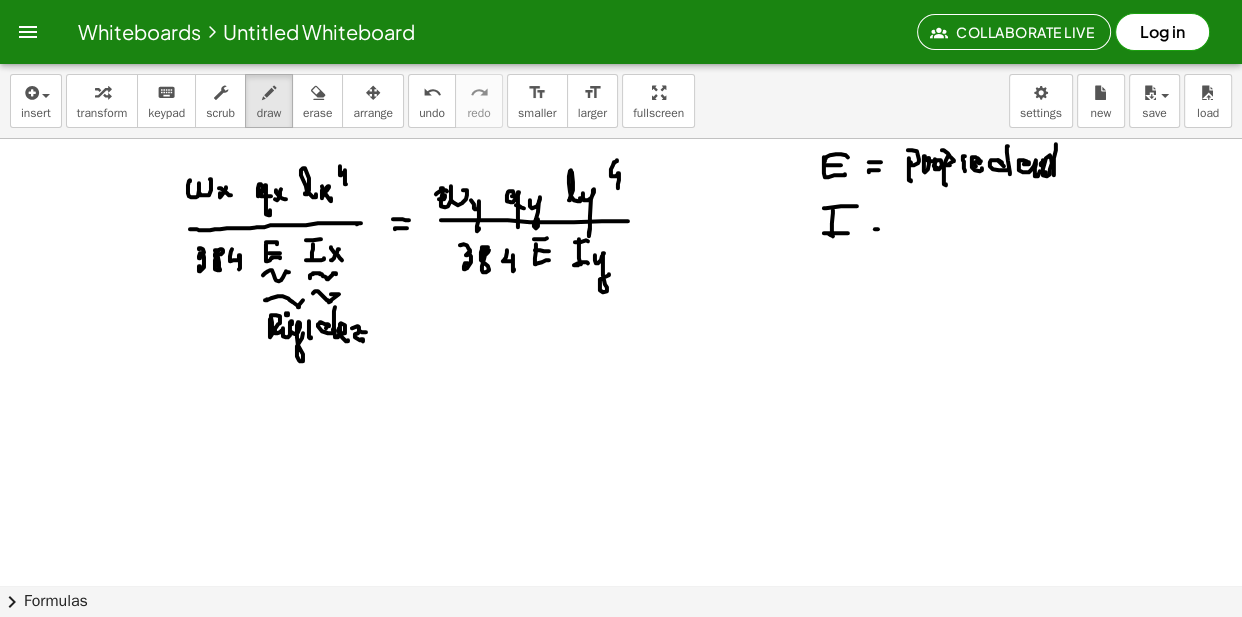click at bounding box center [621, 649] 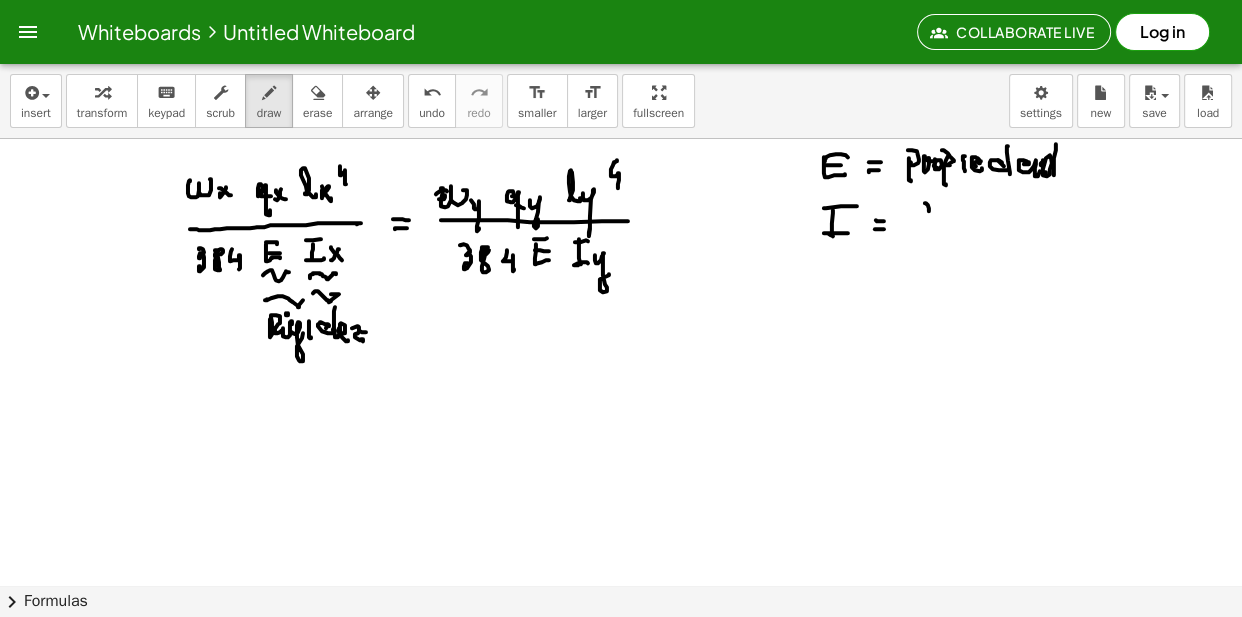 click at bounding box center [621, 649] 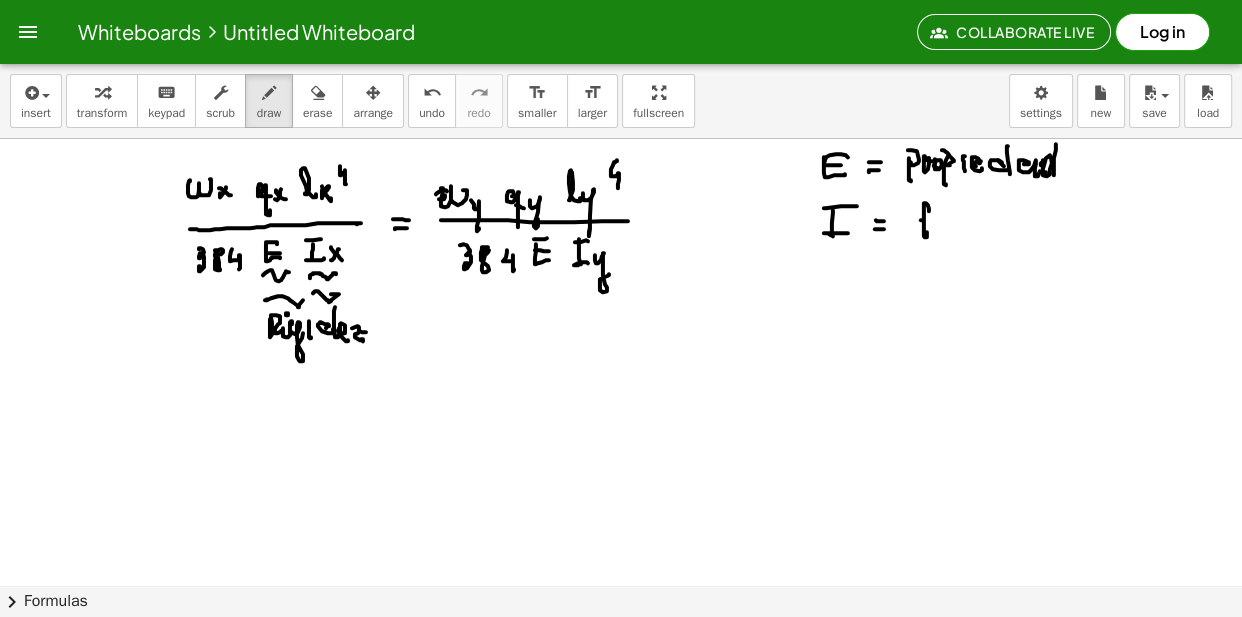 click at bounding box center (621, 649) 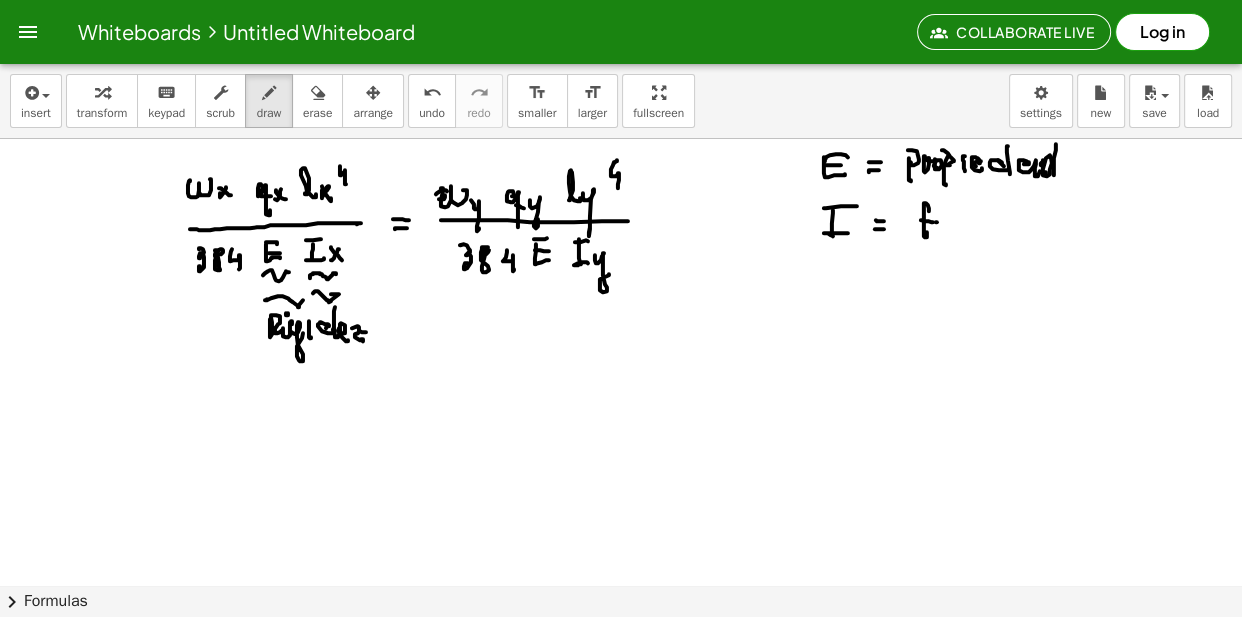 click at bounding box center (621, 649) 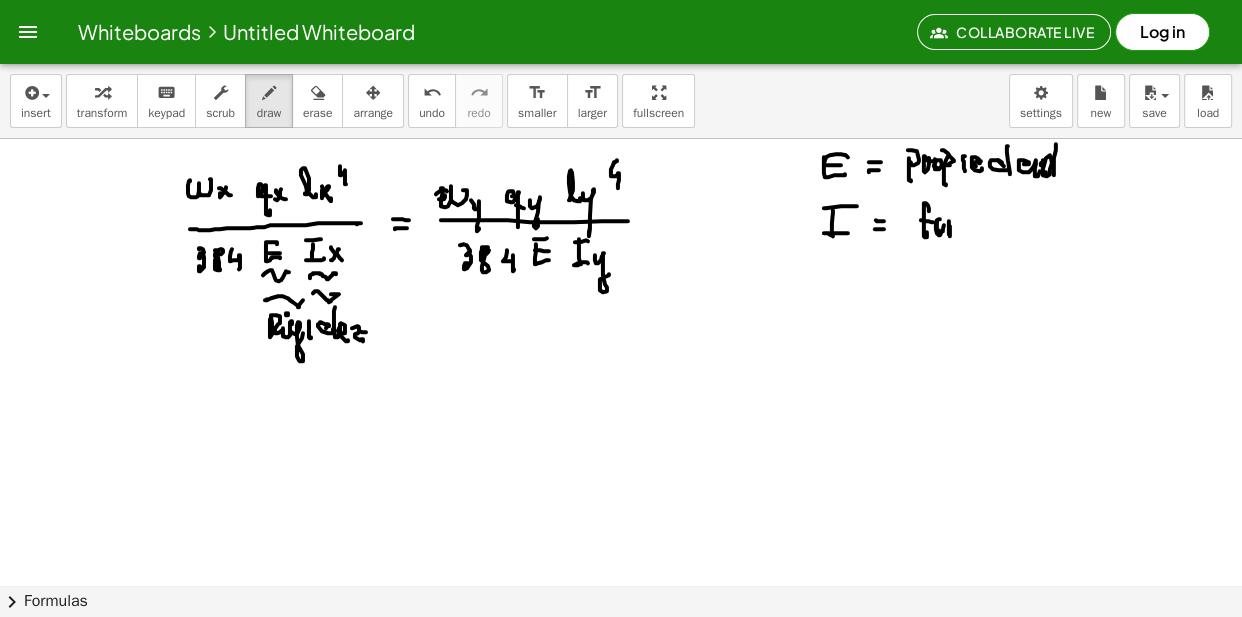 click at bounding box center (621, 649) 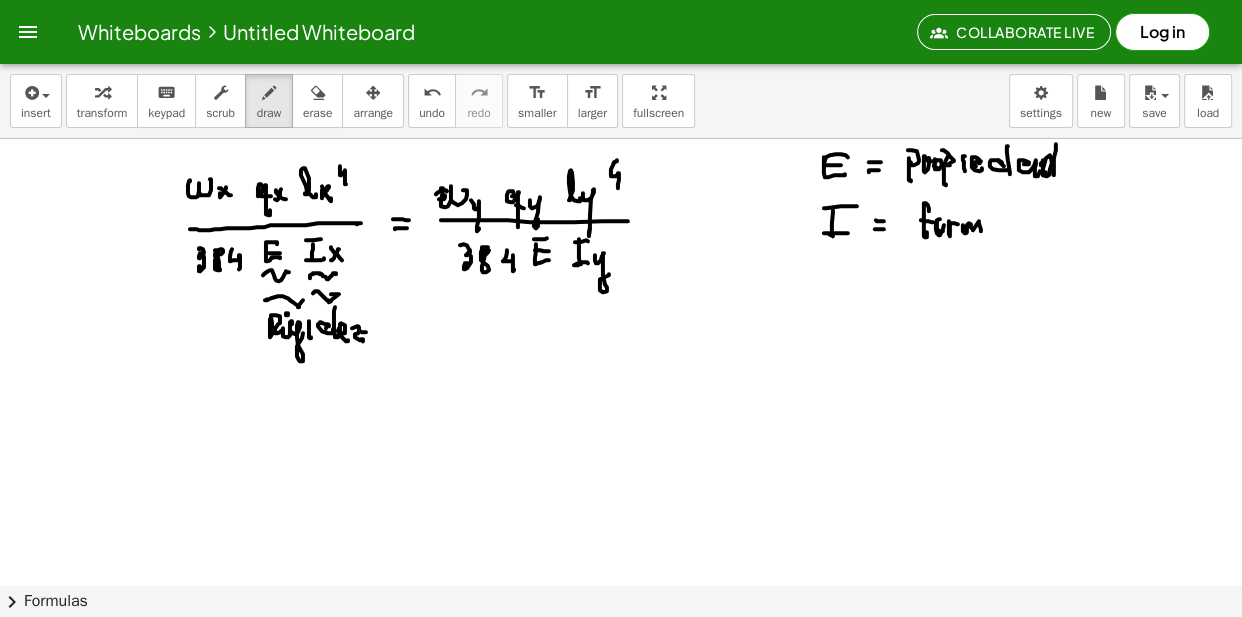 click at bounding box center [621, 649] 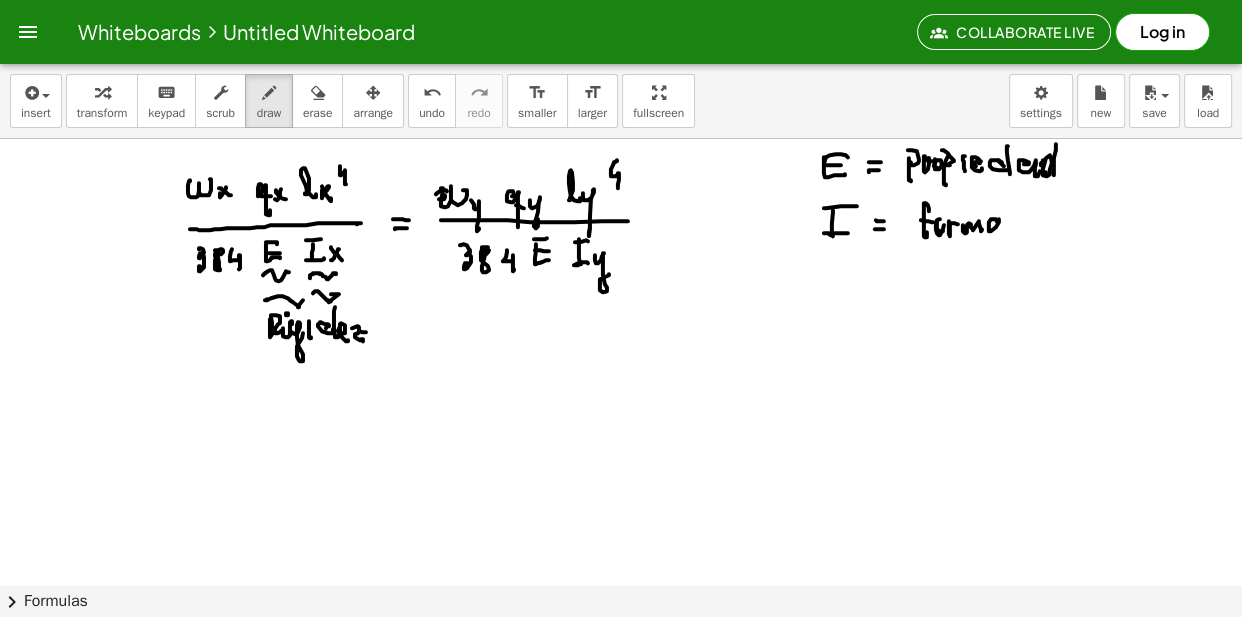 click at bounding box center [621, 649] 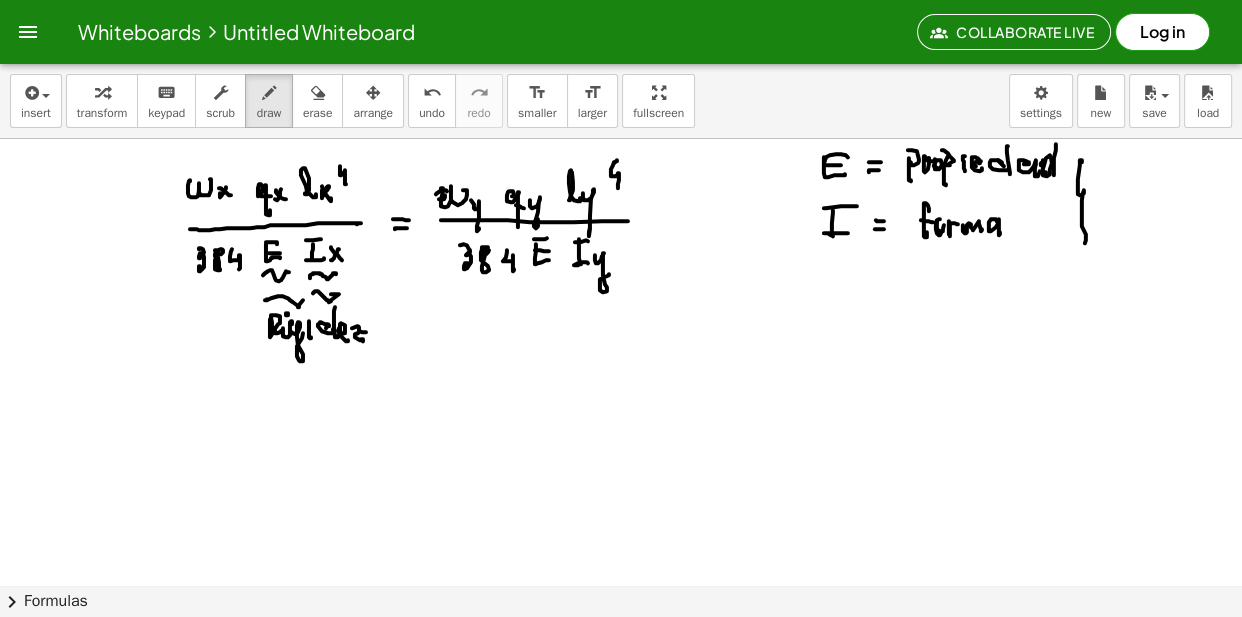 click at bounding box center [621, 649] 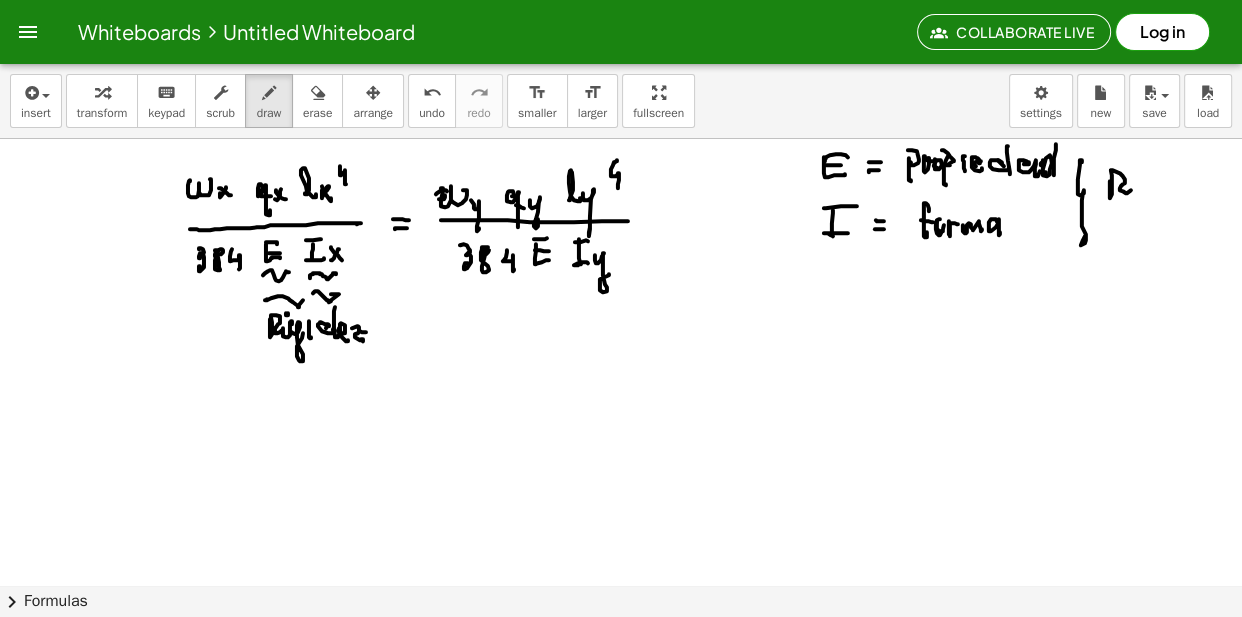 click at bounding box center [621, 649] 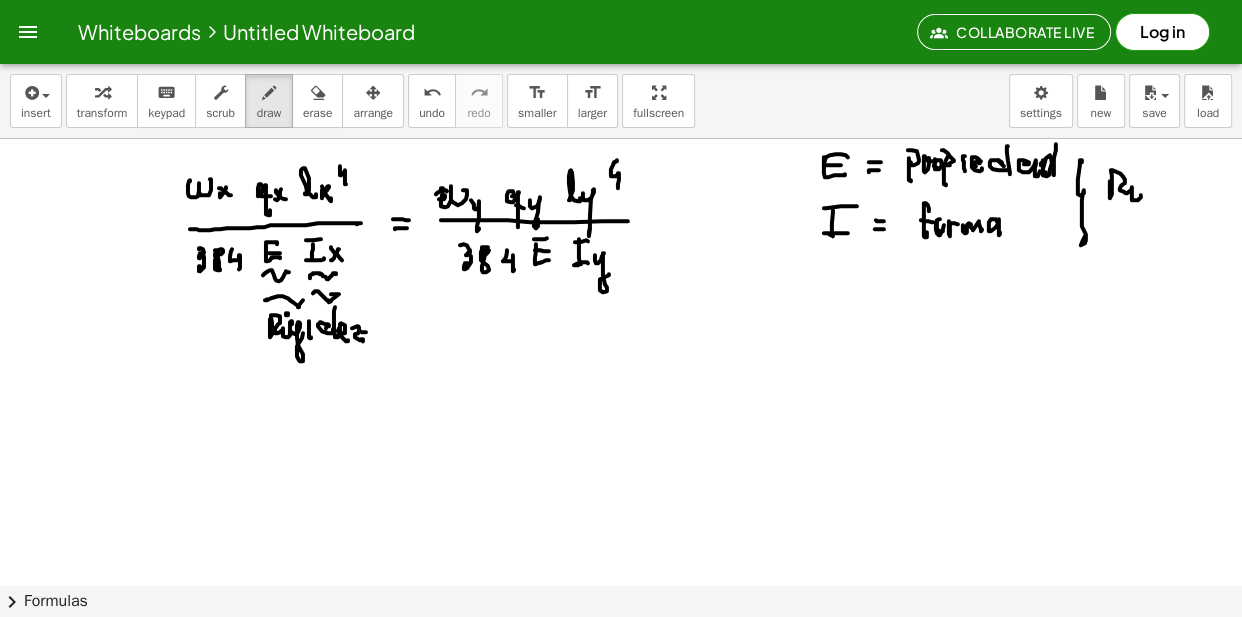 click at bounding box center [621, 649] 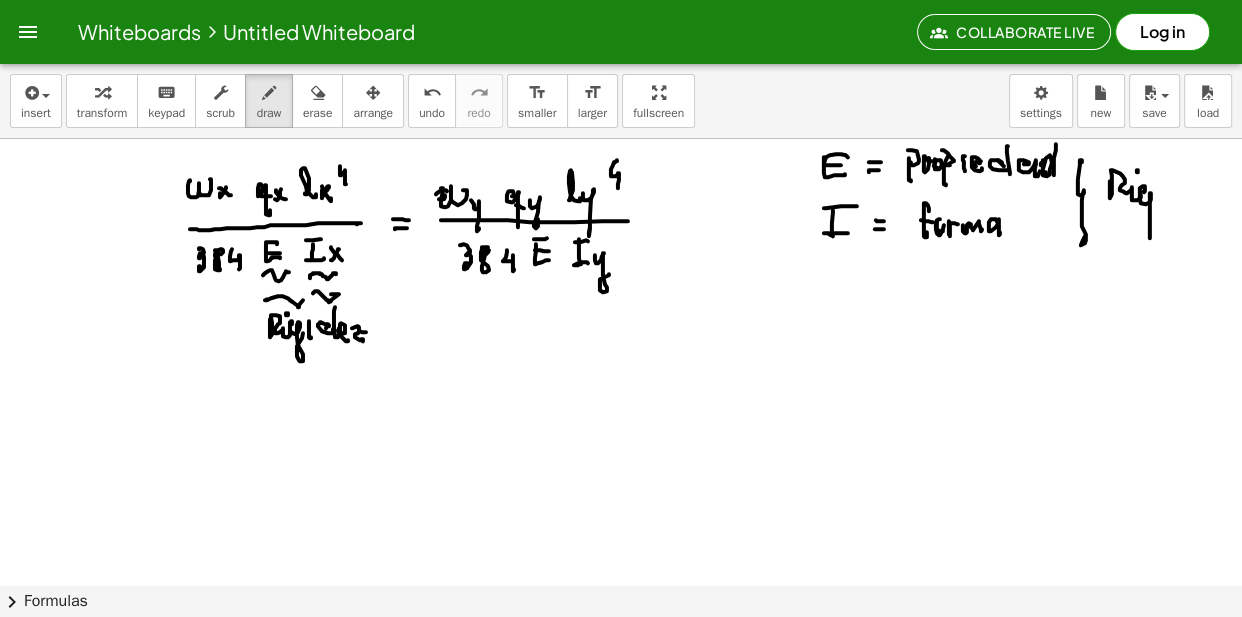 click at bounding box center [621, 649] 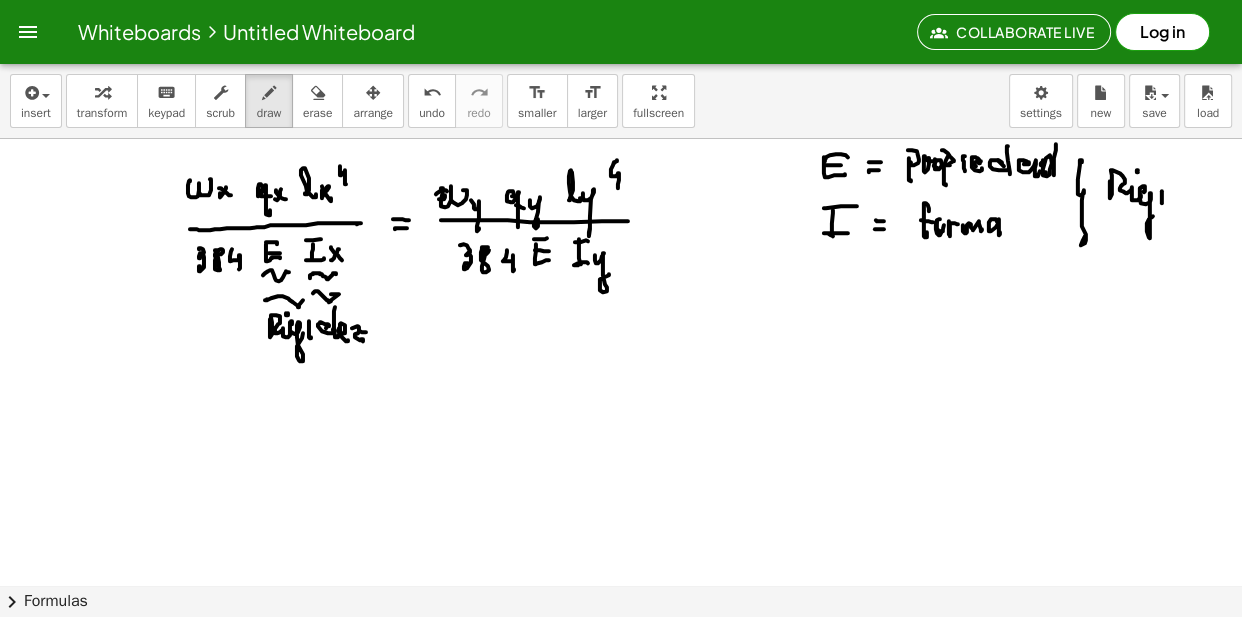 click at bounding box center [621, 649] 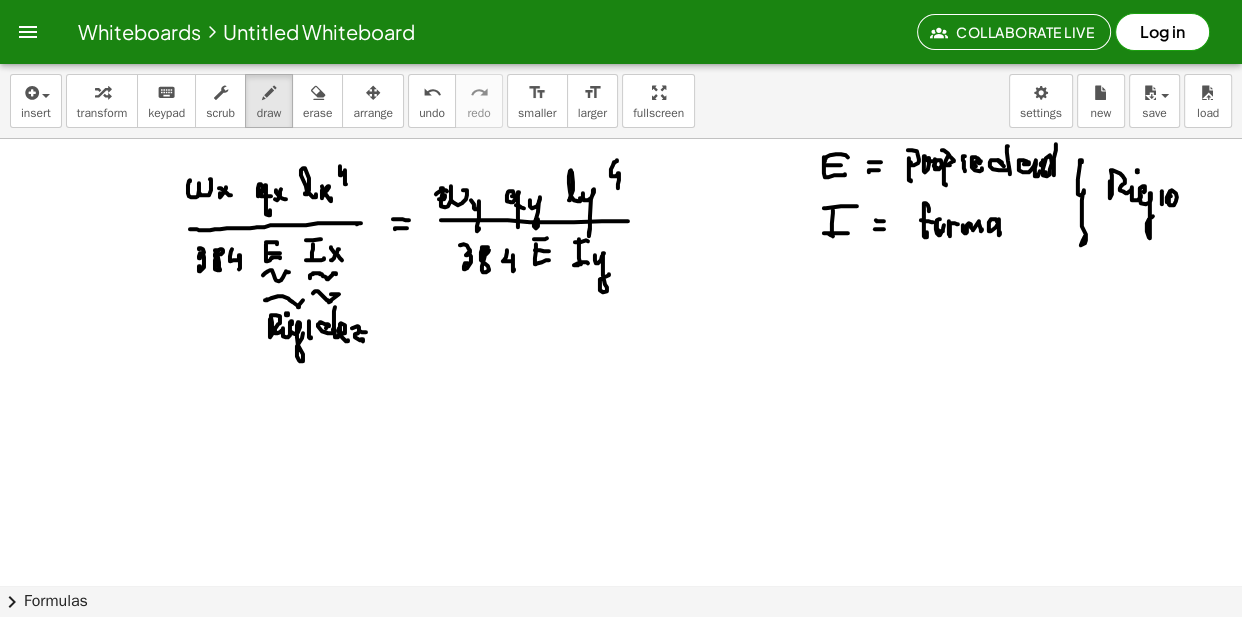 click at bounding box center (621, 649) 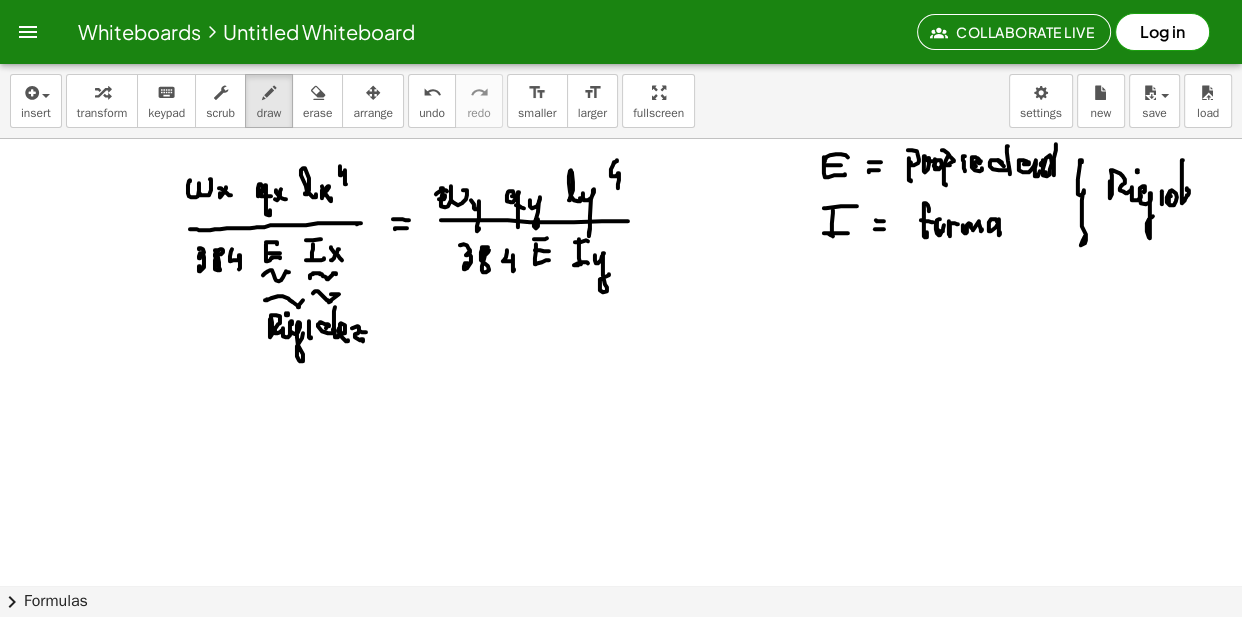 click at bounding box center [621, 649] 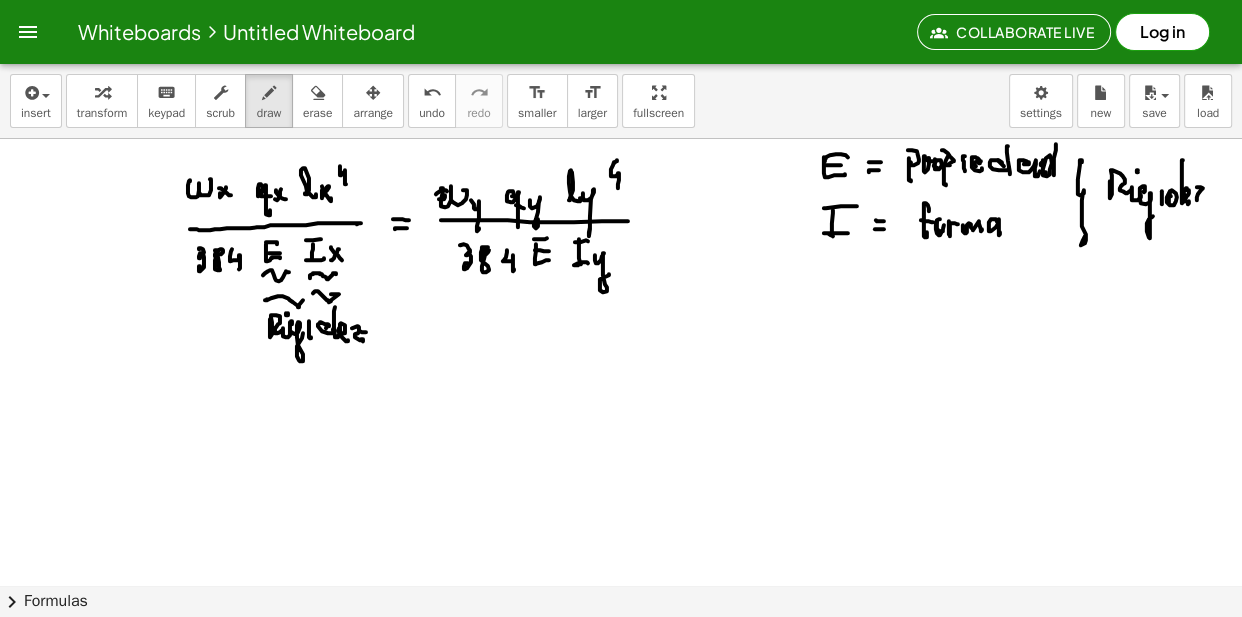click at bounding box center (621, 649) 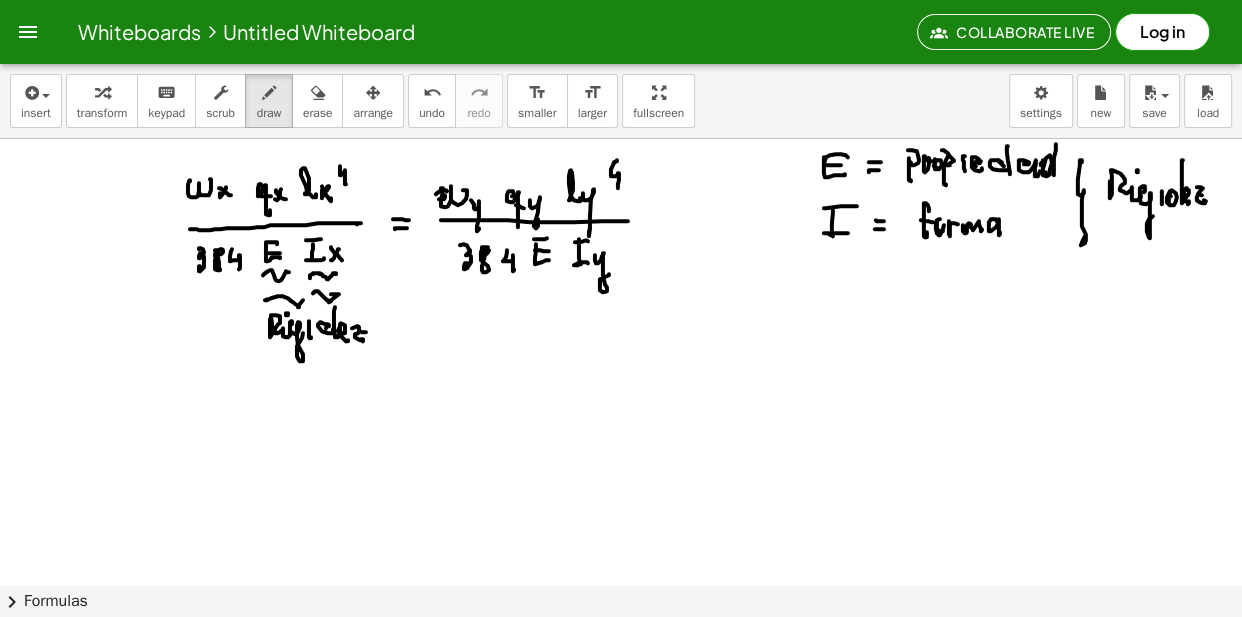 click at bounding box center [621, 649] 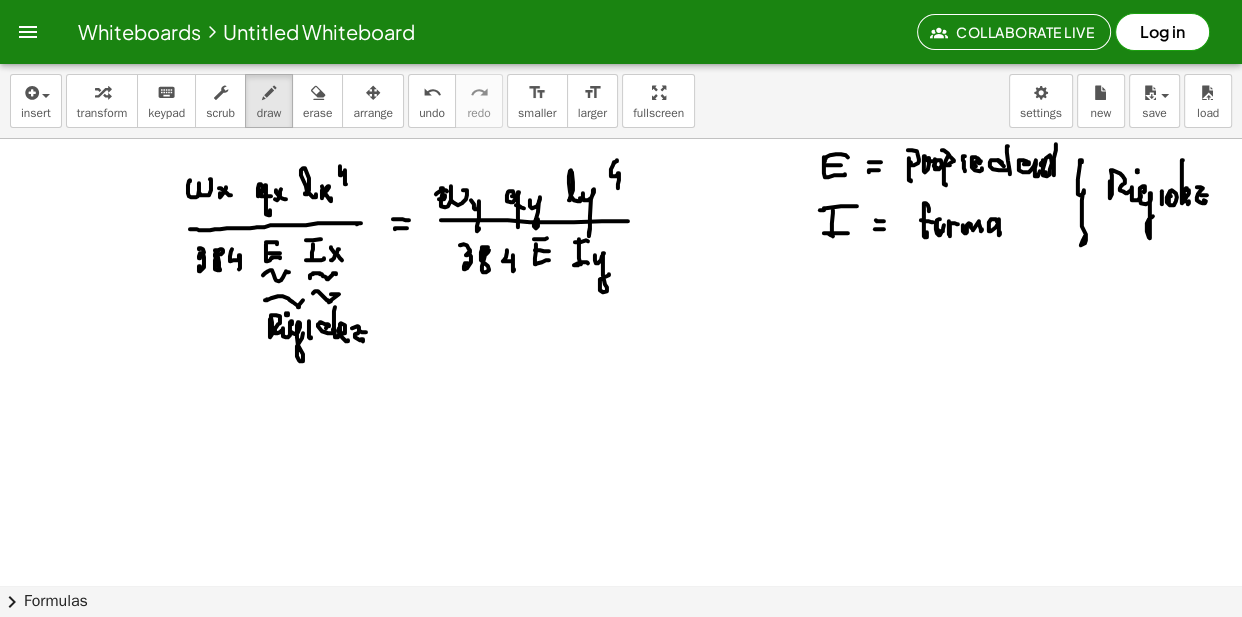 click at bounding box center [621, 649] 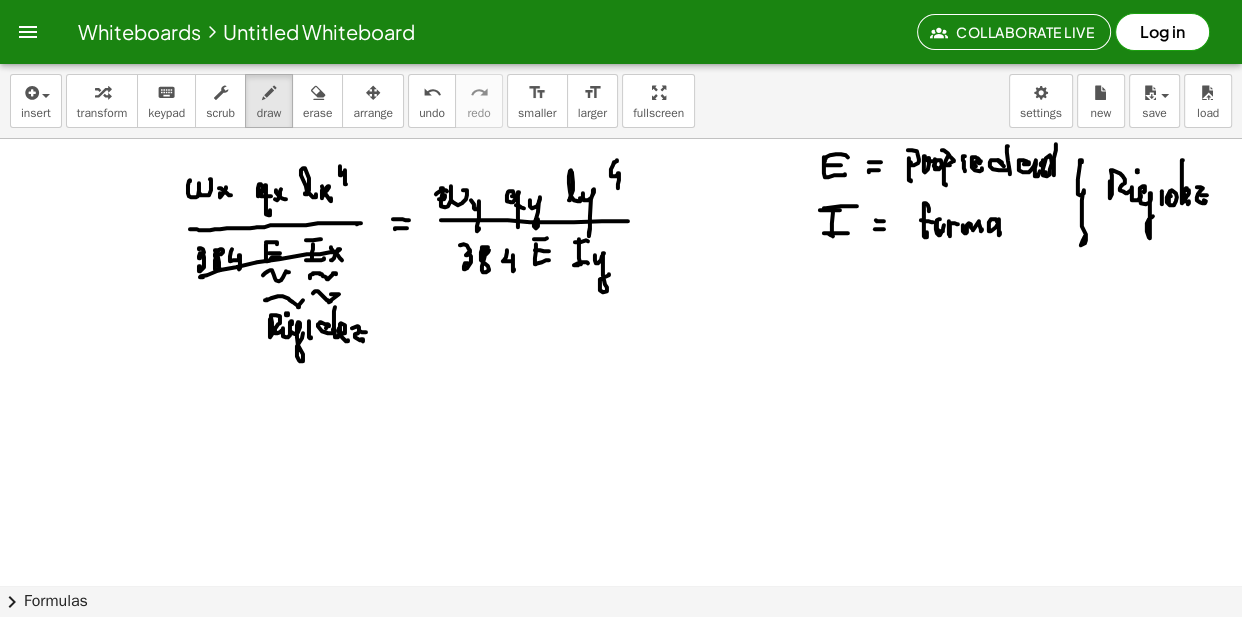 click at bounding box center (621, 649) 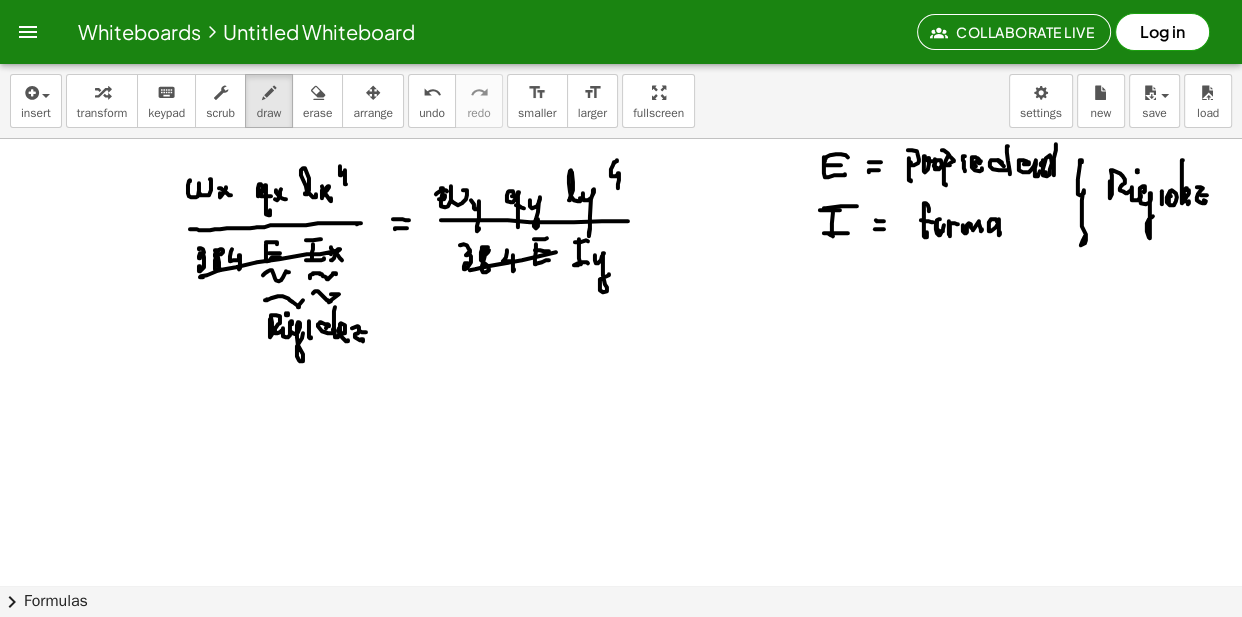 click at bounding box center [621, 649] 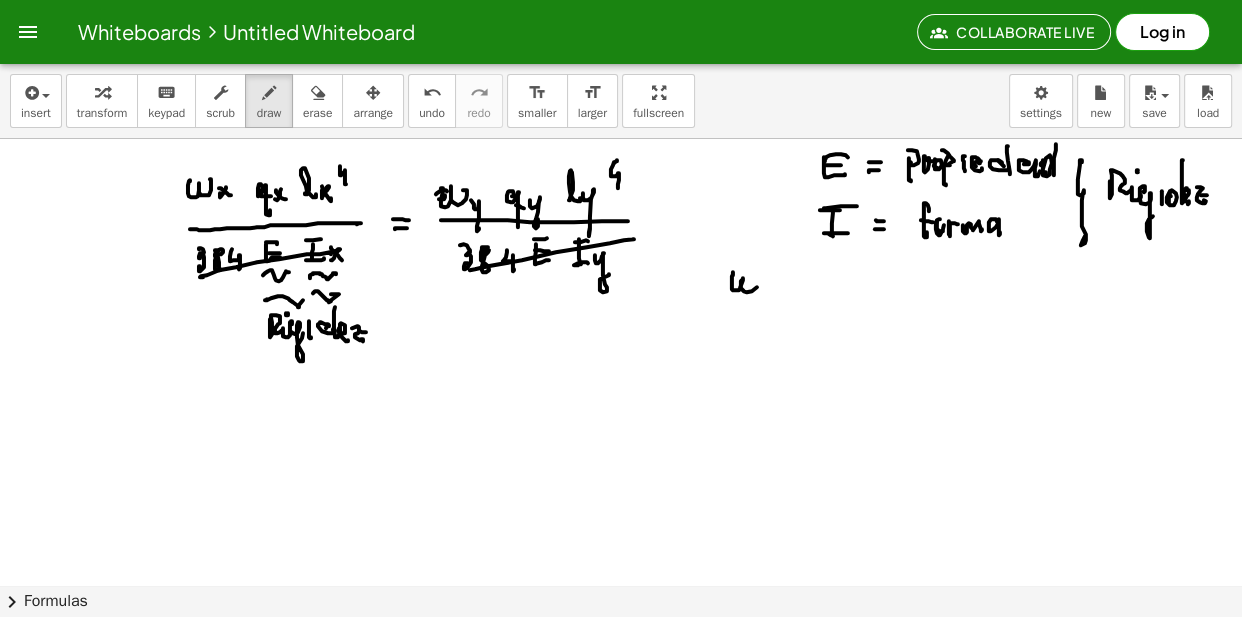 click at bounding box center (621, 649) 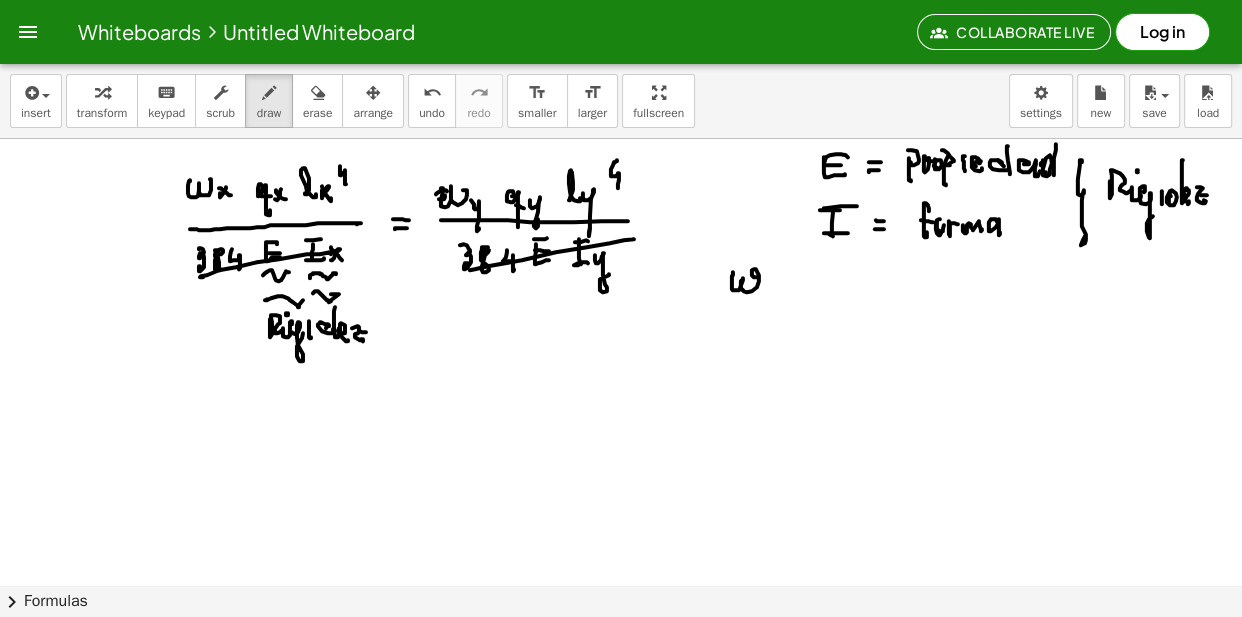 click at bounding box center [621, 649] 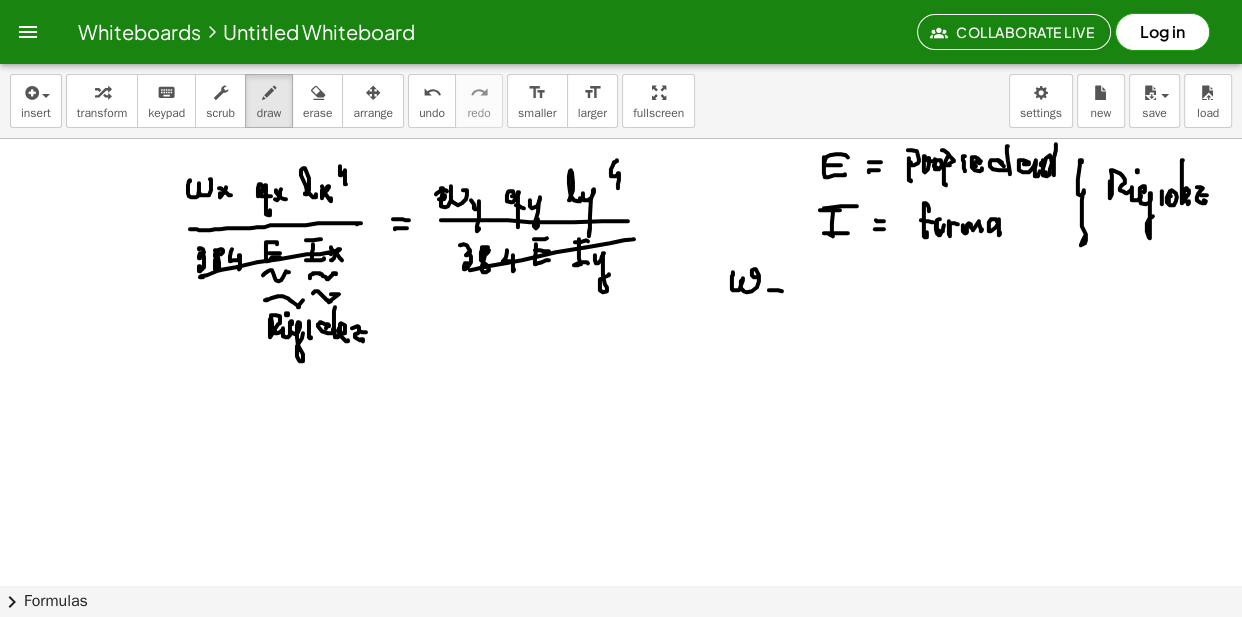 click at bounding box center (621, 649) 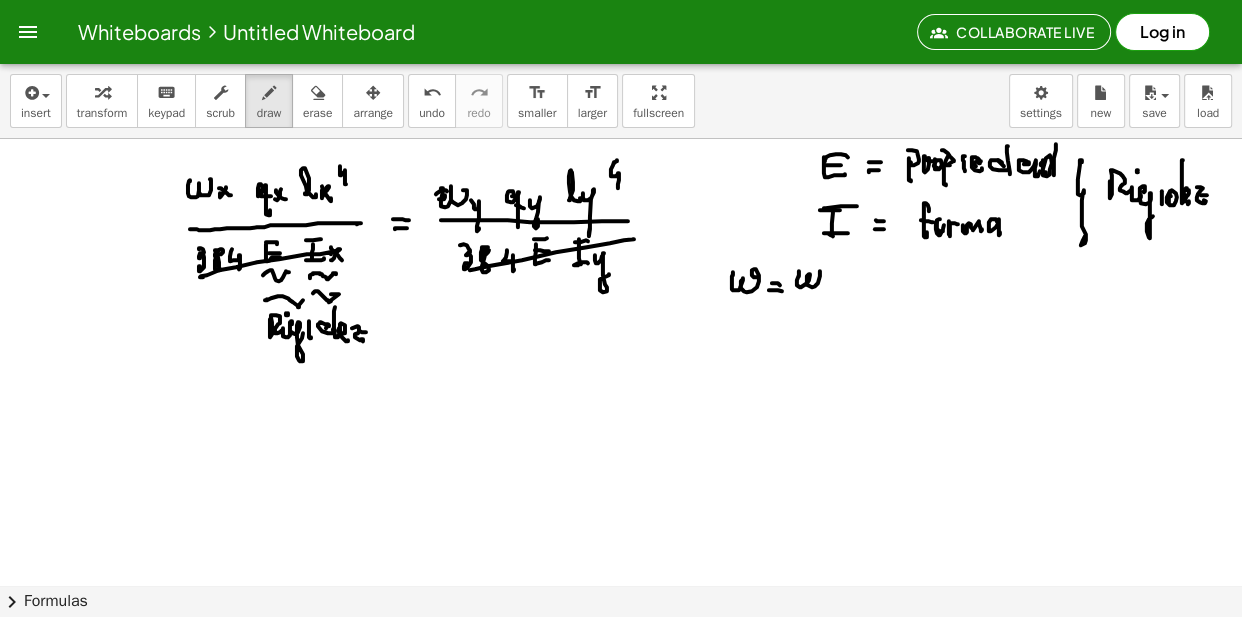 click at bounding box center (621, 649) 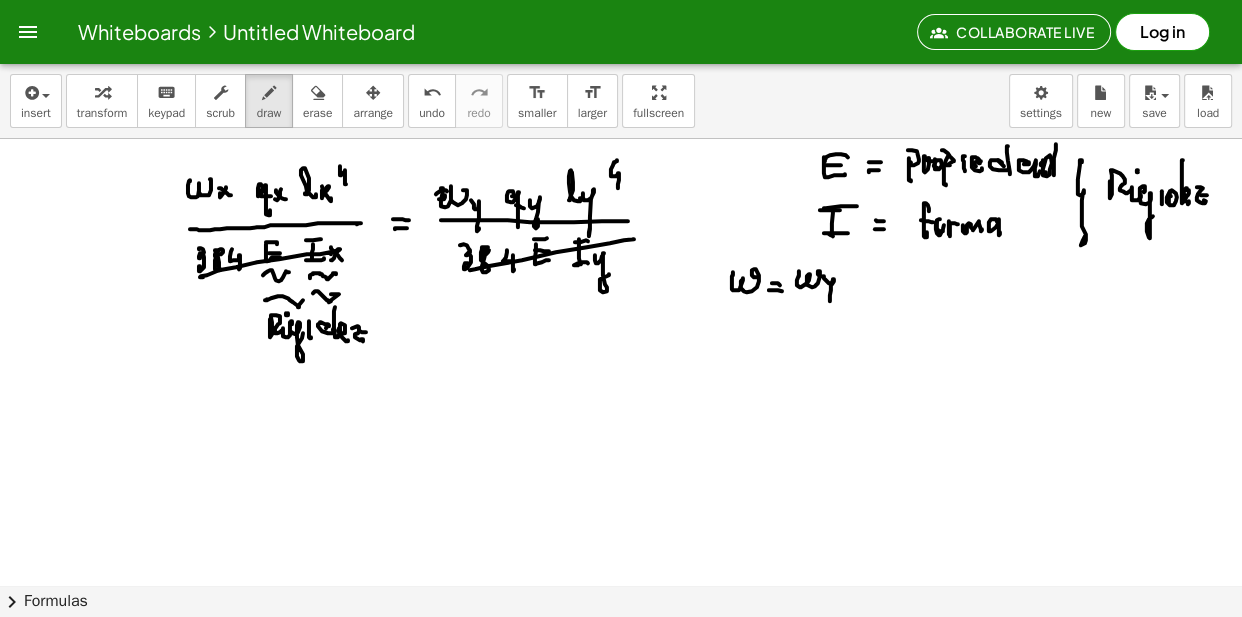 click at bounding box center [621, 649] 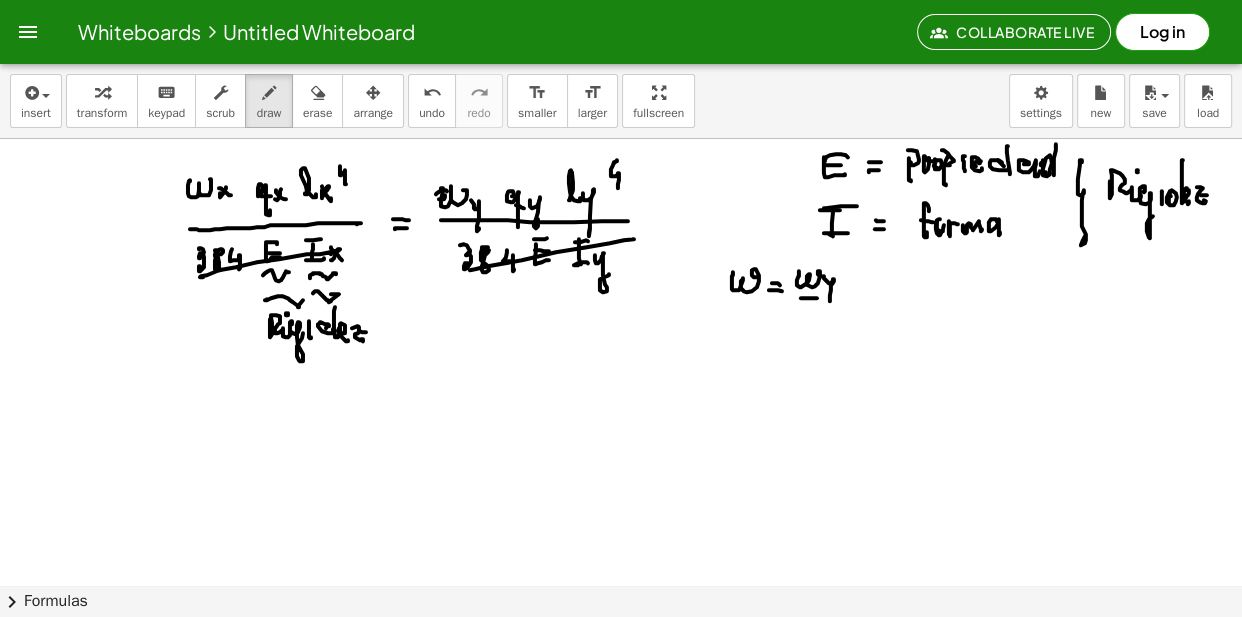 click at bounding box center [621, 649] 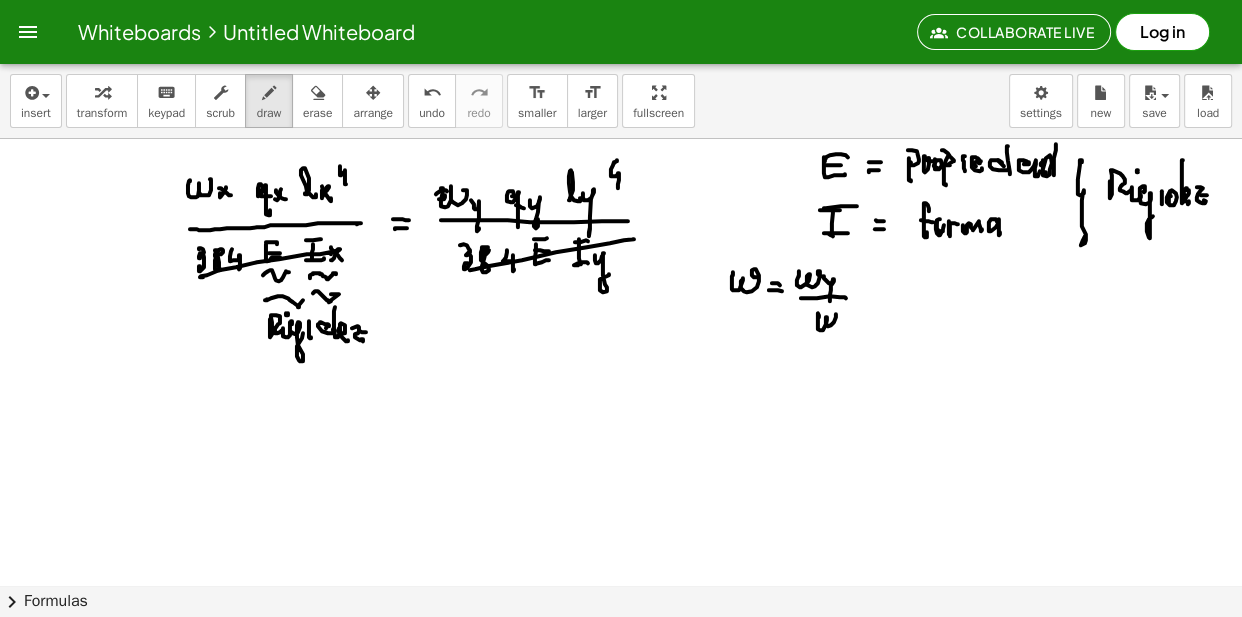 click at bounding box center [621, 649] 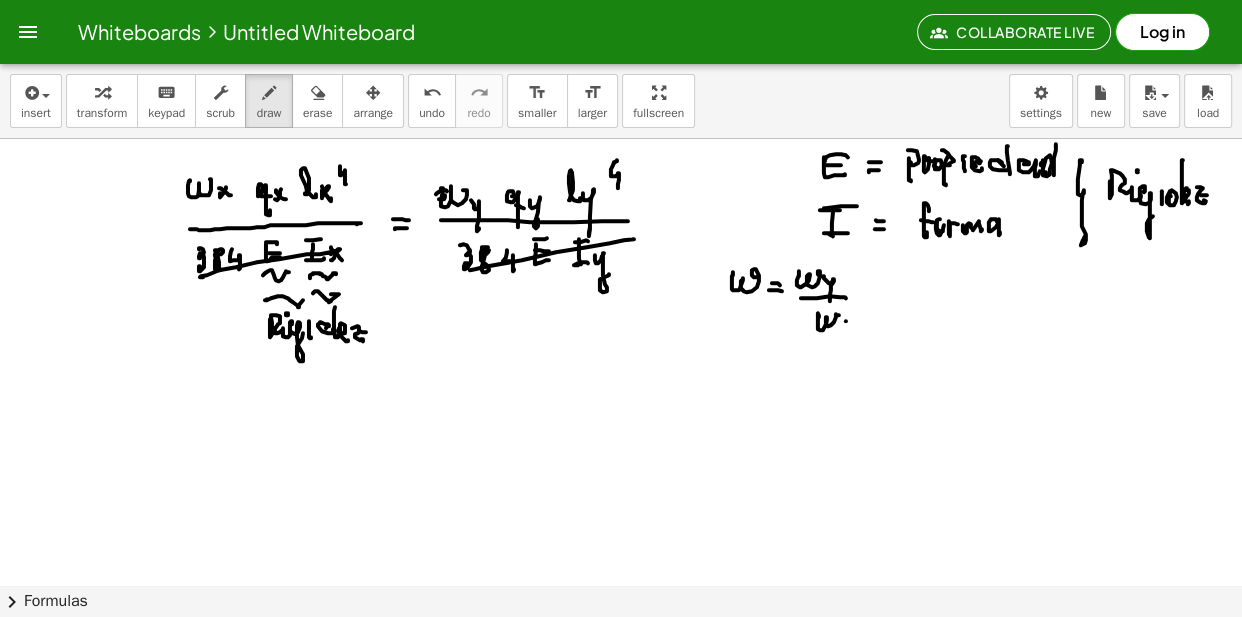 click at bounding box center (621, 649) 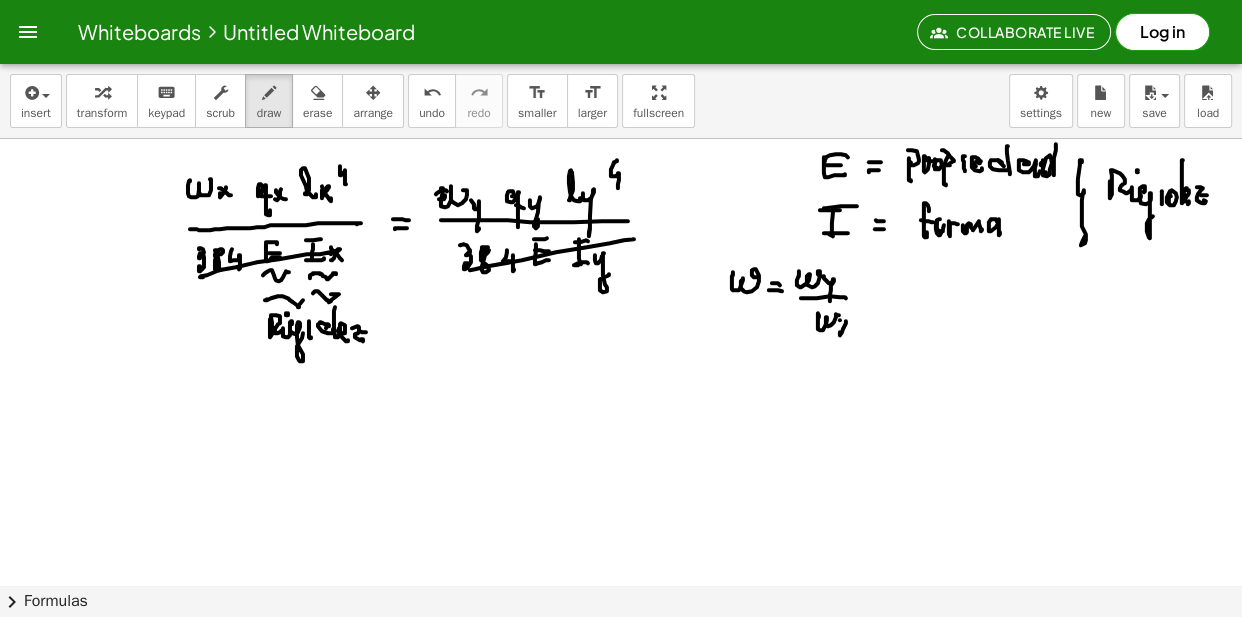 click at bounding box center [621, 649] 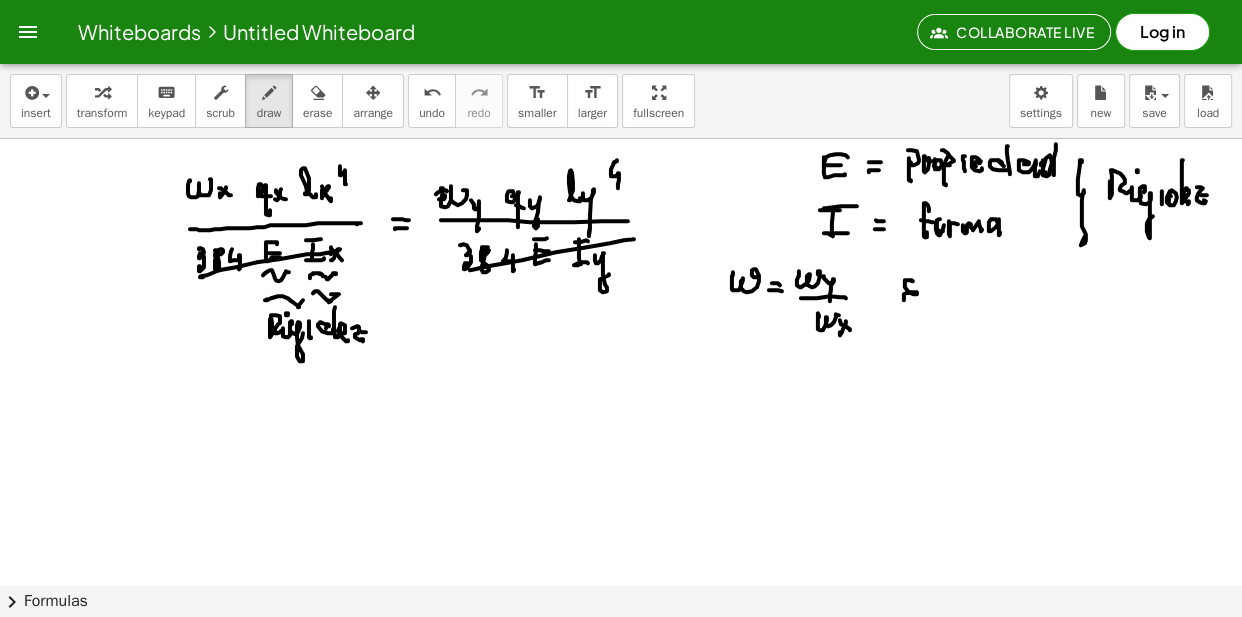 click at bounding box center [621, 649] 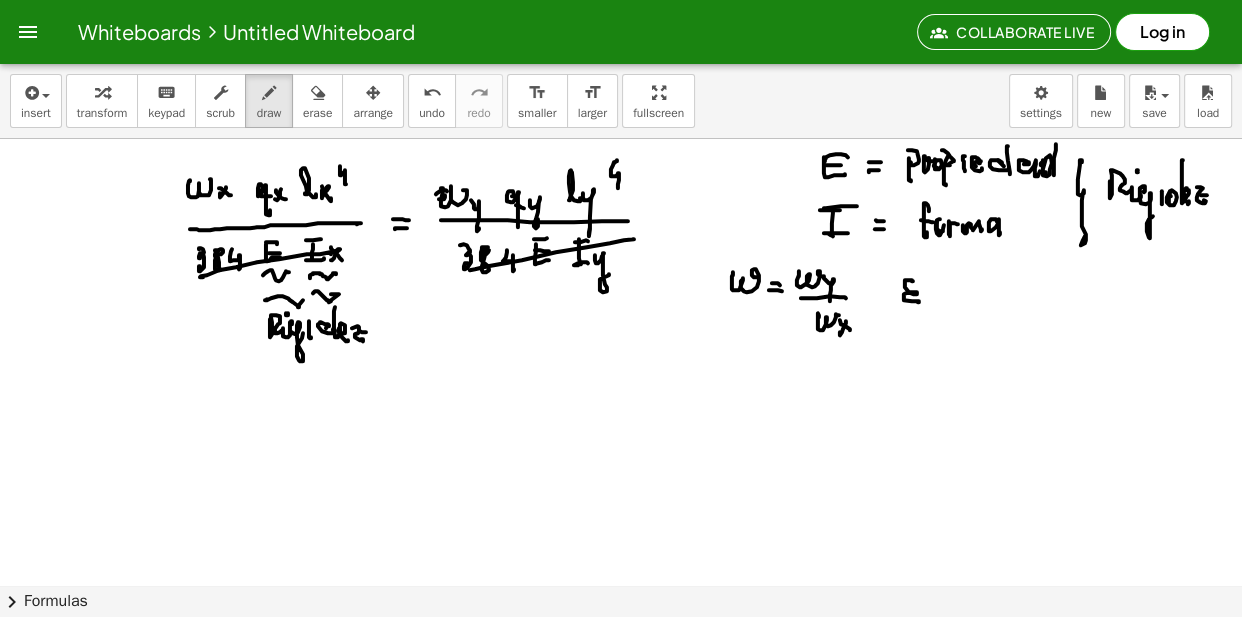 click at bounding box center (621, 649) 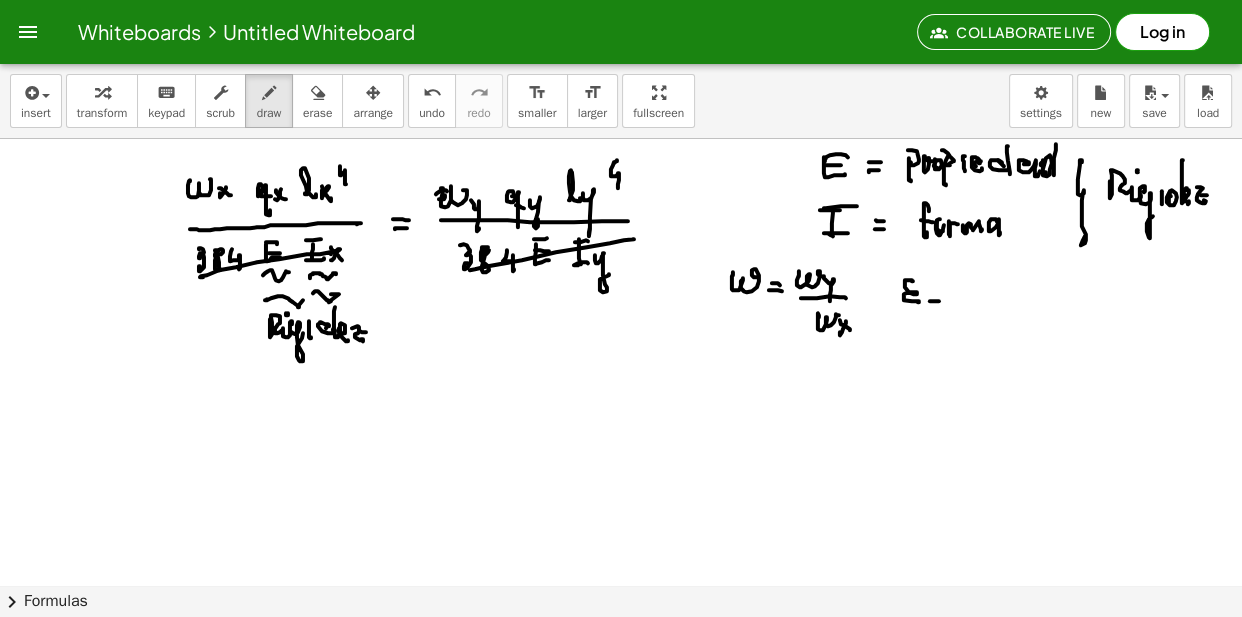 click at bounding box center [621, 649] 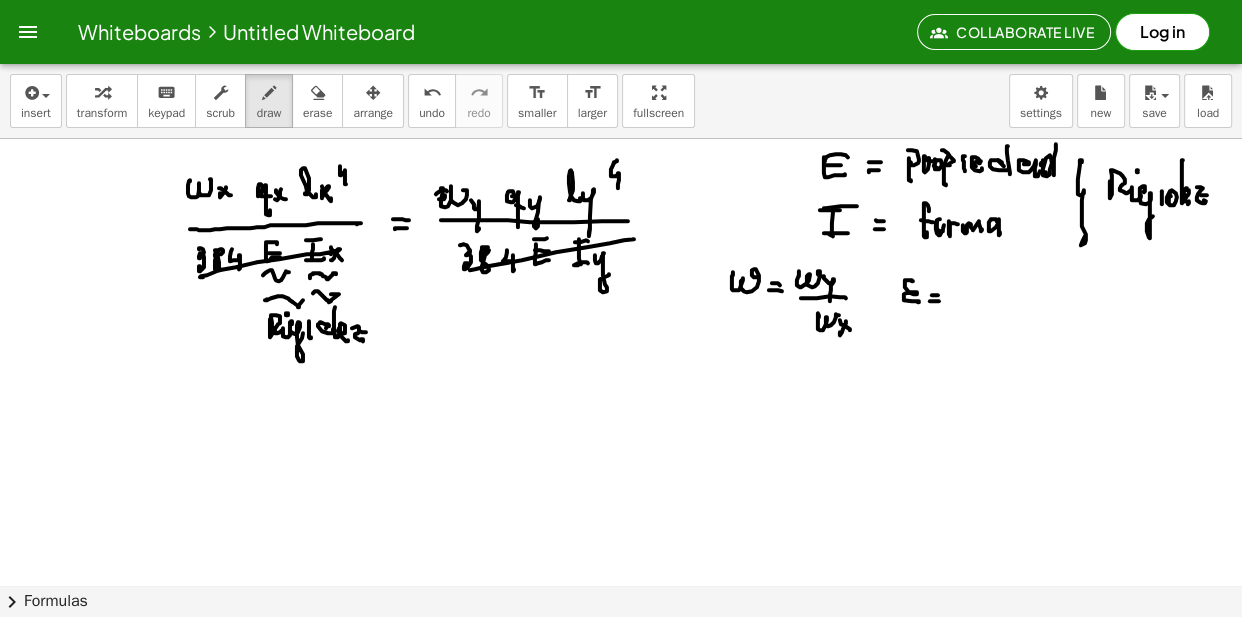 click at bounding box center [621, 649] 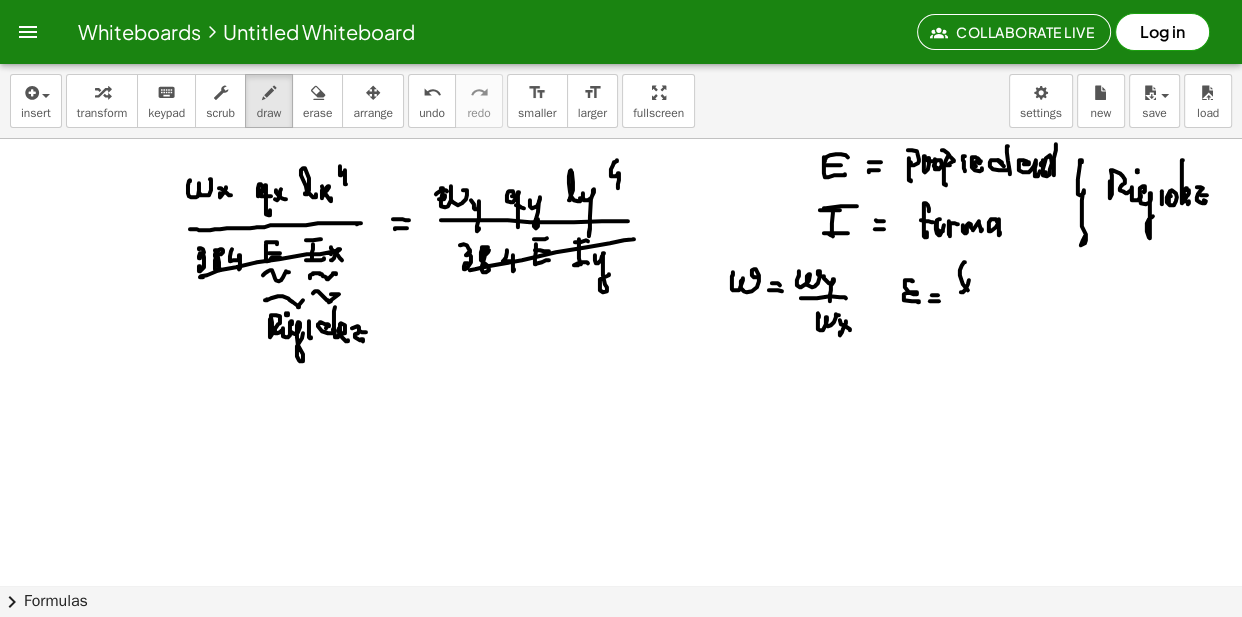 click at bounding box center [621, 649] 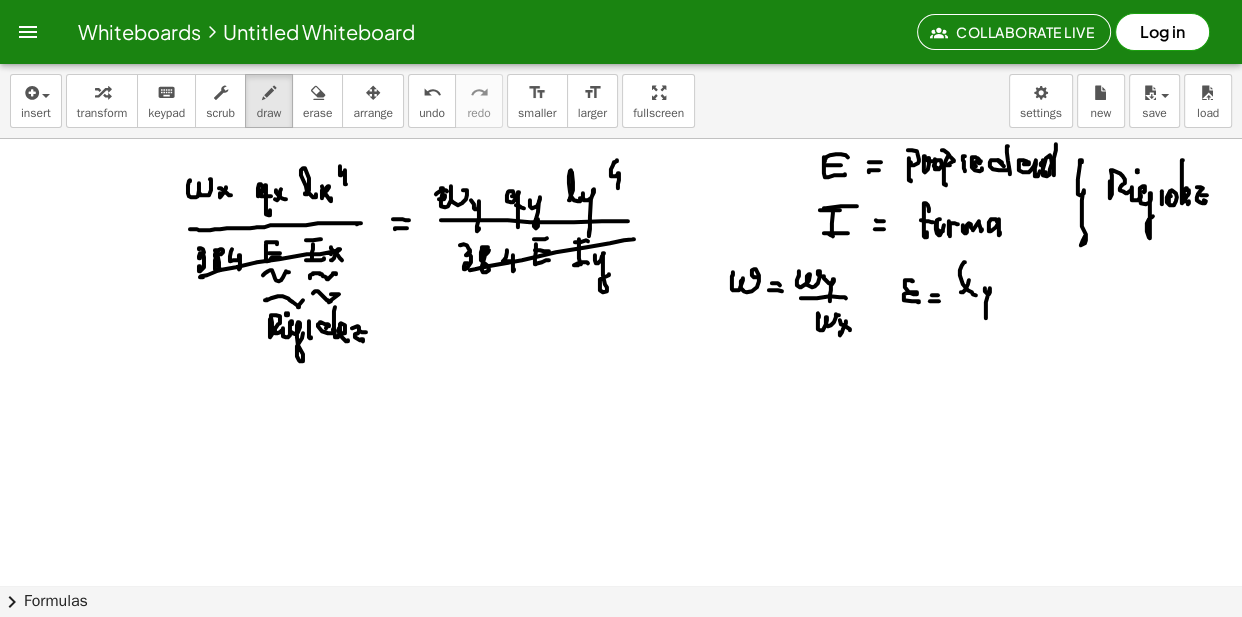 click at bounding box center (621, 649) 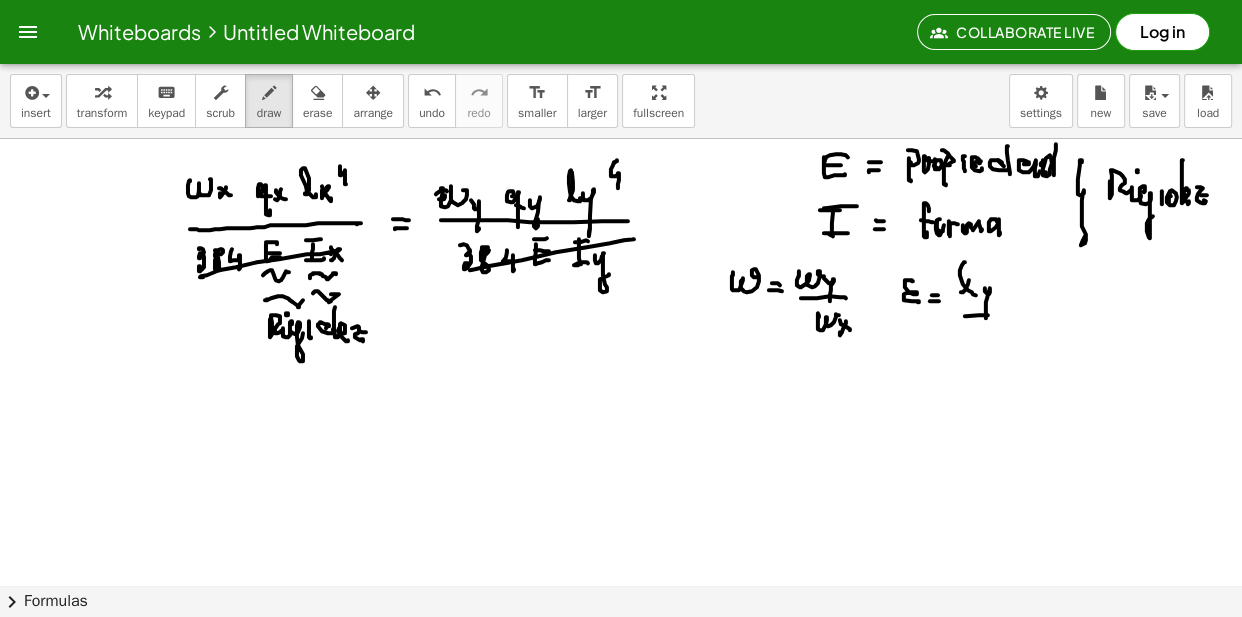 click at bounding box center [621, 649] 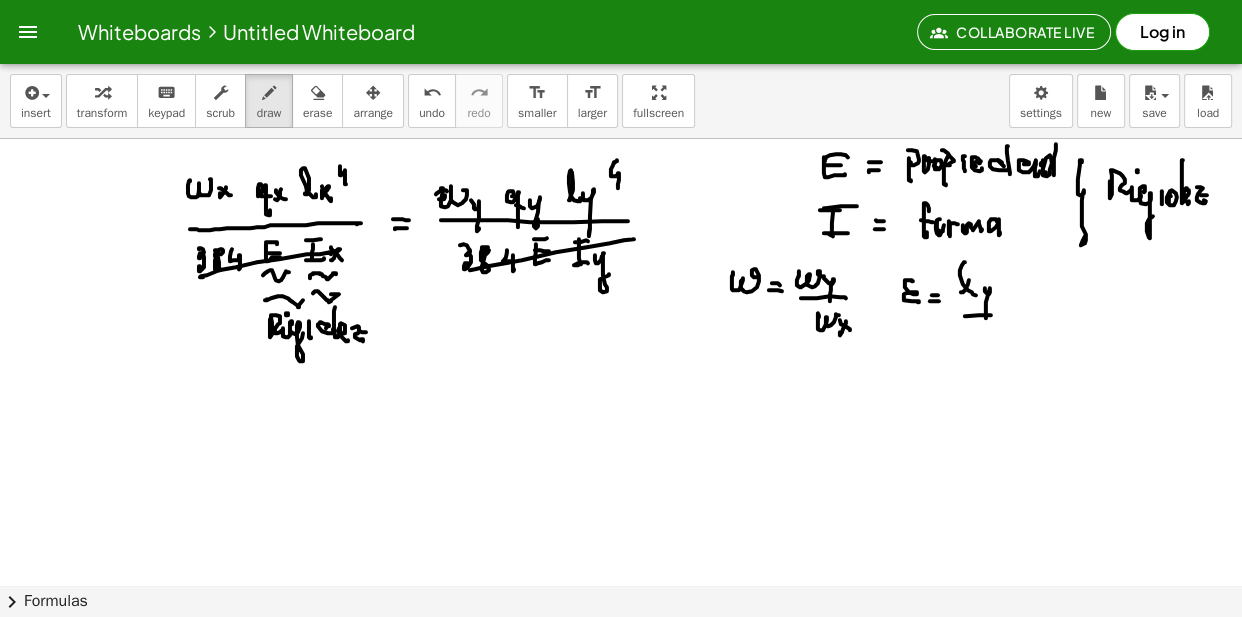 click at bounding box center [621, 649] 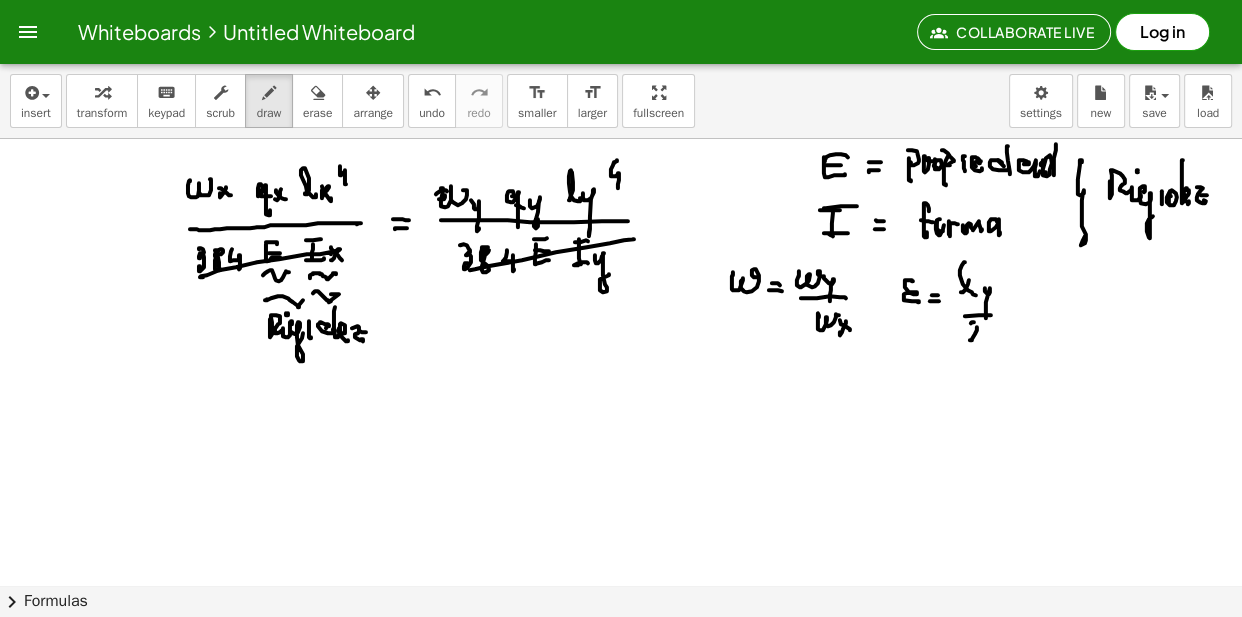 click at bounding box center [621, 649] 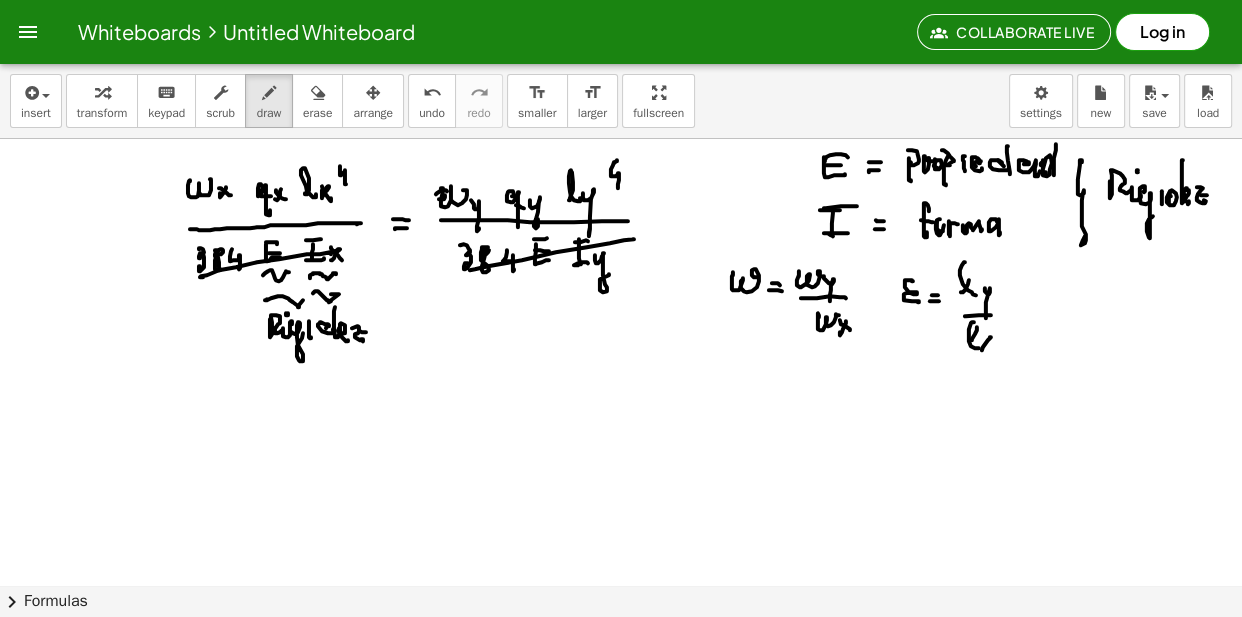 click at bounding box center [621, 649] 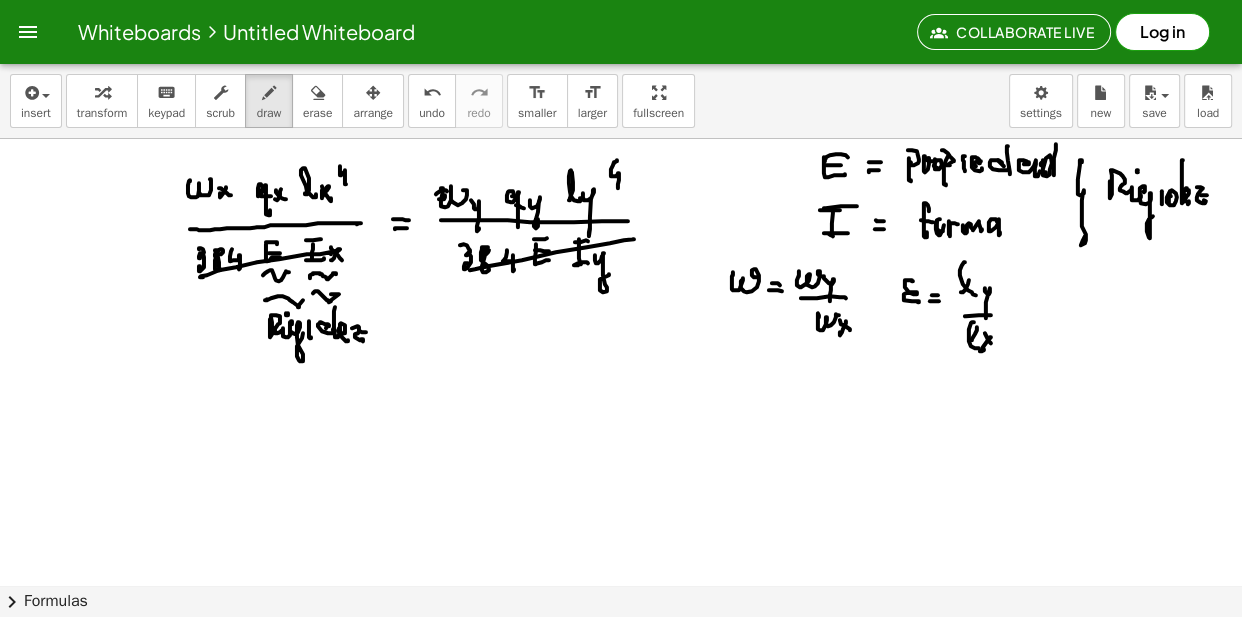 click at bounding box center [621, 649] 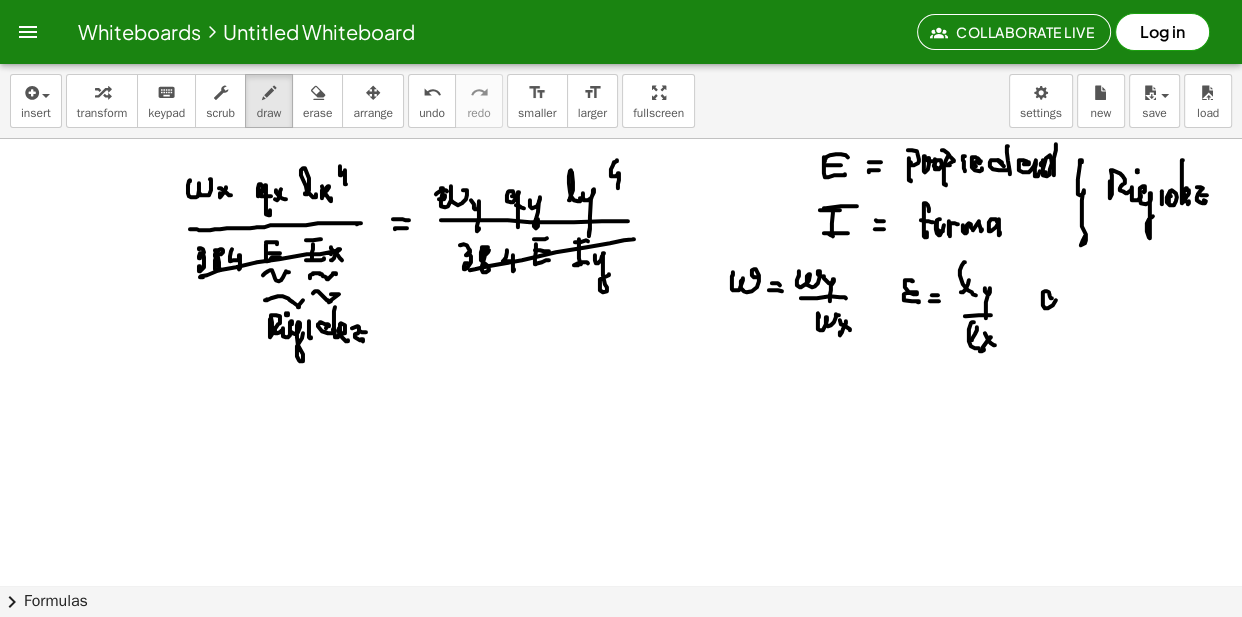 click at bounding box center [621, 649] 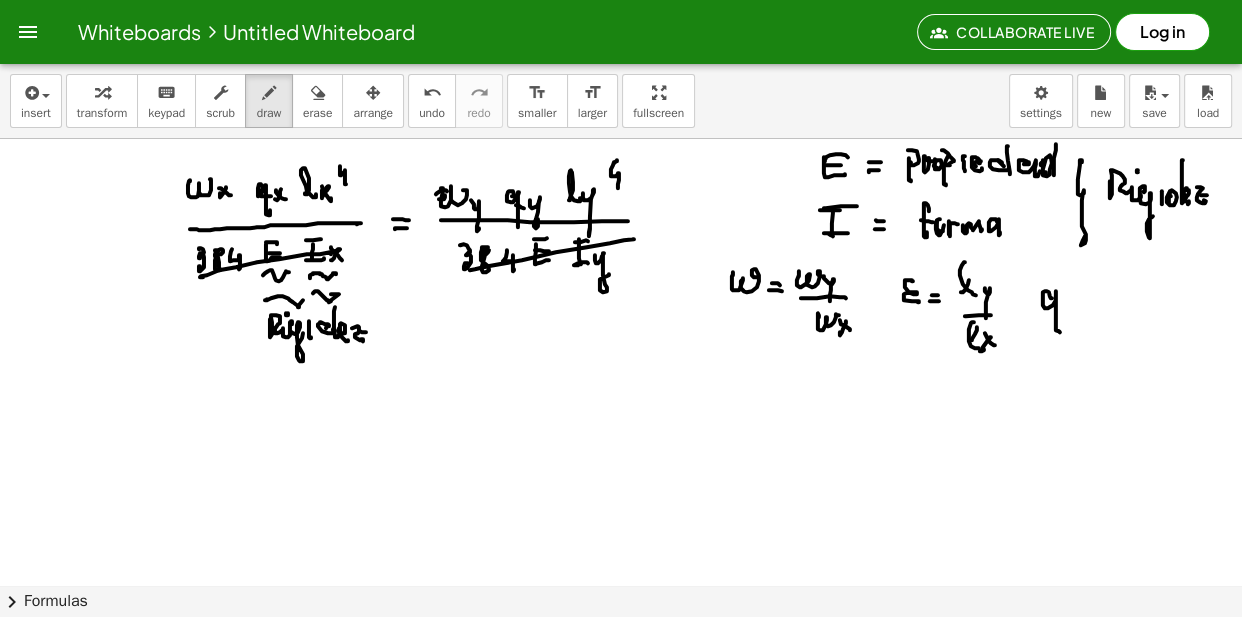 click at bounding box center [621, 649] 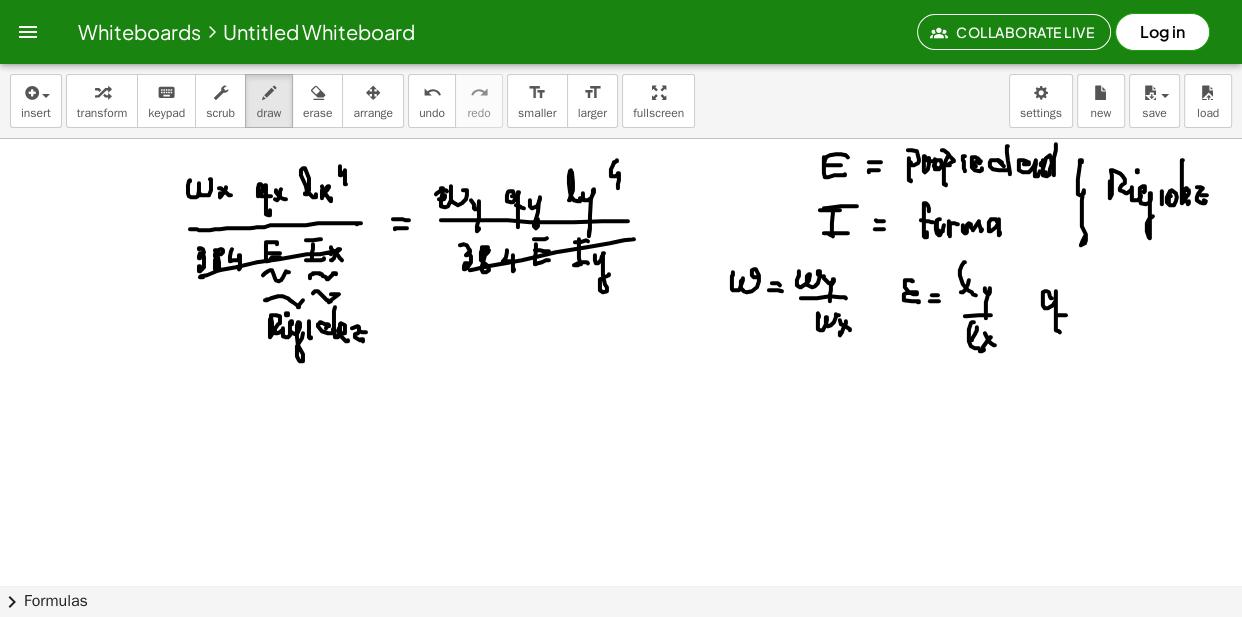 click at bounding box center (621, 649) 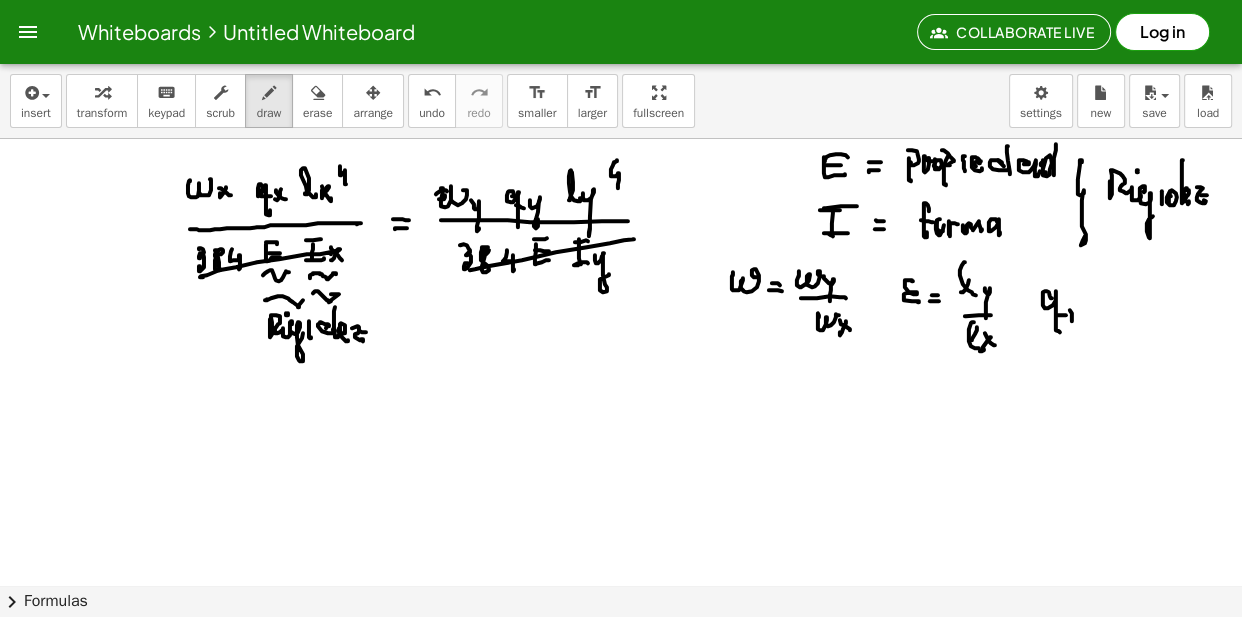 click at bounding box center (621, 649) 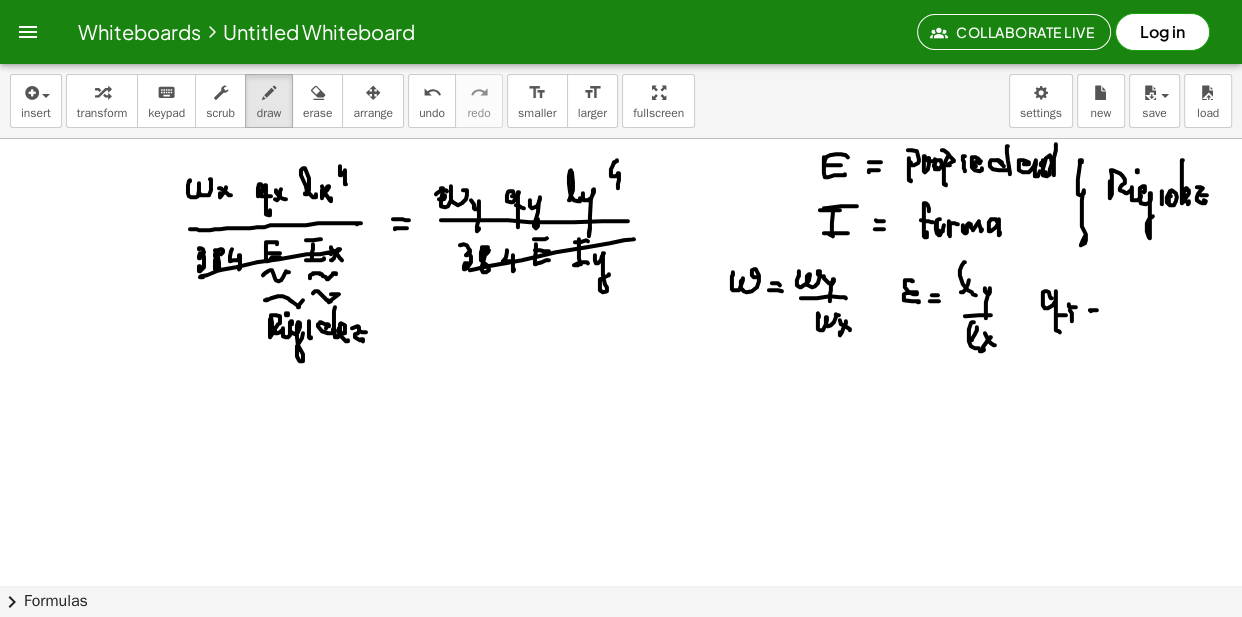 click at bounding box center (621, 649) 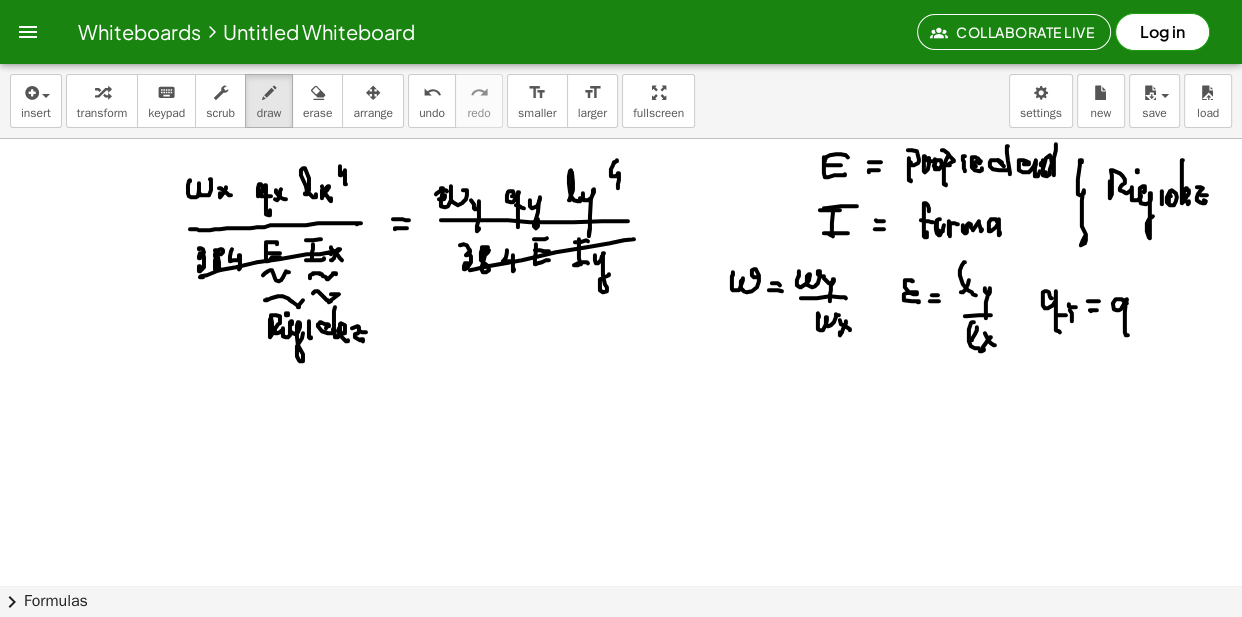 click at bounding box center [621, 649] 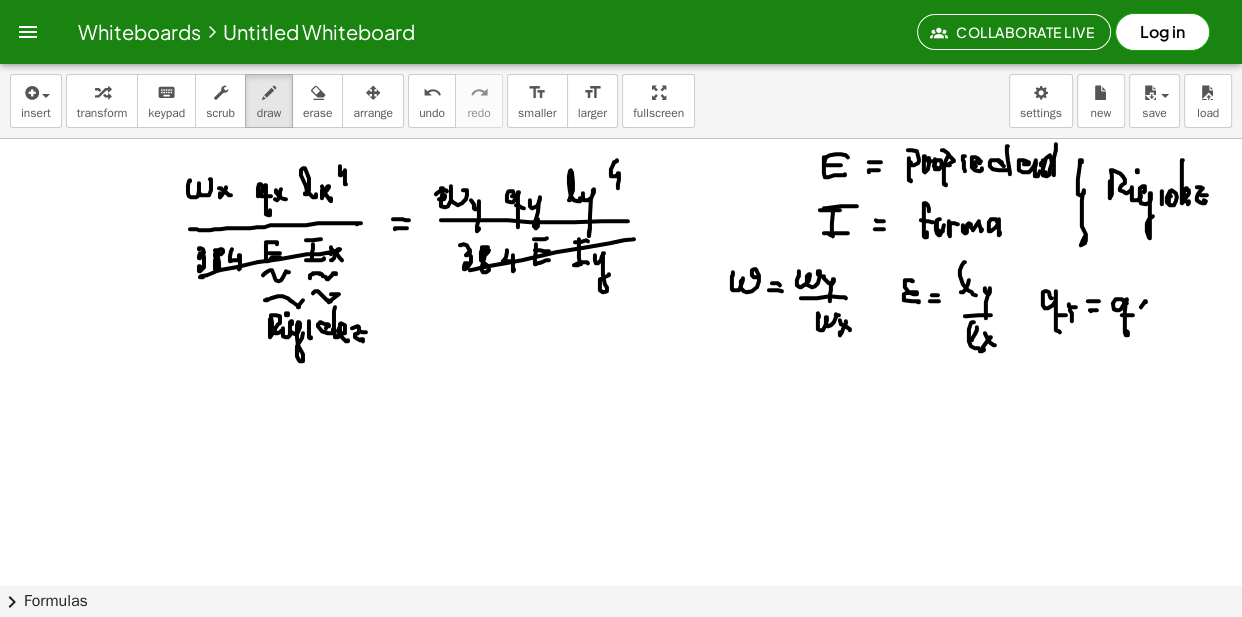 click at bounding box center (621, 649) 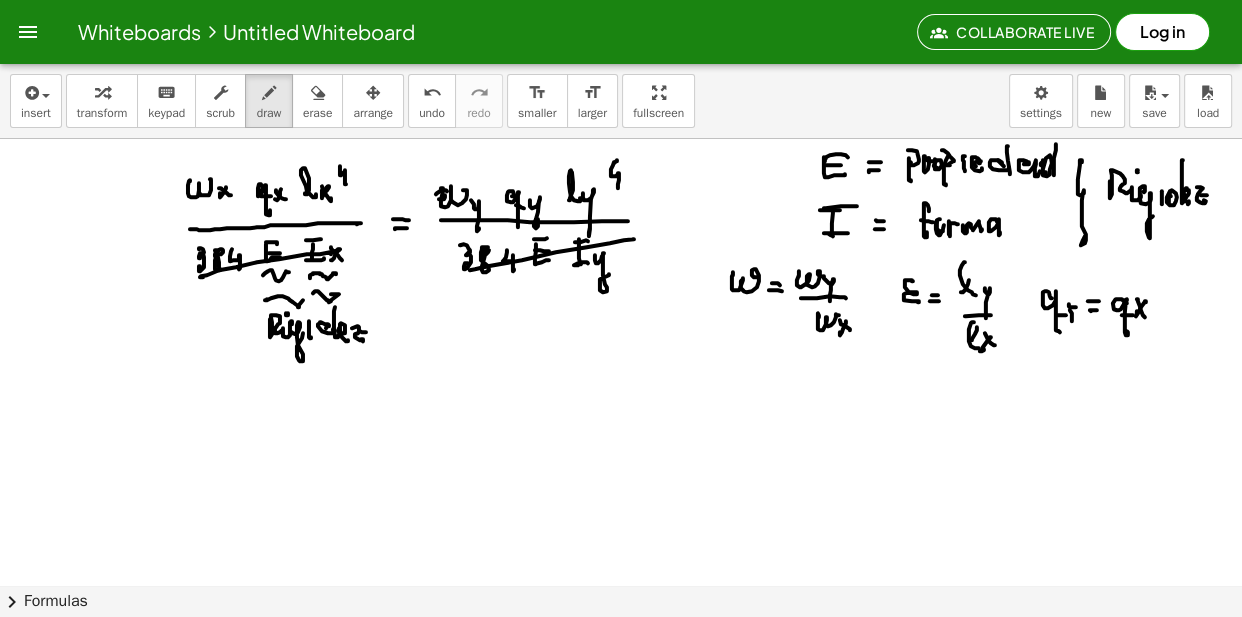 click at bounding box center (621, 649) 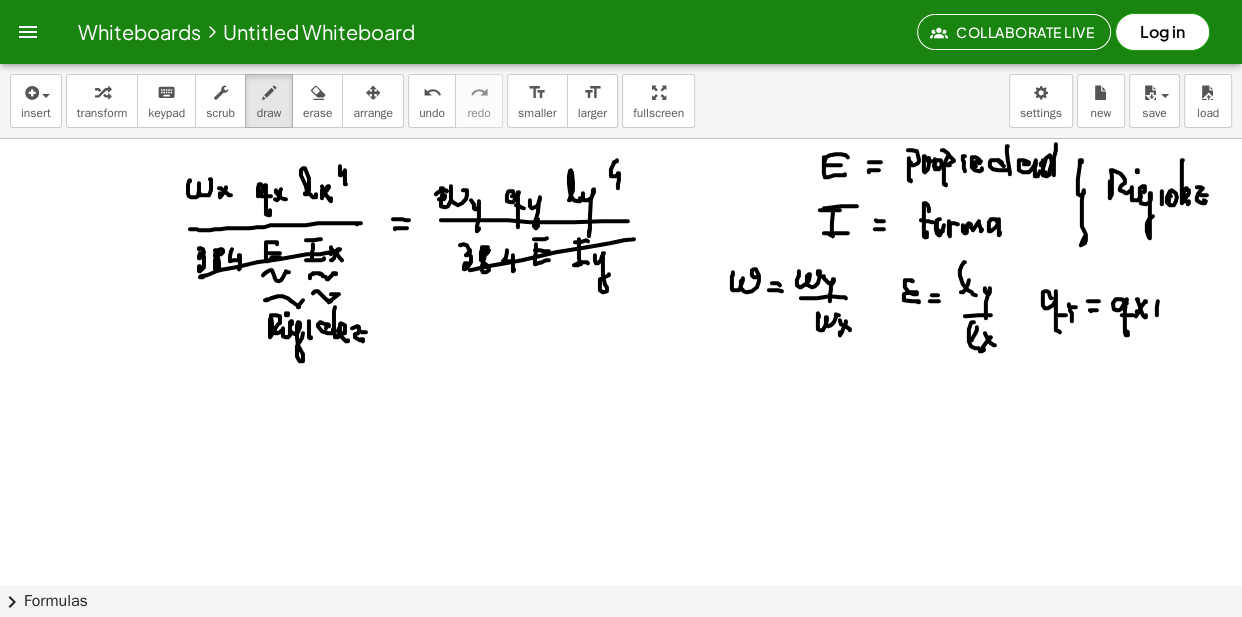 click at bounding box center [621, 649] 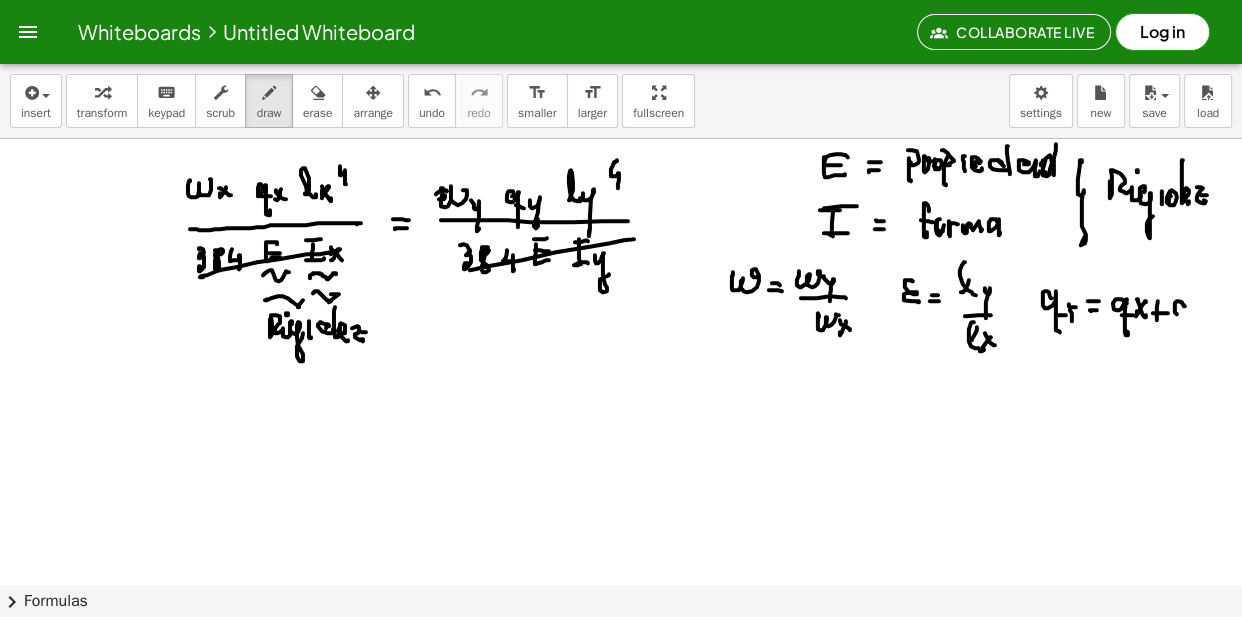 click at bounding box center (621, 649) 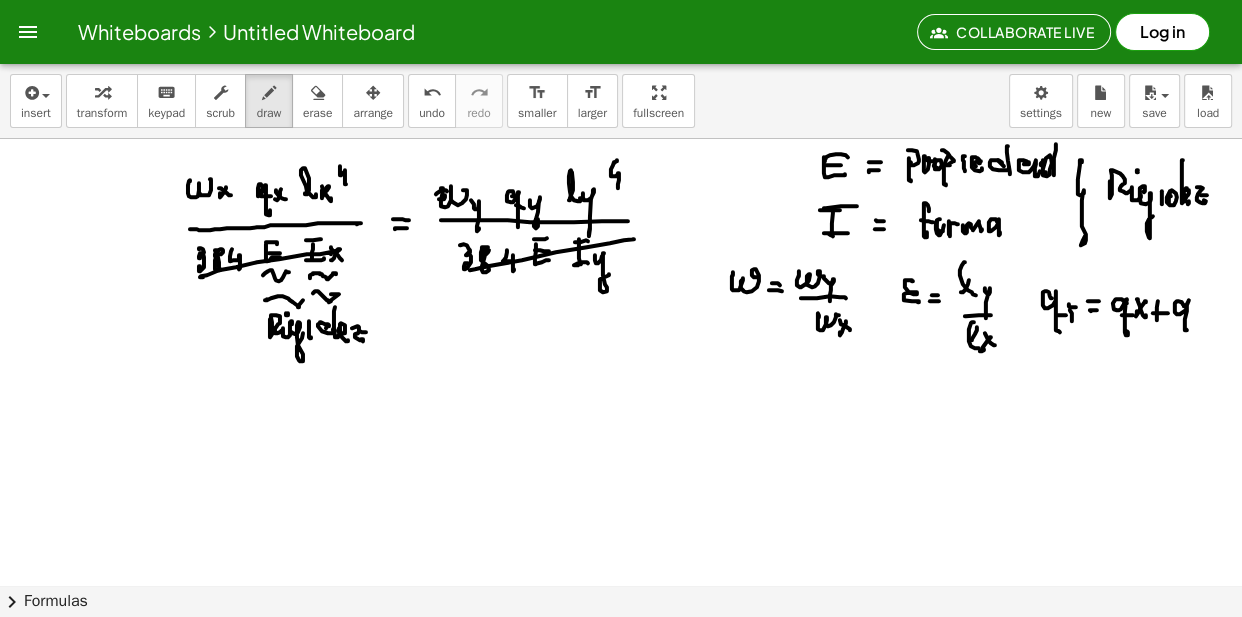click at bounding box center (621, 649) 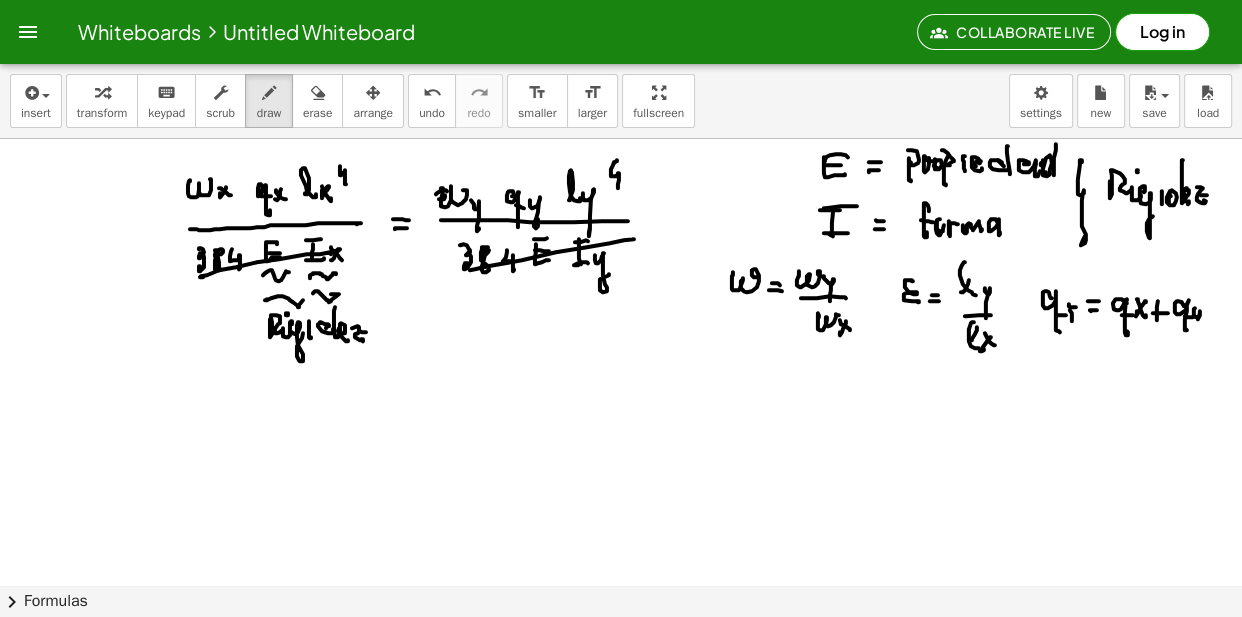 click at bounding box center [621, 649] 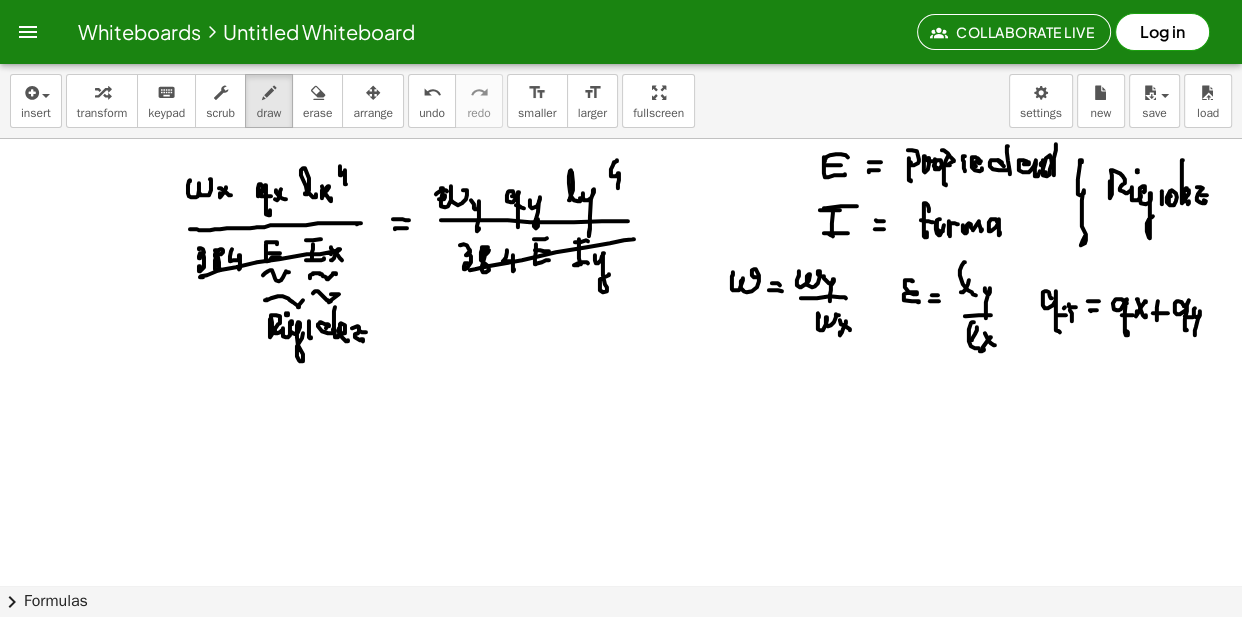 click at bounding box center (621, 649) 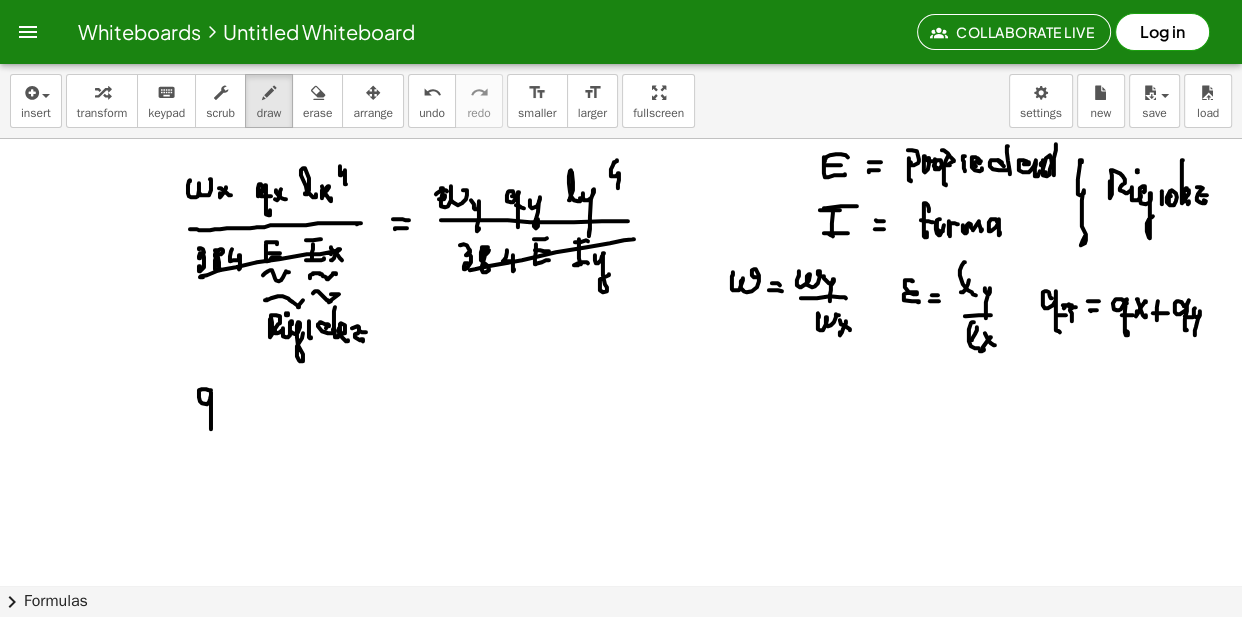 drag, startPoint x: 211, startPoint y: 390, endPoint x: 204, endPoint y: 410, distance: 21.189621 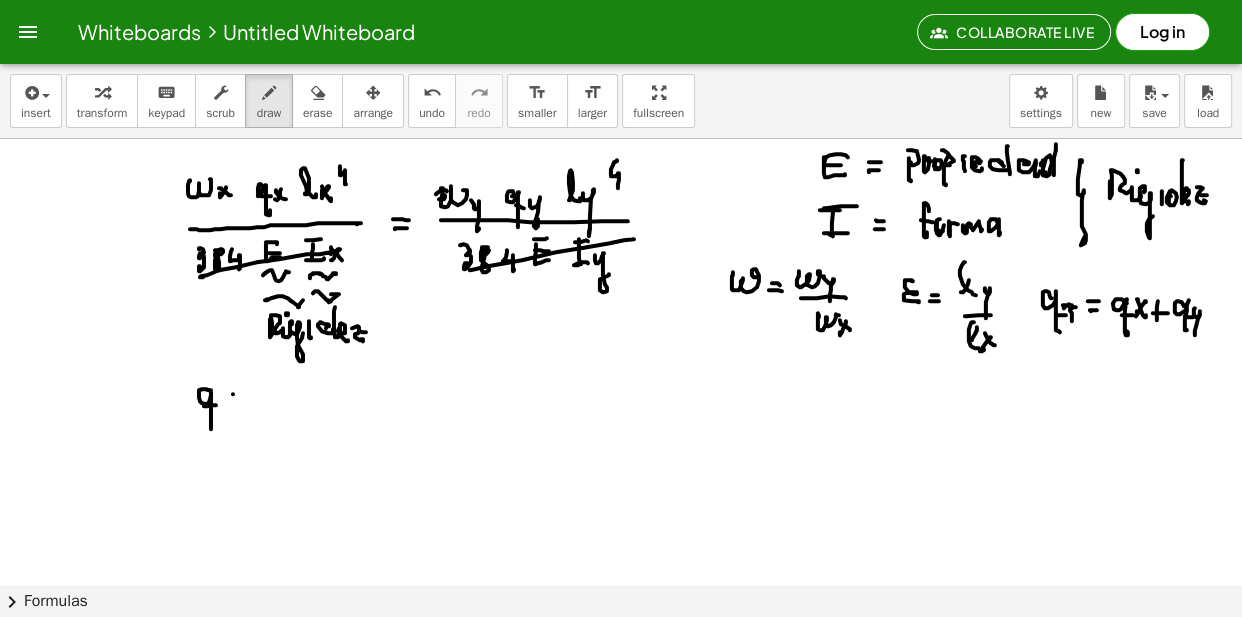 drag, startPoint x: 233, startPoint y: 394, endPoint x: 219, endPoint y: 397, distance: 14.3178215 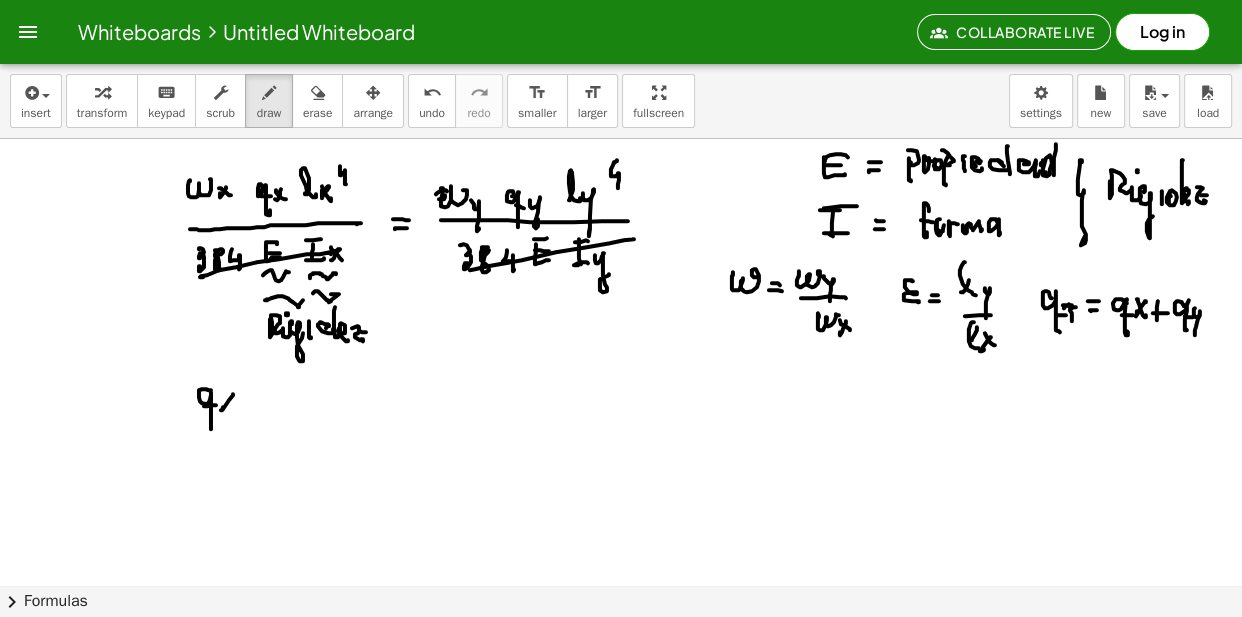 drag, startPoint x: 218, startPoint y: 394, endPoint x: 232, endPoint y: 412, distance: 22.803509 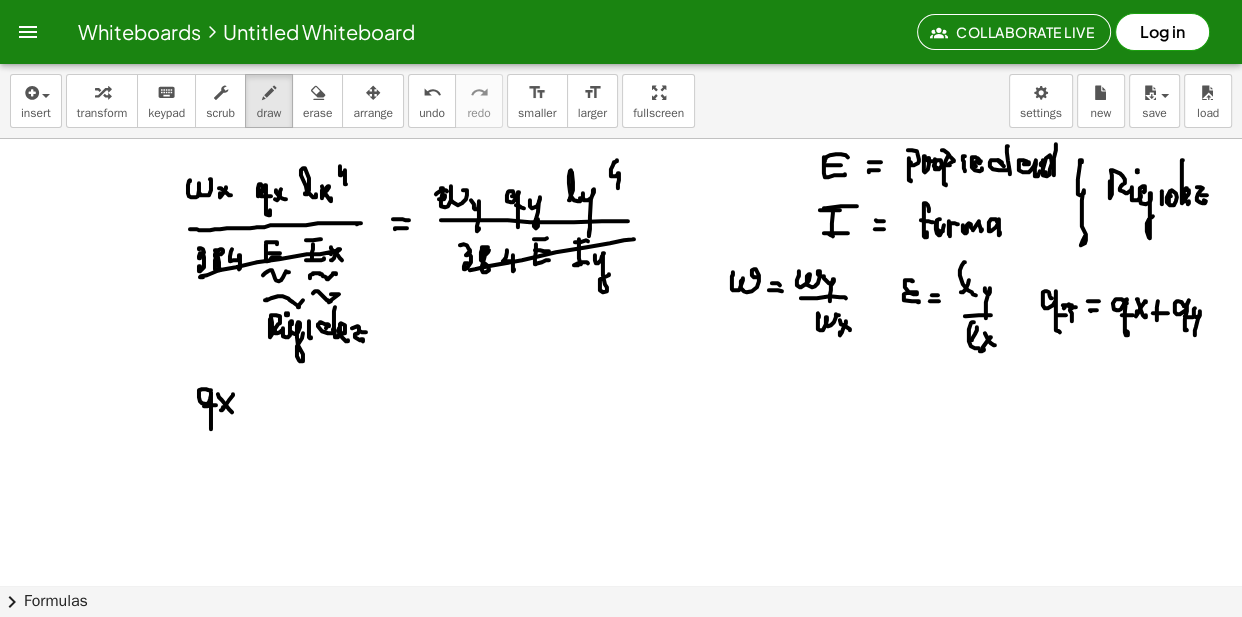click at bounding box center (621, 649) 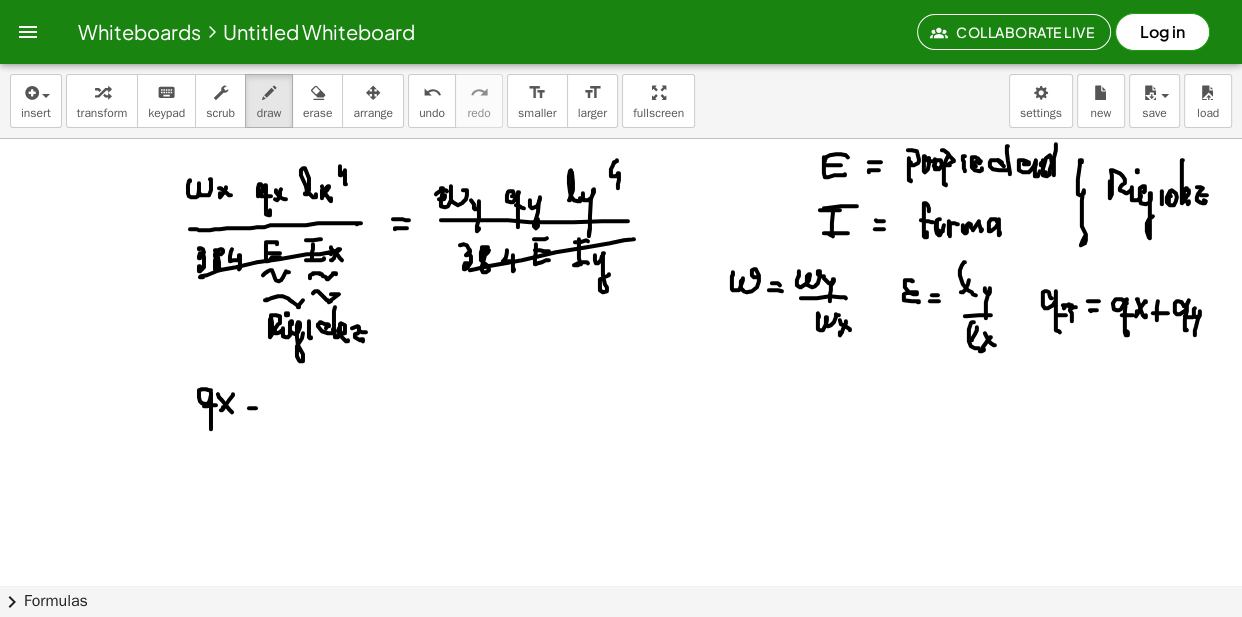 drag, startPoint x: 249, startPoint y: 400, endPoint x: 262, endPoint y: 400, distance: 13 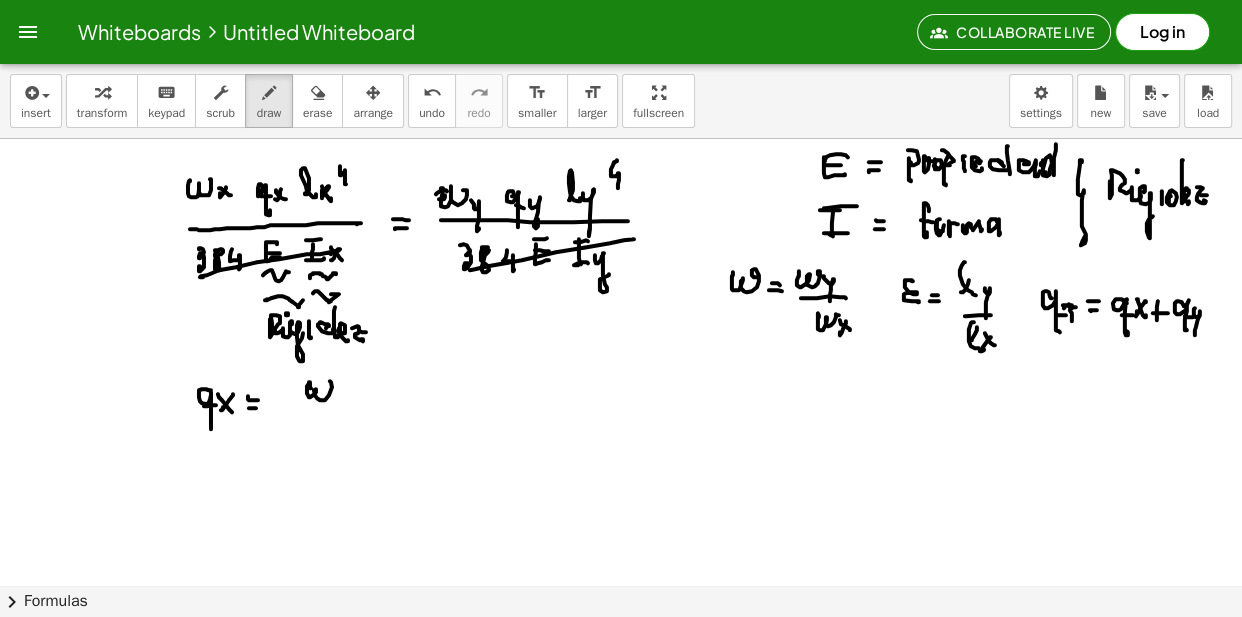 drag, startPoint x: 310, startPoint y: 388, endPoint x: 336, endPoint y: 384, distance: 26.305893 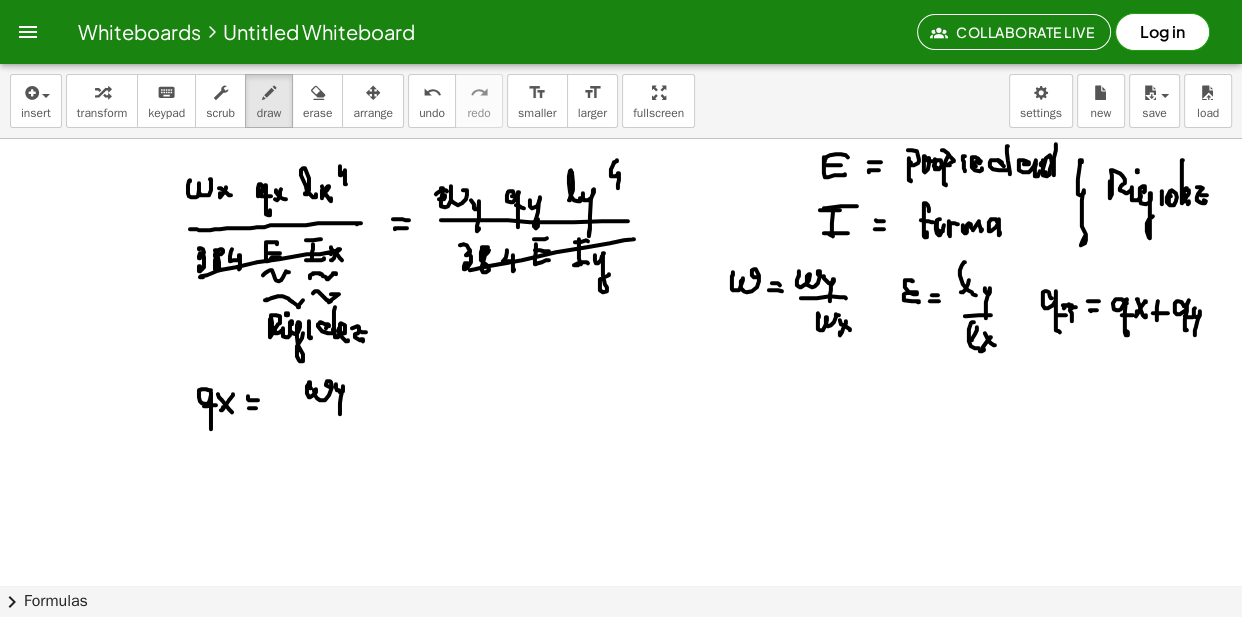 drag, startPoint x: 336, startPoint y: 384, endPoint x: 339, endPoint y: 411, distance: 27.166155 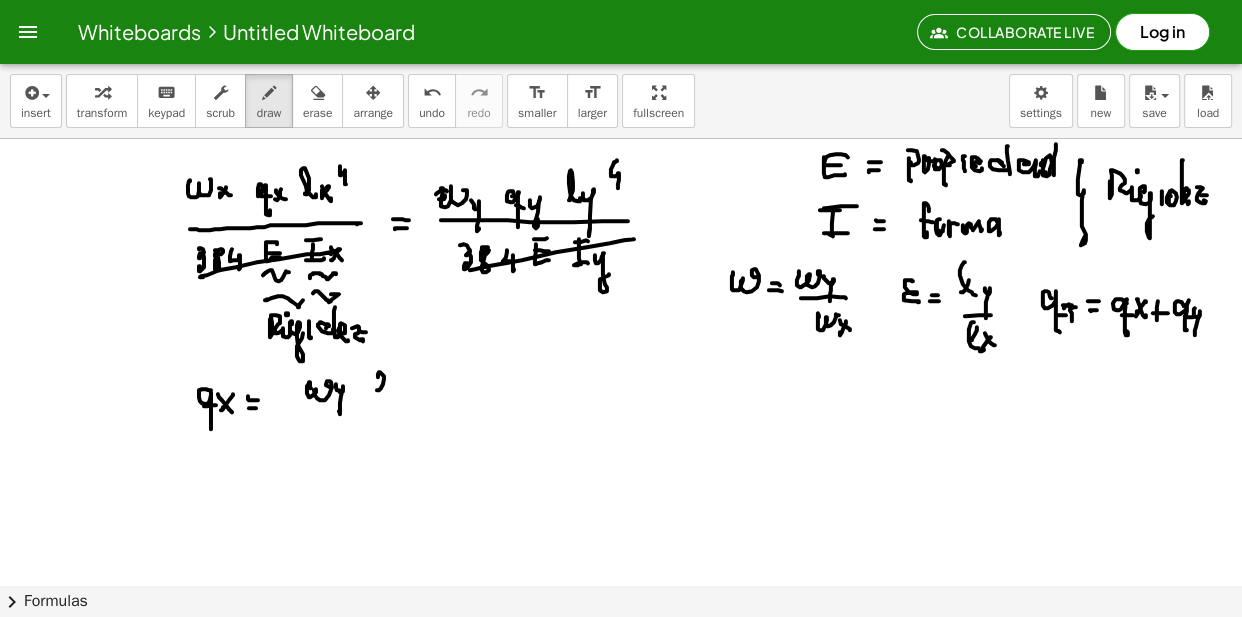 drag, startPoint x: 377, startPoint y: 390, endPoint x: 390, endPoint y: 385, distance: 13.928389 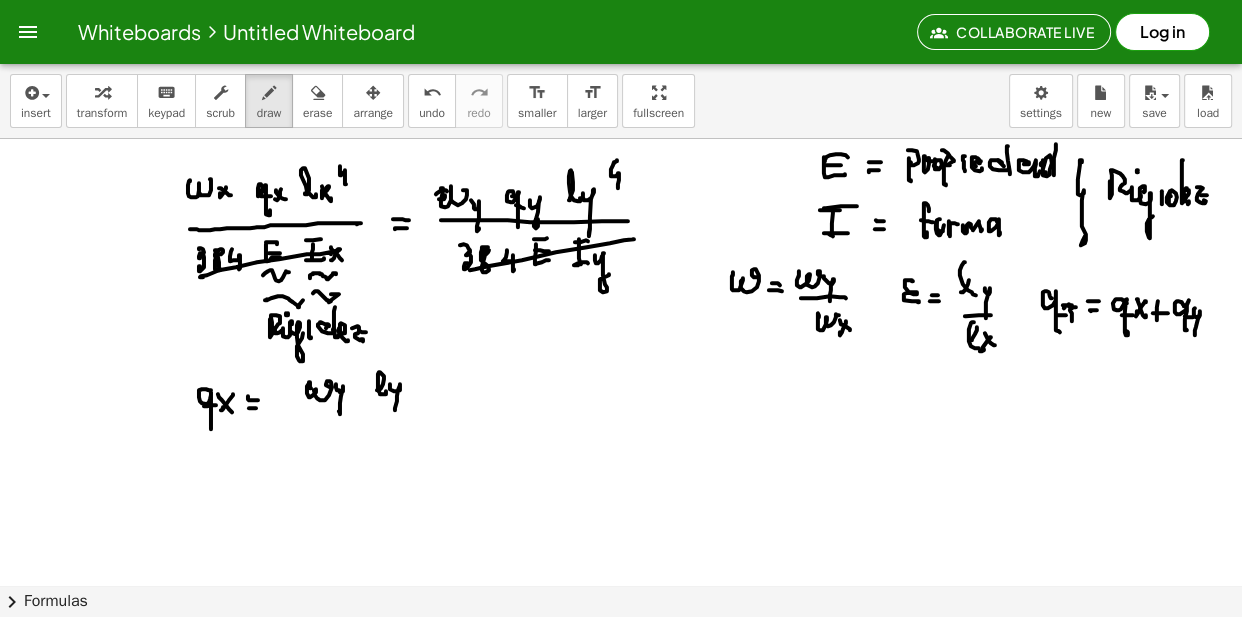 drag, startPoint x: 390, startPoint y: 385, endPoint x: 401, endPoint y: 396, distance: 15.556349 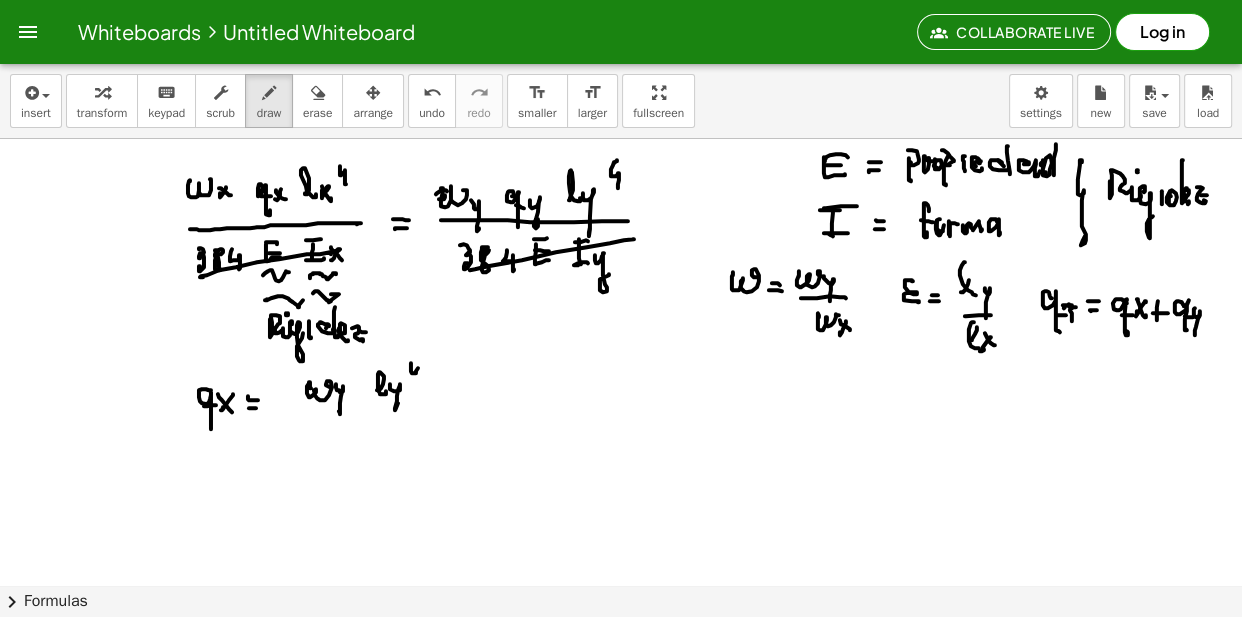 click at bounding box center (621, 649) 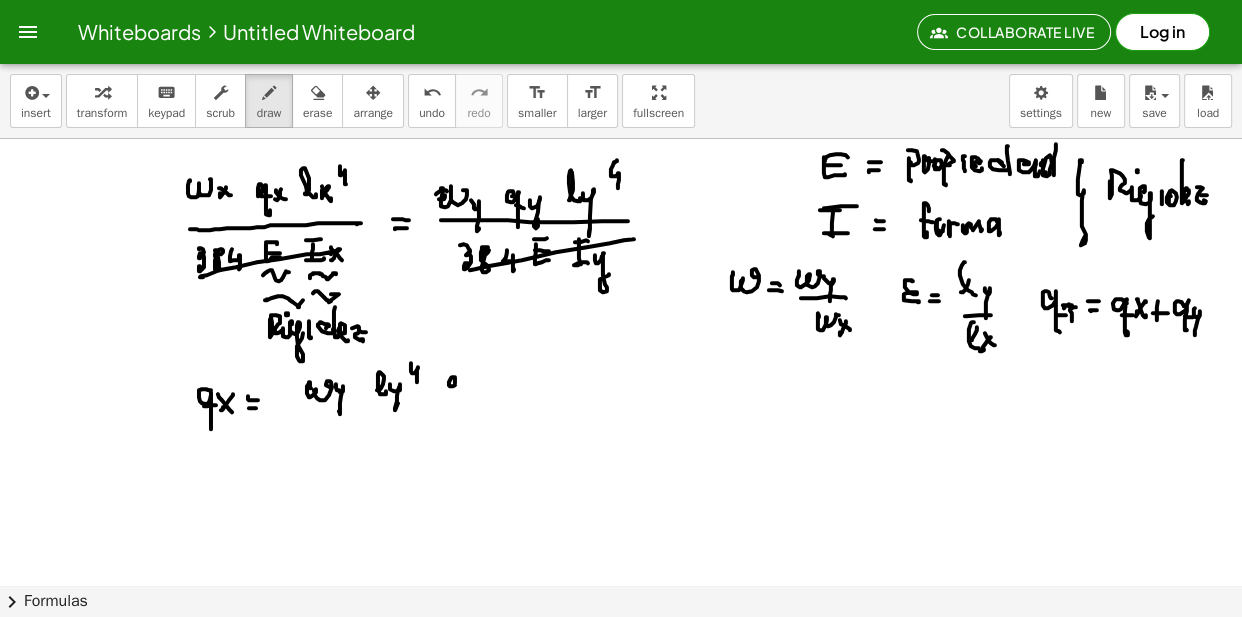 click at bounding box center (621, 649) 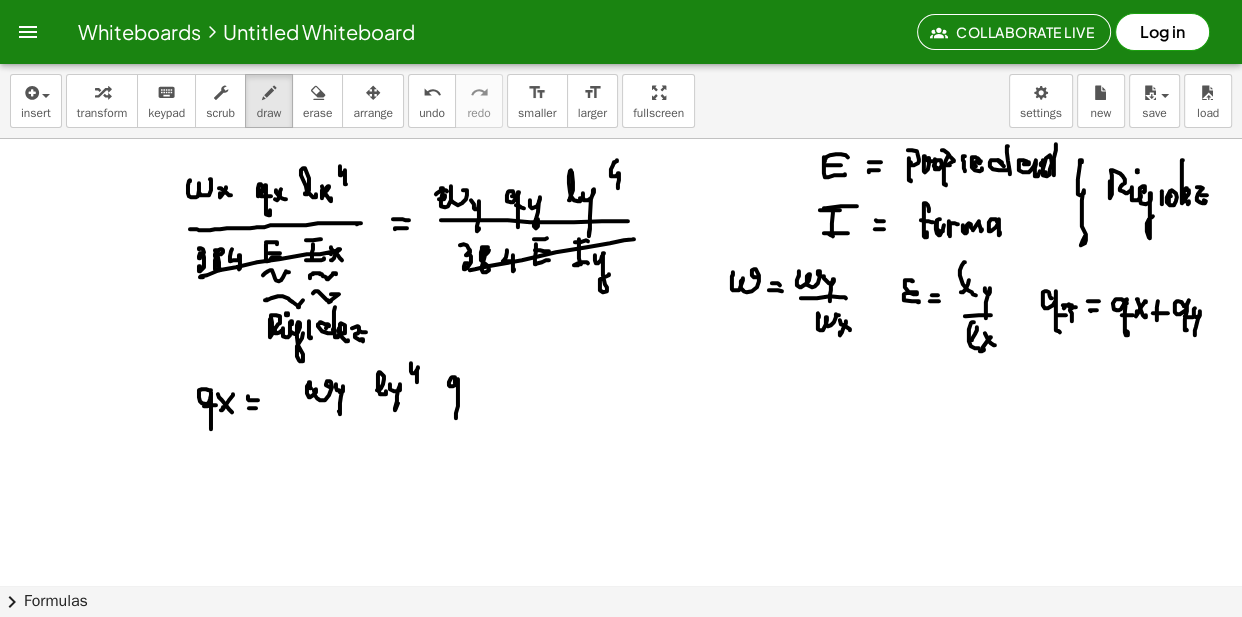 click at bounding box center [621, 649] 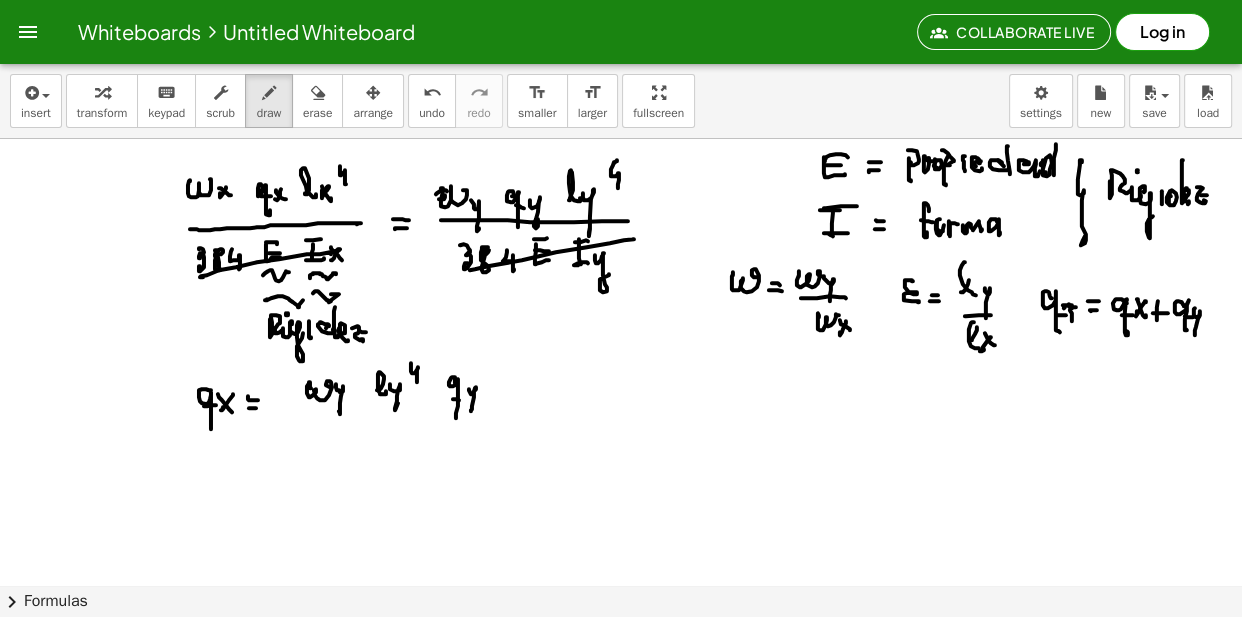 click at bounding box center (621, 649) 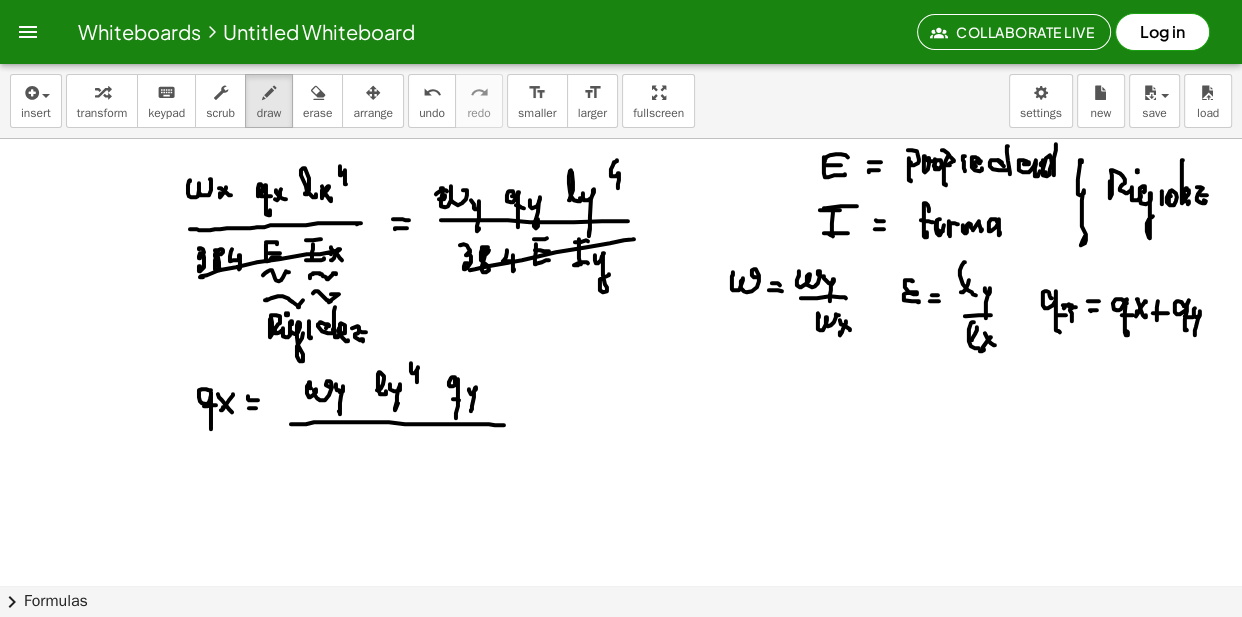 click at bounding box center [621, 649] 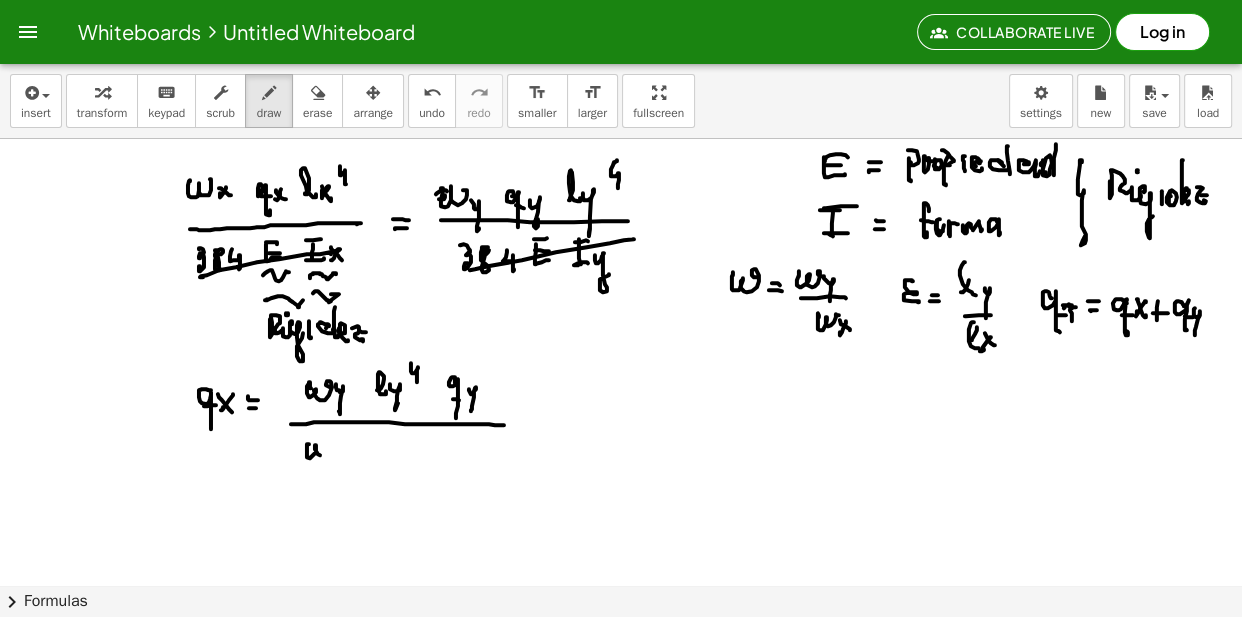 click at bounding box center (621, 649) 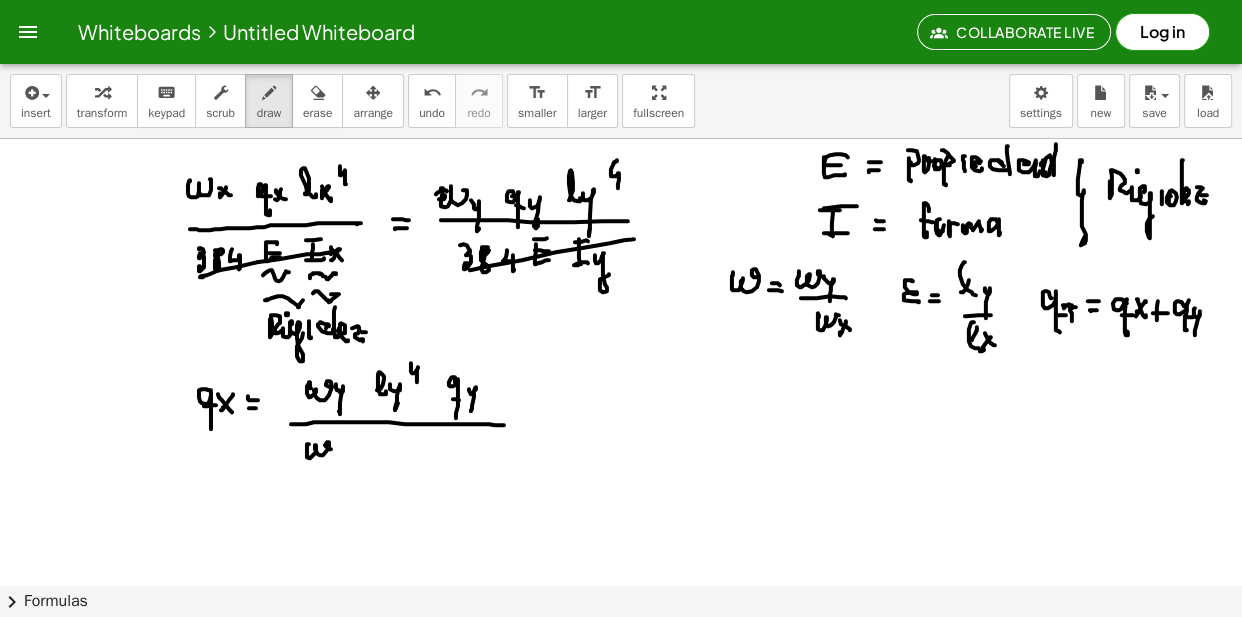 click at bounding box center (621, 649) 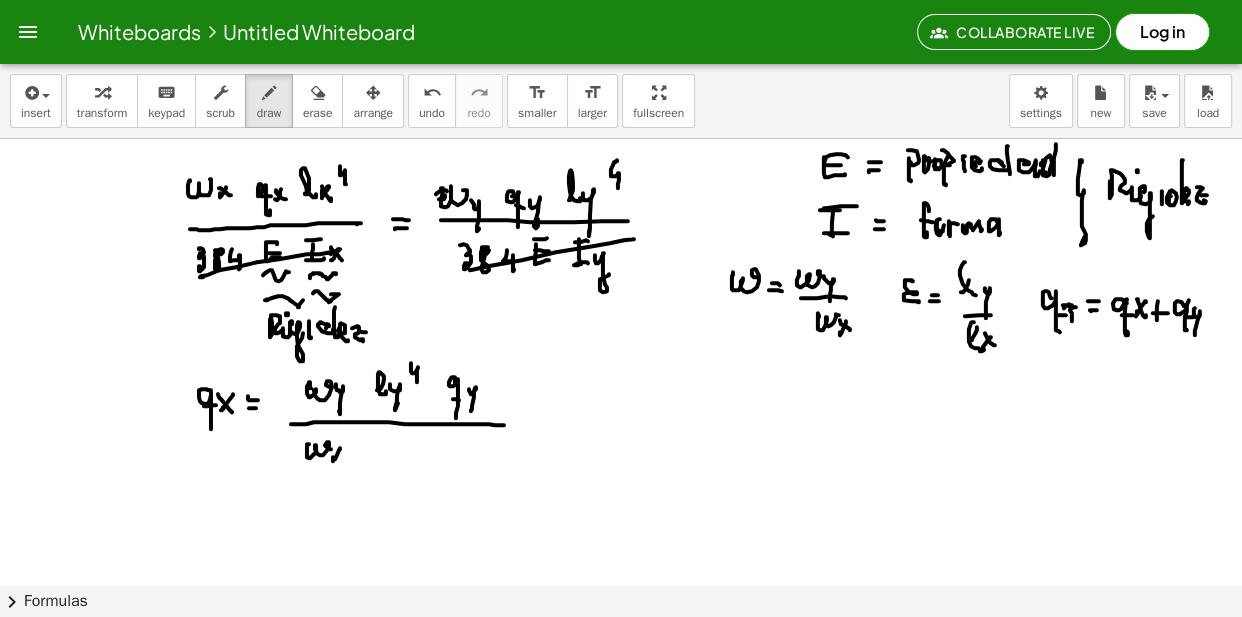 click at bounding box center (621, 649) 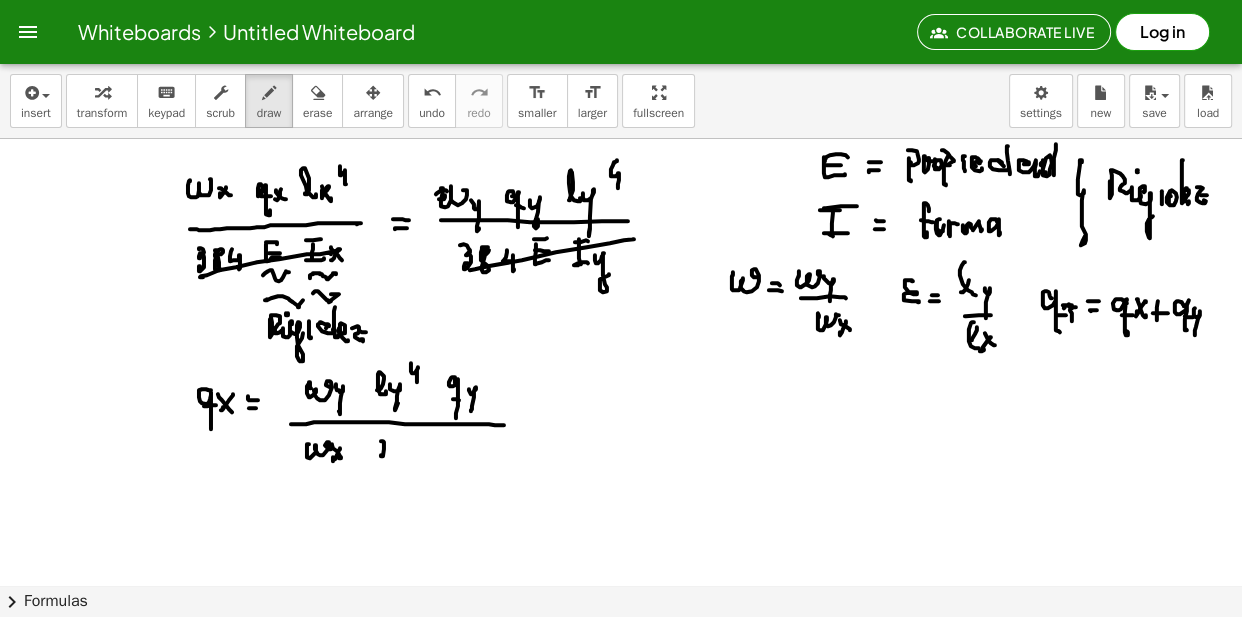 click at bounding box center (621, 649) 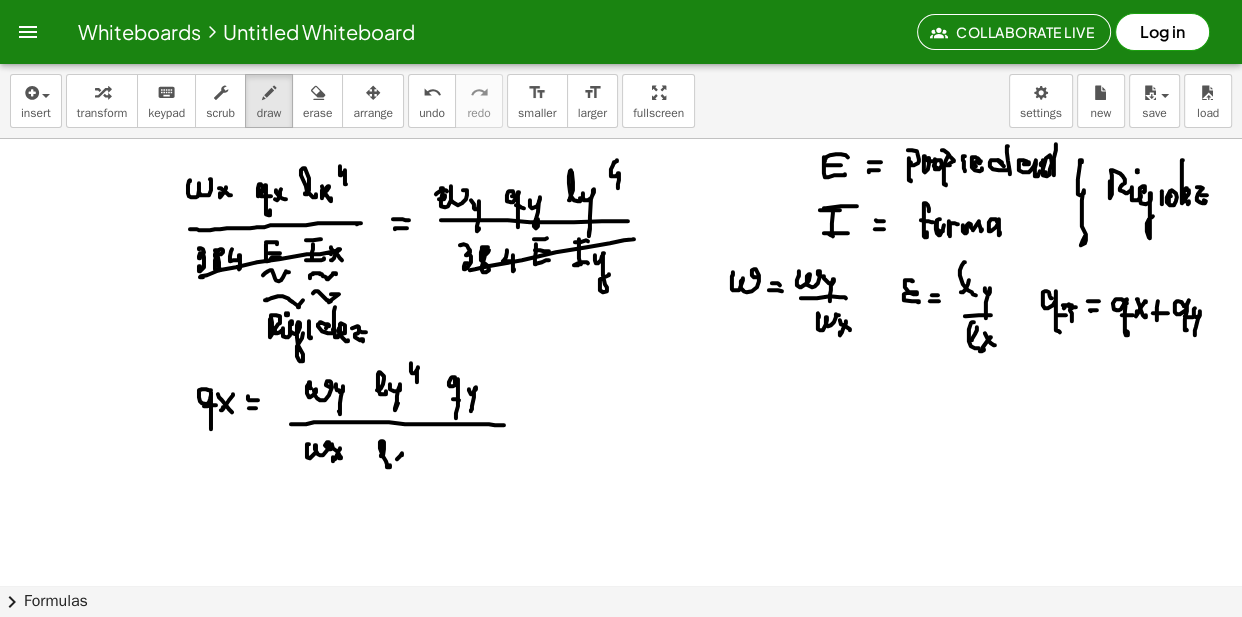 click at bounding box center (621, 649) 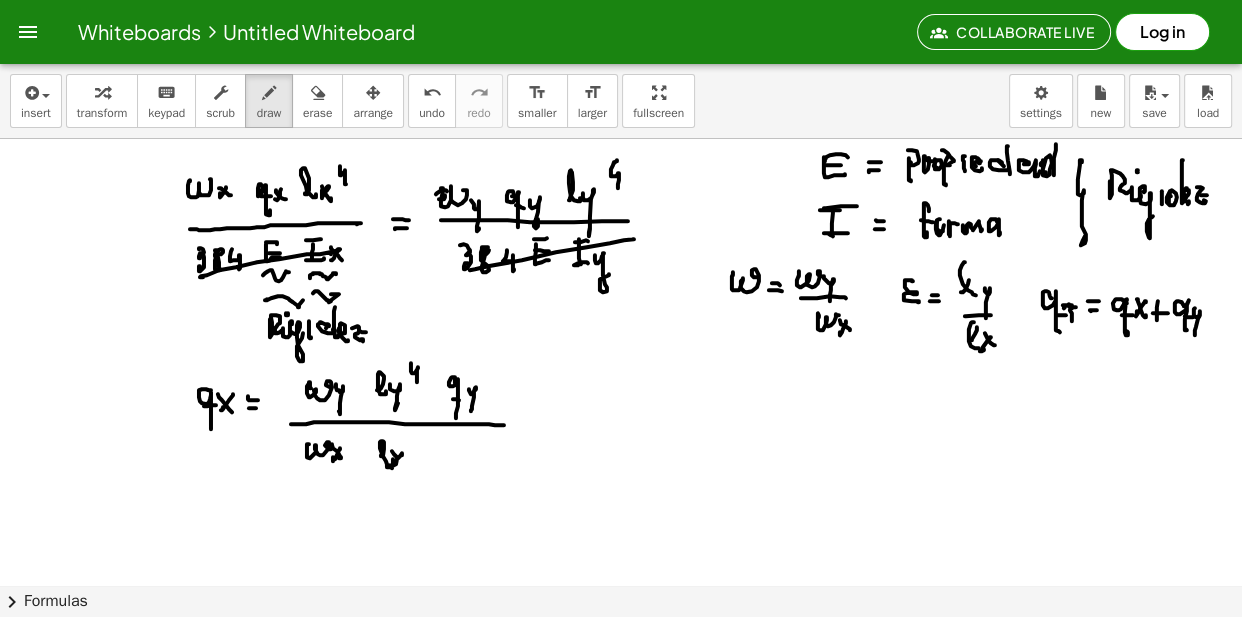 click at bounding box center (621, 649) 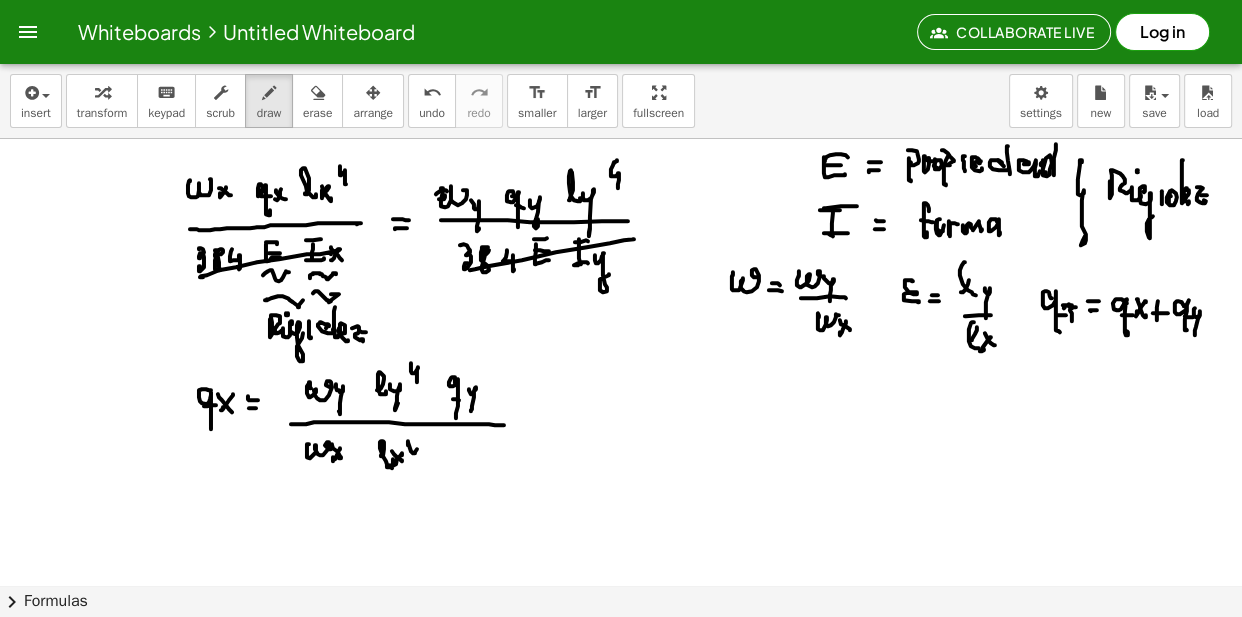 click at bounding box center [621, 649] 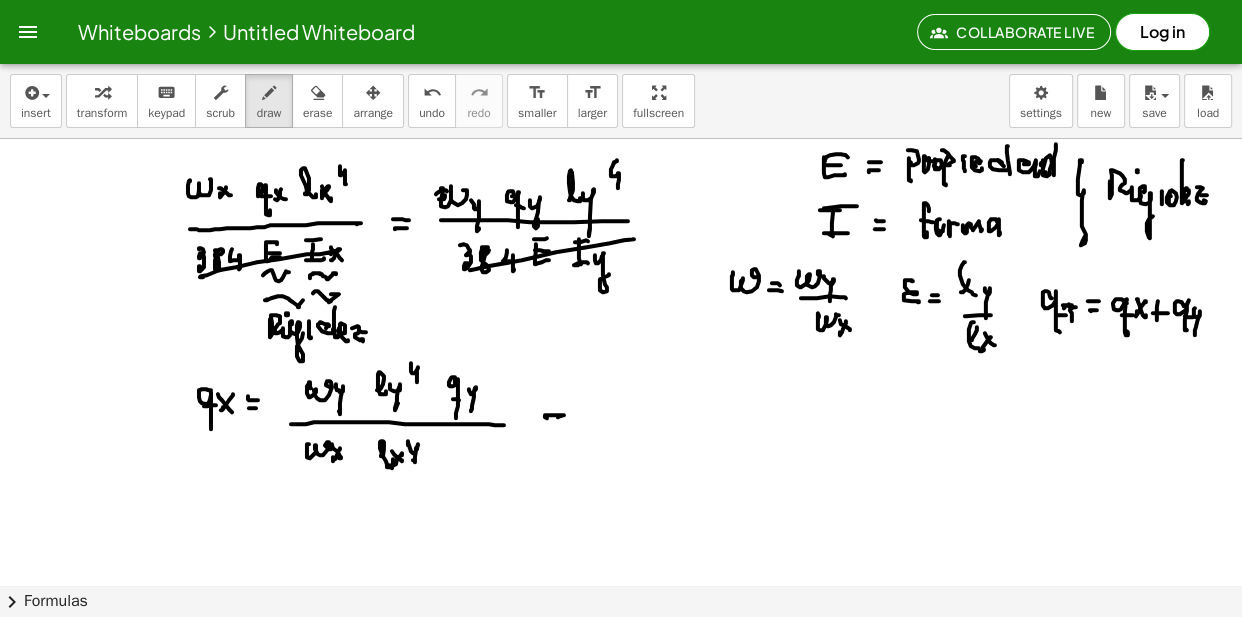 click at bounding box center (621, 649) 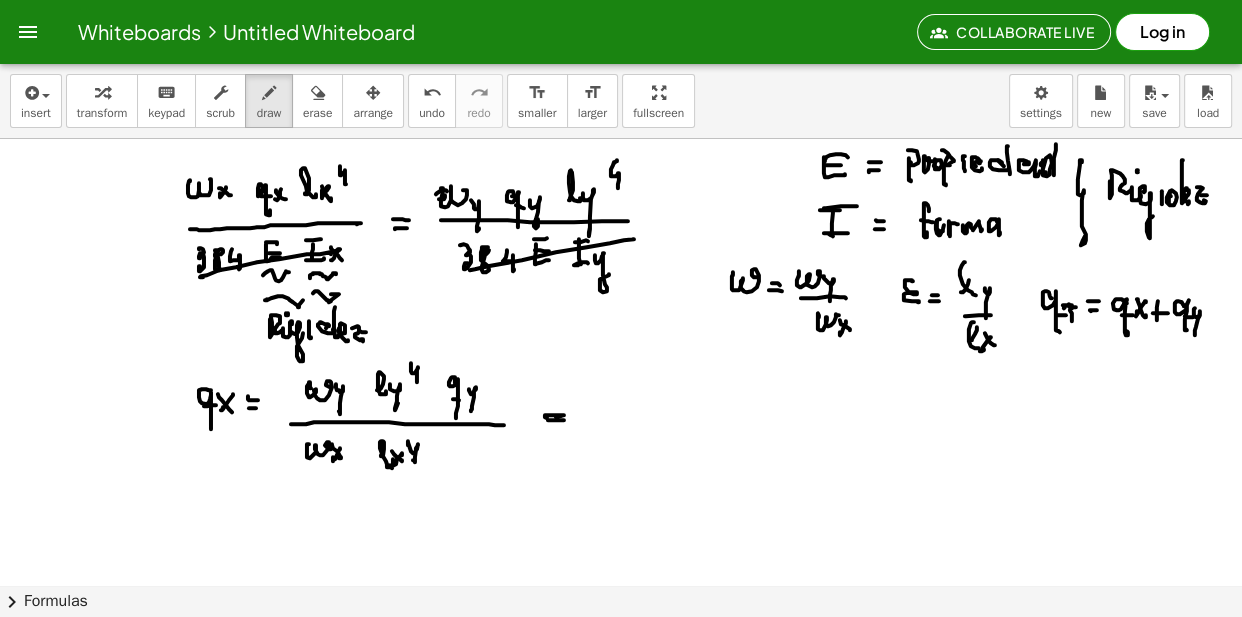 click at bounding box center (621, 649) 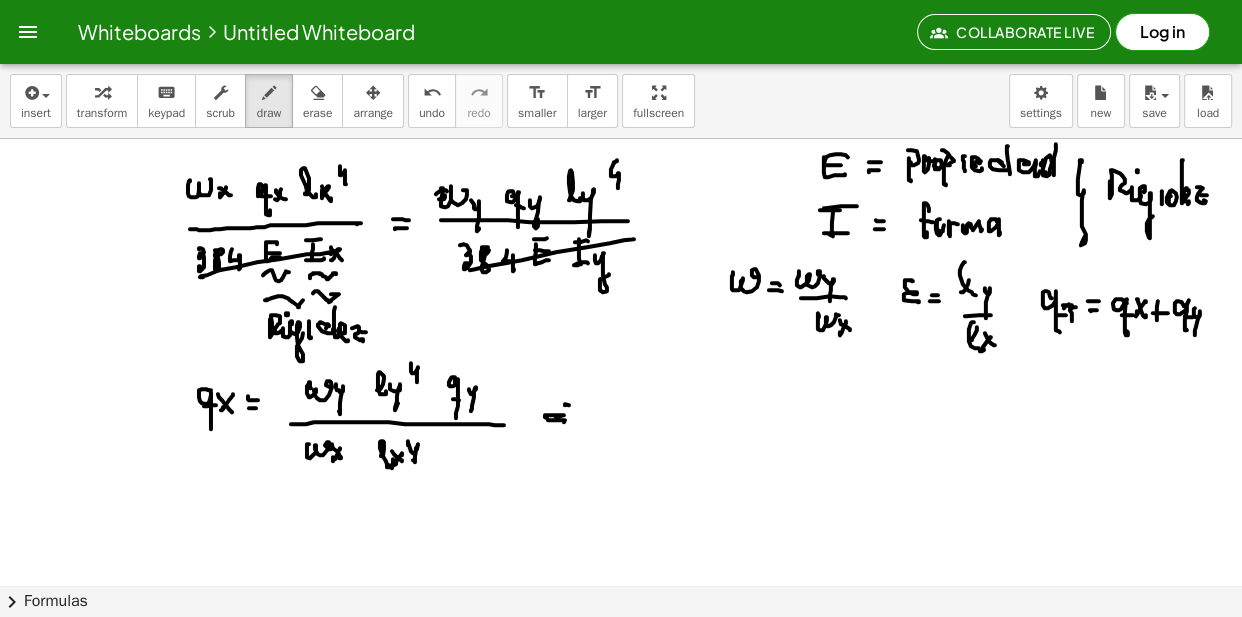 click at bounding box center [621, 649] 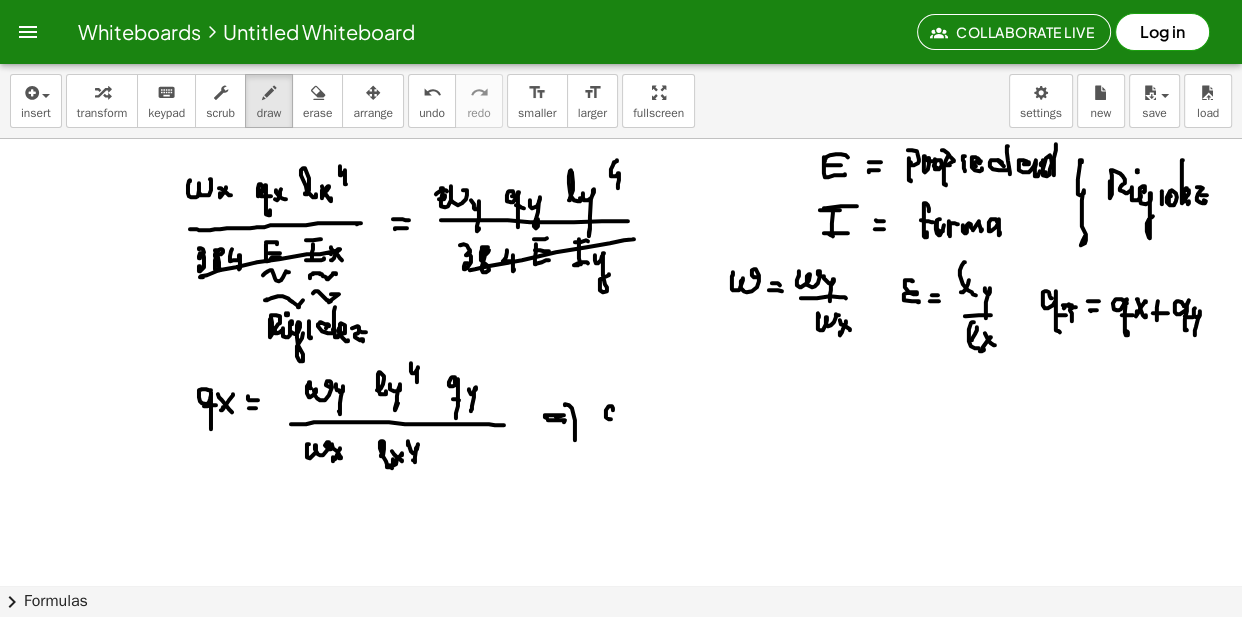 click at bounding box center (621, 649) 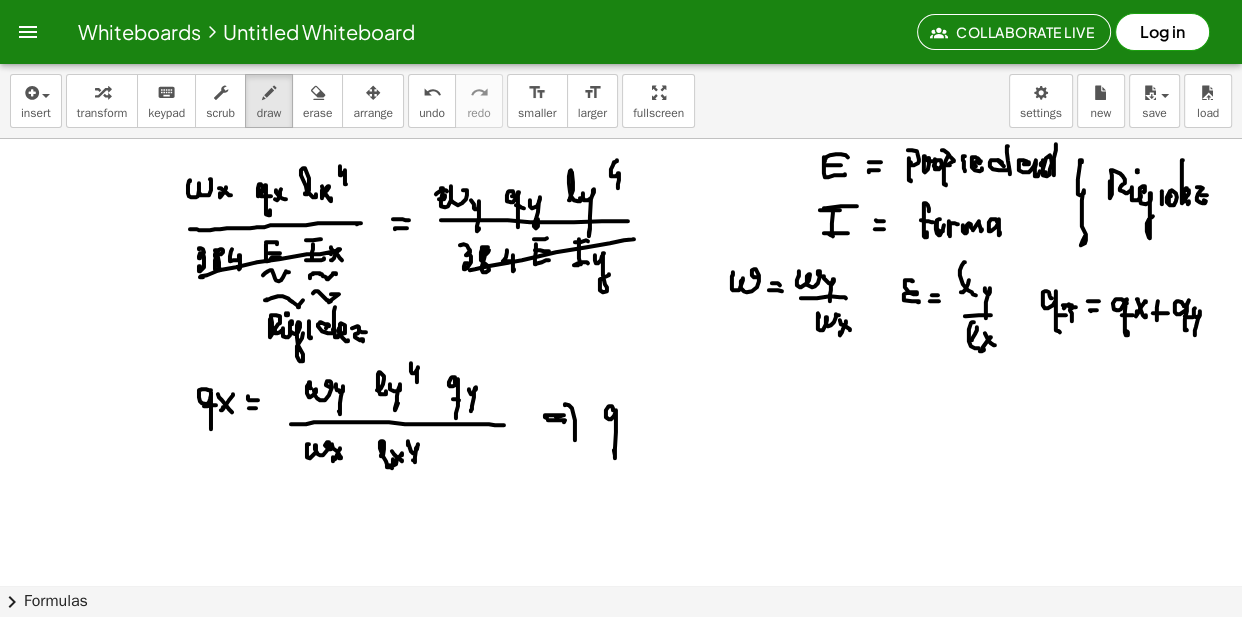 click at bounding box center (621, 649) 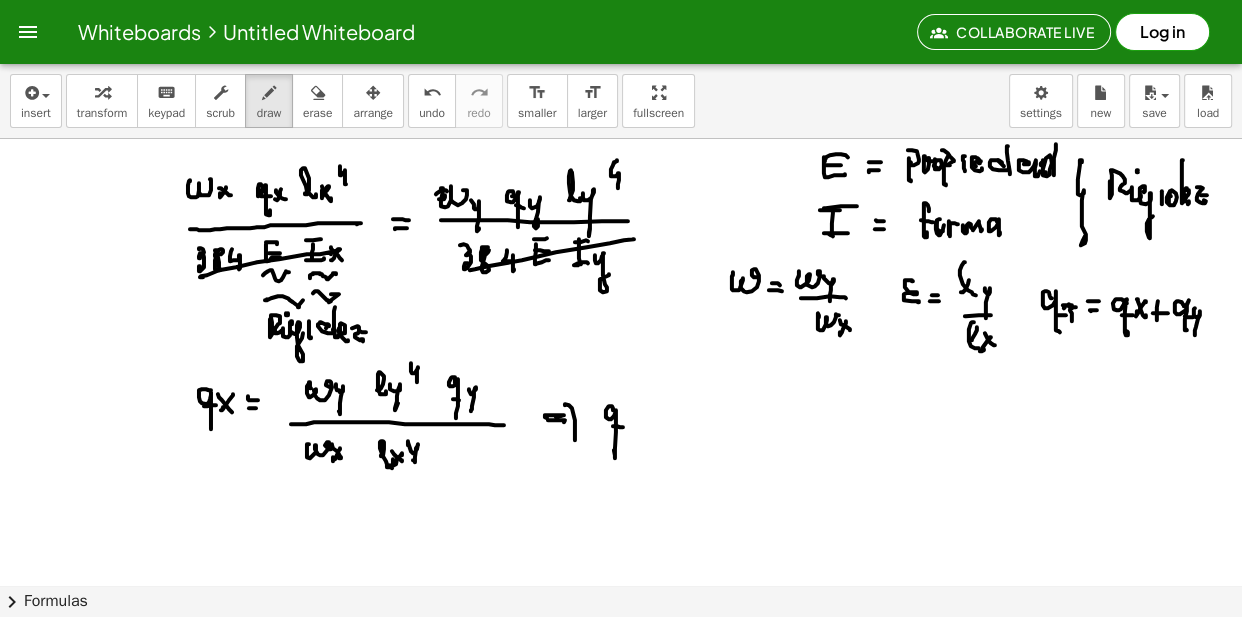 click at bounding box center [621, 649] 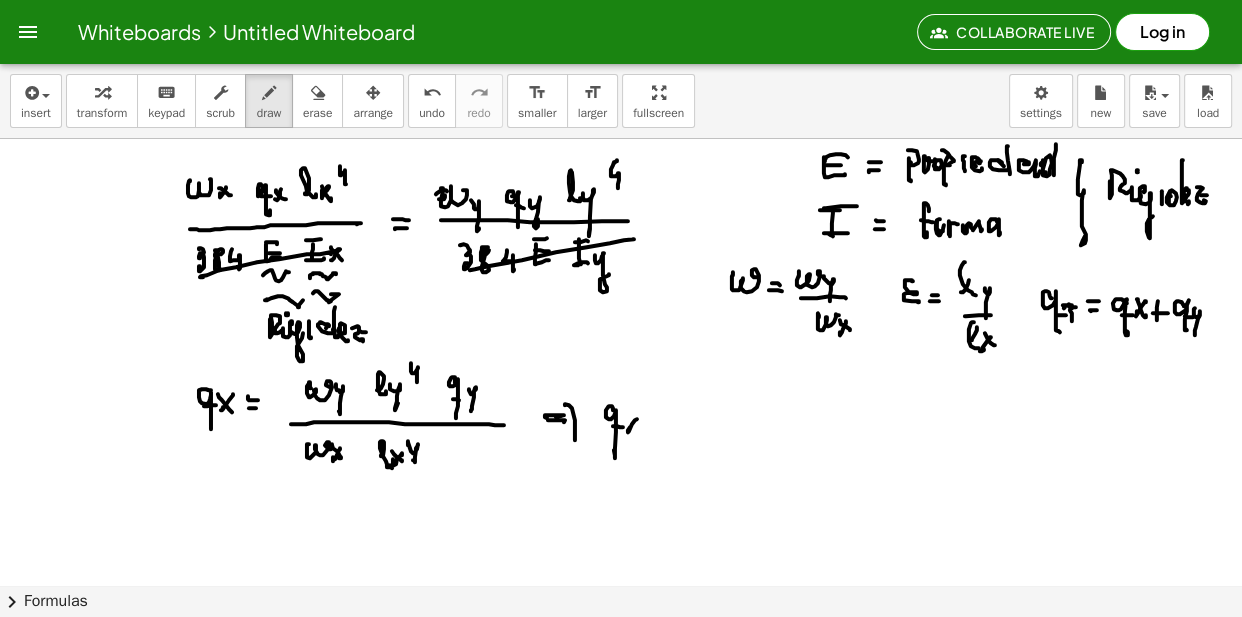 click at bounding box center (621, 649) 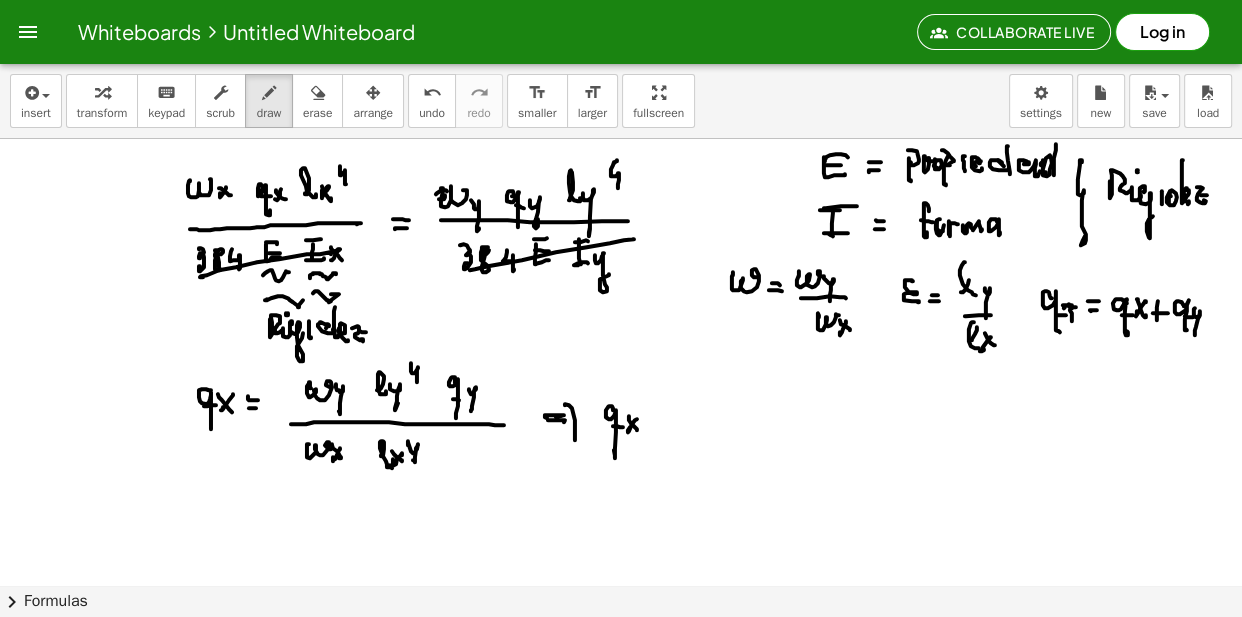click at bounding box center (621, 649) 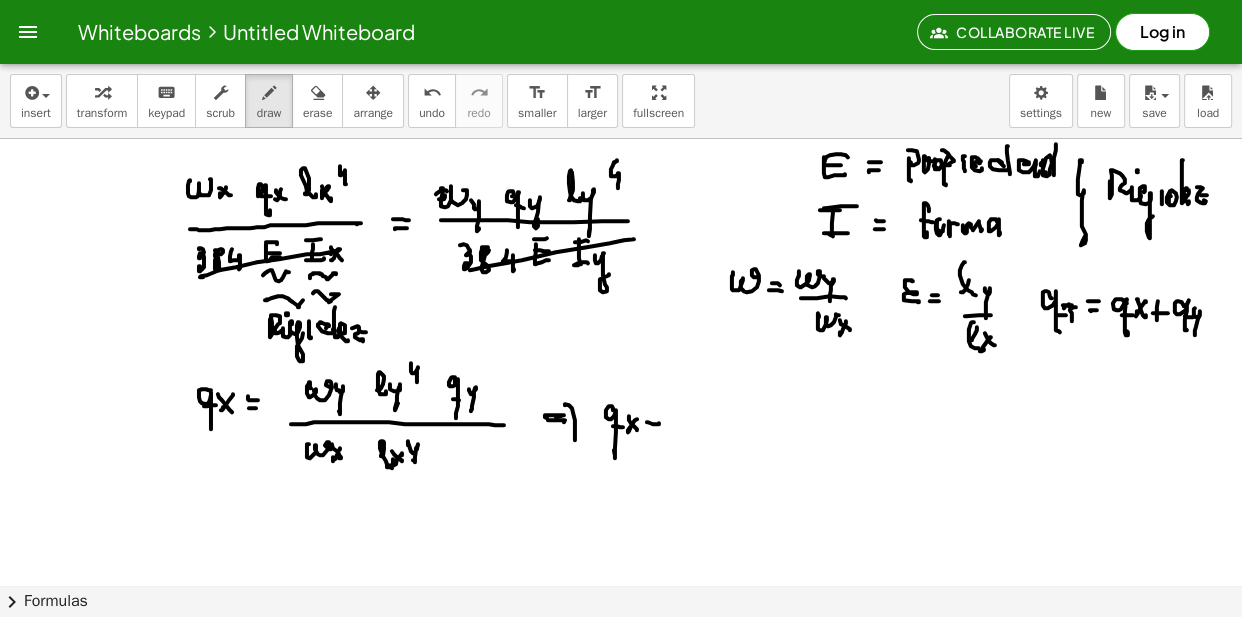 click at bounding box center [621, 649] 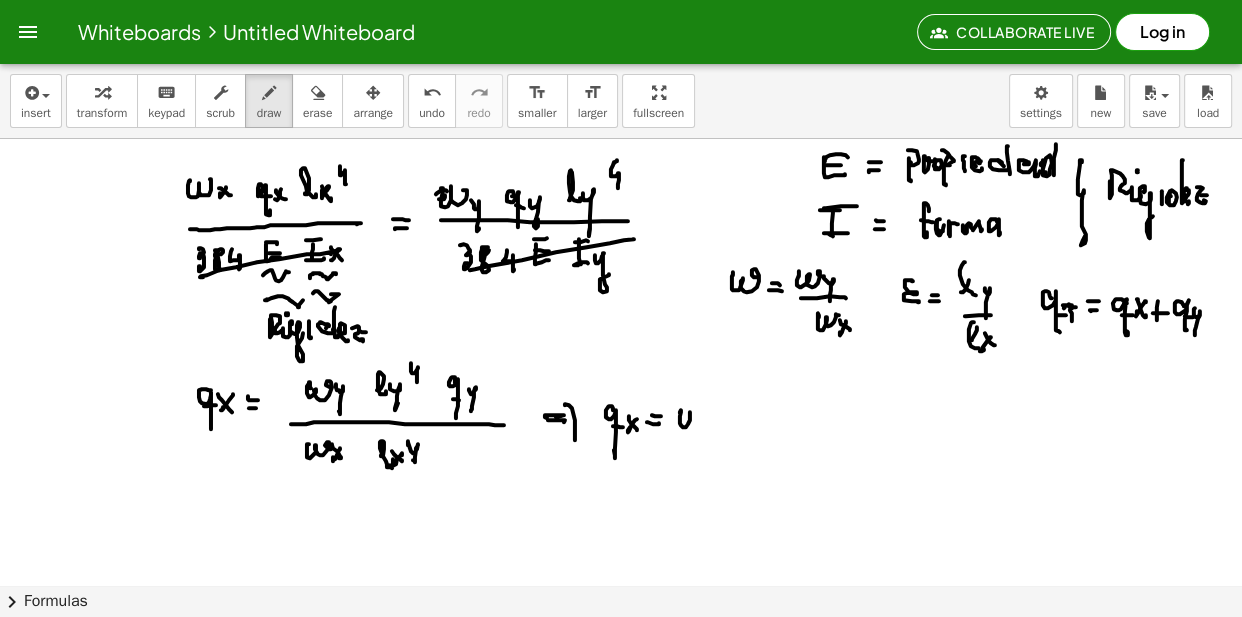 click at bounding box center [621, 649] 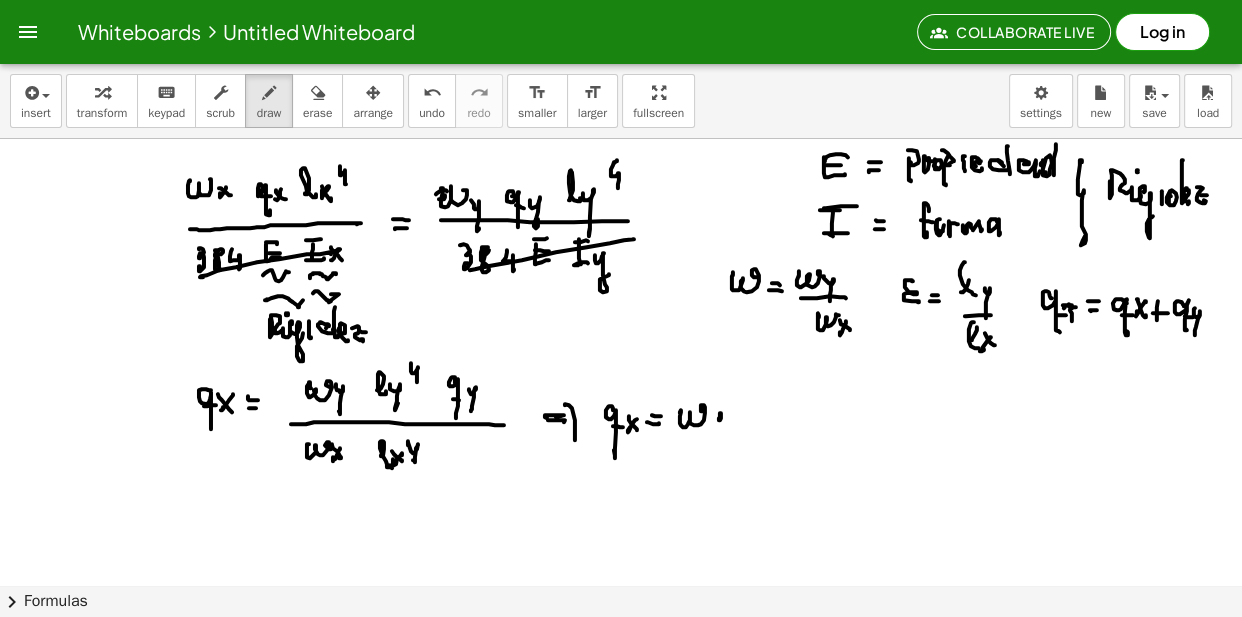 click at bounding box center (621, 649) 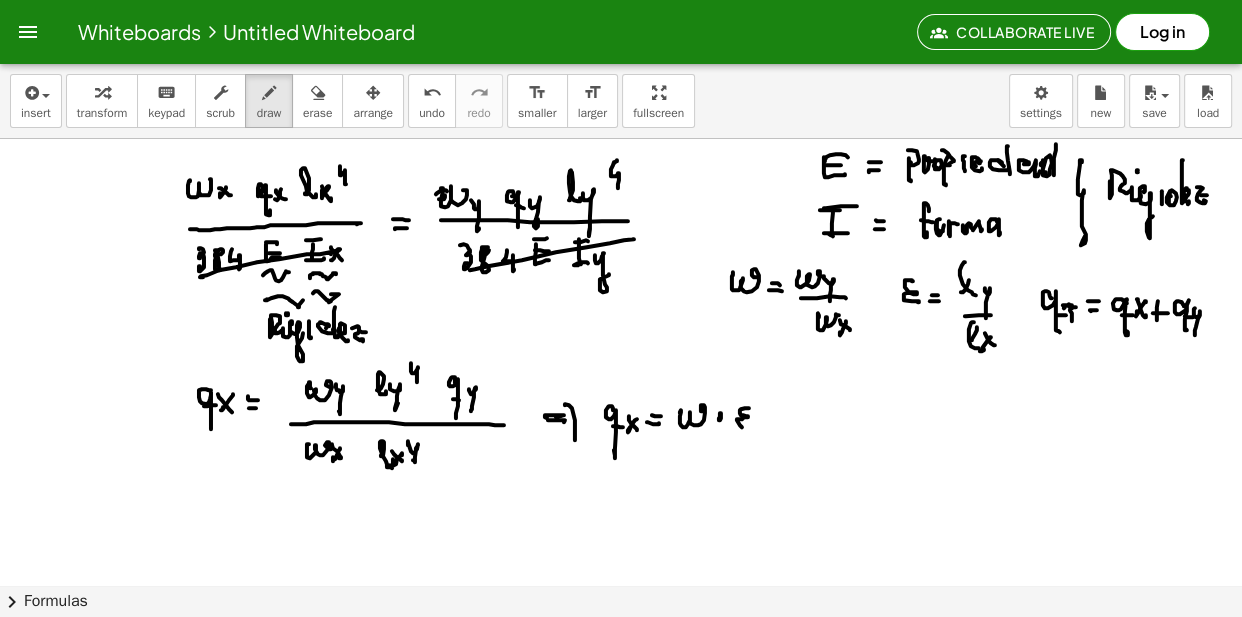 click at bounding box center (621, 649) 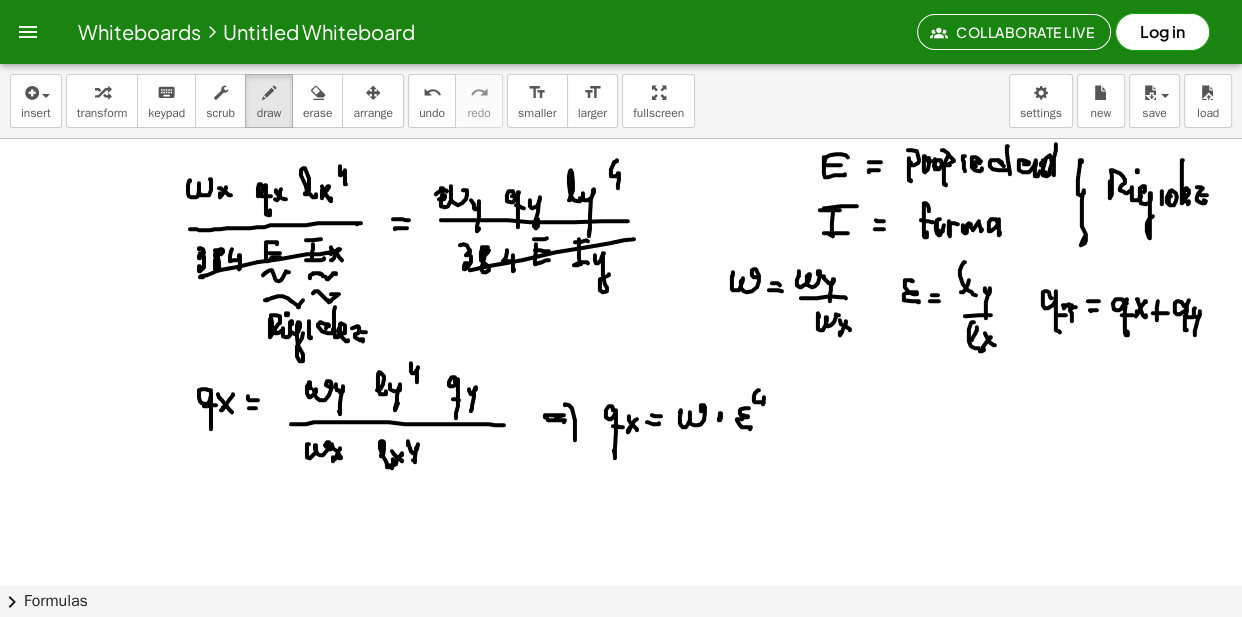 click at bounding box center (621, 649) 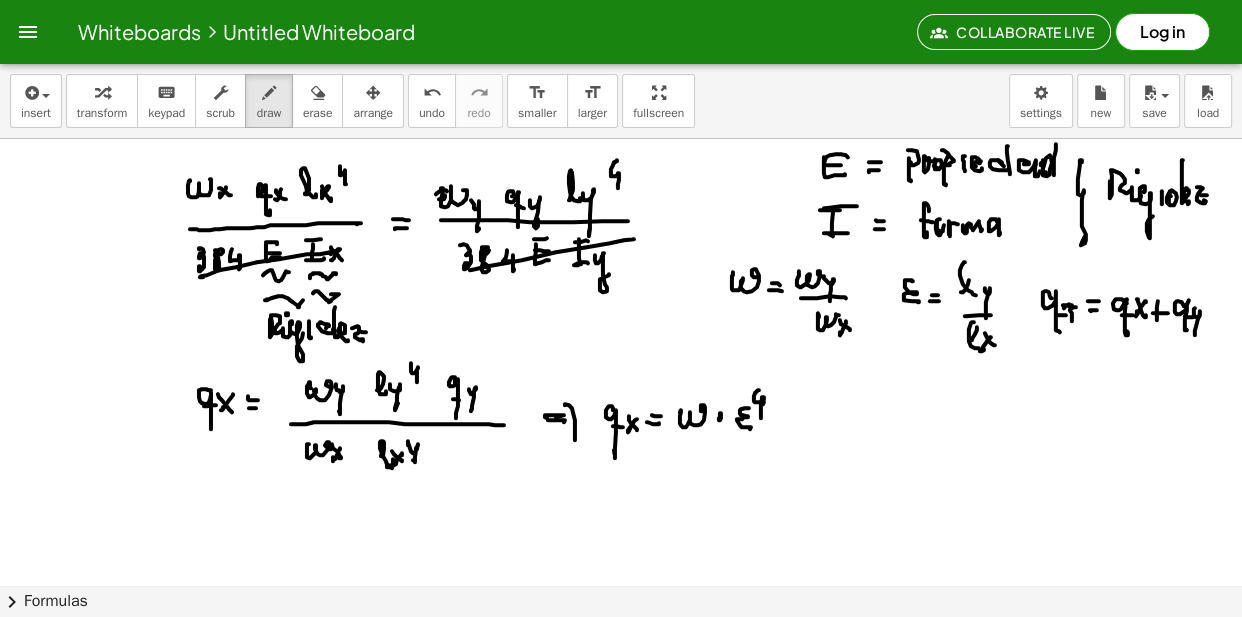 click at bounding box center [621, 649] 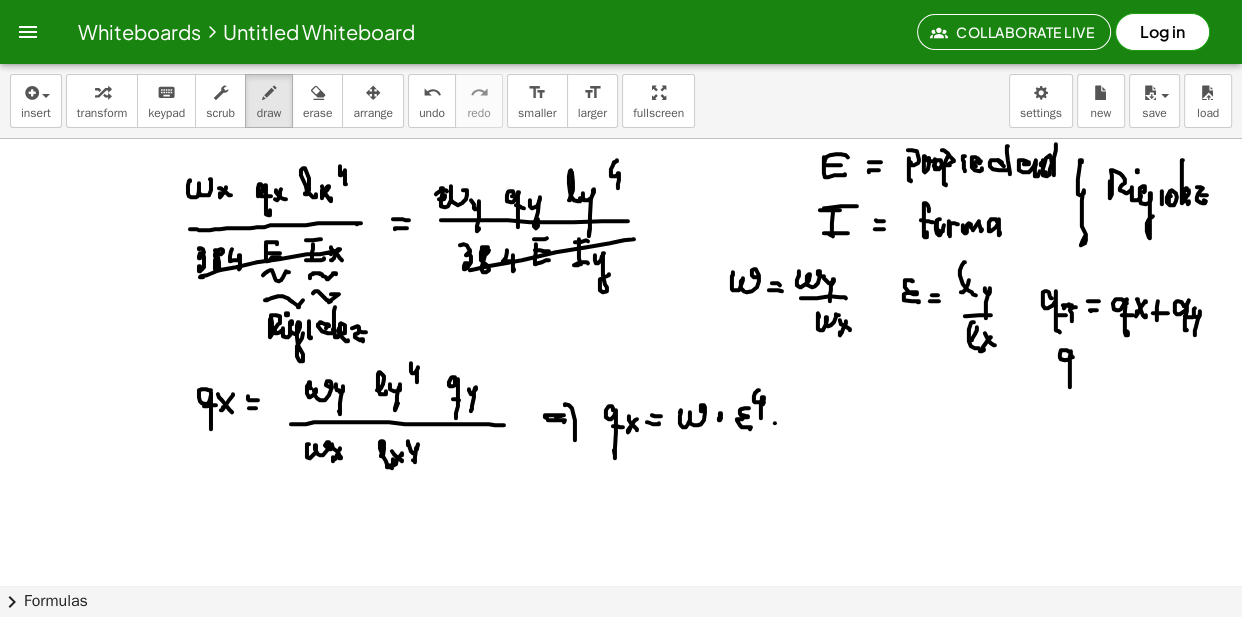 drag, startPoint x: 1073, startPoint y: 357, endPoint x: 1074, endPoint y: 372, distance: 15.033297 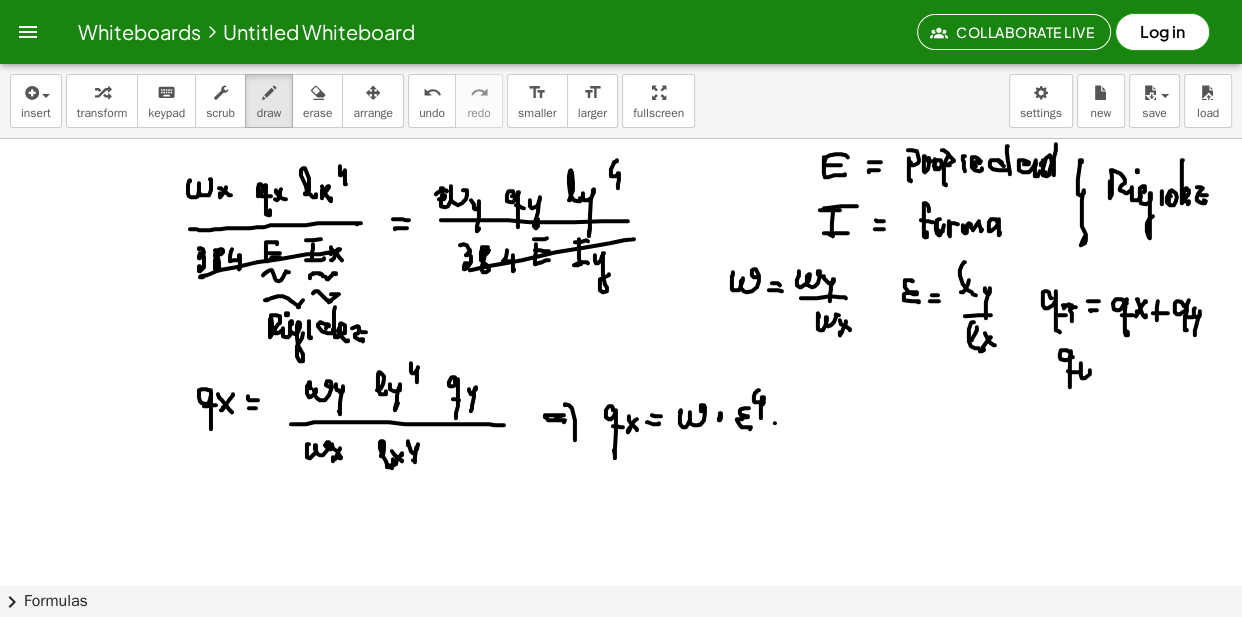 click at bounding box center (621, 649) 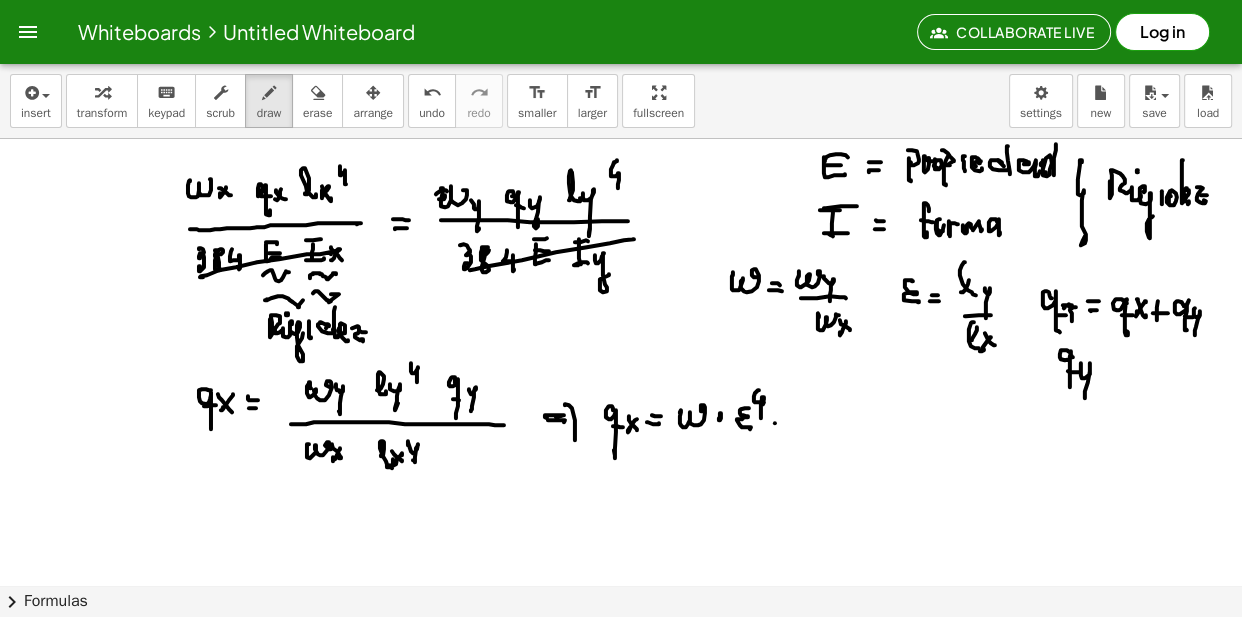 click at bounding box center [621, 649] 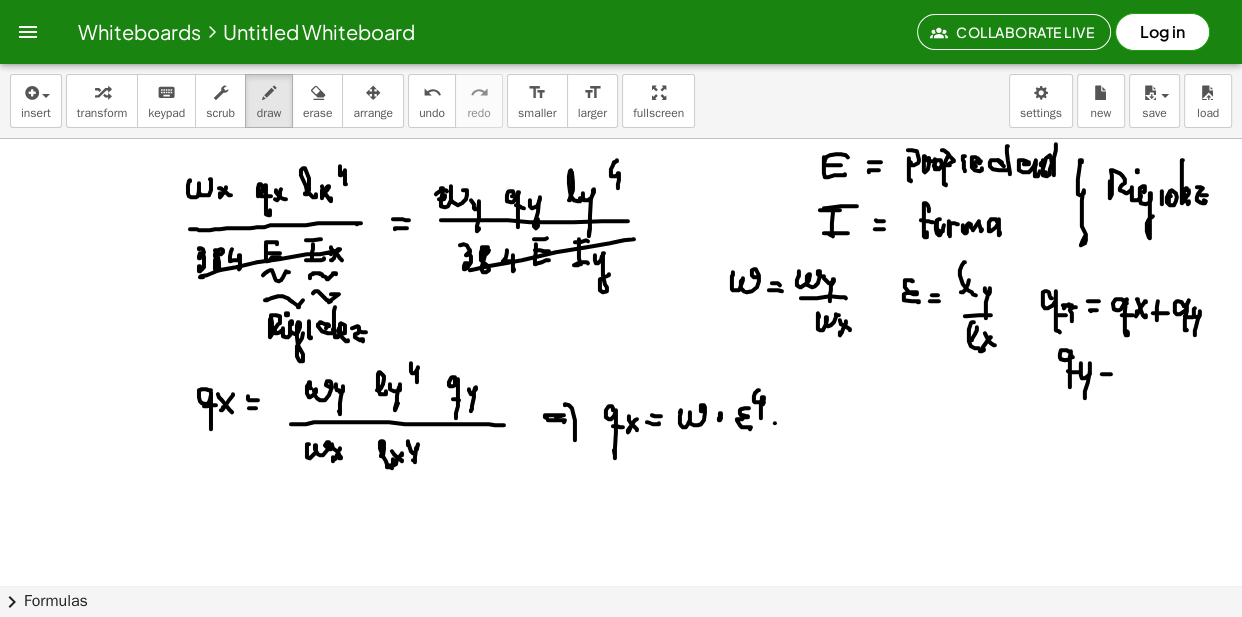 click at bounding box center (621, 649) 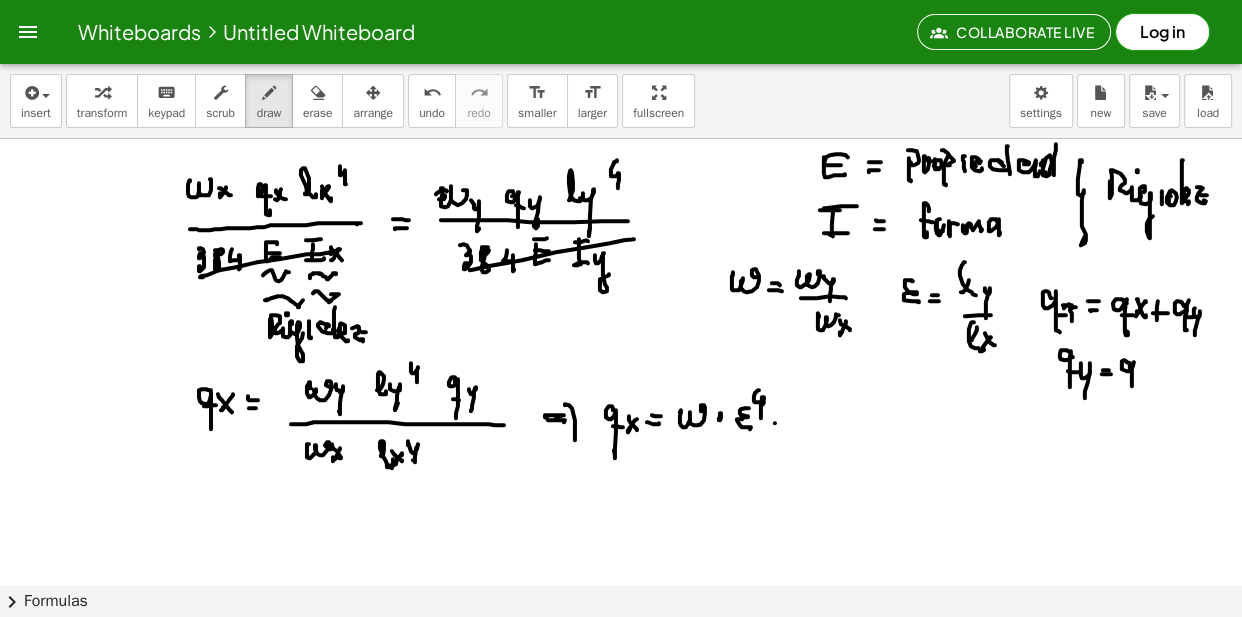 drag, startPoint x: 1130, startPoint y: 368, endPoint x: 1132, endPoint y: 392, distance: 24.083189 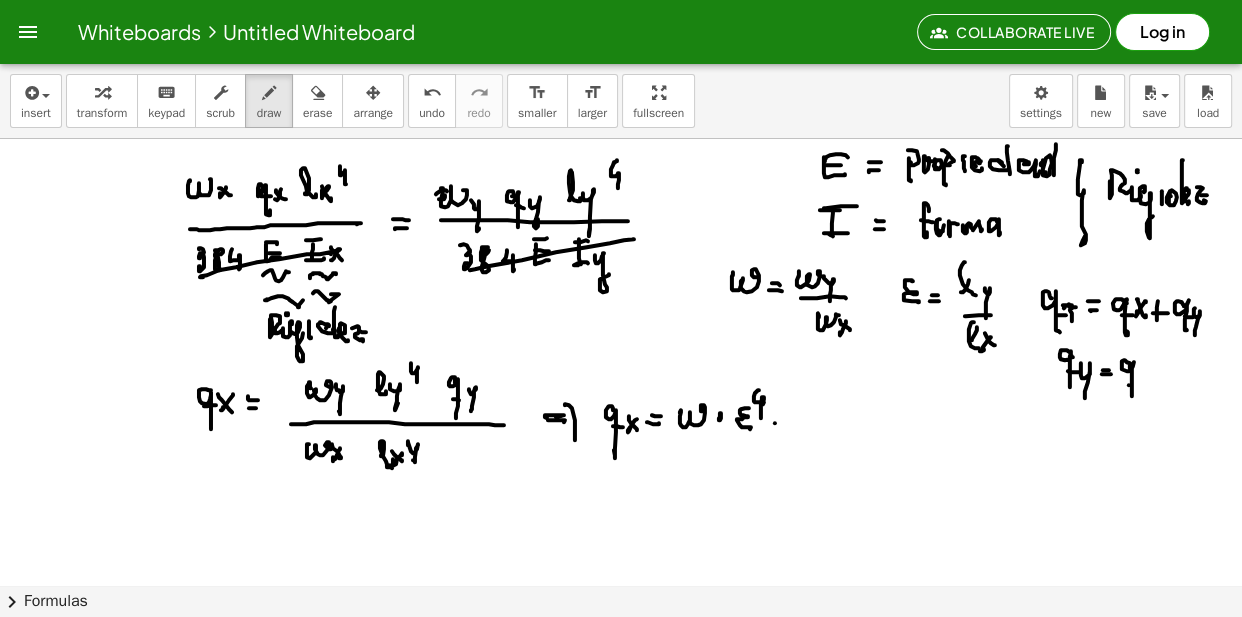 click at bounding box center (621, 649) 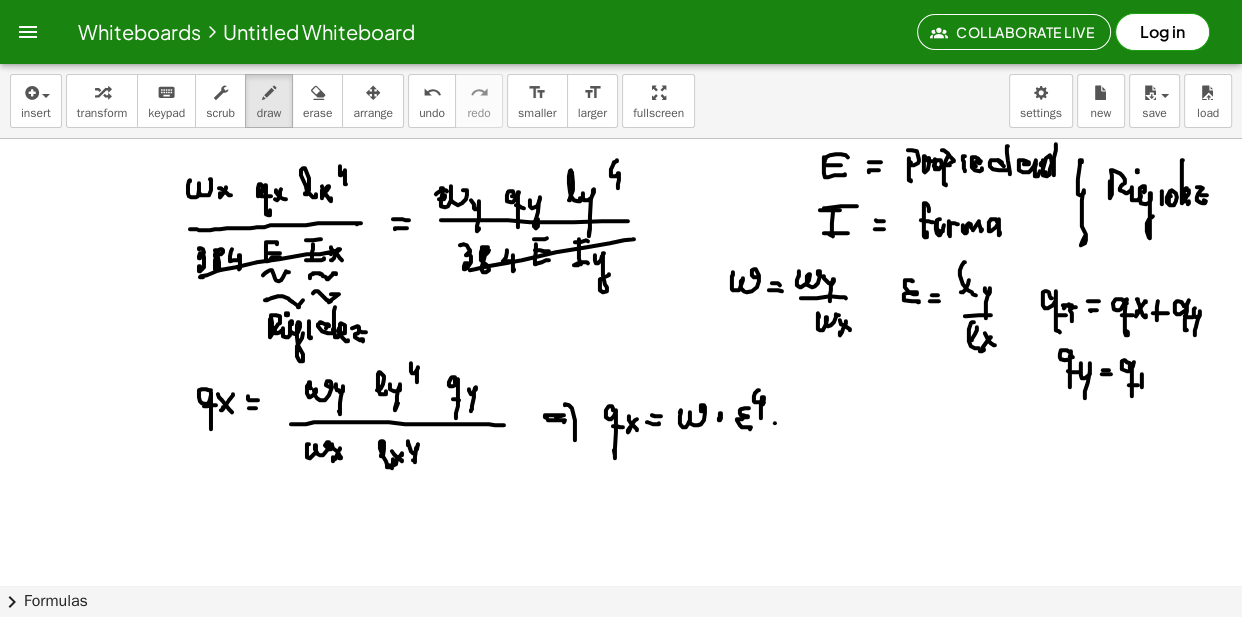 click at bounding box center (621, 649) 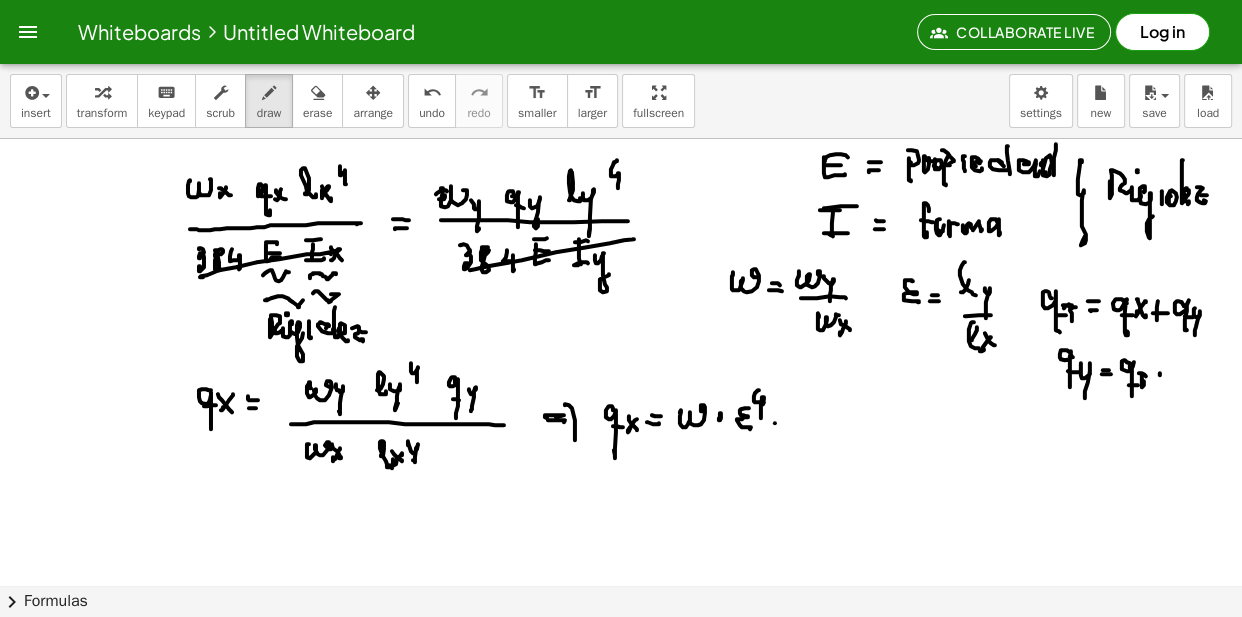 drag, startPoint x: 1160, startPoint y: 373, endPoint x: 1179, endPoint y: 370, distance: 19.235384 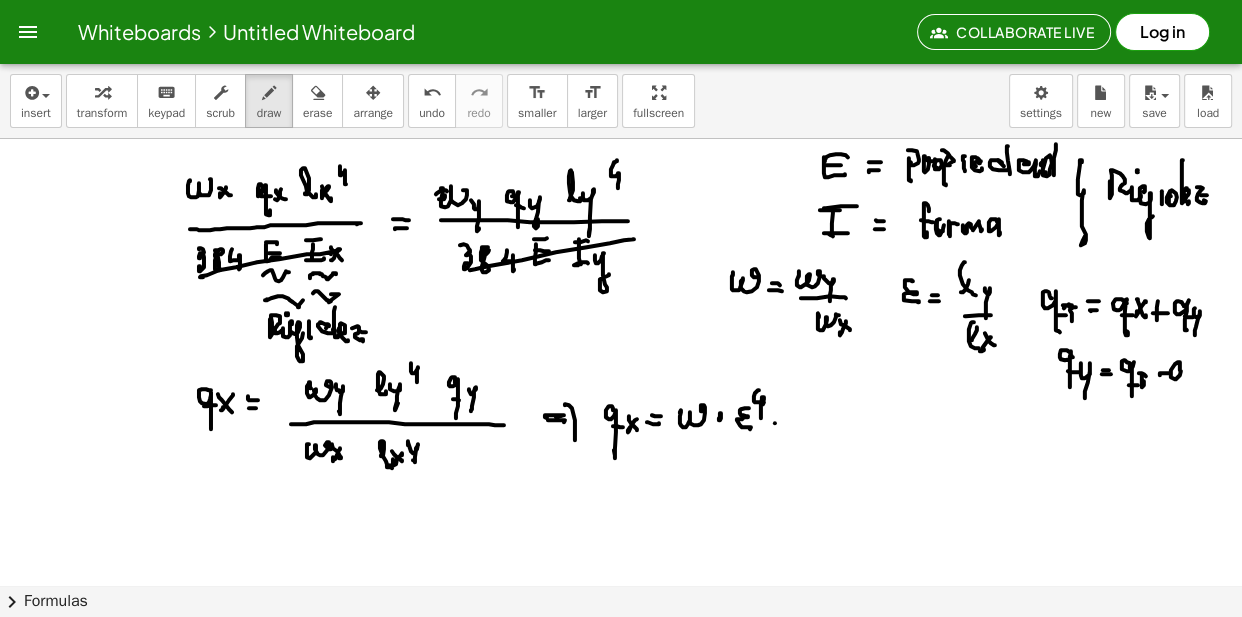 drag, startPoint x: 1180, startPoint y: 370, endPoint x: 1177, endPoint y: 397, distance: 27.166155 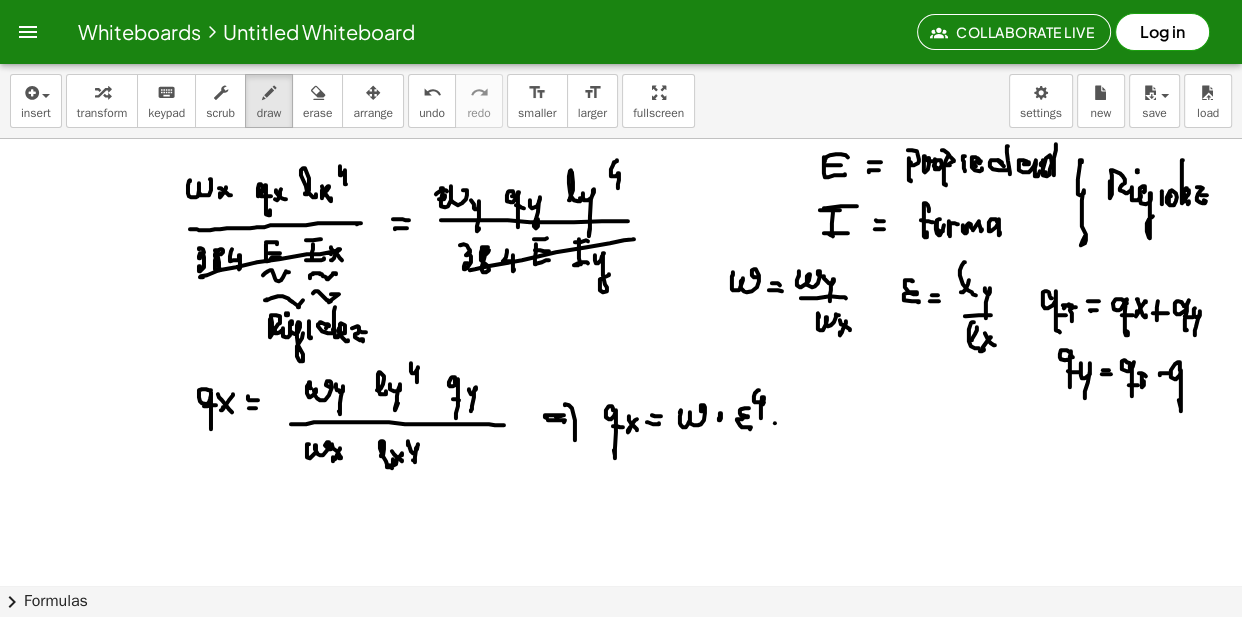 click at bounding box center [621, 649] 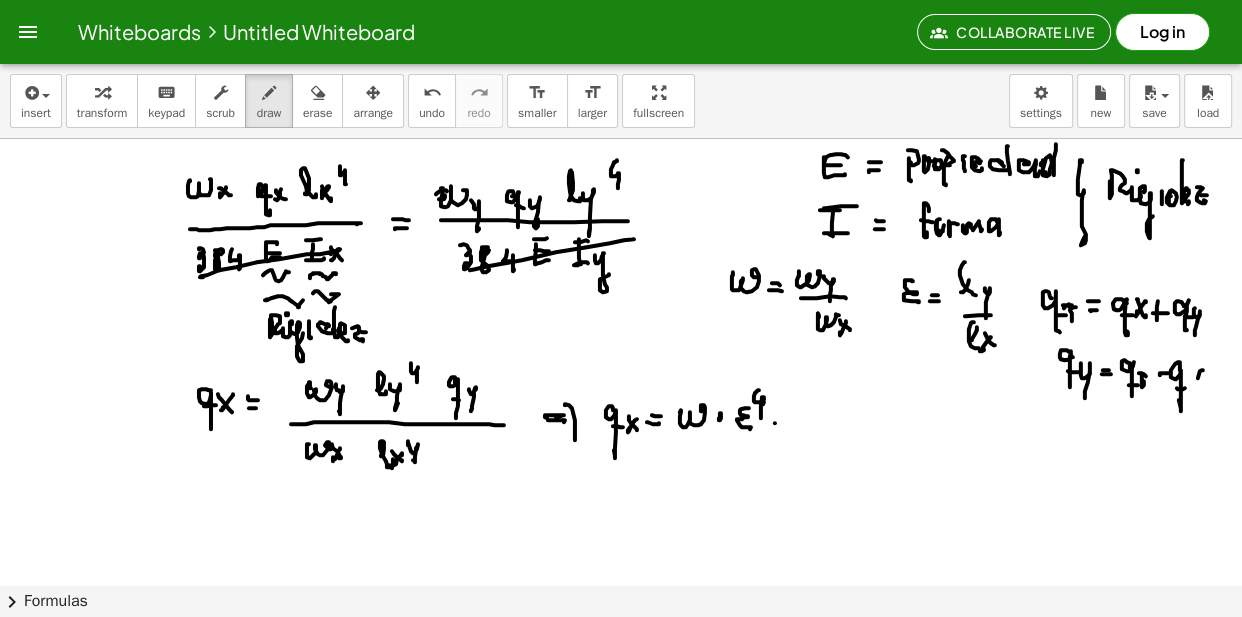 click at bounding box center [621, 649] 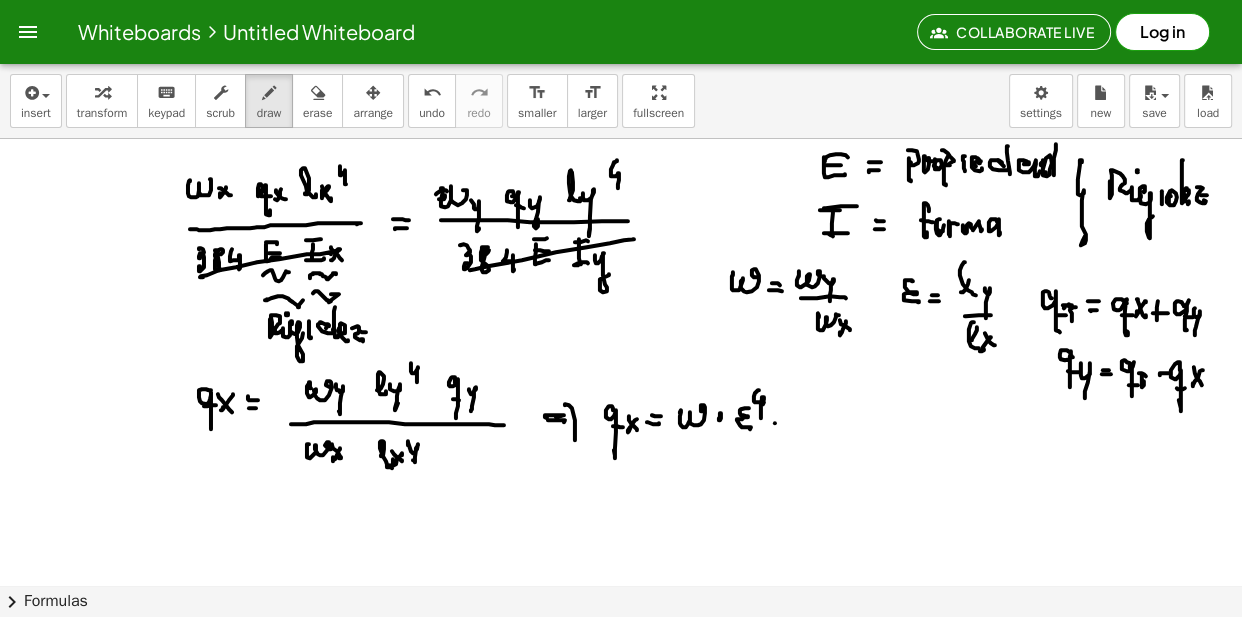 click at bounding box center (621, 649) 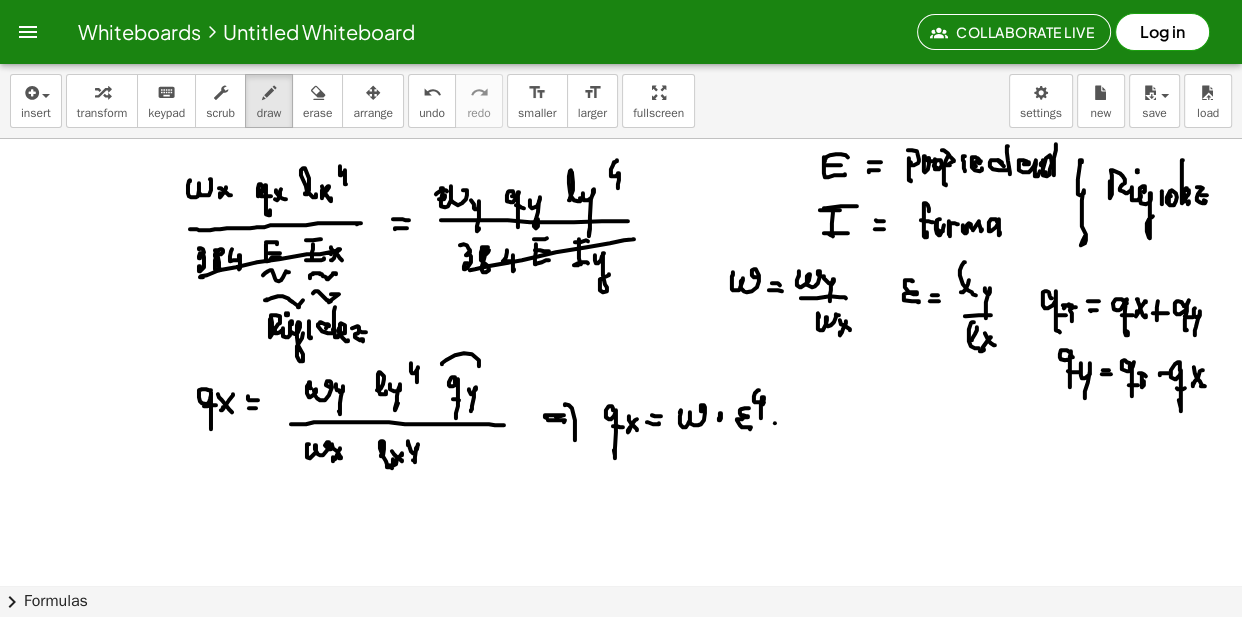 click at bounding box center (621, 649) 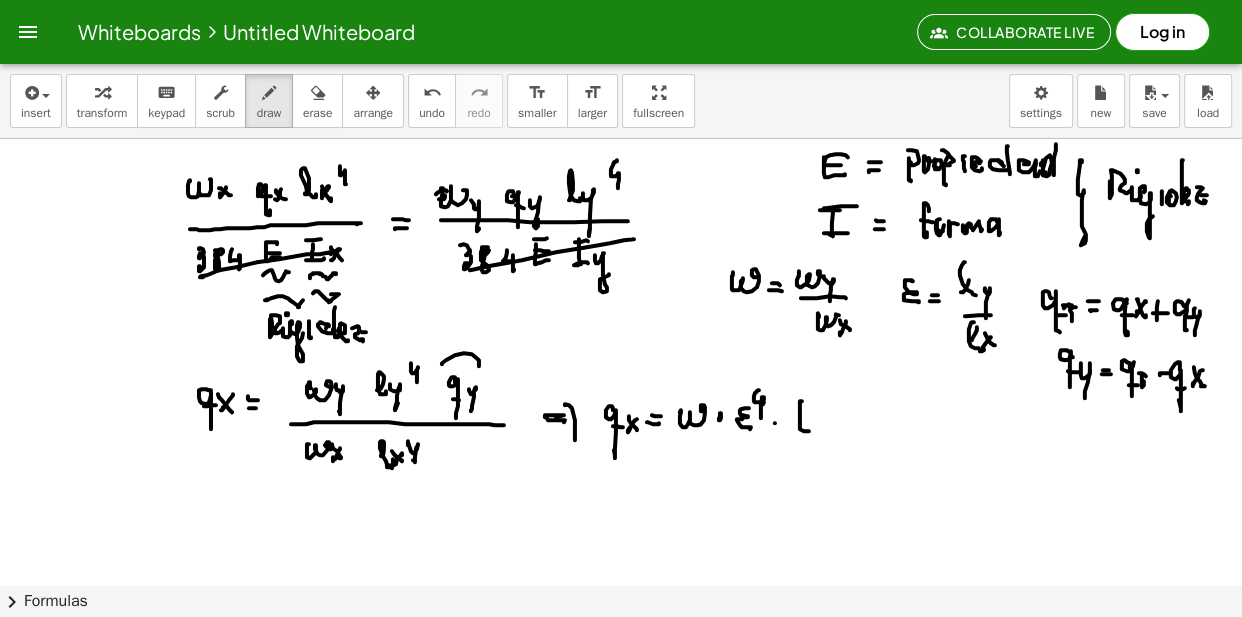 click at bounding box center (621, 649) 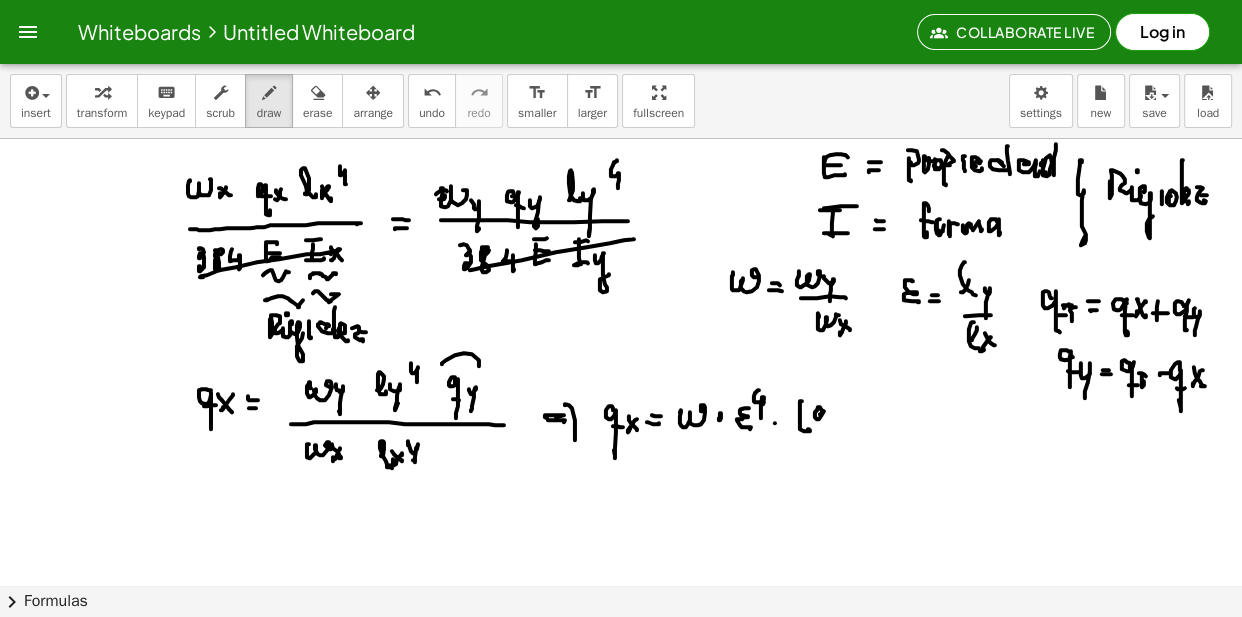click at bounding box center [621, 649] 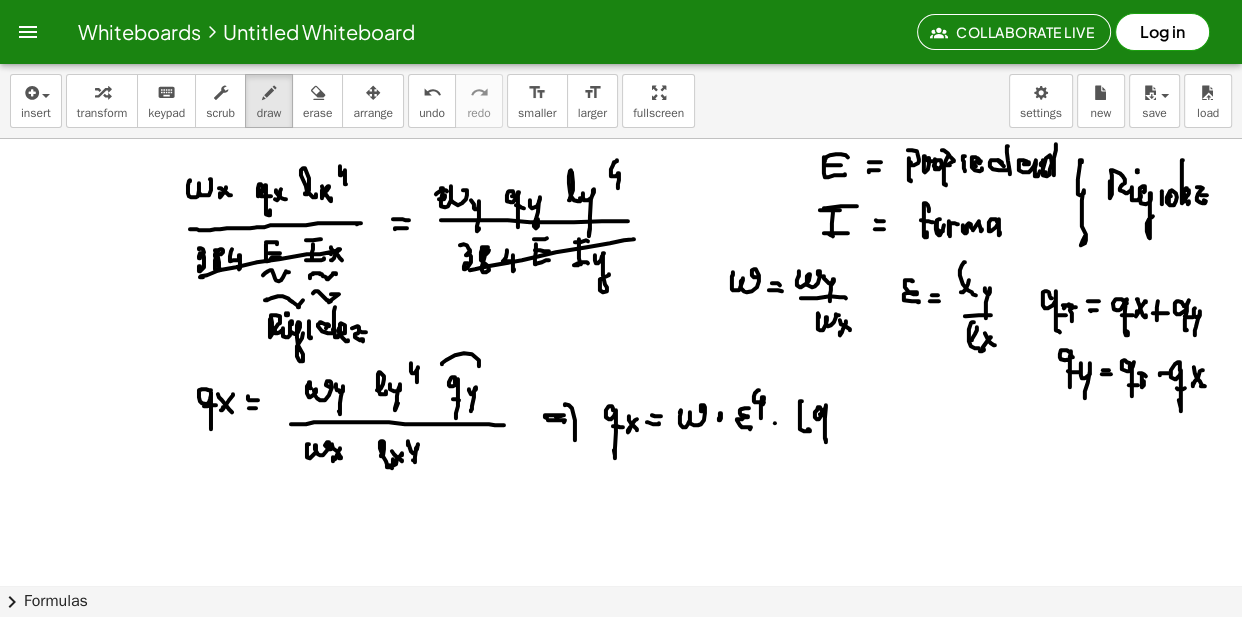 click at bounding box center (621, 649) 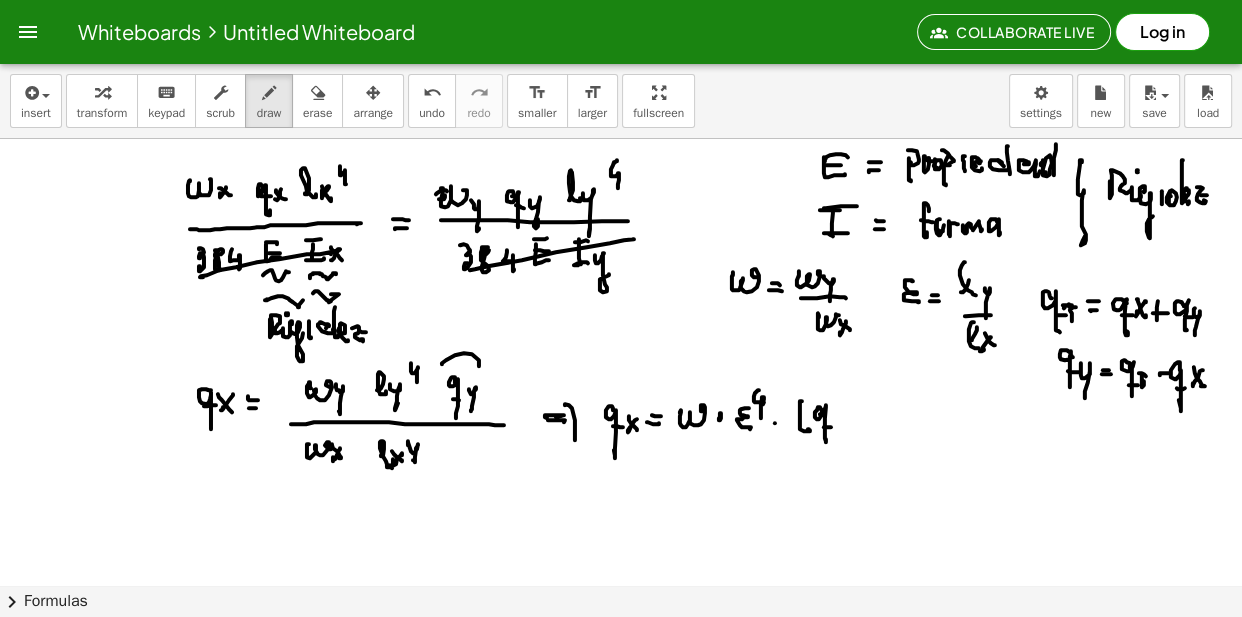 click at bounding box center [621, 649] 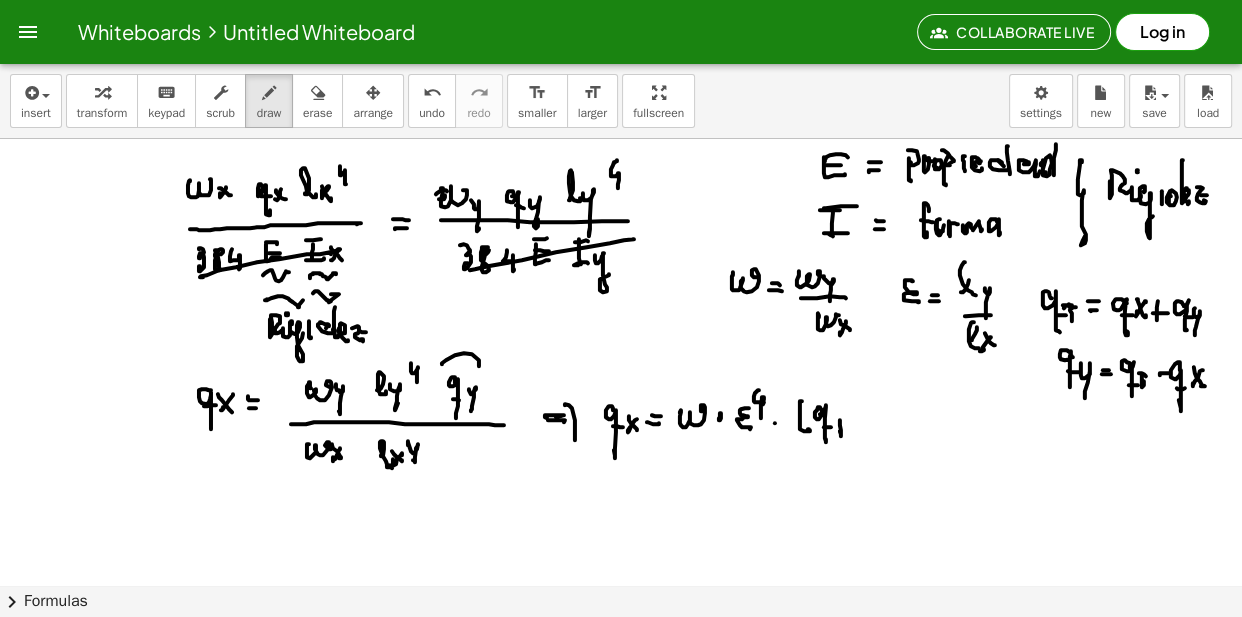 click at bounding box center [621, 649] 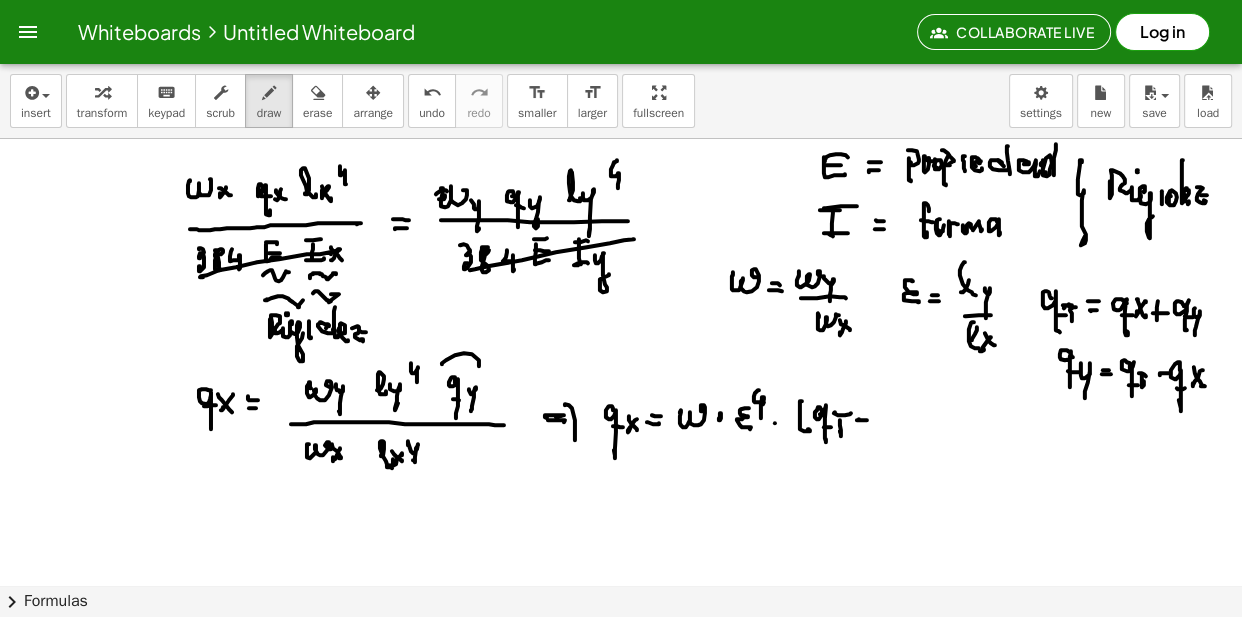 click at bounding box center [621, 649] 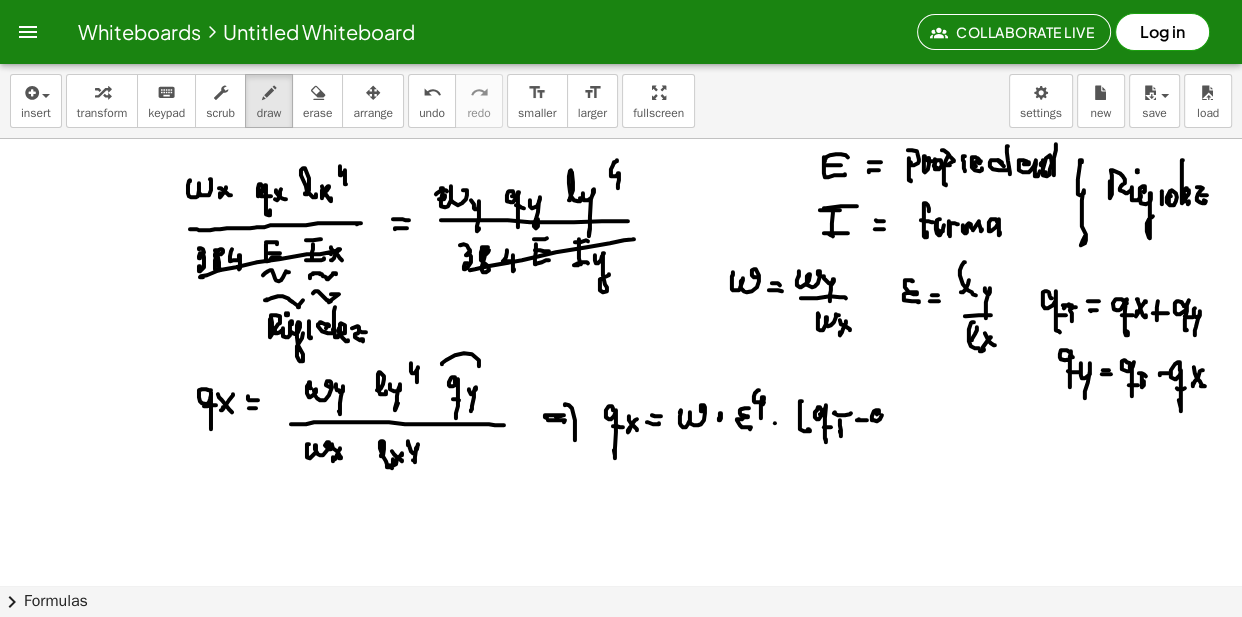 click at bounding box center [621, 649] 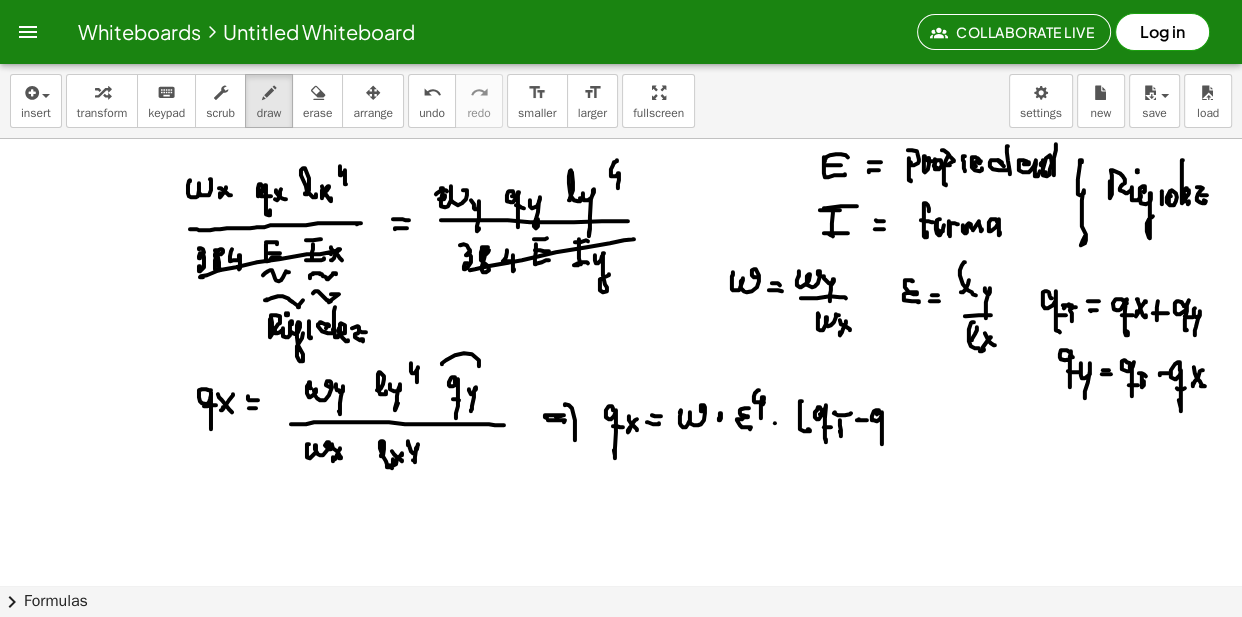 click at bounding box center (621, 649) 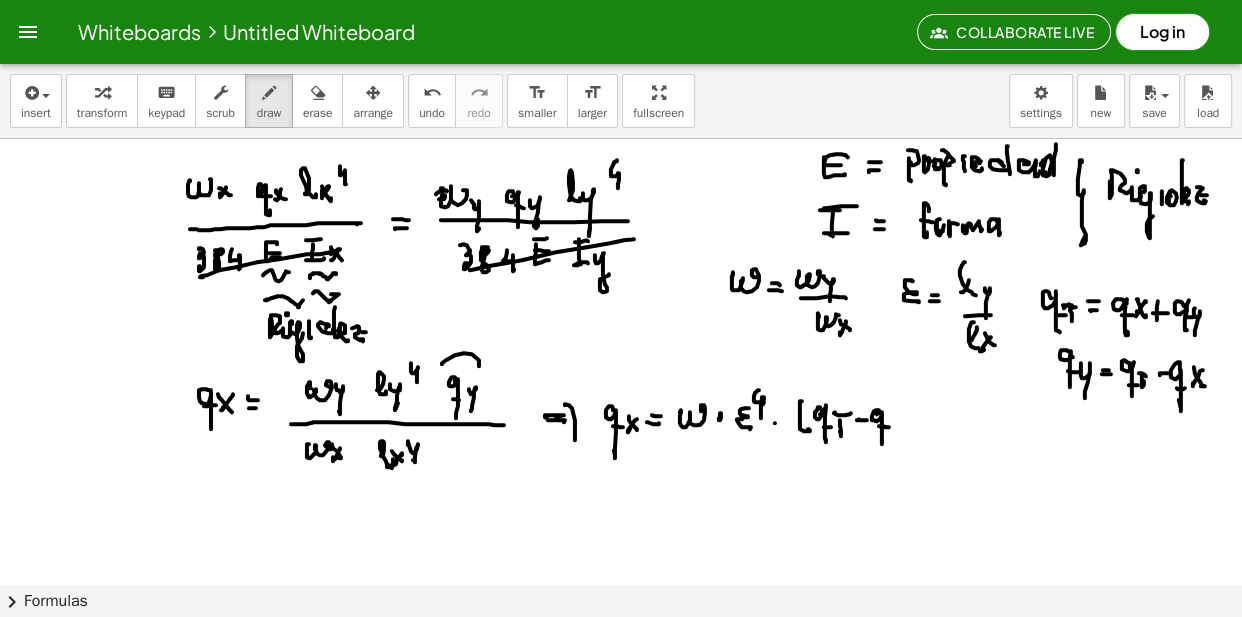 click at bounding box center [621, 649] 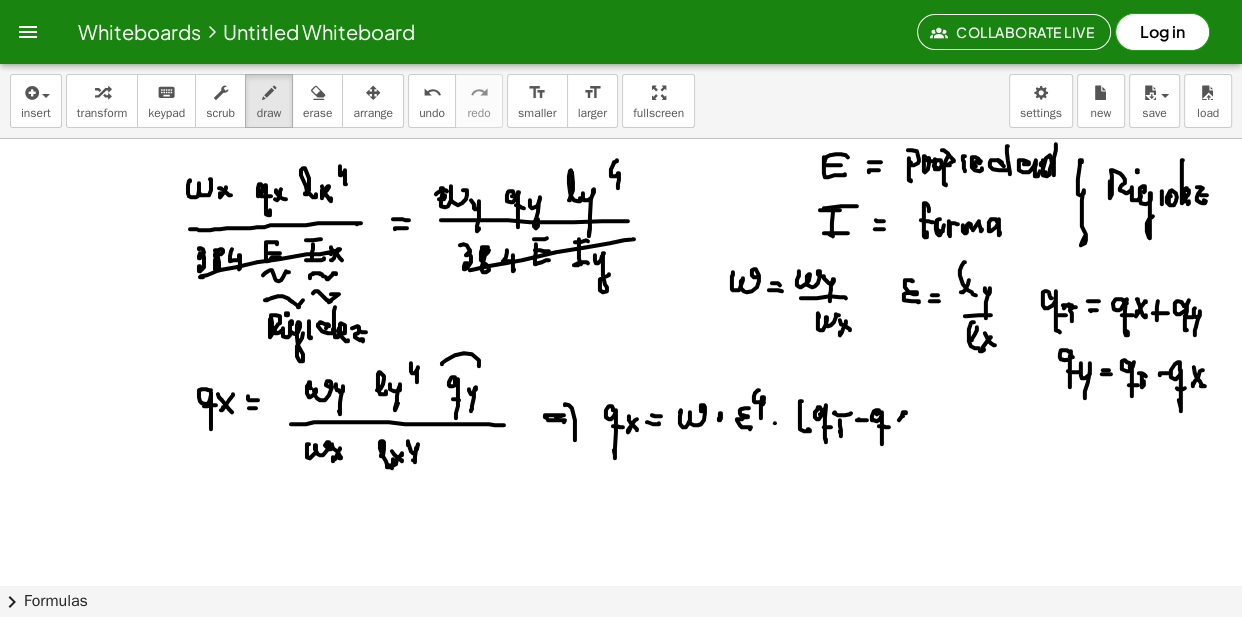 click at bounding box center [621, 649] 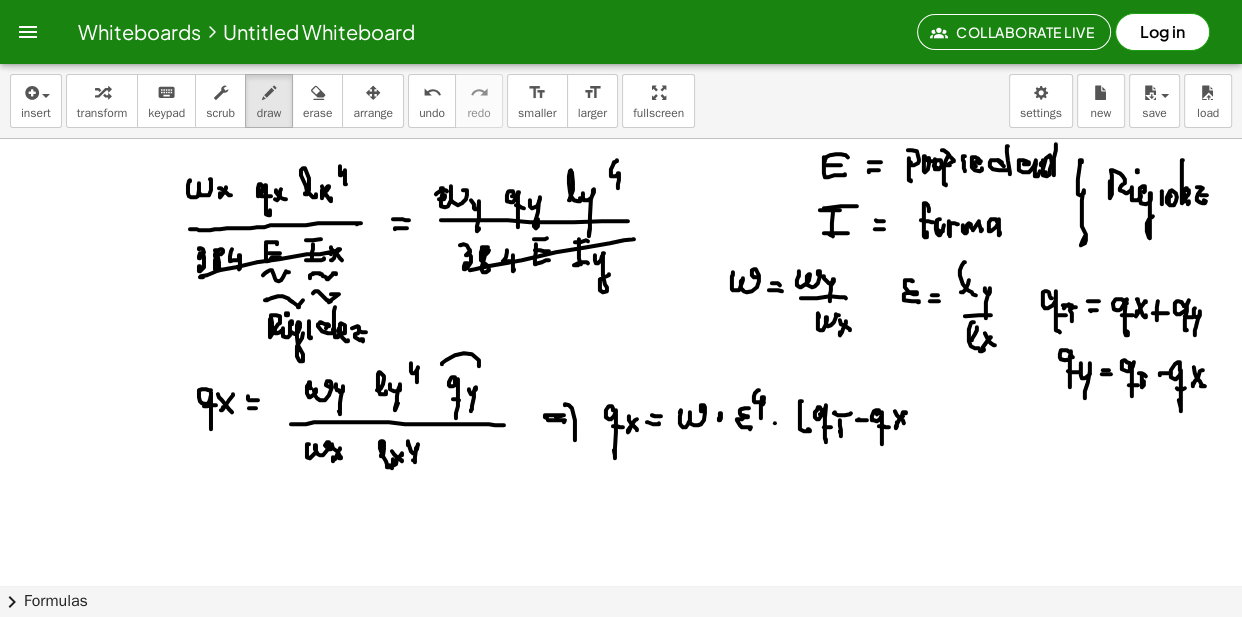 click at bounding box center [621, 649] 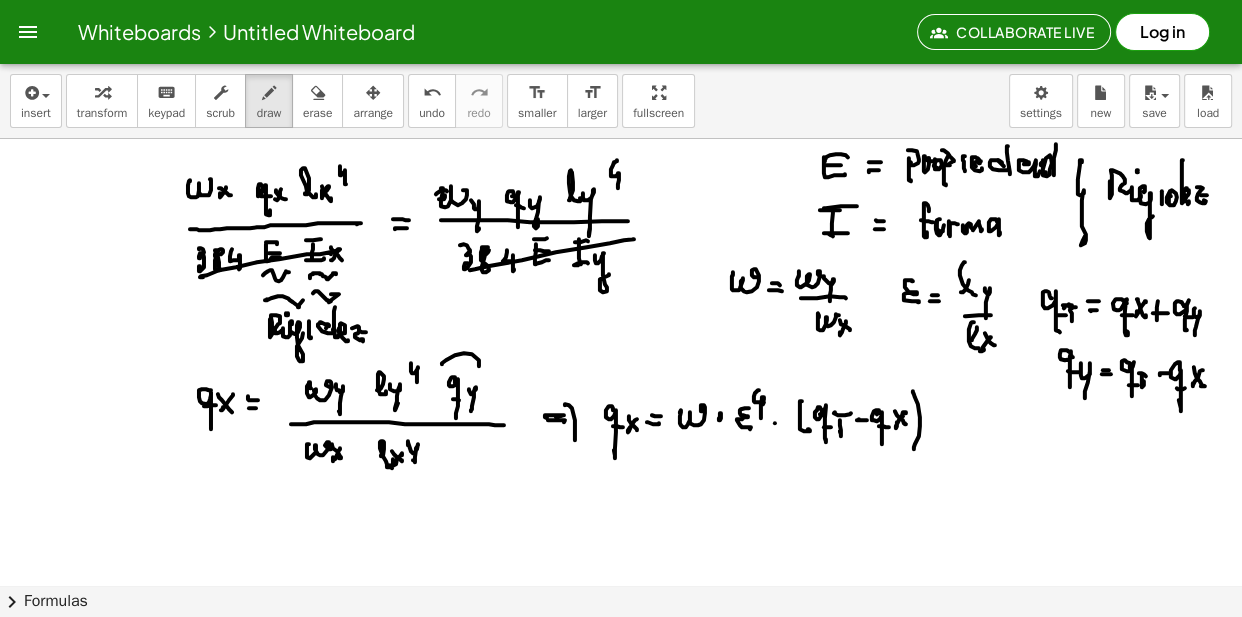 click at bounding box center [621, 649] 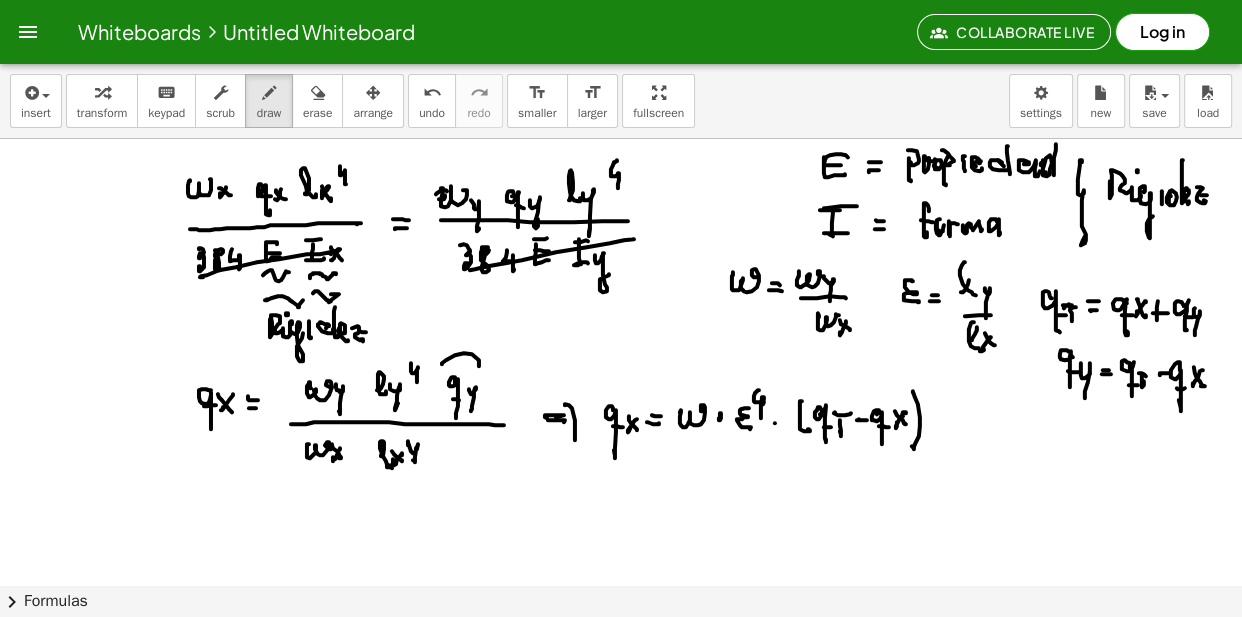 scroll, scrollTop: 90, scrollLeft: 0, axis: vertical 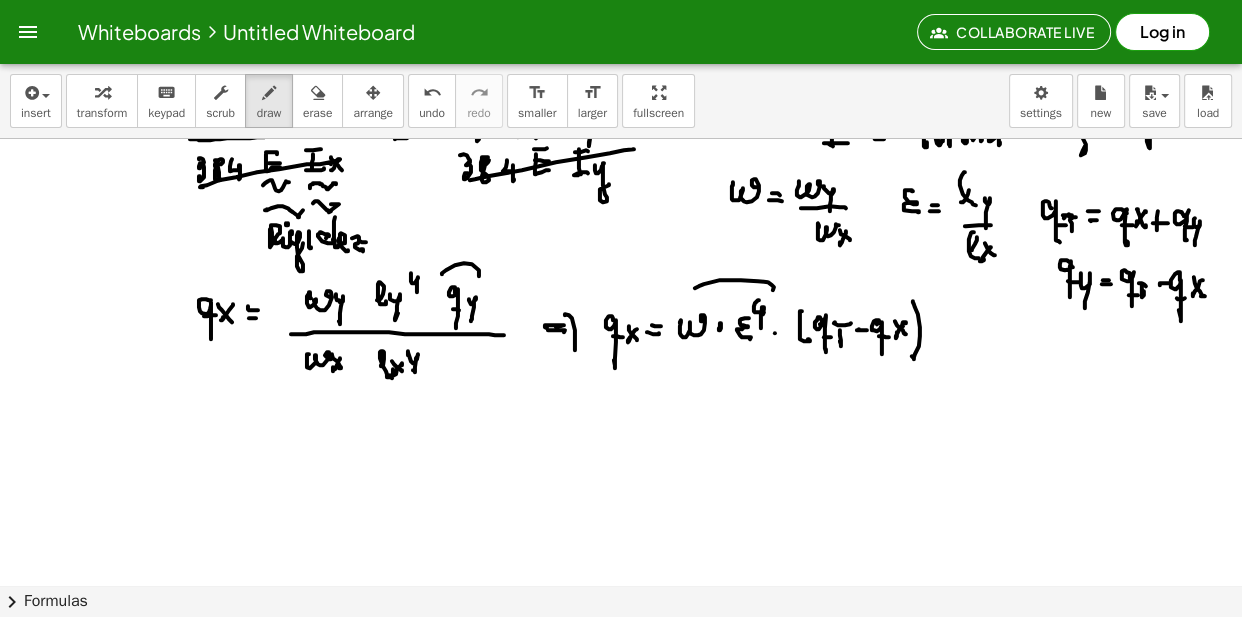 click at bounding box center [621, 559] 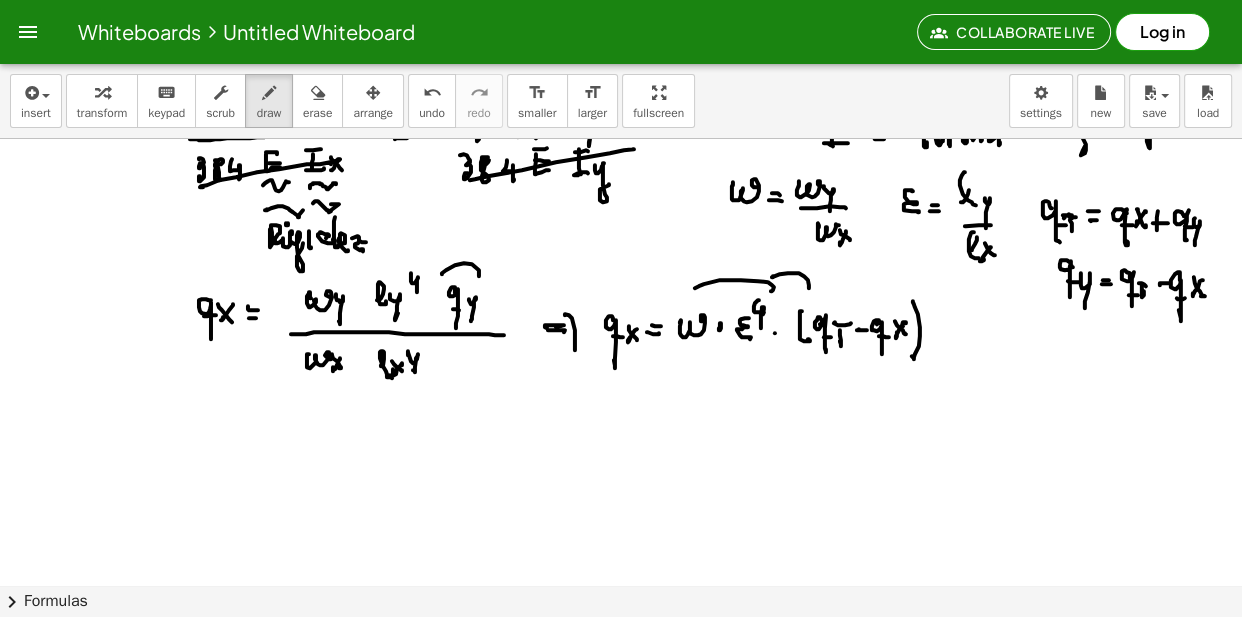 click at bounding box center [621, 559] 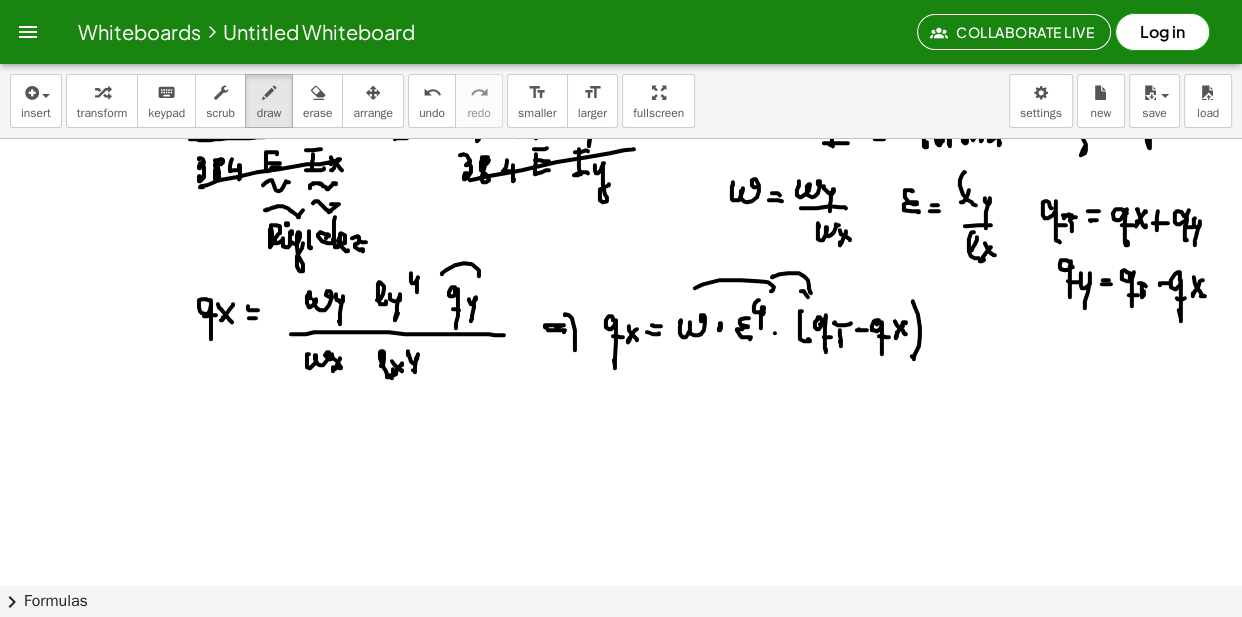 click at bounding box center (621, 559) 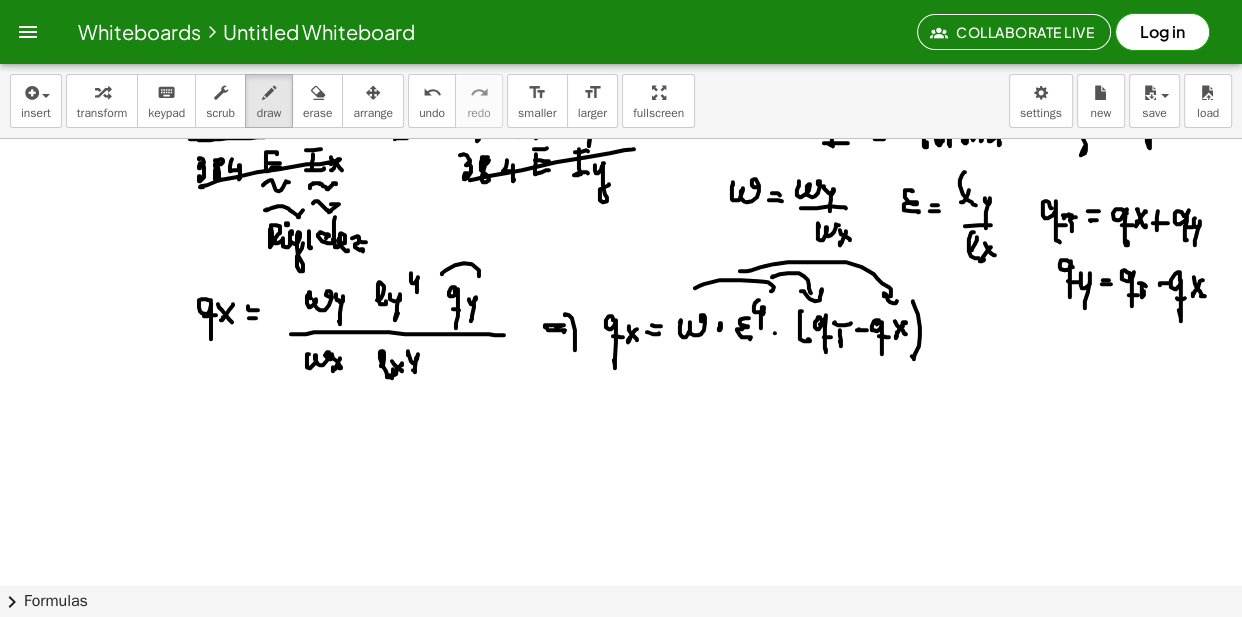 click at bounding box center [621, 559] 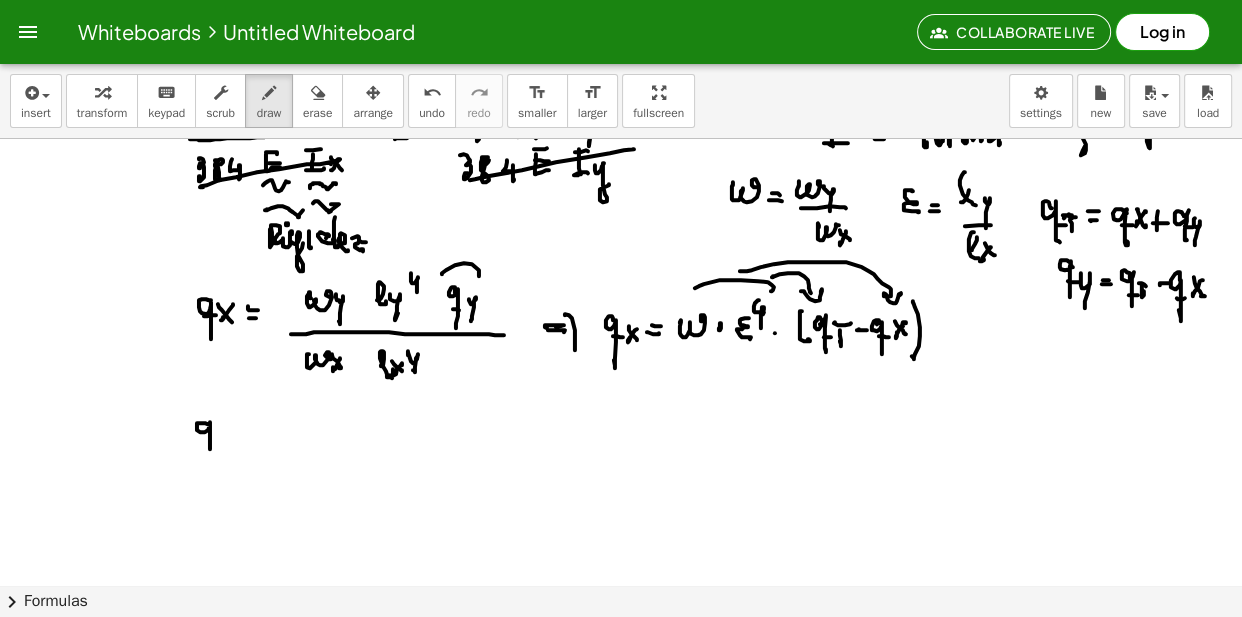 click at bounding box center [621, 559] 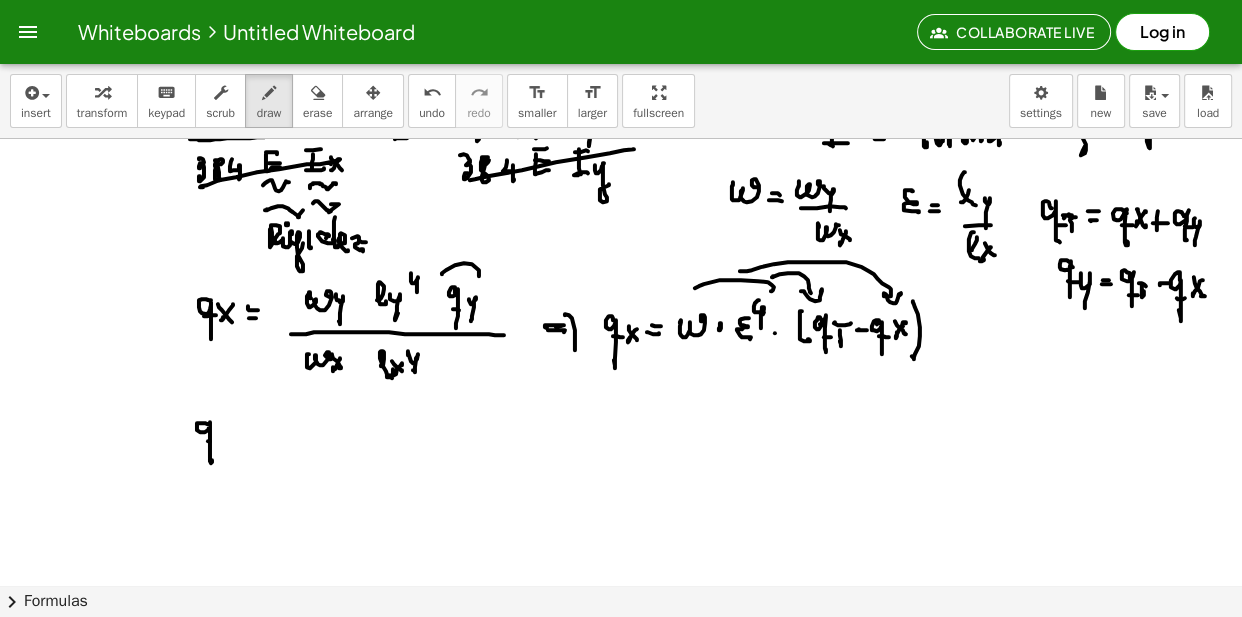 click at bounding box center [621, 559] 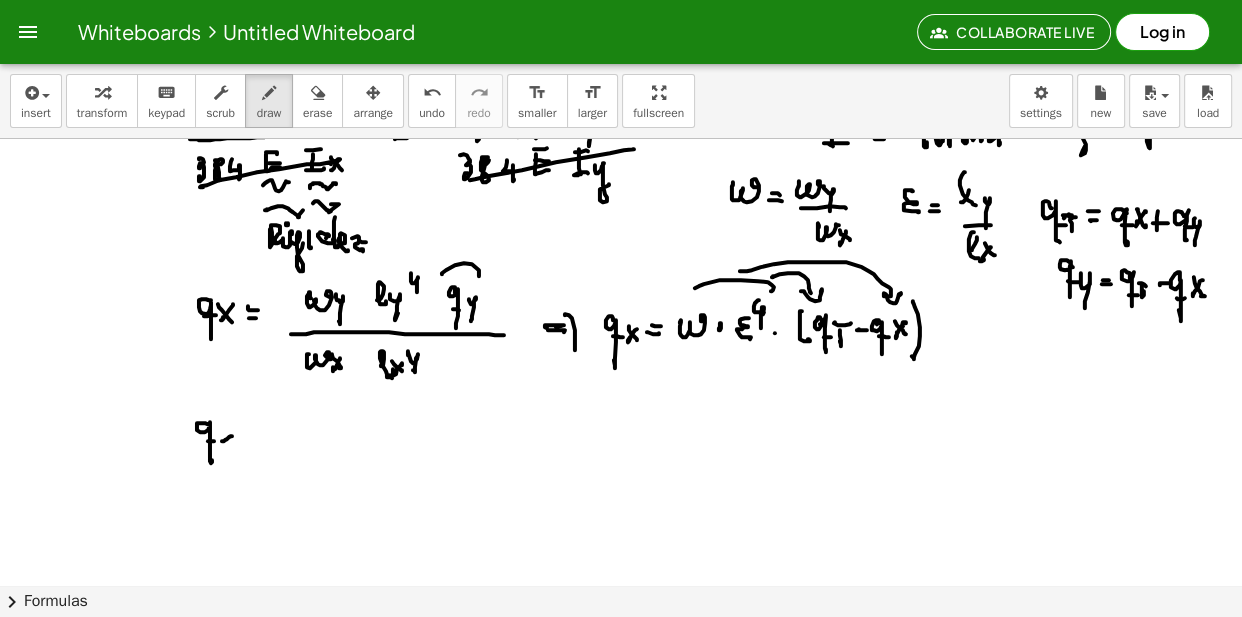 click at bounding box center [621, 559] 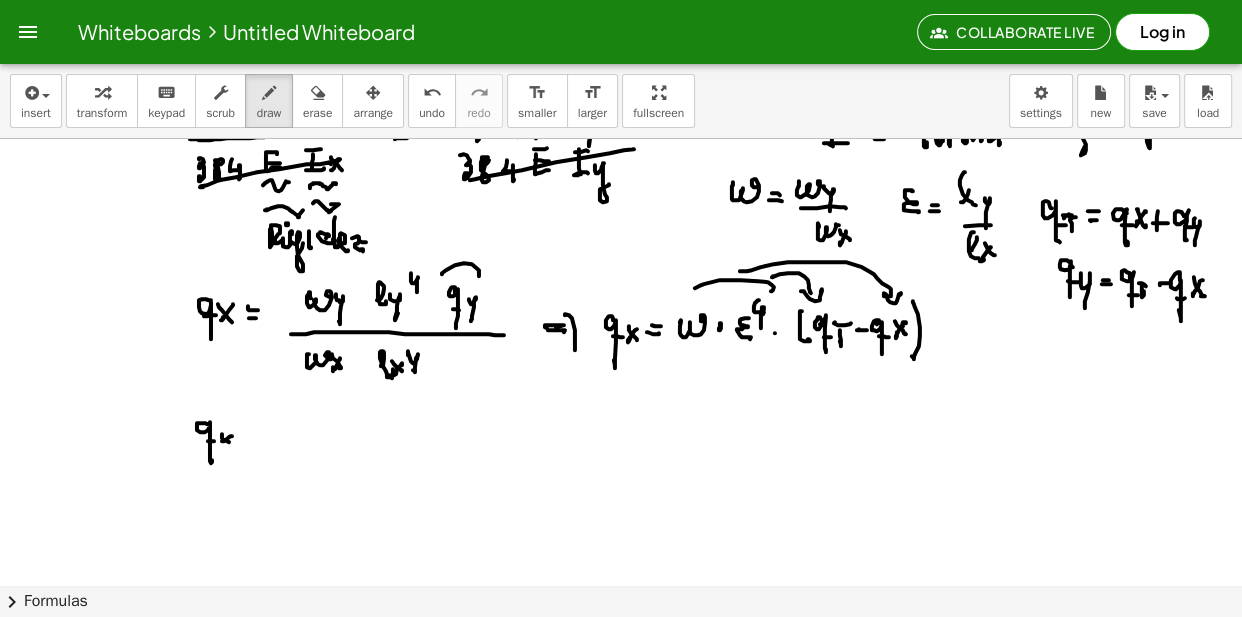 click at bounding box center [621, 559] 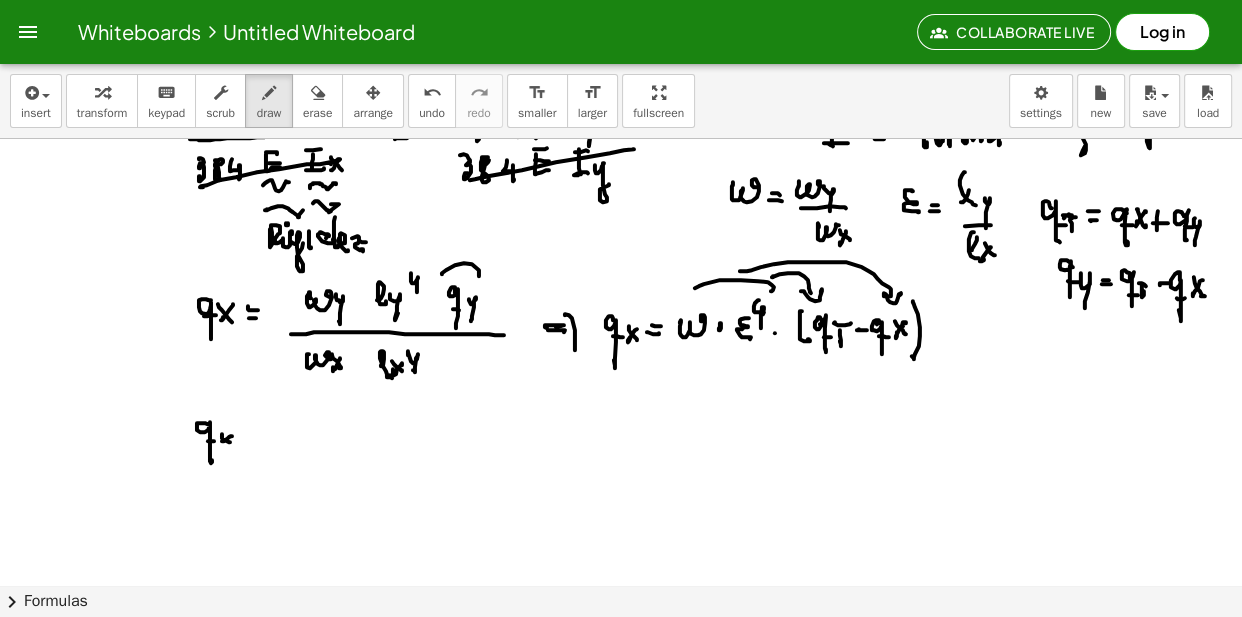 click at bounding box center [621, 559] 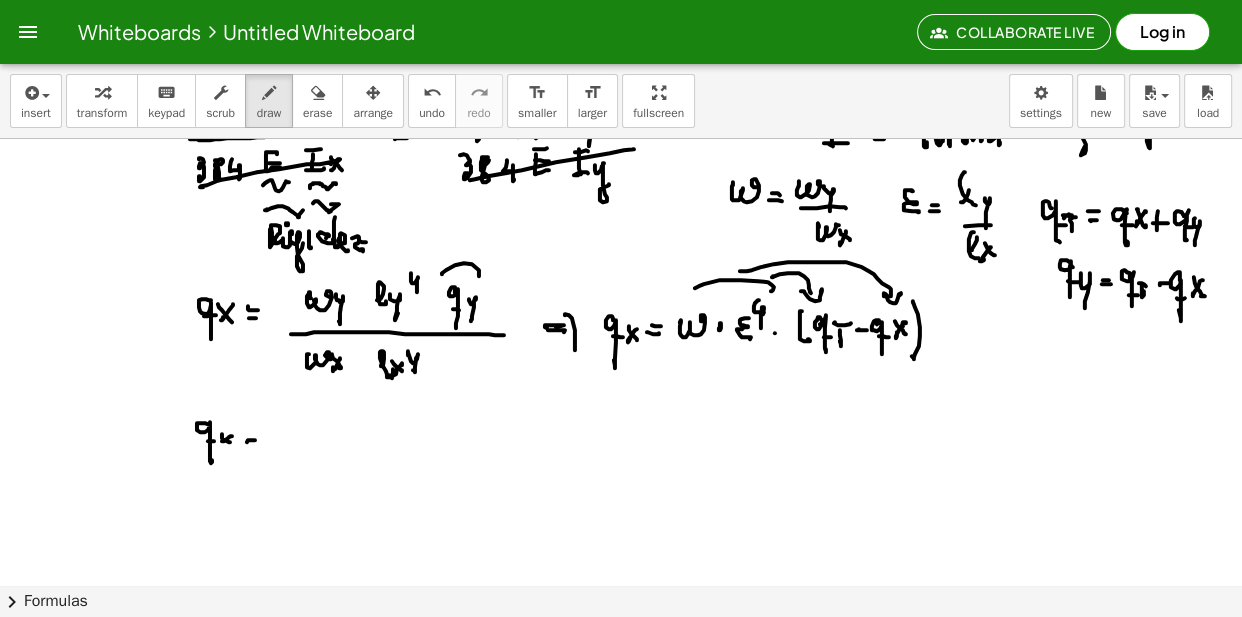 click at bounding box center [621, 559] 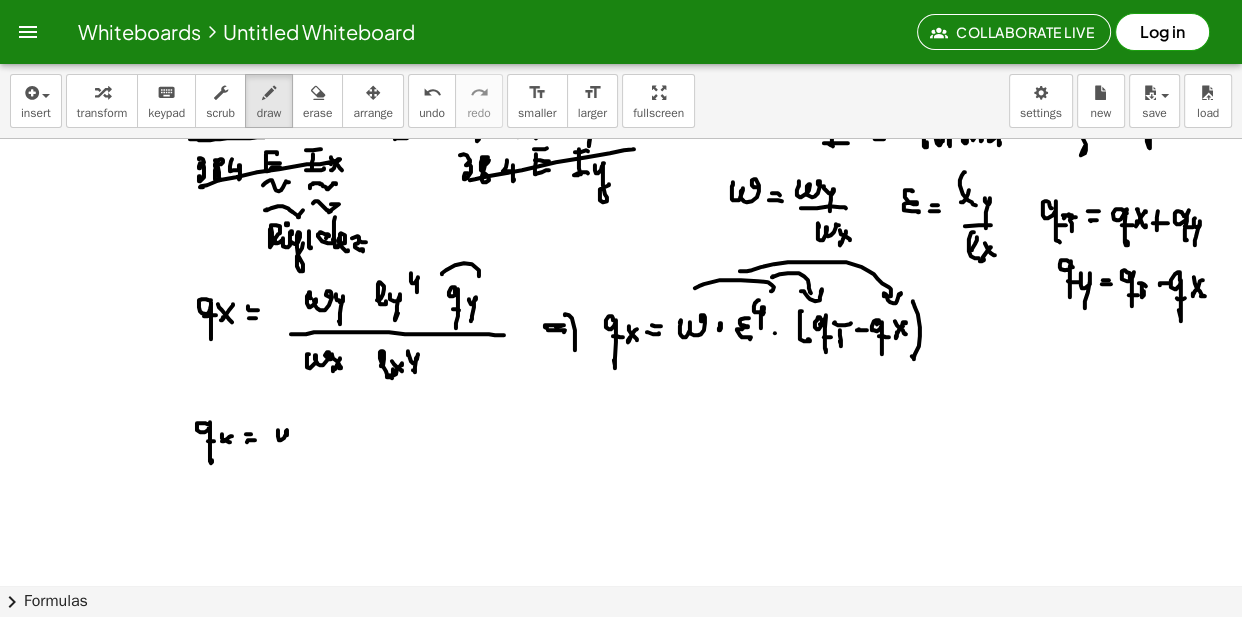 click at bounding box center [621, 559] 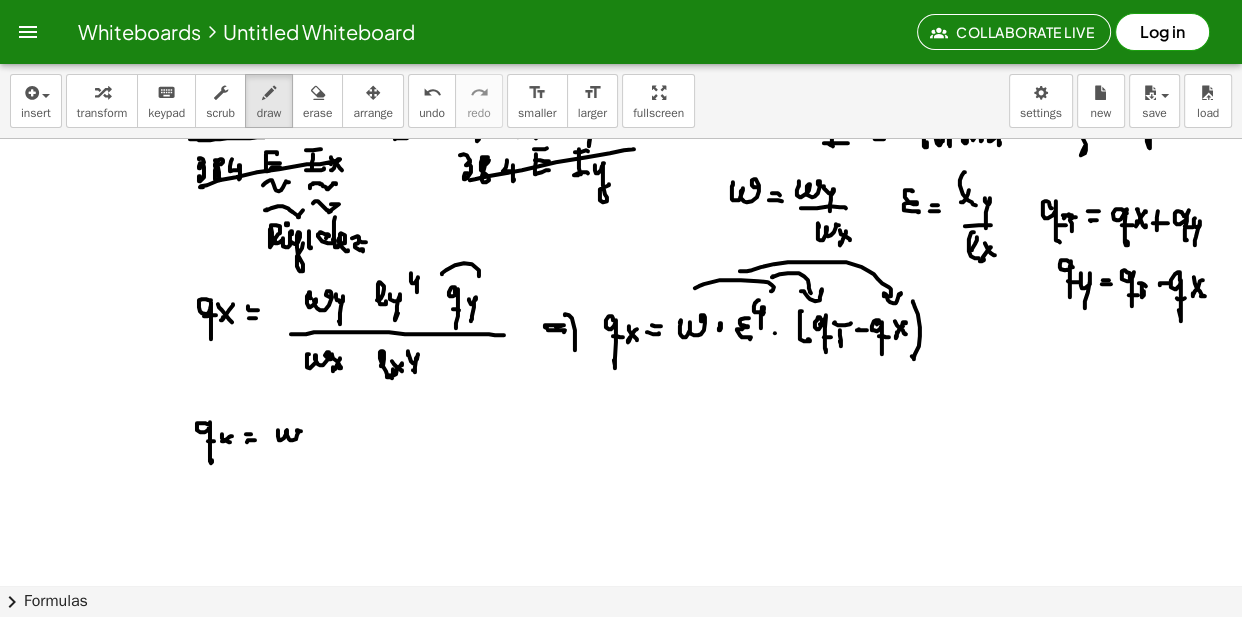 click at bounding box center (621, 559) 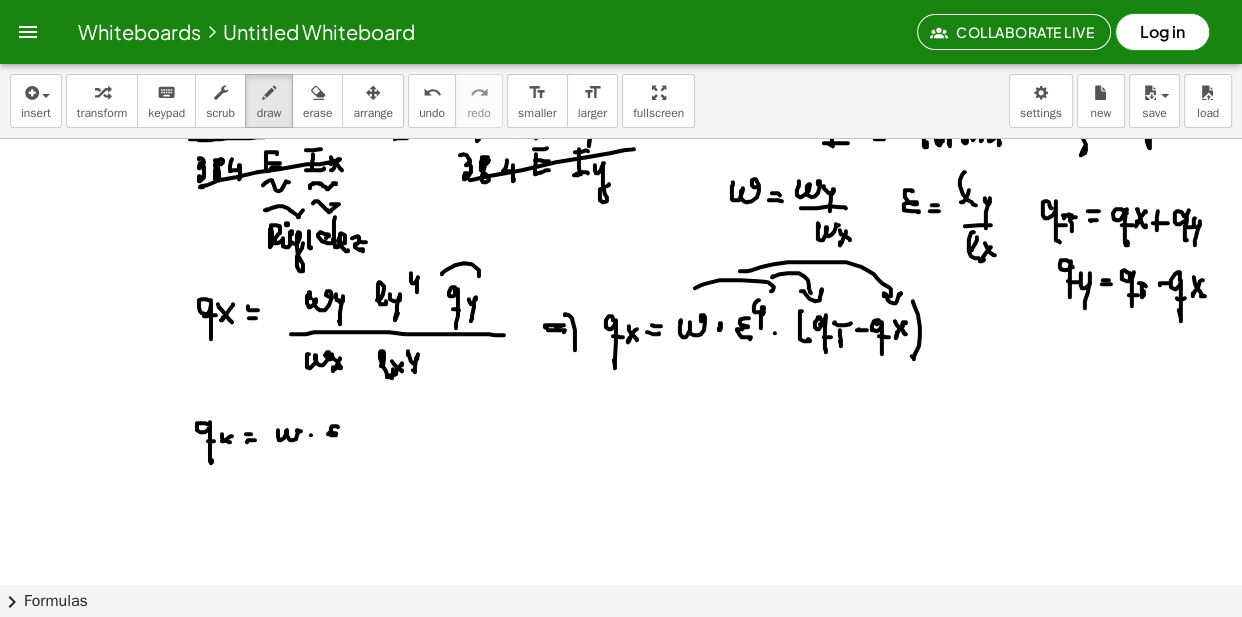 click at bounding box center [621, 559] 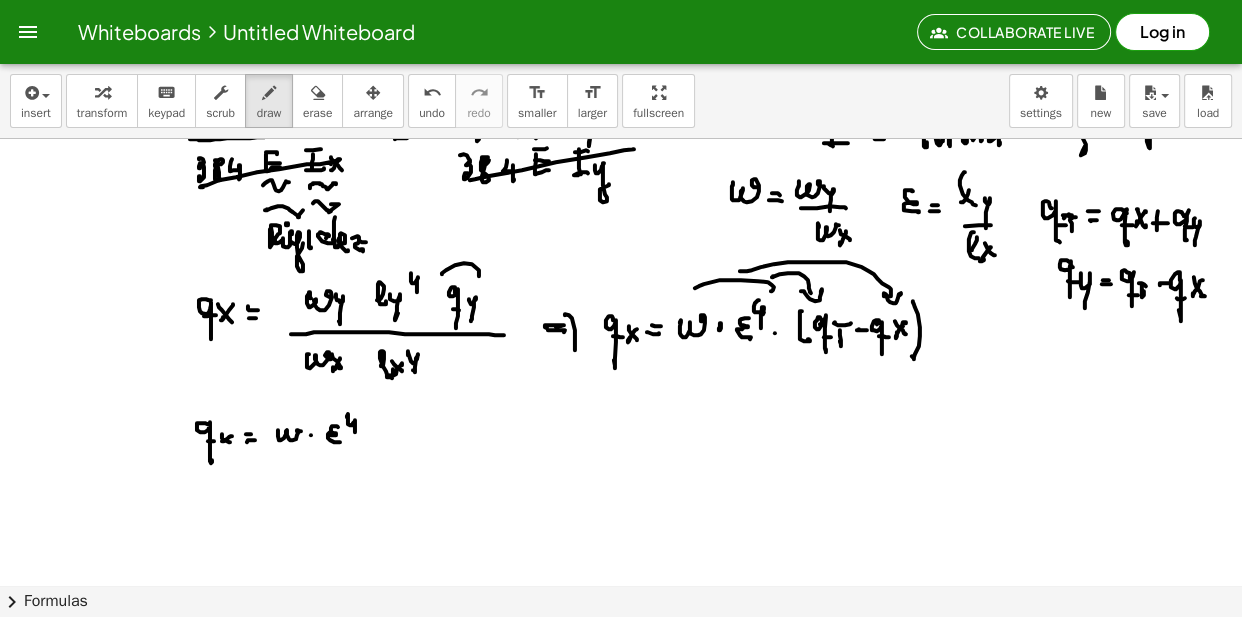 click at bounding box center (621, 559) 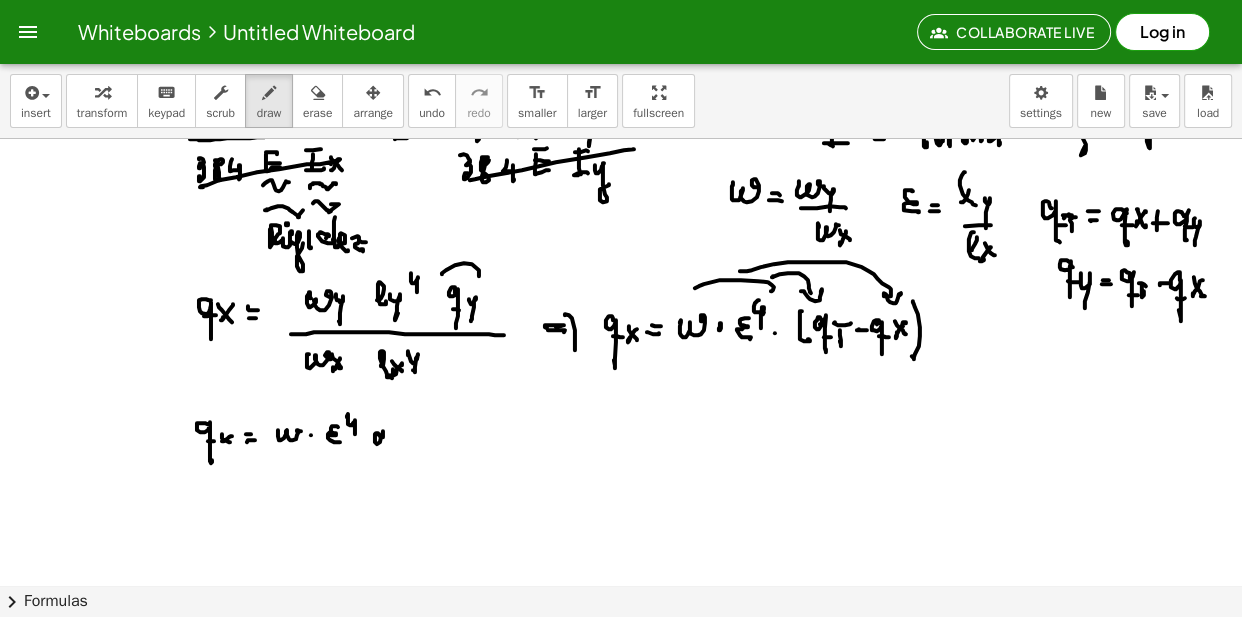 click at bounding box center [621, 559] 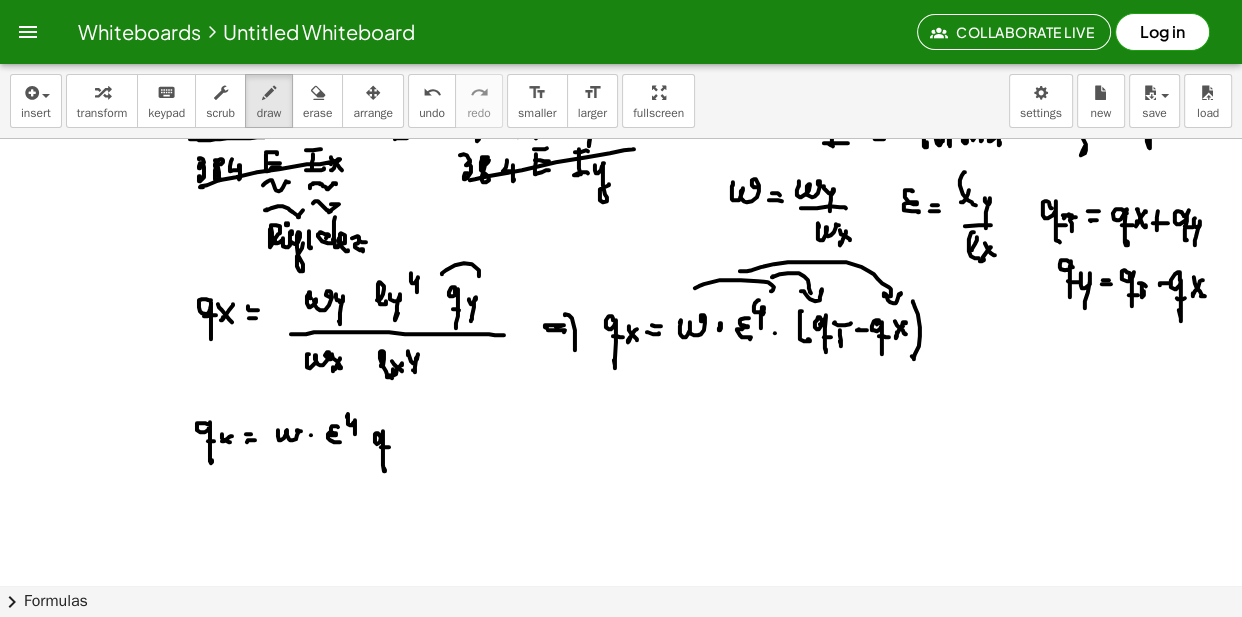 click at bounding box center [621, 559] 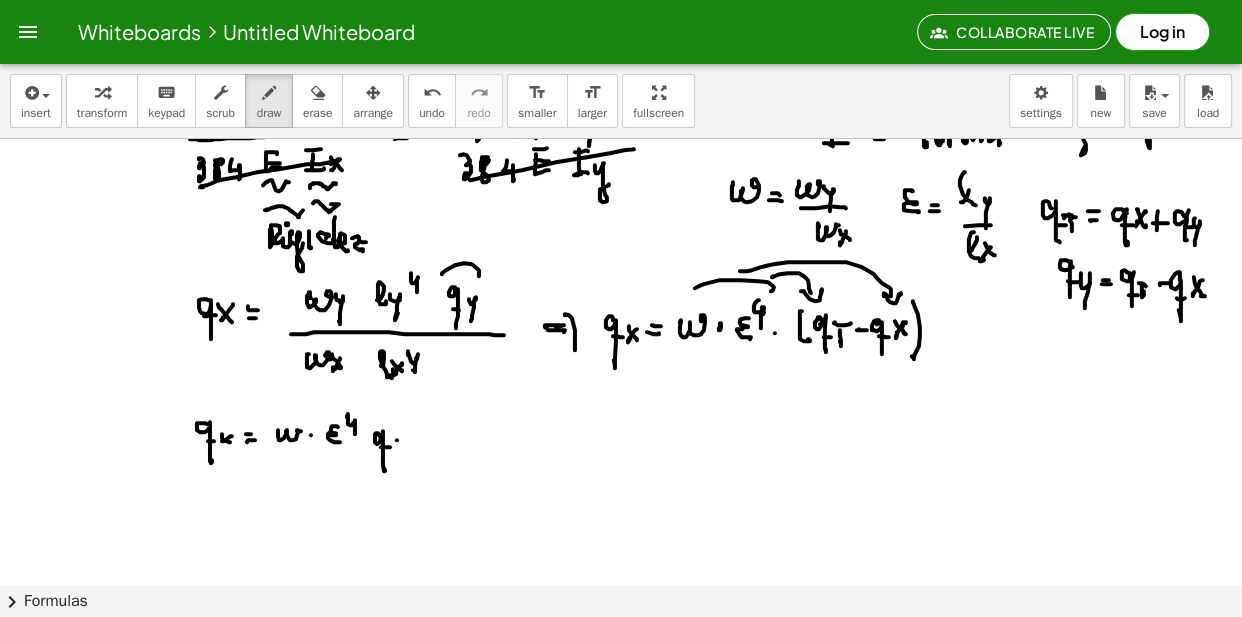 click at bounding box center (621, 559) 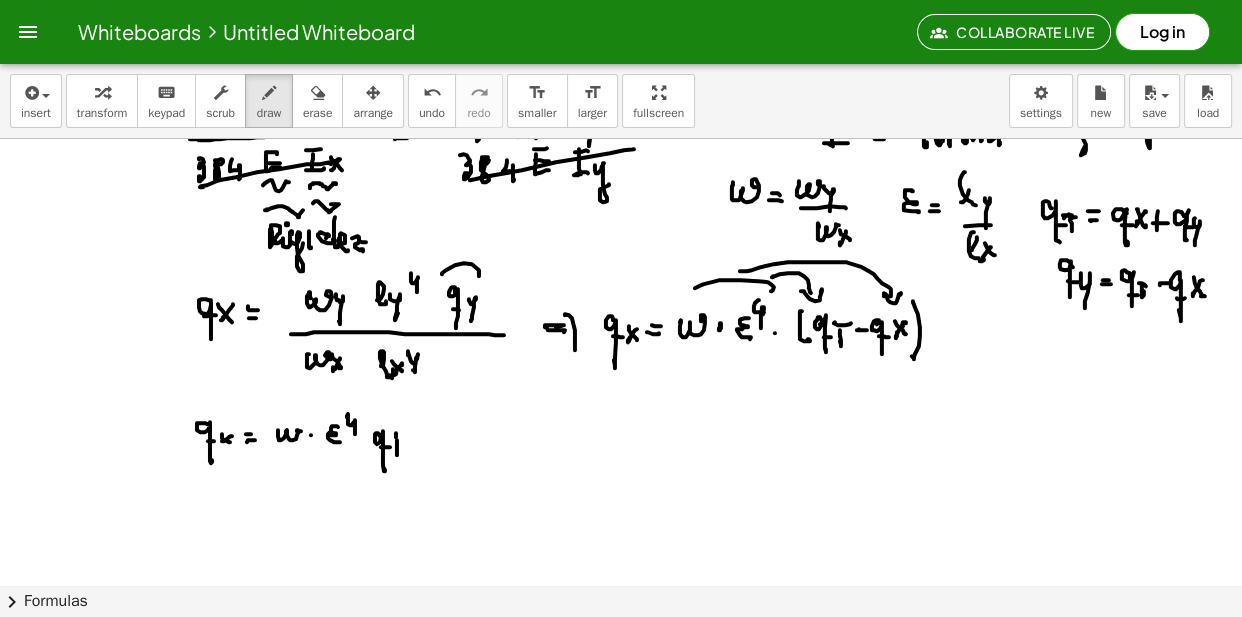 click at bounding box center [621, 559] 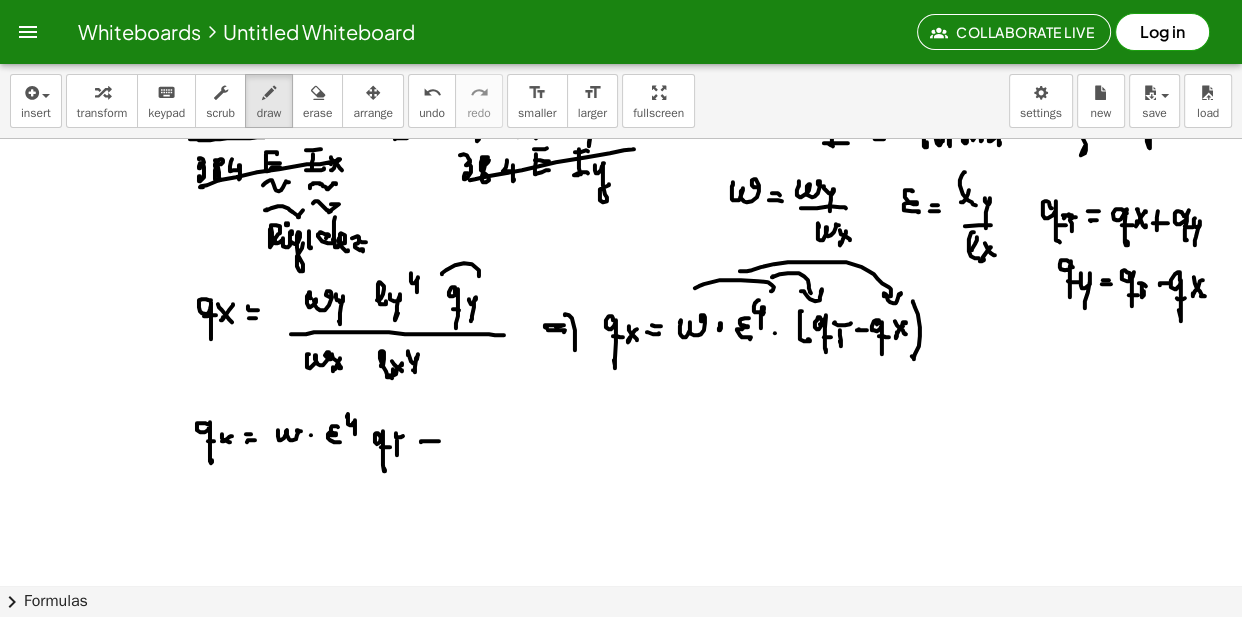 click at bounding box center [621, 559] 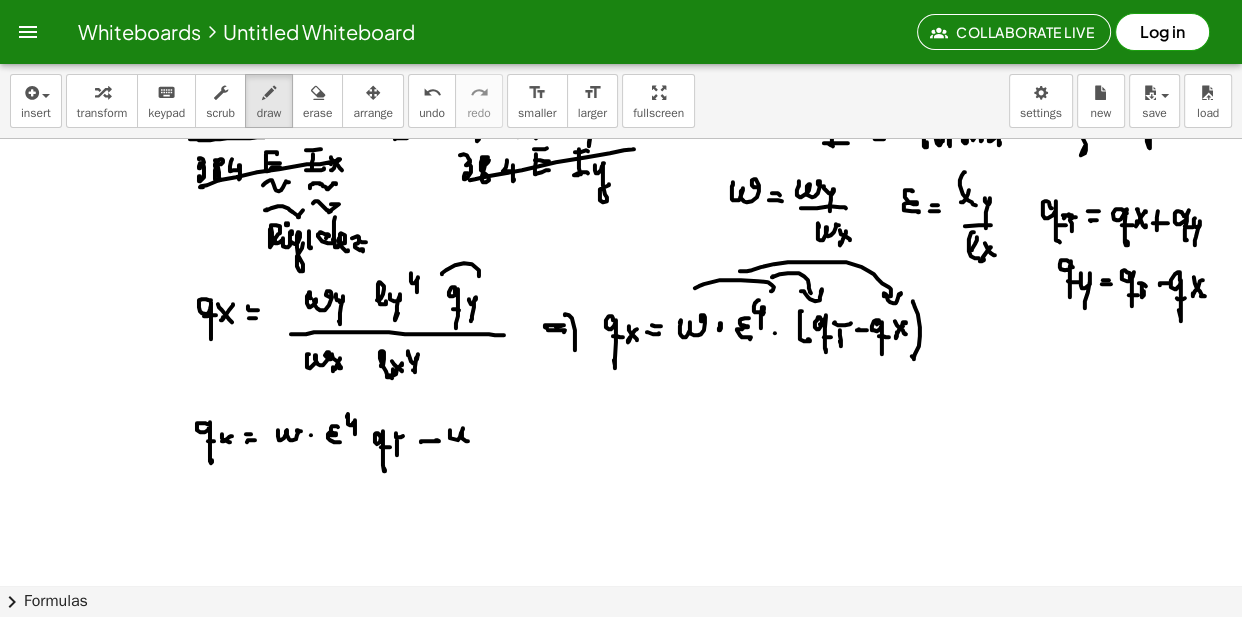click at bounding box center (621, 559) 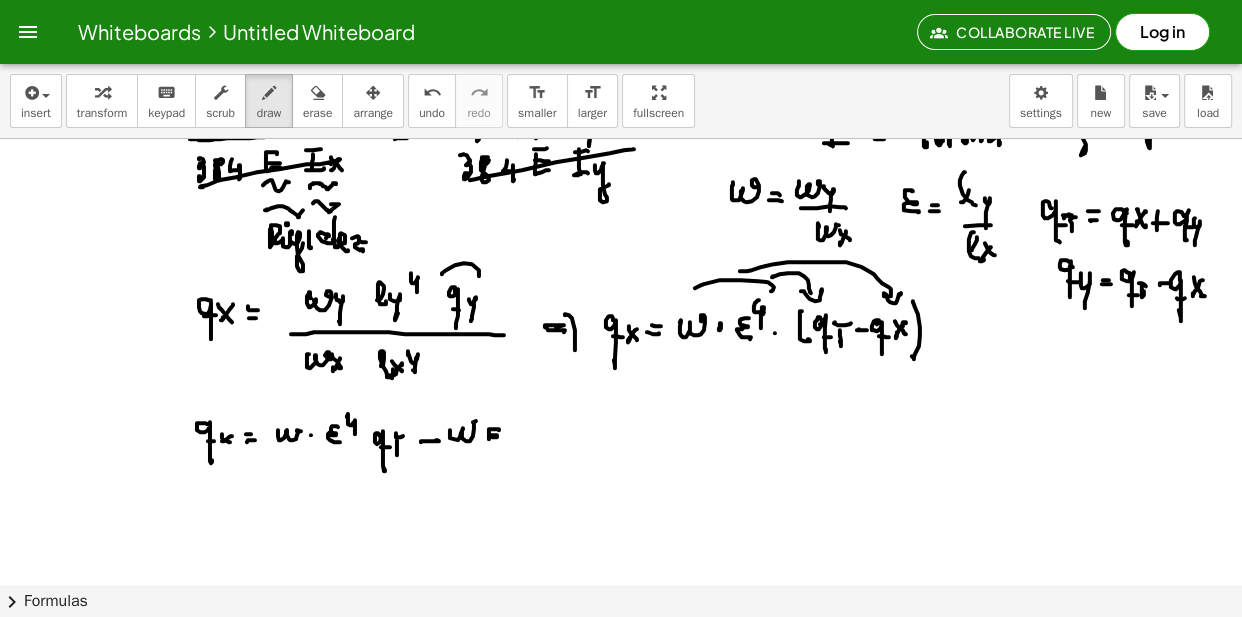 click at bounding box center (621, 559) 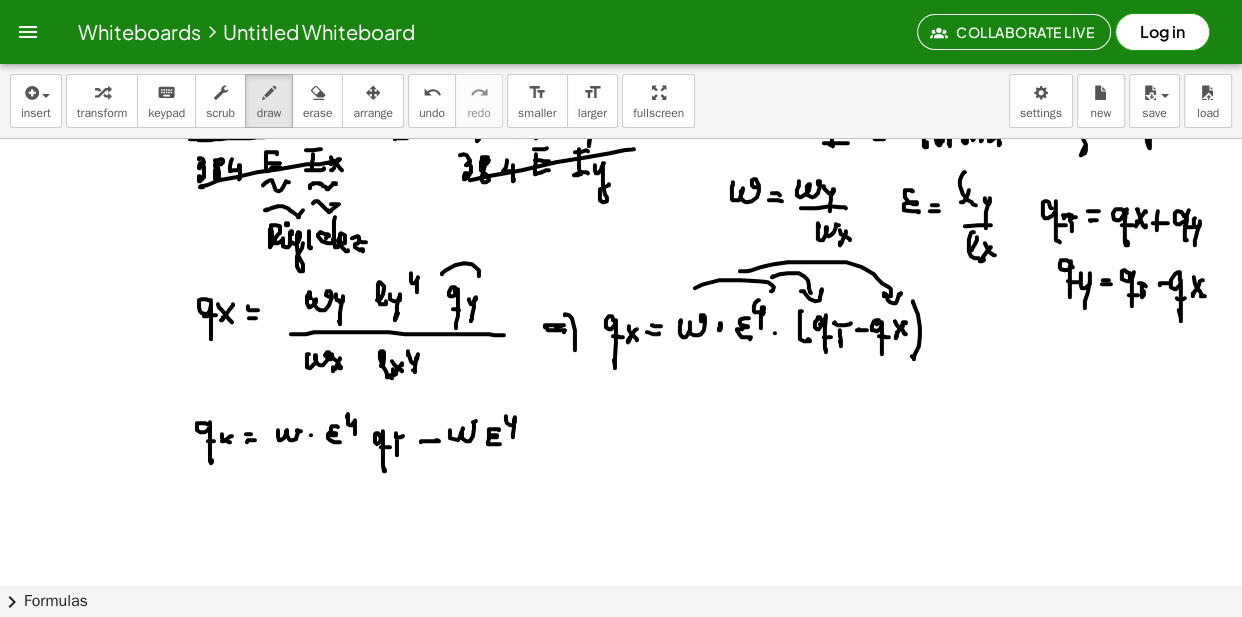 click at bounding box center (621, 559) 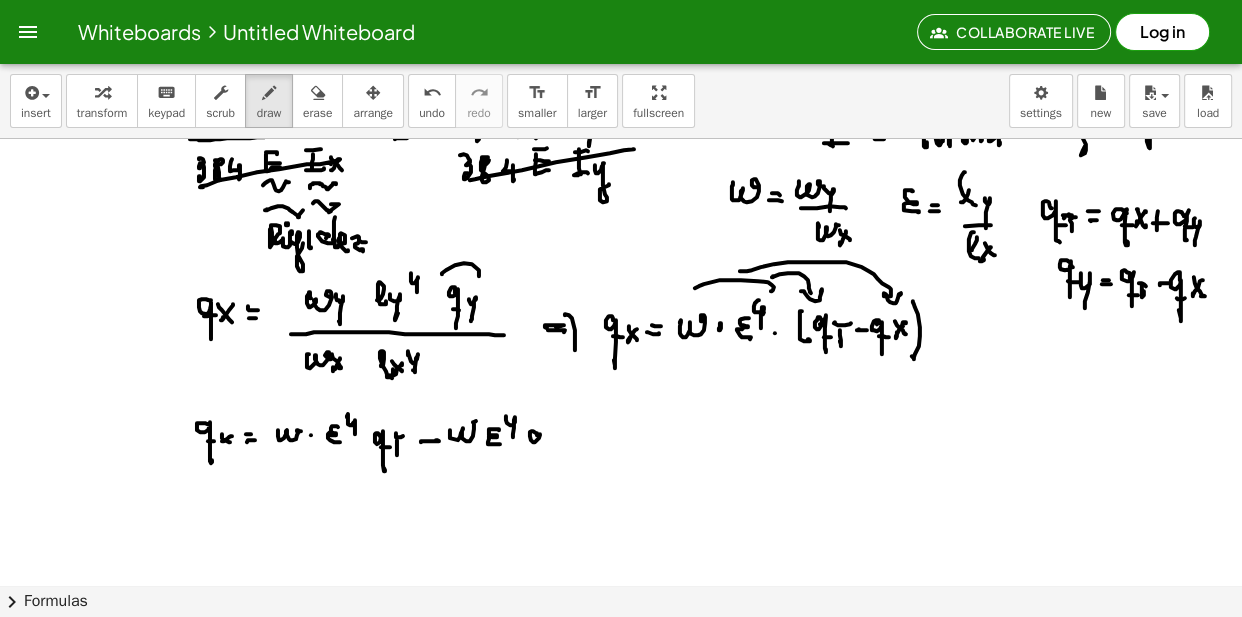 click at bounding box center [621, 559] 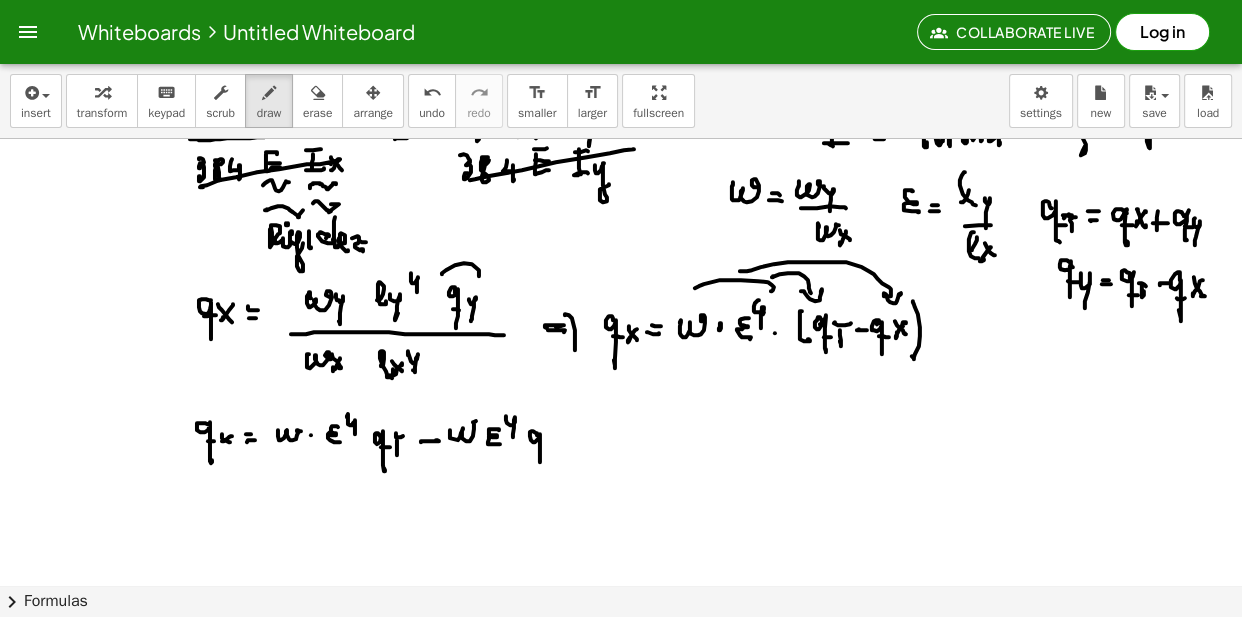 click at bounding box center (621, 559) 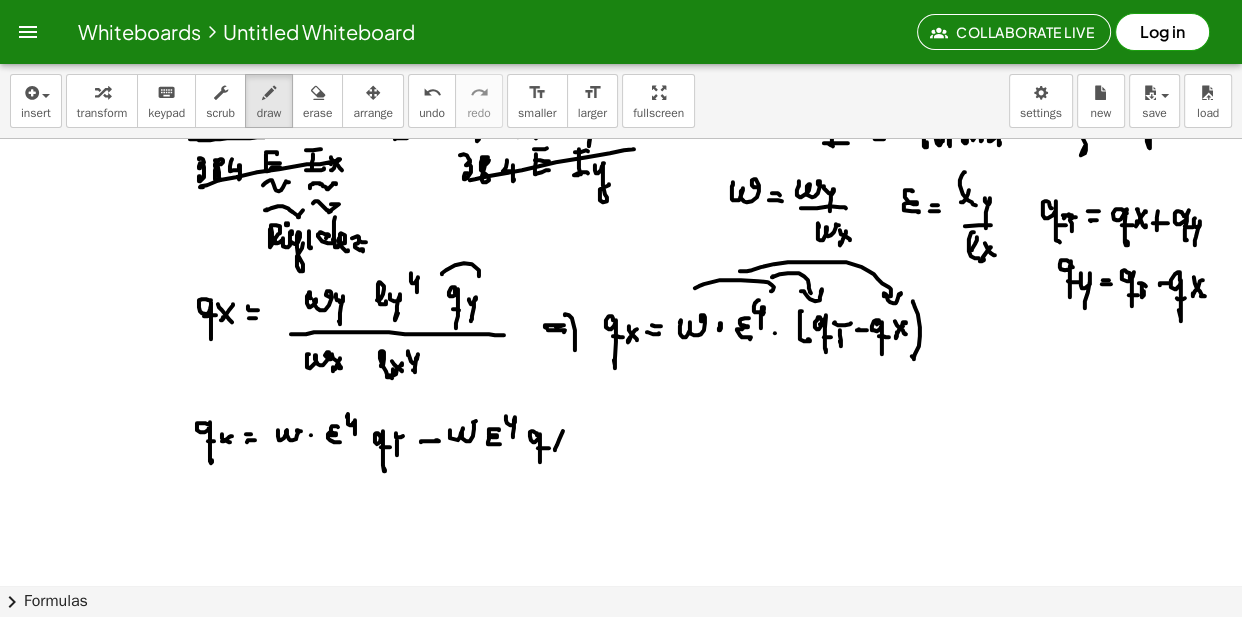click at bounding box center [621, 559] 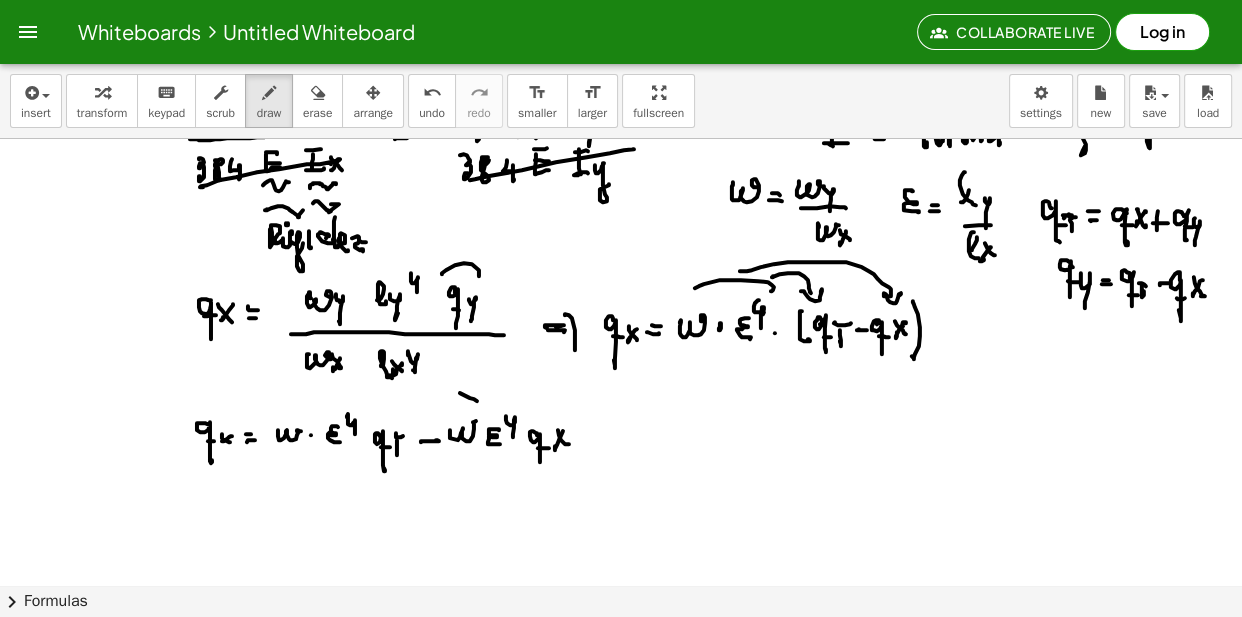 click at bounding box center (621, 559) 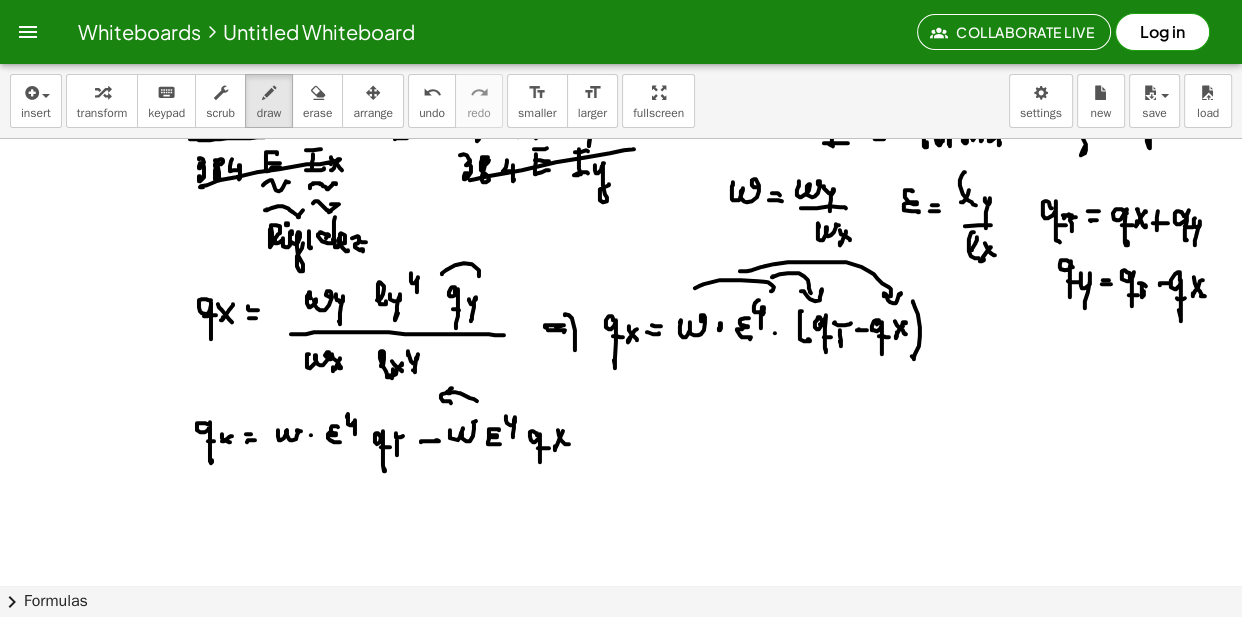 click at bounding box center [621, 559] 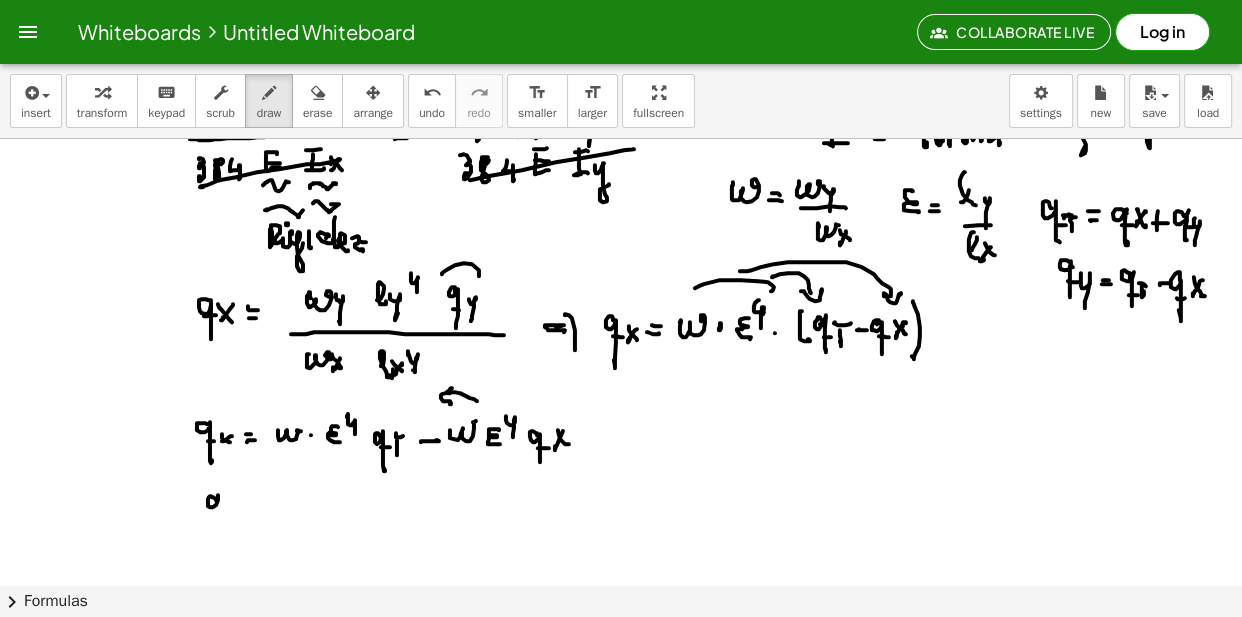 click at bounding box center (621, 559) 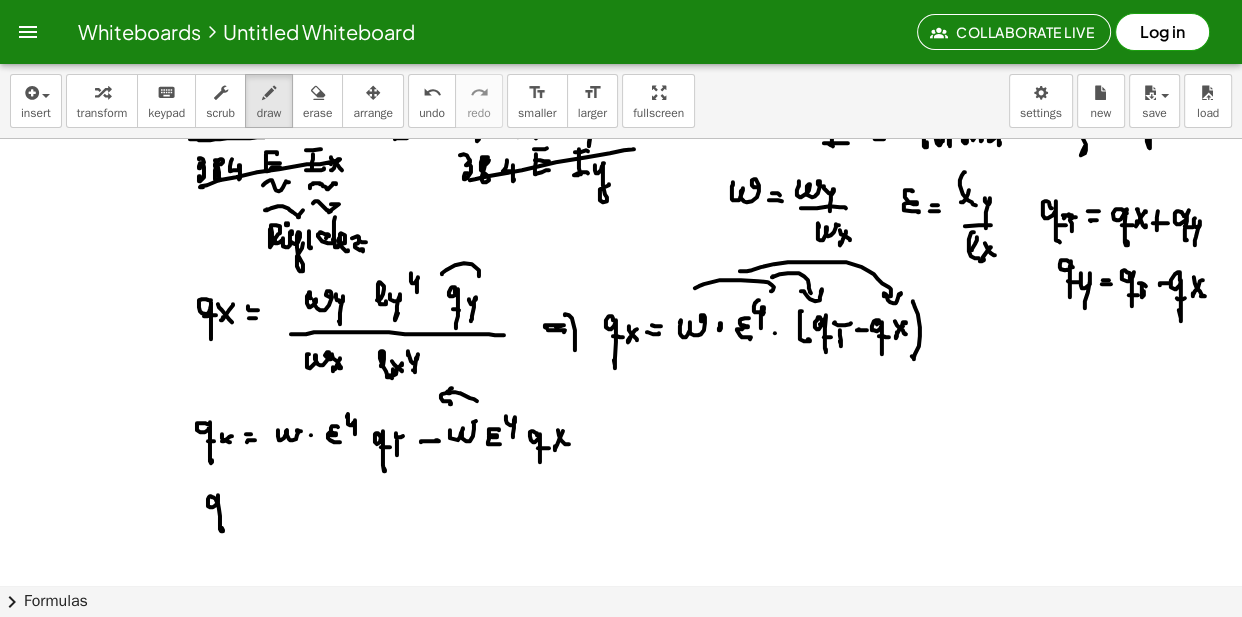 click at bounding box center [621, 559] 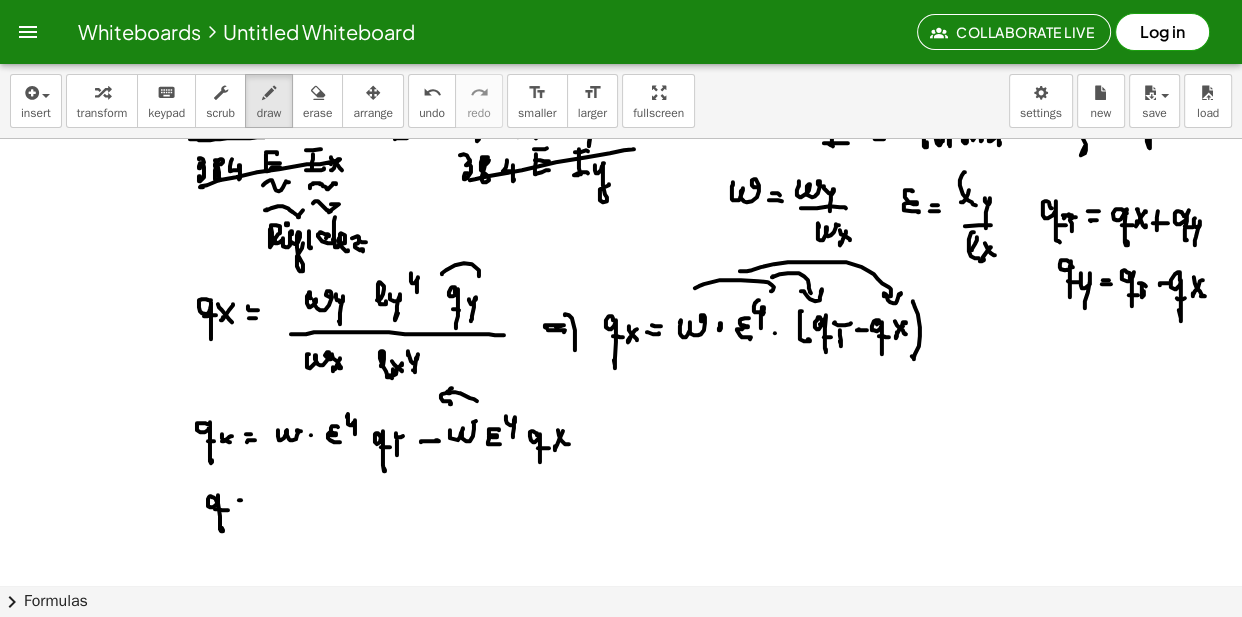 click at bounding box center [621, 559] 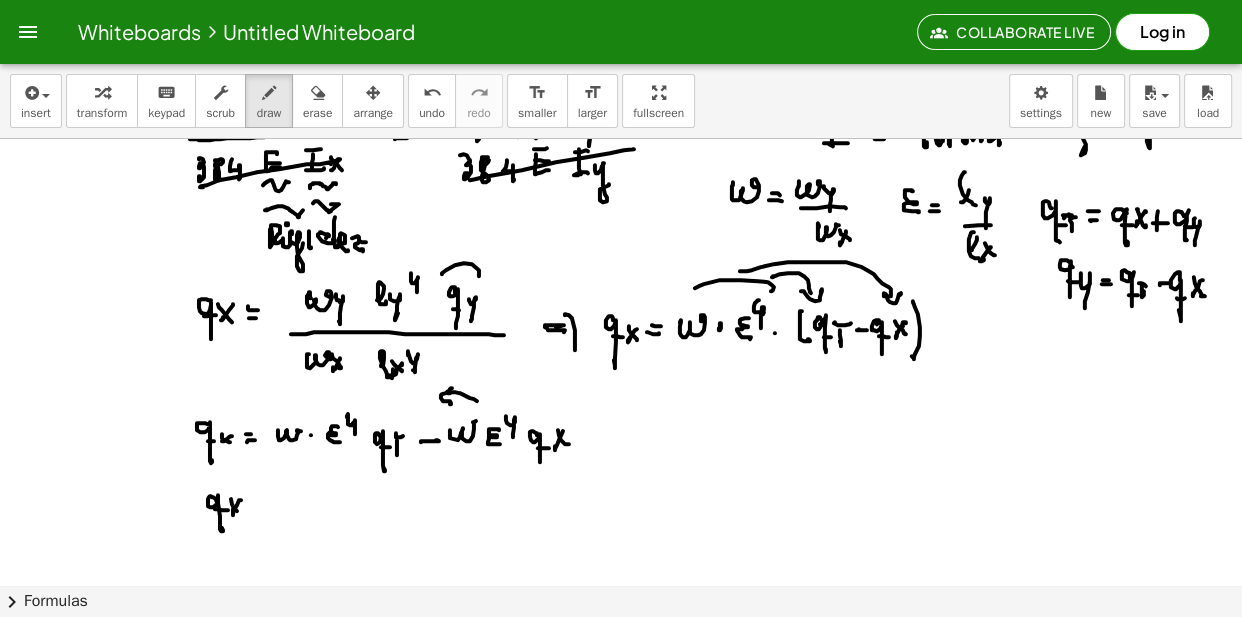 click at bounding box center (621, 559) 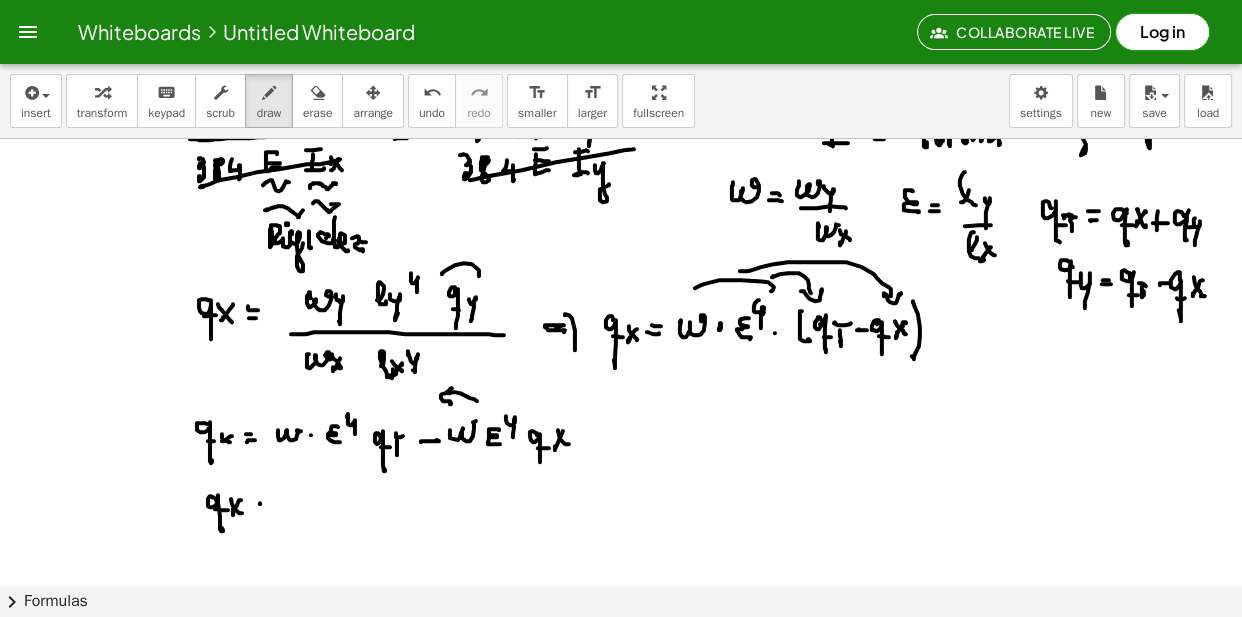 click at bounding box center [621, 559] 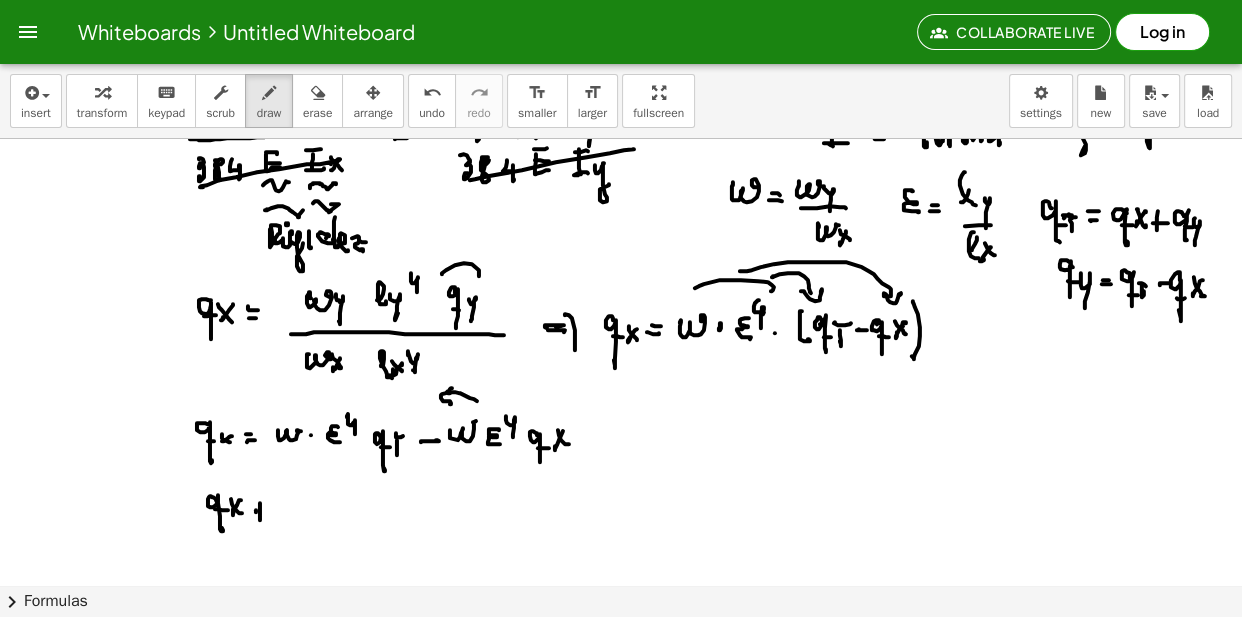 click at bounding box center [621, 559] 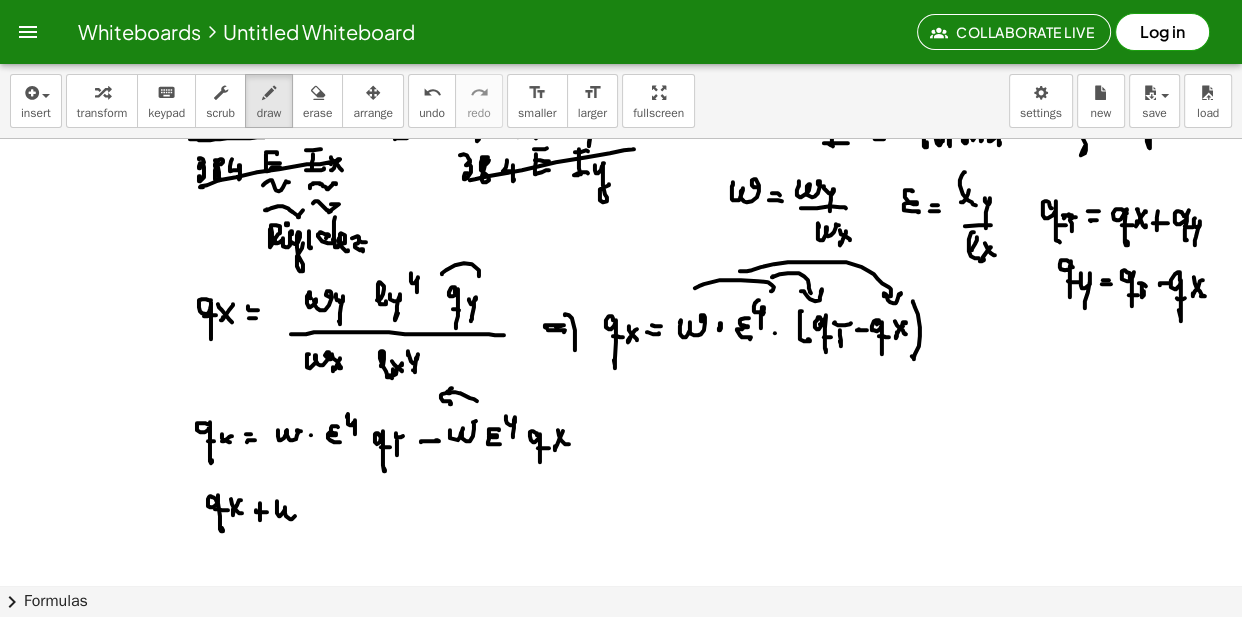 click at bounding box center [621, 559] 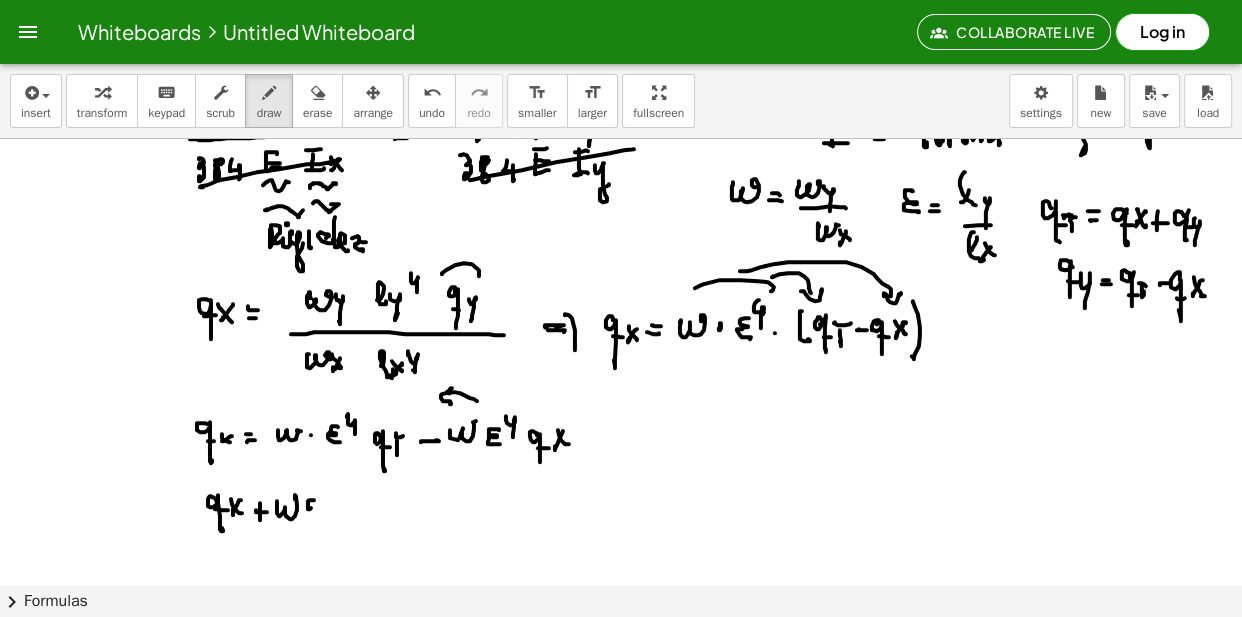 click at bounding box center (621, 559) 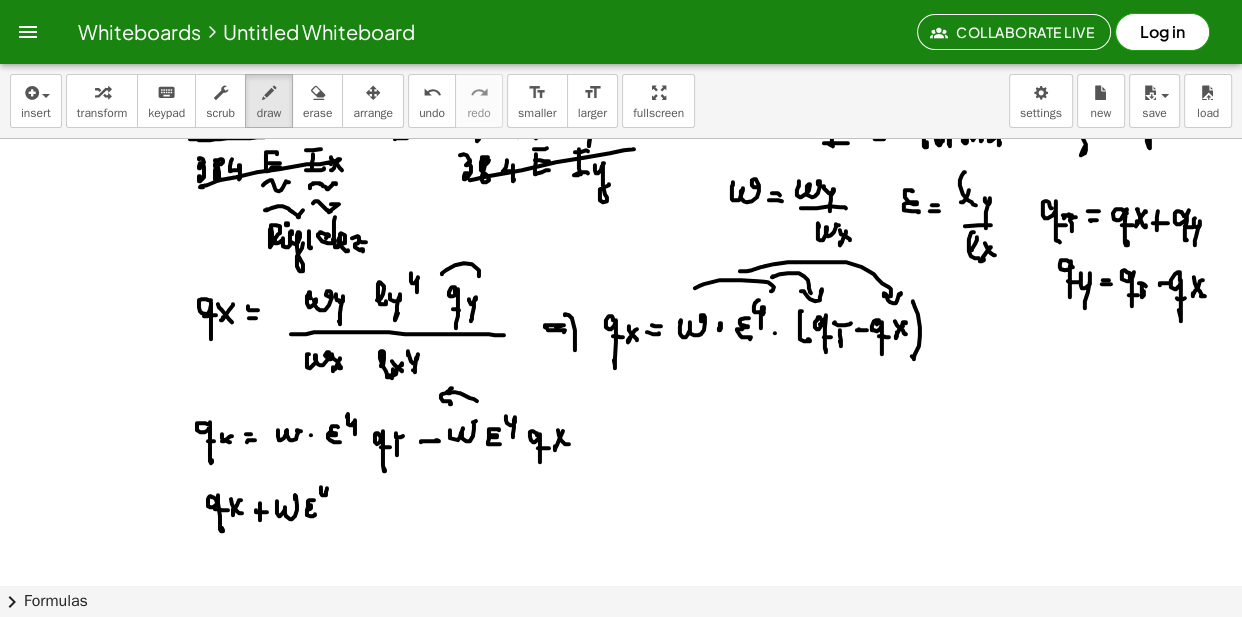 click at bounding box center (621, 559) 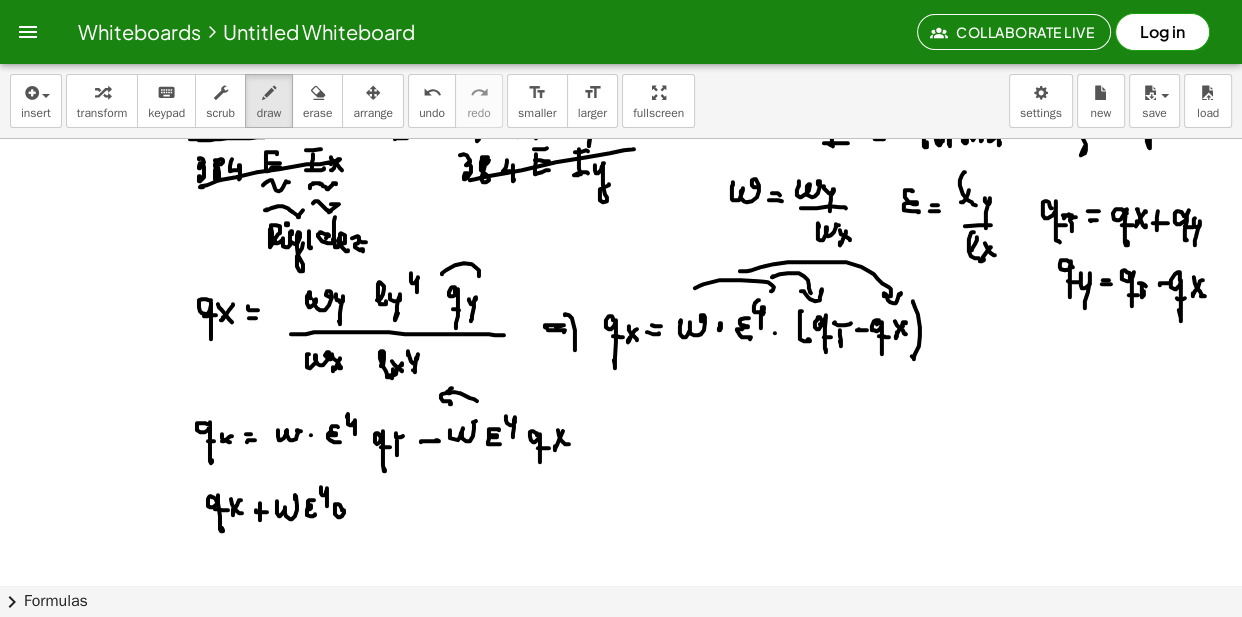 click at bounding box center (621, 559) 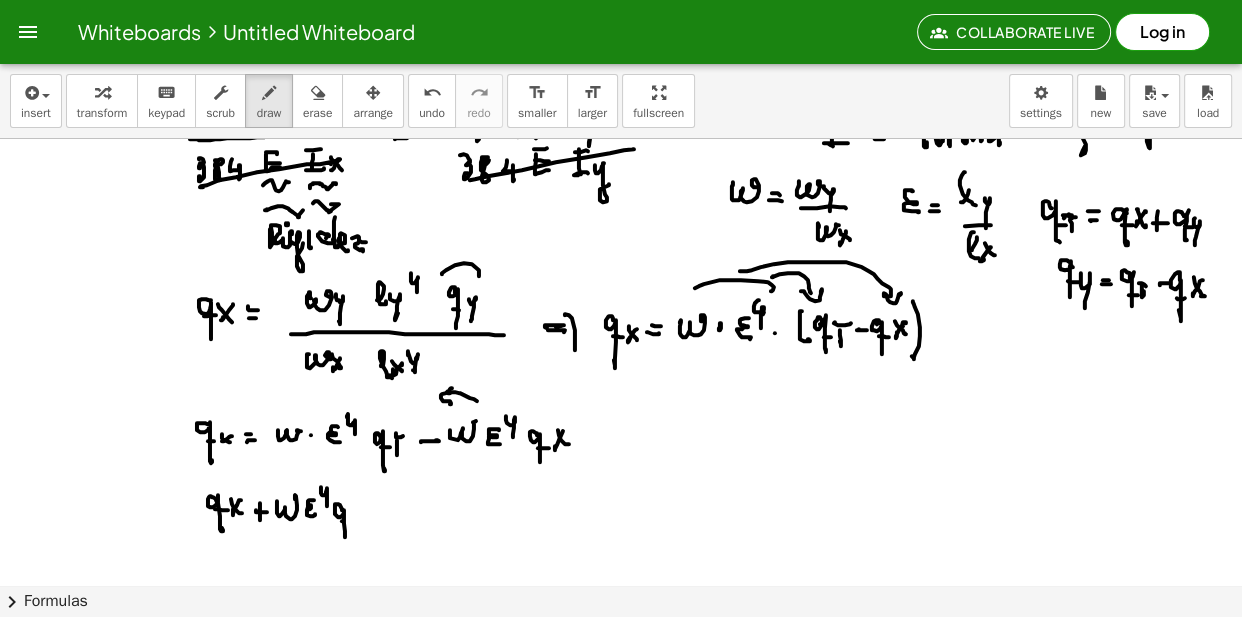 click at bounding box center (621, 559) 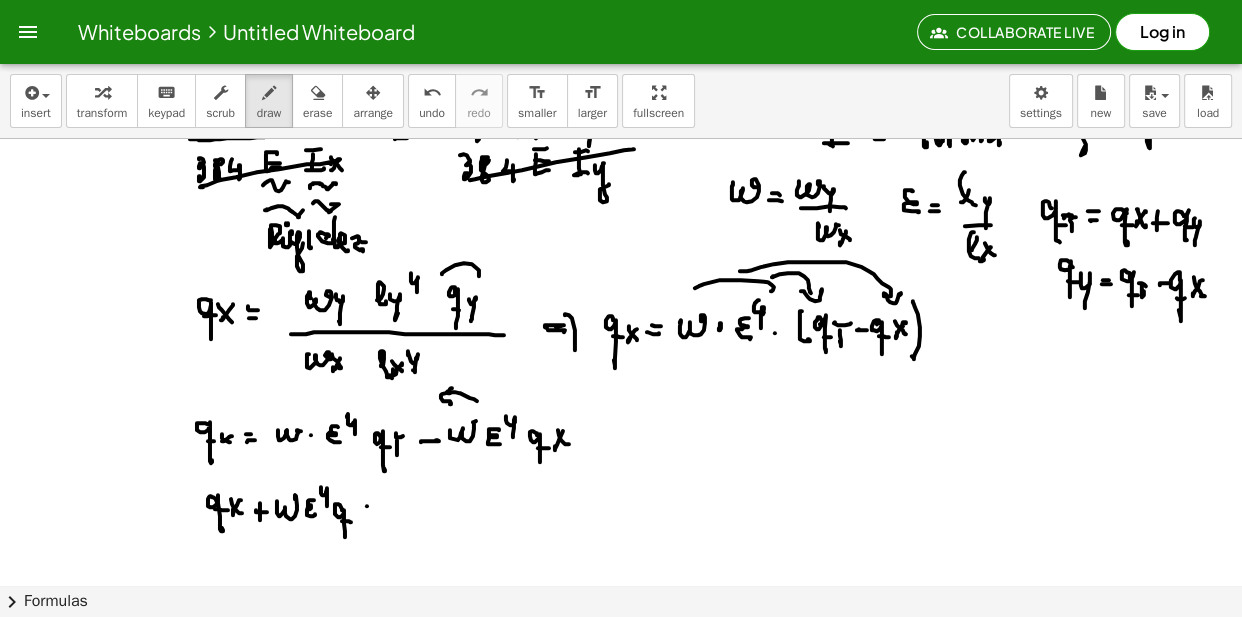 click at bounding box center [621, 559] 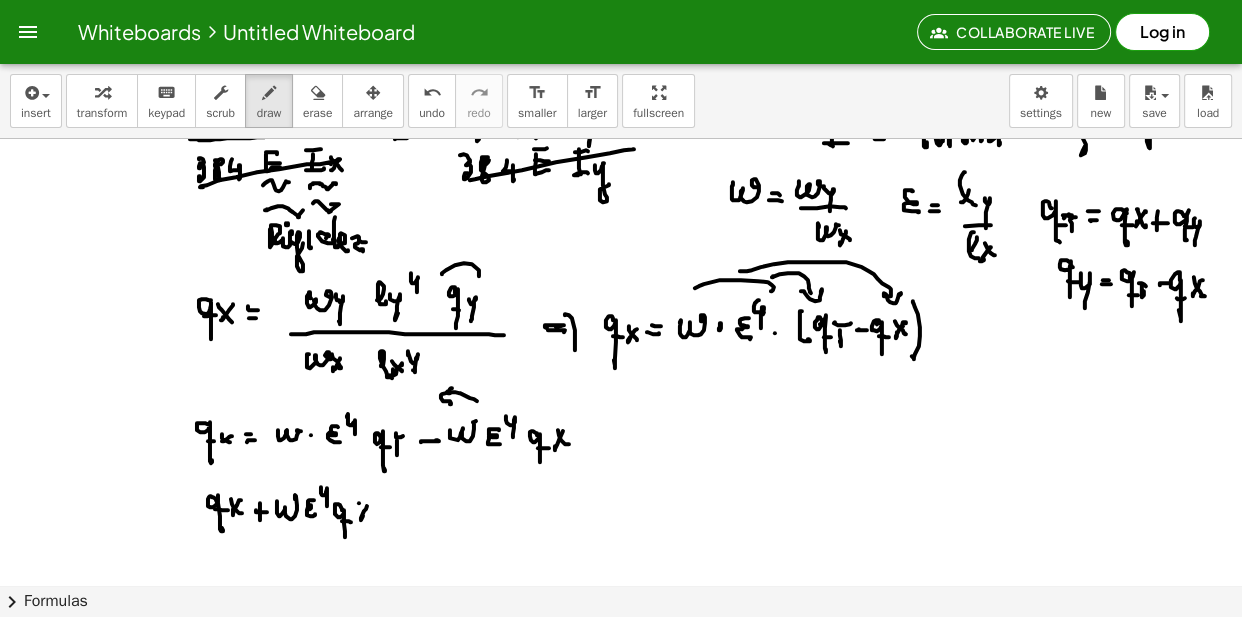 click at bounding box center [621, 559] 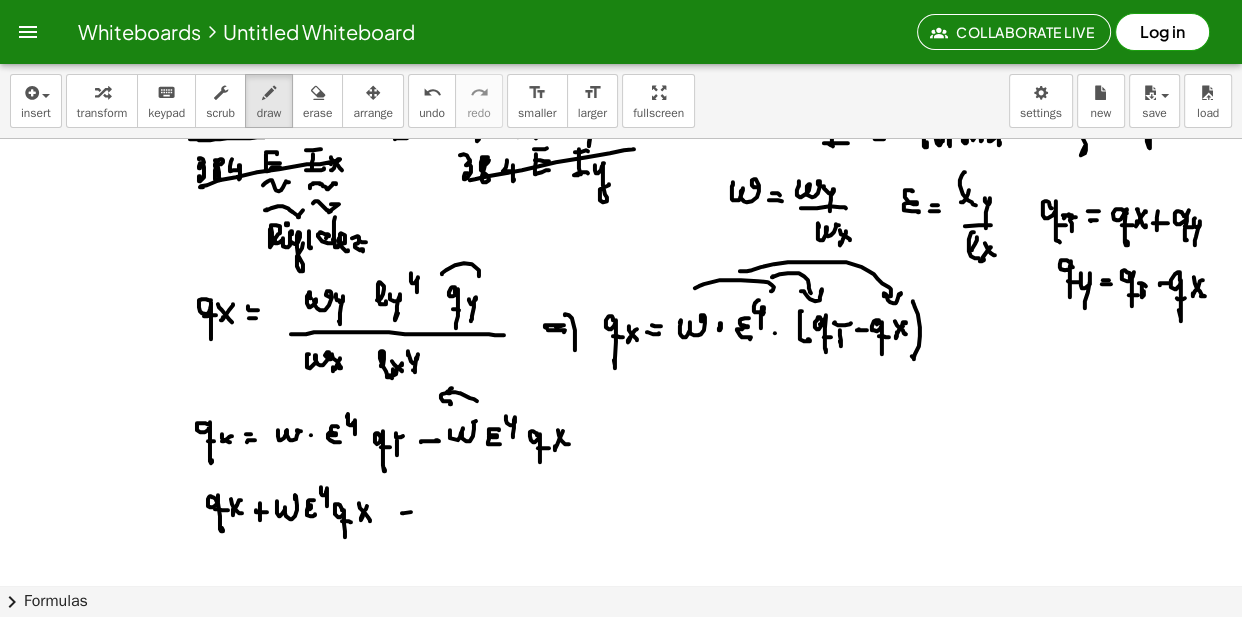 click at bounding box center (621, 559) 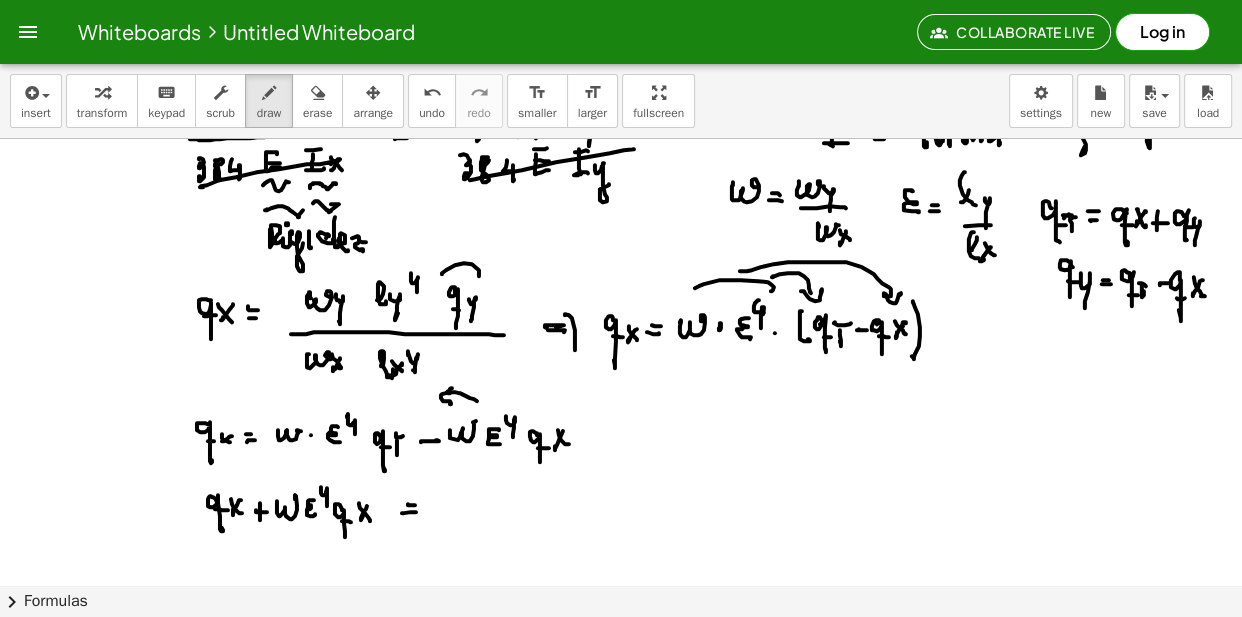 click at bounding box center [621, 559] 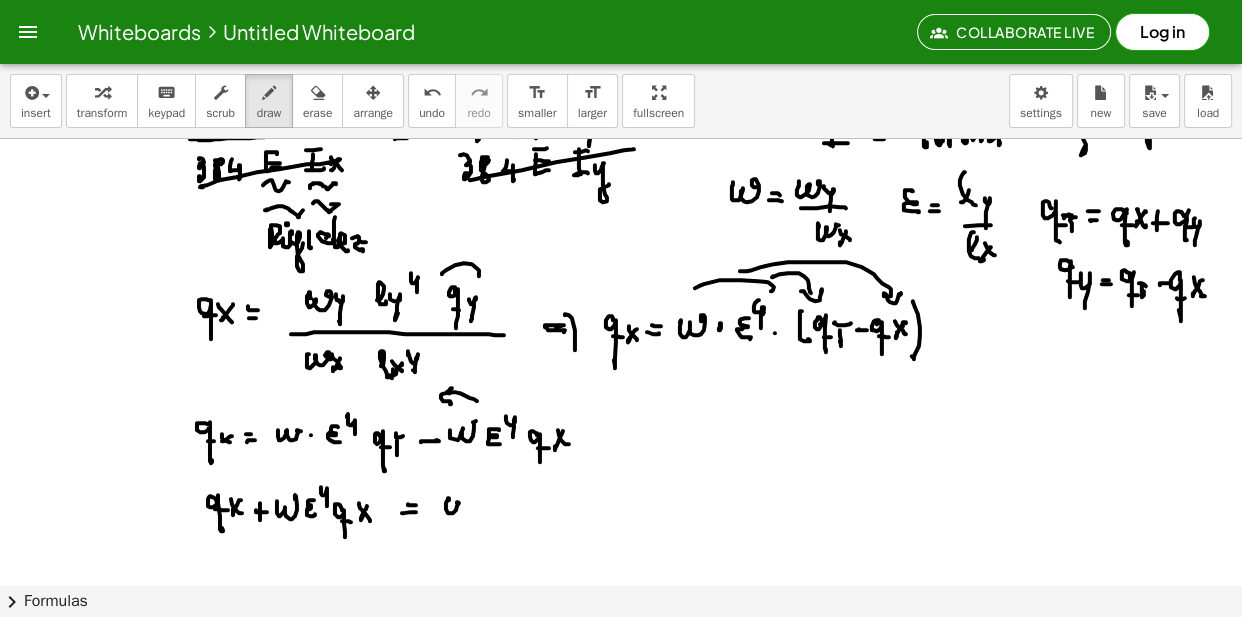 click at bounding box center [621, 559] 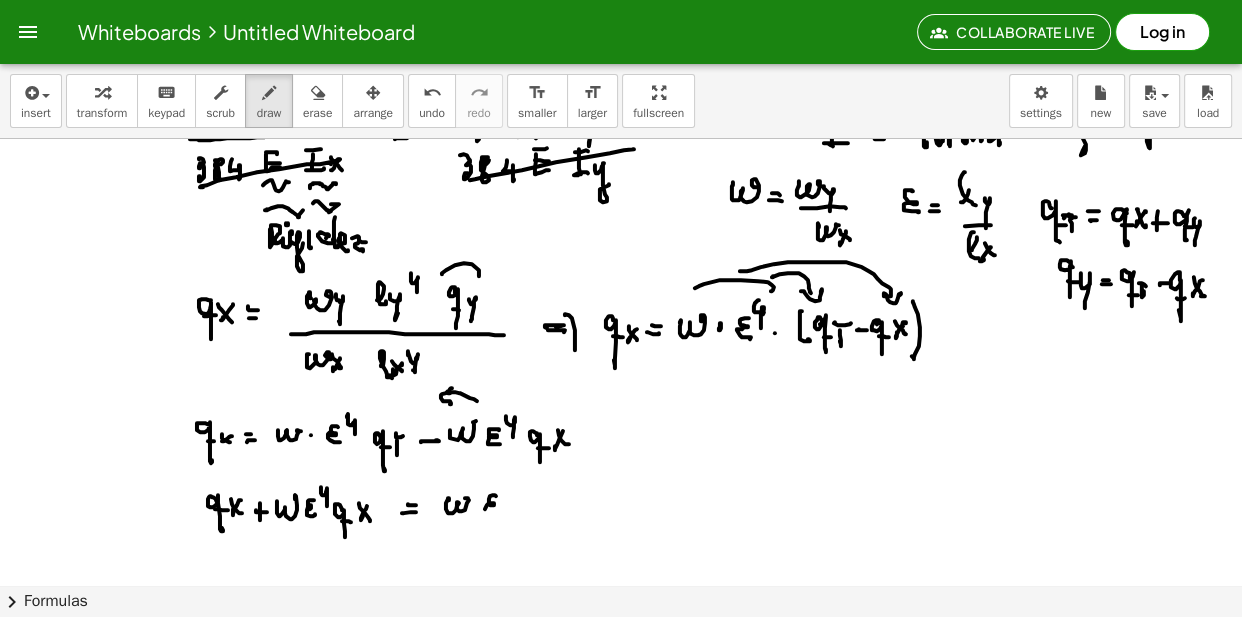 click at bounding box center [621, 559] 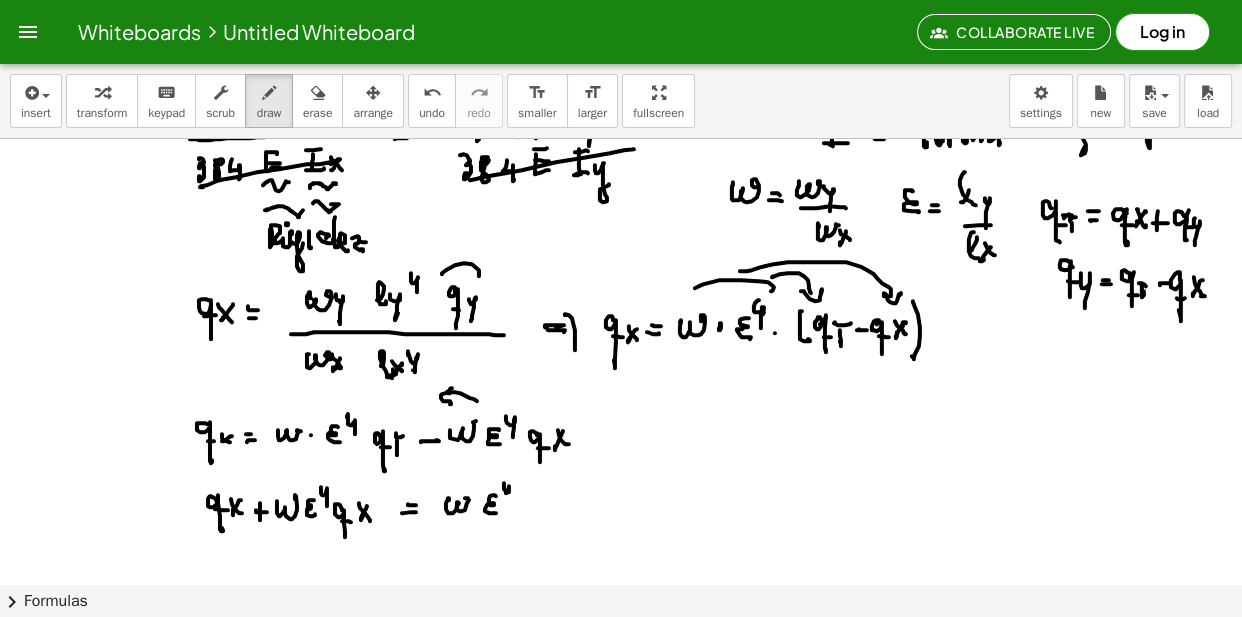 click at bounding box center [621, 559] 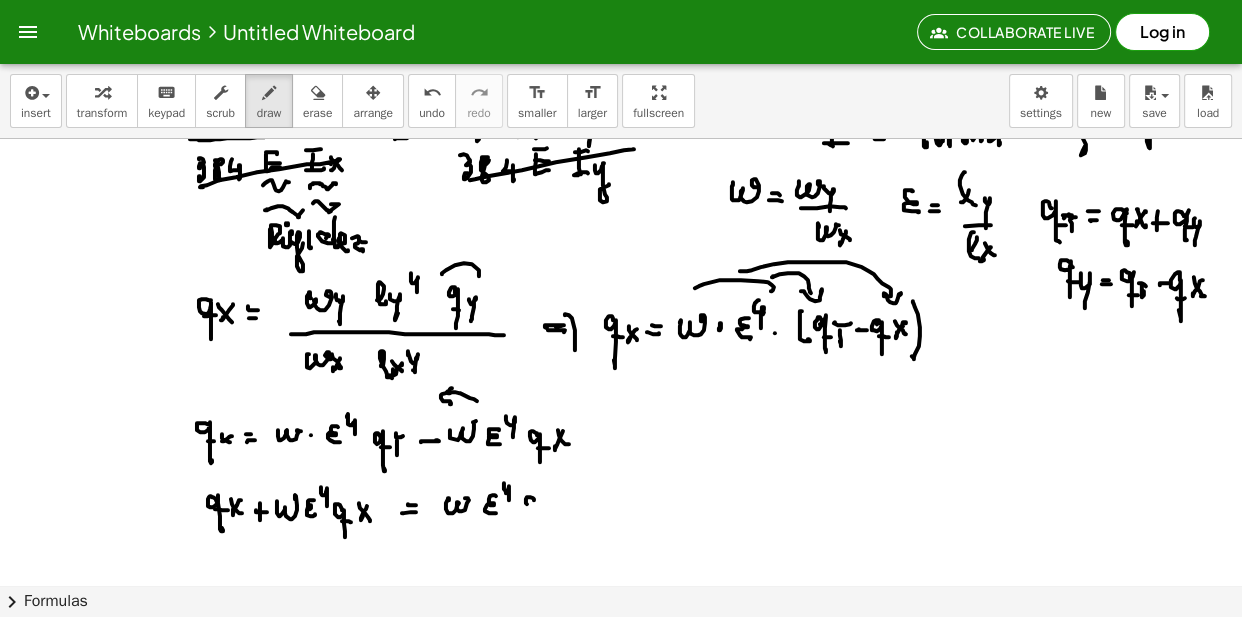 click at bounding box center (621, 559) 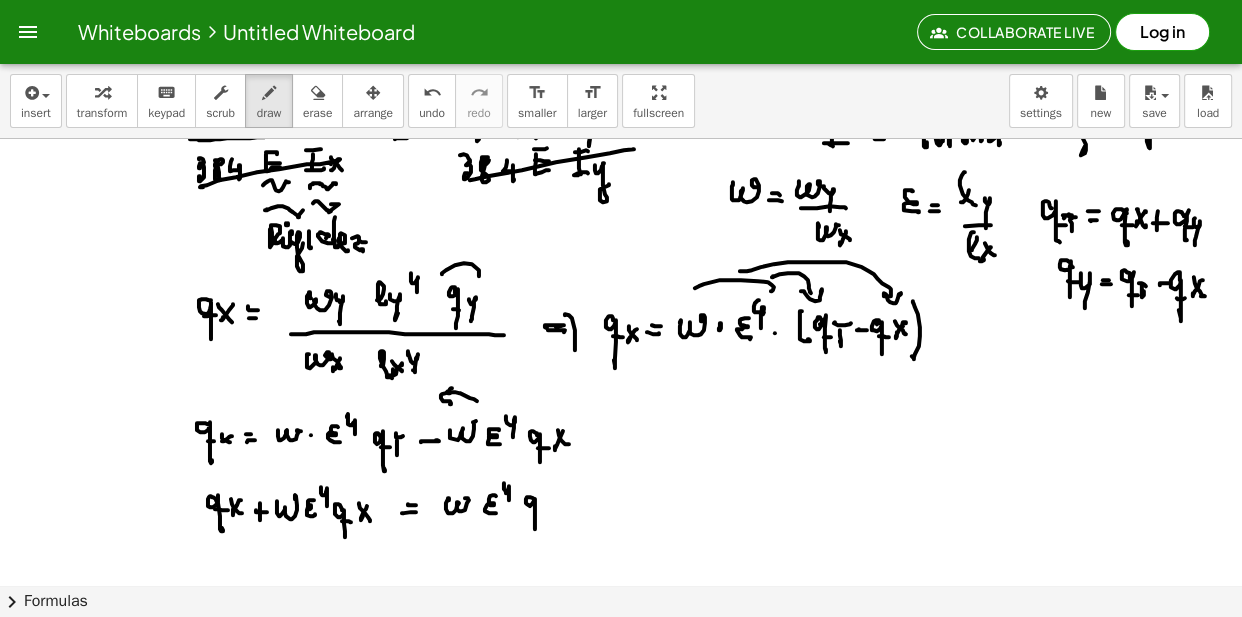click at bounding box center (621, 559) 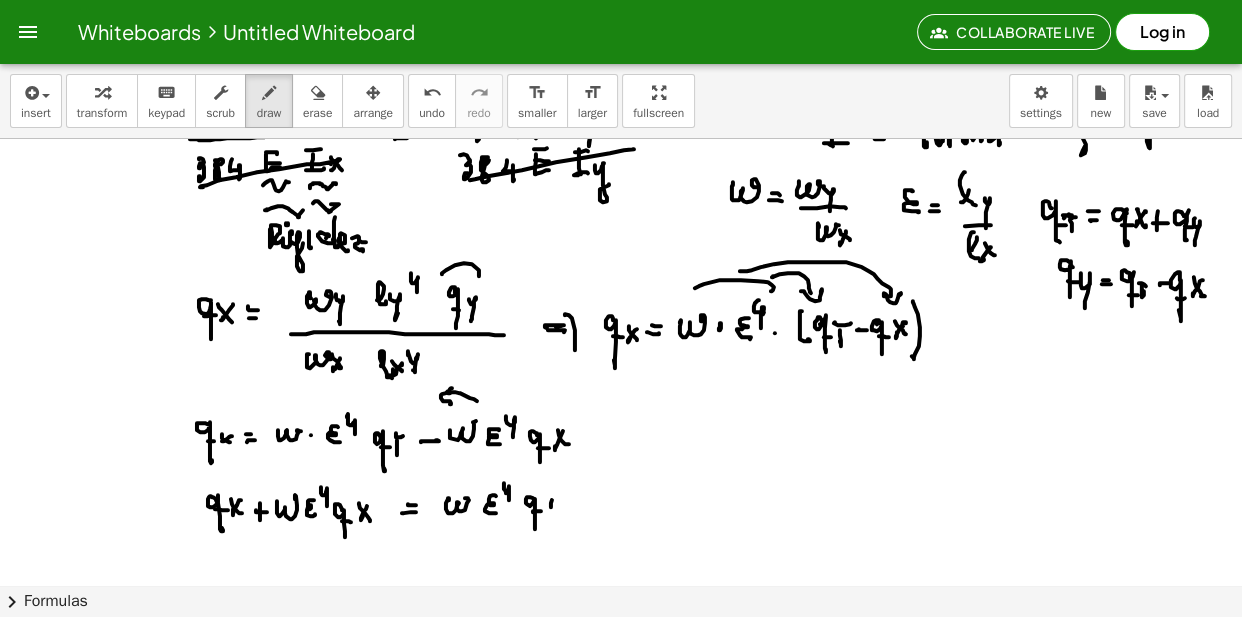 click at bounding box center [621, 559] 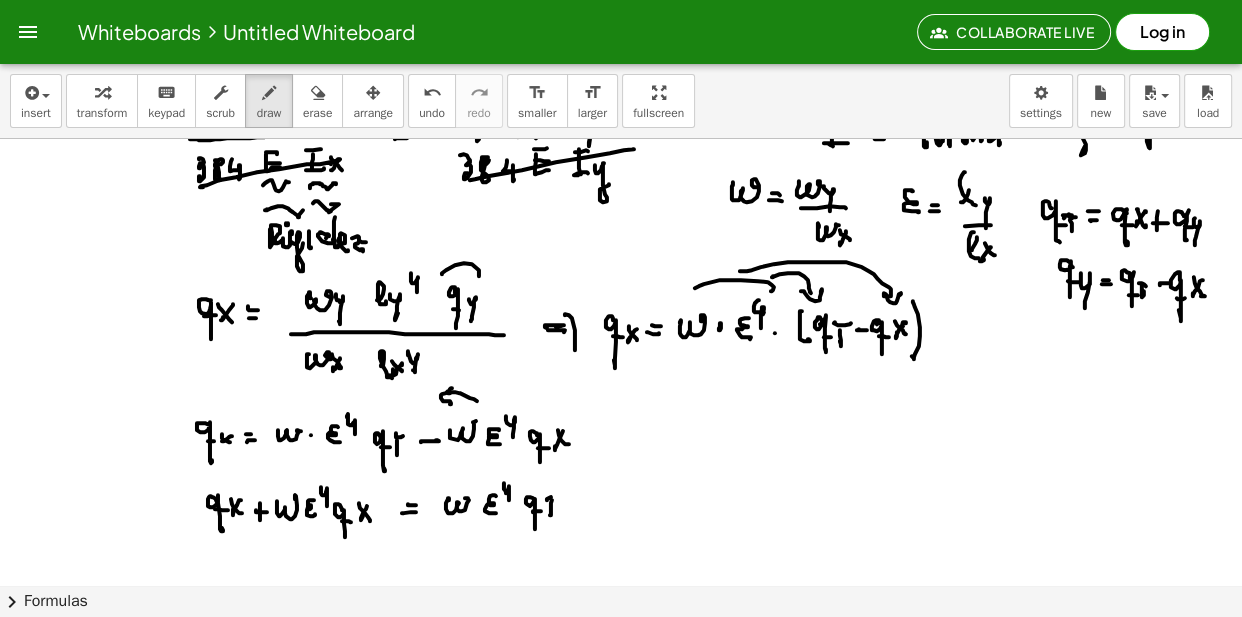 click at bounding box center [621, 559] 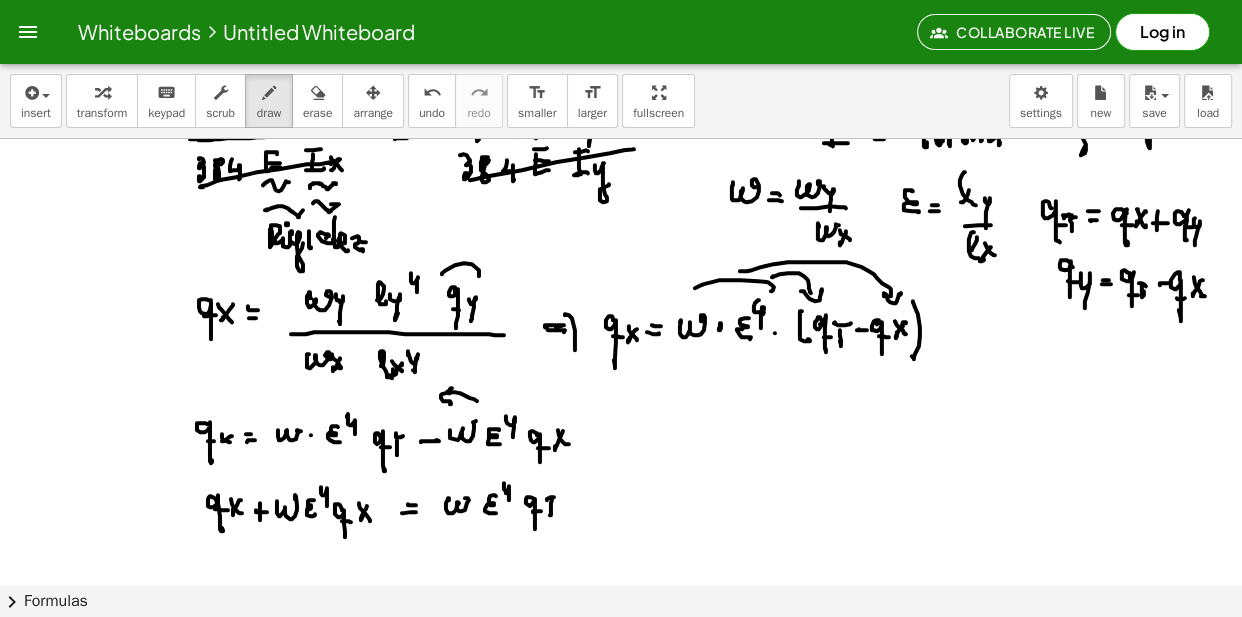 scroll, scrollTop: 272, scrollLeft: 0, axis: vertical 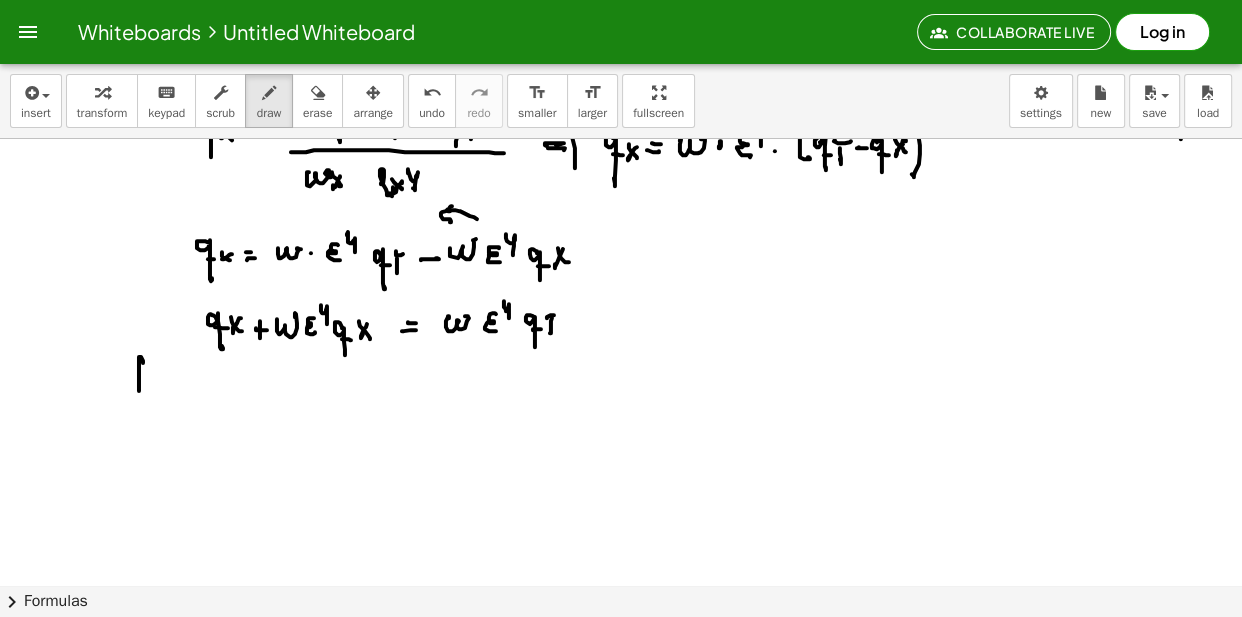 click at bounding box center (621, 377) 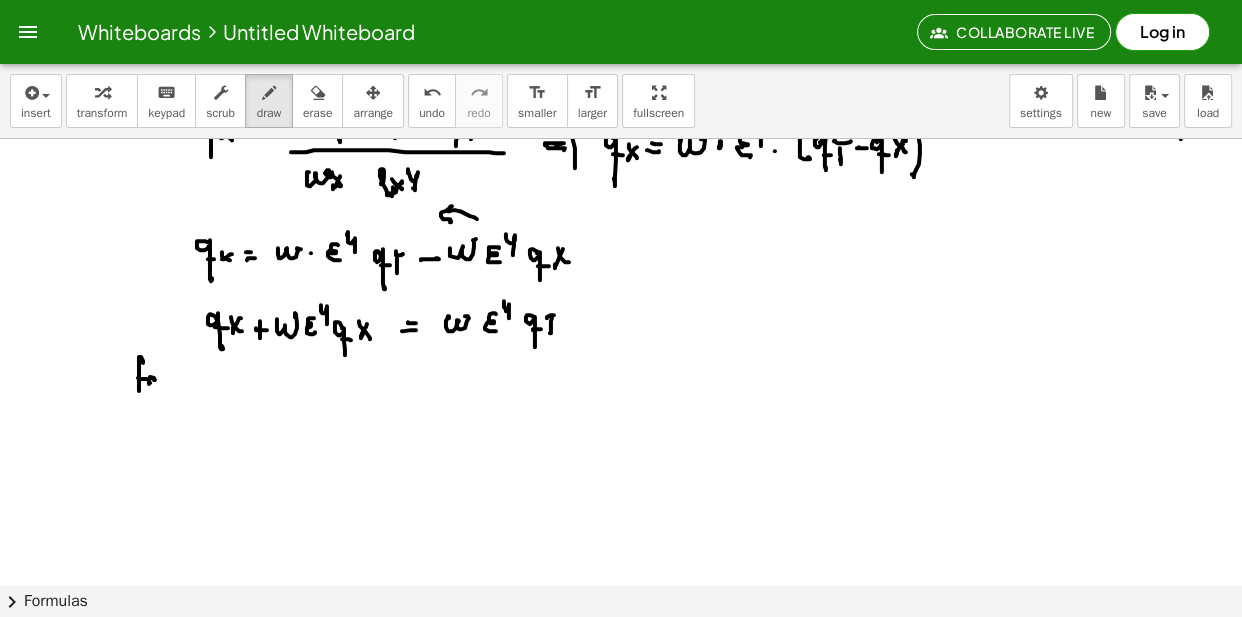 click at bounding box center [621, 377] 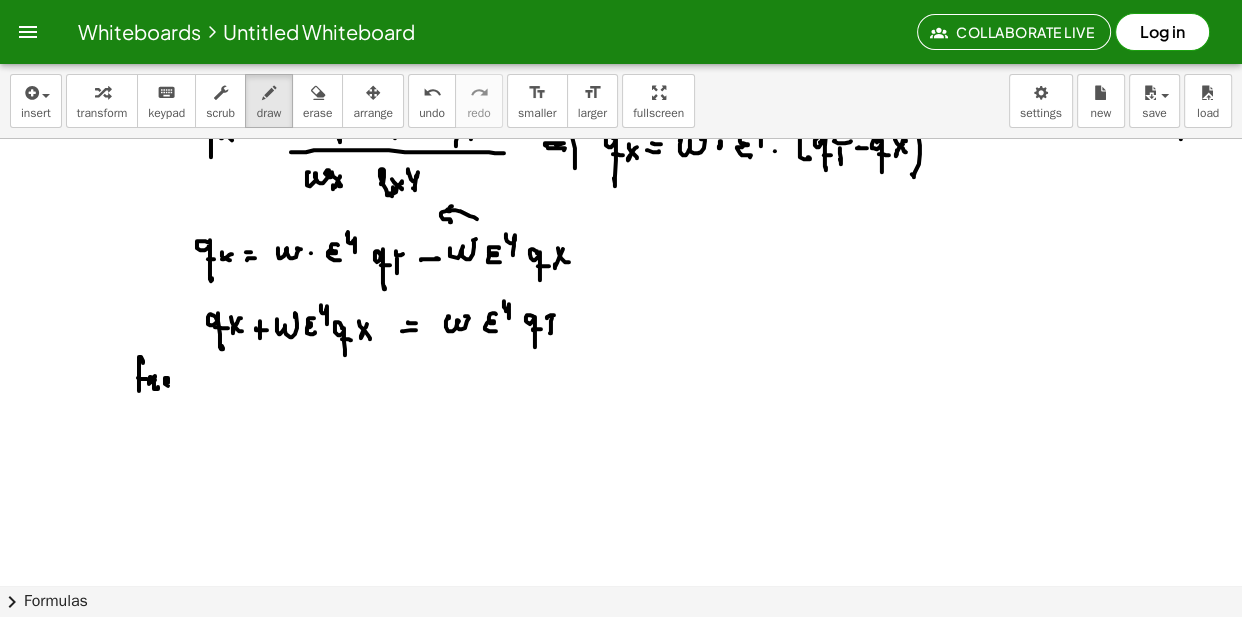 click at bounding box center [621, 377] 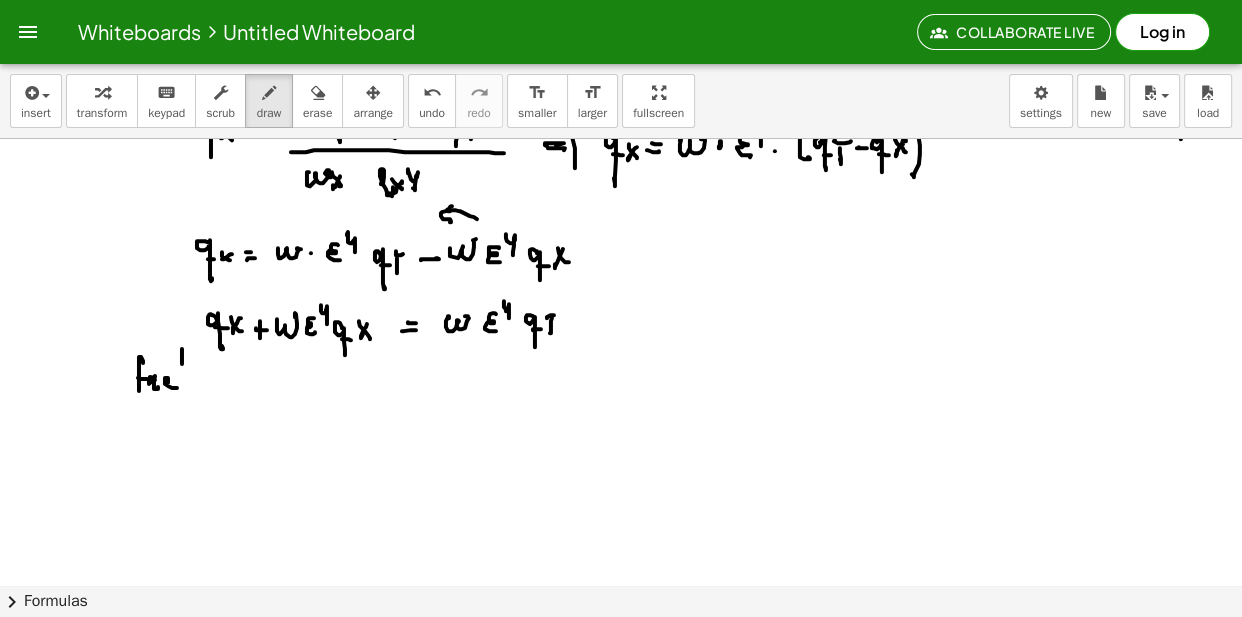 click at bounding box center (621, 377) 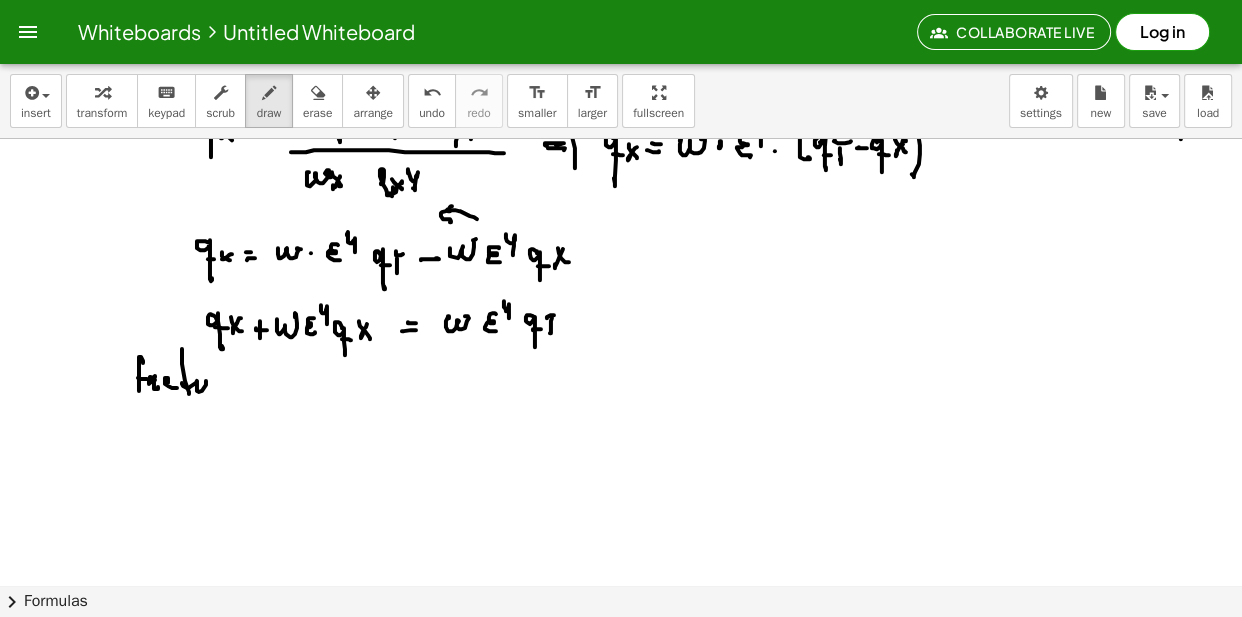 click at bounding box center [621, 377] 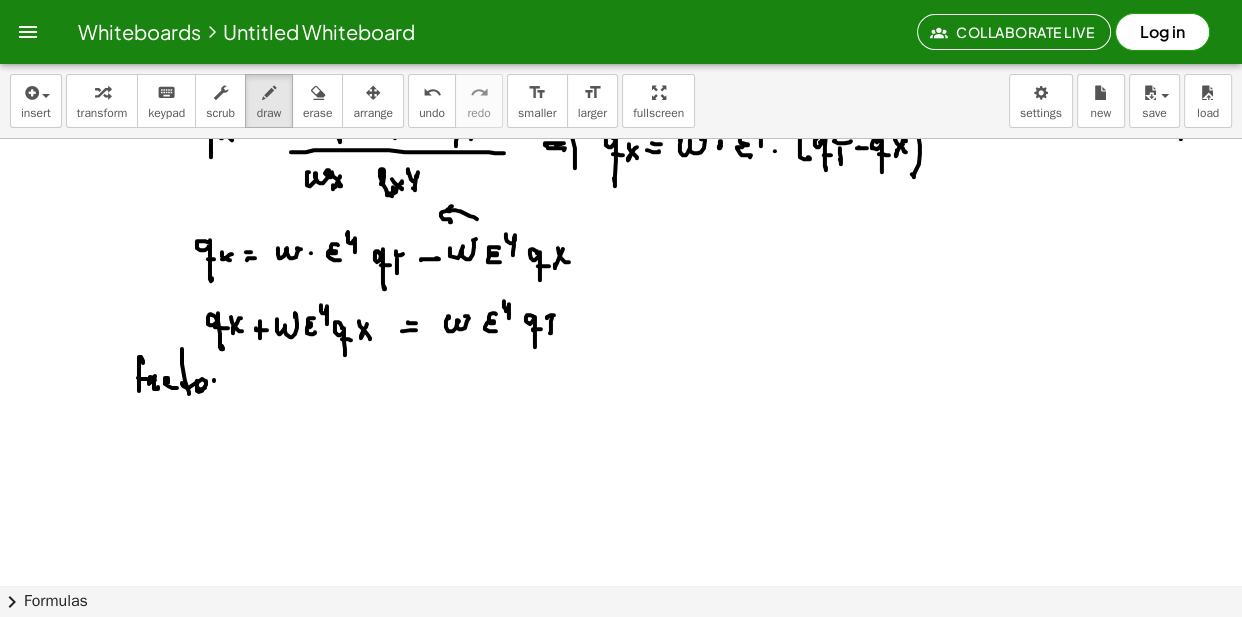 click at bounding box center [621, 377] 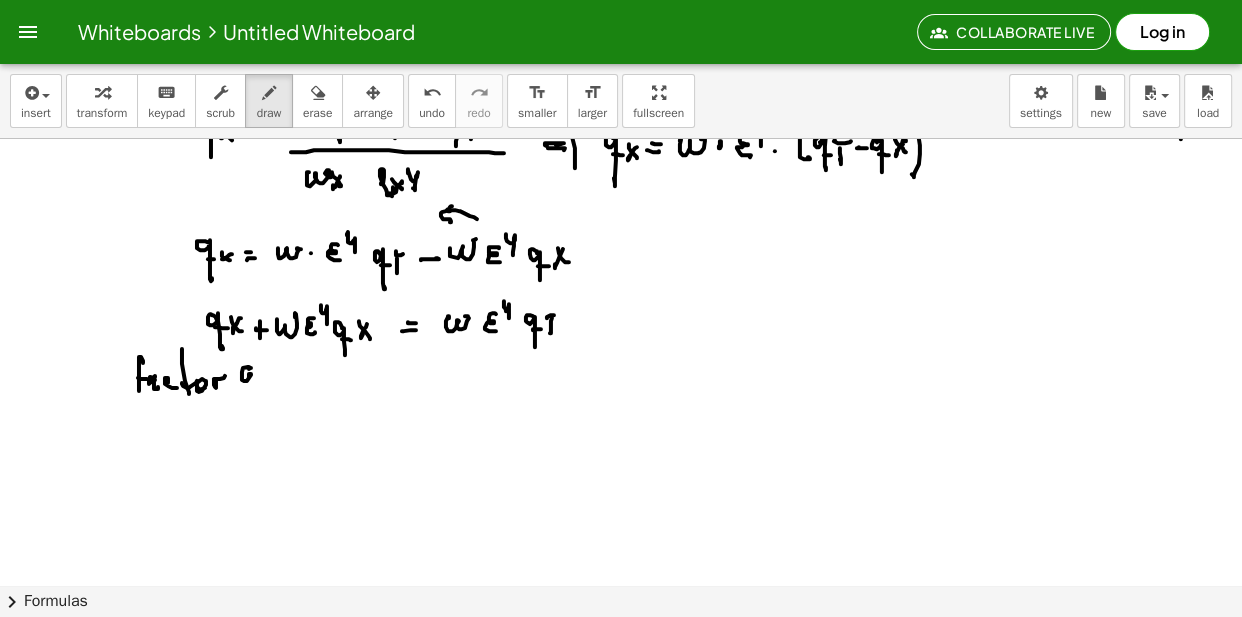 click at bounding box center [621, 377] 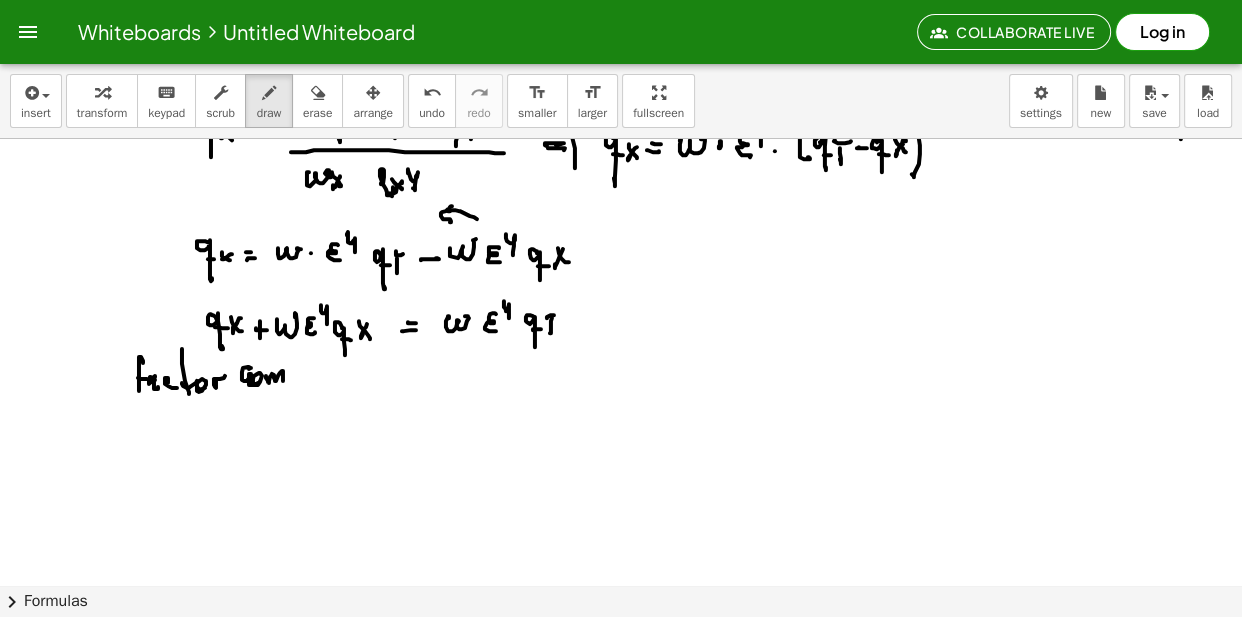 click at bounding box center (621, 377) 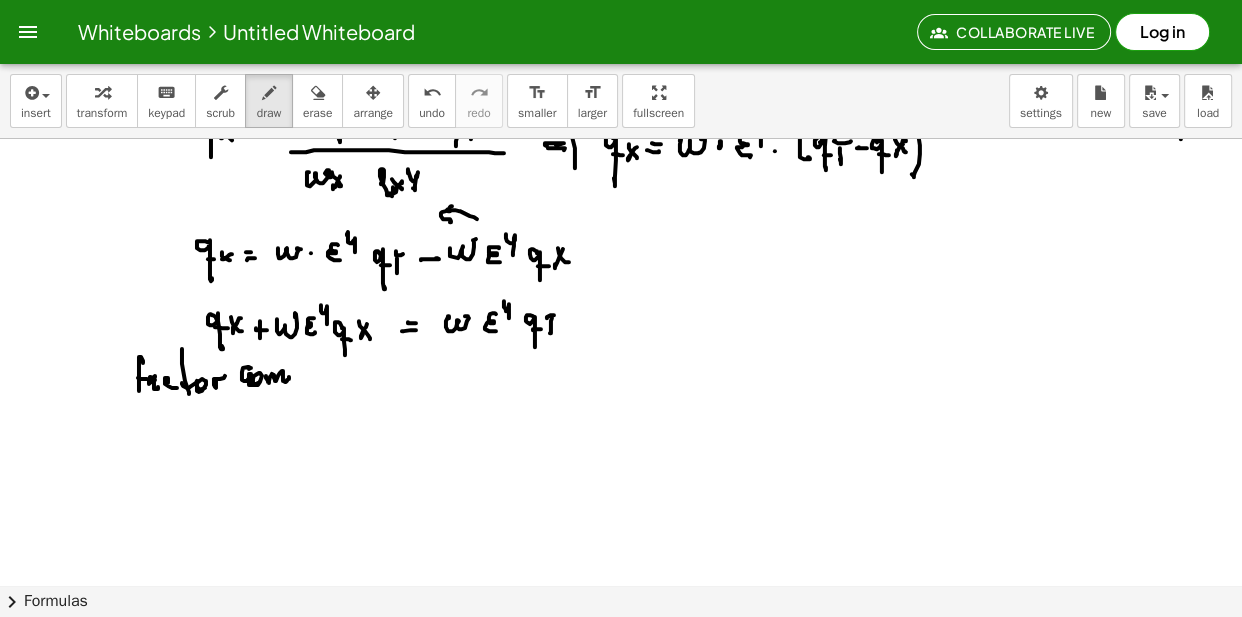 click at bounding box center [621, 377] 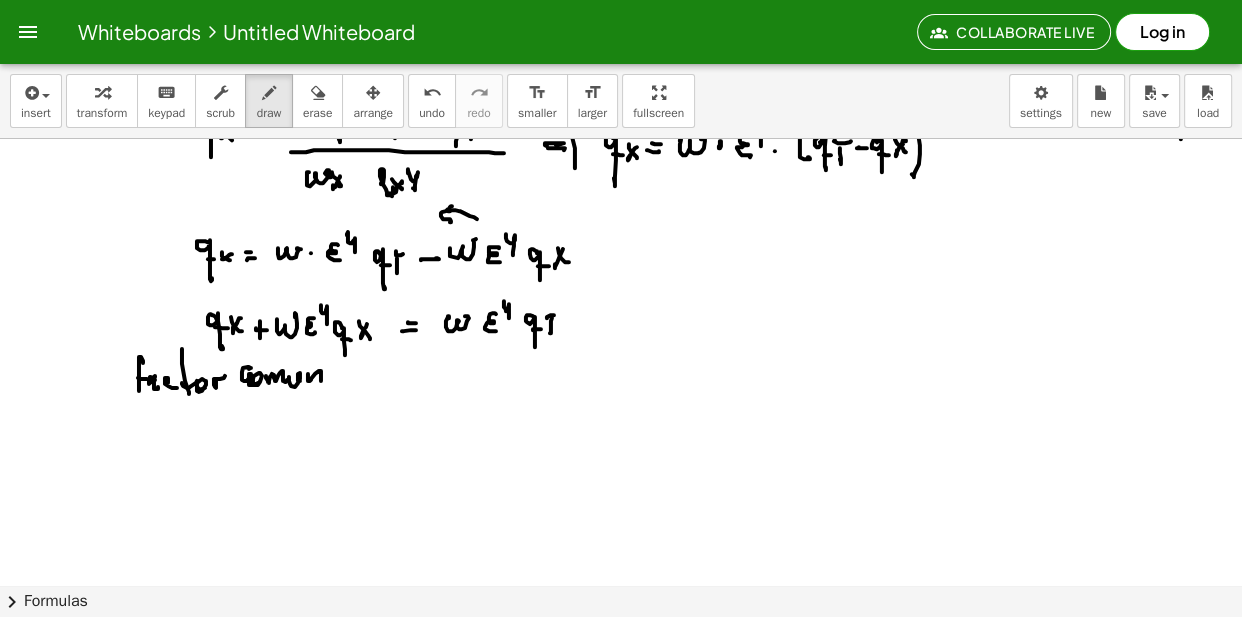 click at bounding box center [621, 377] 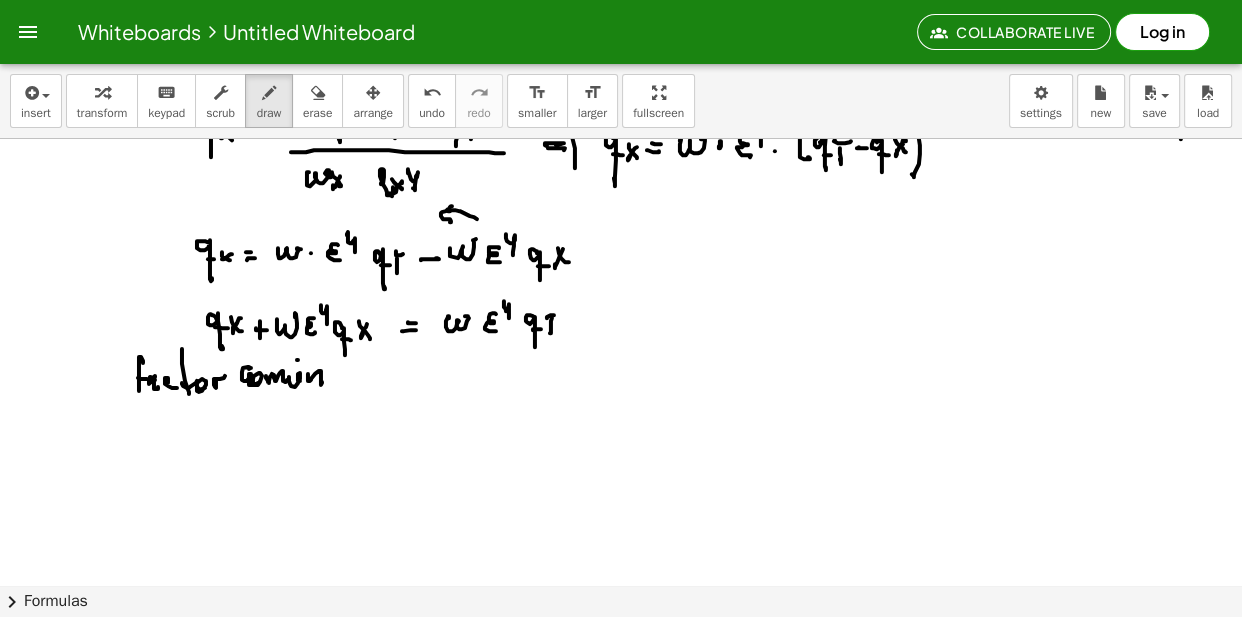 click at bounding box center [621, 377] 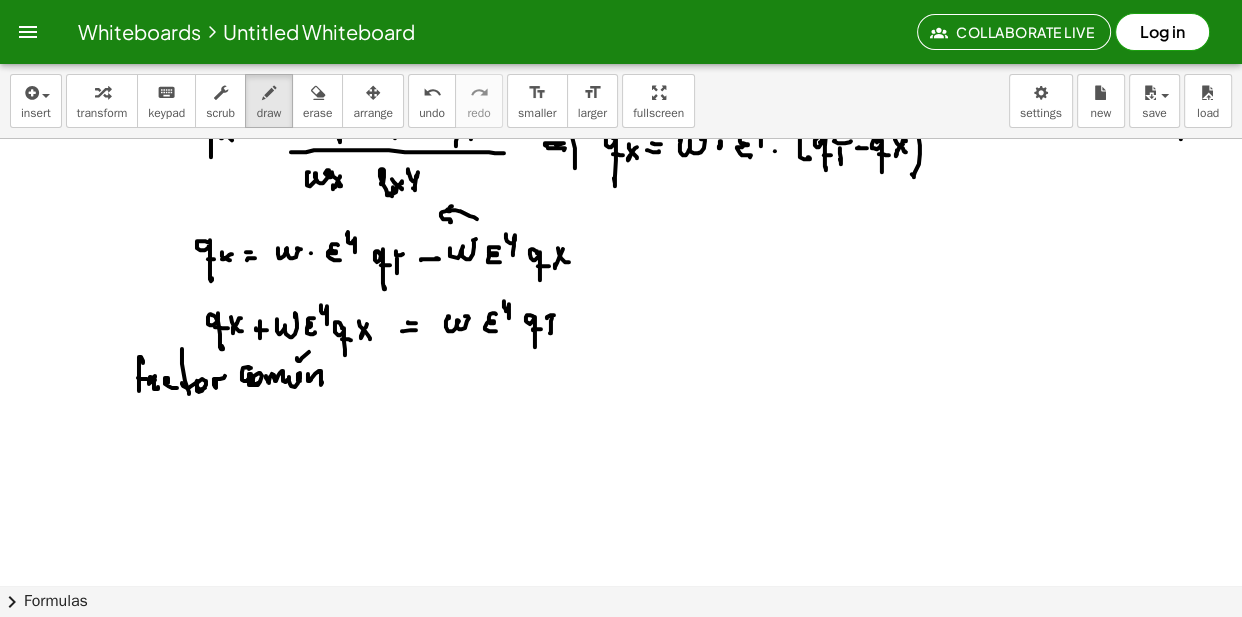 click at bounding box center [621, 377] 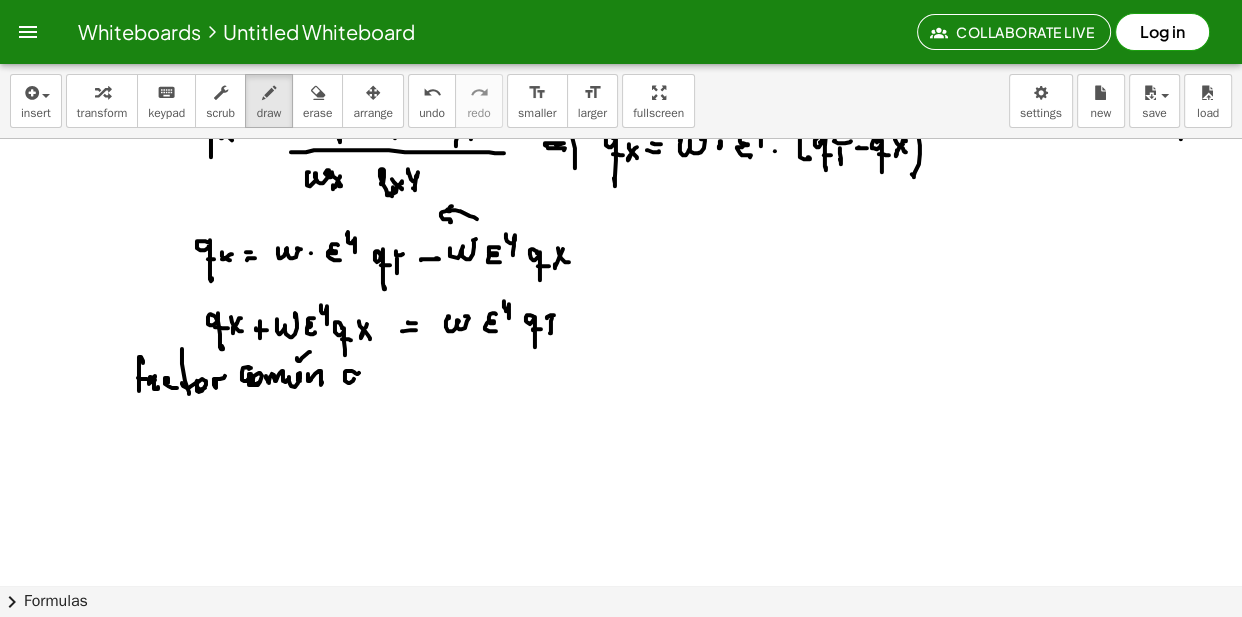 click at bounding box center [621, 377] 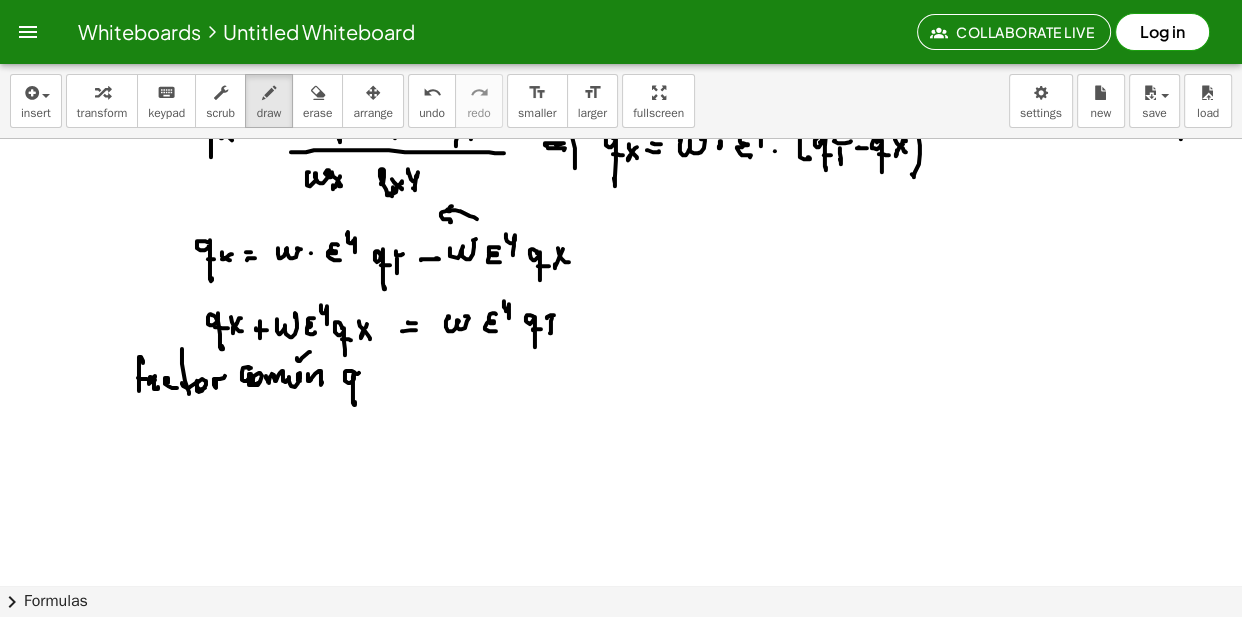 click at bounding box center [621, 377] 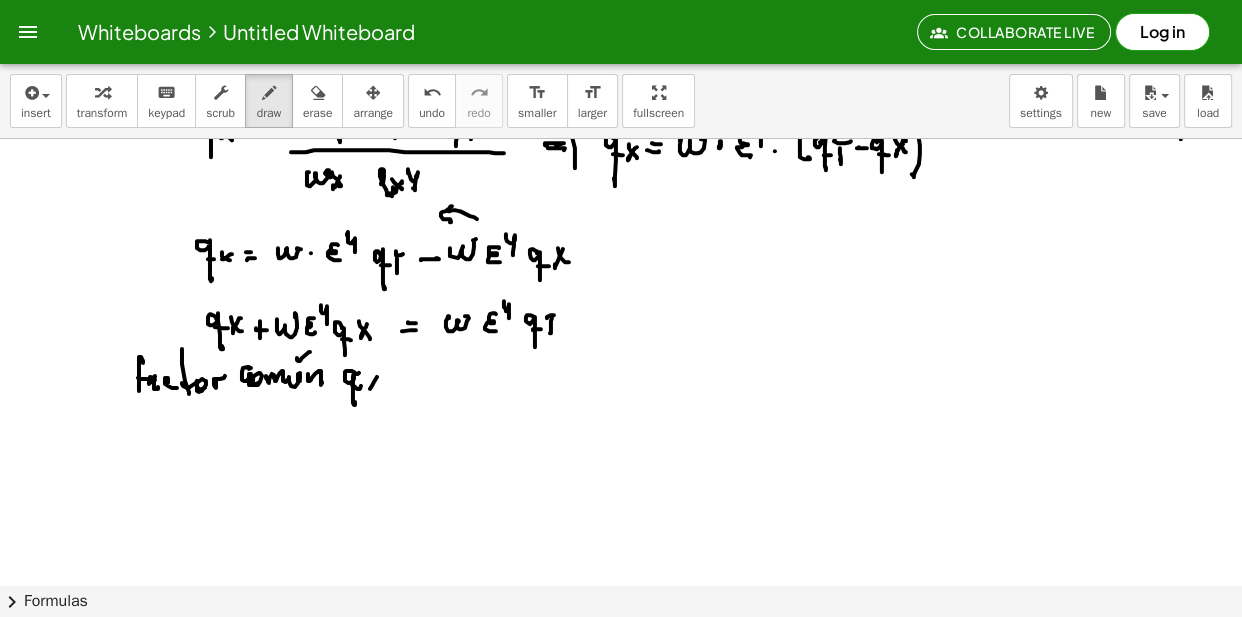 click at bounding box center (621, 377) 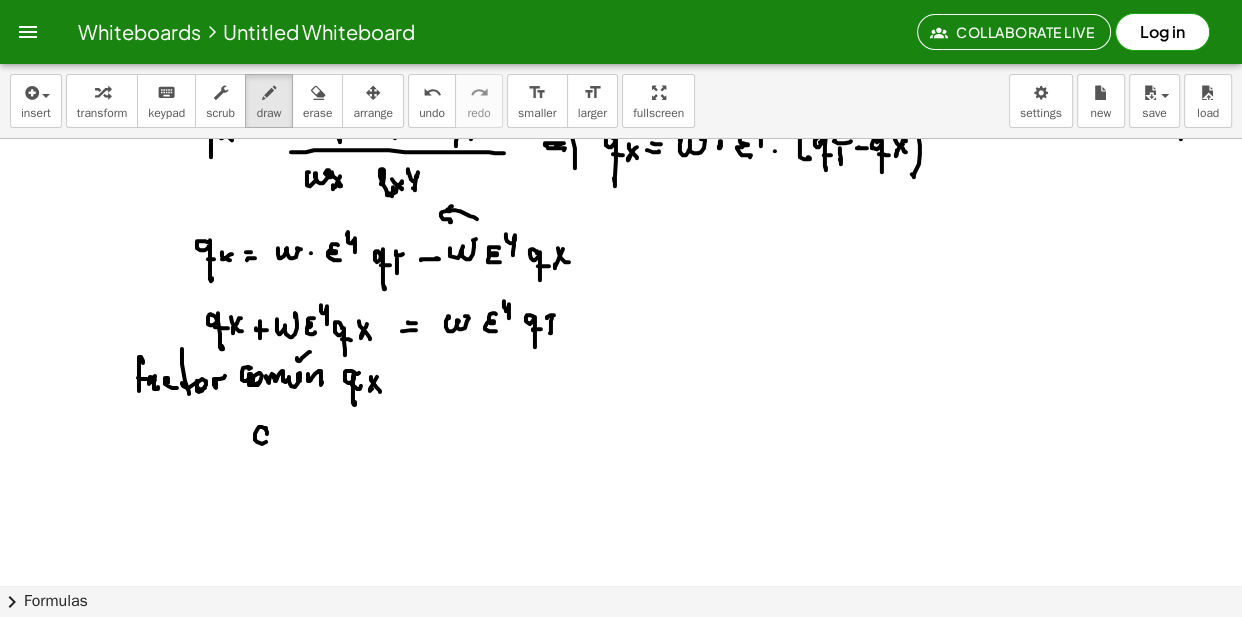 click at bounding box center (621, 377) 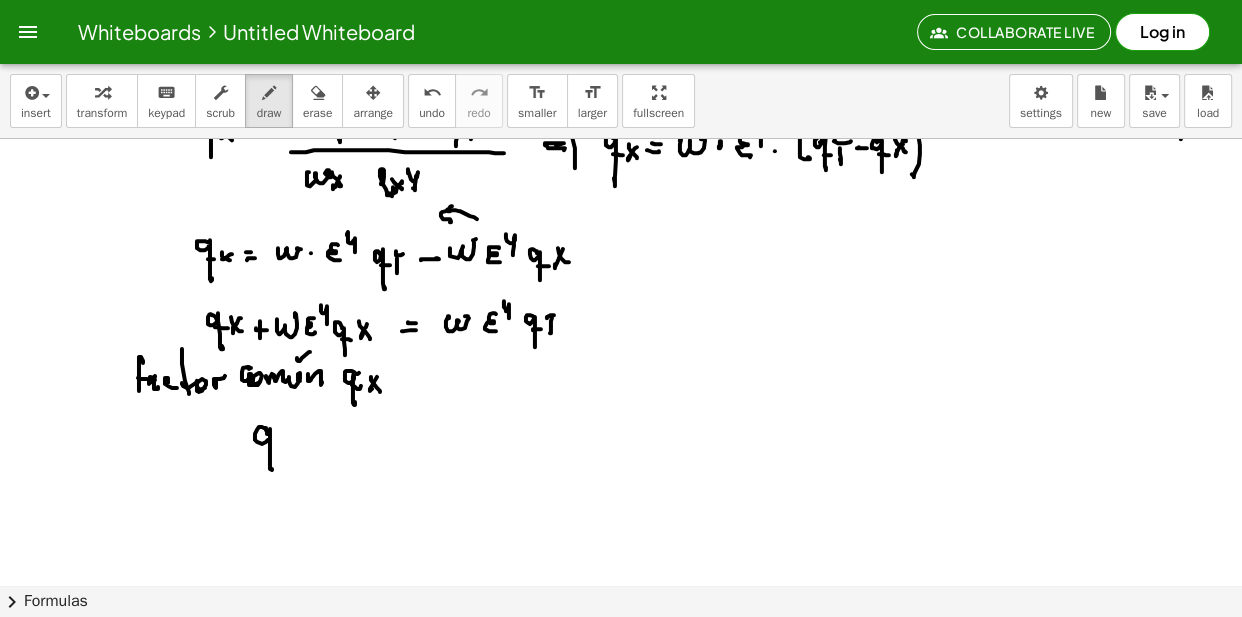 click at bounding box center [621, 377] 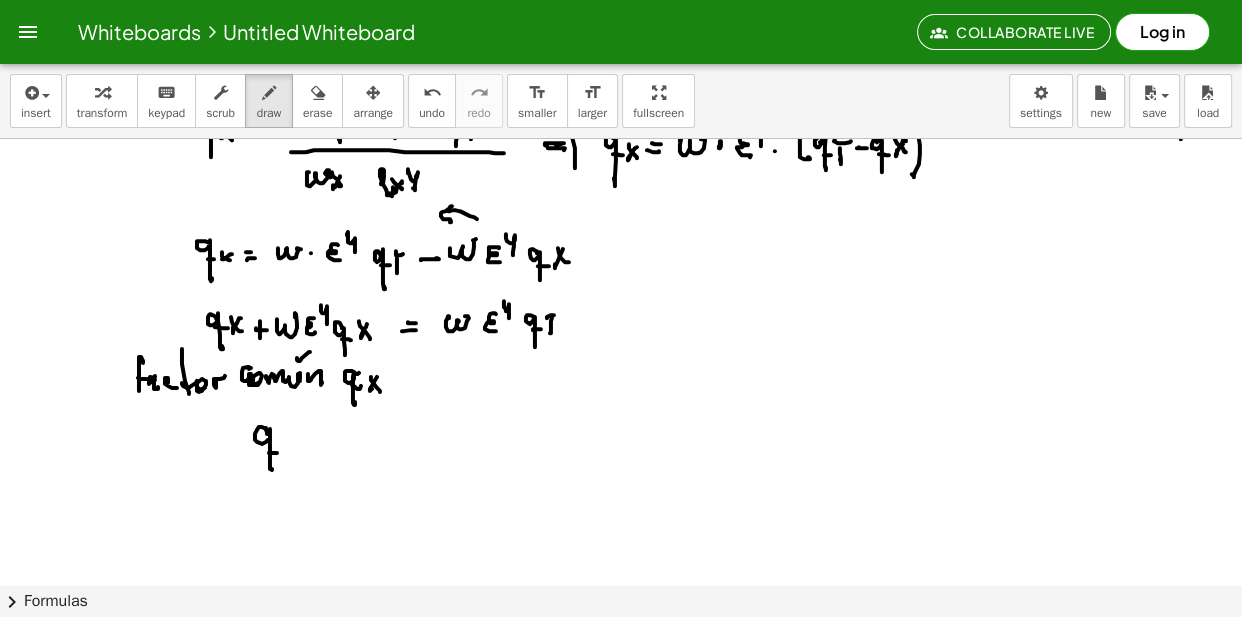 click at bounding box center [621, 377] 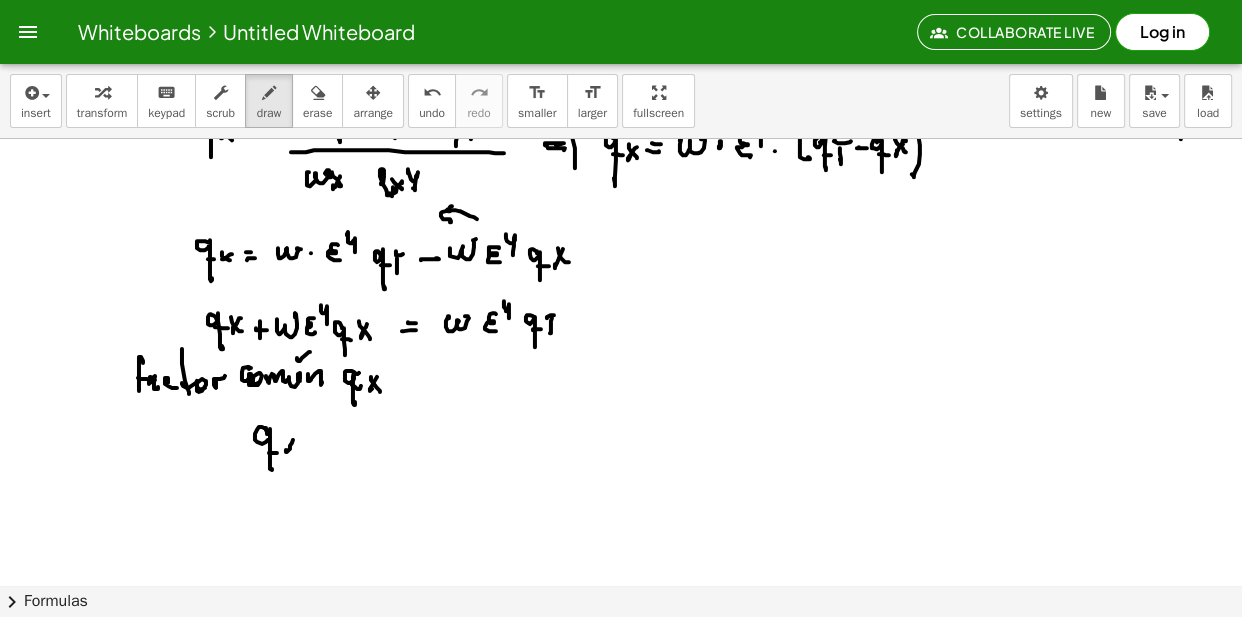 click at bounding box center (621, 377) 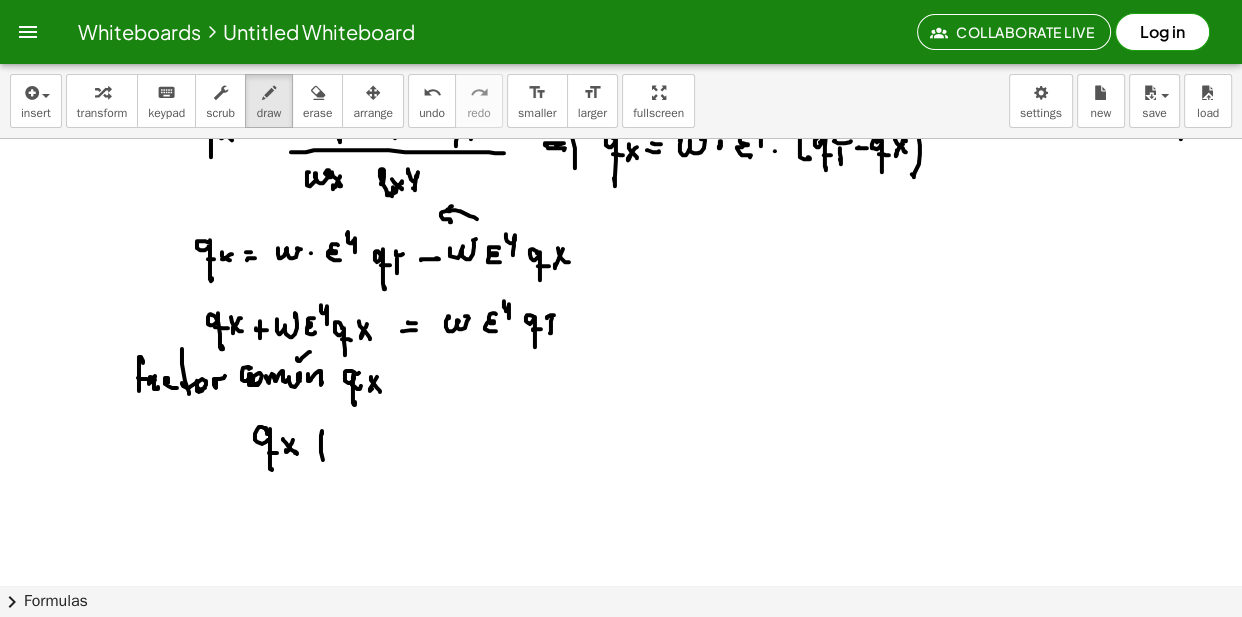 click at bounding box center (621, 377) 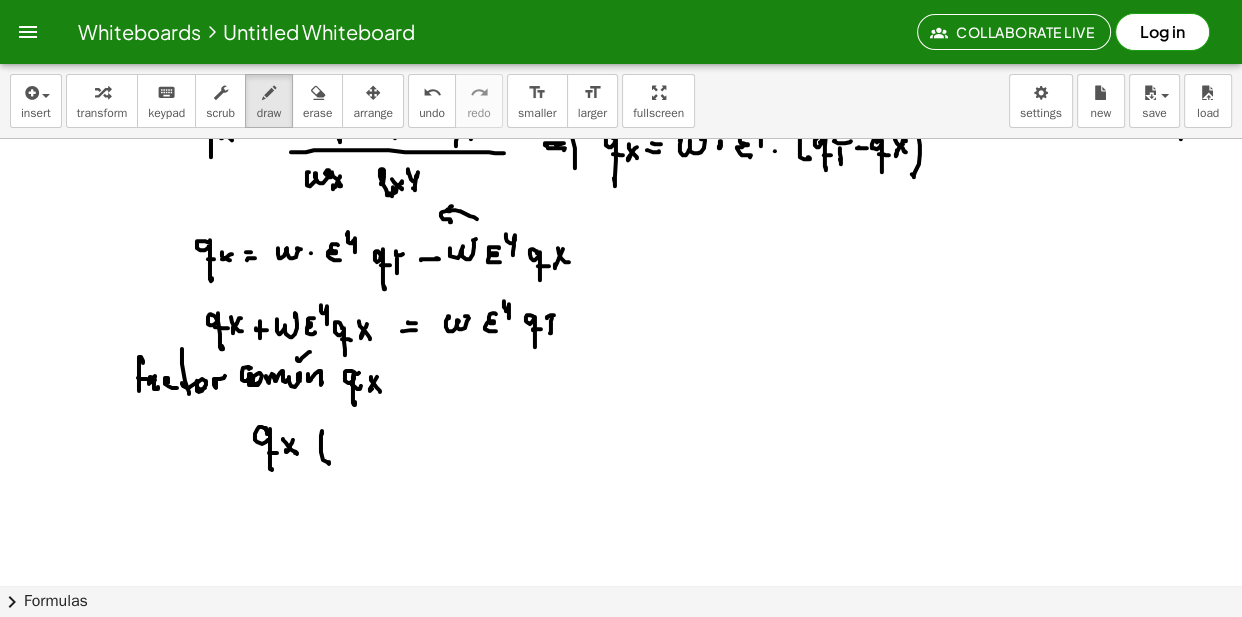 click at bounding box center (621, 377) 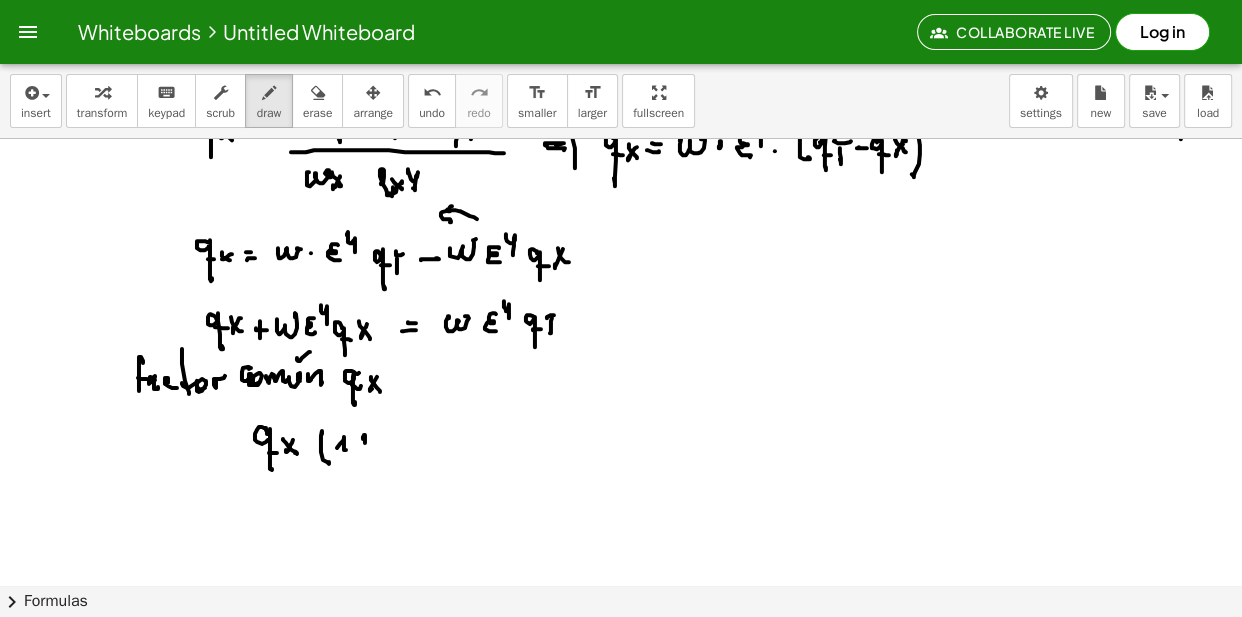 click at bounding box center (621, 377) 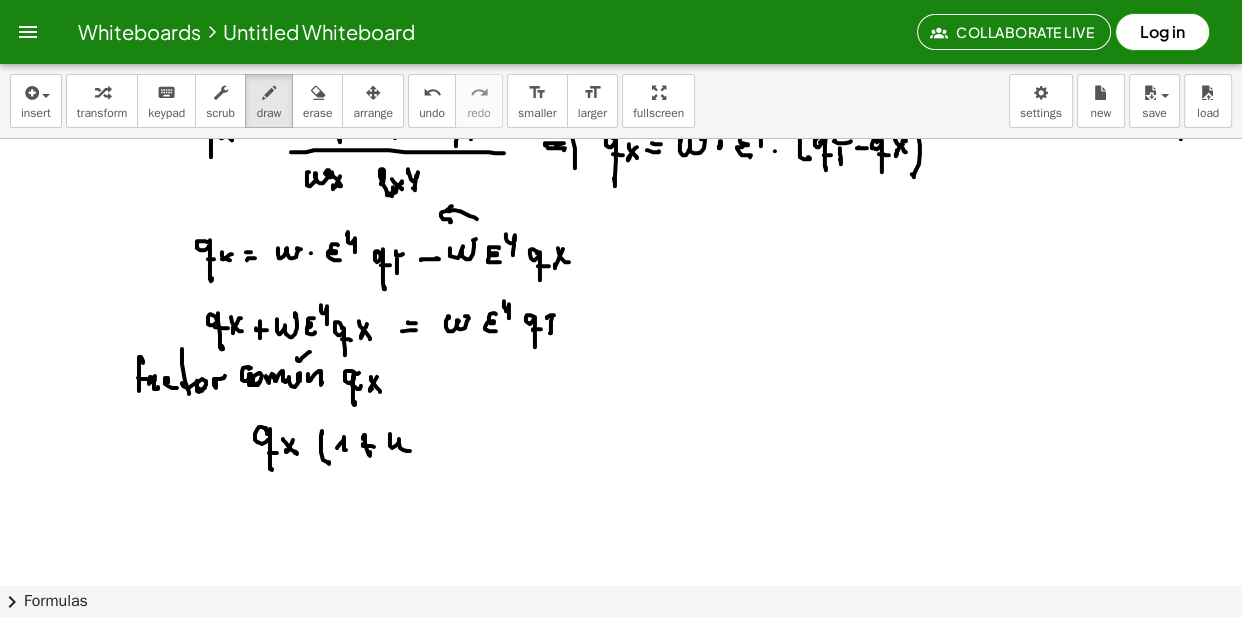 click at bounding box center (621, 377) 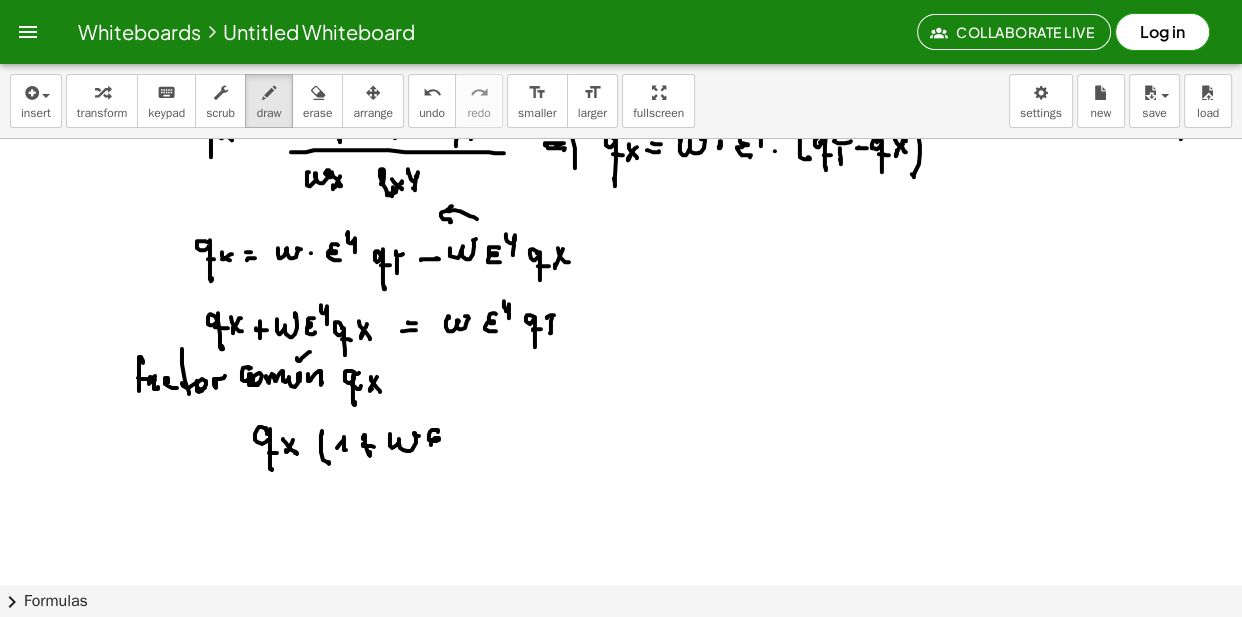 click at bounding box center [621, 377] 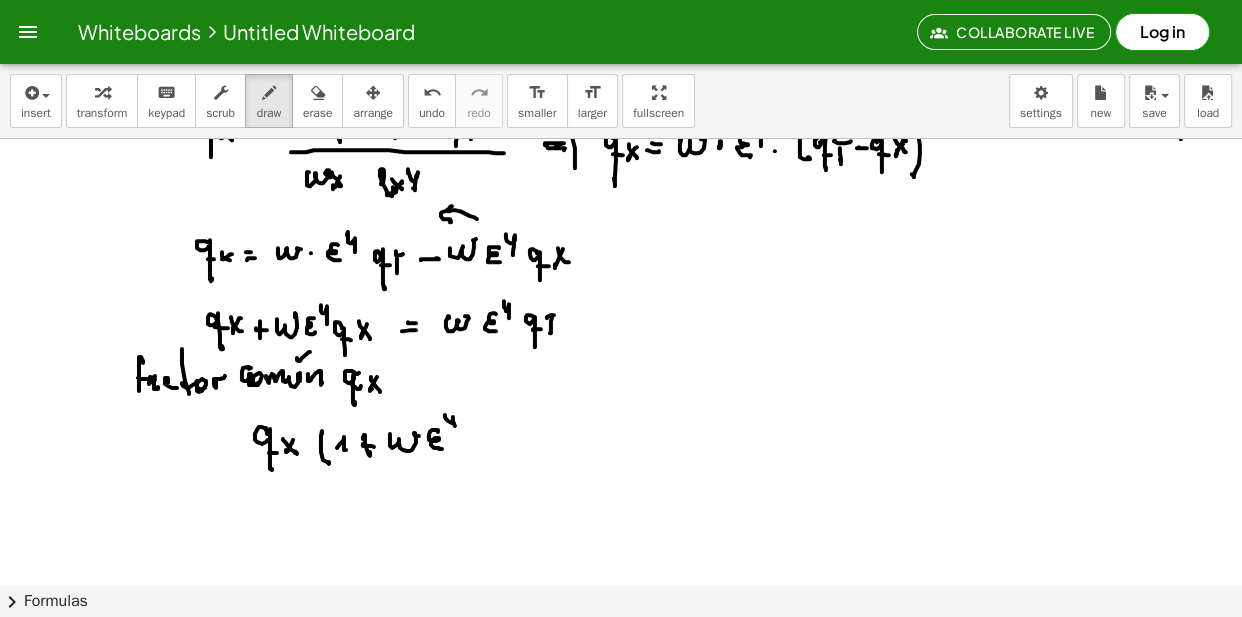 click at bounding box center (621, 377) 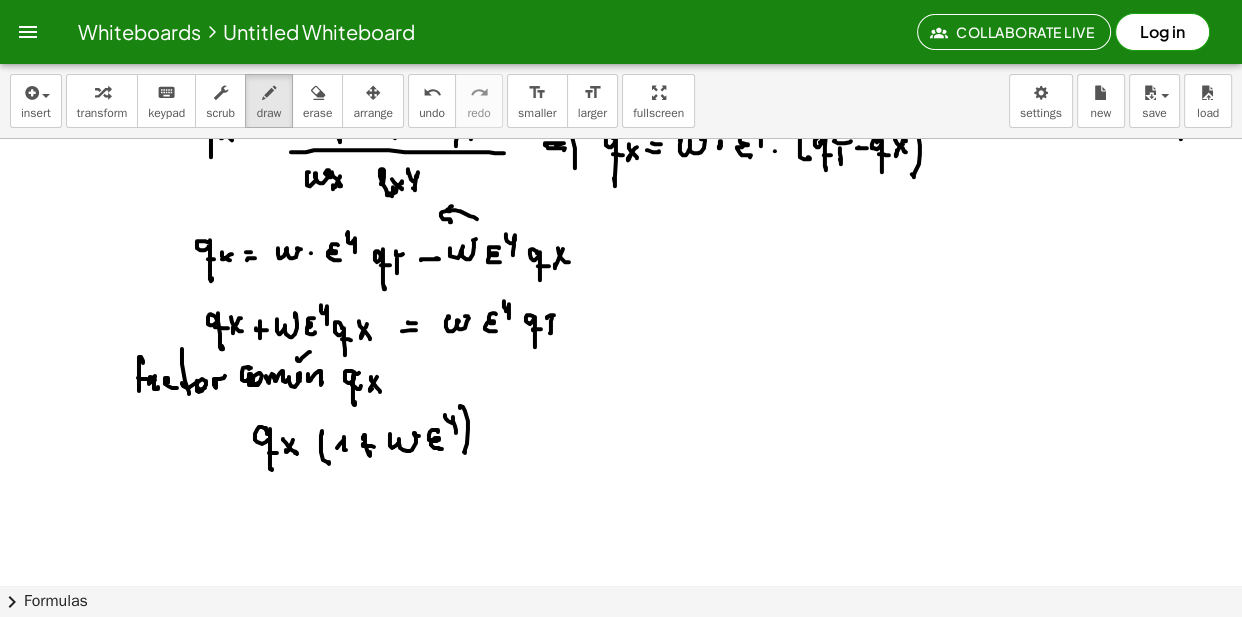 click at bounding box center (621, 377) 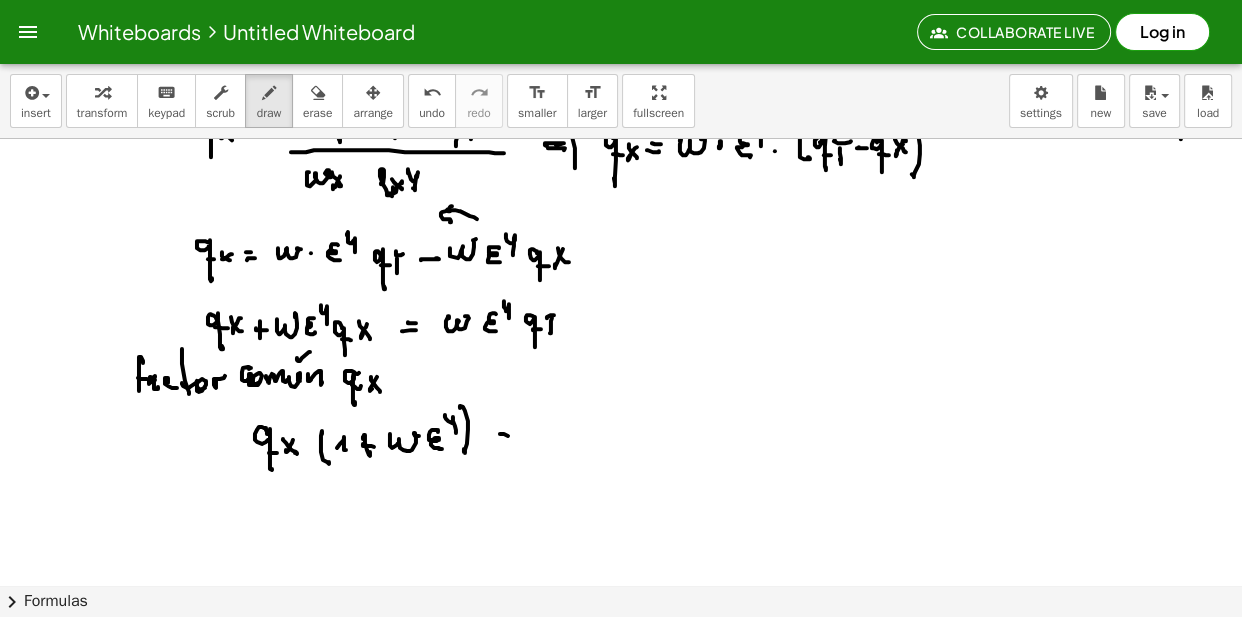 click at bounding box center (621, 377) 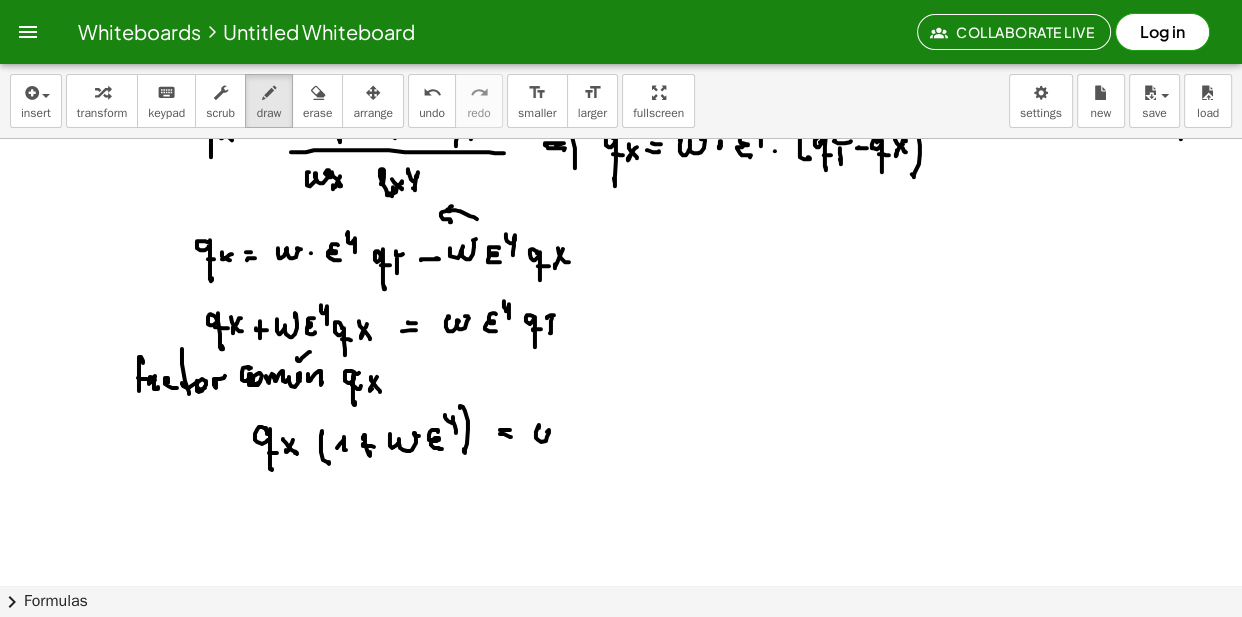 click at bounding box center (621, 377) 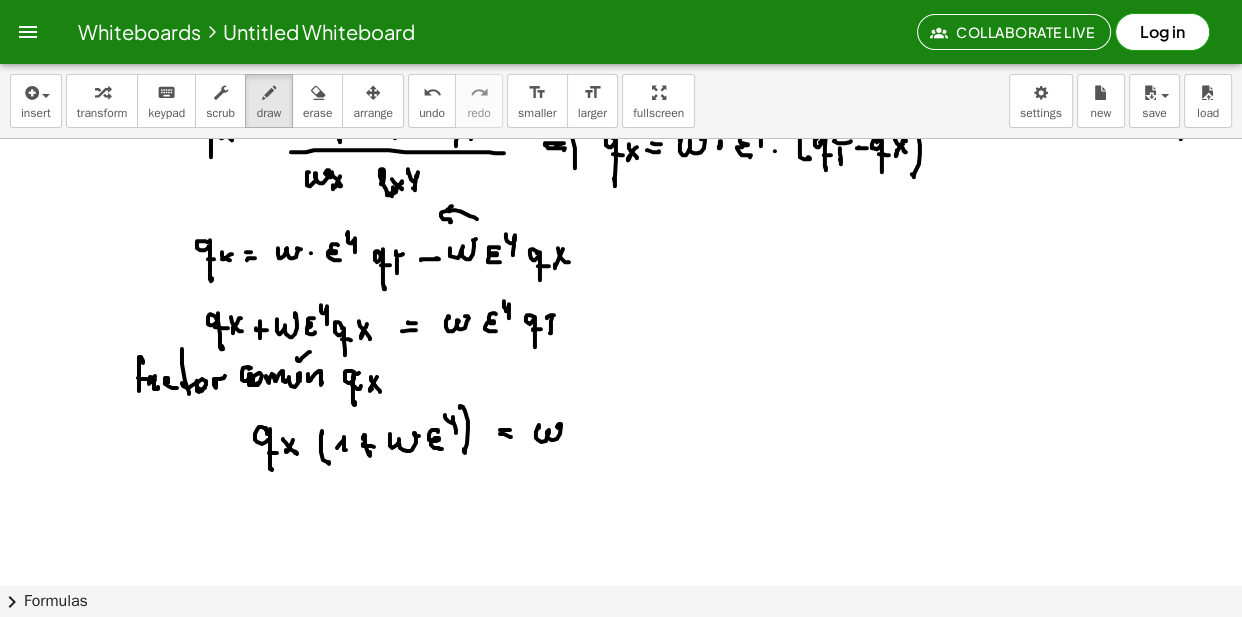 click at bounding box center [621, 377] 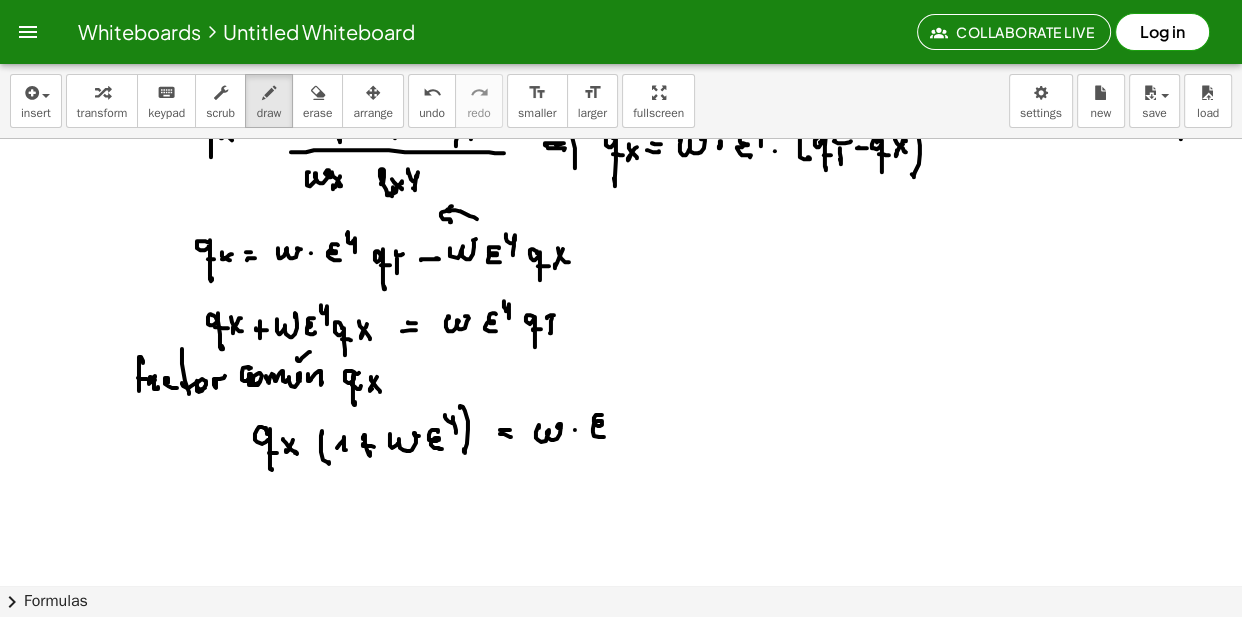 click at bounding box center (621, 377) 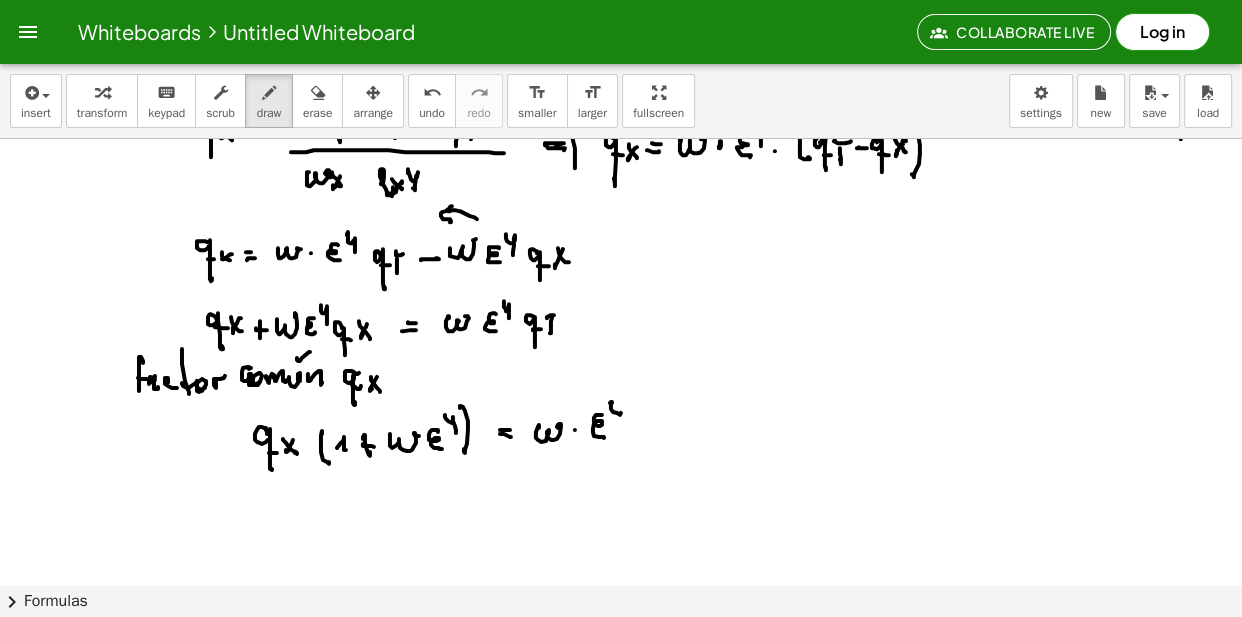 click at bounding box center (621, 377) 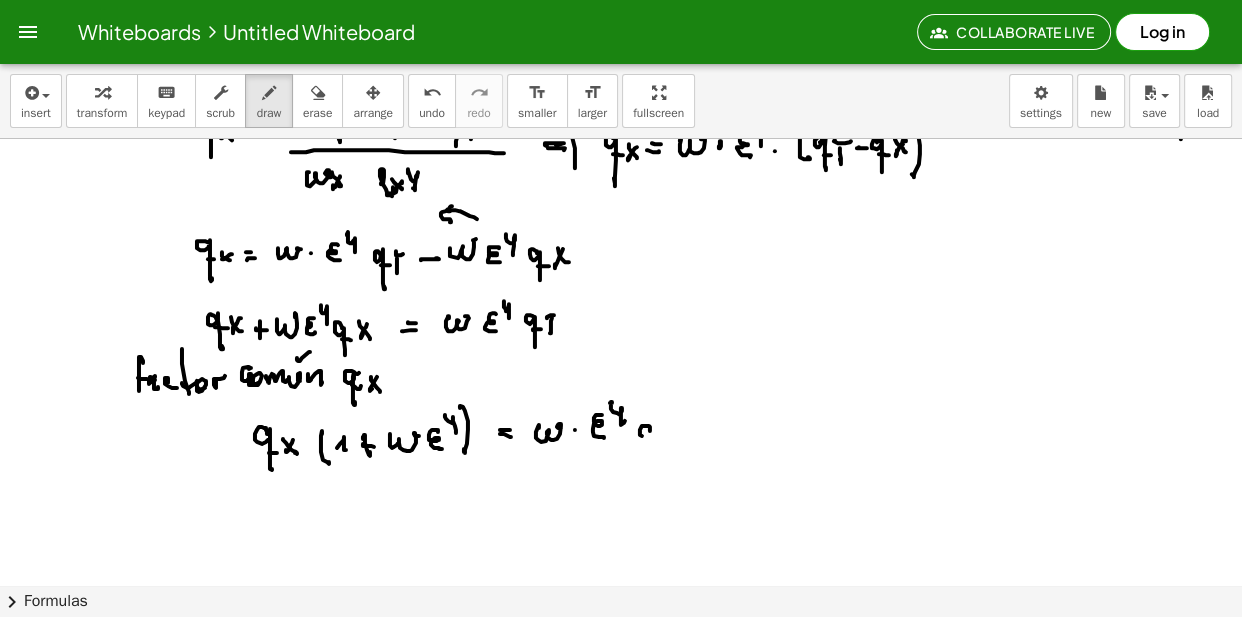 click at bounding box center [621, 377] 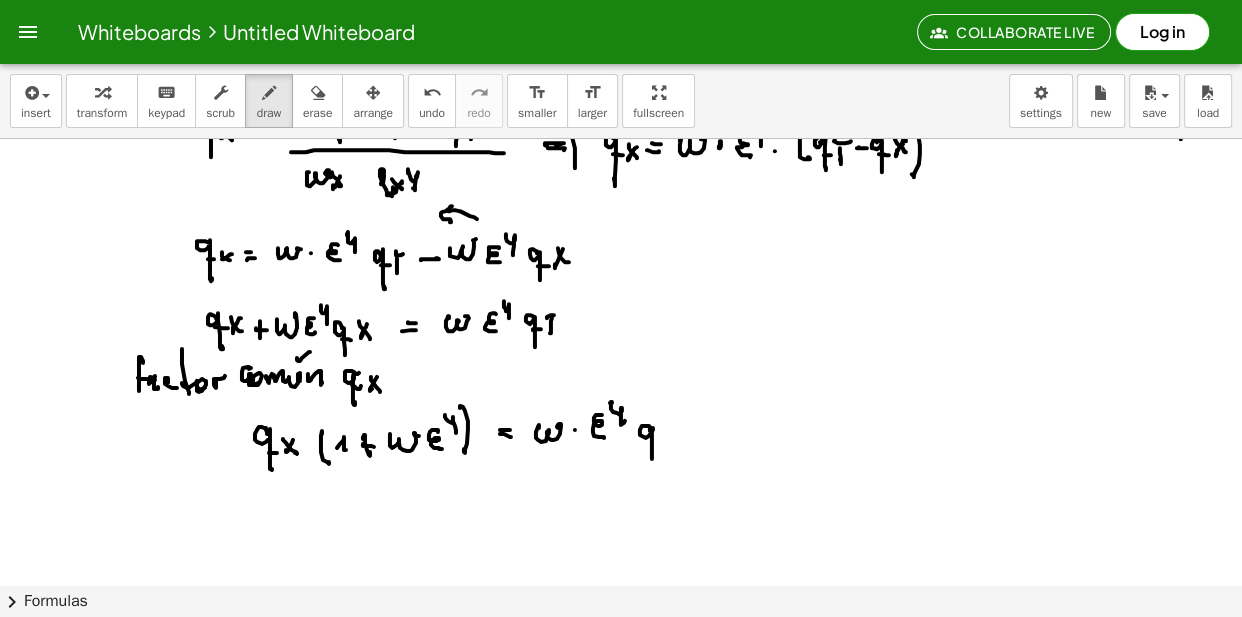 click at bounding box center (621, 377) 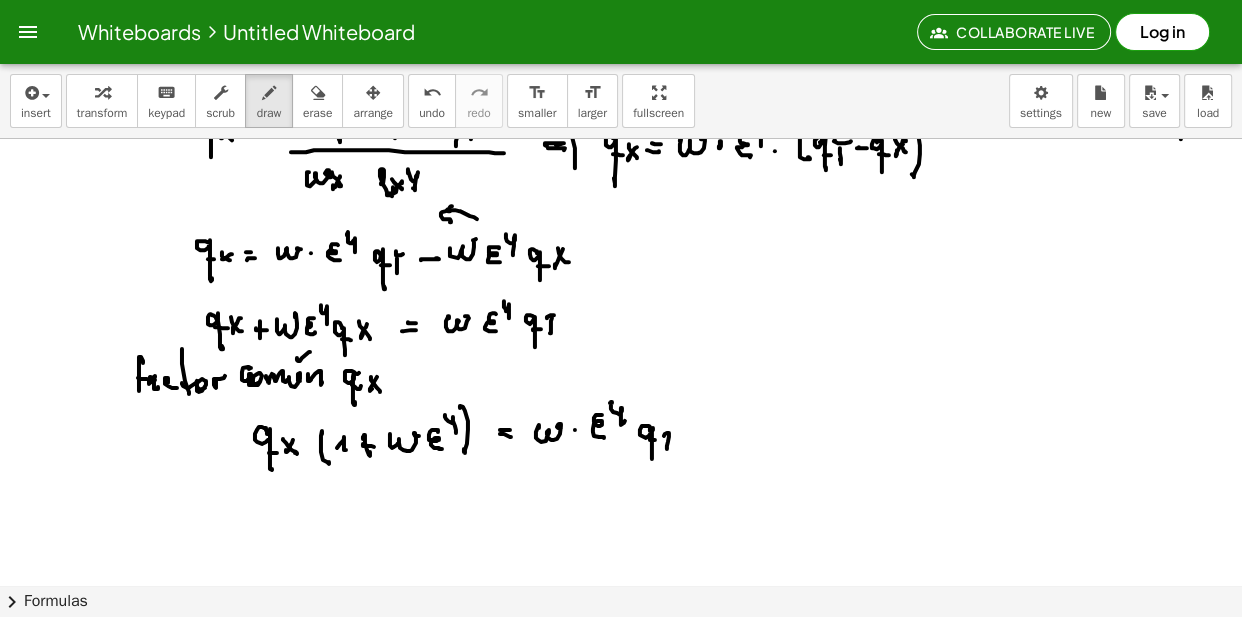 click at bounding box center [621, 377] 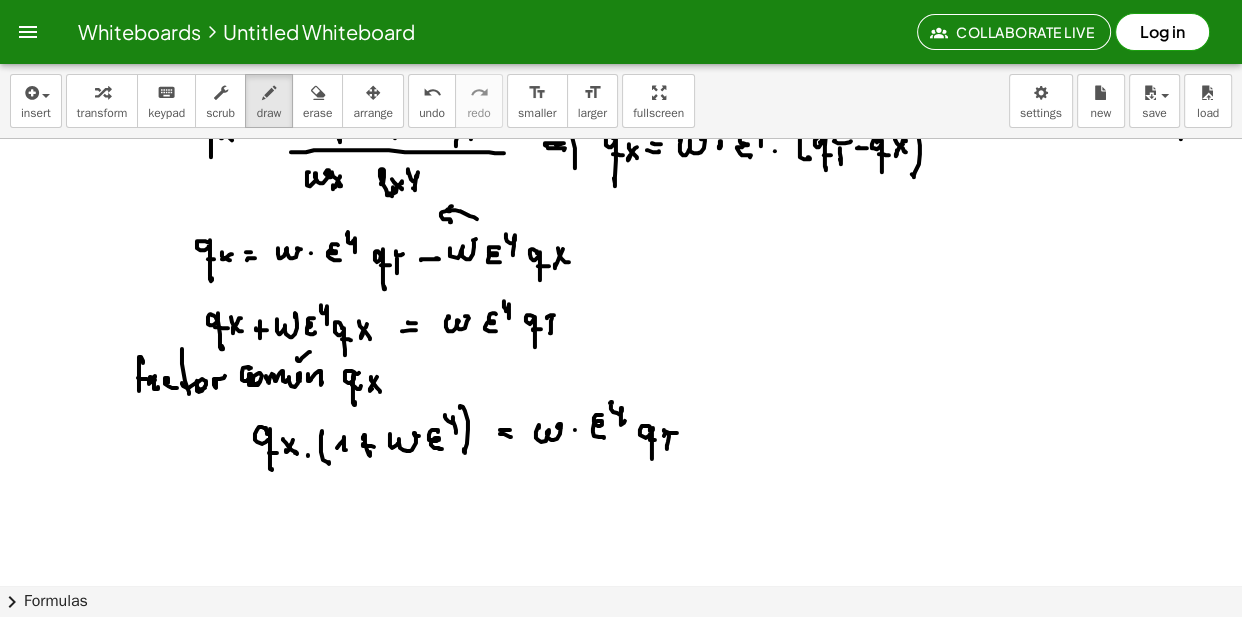 click at bounding box center [621, 377] 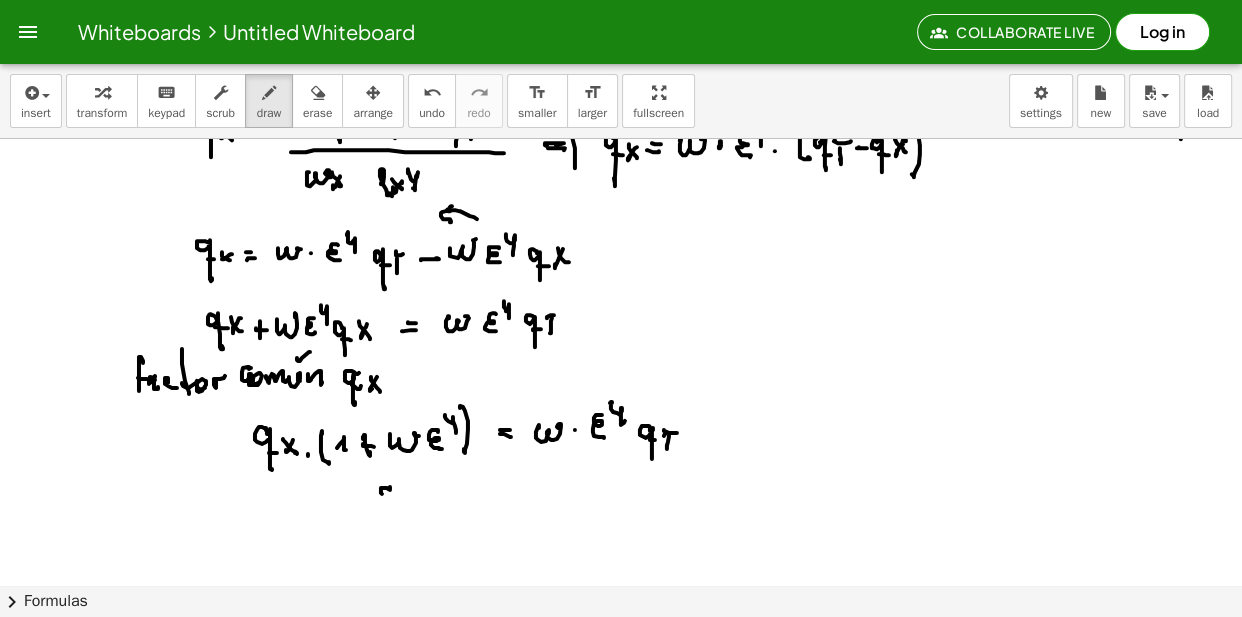 click at bounding box center (621, 377) 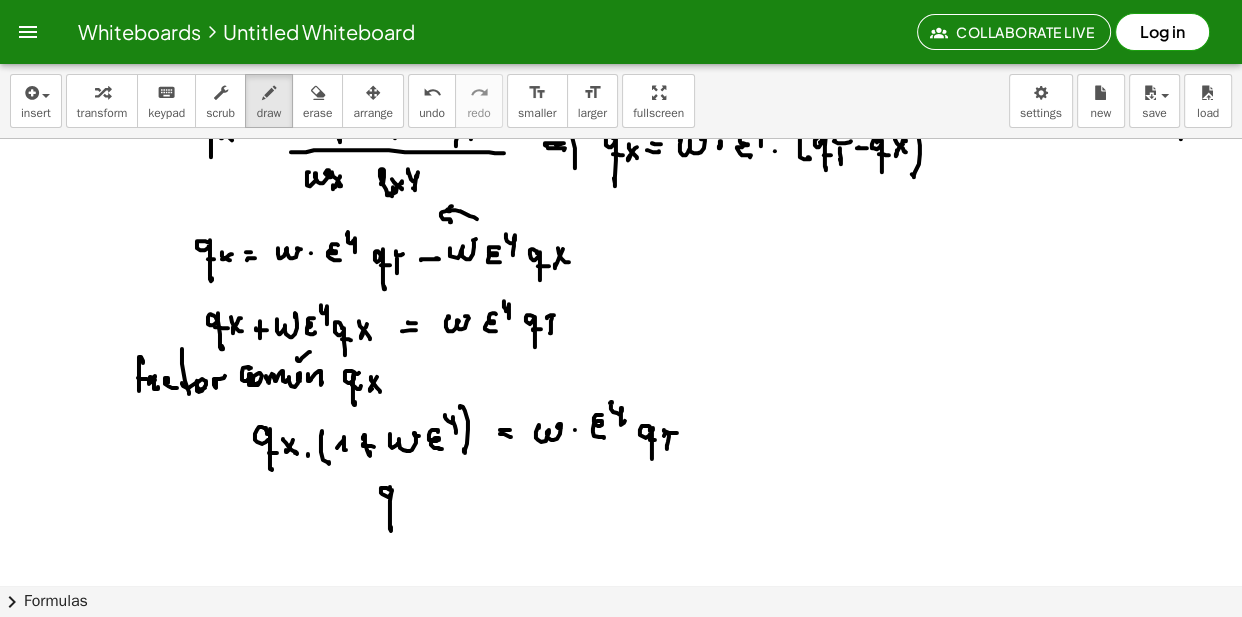 click at bounding box center (621, 377) 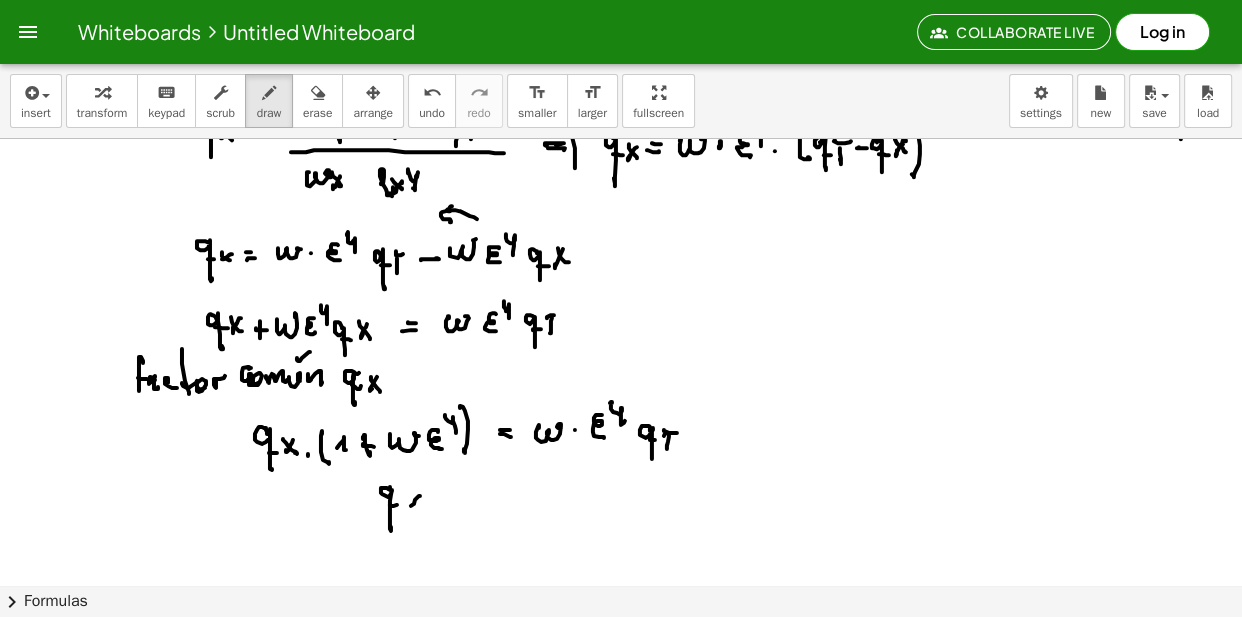 click at bounding box center [621, 377] 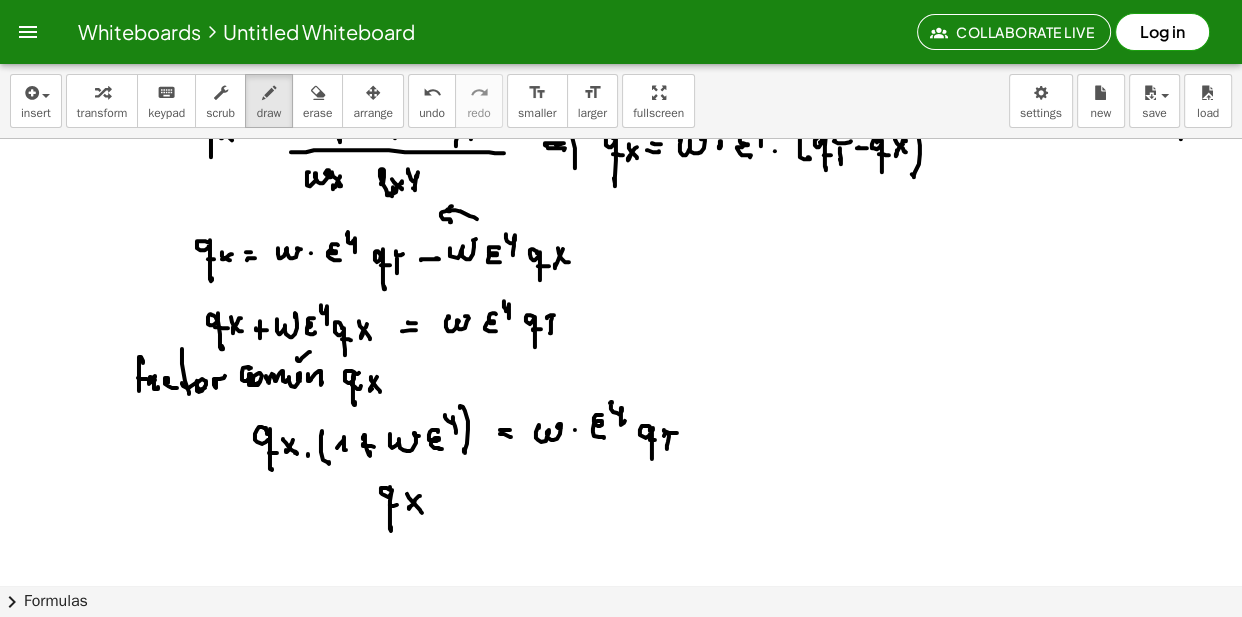 click at bounding box center [621, 377] 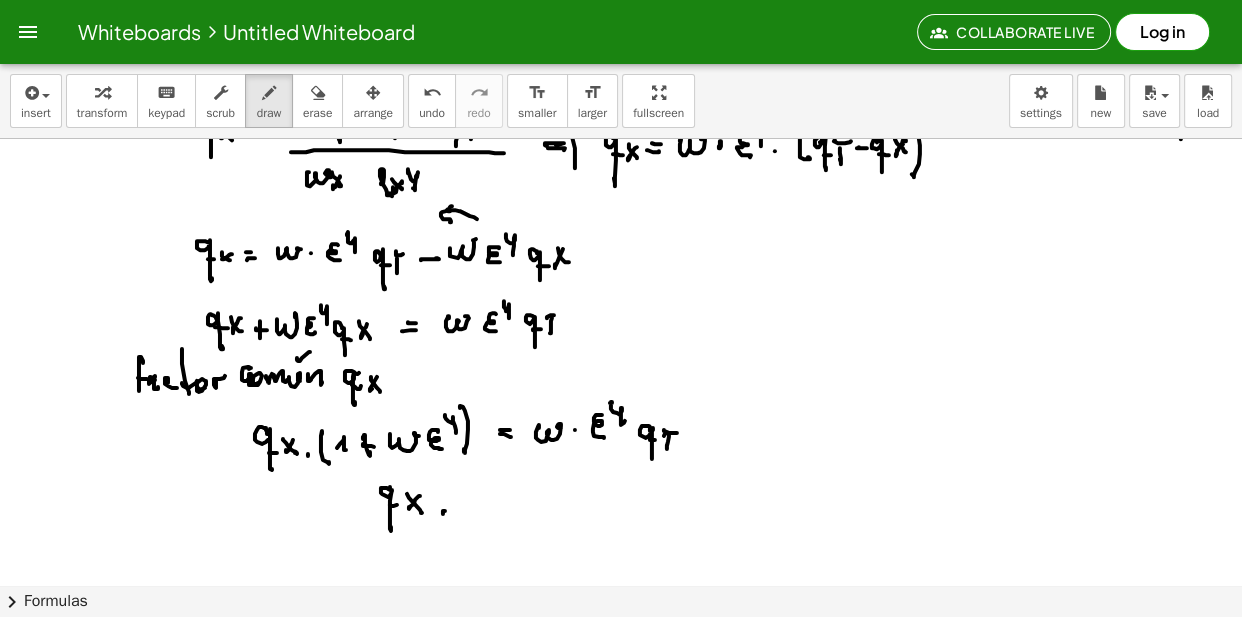 click at bounding box center (621, 377) 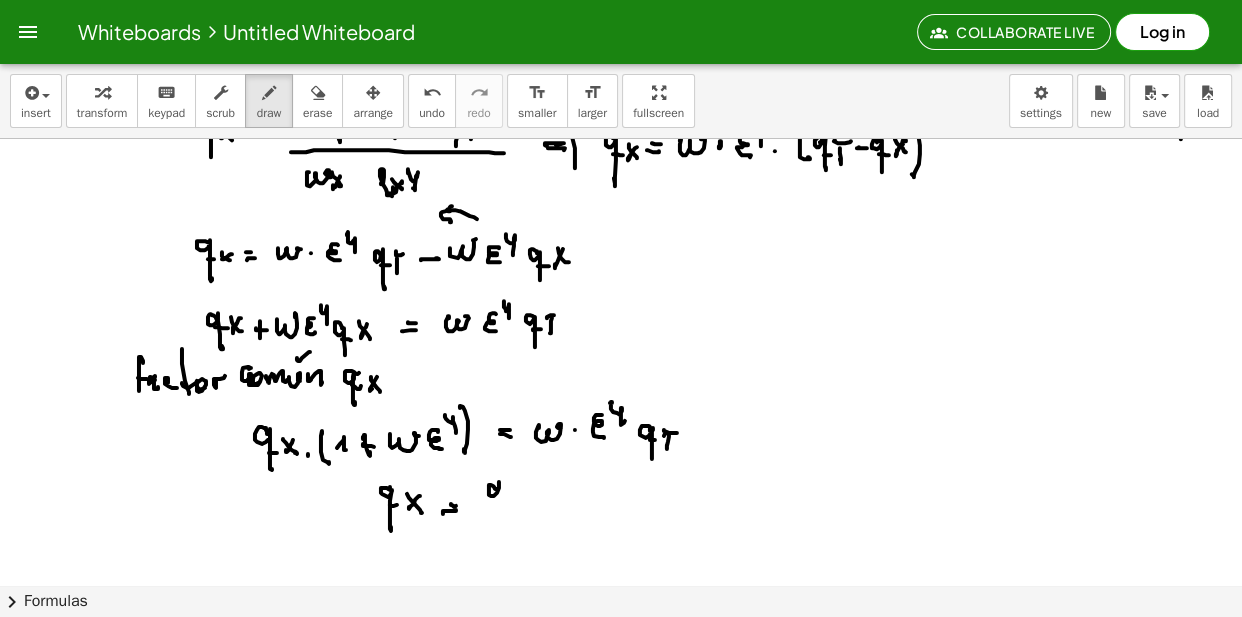 click at bounding box center [621, 377] 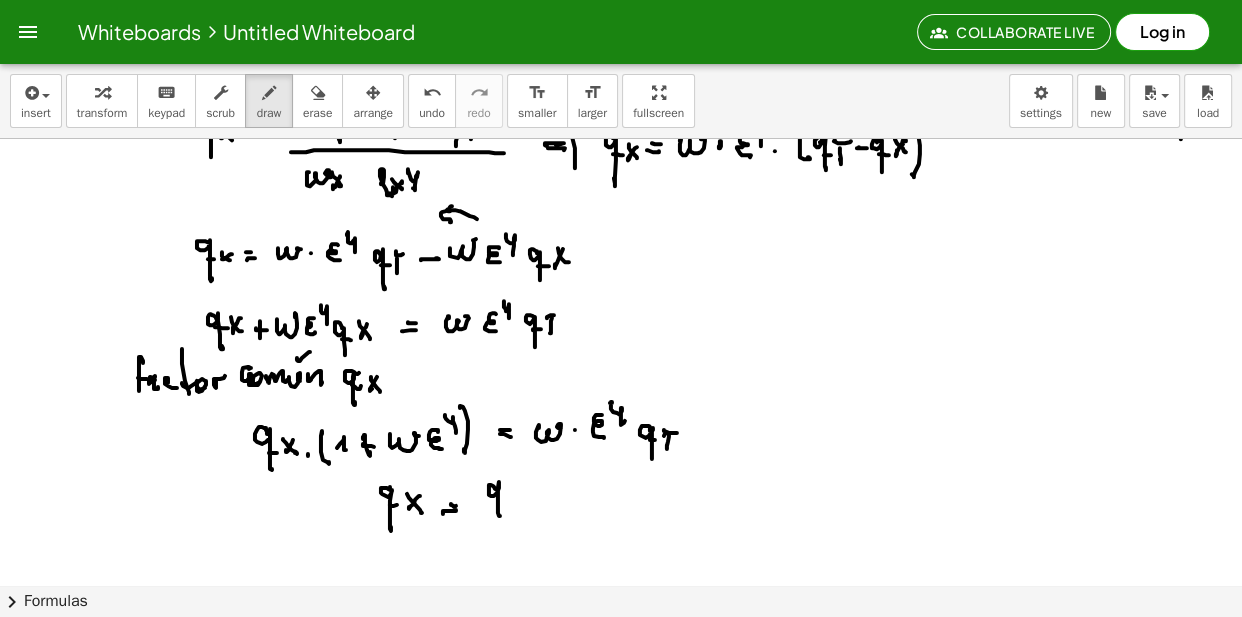 click at bounding box center [621, 377] 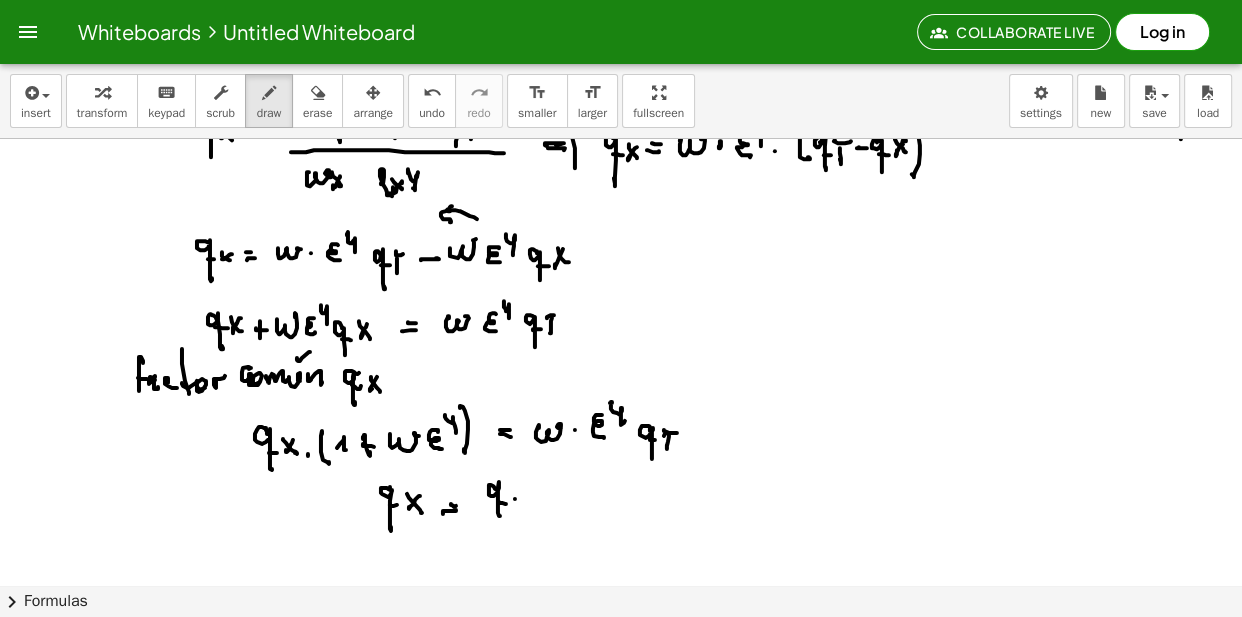 click at bounding box center (621, 377) 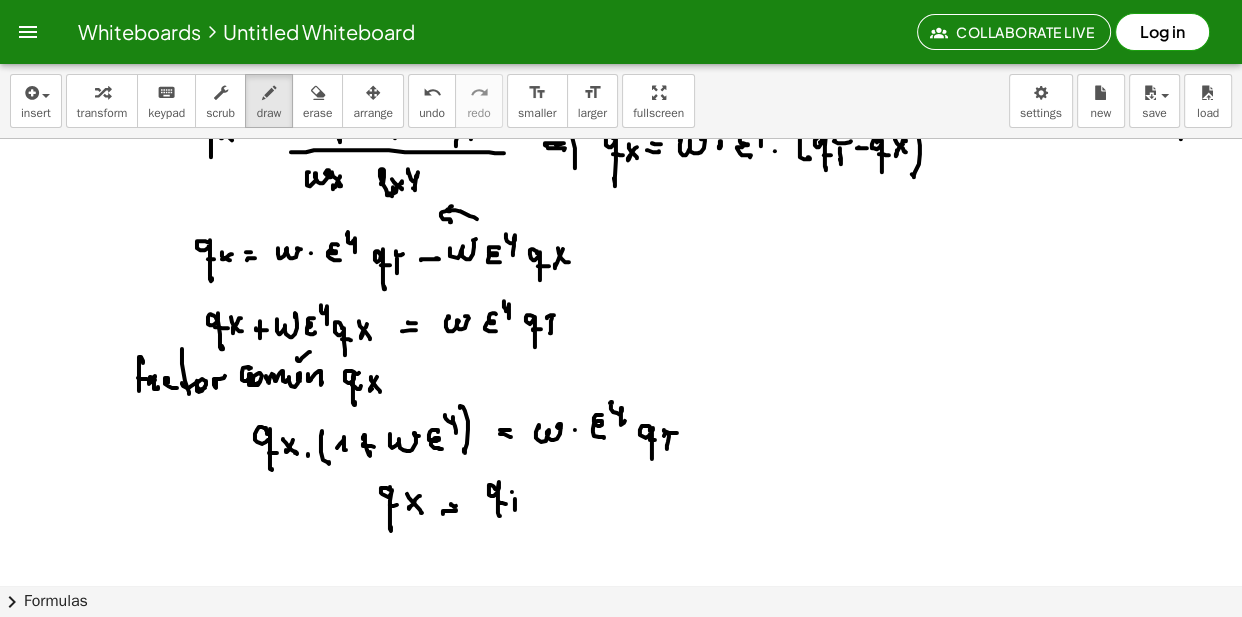 click at bounding box center [621, 377] 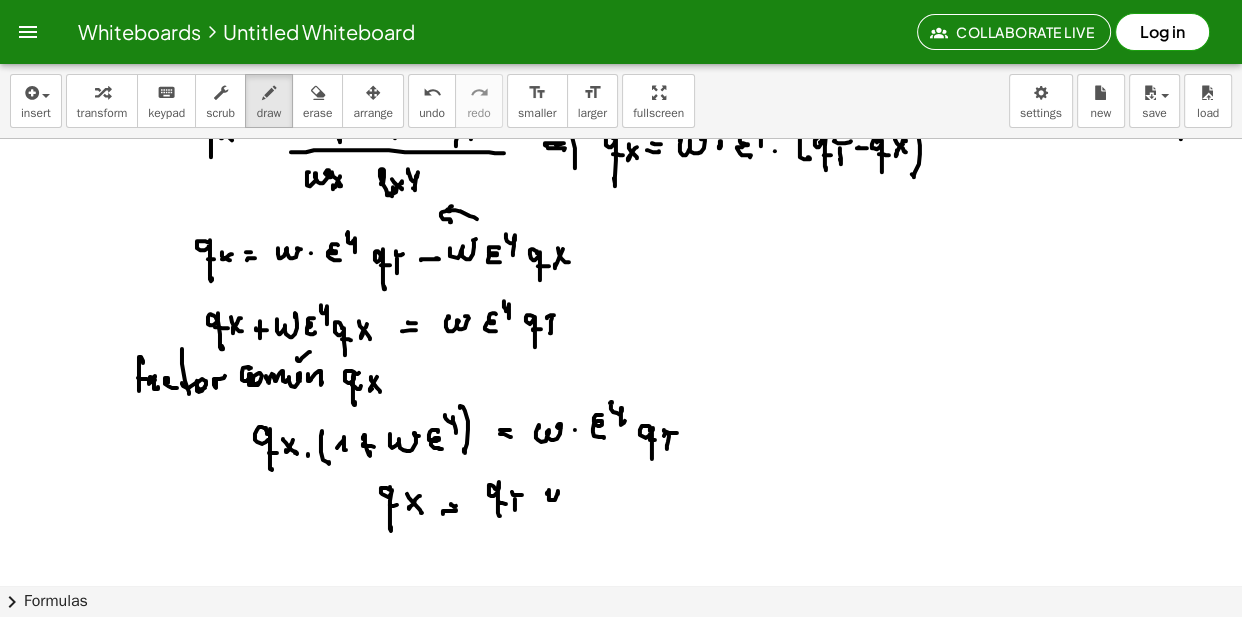 click at bounding box center [621, 377] 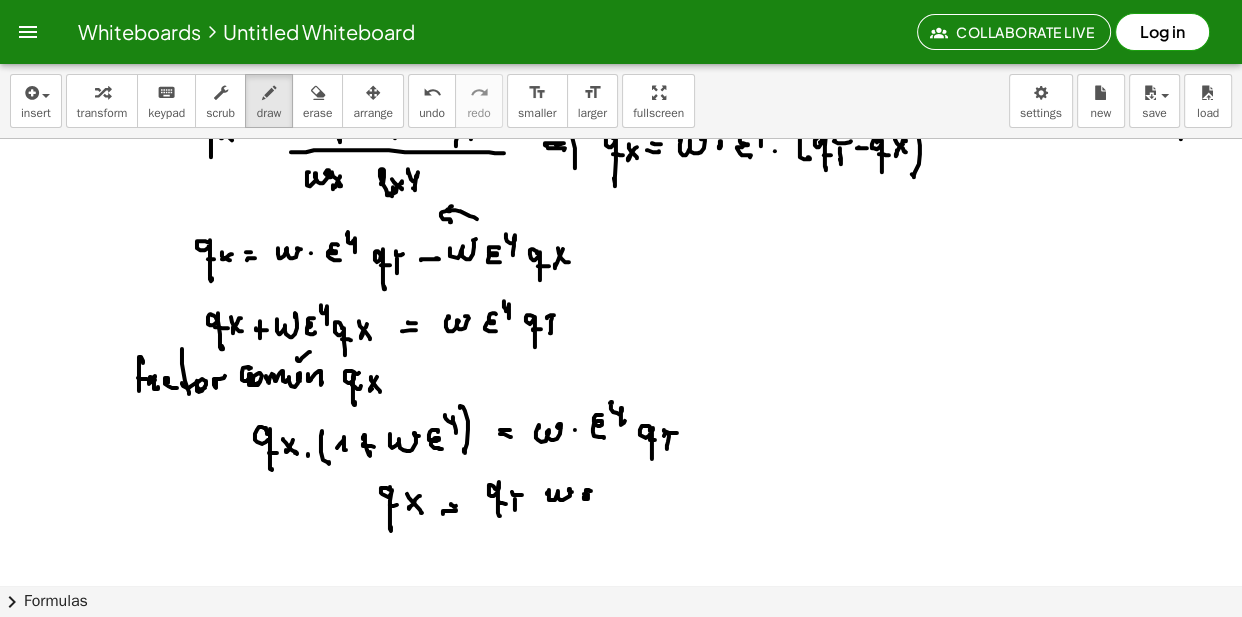 click at bounding box center [621, 377] 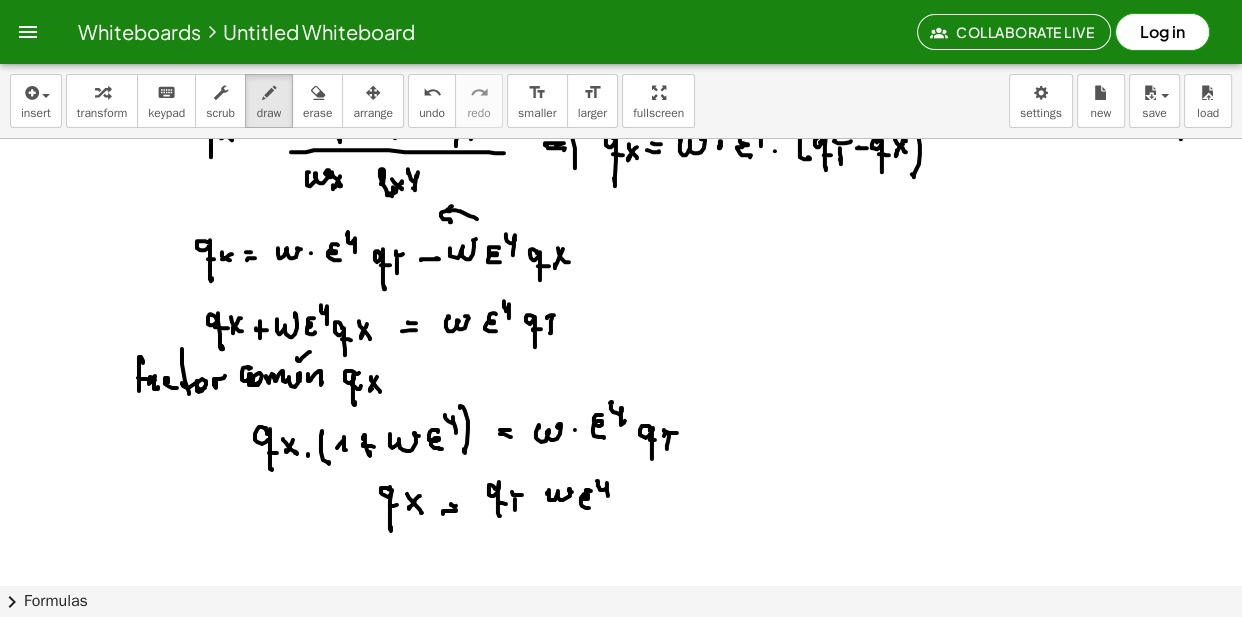 click at bounding box center [621, 377] 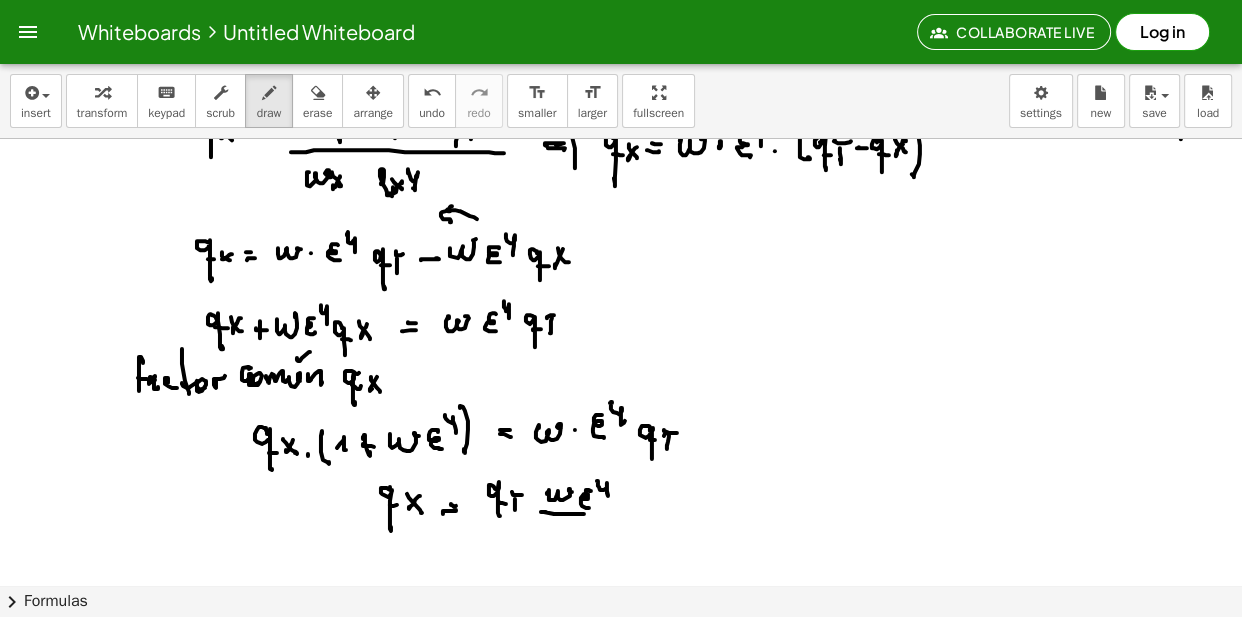 click at bounding box center [621, 377] 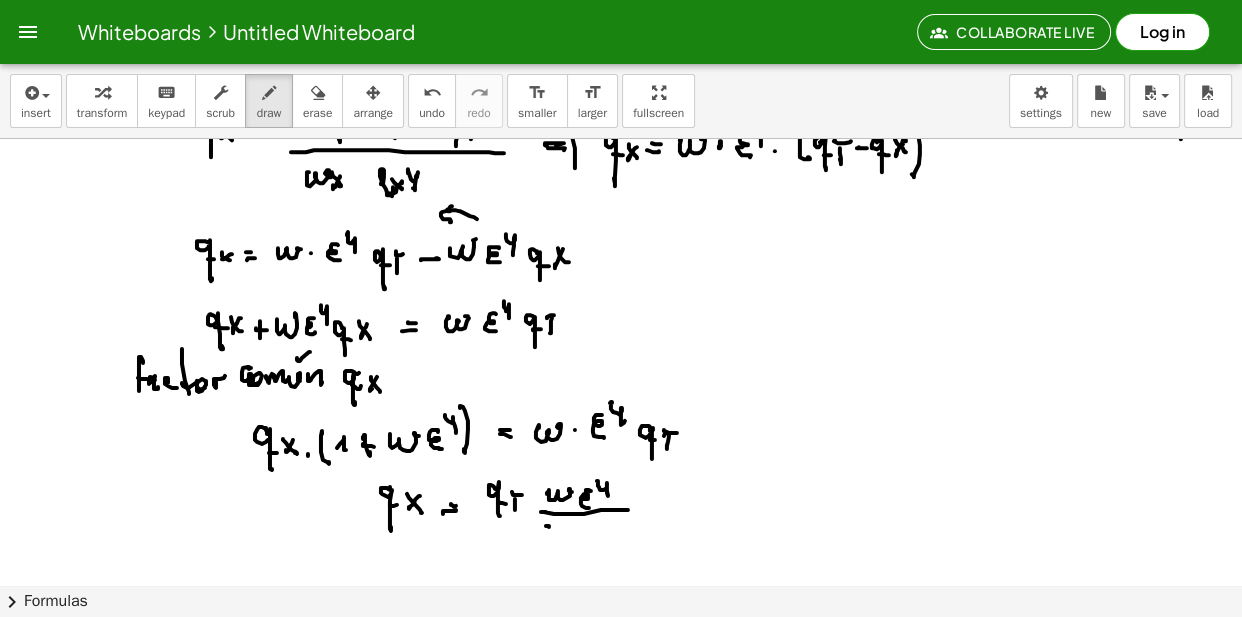 click at bounding box center [621, 377] 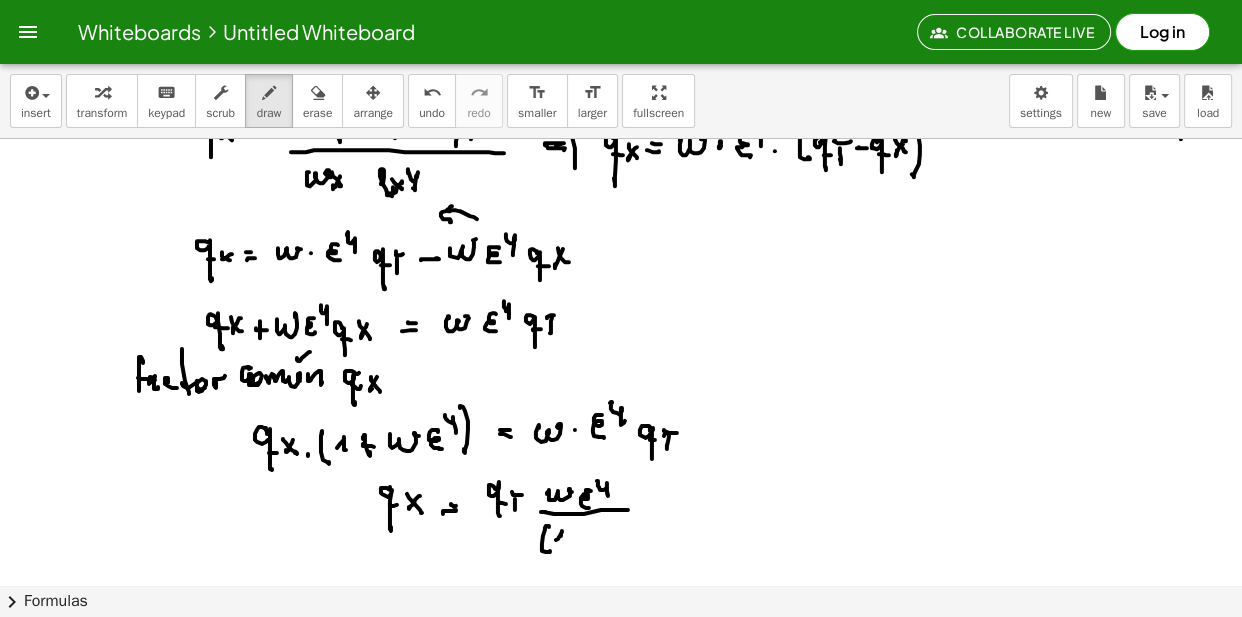 click at bounding box center [621, 377] 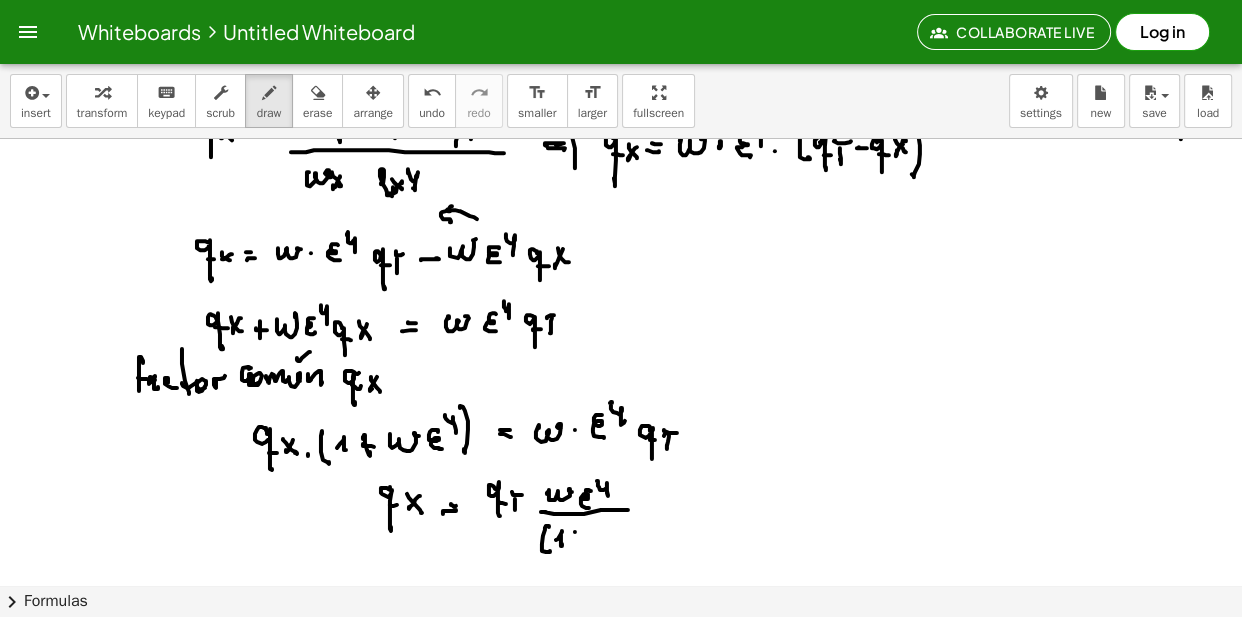 click at bounding box center (621, 377) 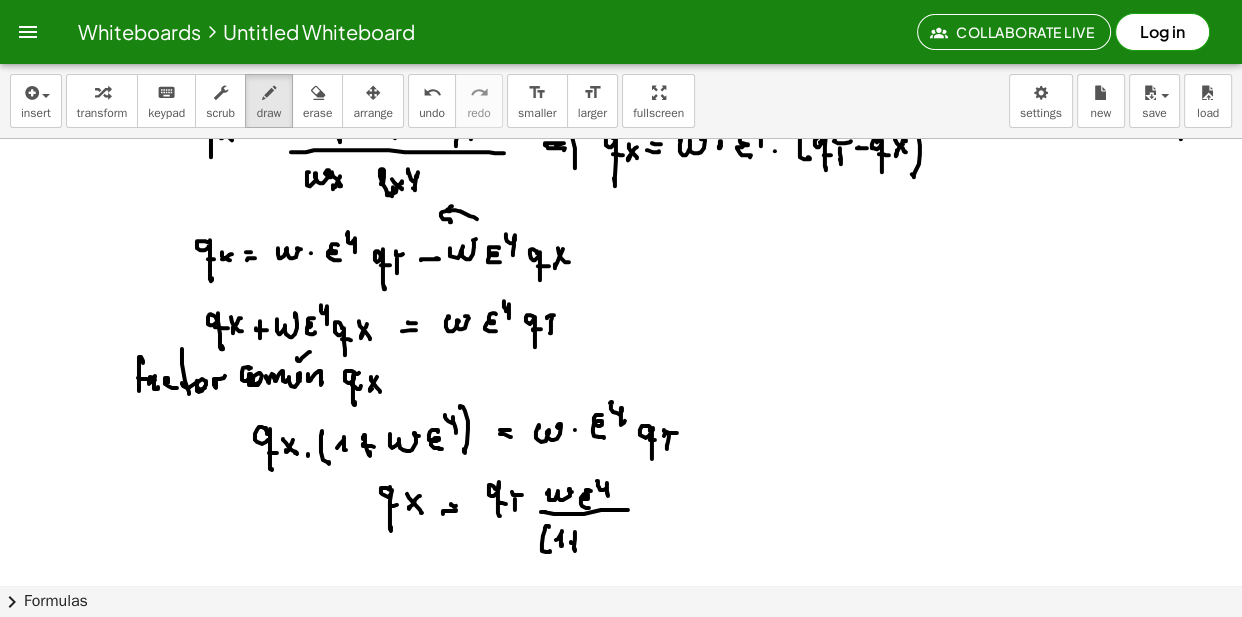 click at bounding box center [621, 377] 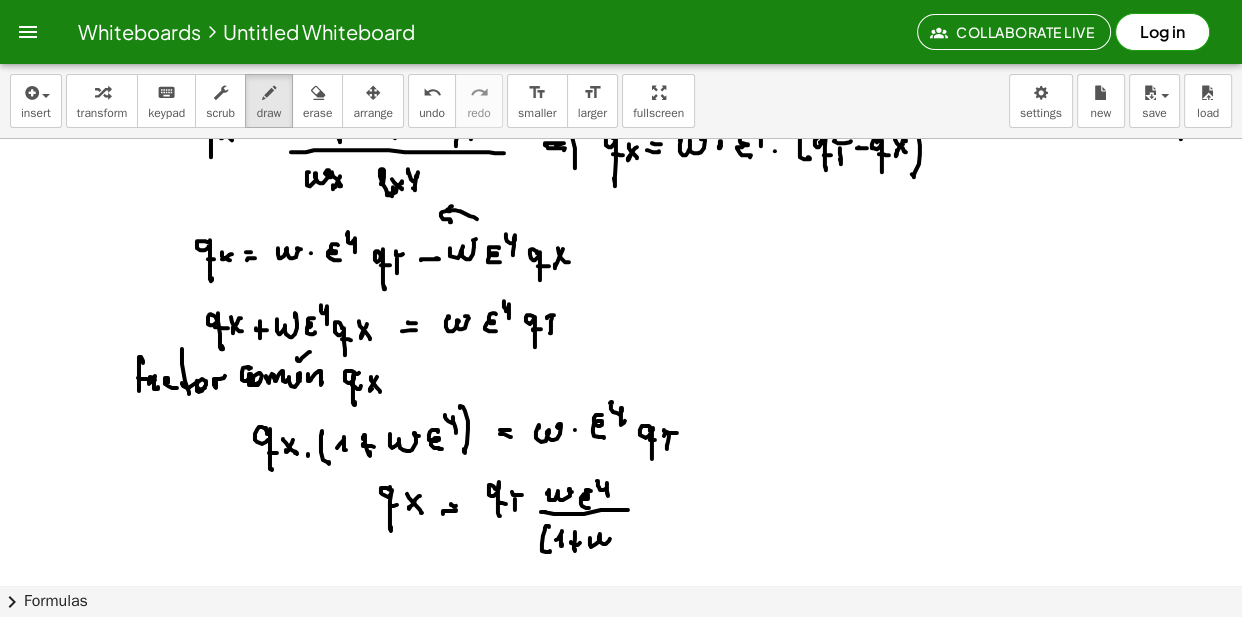 click at bounding box center [621, 377] 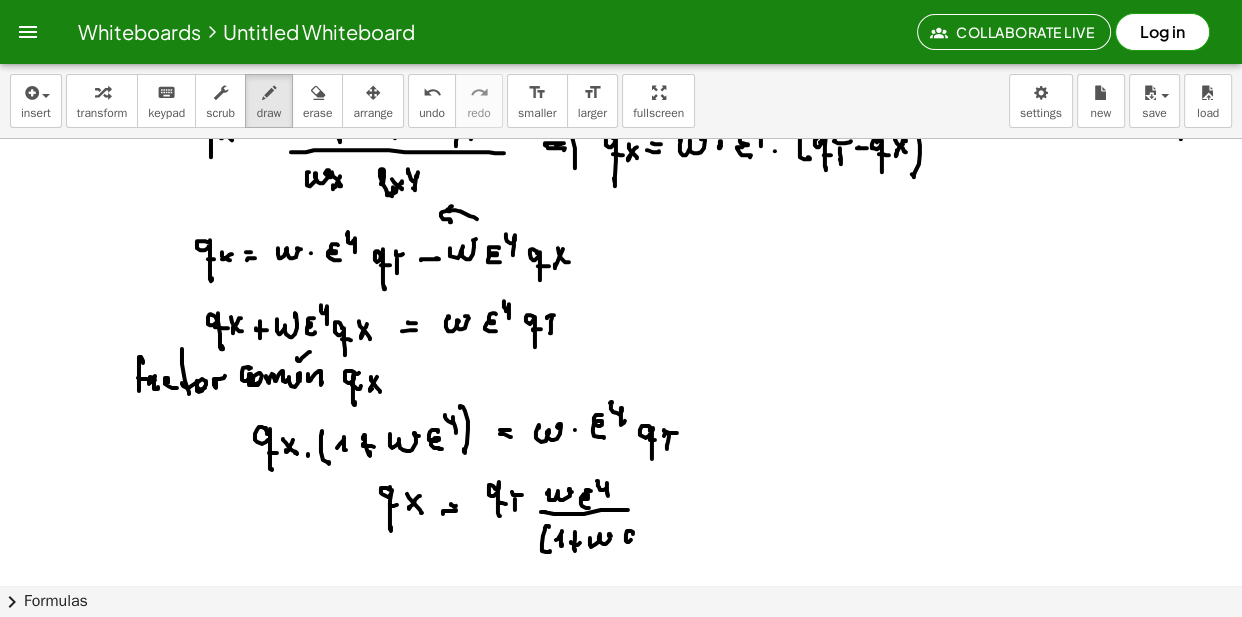 click at bounding box center (621, 377) 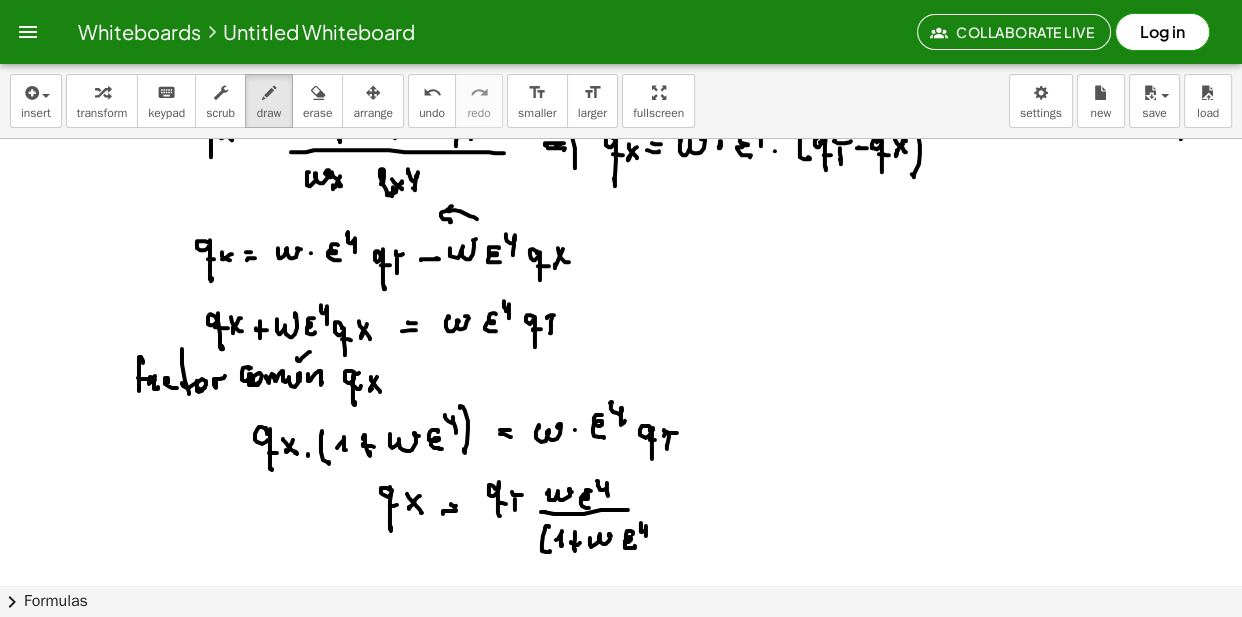 click at bounding box center [621, 377] 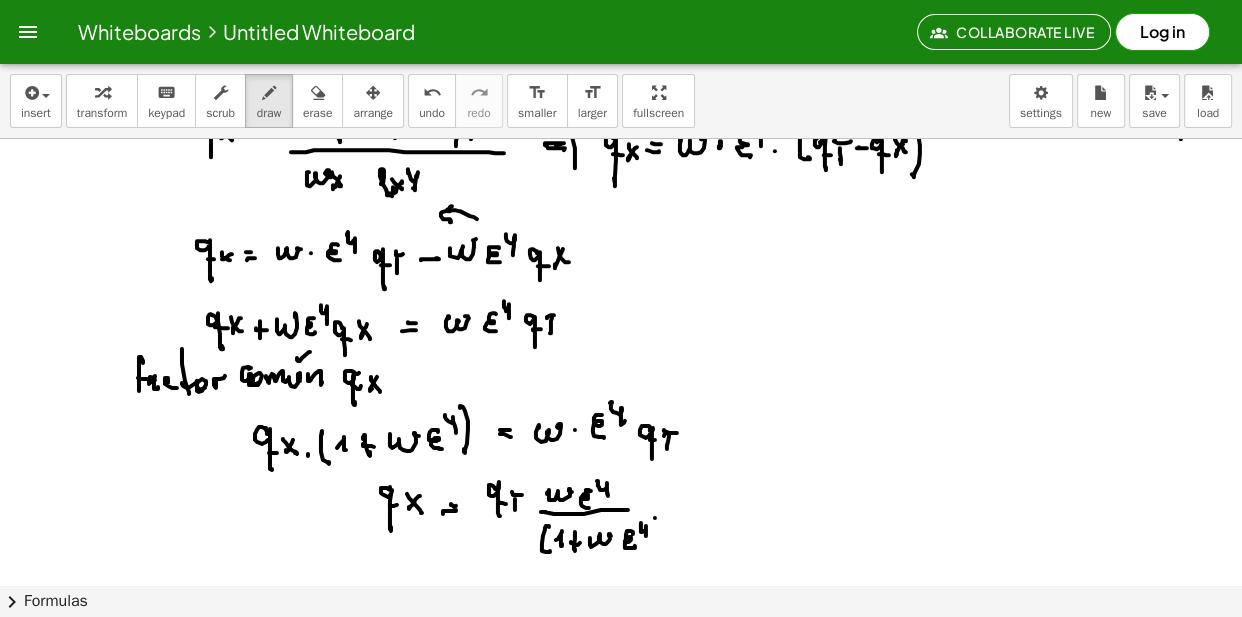 click at bounding box center (621, 377) 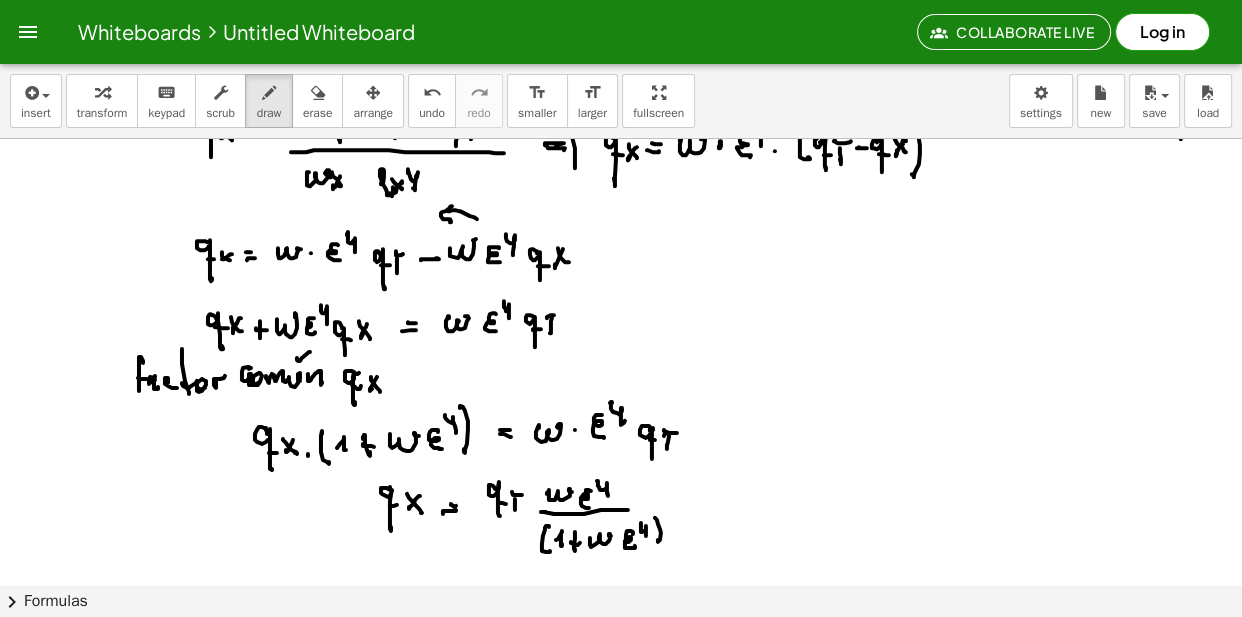 click at bounding box center [621, 377] 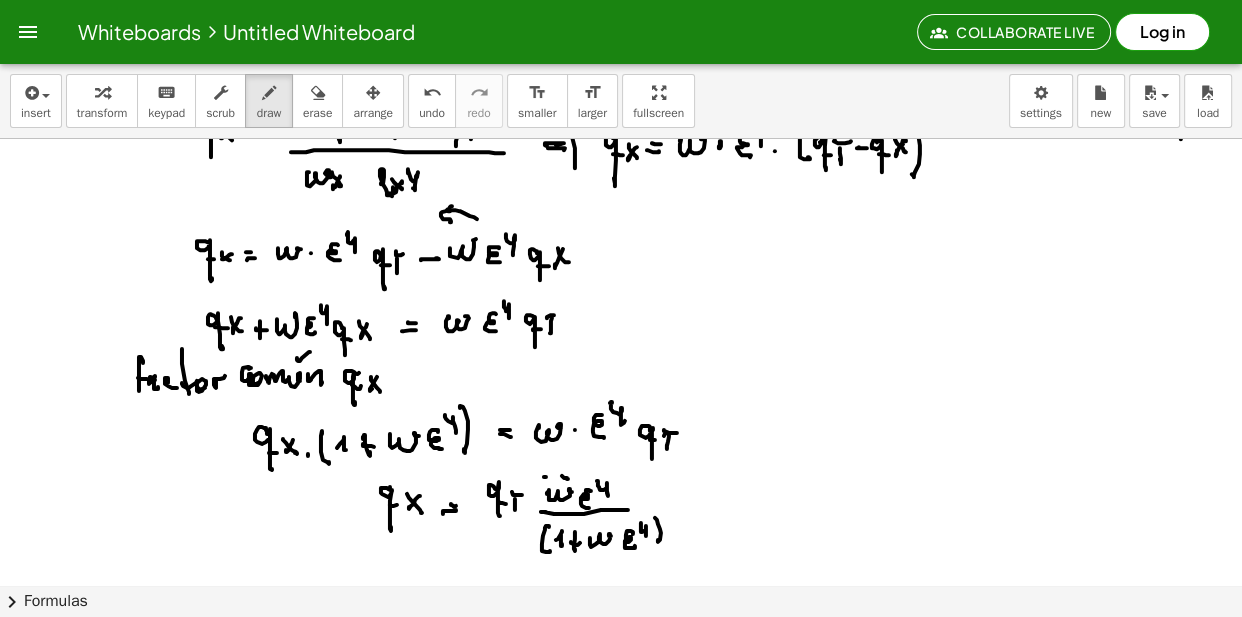 click at bounding box center (621, 377) 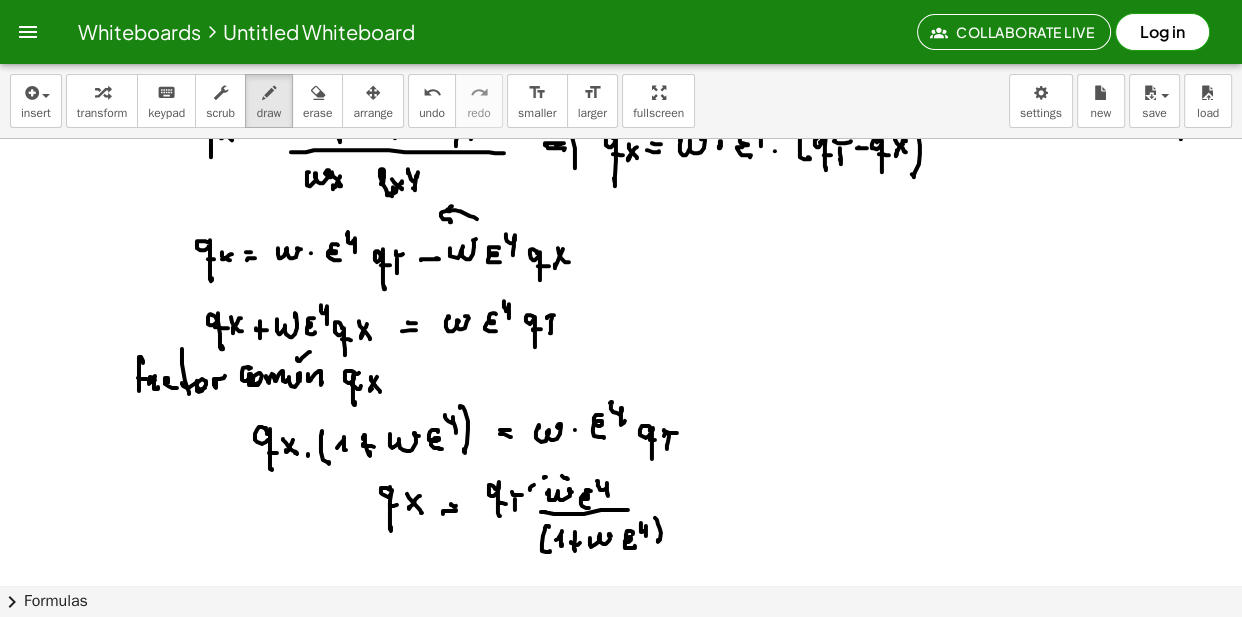 click at bounding box center (621, 377) 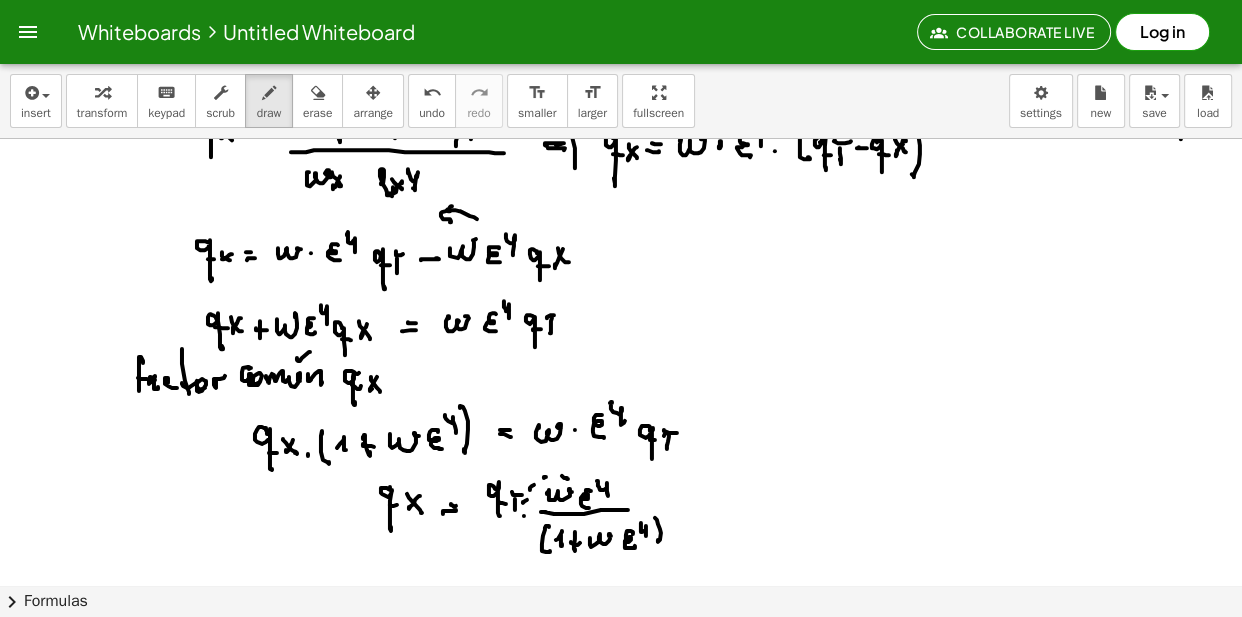 click at bounding box center (621, 377) 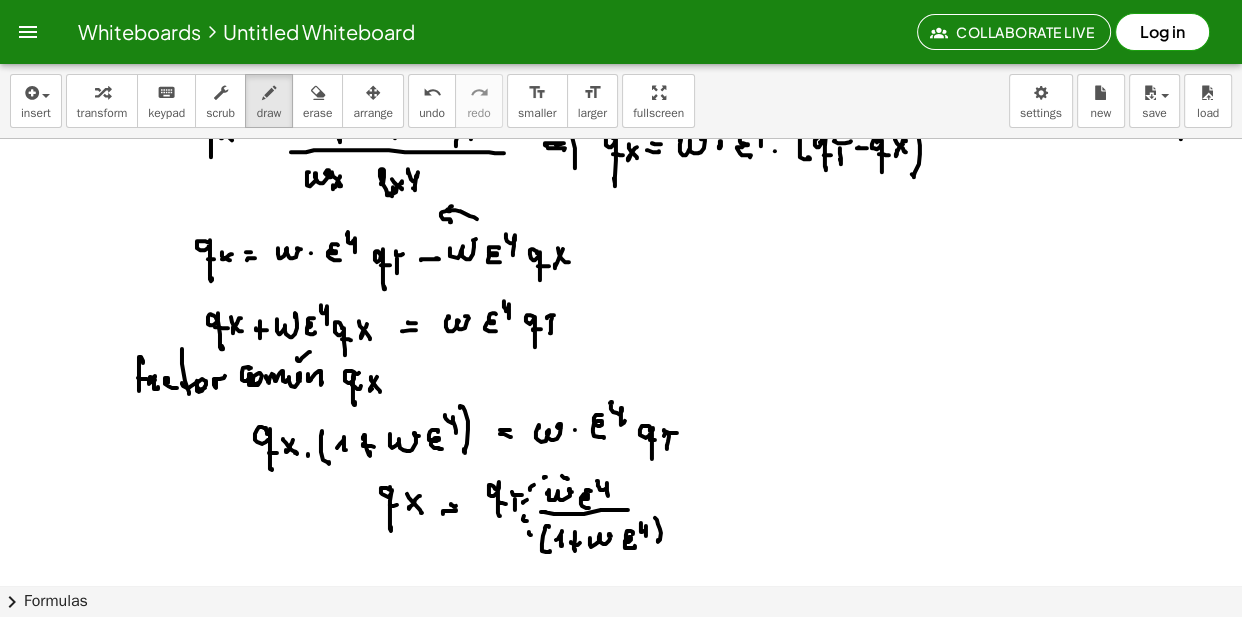 click at bounding box center [621, 377] 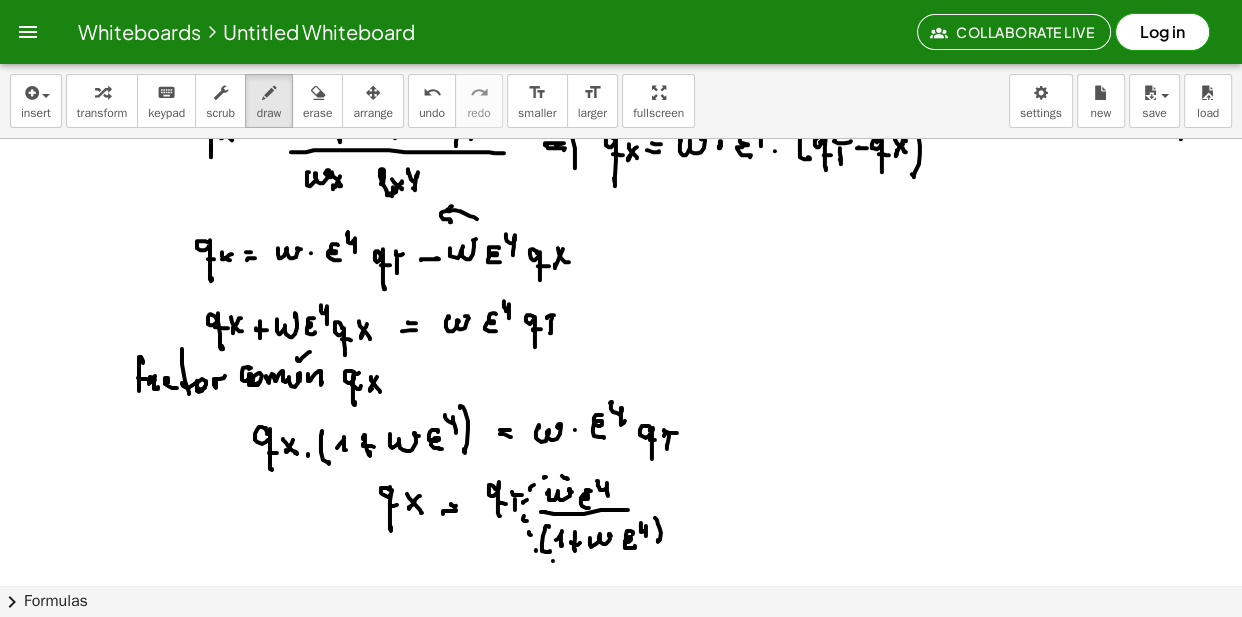 click at bounding box center (621, 377) 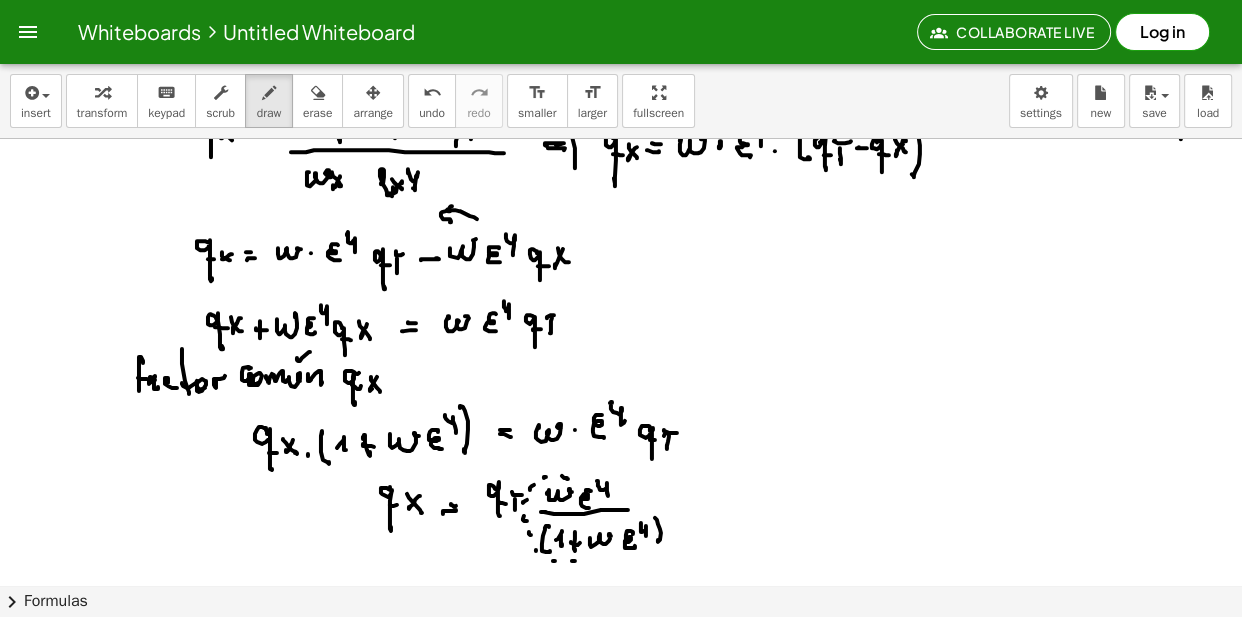 click at bounding box center (621, 377) 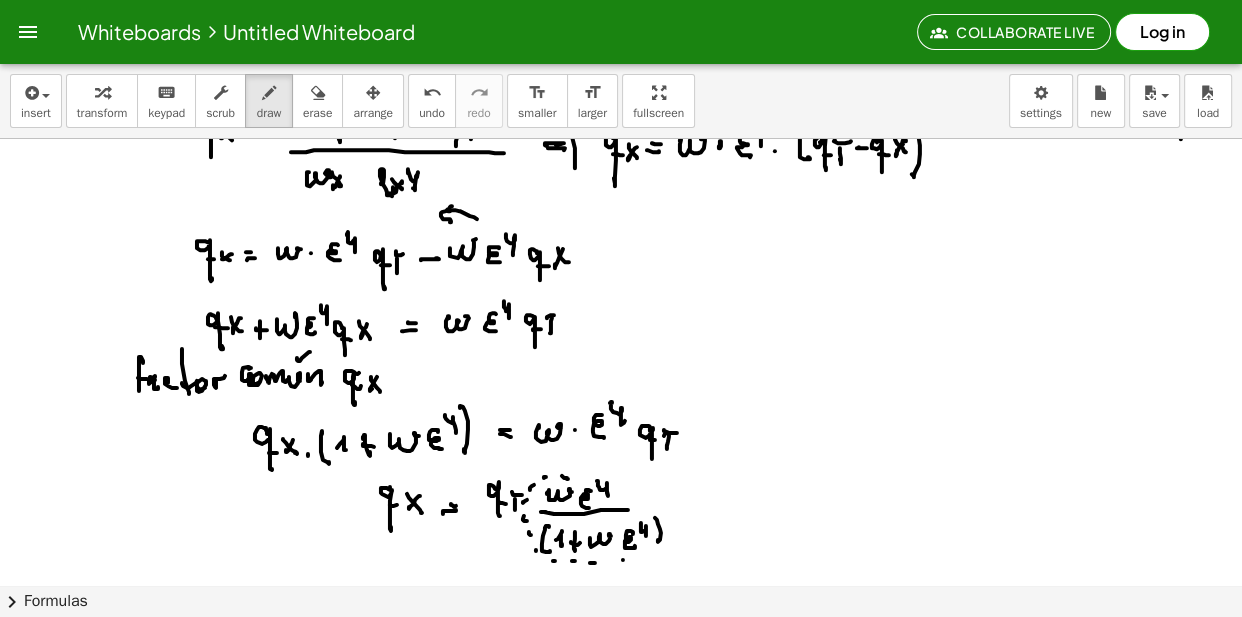 click at bounding box center (621, 377) 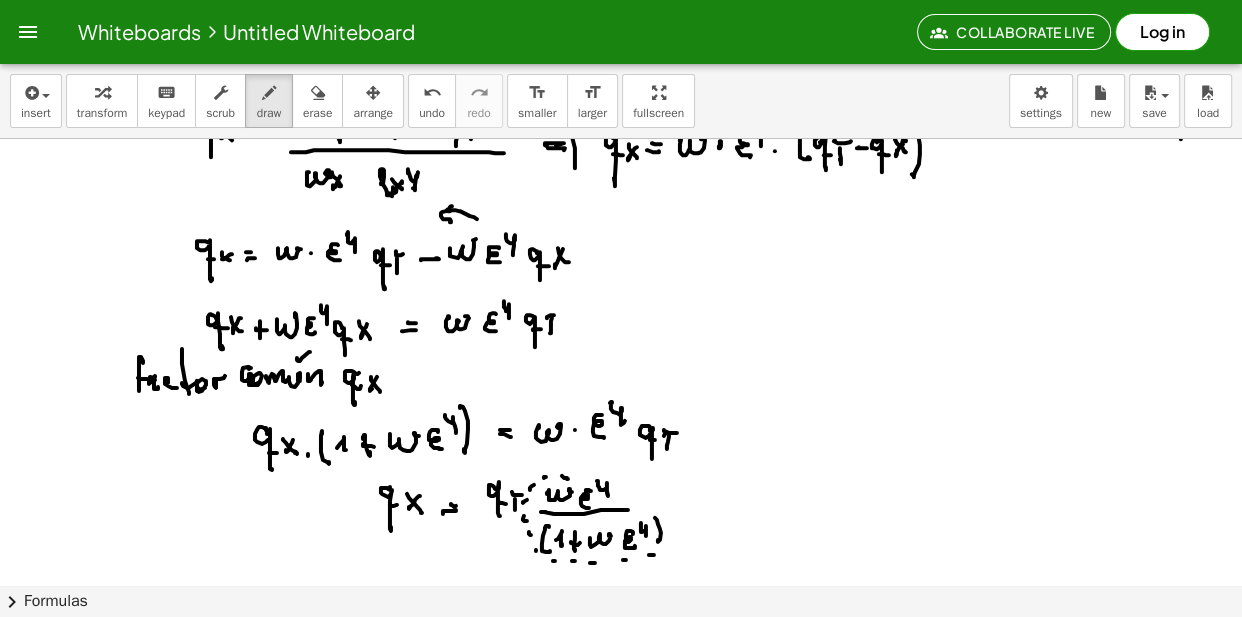 click at bounding box center (621, 377) 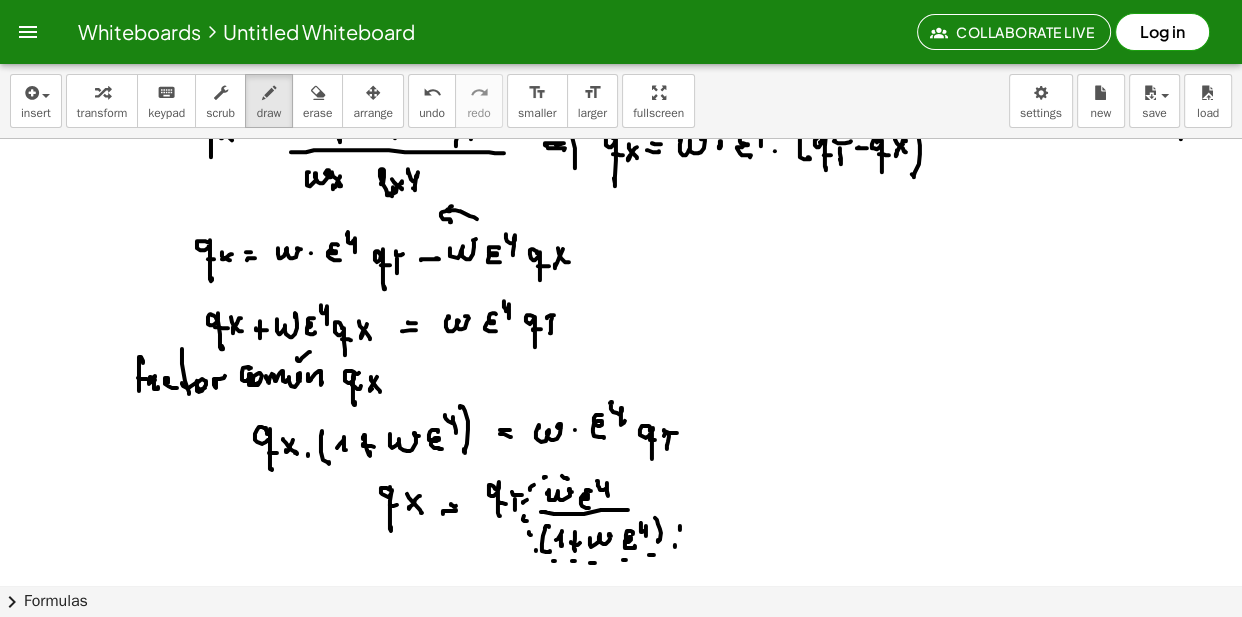 click at bounding box center (621, 377) 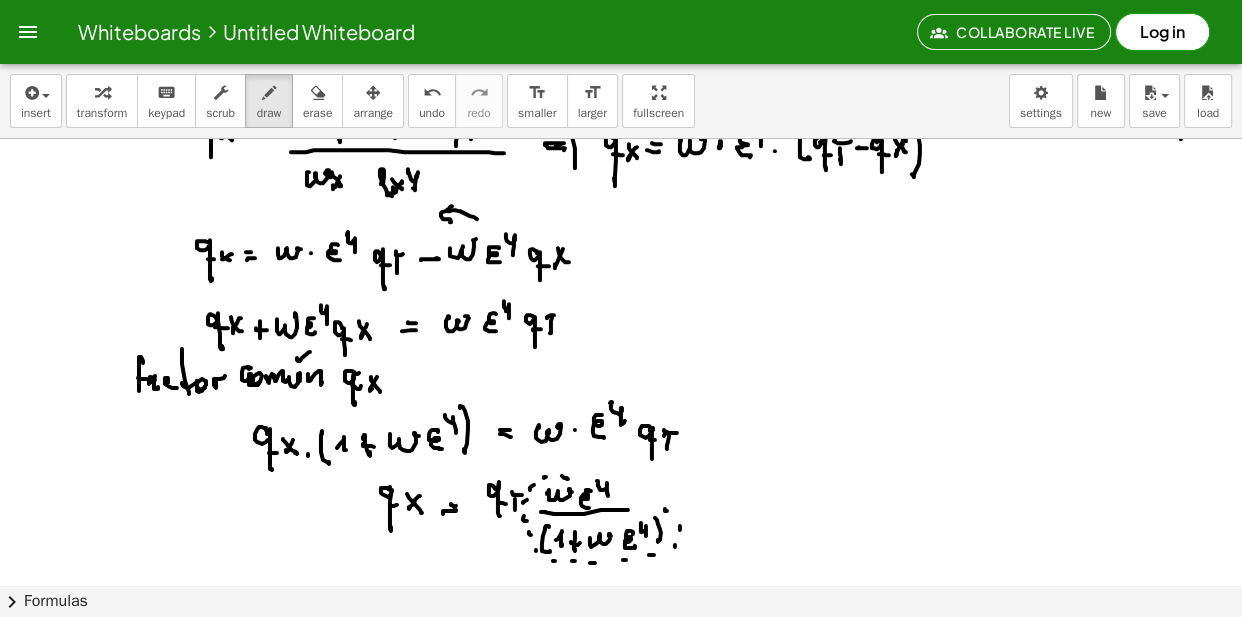click at bounding box center (621, 377) 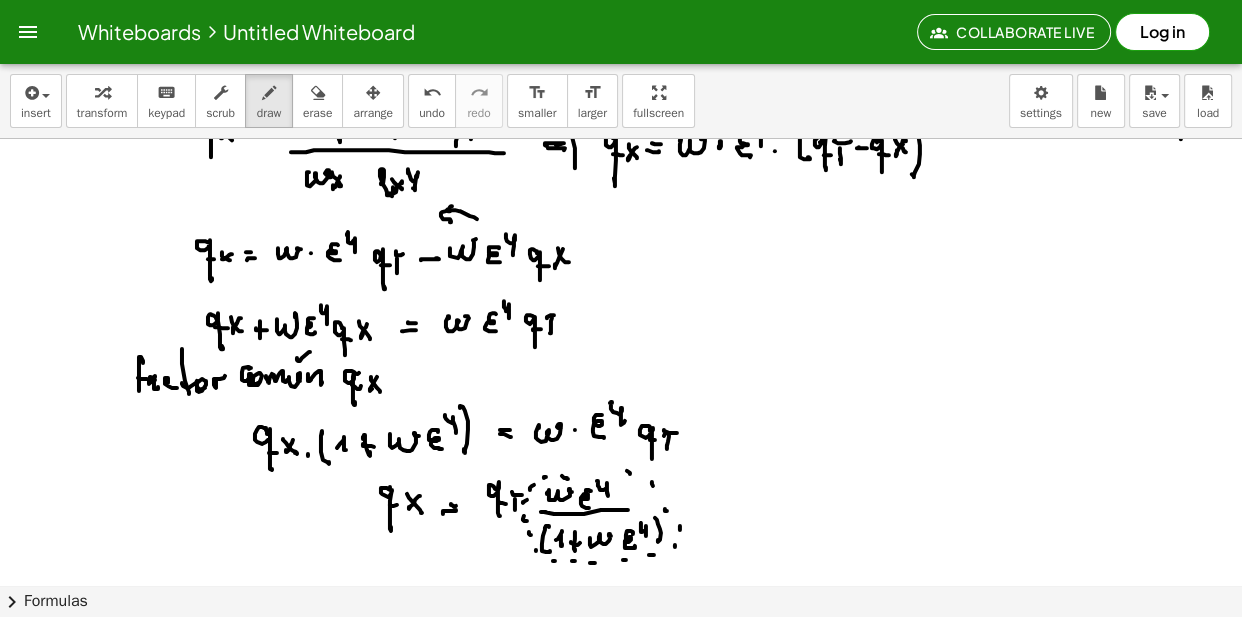 click at bounding box center [621, 377] 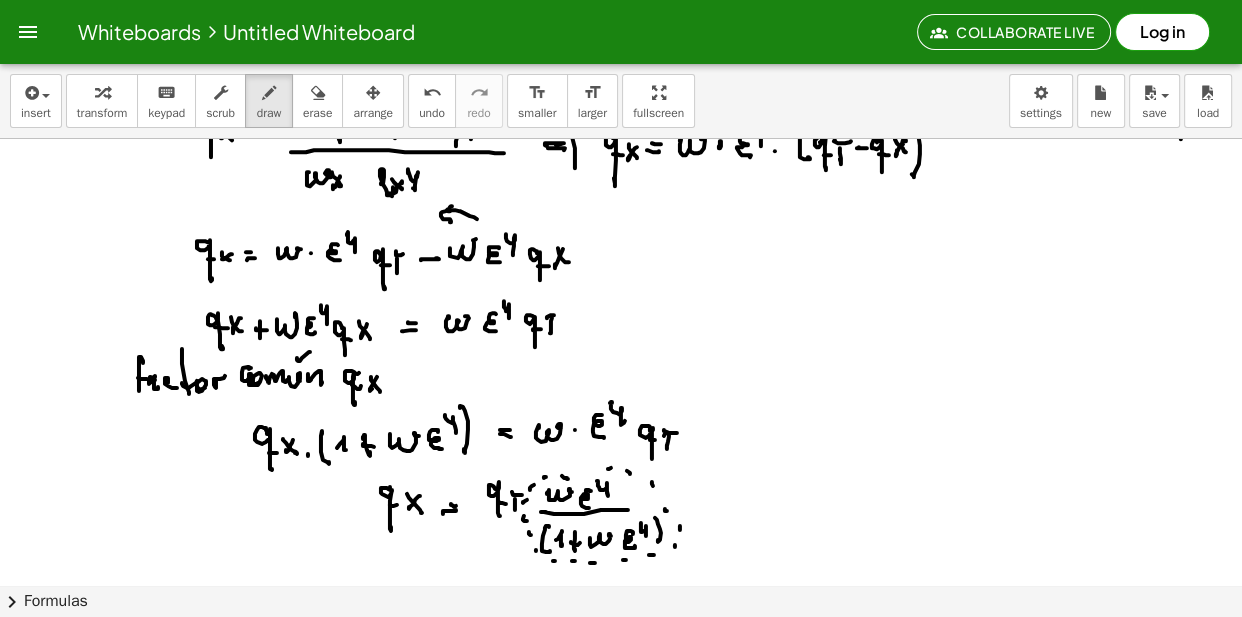 click at bounding box center [621, 377] 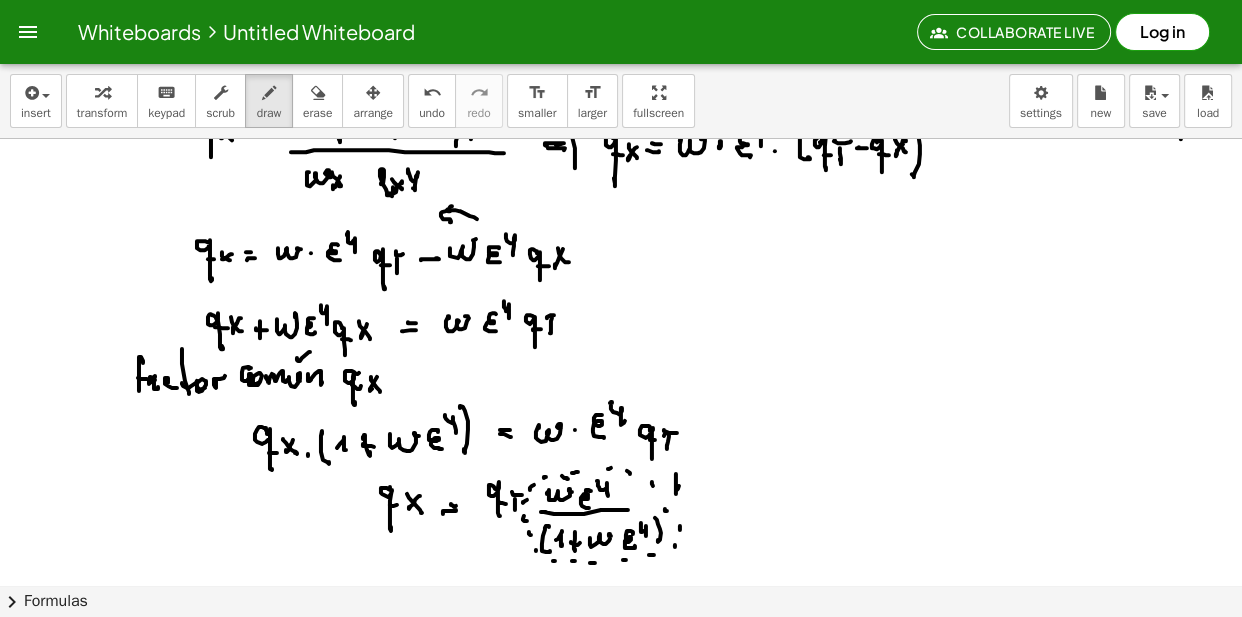 click at bounding box center [621, 377] 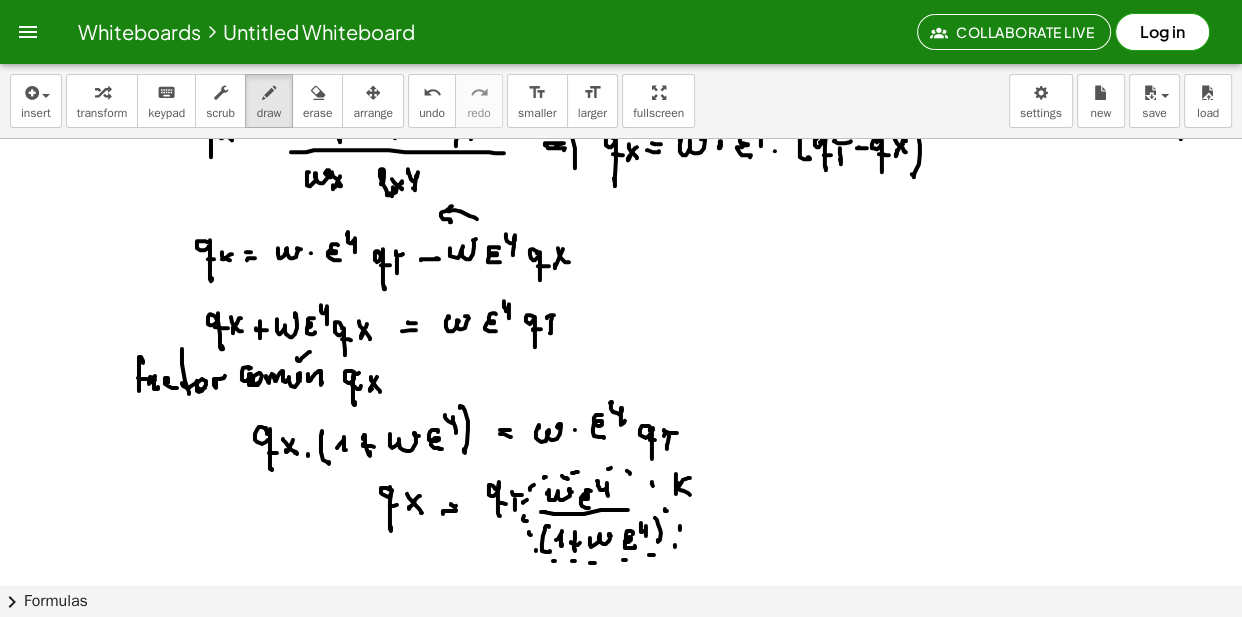 click at bounding box center (621, 377) 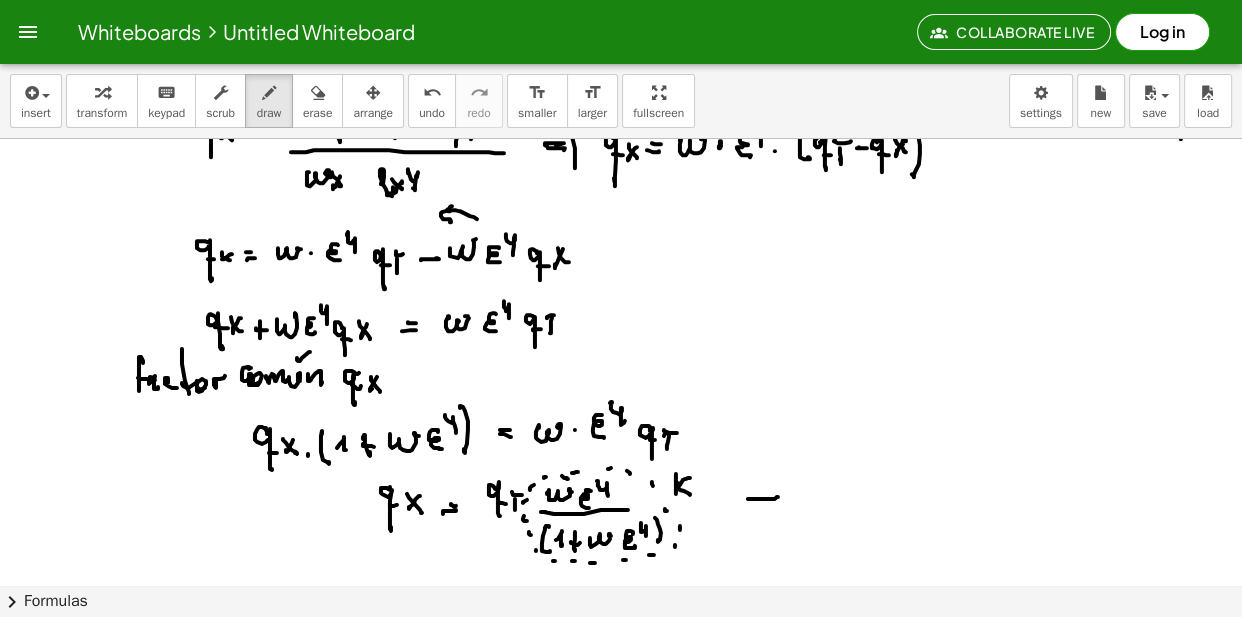 click at bounding box center (621, 377) 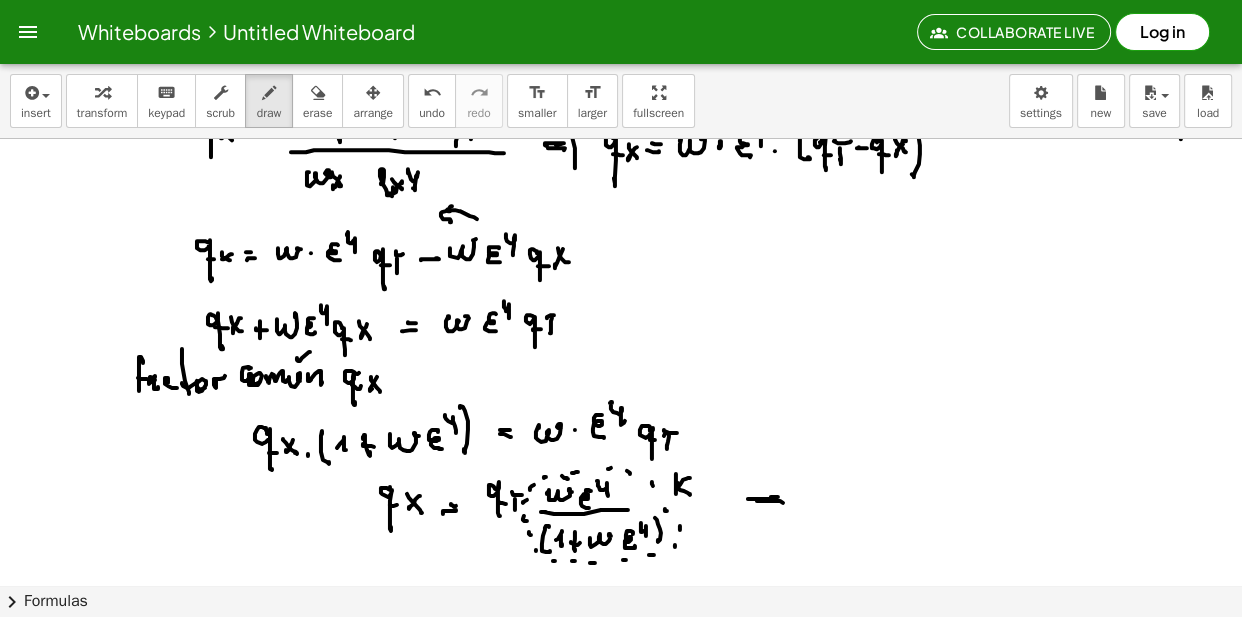 click at bounding box center [621, 377] 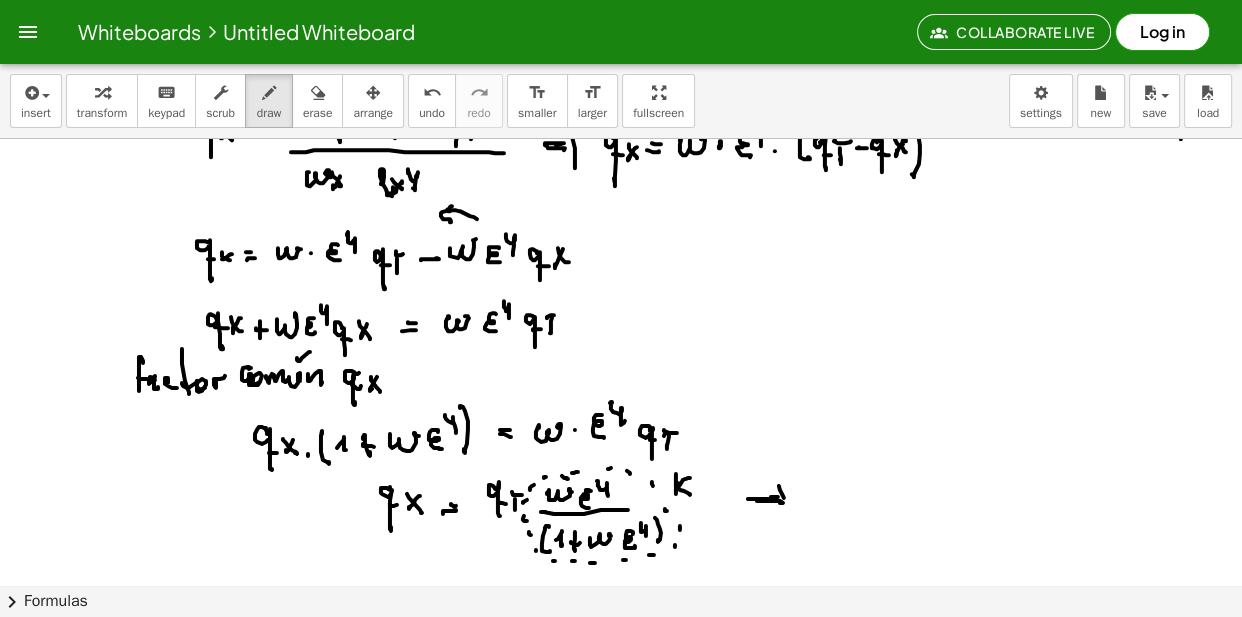 click at bounding box center (621, 377) 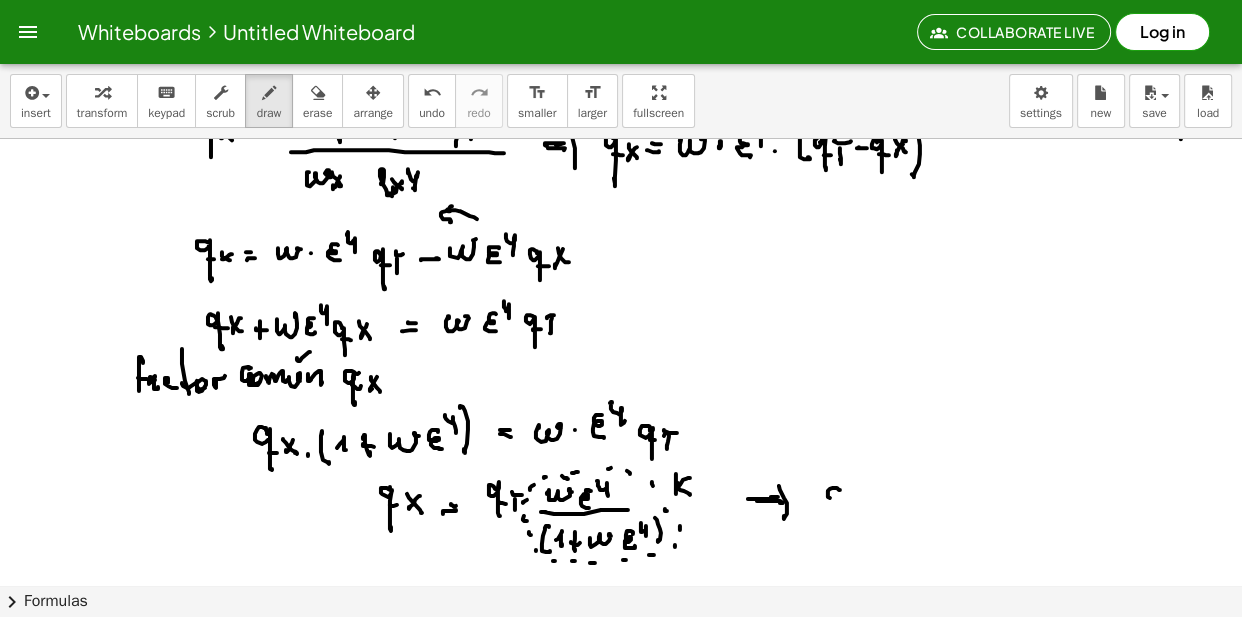 click at bounding box center (621, 377) 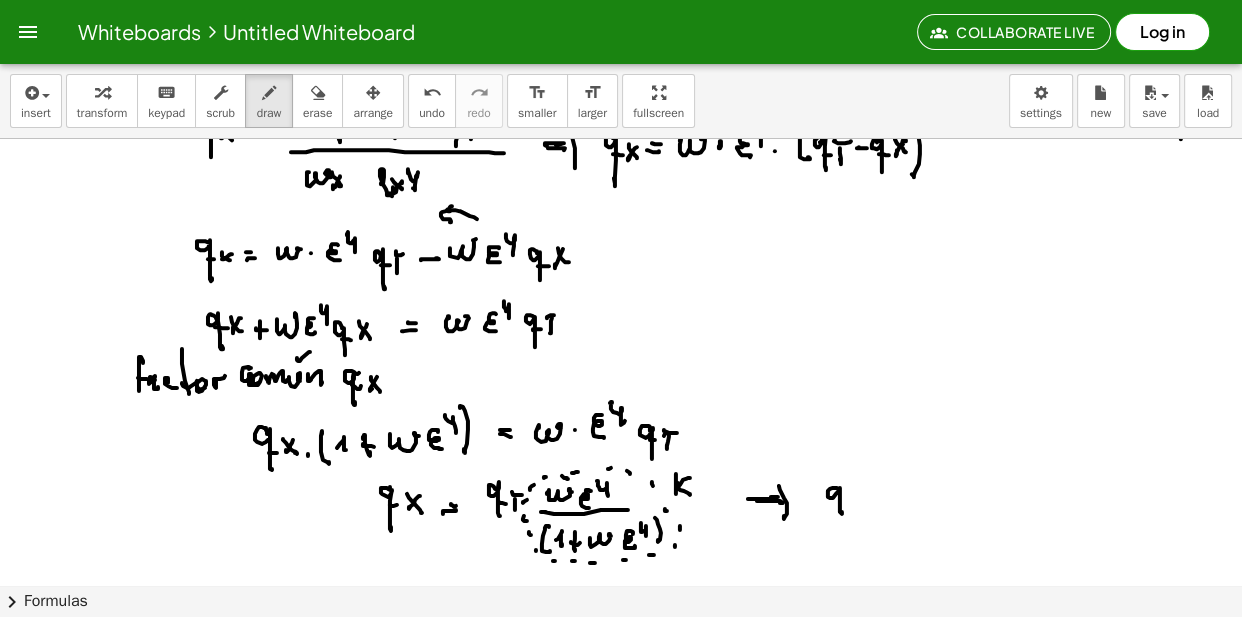 click at bounding box center [621, 377] 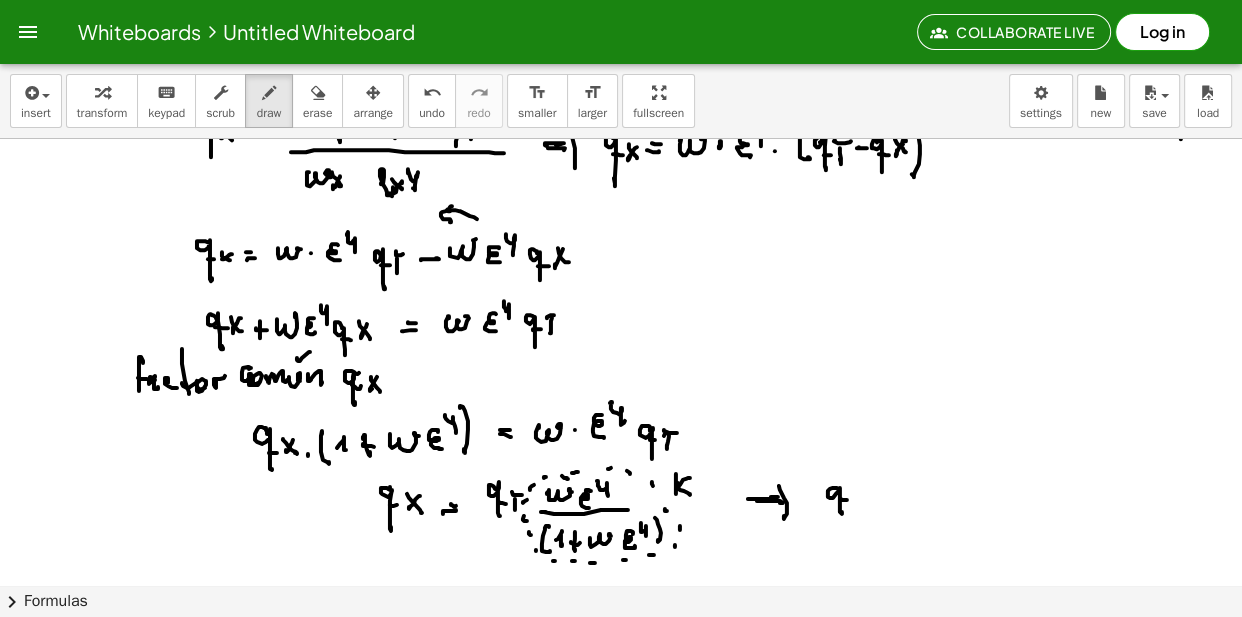 click at bounding box center (621, 377) 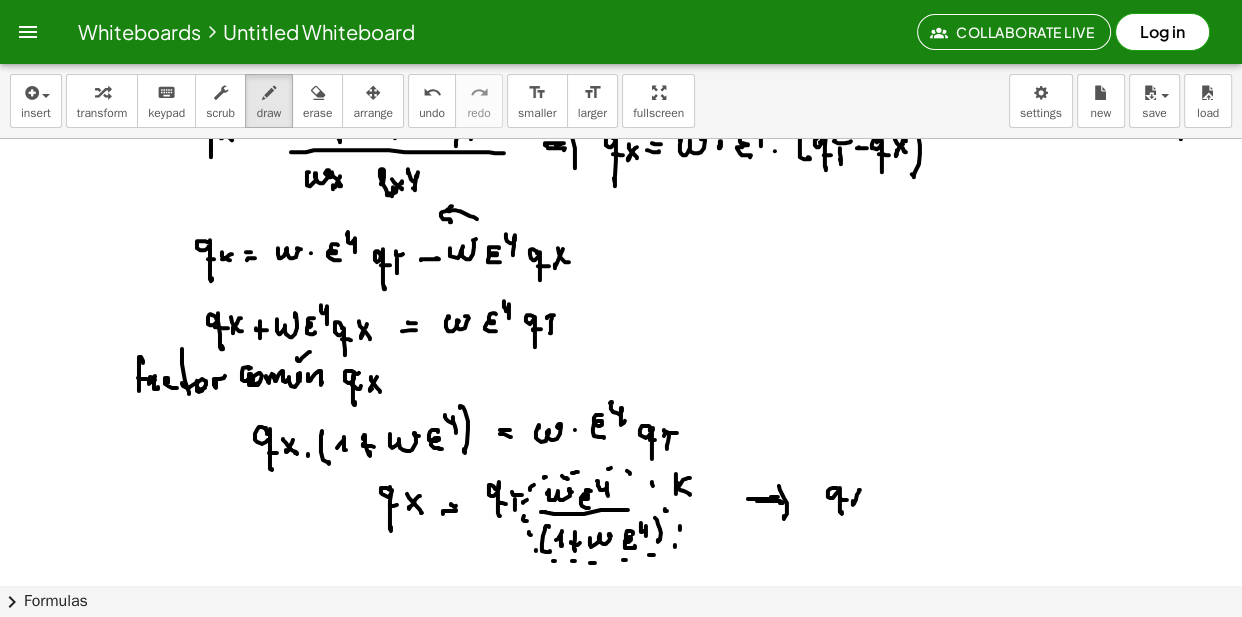click at bounding box center (621, 377) 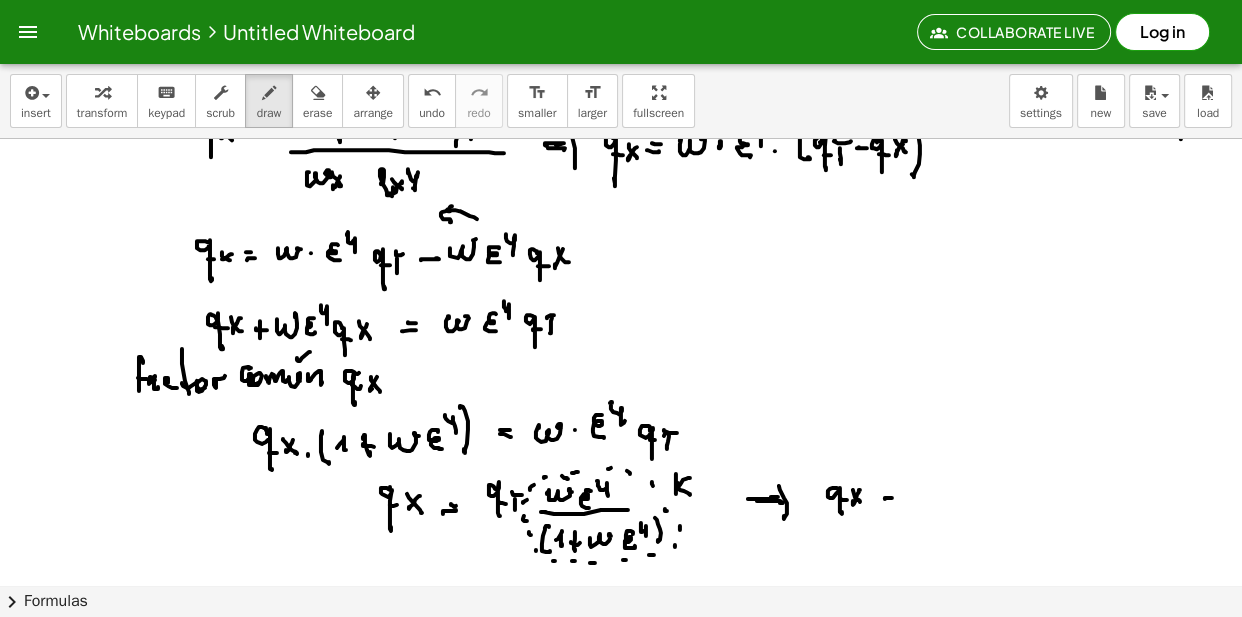click at bounding box center (621, 377) 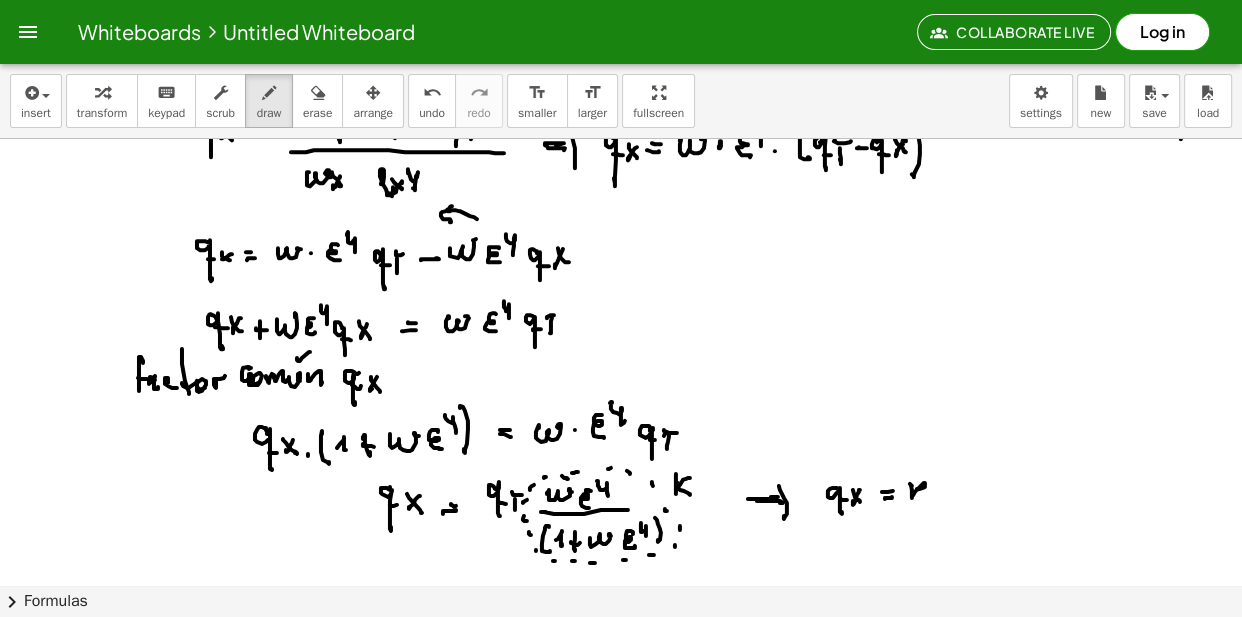 click at bounding box center [621, 377] 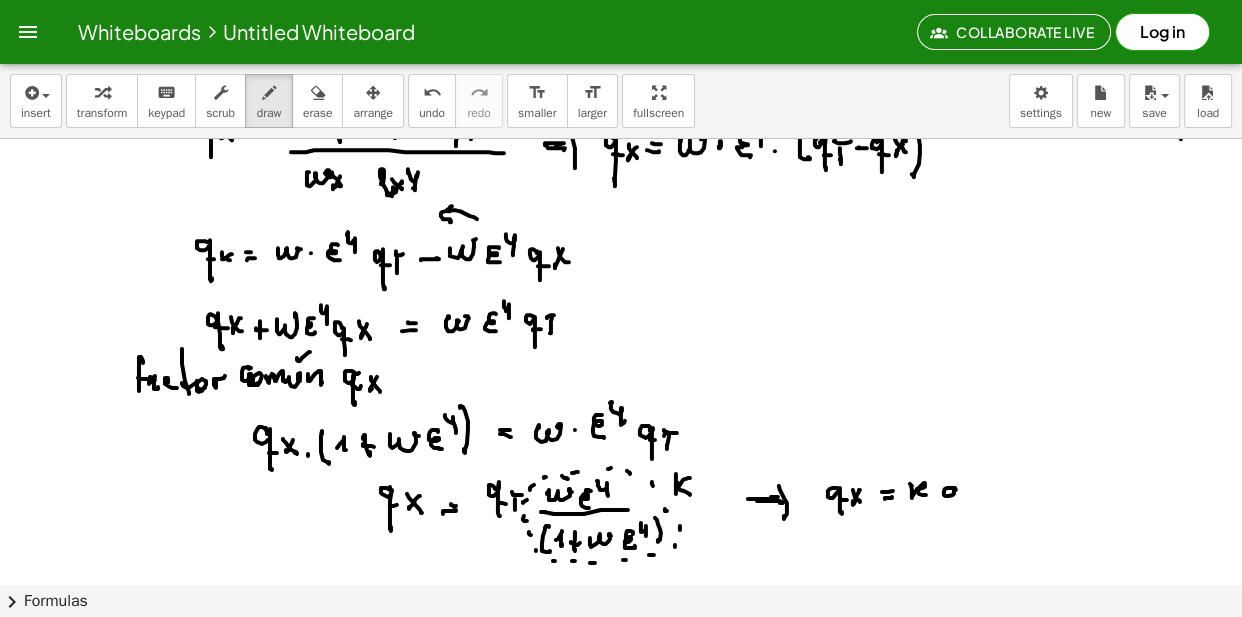click at bounding box center [621, 377] 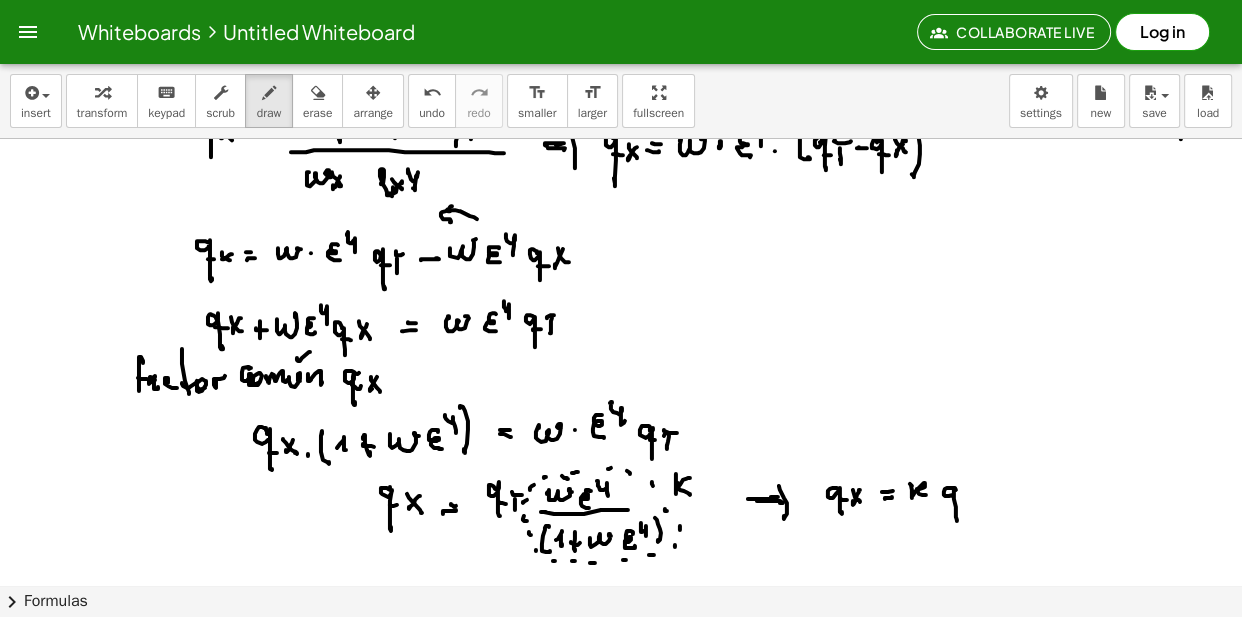 click at bounding box center (621, 377) 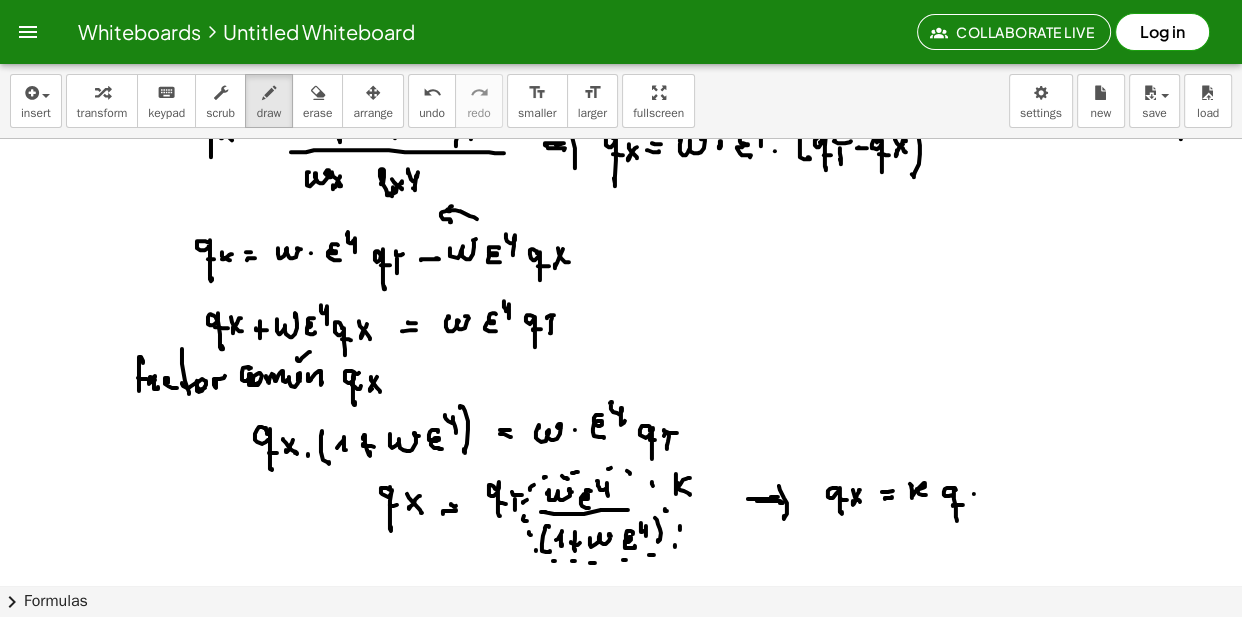 click at bounding box center [621, 377] 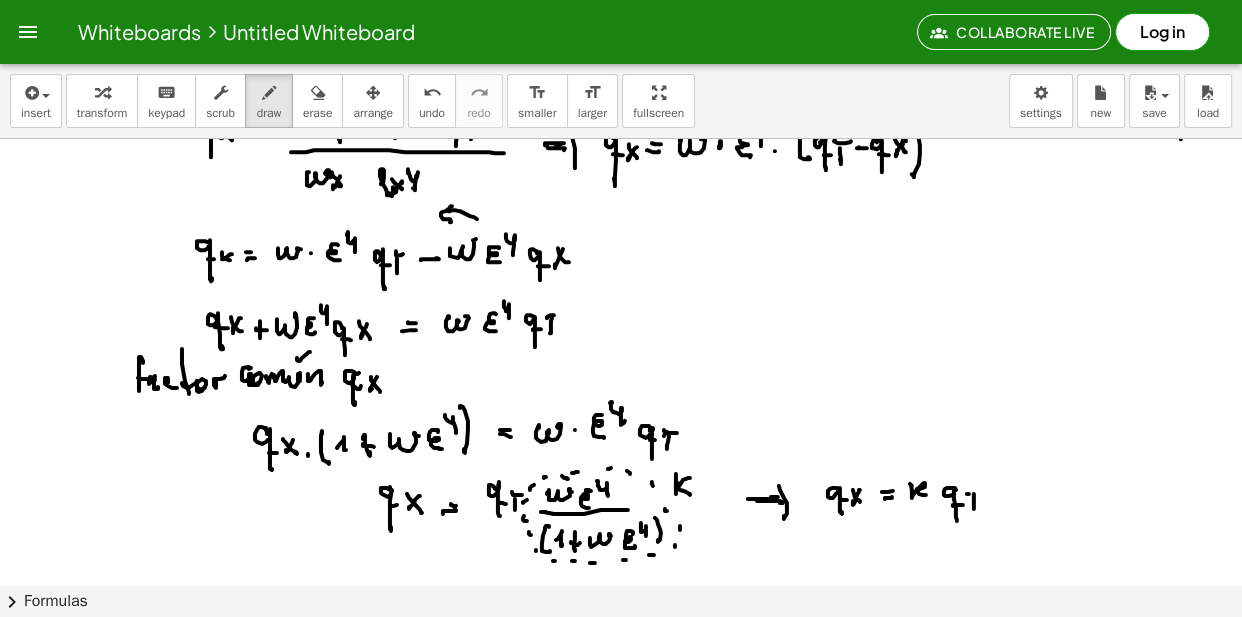 click at bounding box center [621, 377] 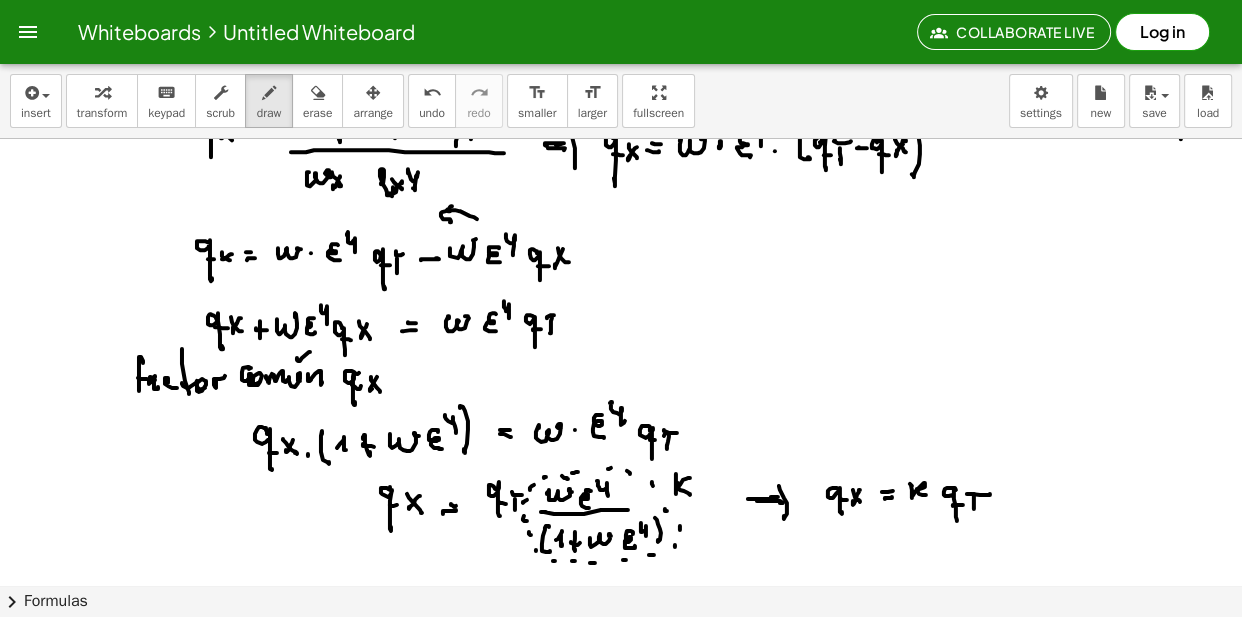 click at bounding box center (621, 377) 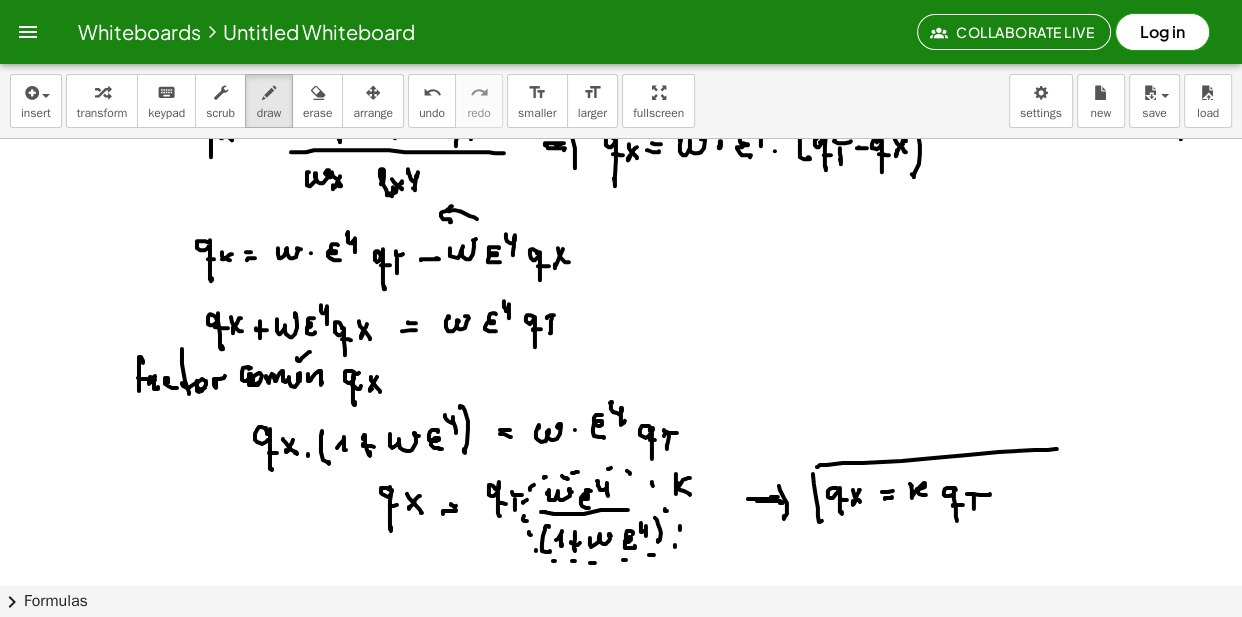 click at bounding box center [621, 377] 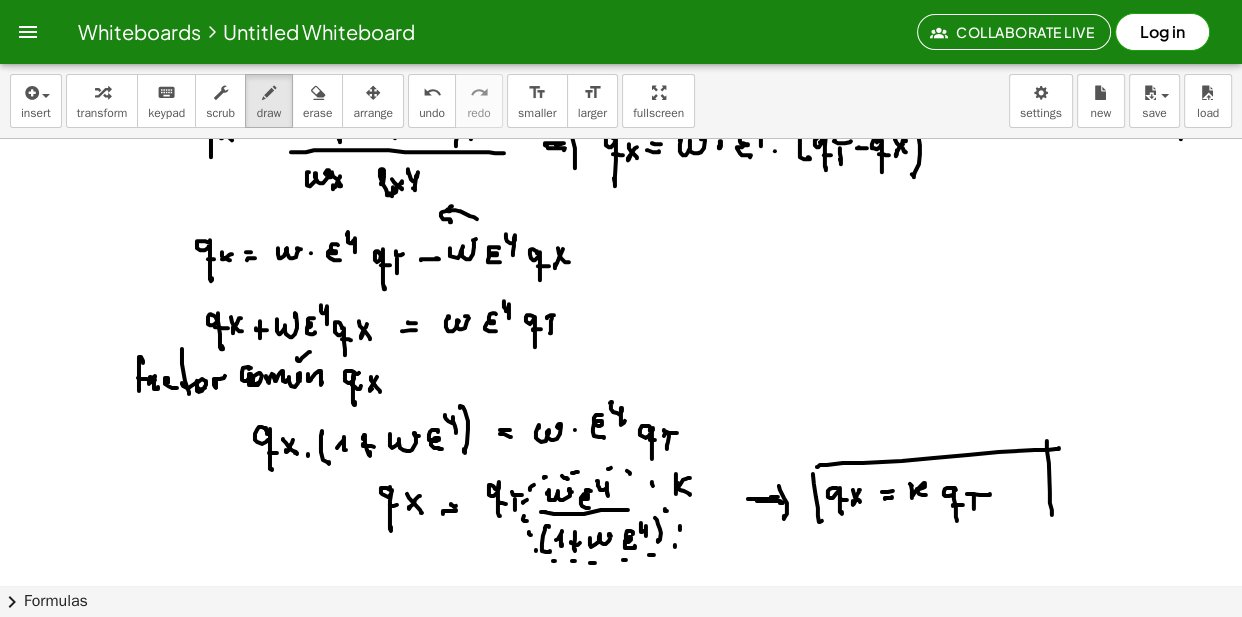 click at bounding box center (621, 377) 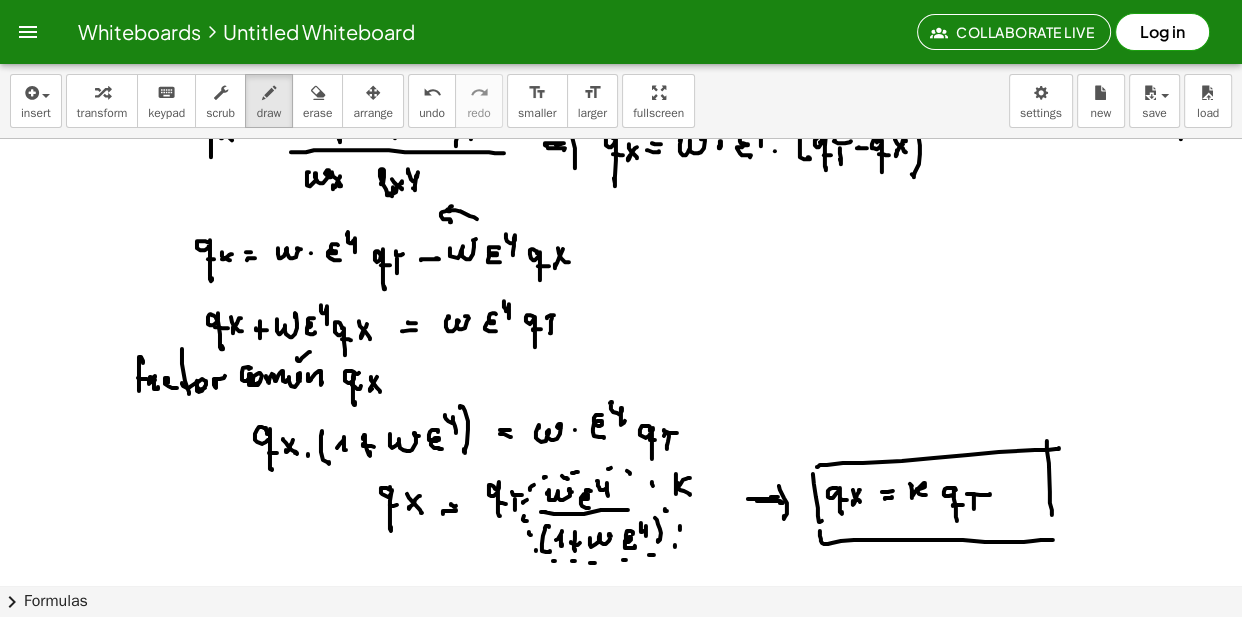 click at bounding box center (621, 377) 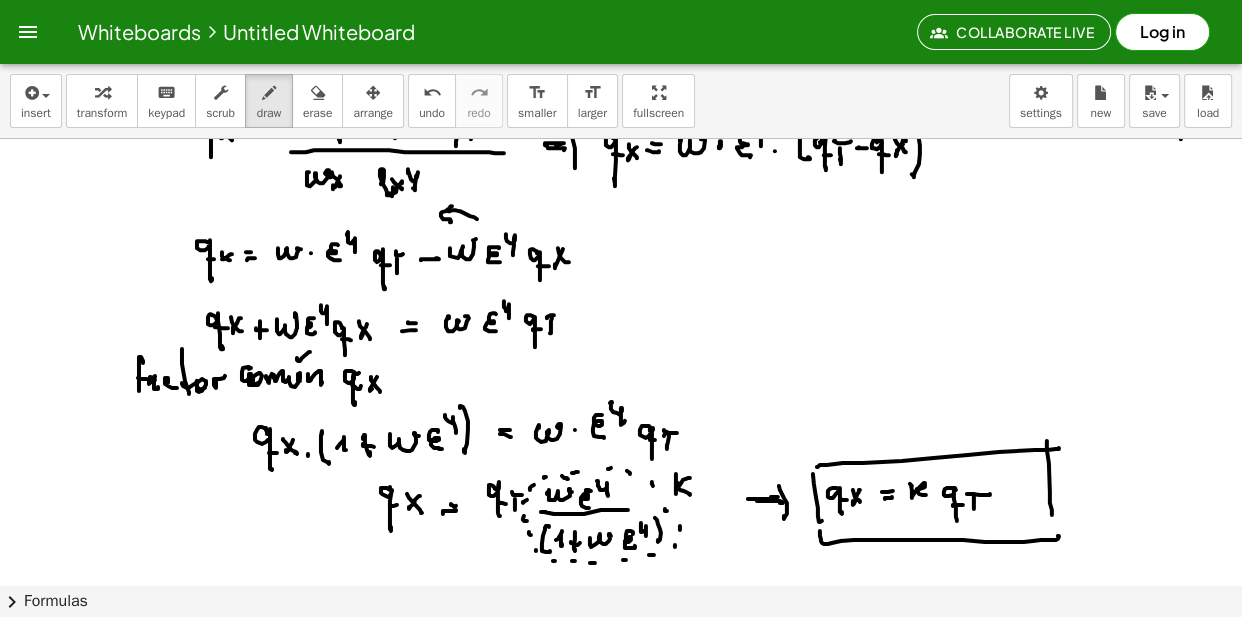 click at bounding box center (621, 377) 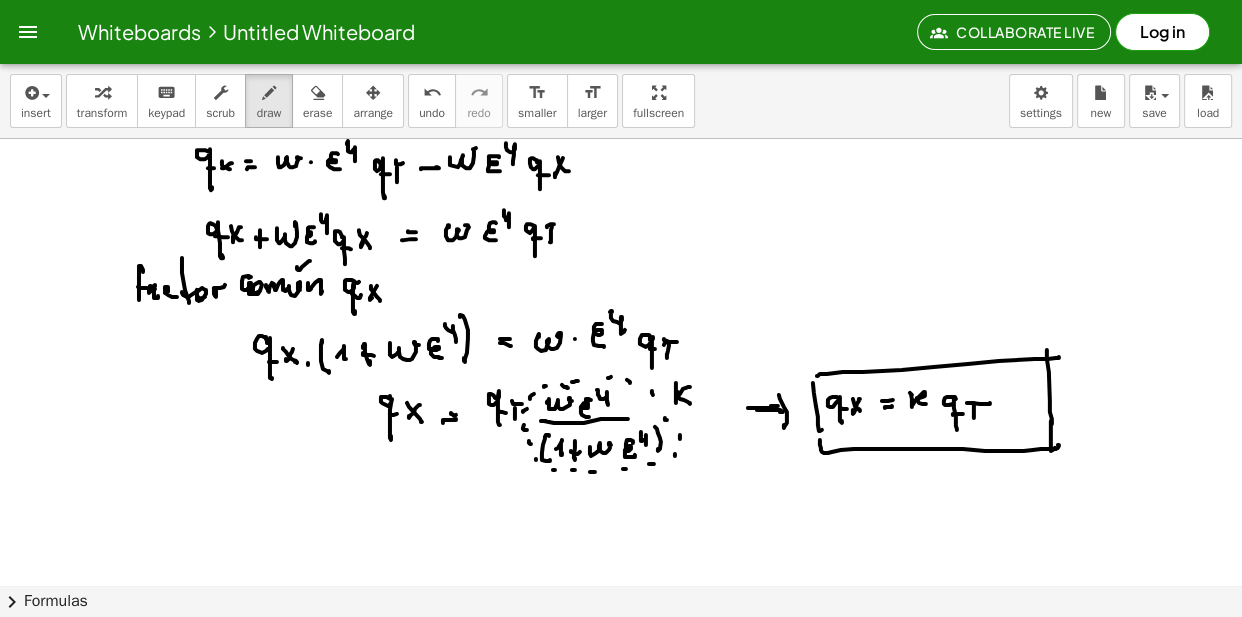 scroll, scrollTop: 454, scrollLeft: 0, axis: vertical 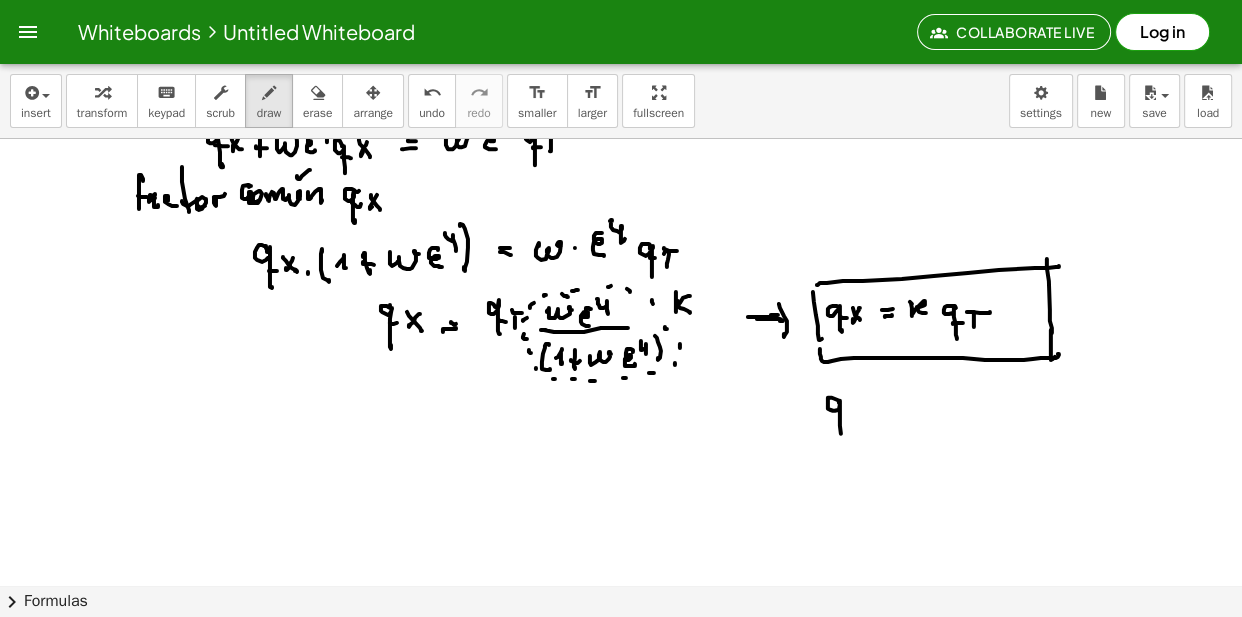 click at bounding box center (621, 195) 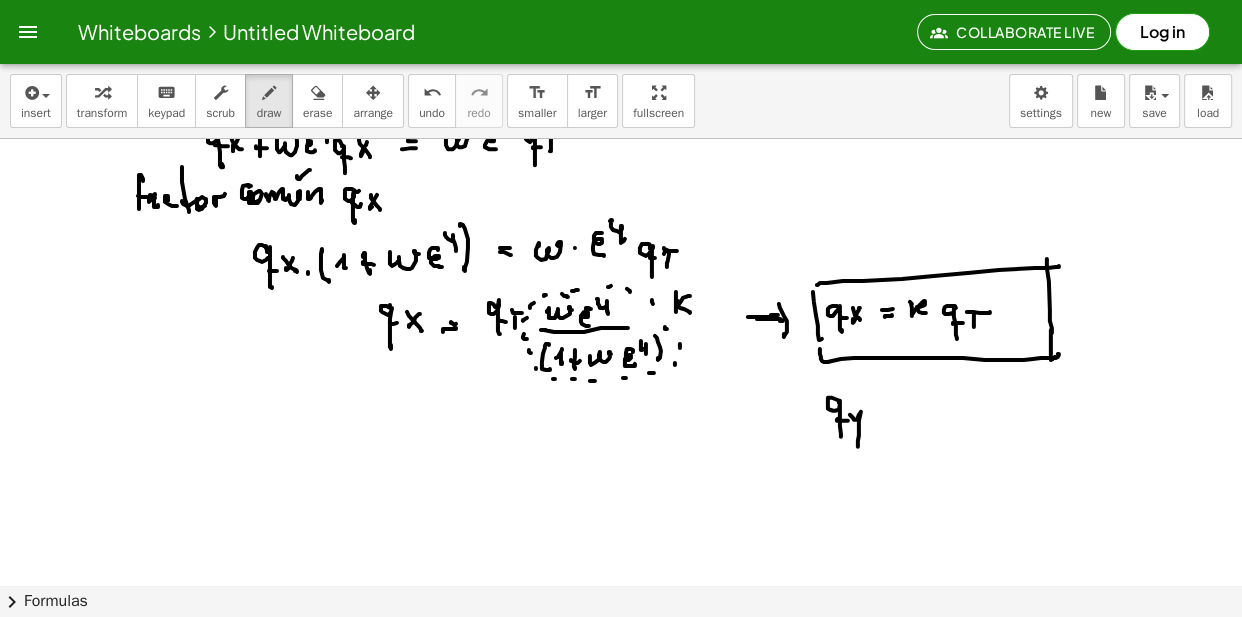click at bounding box center [621, 195] 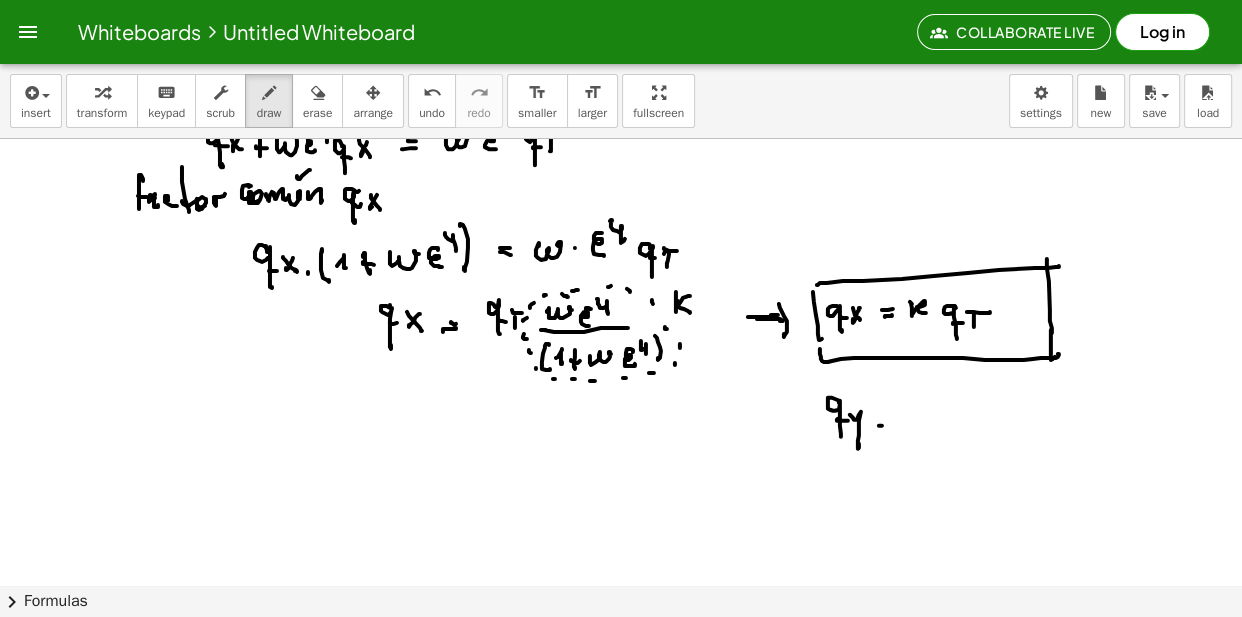 click at bounding box center (621, 195) 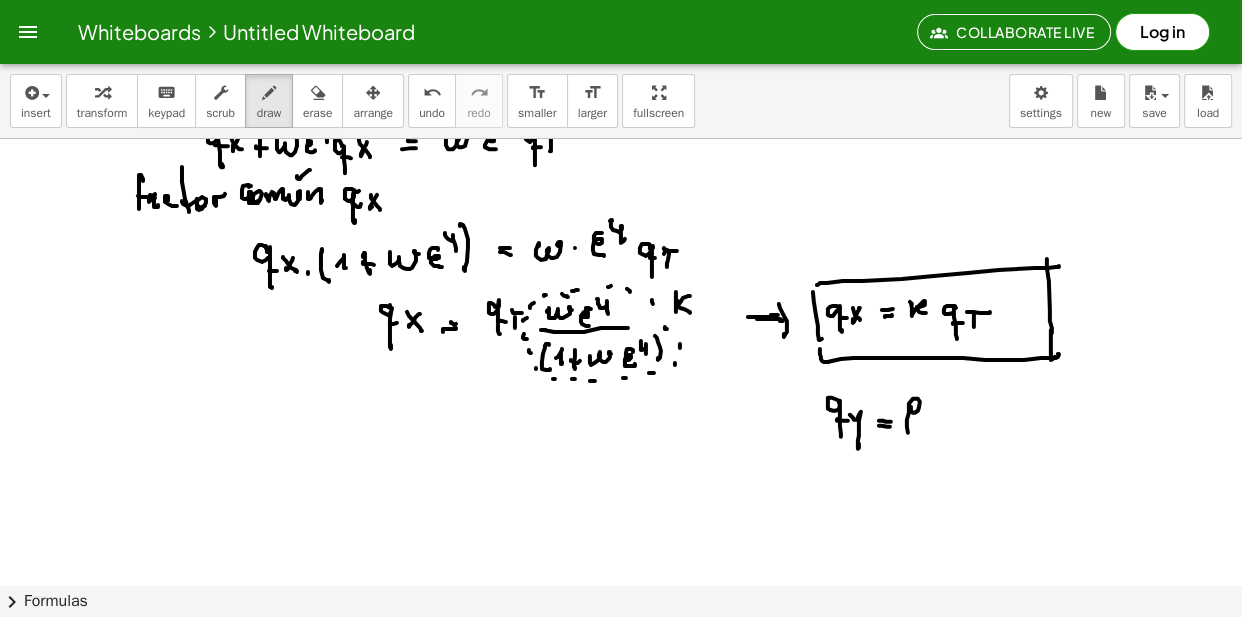 click at bounding box center (621, 195) 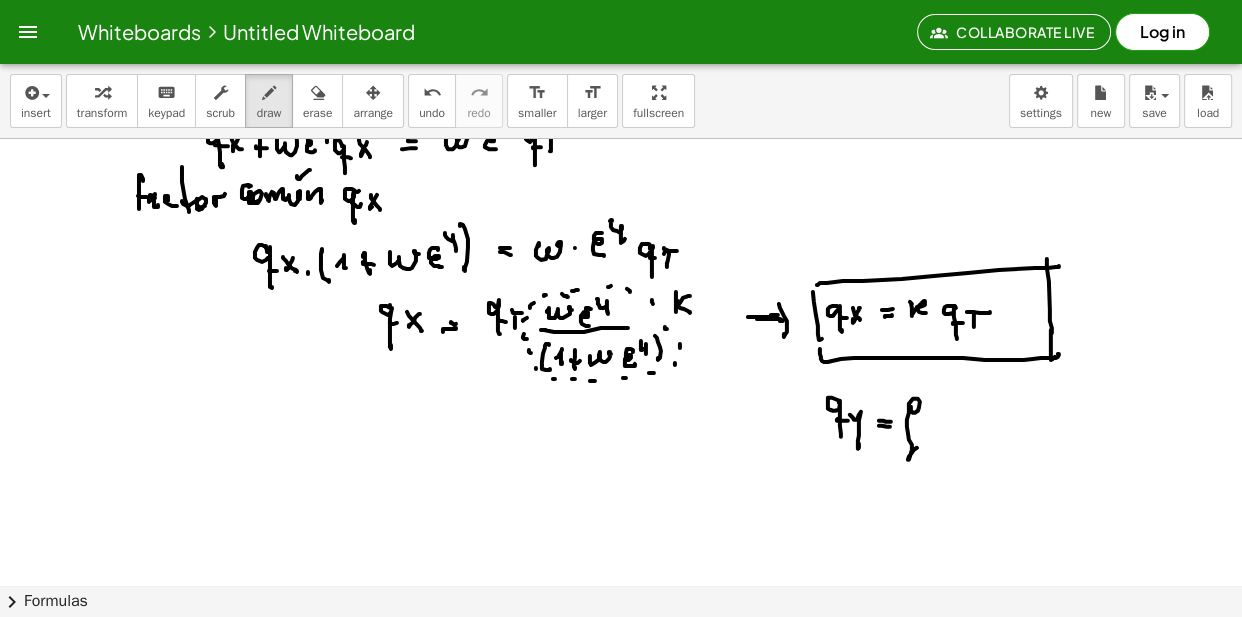 click at bounding box center [621, 195] 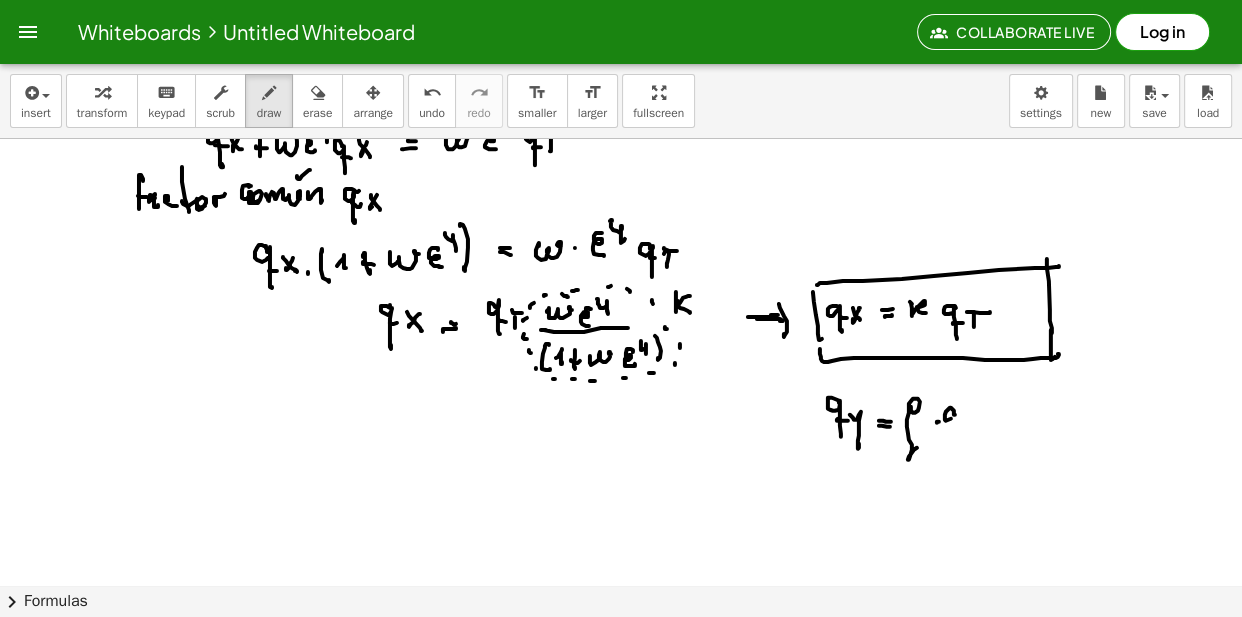 click at bounding box center (621, 195) 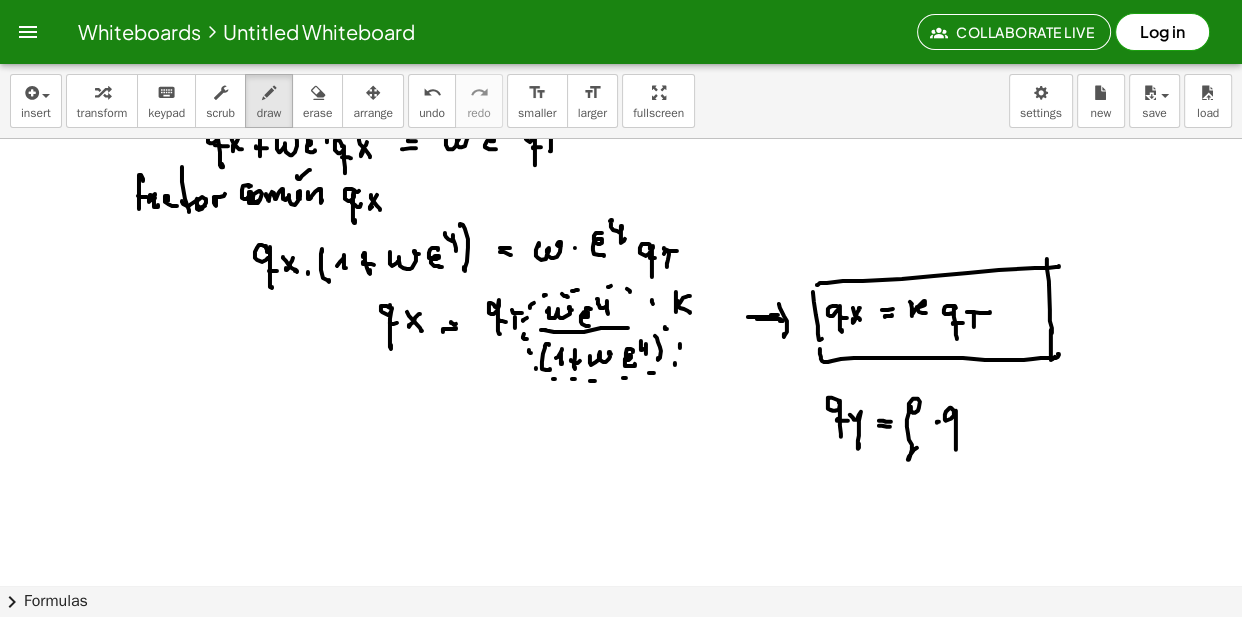 click at bounding box center (621, 195) 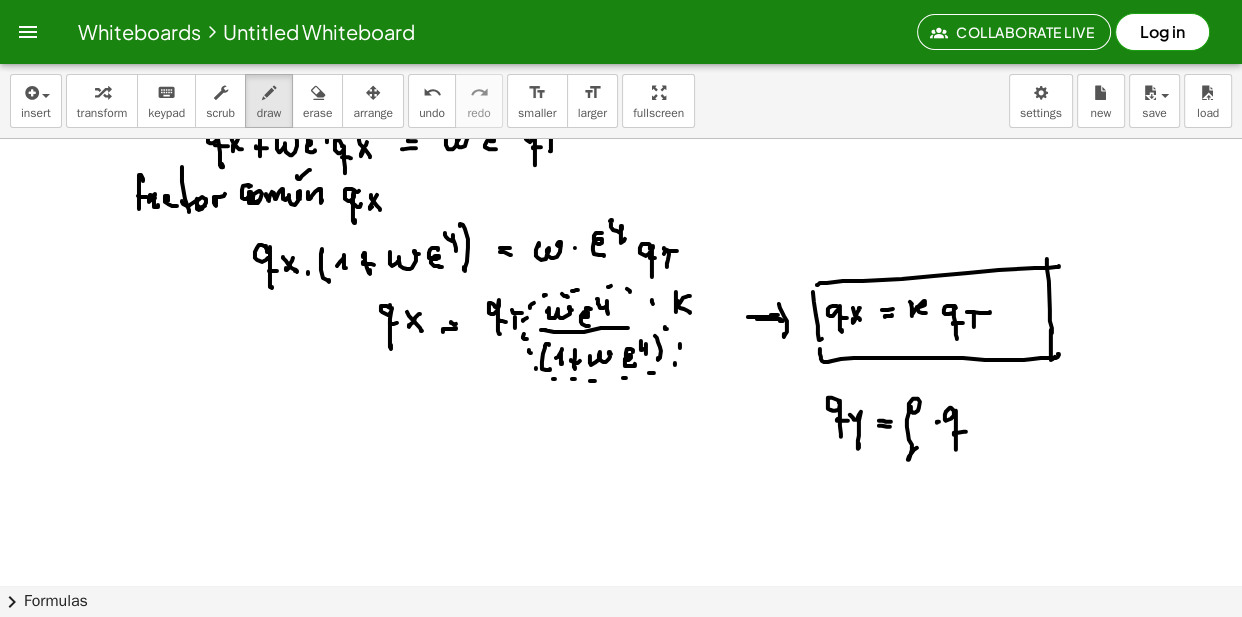 click at bounding box center [621, 195] 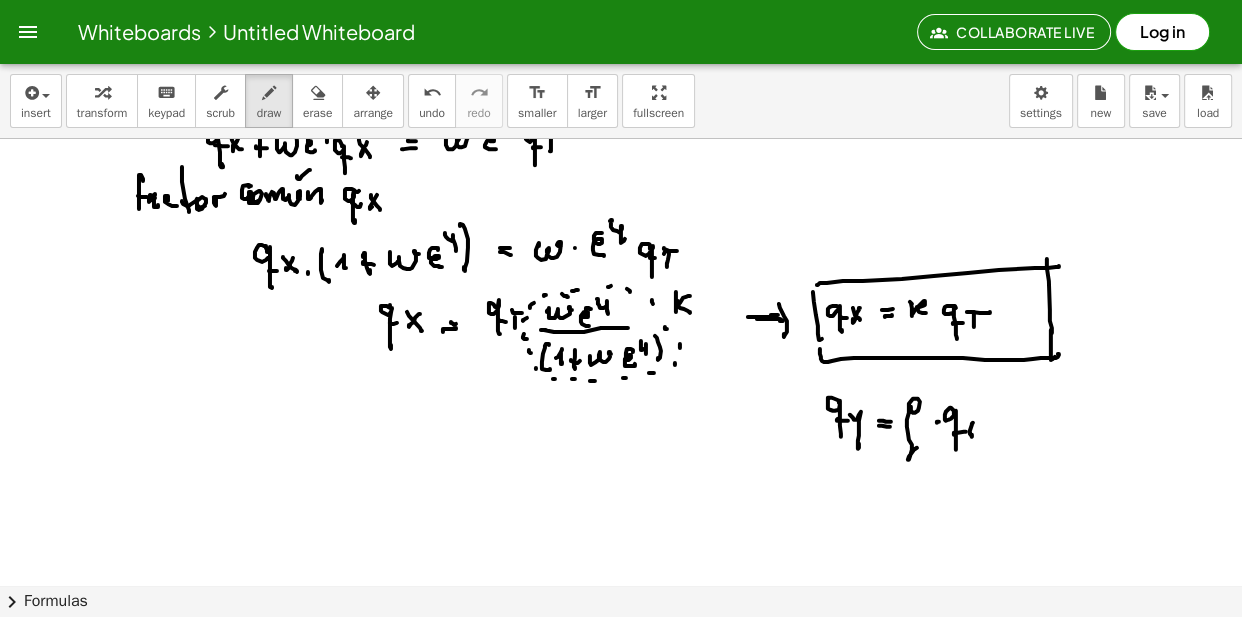 click at bounding box center (621, 195) 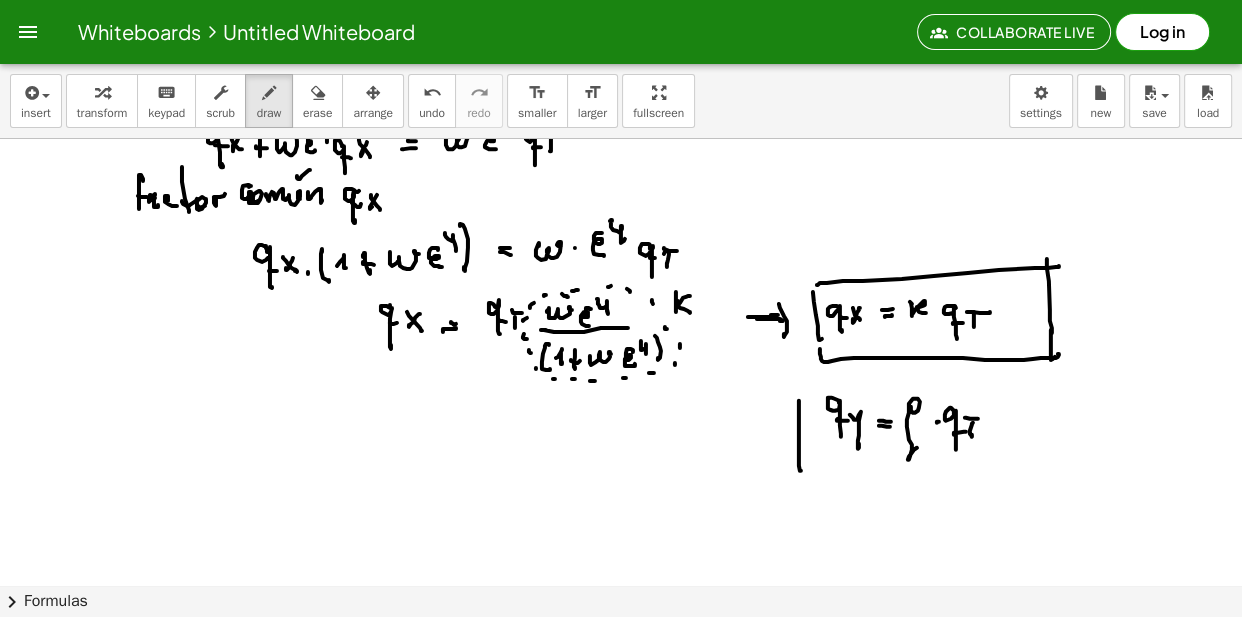 click at bounding box center (621, 195) 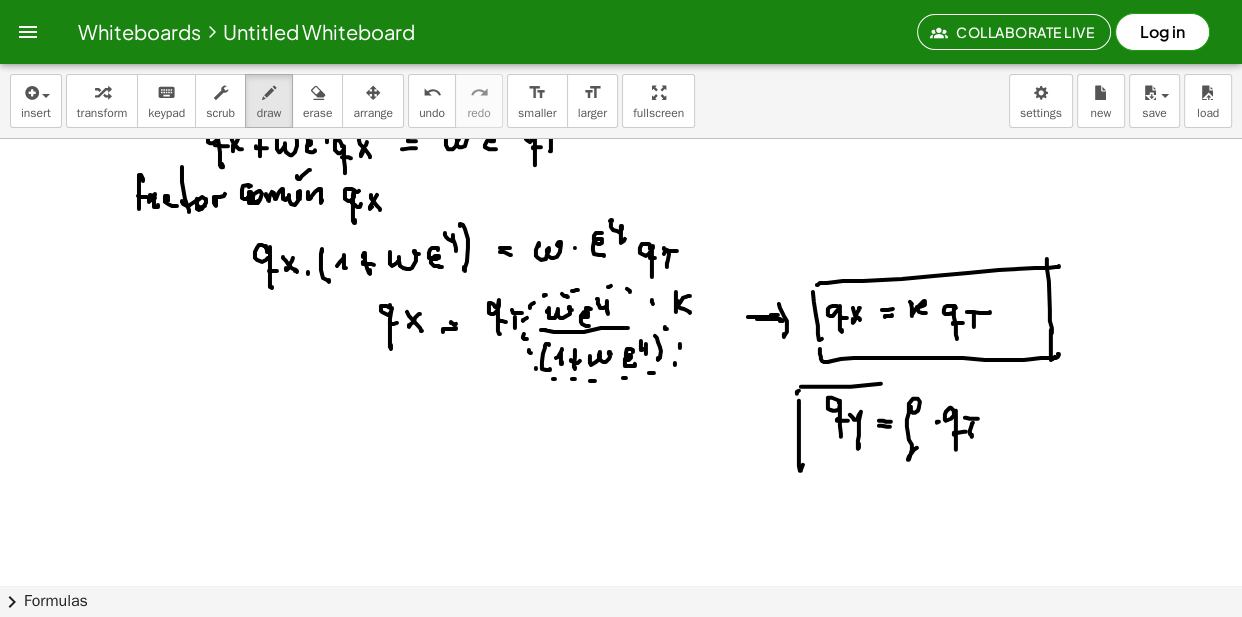 click at bounding box center [621, 195] 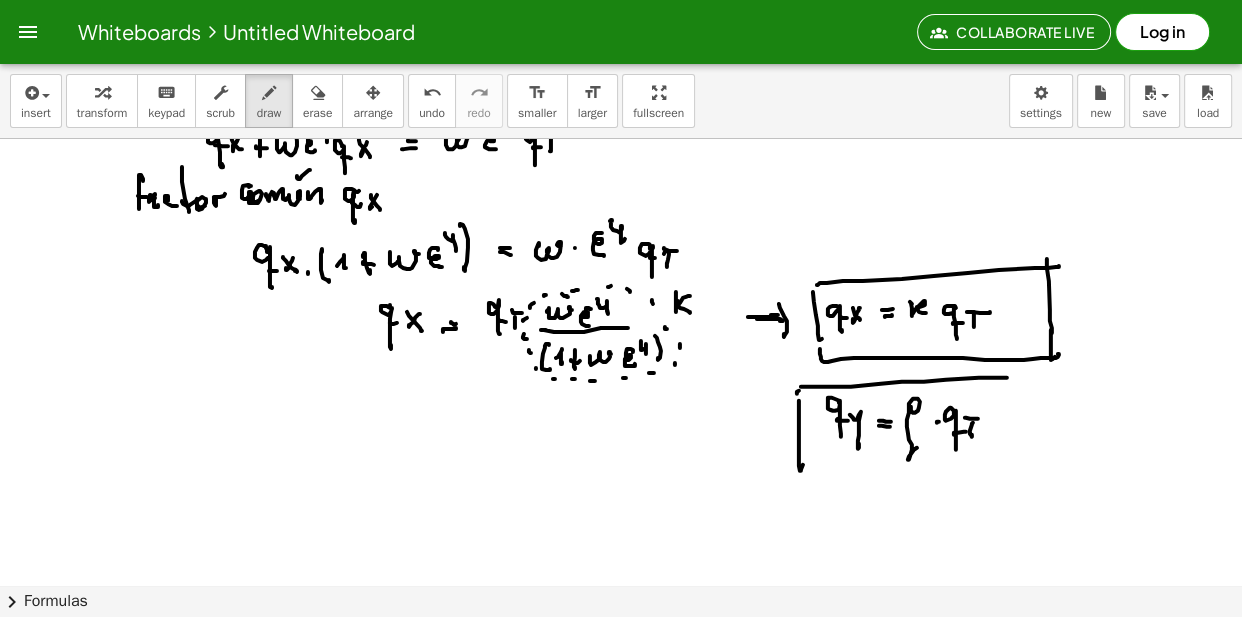 click at bounding box center (621, 195) 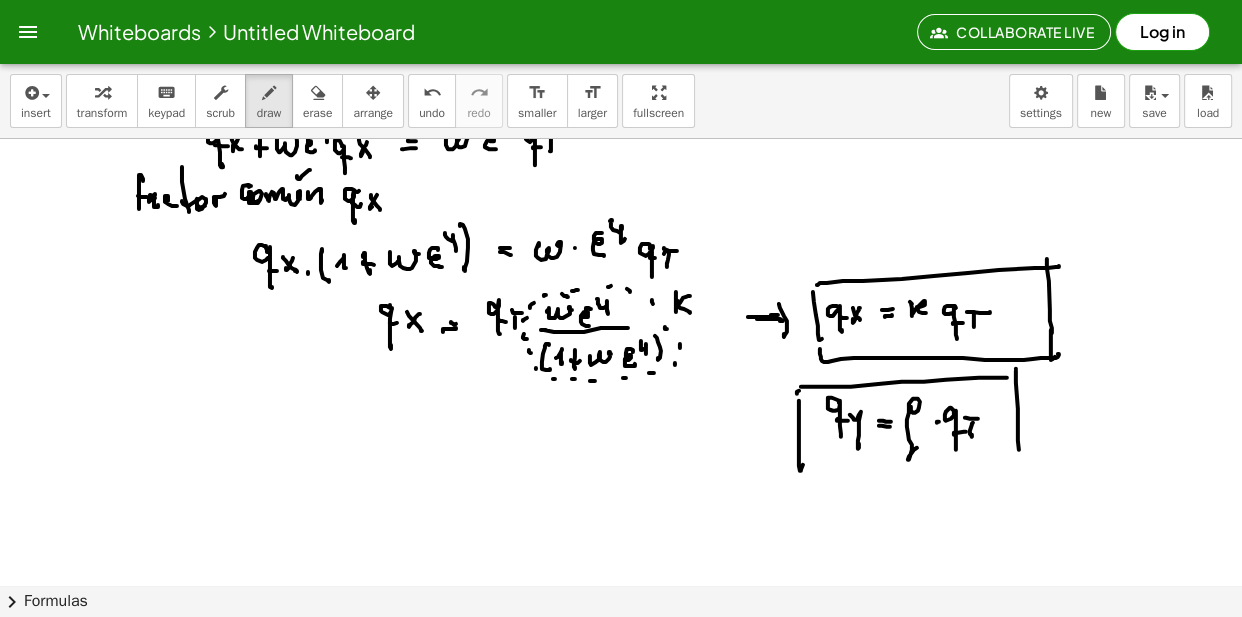 click at bounding box center [621, 195] 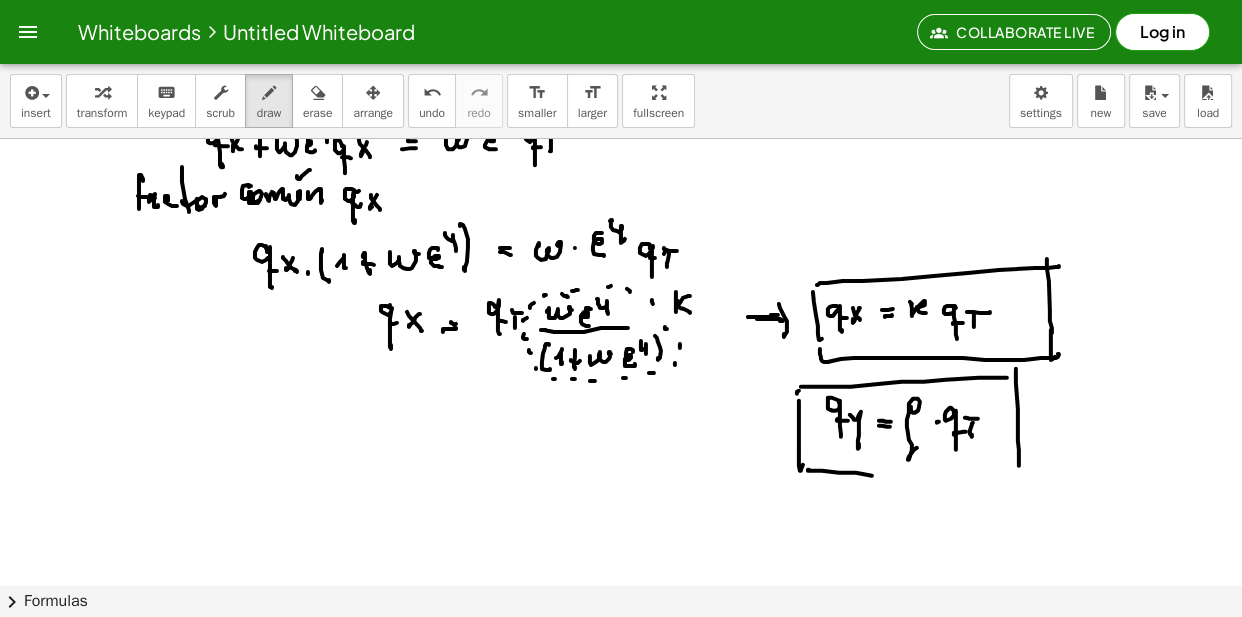 click at bounding box center [621, 195] 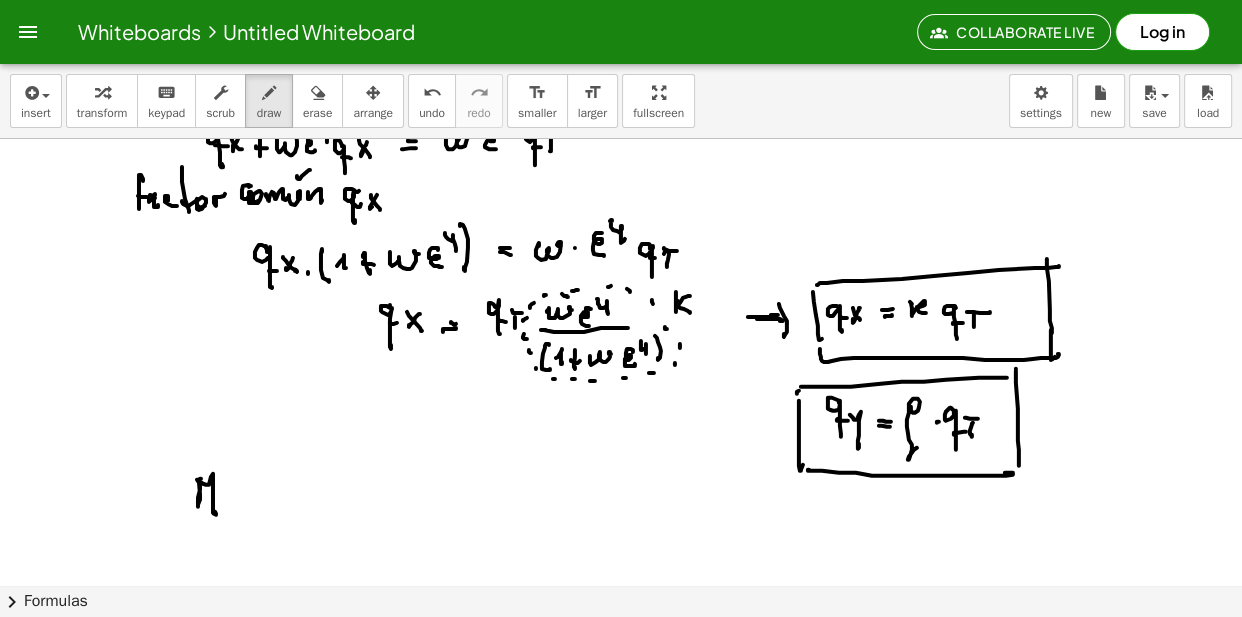 click at bounding box center (621, 195) 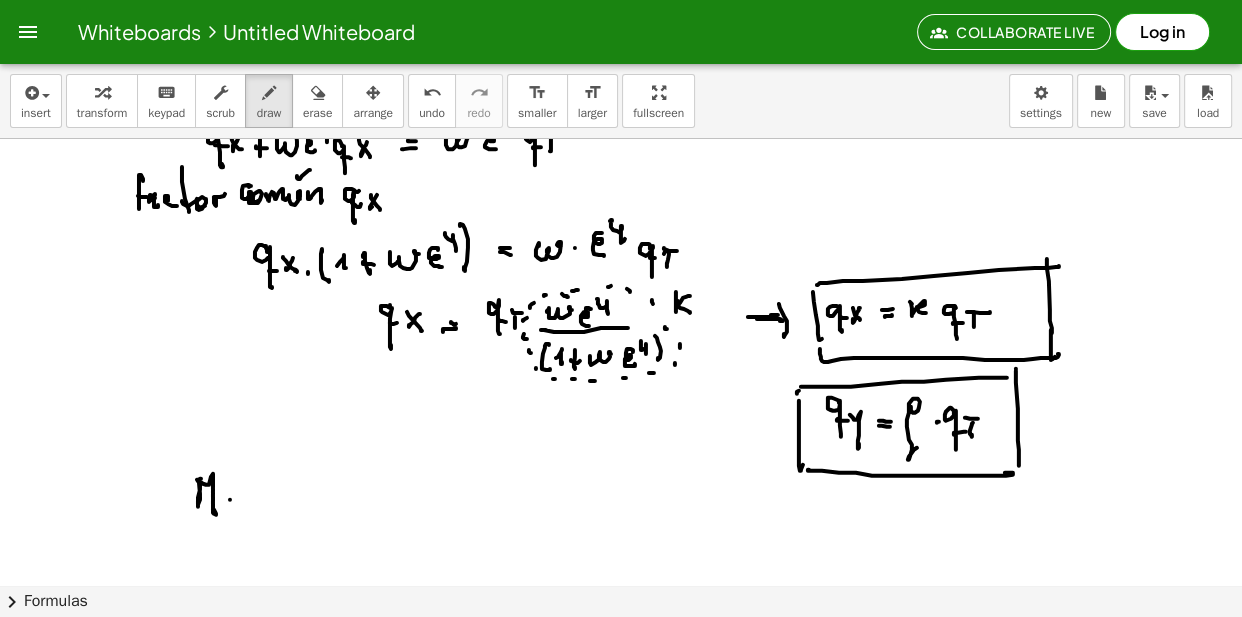 click at bounding box center [621, 195] 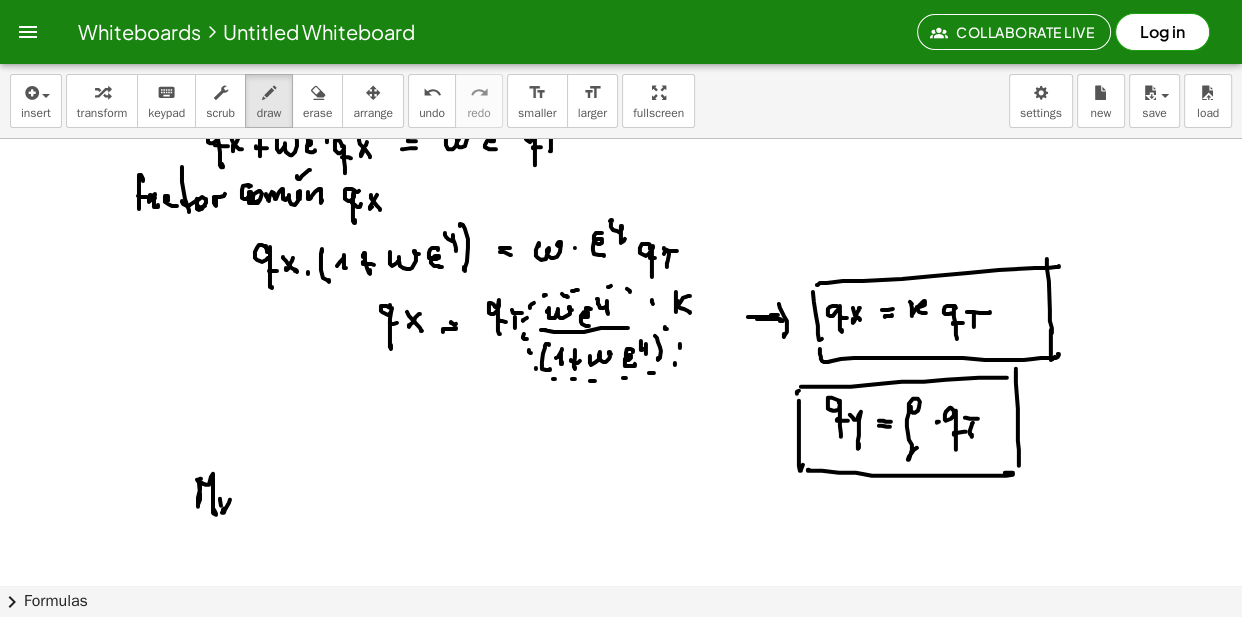 click at bounding box center [621, 195] 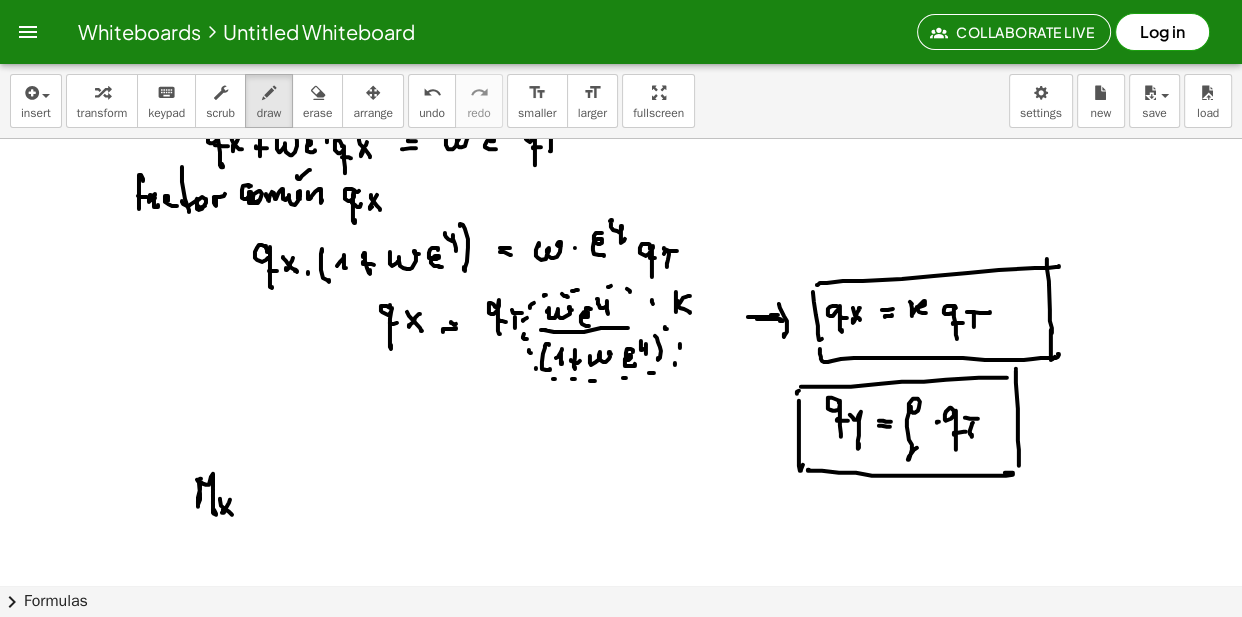 click at bounding box center (621, 195) 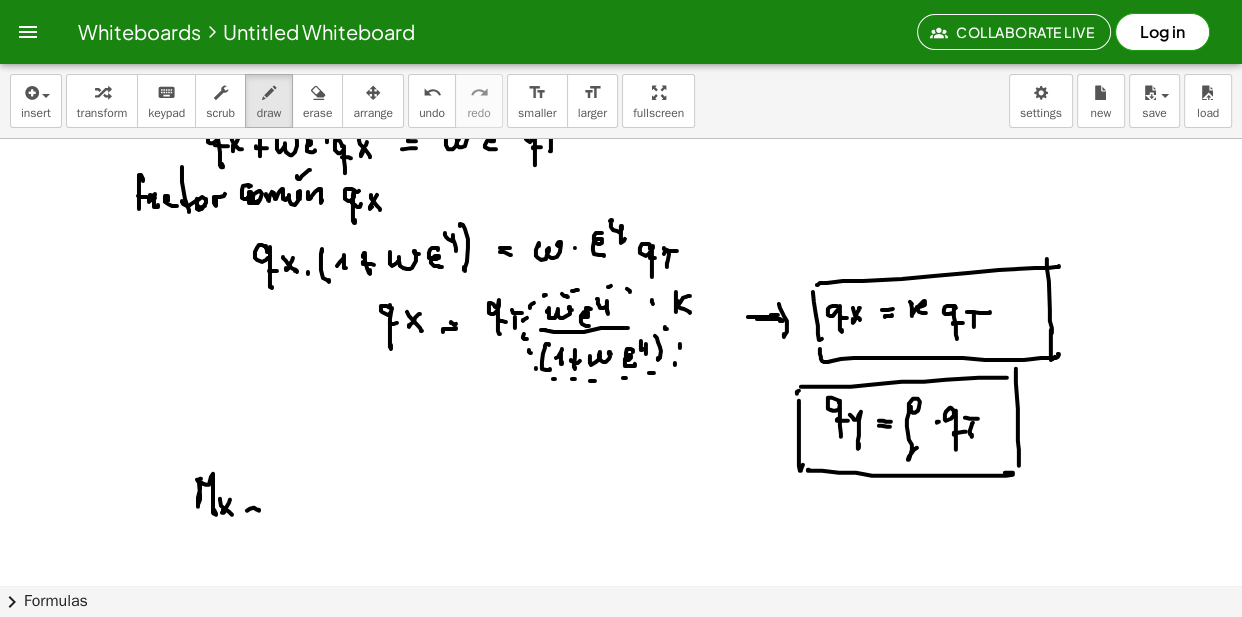 click at bounding box center (621, 195) 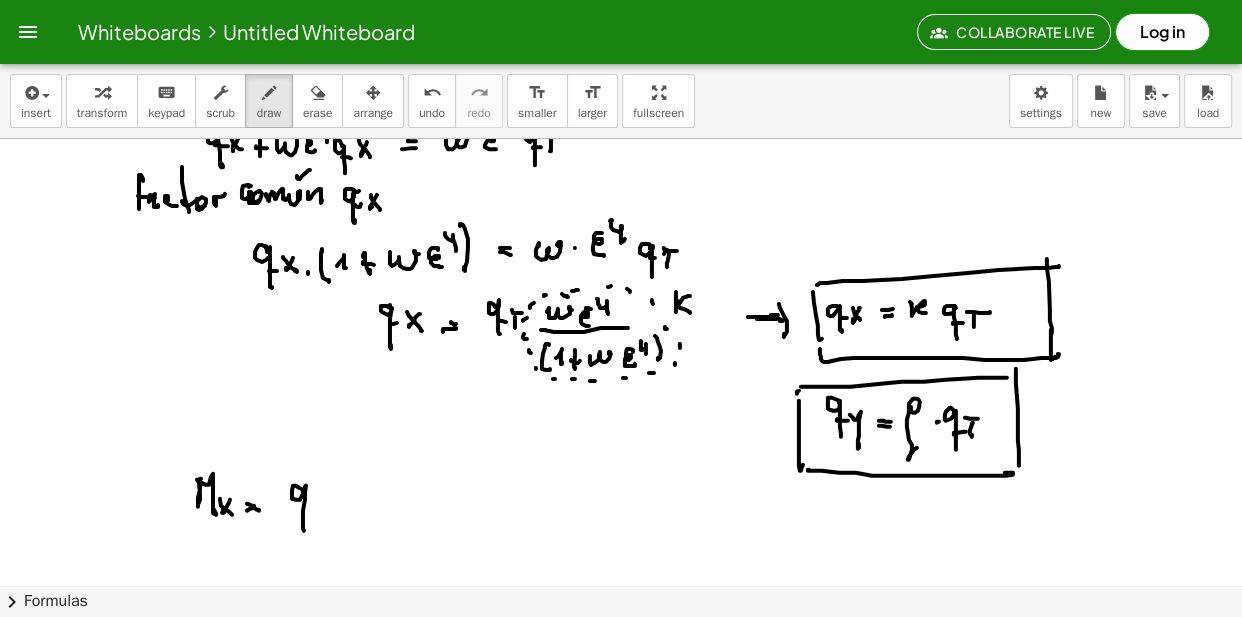 click at bounding box center [621, 195] 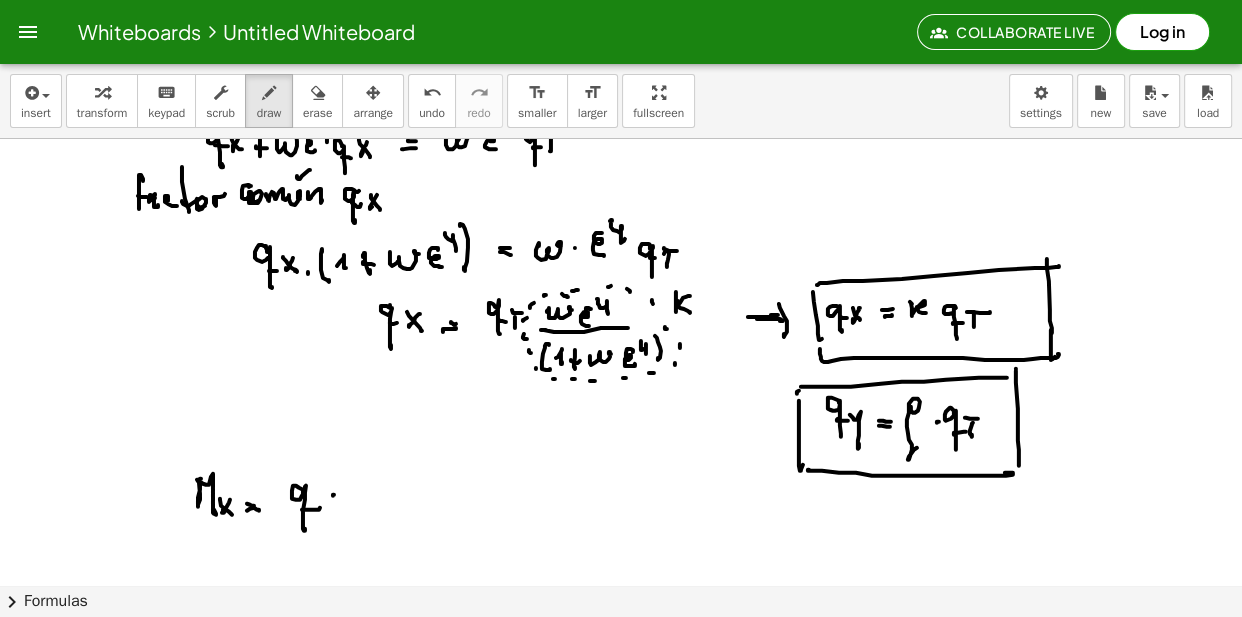 click at bounding box center [621, 195] 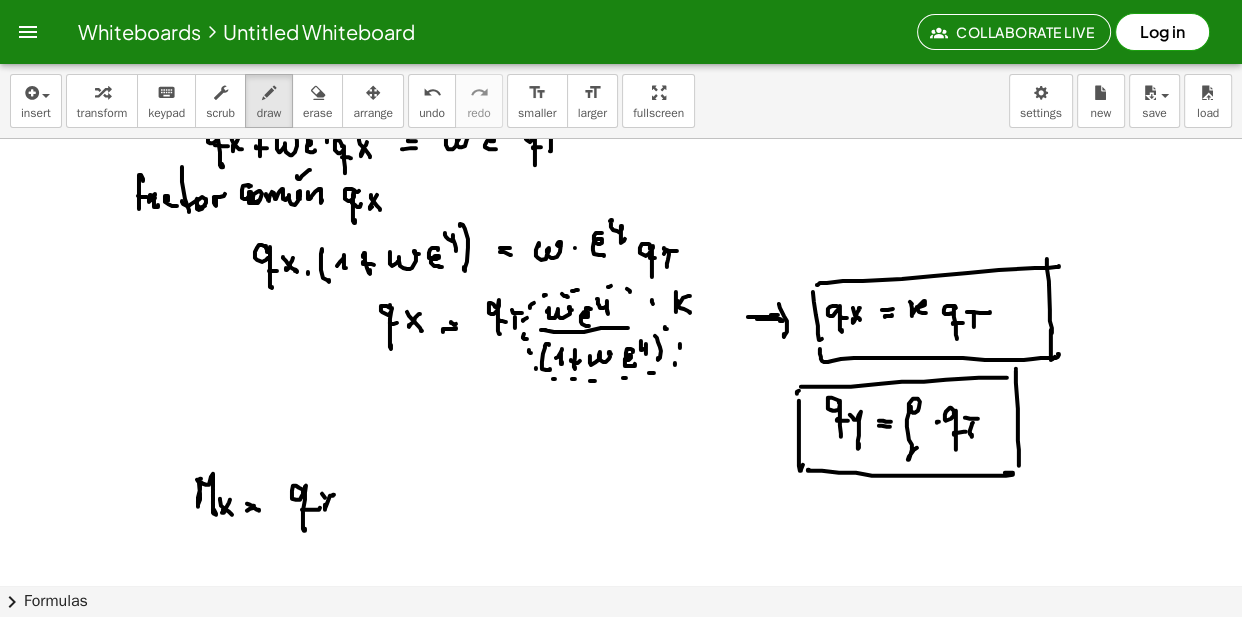 click at bounding box center [621, 195] 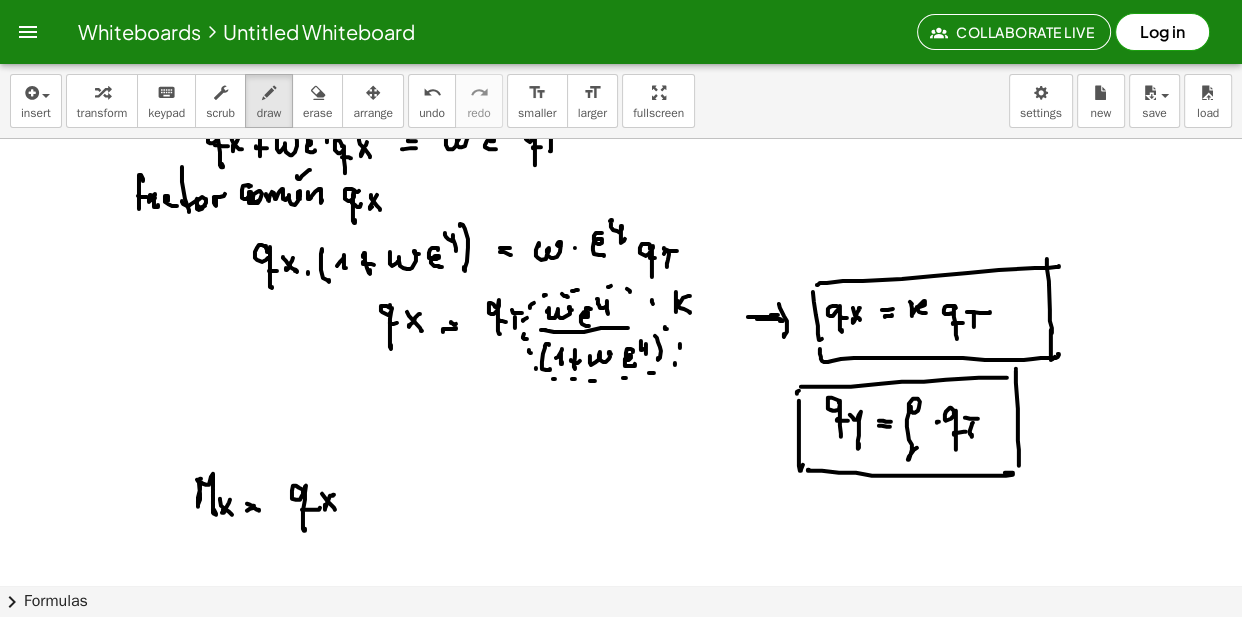 click at bounding box center [621, 195] 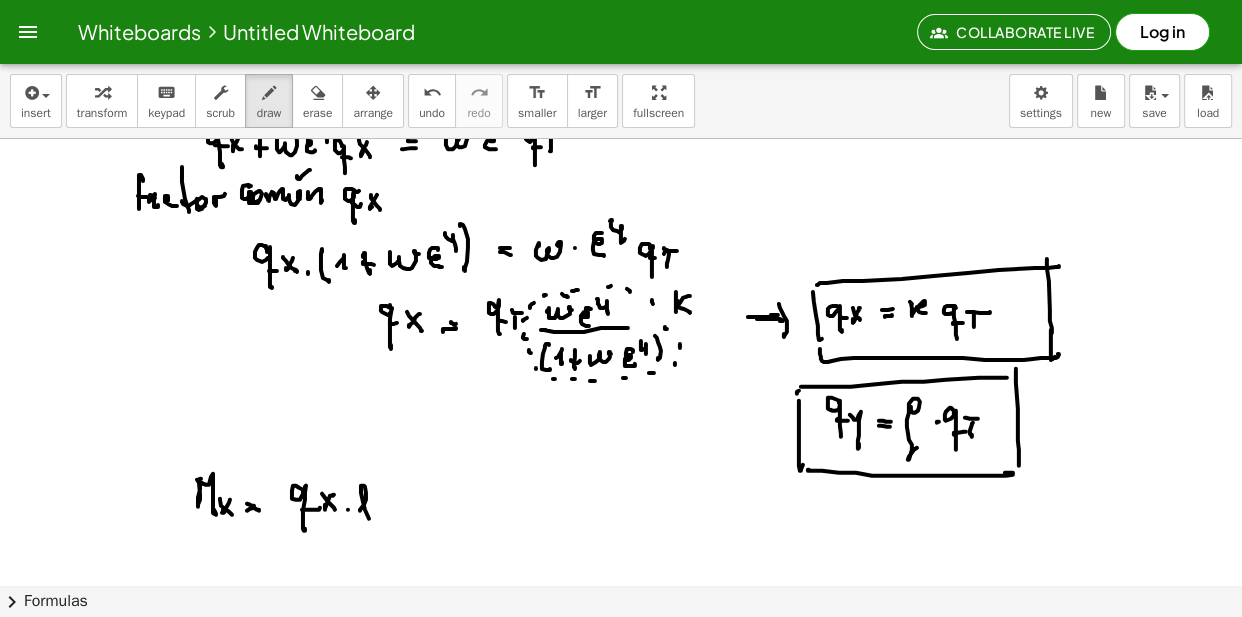 click at bounding box center [621, 195] 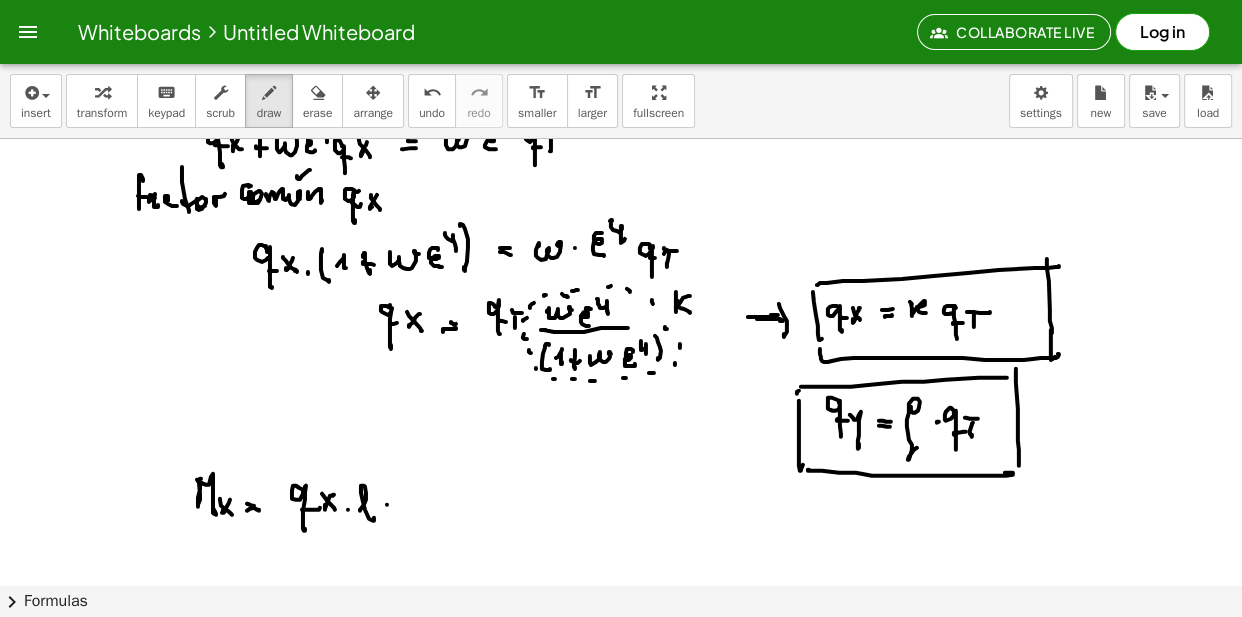 click at bounding box center (621, 195) 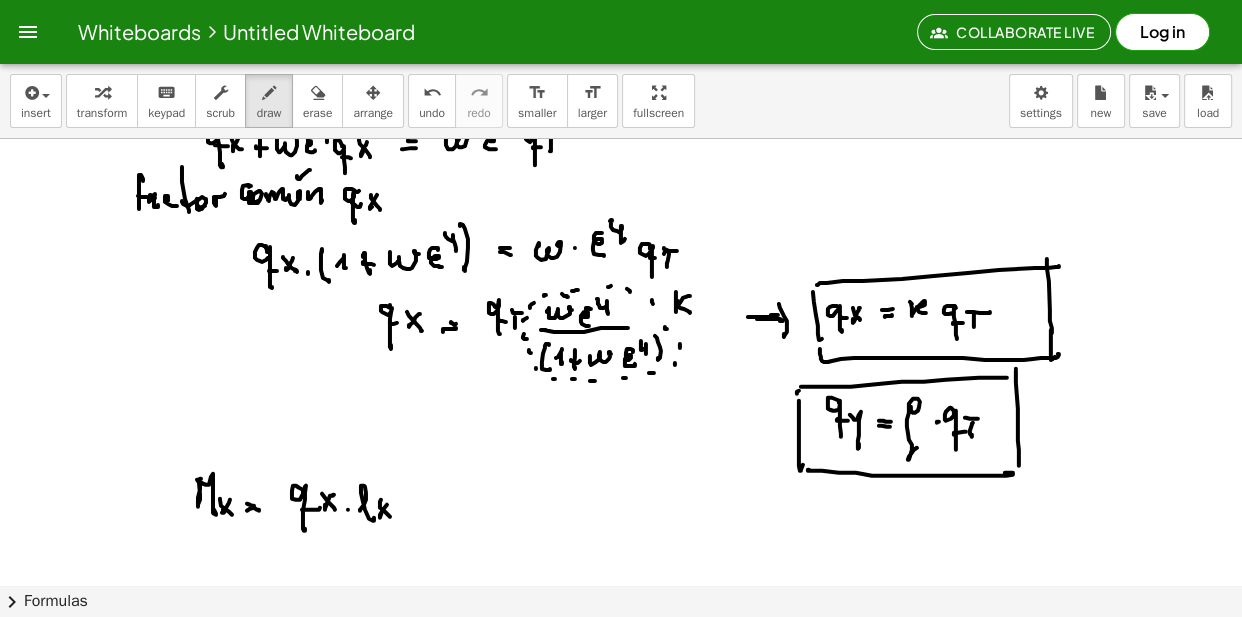 click at bounding box center (621, 195) 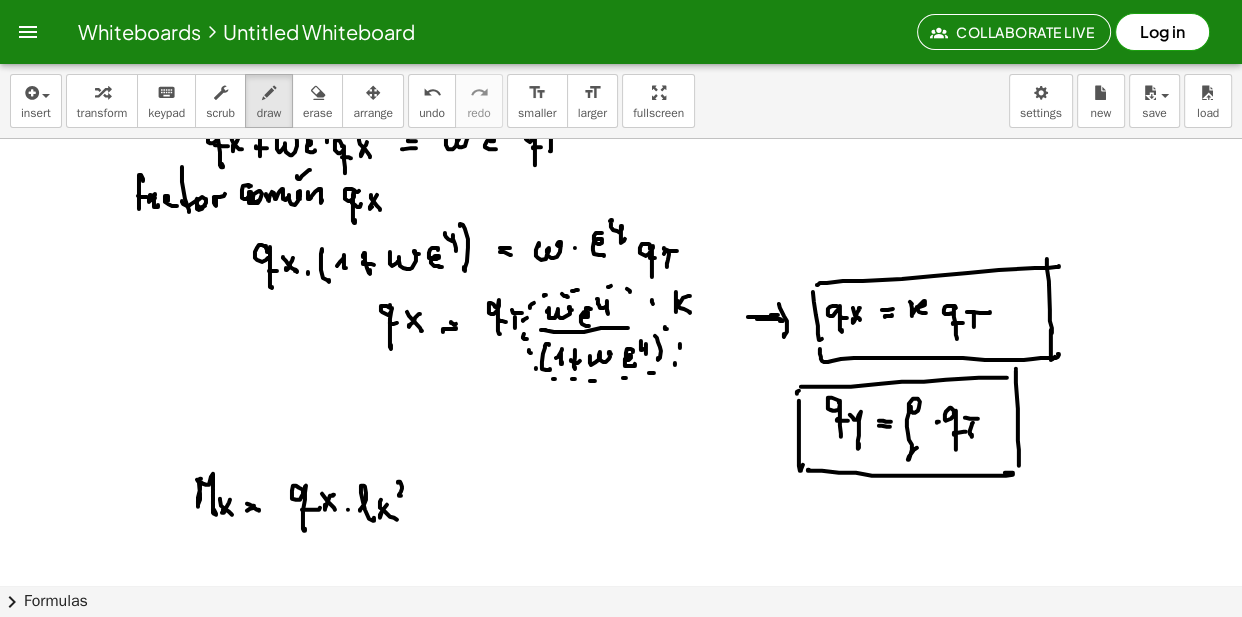 click at bounding box center (621, 195) 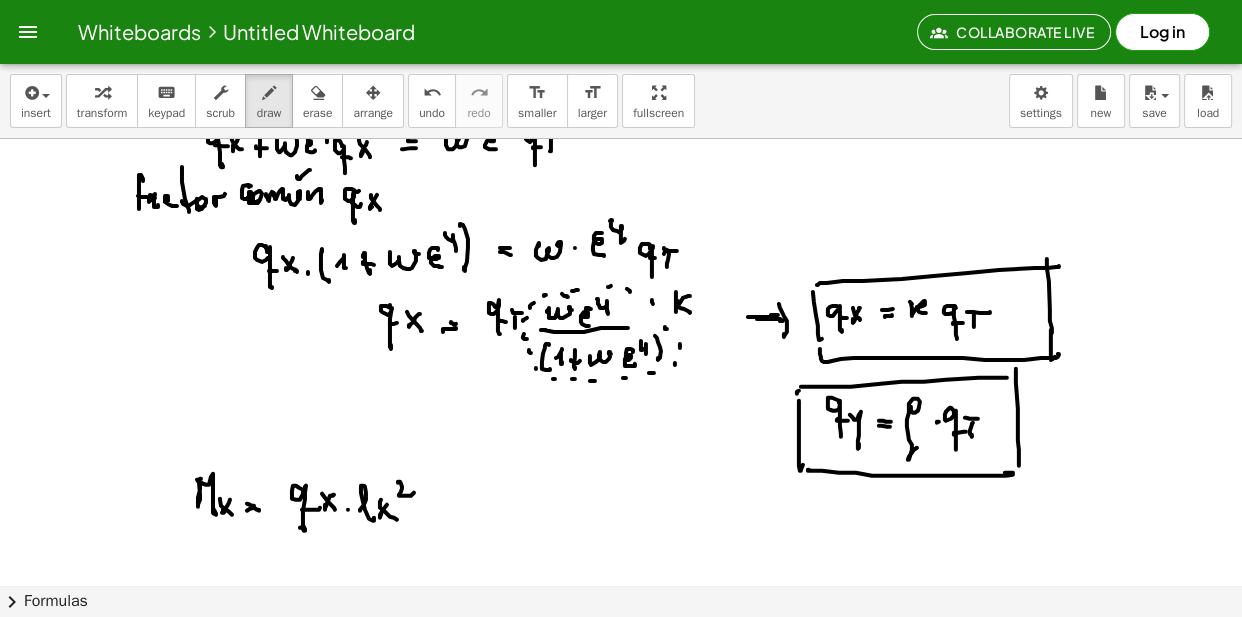 click at bounding box center (621, 195) 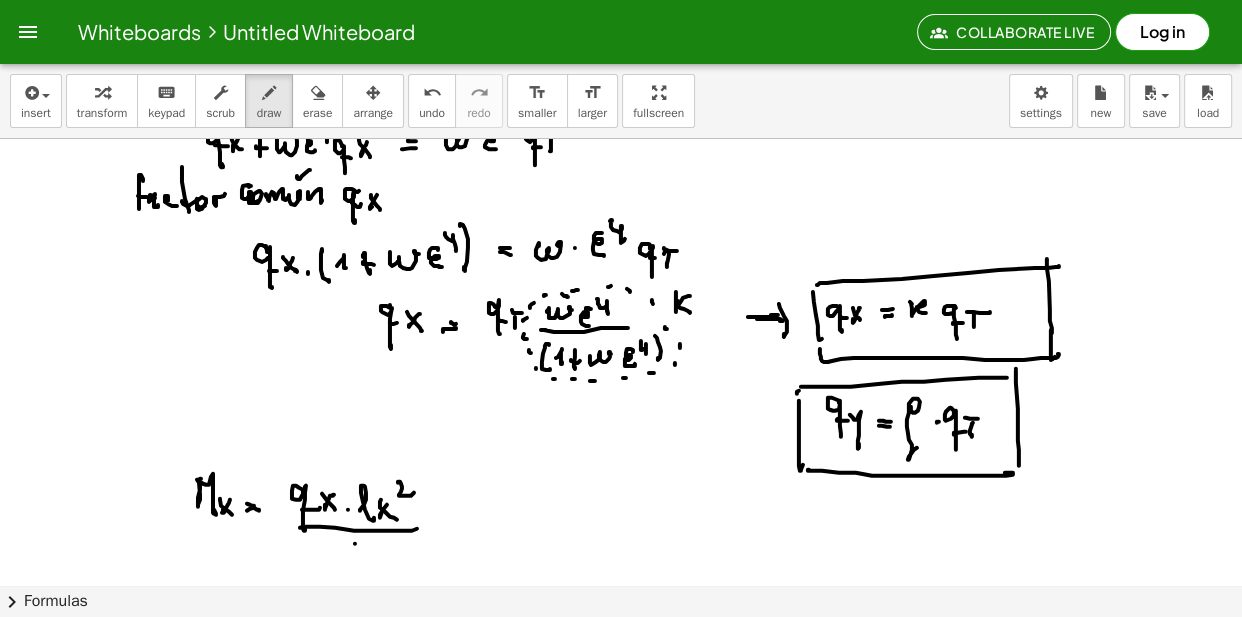 click at bounding box center (621, 195) 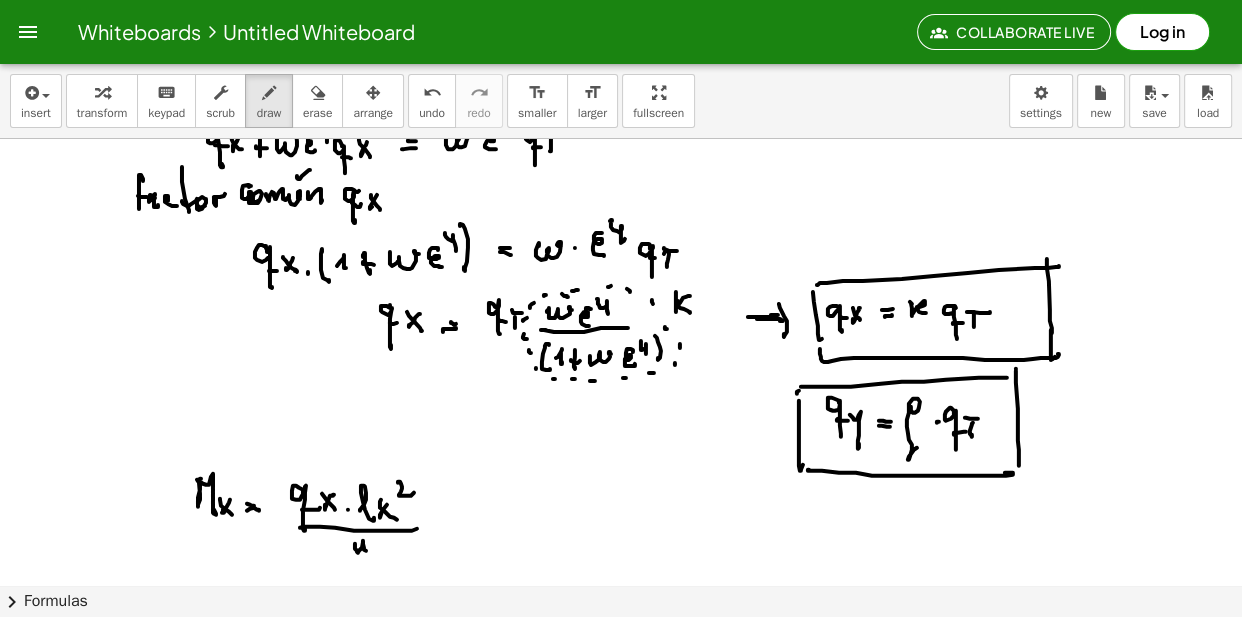 click at bounding box center [621, 195] 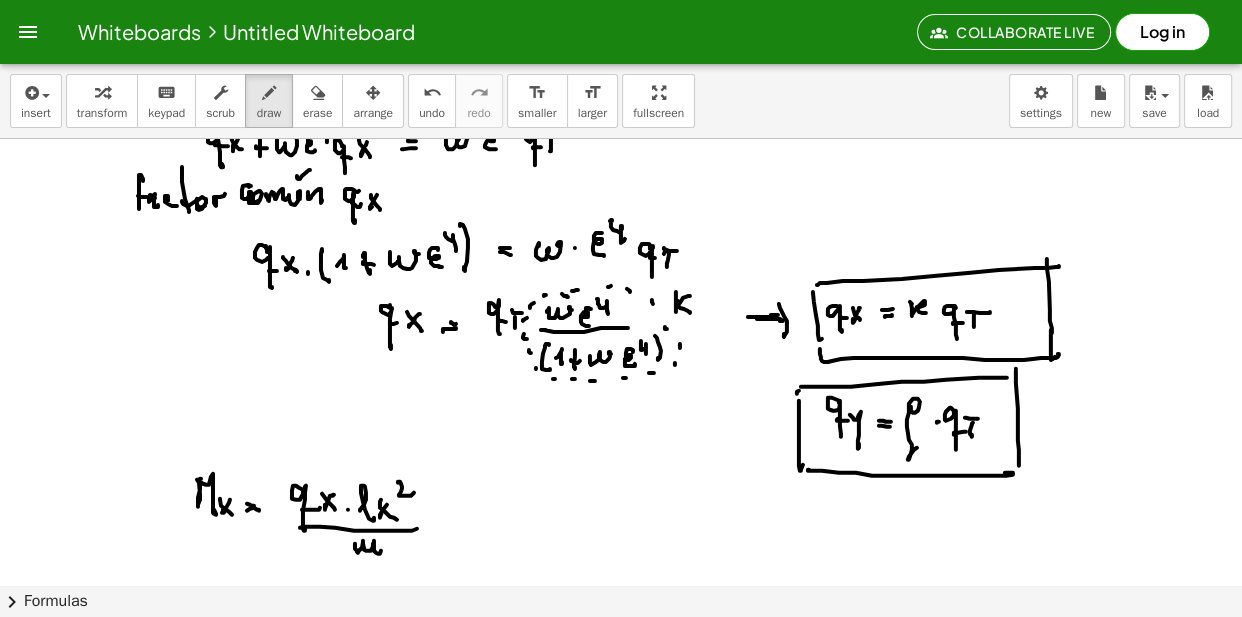 click at bounding box center [621, 195] 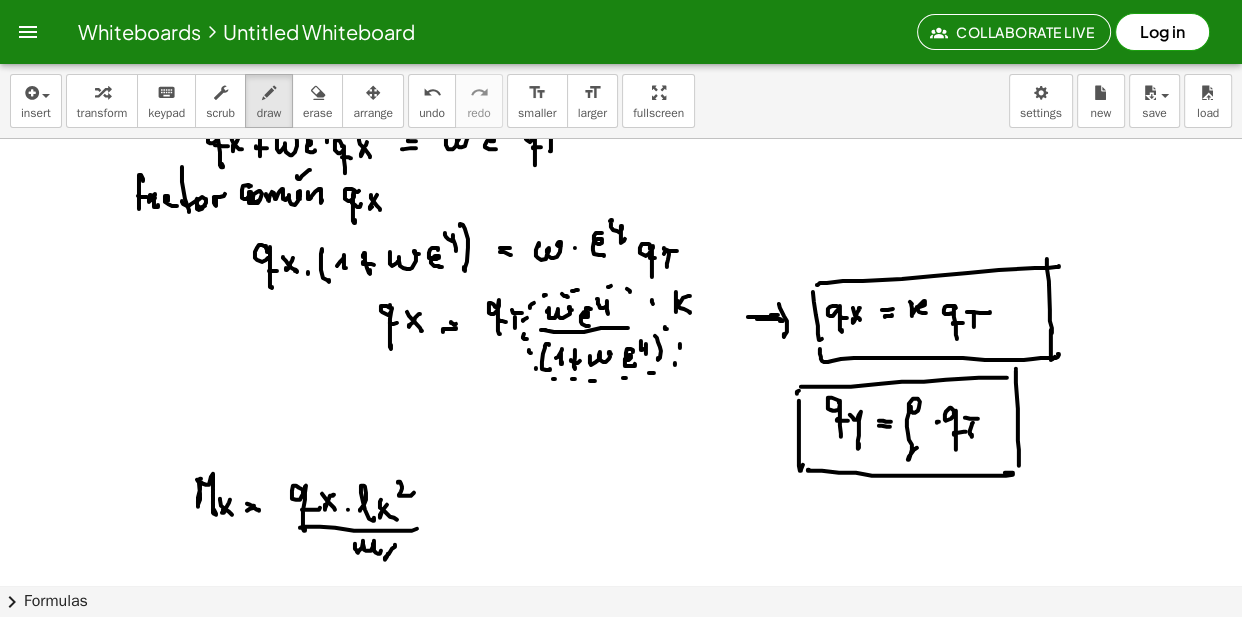 click at bounding box center [621, 195] 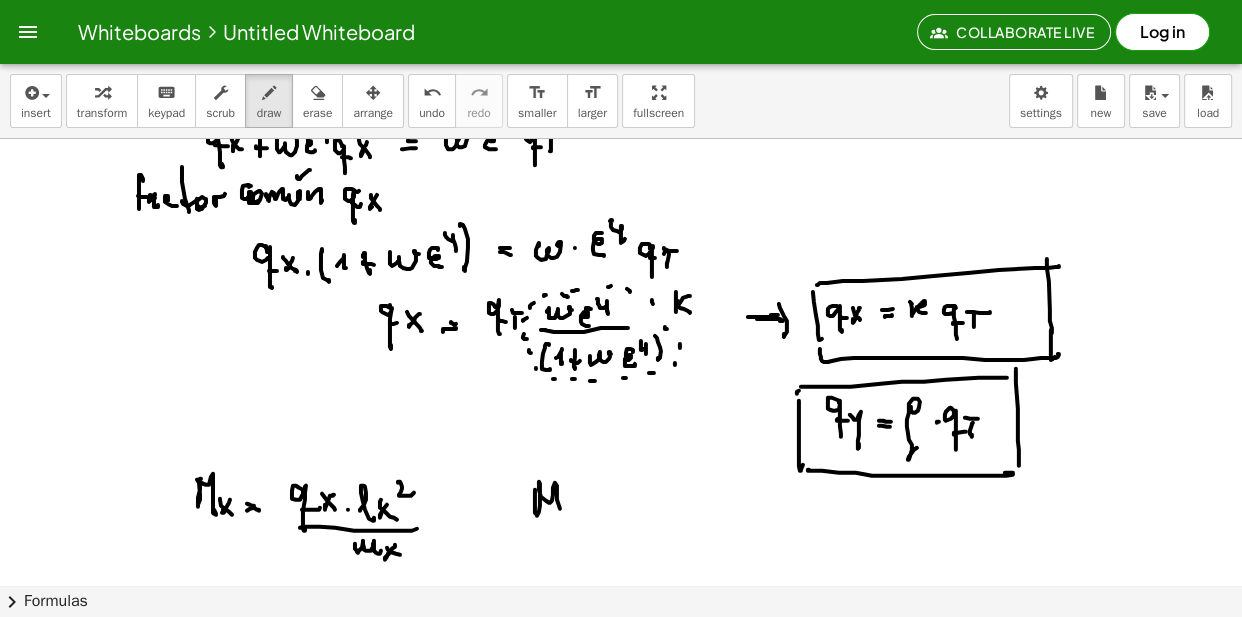 click at bounding box center [621, 195] 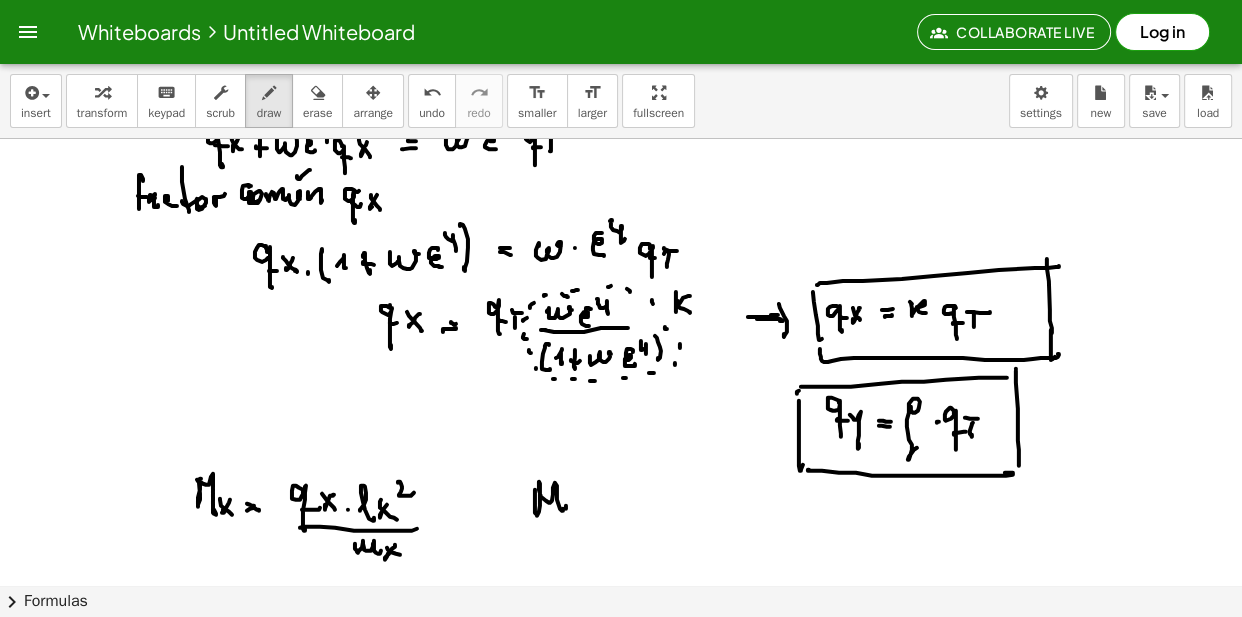 click at bounding box center (621, 195) 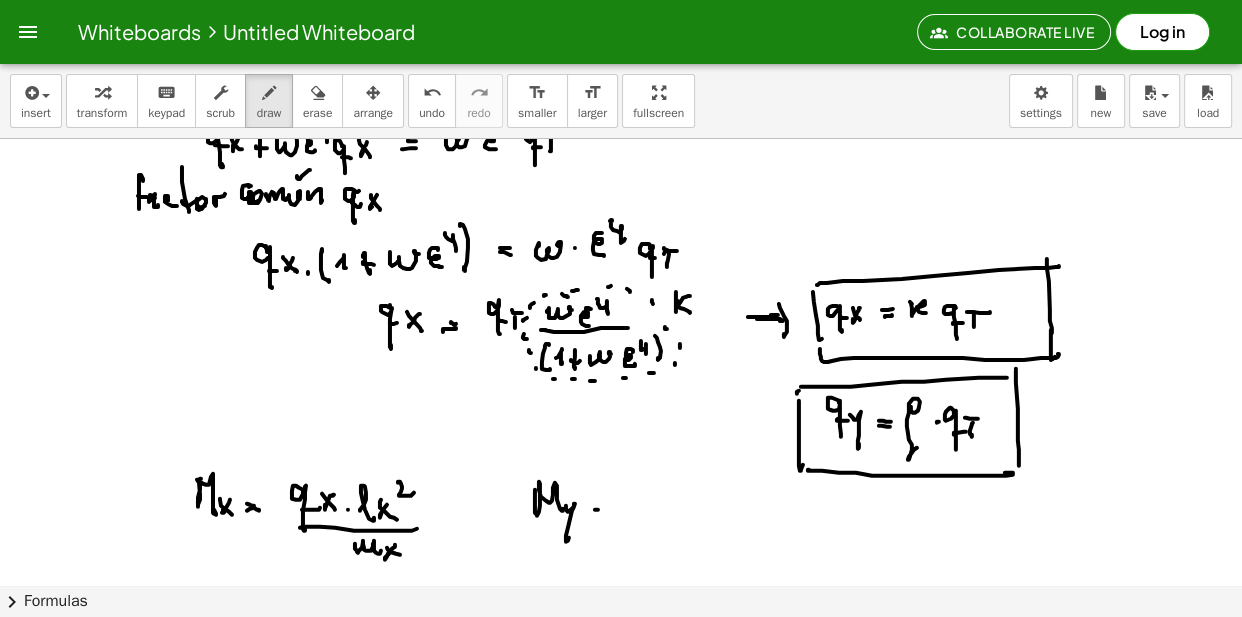 click at bounding box center [621, 195] 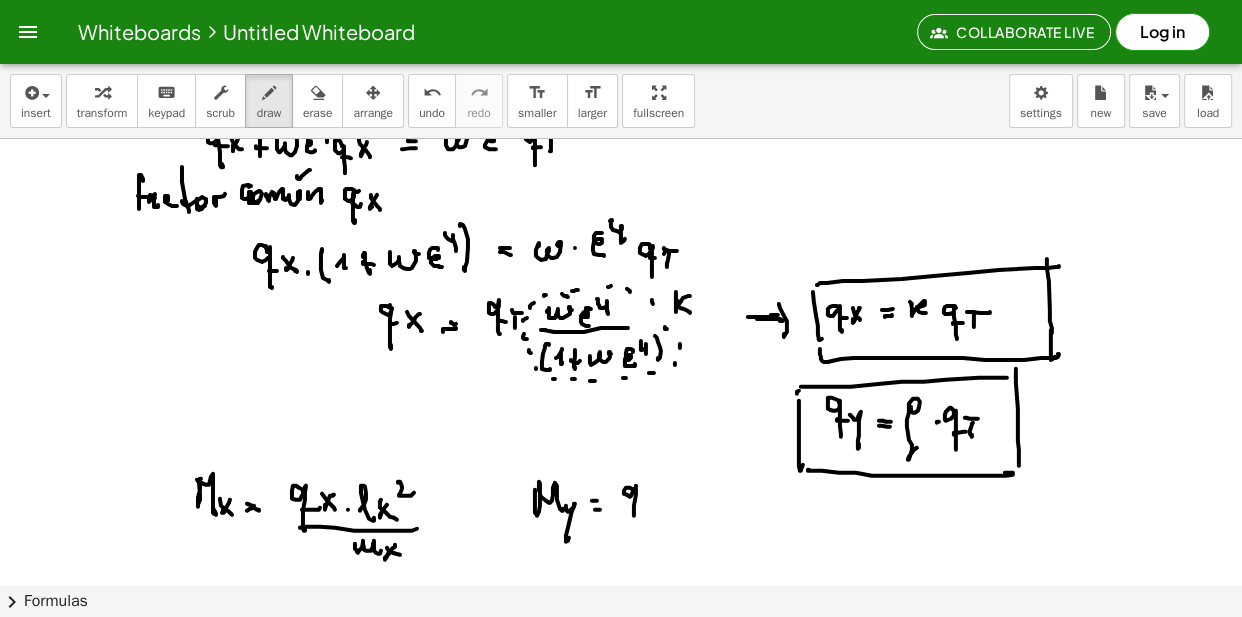 click at bounding box center [621, 195] 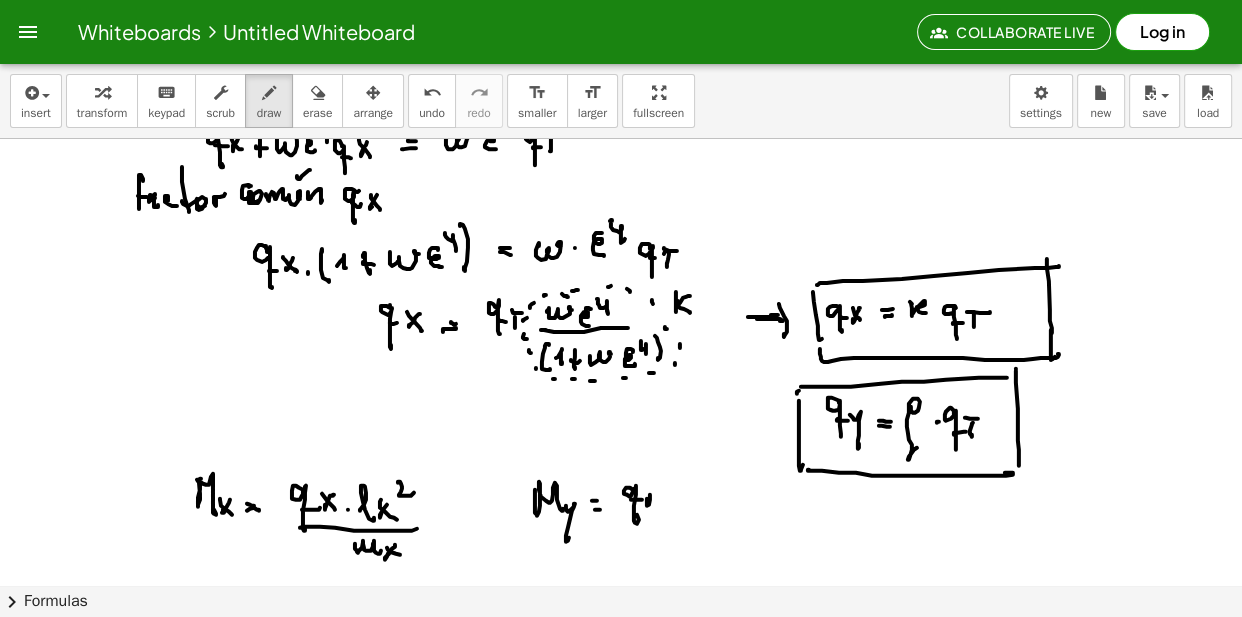 click at bounding box center [621, 195] 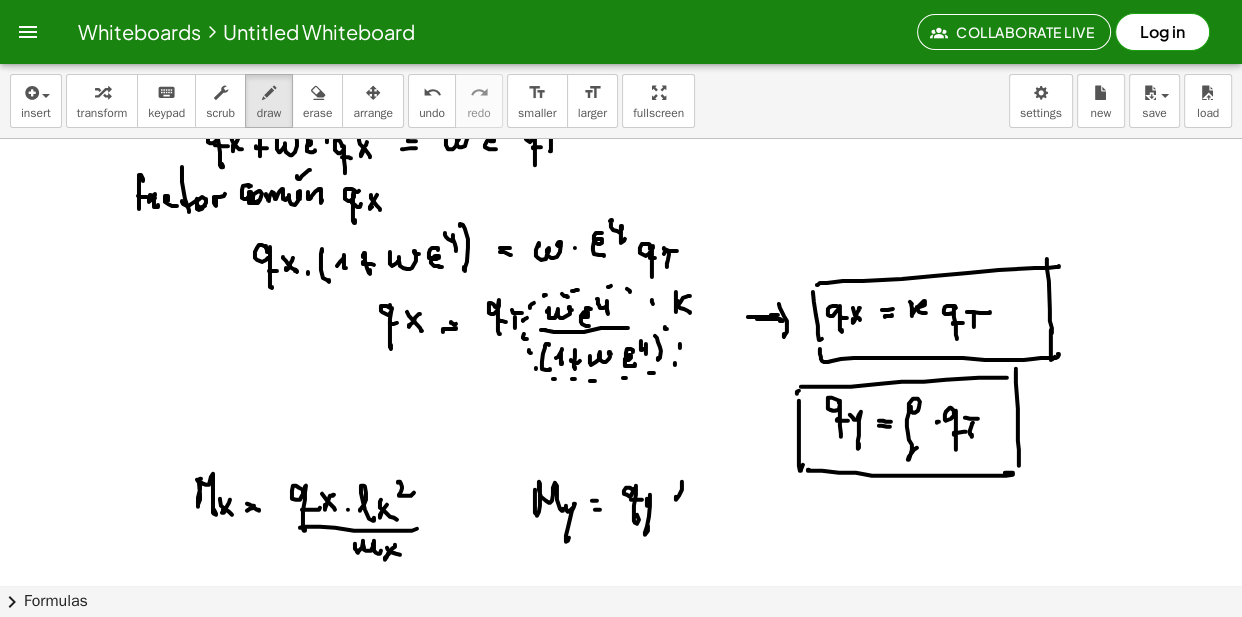 click at bounding box center [621, 195] 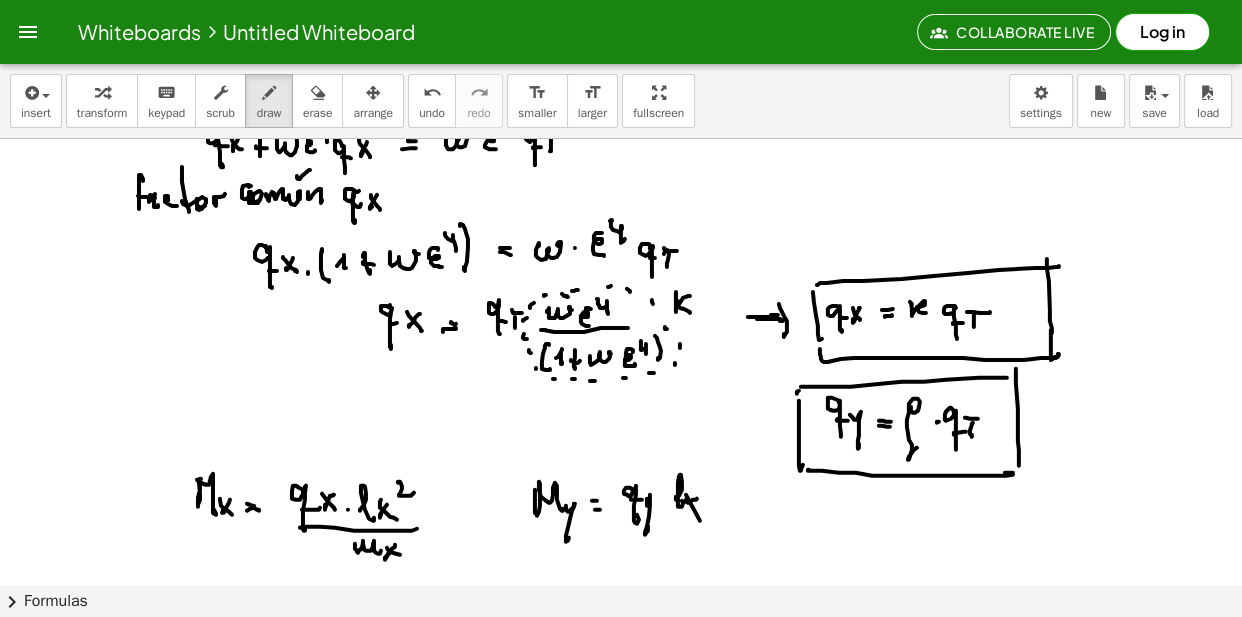 click at bounding box center (621, 195) 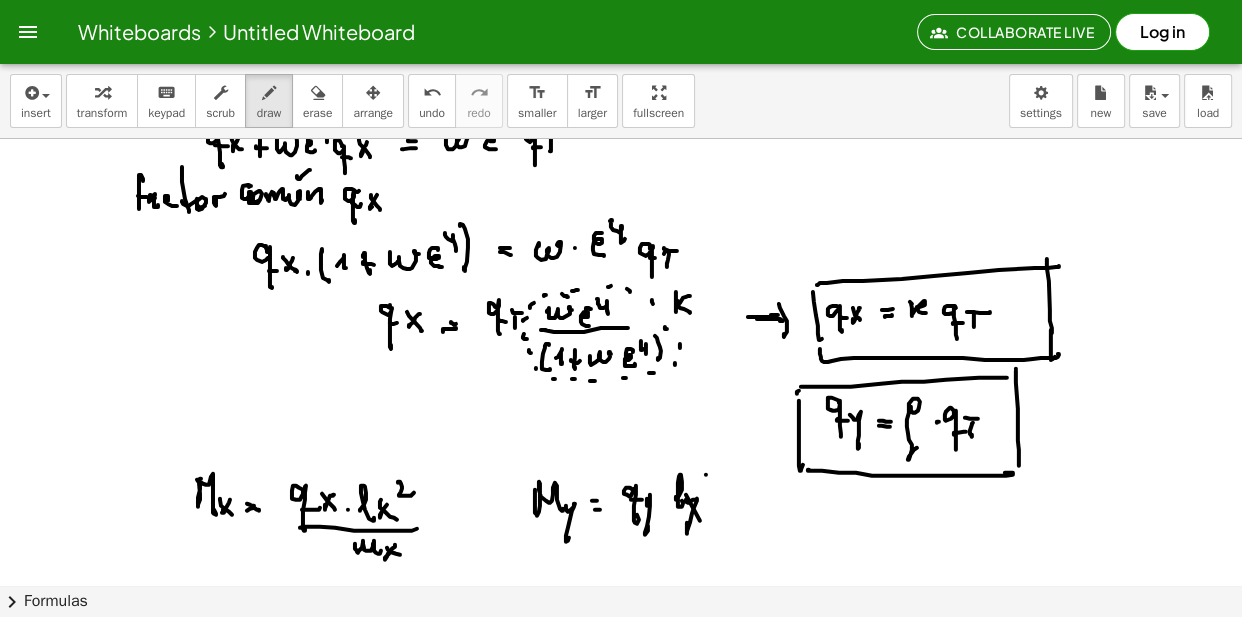 click at bounding box center [621, 195] 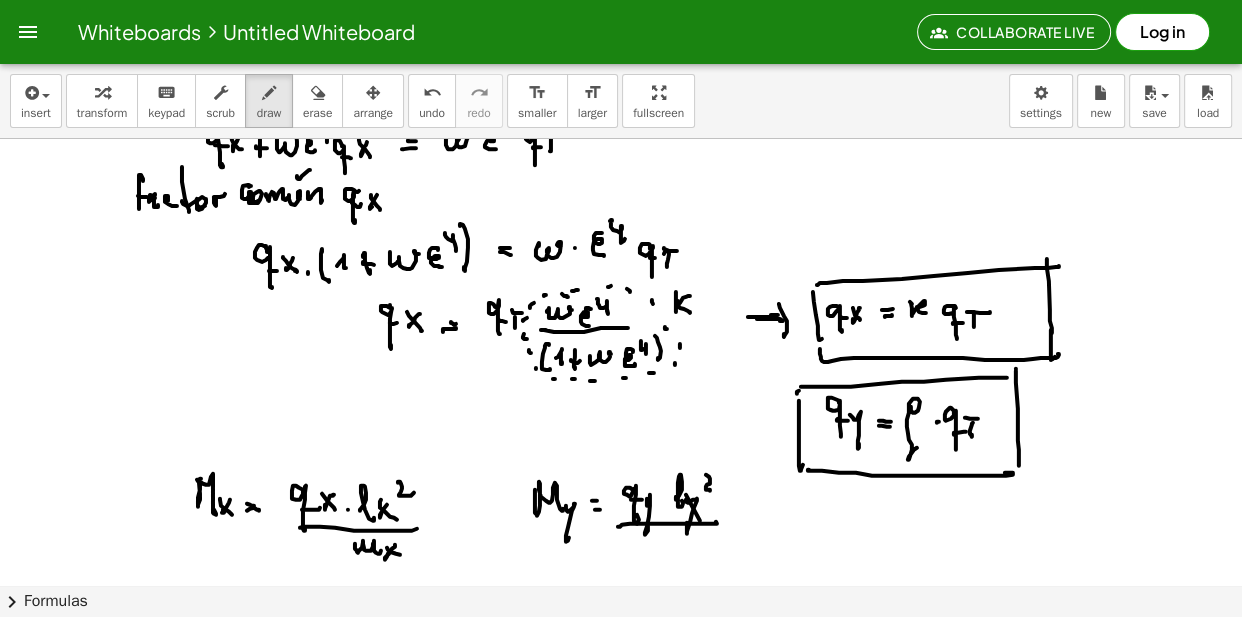 click at bounding box center [621, 195] 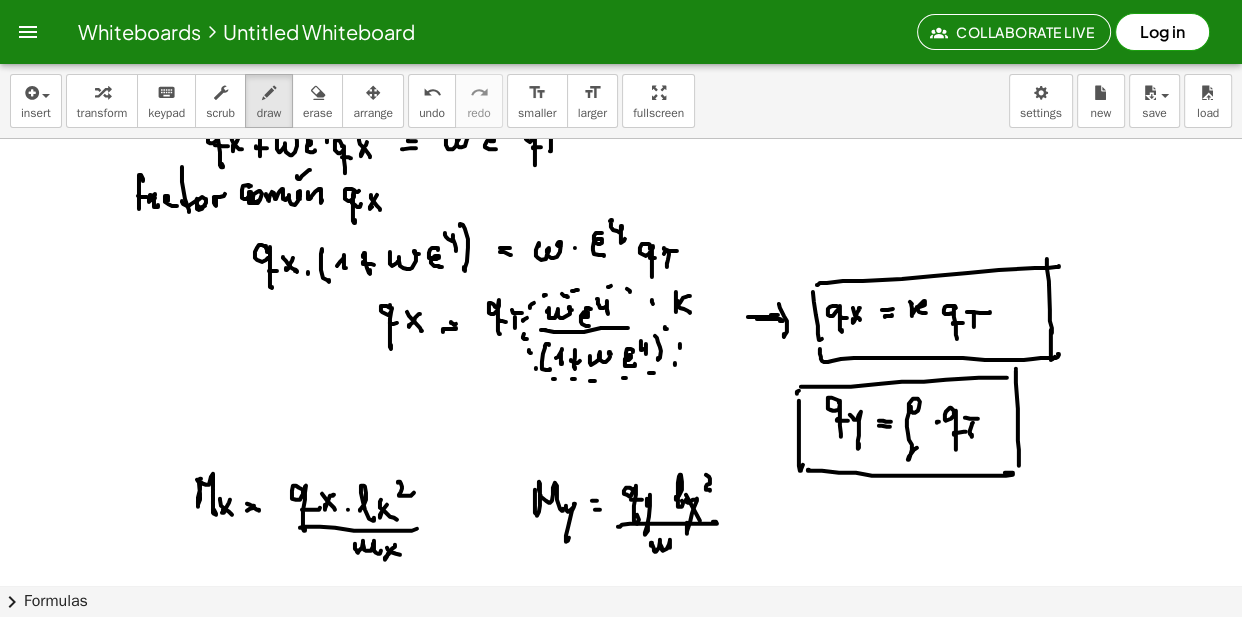 click at bounding box center [621, 195] 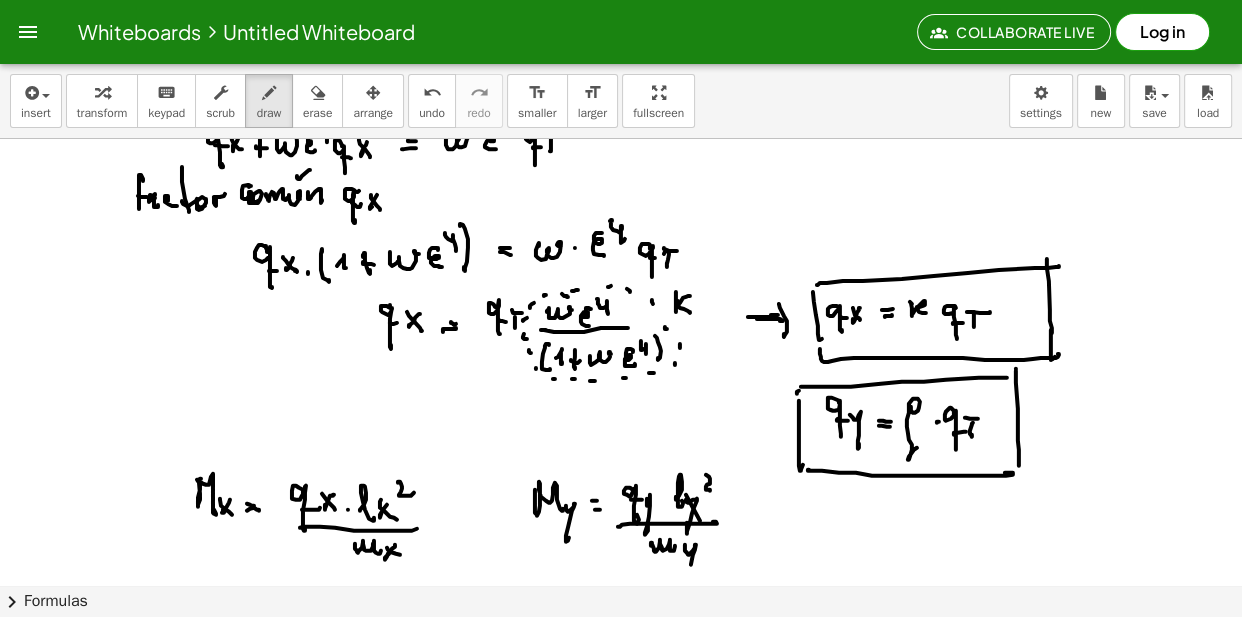 click at bounding box center [621, 195] 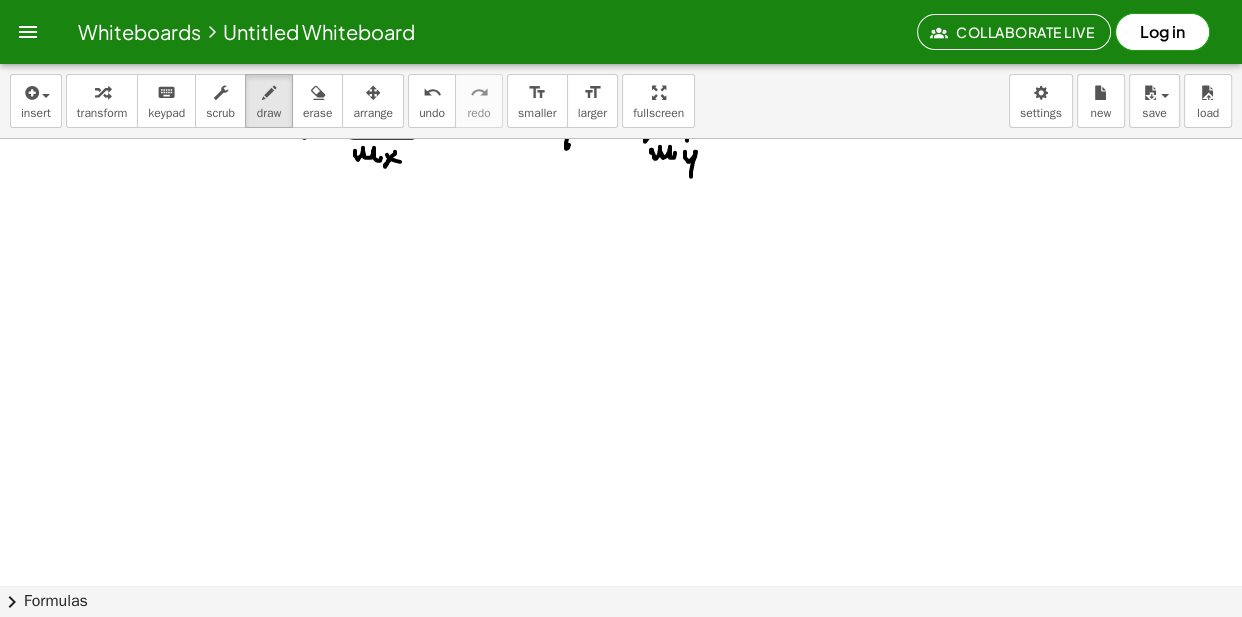 scroll, scrollTop: 756, scrollLeft: 0, axis: vertical 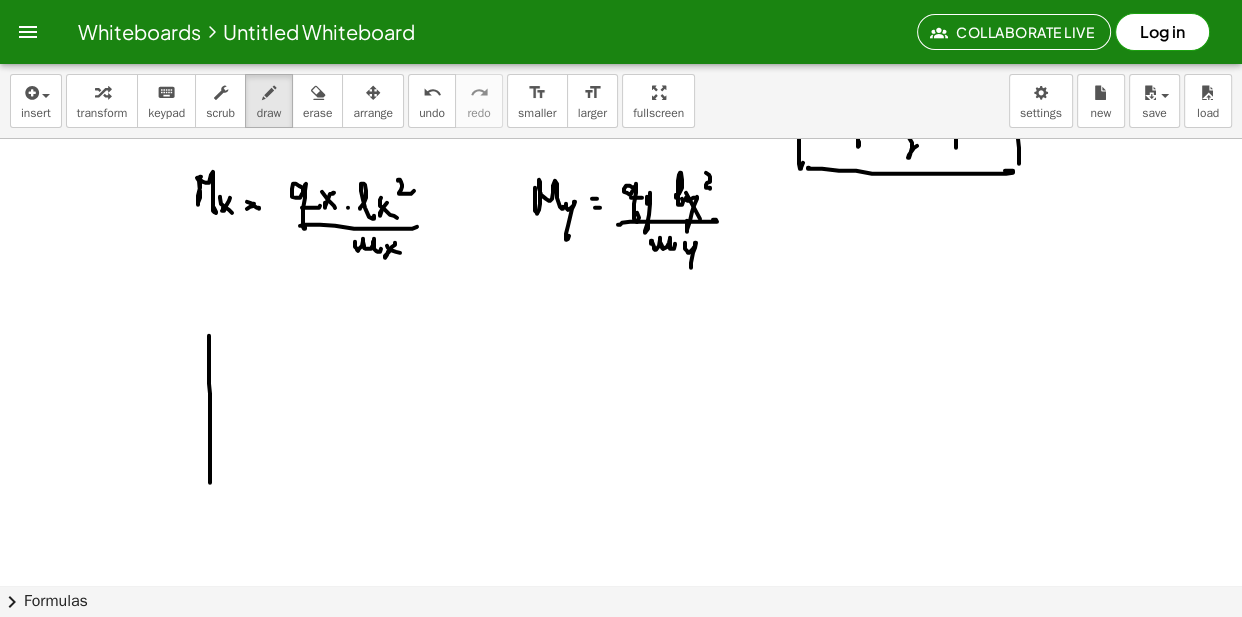 drag, startPoint x: 209, startPoint y: 340, endPoint x: 211, endPoint y: 431, distance: 91.02197 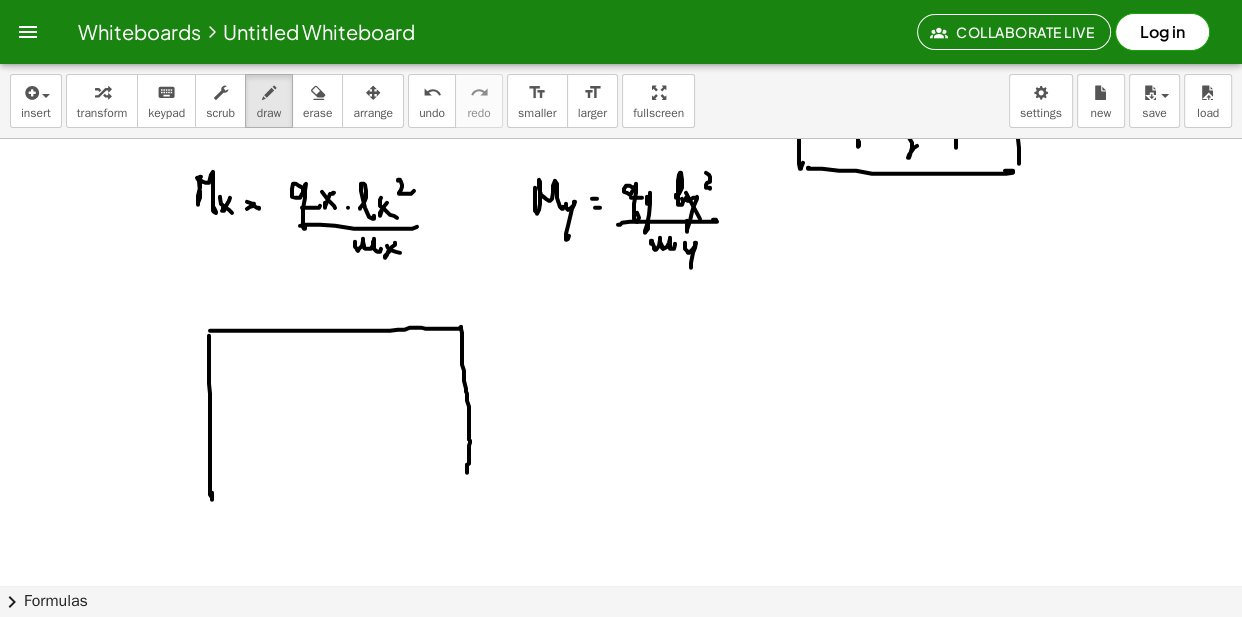 drag, startPoint x: 211, startPoint y: 330, endPoint x: 466, endPoint y: 459, distance: 285.77264 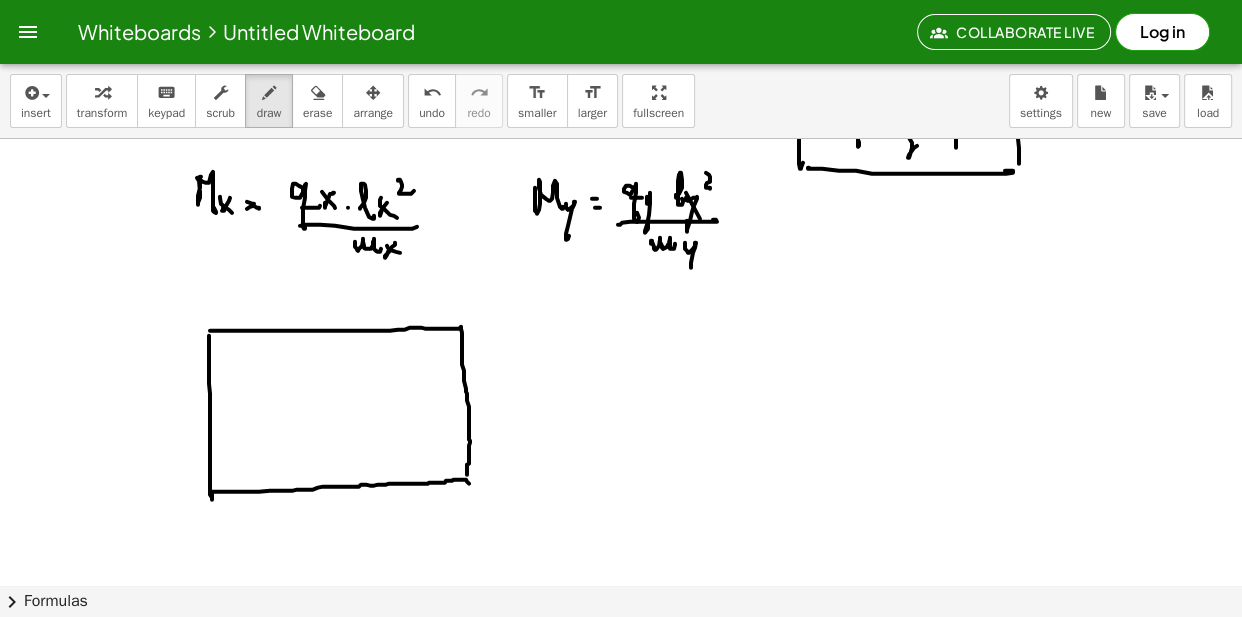 drag, startPoint x: 211, startPoint y: 491, endPoint x: 471, endPoint y: 478, distance: 260.3248 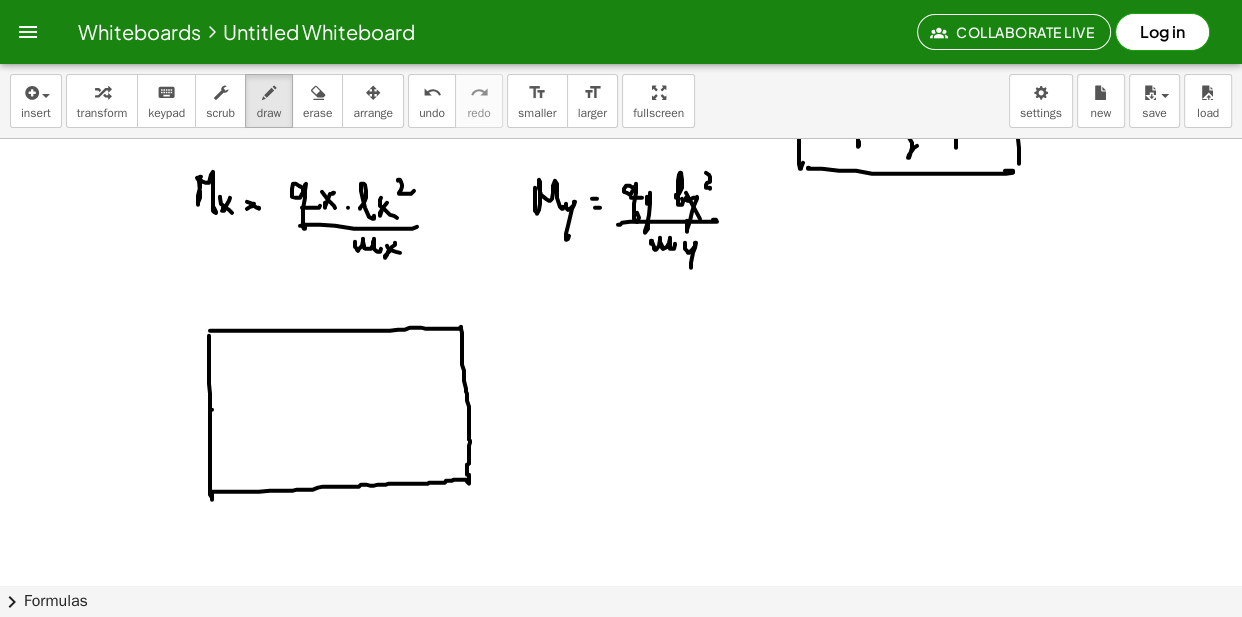 drag, startPoint x: 210, startPoint y: 409, endPoint x: 221, endPoint y: 409, distance: 11 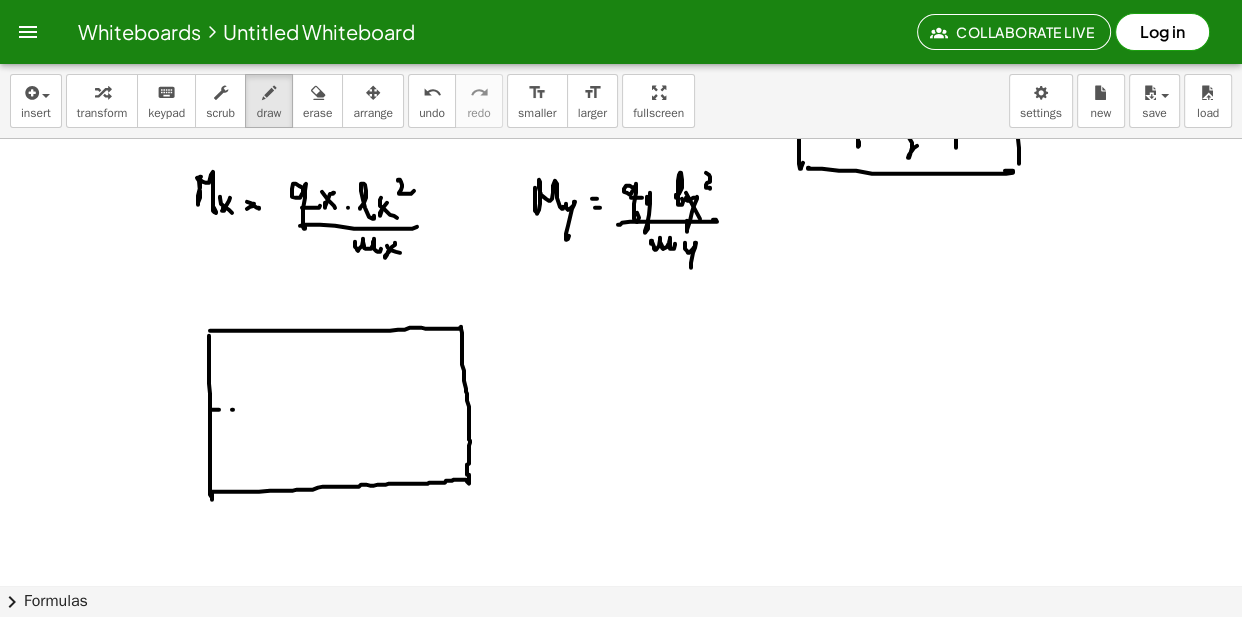 drag, startPoint x: 233, startPoint y: 409, endPoint x: 266, endPoint y: 410, distance: 33.01515 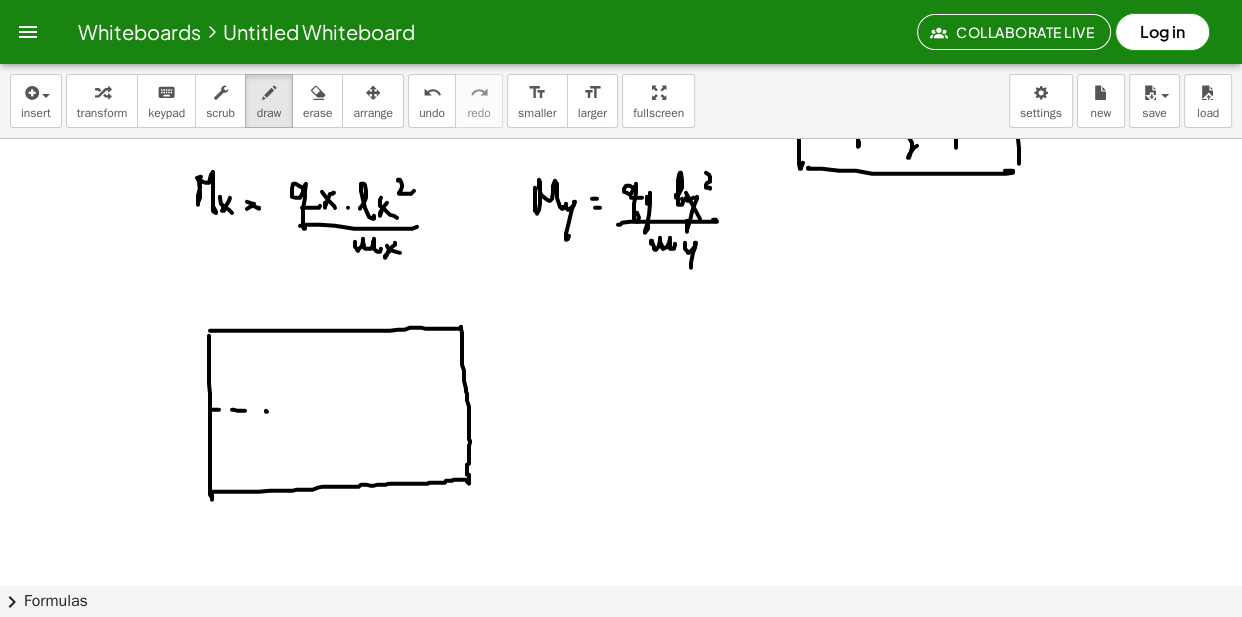 click at bounding box center [621, 53] 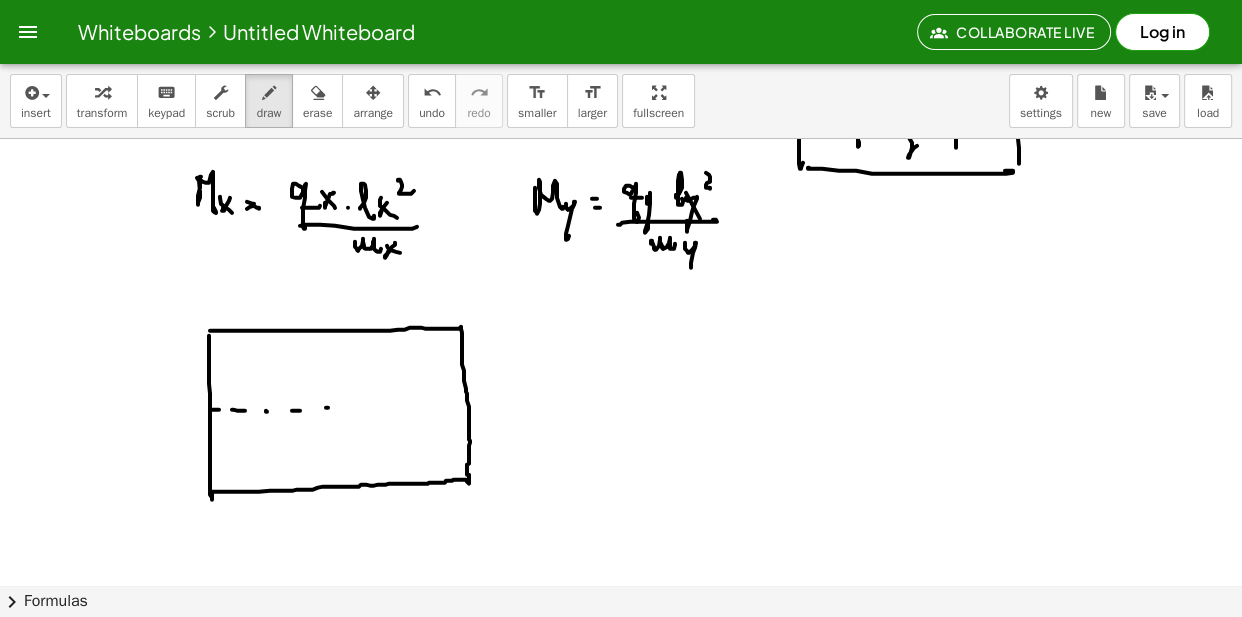 drag, startPoint x: 328, startPoint y: 407, endPoint x: 347, endPoint y: 404, distance: 19.235384 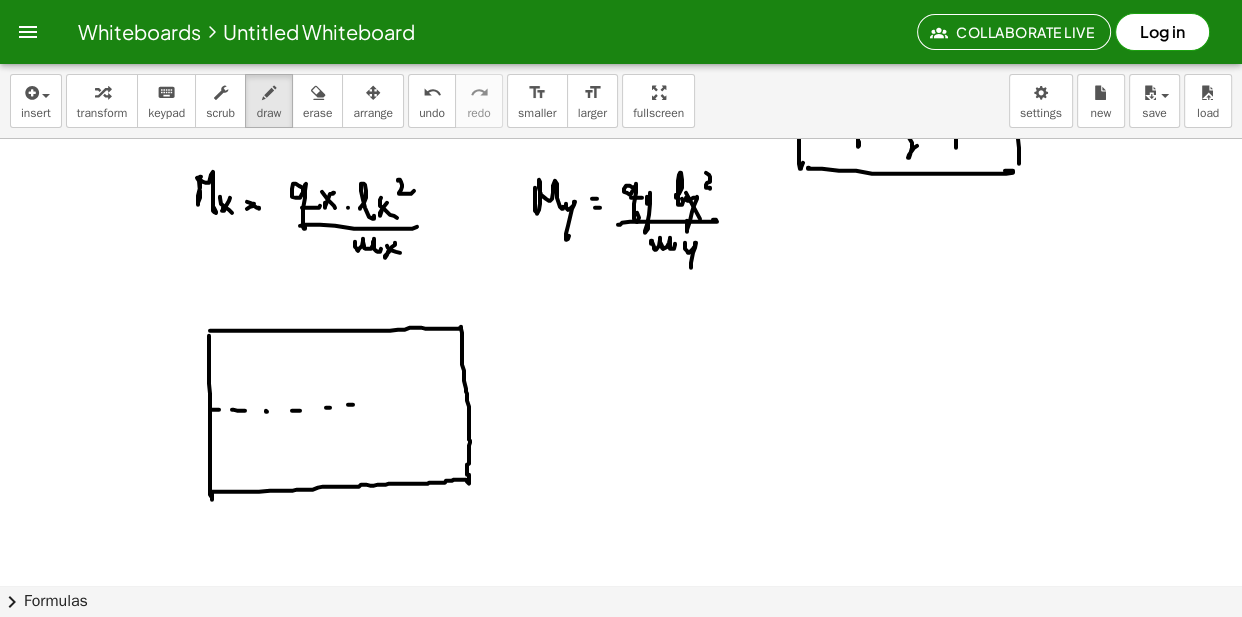 click at bounding box center (621, 53) 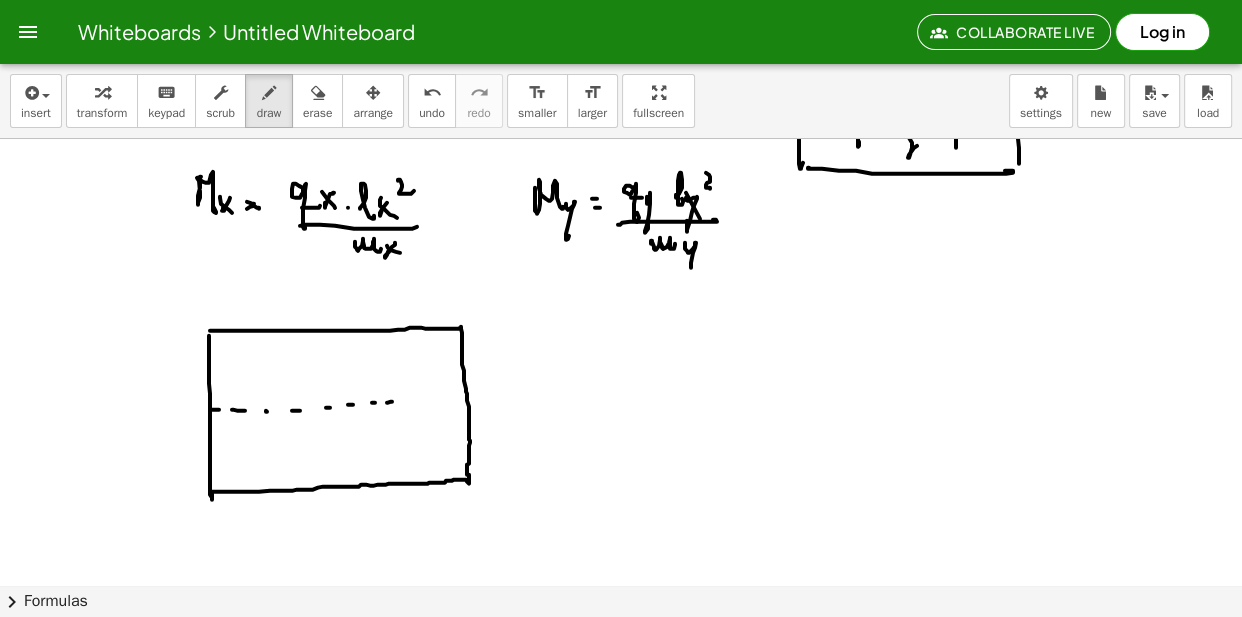 click at bounding box center (621, 53) 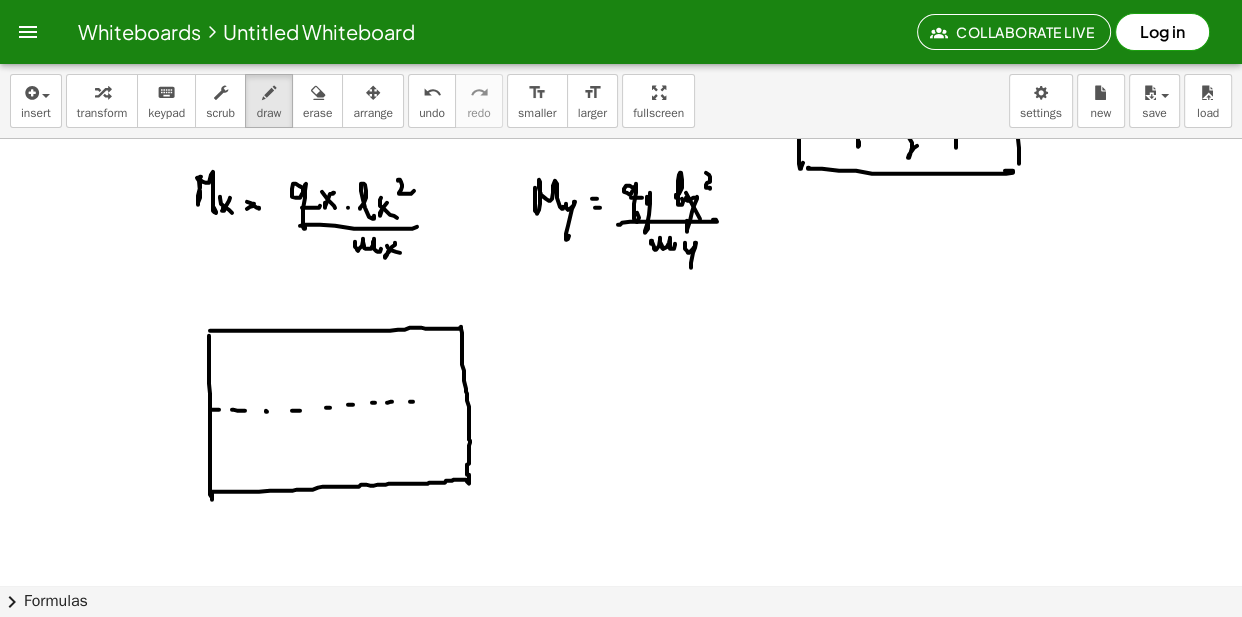 click at bounding box center (621, 53) 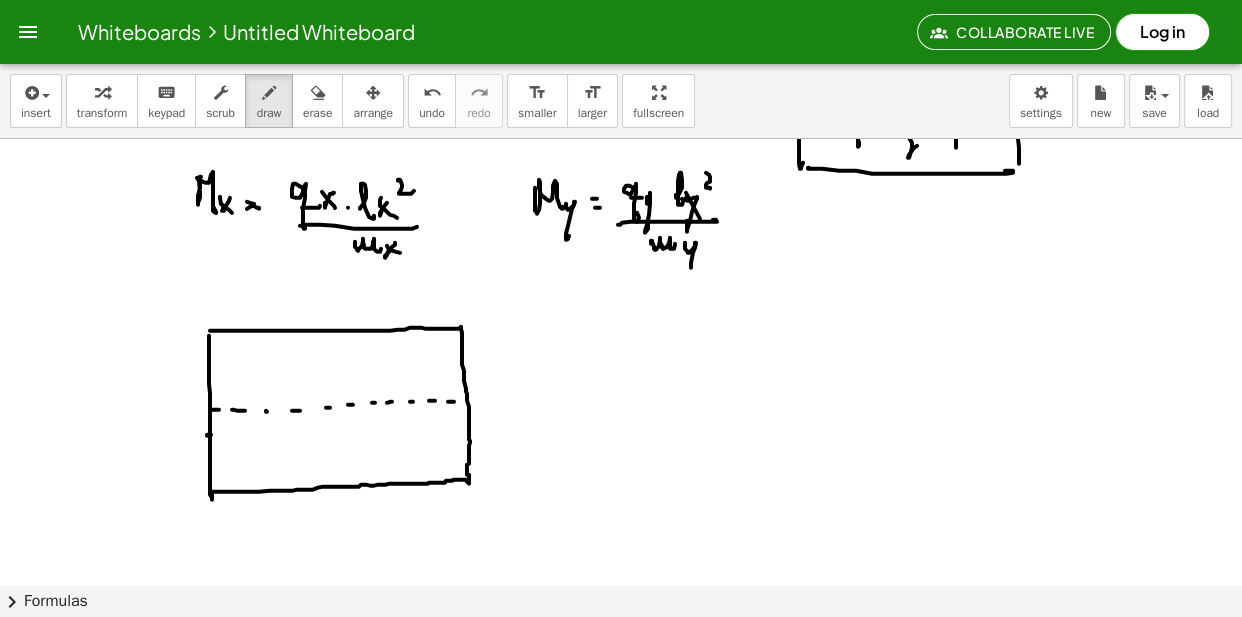 drag, startPoint x: 211, startPoint y: 434, endPoint x: 229, endPoint y: 430, distance: 18.439089 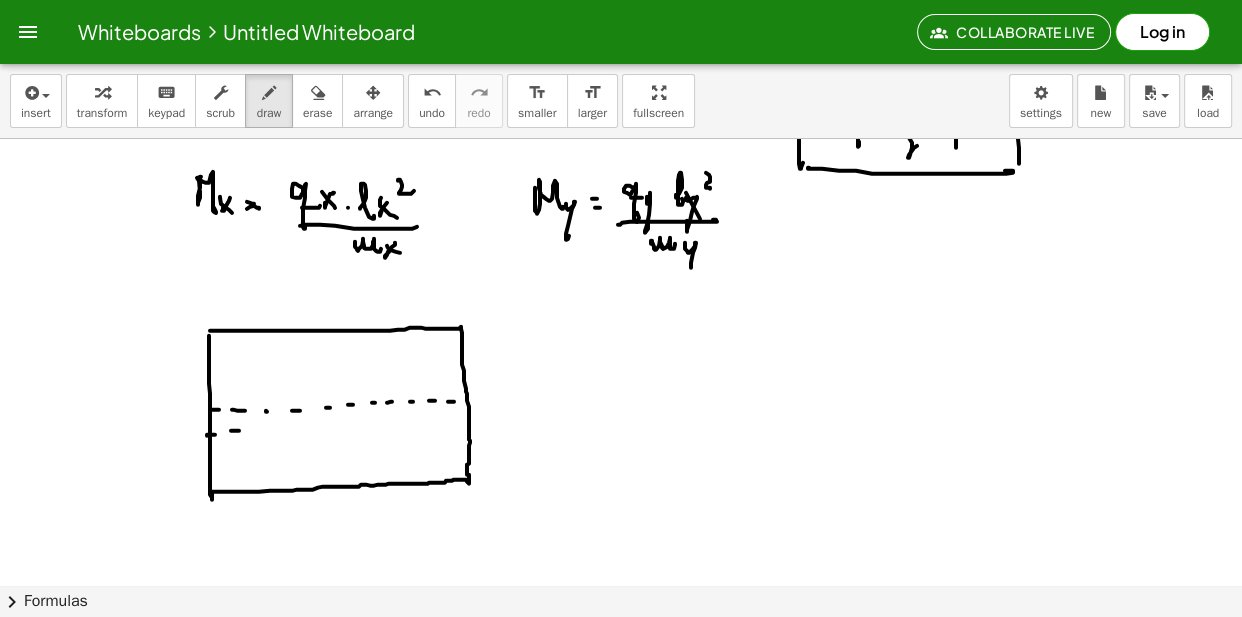 click at bounding box center [621, 53] 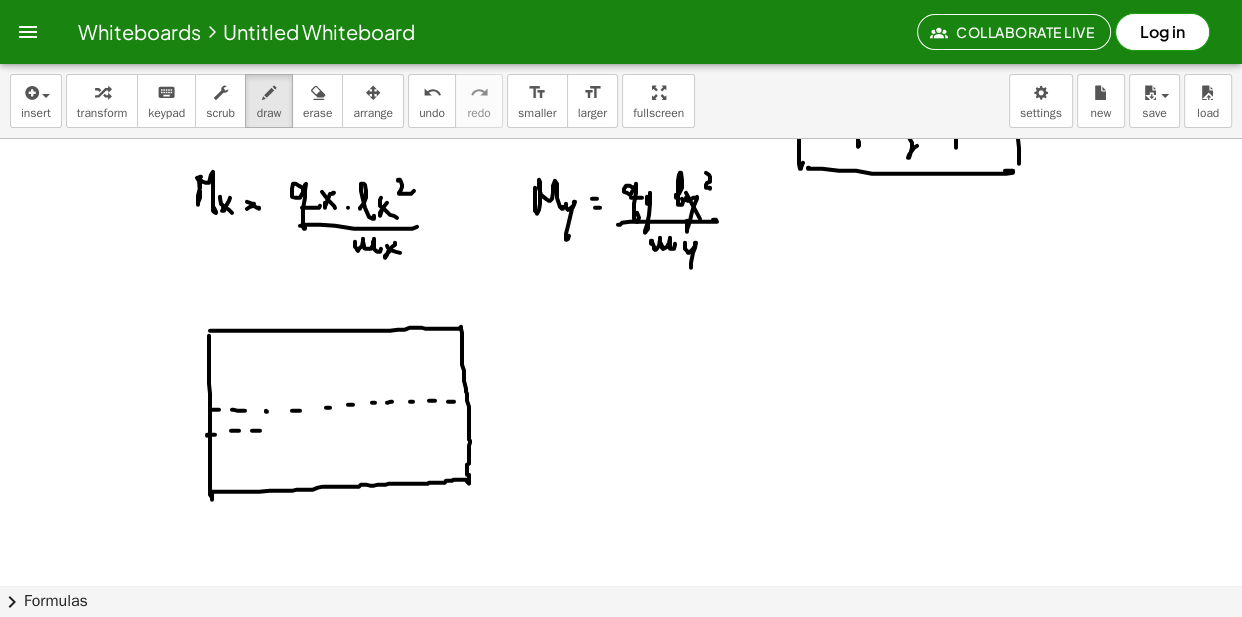 click at bounding box center [621, 53] 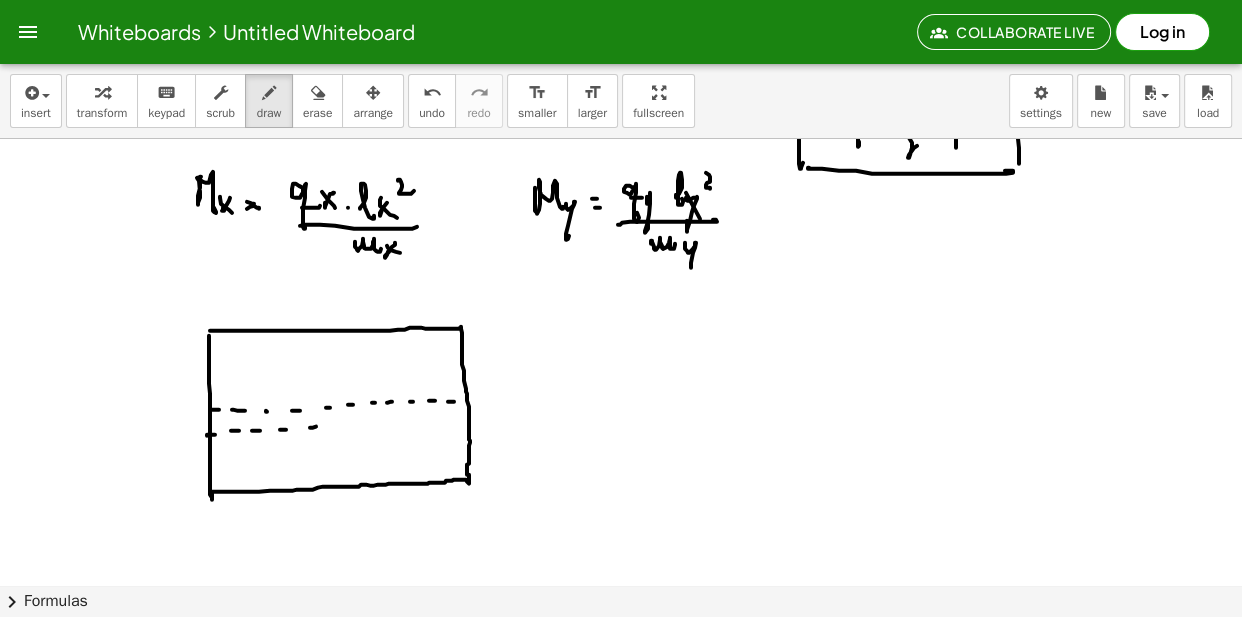 click at bounding box center [621, 53] 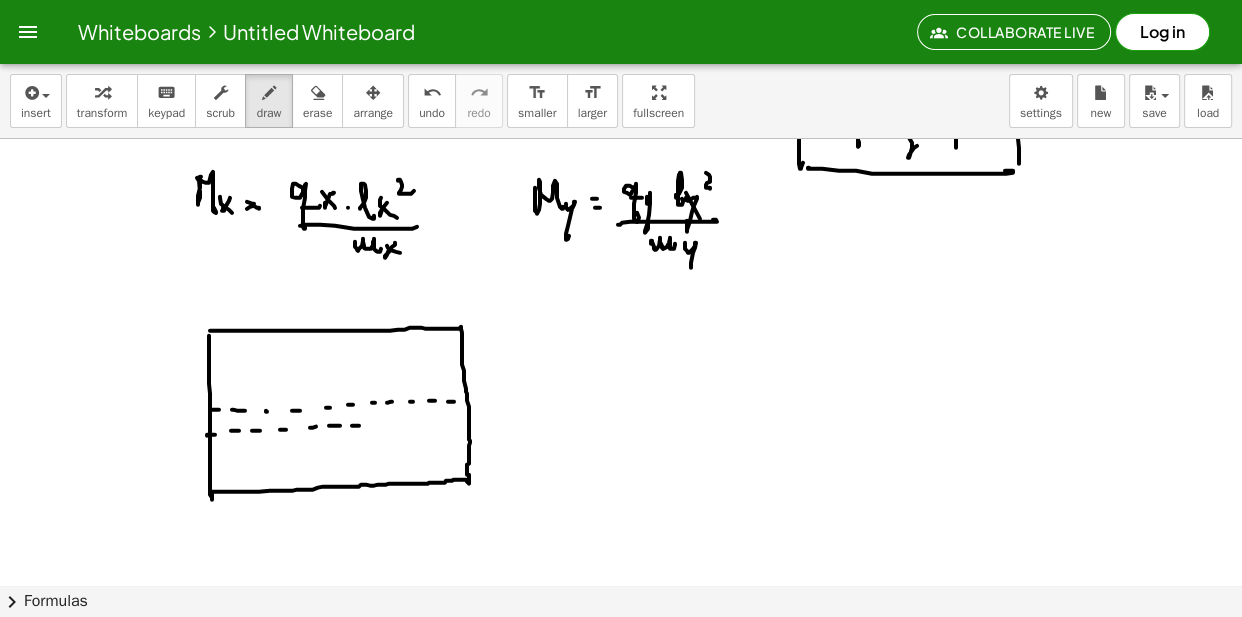 drag, startPoint x: 359, startPoint y: 425, endPoint x: 375, endPoint y: 422, distance: 16.27882 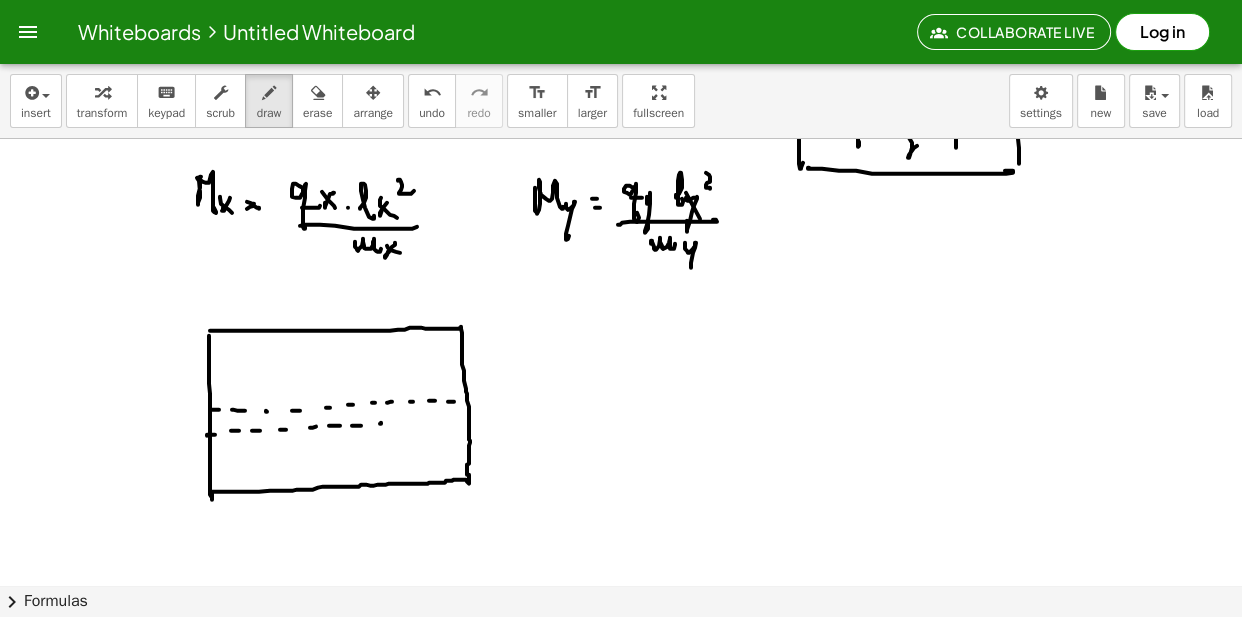 click at bounding box center (621, 53) 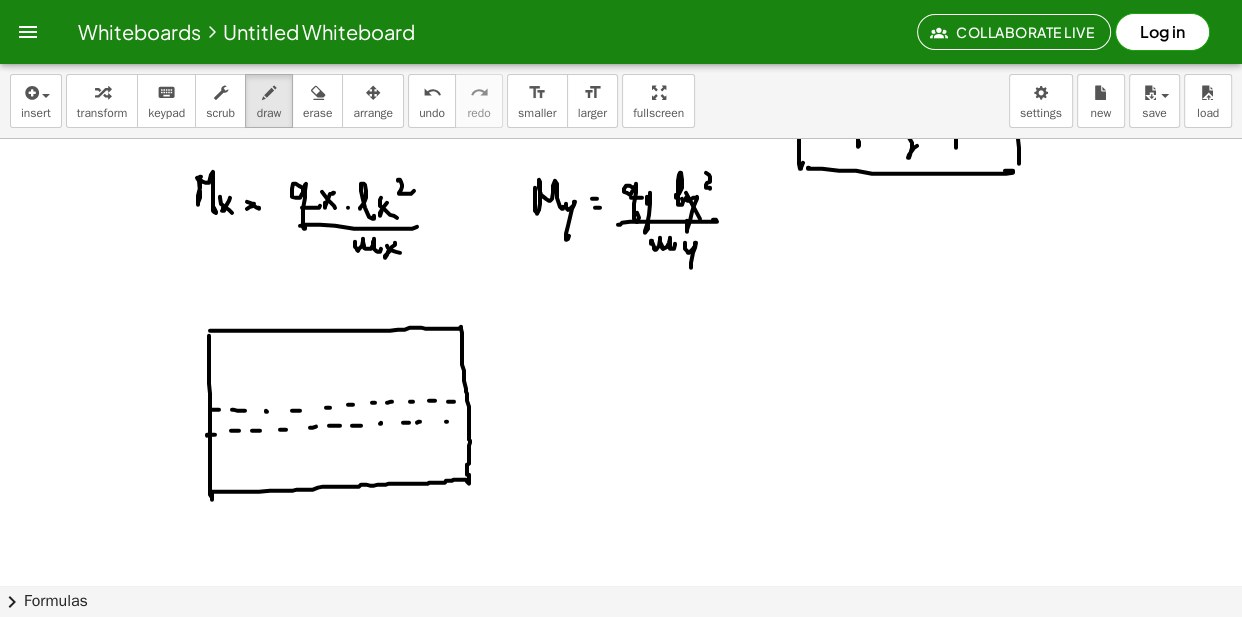 drag, startPoint x: 446, startPoint y: 421, endPoint x: 467, endPoint y: 420, distance: 21.023796 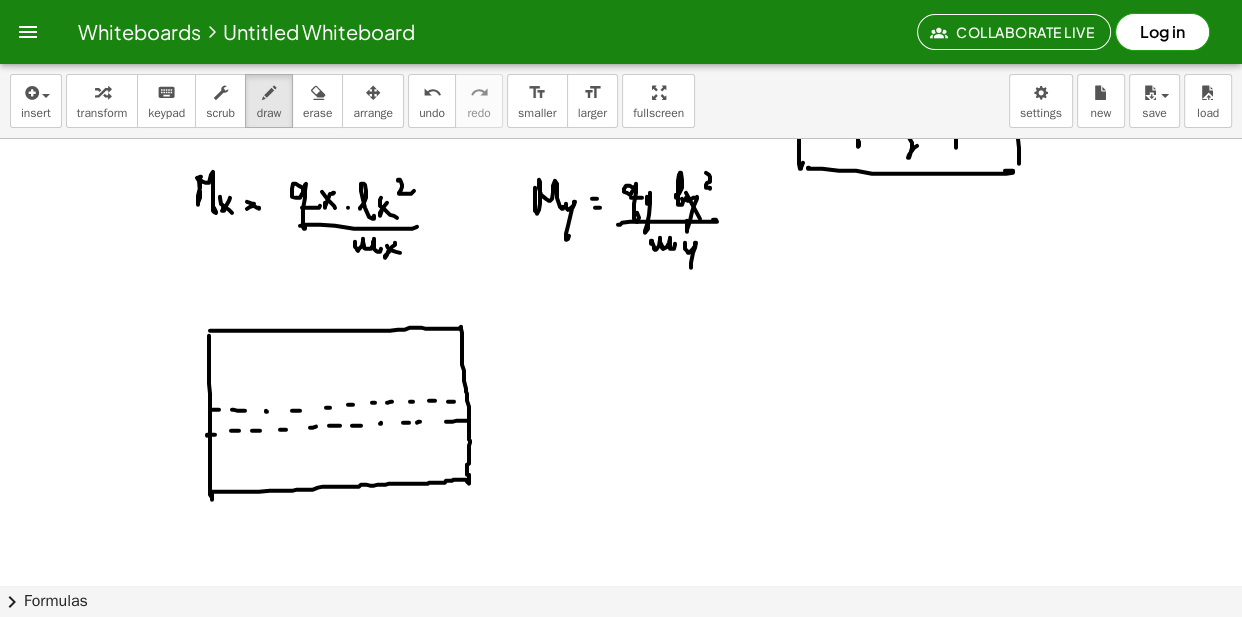 click at bounding box center (621, 53) 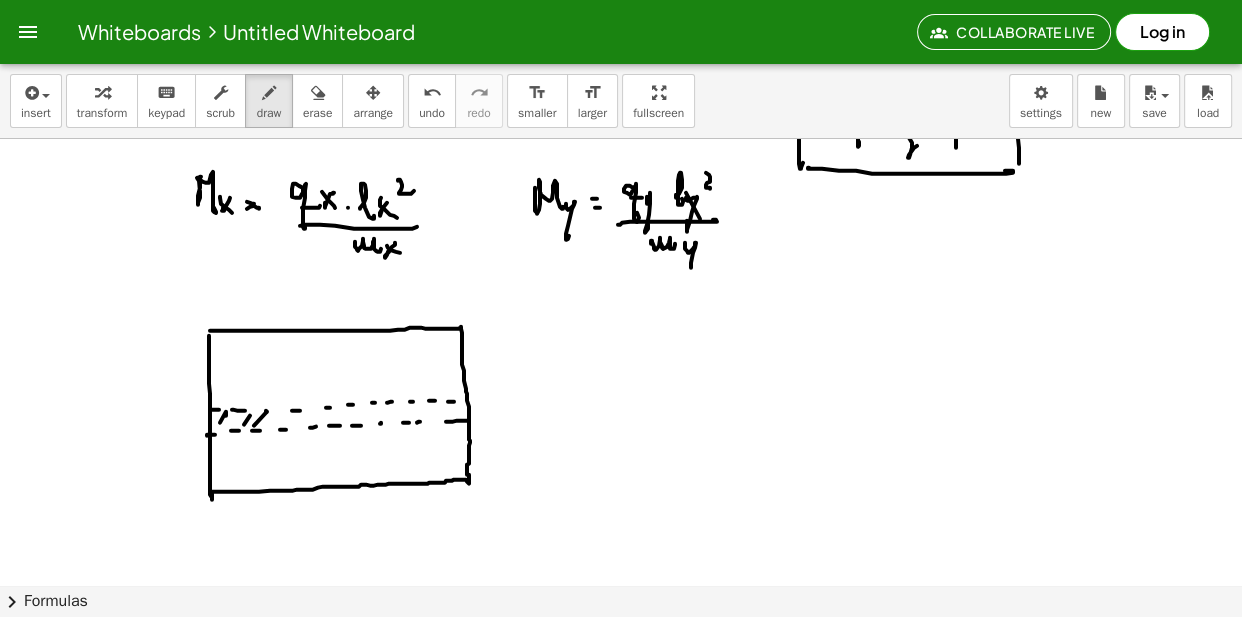 click at bounding box center (621, 53) 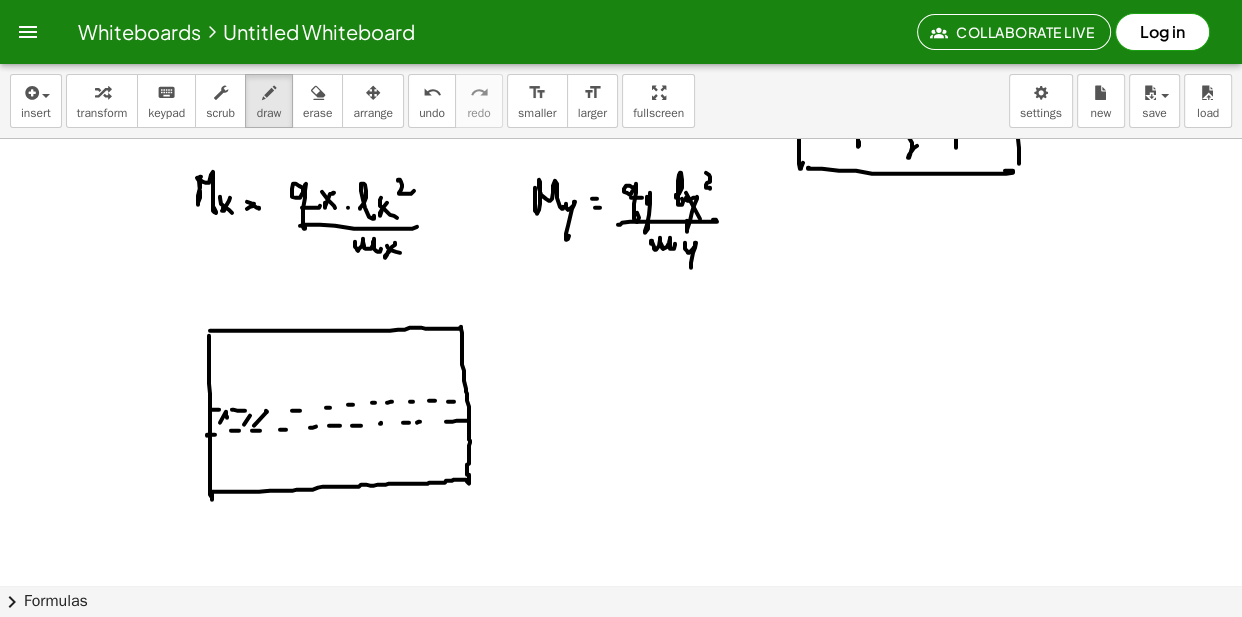 drag, startPoint x: 227, startPoint y: 416, endPoint x: 245, endPoint y: 414, distance: 18.110771 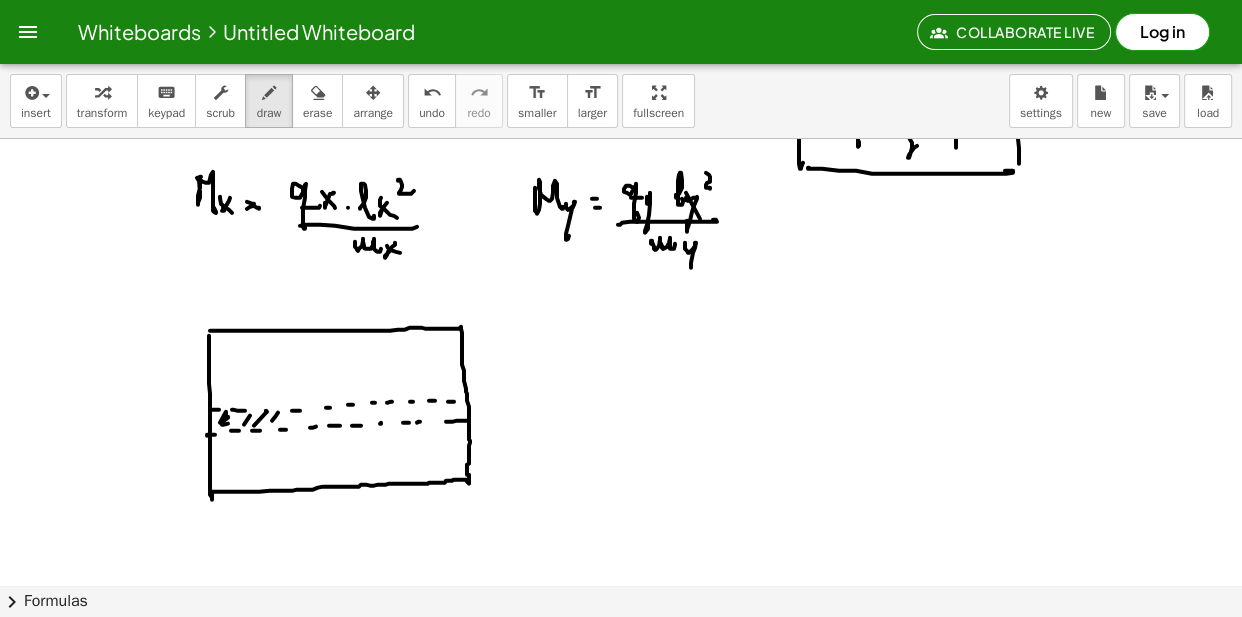 drag, startPoint x: 276, startPoint y: 415, endPoint x: 300, endPoint y: 406, distance: 25.632011 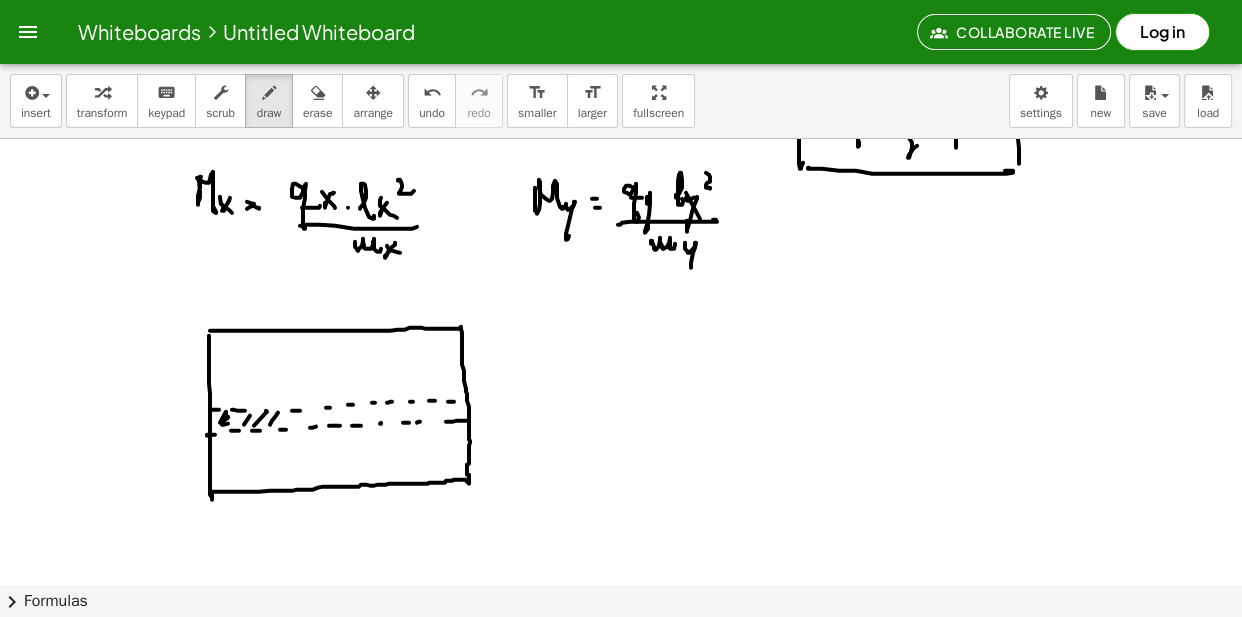 click at bounding box center [621, 53] 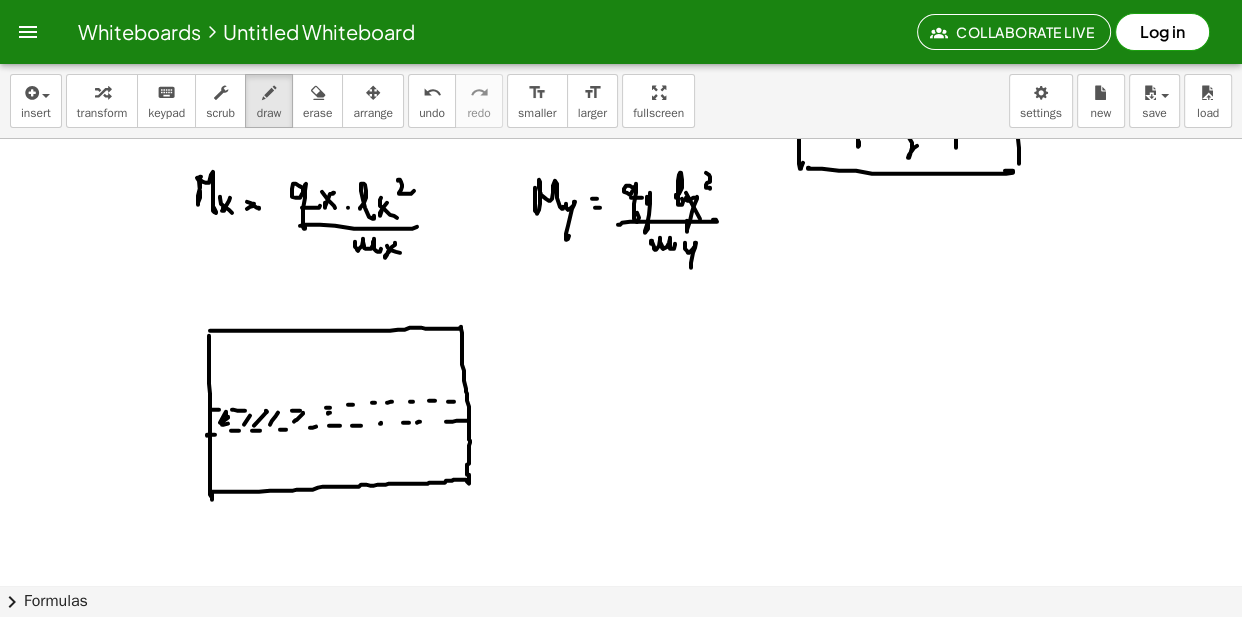 drag, startPoint x: 328, startPoint y: 413, endPoint x: 342, endPoint y: 413, distance: 14 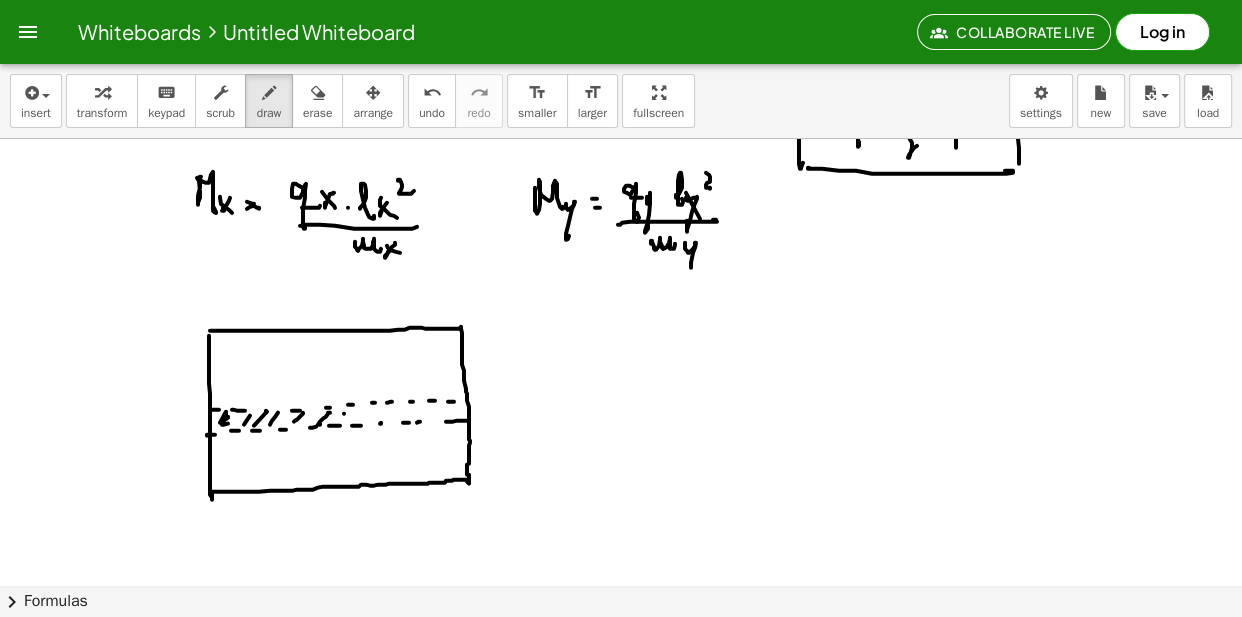 drag, startPoint x: 344, startPoint y: 413, endPoint x: 363, endPoint y: 404, distance: 21.023796 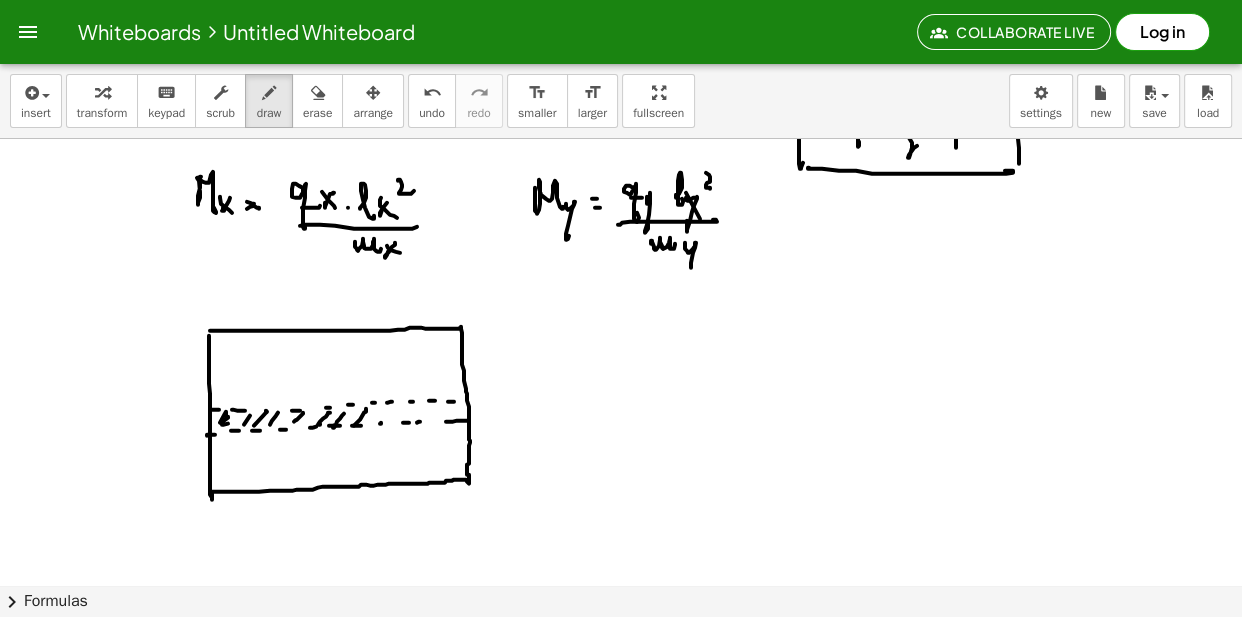 drag, startPoint x: 366, startPoint y: 408, endPoint x: 359, endPoint y: 423, distance: 16.552946 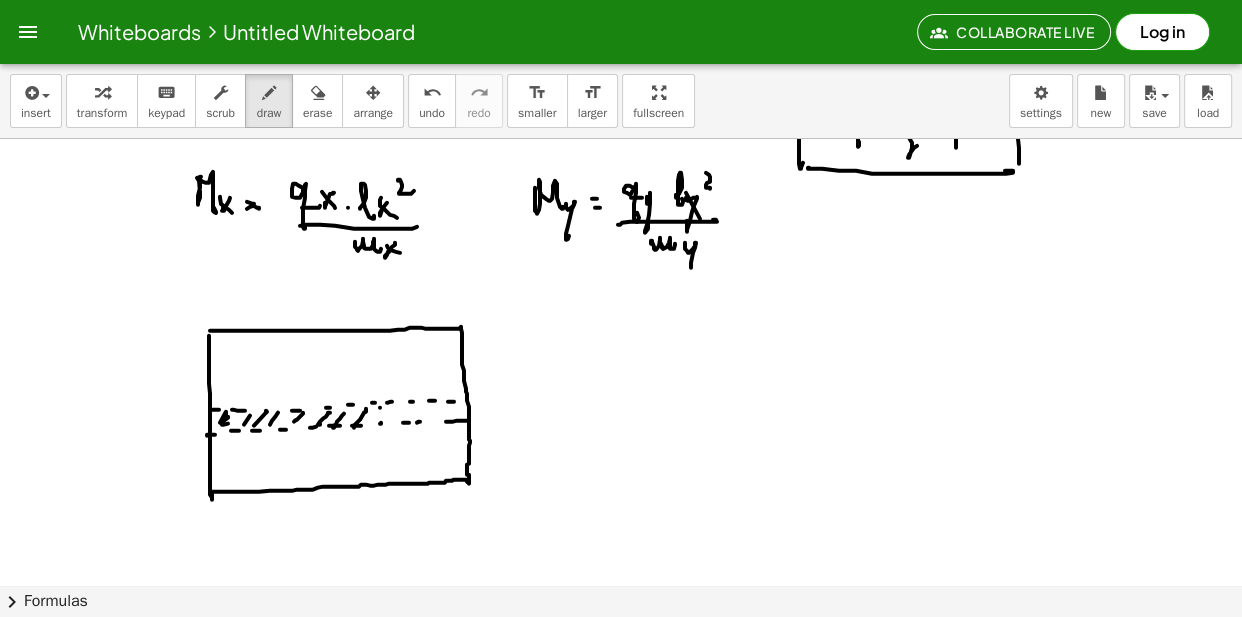 drag, startPoint x: 380, startPoint y: 407, endPoint x: 373, endPoint y: 420, distance: 14.764823 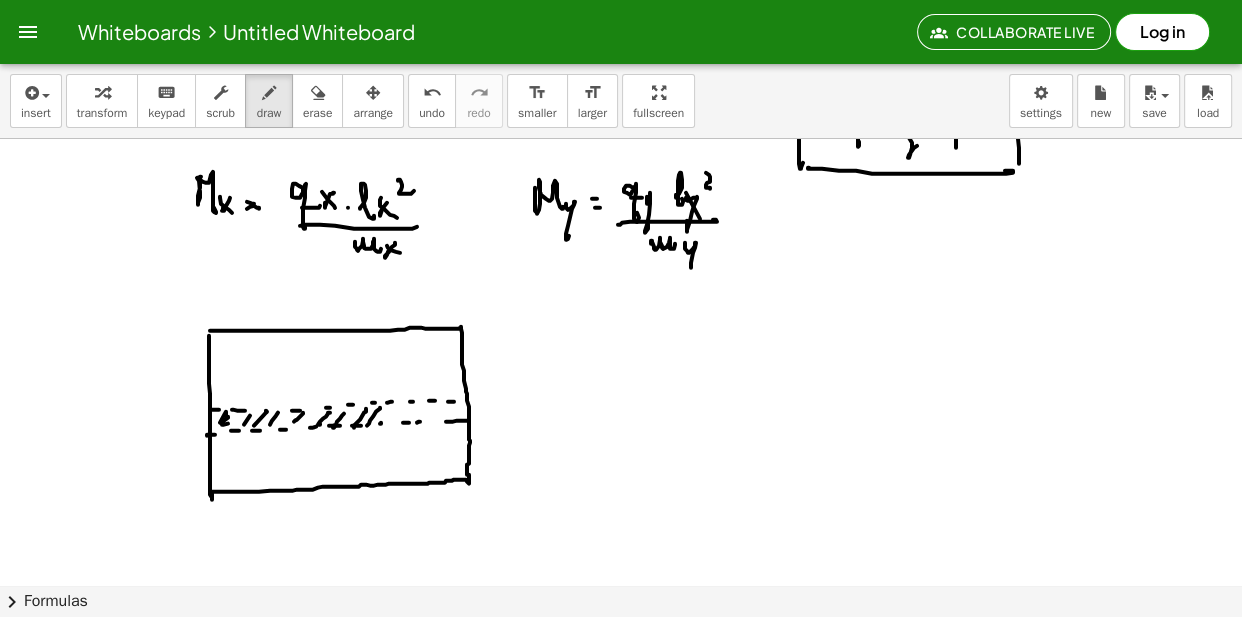 click at bounding box center [621, 53] 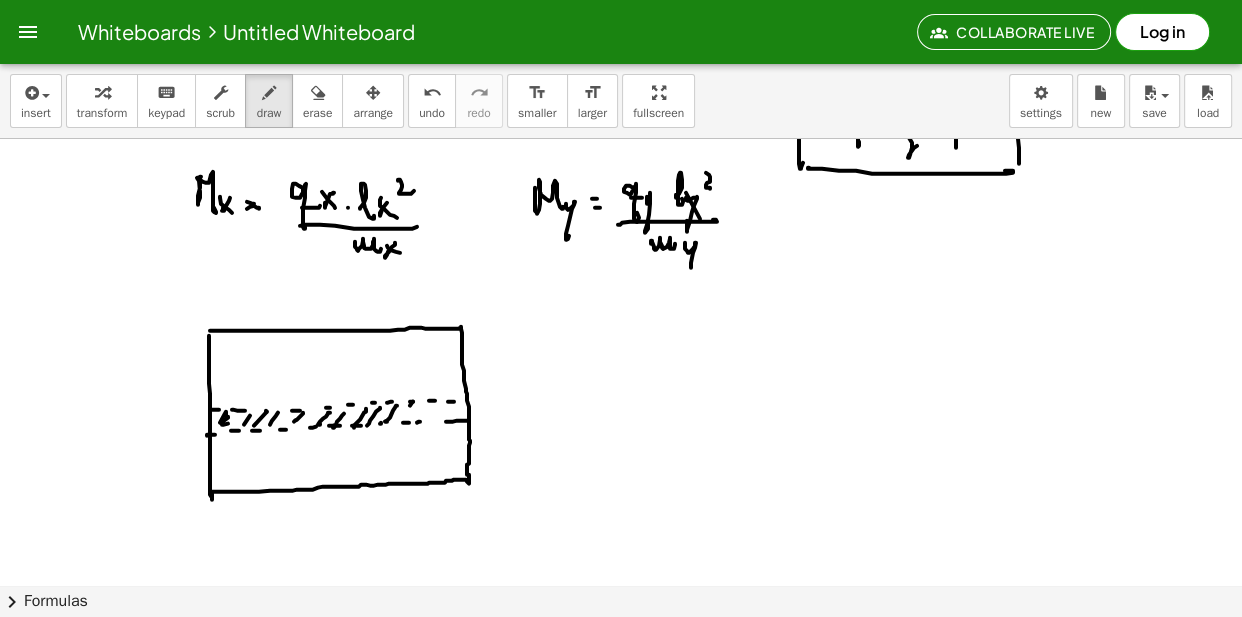 drag, startPoint x: 410, startPoint y: 405, endPoint x: 406, endPoint y: 420, distance: 15.524175 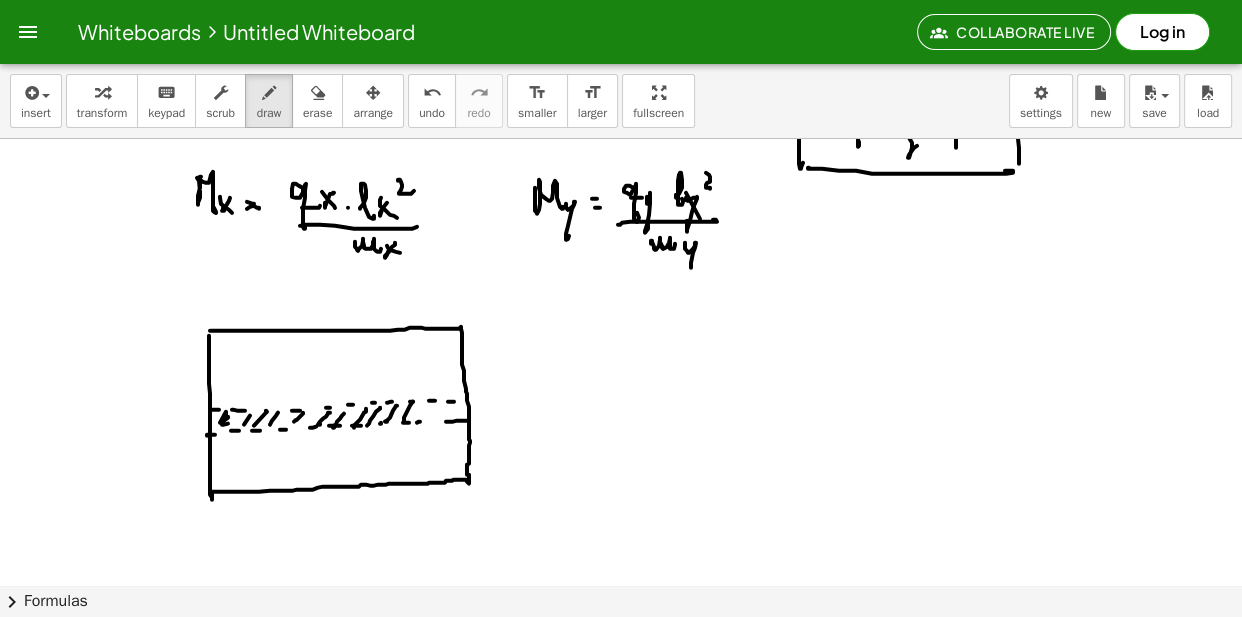 click at bounding box center (621, 53) 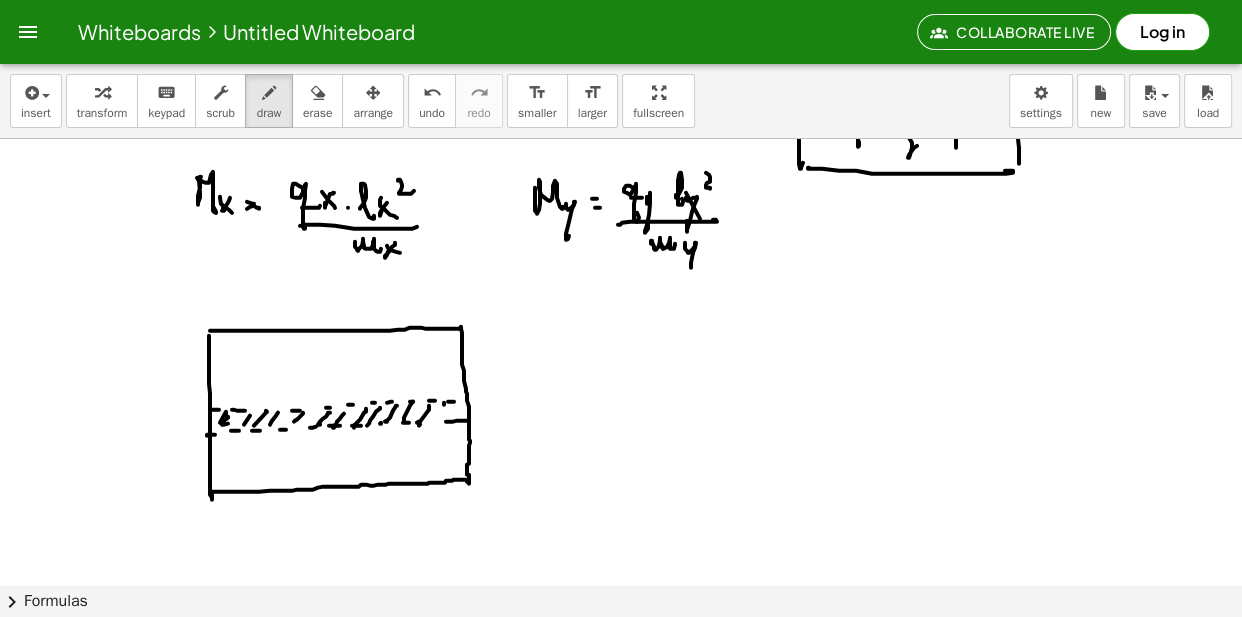 click at bounding box center (621, 53) 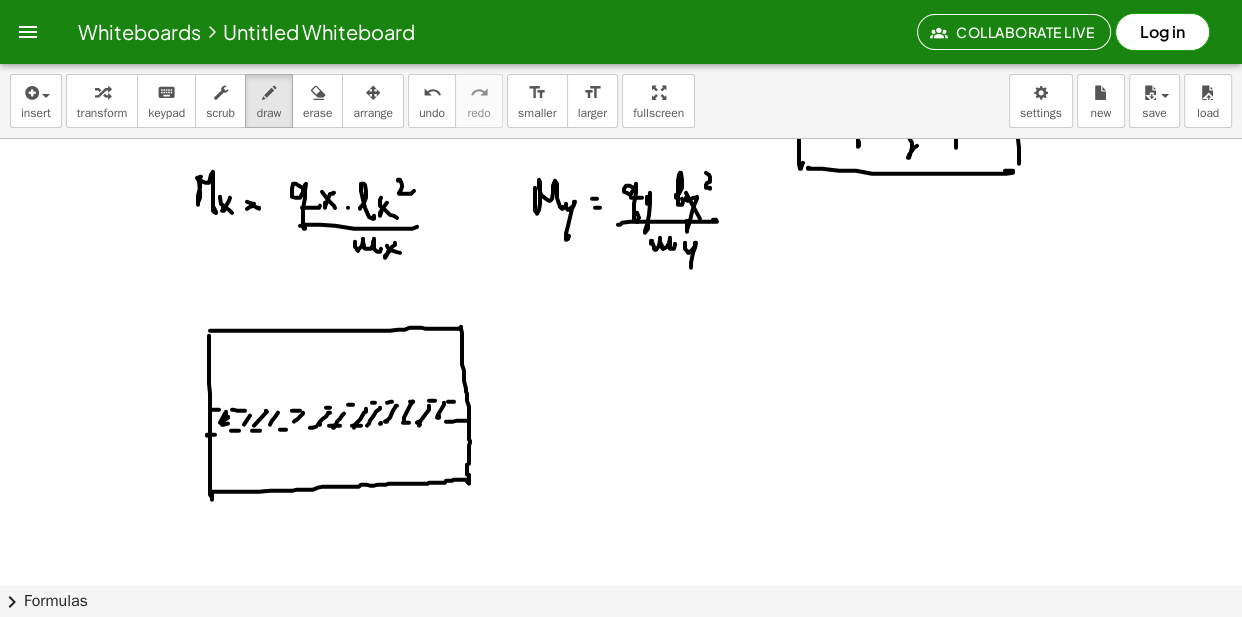 click at bounding box center [621, 53] 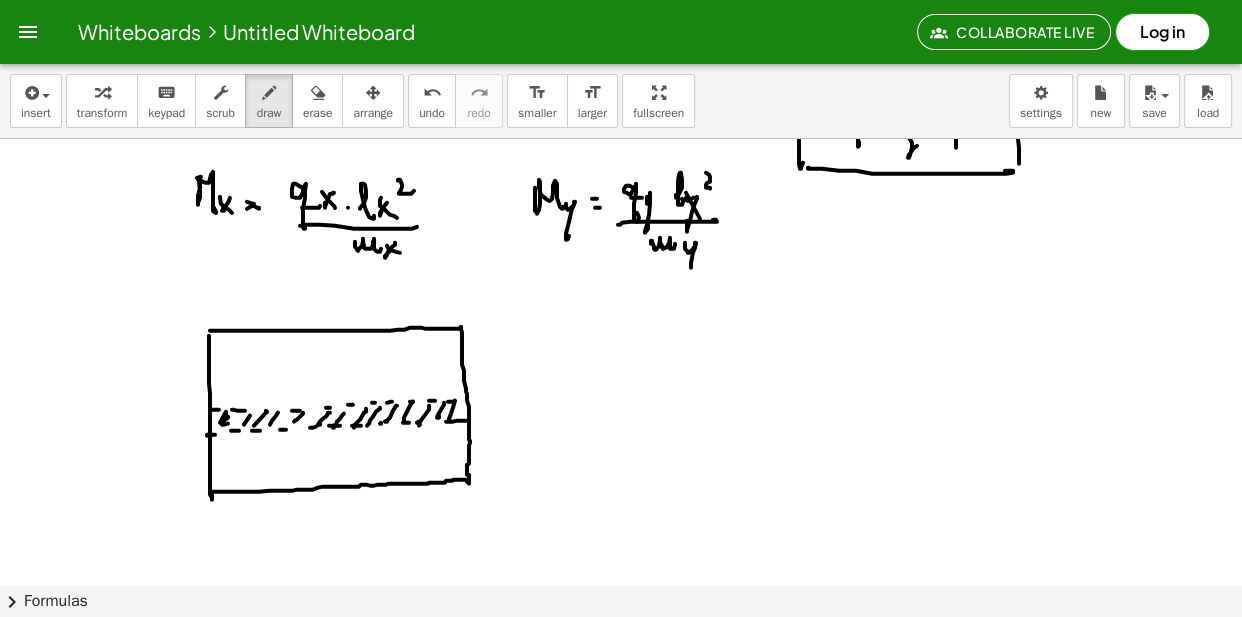 drag, startPoint x: 461, startPoint y: 405, endPoint x: 458, endPoint y: 416, distance: 11.401754 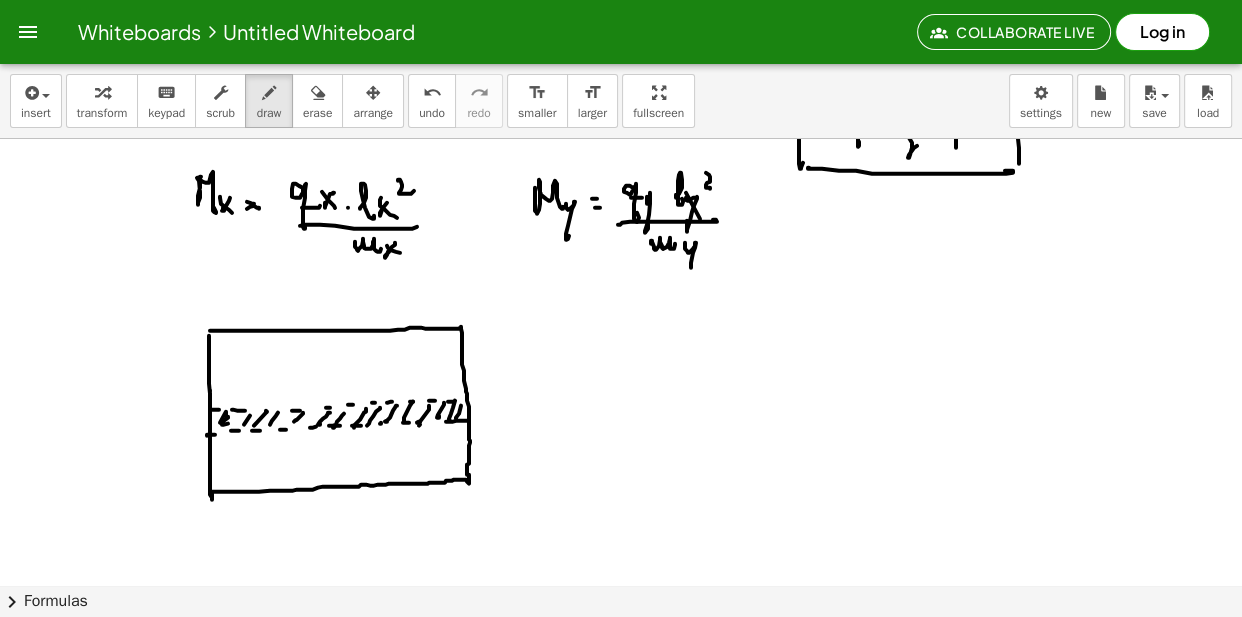 click at bounding box center (621, 53) 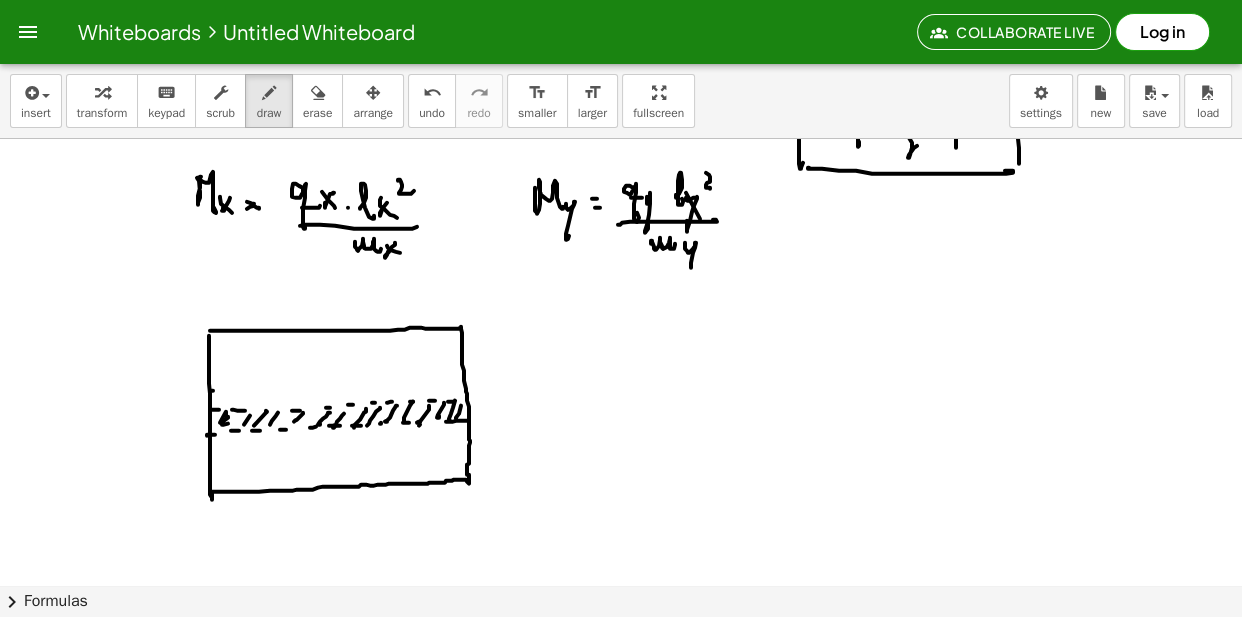 click at bounding box center (621, 53) 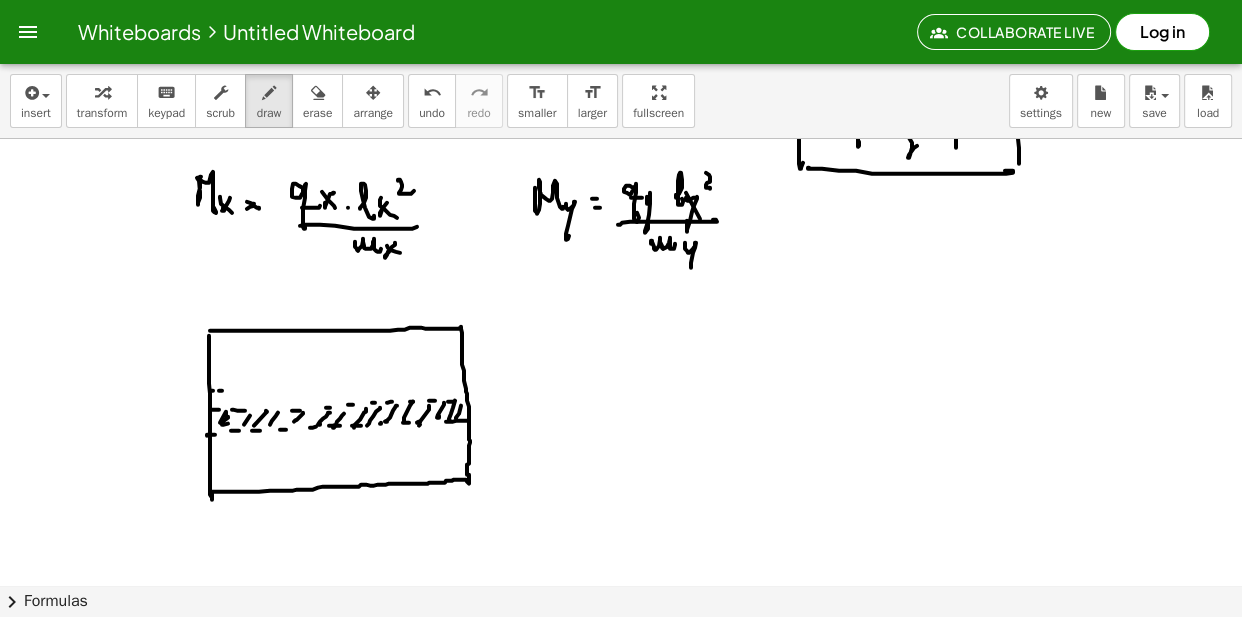 click at bounding box center (621, 53) 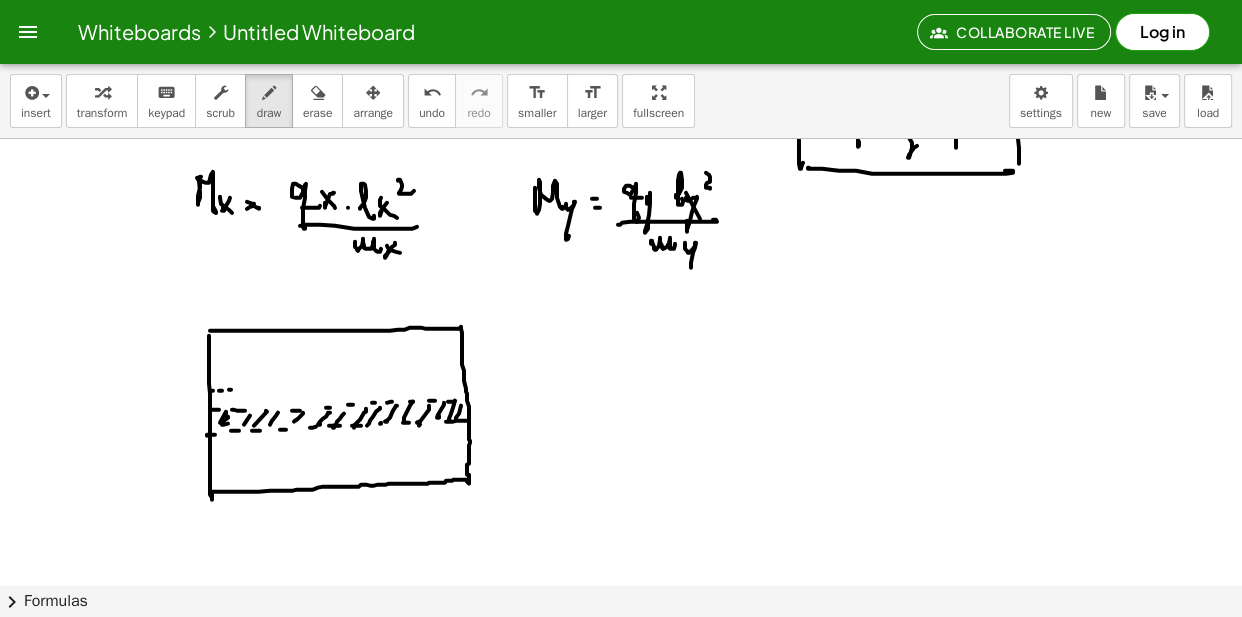 click at bounding box center [621, 53] 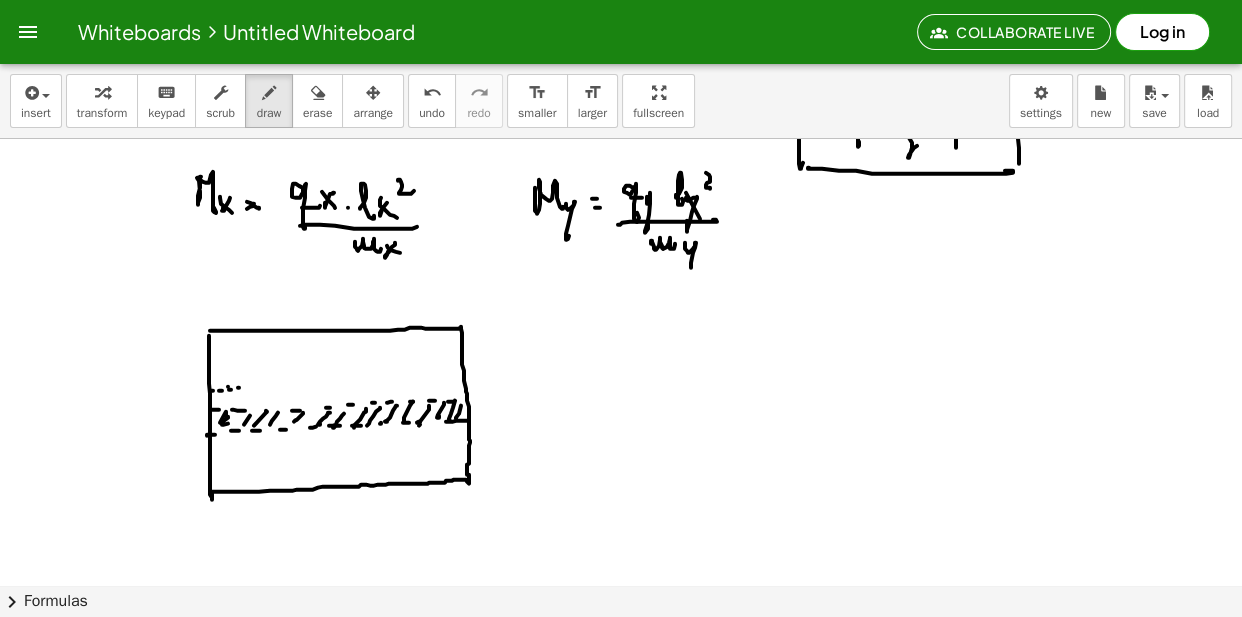 drag, startPoint x: 228, startPoint y: 386, endPoint x: 239, endPoint y: 387, distance: 11.045361 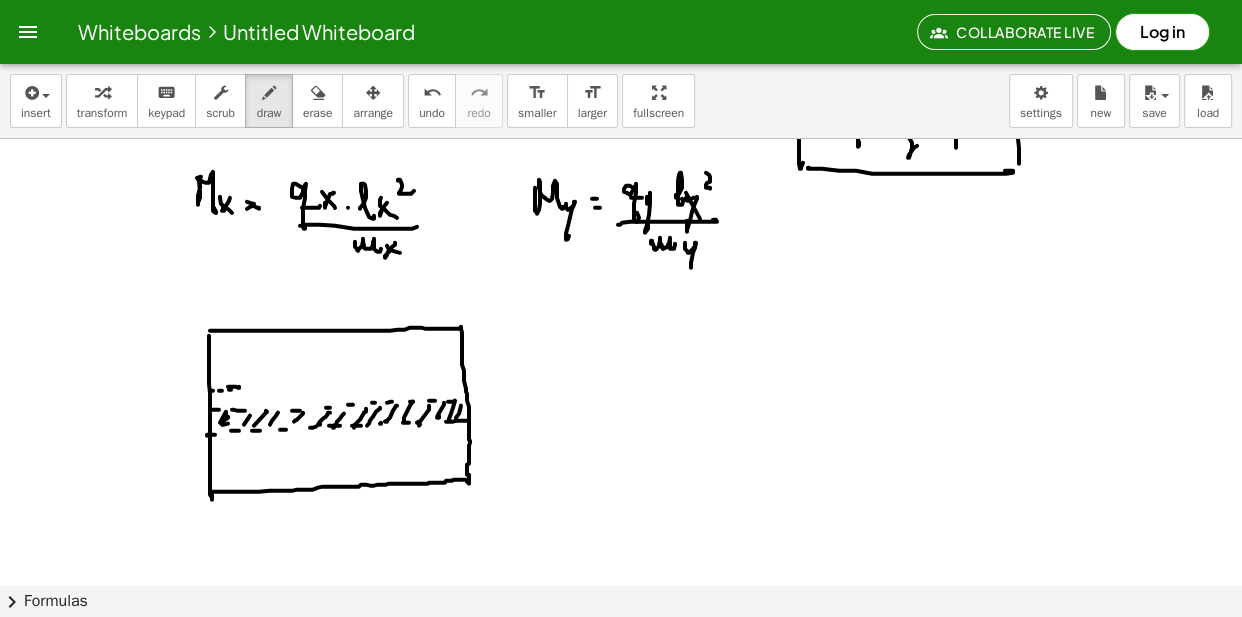 drag, startPoint x: 247, startPoint y: 386, endPoint x: 260, endPoint y: 384, distance: 13.152946 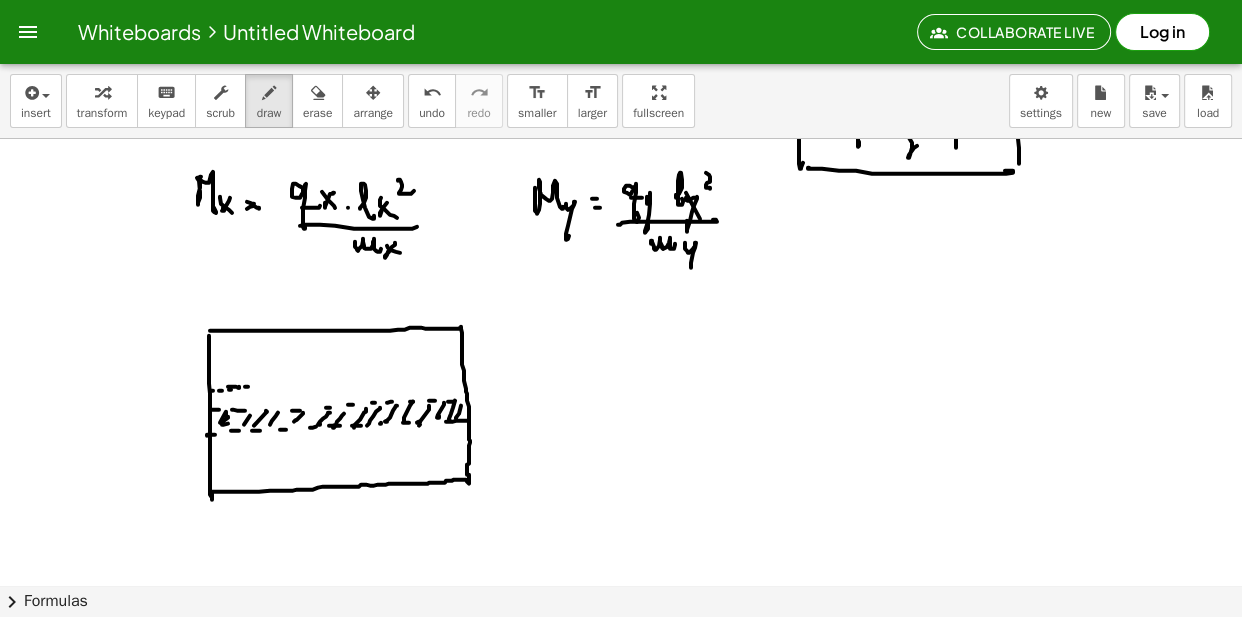 click at bounding box center (621, 53) 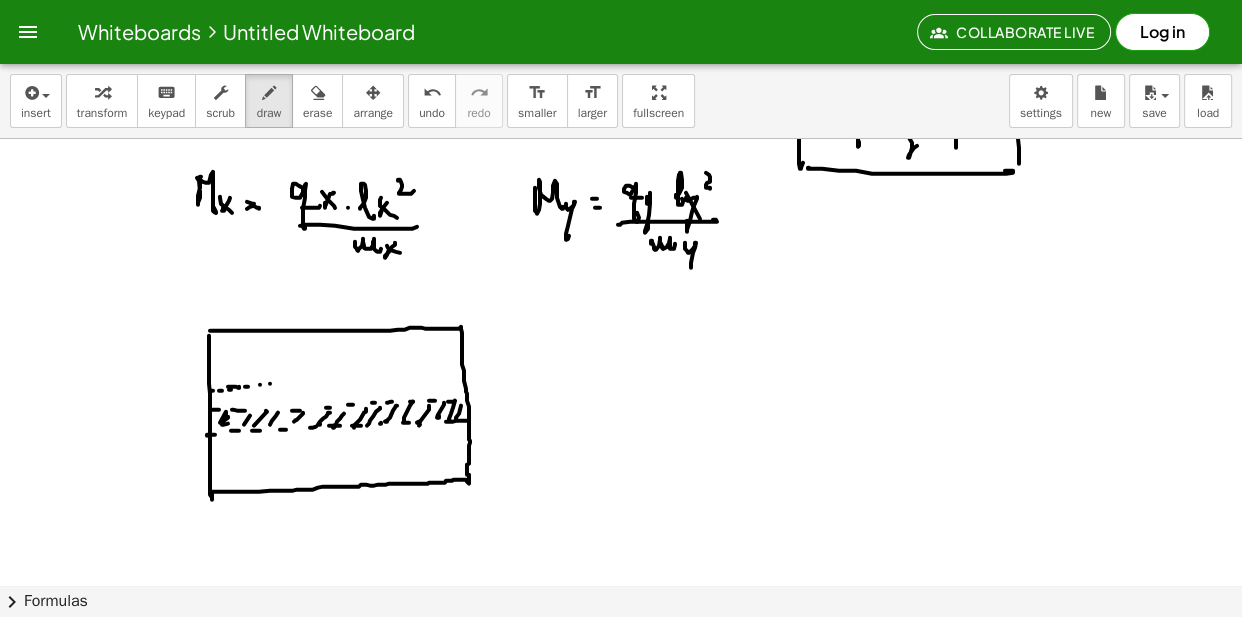 click at bounding box center [621, 53] 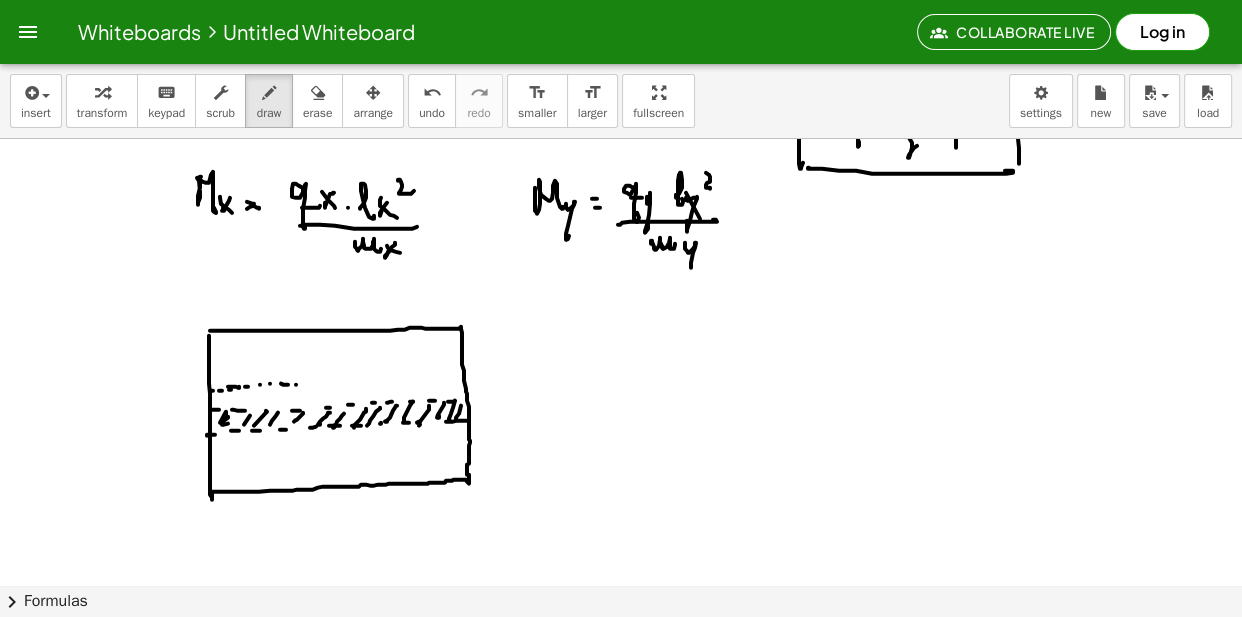 click at bounding box center [621, 53] 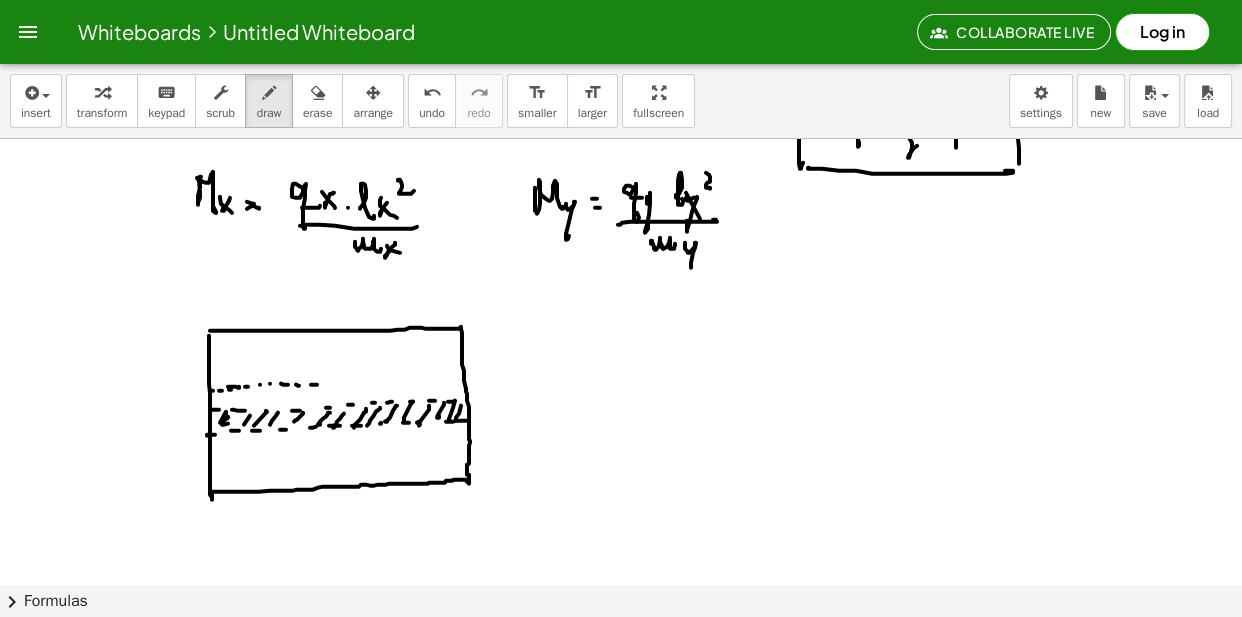 click at bounding box center [621, 53] 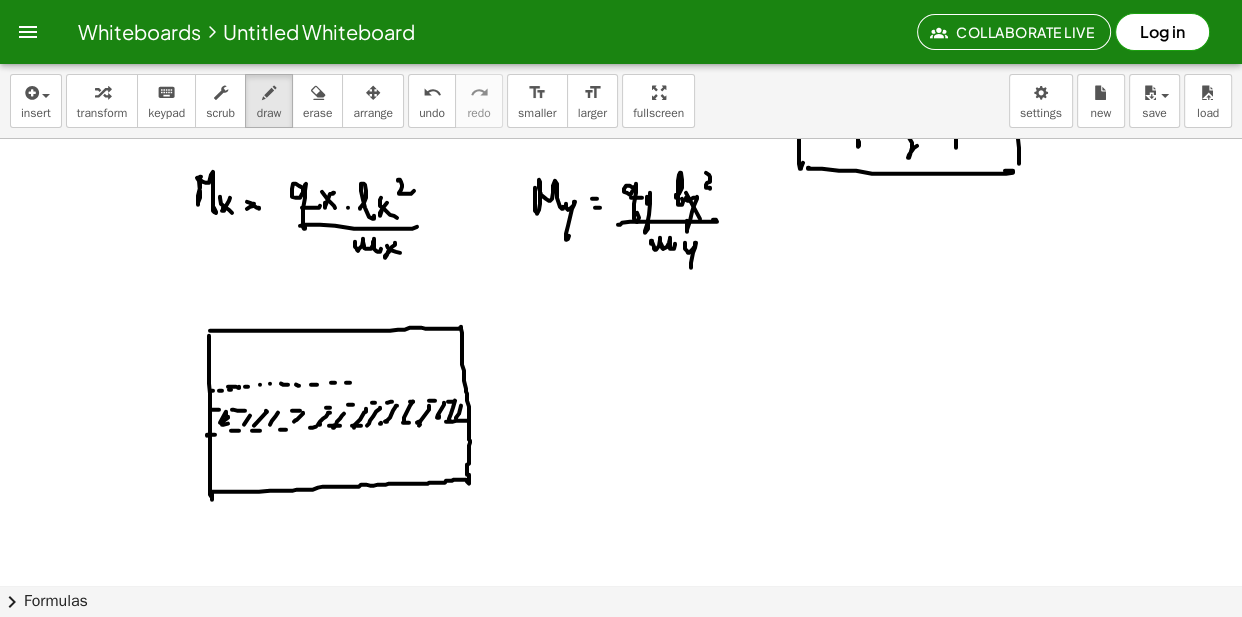 click at bounding box center [621, 53] 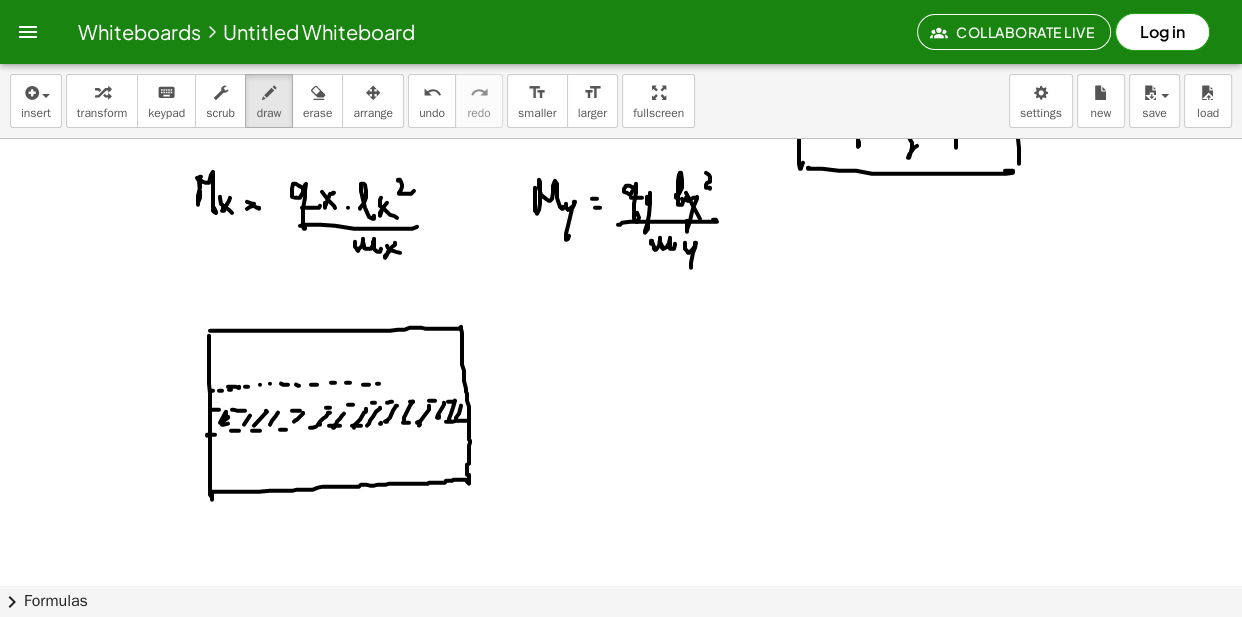 drag, startPoint x: 379, startPoint y: 383, endPoint x: 391, endPoint y: 383, distance: 12 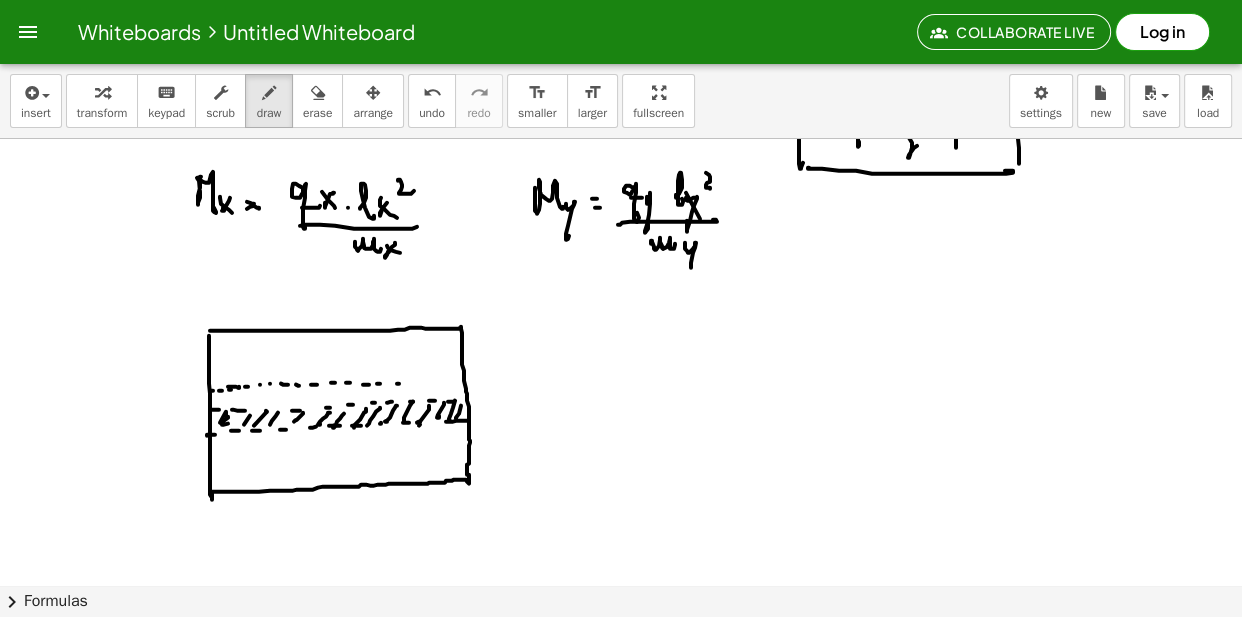 click at bounding box center (621, 53) 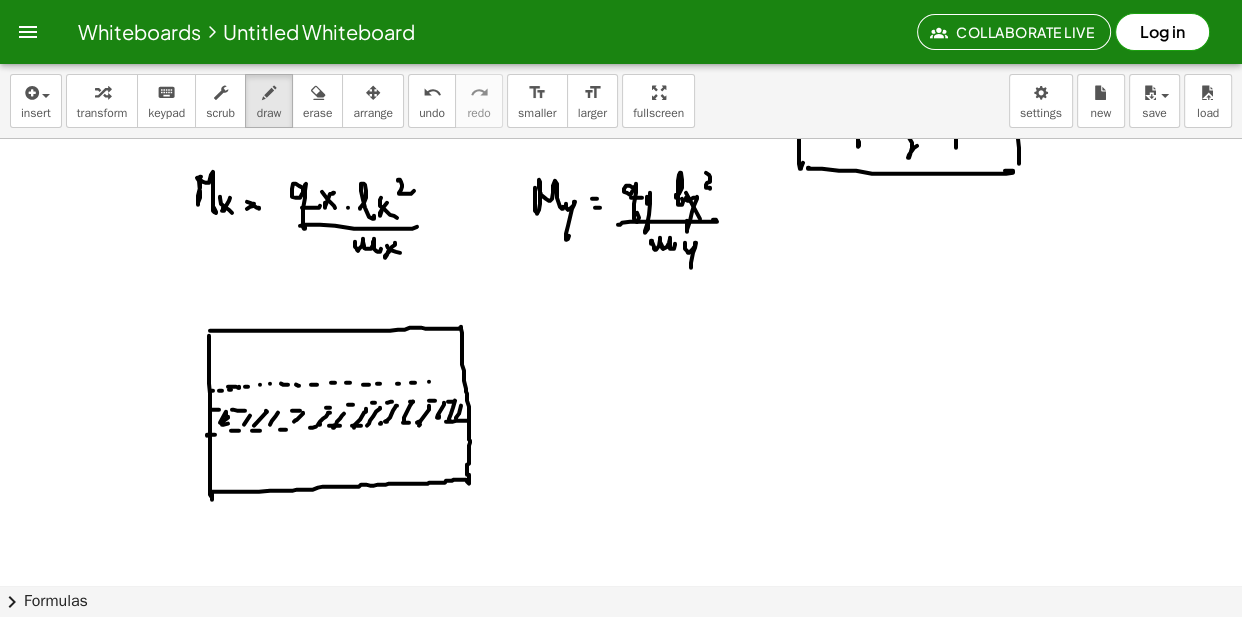 click at bounding box center [621, 53] 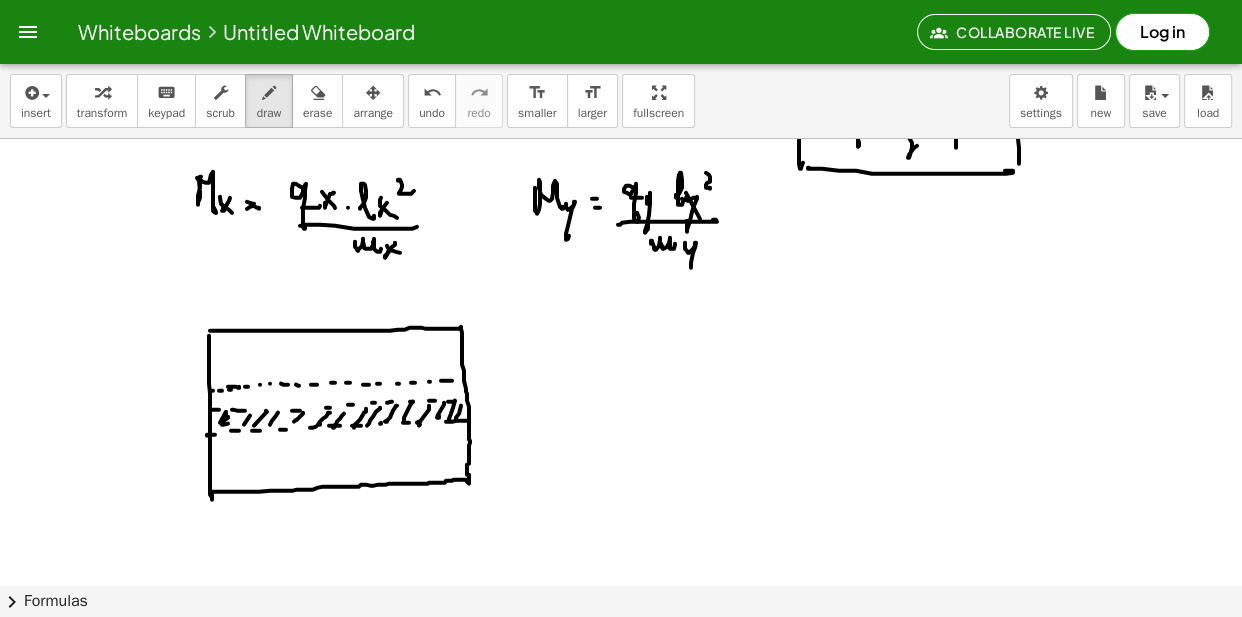 click at bounding box center (621, 53) 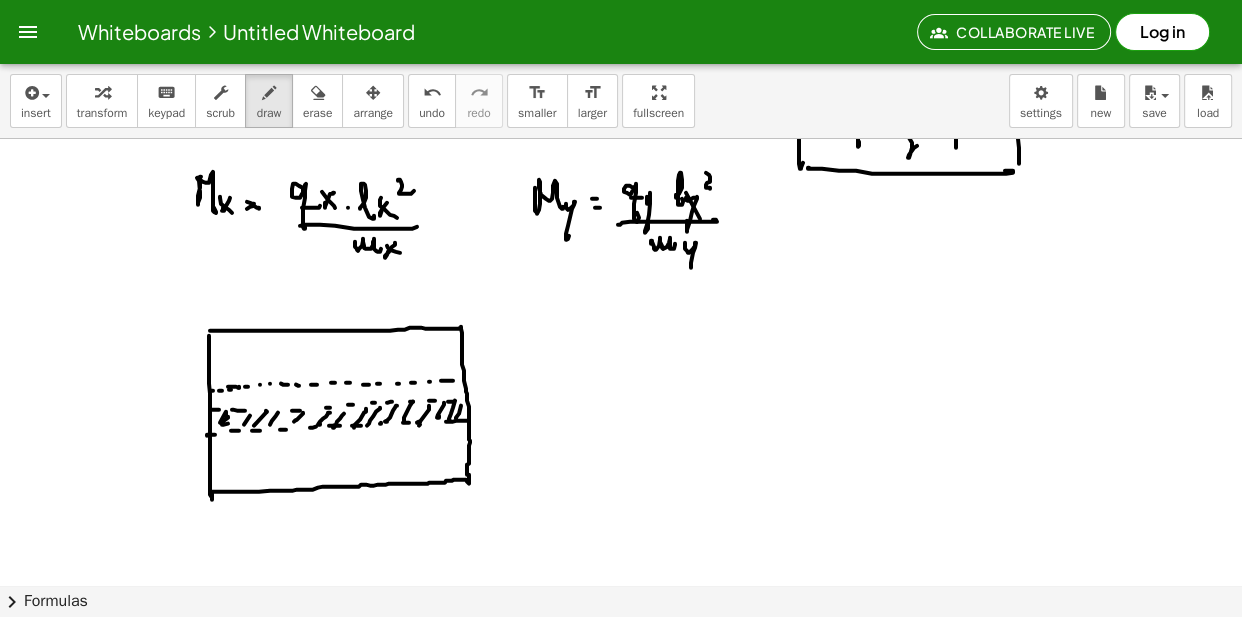drag, startPoint x: 212, startPoint y: 365, endPoint x: 233, endPoint y: 364, distance: 21.023796 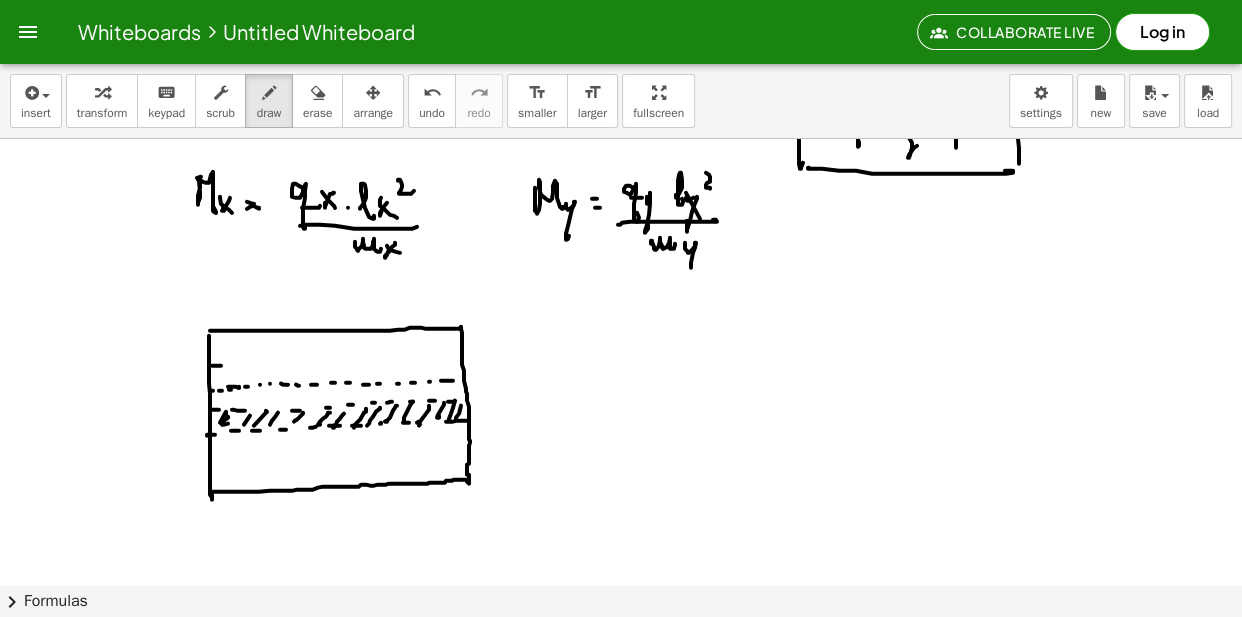 click at bounding box center (621, 53) 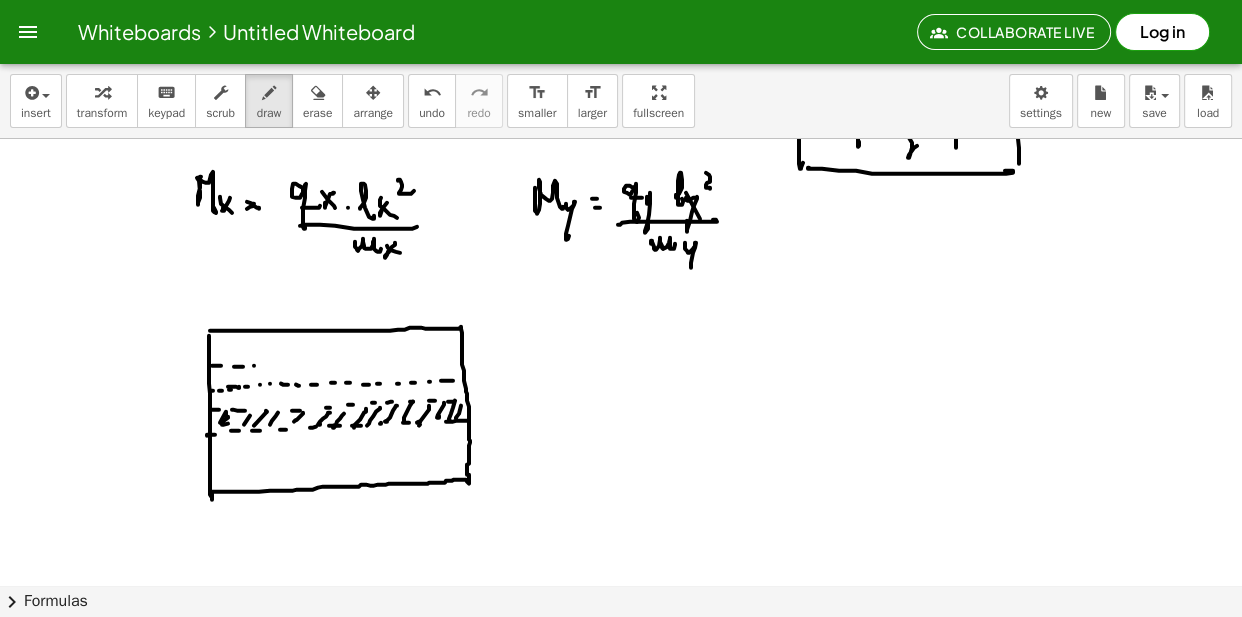 click at bounding box center [621, 53] 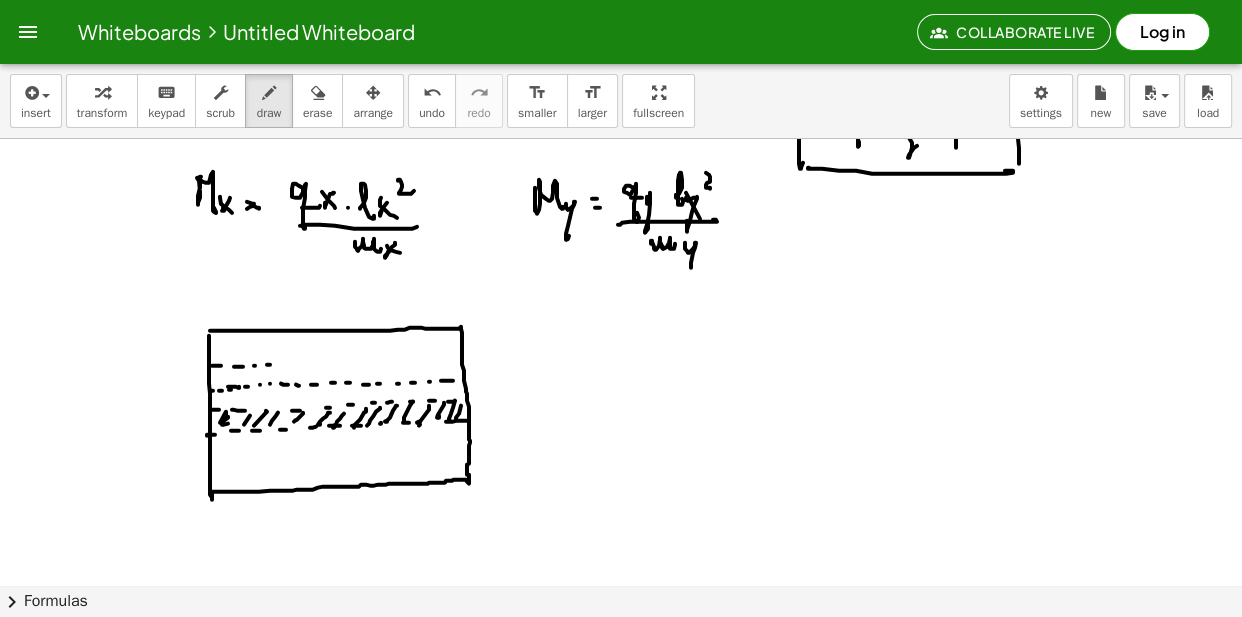 click at bounding box center (621, 53) 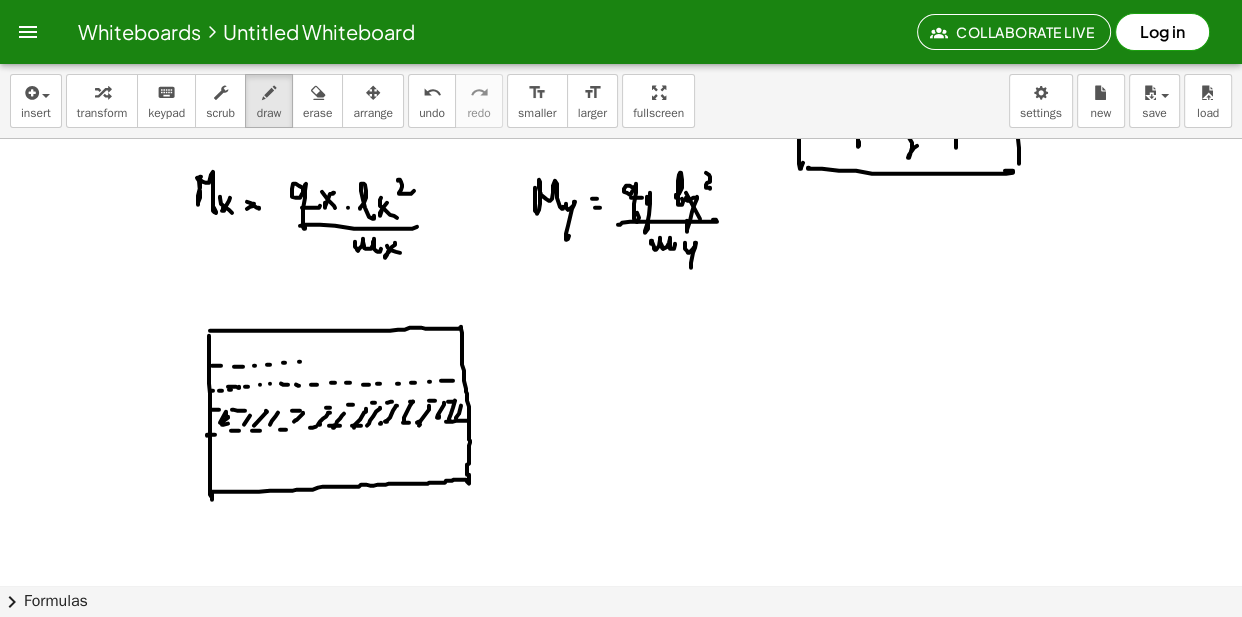click at bounding box center [621, 53] 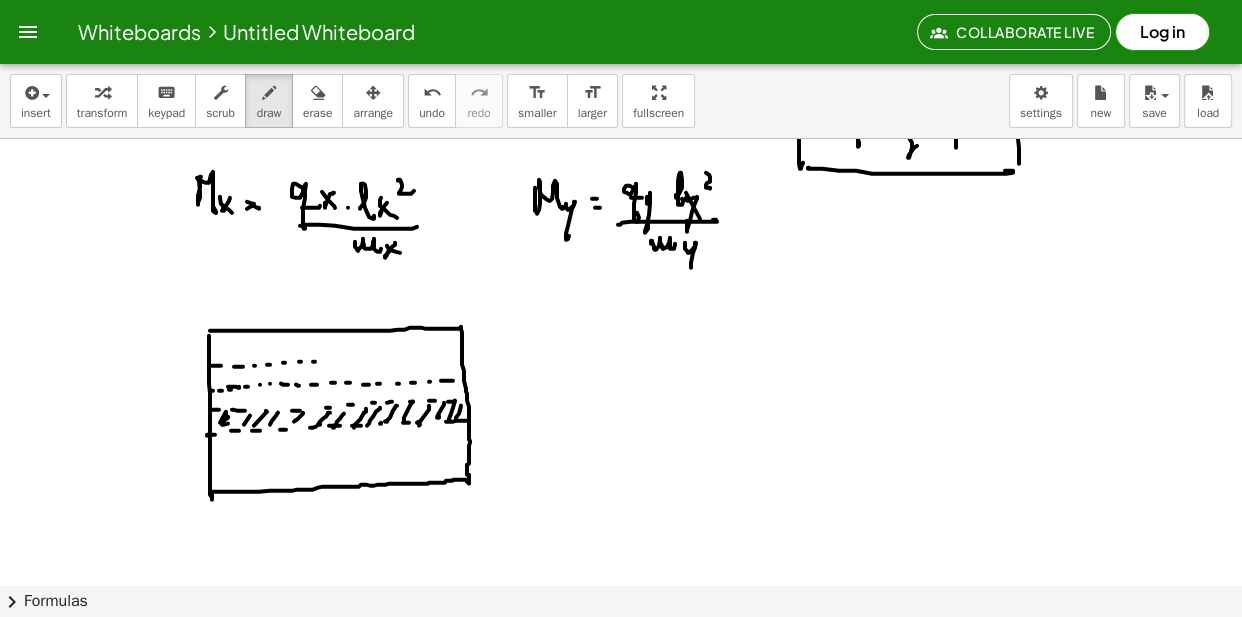 click at bounding box center [621, 53] 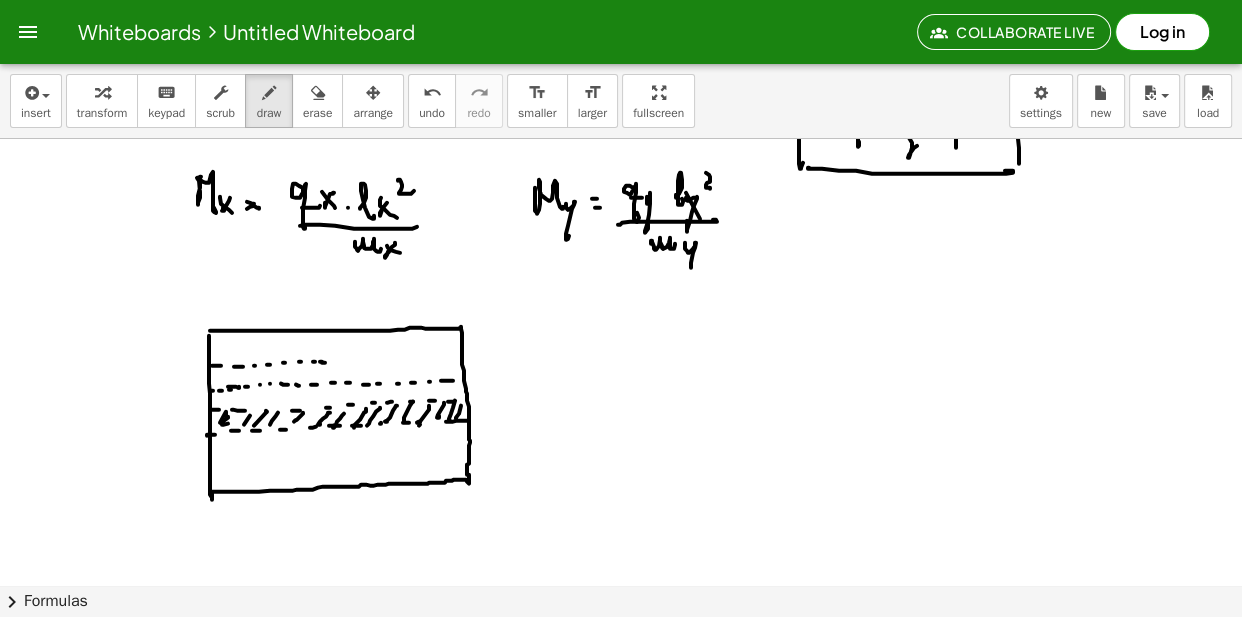 drag, startPoint x: 332, startPoint y: 361, endPoint x: 346, endPoint y: 361, distance: 14 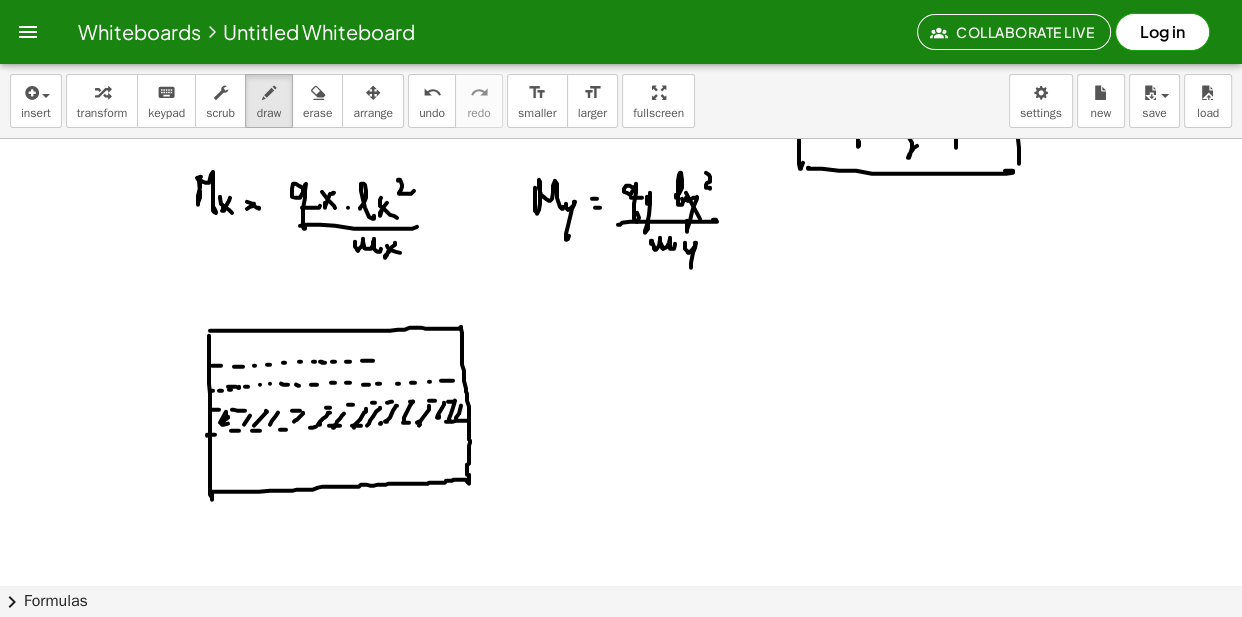 drag, startPoint x: 364, startPoint y: 360, endPoint x: 389, endPoint y: 360, distance: 25 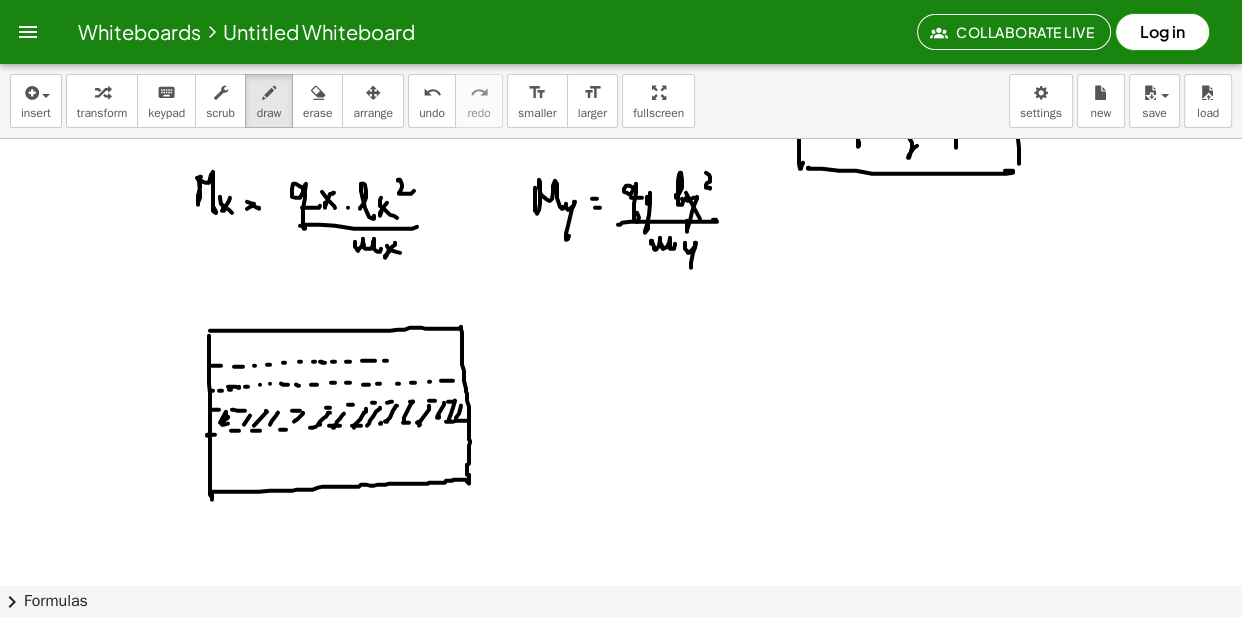 click at bounding box center [621, 53] 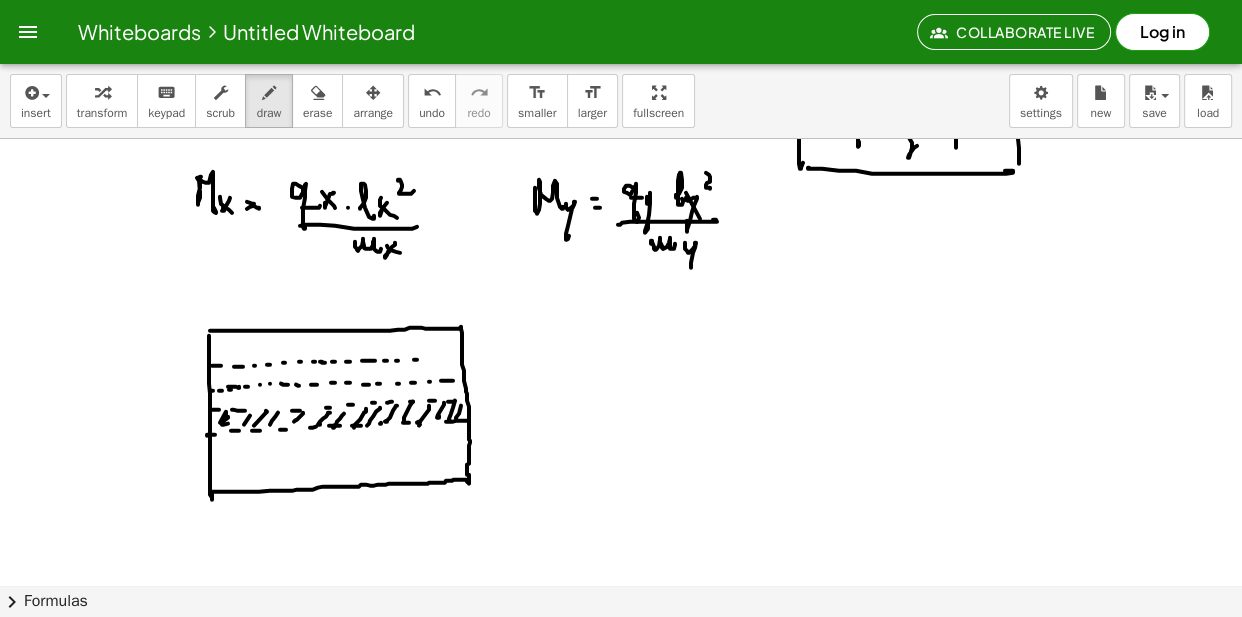 click at bounding box center [621, 53] 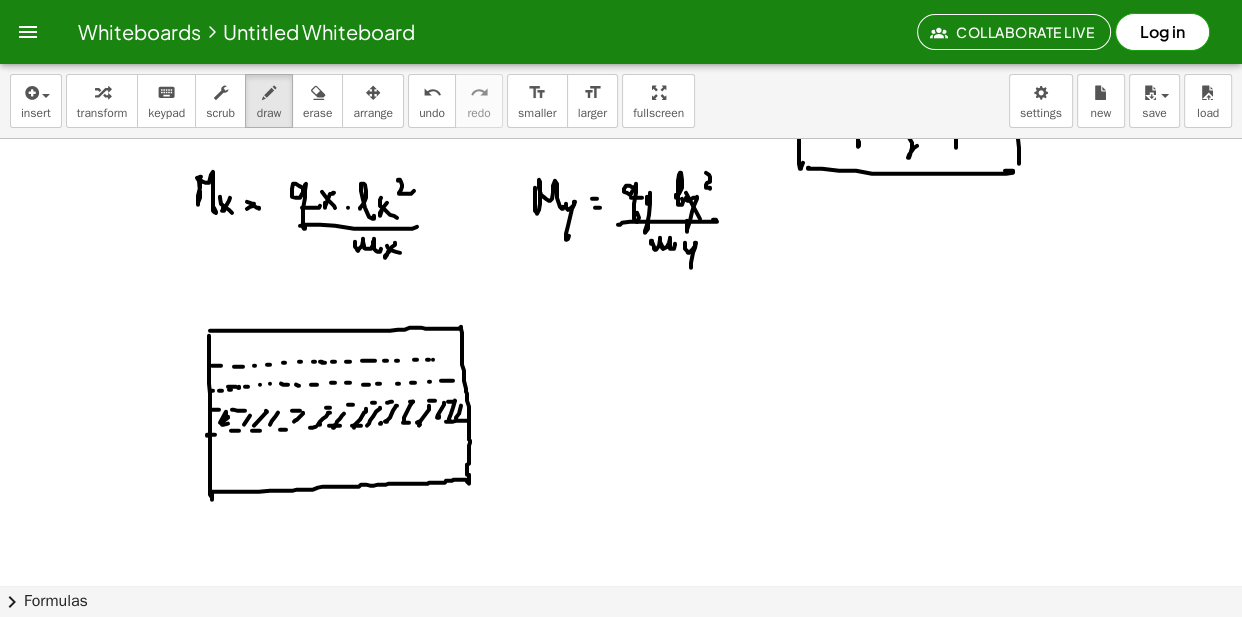 drag, startPoint x: 433, startPoint y: 359, endPoint x: 447, endPoint y: 359, distance: 14 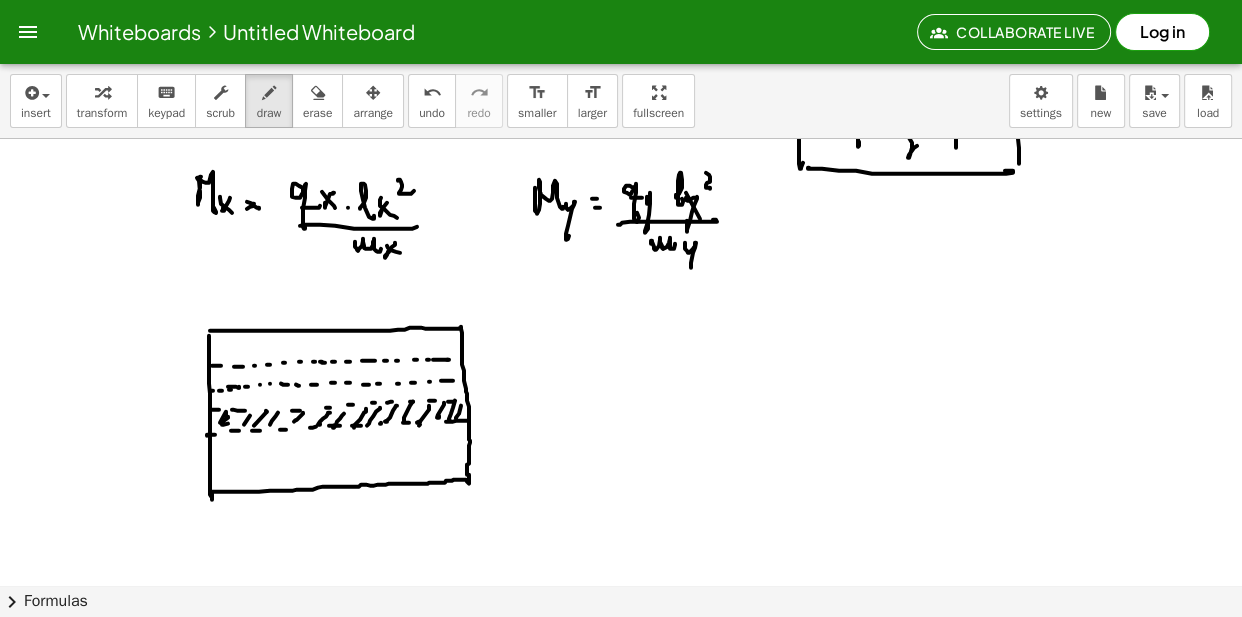 drag, startPoint x: 447, startPoint y: 359, endPoint x: 457, endPoint y: 361, distance: 10.198039 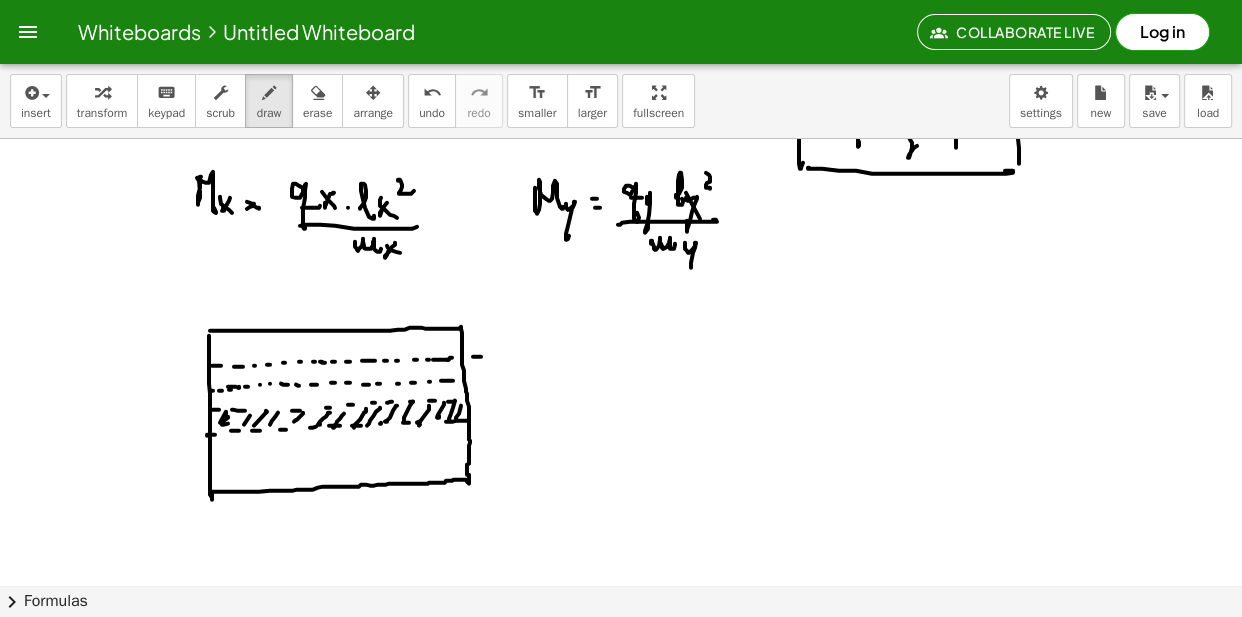 click at bounding box center [621, 53] 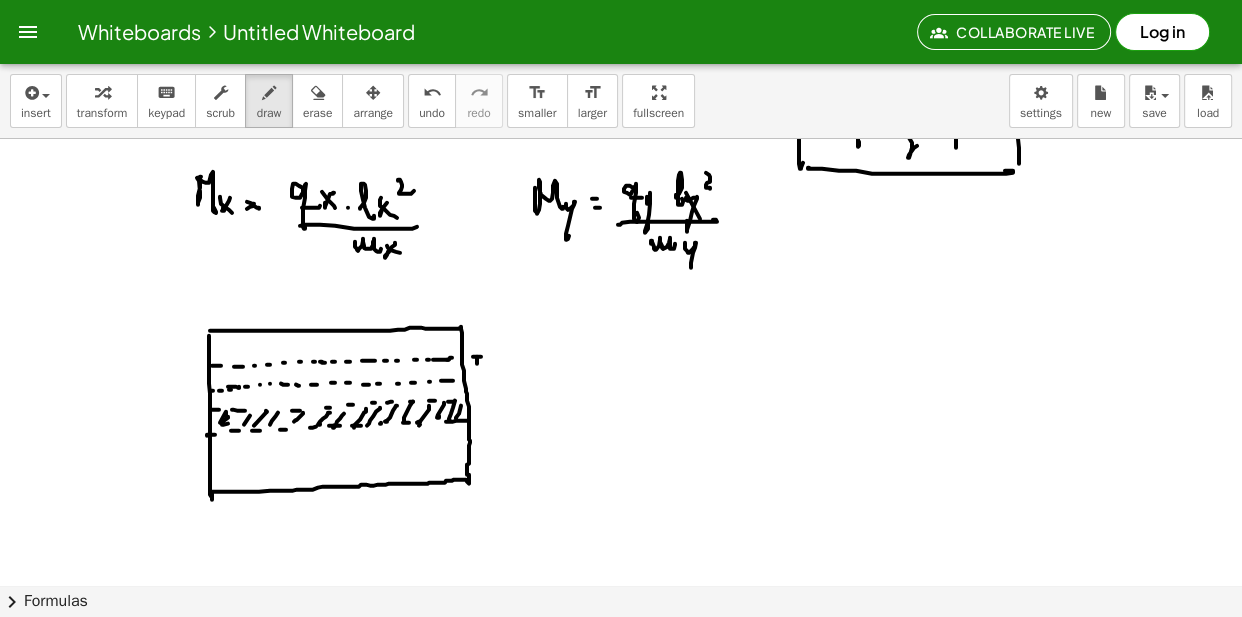 drag, startPoint x: 477, startPoint y: 356, endPoint x: 471, endPoint y: 379, distance: 23.769728 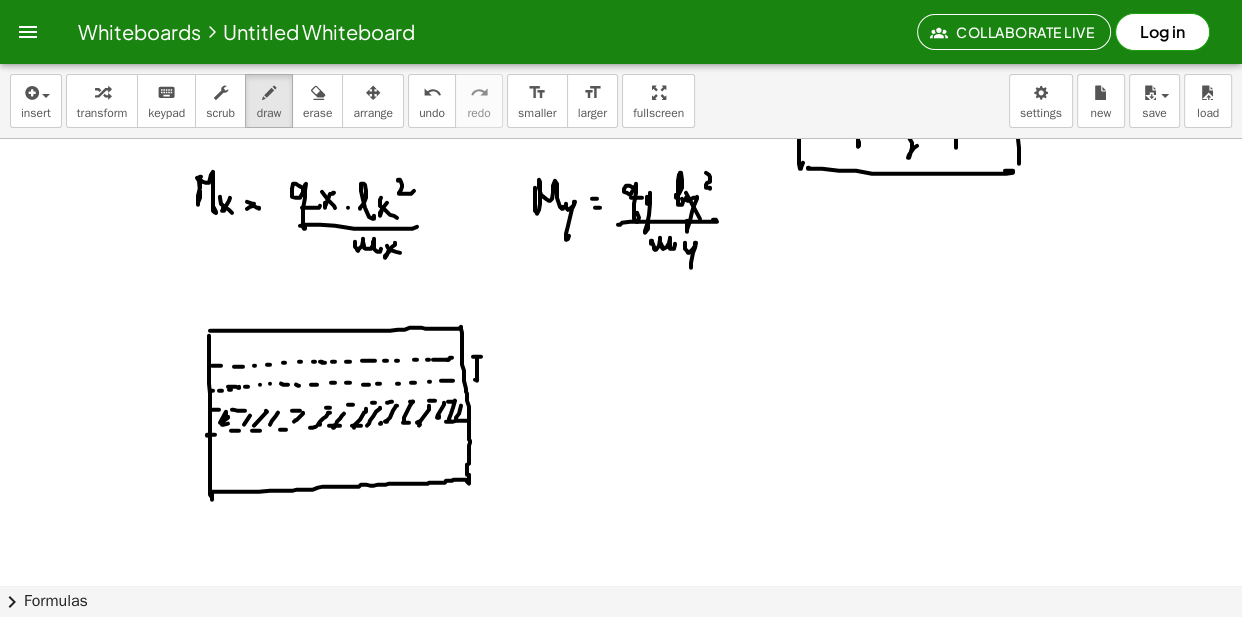drag, startPoint x: 471, startPoint y: 379, endPoint x: 481, endPoint y: 381, distance: 10.198039 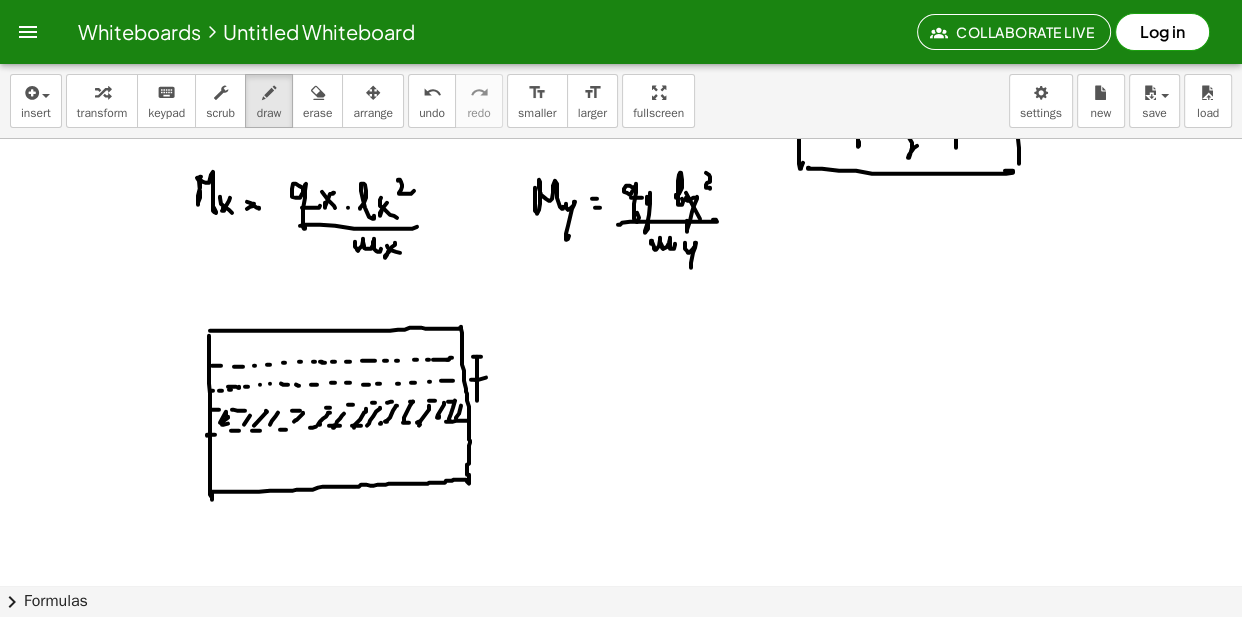 drag, startPoint x: 477, startPoint y: 381, endPoint x: 474, endPoint y: 400, distance: 19.235384 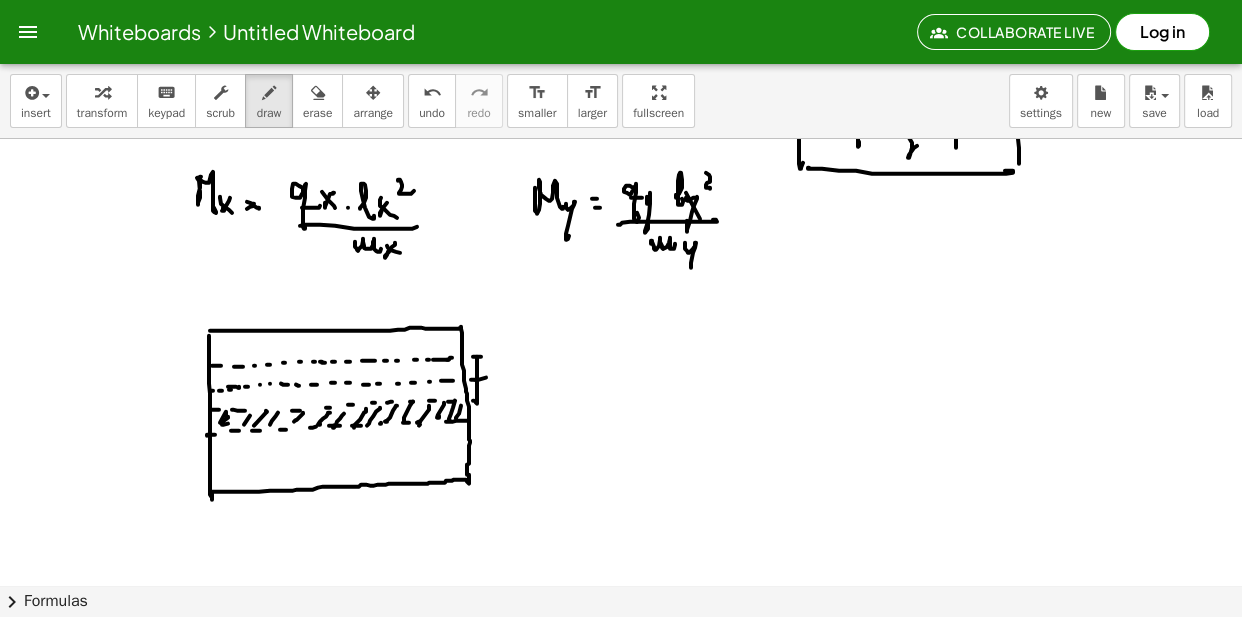 drag, startPoint x: 474, startPoint y: 400, endPoint x: 487, endPoint y: 397, distance: 13.341664 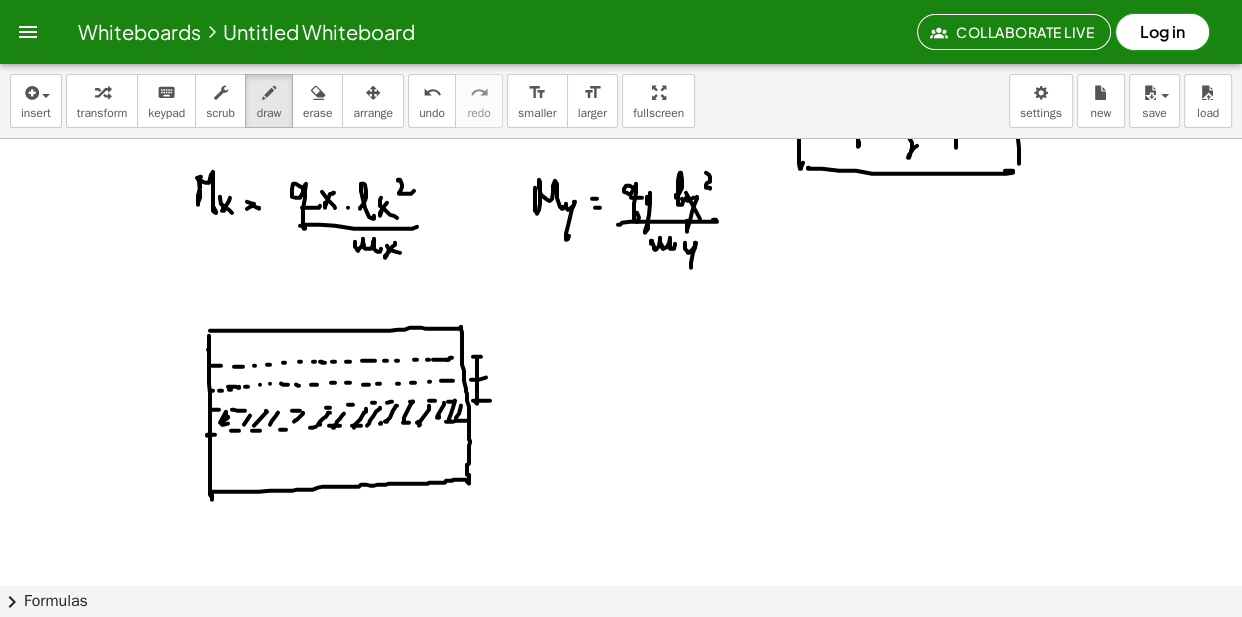 click at bounding box center (621, 53) 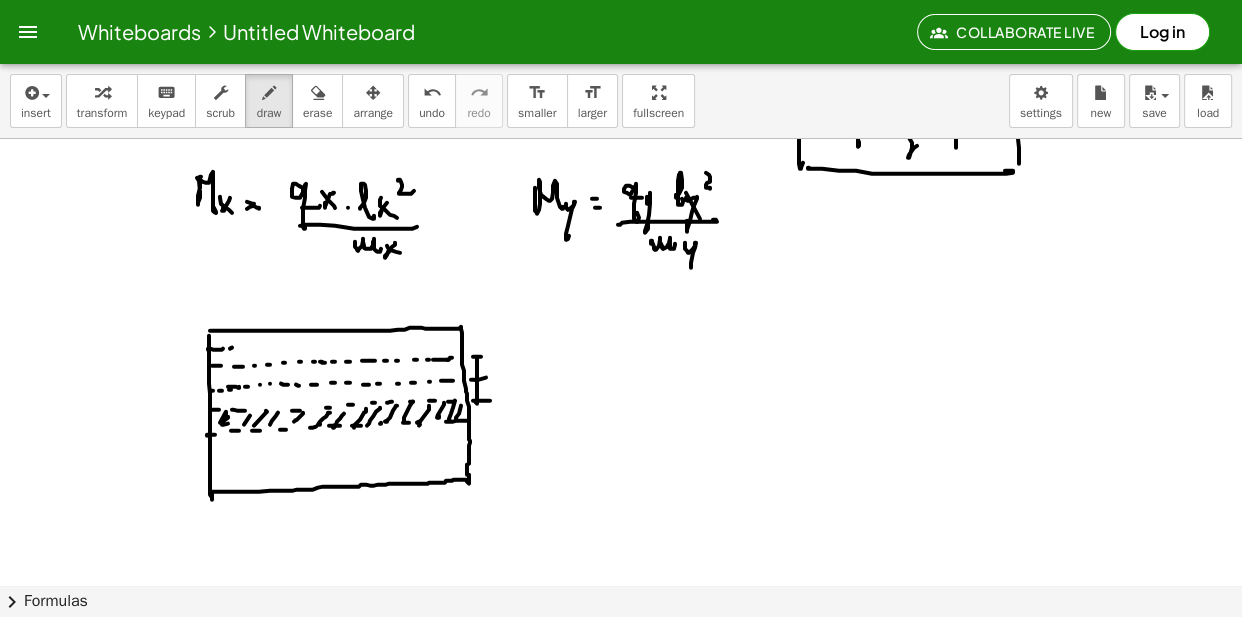 click at bounding box center (621, 53) 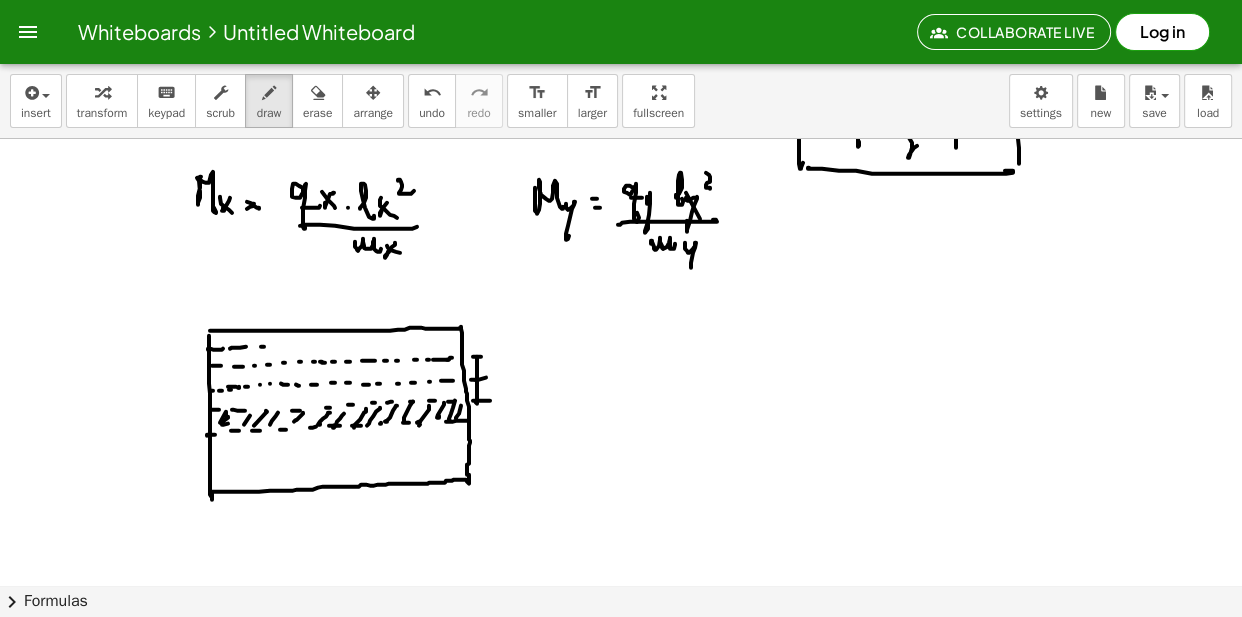 click at bounding box center (621, 53) 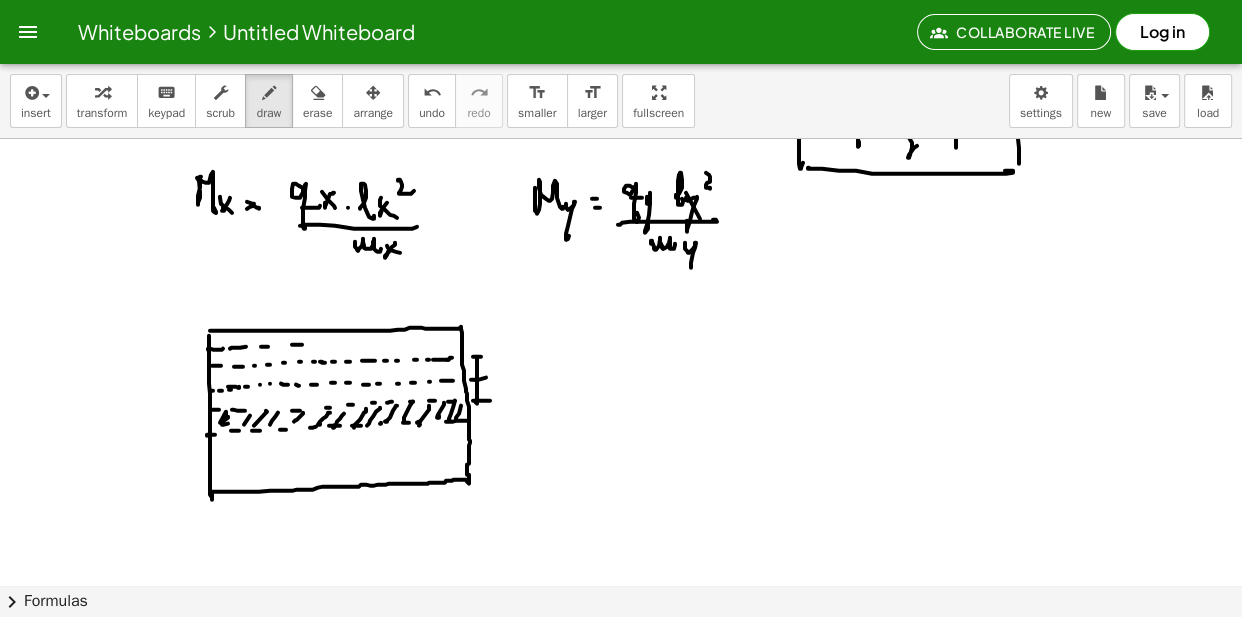 click at bounding box center [621, 53] 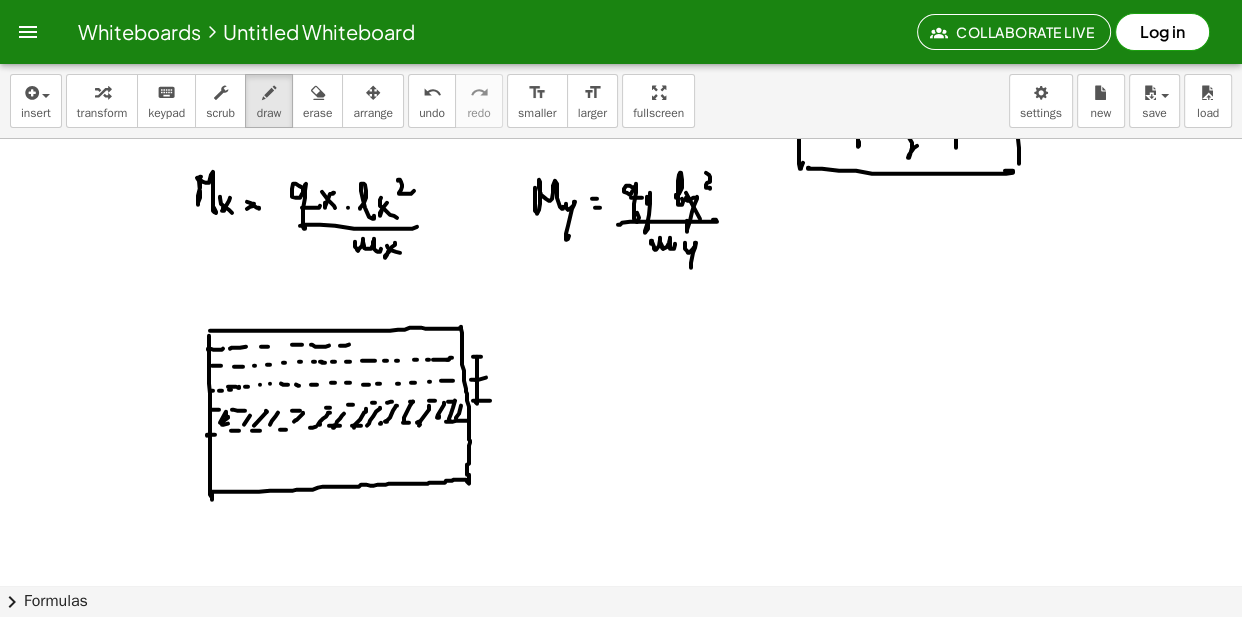click at bounding box center (621, 53) 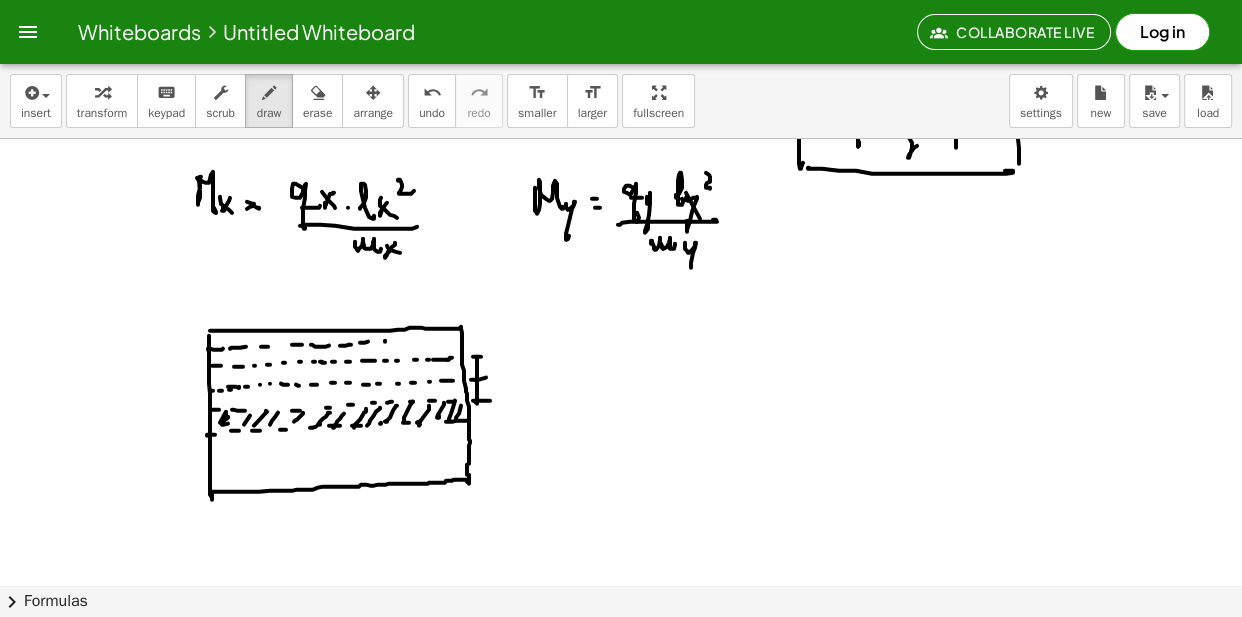click at bounding box center [621, 53] 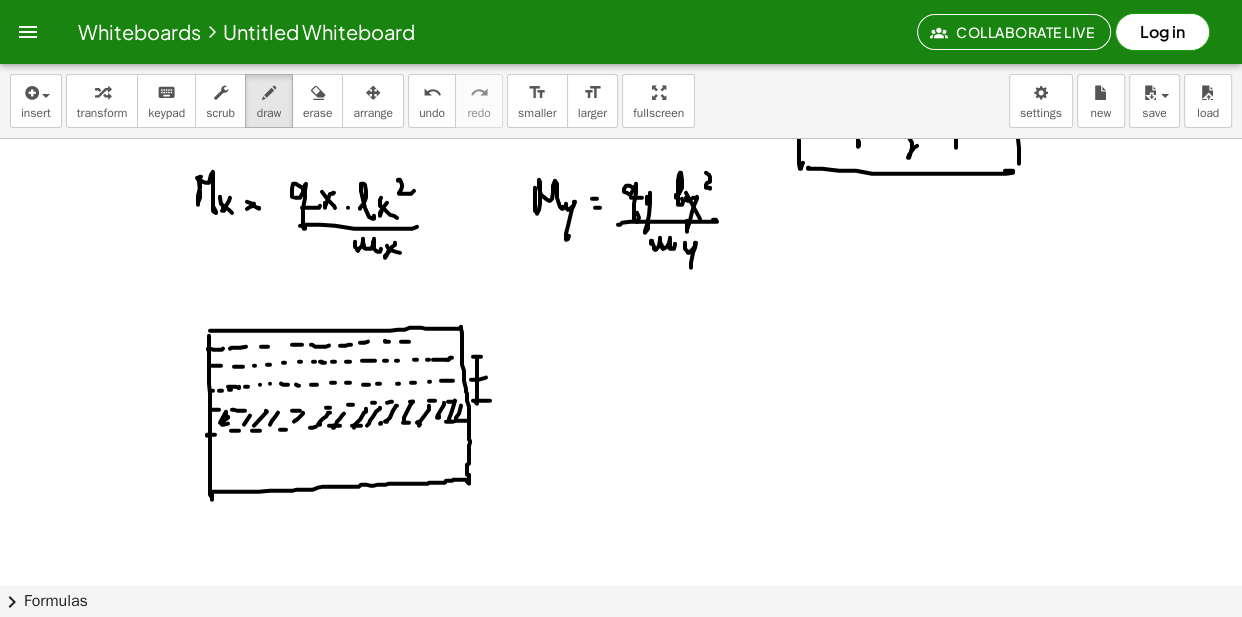 click at bounding box center [621, 53] 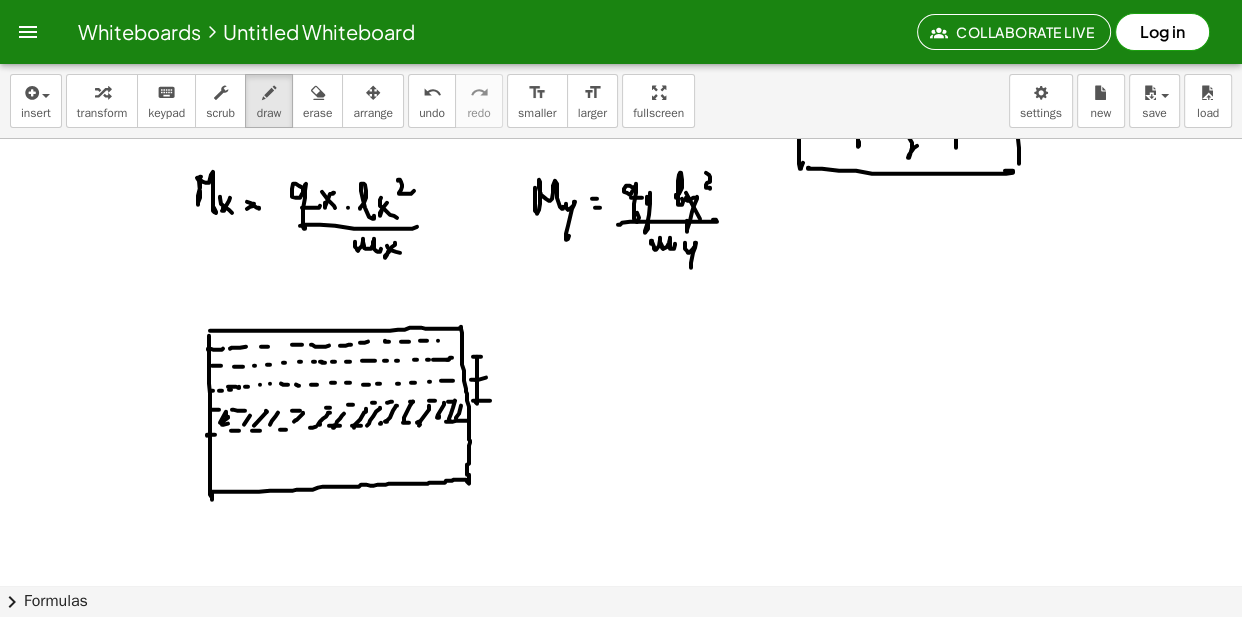 click at bounding box center (621, 53) 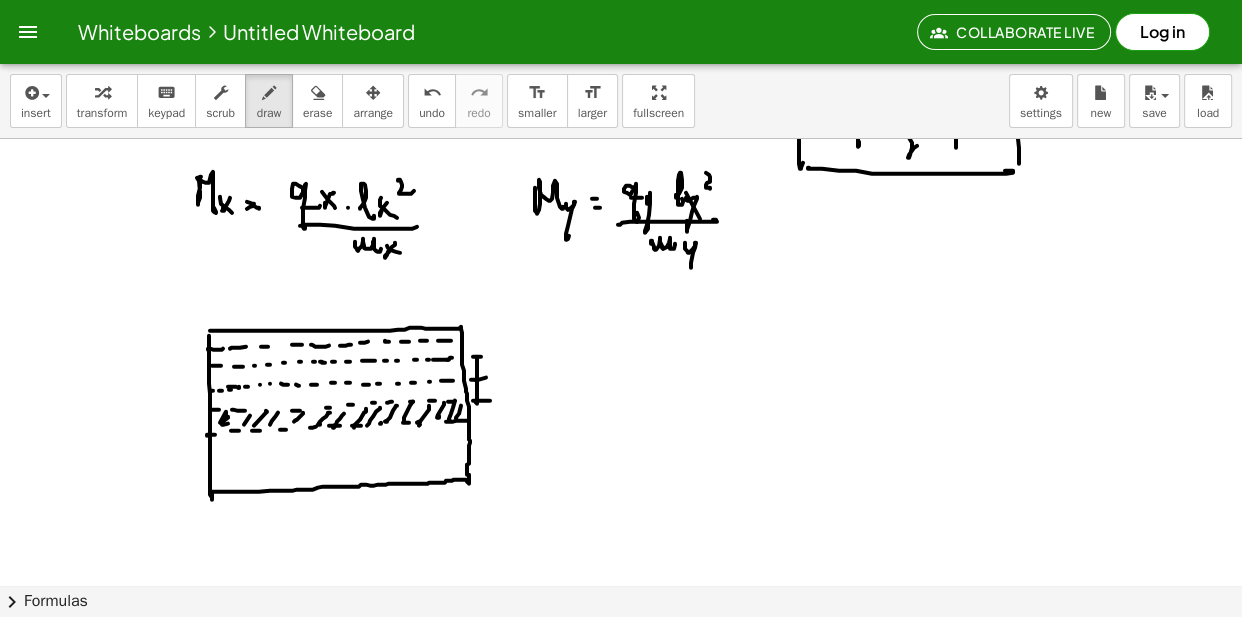 click at bounding box center [621, 53] 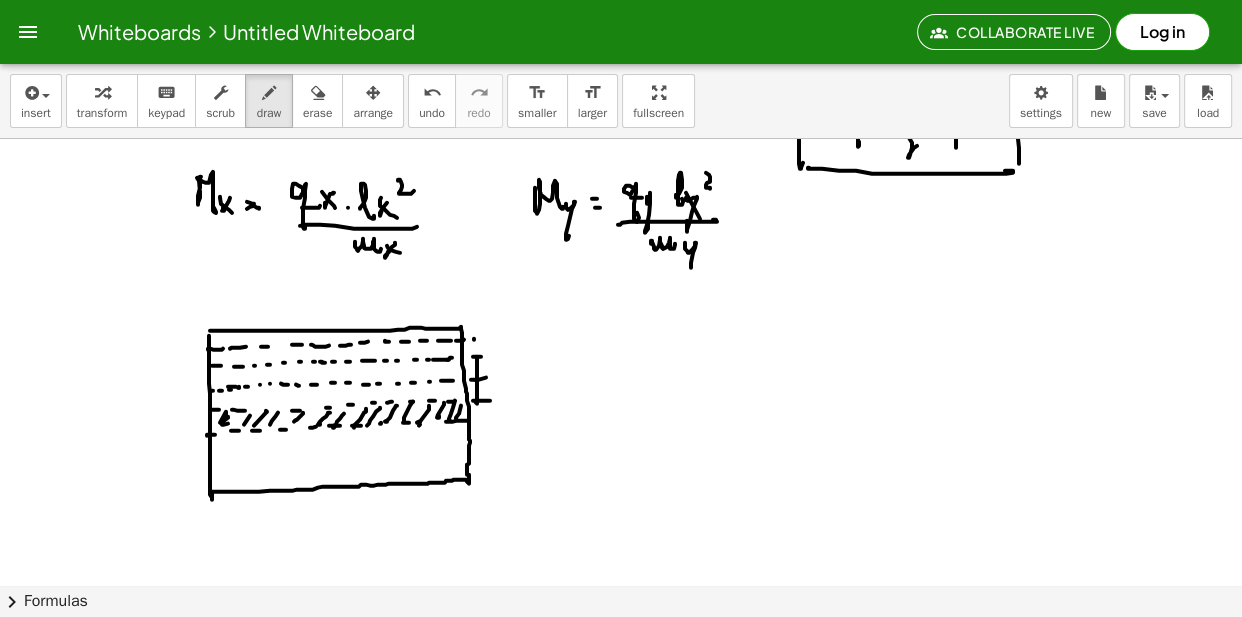 click at bounding box center (621, 53) 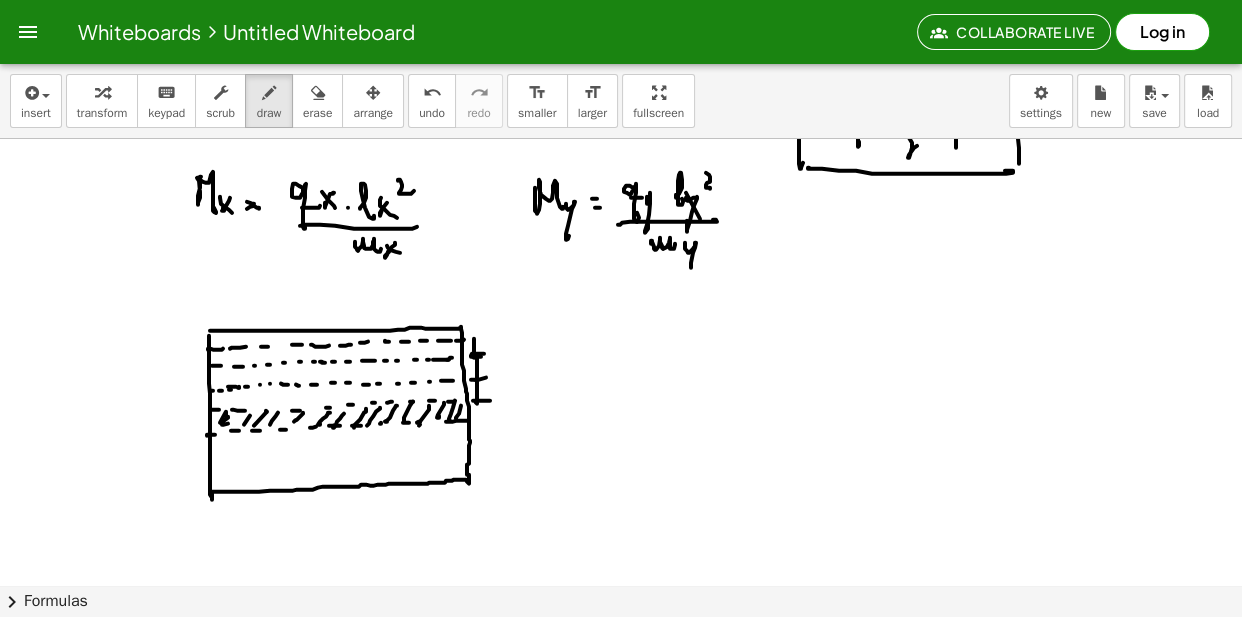 click at bounding box center [621, 53] 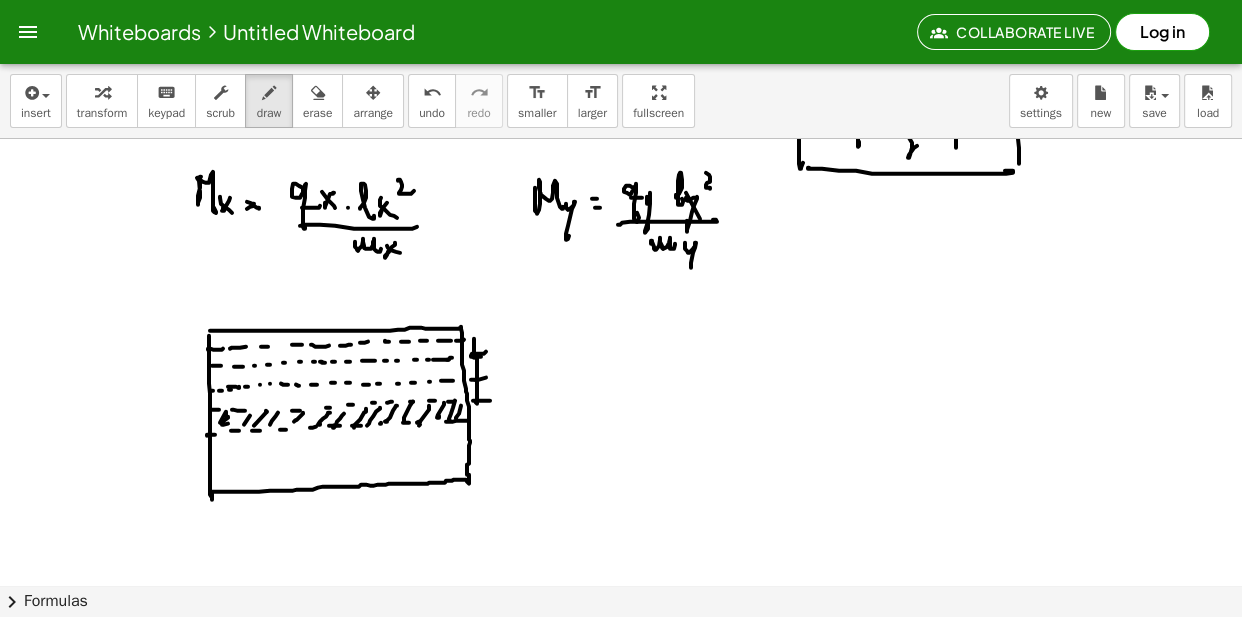 click at bounding box center (621, 53) 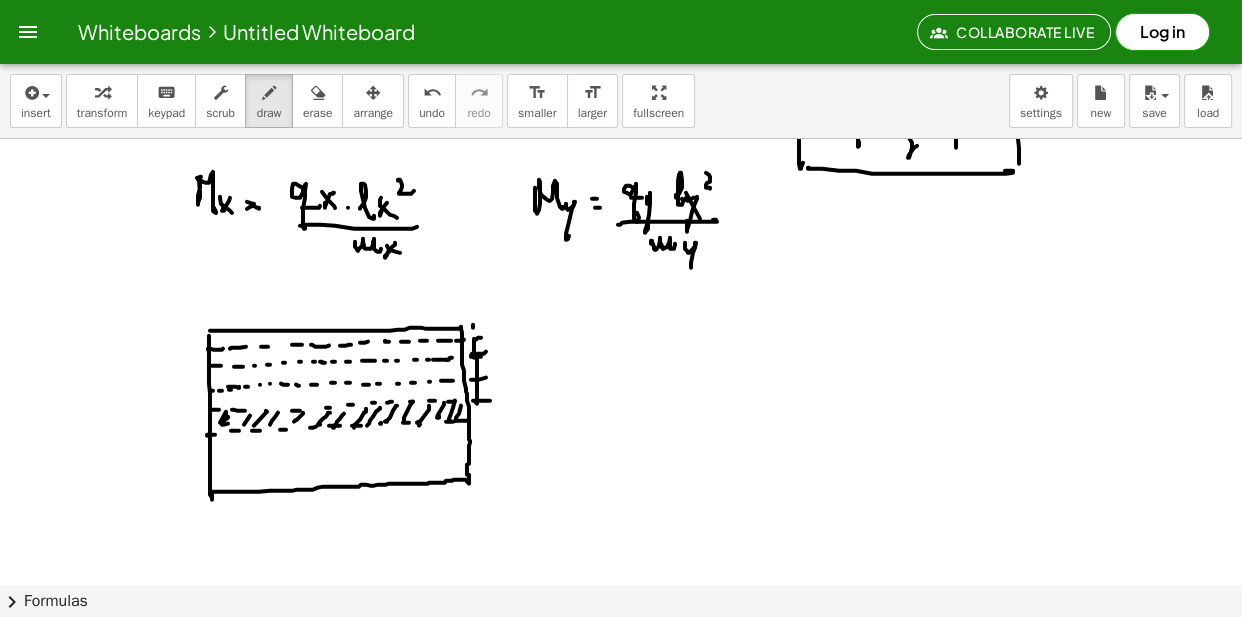 click at bounding box center [621, 53] 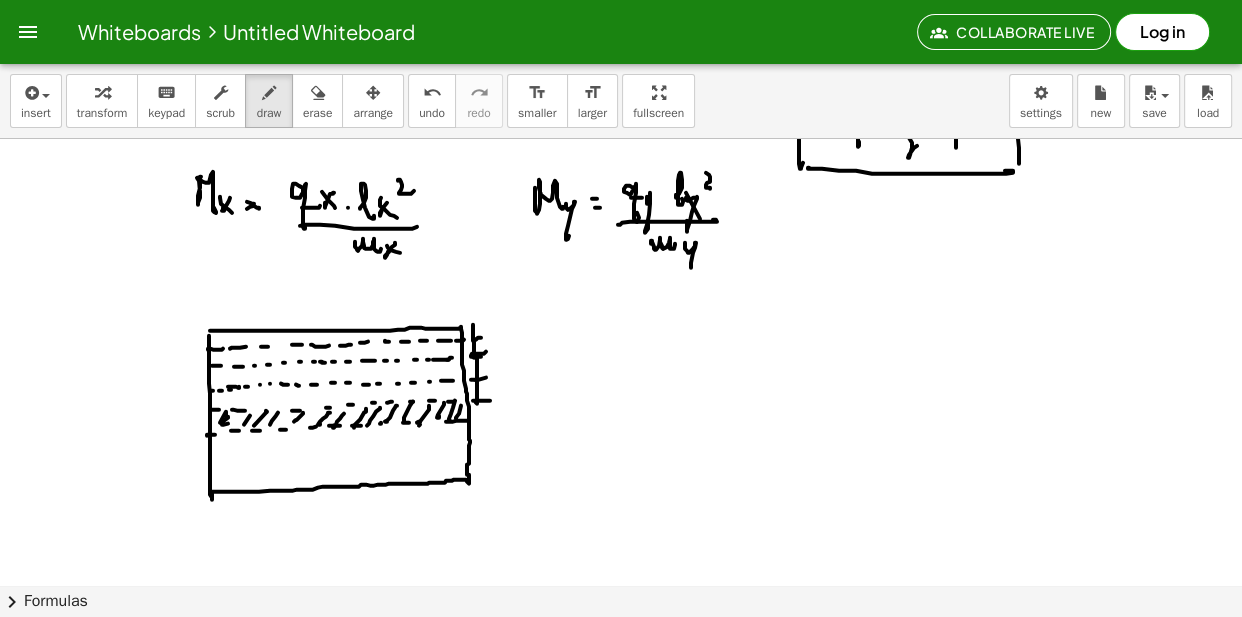 click at bounding box center [621, 53] 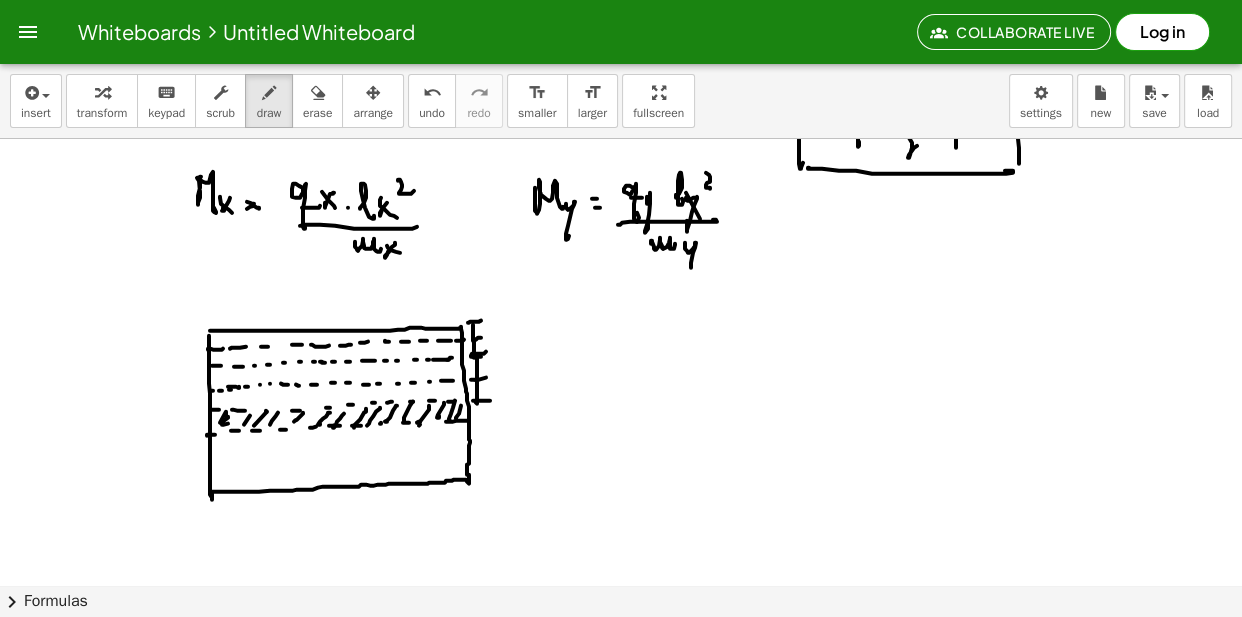 click at bounding box center (621, 53) 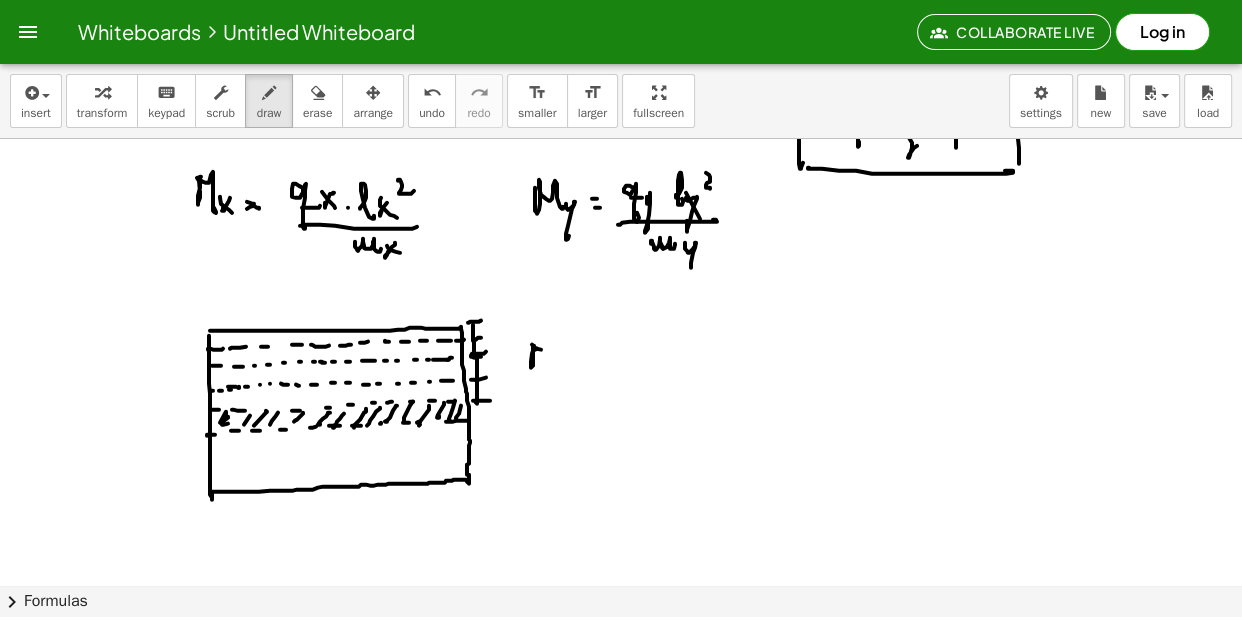 drag, startPoint x: 534, startPoint y: 347, endPoint x: 551, endPoint y: 367, distance: 26.24881 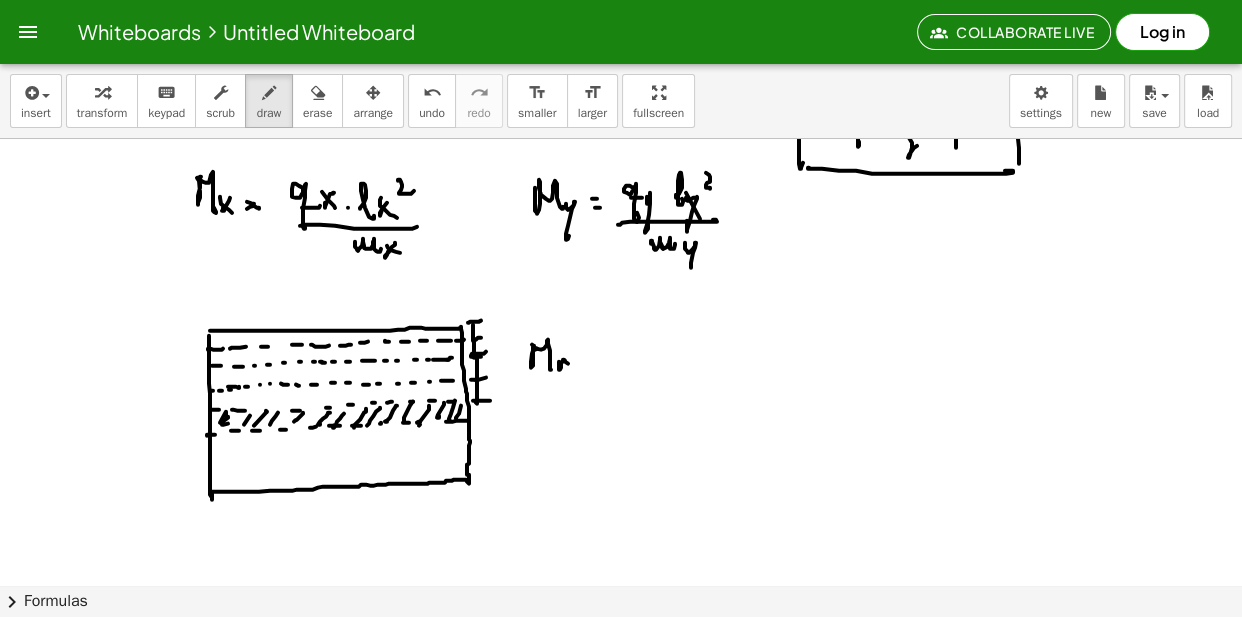 drag, startPoint x: 559, startPoint y: 362, endPoint x: 577, endPoint y: 363, distance: 18.027756 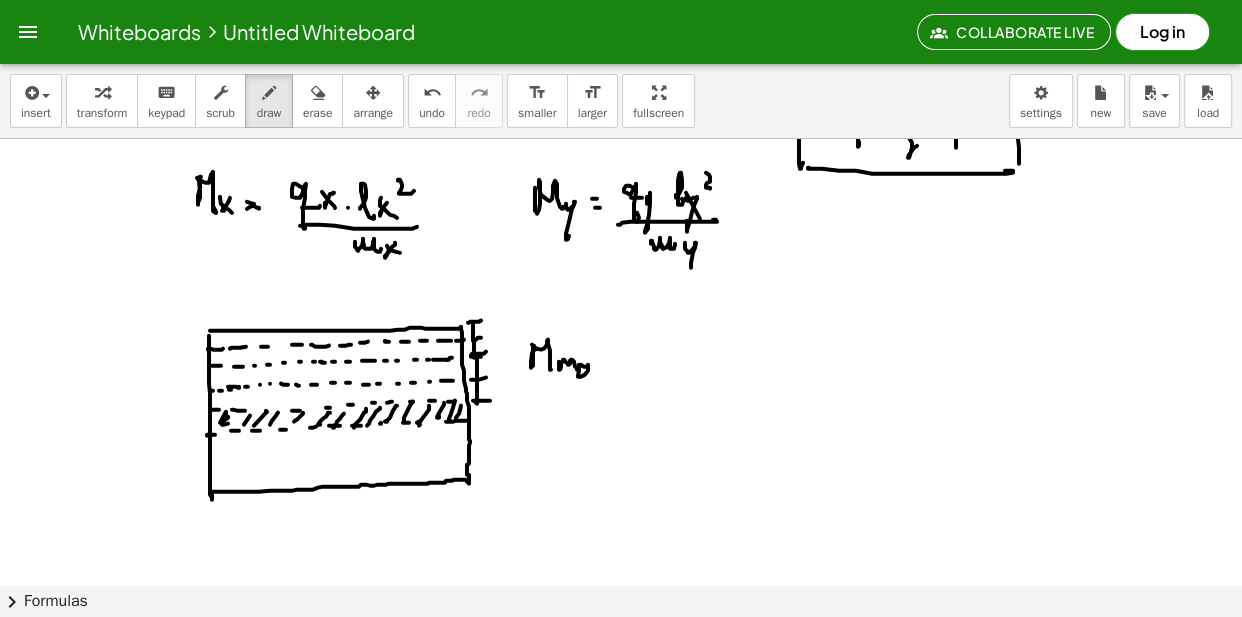 drag, startPoint x: 584, startPoint y: 366, endPoint x: 602, endPoint y: 360, distance: 18.973665 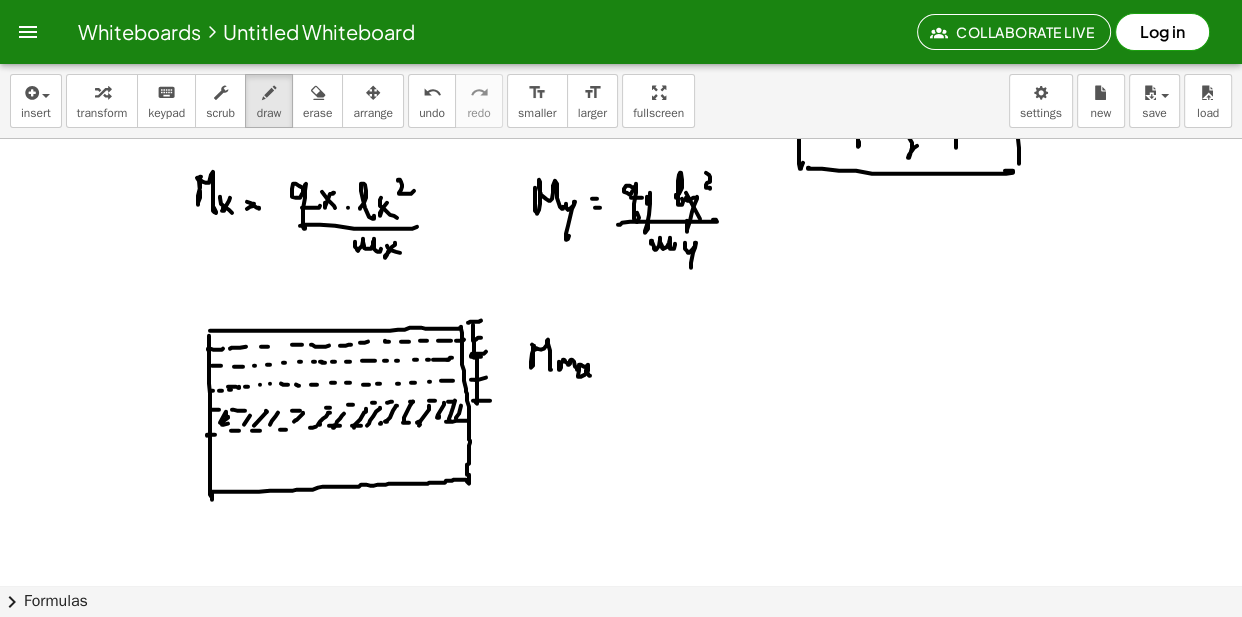 click at bounding box center [621, 53] 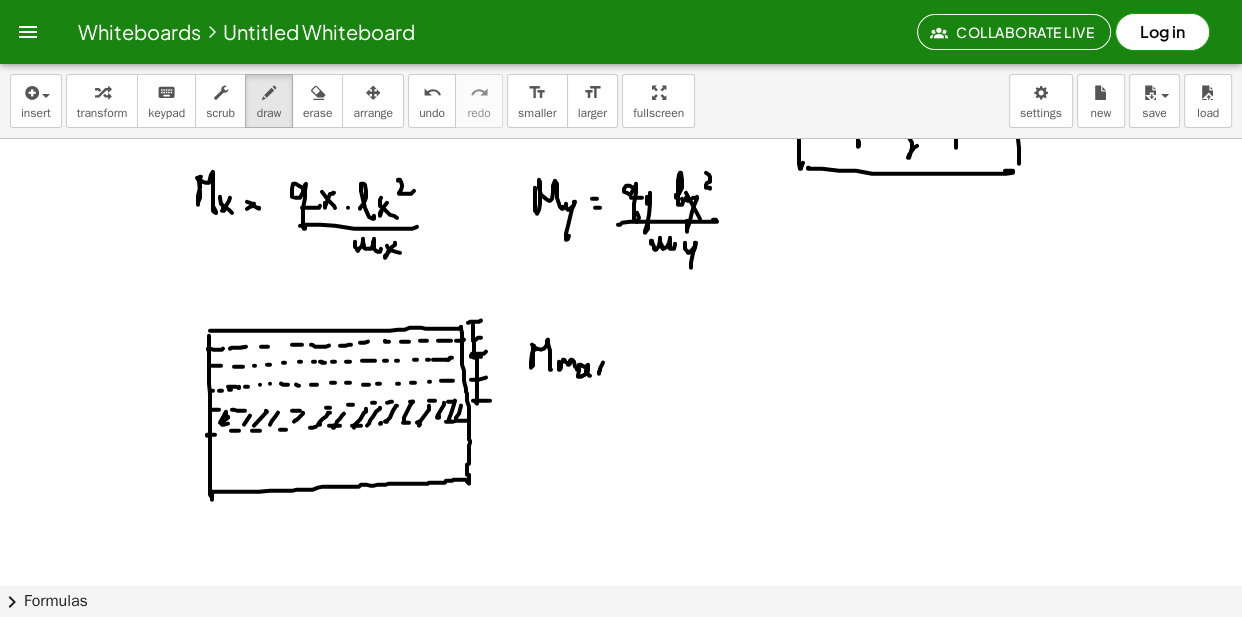 drag, startPoint x: 602, startPoint y: 373, endPoint x: 620, endPoint y: 368, distance: 18.681541 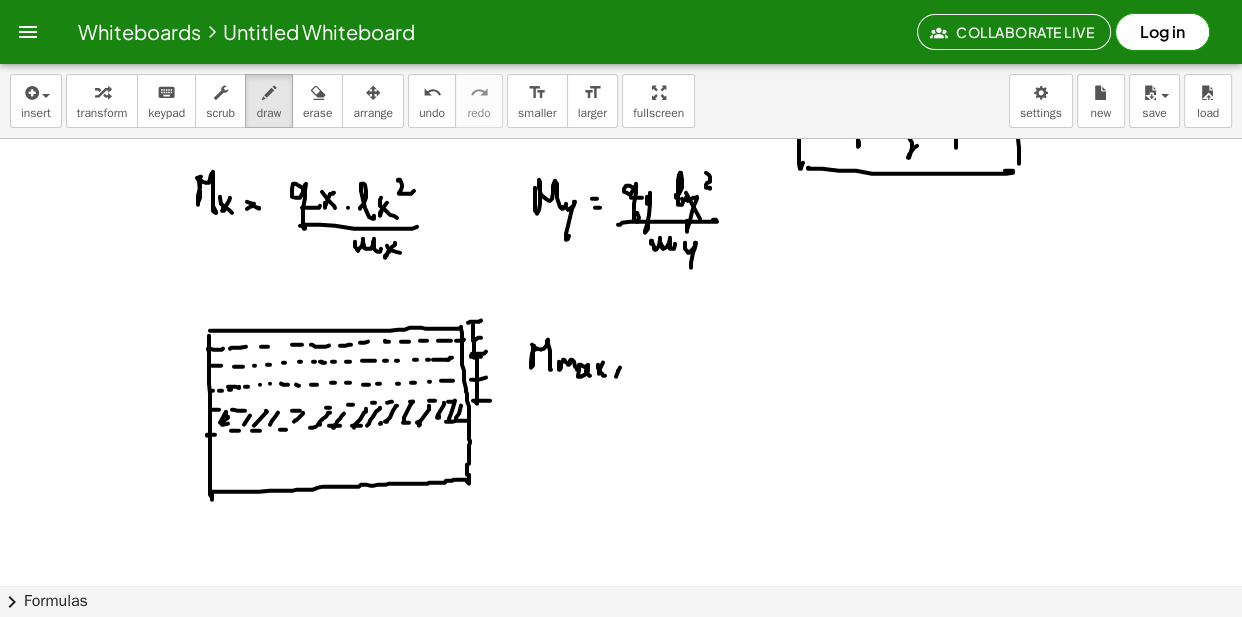 drag, startPoint x: 620, startPoint y: 367, endPoint x: 612, endPoint y: 380, distance: 15.264338 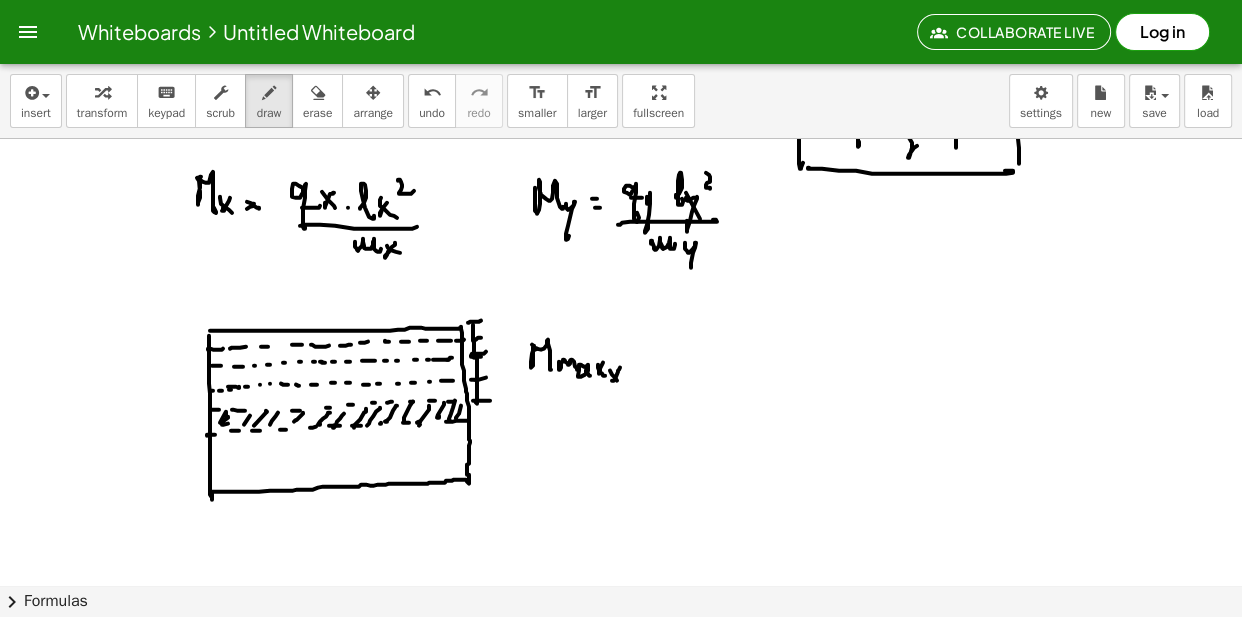 drag, startPoint x: 612, startPoint y: 374, endPoint x: 633, endPoint y: 372, distance: 21.095022 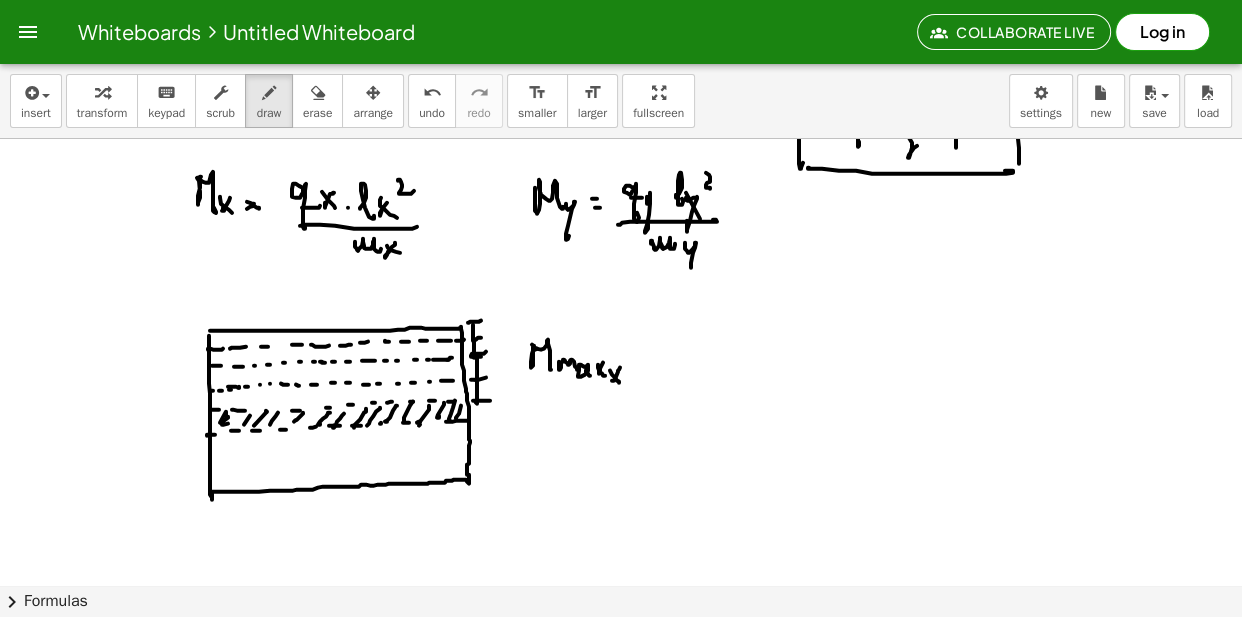 drag, startPoint x: 639, startPoint y: 370, endPoint x: 643, endPoint y: 360, distance: 10.770329 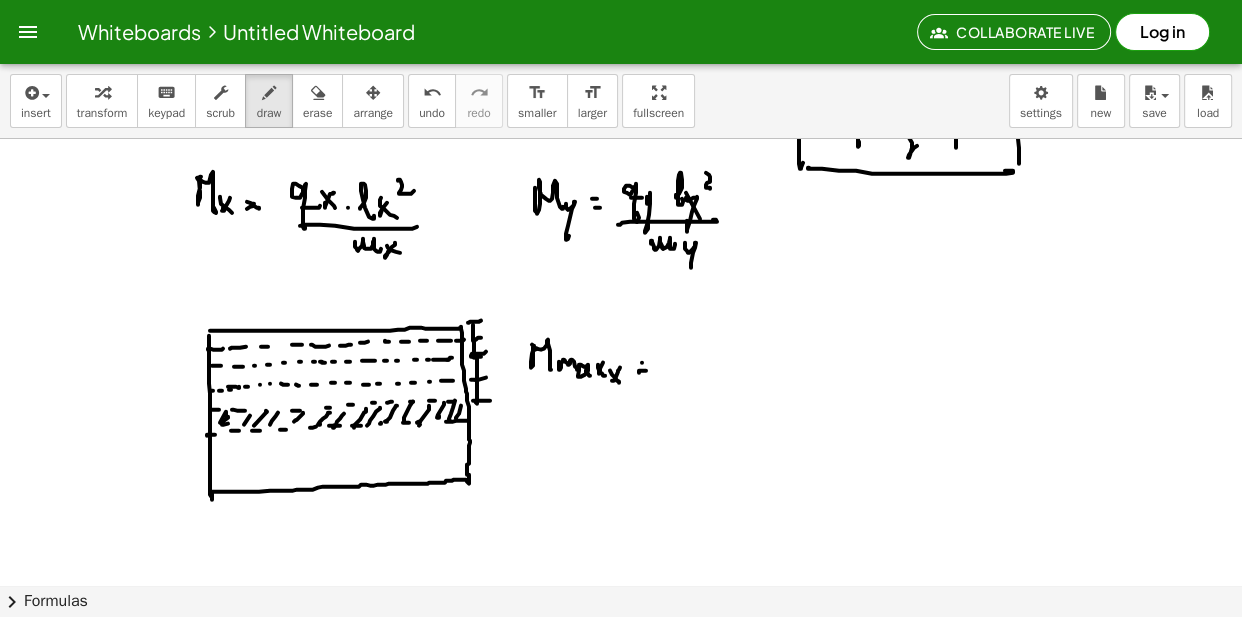 drag, startPoint x: 642, startPoint y: 362, endPoint x: 659, endPoint y: 355, distance: 18.384777 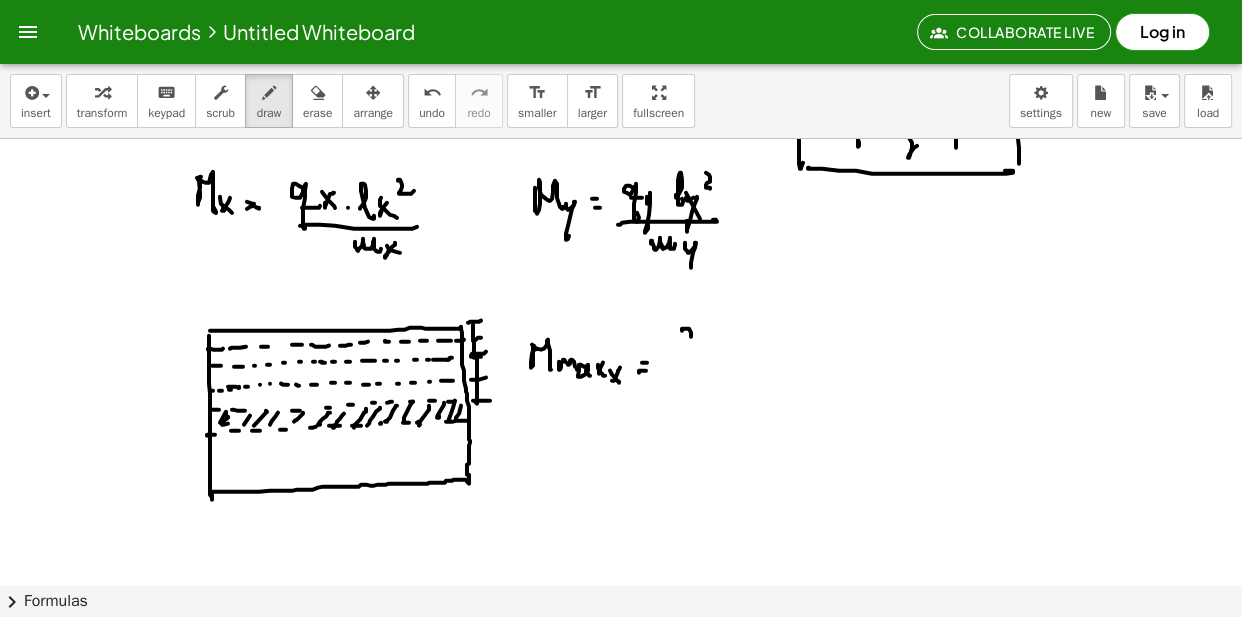 drag, startPoint x: 691, startPoint y: 334, endPoint x: 688, endPoint y: 364, distance: 30.149628 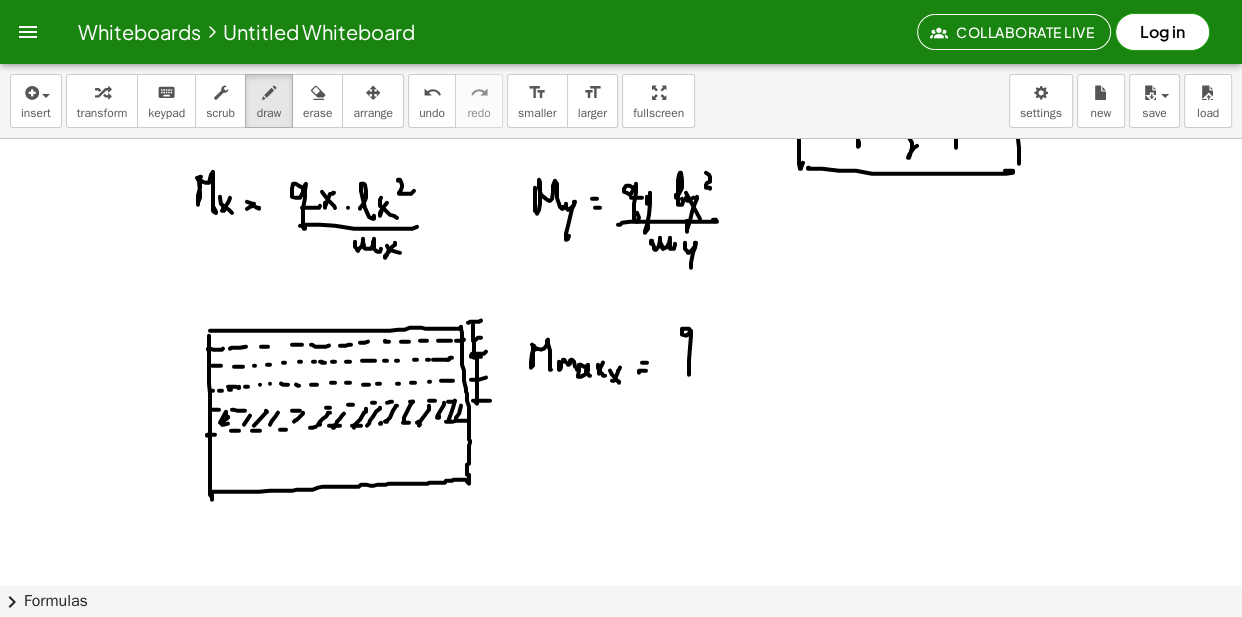 click at bounding box center (621, 53) 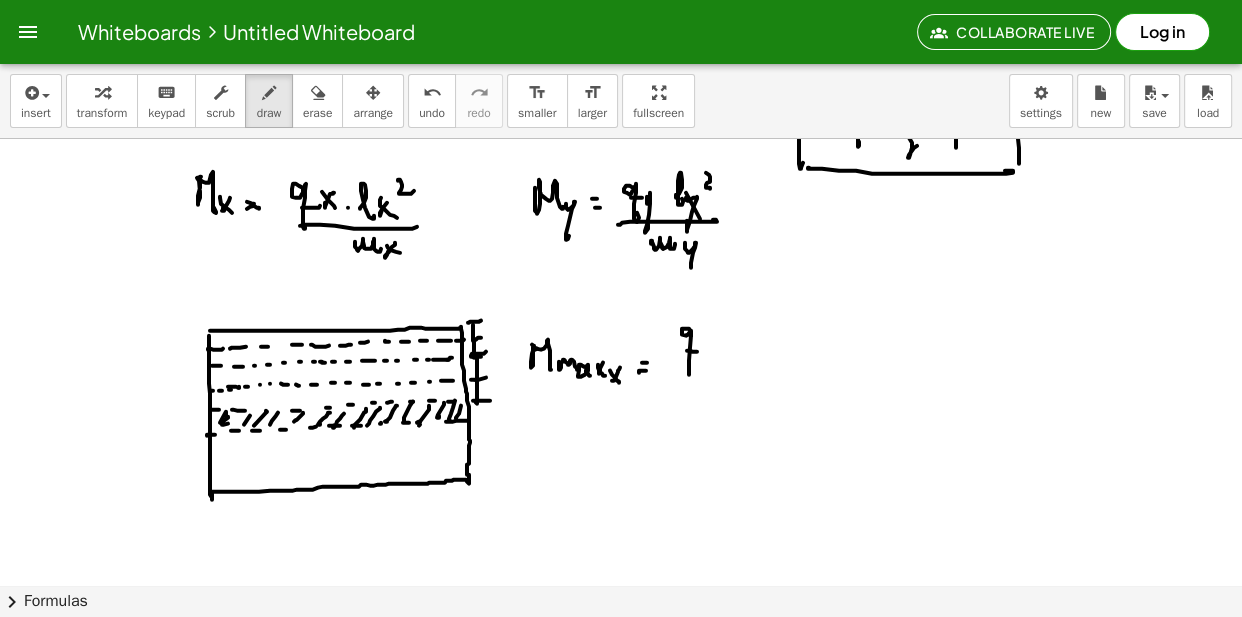drag, startPoint x: 712, startPoint y: 340, endPoint x: 707, endPoint y: 330, distance: 11.18034 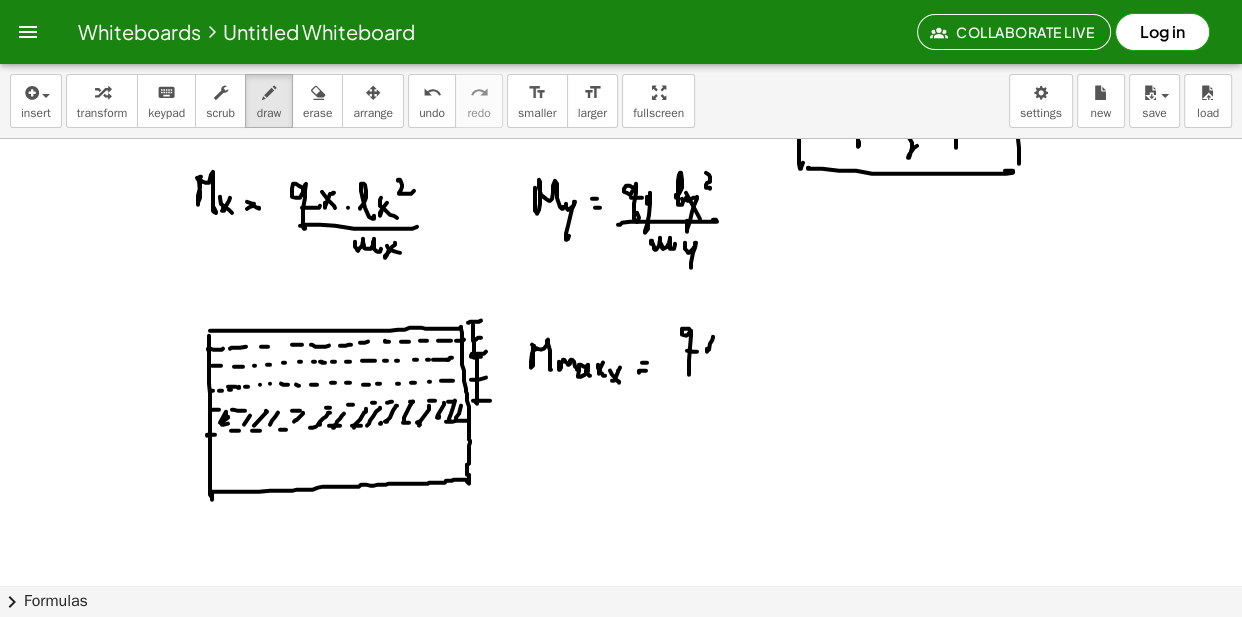 click at bounding box center (621, 53) 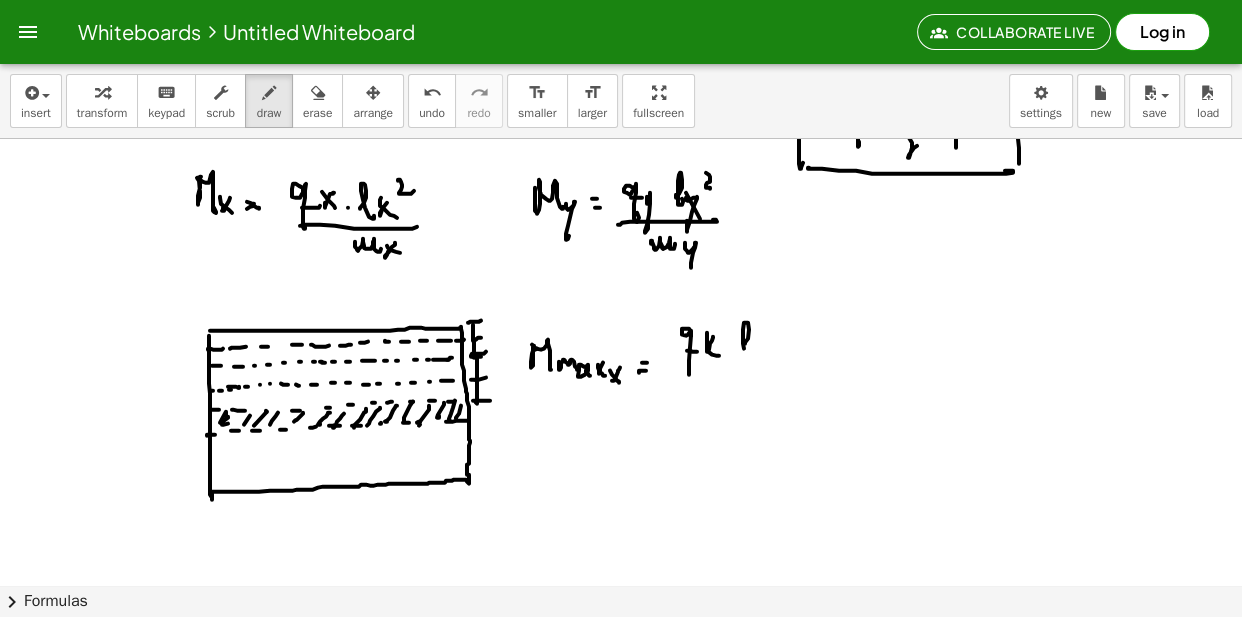 drag, startPoint x: 744, startPoint y: 343, endPoint x: 754, endPoint y: 347, distance: 10.770329 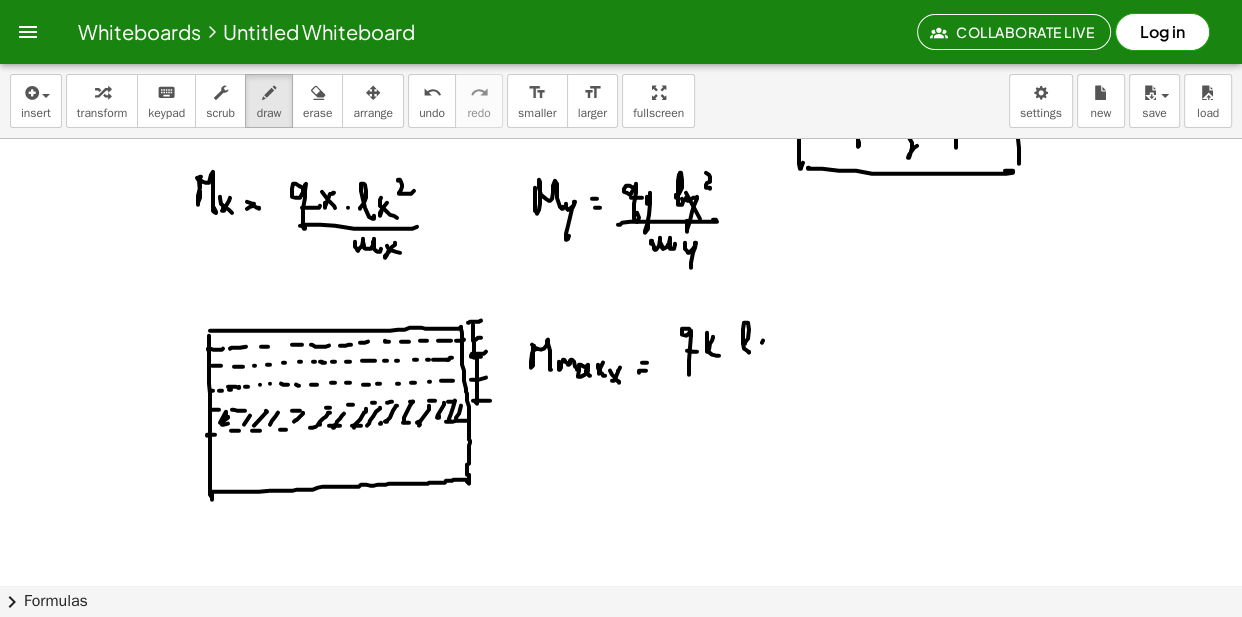 click at bounding box center [621, 53] 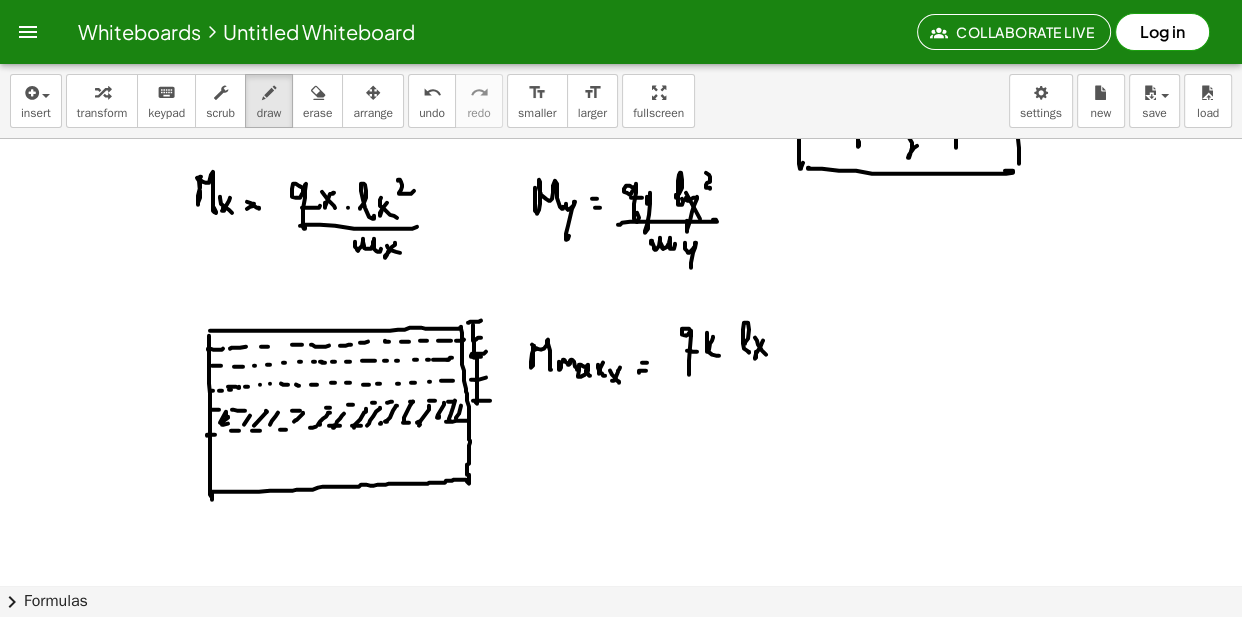drag, startPoint x: 757, startPoint y: 340, endPoint x: 770, endPoint y: 330, distance: 16.40122 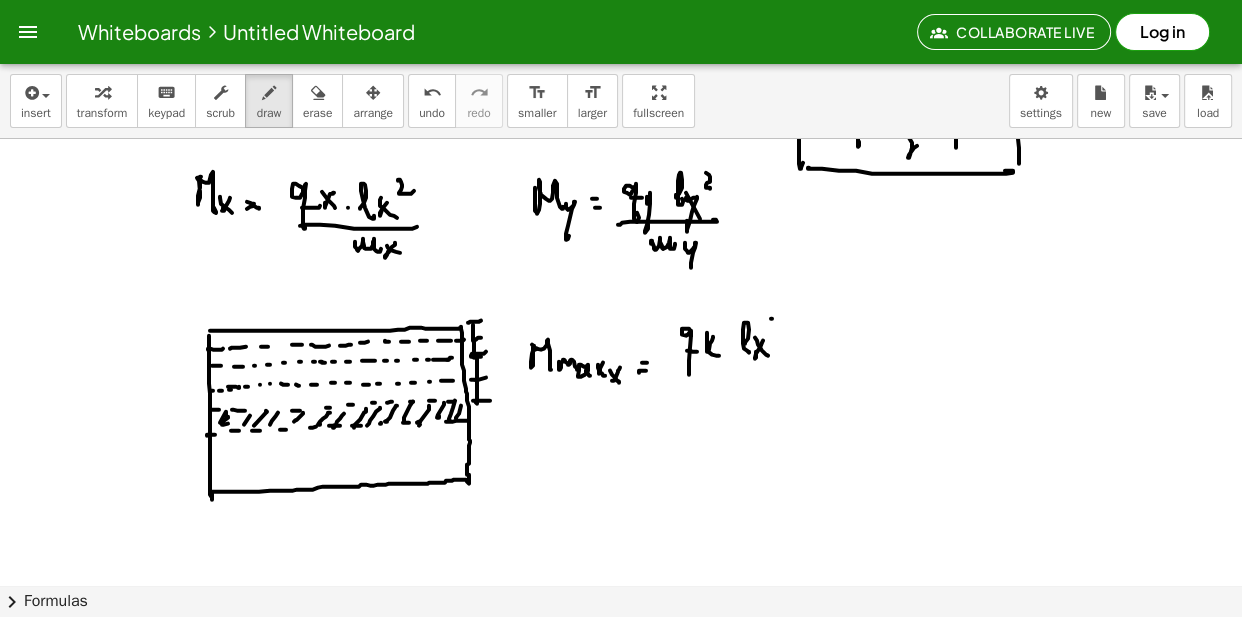 drag, startPoint x: 772, startPoint y: 318, endPoint x: 778, endPoint y: 332, distance: 15.231546 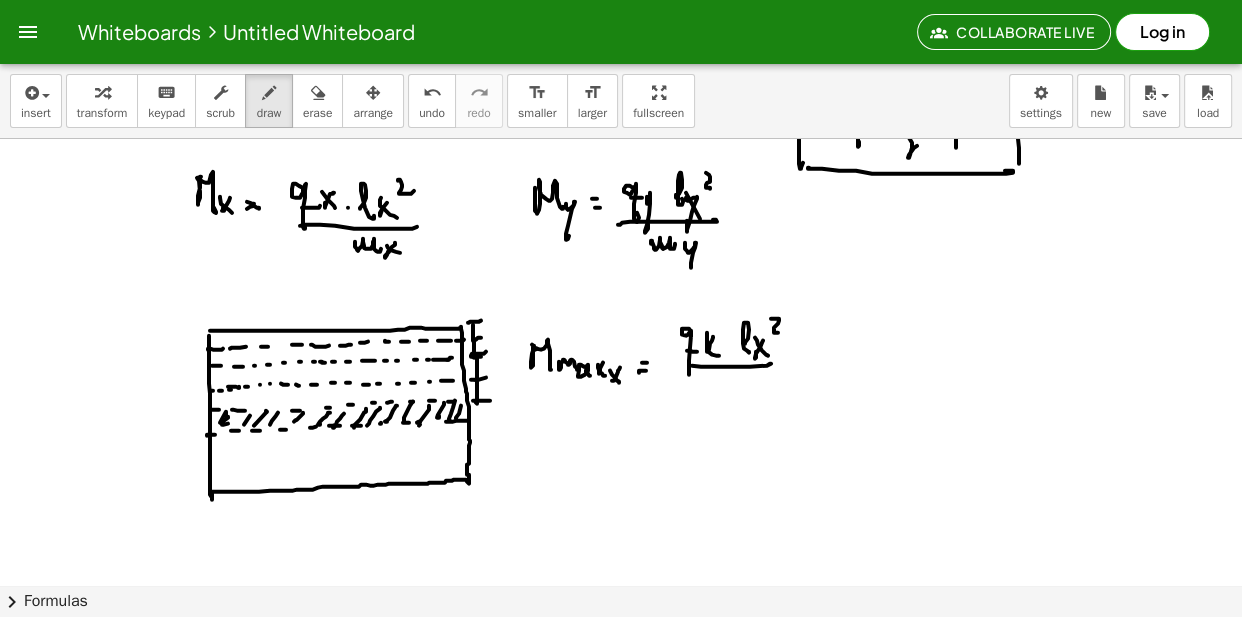 drag, startPoint x: 701, startPoint y: 366, endPoint x: 764, endPoint y: 365, distance: 63.007935 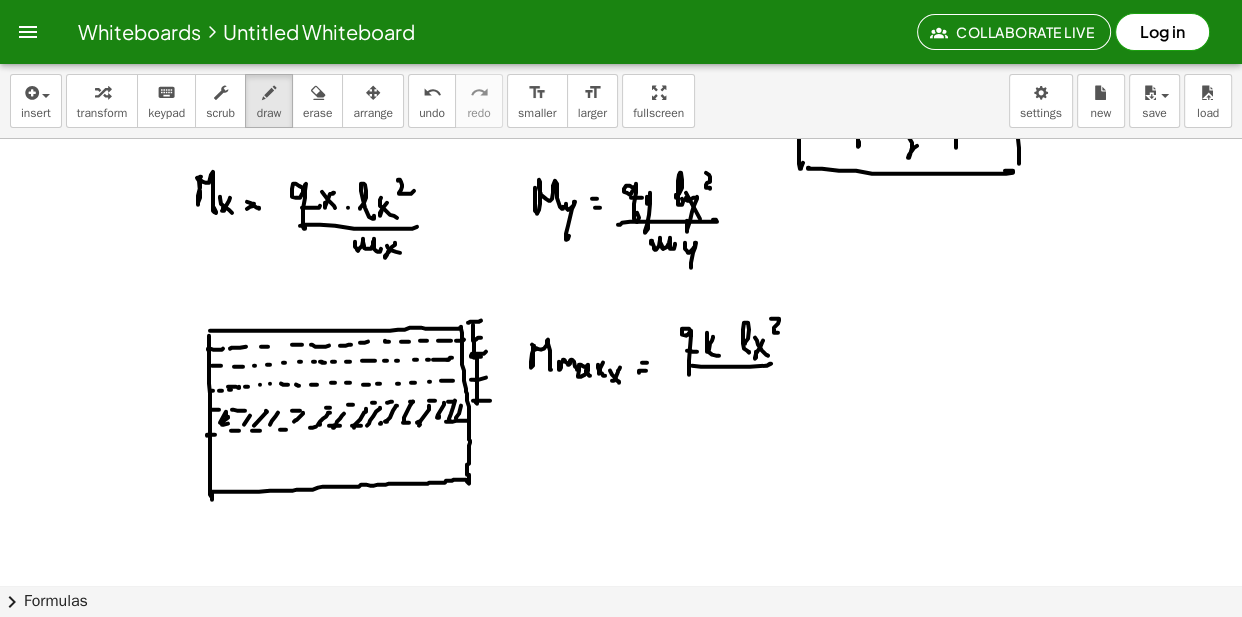 click at bounding box center (621, 53) 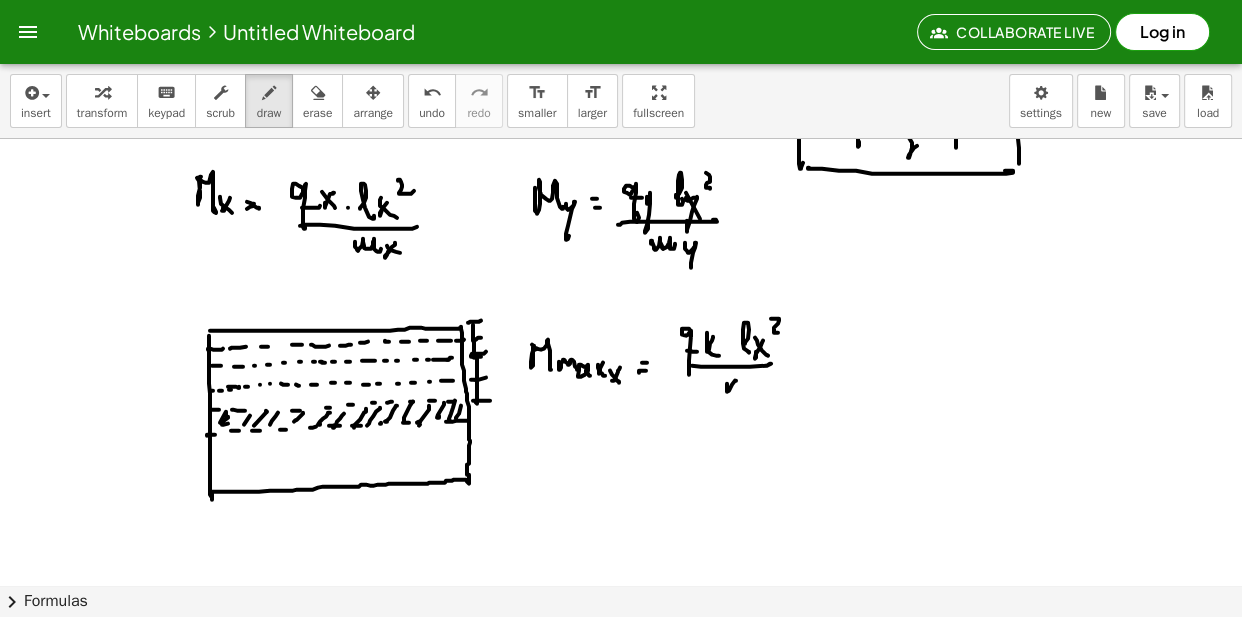 drag, startPoint x: 736, startPoint y: 380, endPoint x: 745, endPoint y: 386, distance: 10.816654 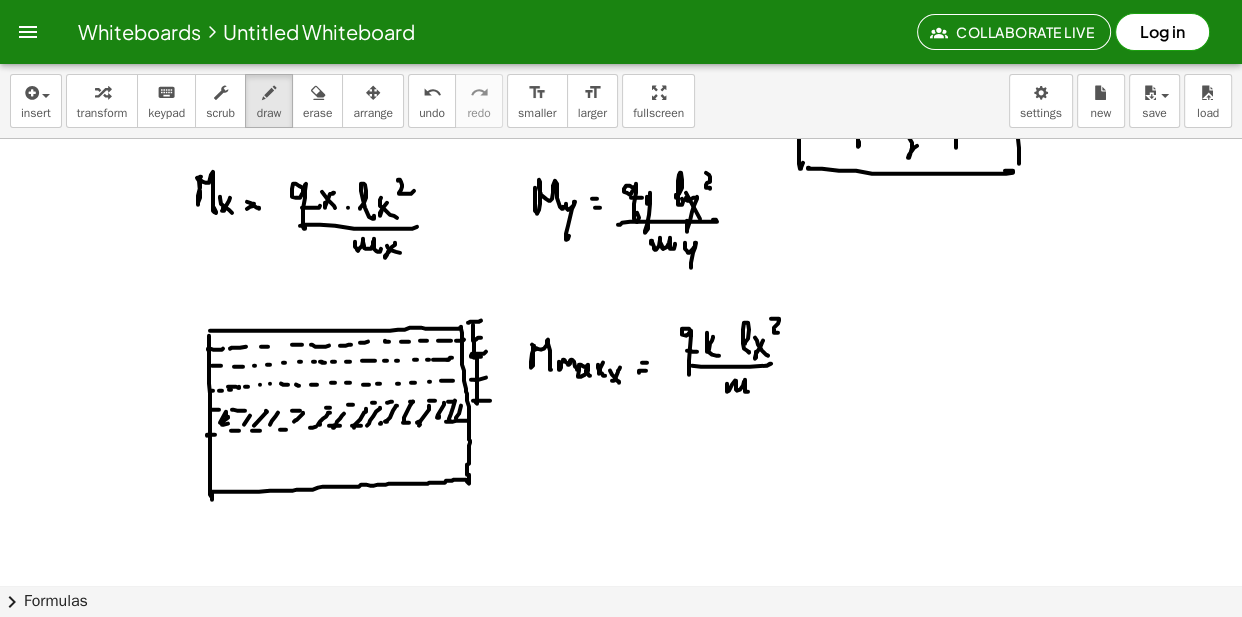 drag, startPoint x: 745, startPoint y: 386, endPoint x: 756, endPoint y: 383, distance: 11.401754 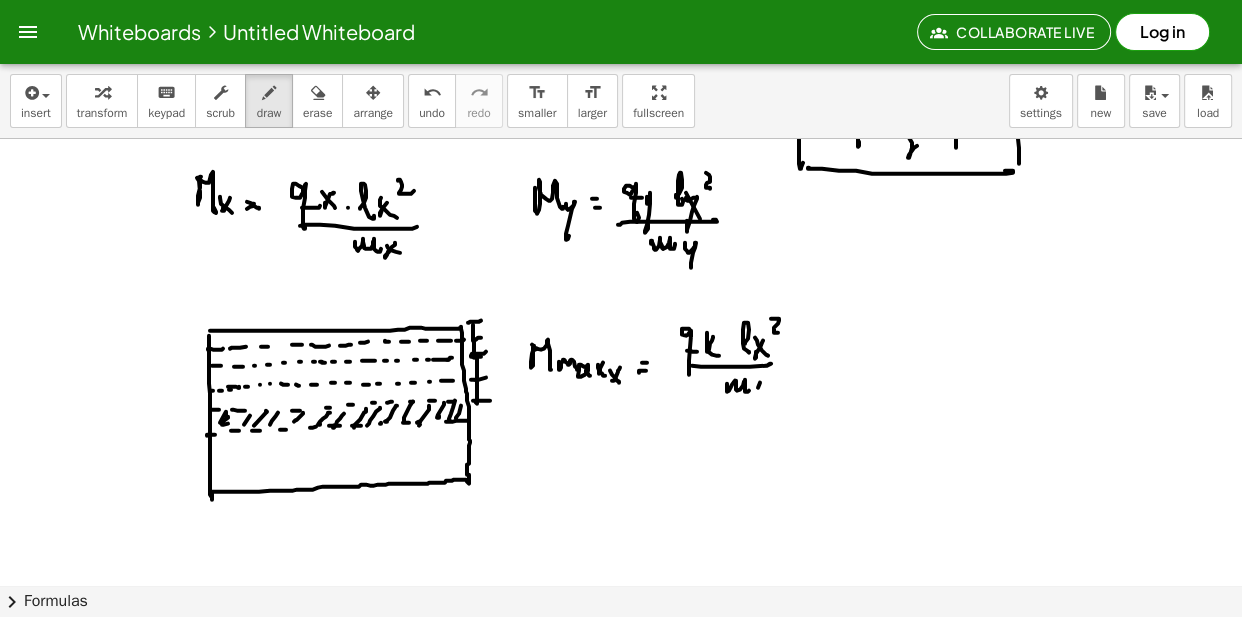 click at bounding box center (621, 53) 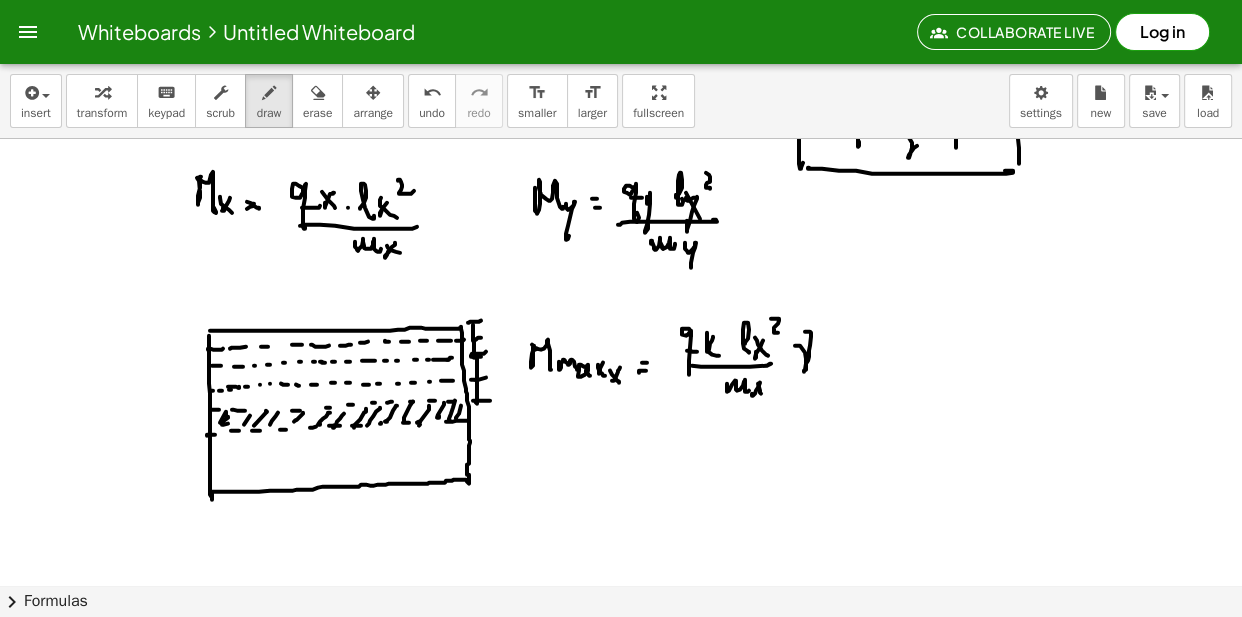 drag, startPoint x: 806, startPoint y: 358, endPoint x: 826, endPoint y: 352, distance: 20.880613 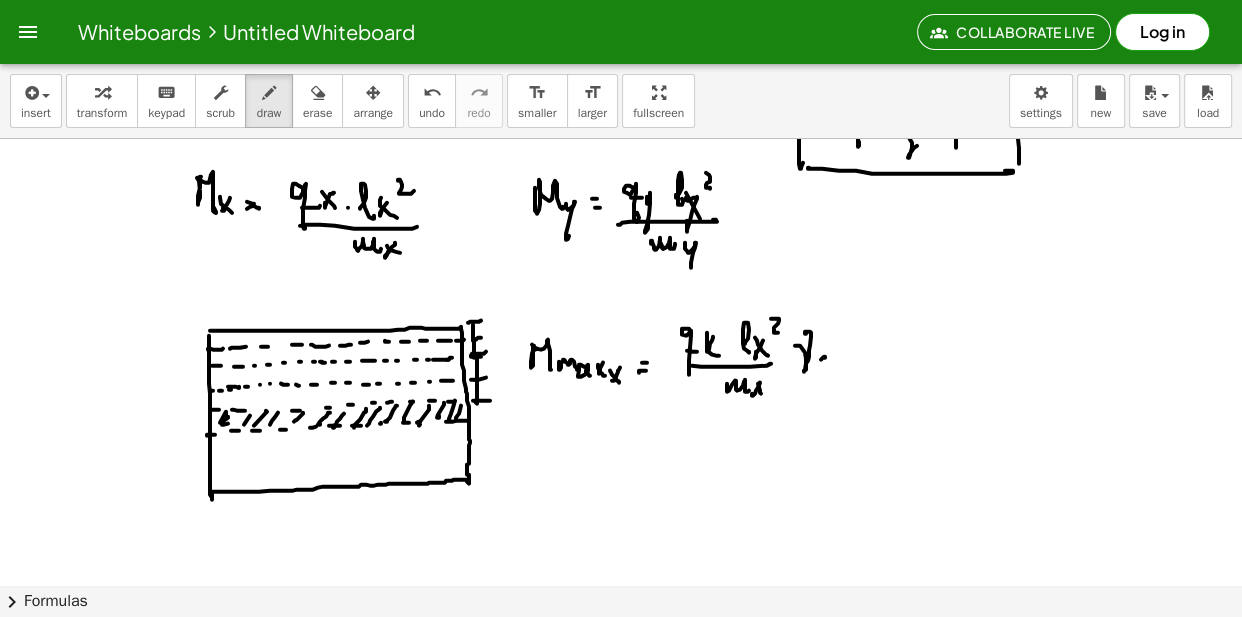 click at bounding box center (621, 53) 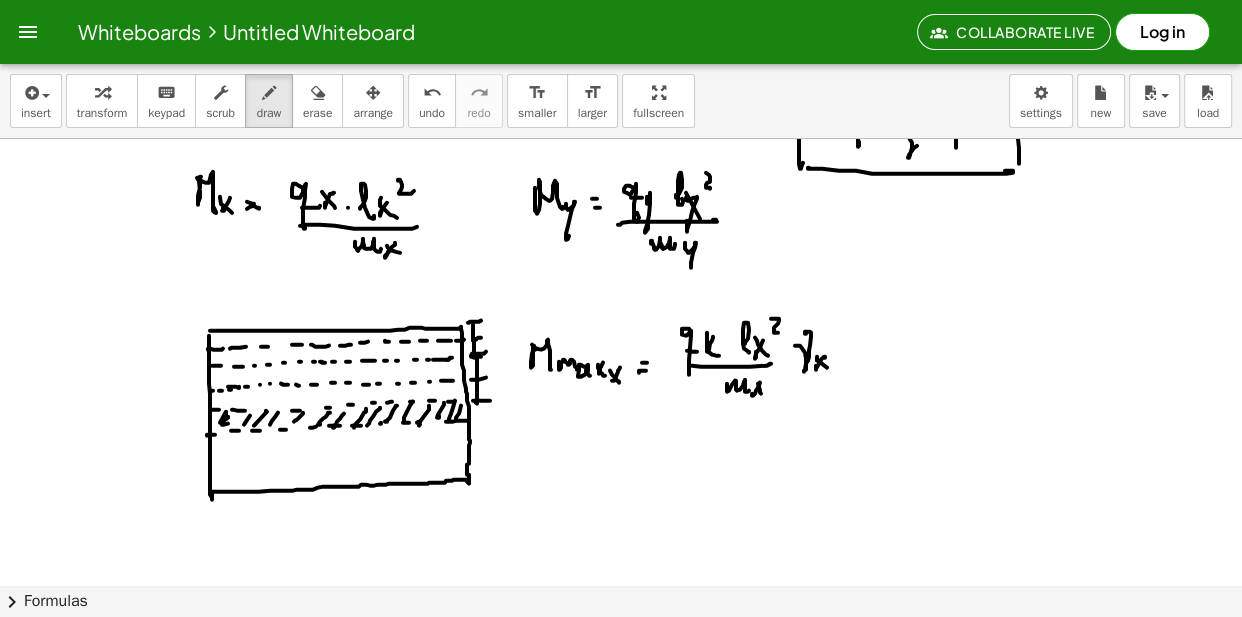 click at bounding box center [621, 53] 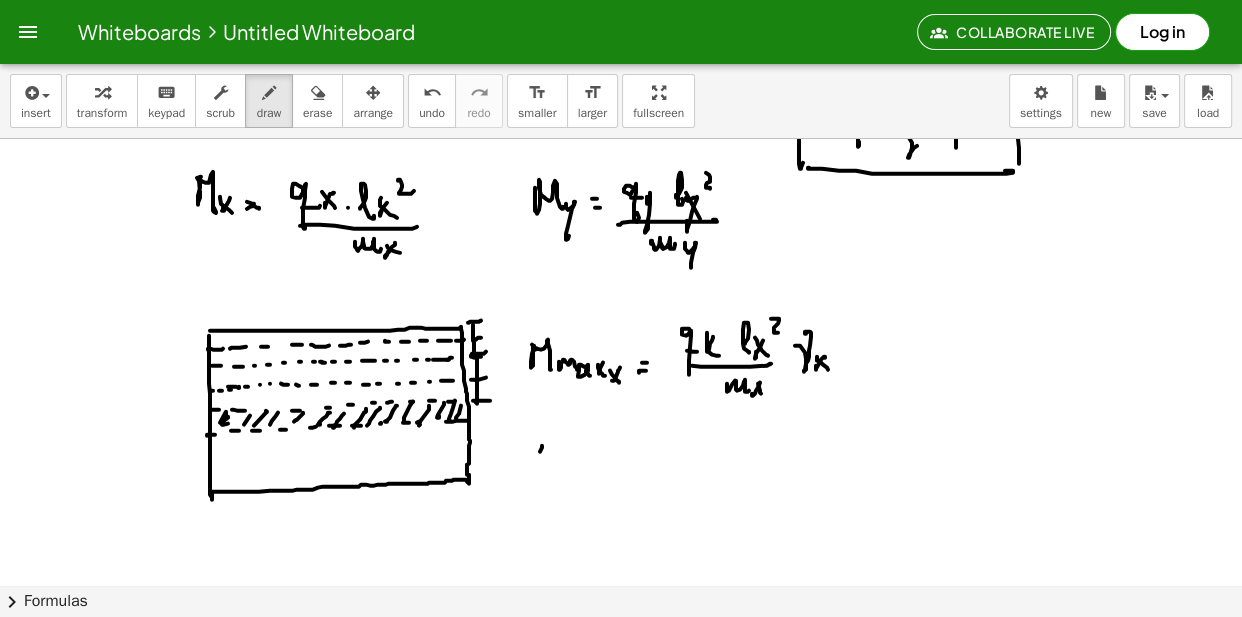 drag, startPoint x: 540, startPoint y: 451, endPoint x: 540, endPoint y: 439, distance: 12 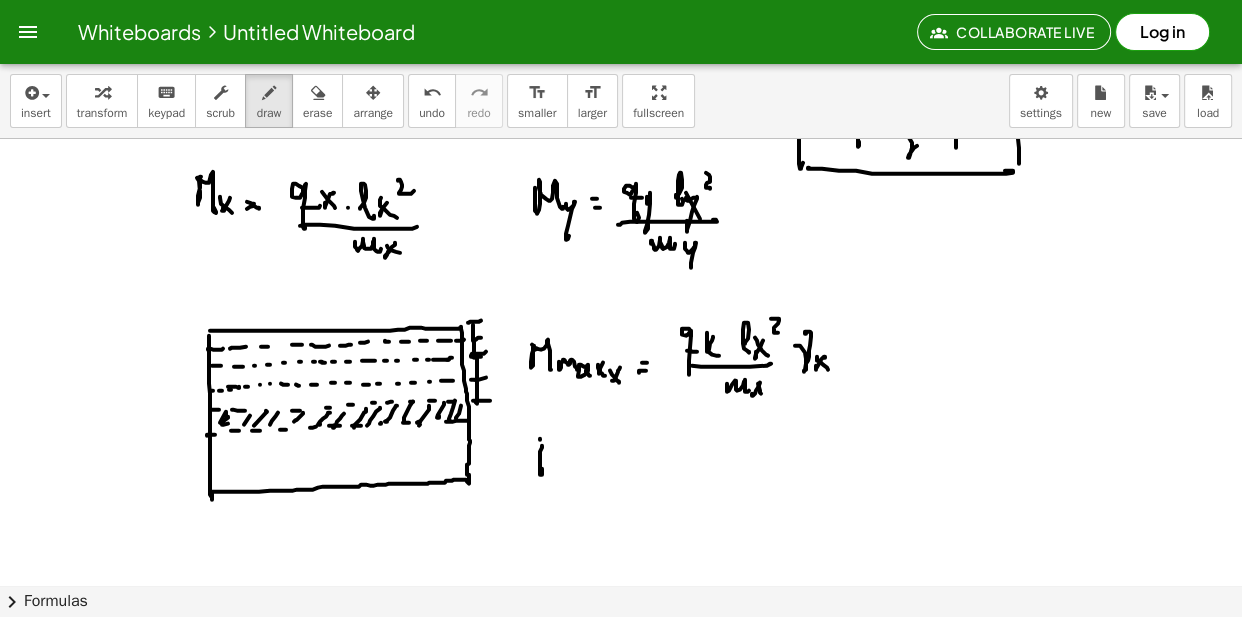 drag, startPoint x: 540, startPoint y: 439, endPoint x: 562, endPoint y: 438, distance: 22.022715 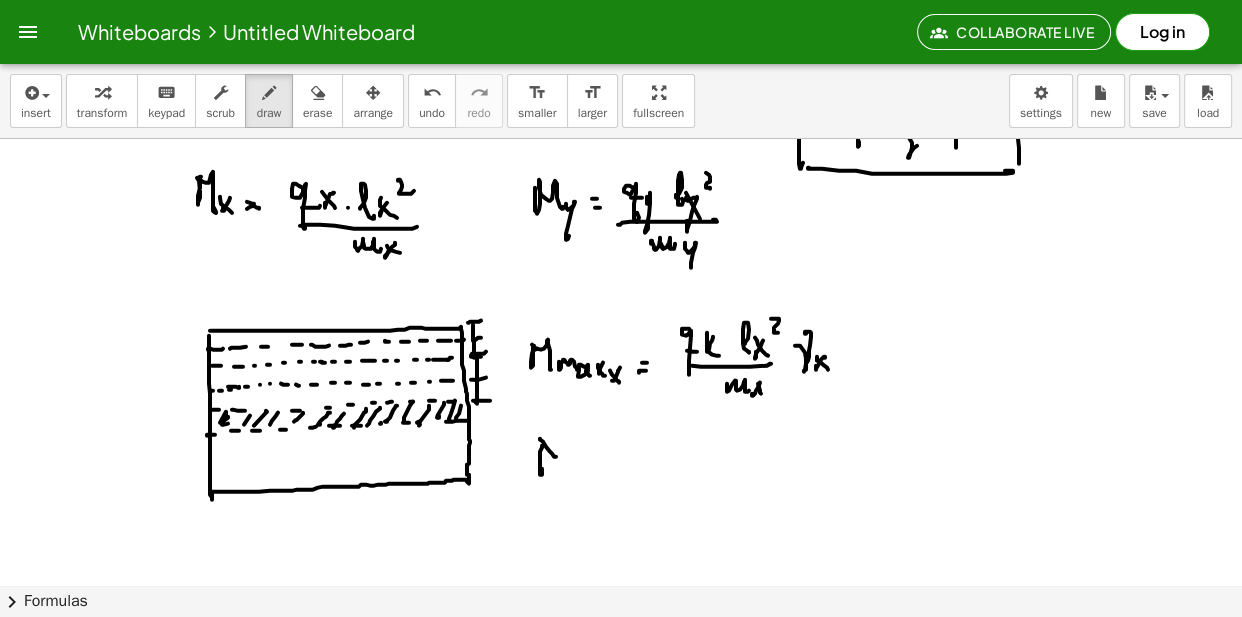 click at bounding box center (621, 53) 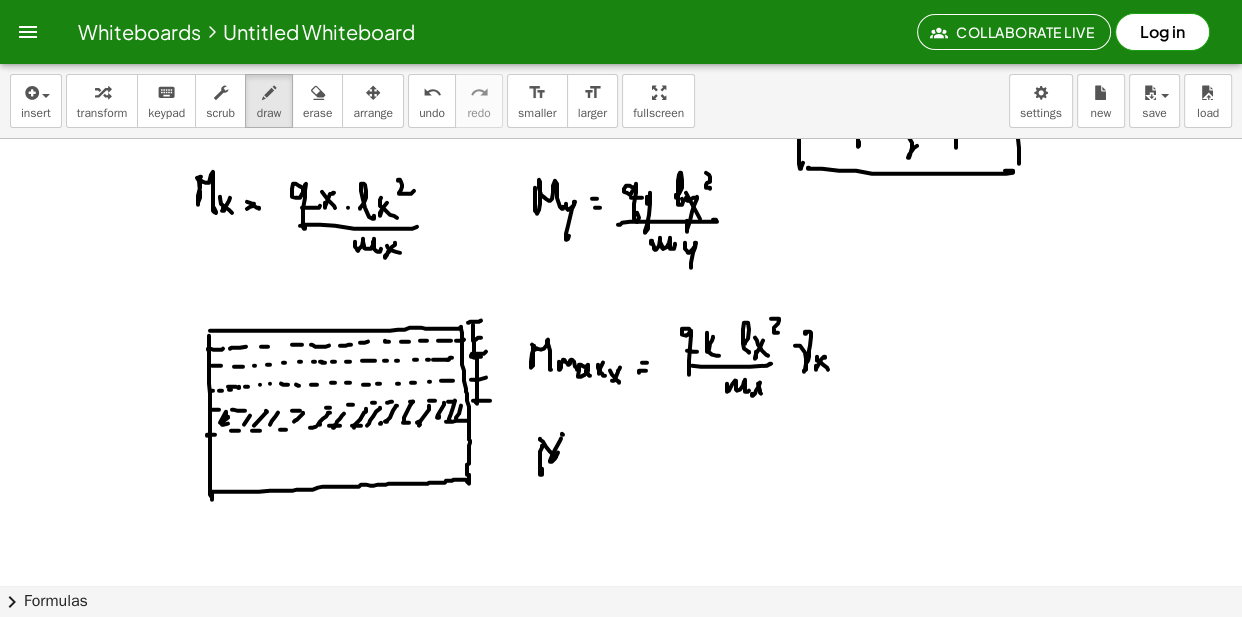 drag, startPoint x: 563, startPoint y: 434, endPoint x: 569, endPoint y: 464, distance: 30.594116 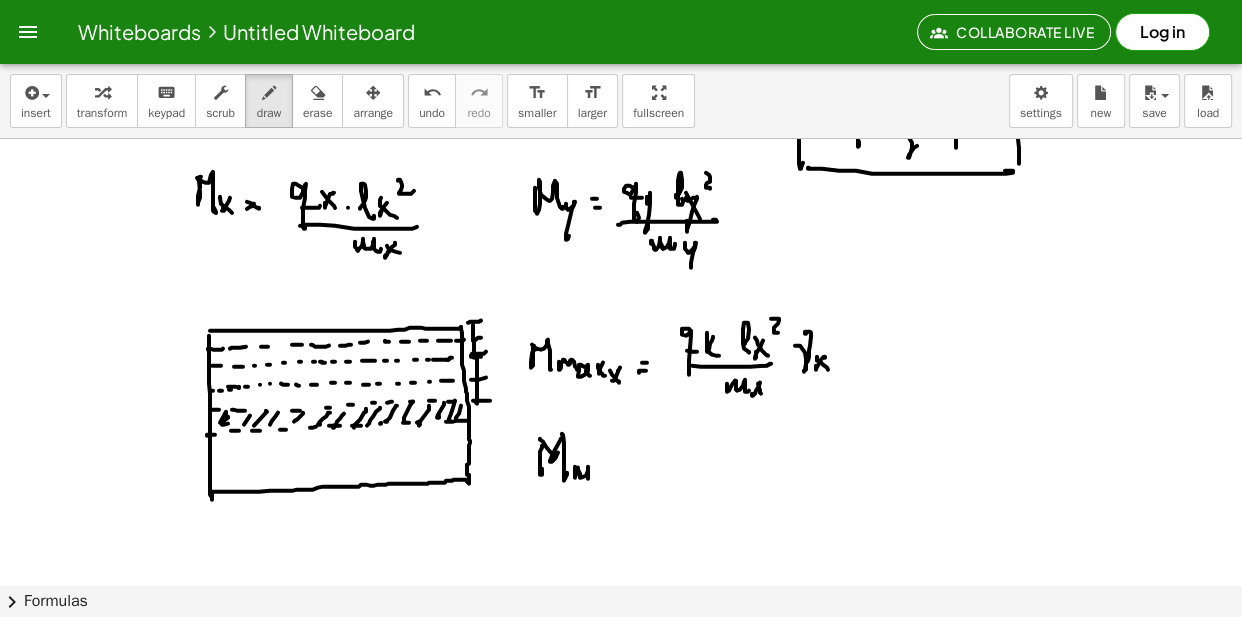 drag, startPoint x: 575, startPoint y: 466, endPoint x: 595, endPoint y: 467, distance: 20.024984 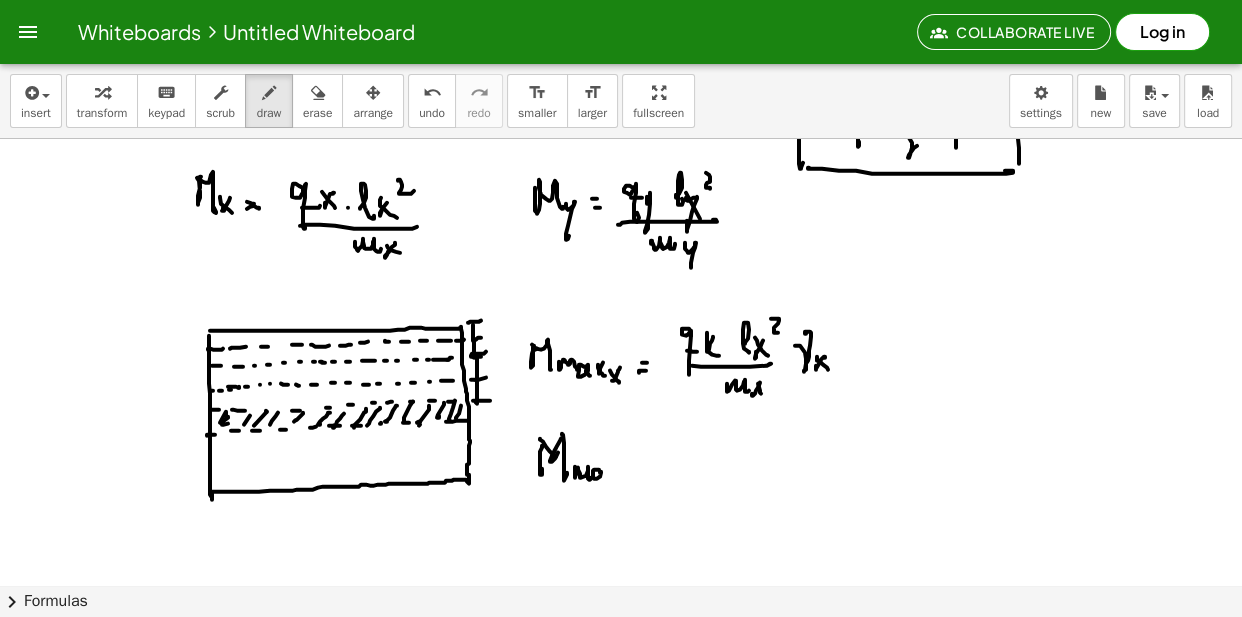click at bounding box center [621, 53] 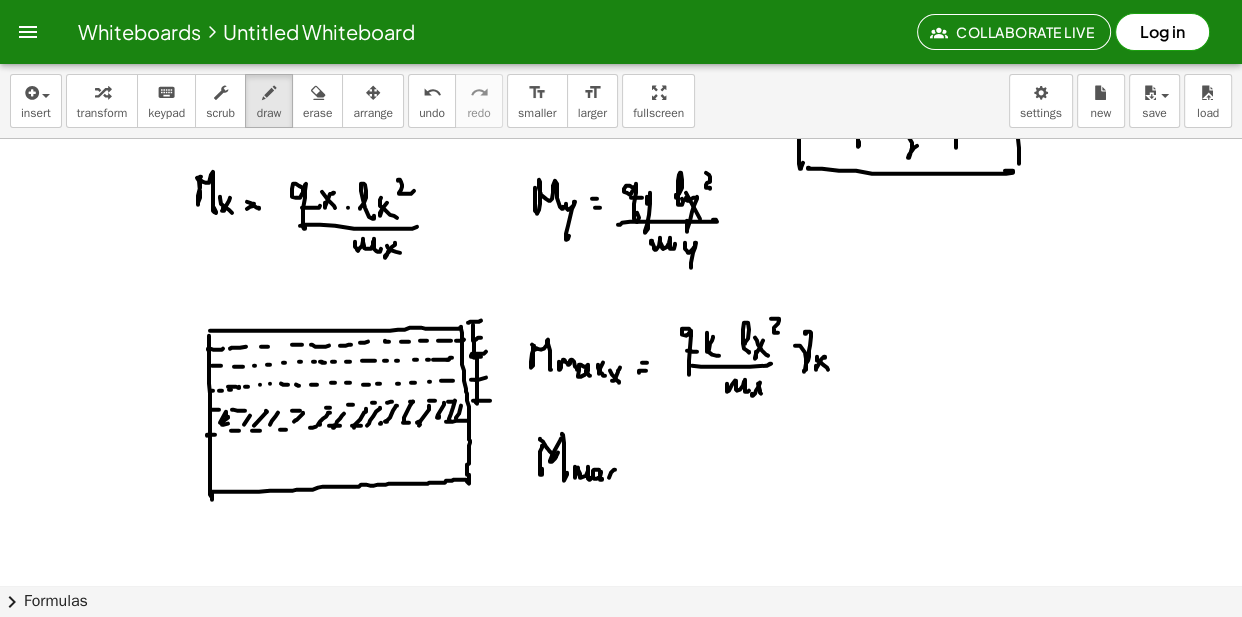 click at bounding box center [621, 53] 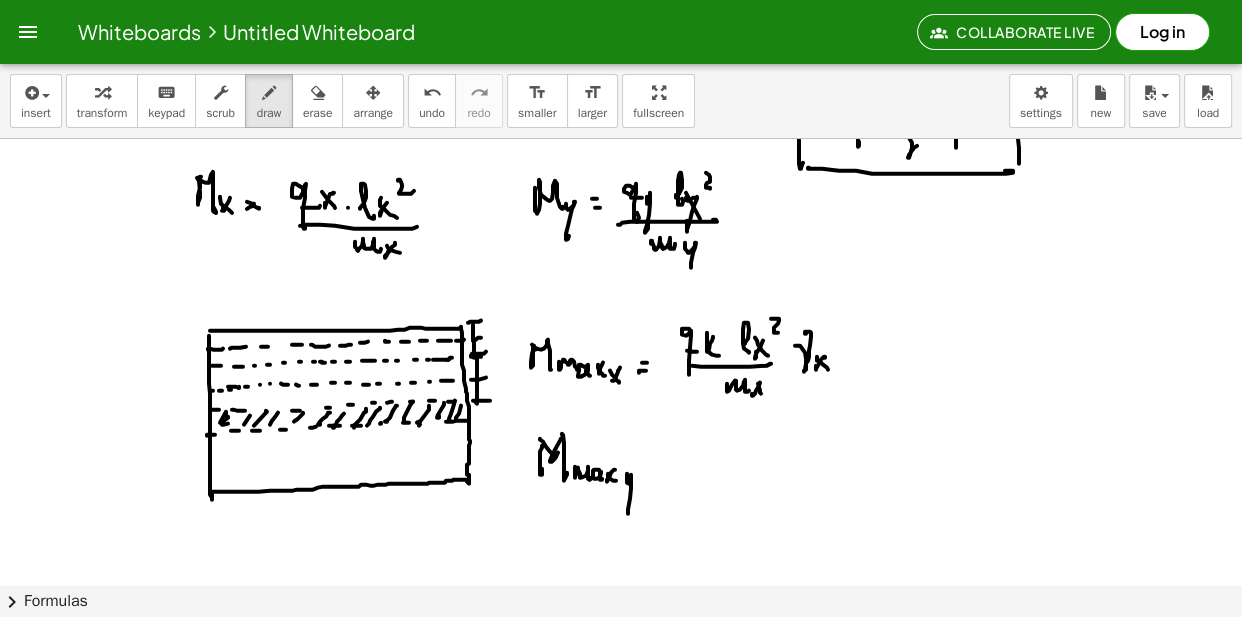 drag, startPoint x: 627, startPoint y: 473, endPoint x: 632, endPoint y: 489, distance: 16.763054 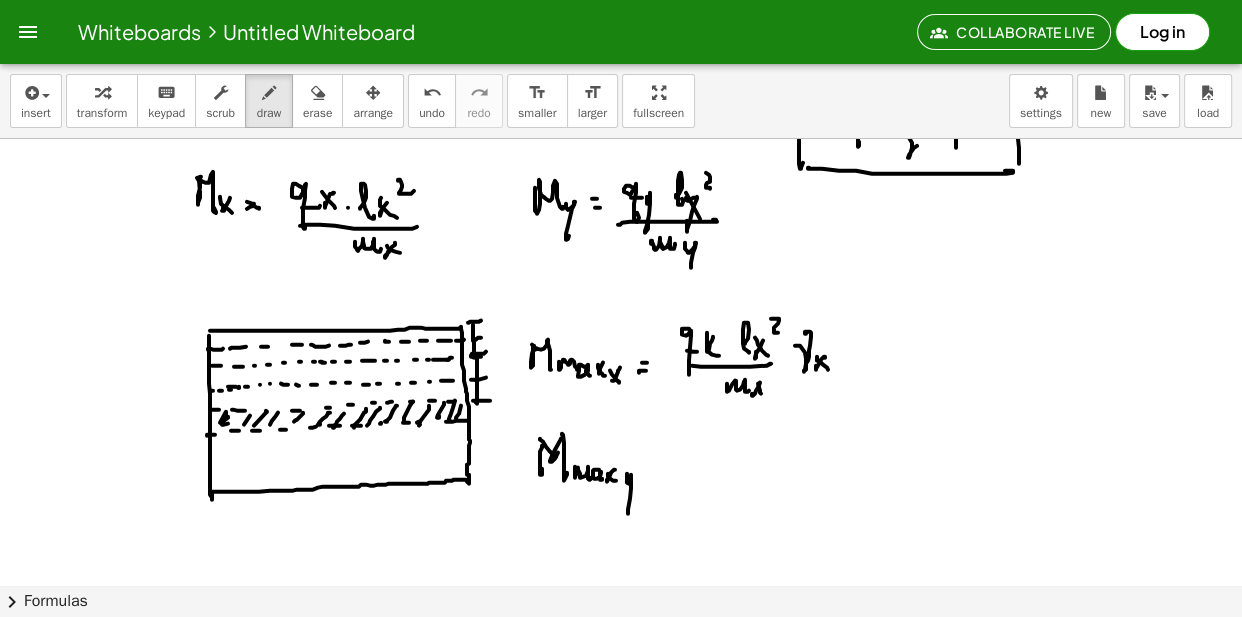 click at bounding box center (621, 53) 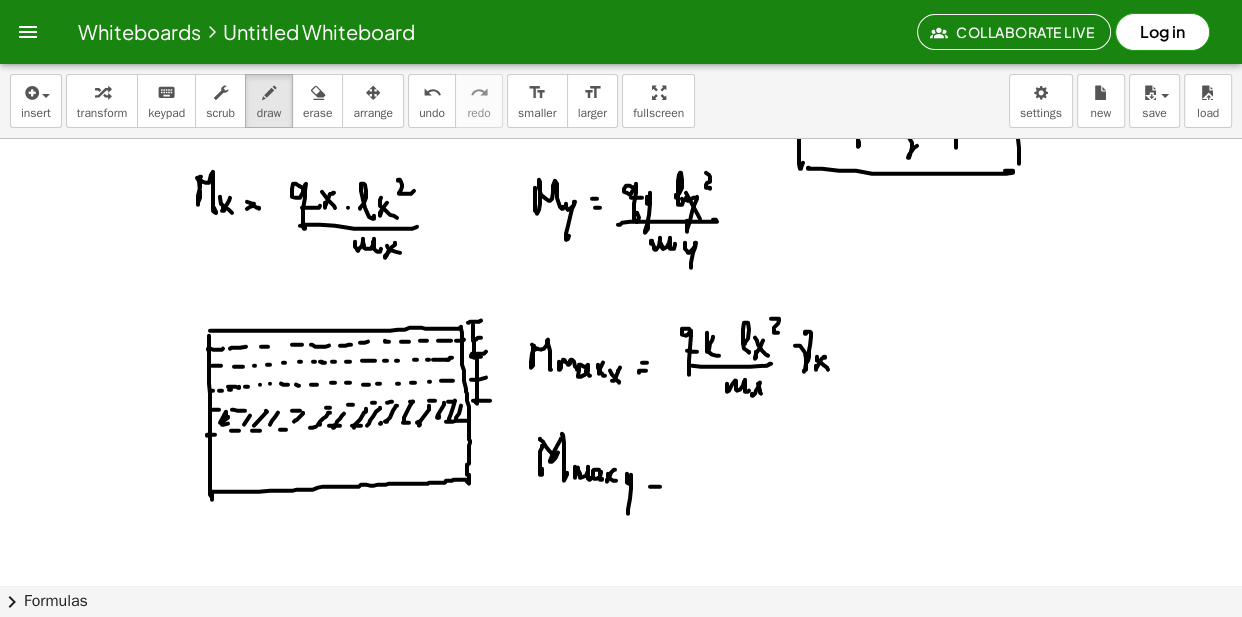 drag, startPoint x: 652, startPoint y: 481, endPoint x: 668, endPoint y: 478, distance: 16.27882 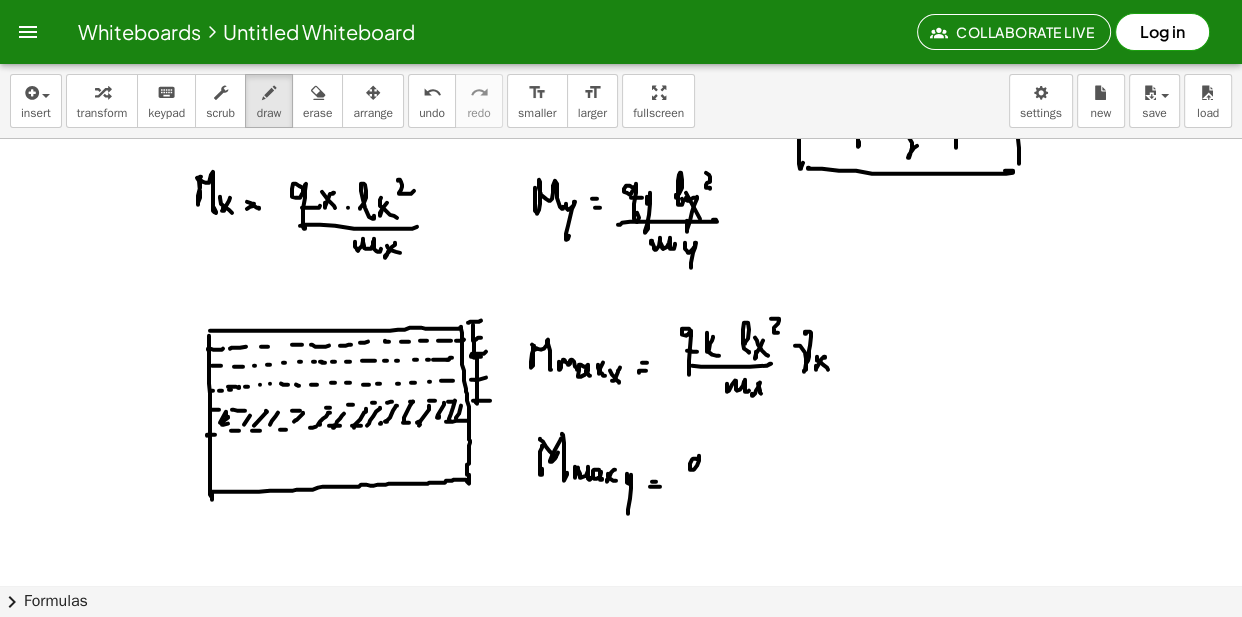 drag, startPoint x: 699, startPoint y: 460, endPoint x: 700, endPoint y: 482, distance: 22.022715 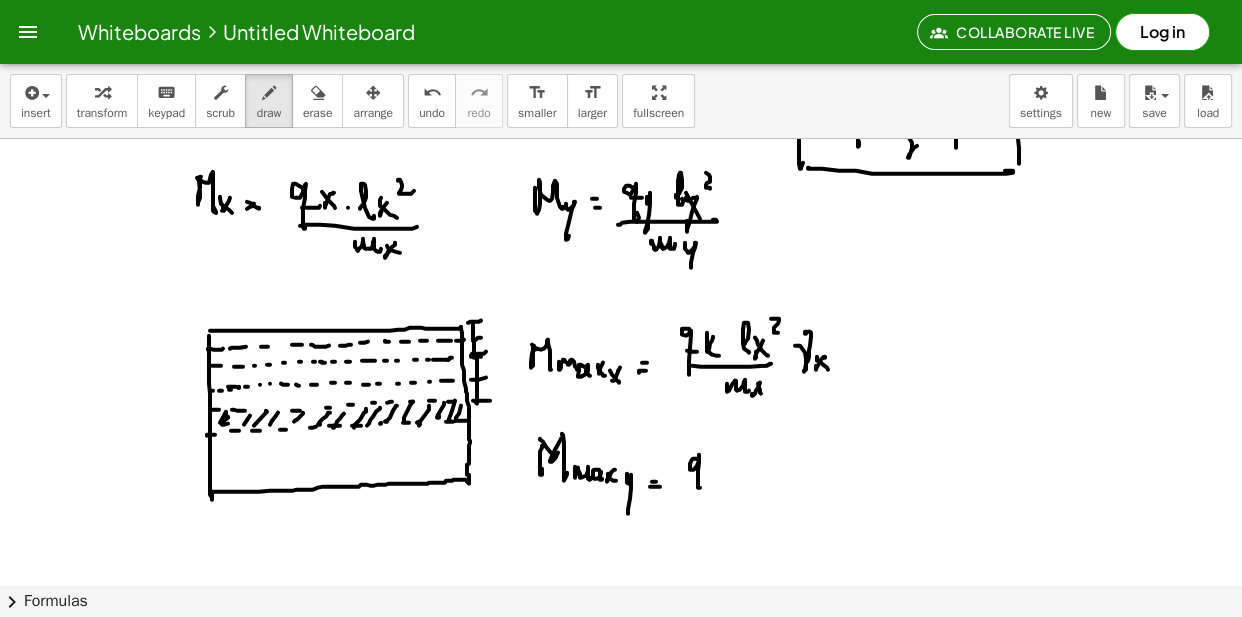 click at bounding box center (621, 53) 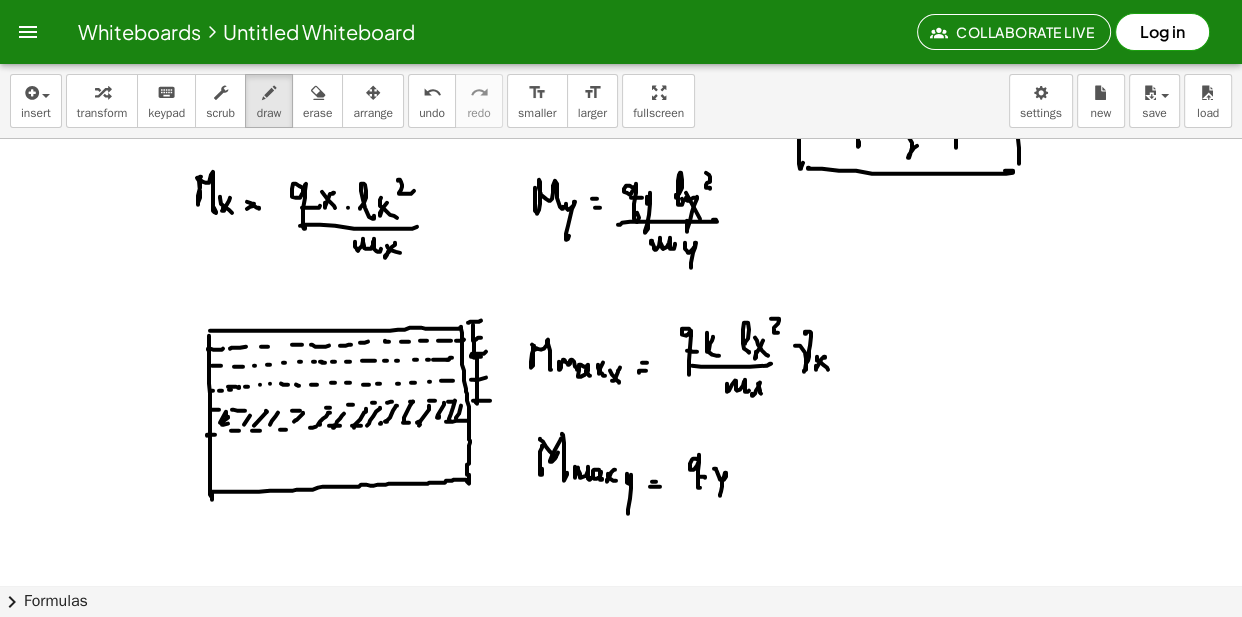 drag, startPoint x: 716, startPoint y: 468, endPoint x: 721, endPoint y: 485, distance: 17.720045 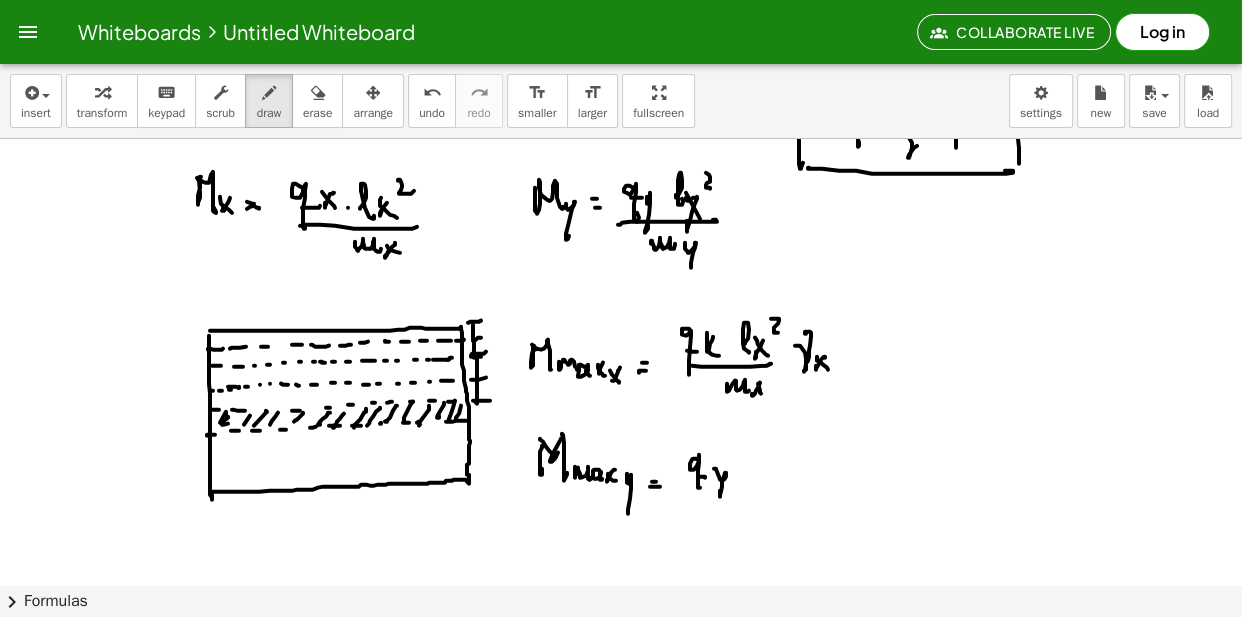 click at bounding box center (621, 53) 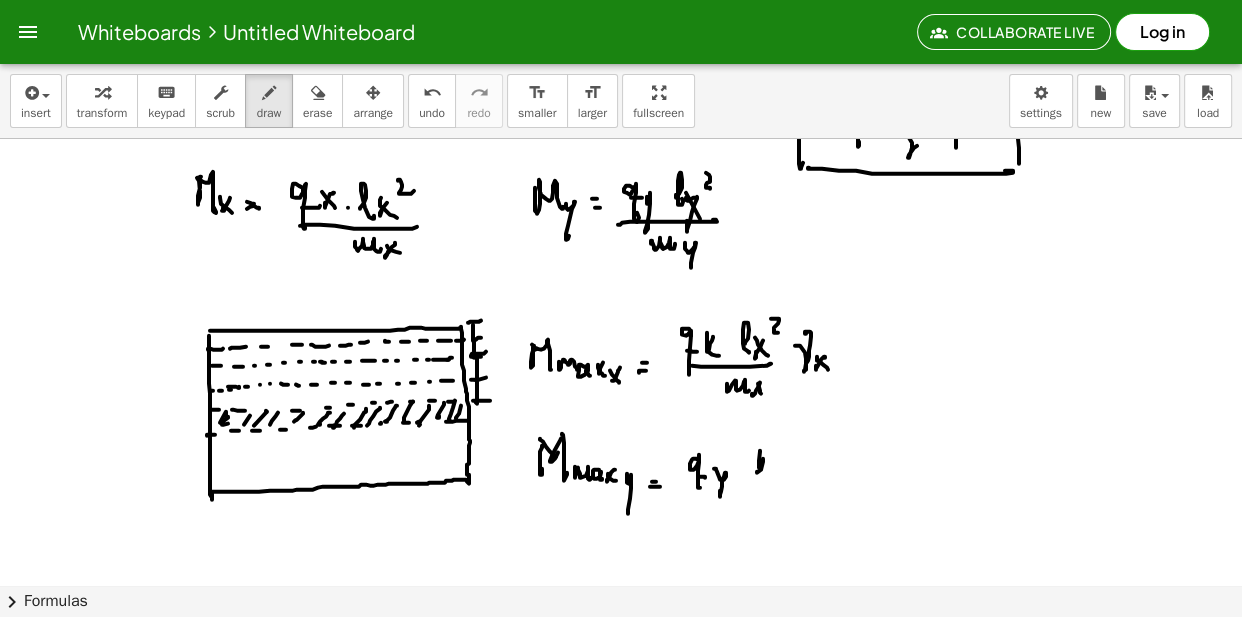 drag, startPoint x: 759, startPoint y: 467, endPoint x: 773, endPoint y: 462, distance: 14.866069 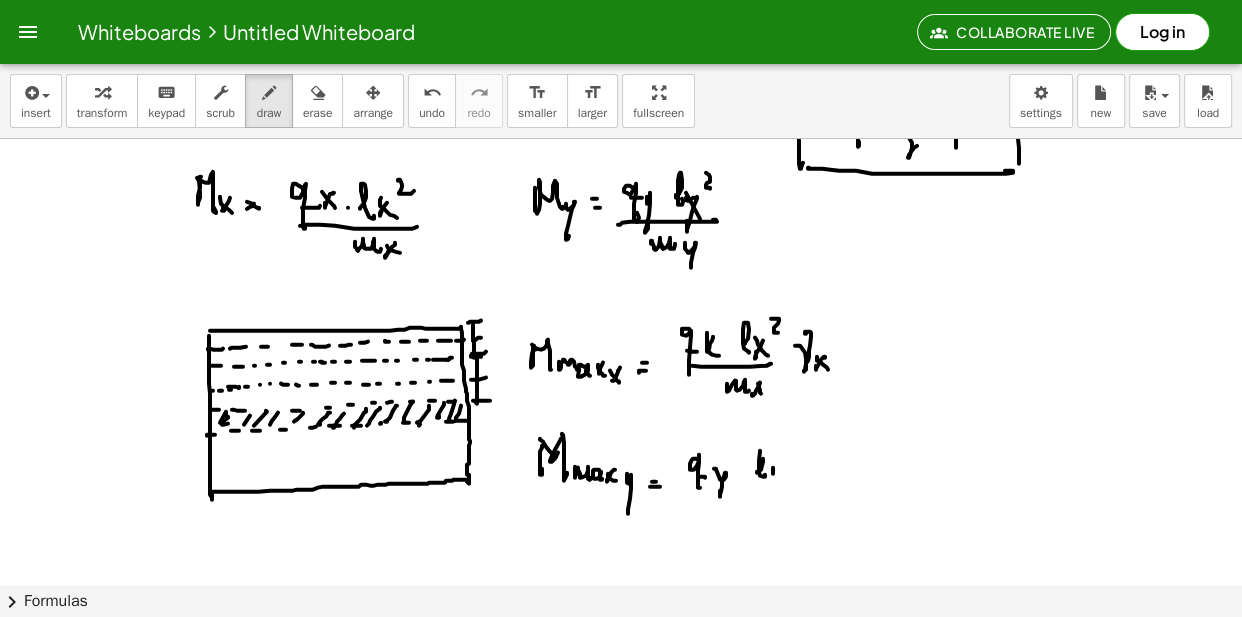 drag, startPoint x: 773, startPoint y: 473, endPoint x: 780, endPoint y: 463, distance: 12.206555 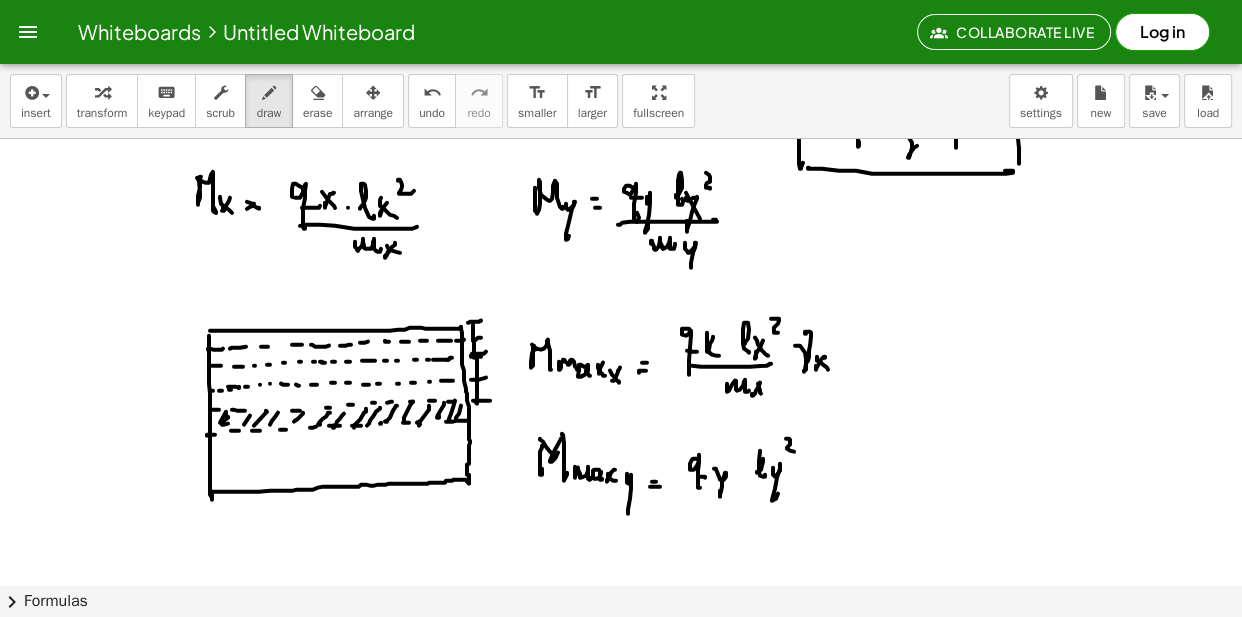 drag, startPoint x: 786, startPoint y: 438, endPoint x: 768, endPoint y: 469, distance: 35.846897 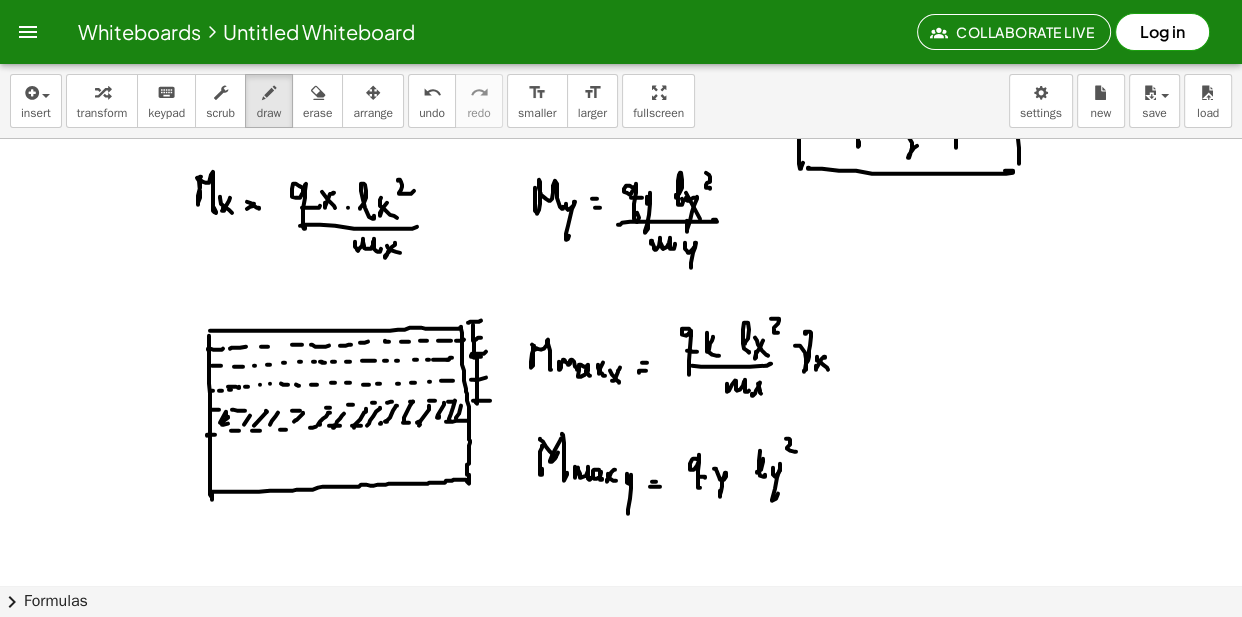 drag, startPoint x: 693, startPoint y: 490, endPoint x: 808, endPoint y: 488, distance: 115.01739 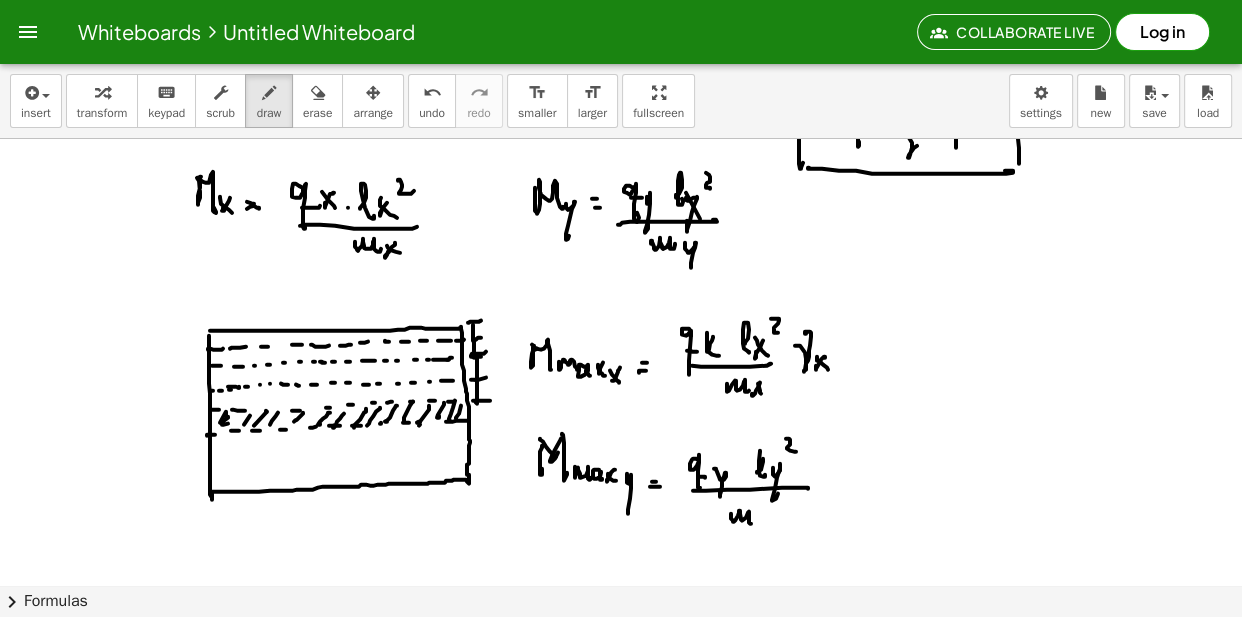 click at bounding box center (621, 53) 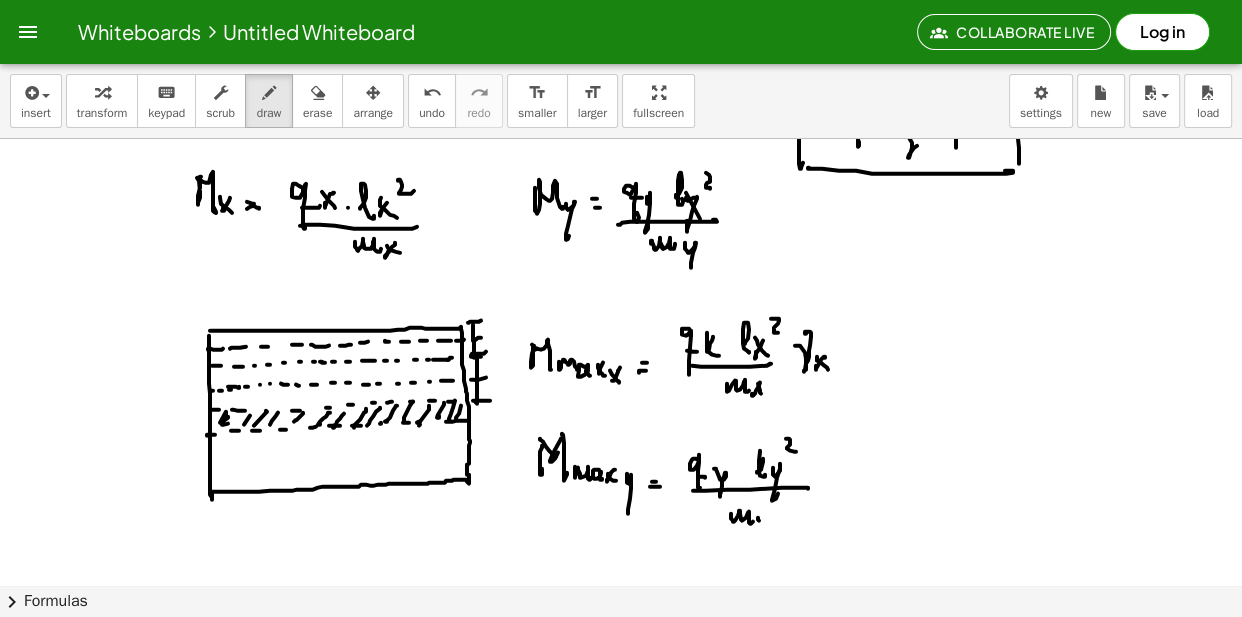 click at bounding box center [621, 53] 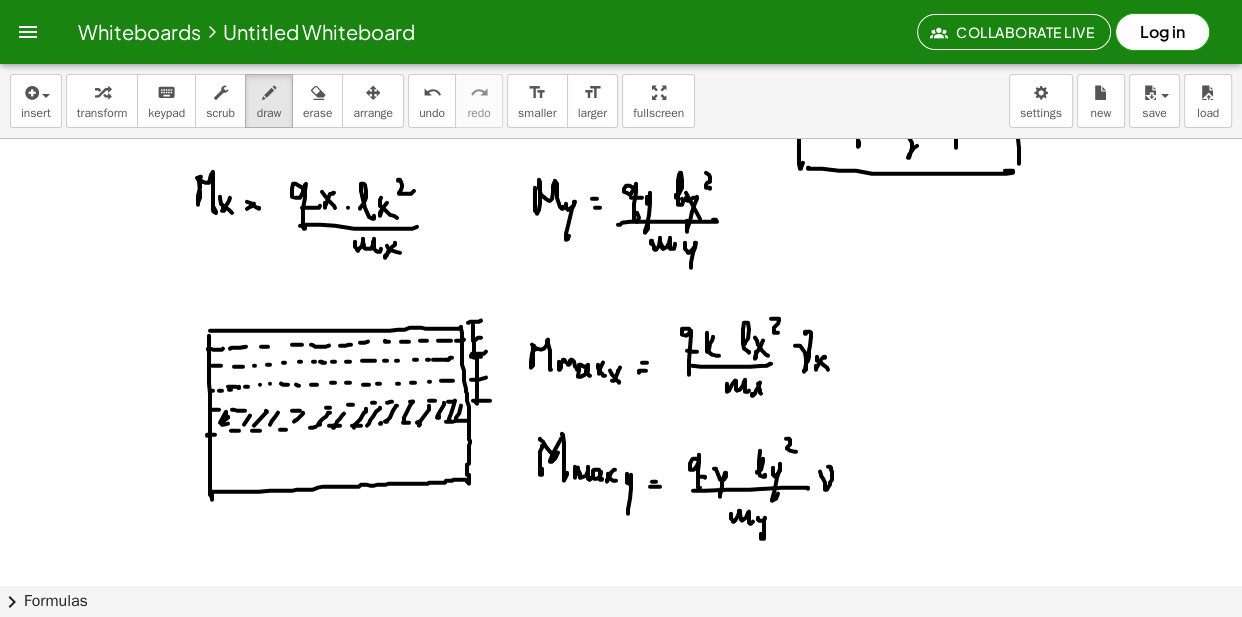 click at bounding box center [621, 53] 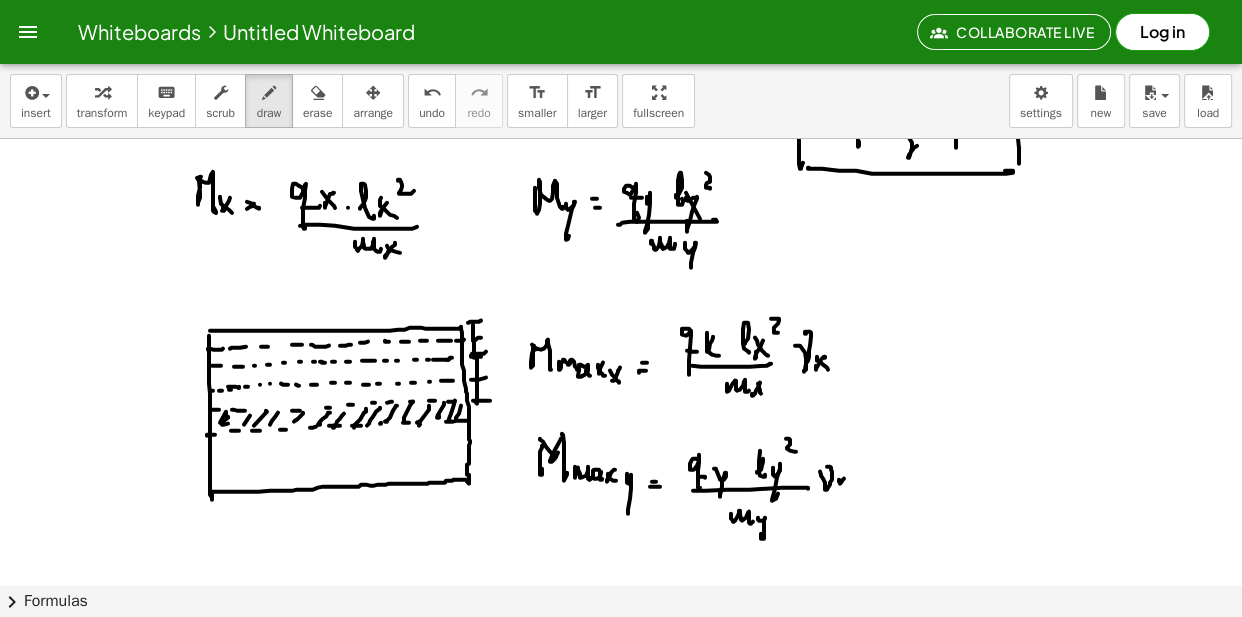 click at bounding box center [621, 53] 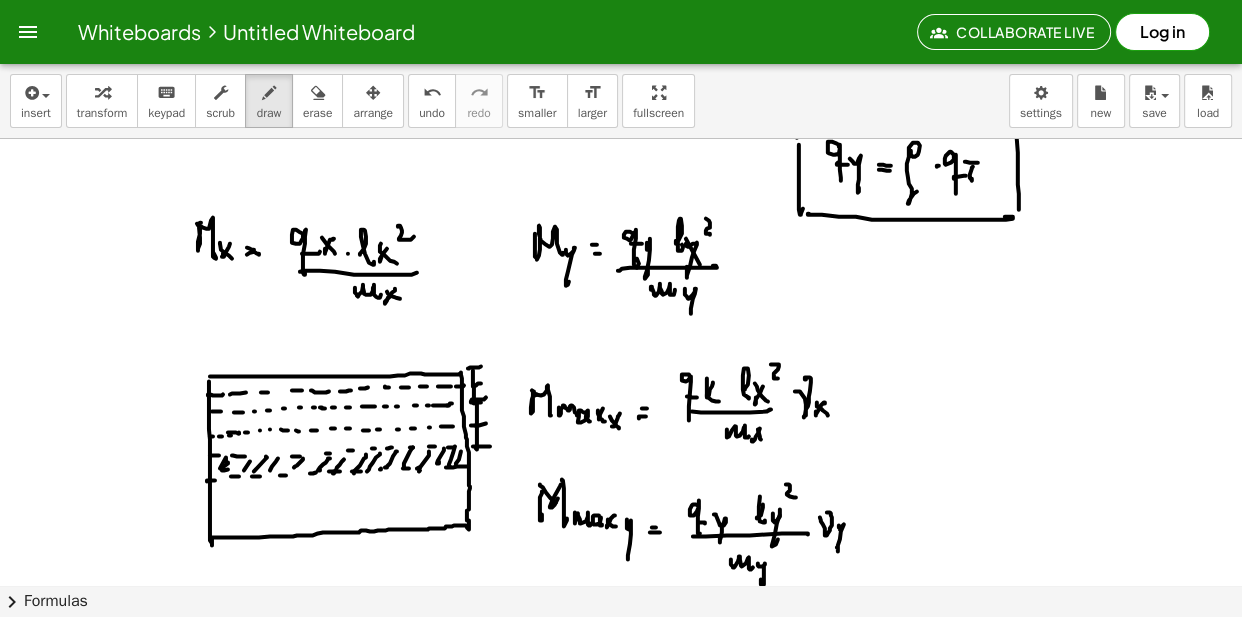 scroll, scrollTop: 892, scrollLeft: 0, axis: vertical 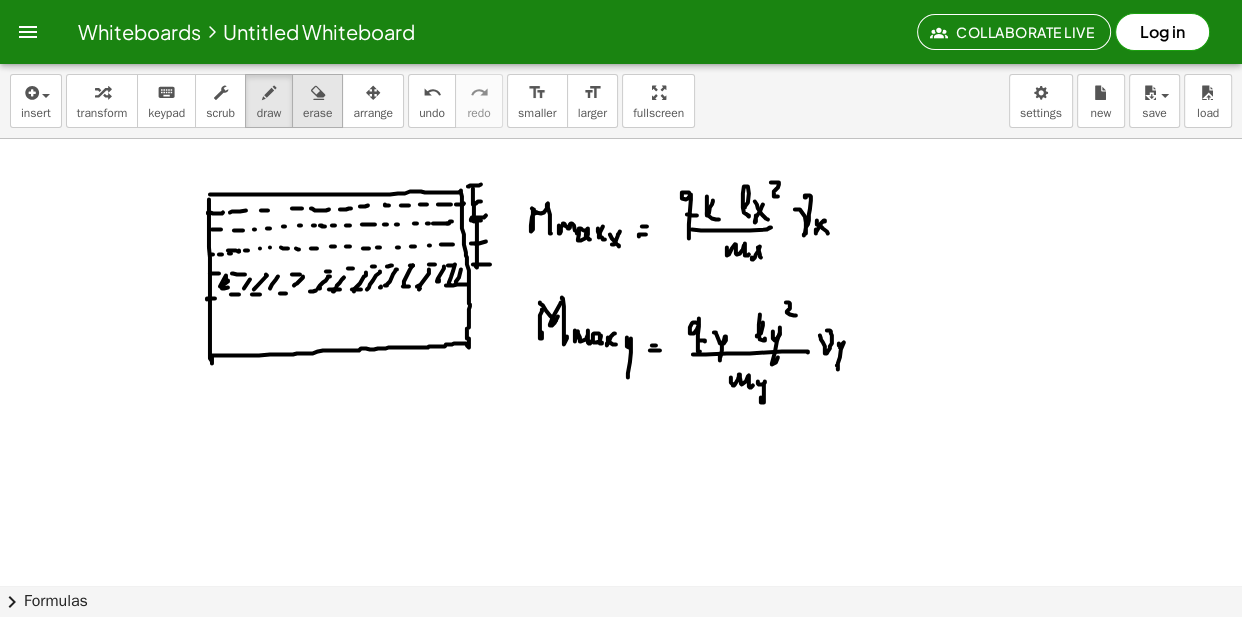 click at bounding box center (318, 93) 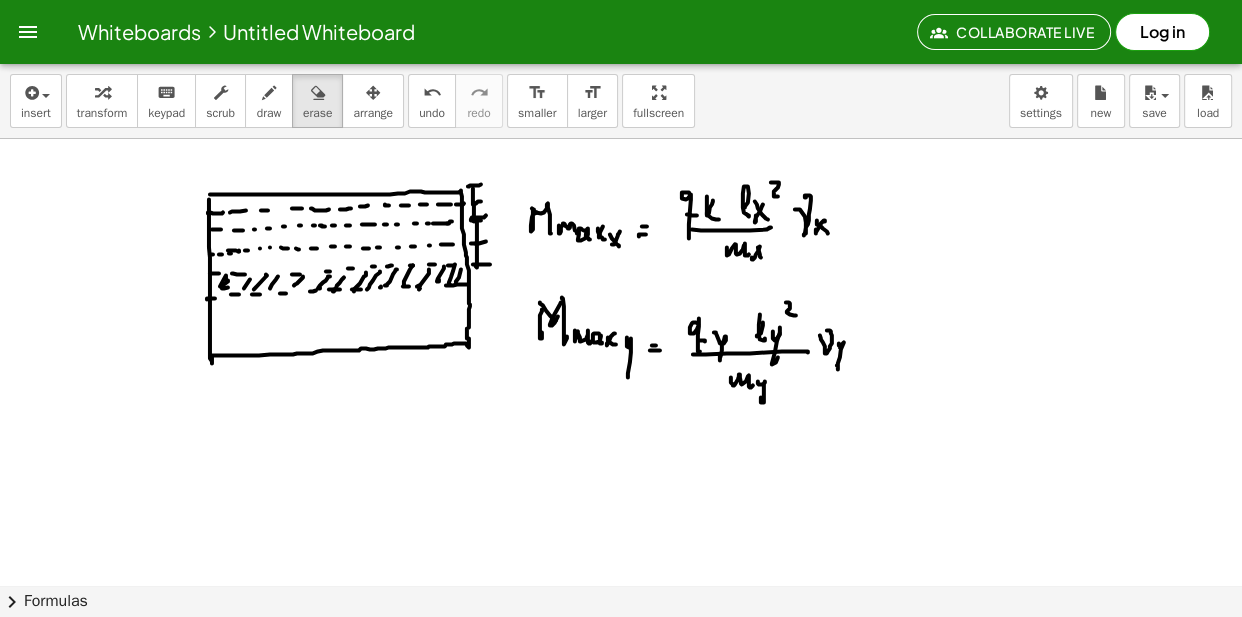 click at bounding box center (621, 140) 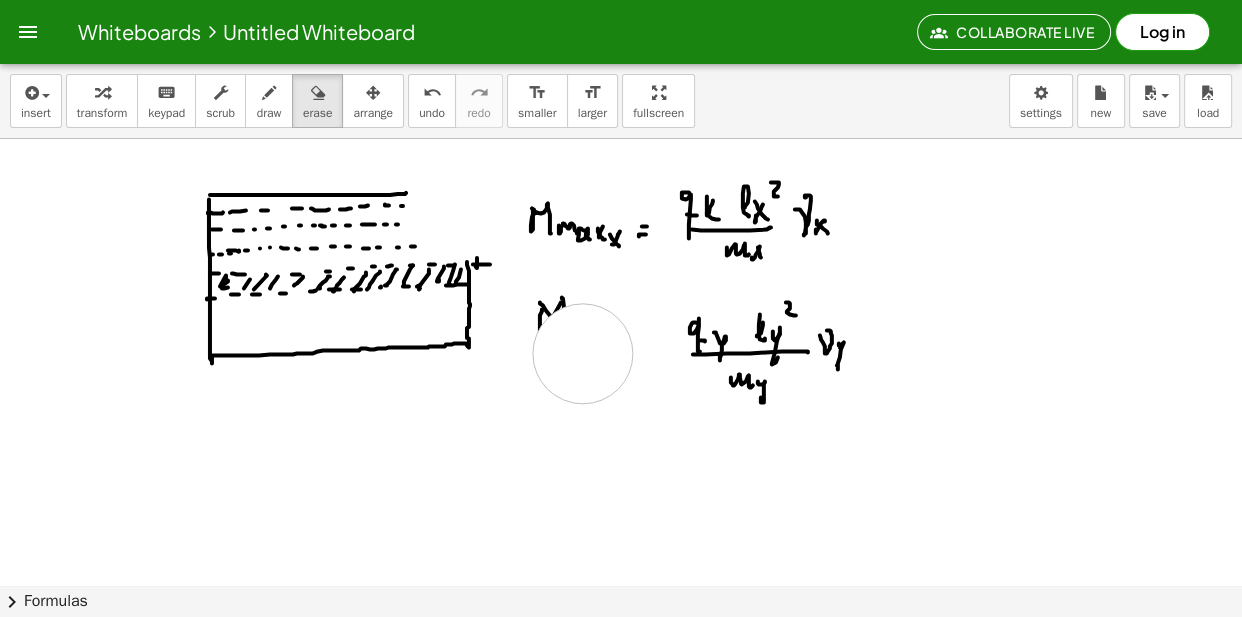click at bounding box center (621, 140) 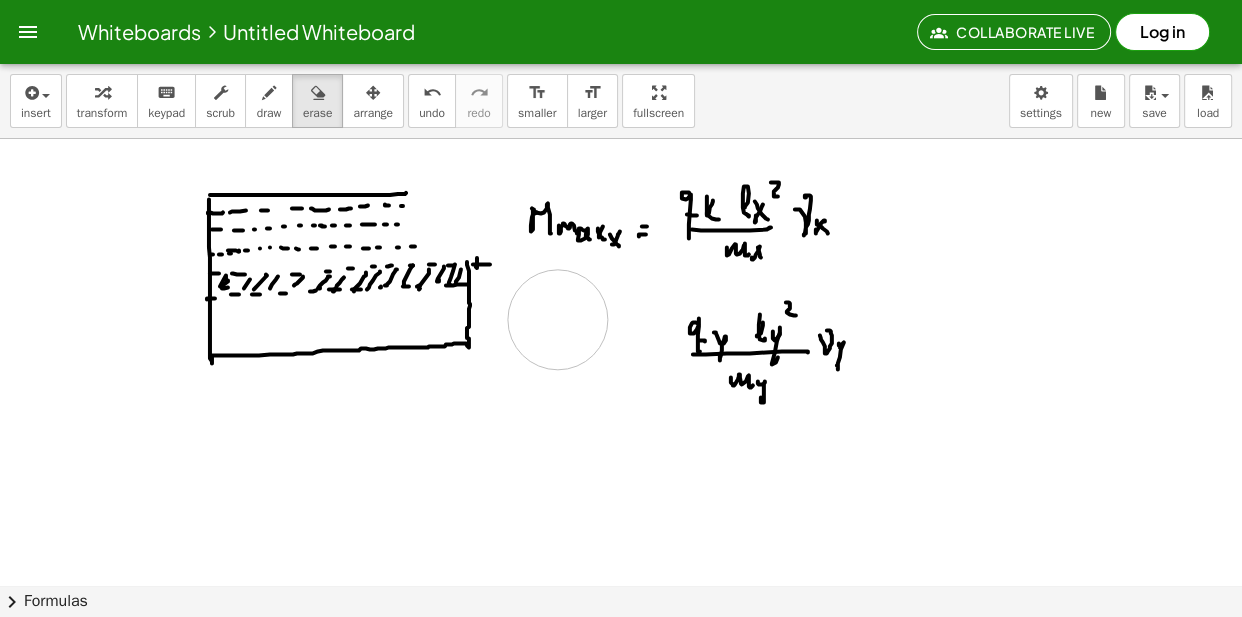 click at bounding box center [621, 140] 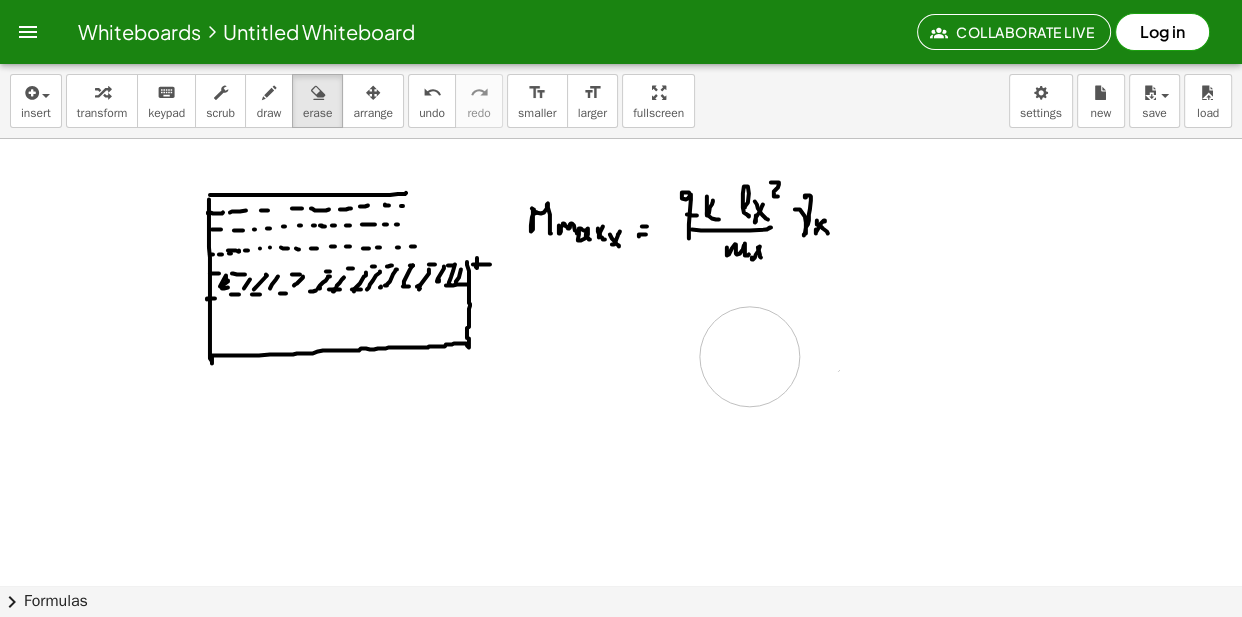 click at bounding box center [621, 140] 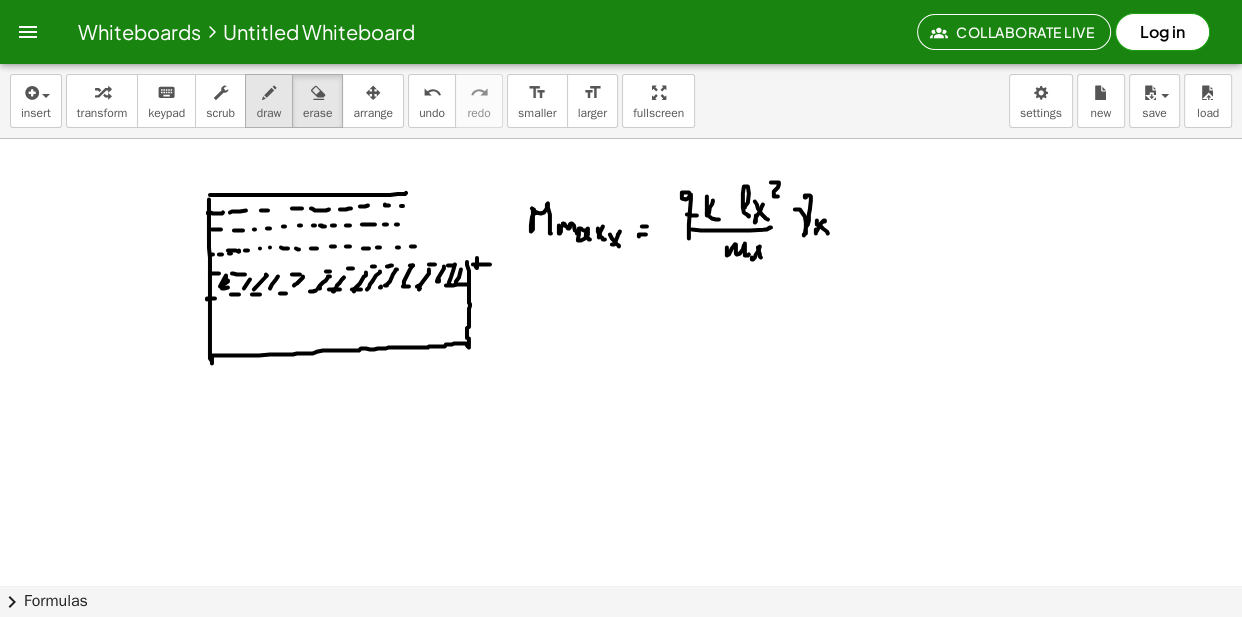 click at bounding box center [269, 92] 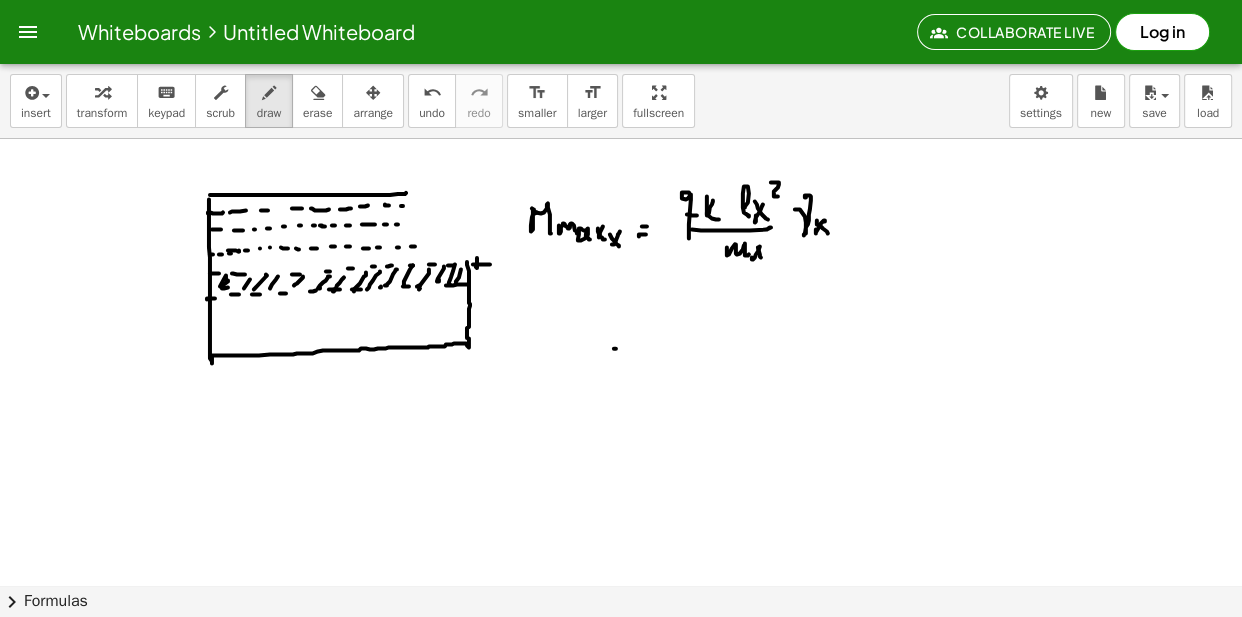 click at bounding box center [621, 140] 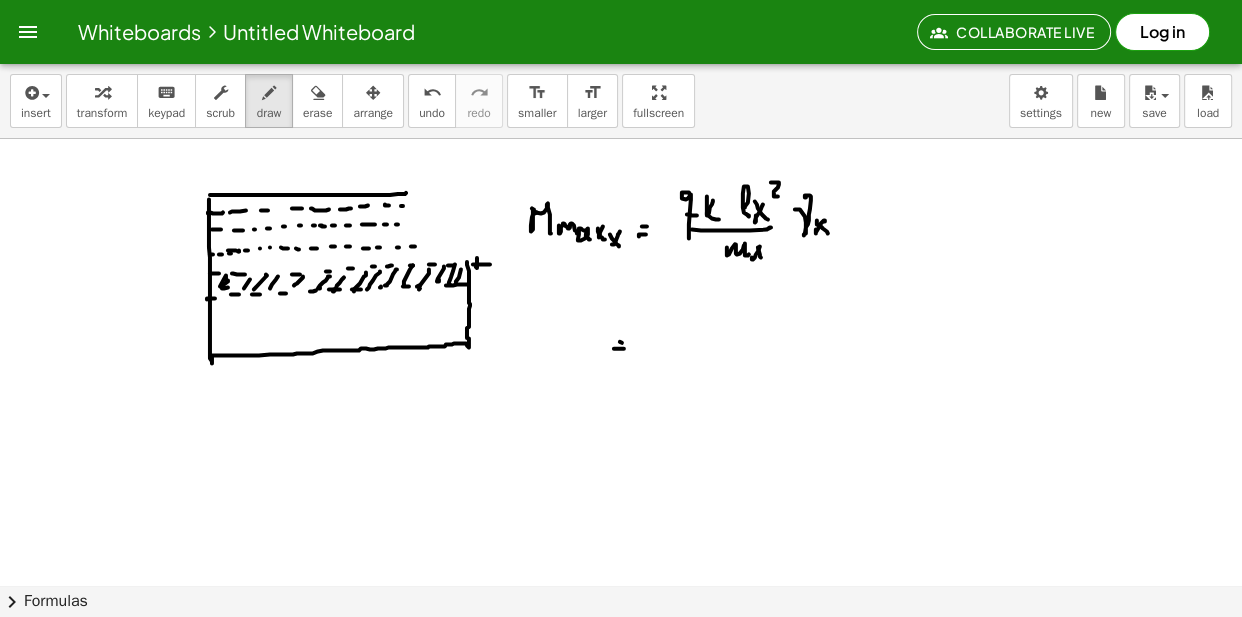 click at bounding box center (621, 140) 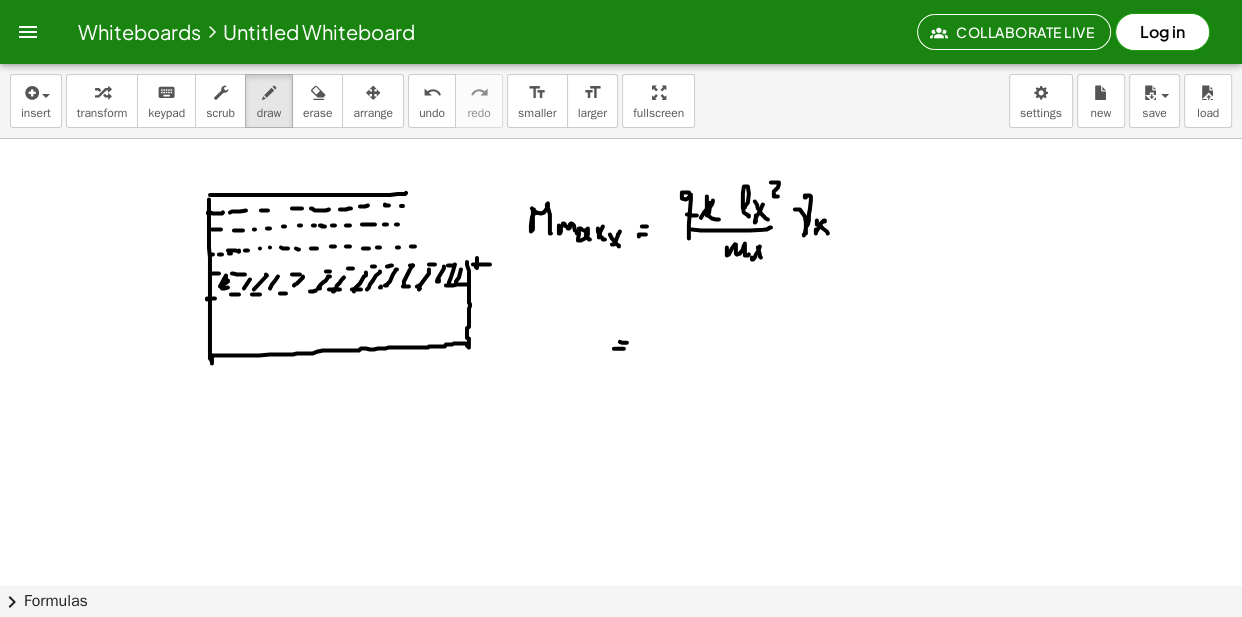 click at bounding box center (621, 140) 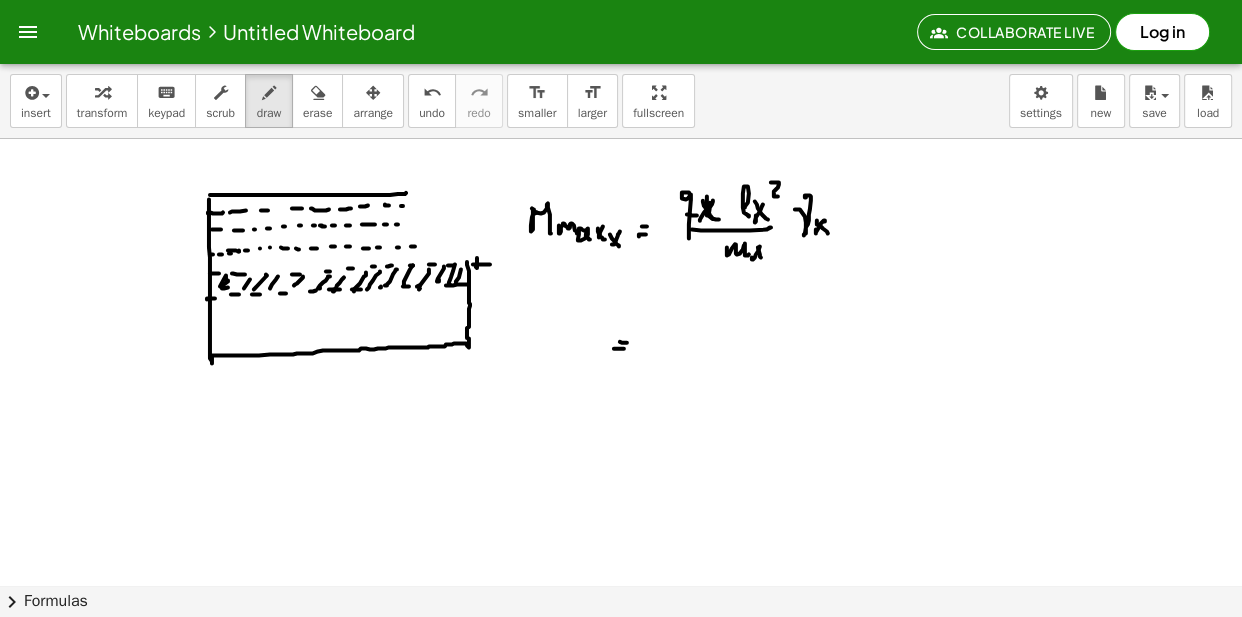 click at bounding box center [621, 140] 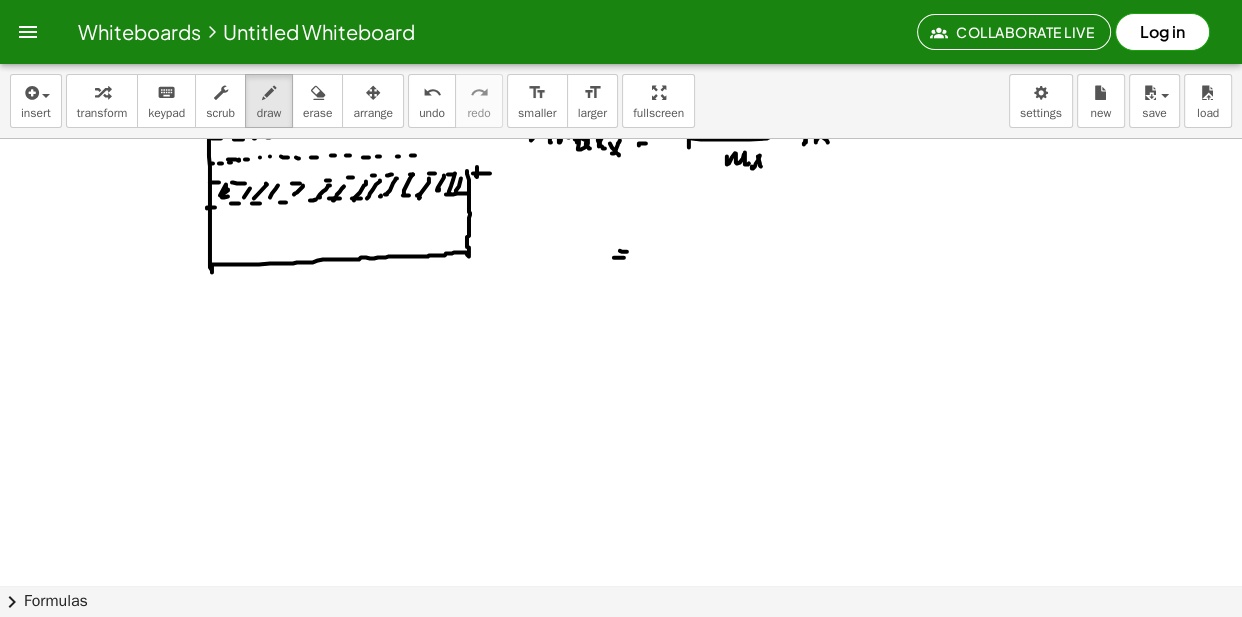 scroll, scrollTop: 892, scrollLeft: 0, axis: vertical 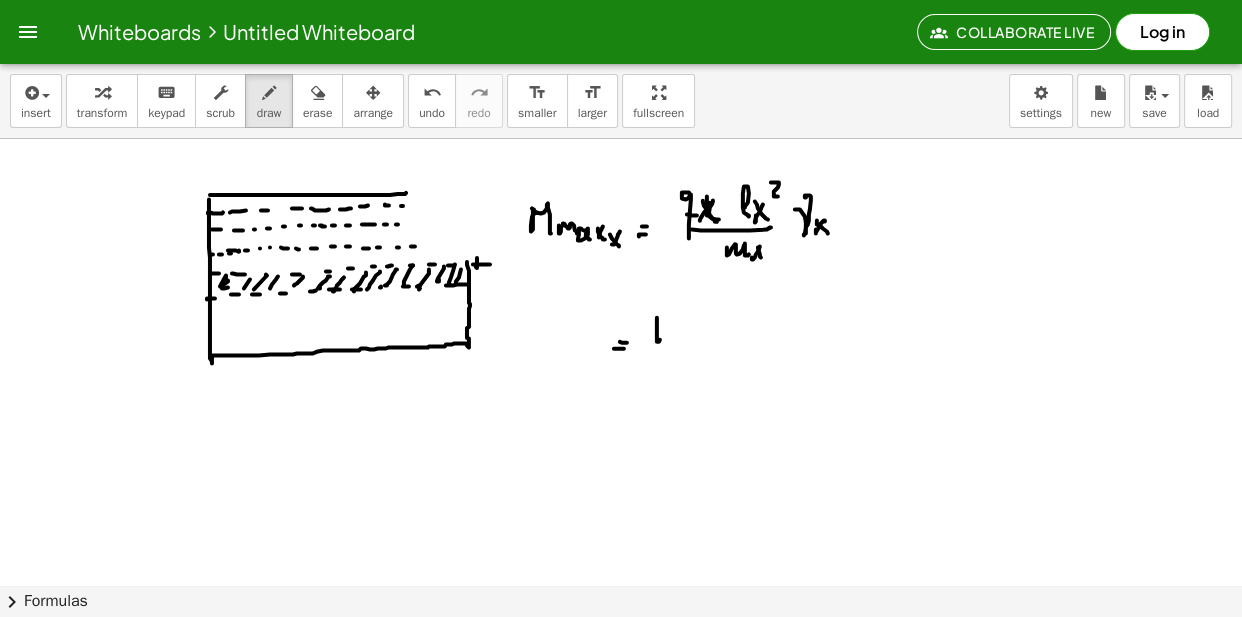 click at bounding box center [621, 140] 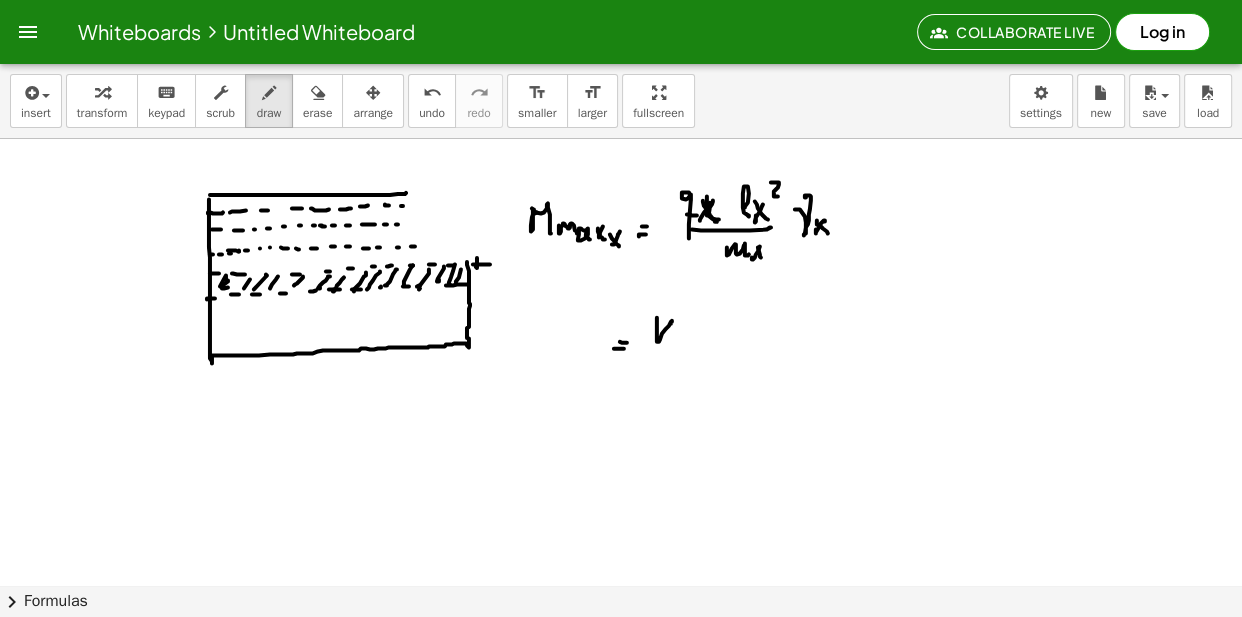 click at bounding box center (621, 140) 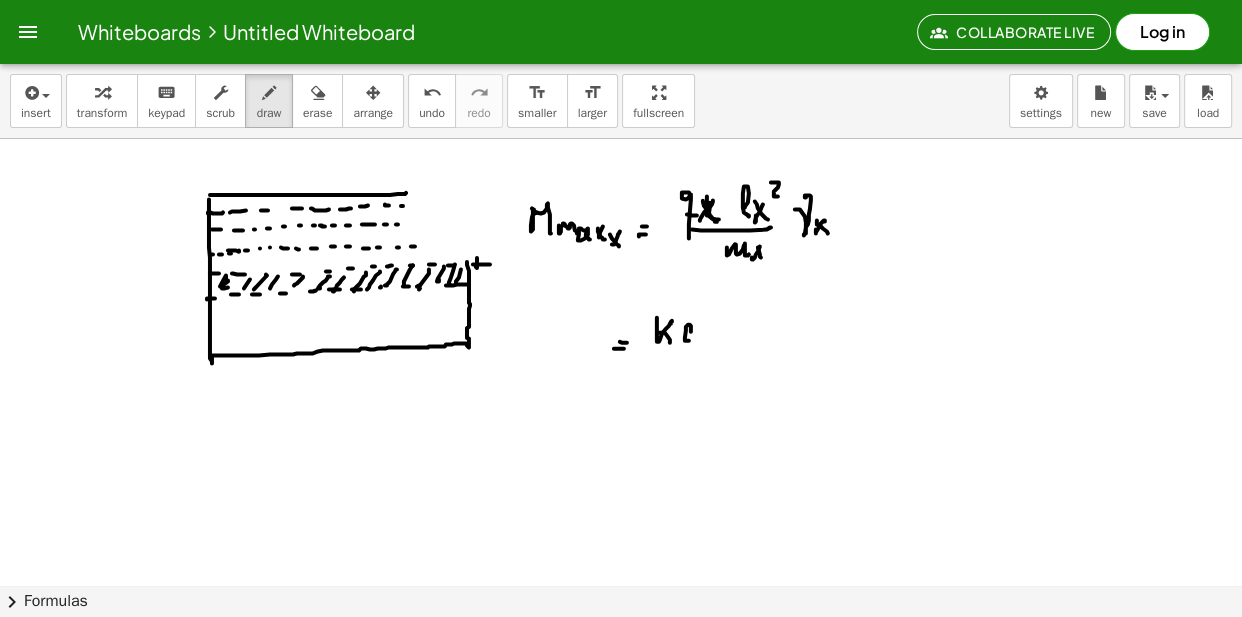 click at bounding box center [621, 140] 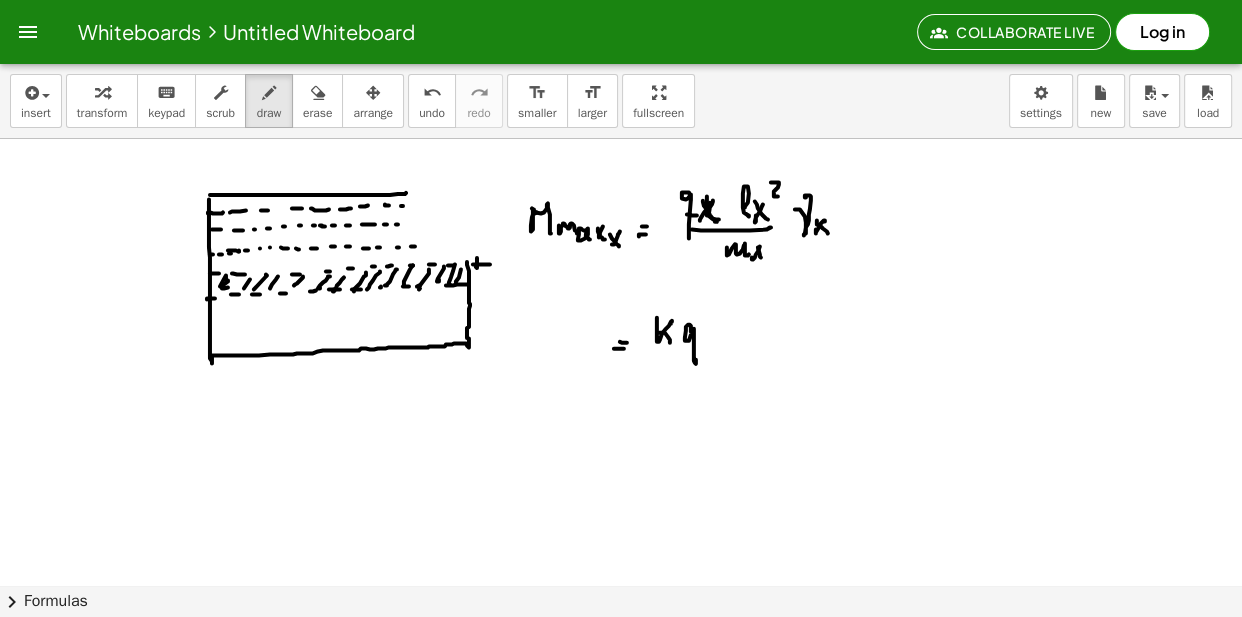 click at bounding box center [621, 140] 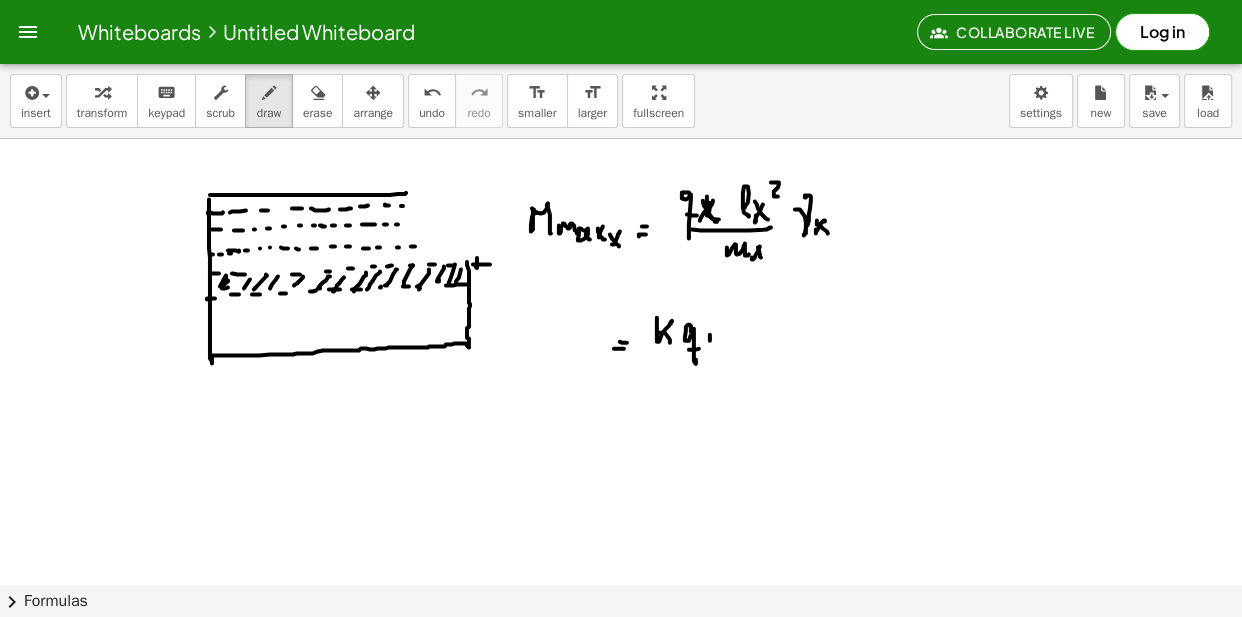 click at bounding box center (621, 140) 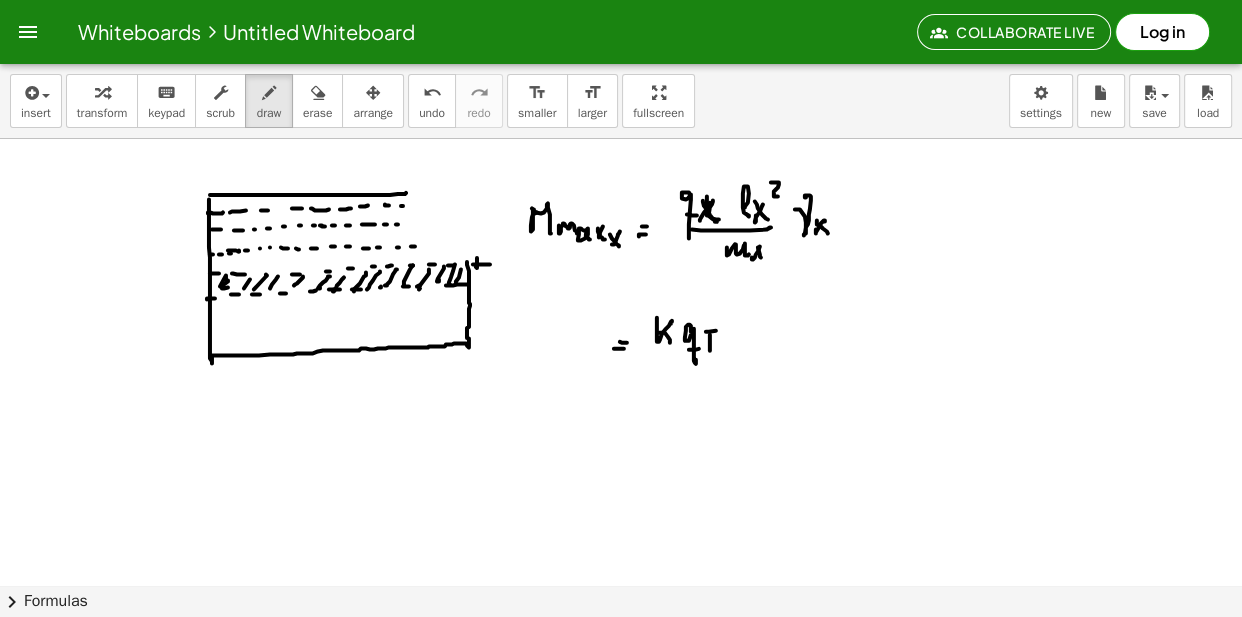 click at bounding box center (621, 140) 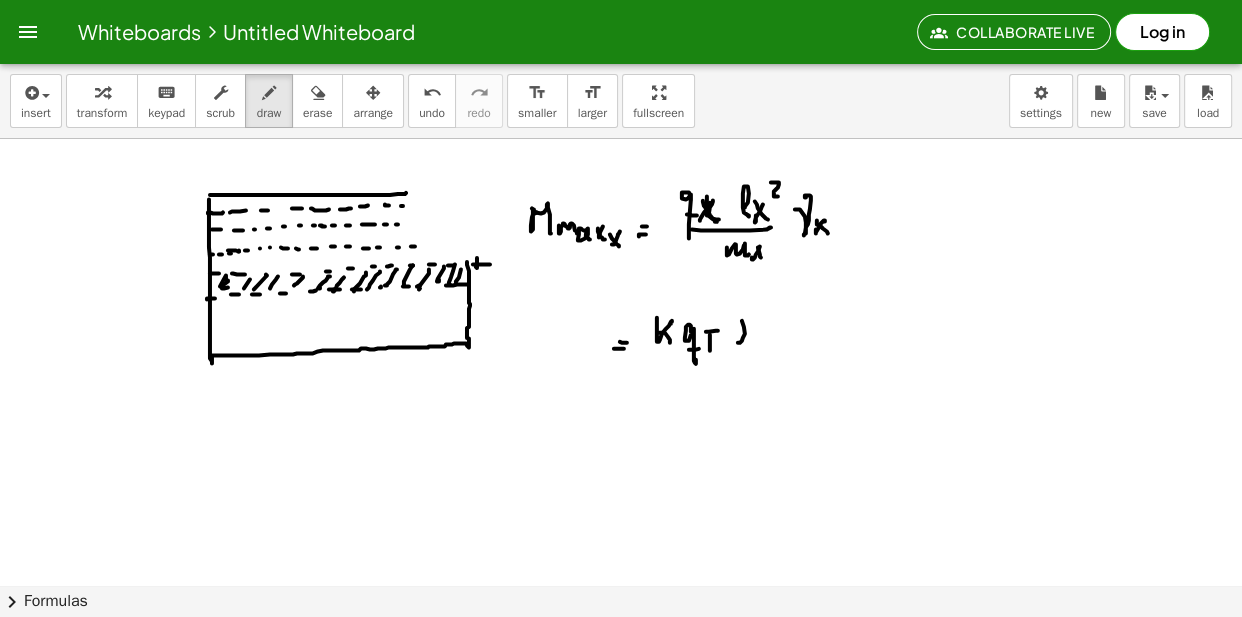 click at bounding box center (621, 140) 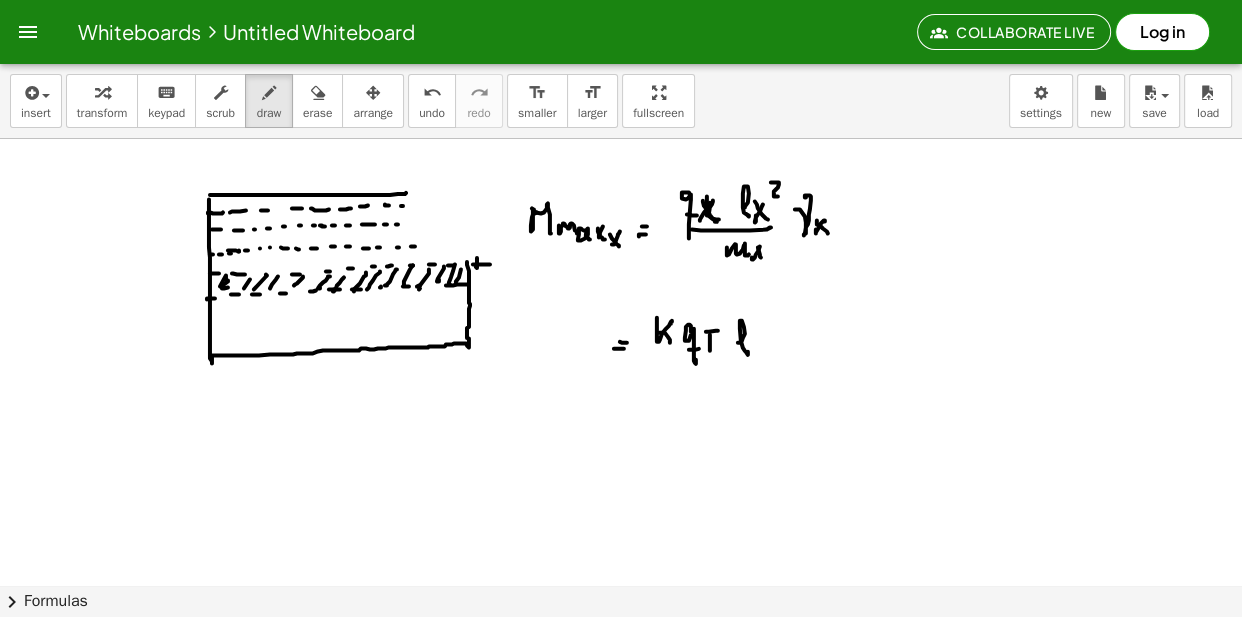 click at bounding box center (621, 140) 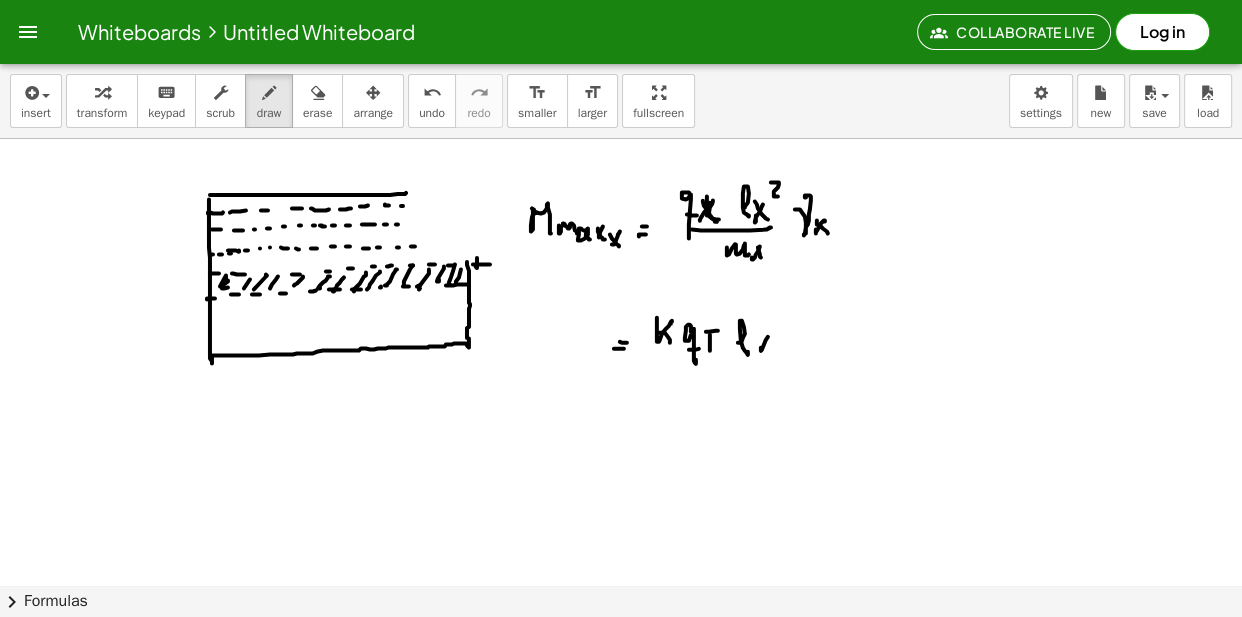 click at bounding box center [621, 140] 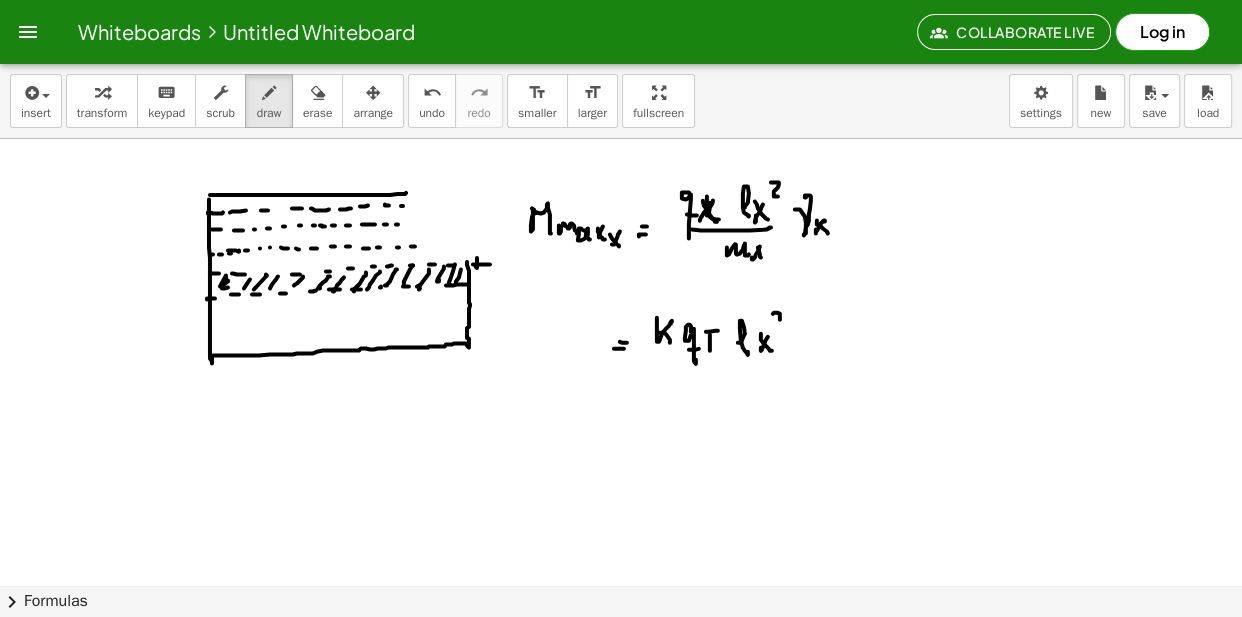 click at bounding box center [621, 140] 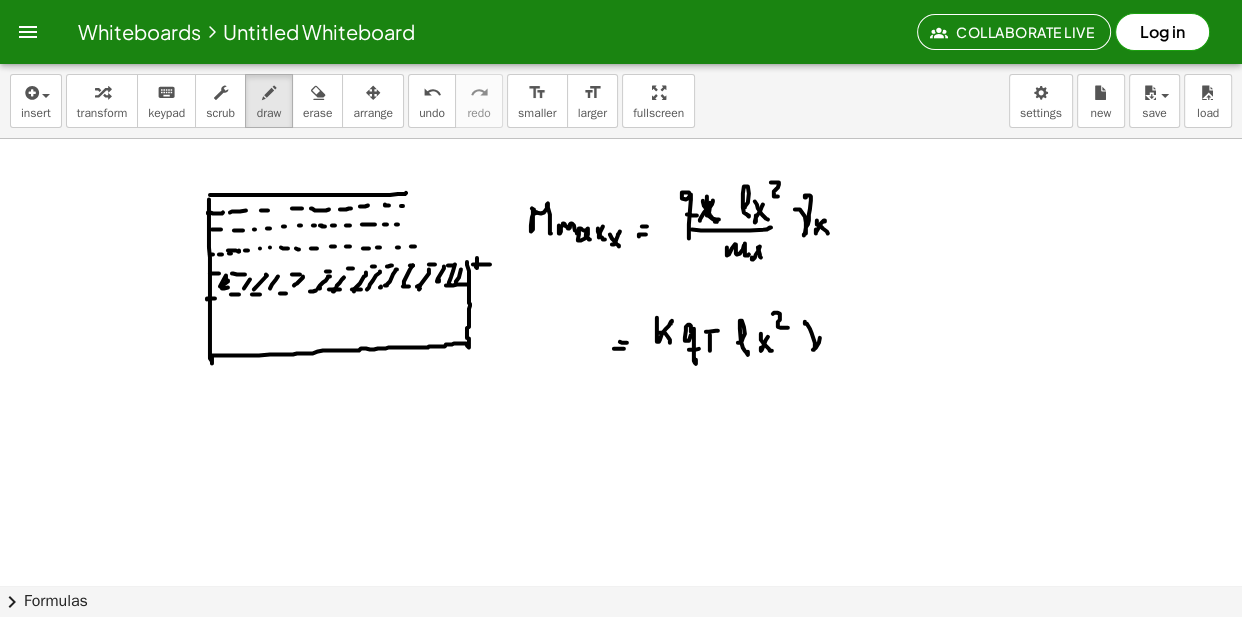 click at bounding box center [621, 140] 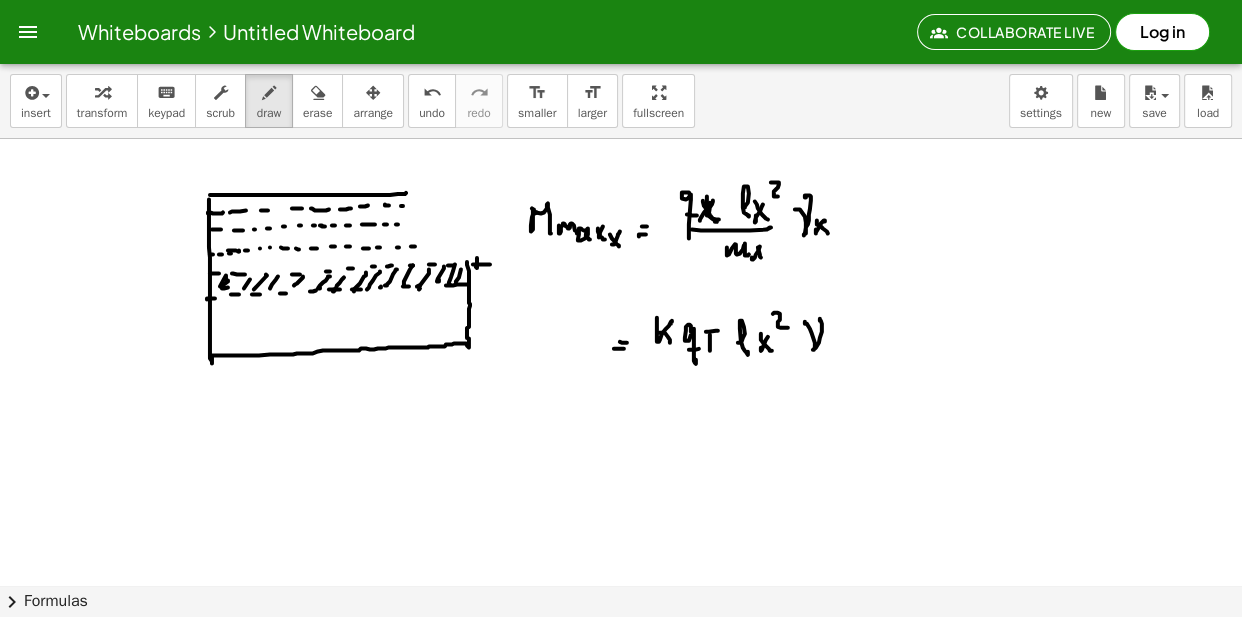 click at bounding box center [621, 140] 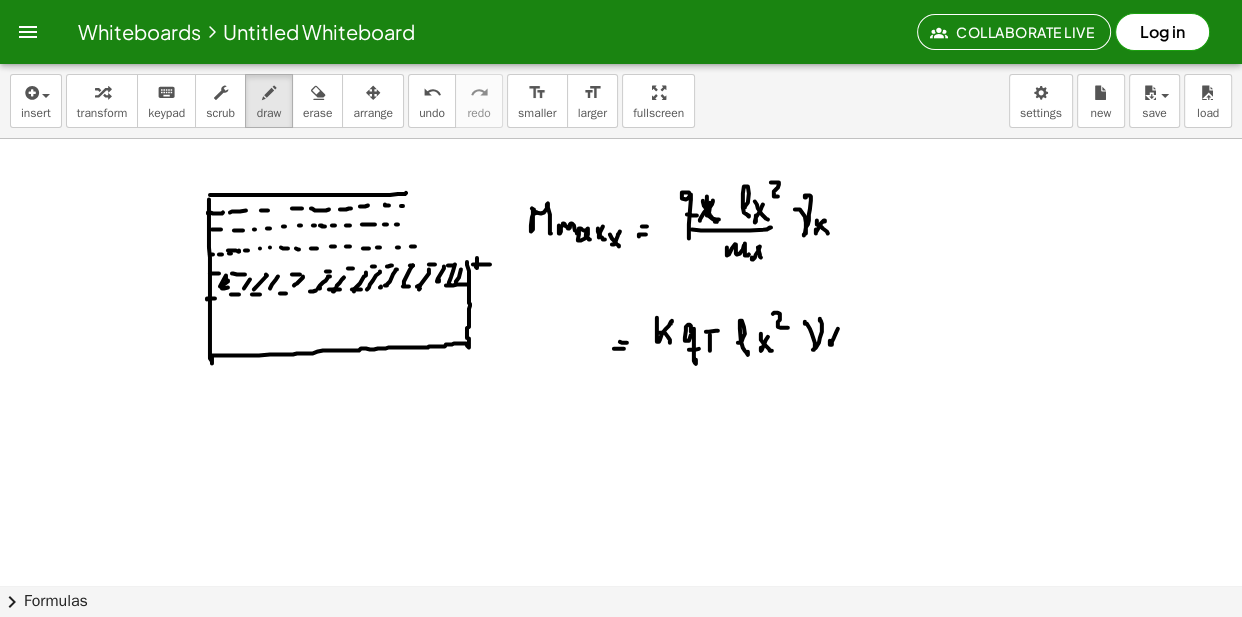 click at bounding box center [621, 140] 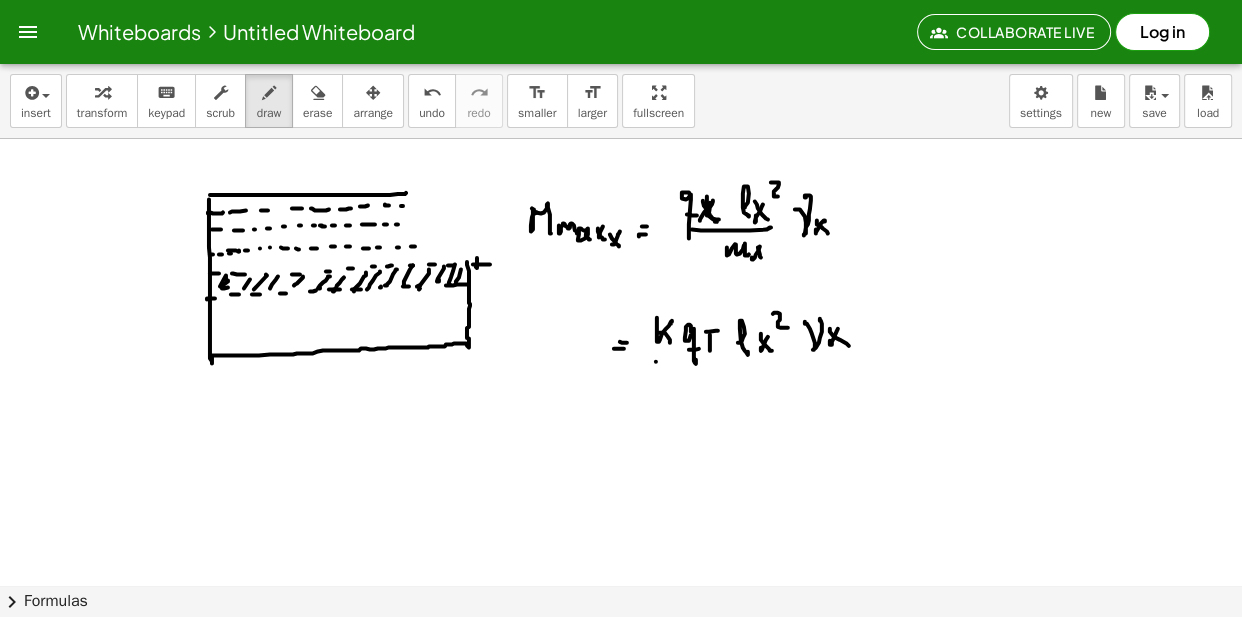 click at bounding box center [621, 140] 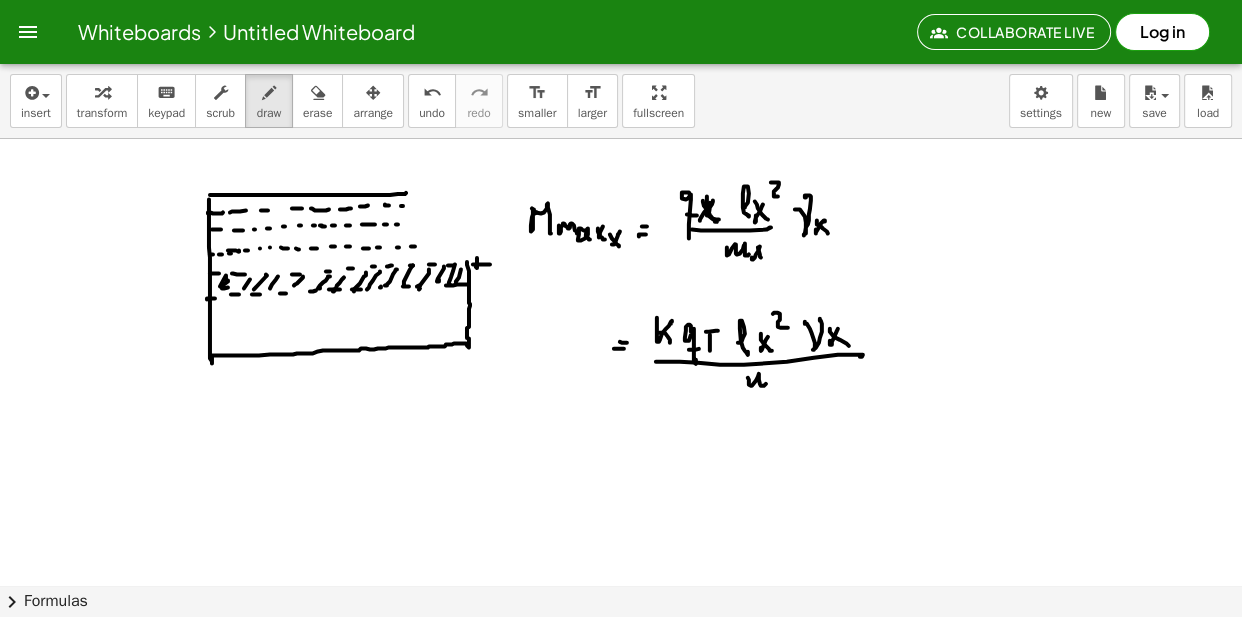 click at bounding box center (621, 140) 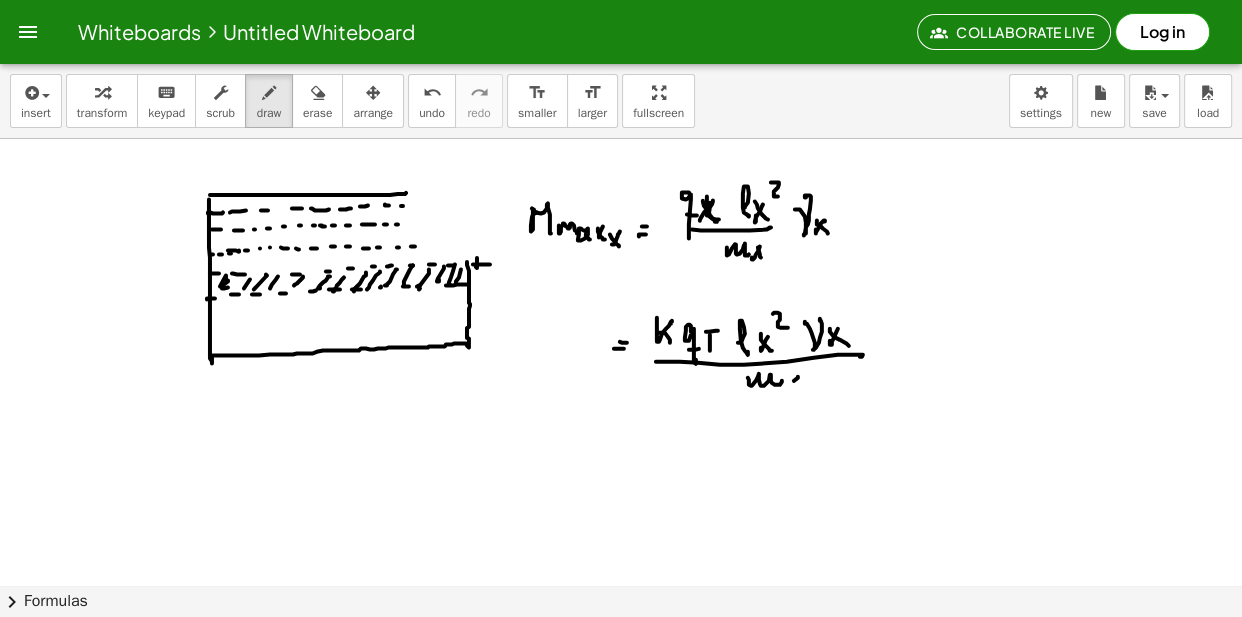 click at bounding box center (621, 140) 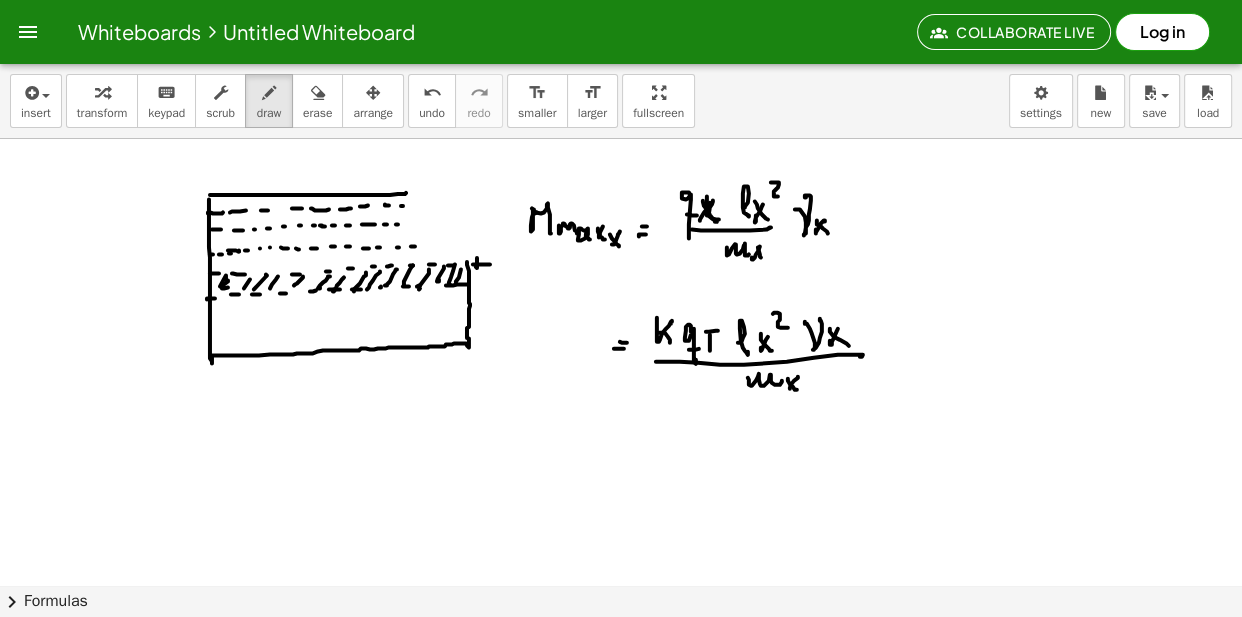click at bounding box center (621, 140) 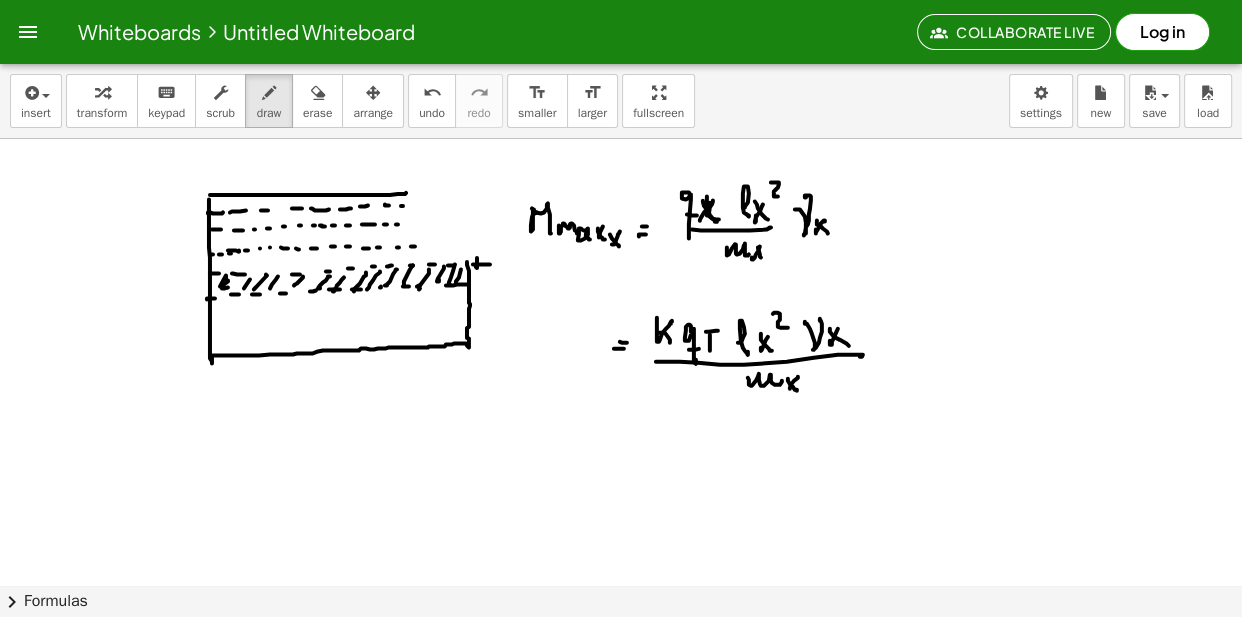 click at bounding box center [621, 140] 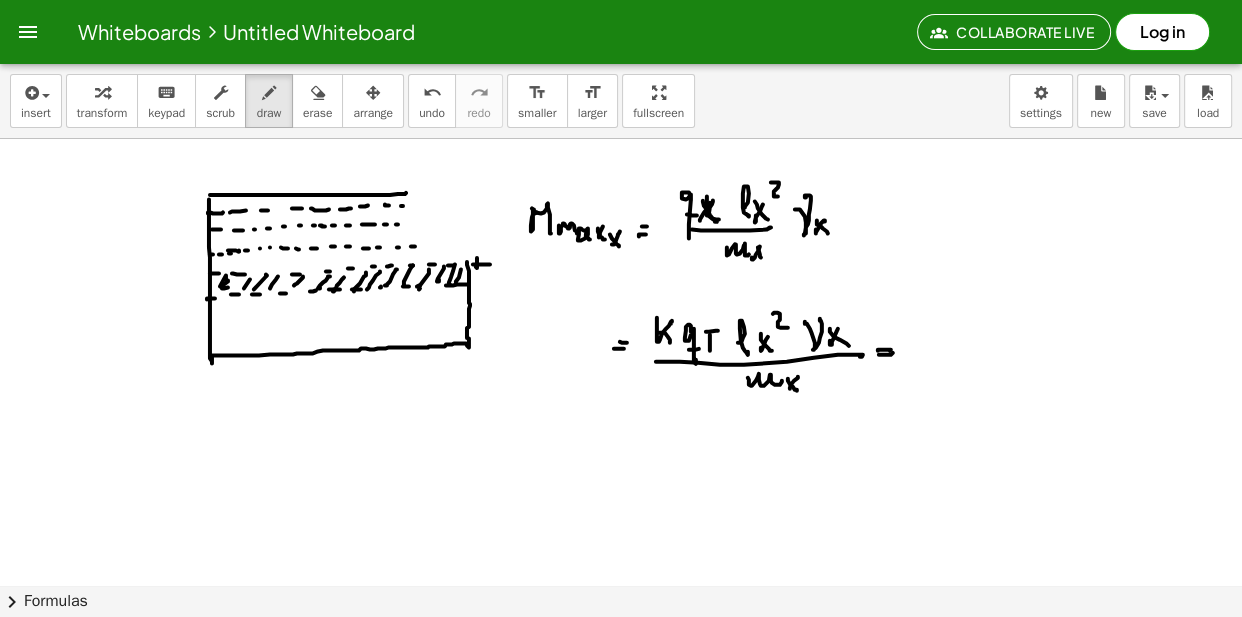 click at bounding box center (621, 140) 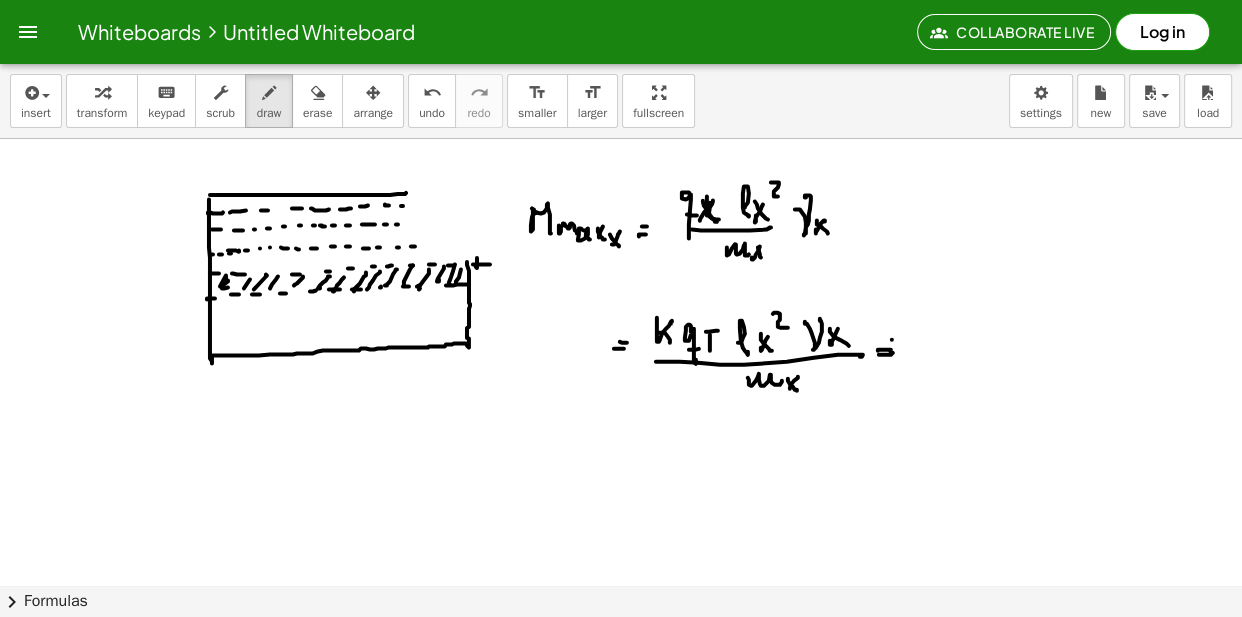 click at bounding box center [621, 140] 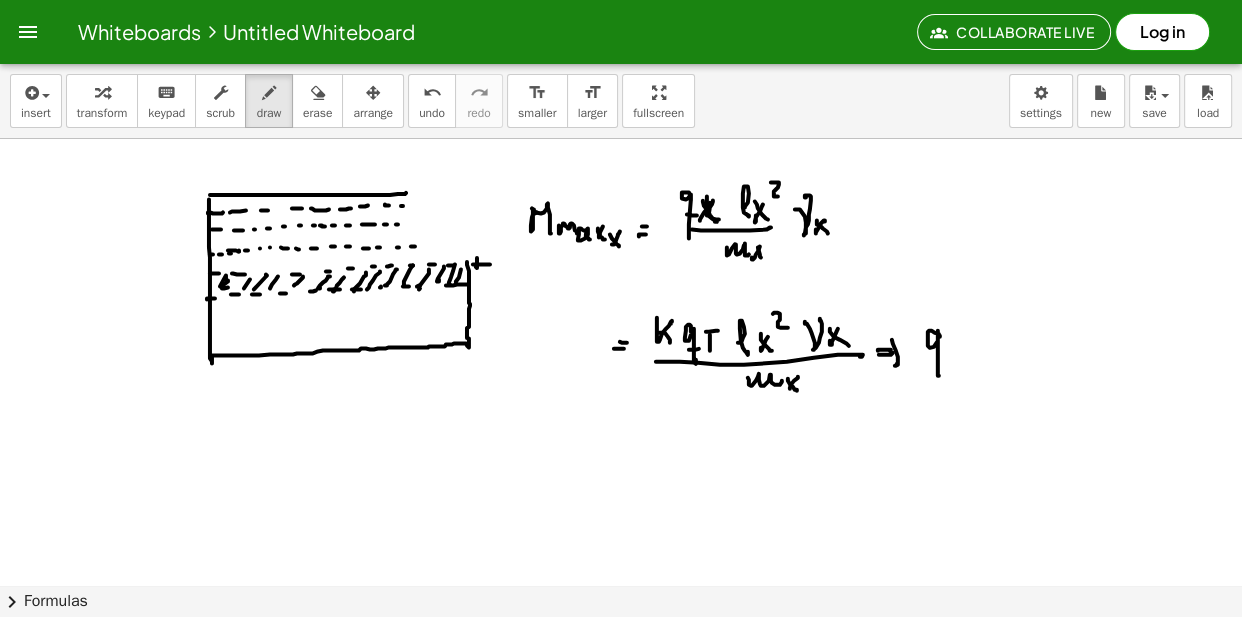 click at bounding box center (621, 140) 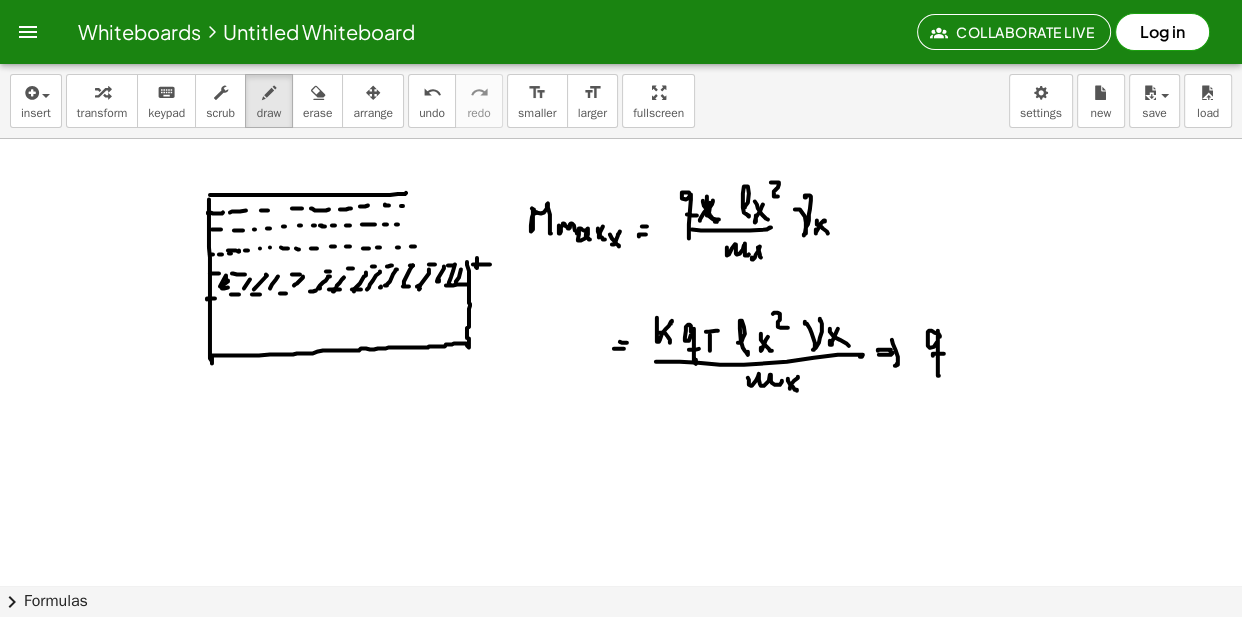 click at bounding box center (621, 140) 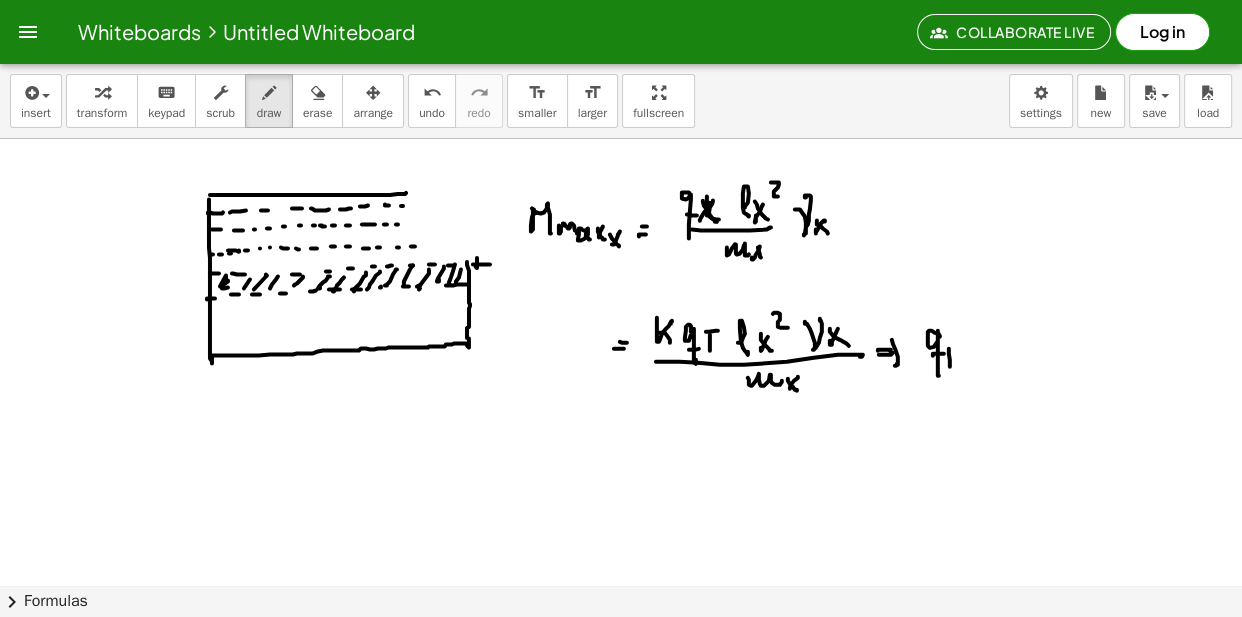 click at bounding box center [621, 140] 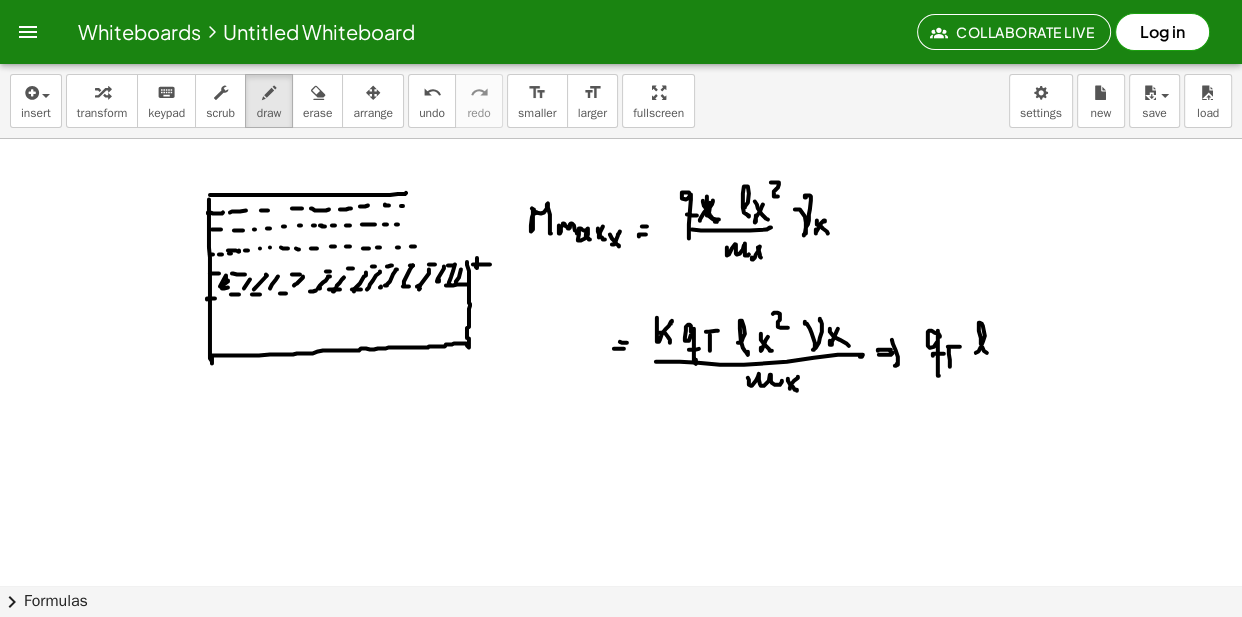click at bounding box center (621, 140) 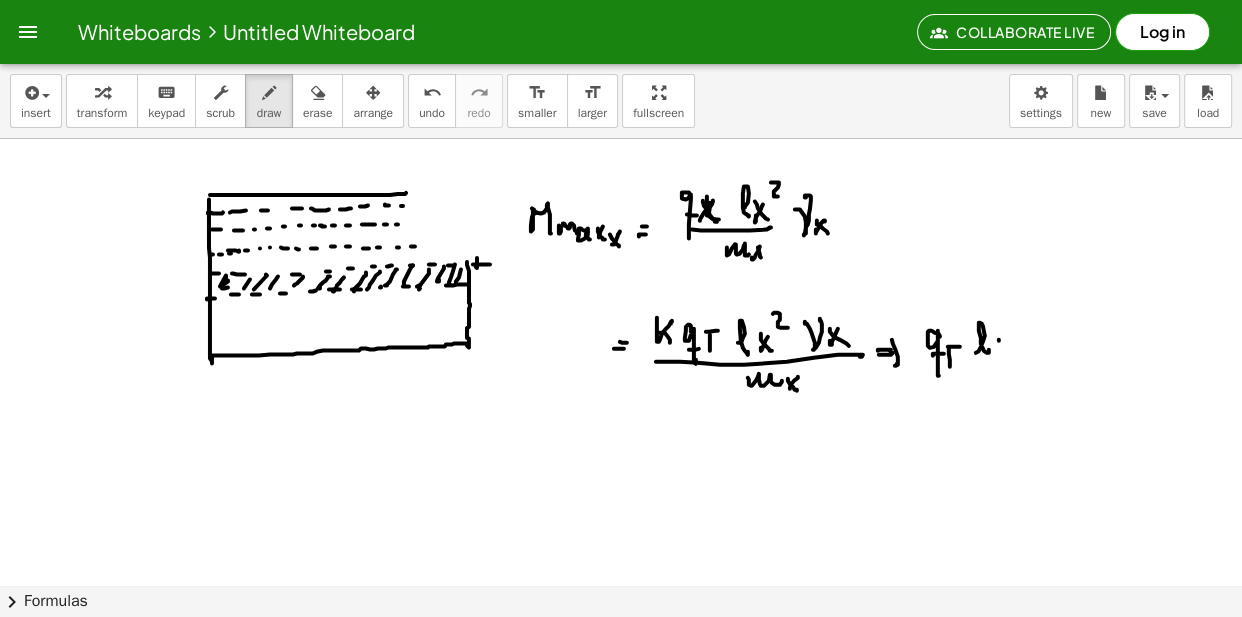 click at bounding box center [621, 140] 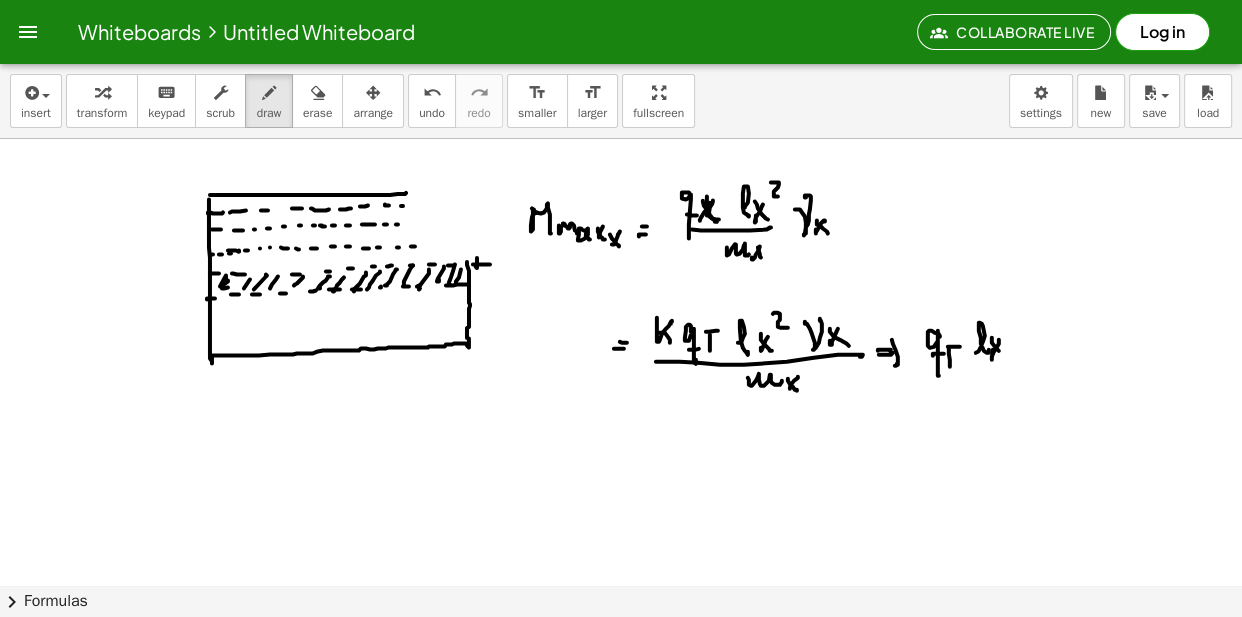 click at bounding box center [621, 140] 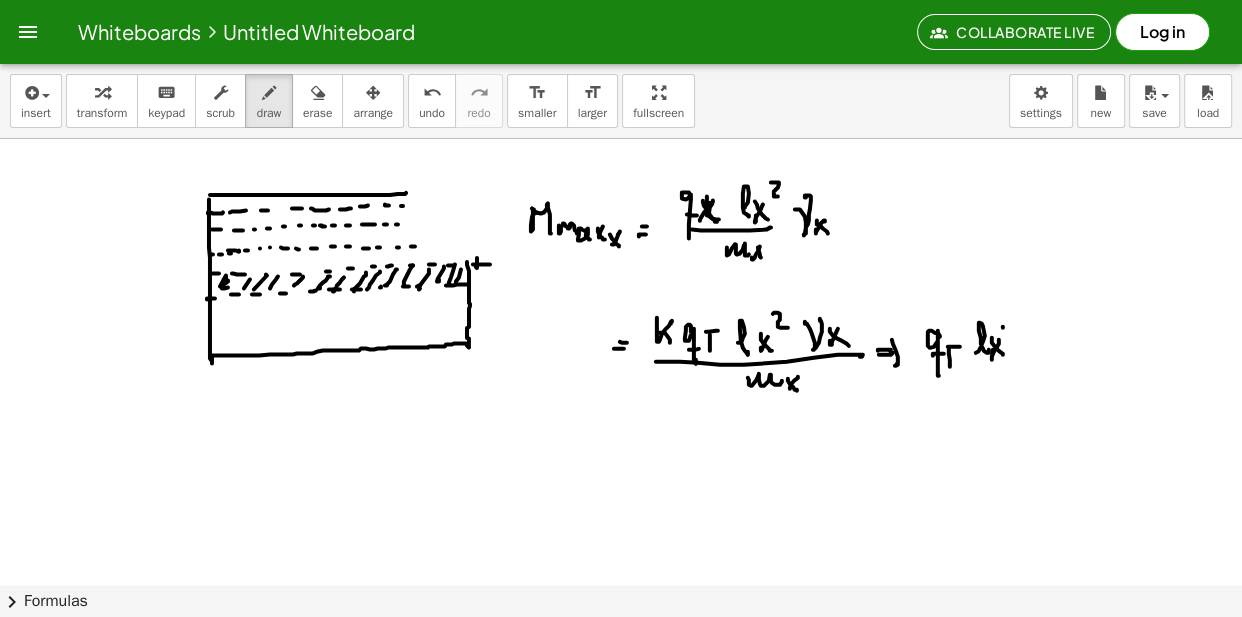 click at bounding box center [621, 140] 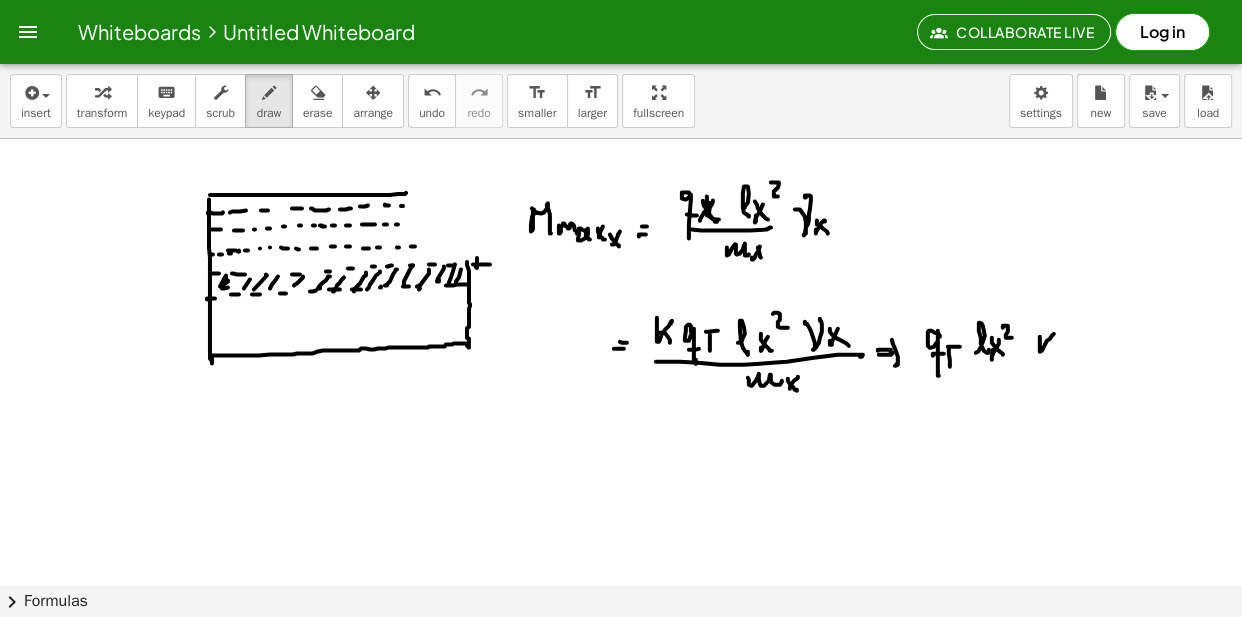 click at bounding box center [621, 140] 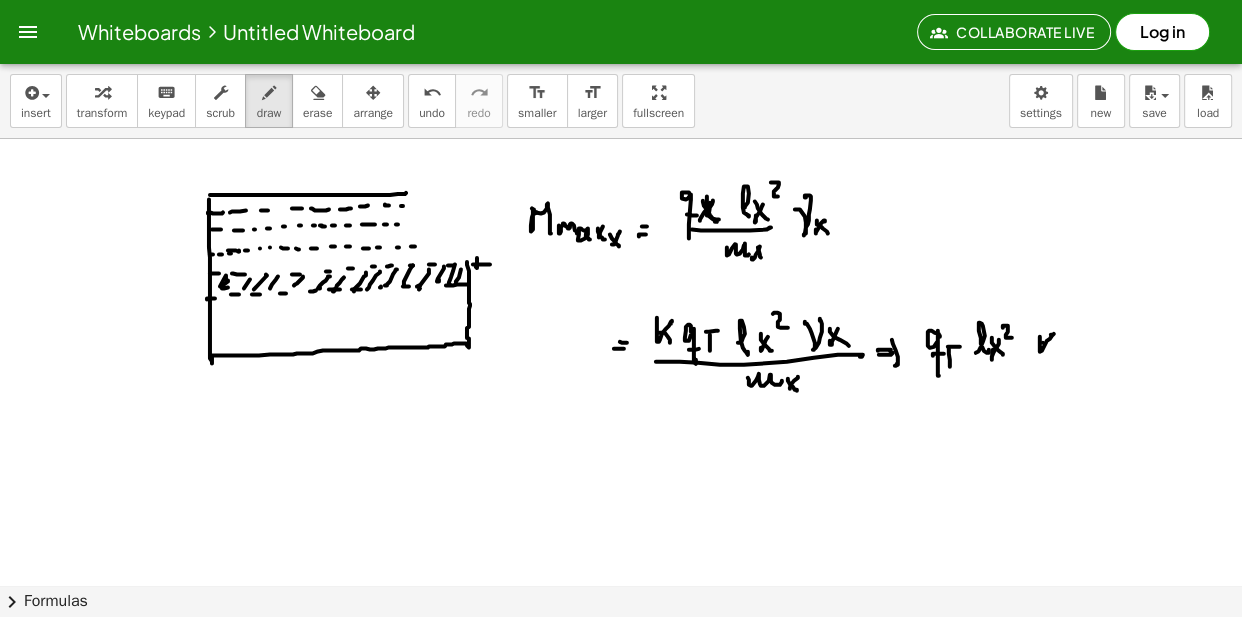 click at bounding box center (621, 140) 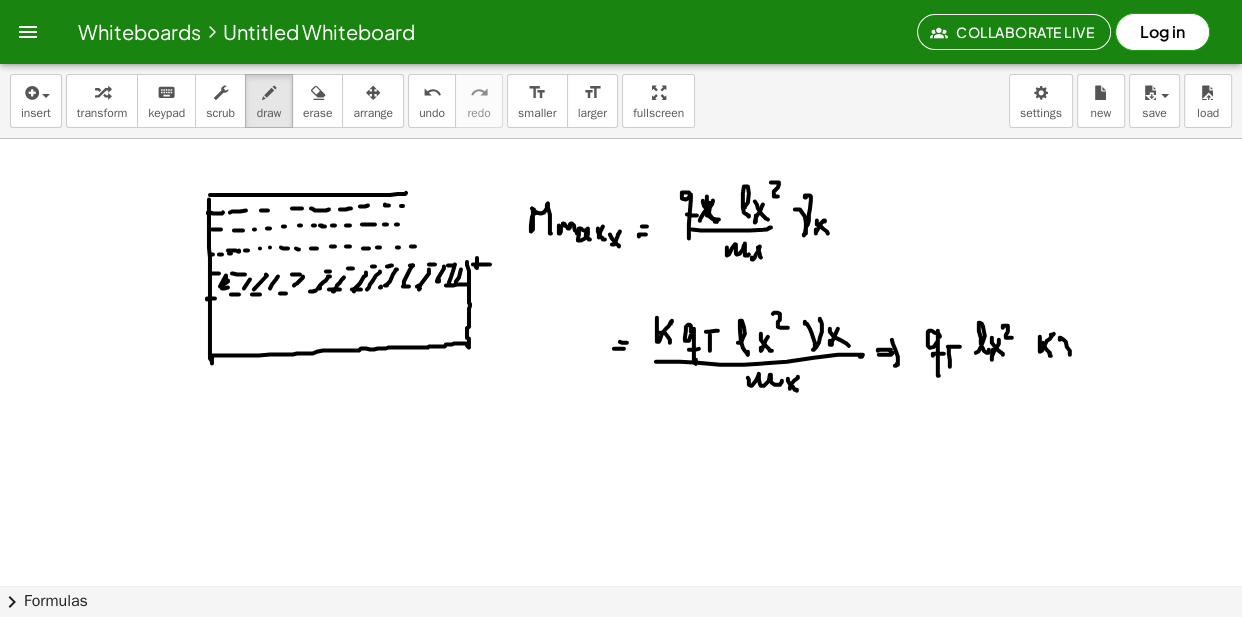 click at bounding box center (621, 140) 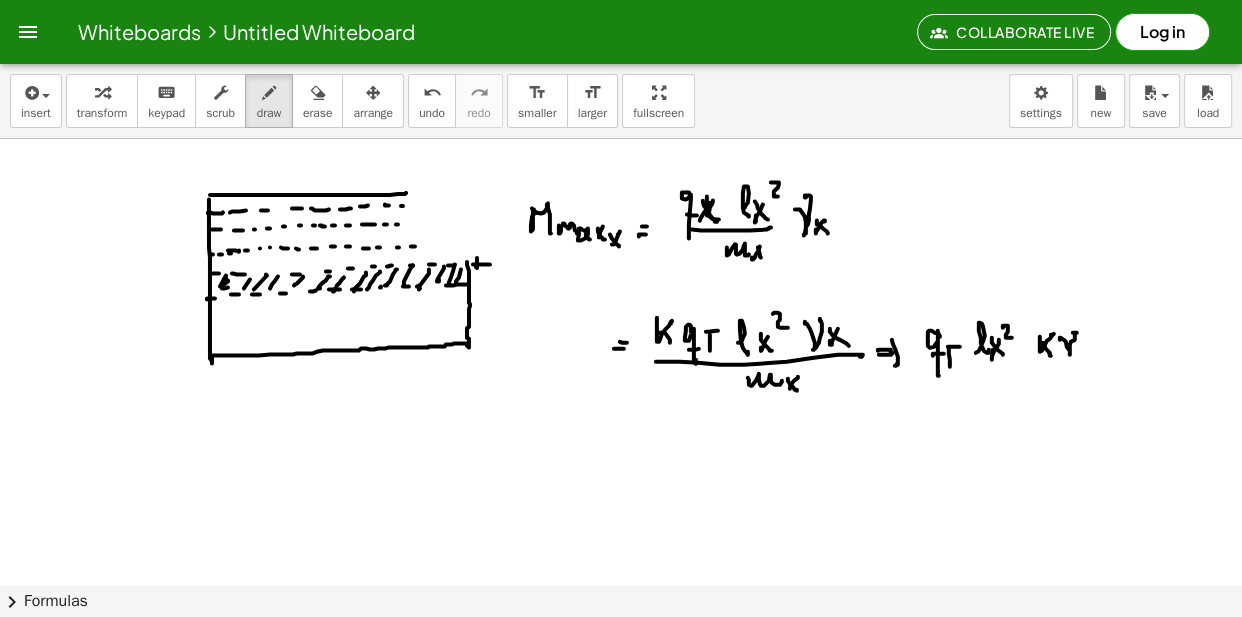 click at bounding box center (621, 140) 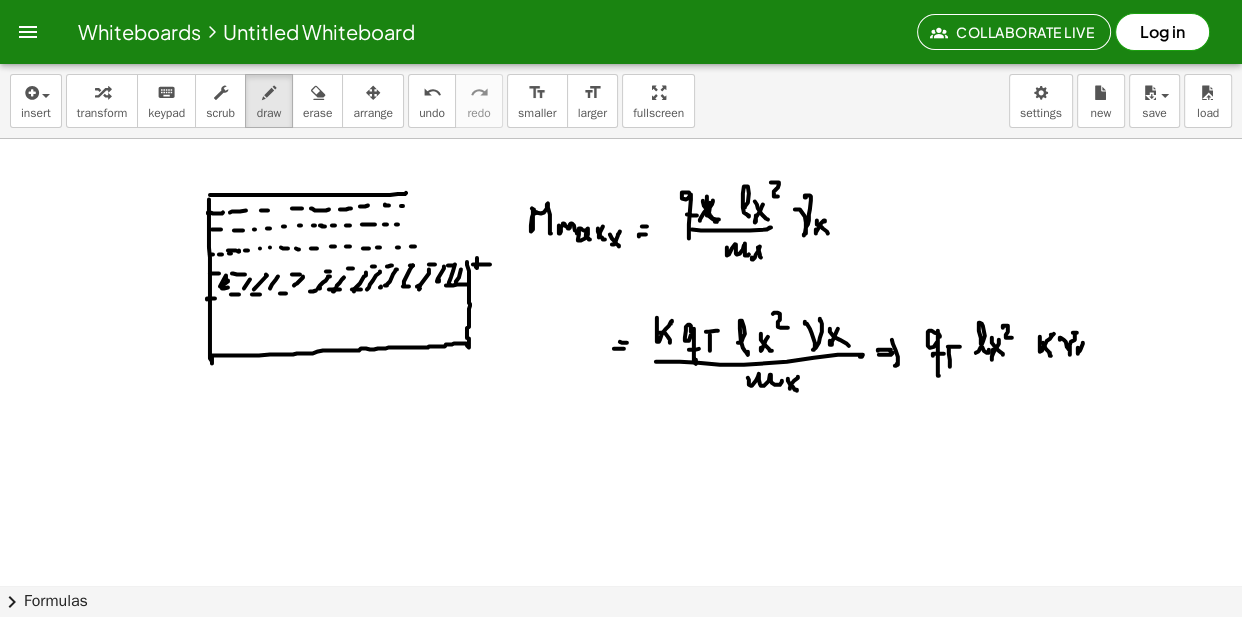 click at bounding box center (621, 140) 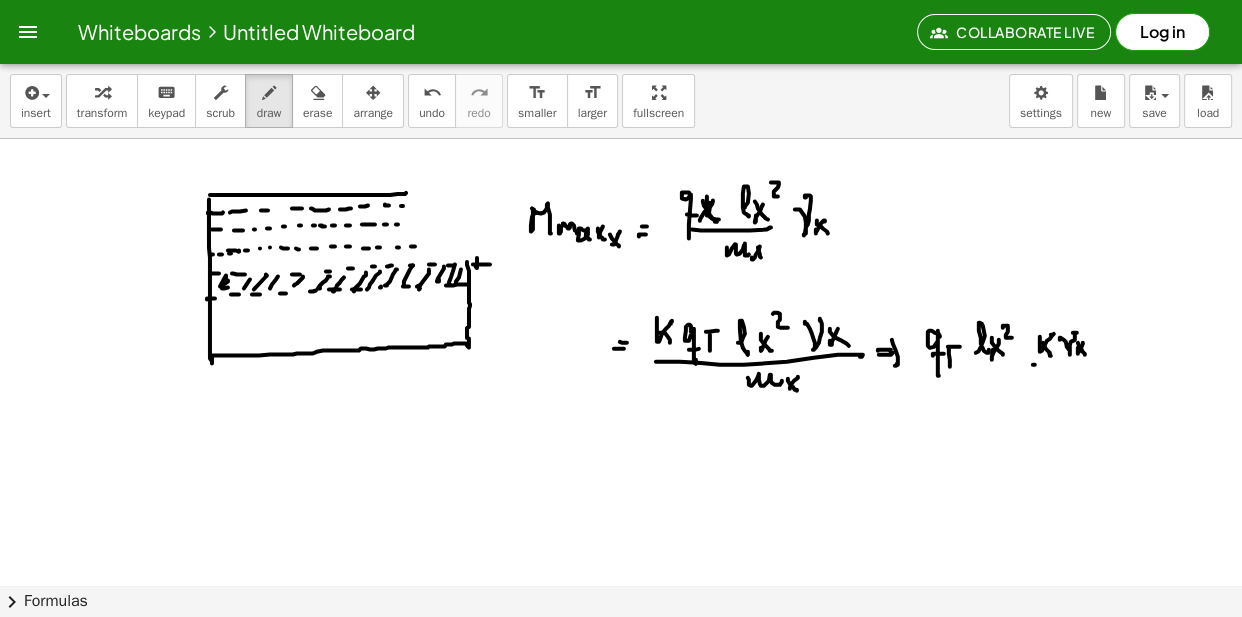 click at bounding box center [621, 140] 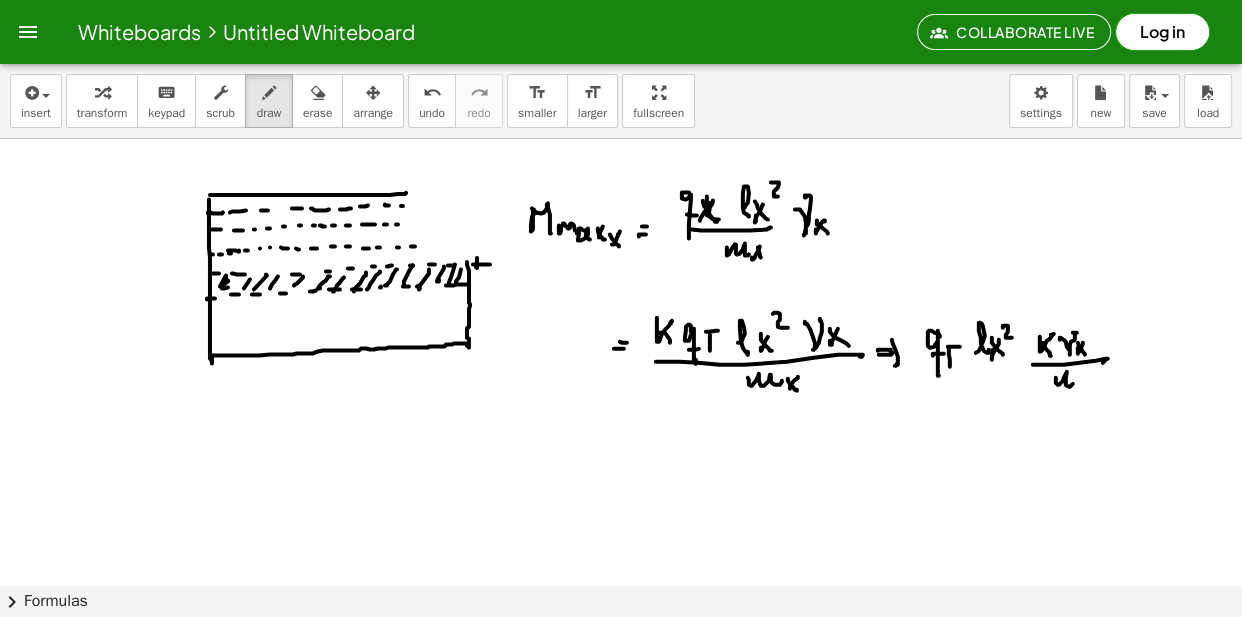 click at bounding box center [621, 140] 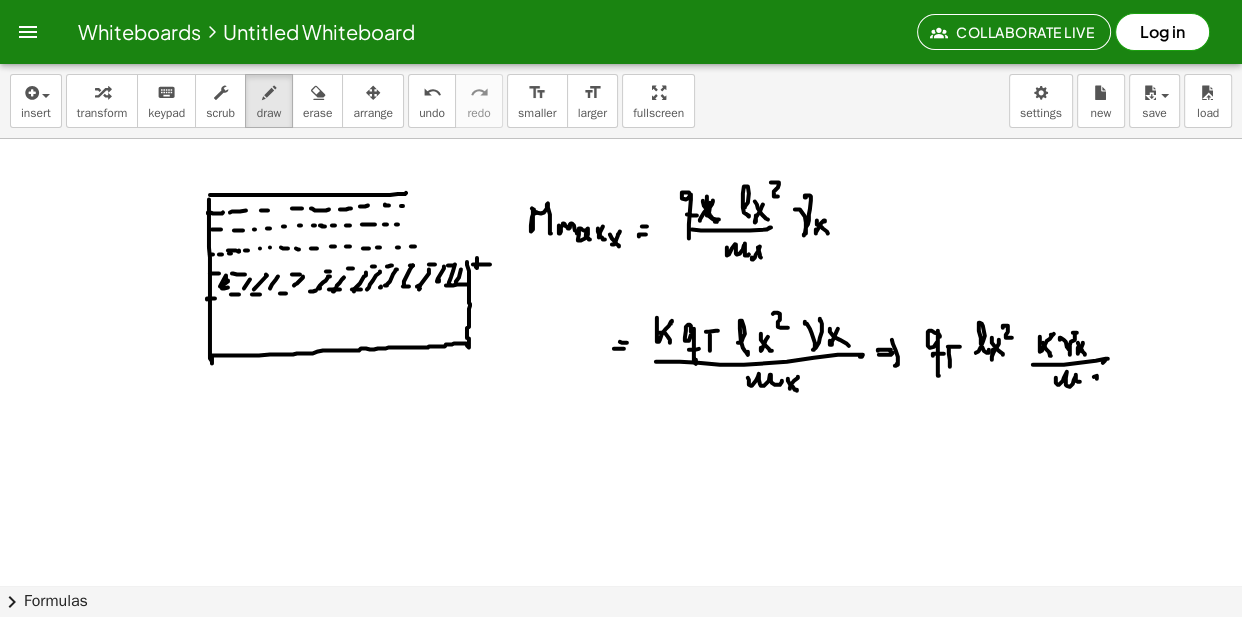 click at bounding box center (621, 140) 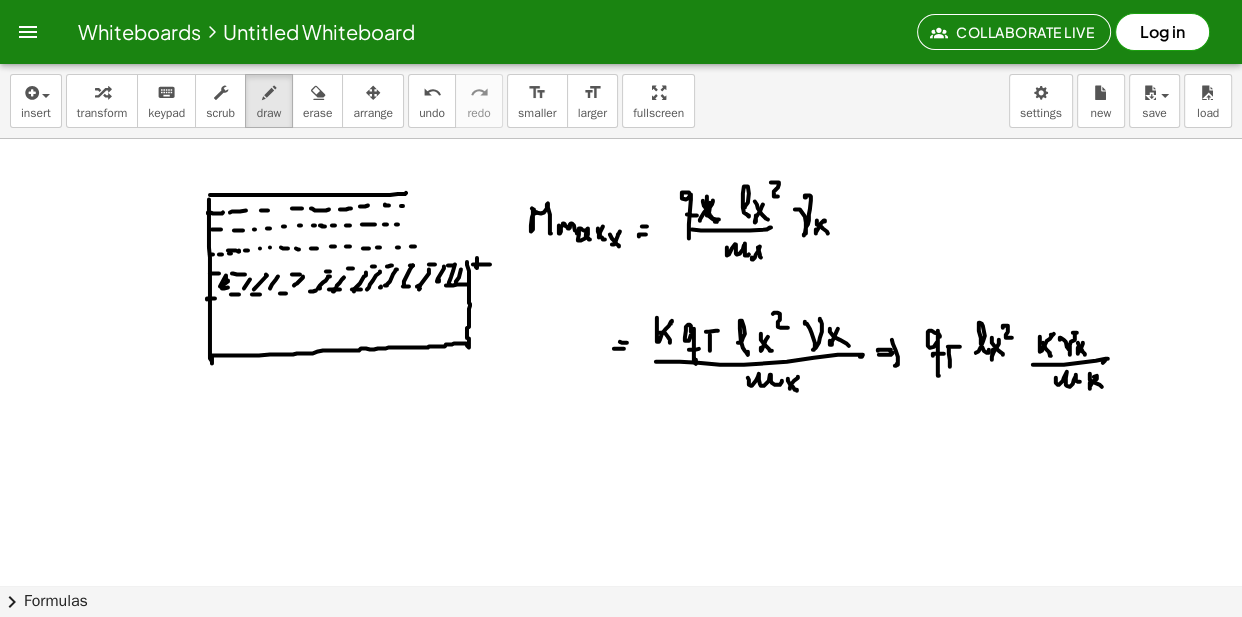 click at bounding box center (621, 140) 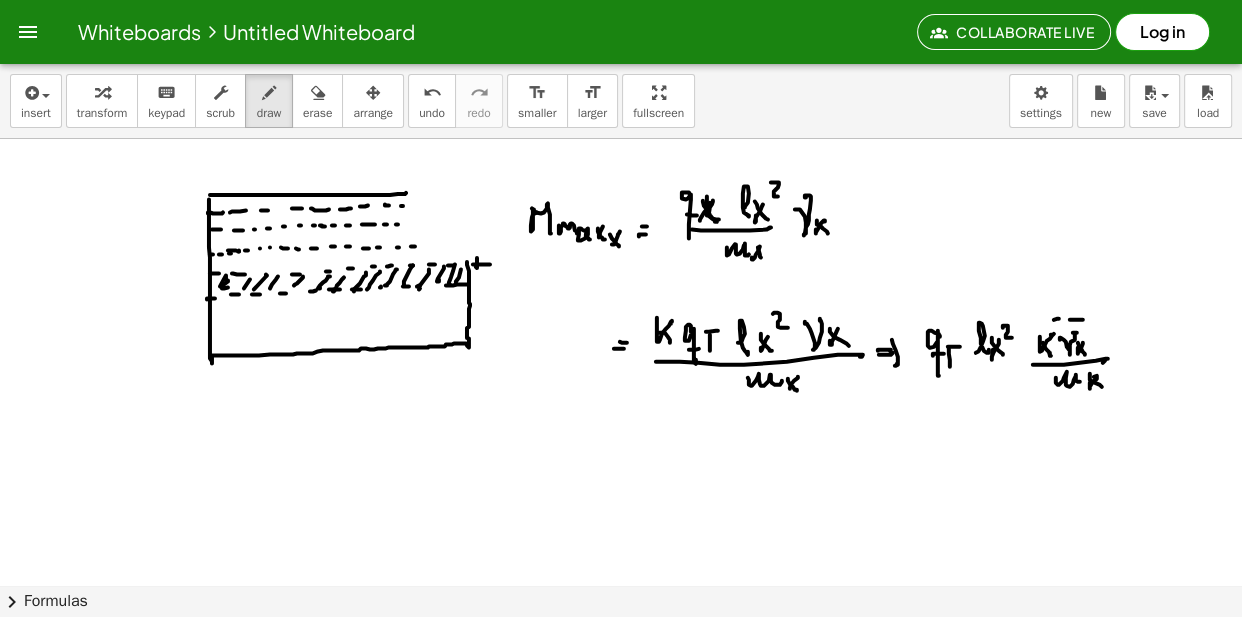 click at bounding box center [621, 140] 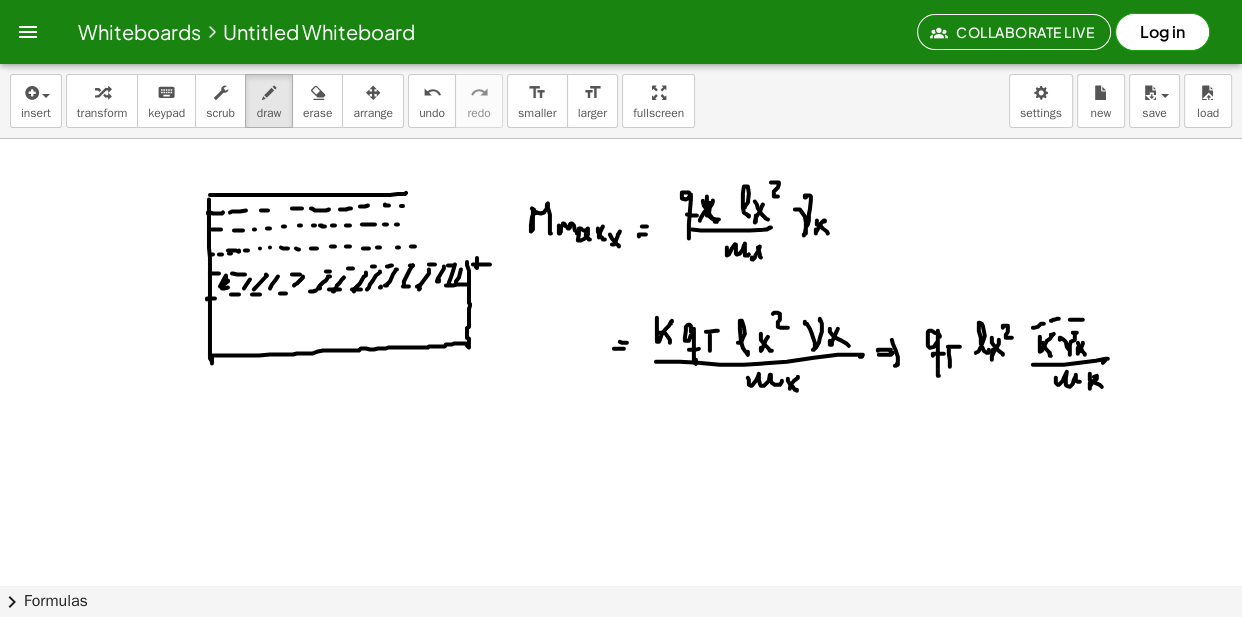 click at bounding box center [621, 140] 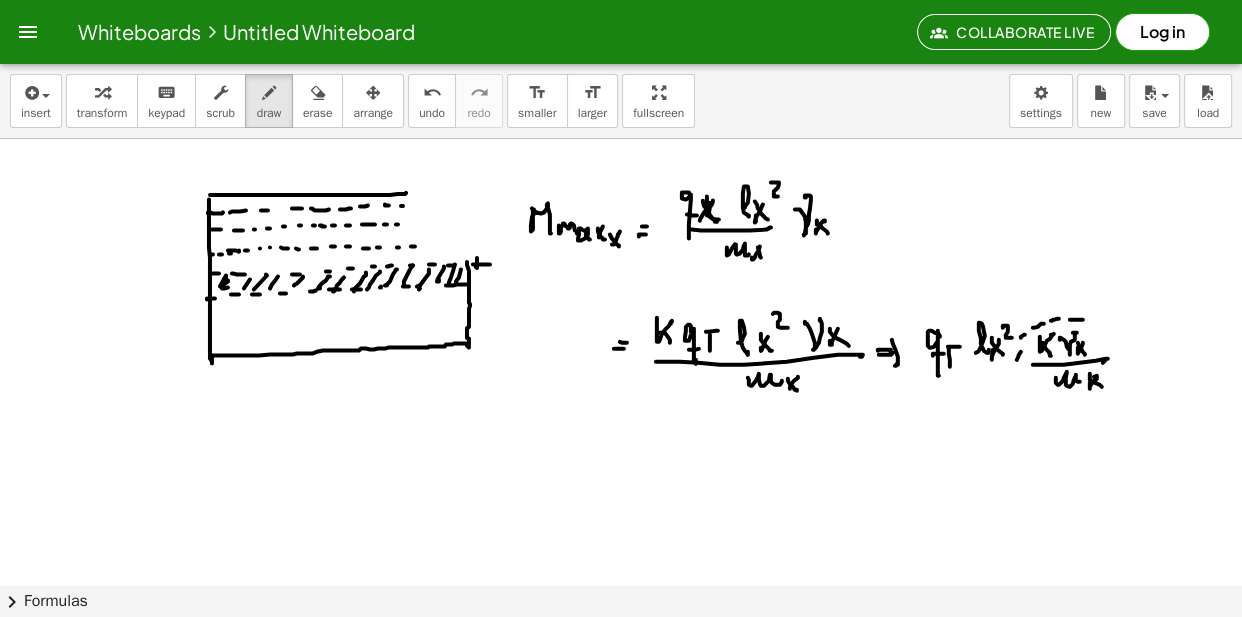 click at bounding box center [621, 140] 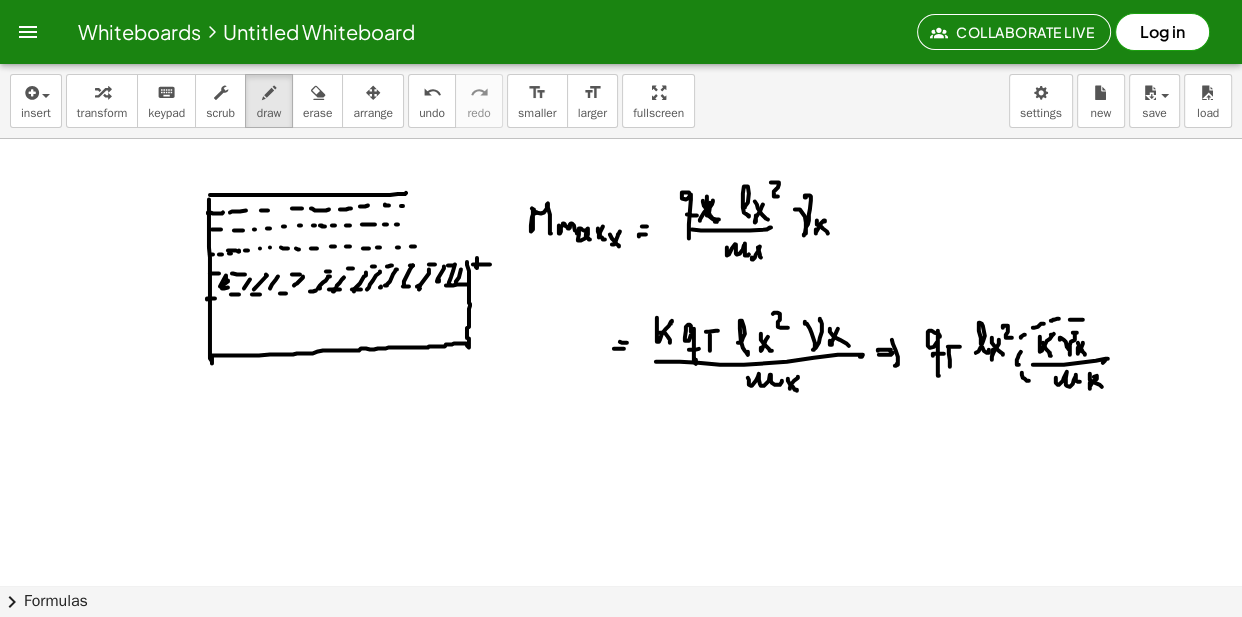 click at bounding box center (621, 140) 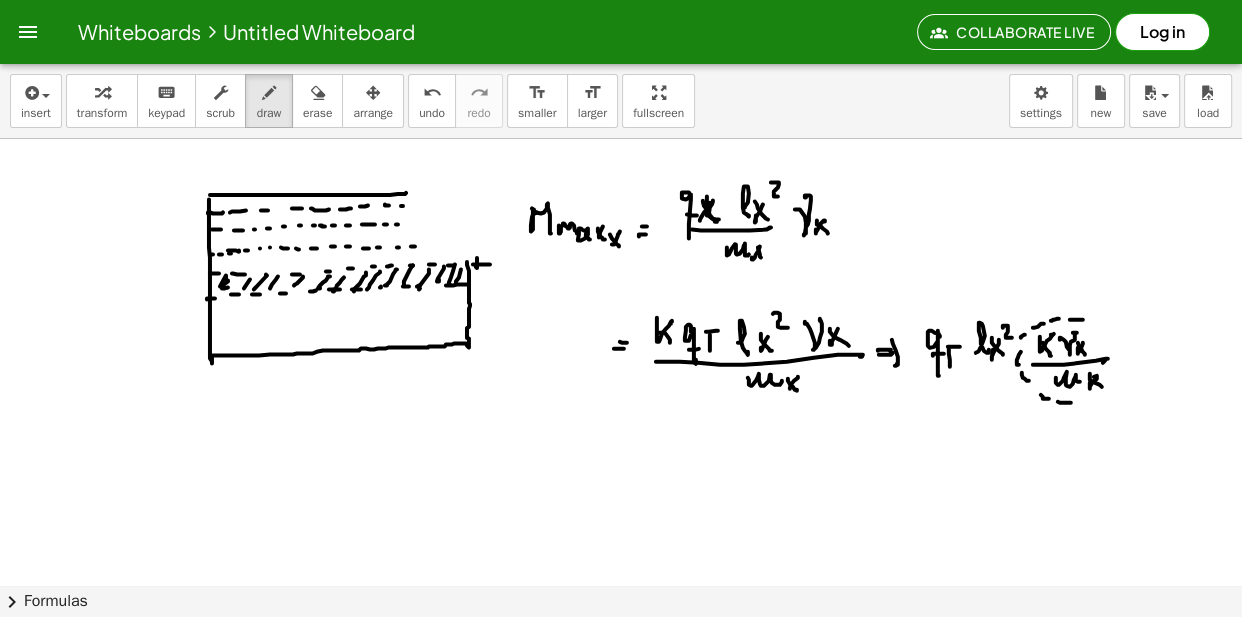 click at bounding box center (621, 140) 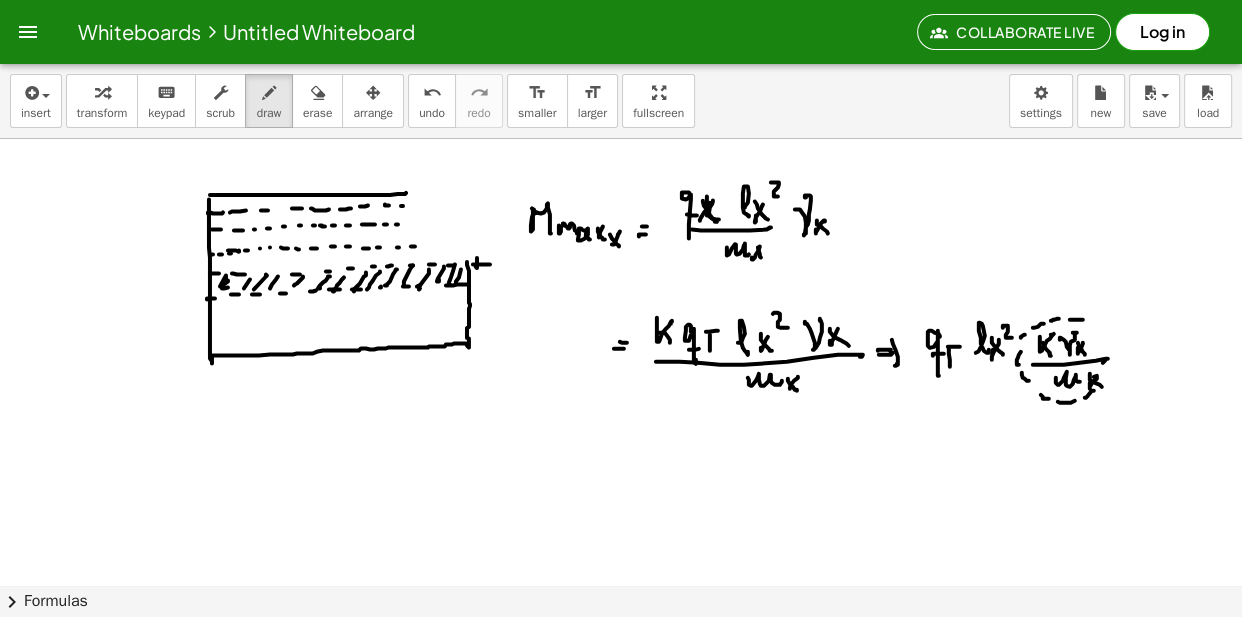 click at bounding box center (621, 140) 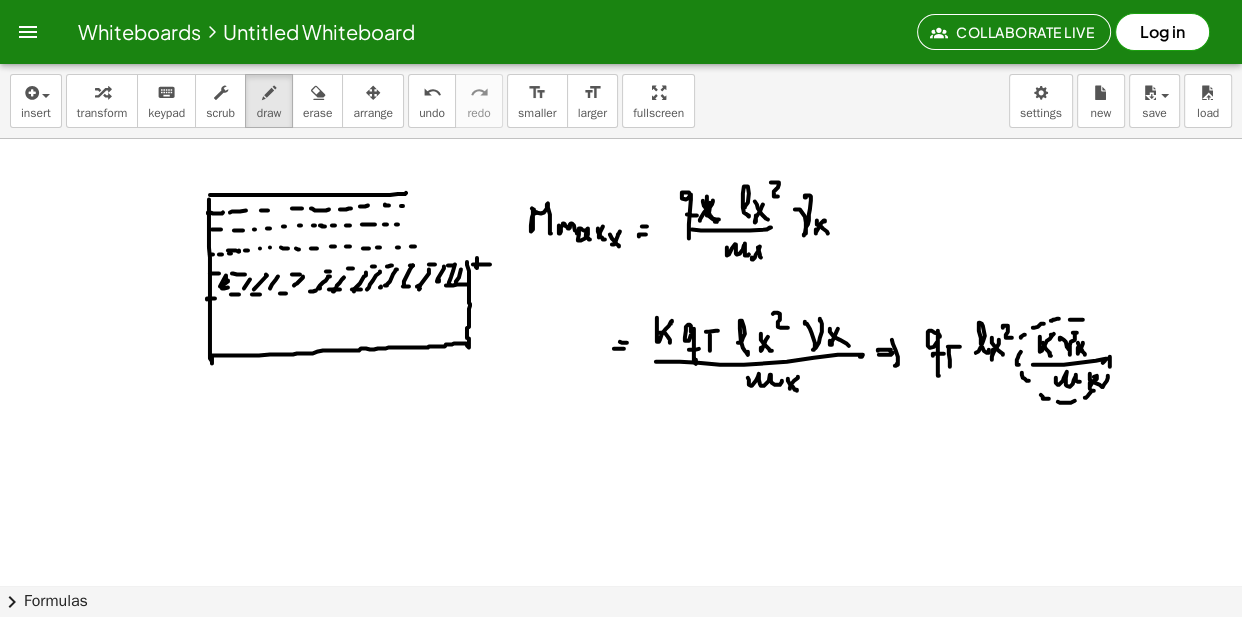 click at bounding box center [621, 140] 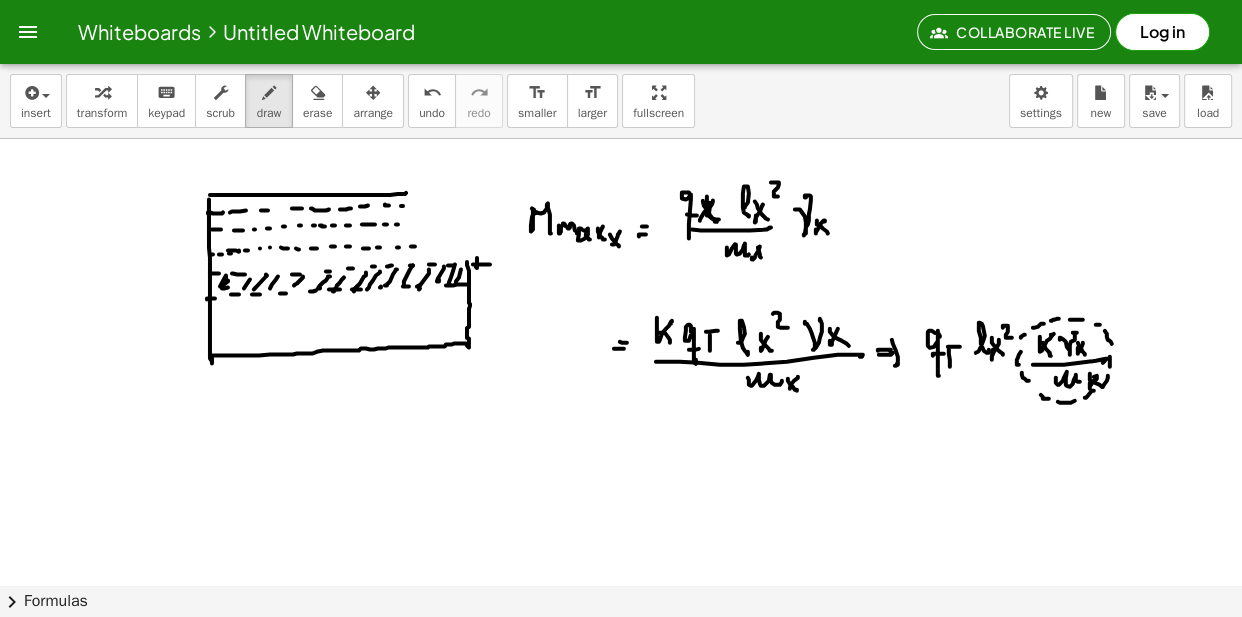 click at bounding box center (621, 140) 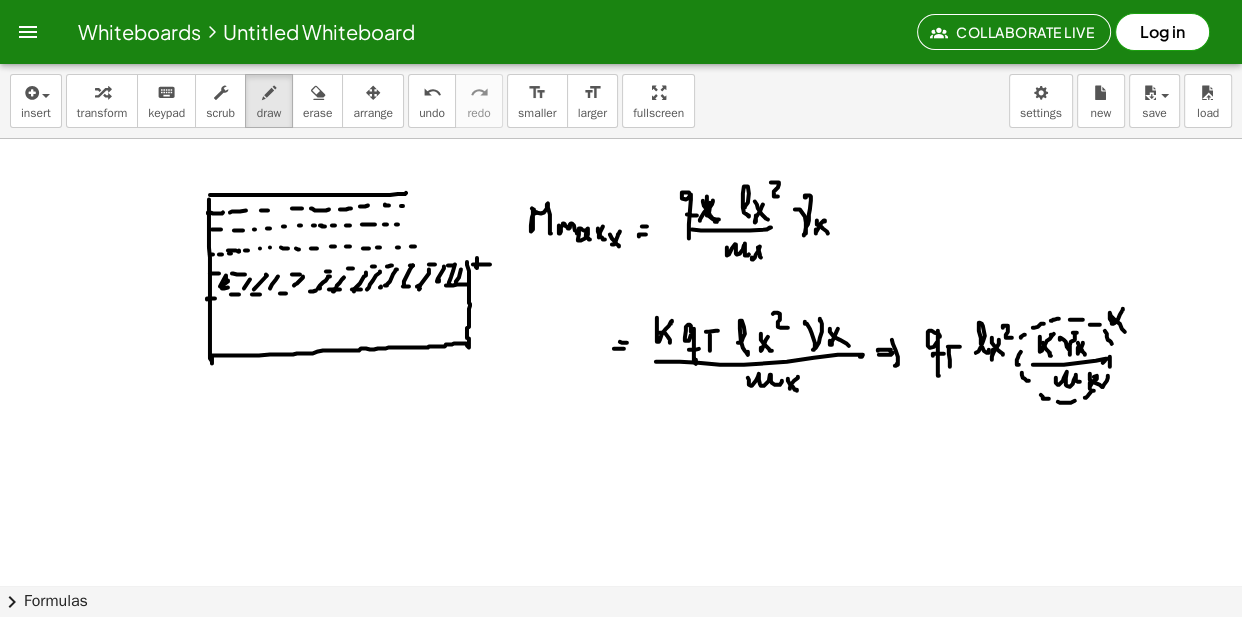 click at bounding box center (621, 140) 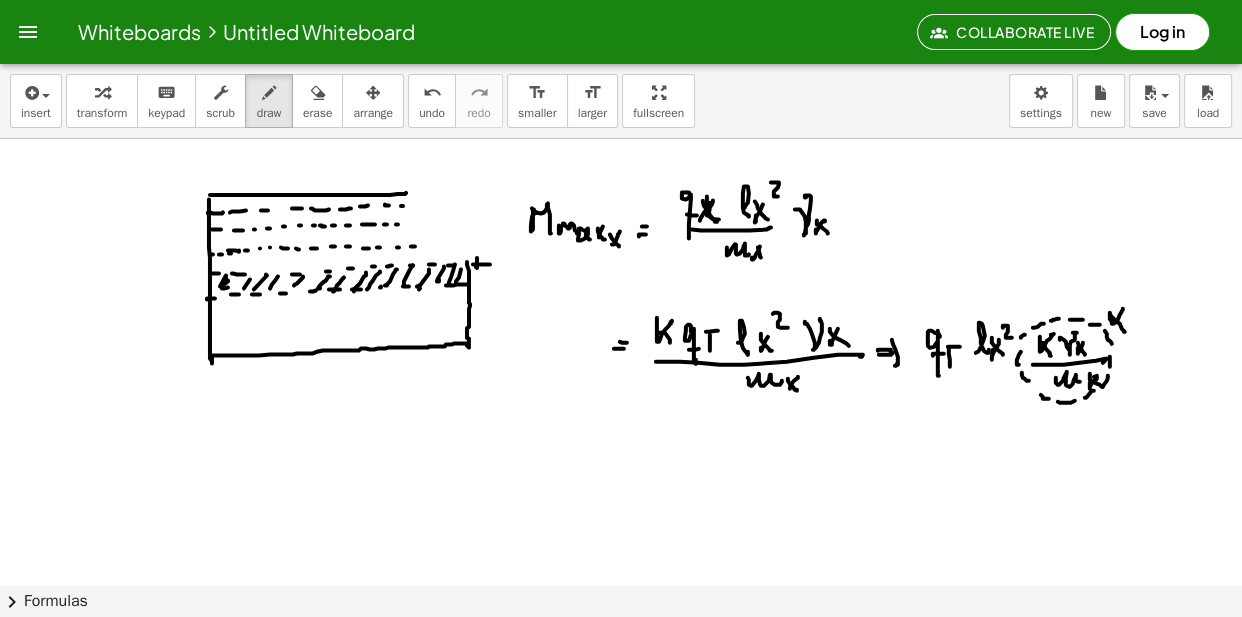 click at bounding box center [621, 140] 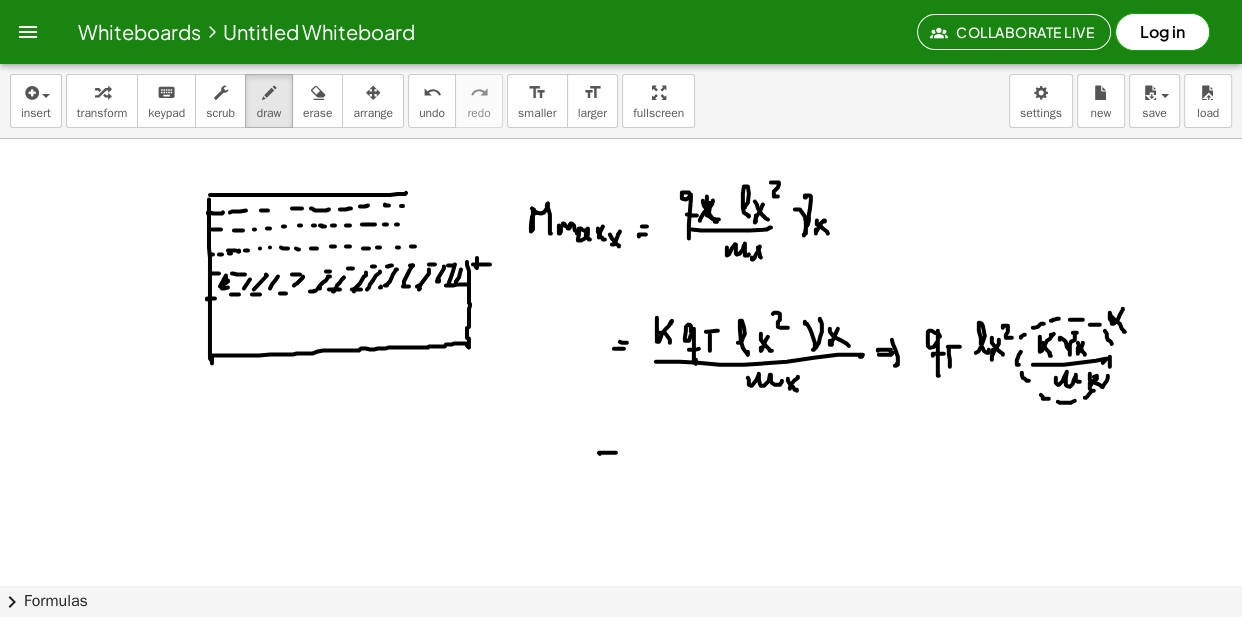 click at bounding box center (621, 140) 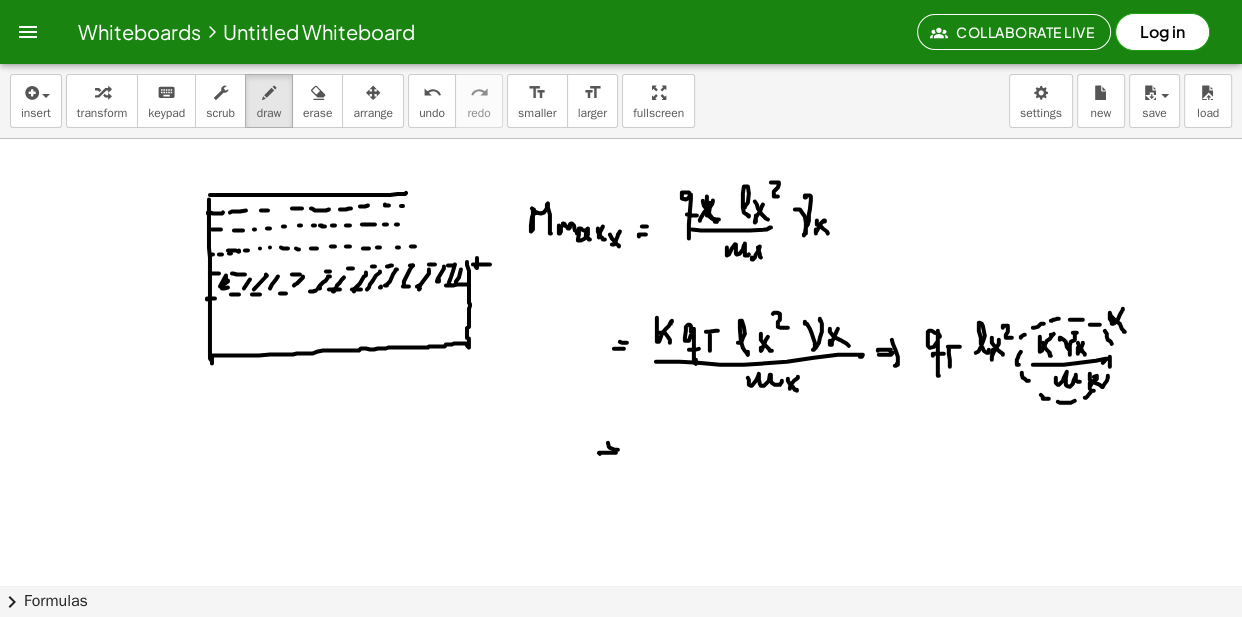 click at bounding box center (621, 140) 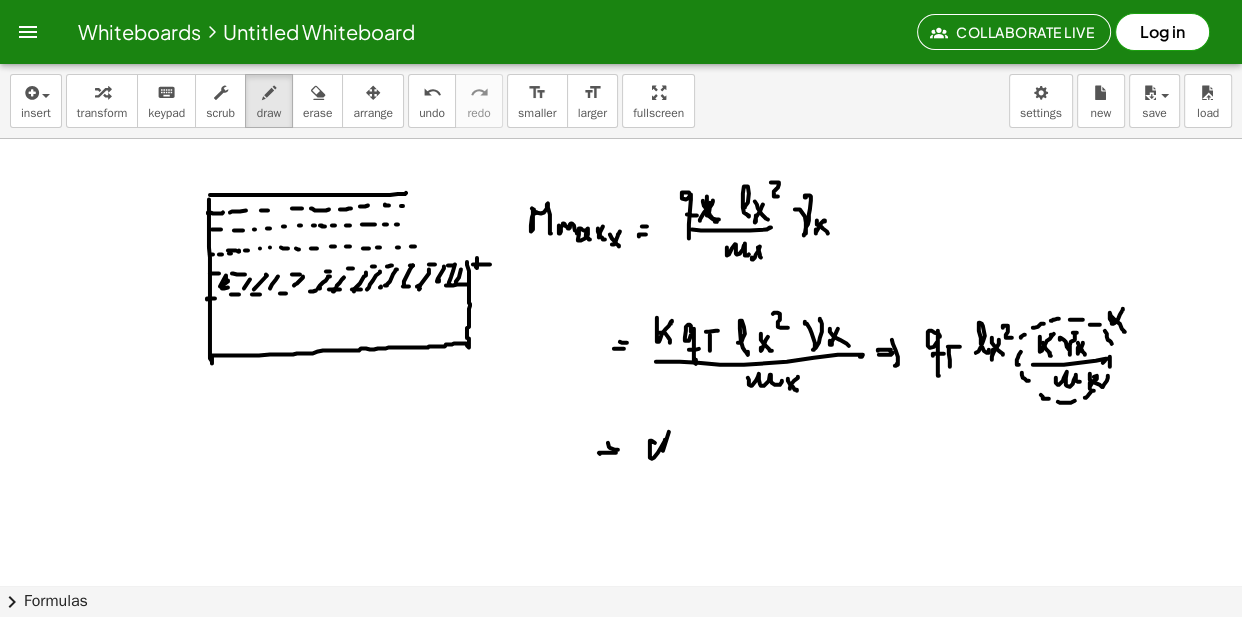 click at bounding box center (621, 140) 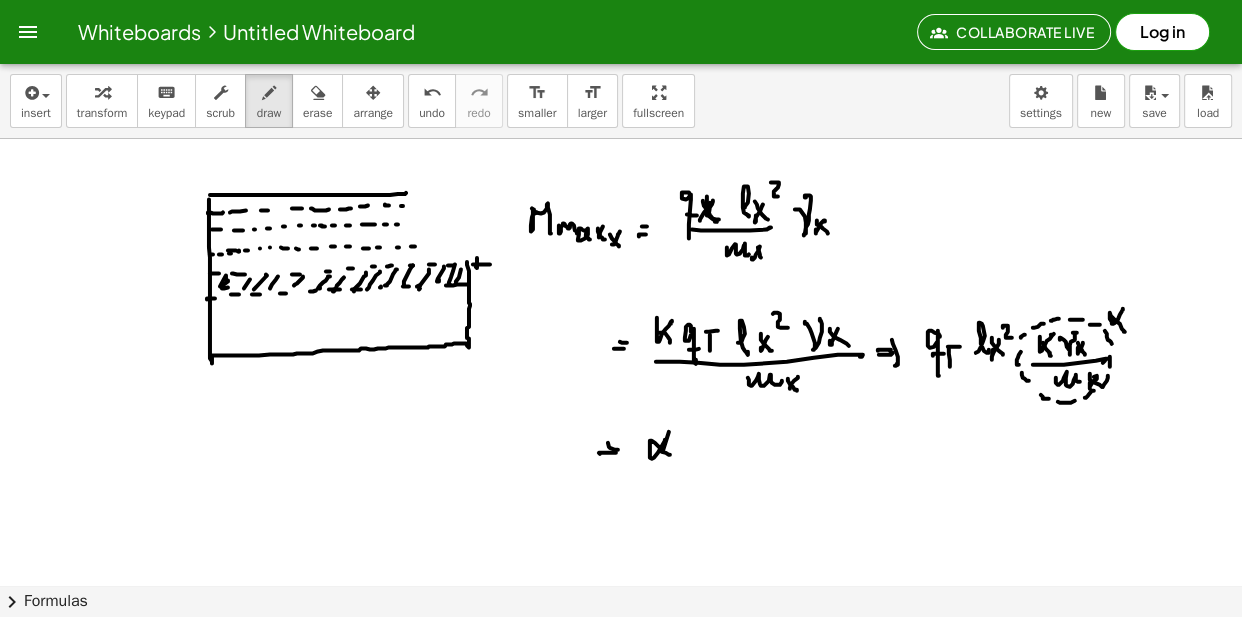 click at bounding box center [621, 140] 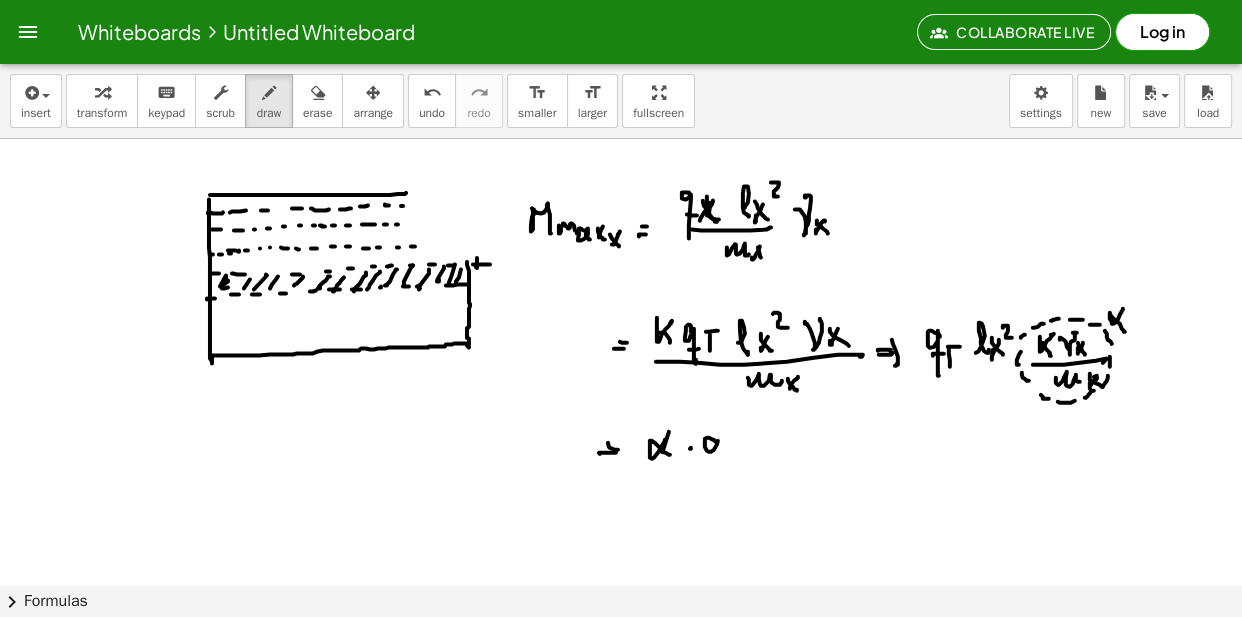 click at bounding box center (621, 140) 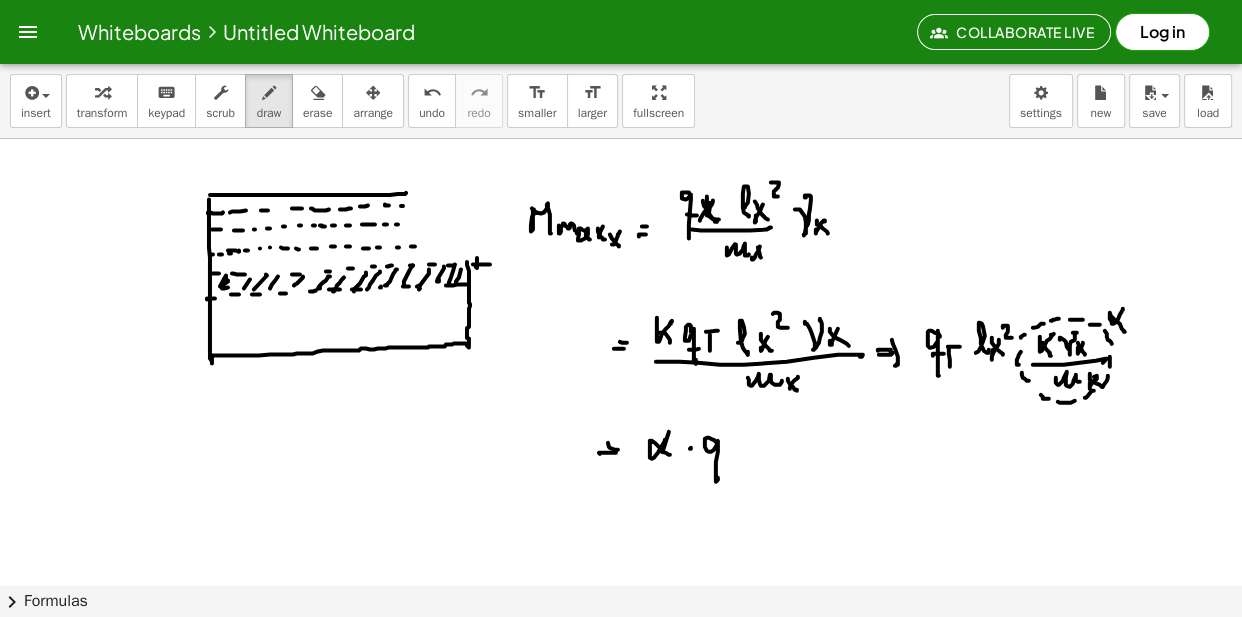 click at bounding box center (621, 140) 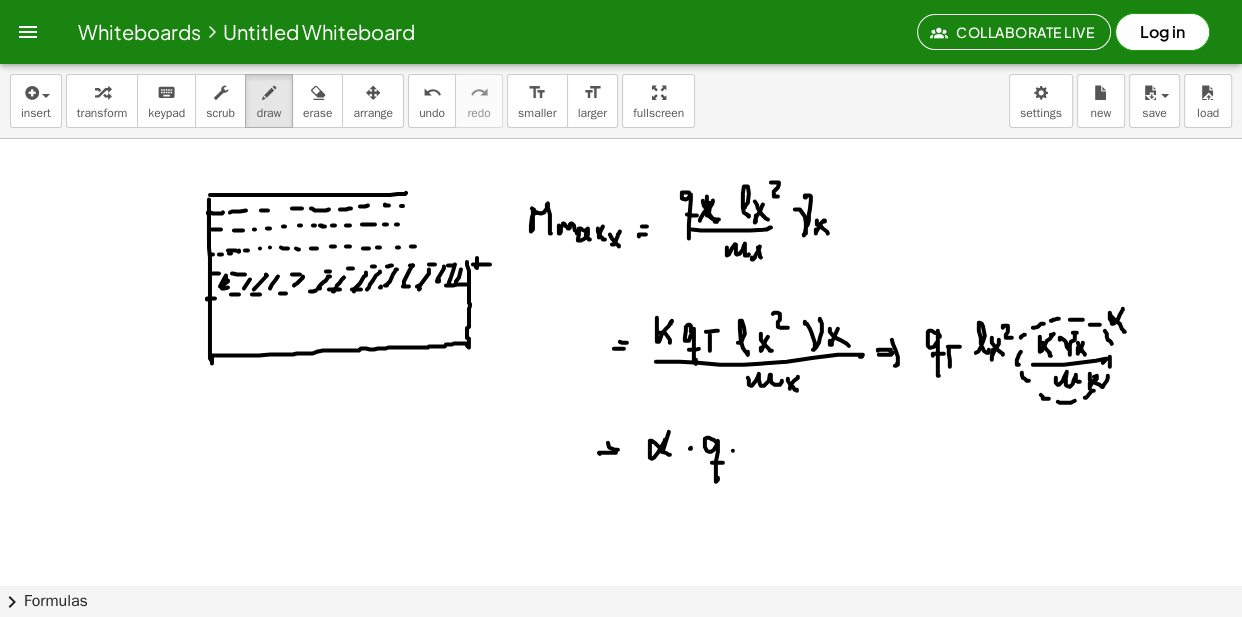 click at bounding box center [621, 140] 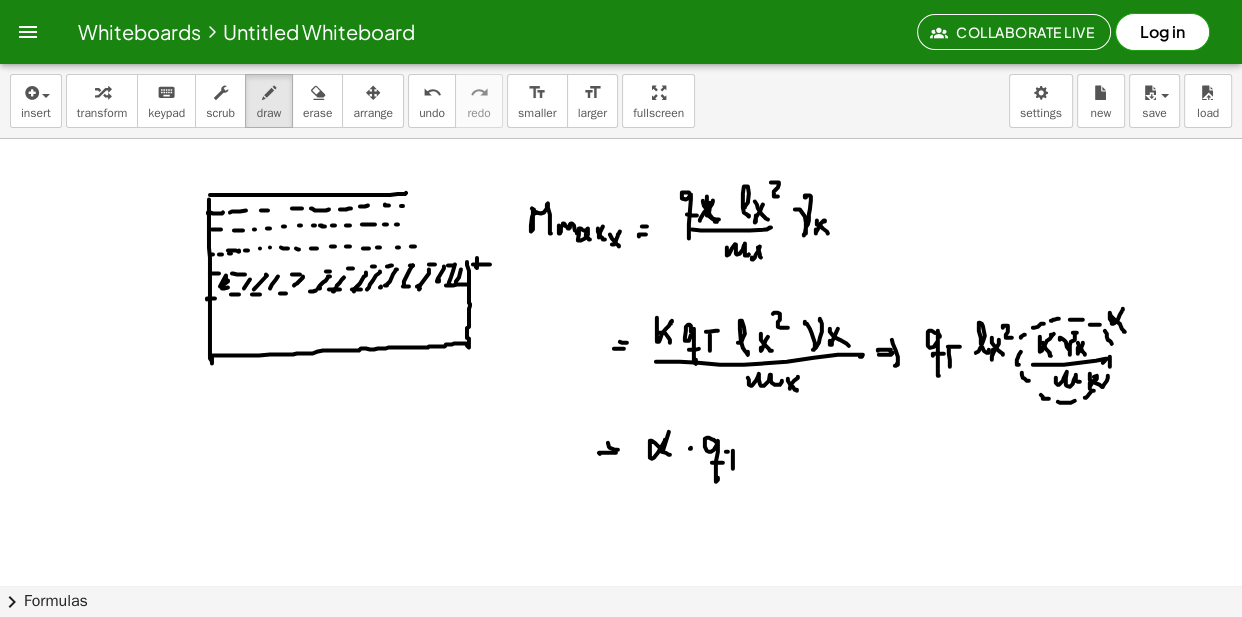 click at bounding box center (621, 140) 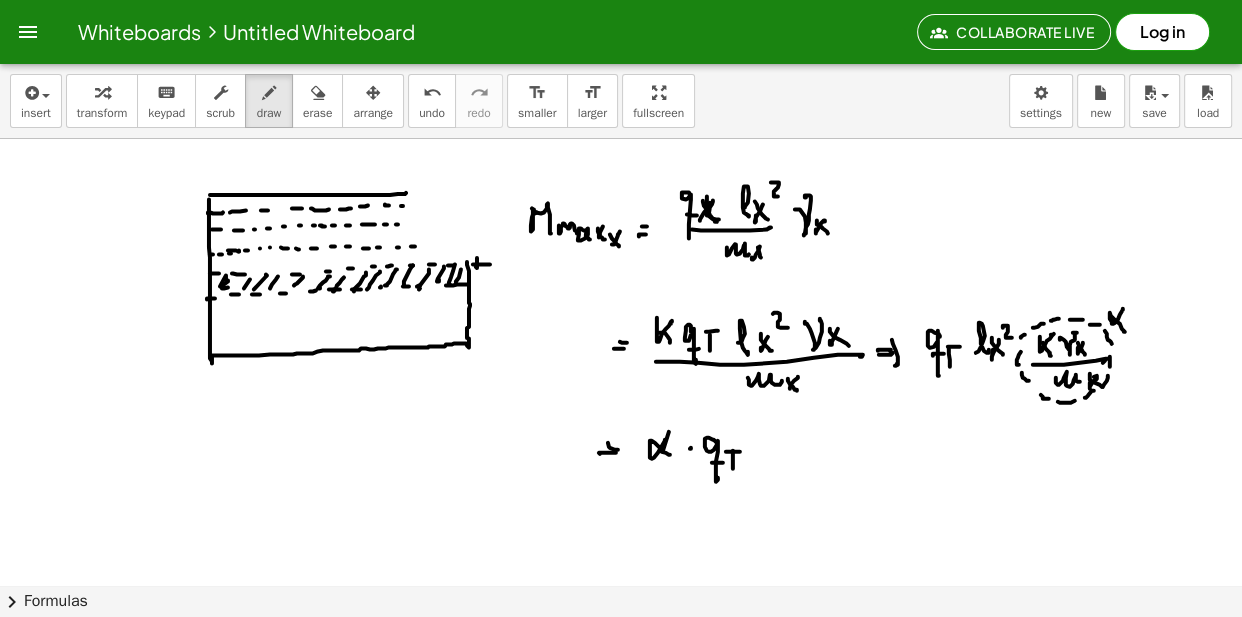 click at bounding box center (621, 140) 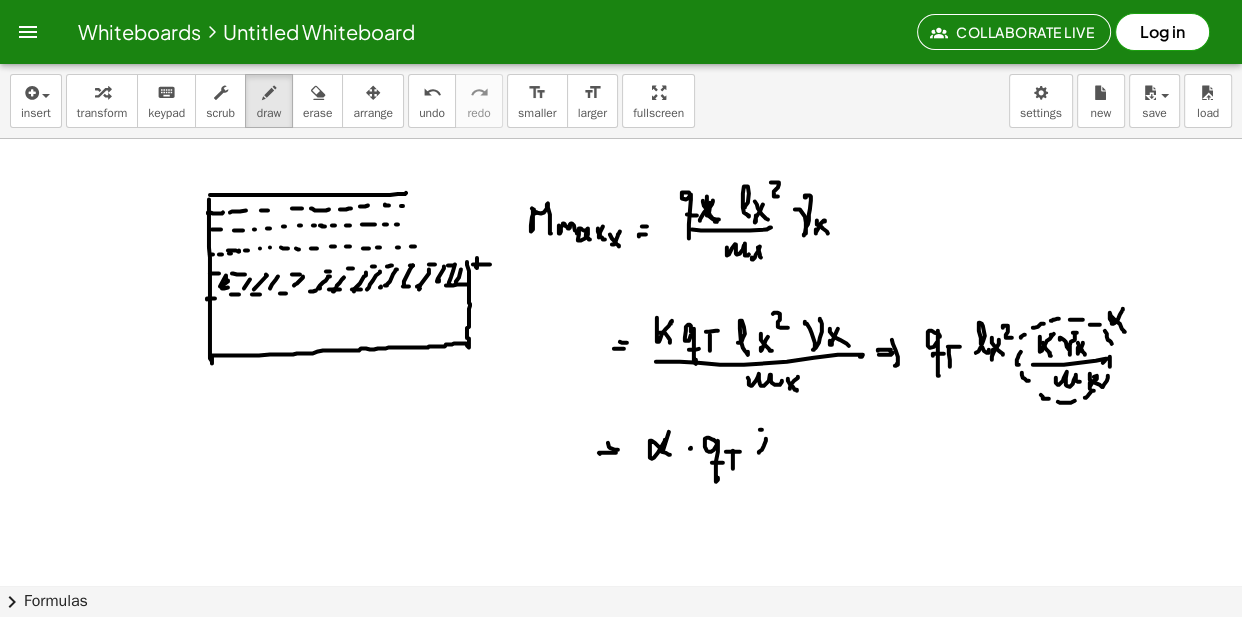 click at bounding box center [621, 140] 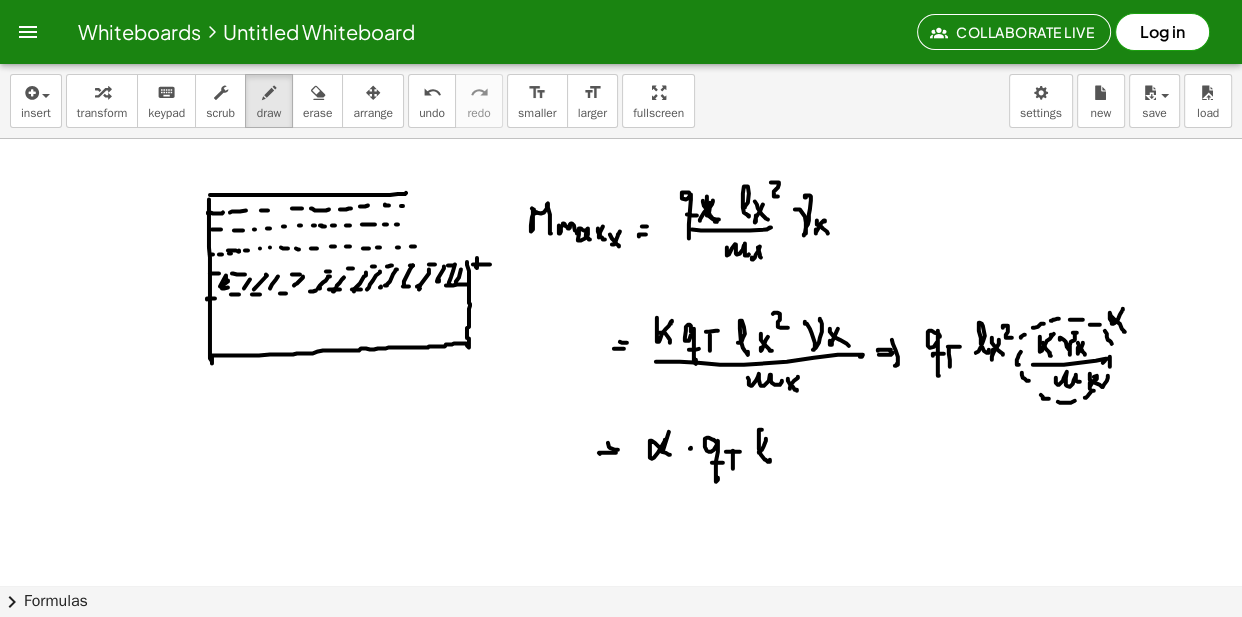 click at bounding box center [621, 140] 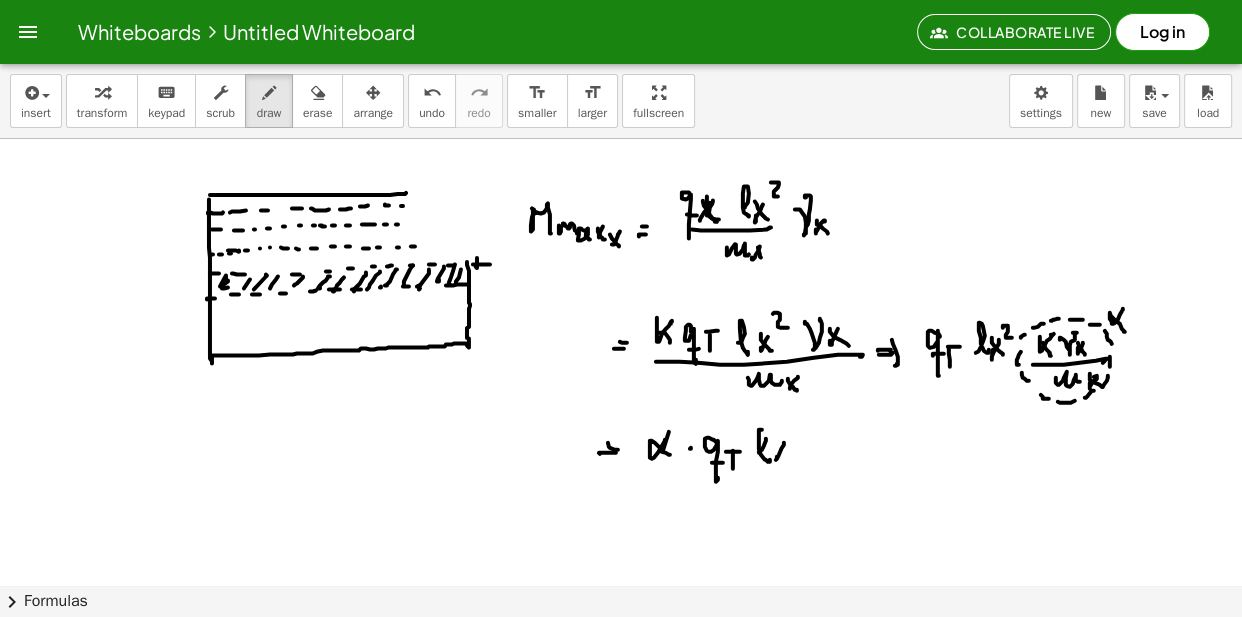 click at bounding box center [621, 140] 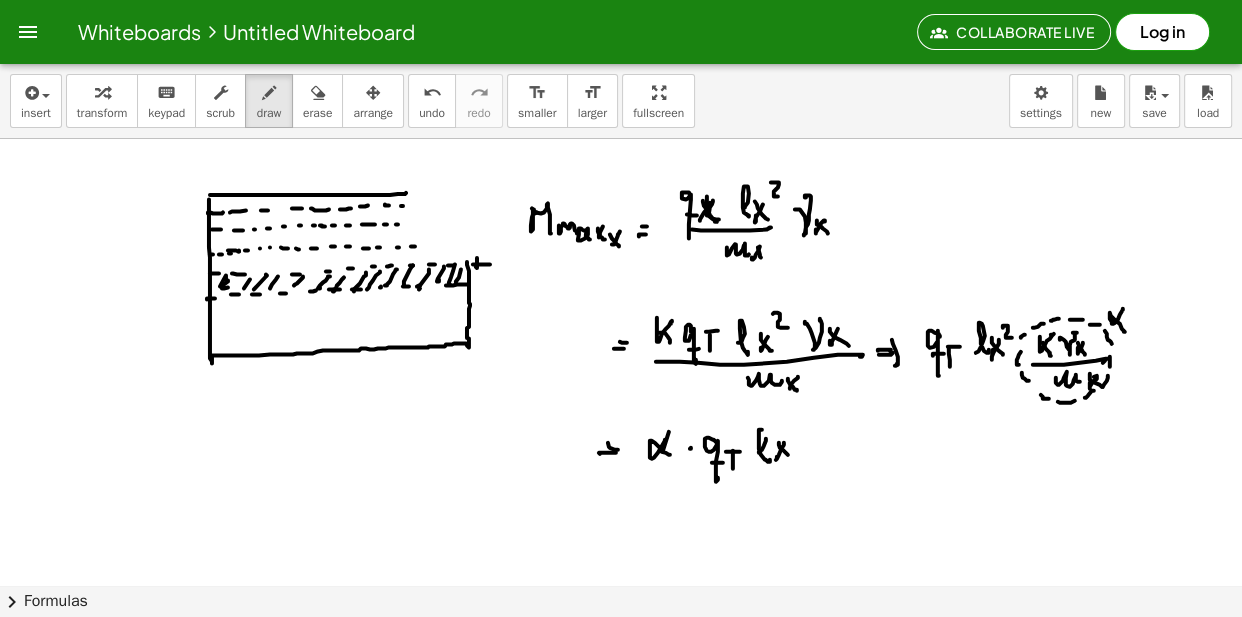 click at bounding box center [621, 140] 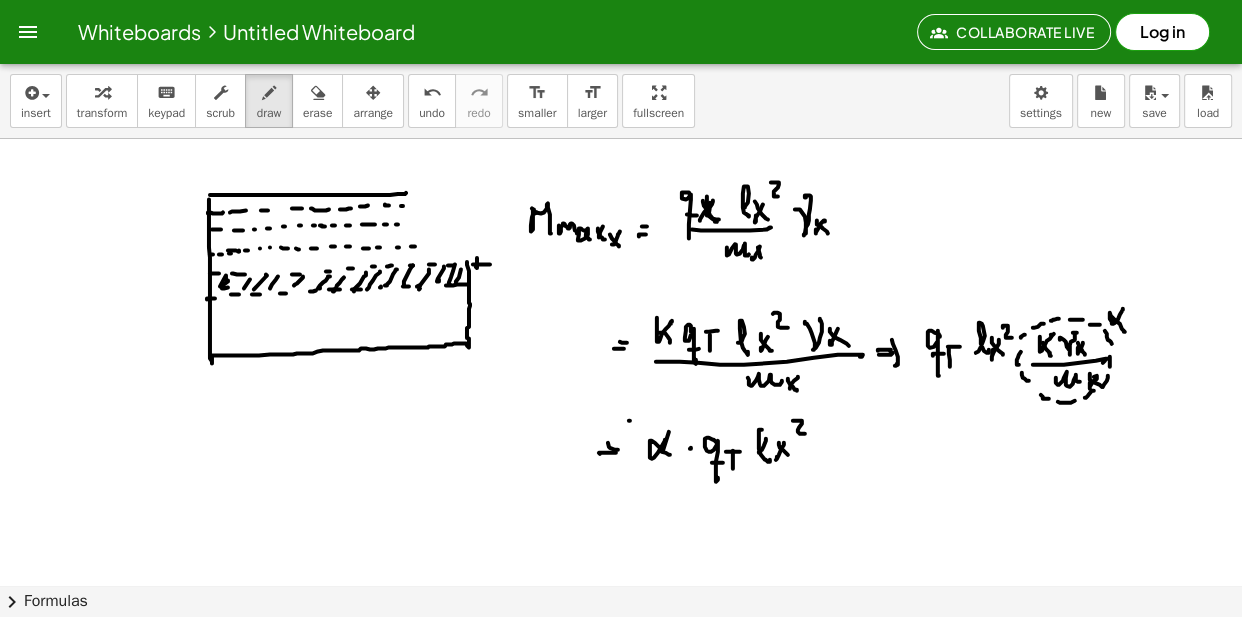 click at bounding box center [621, 140] 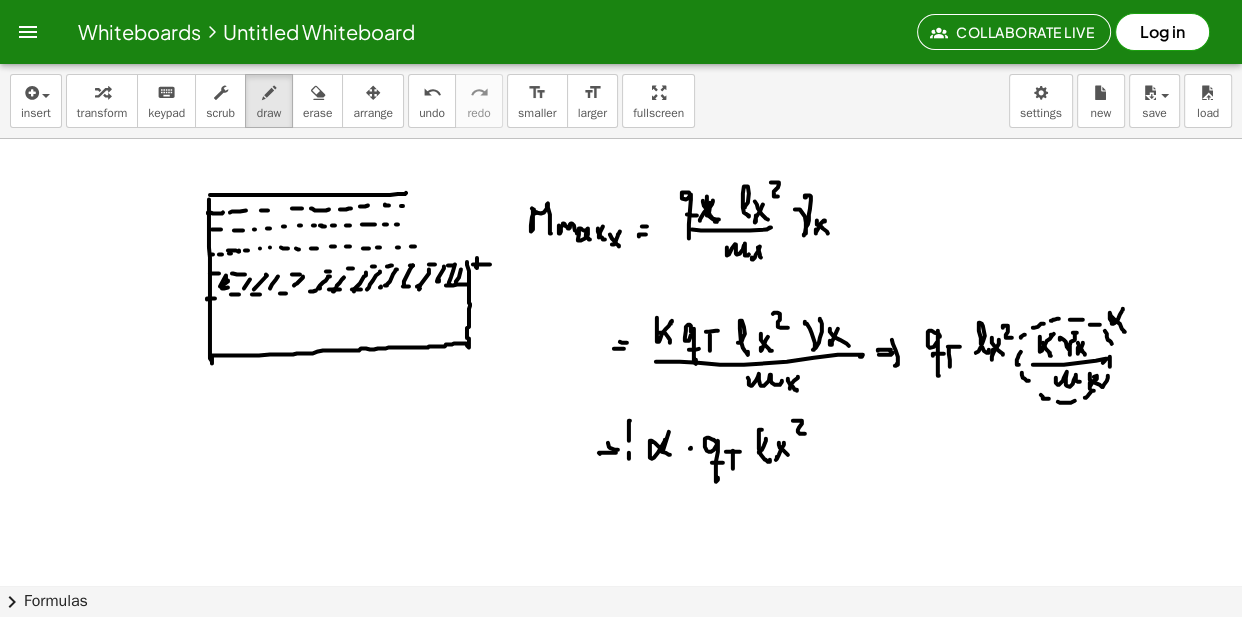 click at bounding box center (621, 140) 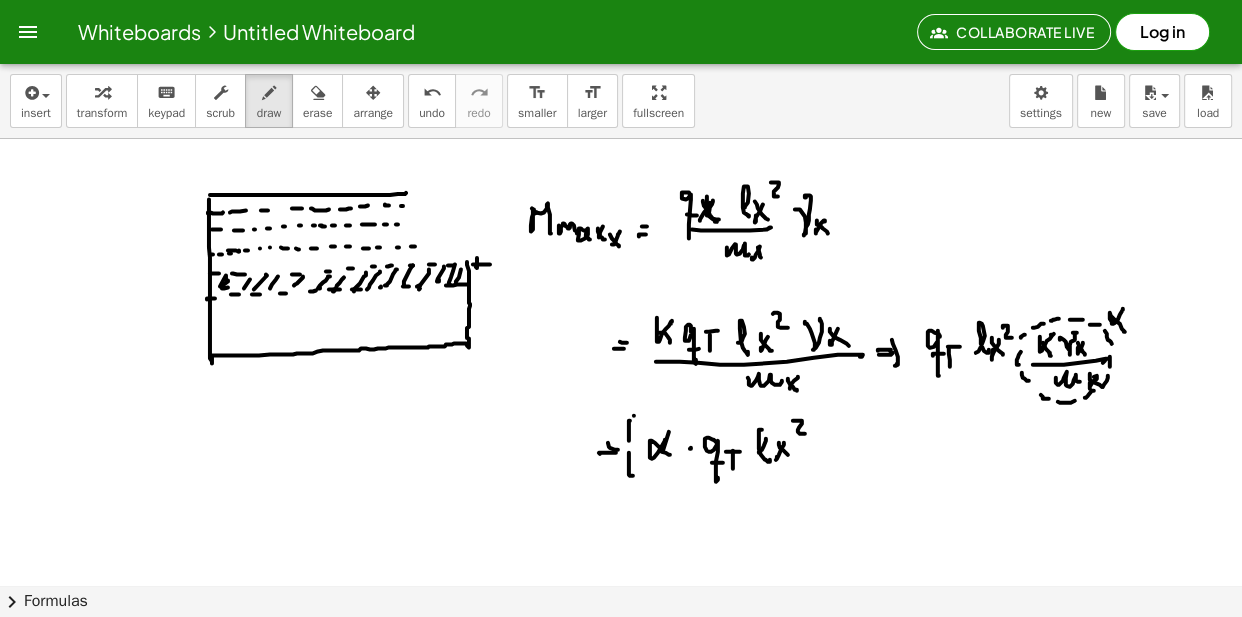 click at bounding box center (621, 140) 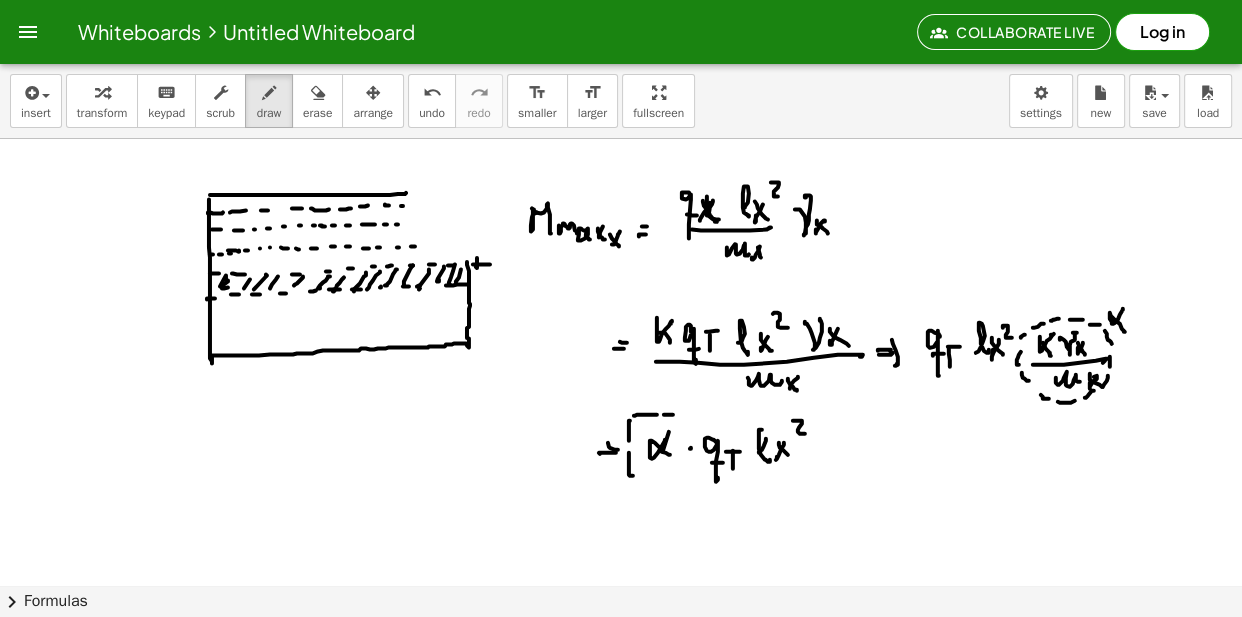 click at bounding box center [621, 140] 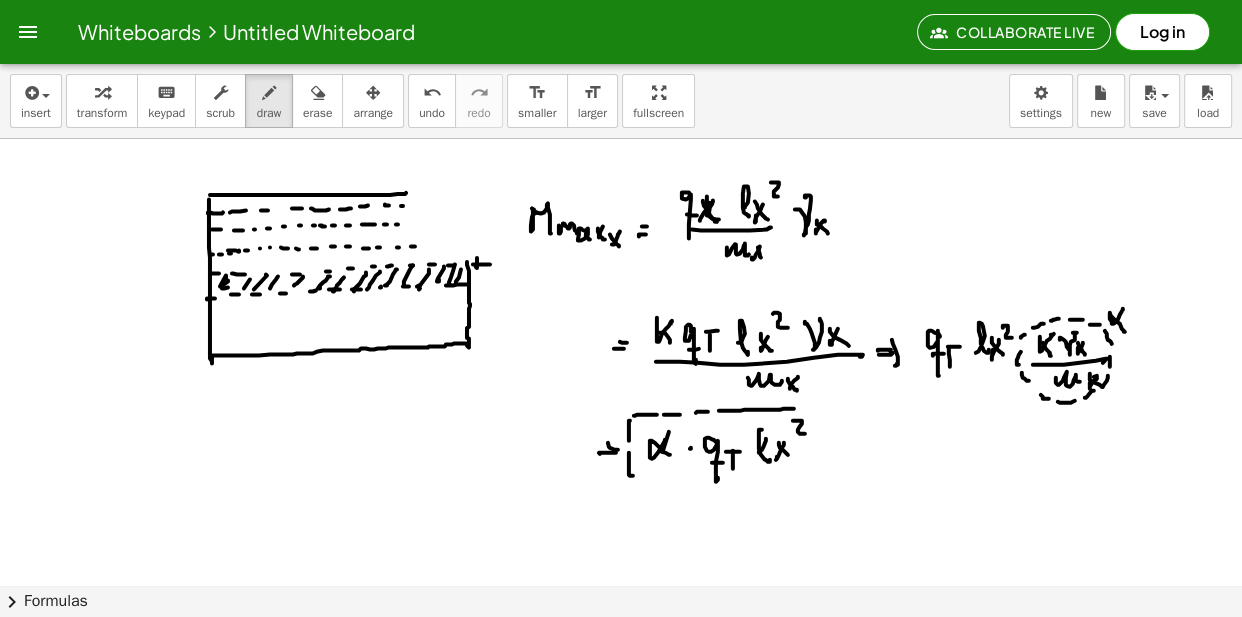 click at bounding box center [621, 140] 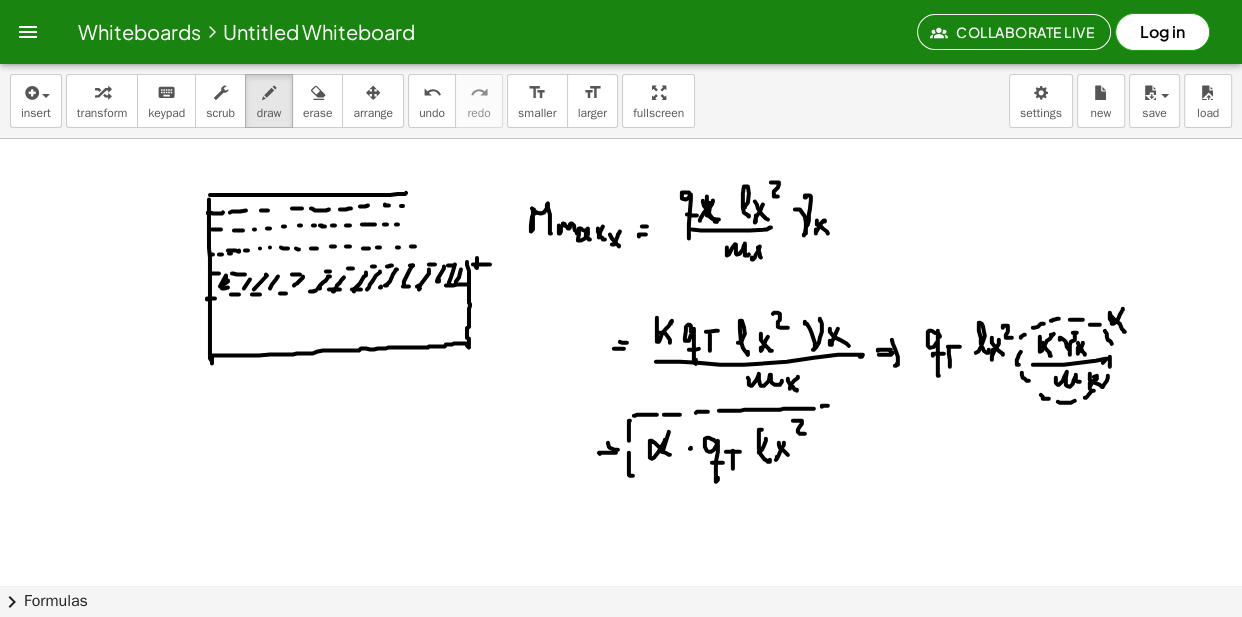 click at bounding box center [621, 140] 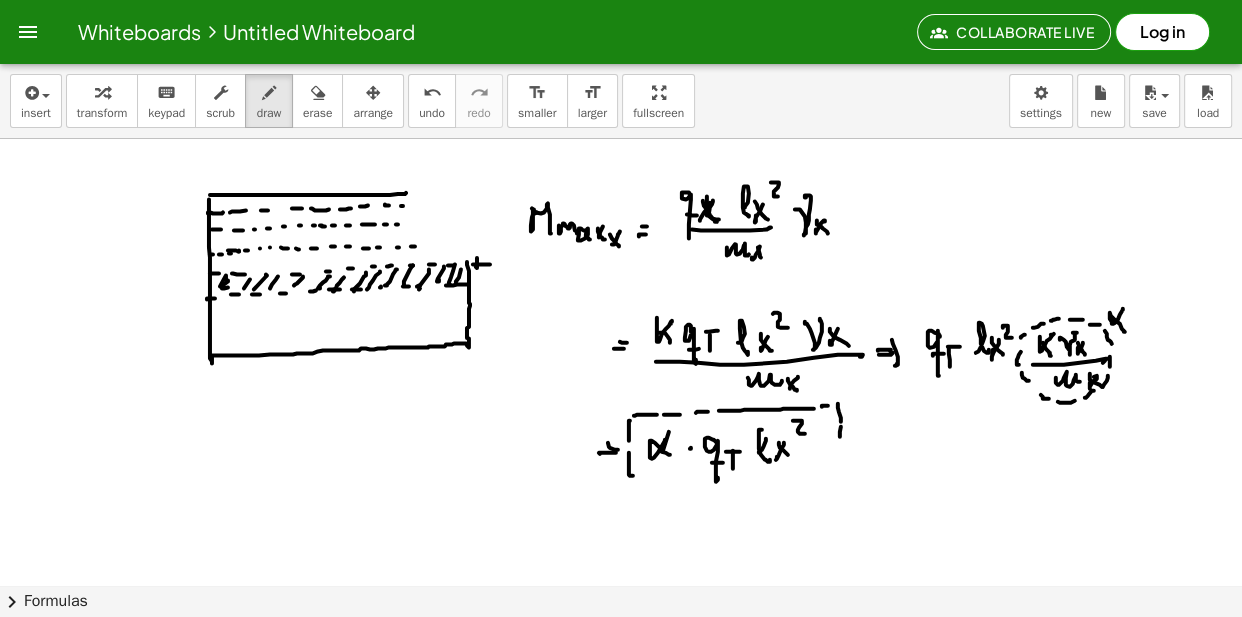 click at bounding box center [621, 140] 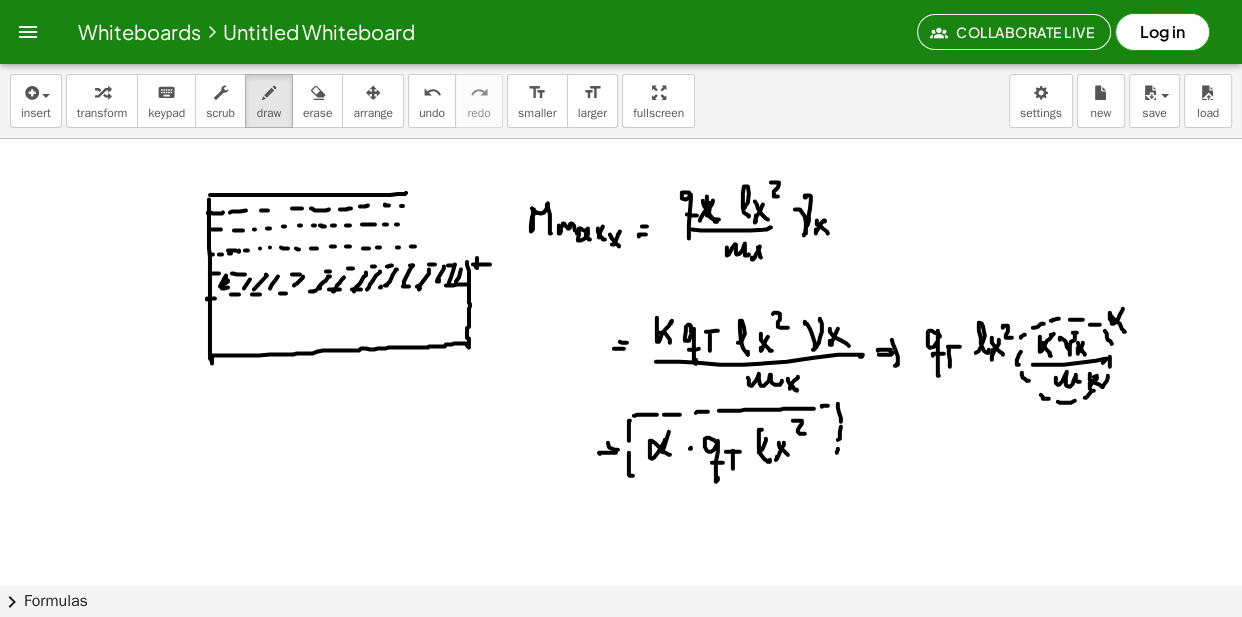 click at bounding box center (621, 140) 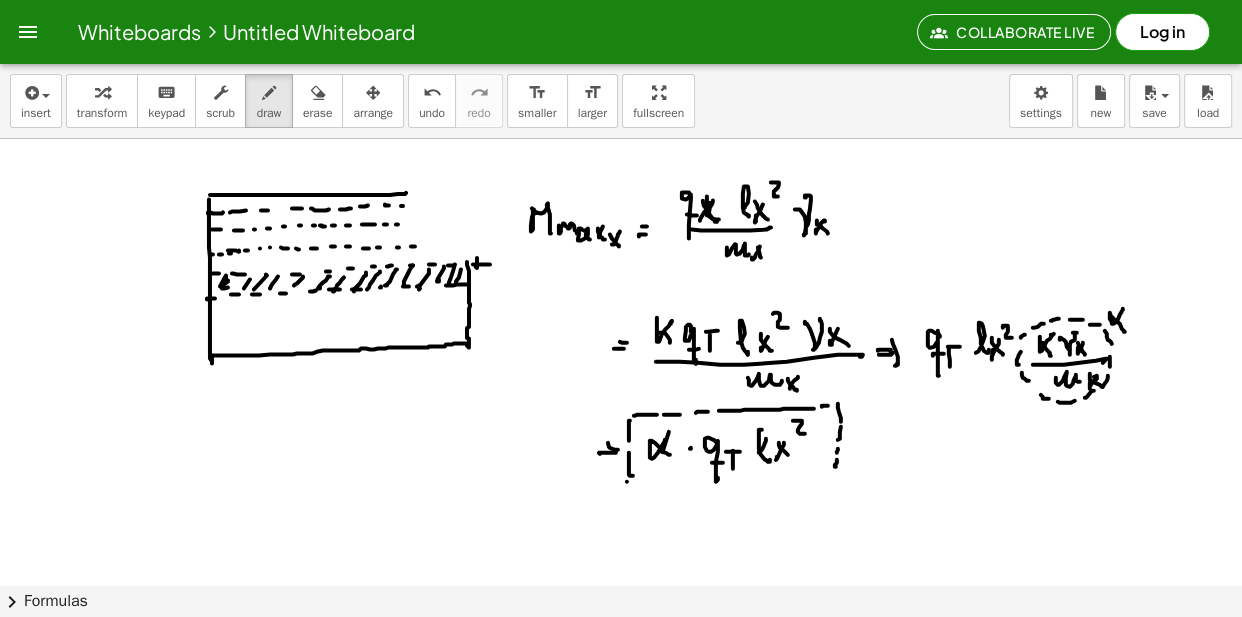 click at bounding box center [621, 140] 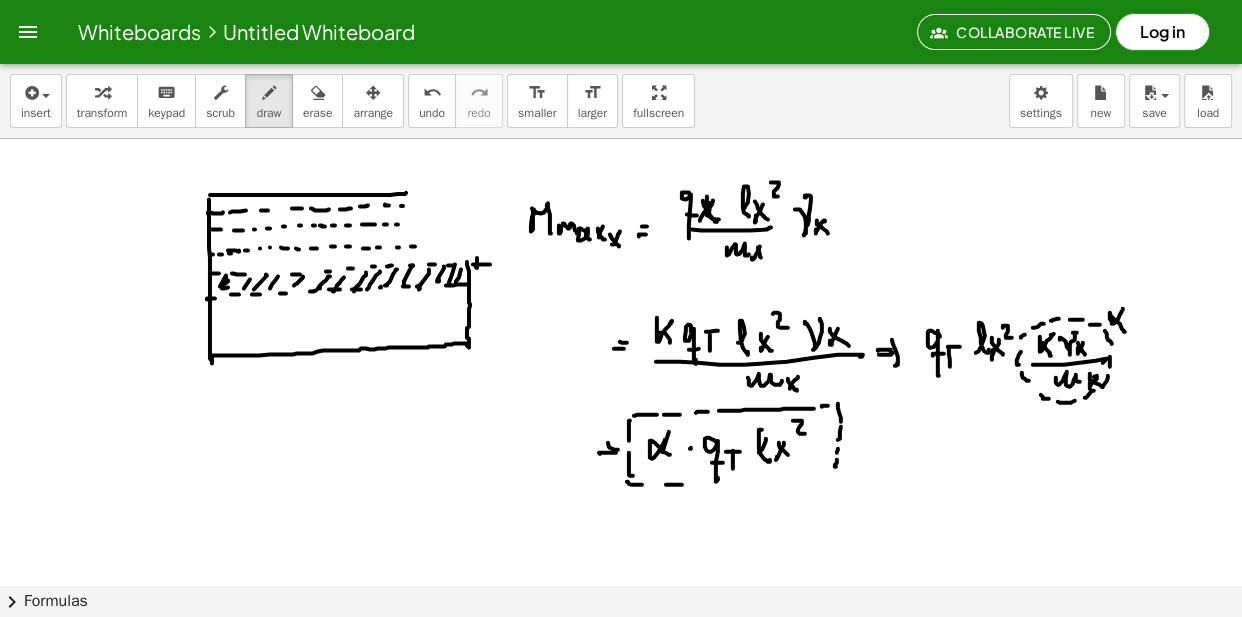 click at bounding box center [621, 140] 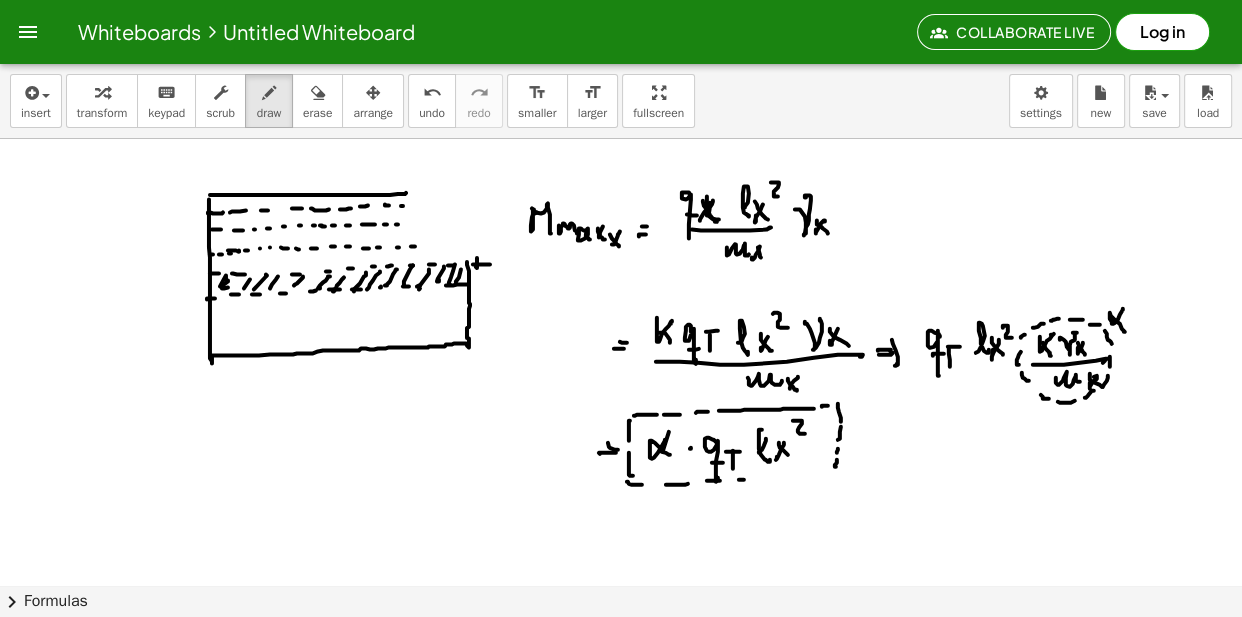 click at bounding box center (621, 140) 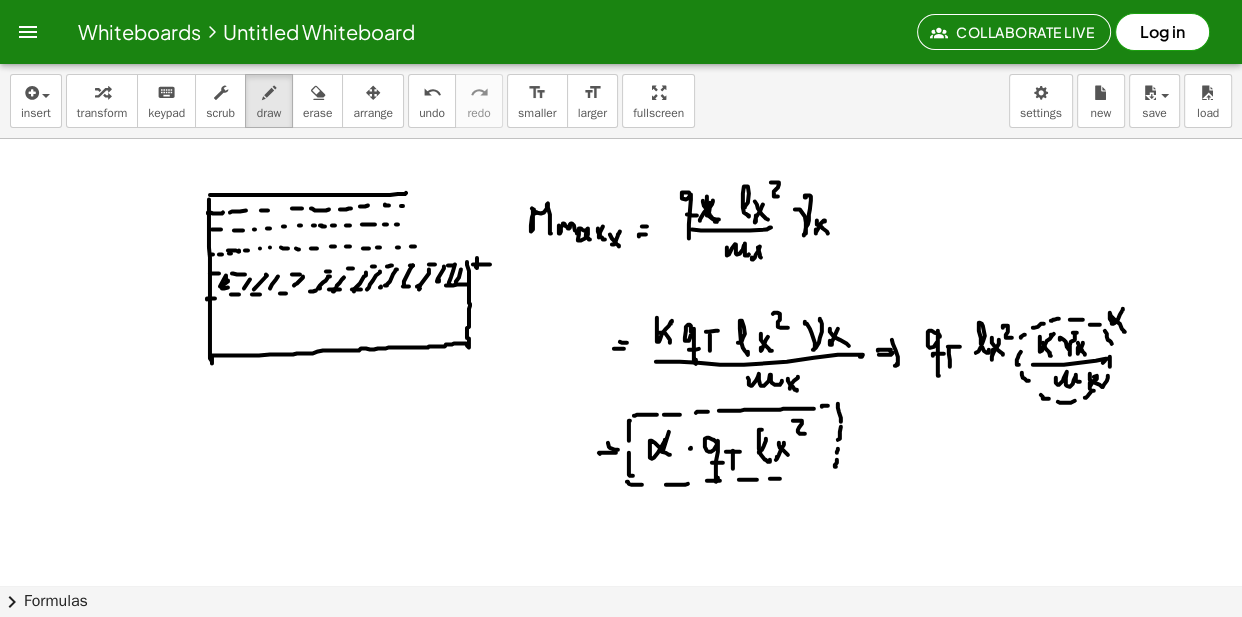 click at bounding box center (621, 140) 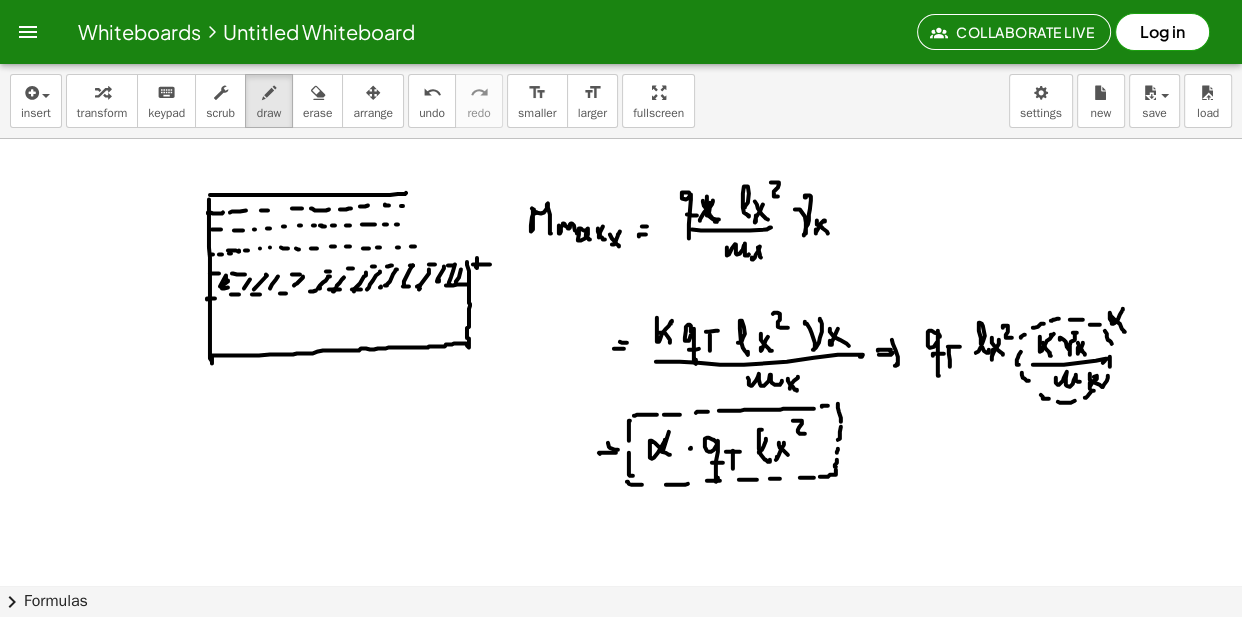 click at bounding box center (621, 140) 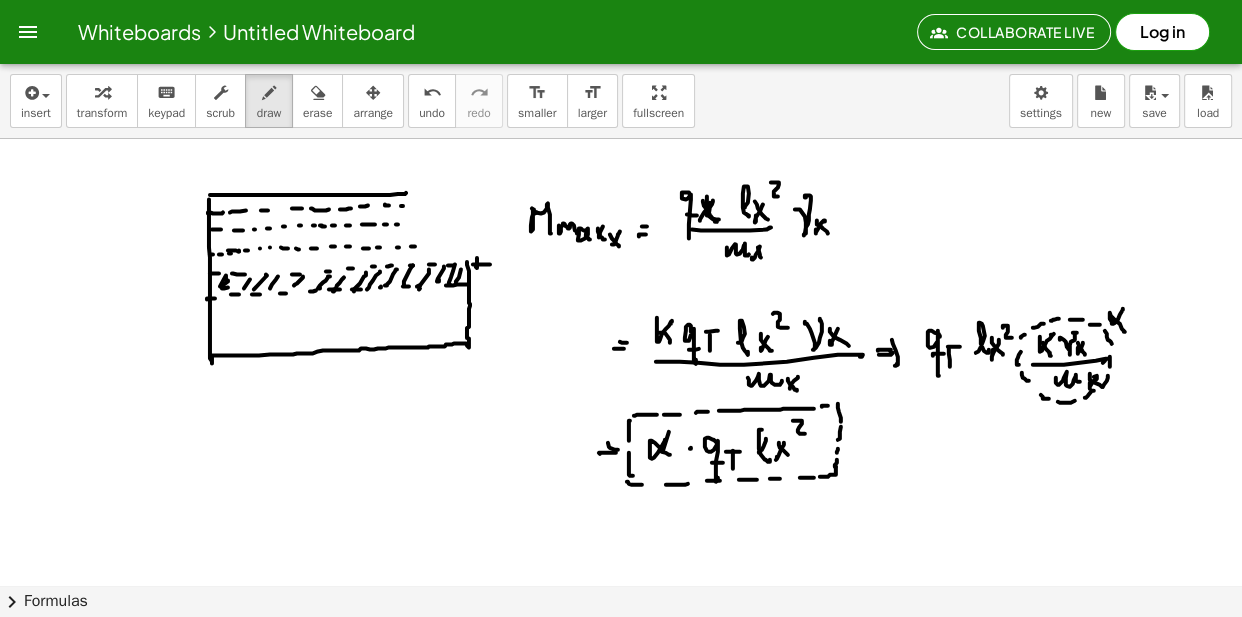 scroll, scrollTop: 983, scrollLeft: 0, axis: vertical 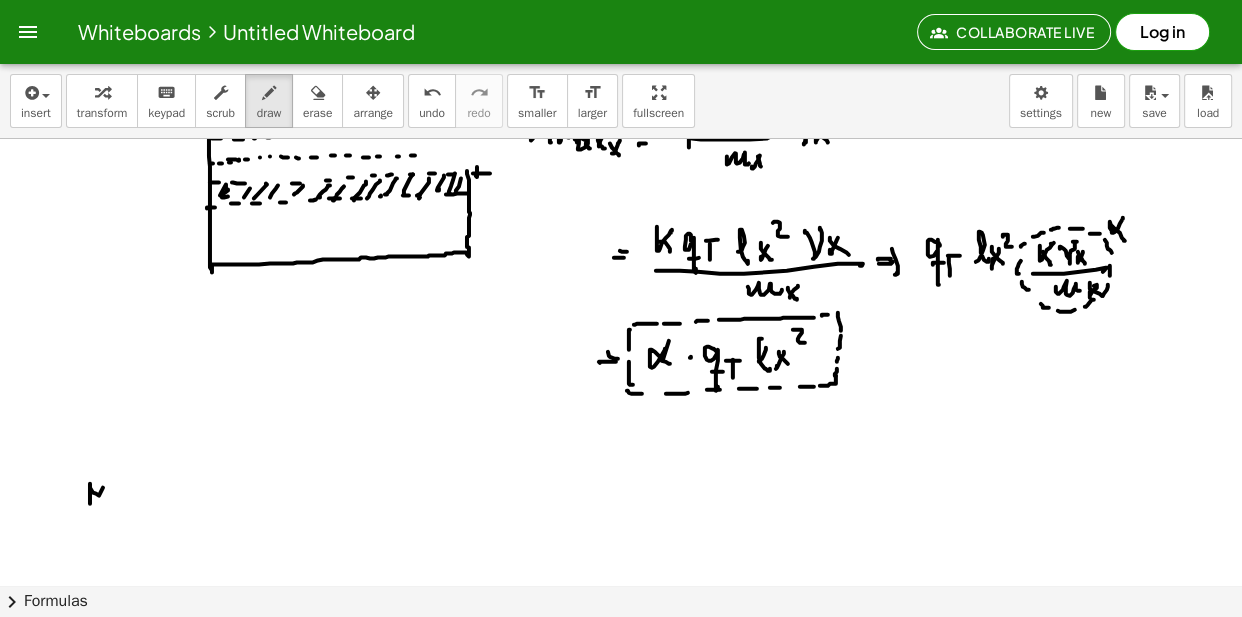 click at bounding box center (621, 49) 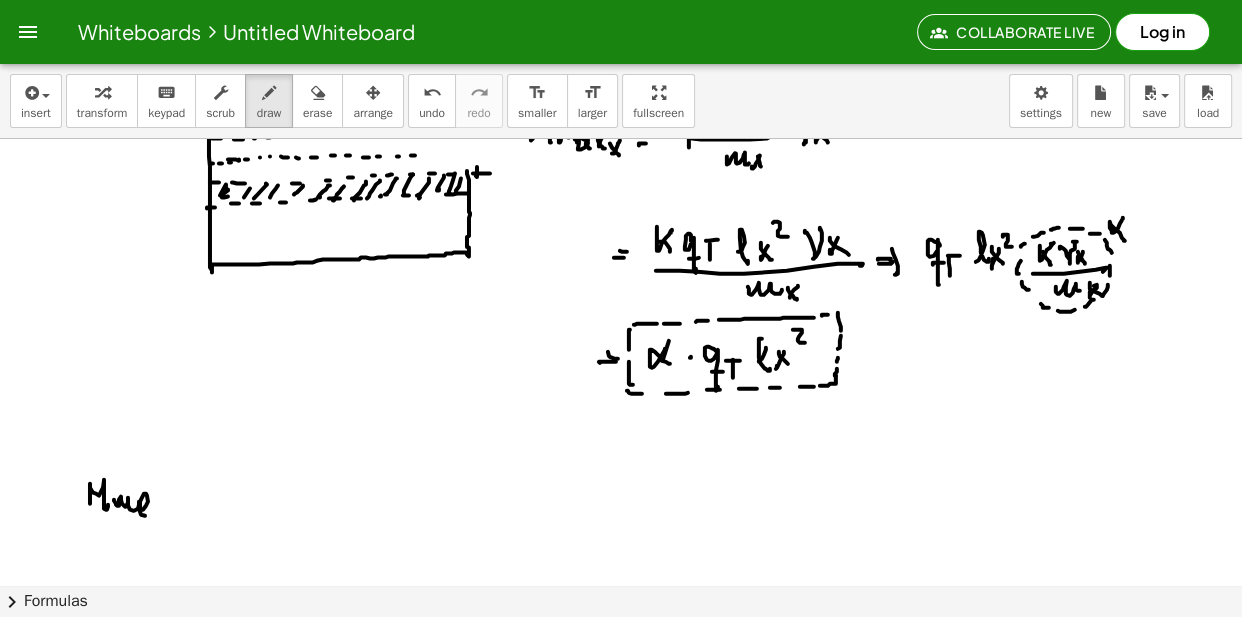 click at bounding box center [621, 49] 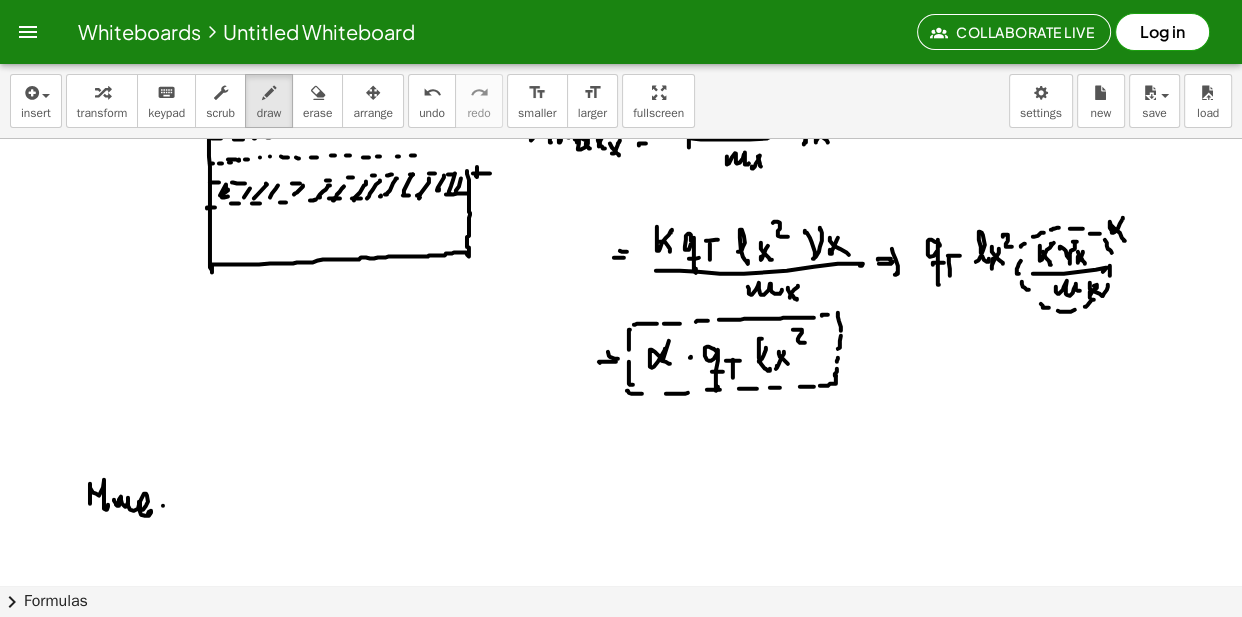 click at bounding box center (621, 49) 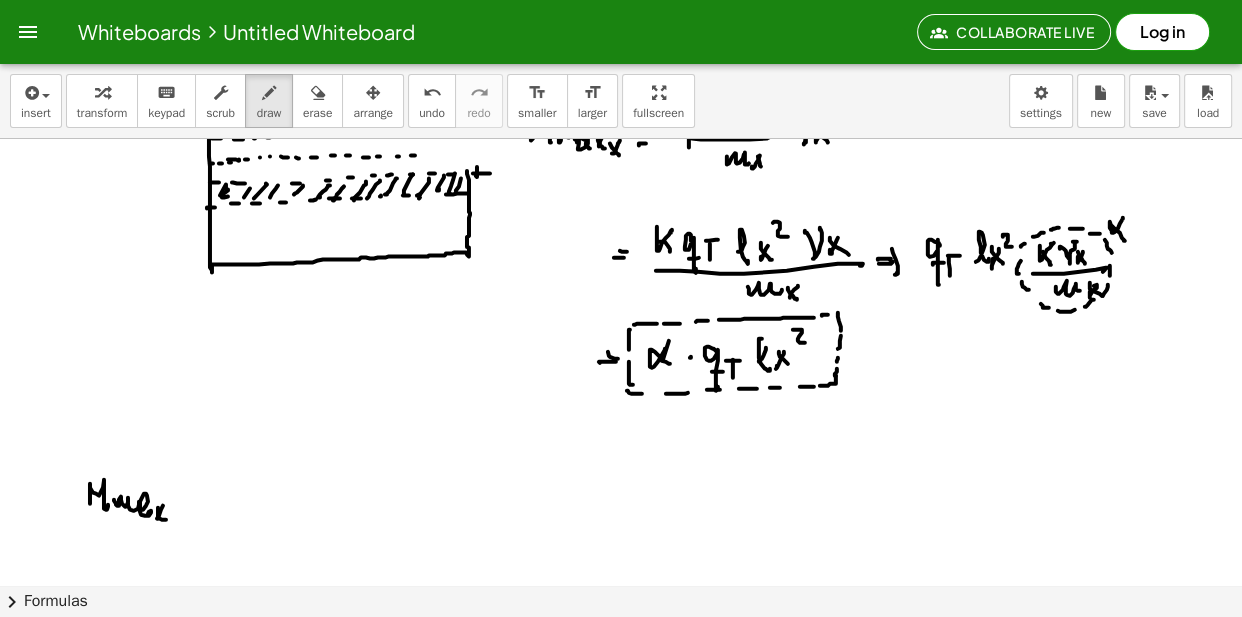 click at bounding box center (621, 49) 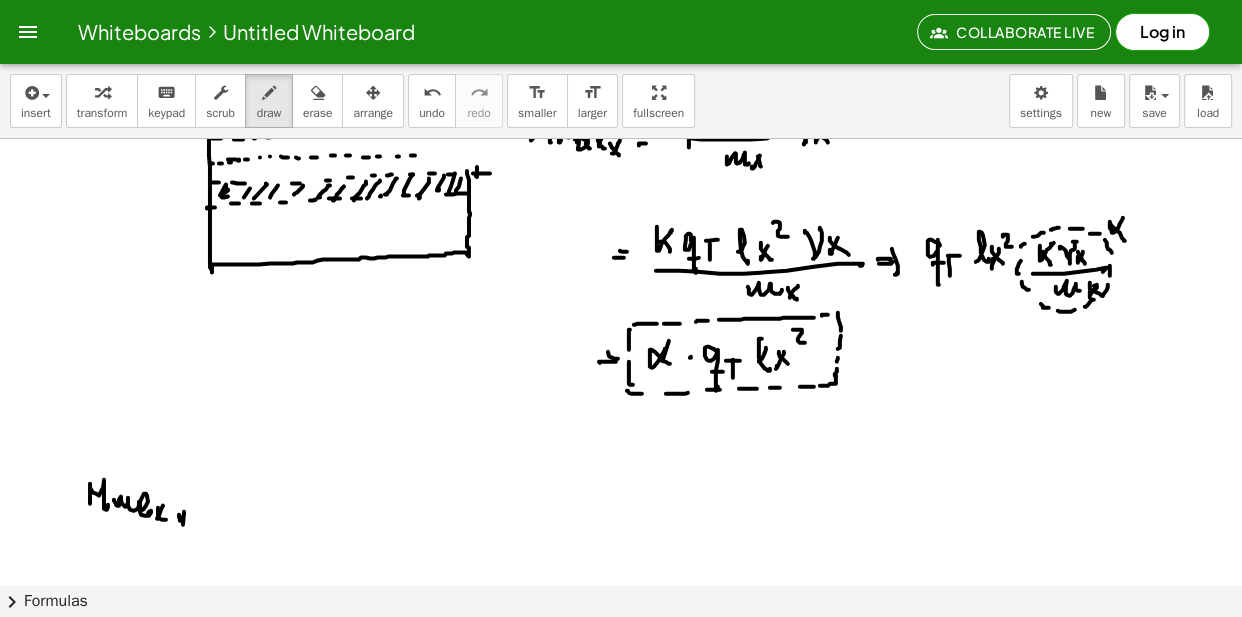 click at bounding box center (621, 49) 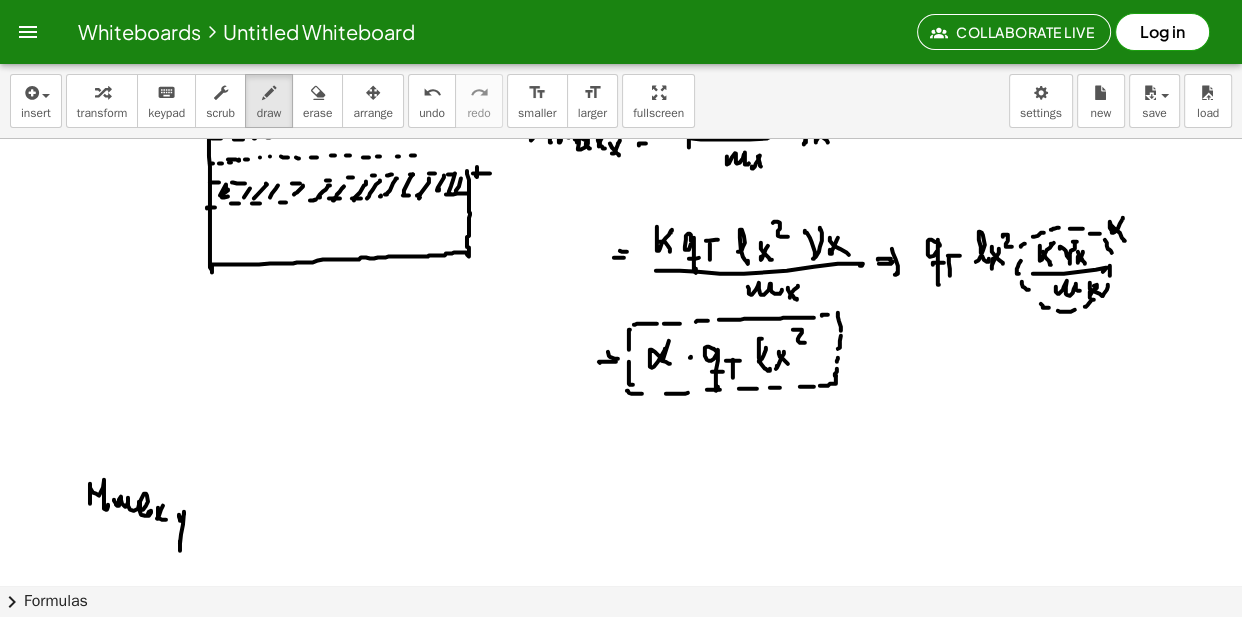 click at bounding box center [621, 49] 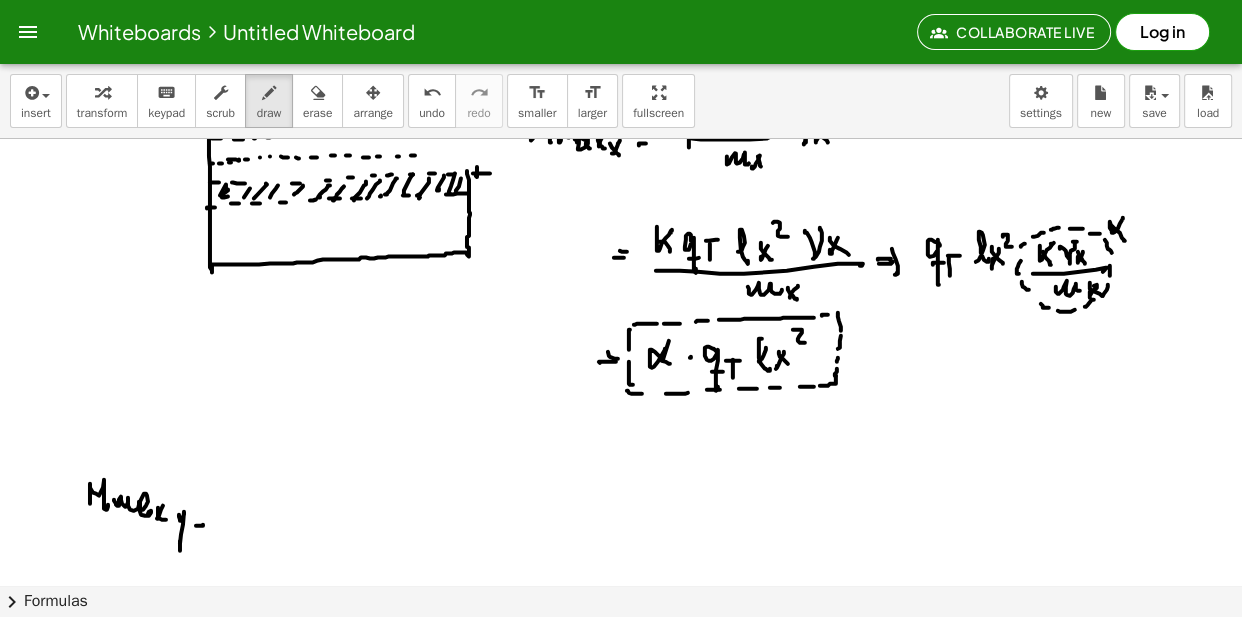 click at bounding box center [621, 49] 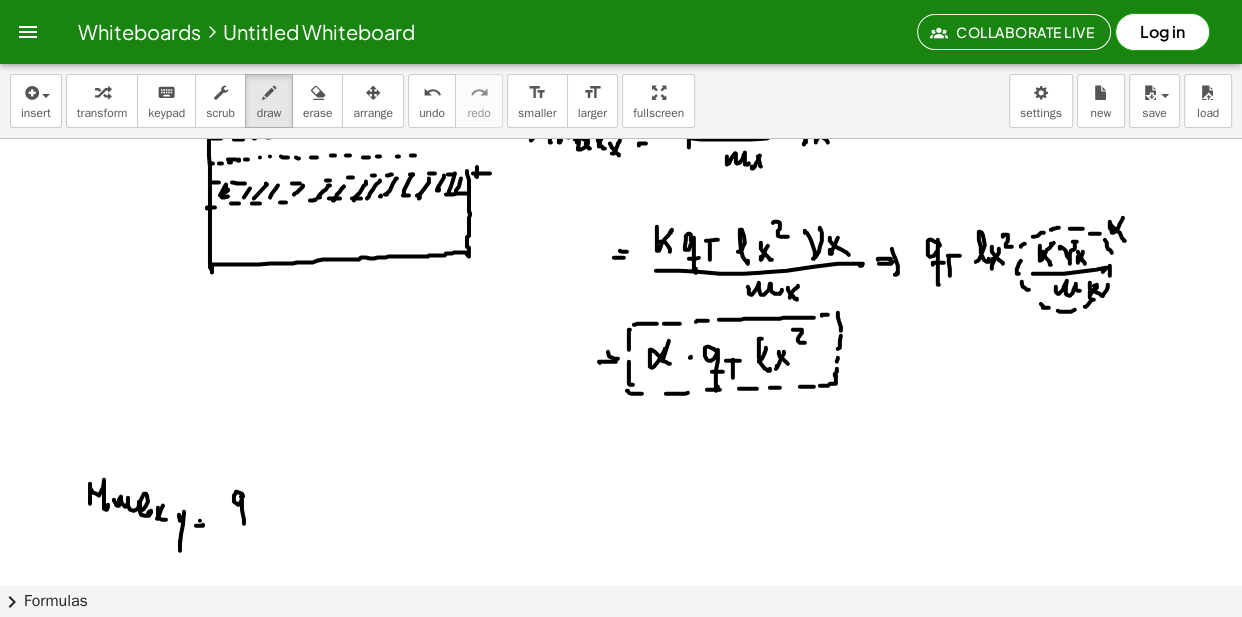 click at bounding box center (621, 49) 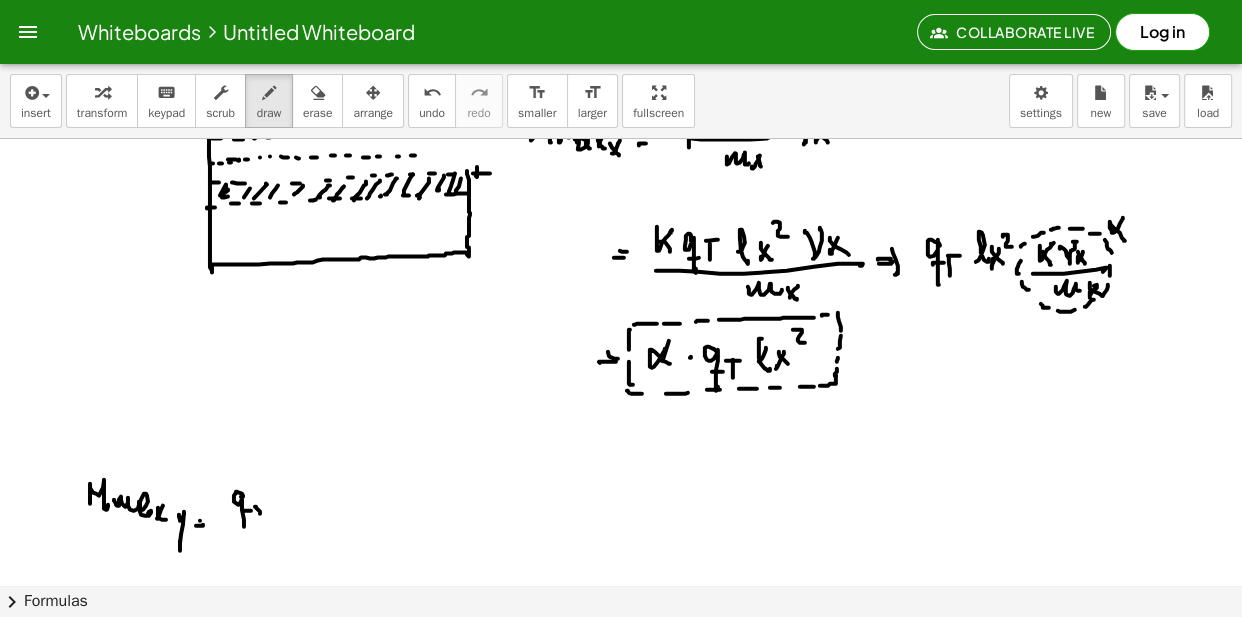 click at bounding box center (621, 49) 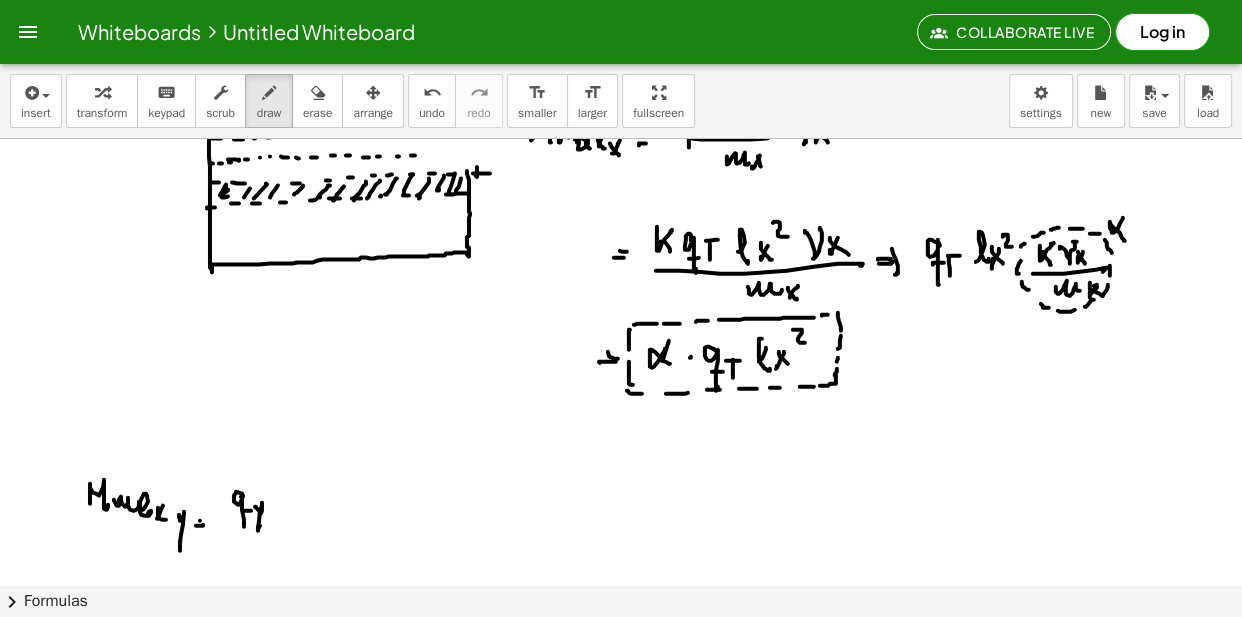 click at bounding box center (621, 49) 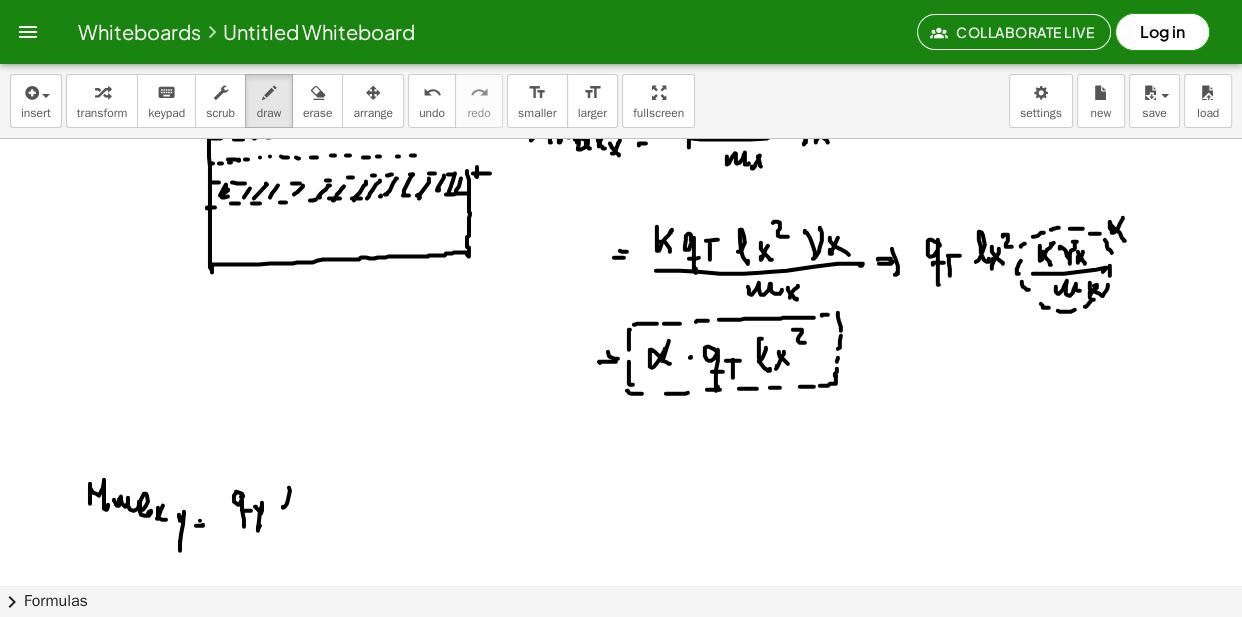 click at bounding box center [621, 49] 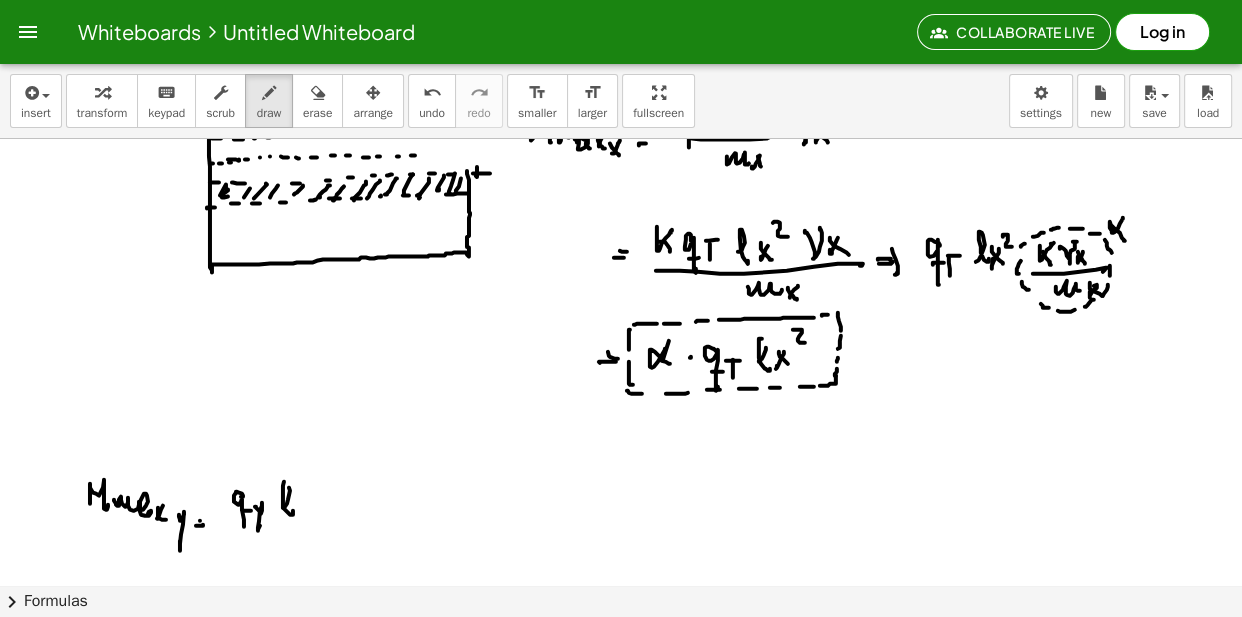 click at bounding box center (621, 49) 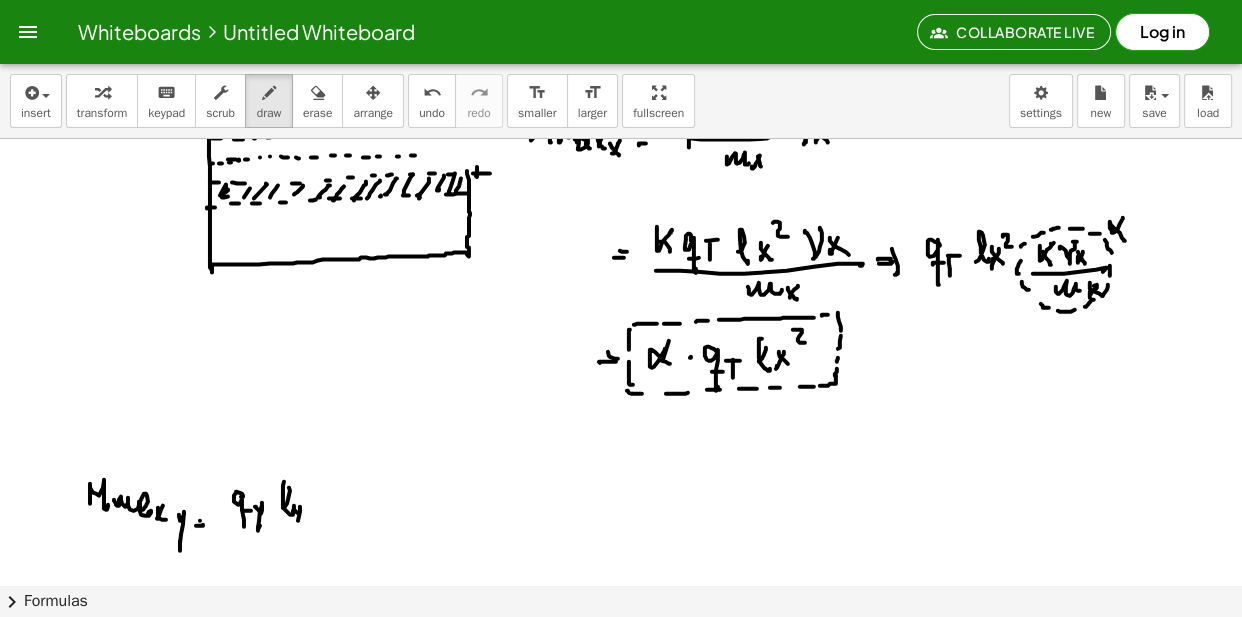 click at bounding box center [621, 49] 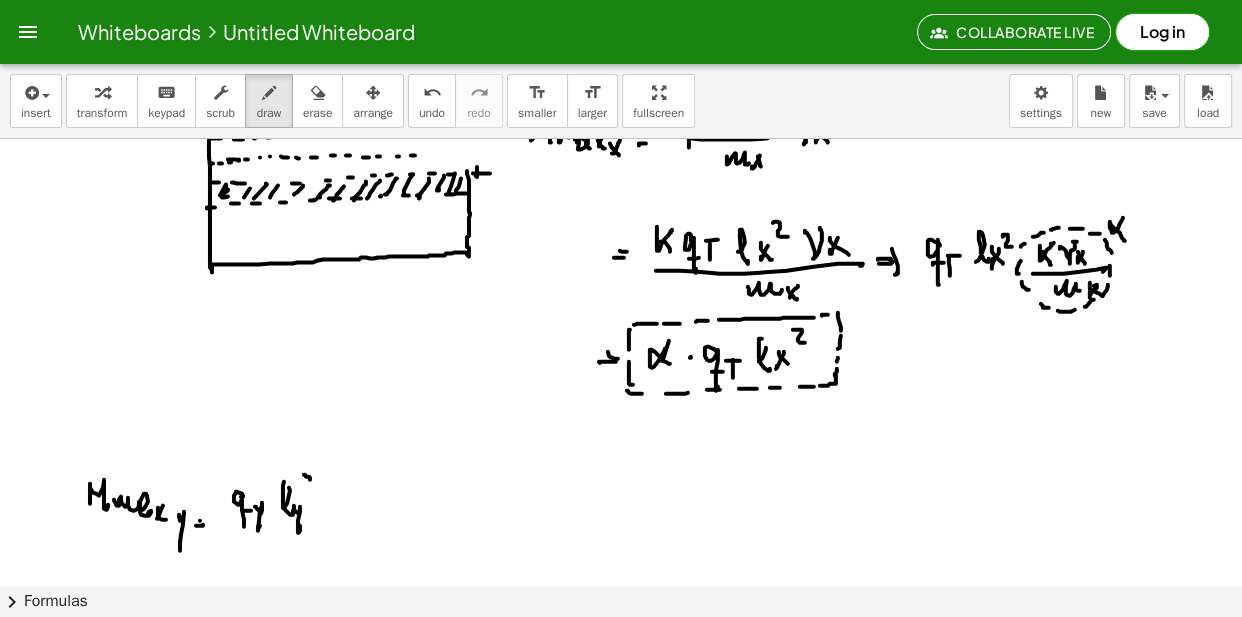 click at bounding box center (621, 49) 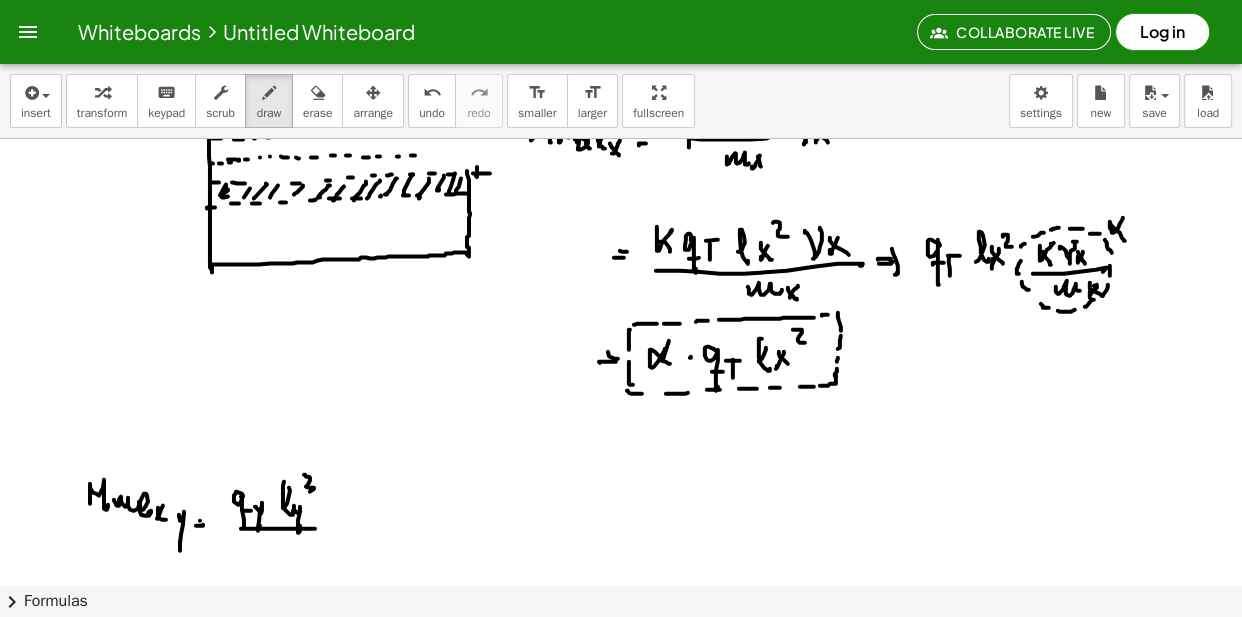 click at bounding box center [621, 49] 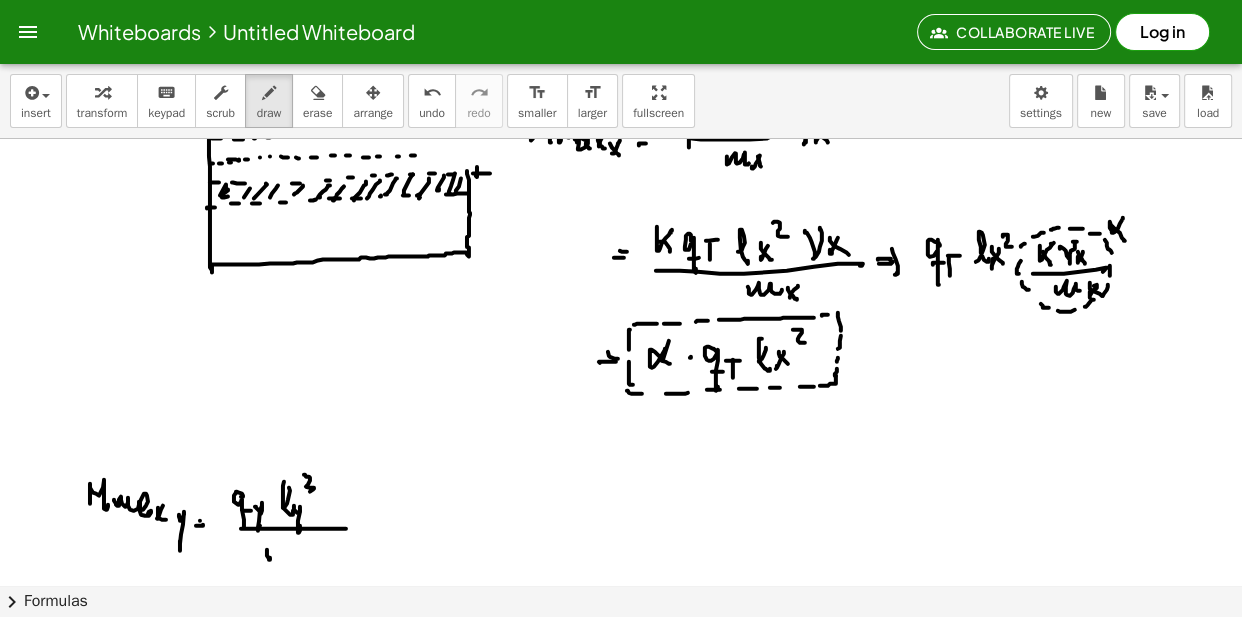 click at bounding box center [621, 49] 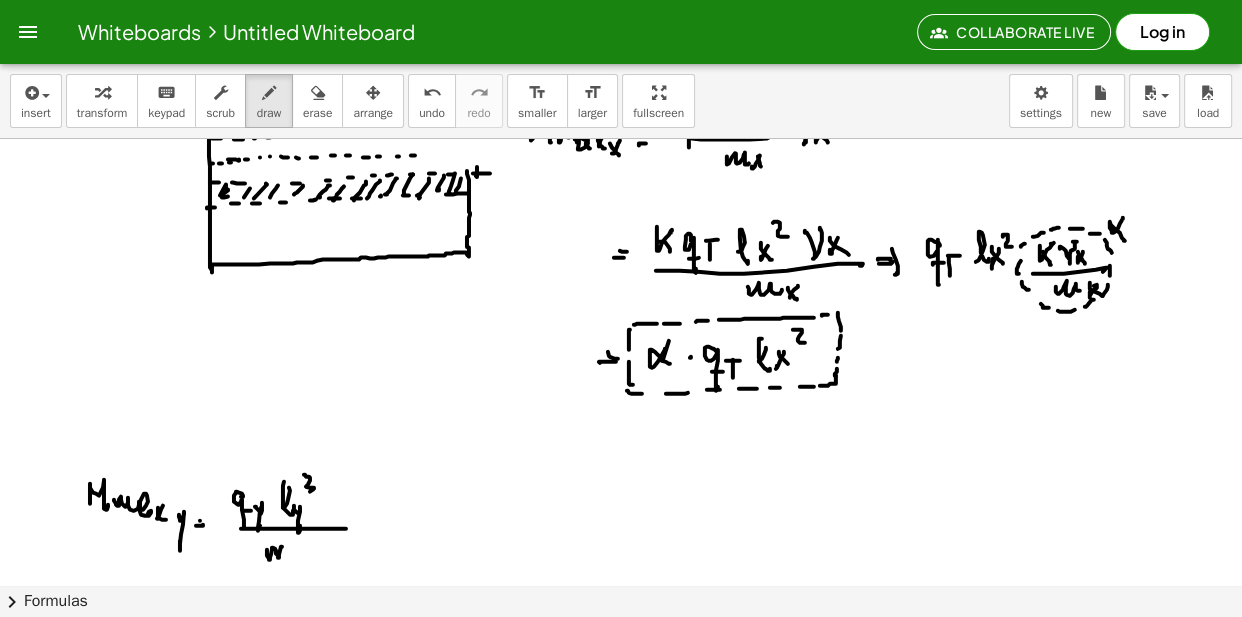 click at bounding box center (621, 49) 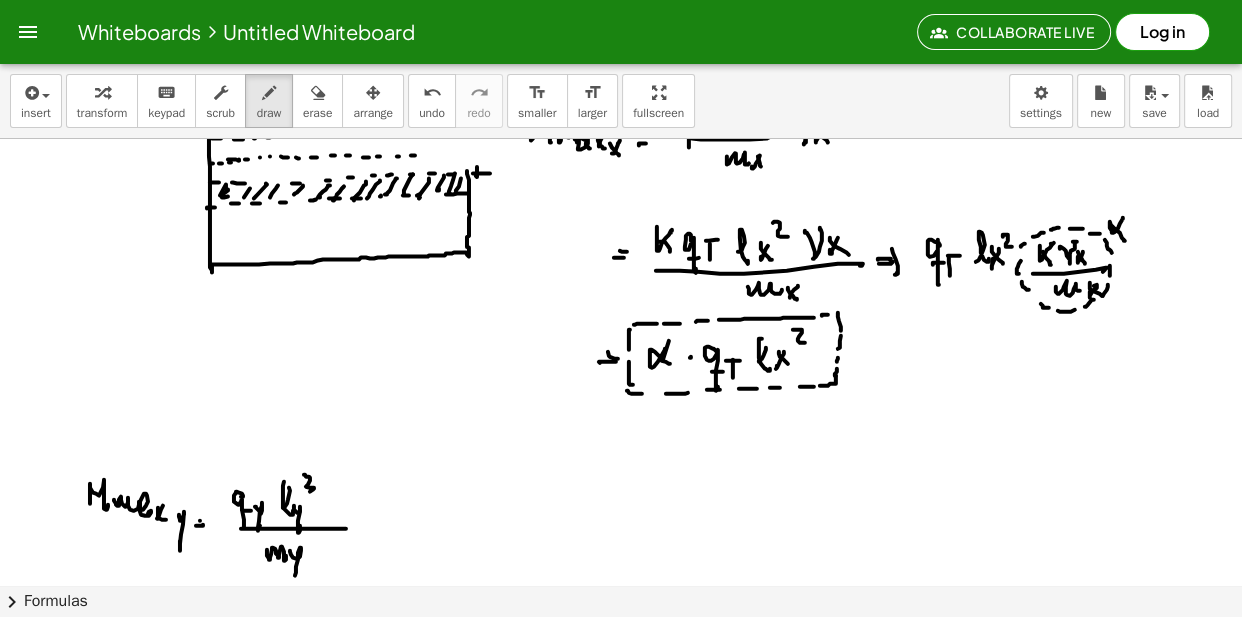 click at bounding box center (621, 49) 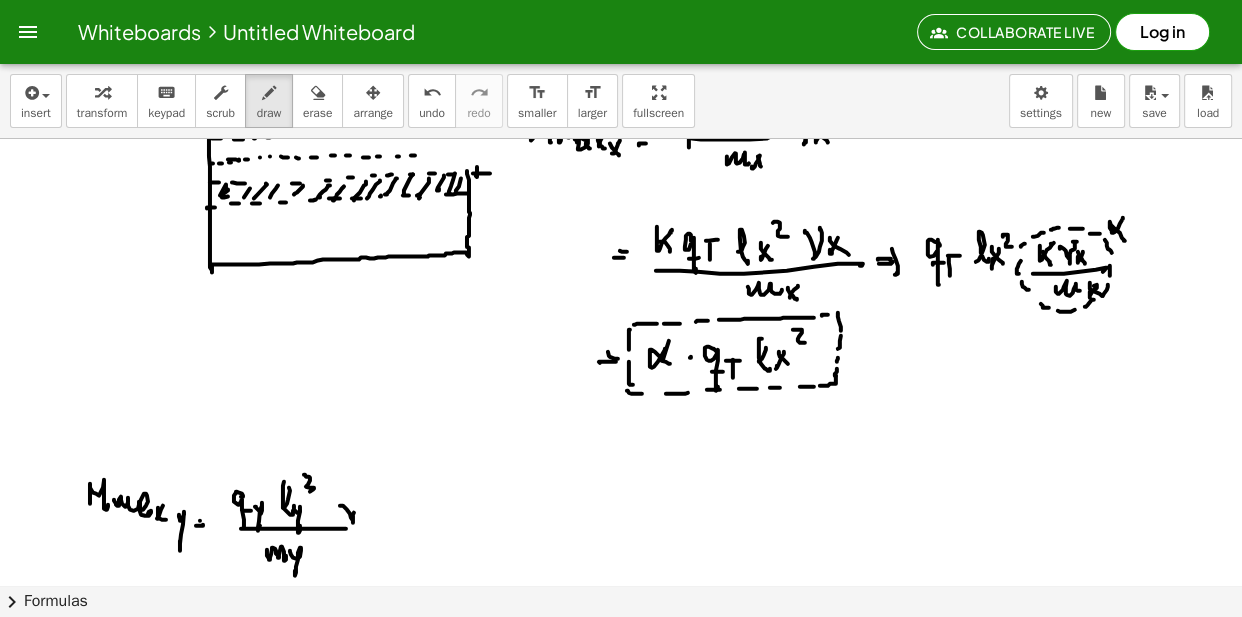 click at bounding box center [621, 49] 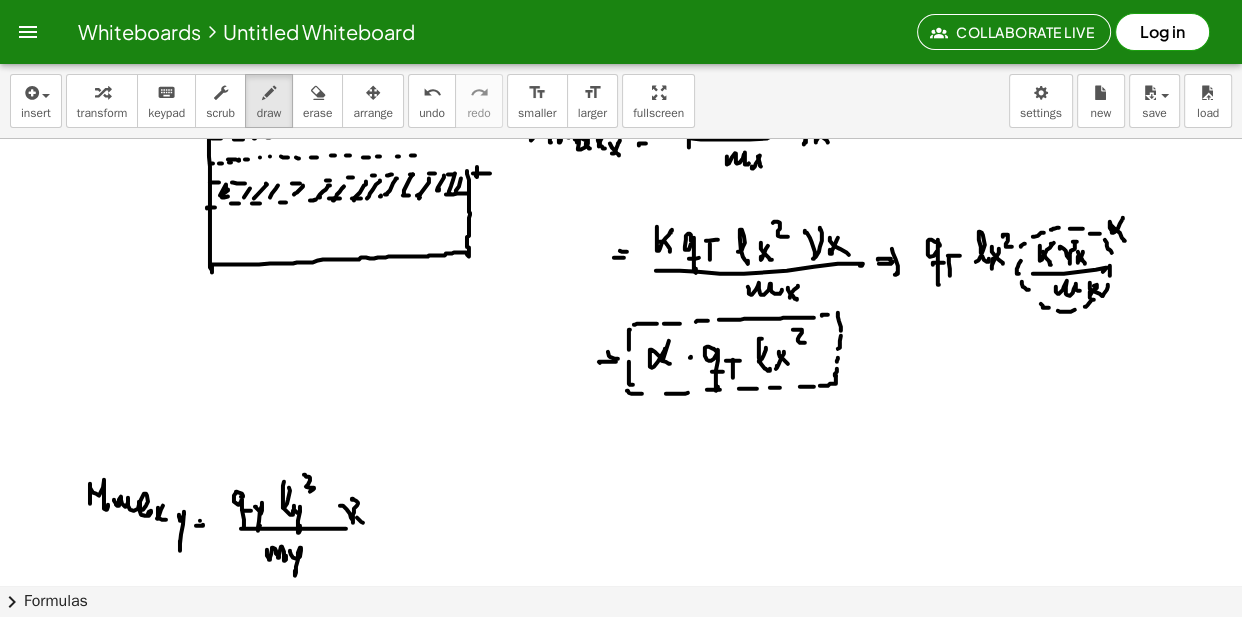click at bounding box center (621, 49) 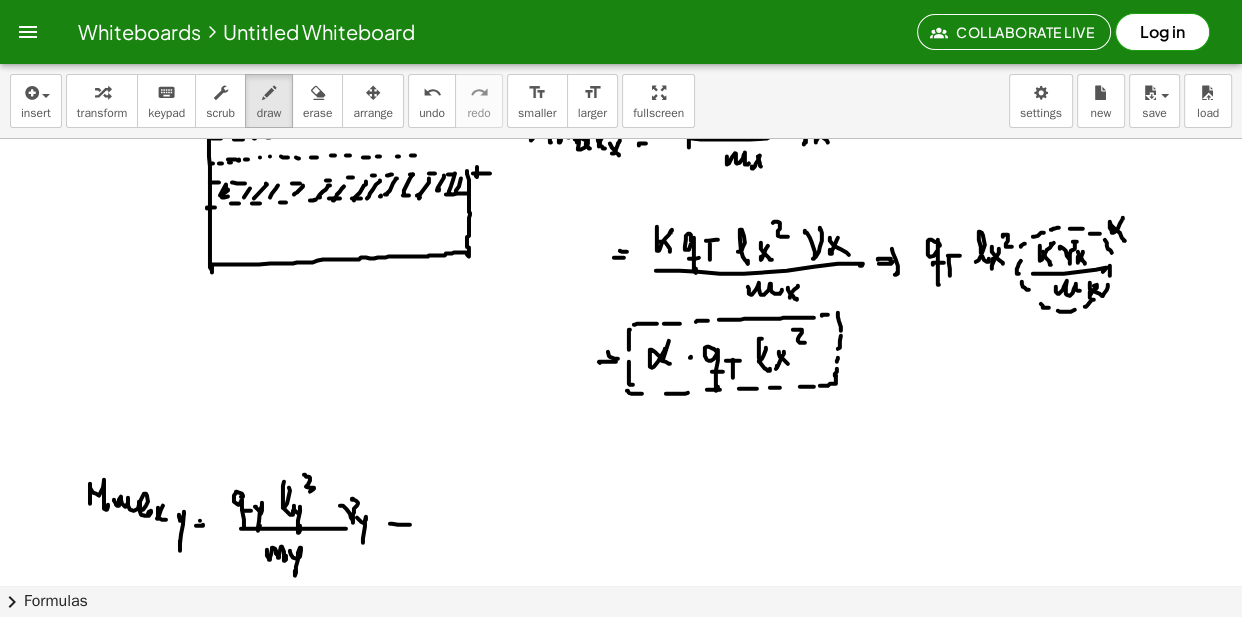 click at bounding box center (621, 49) 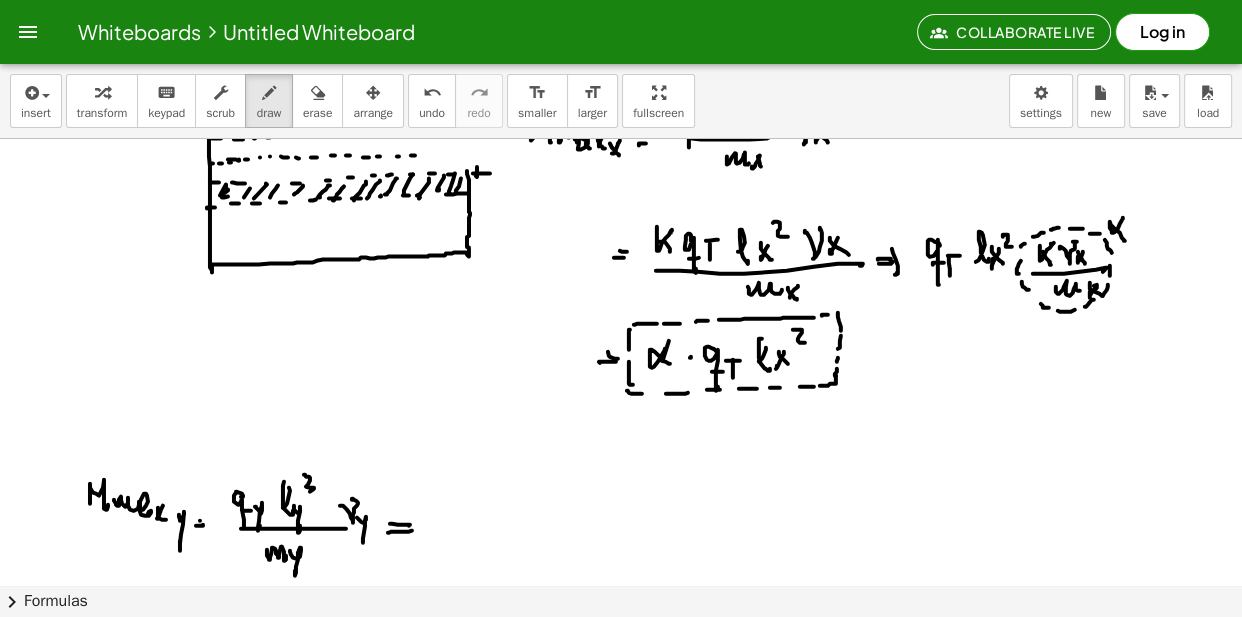 click at bounding box center [621, 49] 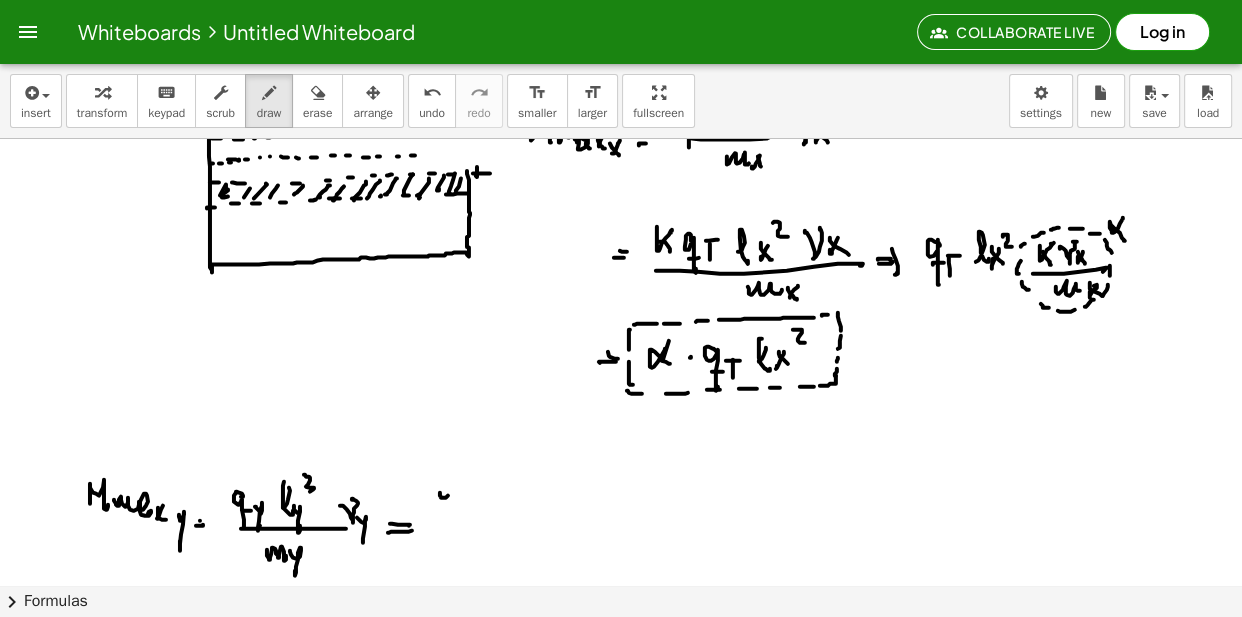 click at bounding box center (621, 49) 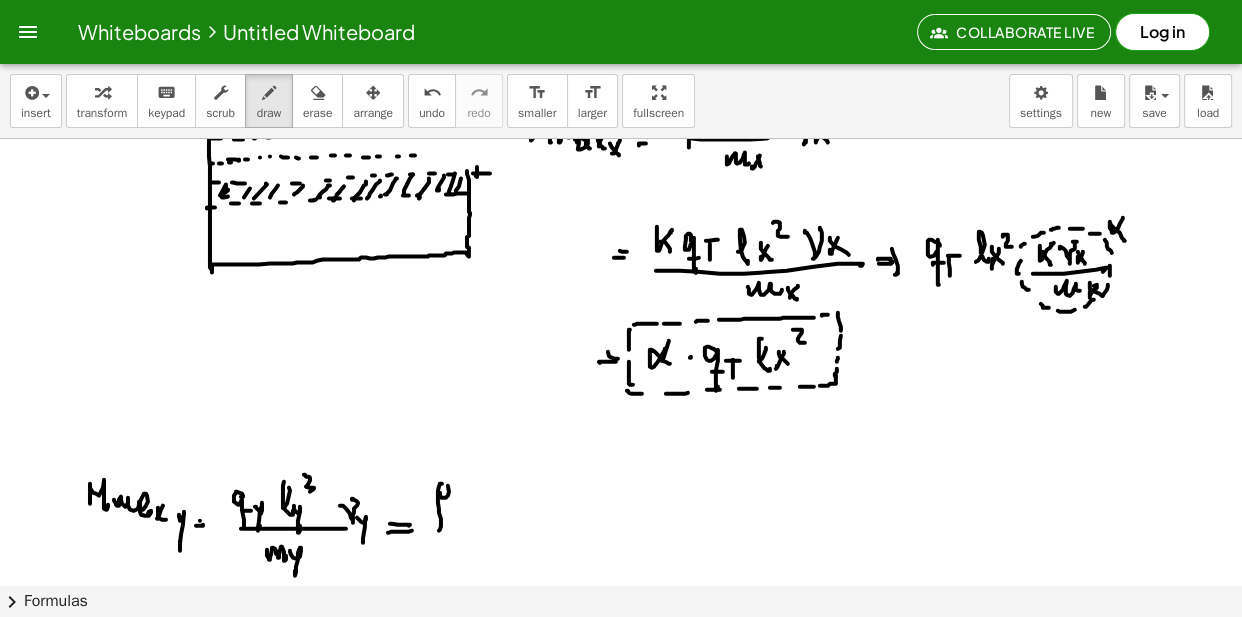 click at bounding box center [621, 49] 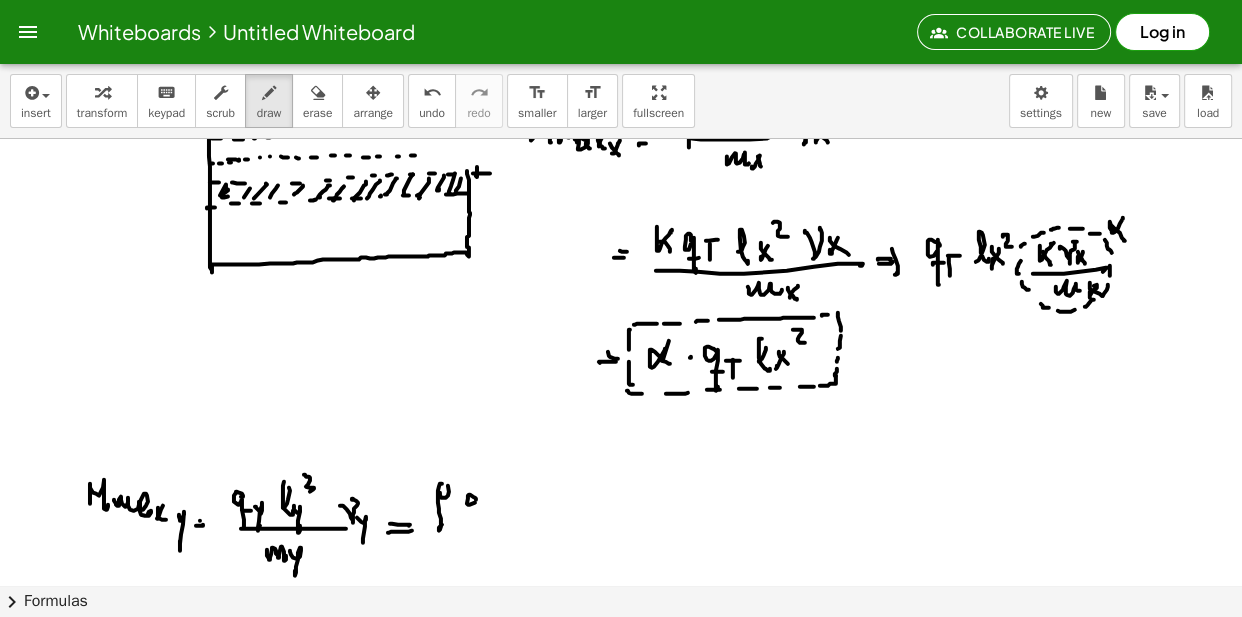click at bounding box center [621, 49] 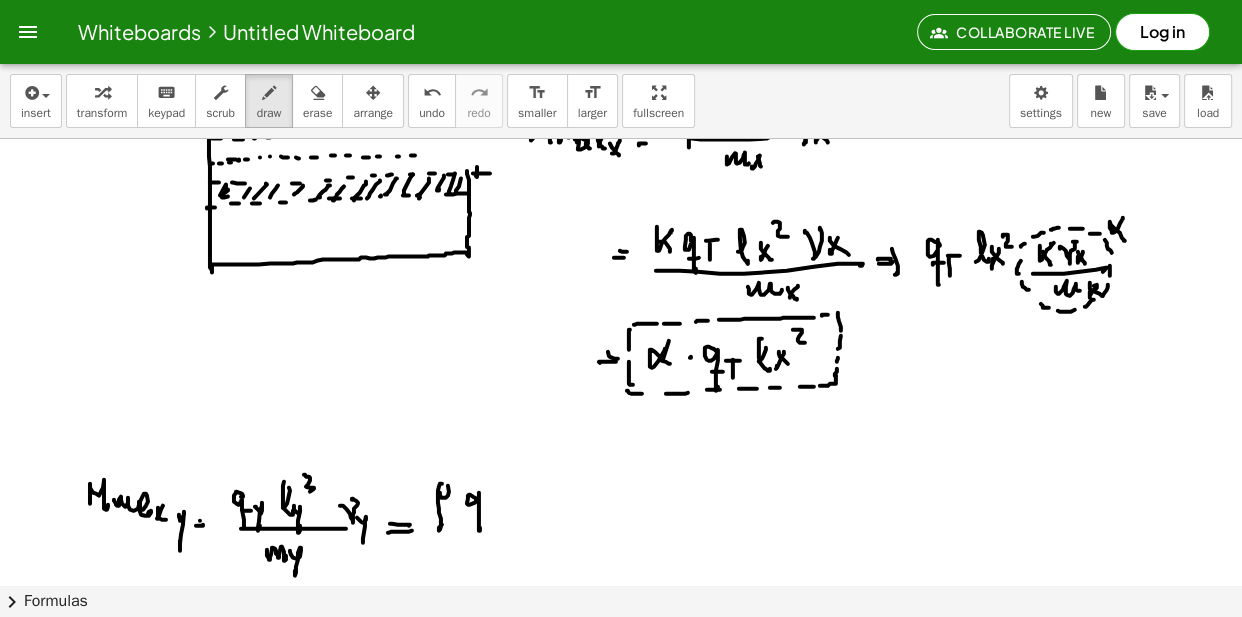 click at bounding box center (621, 49) 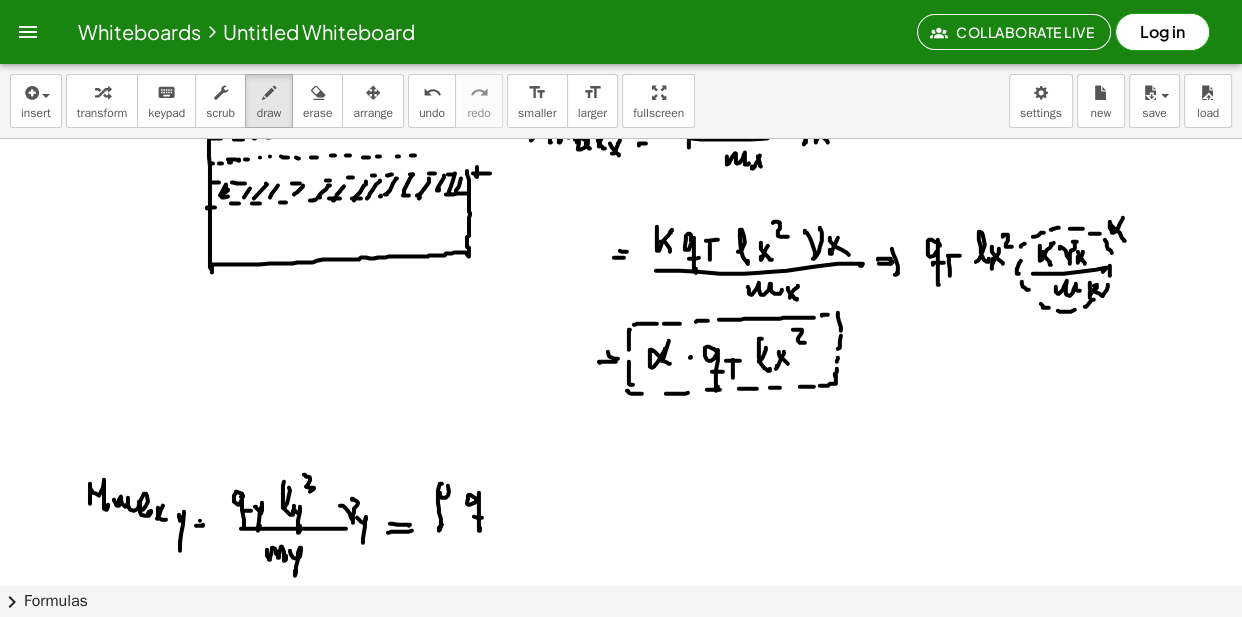 click at bounding box center [621, 49] 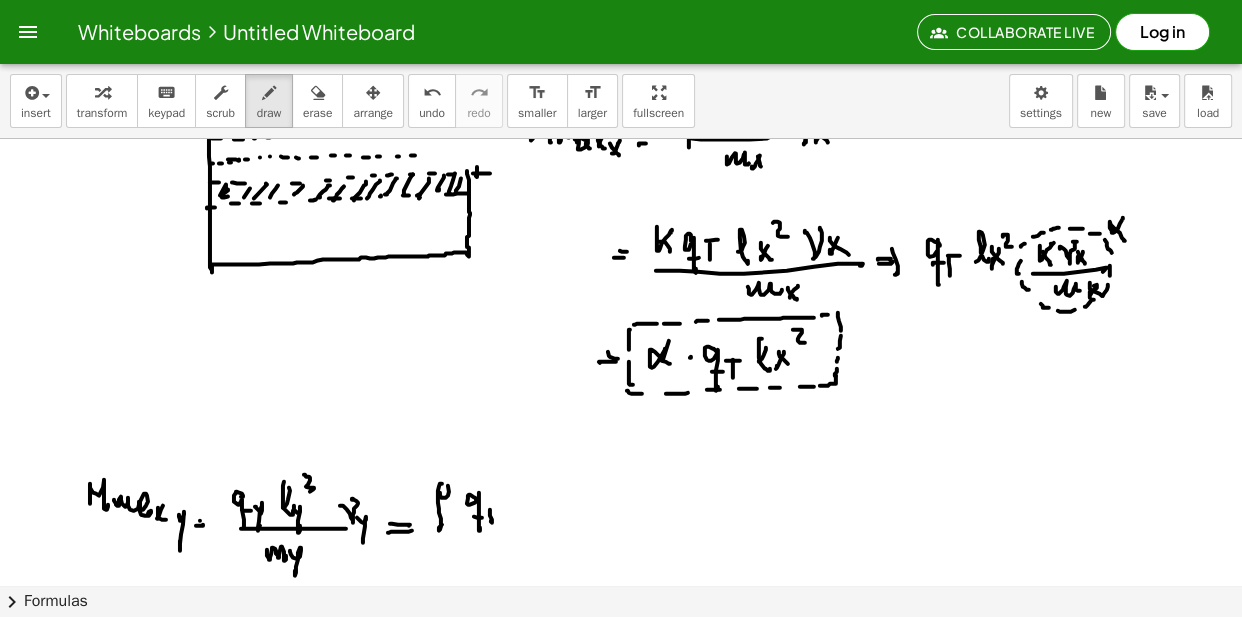 click at bounding box center [621, 49] 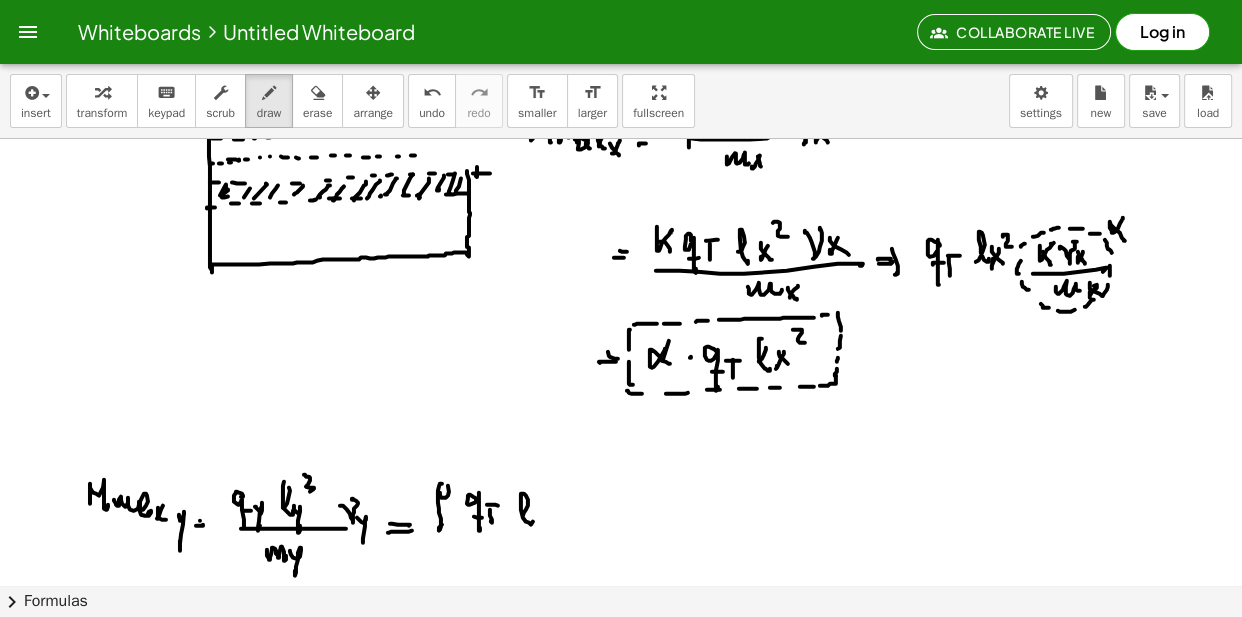 click at bounding box center [621, 49] 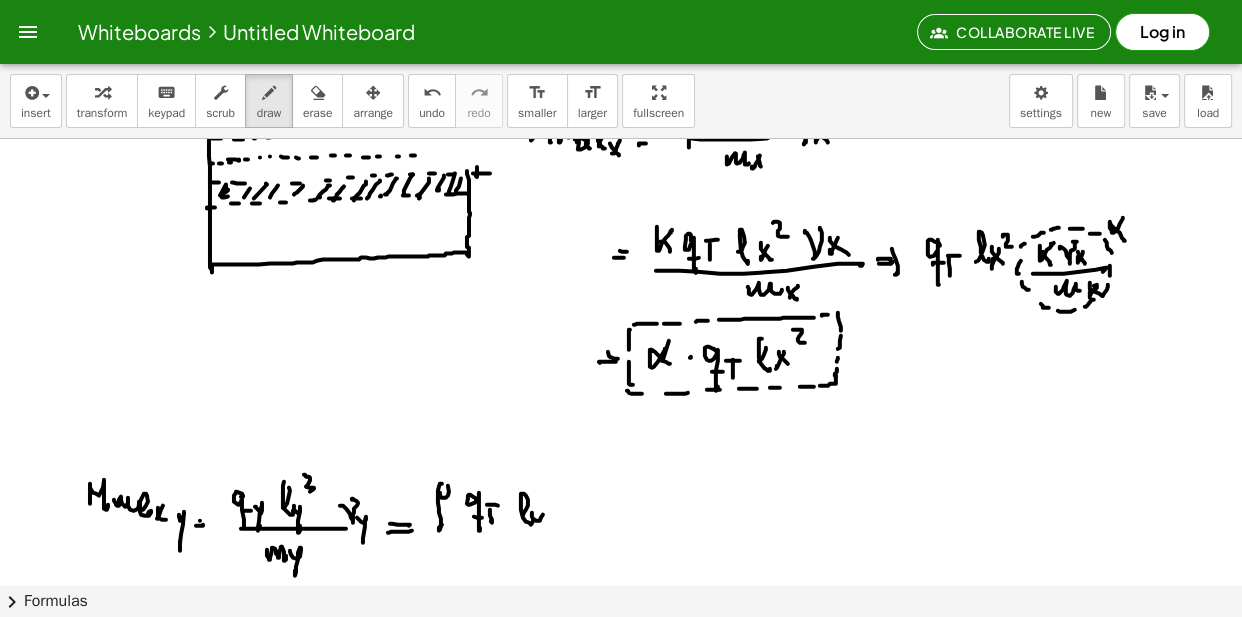 click at bounding box center [621, 49] 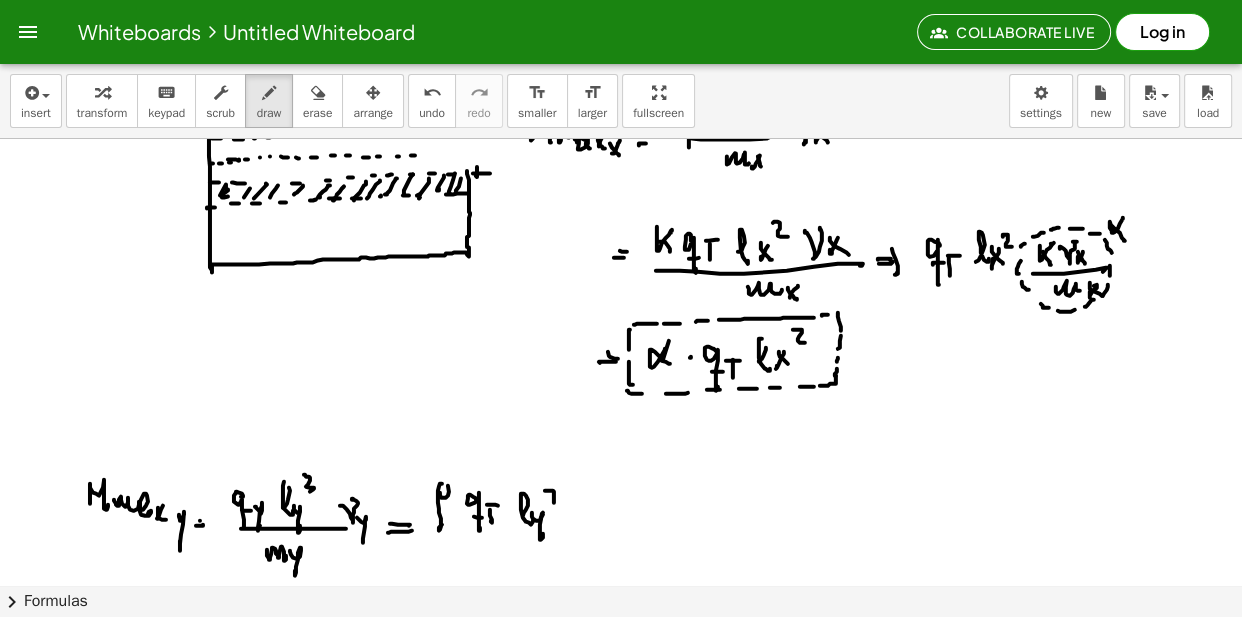 click at bounding box center [621, 49] 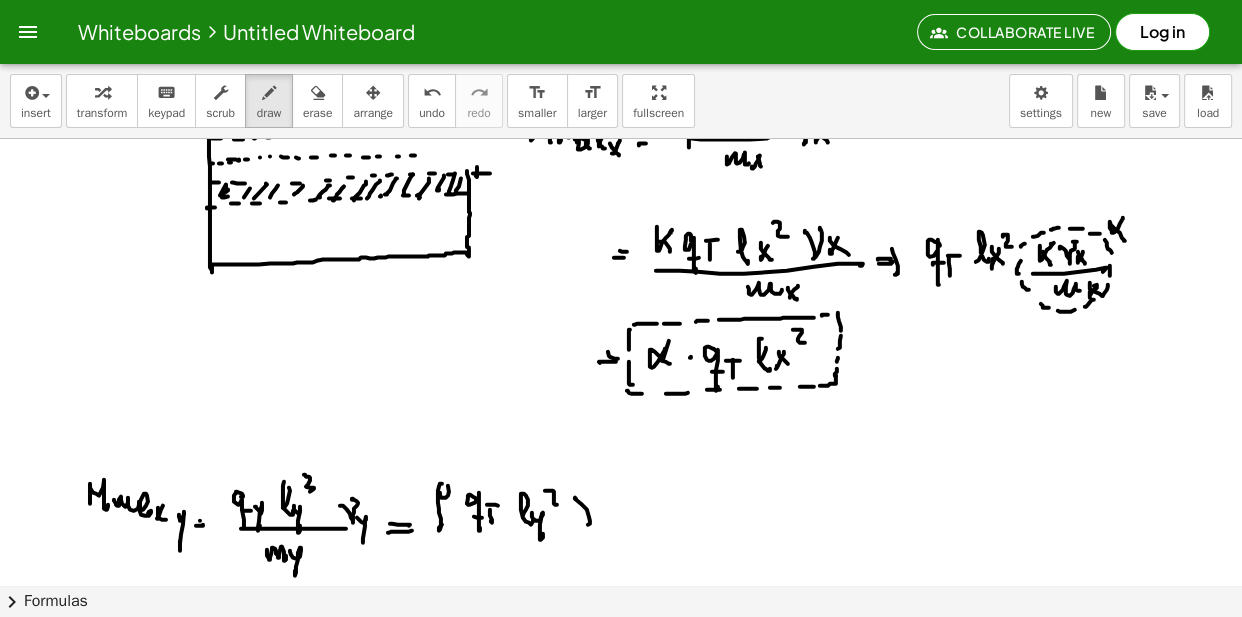 click at bounding box center (621, 49) 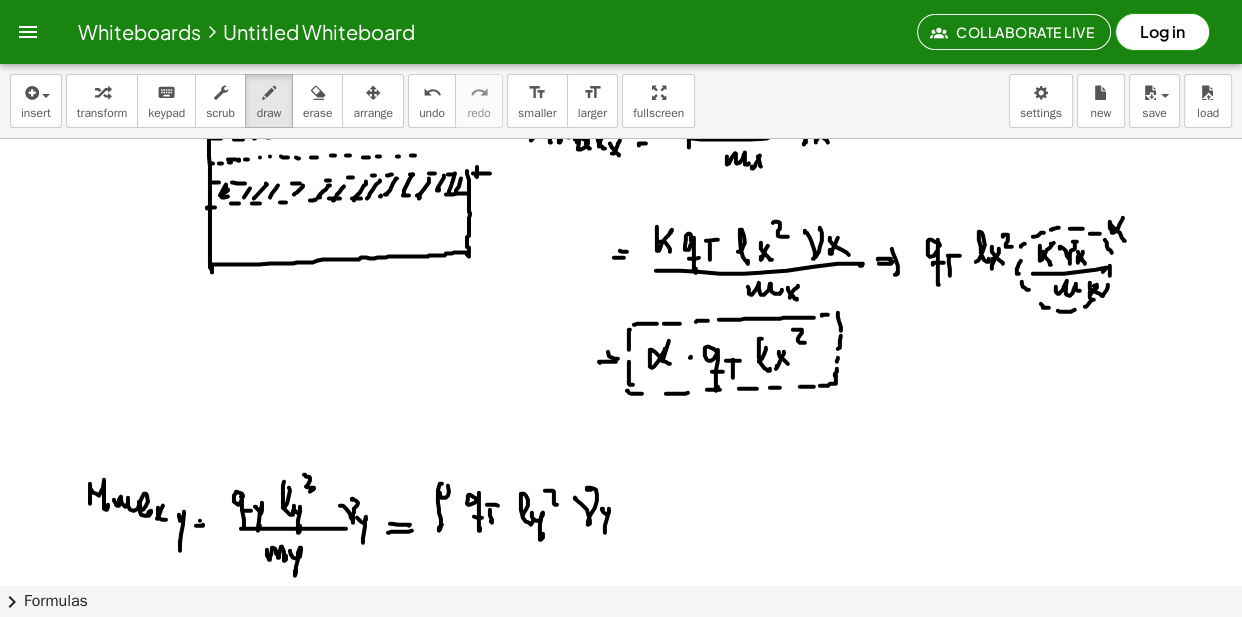 click at bounding box center (621, 49) 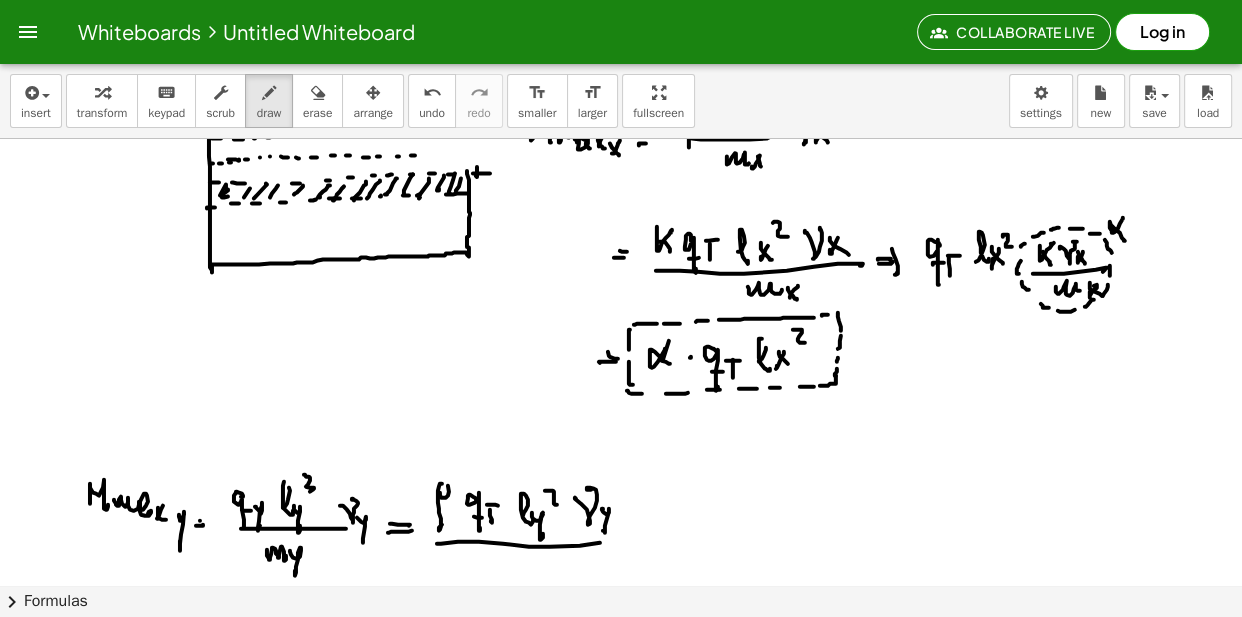 click at bounding box center [621, 49] 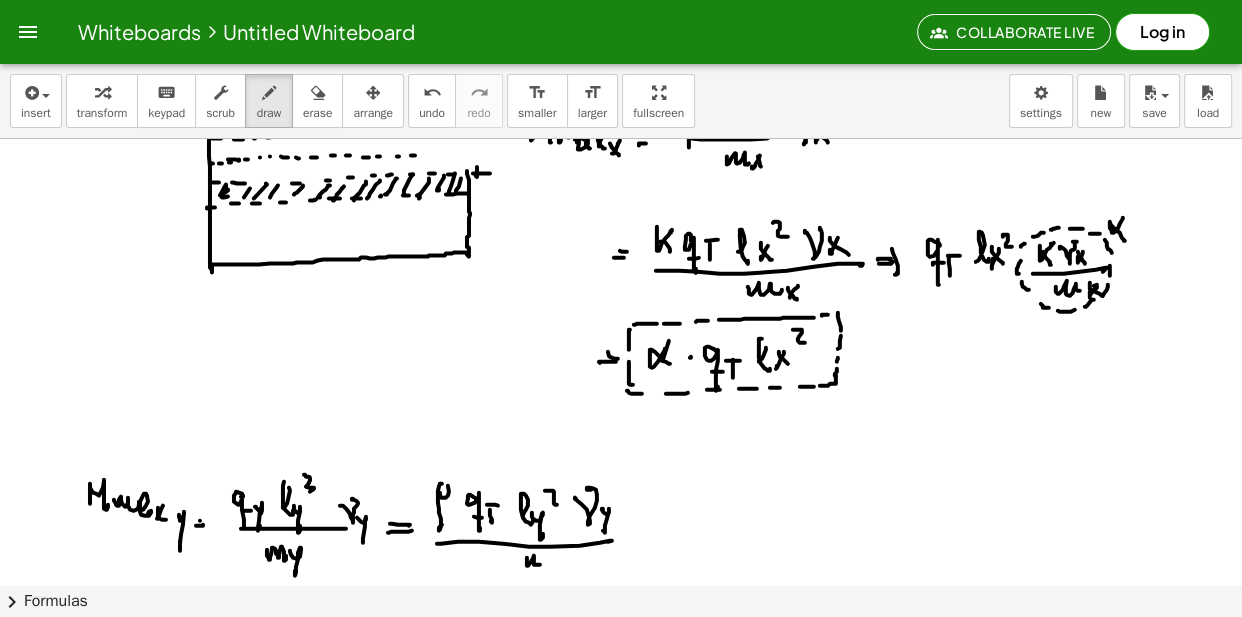 click at bounding box center (621, 49) 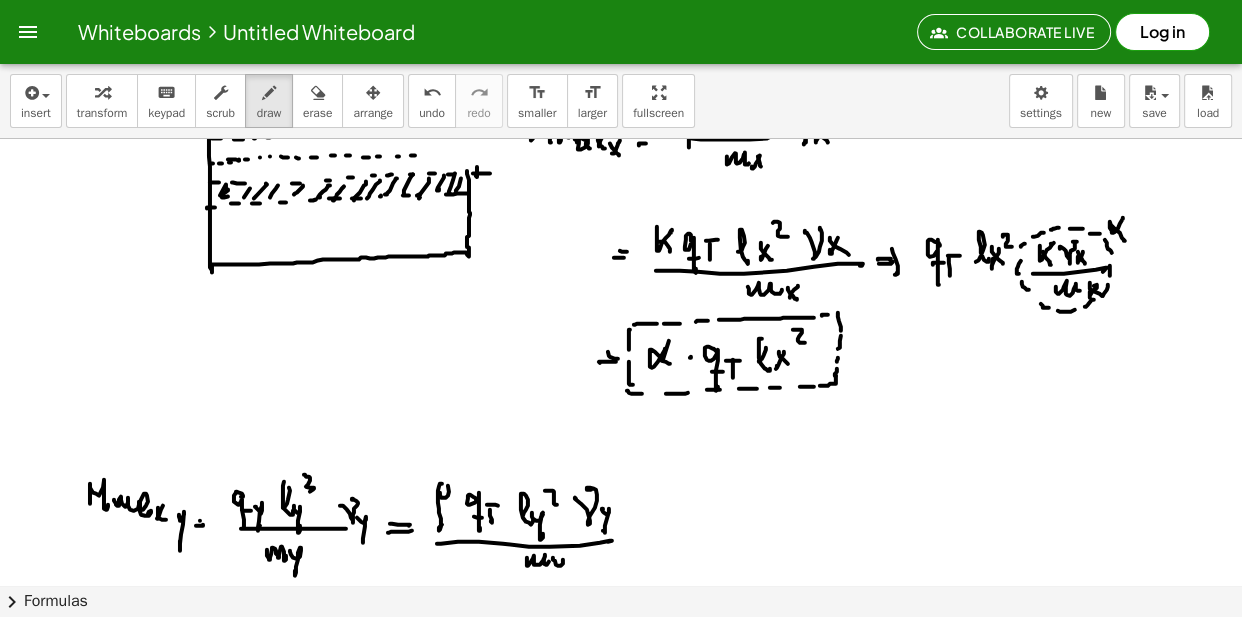 click at bounding box center [621, 49] 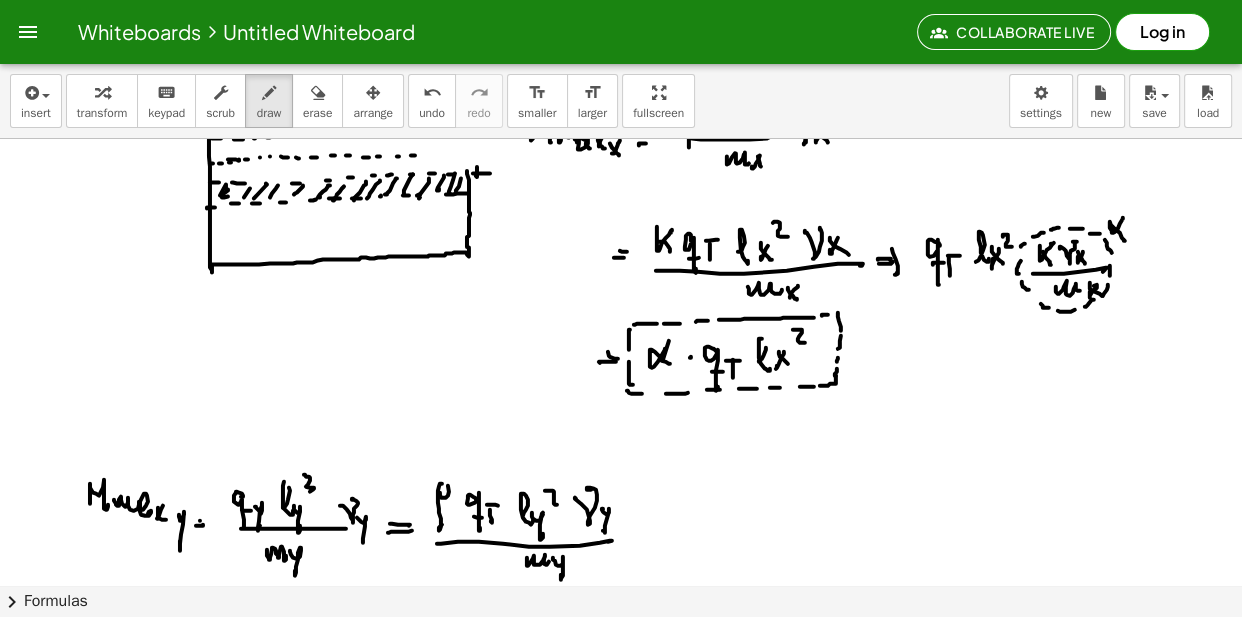 click at bounding box center (621, 49) 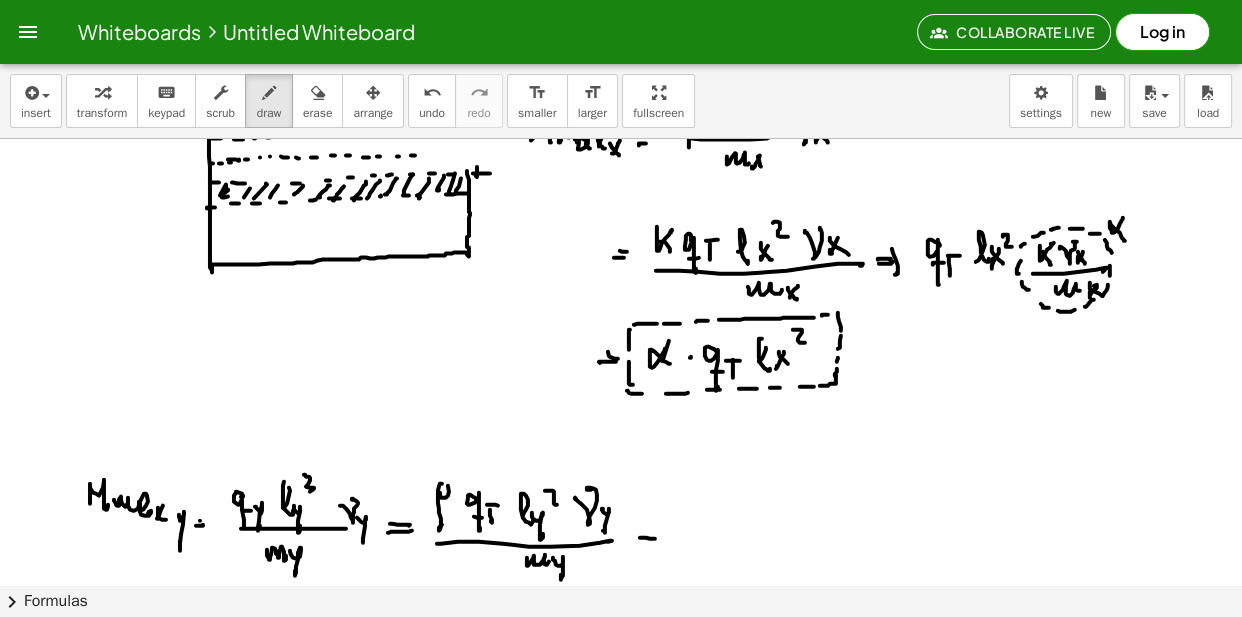 click at bounding box center [621, 49] 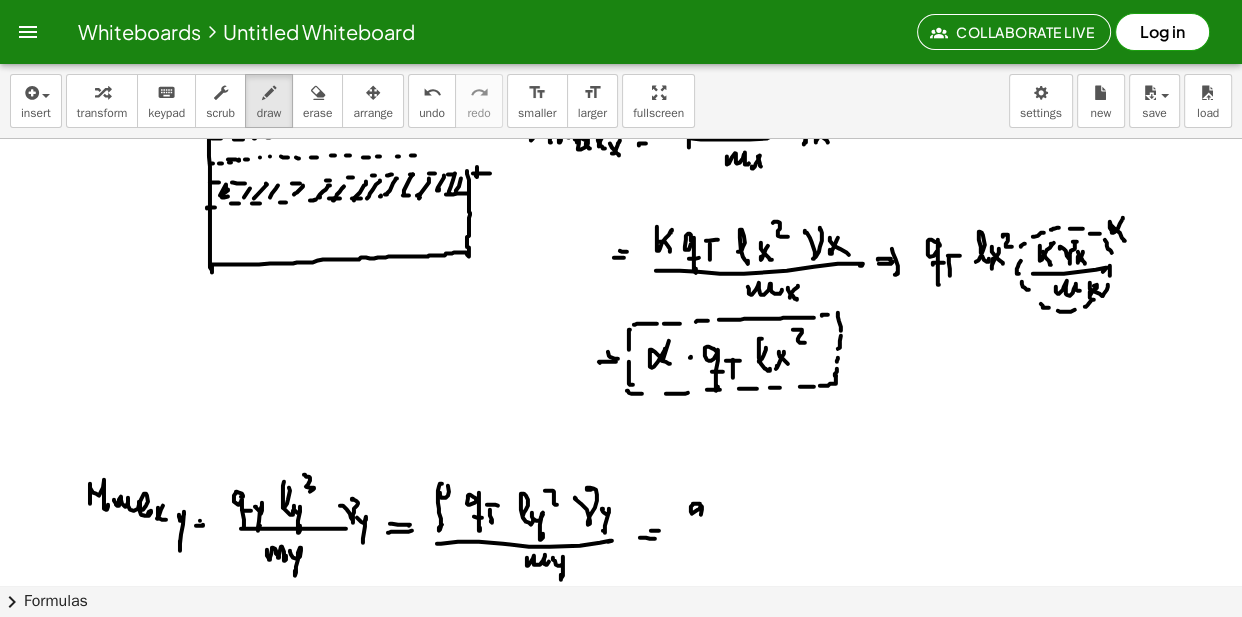 click at bounding box center [621, 49] 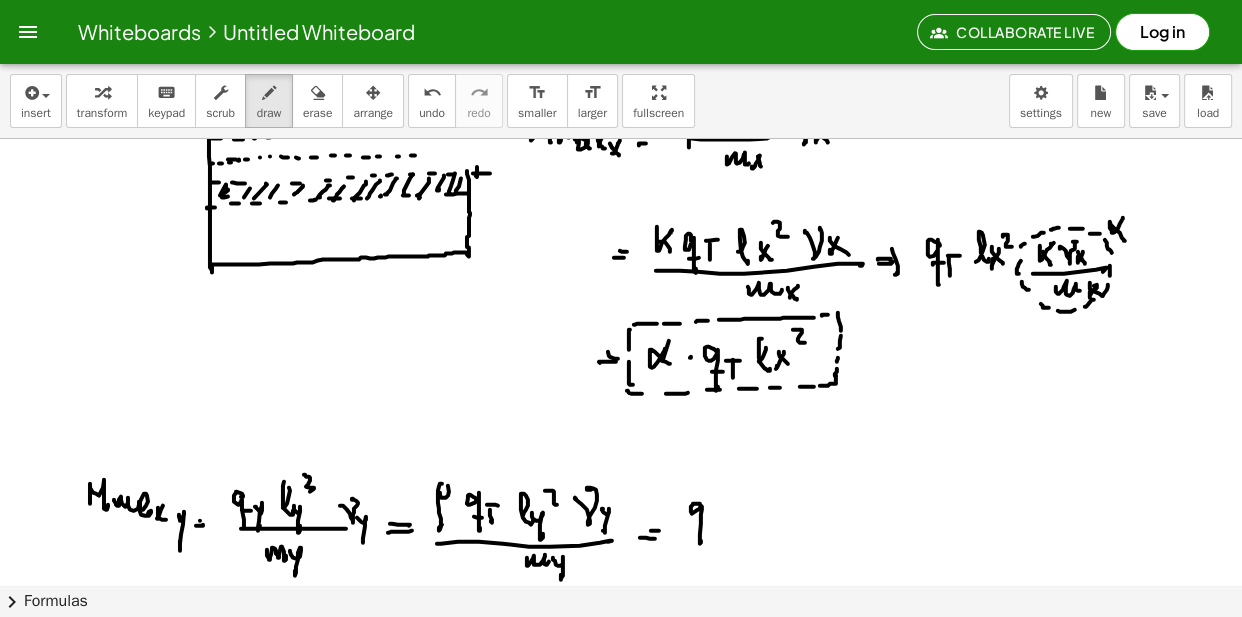 click at bounding box center (621, 49) 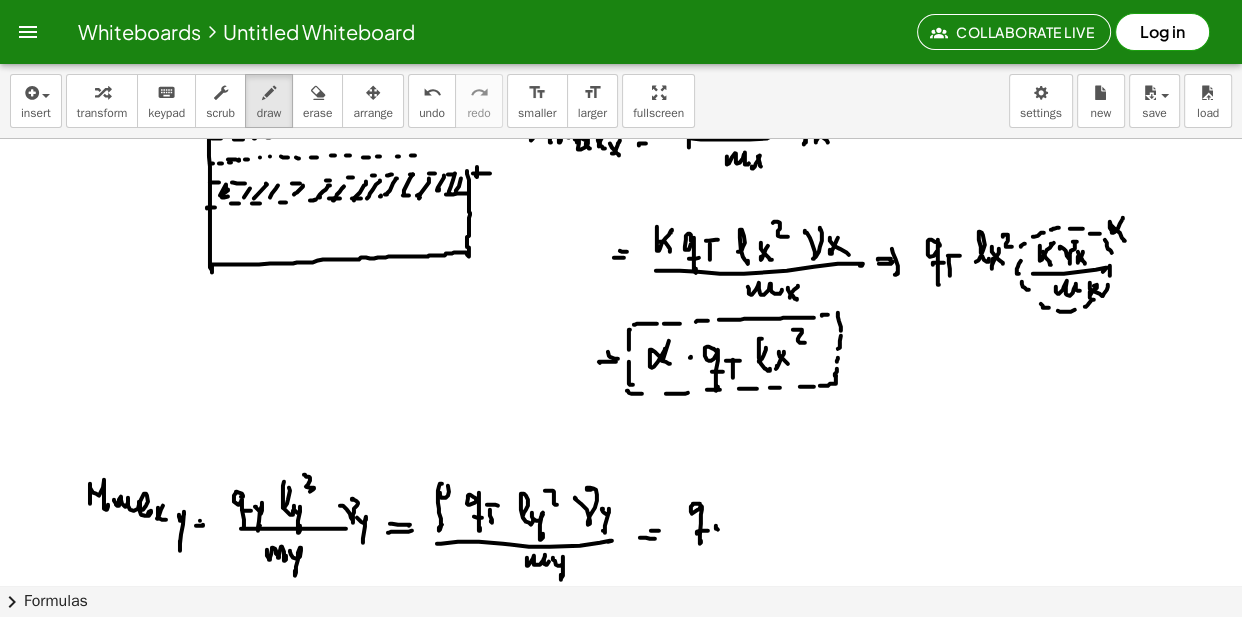click at bounding box center (621, 49) 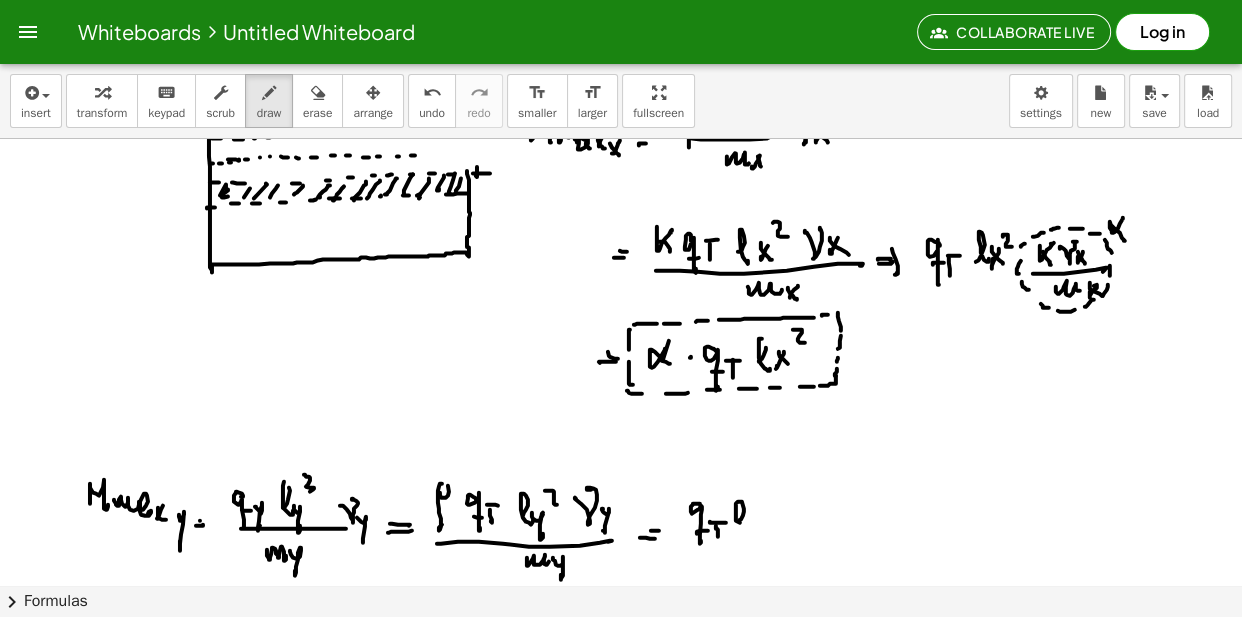 click at bounding box center (621, 49) 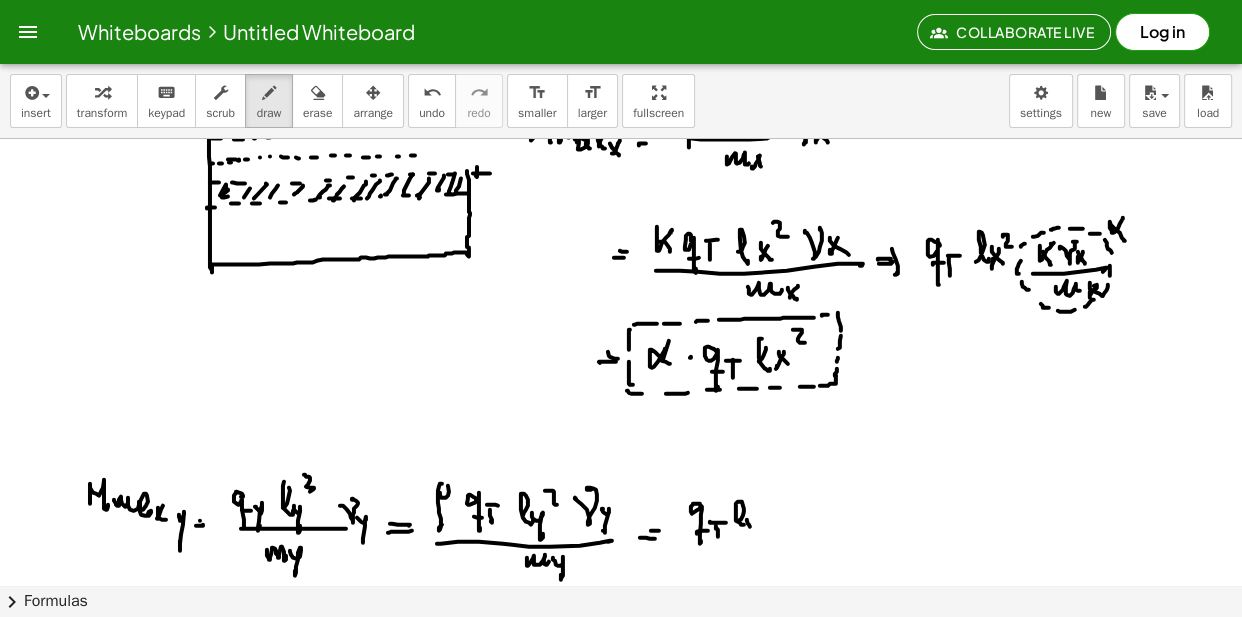 click at bounding box center [621, 49] 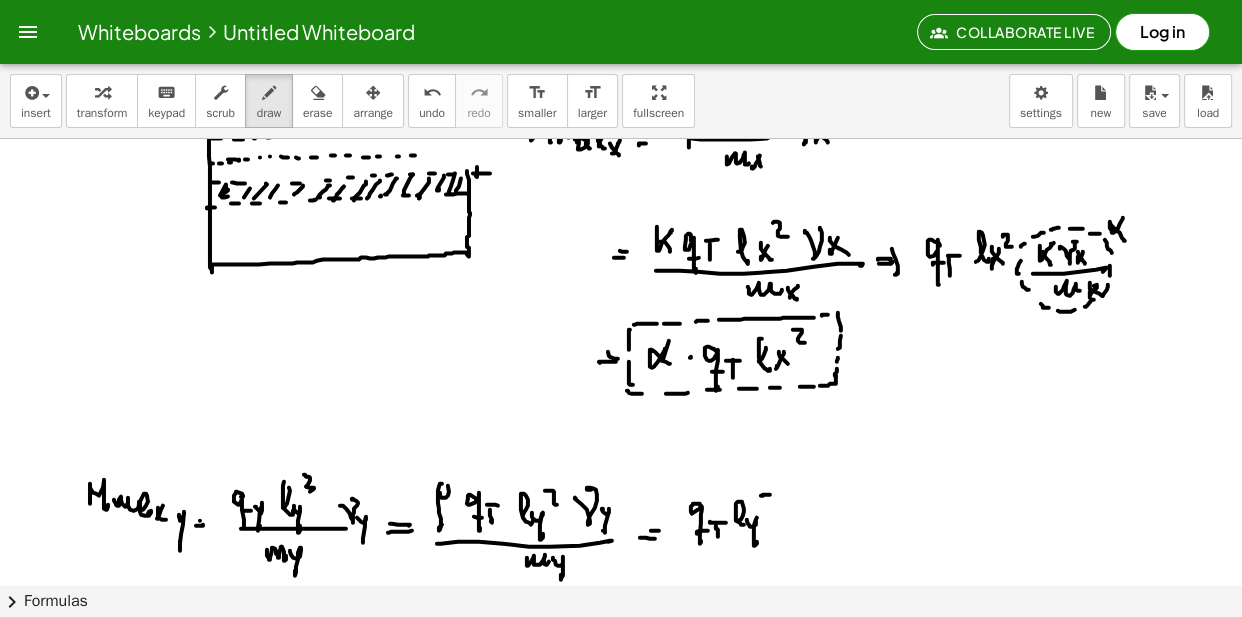 click at bounding box center (621, 49) 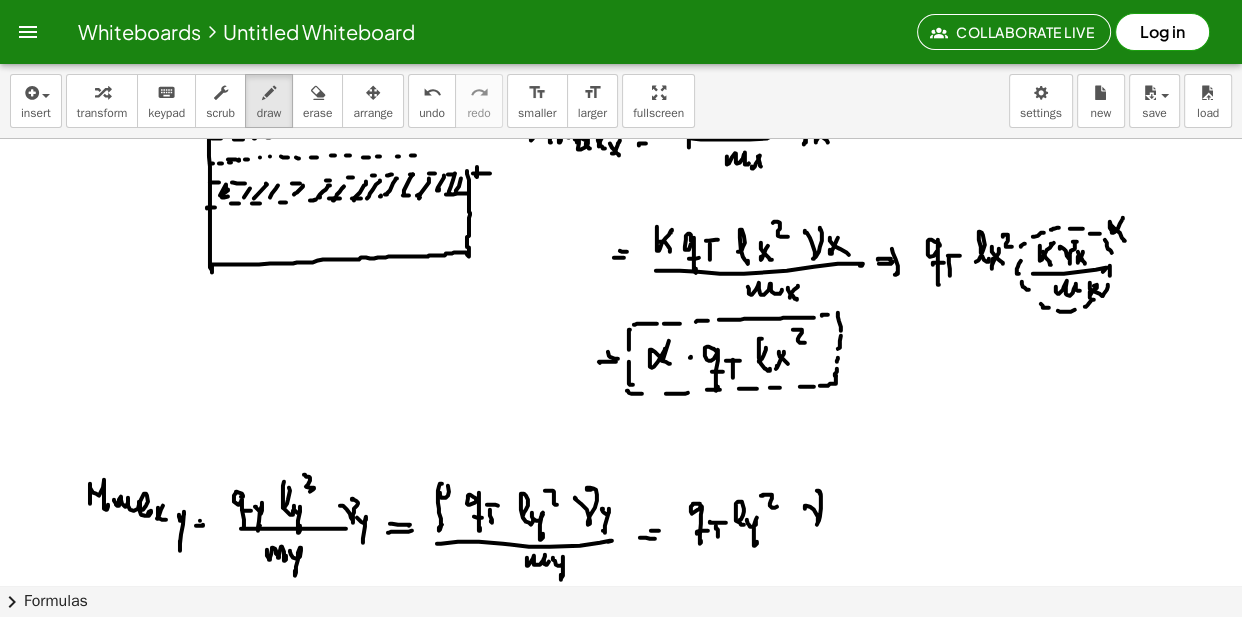 click at bounding box center [621, 49] 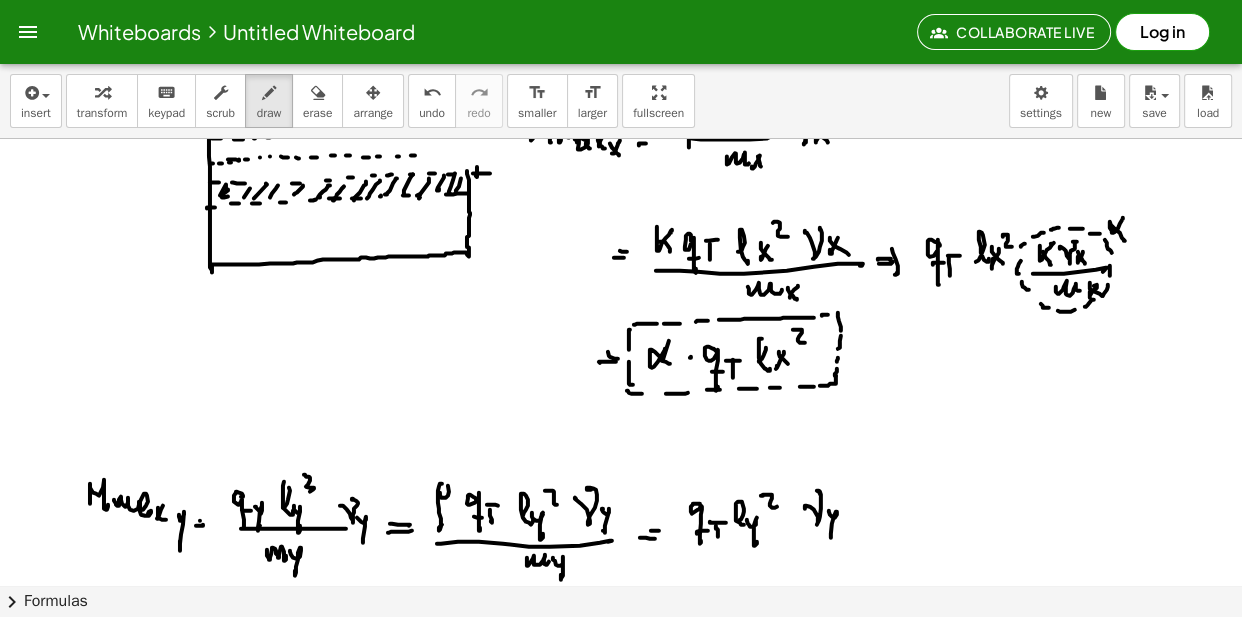 click at bounding box center [621, 49] 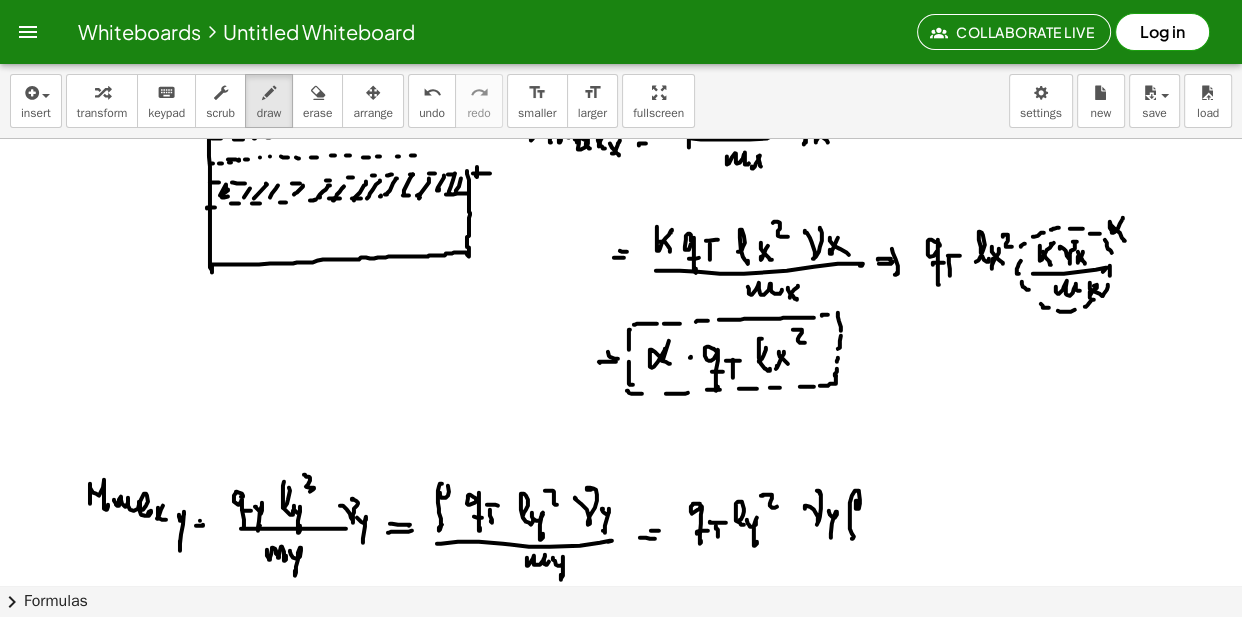 click at bounding box center (621, 49) 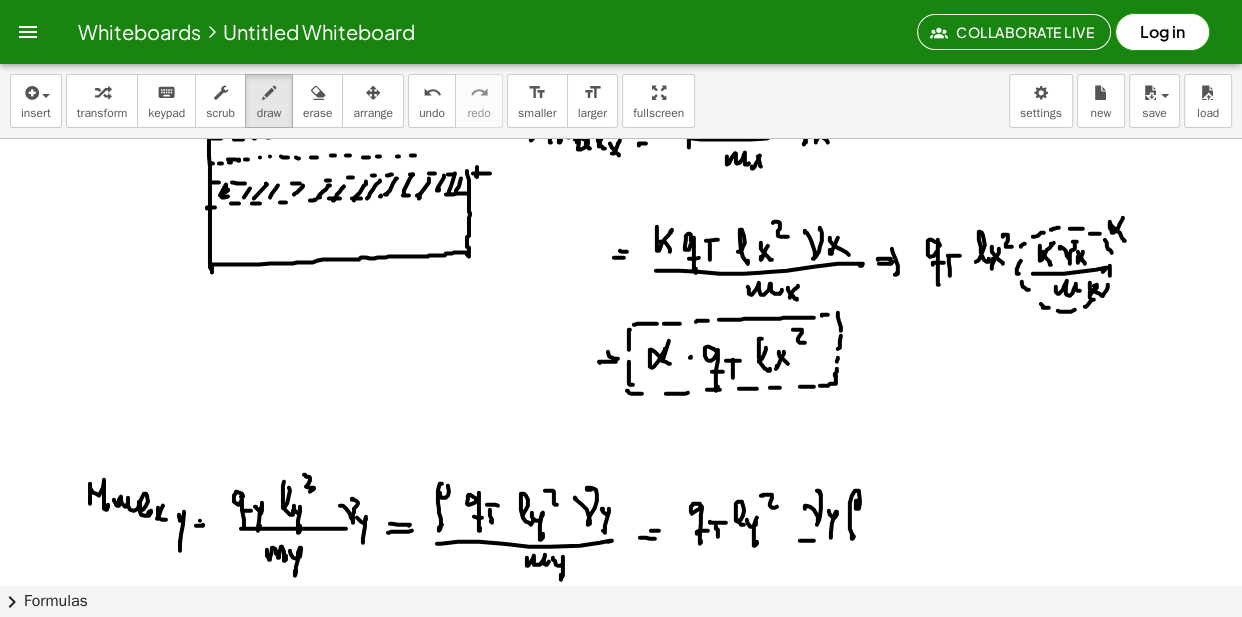click at bounding box center [621, 49] 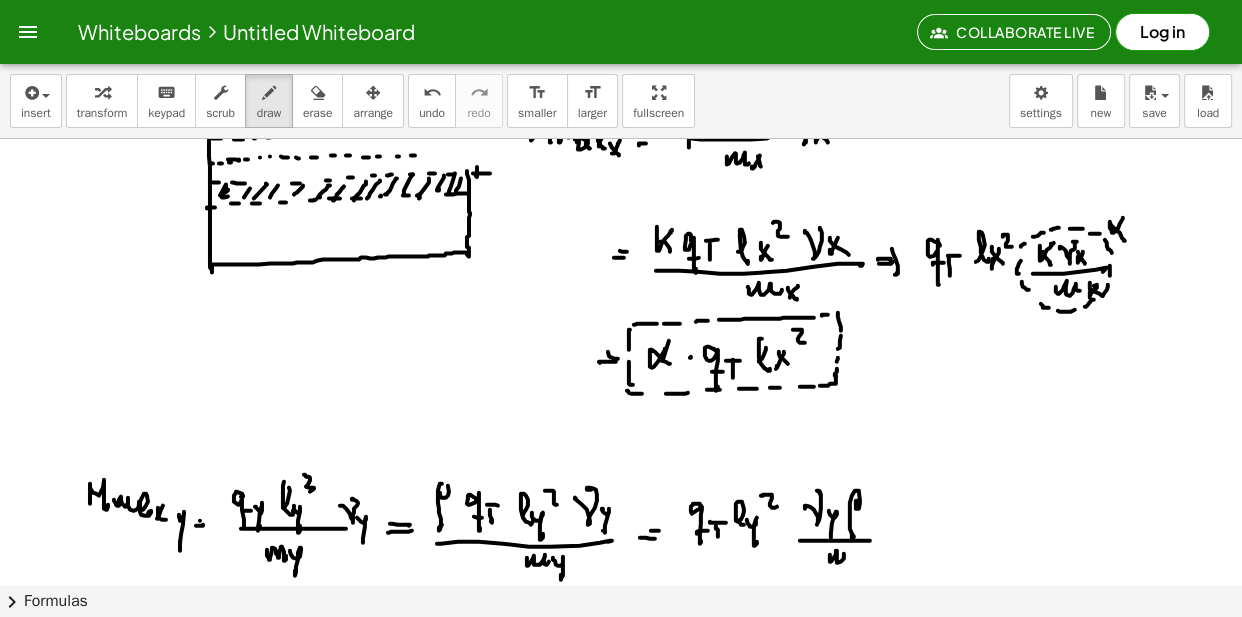 click at bounding box center [621, 49] 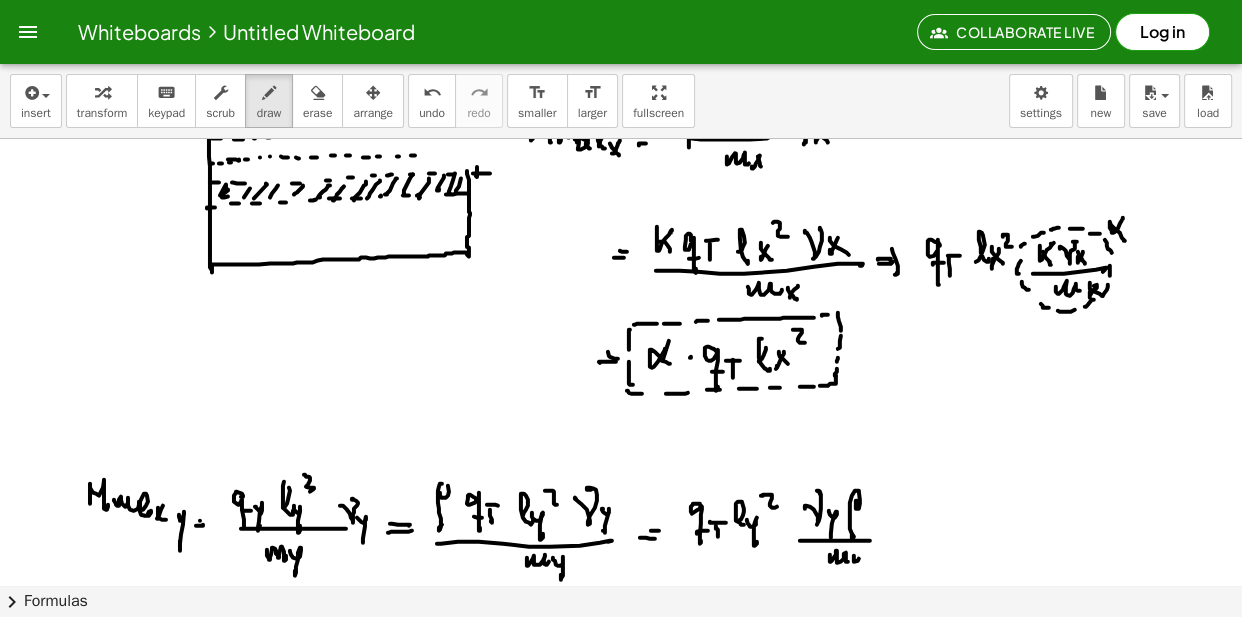 click at bounding box center [621, 49] 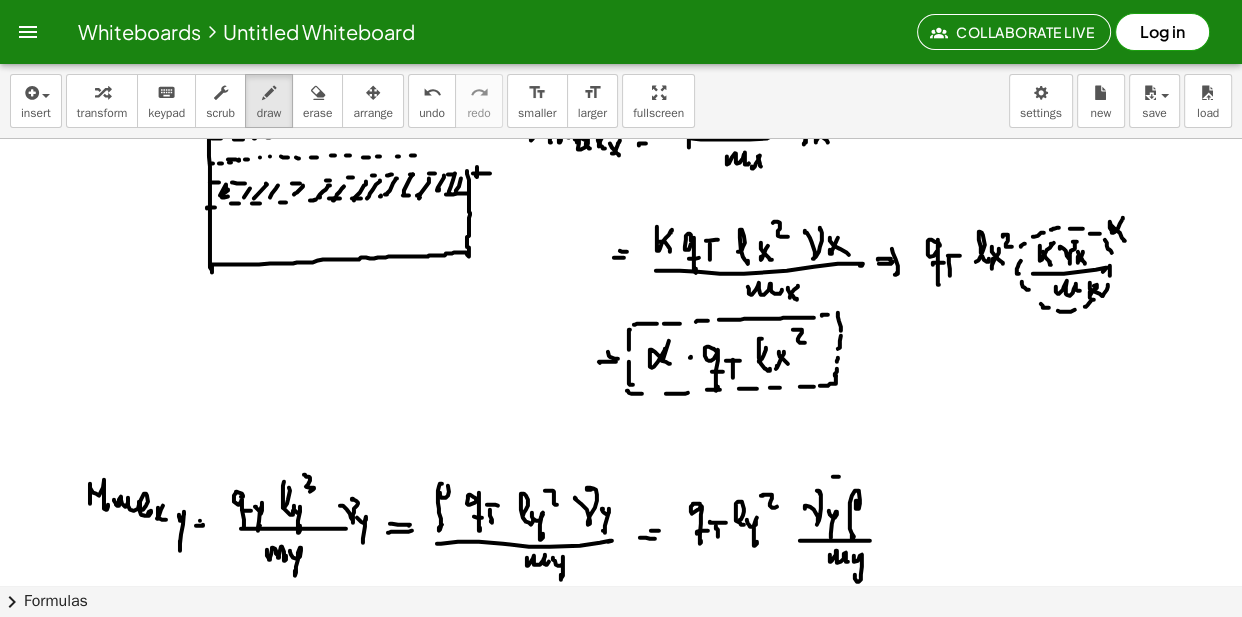 click at bounding box center [621, 49] 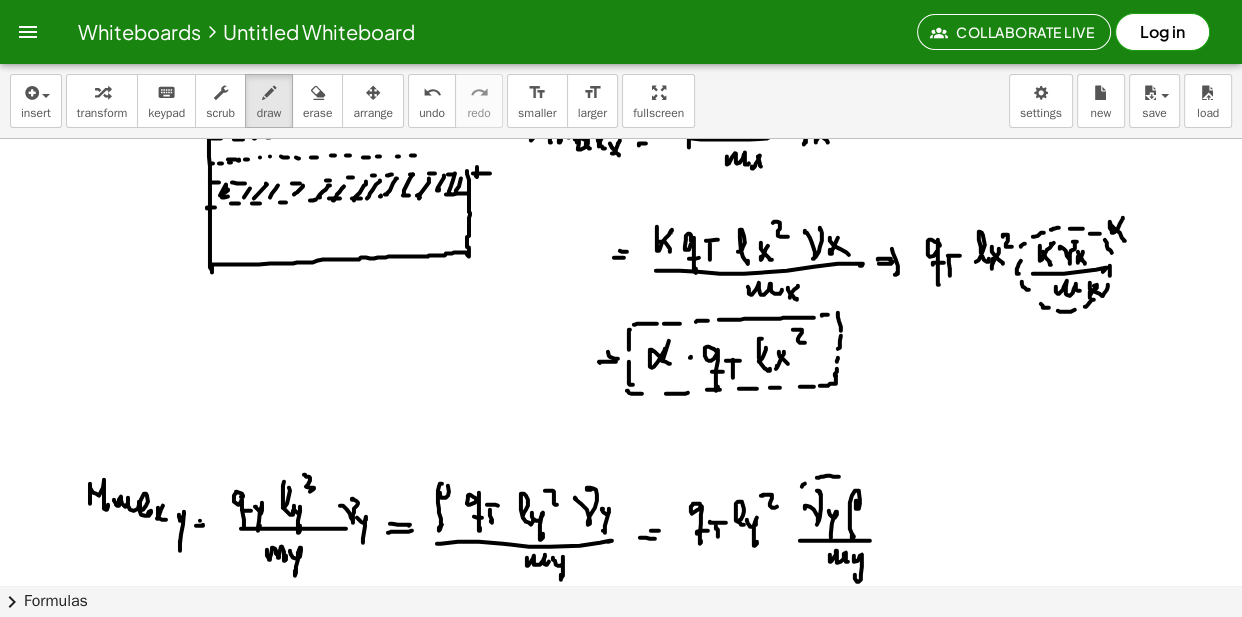 click at bounding box center (621, 49) 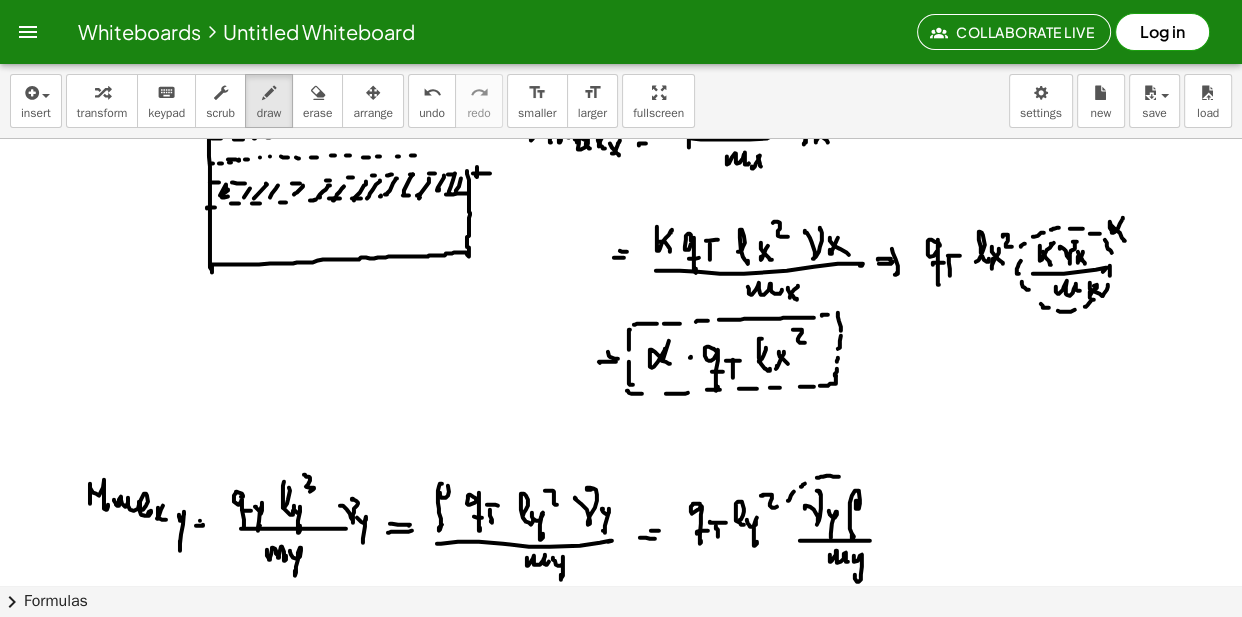 click at bounding box center [621, 49] 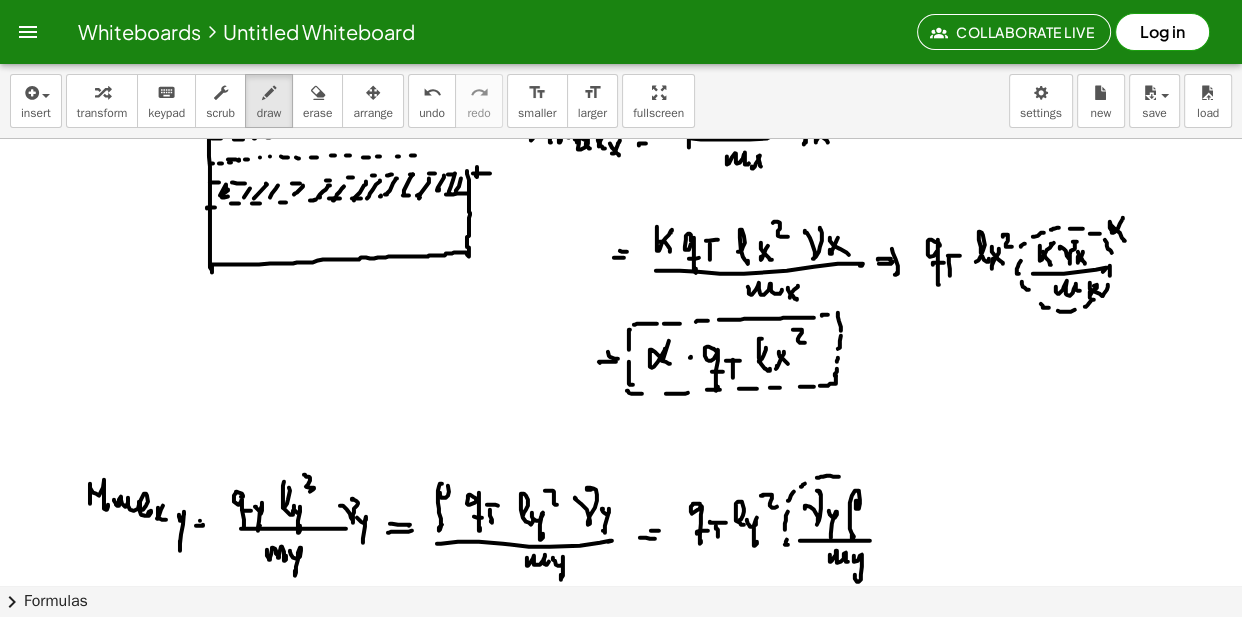 click at bounding box center (621, 49) 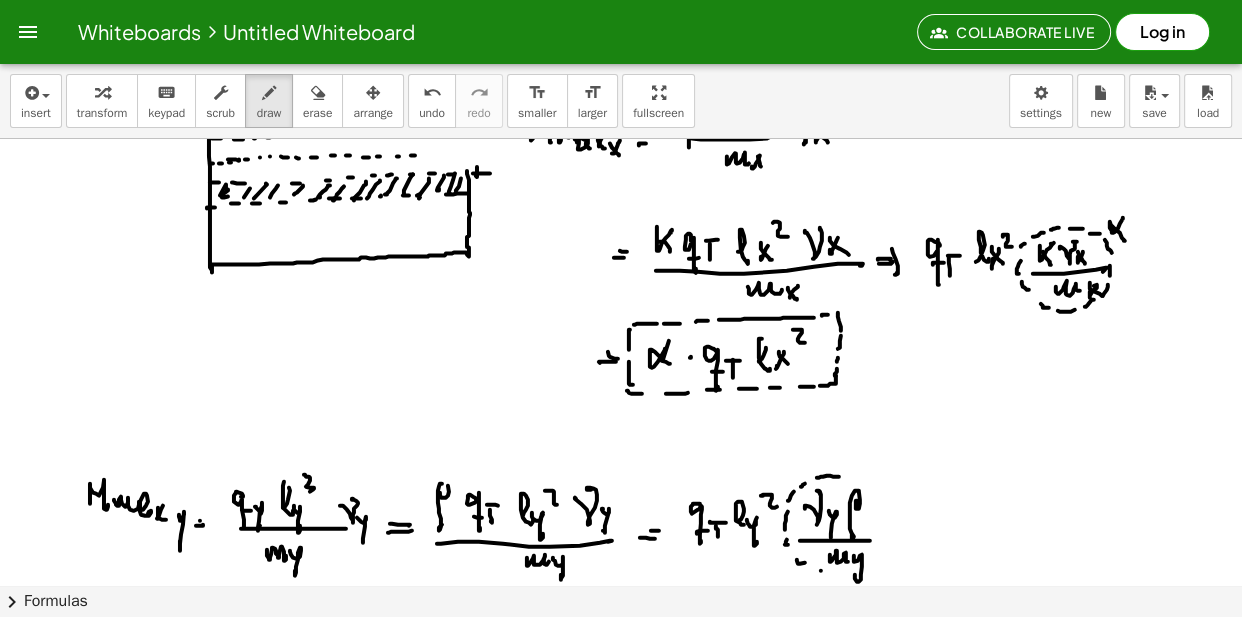 click at bounding box center (621, 49) 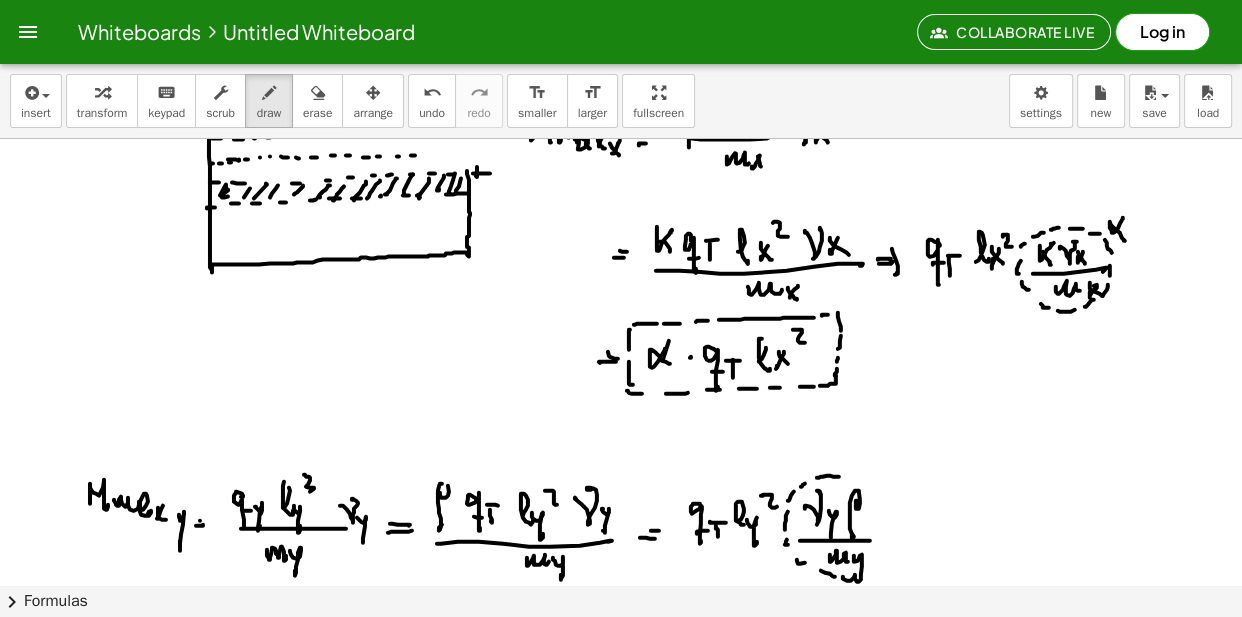 click at bounding box center [621, 49] 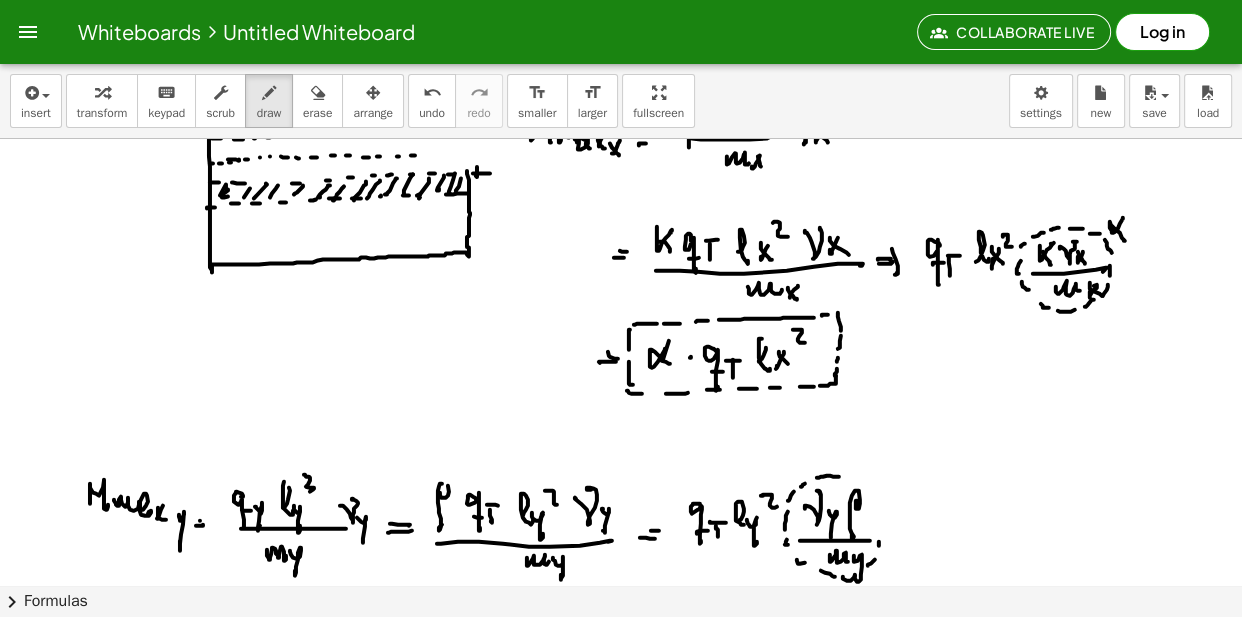 click at bounding box center [621, 49] 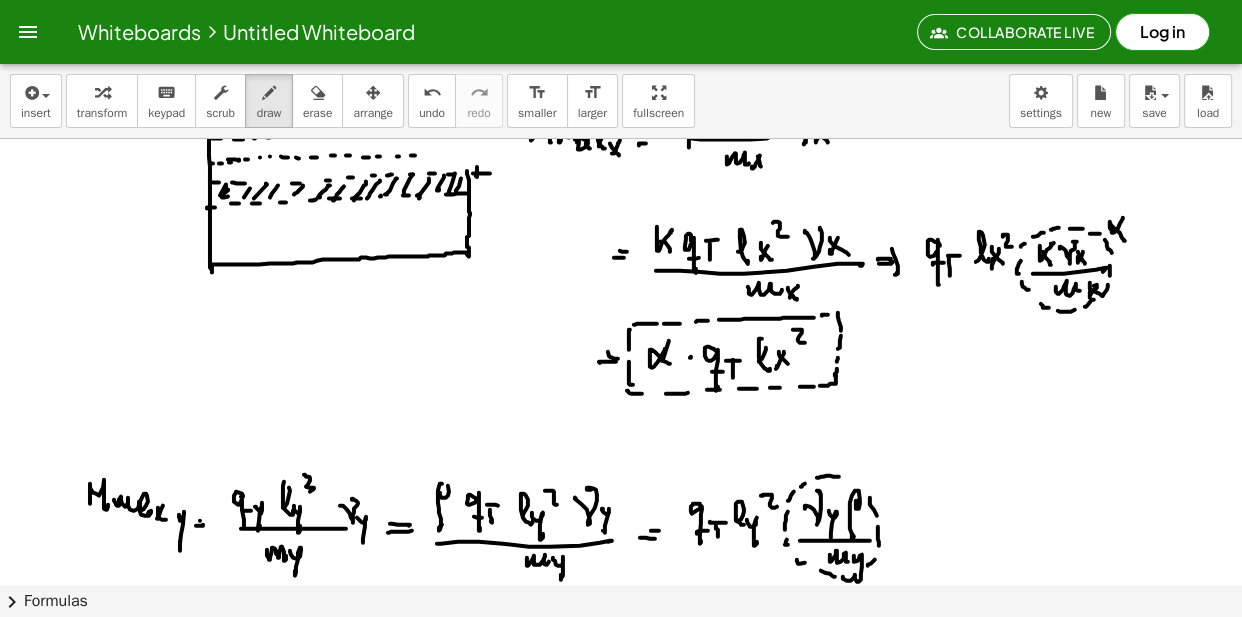 click at bounding box center [621, 49] 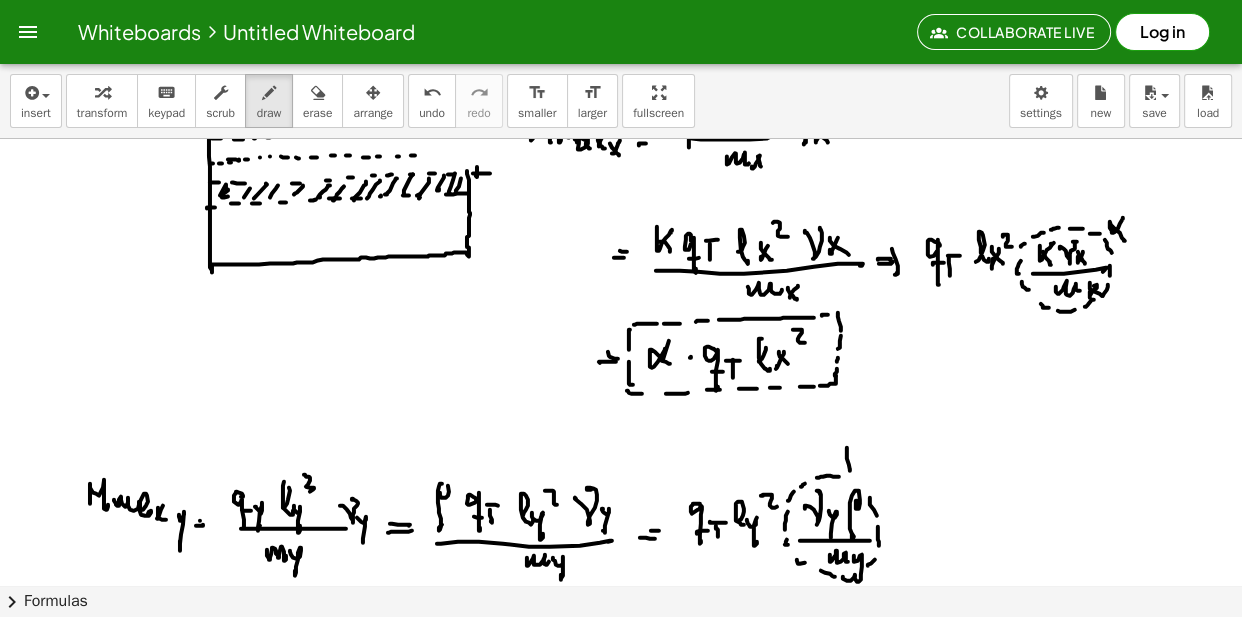 click at bounding box center (621, 49) 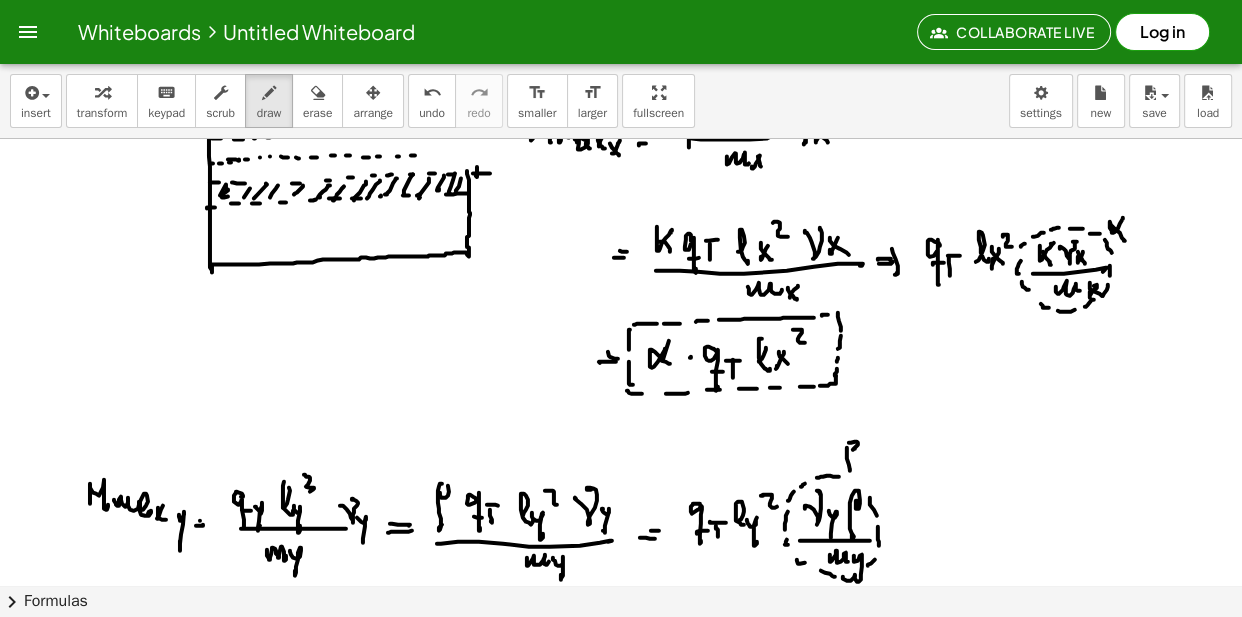 click at bounding box center (621, 49) 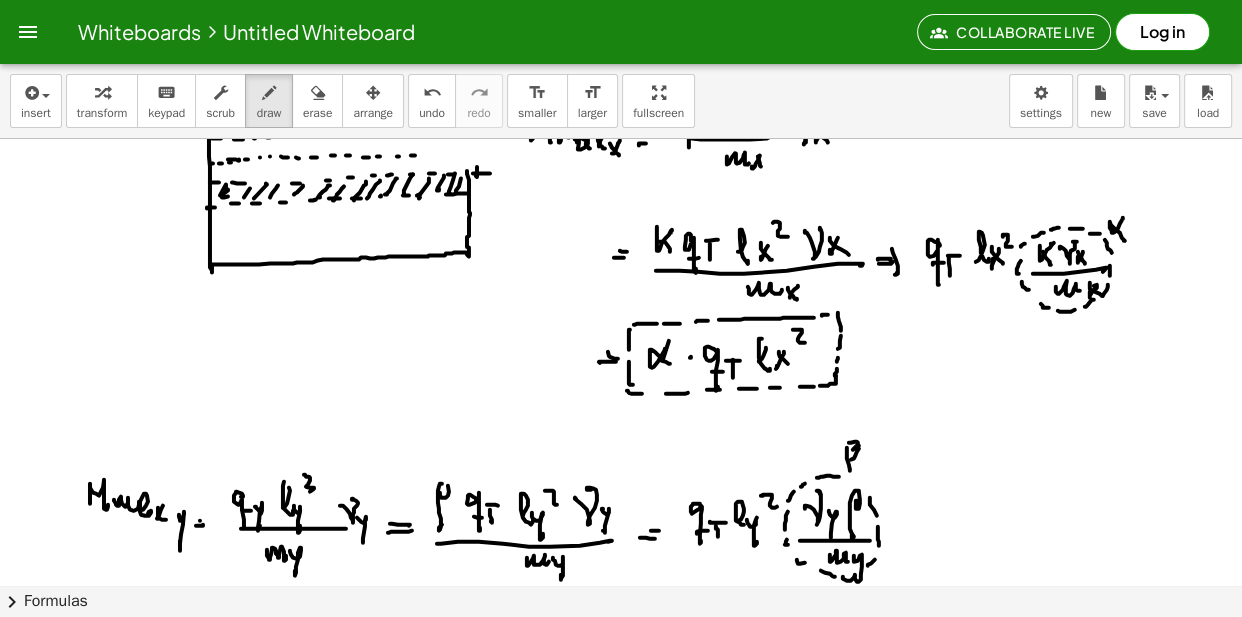 click at bounding box center [621, 49] 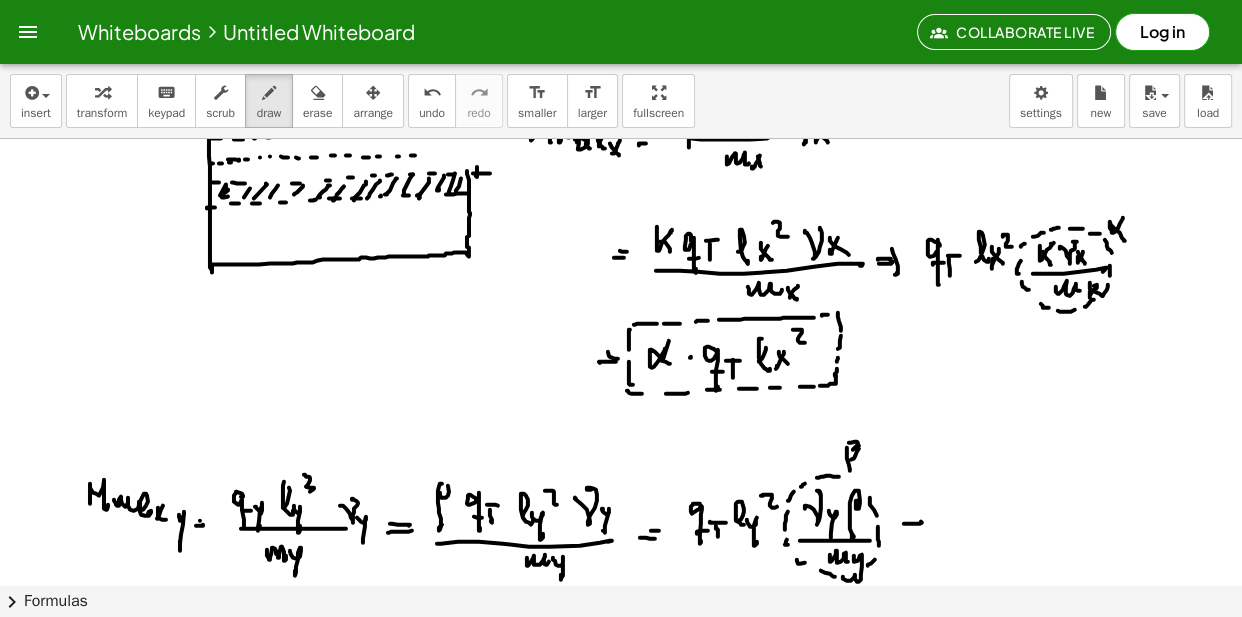 click at bounding box center [621, 49] 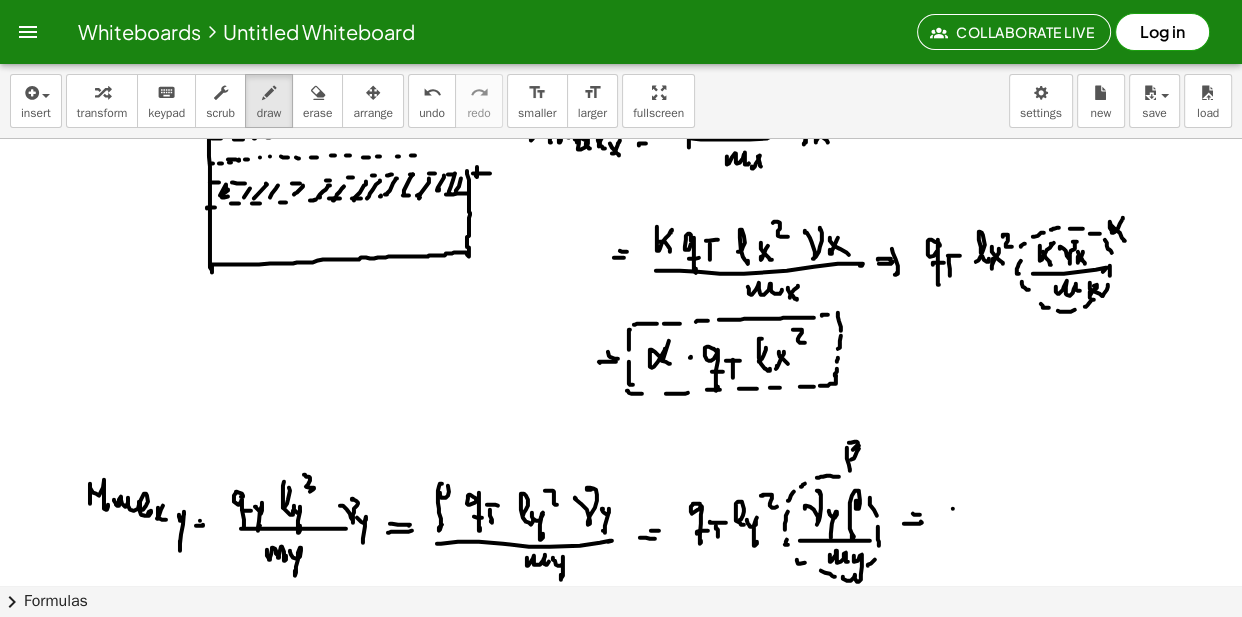 click at bounding box center (621, 49) 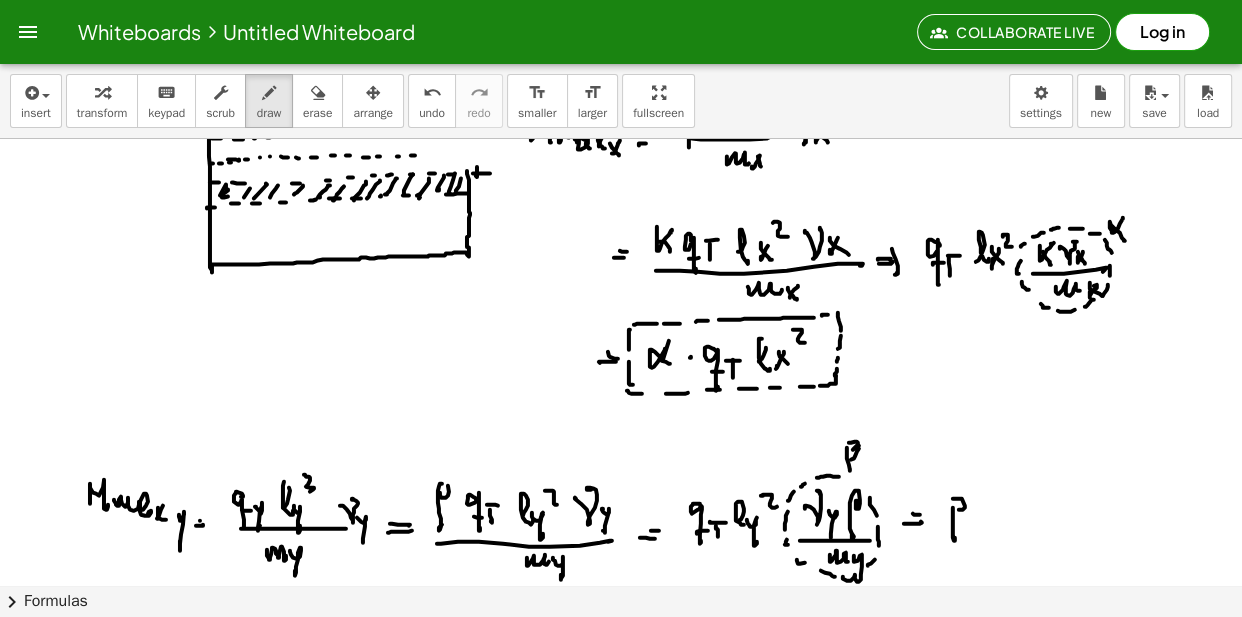 click at bounding box center [621, 49] 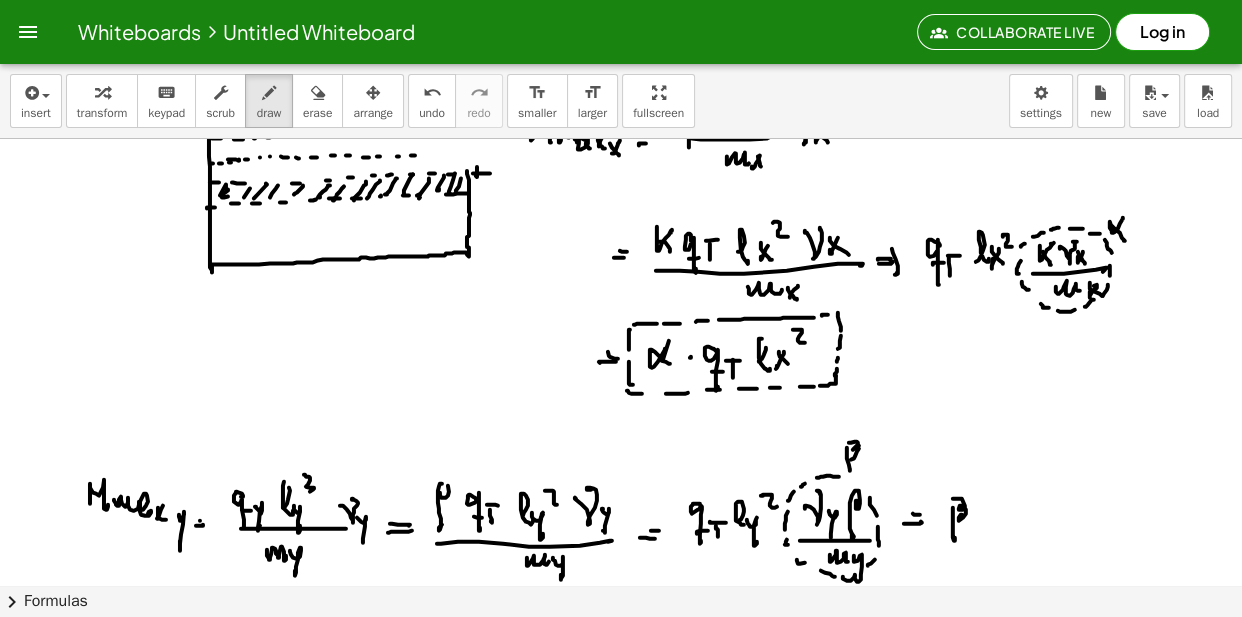 click at bounding box center (621, 49) 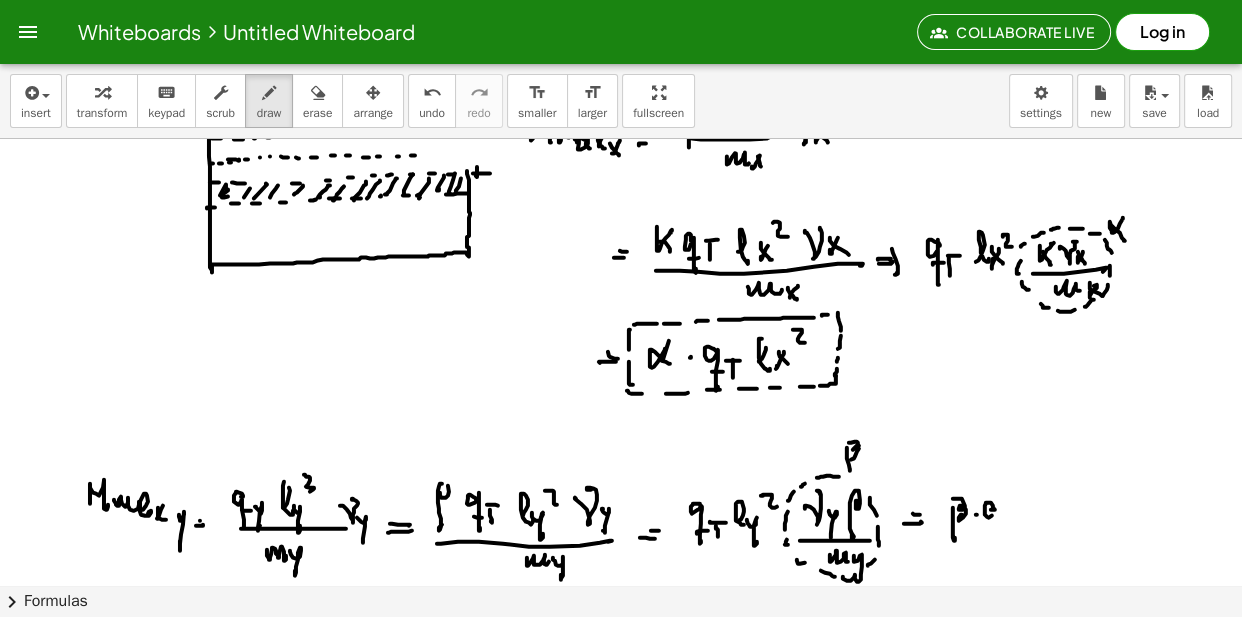 click at bounding box center (621, 49) 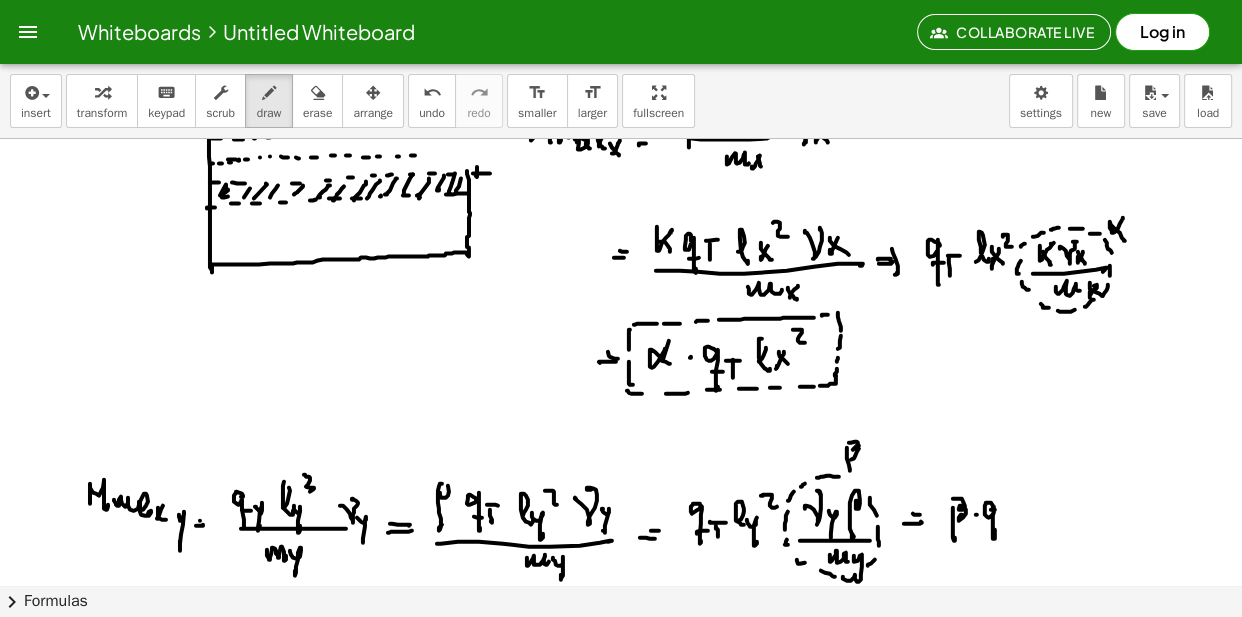 click at bounding box center (621, 49) 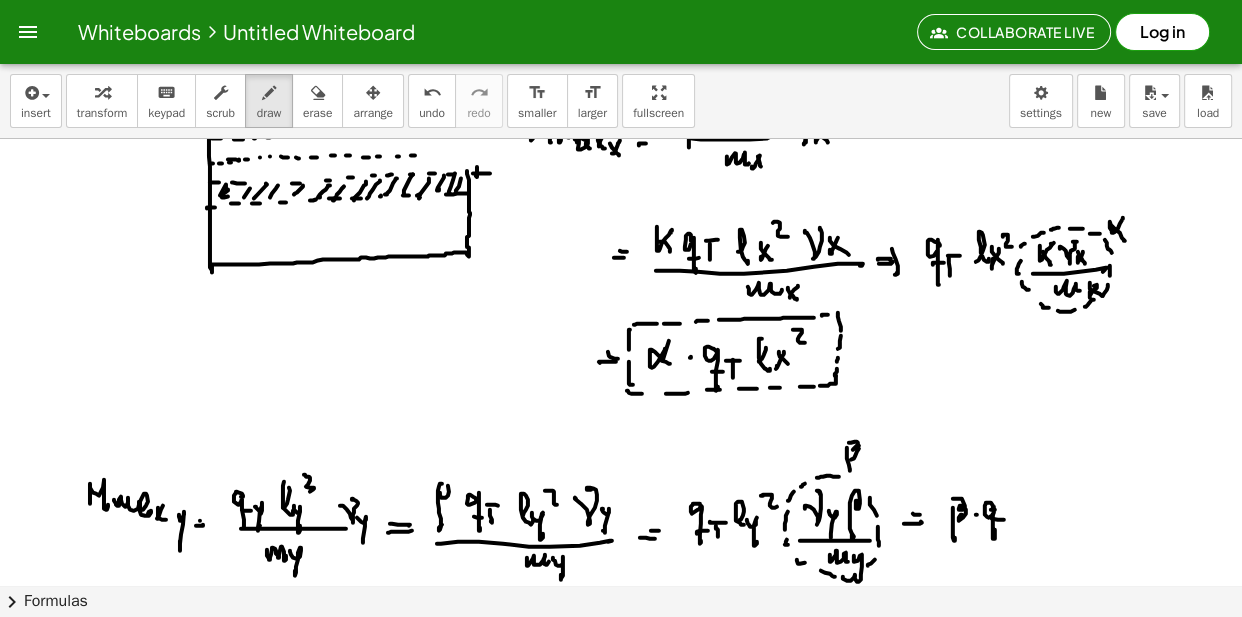 click at bounding box center [621, 49] 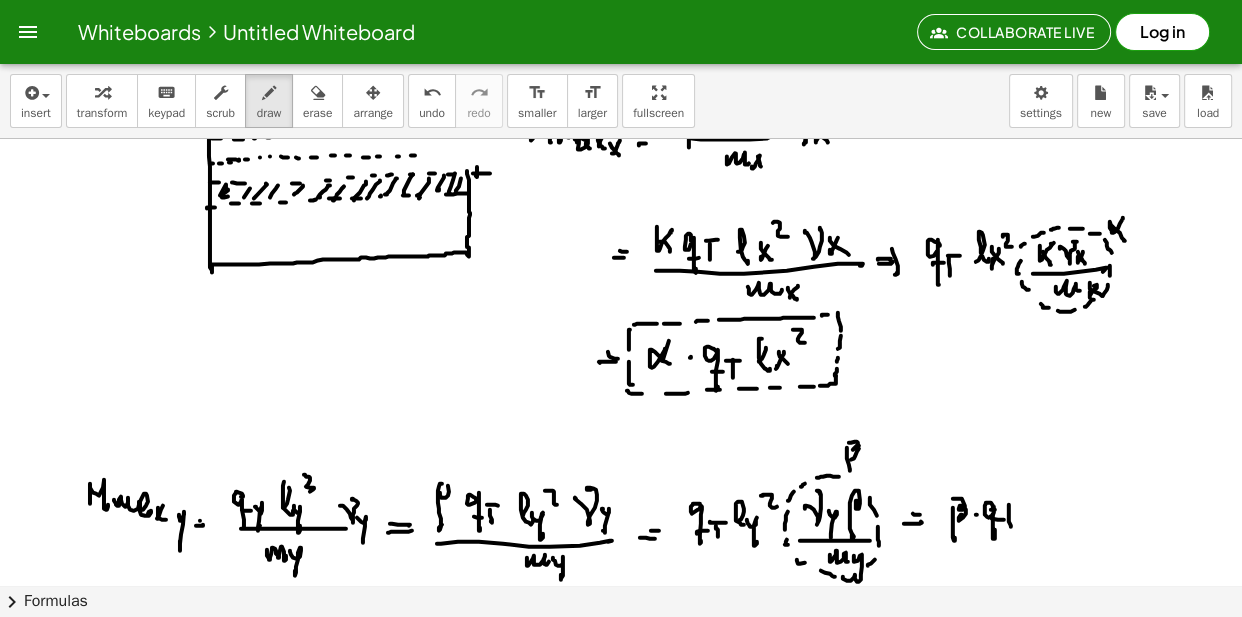 click at bounding box center [621, 49] 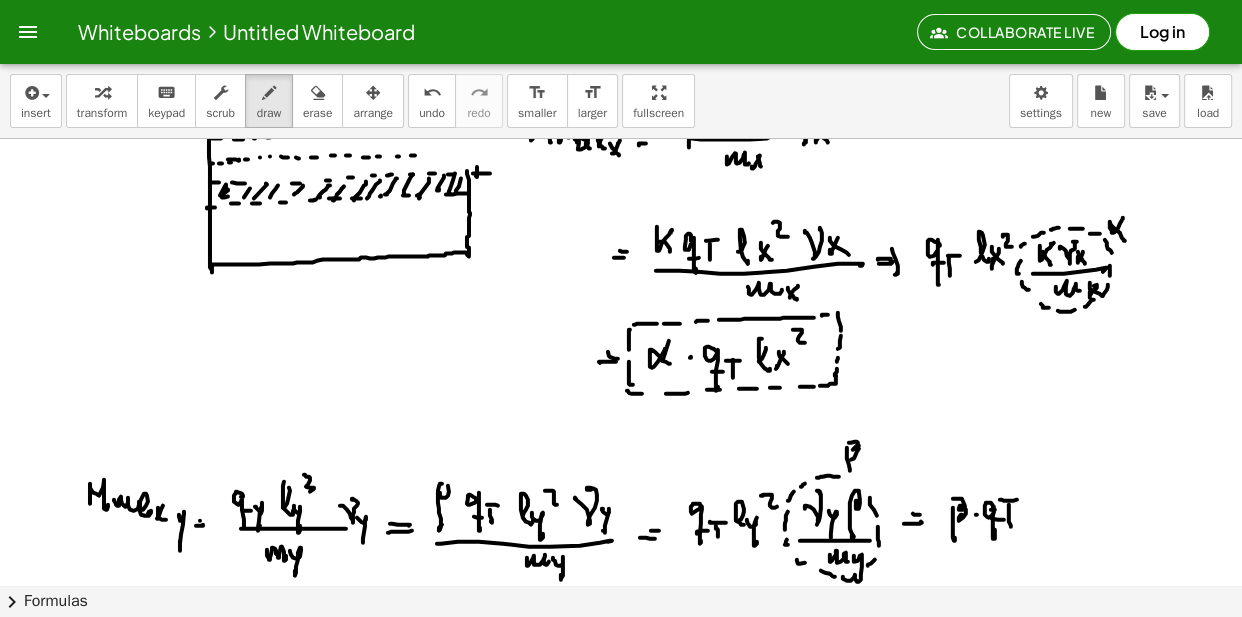 click at bounding box center (621, 49) 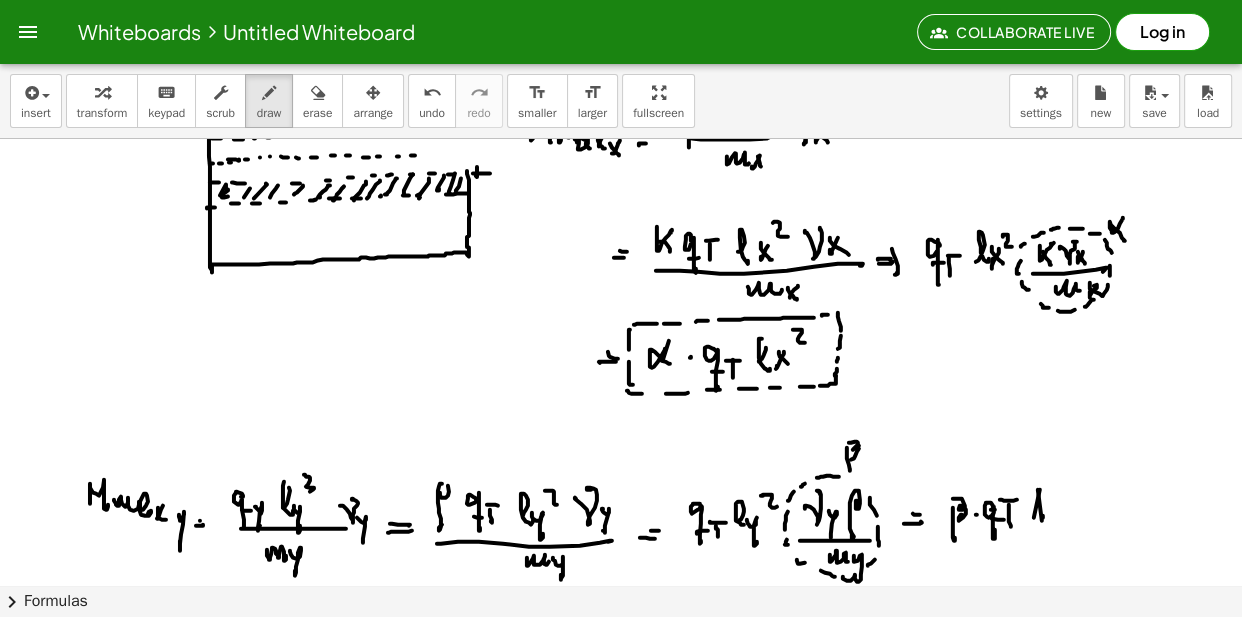 click at bounding box center [621, 49] 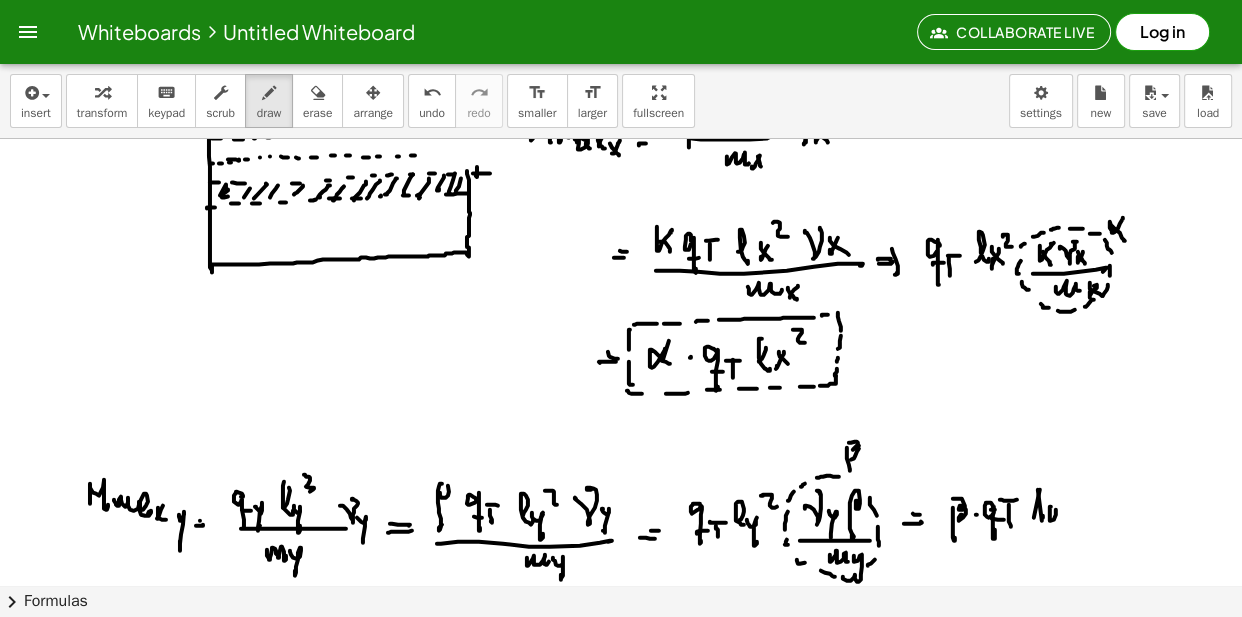 click at bounding box center (621, 49) 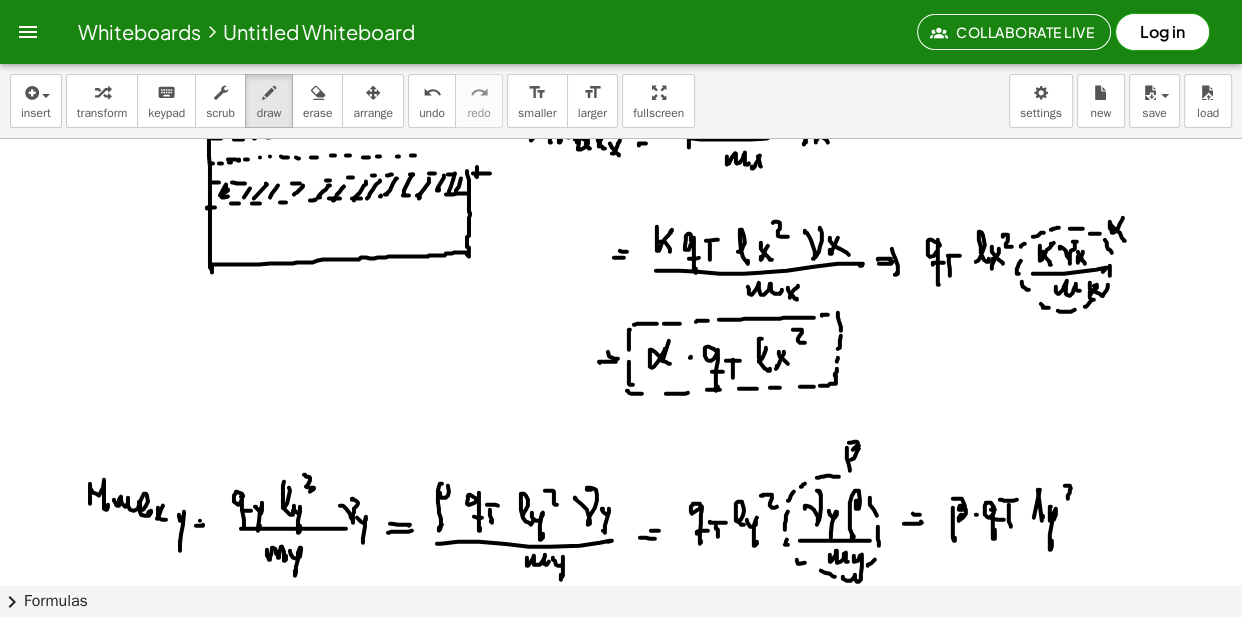 click at bounding box center [621, 49] 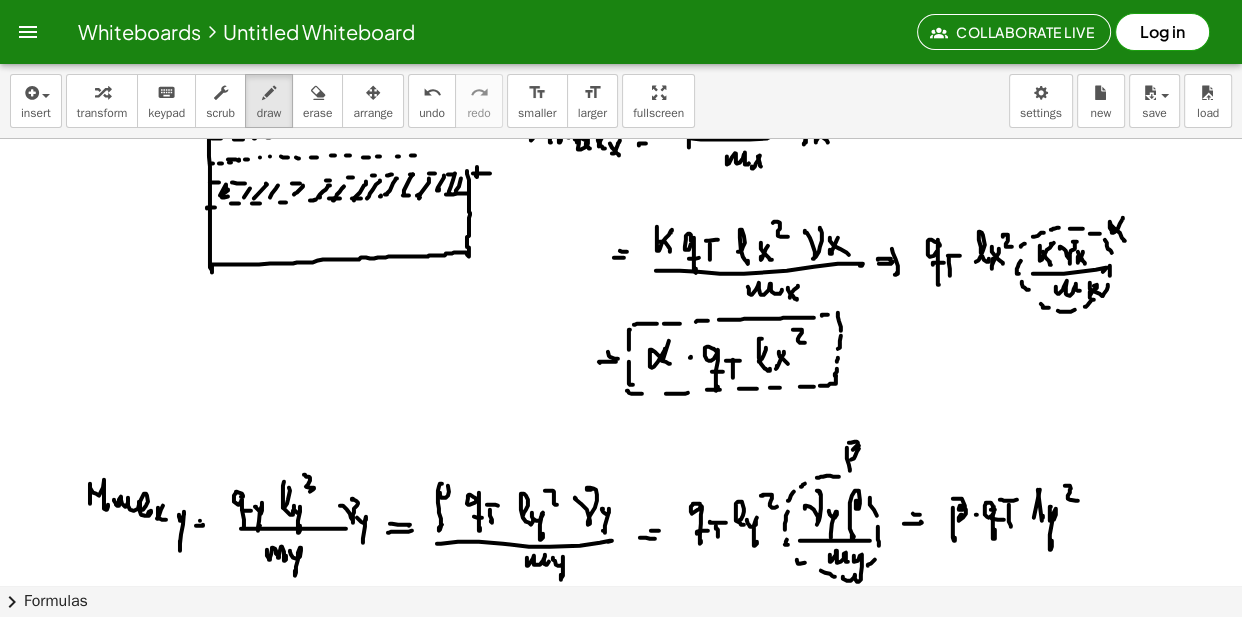 click at bounding box center [621, 49] 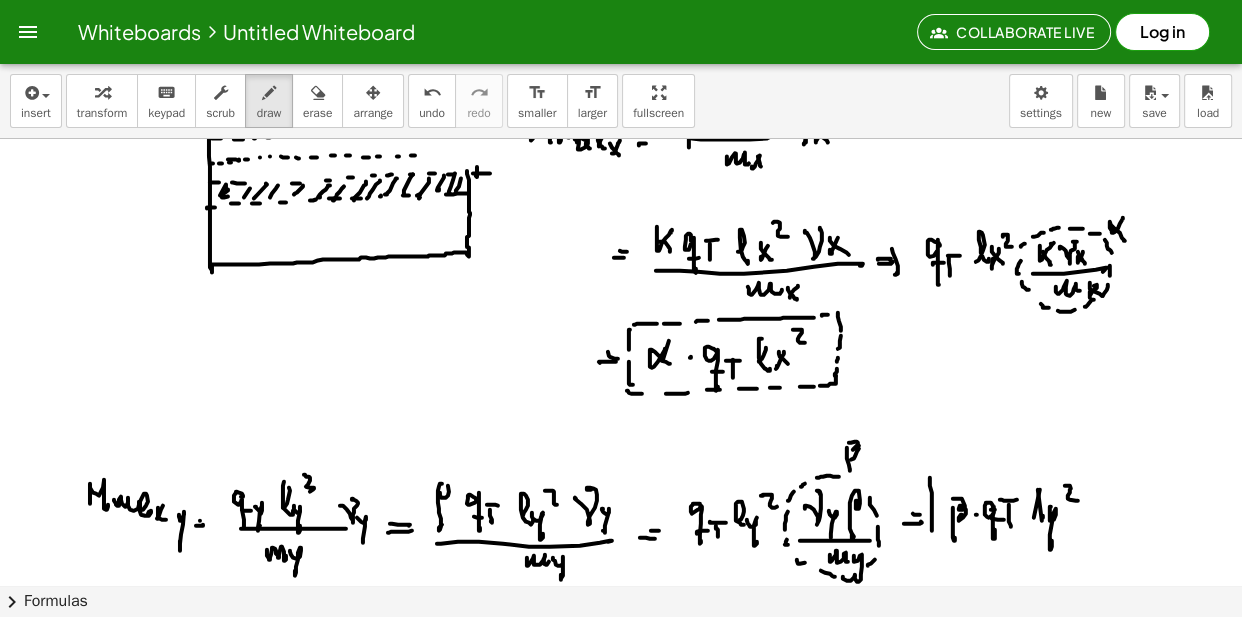 click at bounding box center [621, 49] 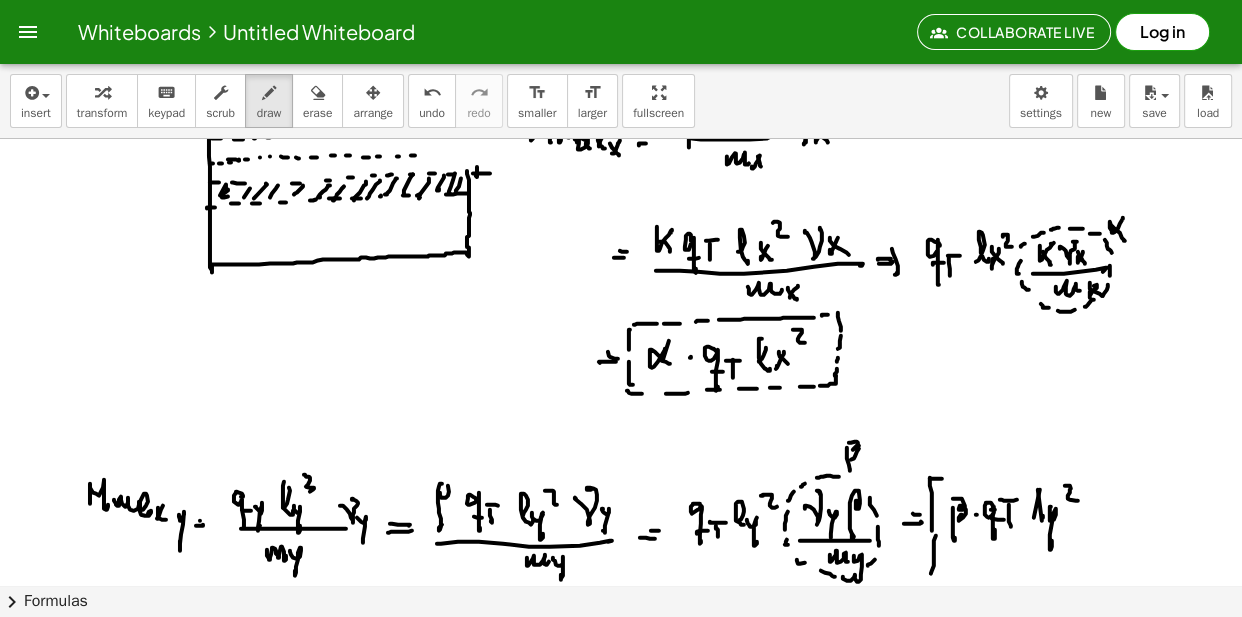 click at bounding box center (621, 49) 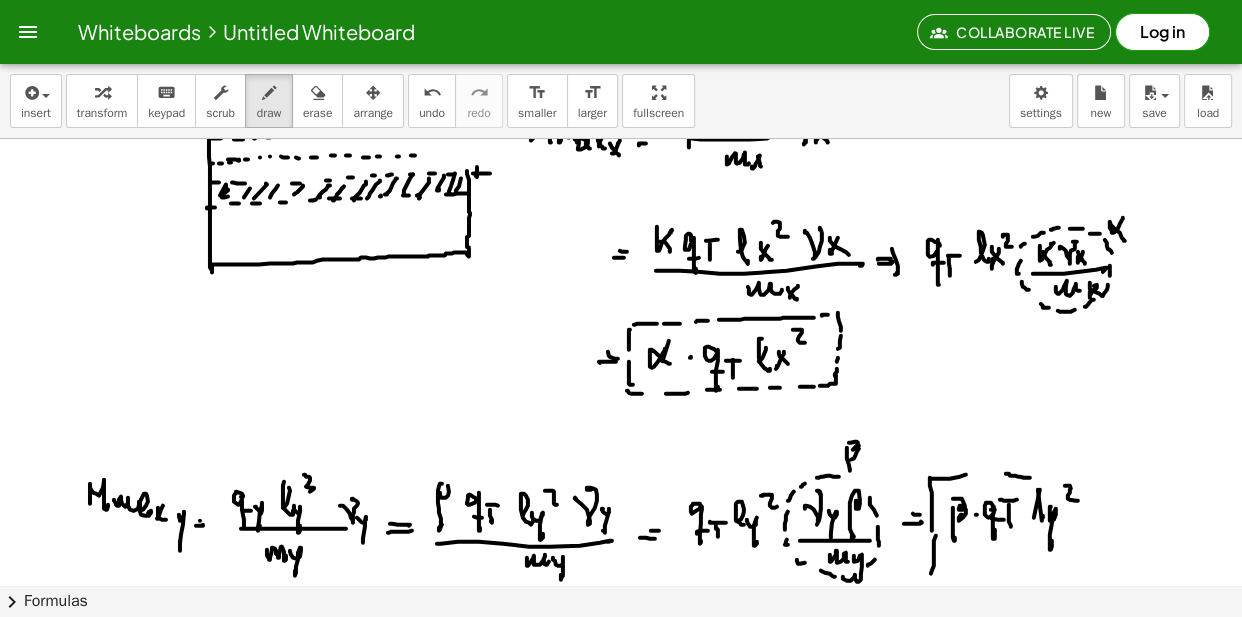 click at bounding box center (621, 49) 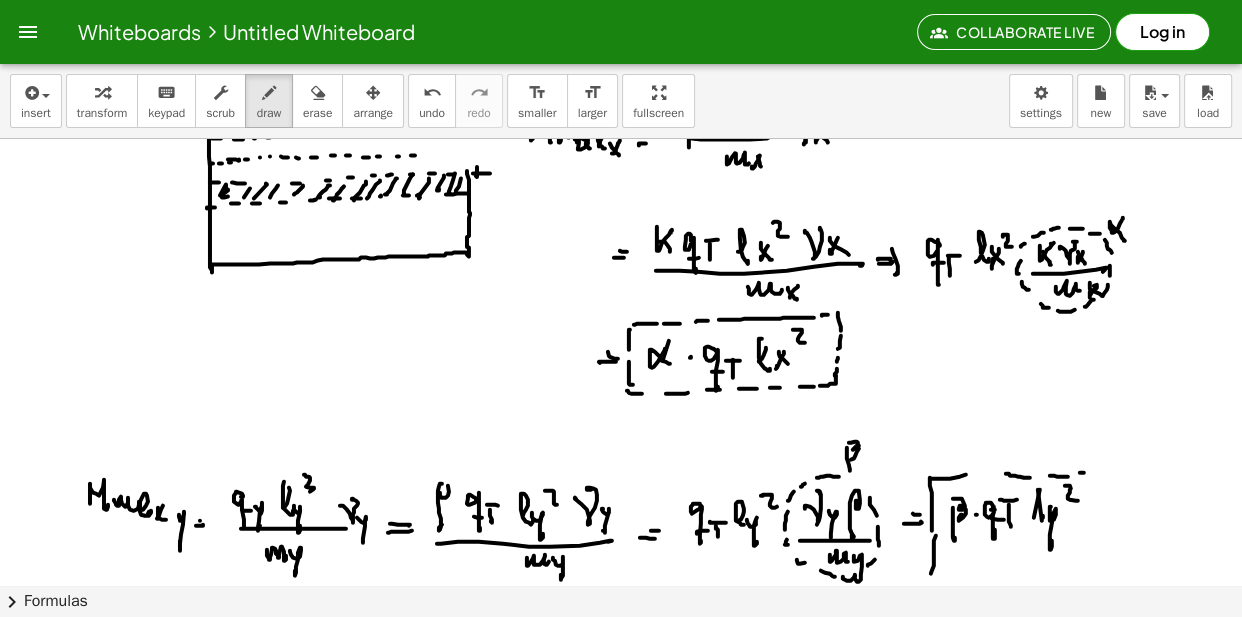 click at bounding box center [621, 49] 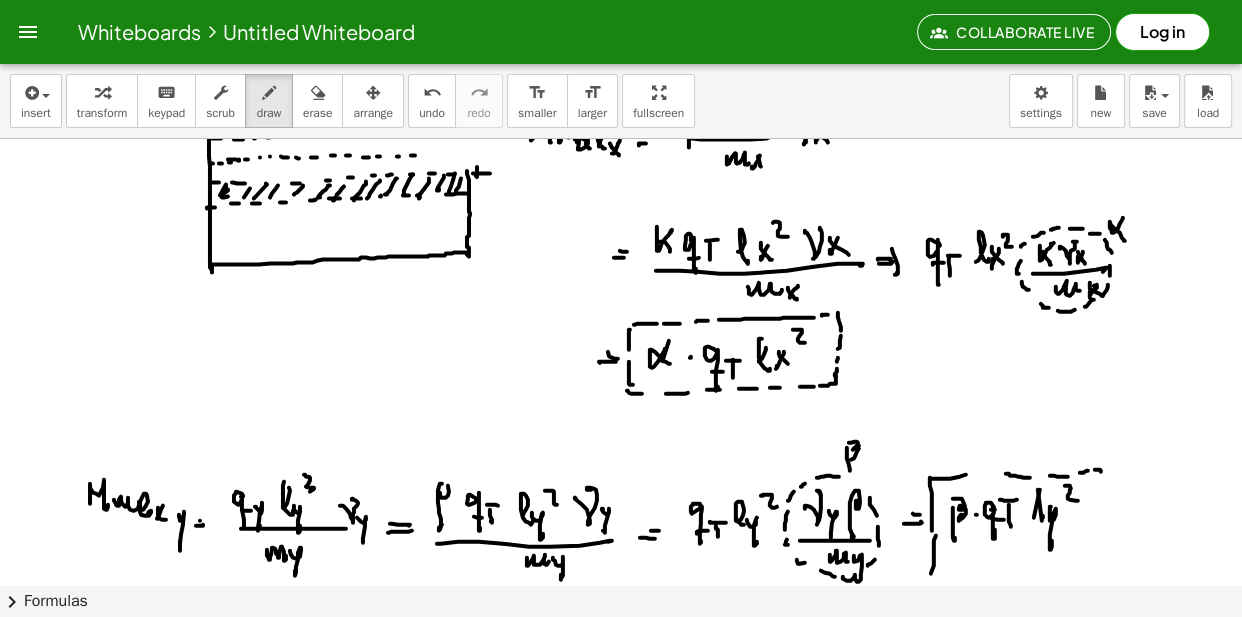 click at bounding box center [621, 49] 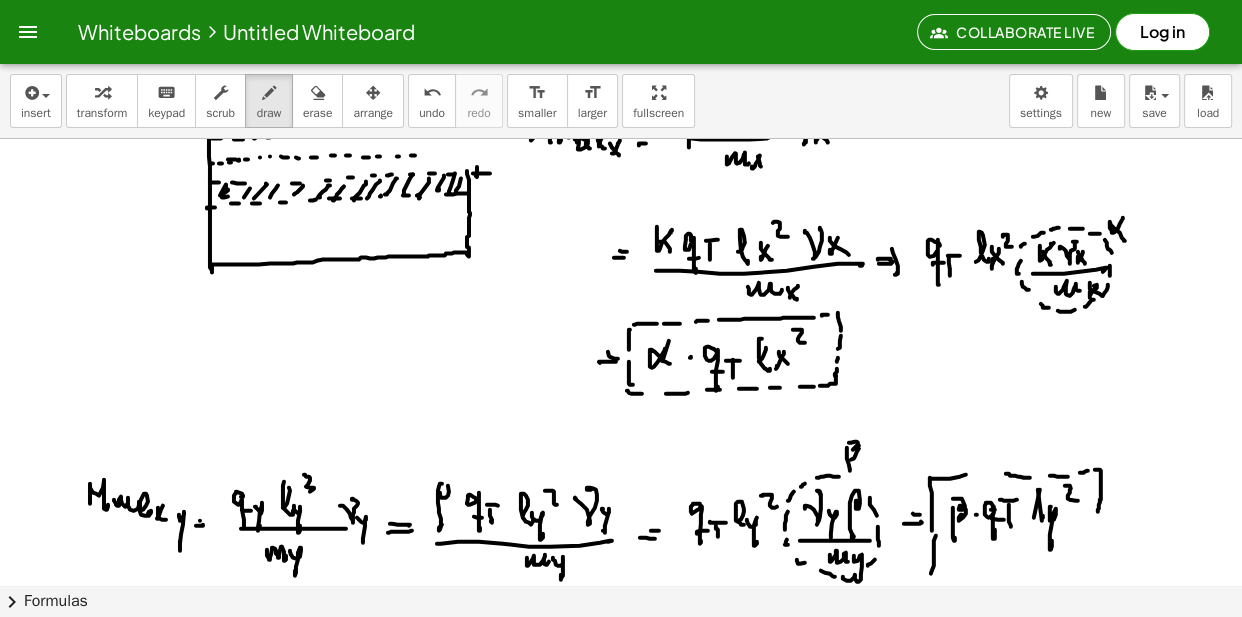 click at bounding box center [621, 49] 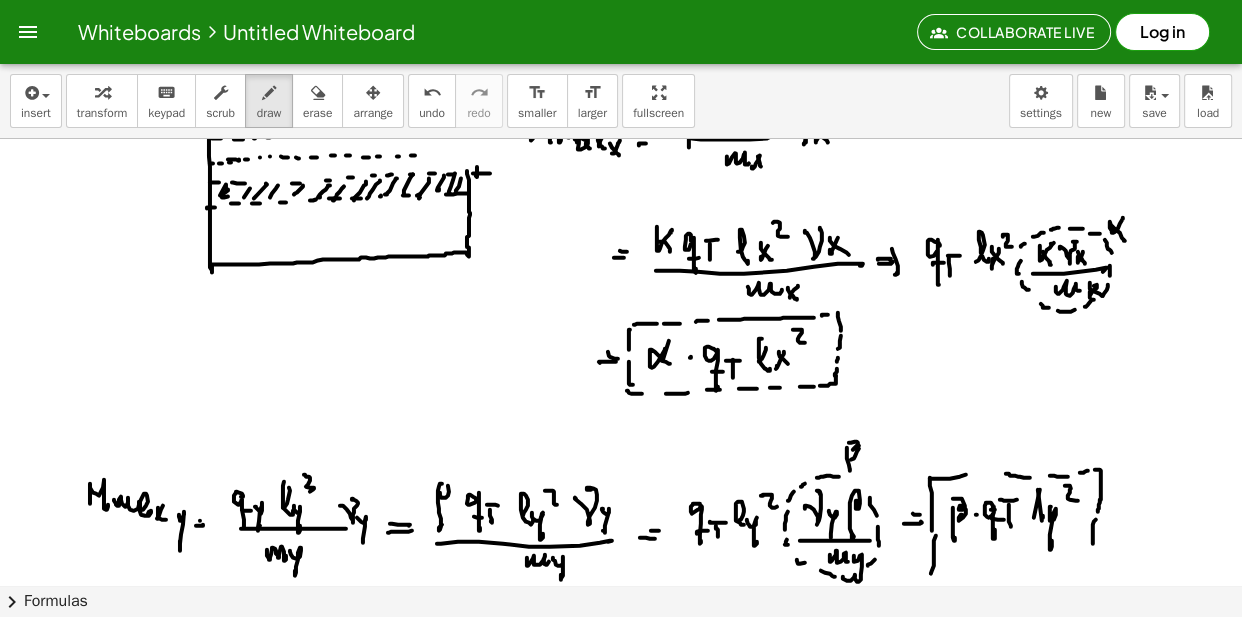 click at bounding box center [621, 49] 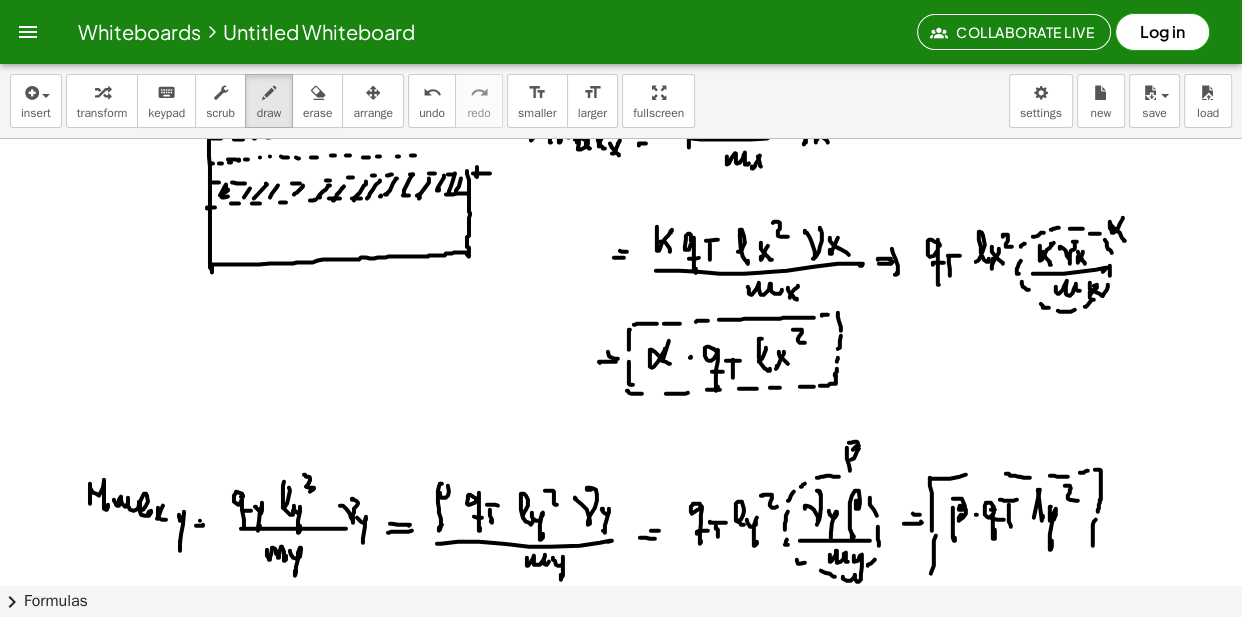 click at bounding box center (621, 49) 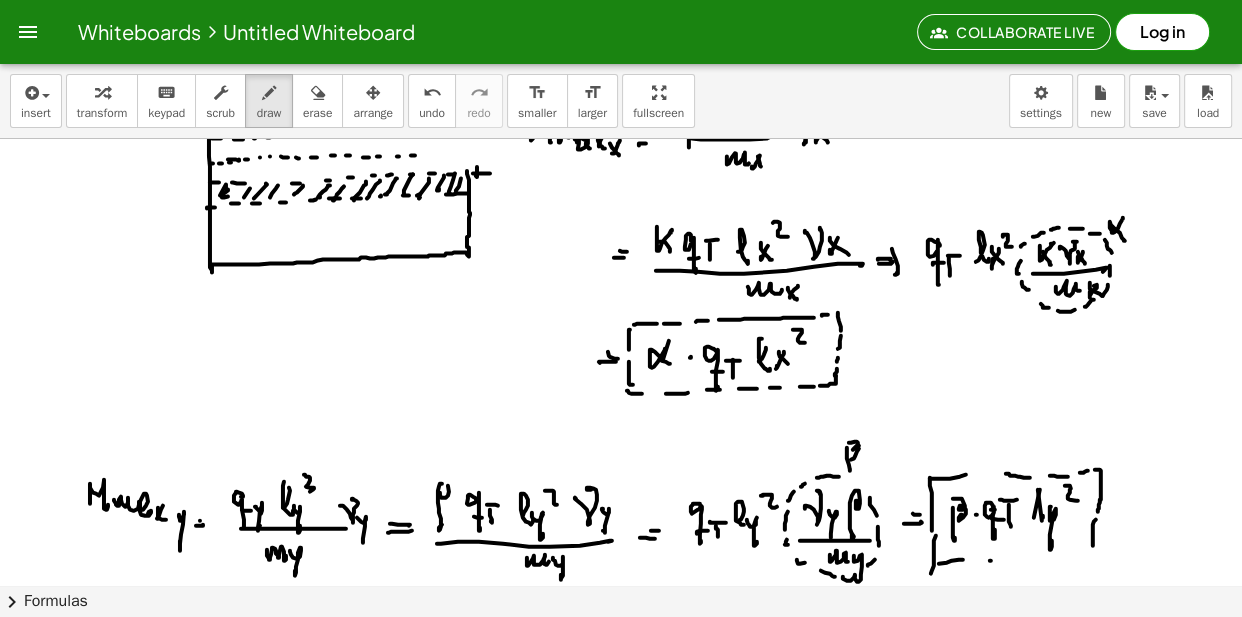 click at bounding box center (621, 49) 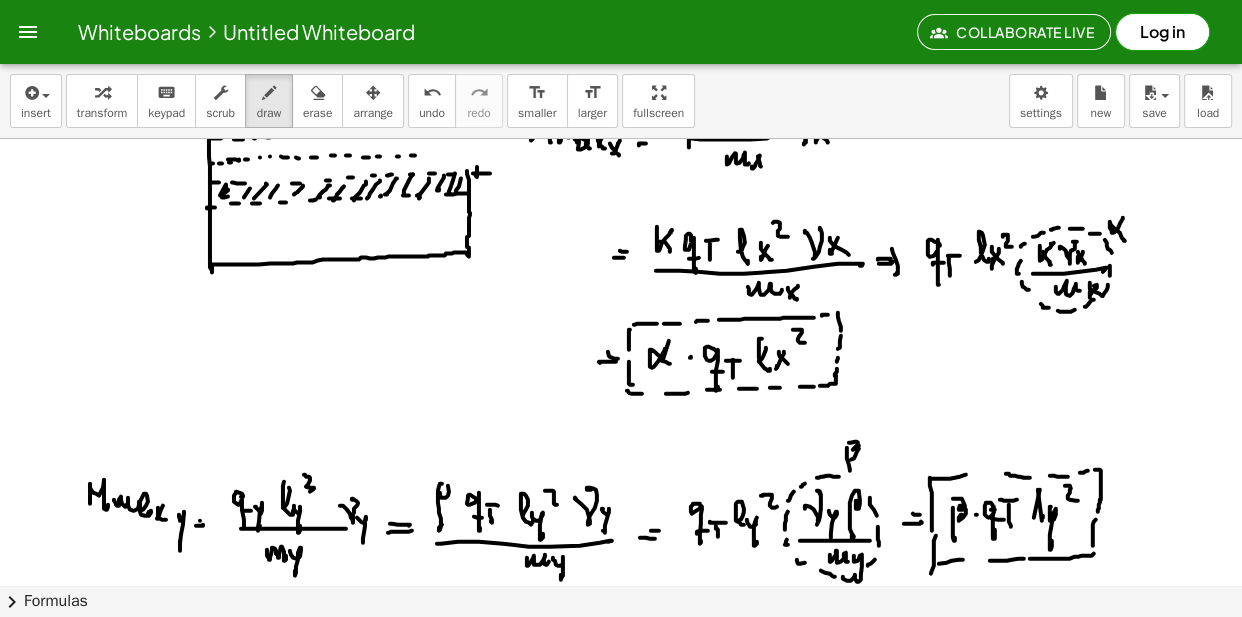 click at bounding box center [621, 49] 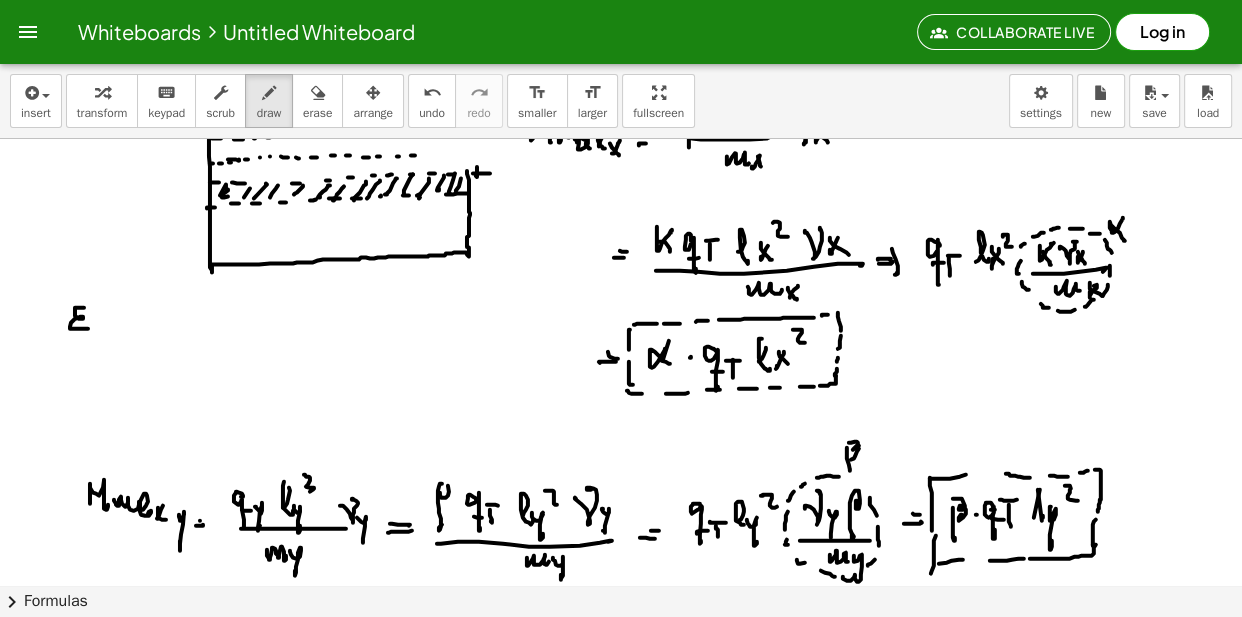 click at bounding box center (621, 49) 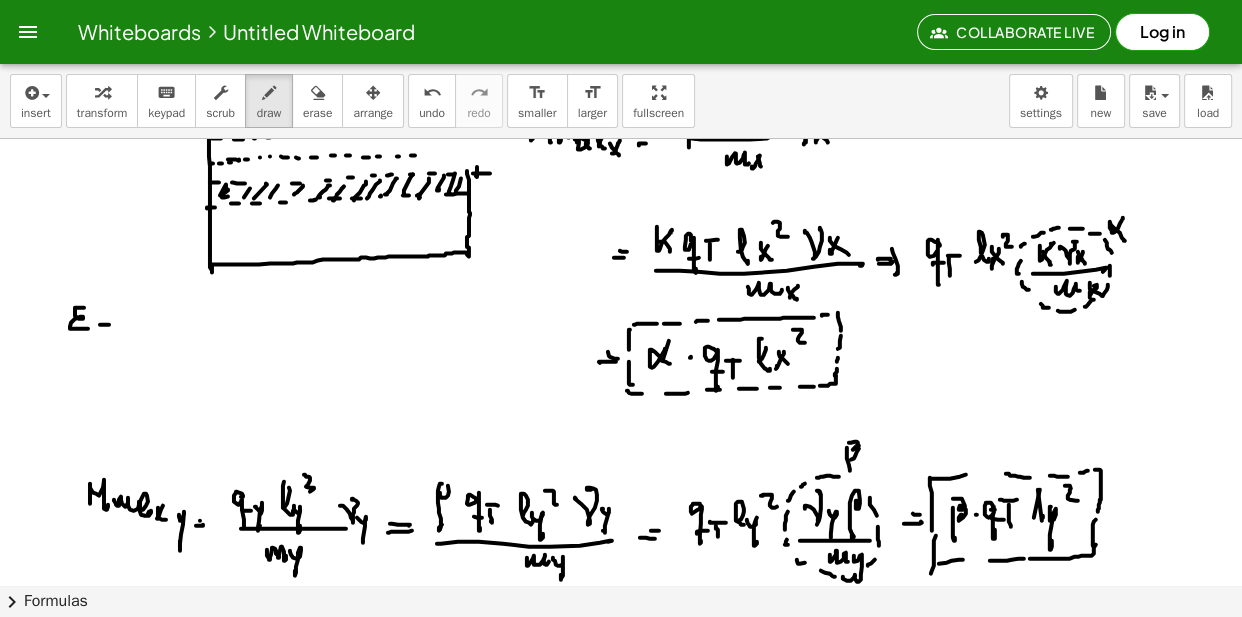 click at bounding box center (621, 49) 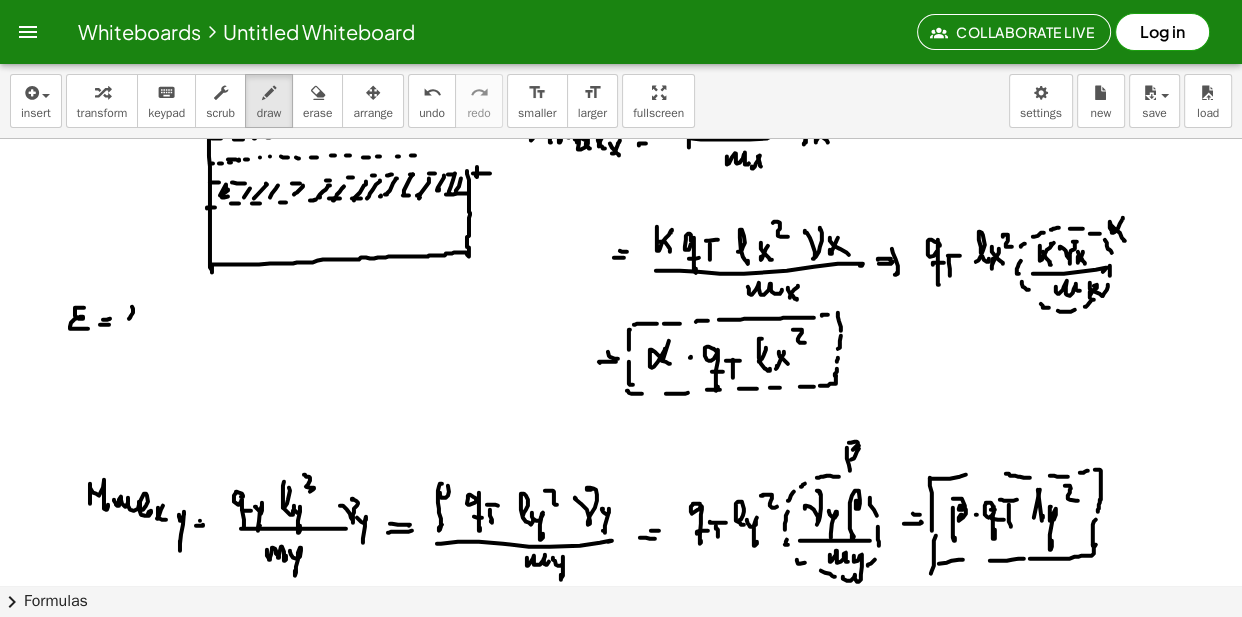click at bounding box center (621, 49) 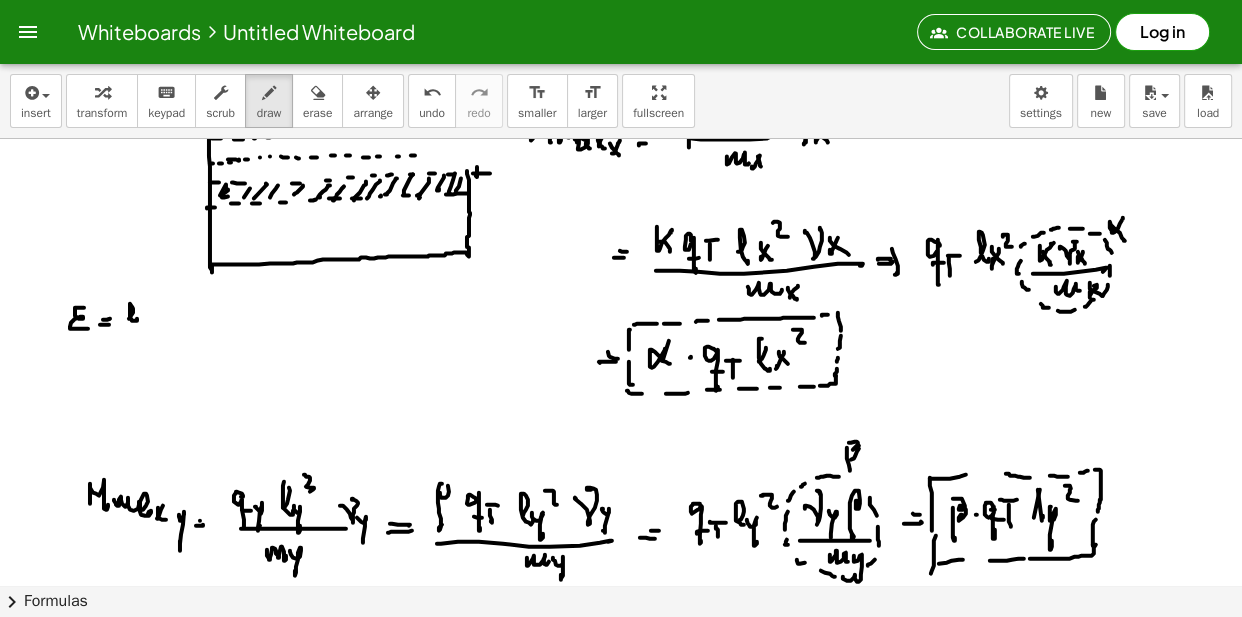 click at bounding box center [621, 49] 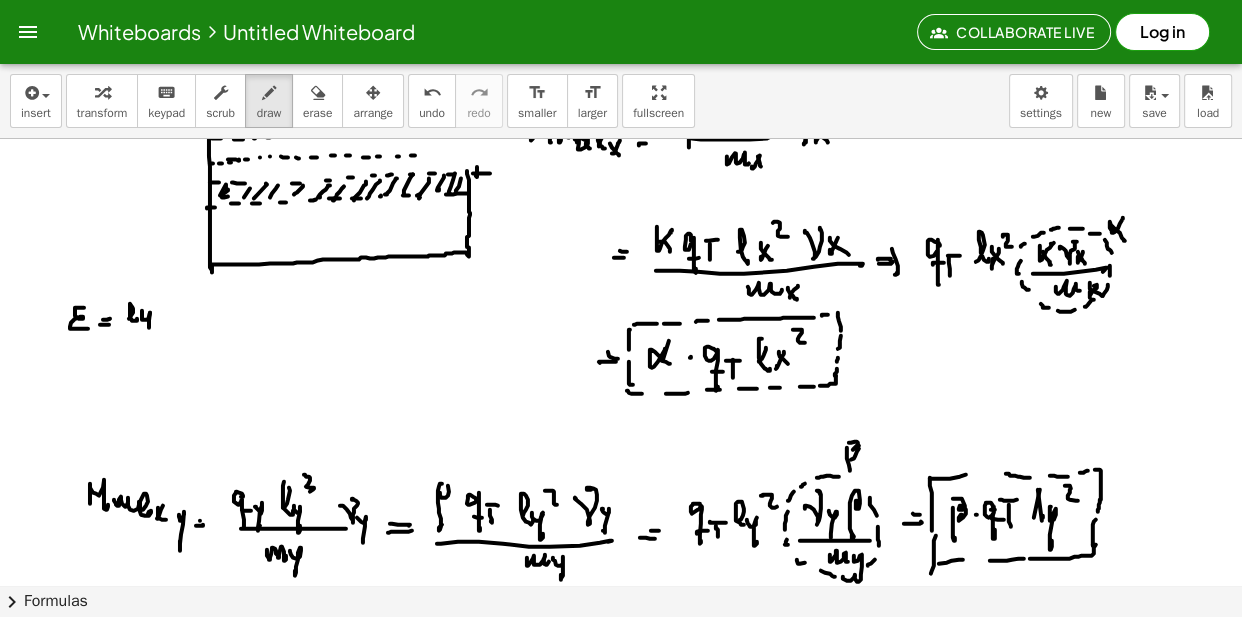 click at bounding box center [621, 49] 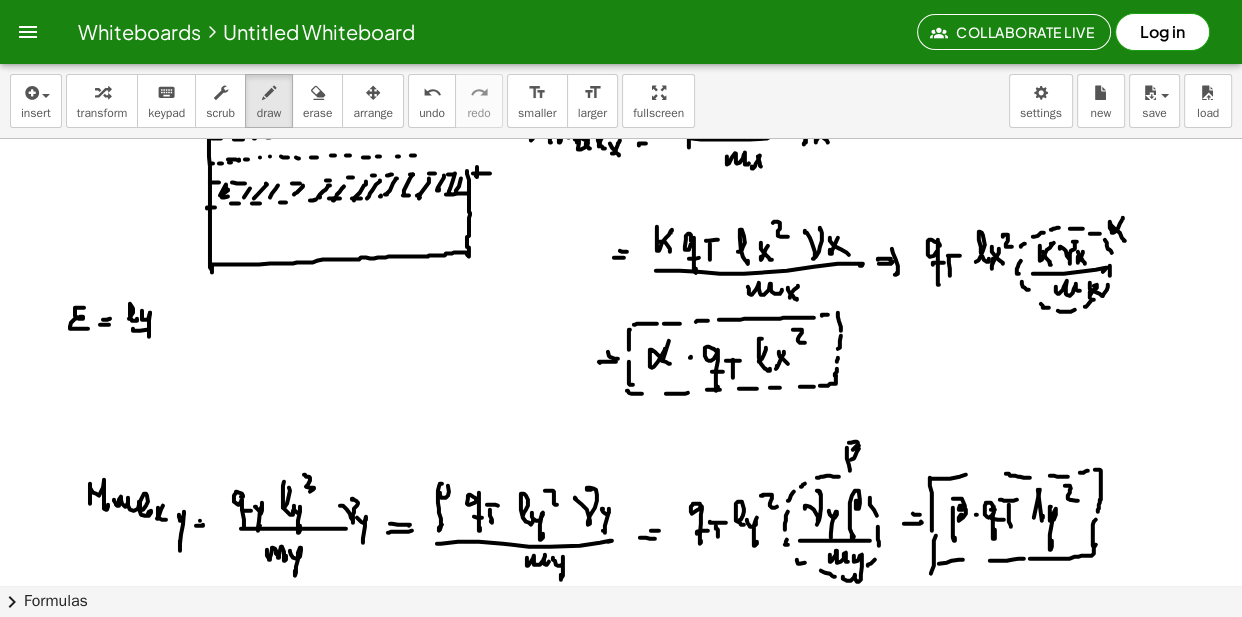 click at bounding box center (621, 49) 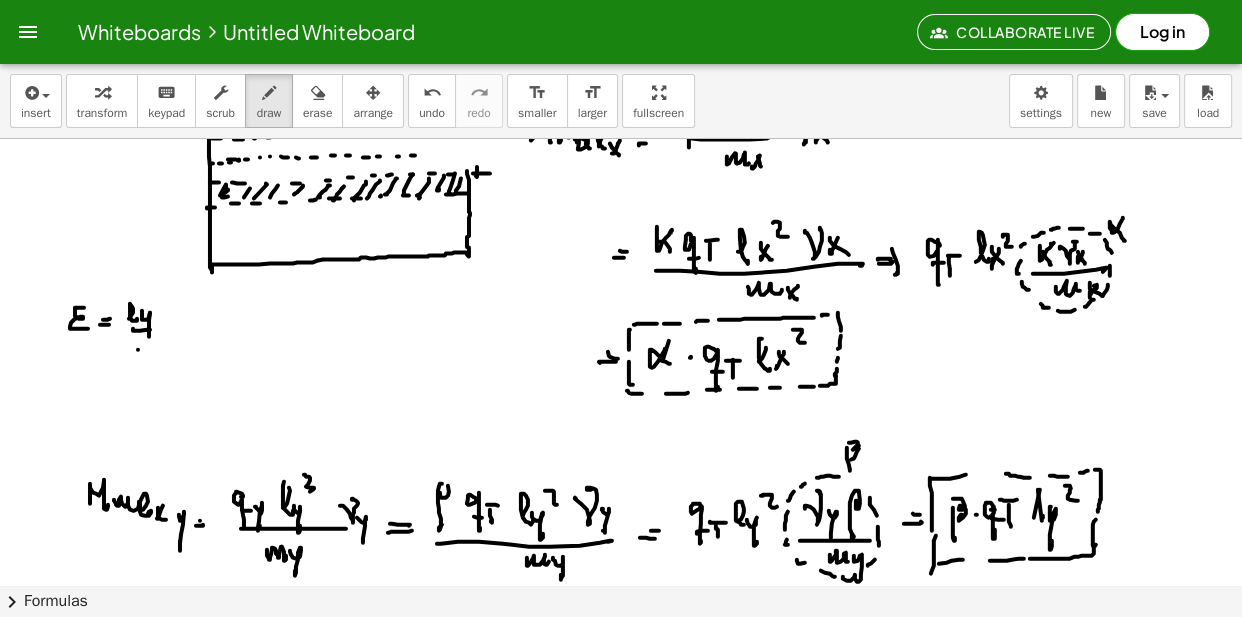 click at bounding box center (621, 49) 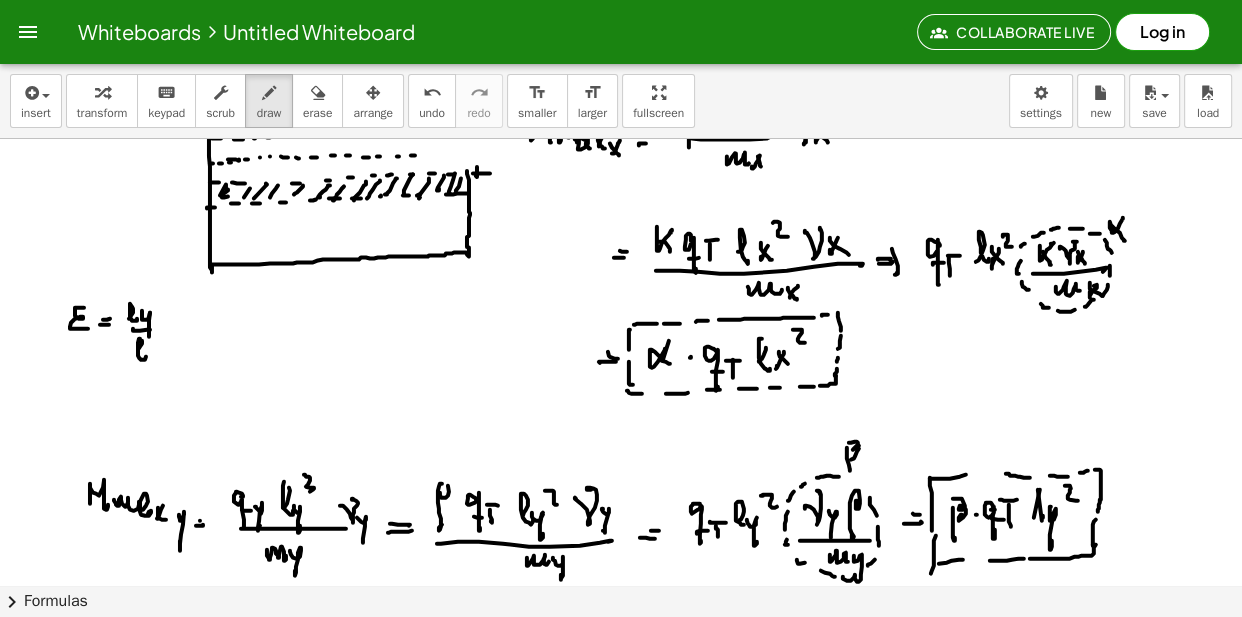 click 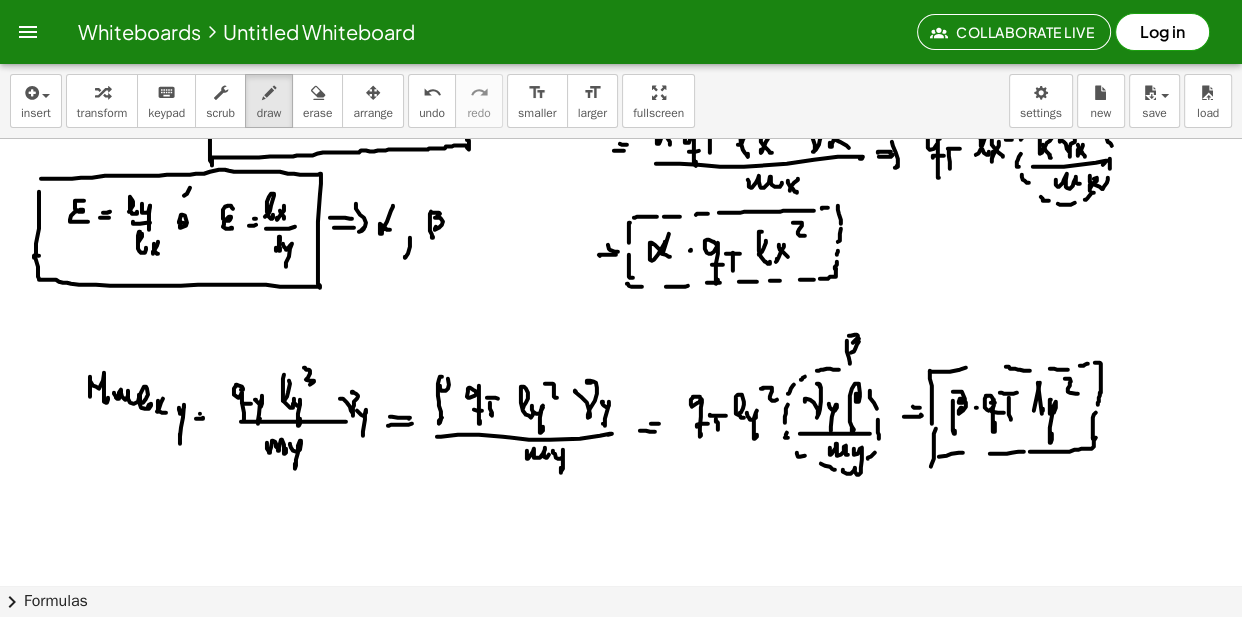 scroll, scrollTop: 1521, scrollLeft: 0, axis: vertical 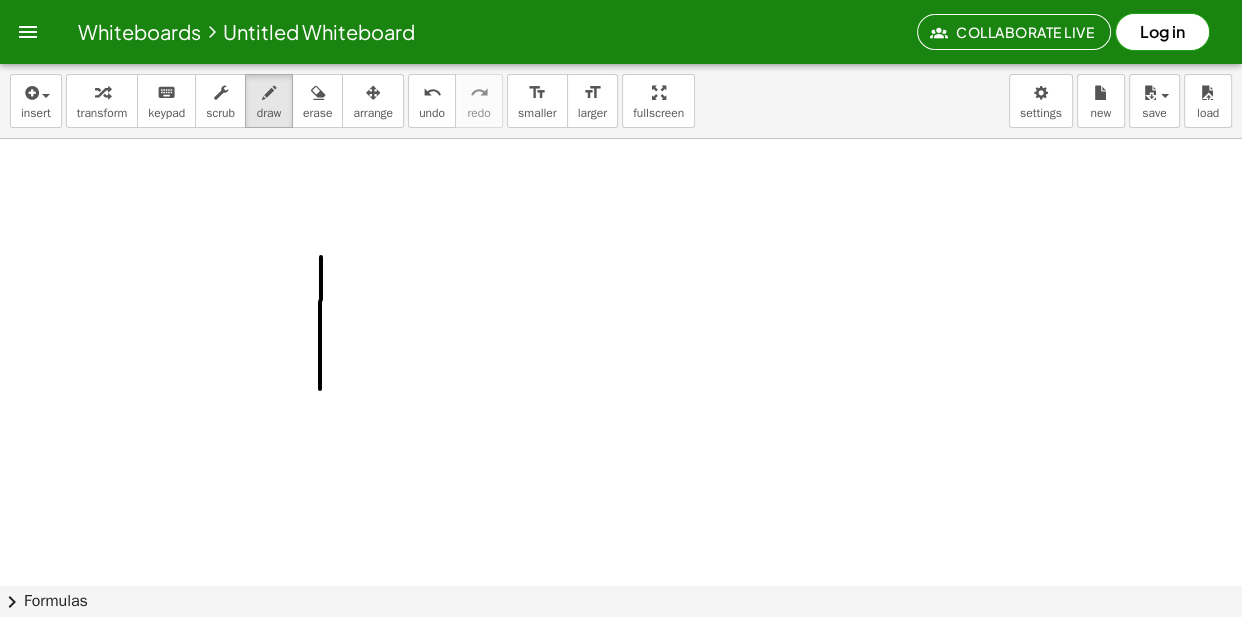 drag, startPoint x: 321, startPoint y: 256, endPoint x: 335, endPoint y: 259, distance: 14.3178215 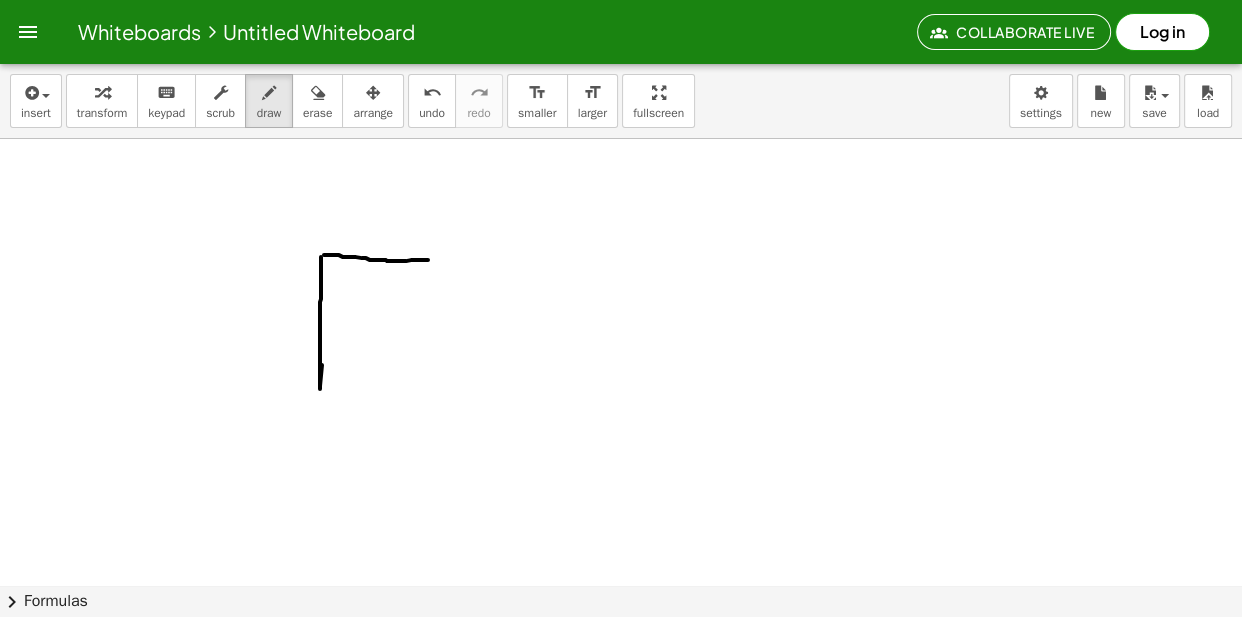 drag, startPoint x: 324, startPoint y: 254, endPoint x: 429, endPoint y: 260, distance: 105.17129 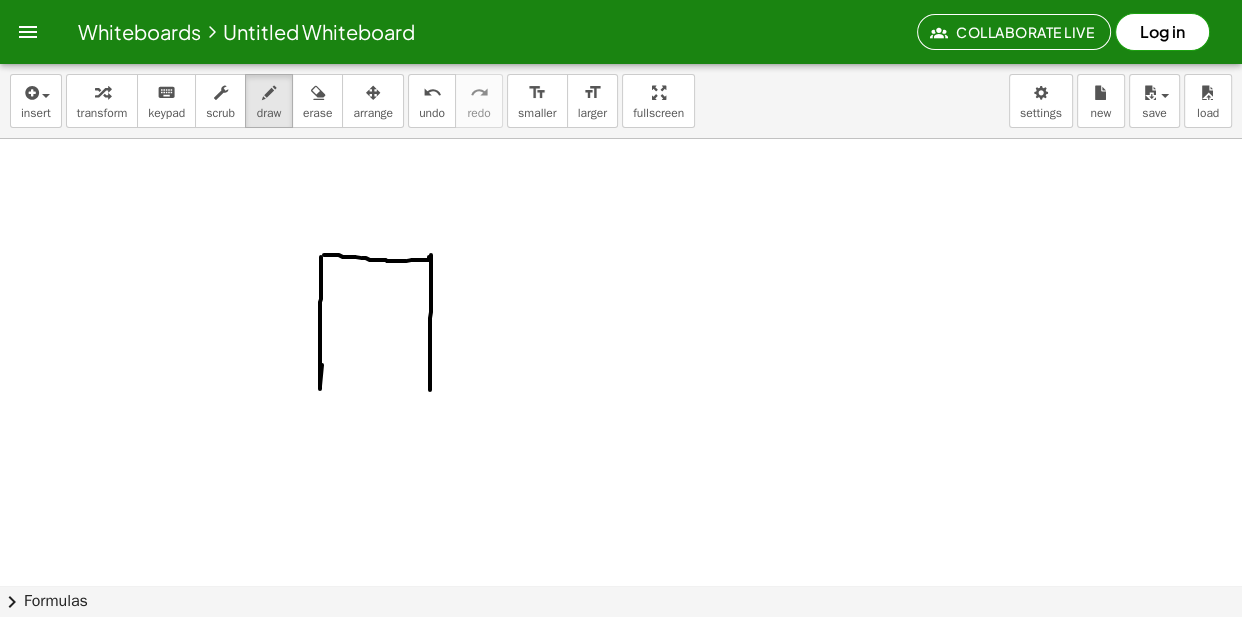 drag, startPoint x: 431, startPoint y: 254, endPoint x: 430, endPoint y: 388, distance: 134.00374 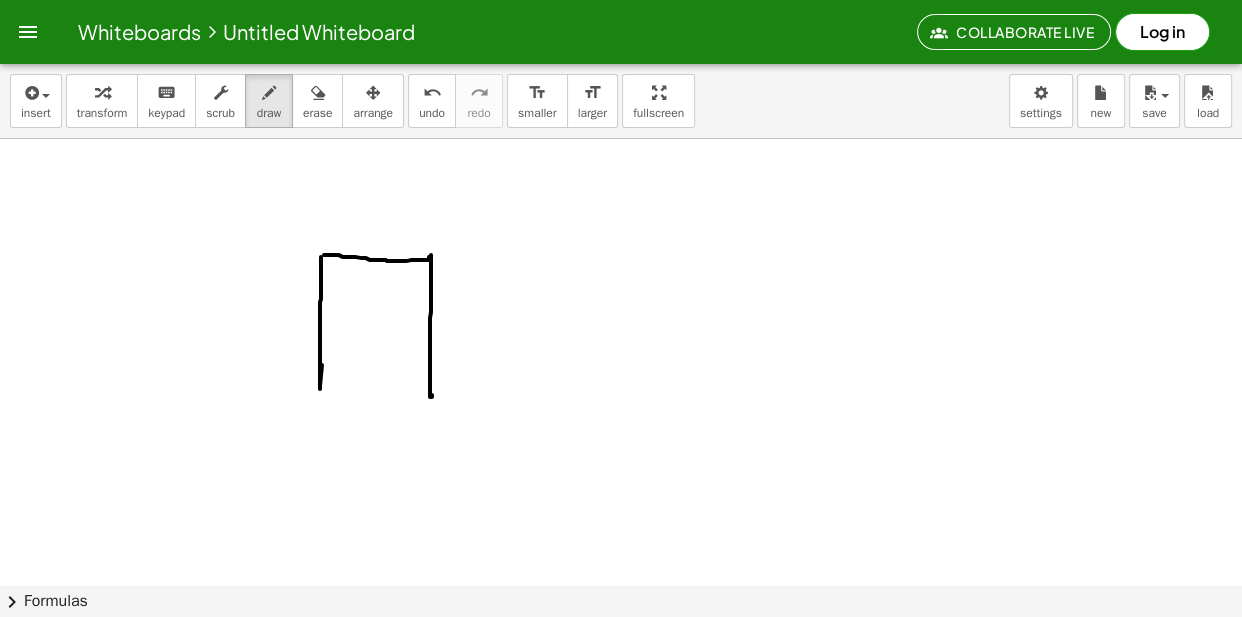 drag, startPoint x: 320, startPoint y: 384, endPoint x: 319, endPoint y: 410, distance: 26.019224 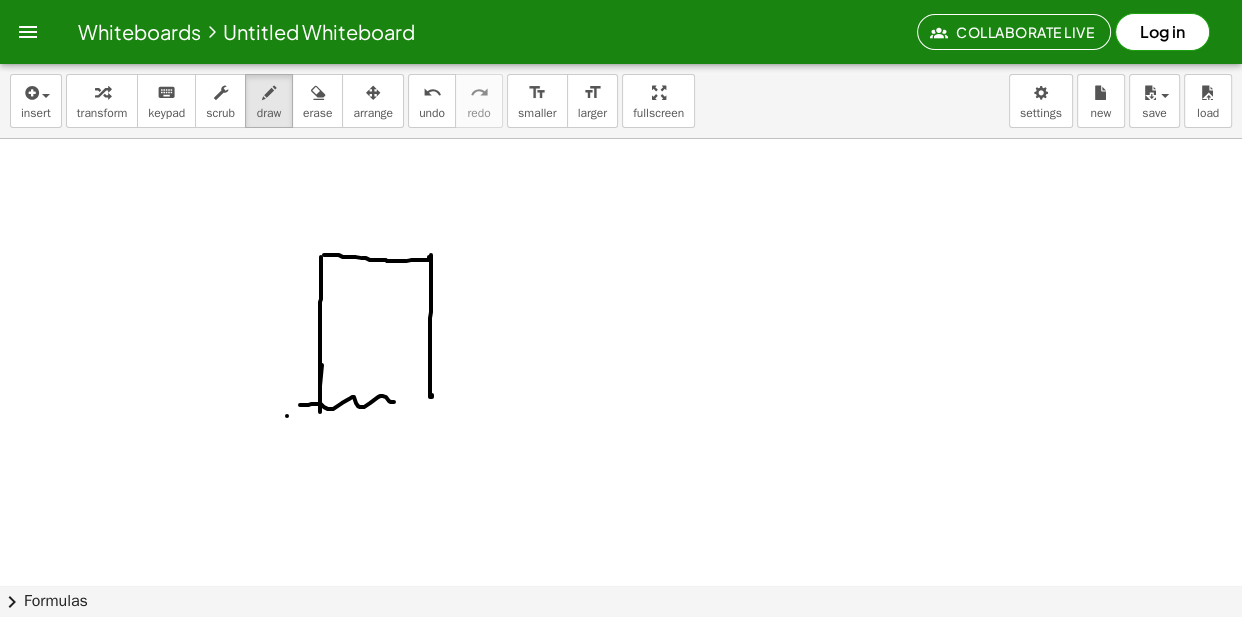 drag, startPoint x: 315, startPoint y: 403, endPoint x: 439, endPoint y: 402, distance: 124.004036 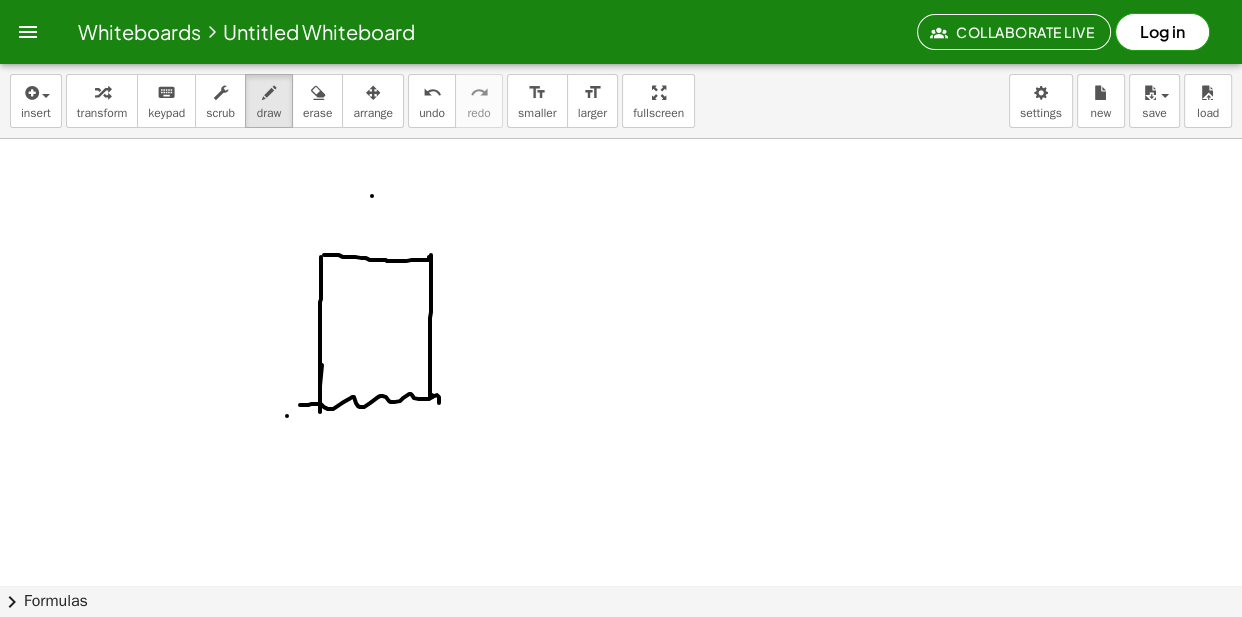 drag, startPoint x: 372, startPoint y: 195, endPoint x: 371, endPoint y: 240, distance: 45.01111 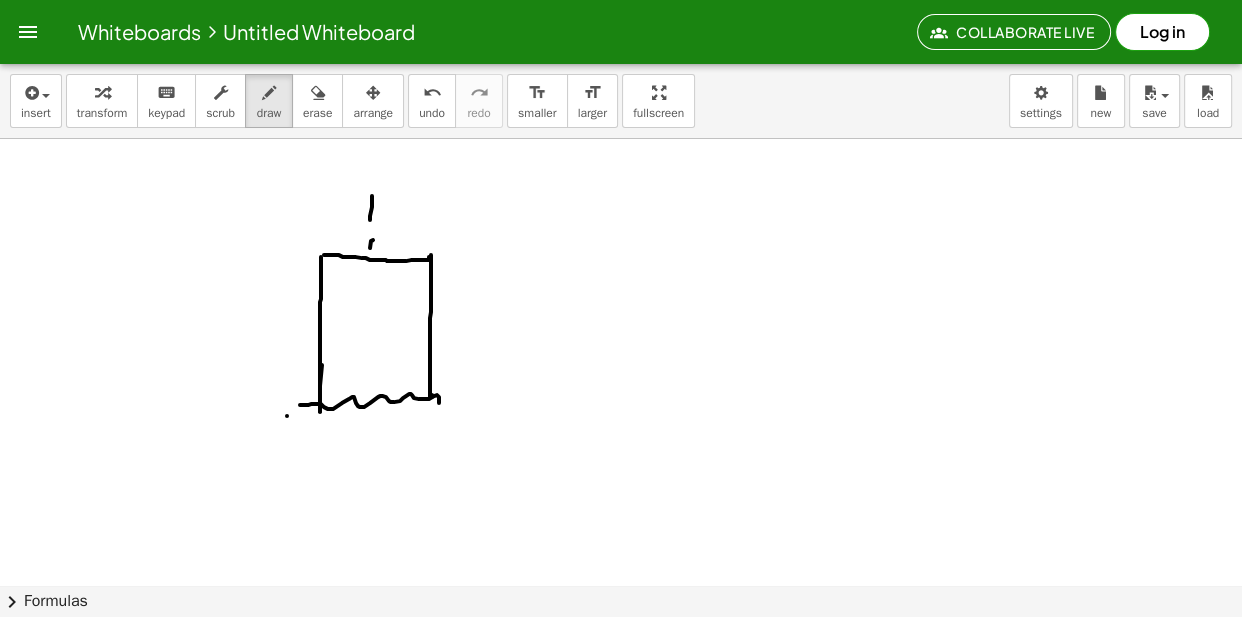 drag, startPoint x: 371, startPoint y: 240, endPoint x: 373, endPoint y: 280, distance: 40.04997 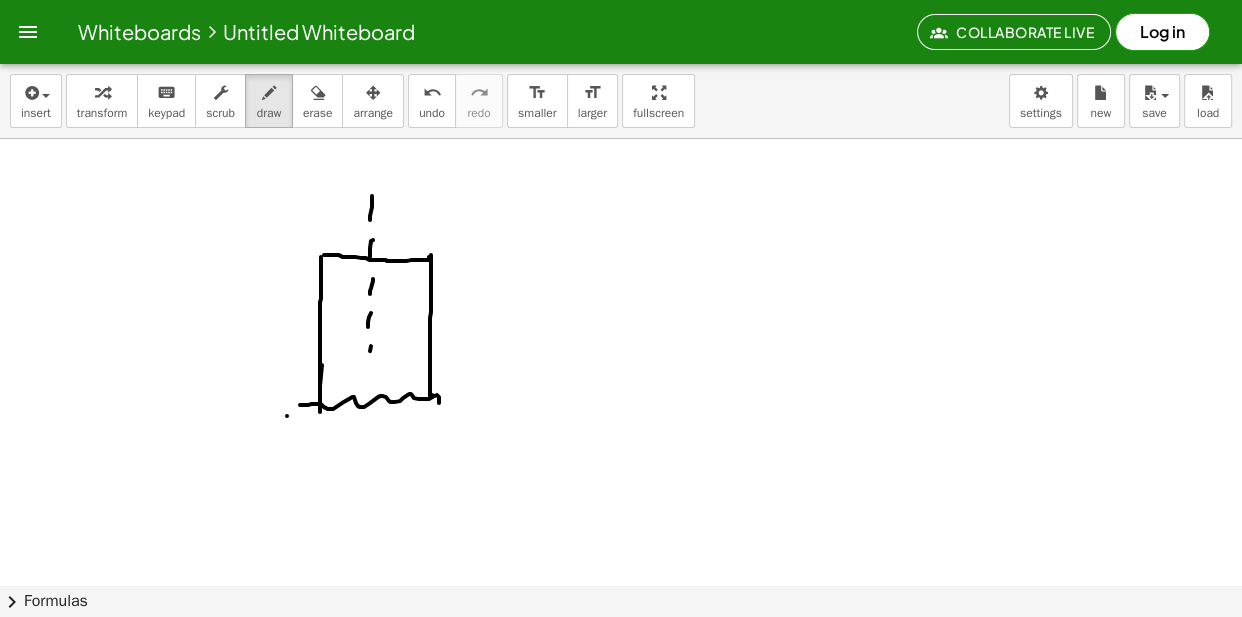 drag, startPoint x: 370, startPoint y: 350, endPoint x: 371, endPoint y: 366, distance: 16.03122 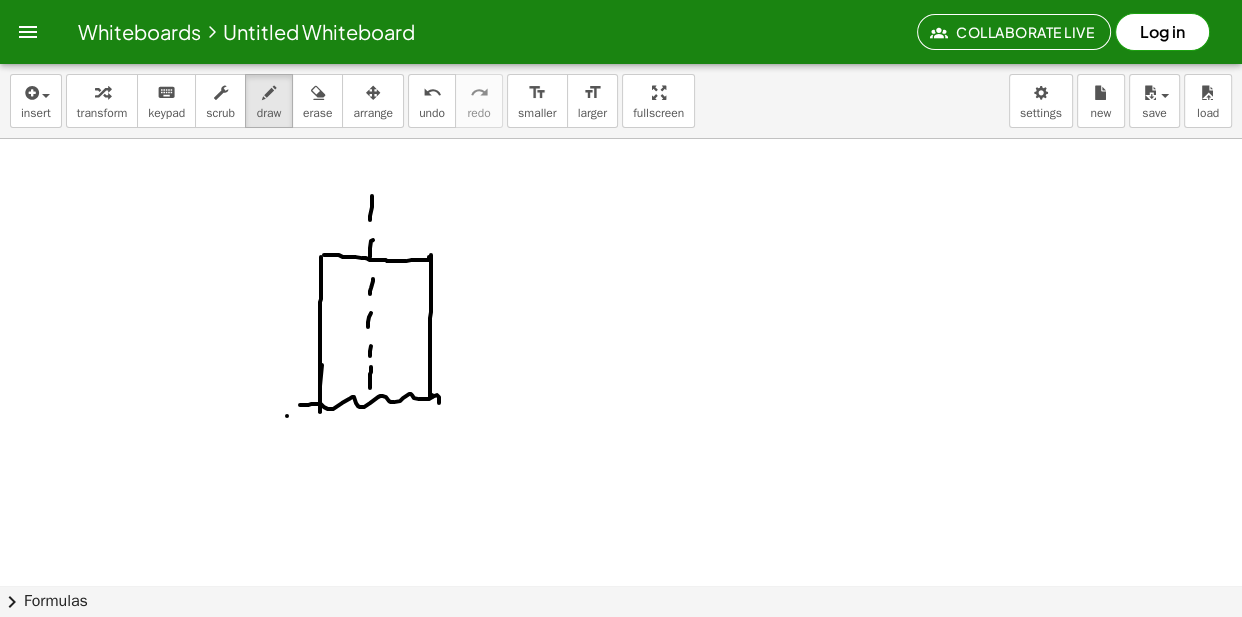 drag, startPoint x: 371, startPoint y: 366, endPoint x: 370, endPoint y: 410, distance: 44.011364 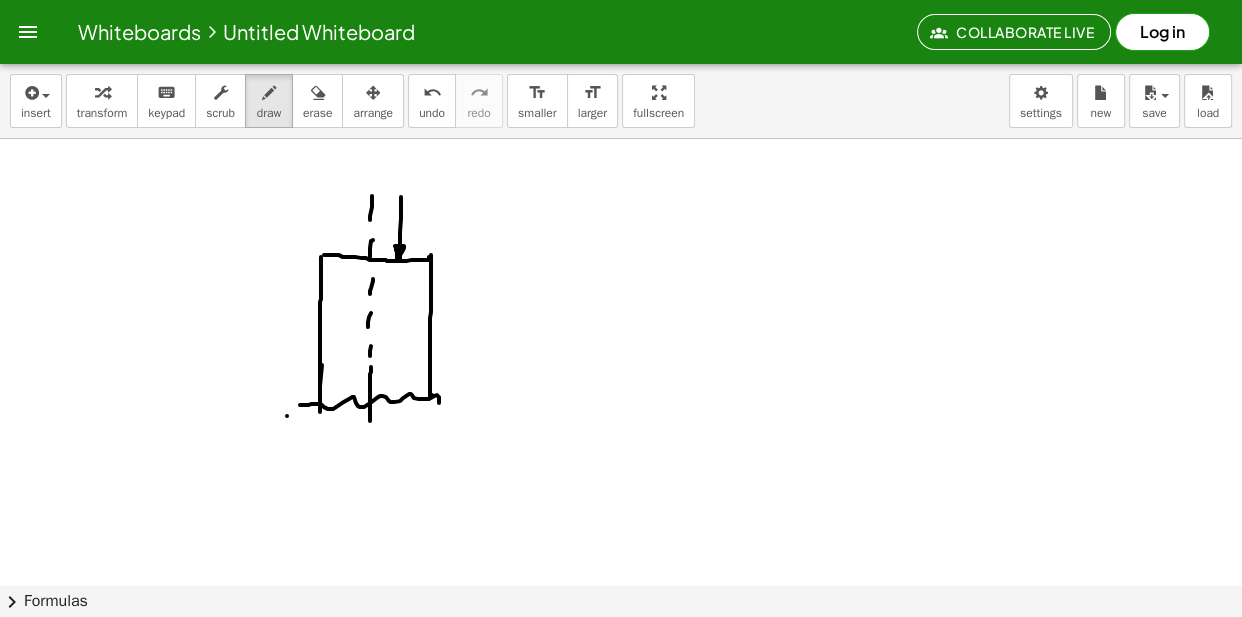 drag, startPoint x: 401, startPoint y: 196, endPoint x: 398, endPoint y: 249, distance: 53.08484 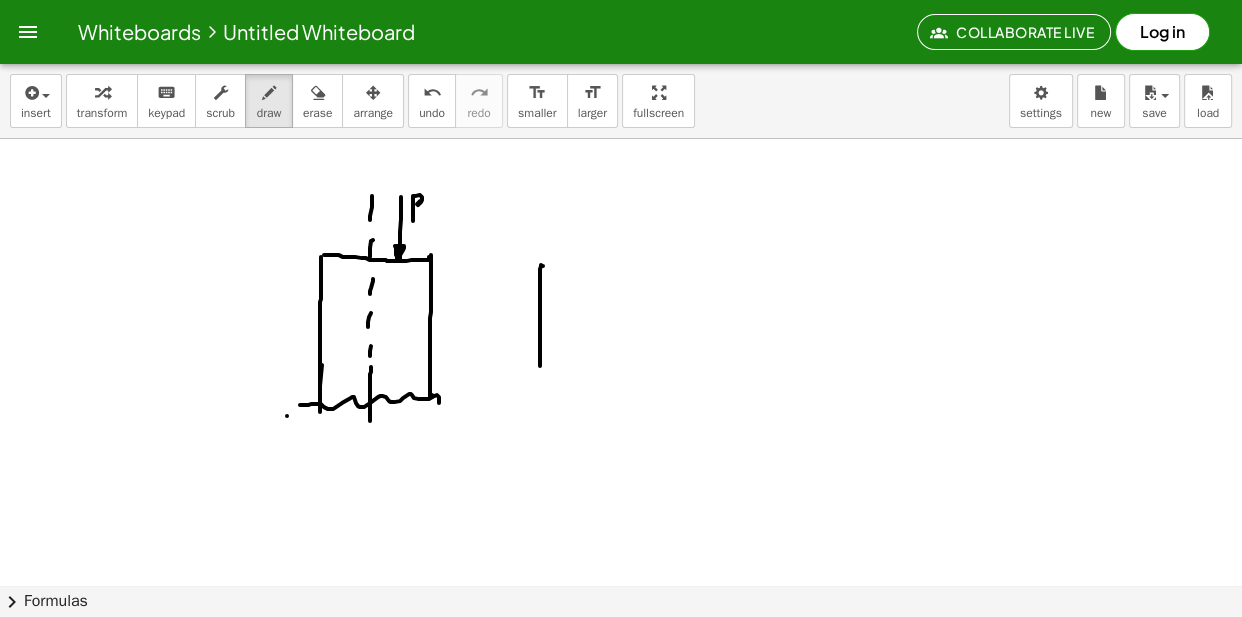 drag, startPoint x: 543, startPoint y: 265, endPoint x: 544, endPoint y: 321, distance: 56.008926 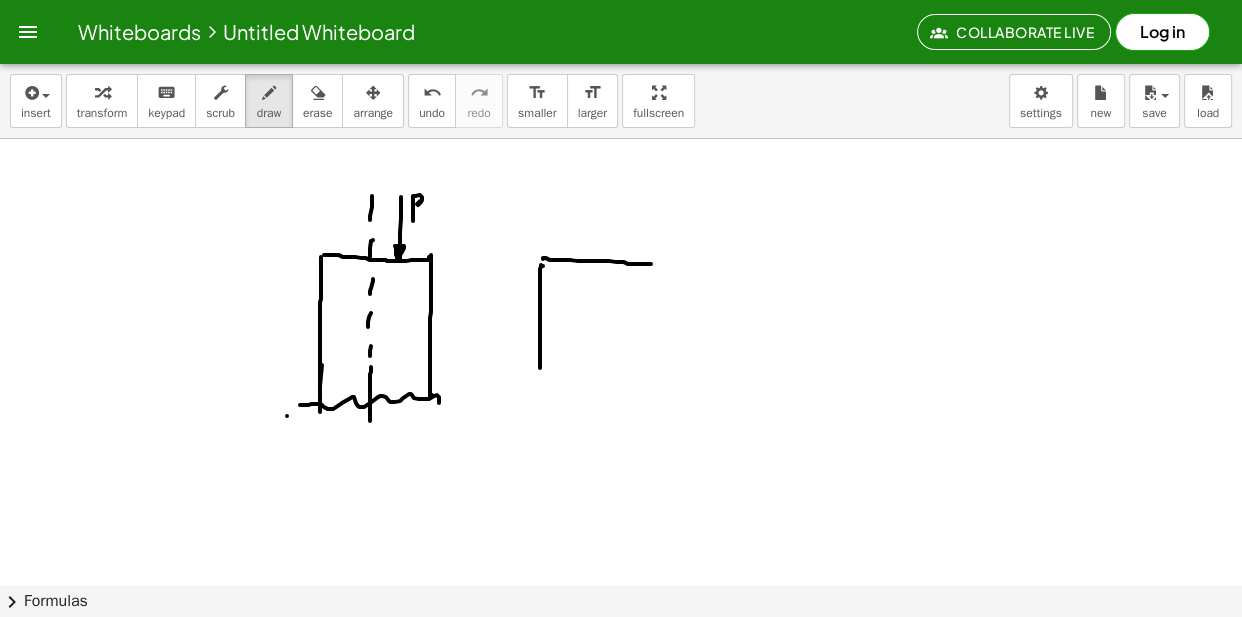 drag, startPoint x: 543, startPoint y: 257, endPoint x: 674, endPoint y: 262, distance: 131.09538 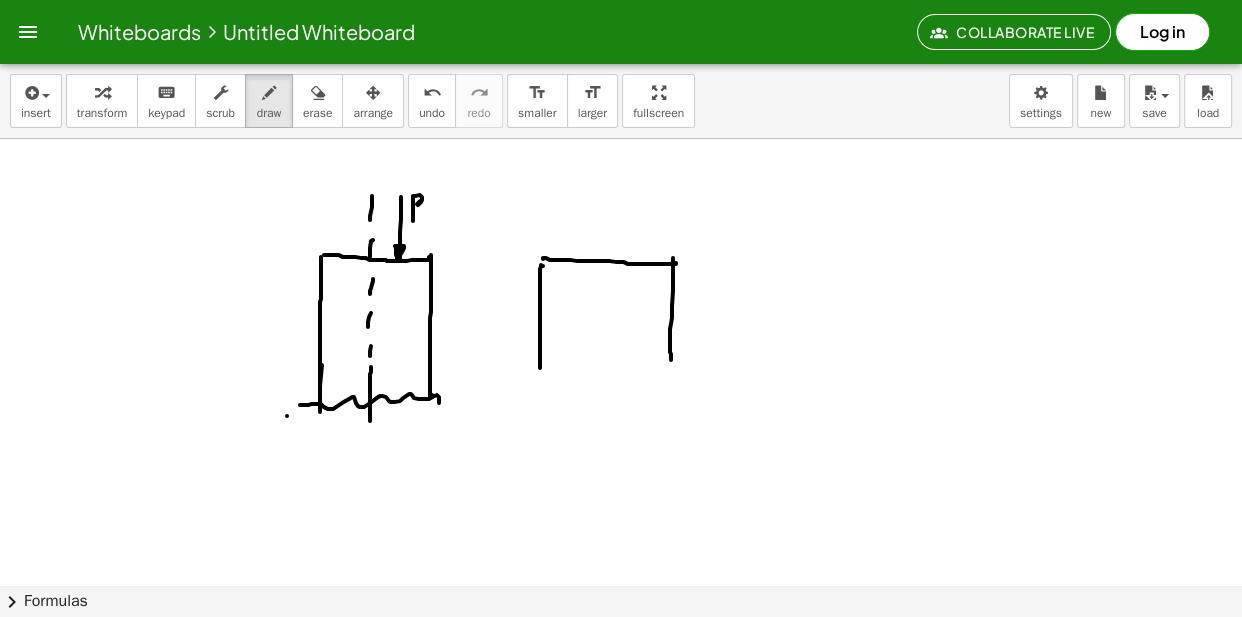 drag, startPoint x: 673, startPoint y: 279, endPoint x: 666, endPoint y: 365, distance: 86.28442 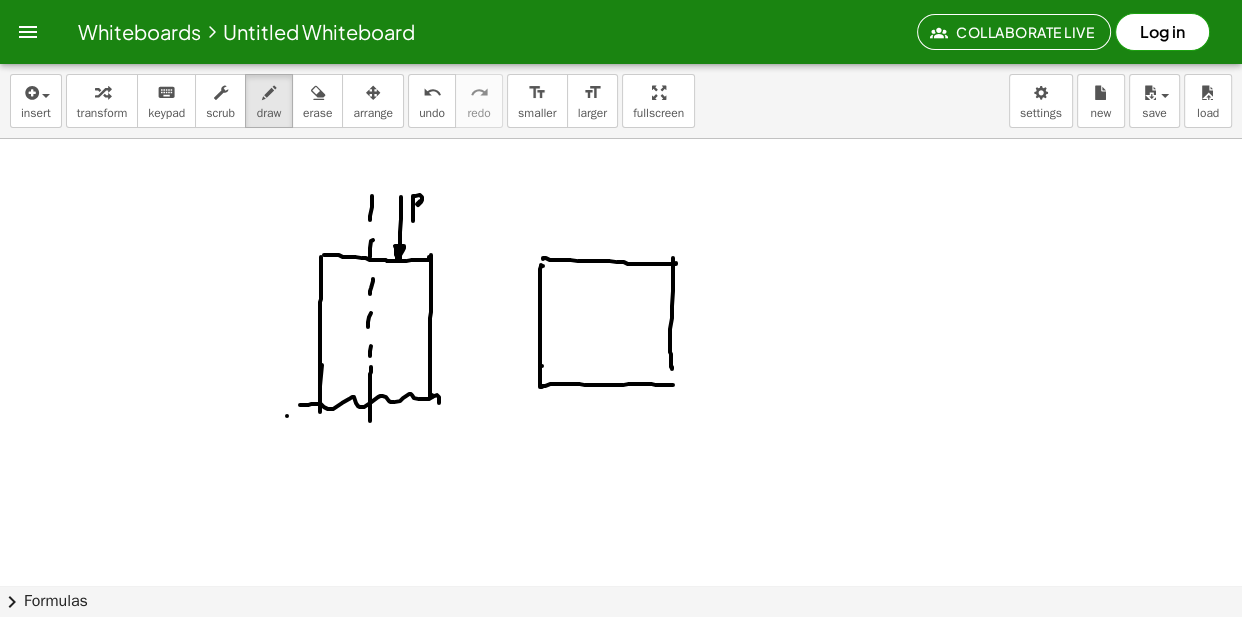 drag, startPoint x: 542, startPoint y: 365, endPoint x: 672, endPoint y: 367, distance: 130.01538 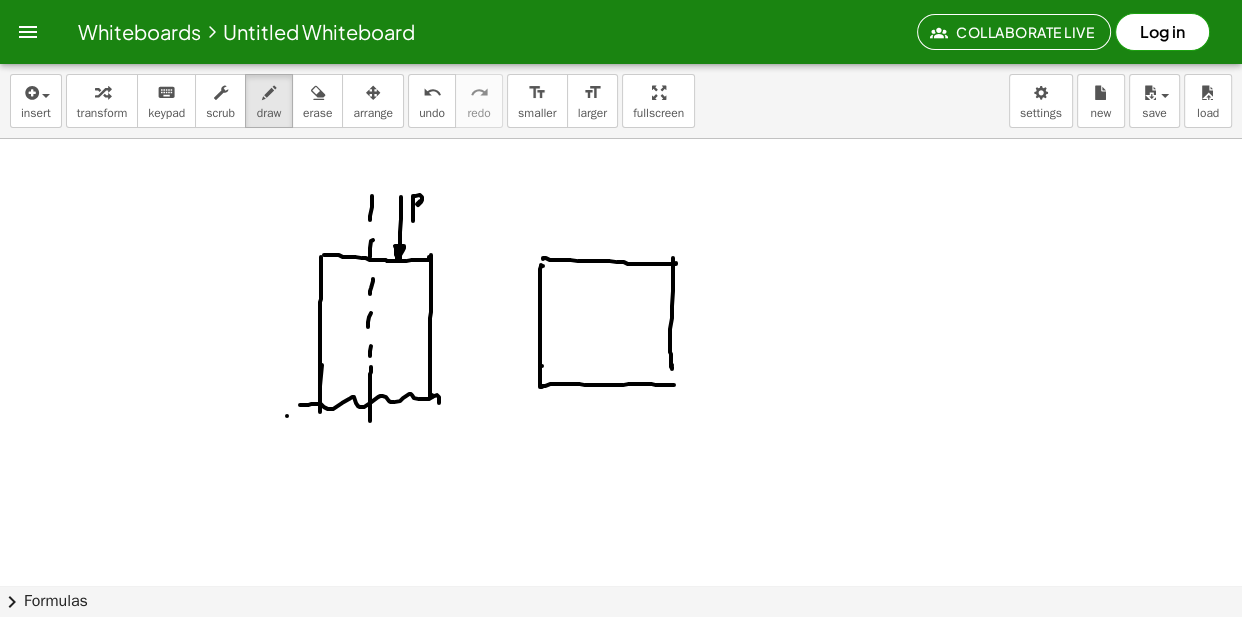 drag, startPoint x: 672, startPoint y: 364, endPoint x: 644, endPoint y: 346, distance: 33.286633 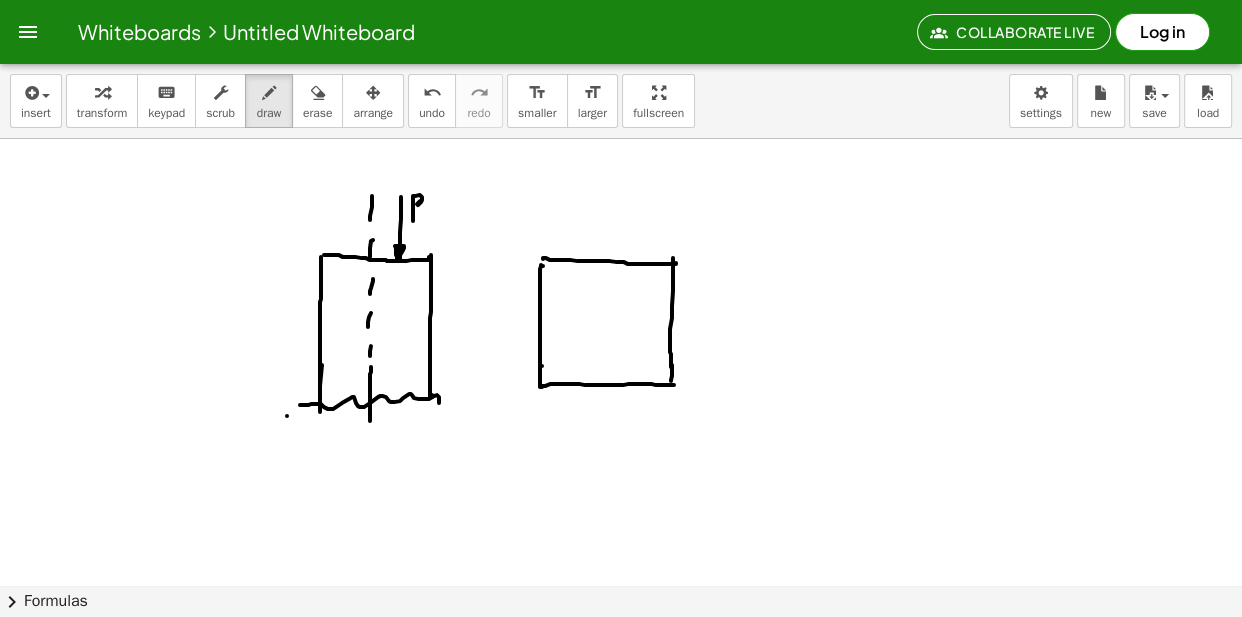 drag, startPoint x: 602, startPoint y: 247, endPoint x: 602, endPoint y: 270, distance: 23 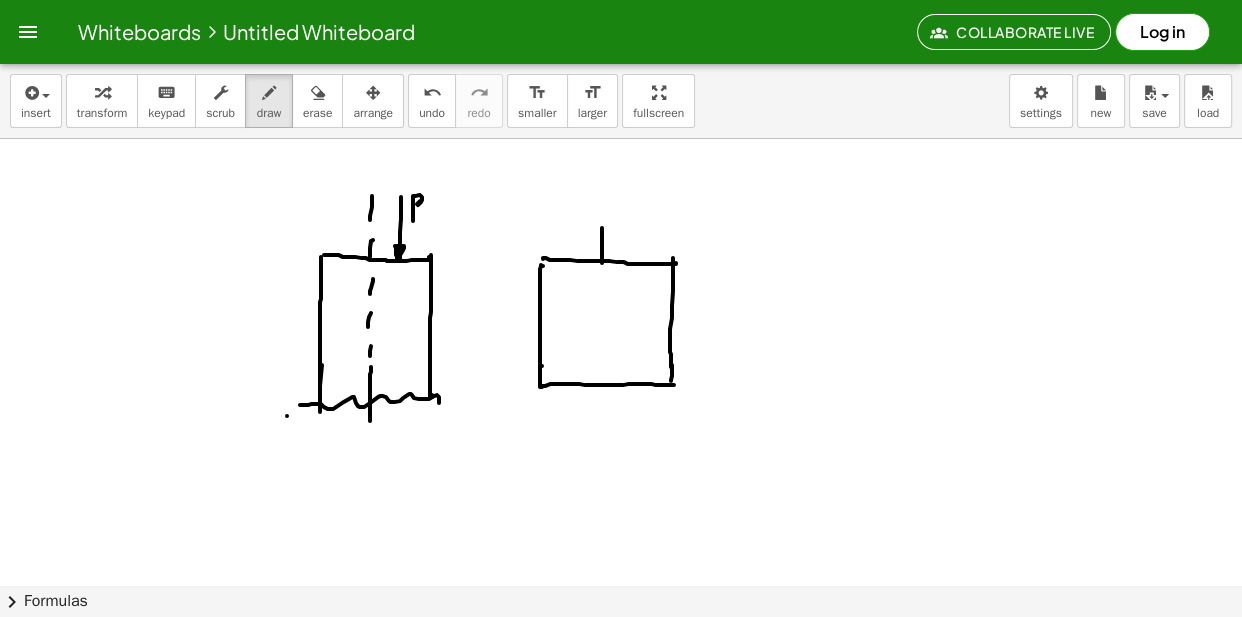 drag, startPoint x: 602, startPoint y: 281, endPoint x: 598, endPoint y: 312, distance: 31.257 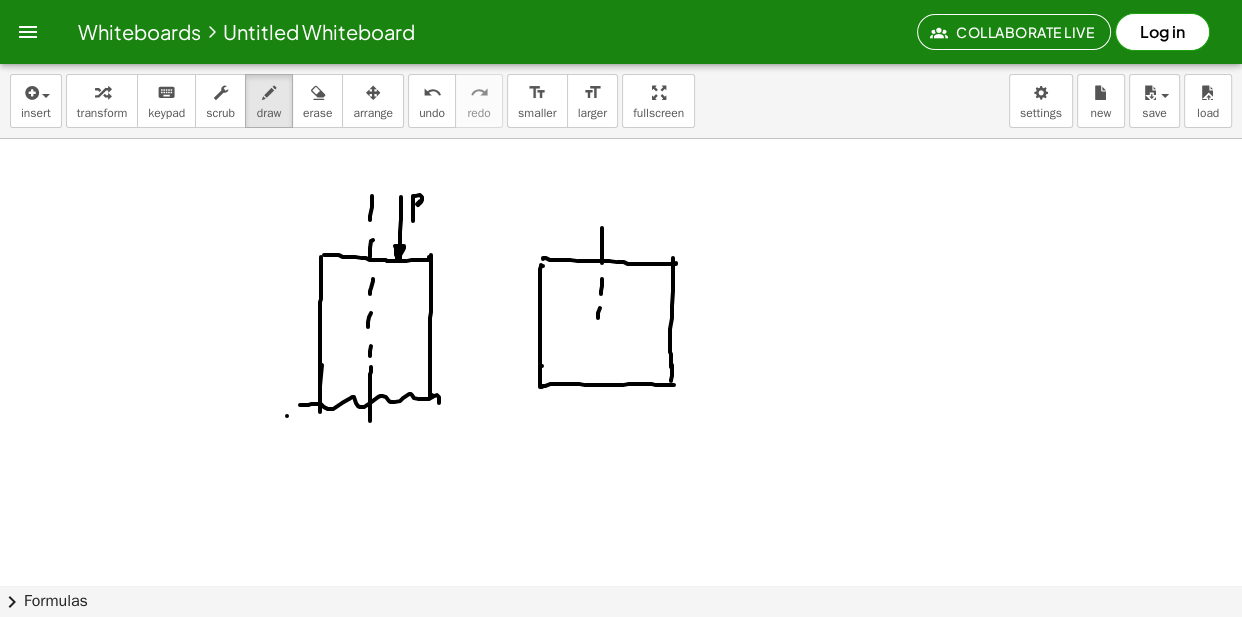 drag, startPoint x: 598, startPoint y: 338, endPoint x: 597, endPoint y: 352, distance: 14.035668 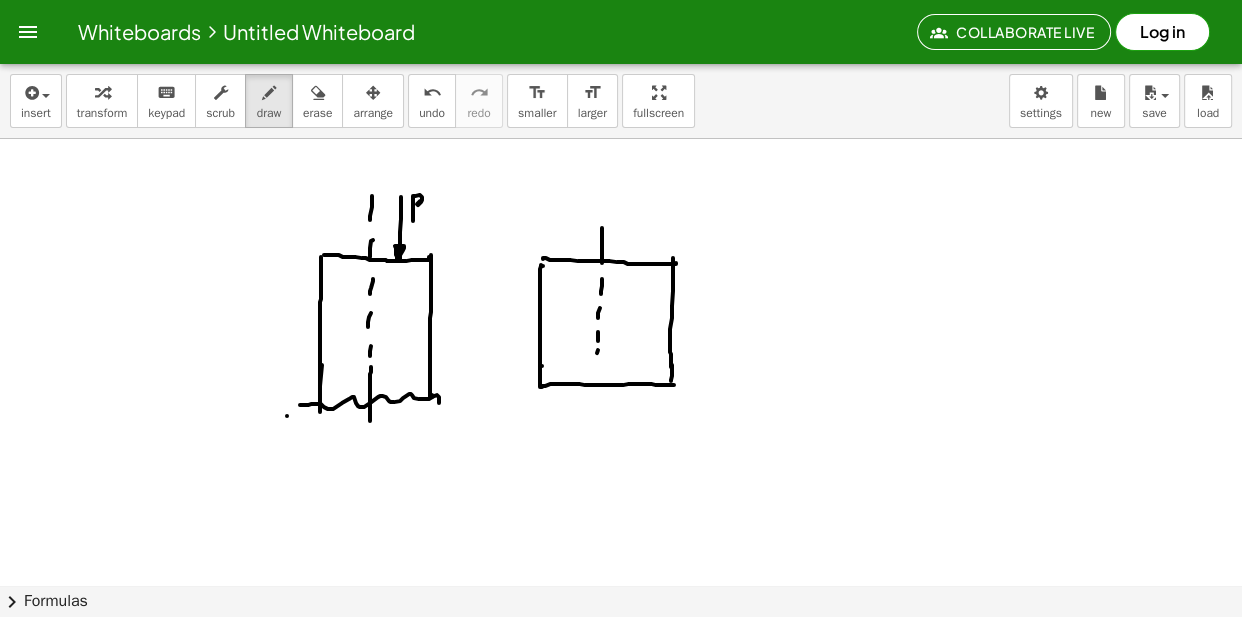 drag, startPoint x: 597, startPoint y: 352, endPoint x: 595, endPoint y: 380, distance: 28.071337 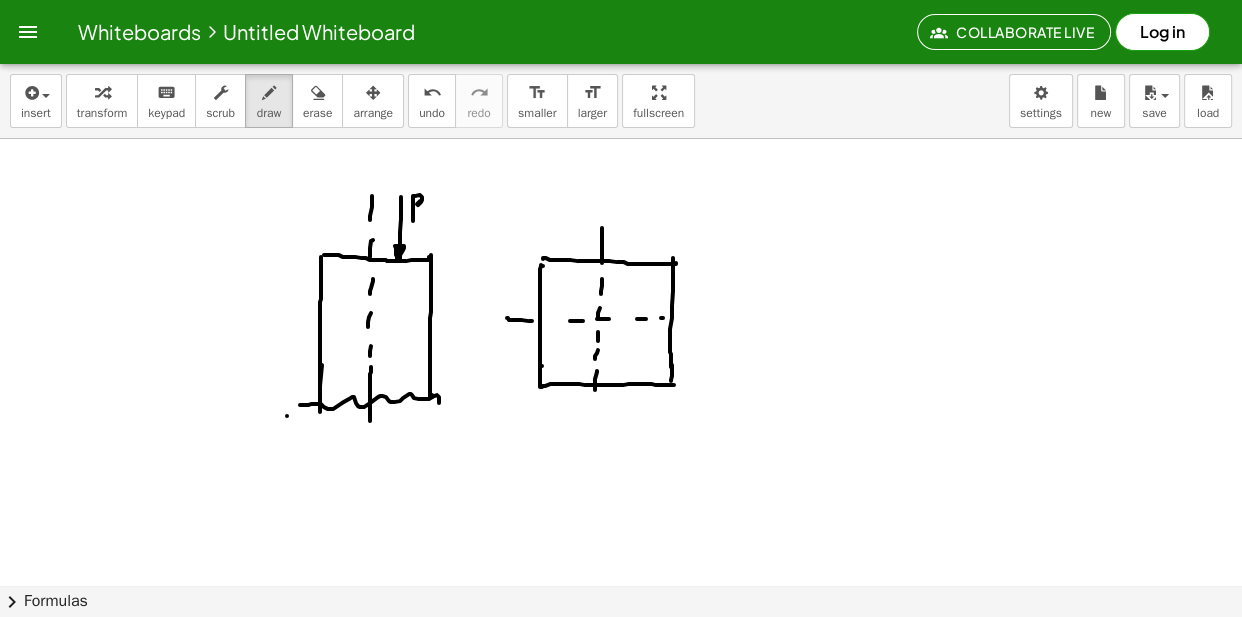 drag, startPoint x: 663, startPoint y: 317, endPoint x: 702, endPoint y: 315, distance: 39.051247 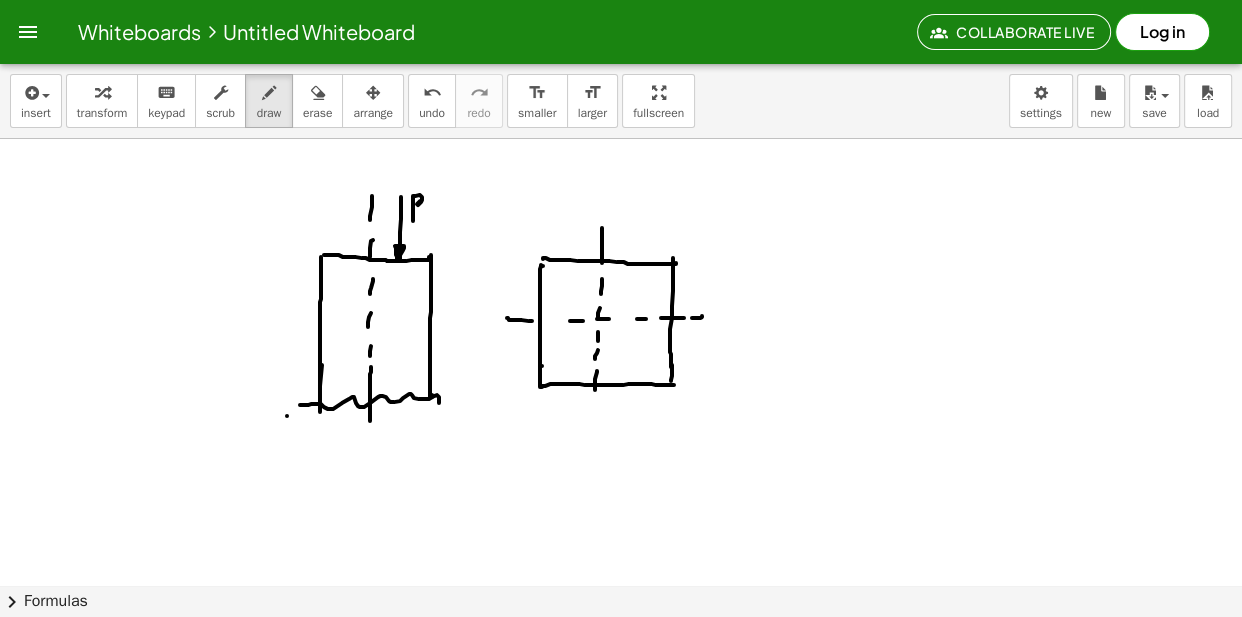 drag, startPoint x: 704, startPoint y: 302, endPoint x: 707, endPoint y: 320, distance: 18.248287 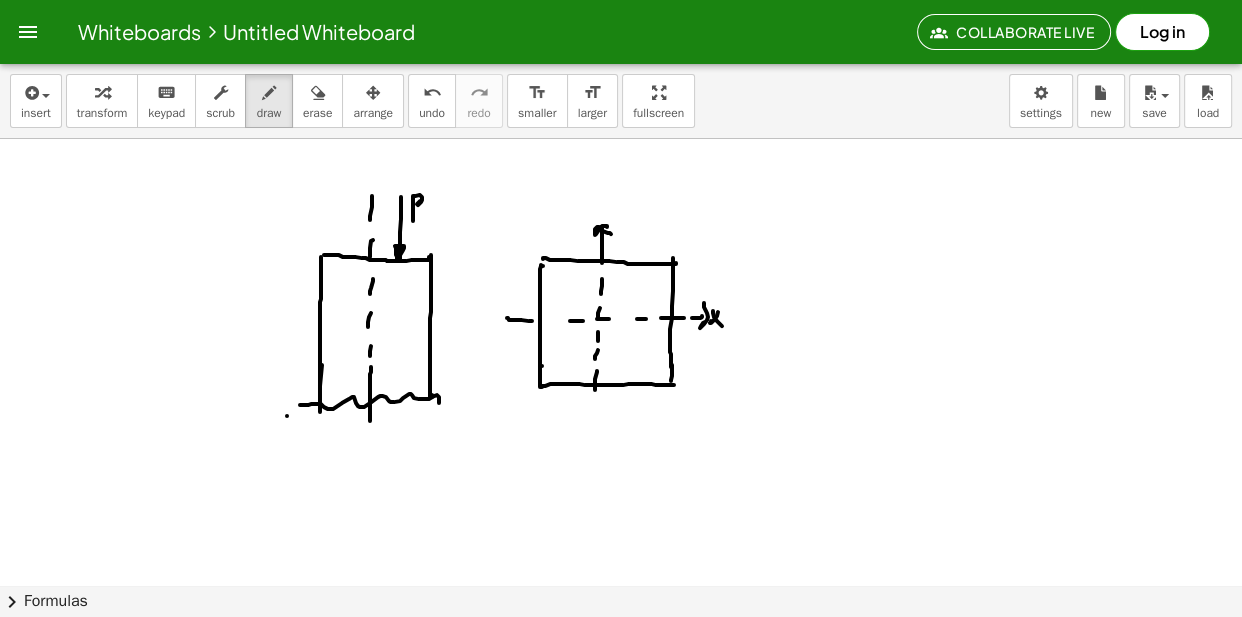 drag, startPoint x: 604, startPoint y: 225, endPoint x: 617, endPoint y: 244, distance: 23.021729 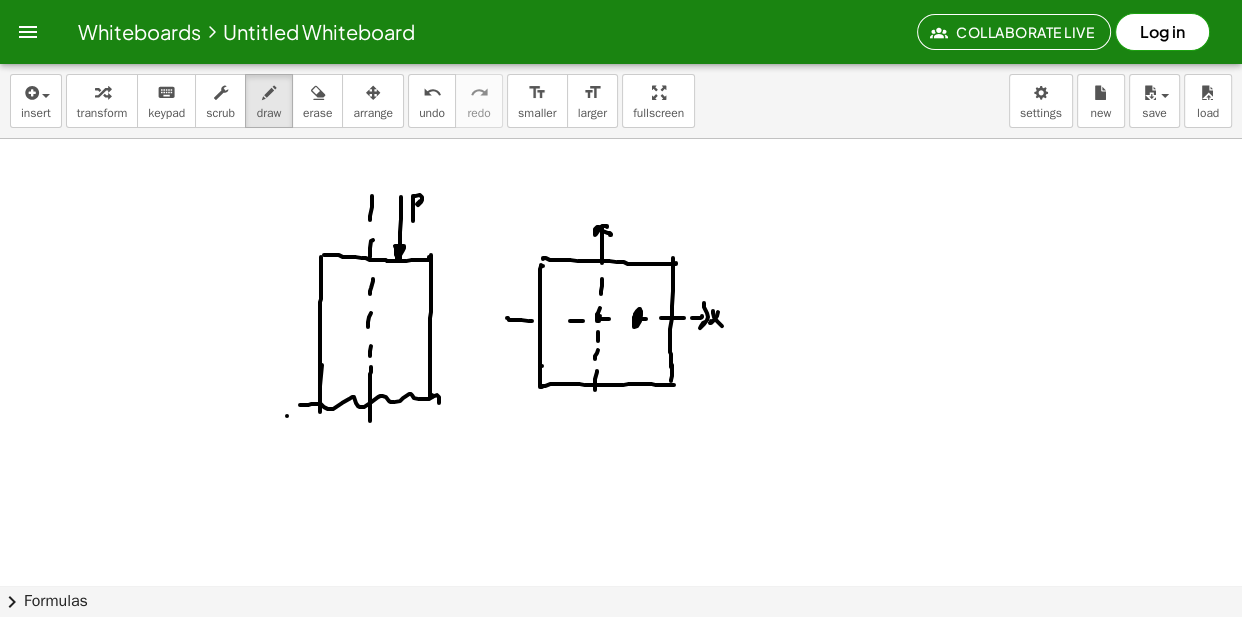 drag, startPoint x: 600, startPoint y: 315, endPoint x: 594, endPoint y: 334, distance: 19.924858 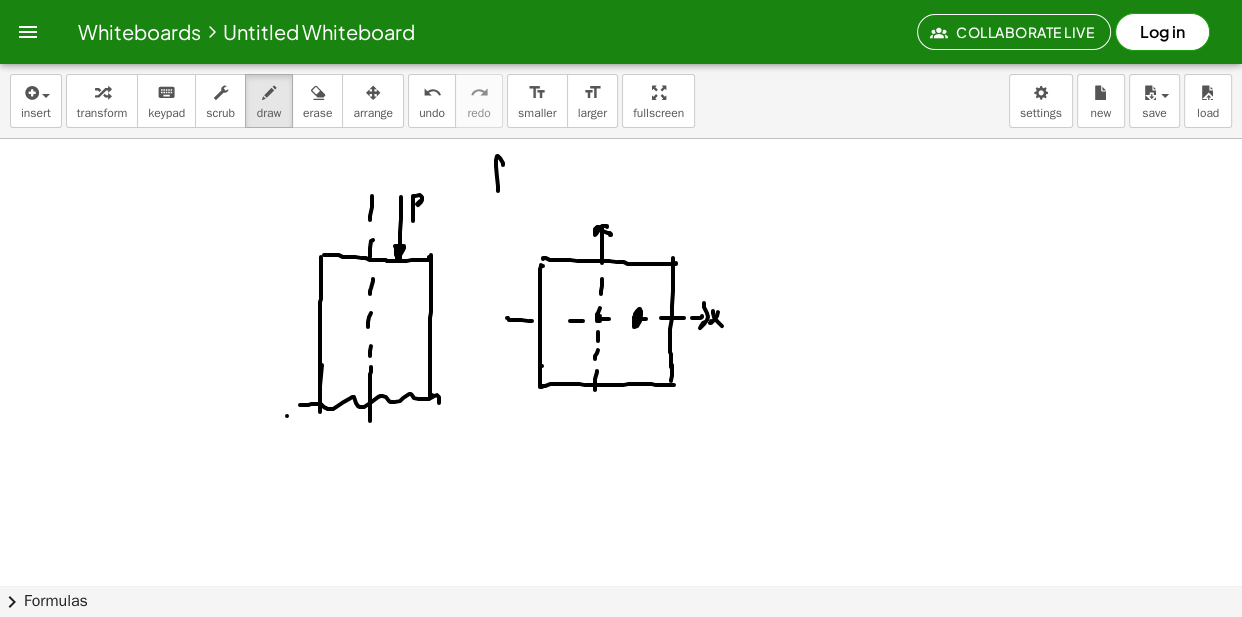 drag, startPoint x: 503, startPoint y: 162, endPoint x: 506, endPoint y: 182, distance: 20.22375 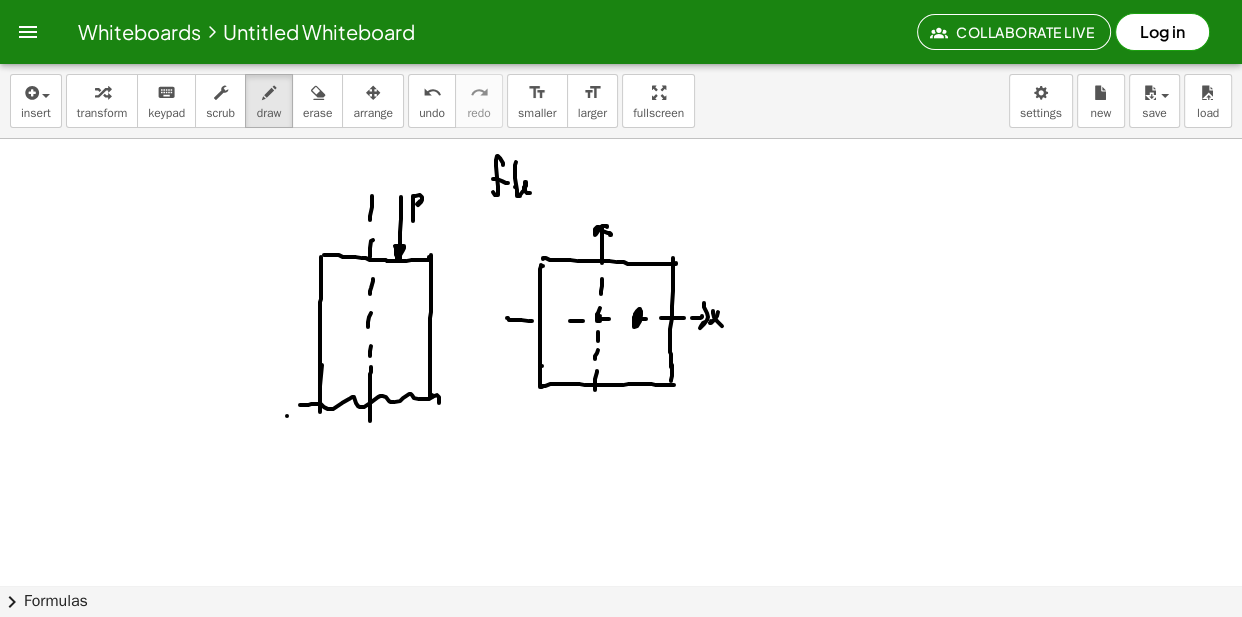 drag, startPoint x: 516, startPoint y: 161, endPoint x: 530, endPoint y: 190, distance: 32.202484 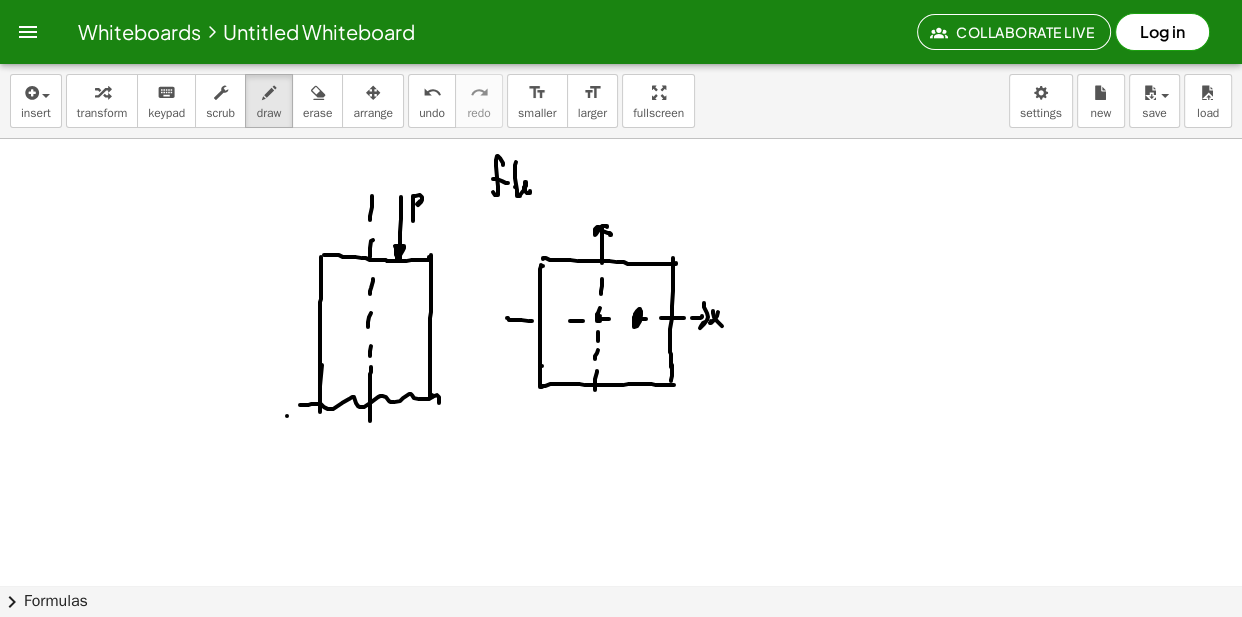 drag, startPoint x: 535, startPoint y: 195, endPoint x: 537, endPoint y: 182, distance: 13.152946 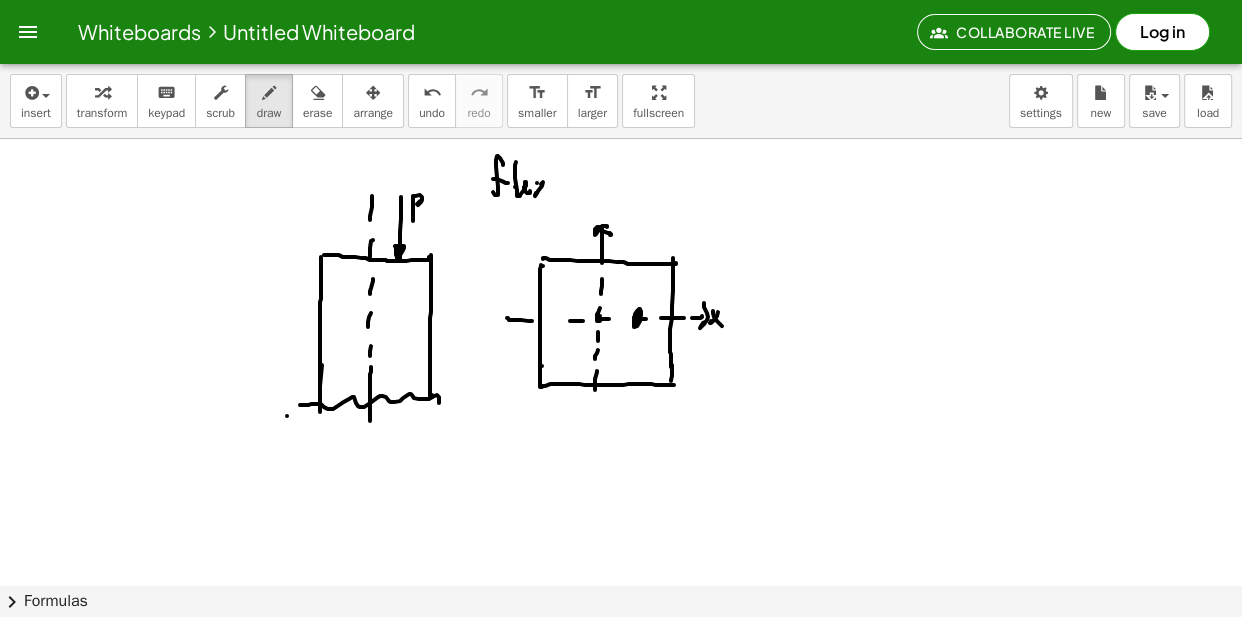 drag, startPoint x: 537, startPoint y: 182, endPoint x: 551, endPoint y: 190, distance: 16.124516 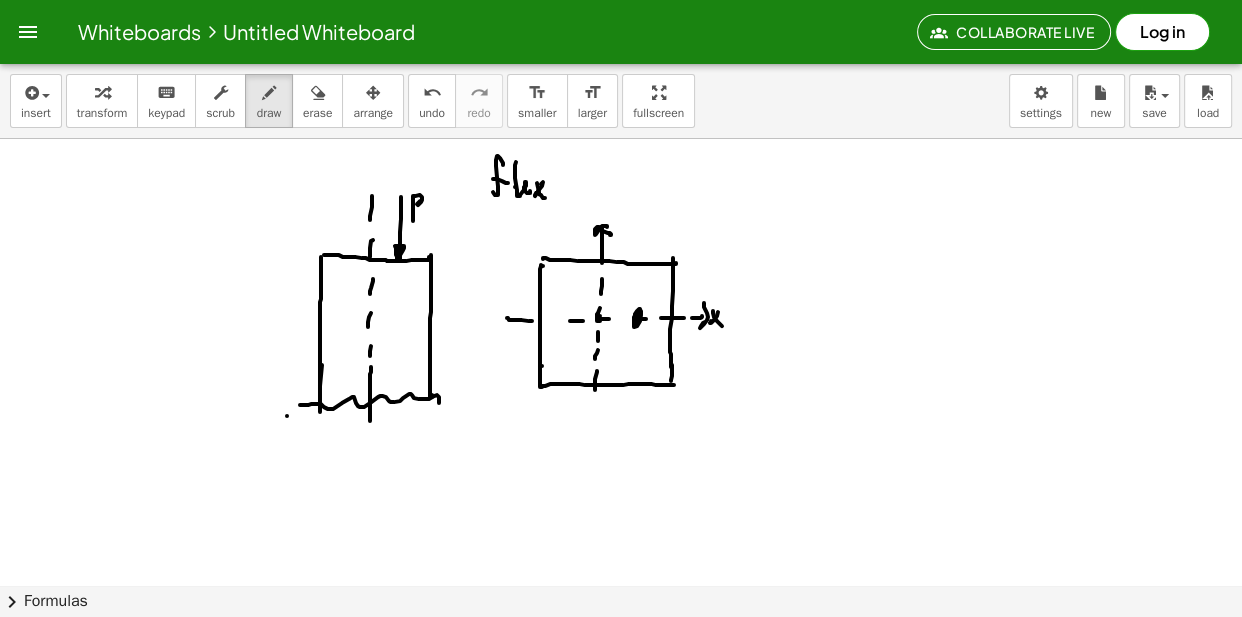 drag, startPoint x: 553, startPoint y: 191, endPoint x: 563, endPoint y: 188, distance: 10.440307 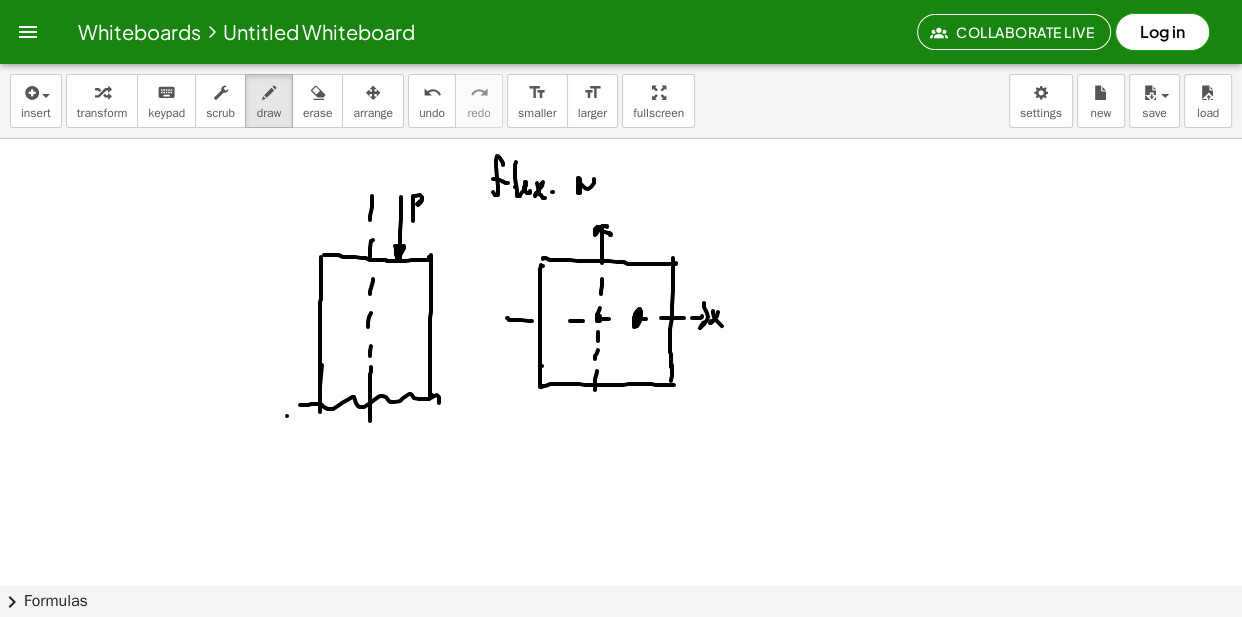 drag, startPoint x: 578, startPoint y: 191, endPoint x: 597, endPoint y: 185, distance: 19.924858 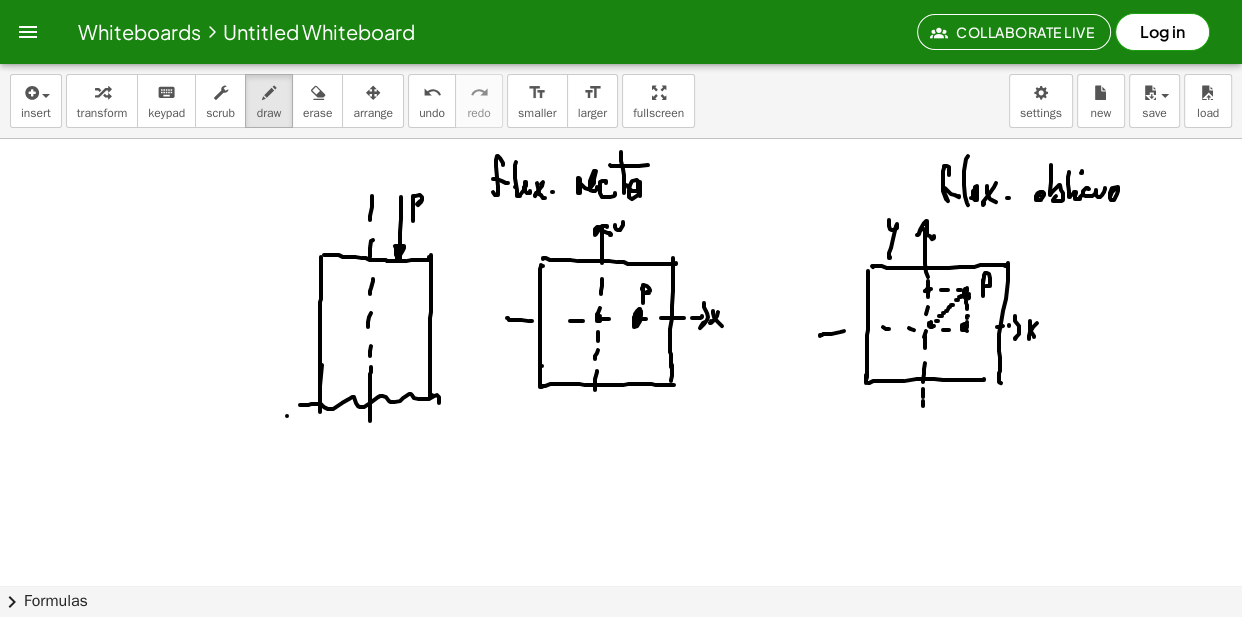 drag, startPoint x: 615, startPoint y: 226, endPoint x: 622, endPoint y: 249, distance: 24.04163 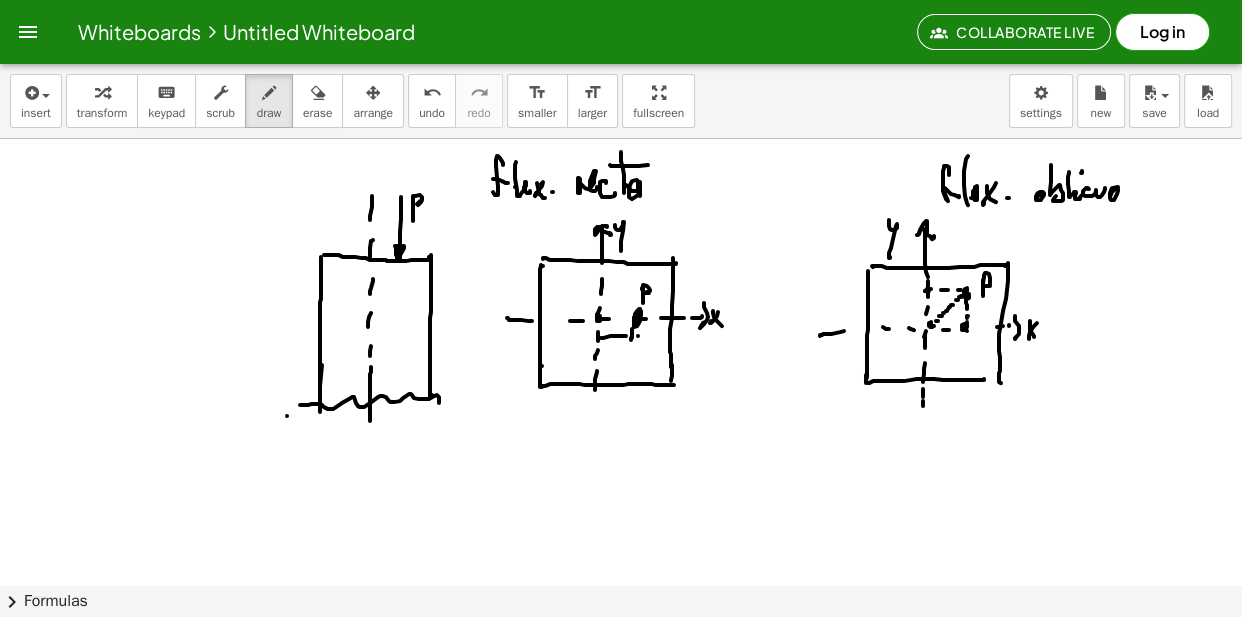 drag, startPoint x: 638, startPoint y: 335, endPoint x: 629, endPoint y: 347, distance: 15 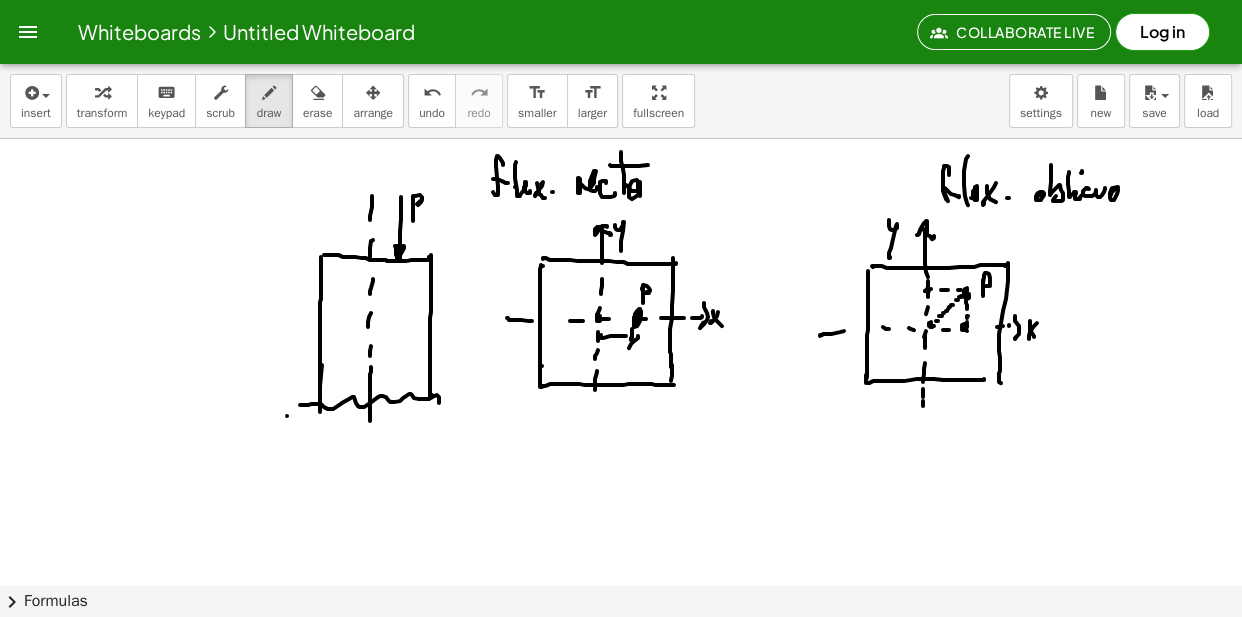 drag, startPoint x: 601, startPoint y: 334, endPoint x: 615, endPoint y: 348, distance: 19.79899 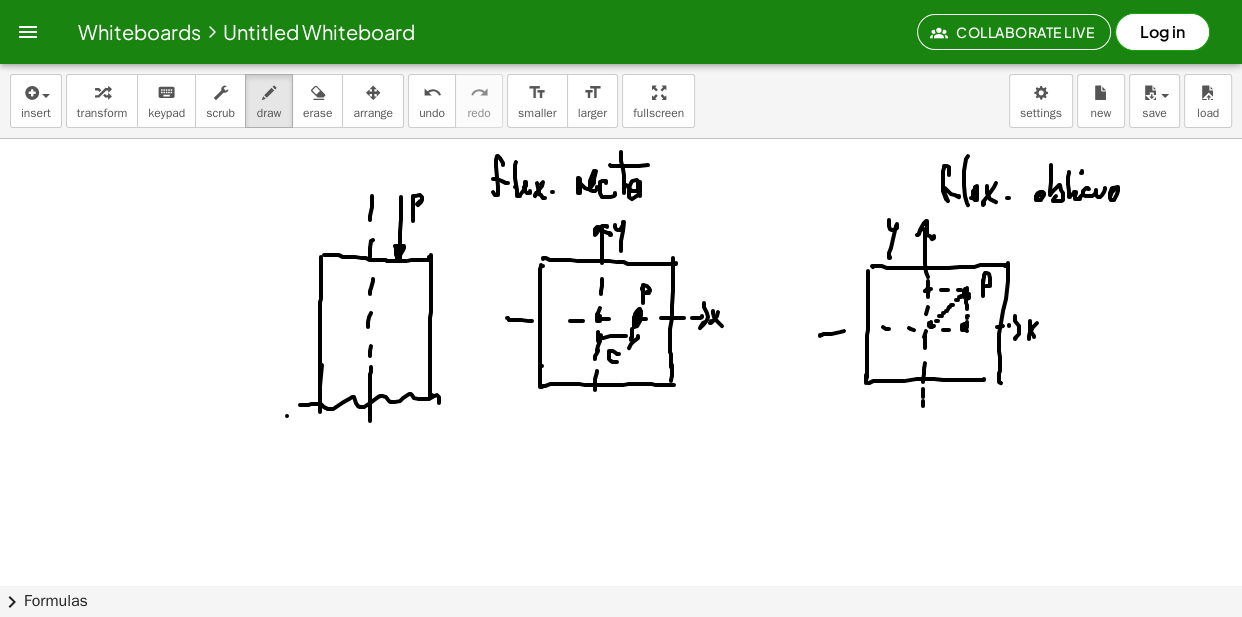 drag, startPoint x: 610, startPoint y: 354, endPoint x: 630, endPoint y: 351, distance: 20.22375 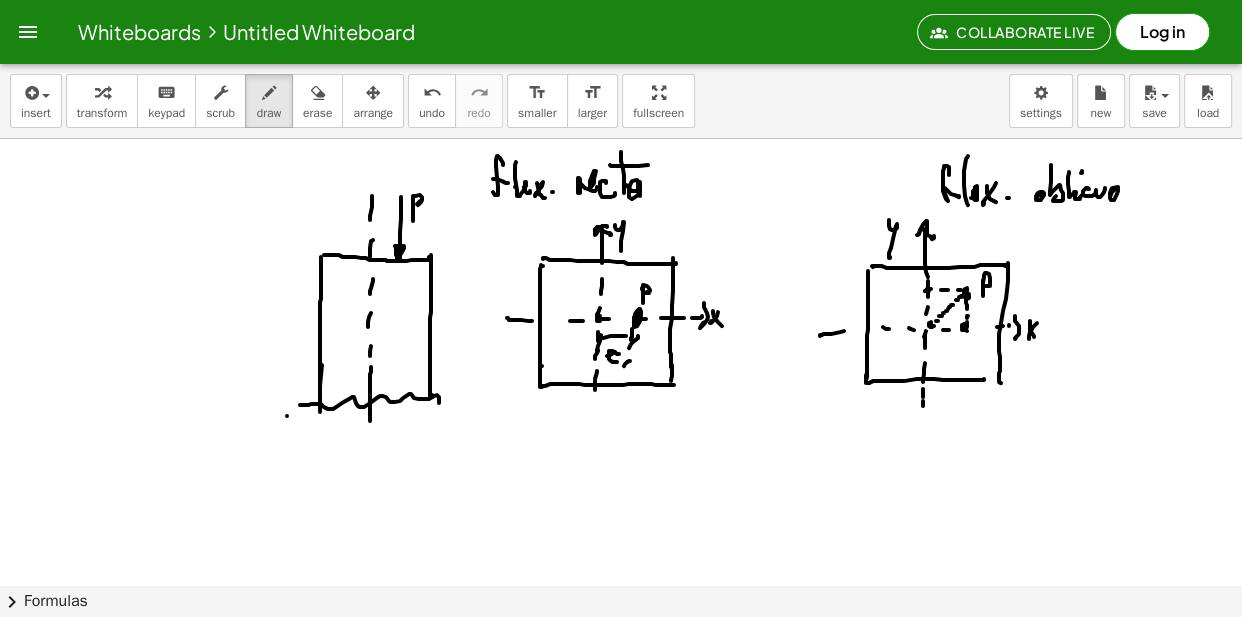 drag, startPoint x: 624, startPoint y: 360, endPoint x: 633, endPoint y: 365, distance: 10.29563 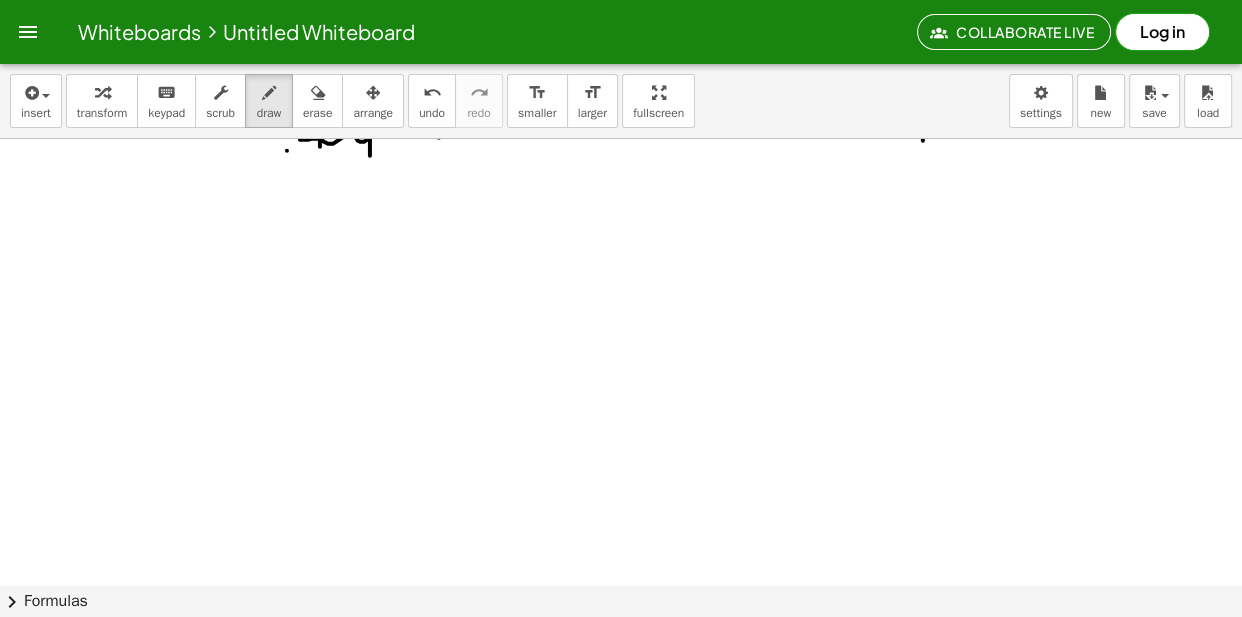 scroll, scrollTop: 1877, scrollLeft: 0, axis: vertical 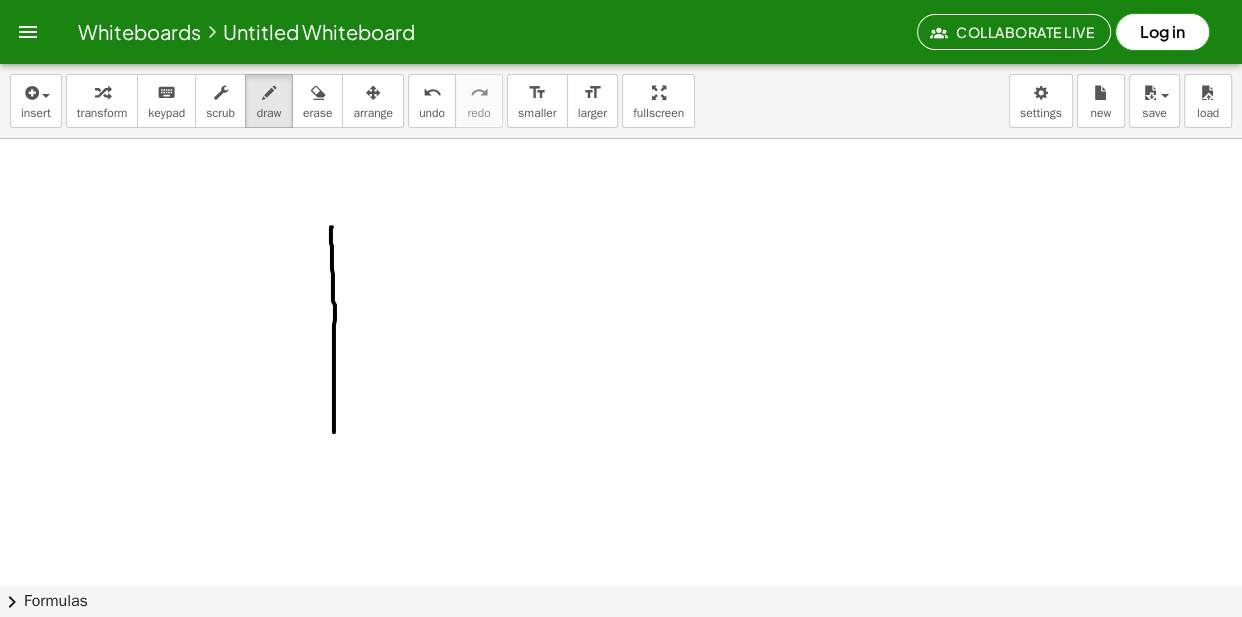drag, startPoint x: 331, startPoint y: 227, endPoint x: 334, endPoint y: 384, distance: 157.02866 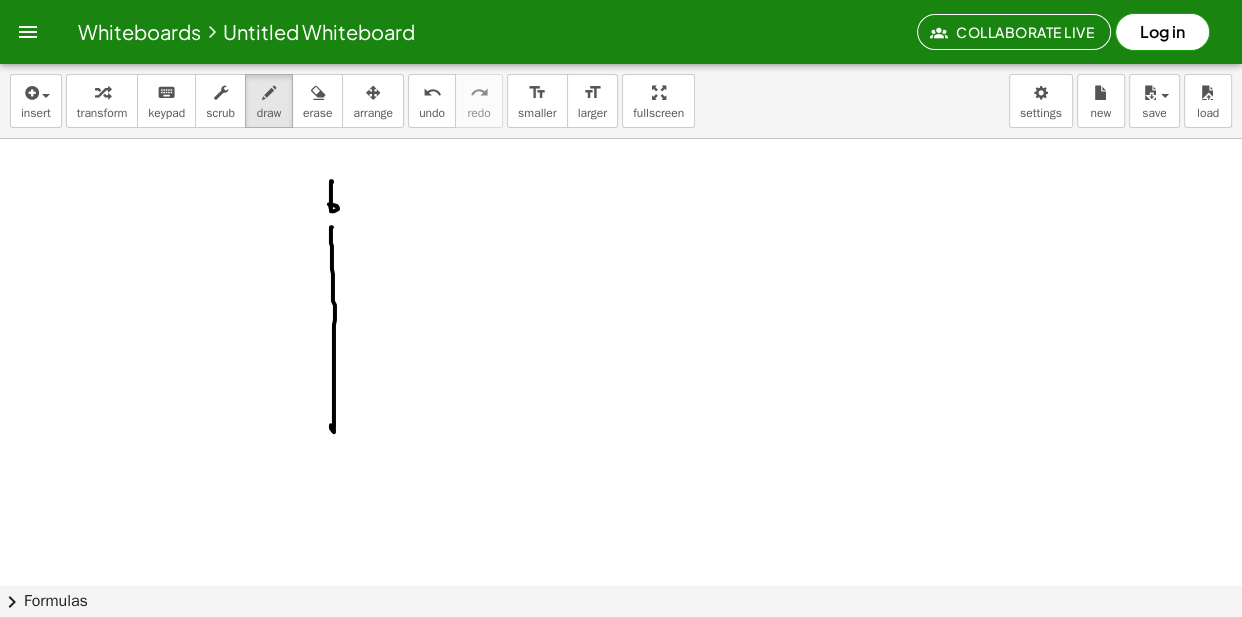 drag, startPoint x: 332, startPoint y: 181, endPoint x: 347, endPoint y: 196, distance: 21.213203 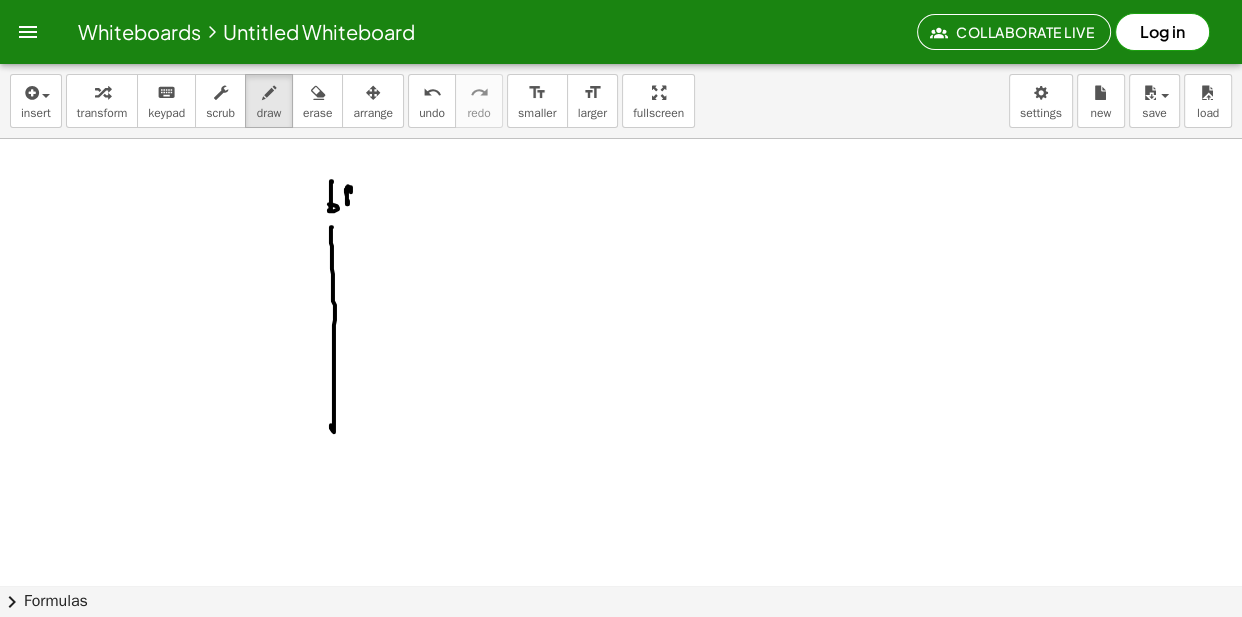 drag, startPoint x: 347, startPoint y: 187, endPoint x: 351, endPoint y: 202, distance: 15.524175 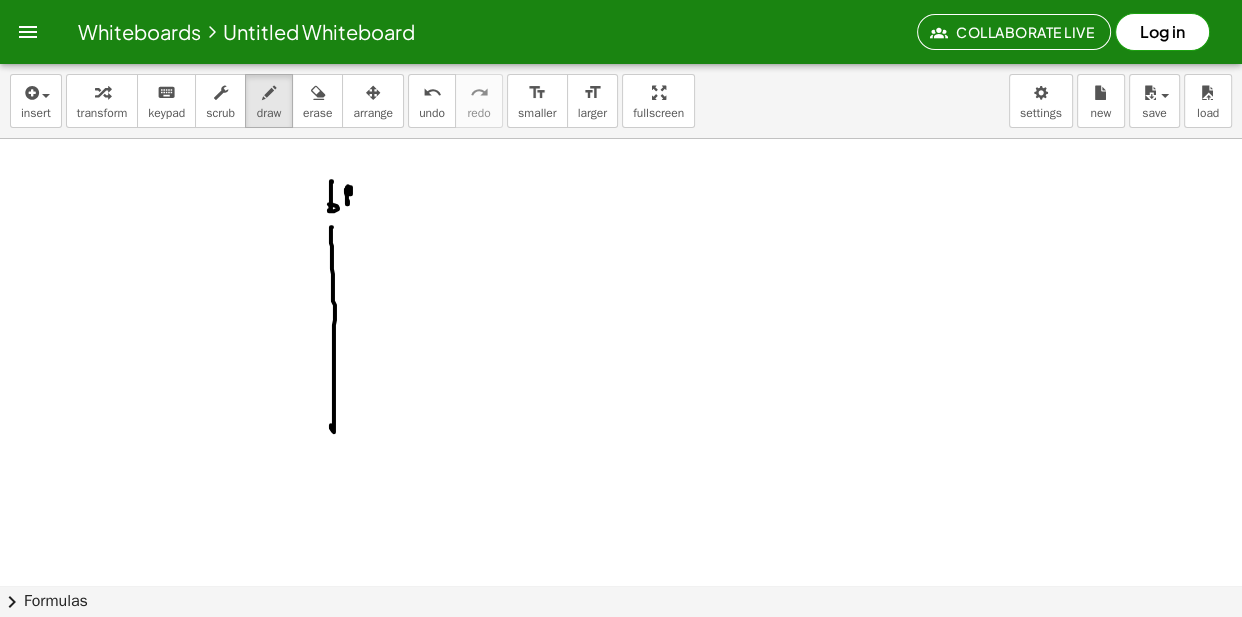 drag, startPoint x: 326, startPoint y: 229, endPoint x: 317, endPoint y: 234, distance: 10.29563 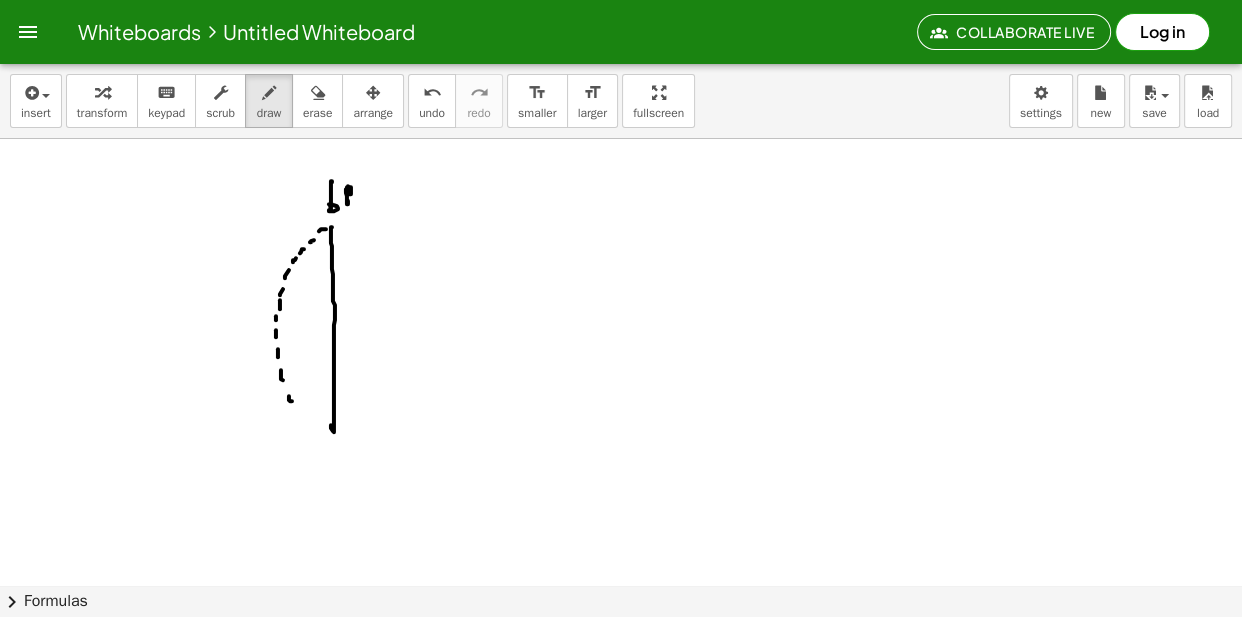 drag, startPoint x: 290, startPoint y: 401, endPoint x: 300, endPoint y: 412, distance: 14.866069 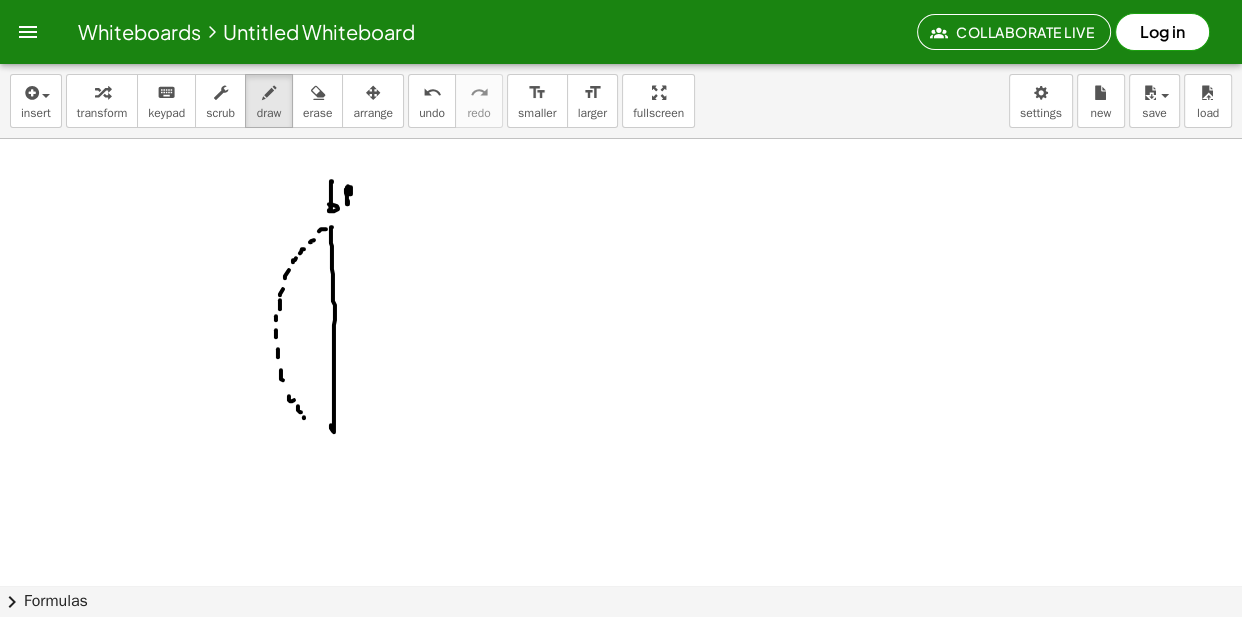 drag, startPoint x: 304, startPoint y: 418, endPoint x: 322, endPoint y: 427, distance: 20.12461 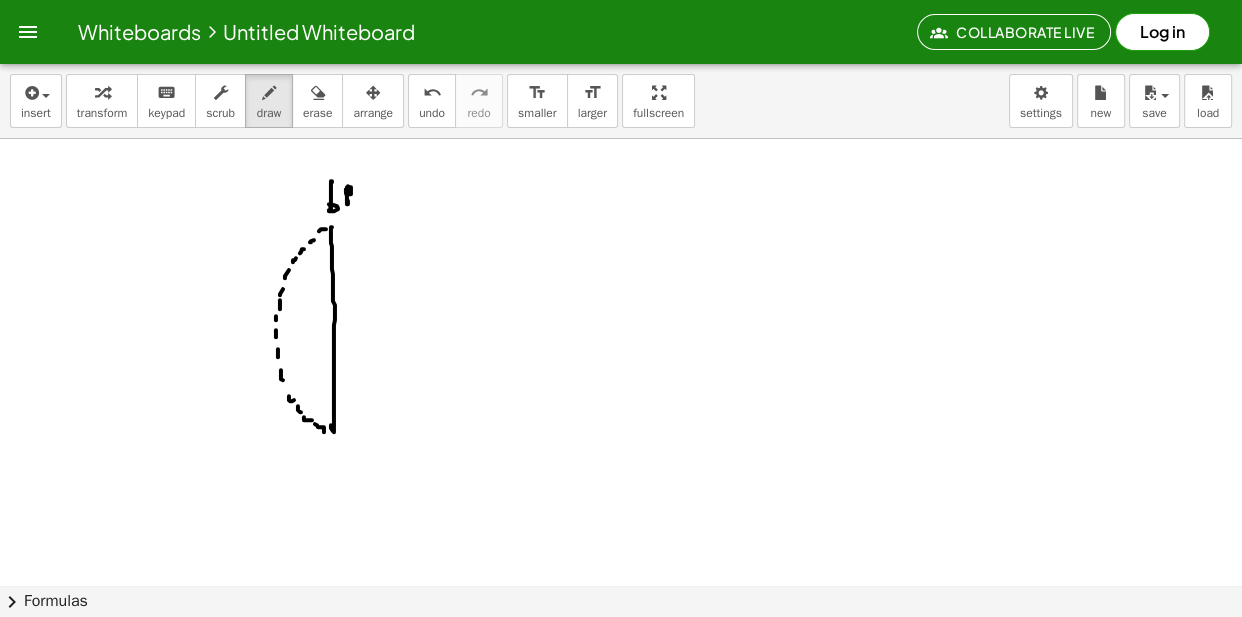 drag, startPoint x: 277, startPoint y: 328, endPoint x: 294, endPoint y: 328, distance: 17 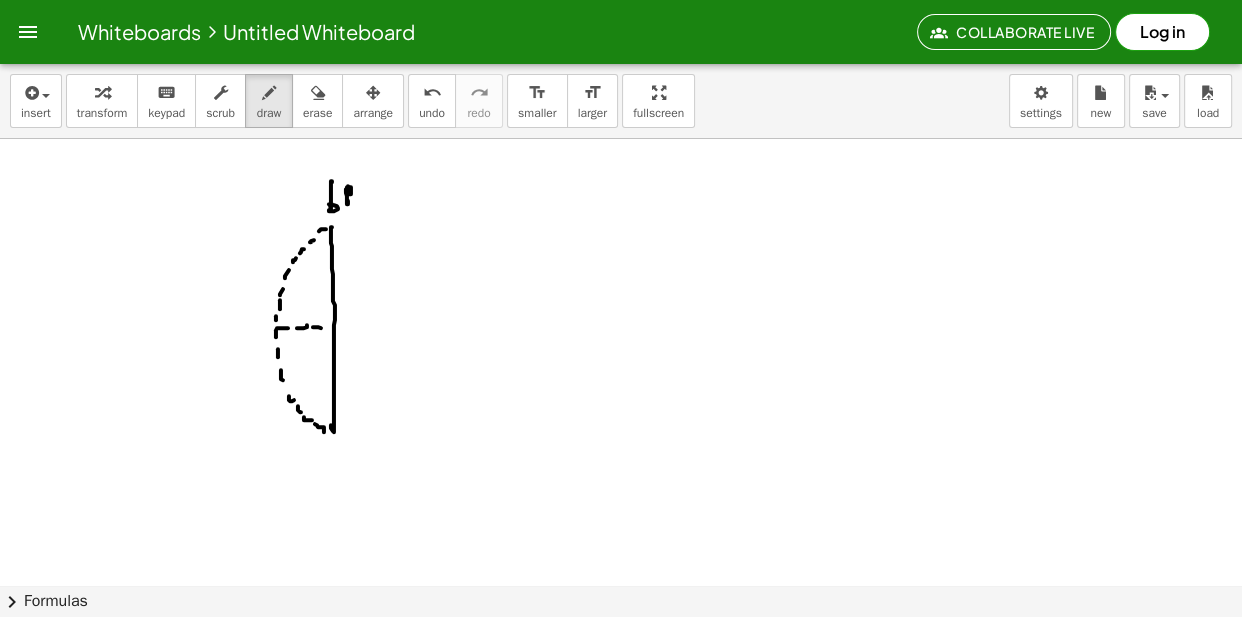 drag, startPoint x: 321, startPoint y: 328, endPoint x: 338, endPoint y: 329, distance: 17.029387 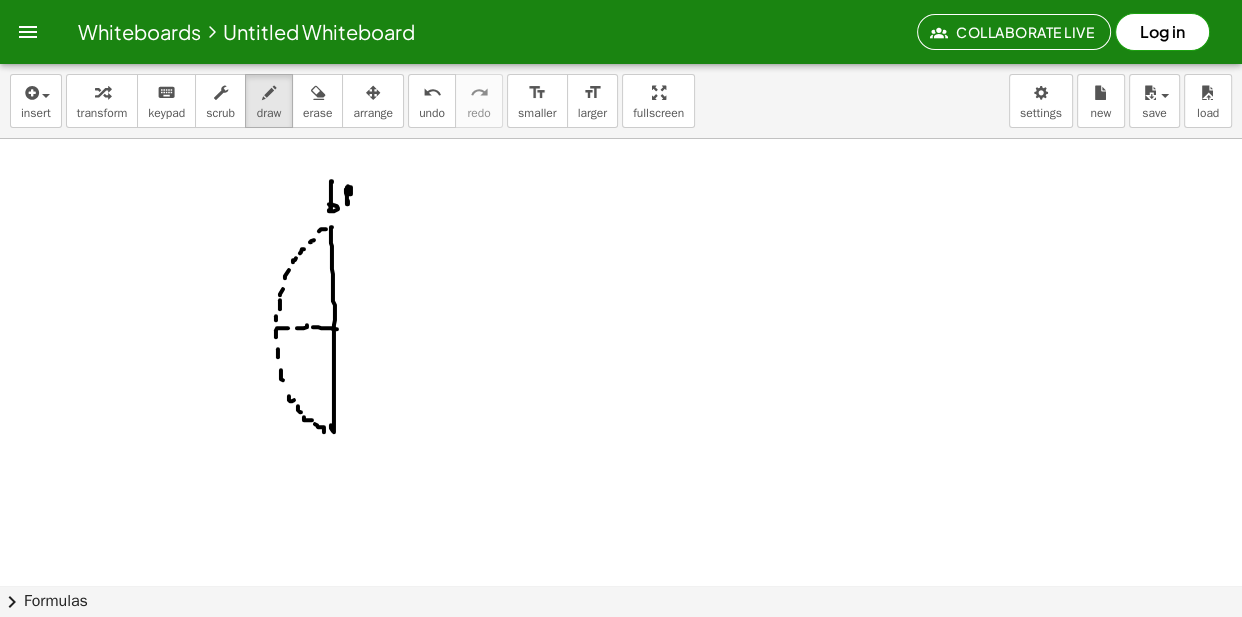 drag, startPoint x: 339, startPoint y: 321, endPoint x: 331, endPoint y: 335, distance: 16.124516 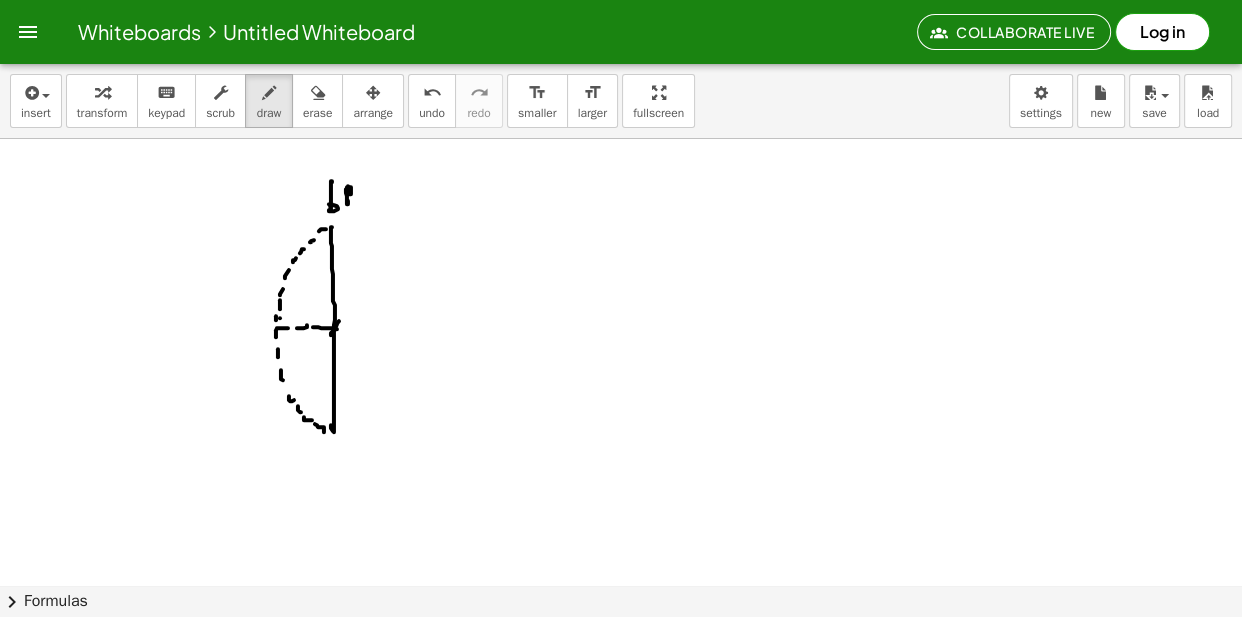 drag, startPoint x: 280, startPoint y: 318, endPoint x: 290, endPoint y: 315, distance: 10.440307 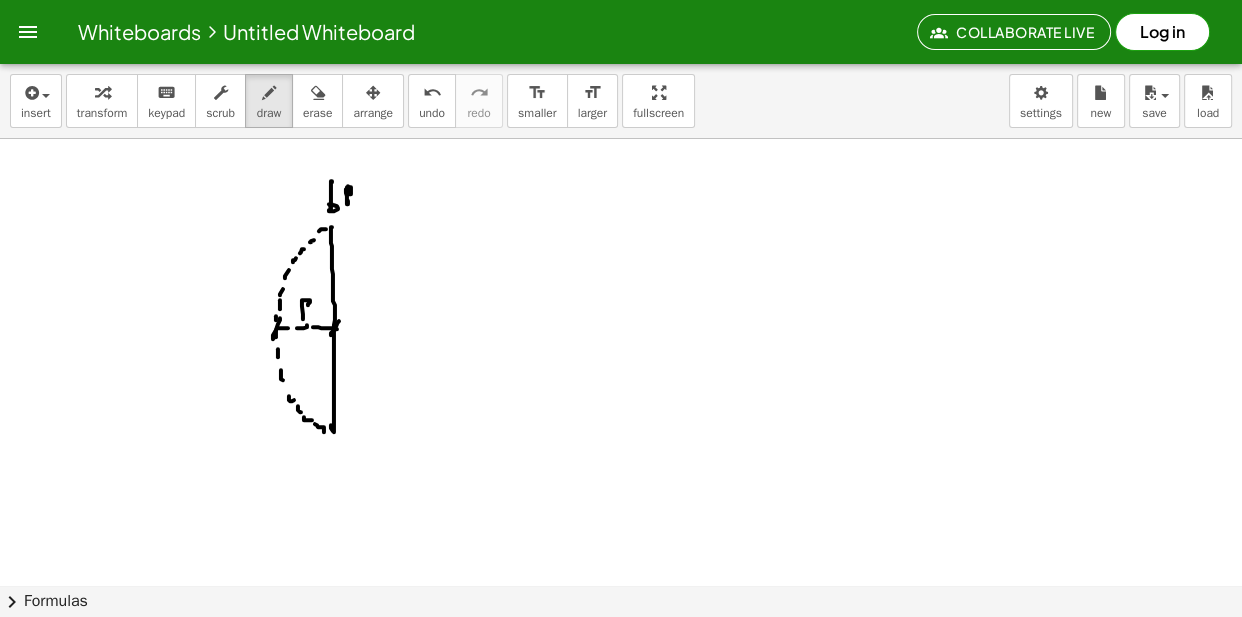 drag, startPoint x: 308, startPoint y: 305, endPoint x: 306, endPoint y: 320, distance: 15.132746 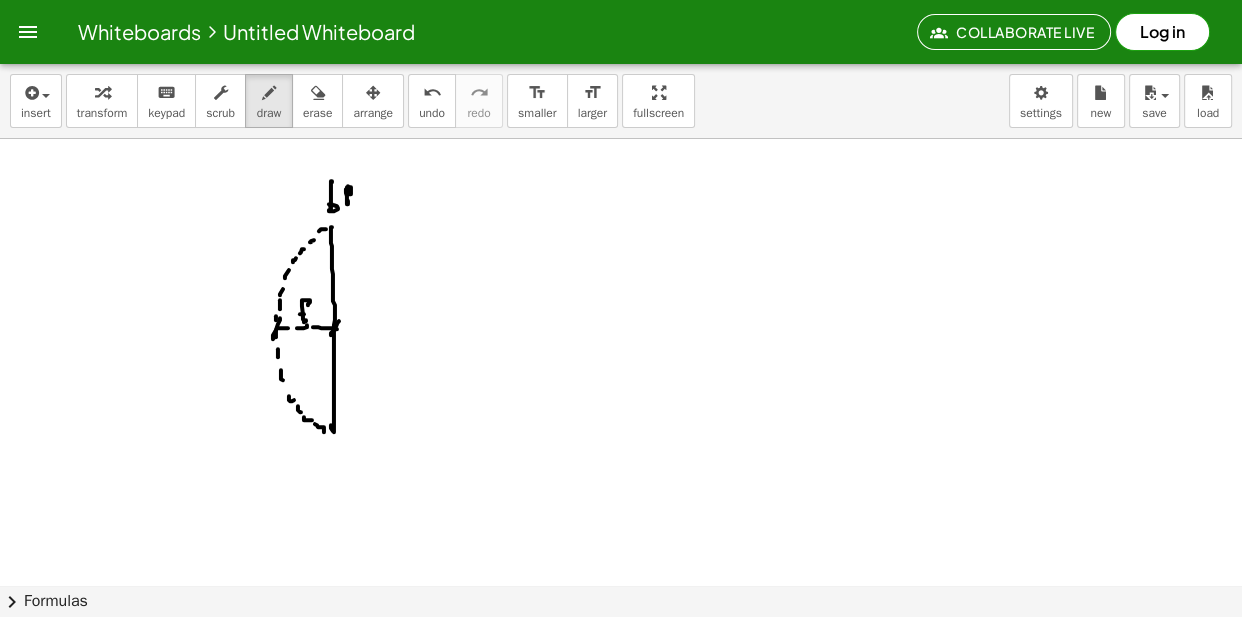 drag, startPoint x: 304, startPoint y: 314, endPoint x: 314, endPoint y: 318, distance: 10.770329 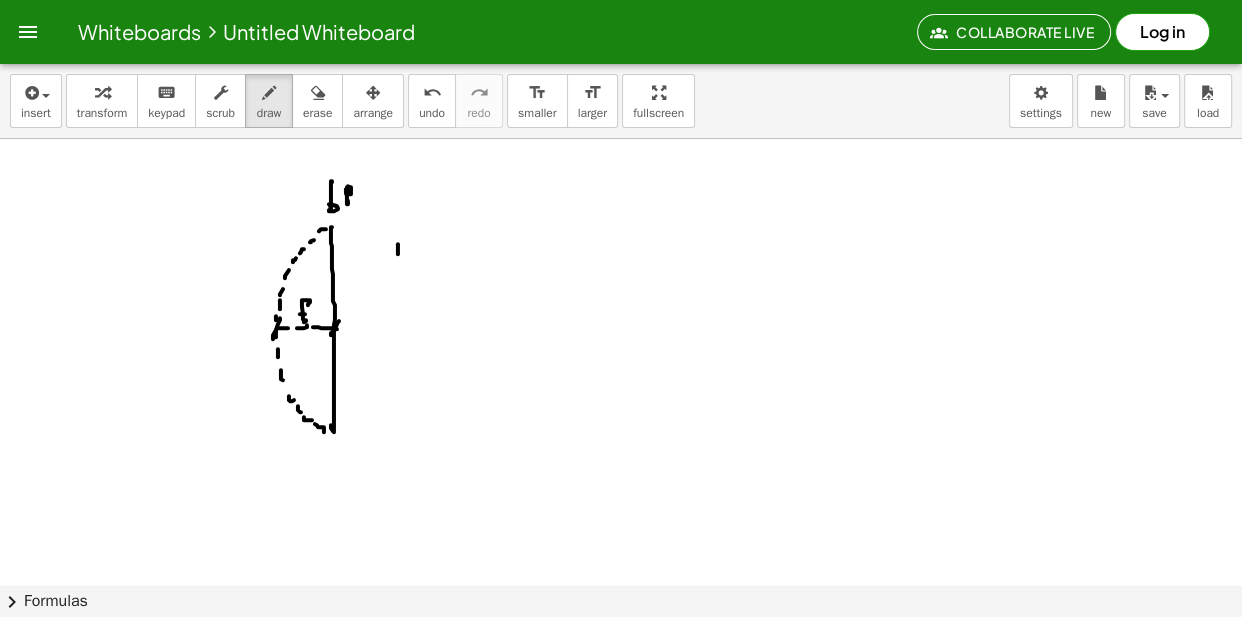 drag, startPoint x: 398, startPoint y: 254, endPoint x: 399, endPoint y: 241, distance: 13.038404 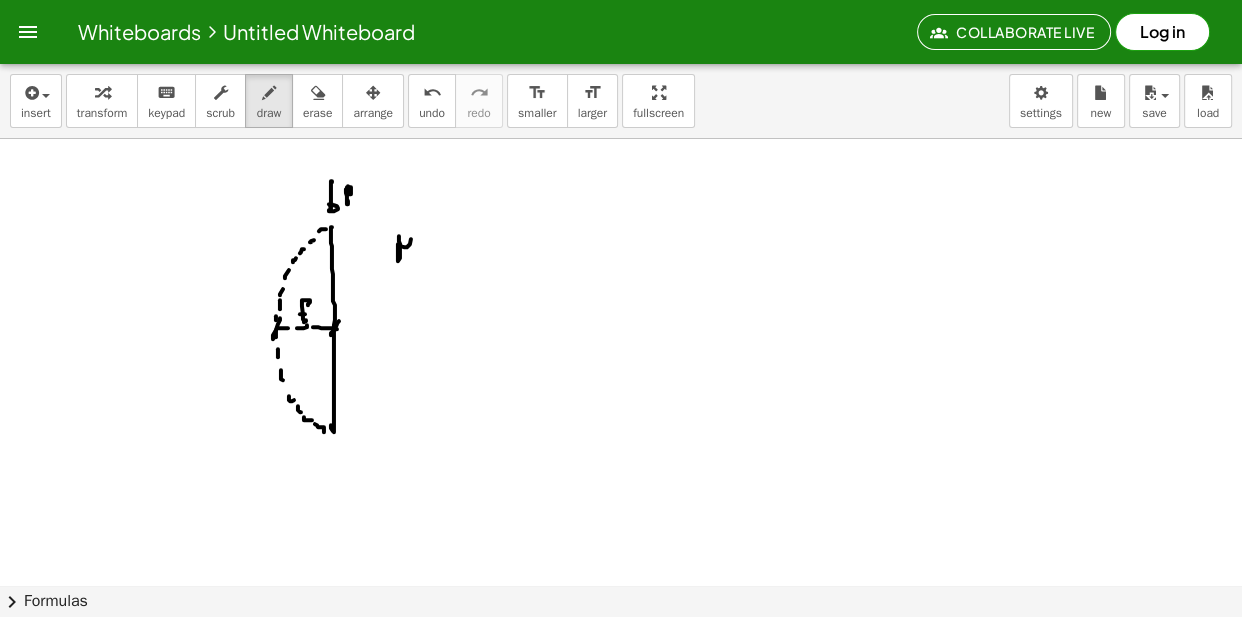 drag, startPoint x: 399, startPoint y: 241, endPoint x: 411, endPoint y: 263, distance: 25.059929 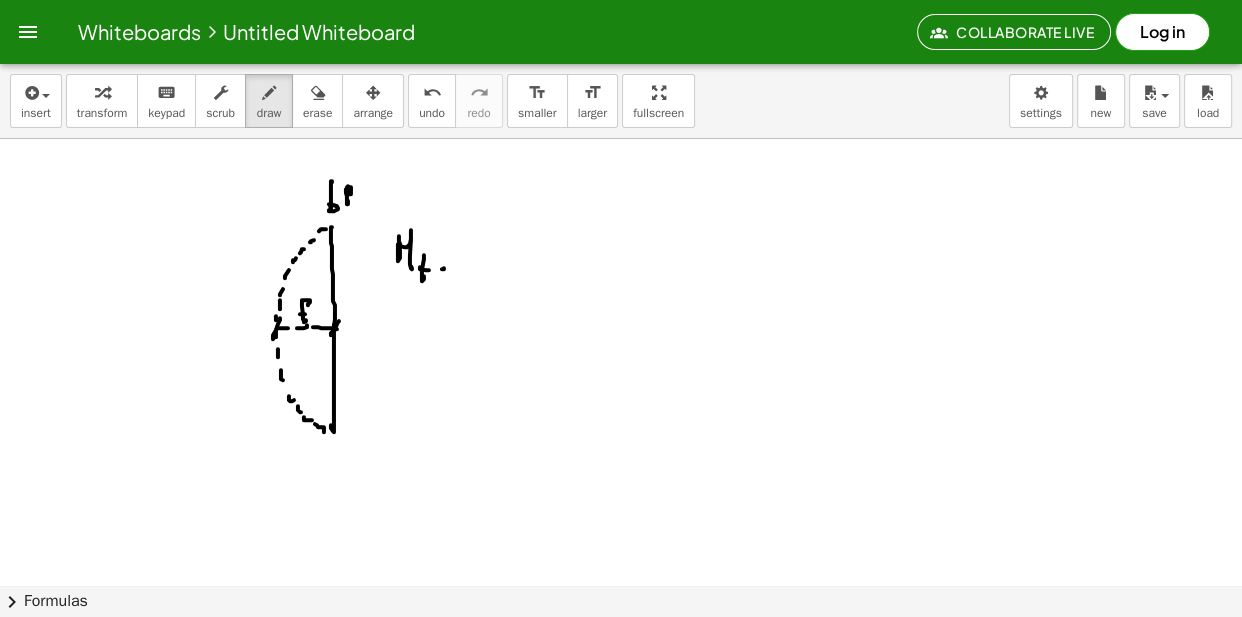 drag, startPoint x: 442, startPoint y: 269, endPoint x: 448, endPoint y: 257, distance: 13.416408 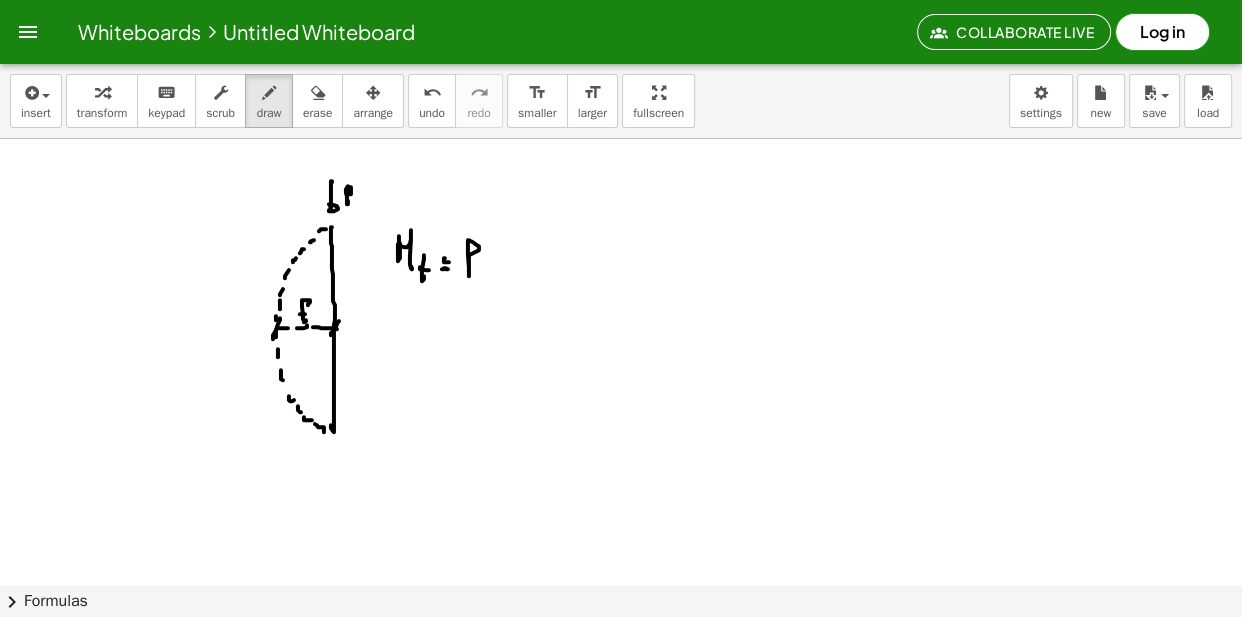 drag, startPoint x: 469, startPoint y: 275, endPoint x: 479, endPoint y: 255, distance: 22.36068 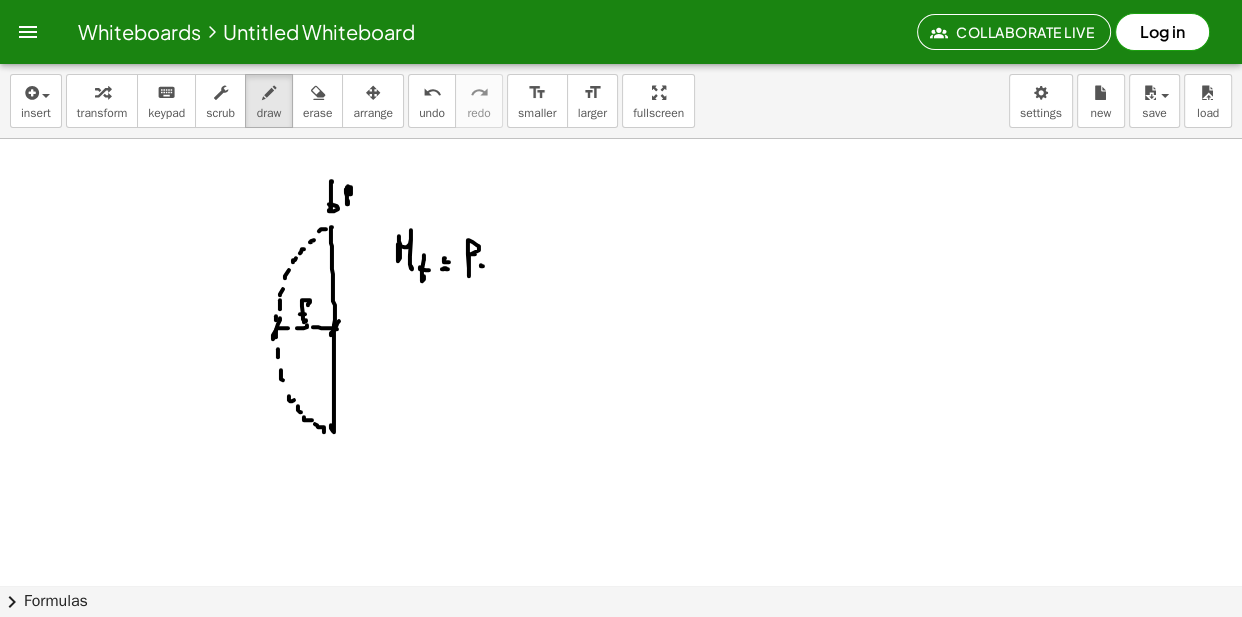 drag, startPoint x: 481, startPoint y: 266, endPoint x: 500, endPoint y: 261, distance: 19.646883 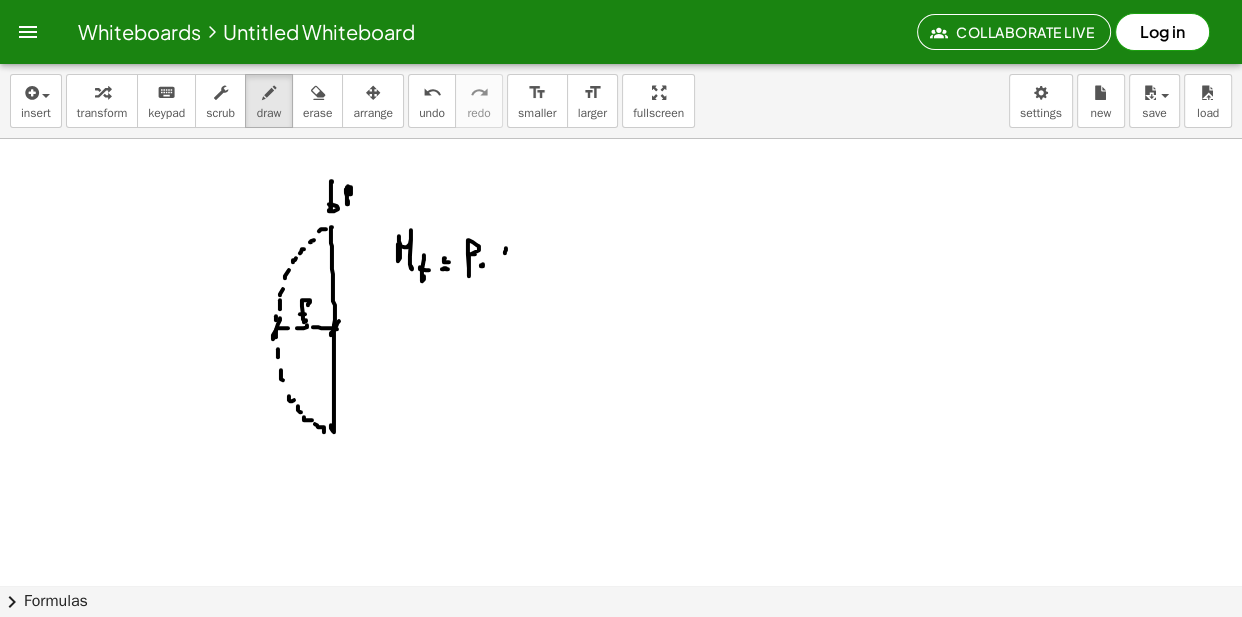 drag, startPoint x: 506, startPoint y: 248, endPoint x: 498, endPoint y: 270, distance: 23.409399 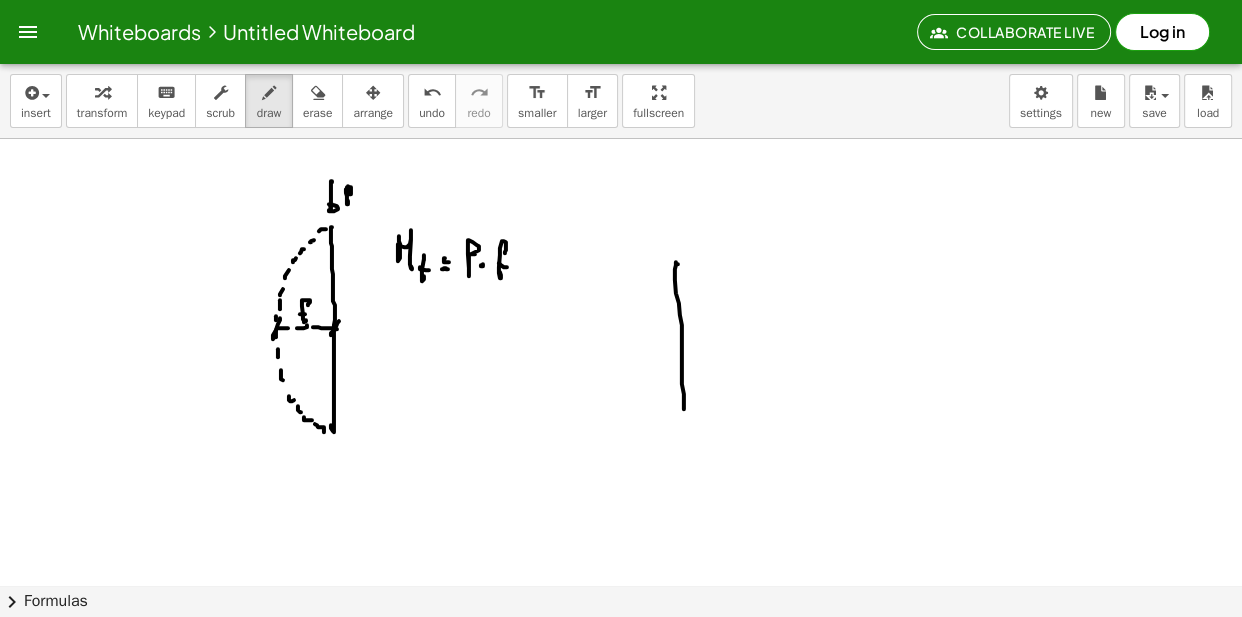 drag, startPoint x: 678, startPoint y: 264, endPoint x: 686, endPoint y: 420, distance: 156.20499 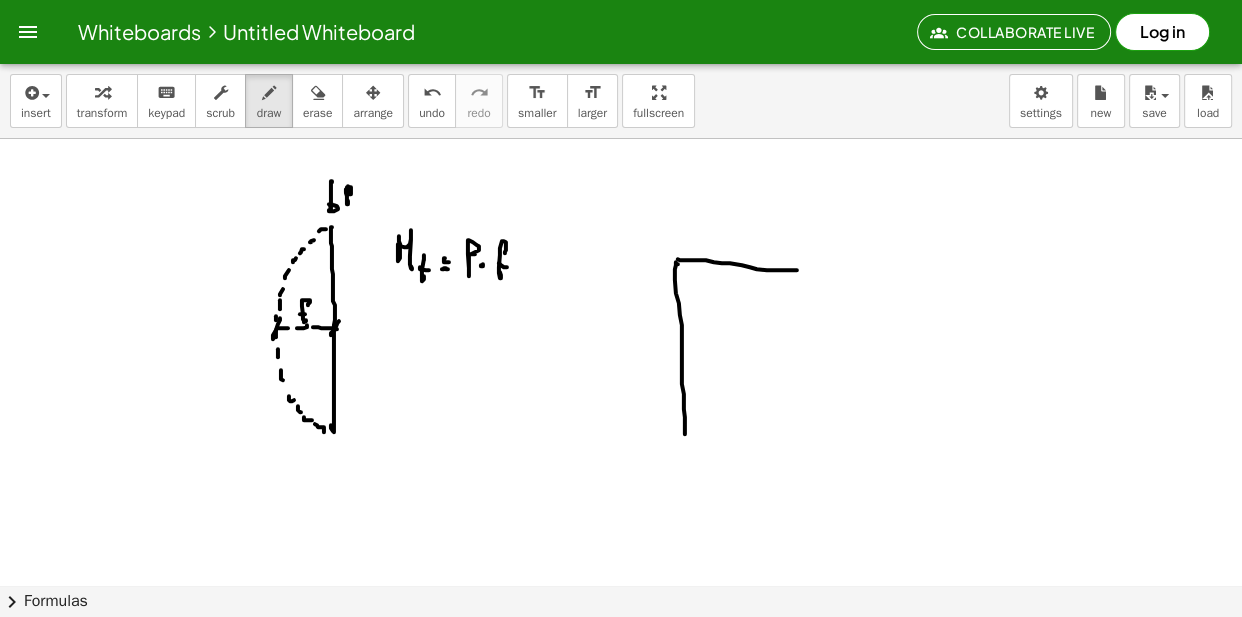 drag, startPoint x: 678, startPoint y: 259, endPoint x: 802, endPoint y: 270, distance: 124.486946 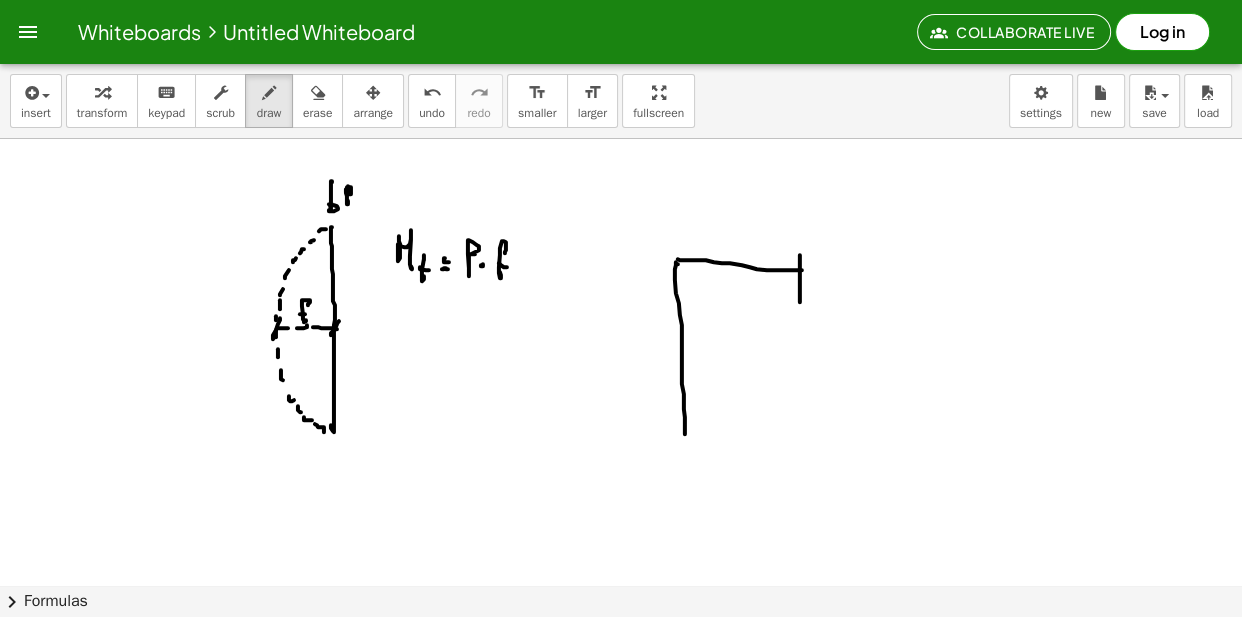 drag, startPoint x: 800, startPoint y: 255, endPoint x: 798, endPoint y: 445, distance: 190.01053 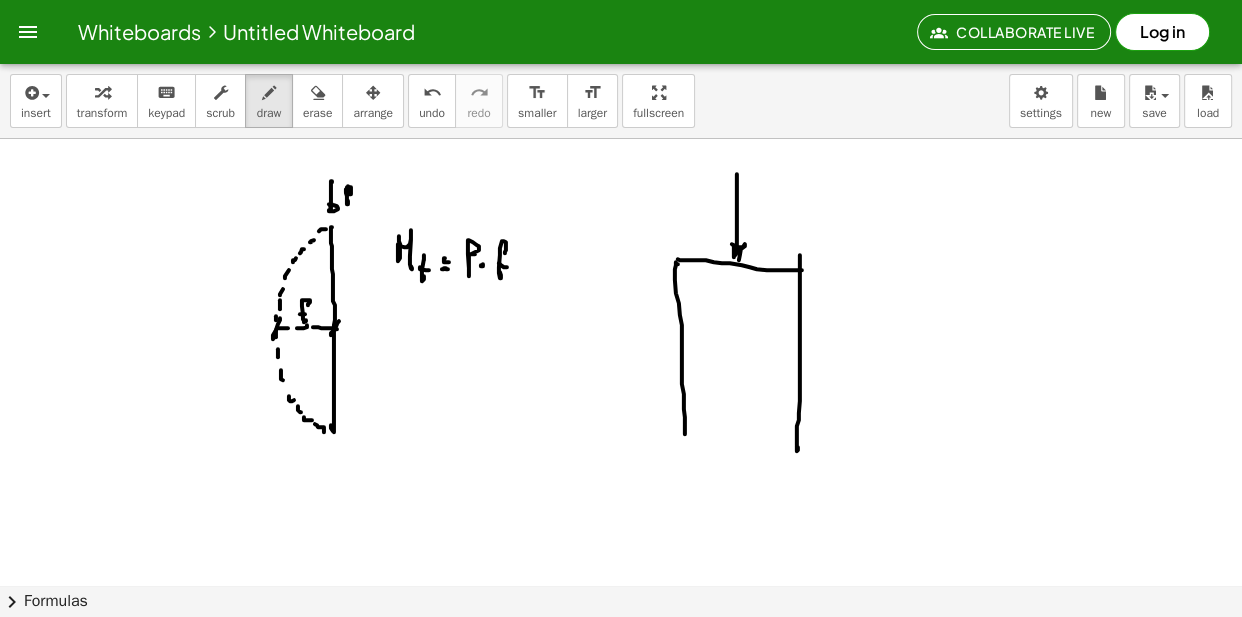 drag, startPoint x: 737, startPoint y: 235, endPoint x: 733, endPoint y: 264, distance: 29.274563 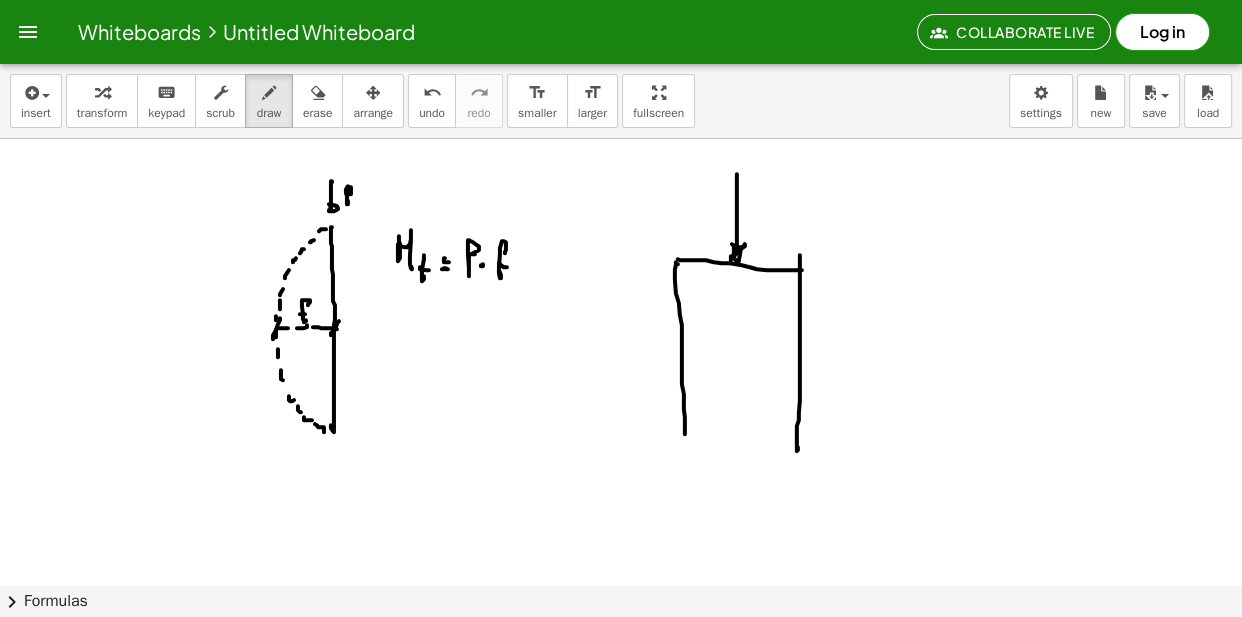 drag, startPoint x: 740, startPoint y: 282, endPoint x: 740, endPoint y: 295, distance: 13 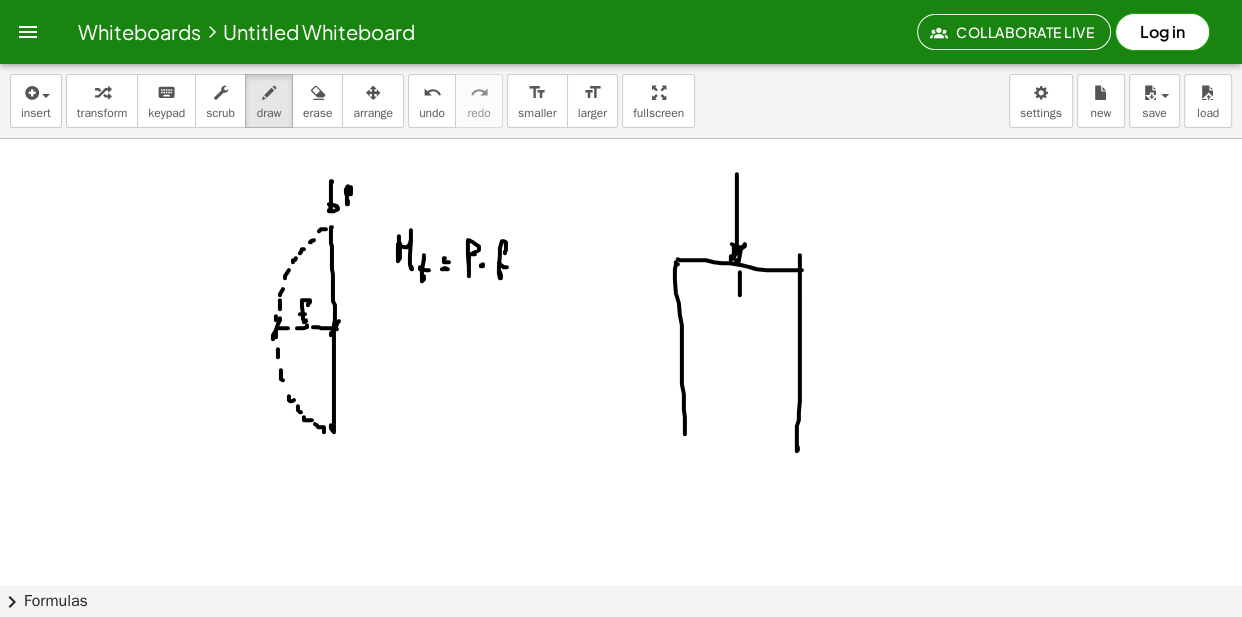 drag, startPoint x: 738, startPoint y: 309, endPoint x: 739, endPoint y: 341, distance: 32.01562 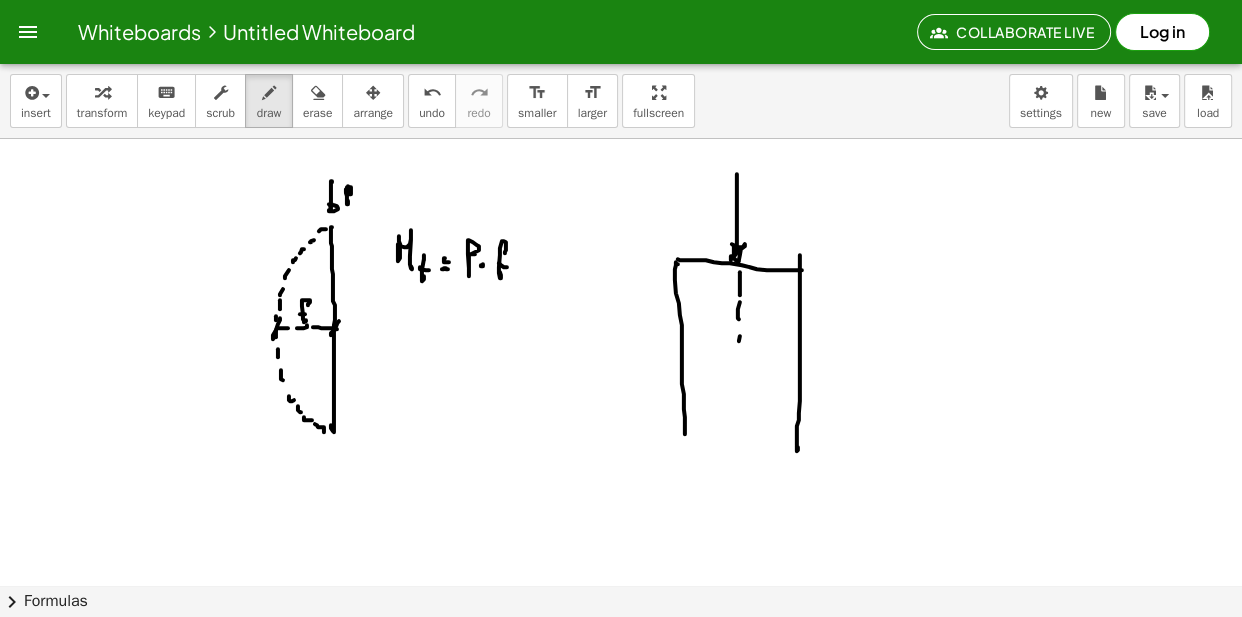 drag, startPoint x: 739, startPoint y: 341, endPoint x: 741, endPoint y: 380, distance: 39.051247 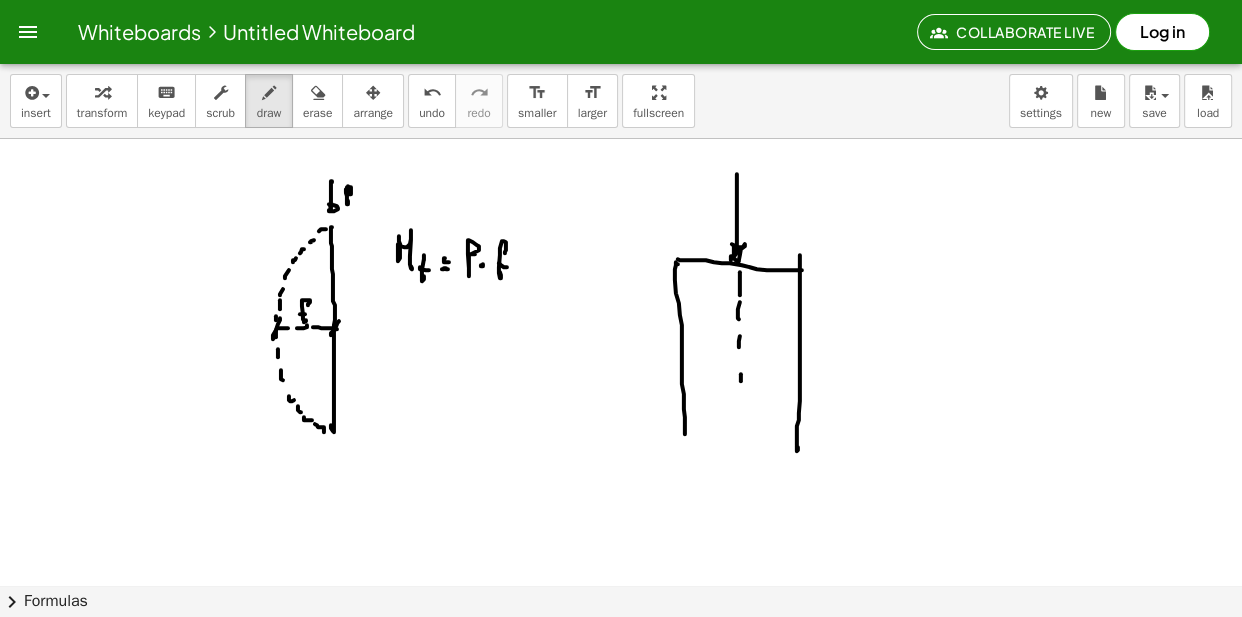drag, startPoint x: 742, startPoint y: 401, endPoint x: 742, endPoint y: 429, distance: 28 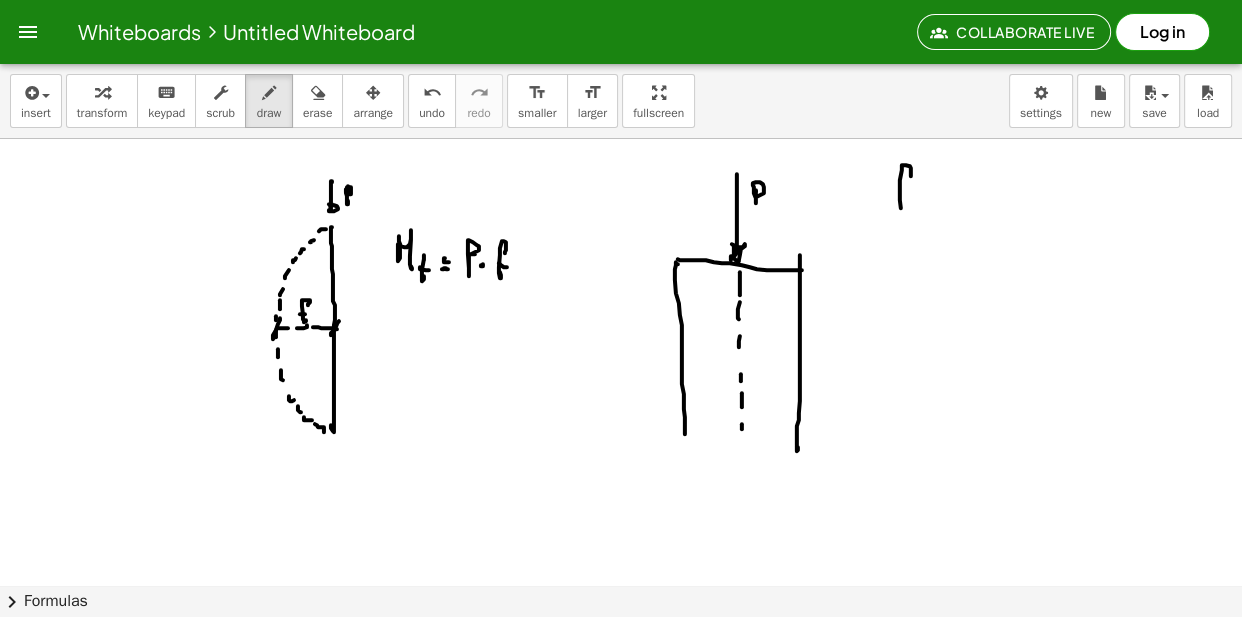 drag, startPoint x: 911, startPoint y: 176, endPoint x: 899, endPoint y: 198, distance: 25.059929 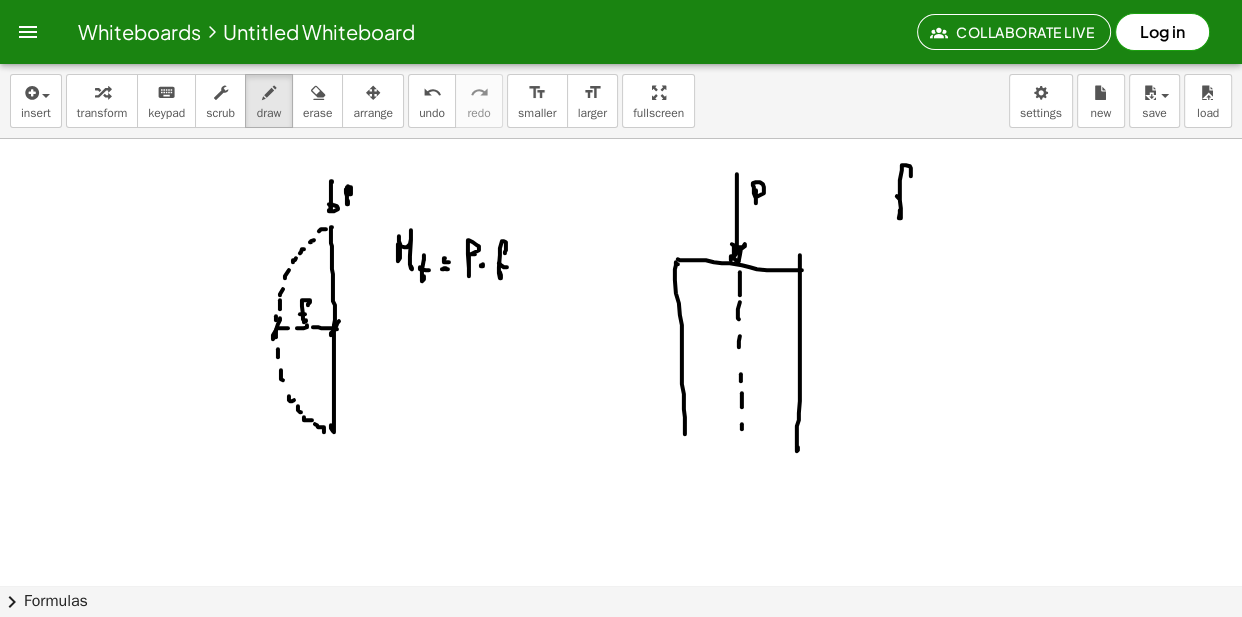 drag, startPoint x: 899, startPoint y: 198, endPoint x: 920, endPoint y: 200, distance: 21.095022 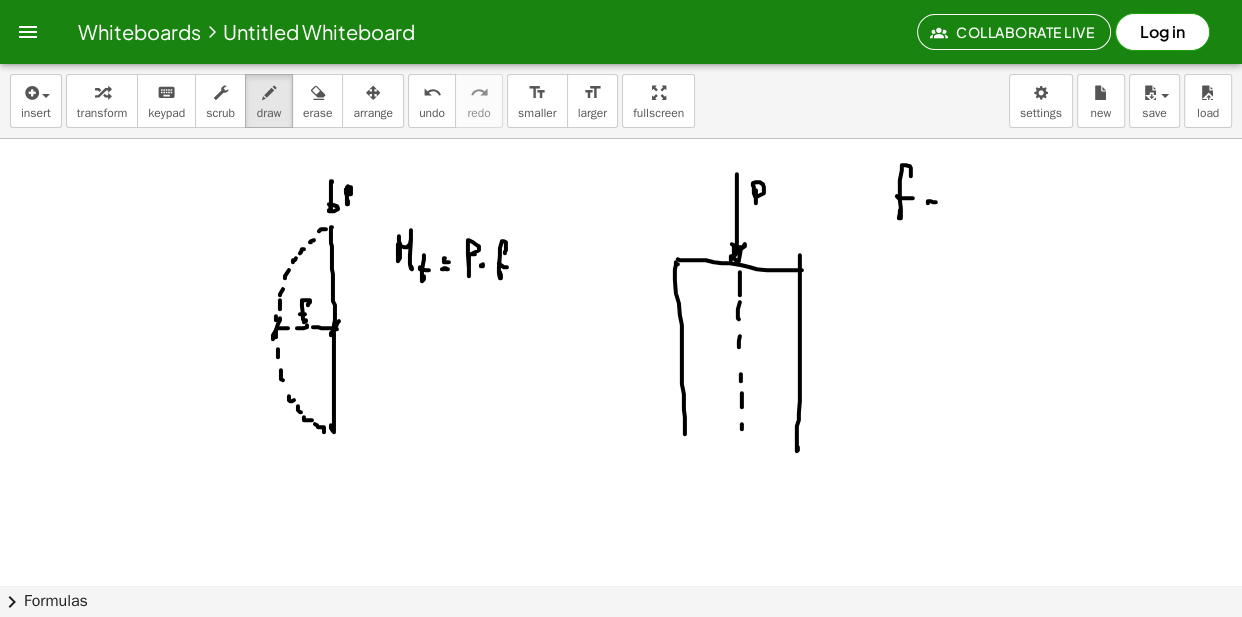 drag, startPoint x: 932, startPoint y: 196, endPoint x: 949, endPoint y: 199, distance: 17.262676 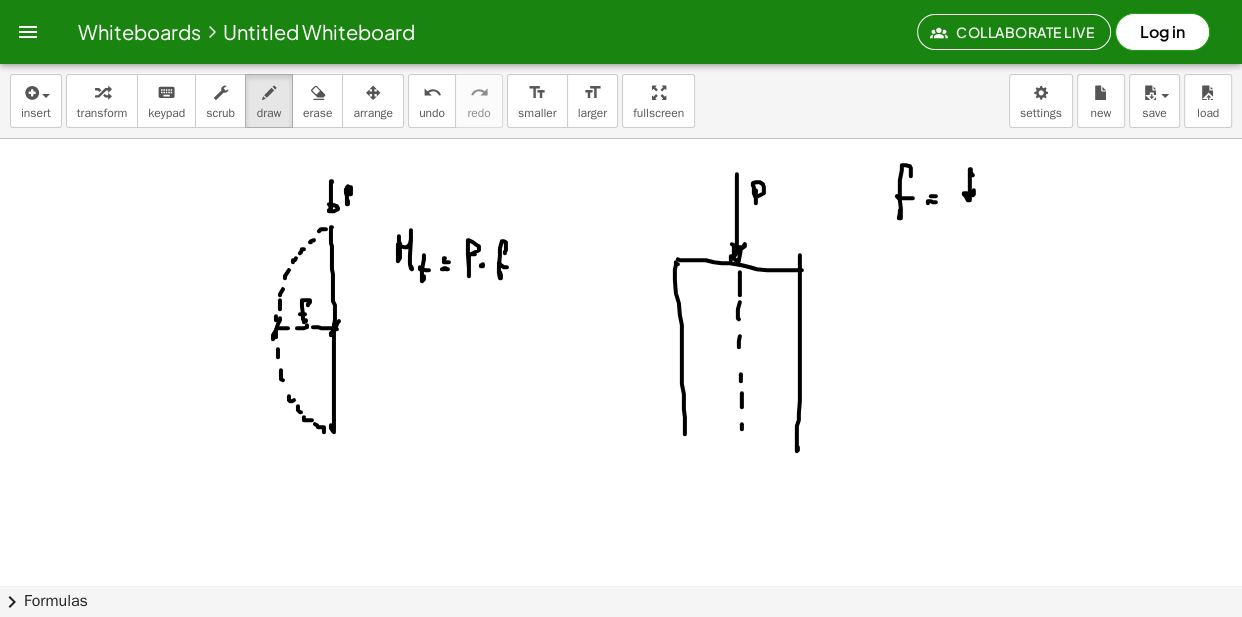 drag, startPoint x: 972, startPoint y: 174, endPoint x: 986, endPoint y: 193, distance: 23.600847 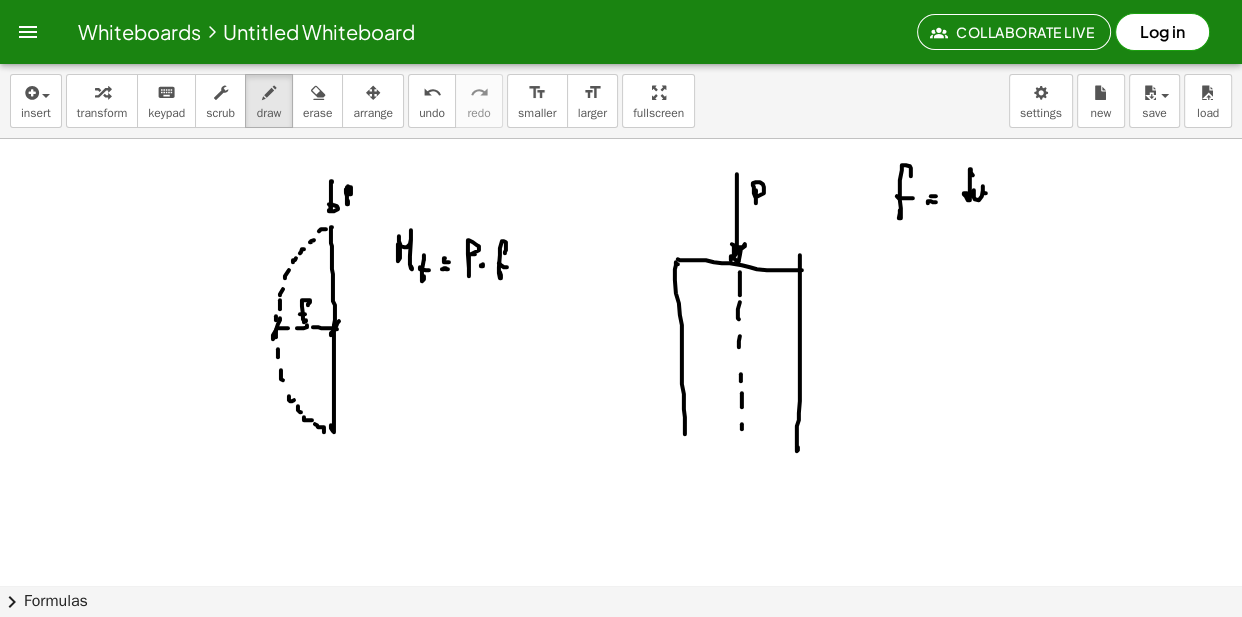 drag, startPoint x: 991, startPoint y: 196, endPoint x: 991, endPoint y: 184, distance: 12 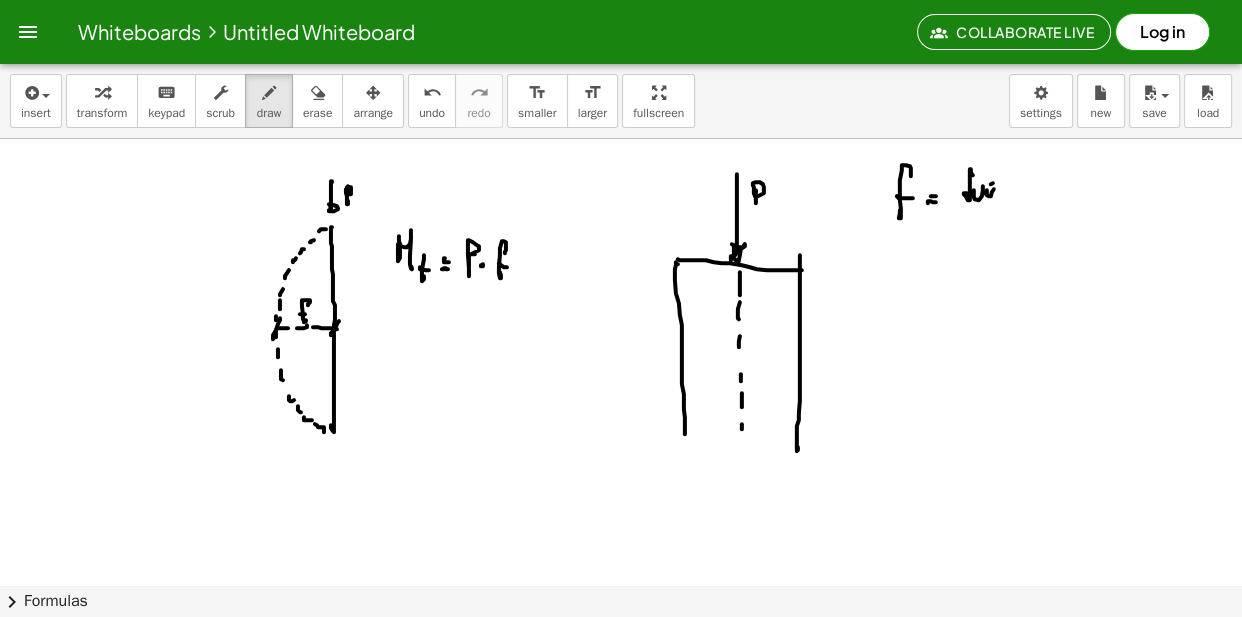 drag, startPoint x: 991, startPoint y: 184, endPoint x: 998, endPoint y: 198, distance: 15.652476 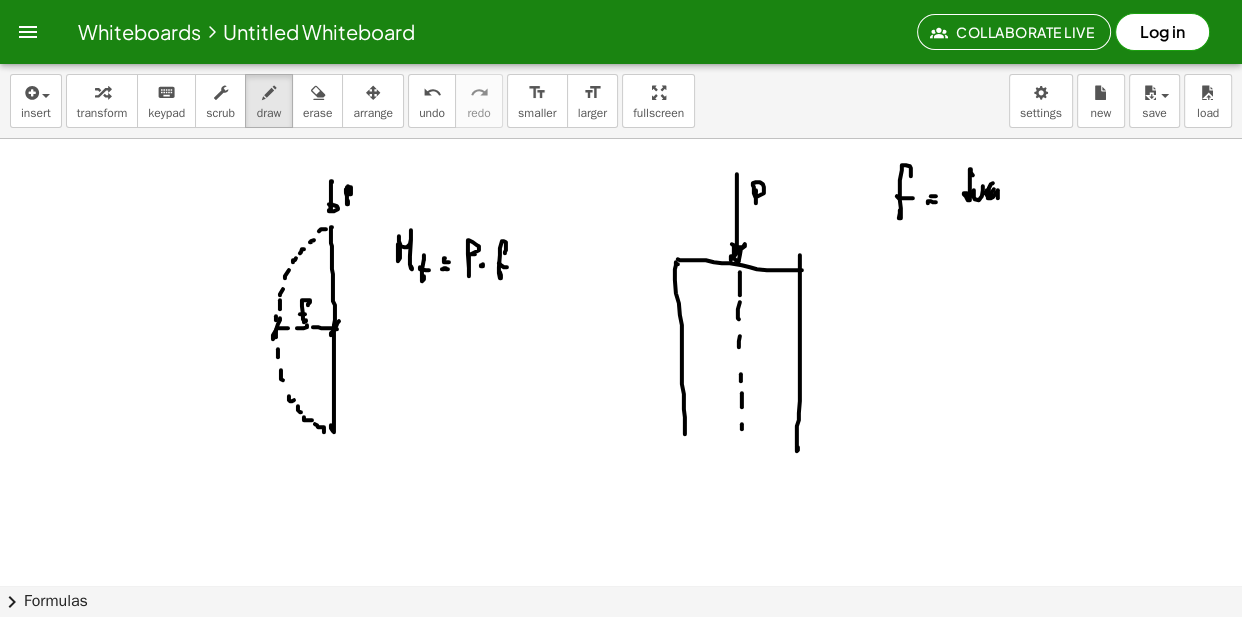 drag, startPoint x: 998, startPoint y: 198, endPoint x: 1010, endPoint y: 186, distance: 16.970562 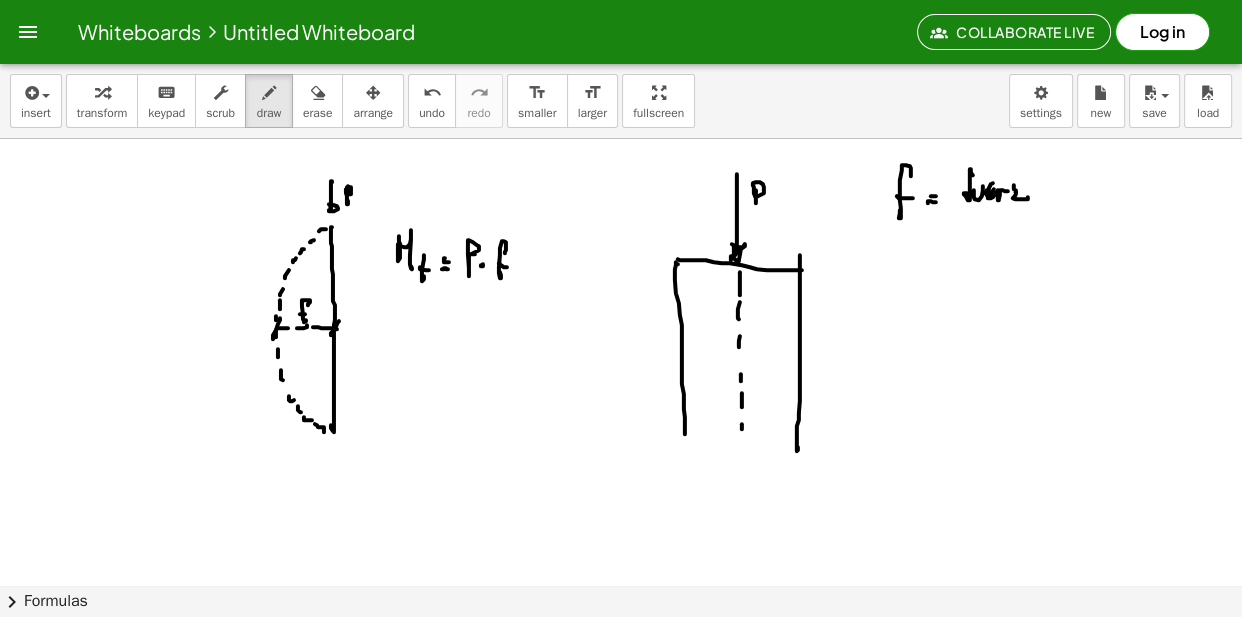 drag, startPoint x: 1016, startPoint y: 192, endPoint x: 1039, endPoint y: 186, distance: 23.769728 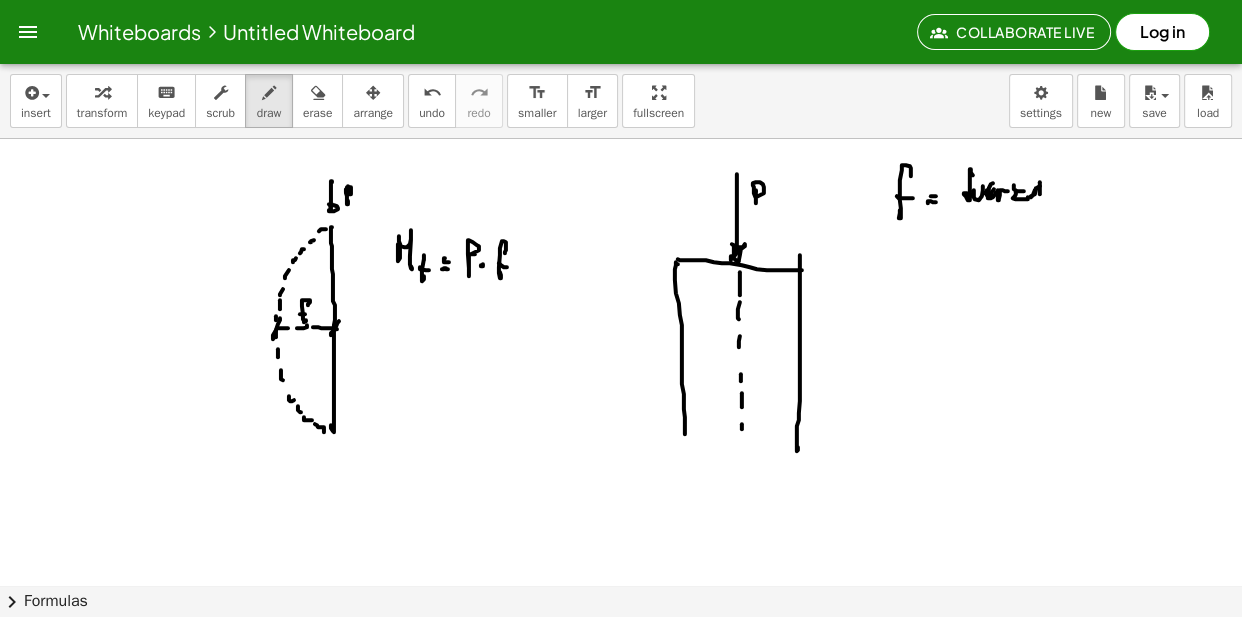 drag, startPoint x: 1035, startPoint y: 194, endPoint x: 1045, endPoint y: 198, distance: 10.770329 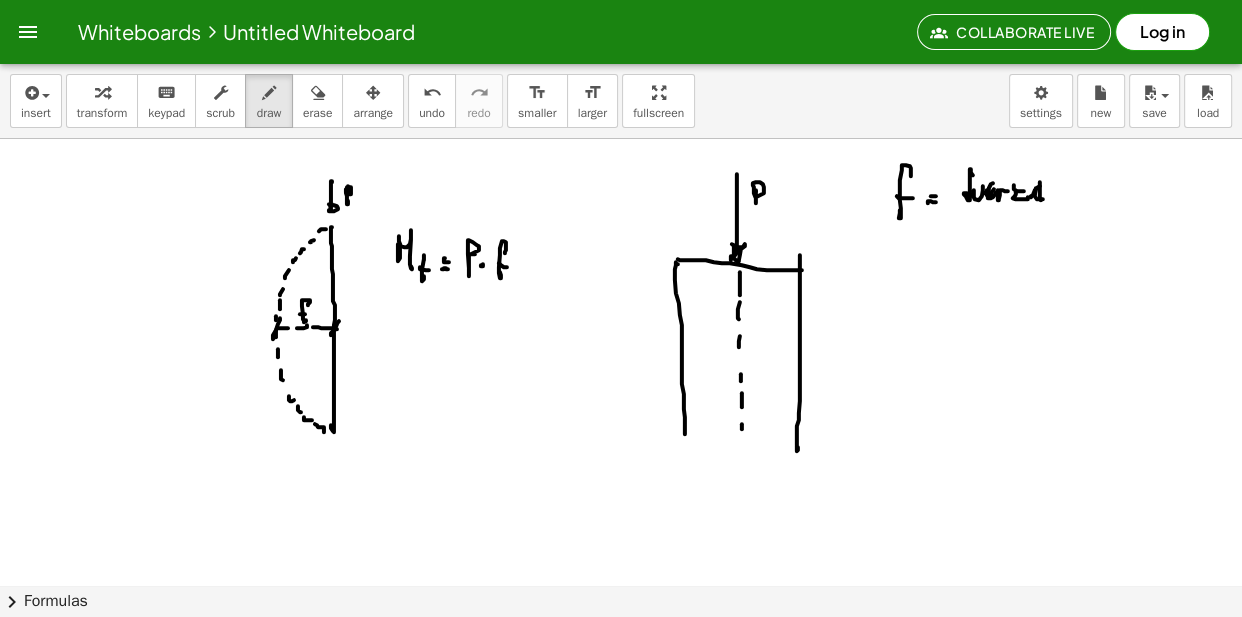 drag, startPoint x: 1026, startPoint y: 211, endPoint x: 1006, endPoint y: 220, distance: 21.931713 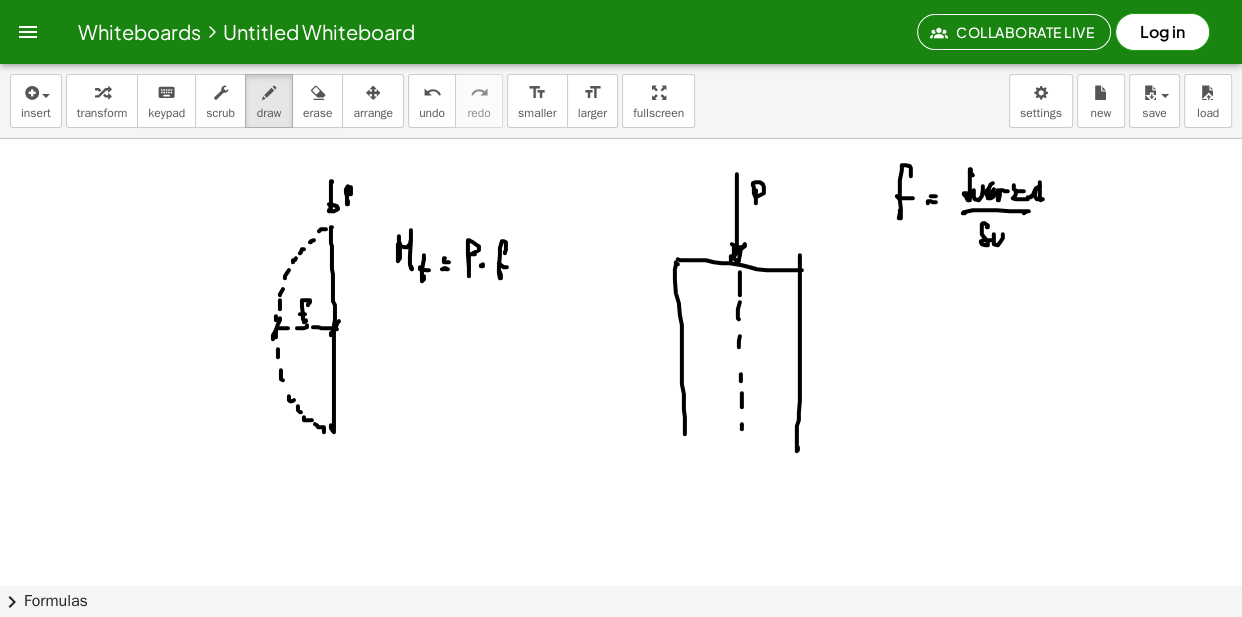 drag, startPoint x: 988, startPoint y: 226, endPoint x: 1005, endPoint y: 244, distance: 24.758837 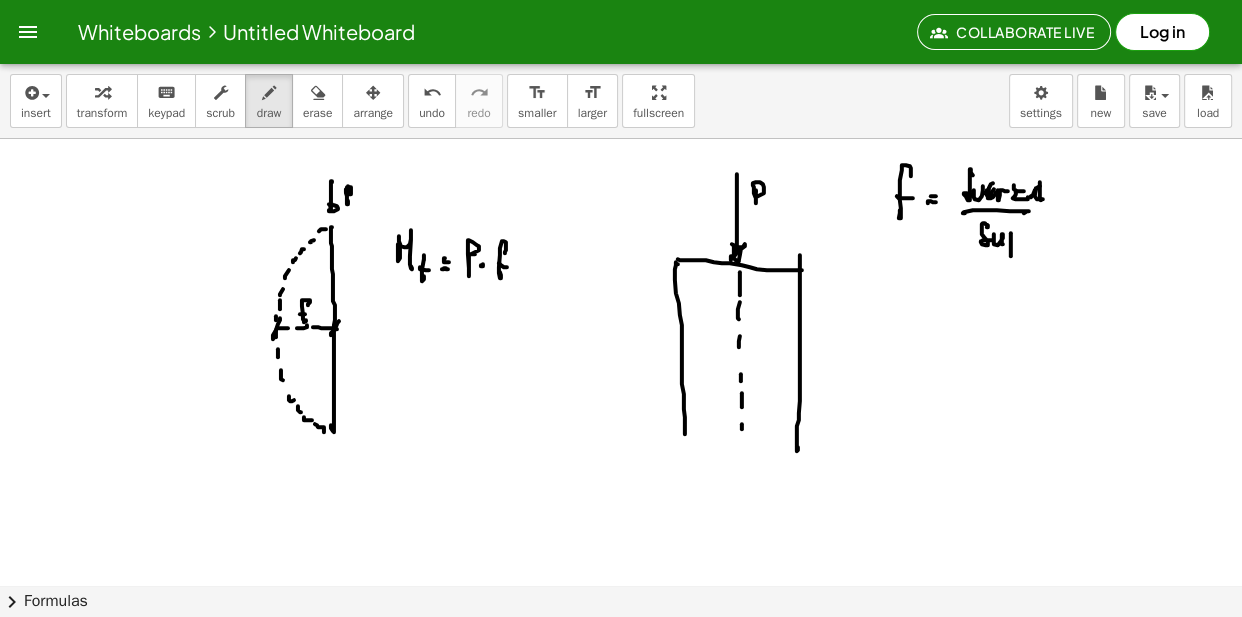 drag, startPoint x: 1011, startPoint y: 256, endPoint x: 1021, endPoint y: 239, distance: 19.723083 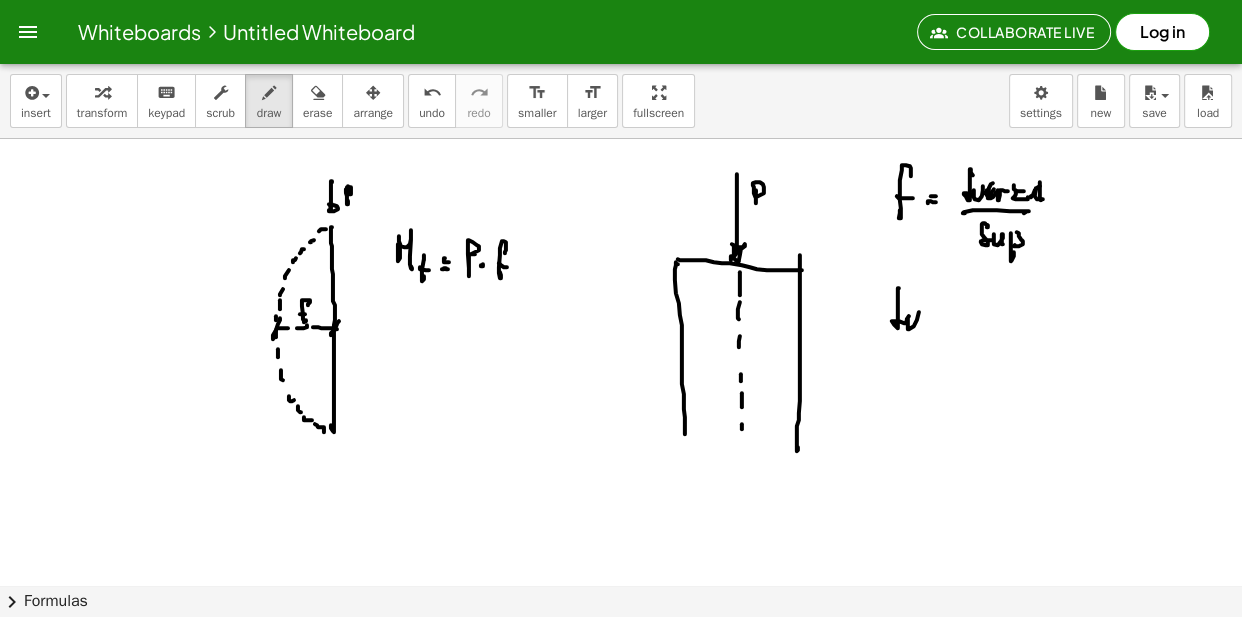 drag, startPoint x: 898, startPoint y: 288, endPoint x: 921, endPoint y: 320, distance: 39.40812 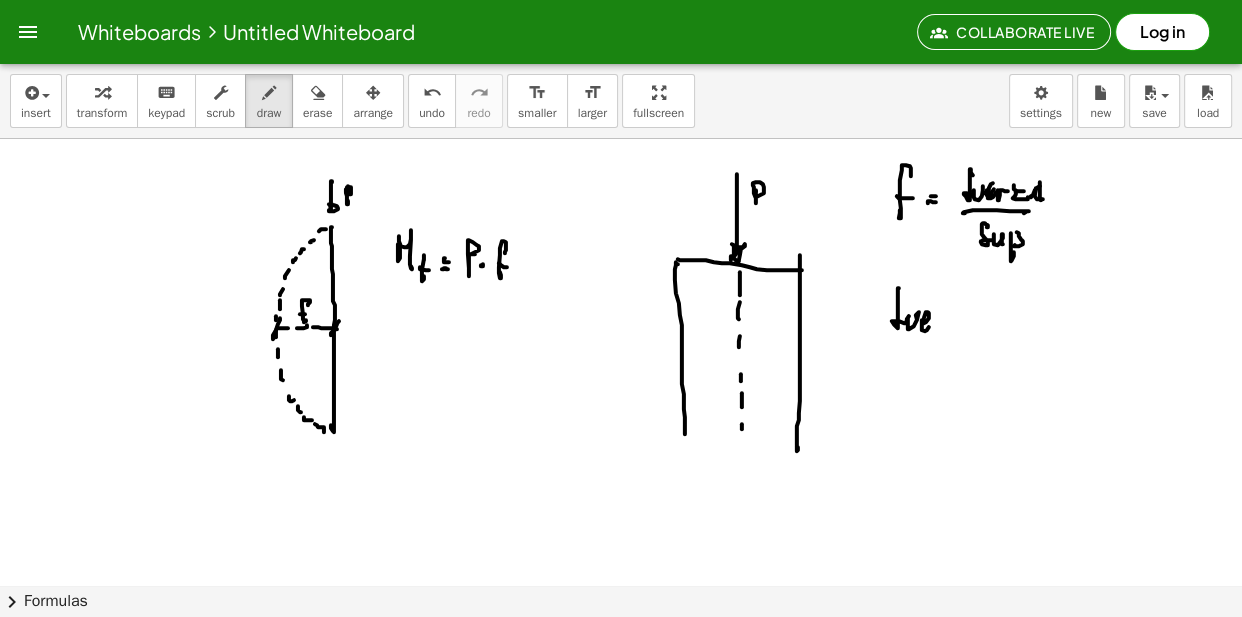 drag, startPoint x: 931, startPoint y: 328, endPoint x: 937, endPoint y: 318, distance: 11.661903 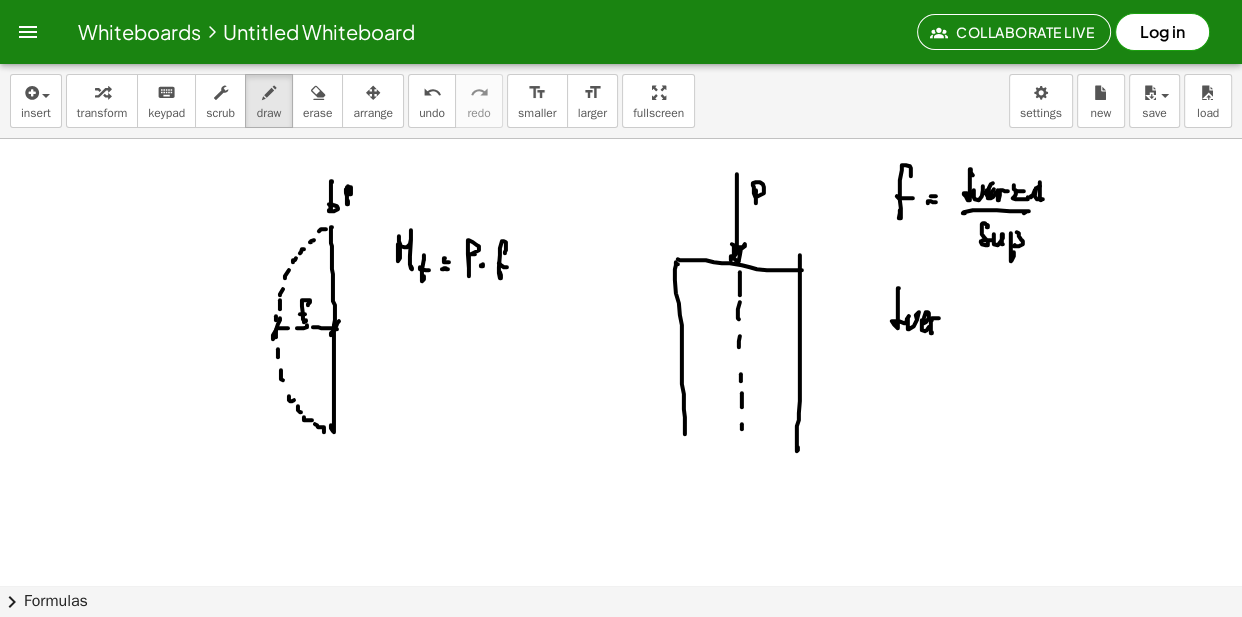 drag, startPoint x: 937, startPoint y: 318, endPoint x: 948, endPoint y: 314, distance: 11.7046995 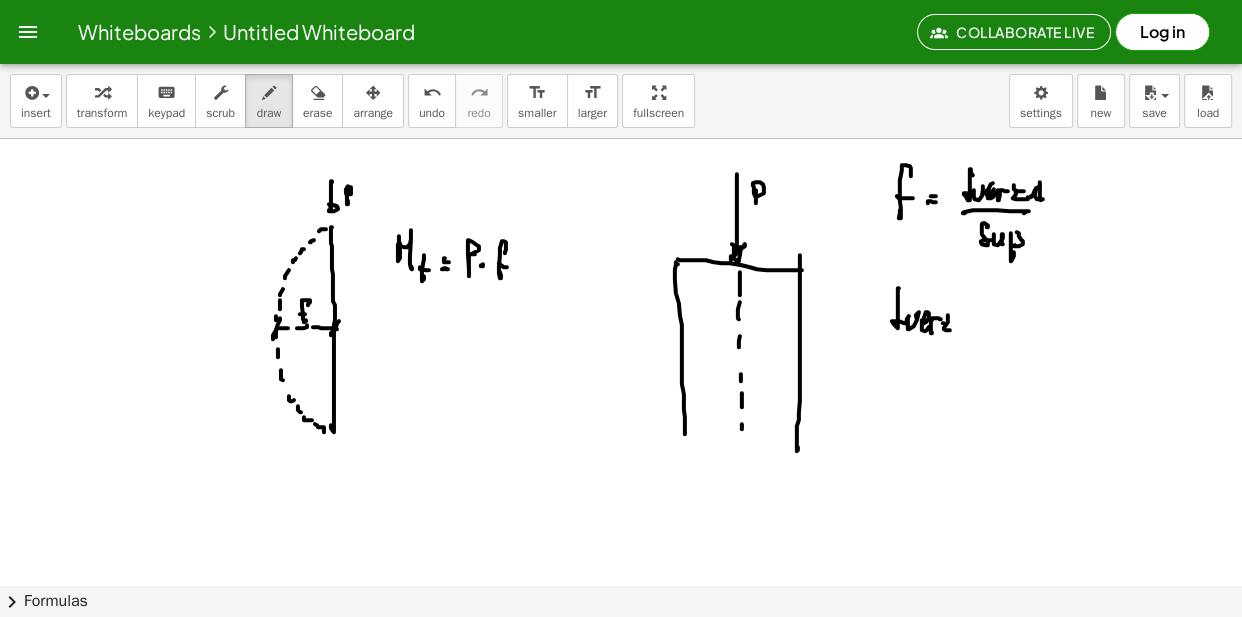 drag, startPoint x: 943, startPoint y: 323, endPoint x: 962, endPoint y: 323, distance: 19 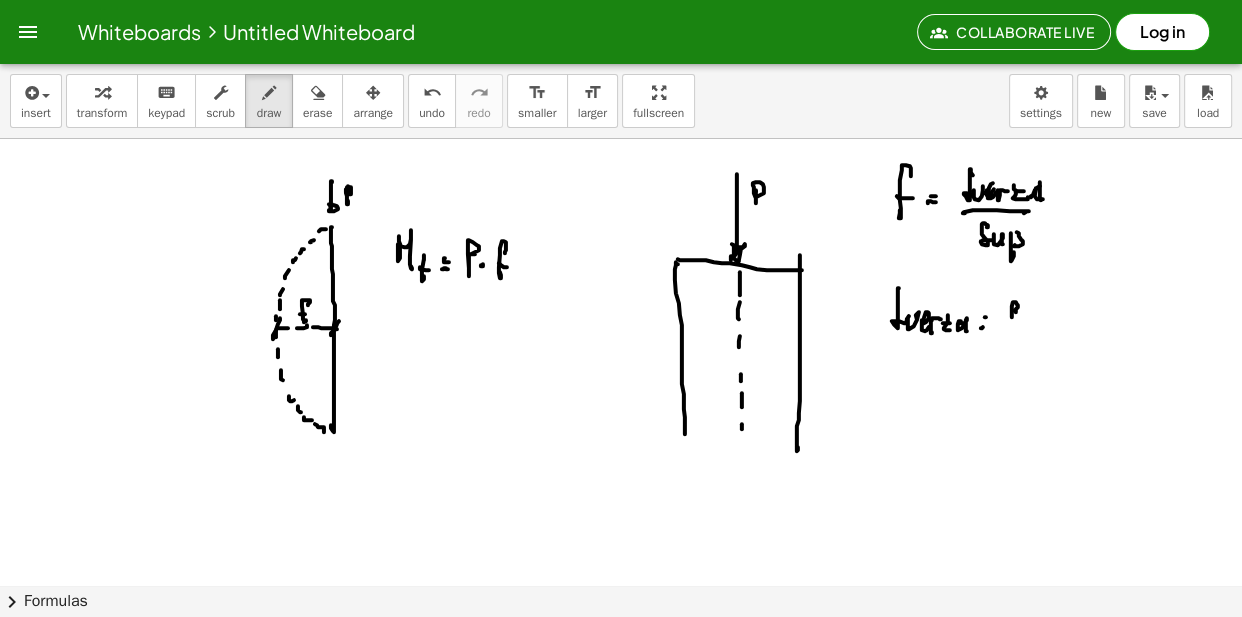 drag, startPoint x: 1016, startPoint y: 311, endPoint x: 1006, endPoint y: 329, distance: 20.59126 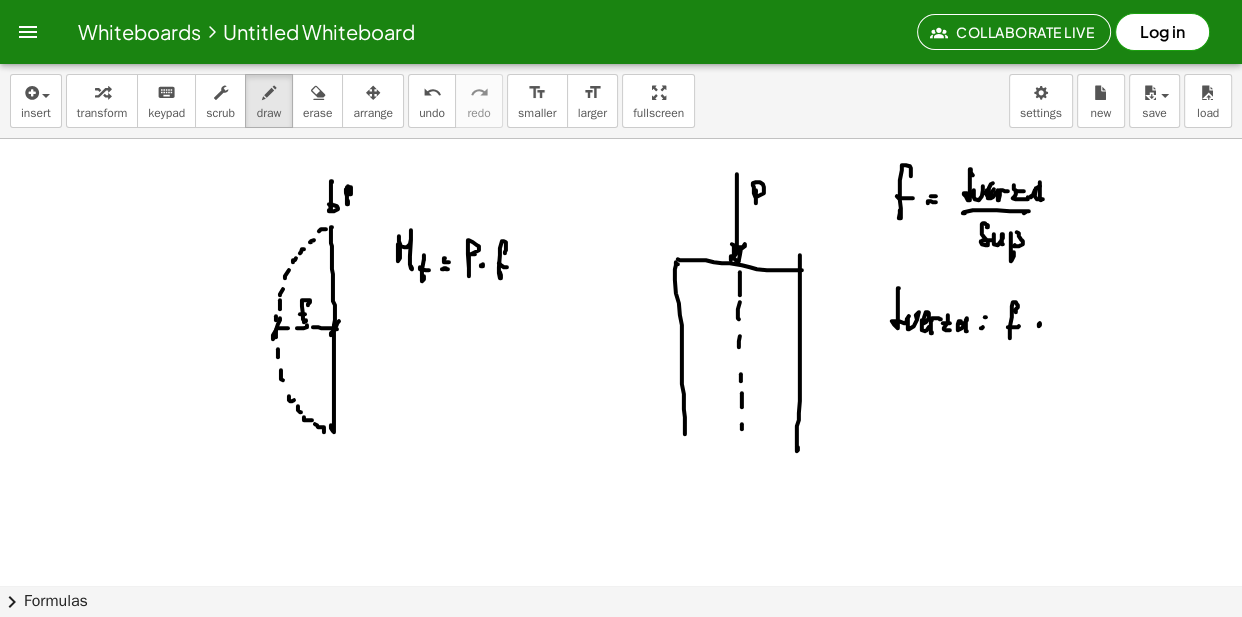 drag, startPoint x: 1039, startPoint y: 326, endPoint x: 1083, endPoint y: 313, distance: 45.88028 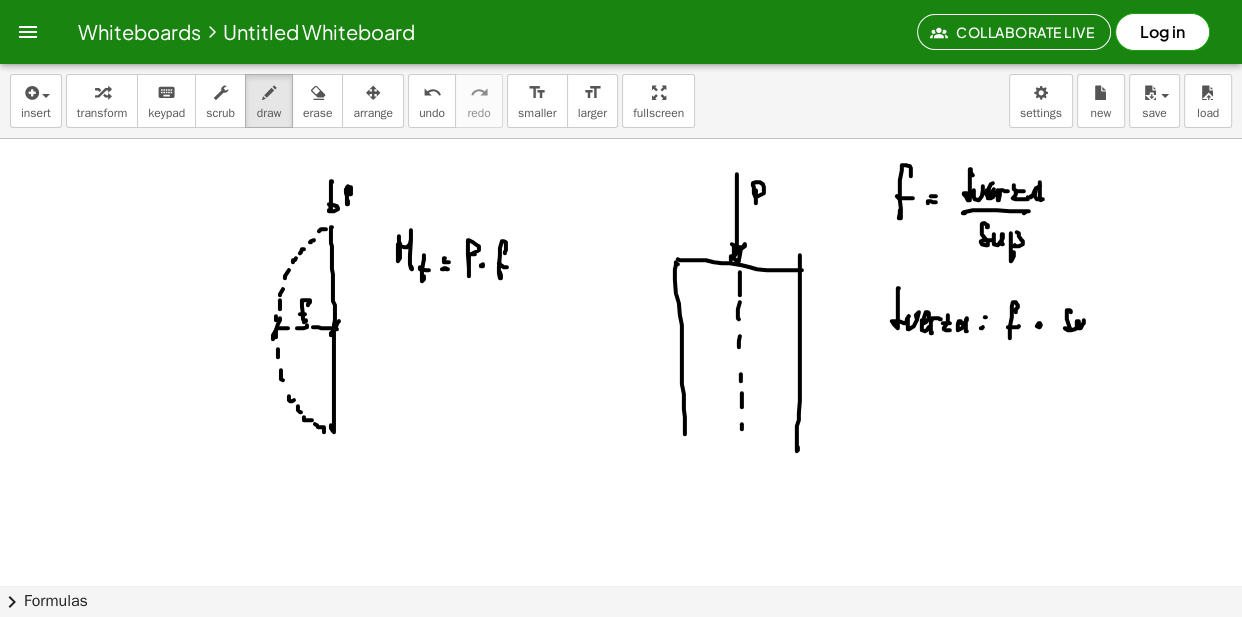 drag, startPoint x: 1070, startPoint y: 310, endPoint x: 1090, endPoint y: 322, distance: 23.323807 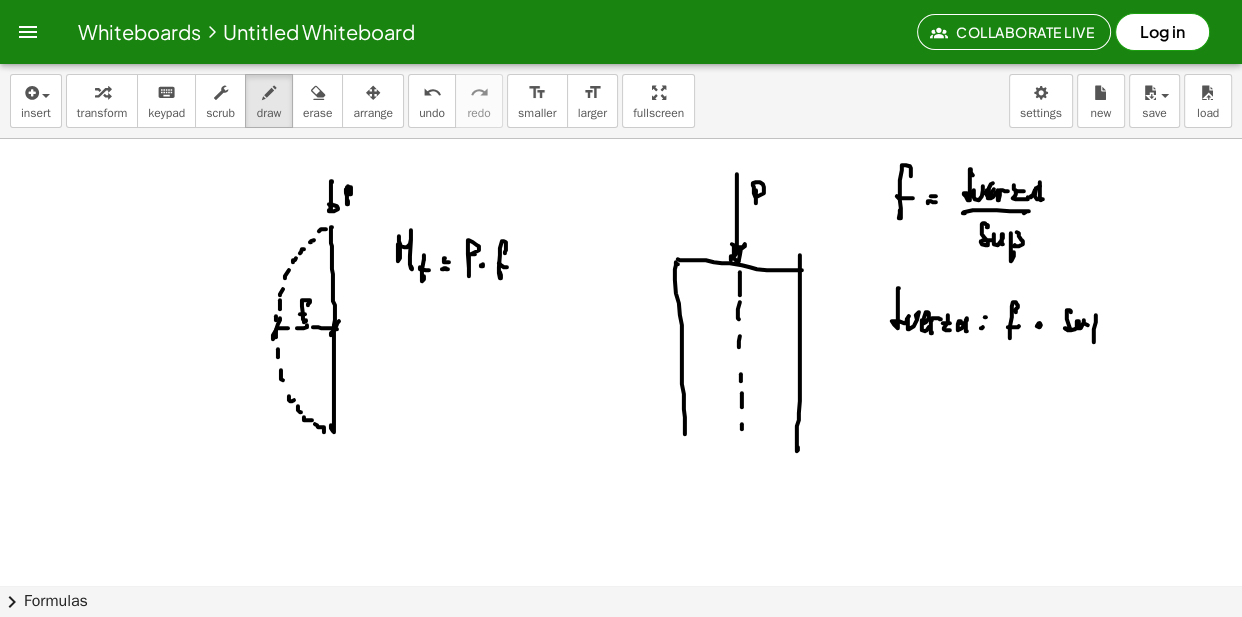 drag, startPoint x: 1109, startPoint y: 309, endPoint x: 1099, endPoint y: 318, distance: 13.453624 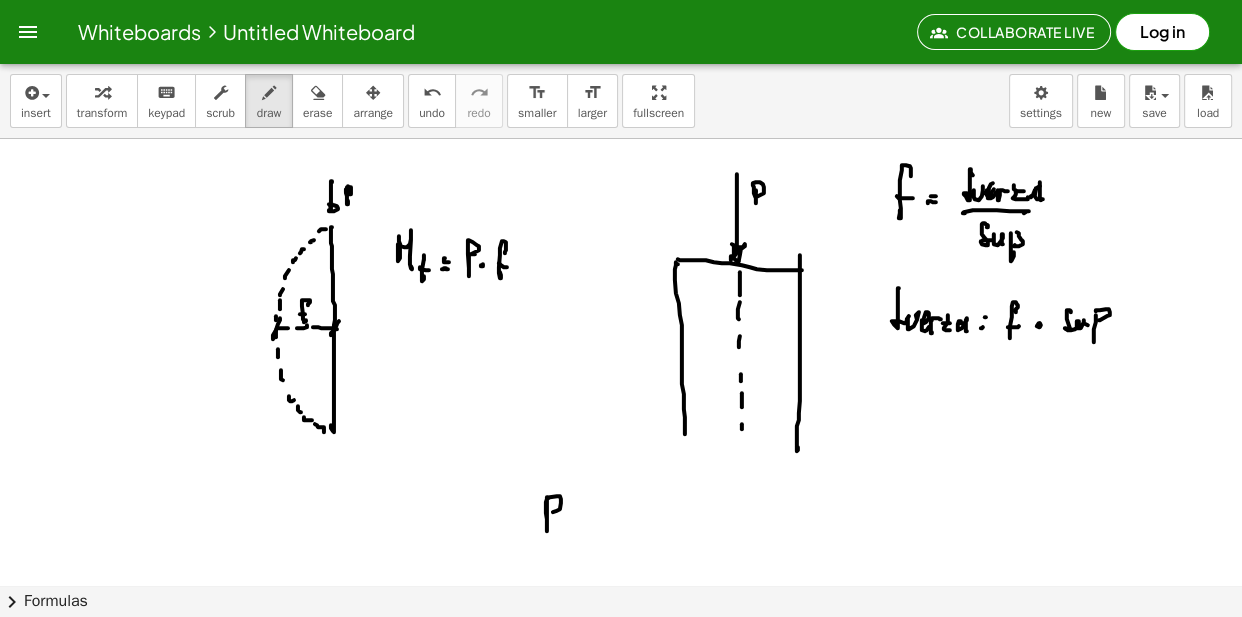 drag, startPoint x: 548, startPoint y: 497, endPoint x: 551, endPoint y: 512, distance: 15.297058 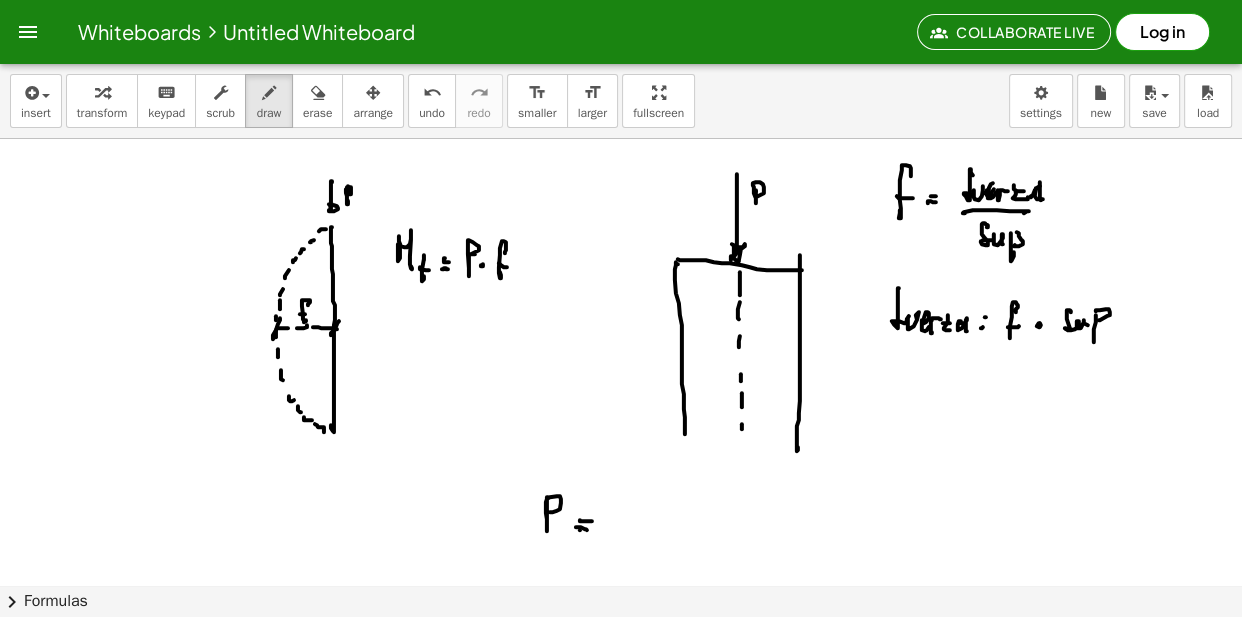 drag, startPoint x: 580, startPoint y: 530, endPoint x: 591, endPoint y: 530, distance: 11 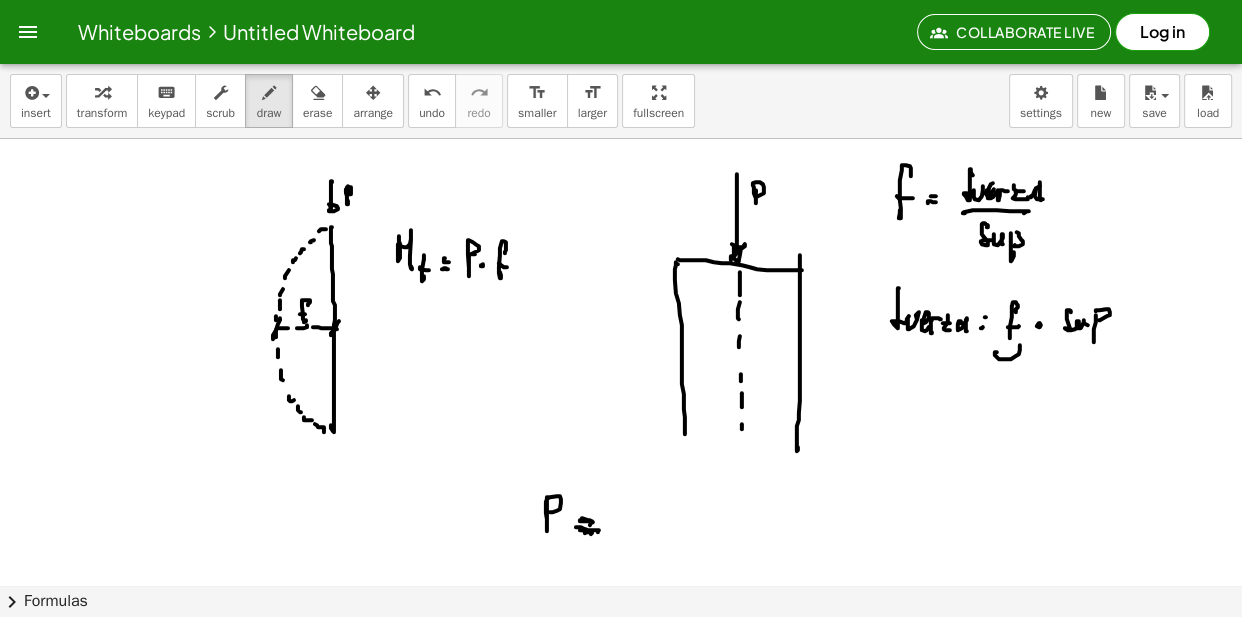 drag, startPoint x: 996, startPoint y: 352, endPoint x: 1020, endPoint y: 350, distance: 24.083189 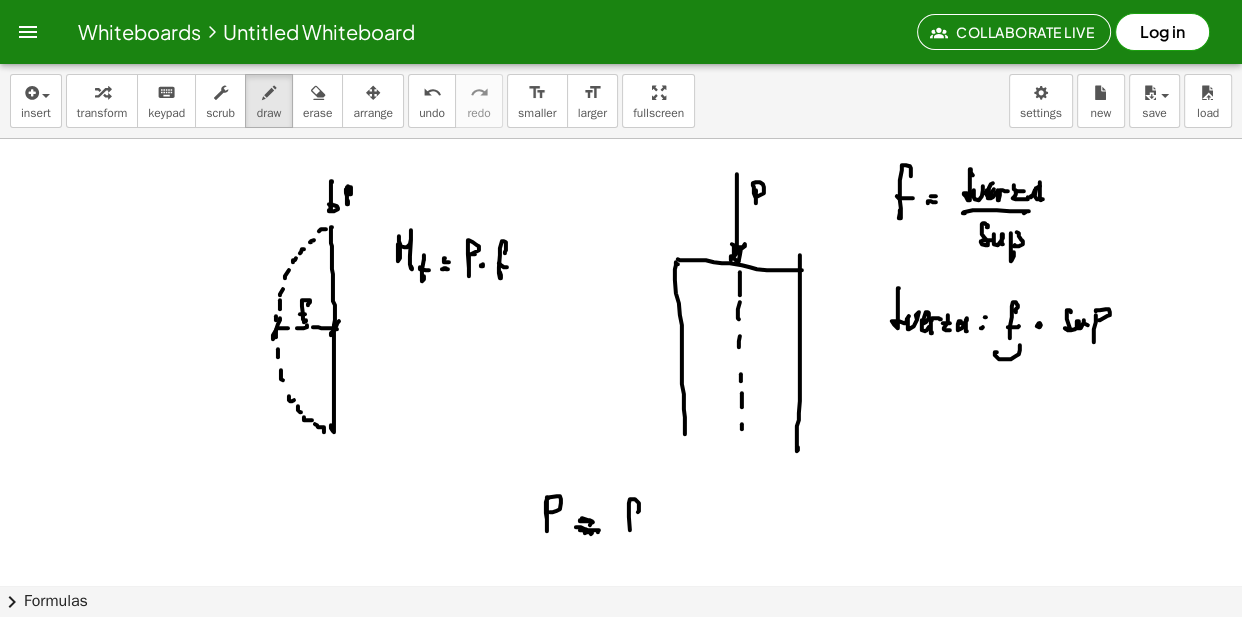 drag, startPoint x: 631, startPoint y: 499, endPoint x: 630, endPoint y: 535, distance: 36.013885 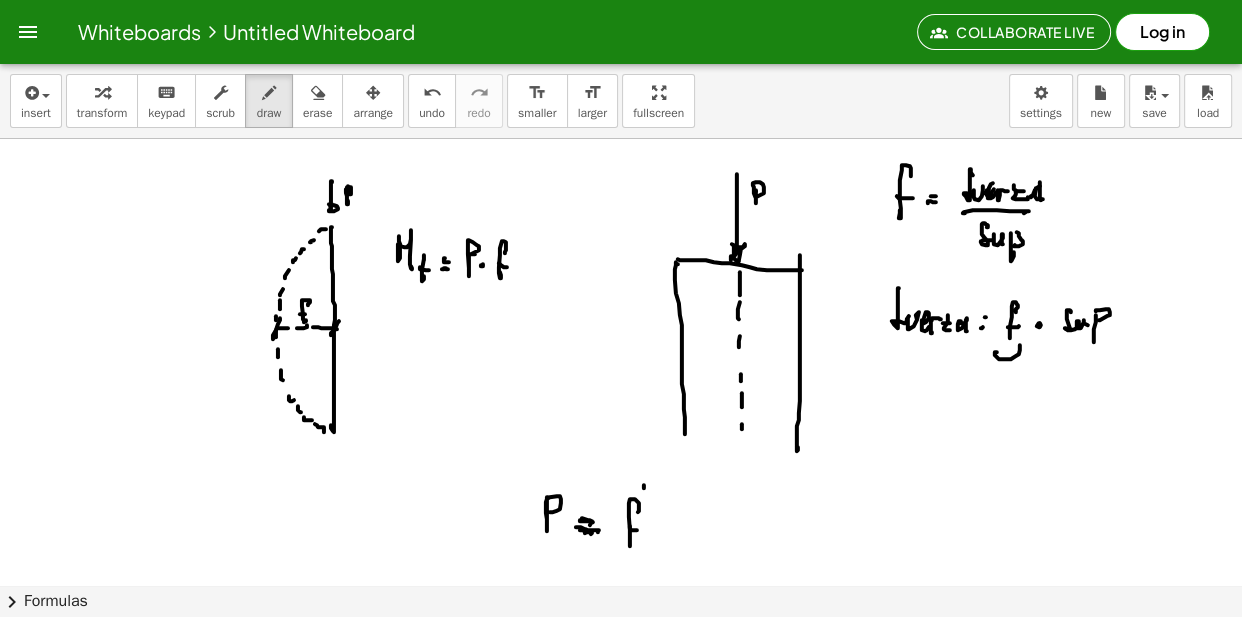 drag, startPoint x: 644, startPoint y: 488, endPoint x: 647, endPoint y: 507, distance: 19.235384 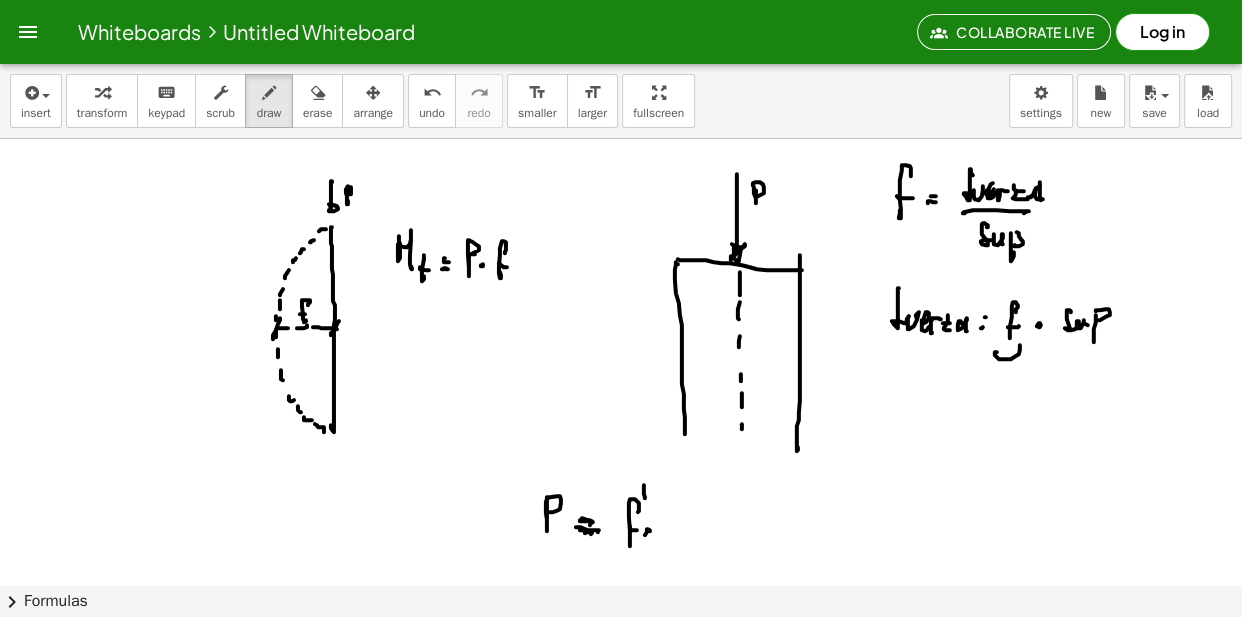 drag, startPoint x: 648, startPoint y: 529, endPoint x: 652, endPoint y: 540, distance: 11.7046995 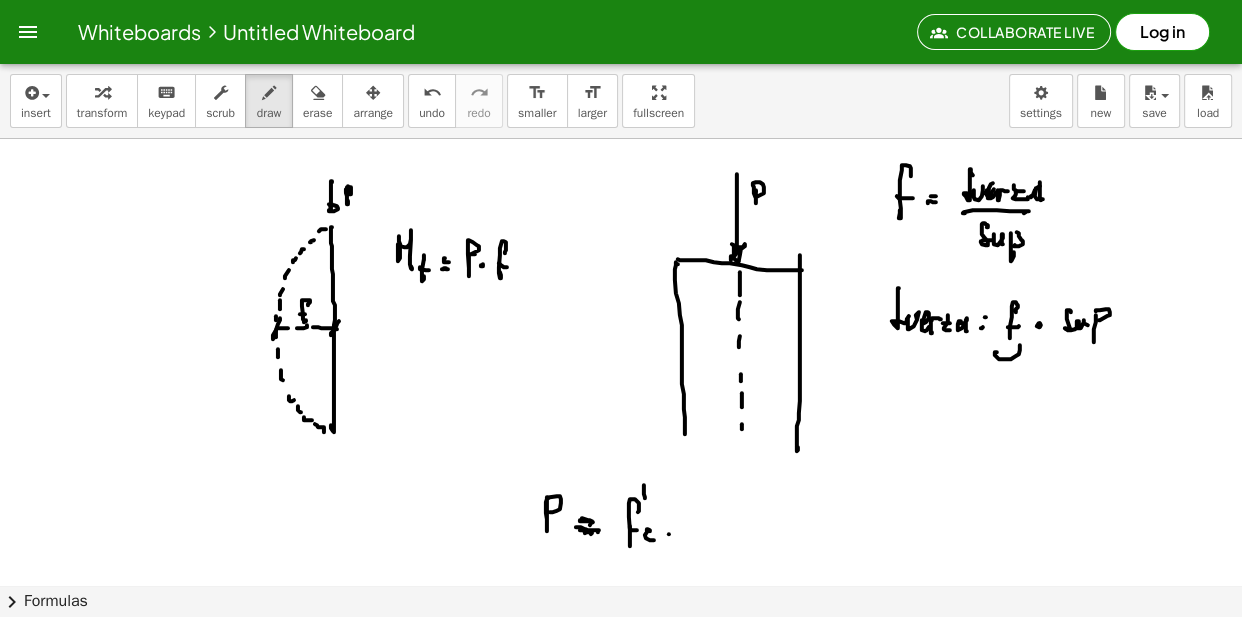 drag, startPoint x: 690, startPoint y: 524, endPoint x: 691, endPoint y: 514, distance: 10.049875 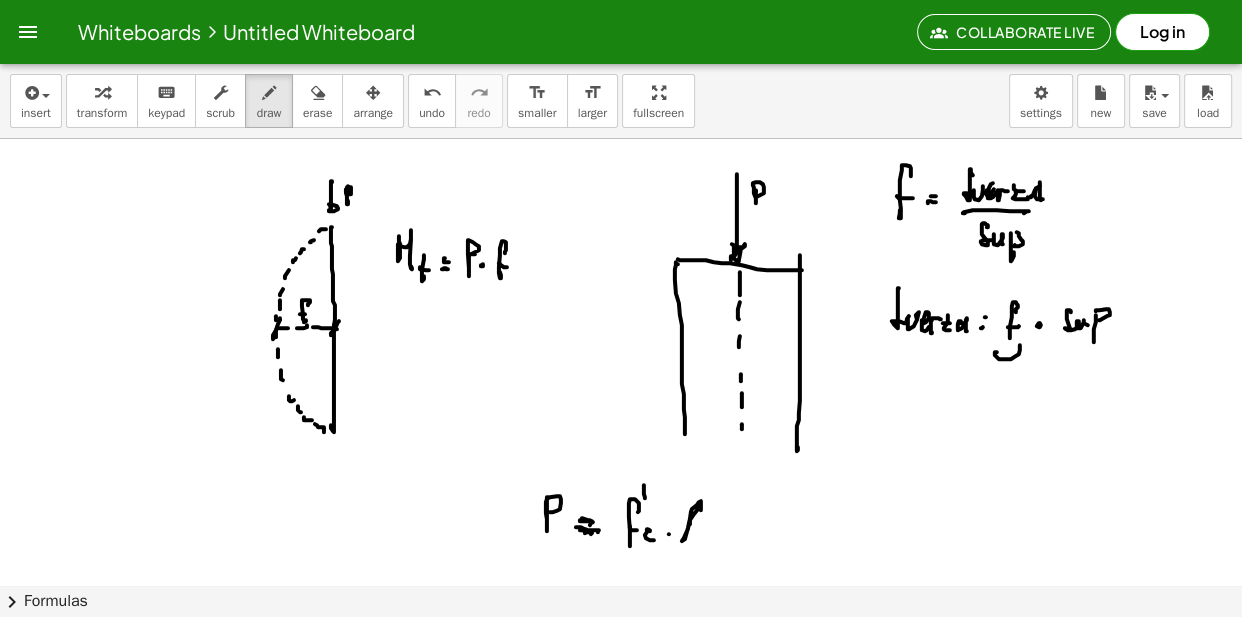 drag, startPoint x: 698, startPoint y: 508, endPoint x: 690, endPoint y: 528, distance: 21.540659 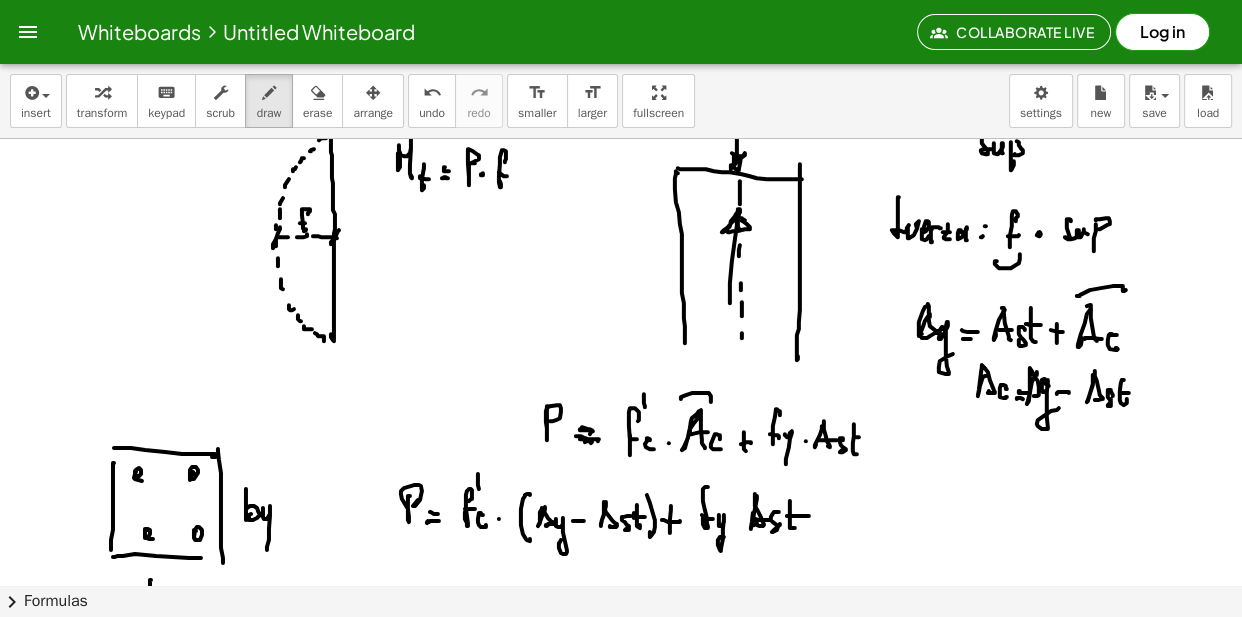 scroll, scrollTop: 2150, scrollLeft: 0, axis: vertical 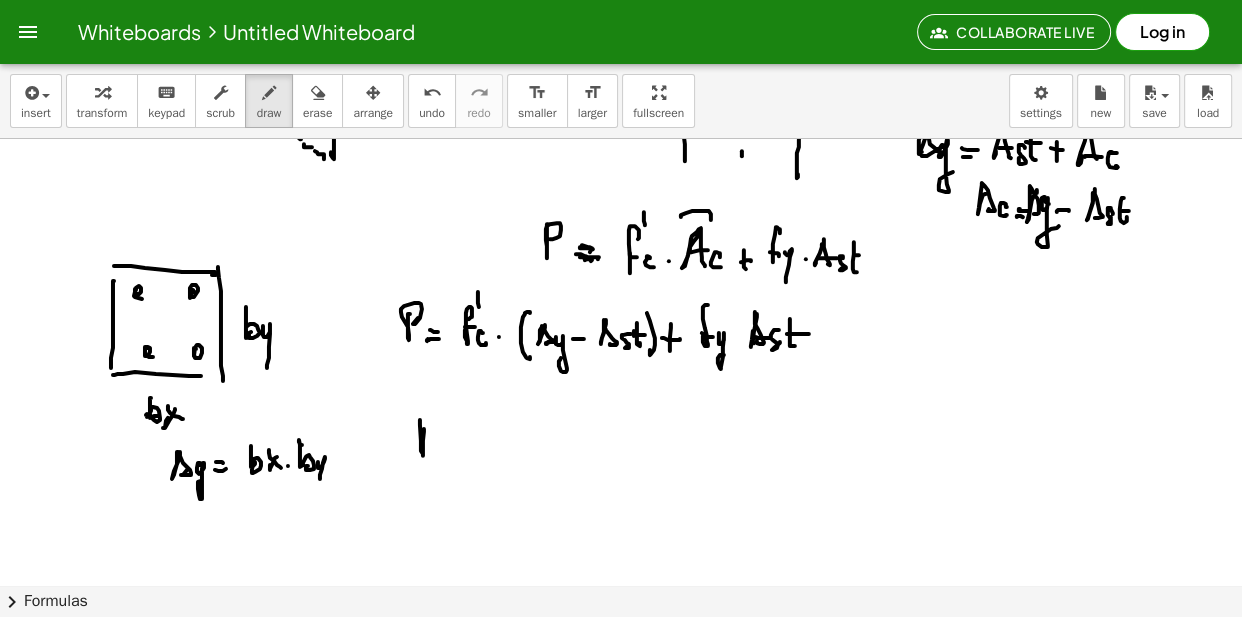drag, startPoint x: 423, startPoint y: 456, endPoint x: 437, endPoint y: 427, distance: 32.202484 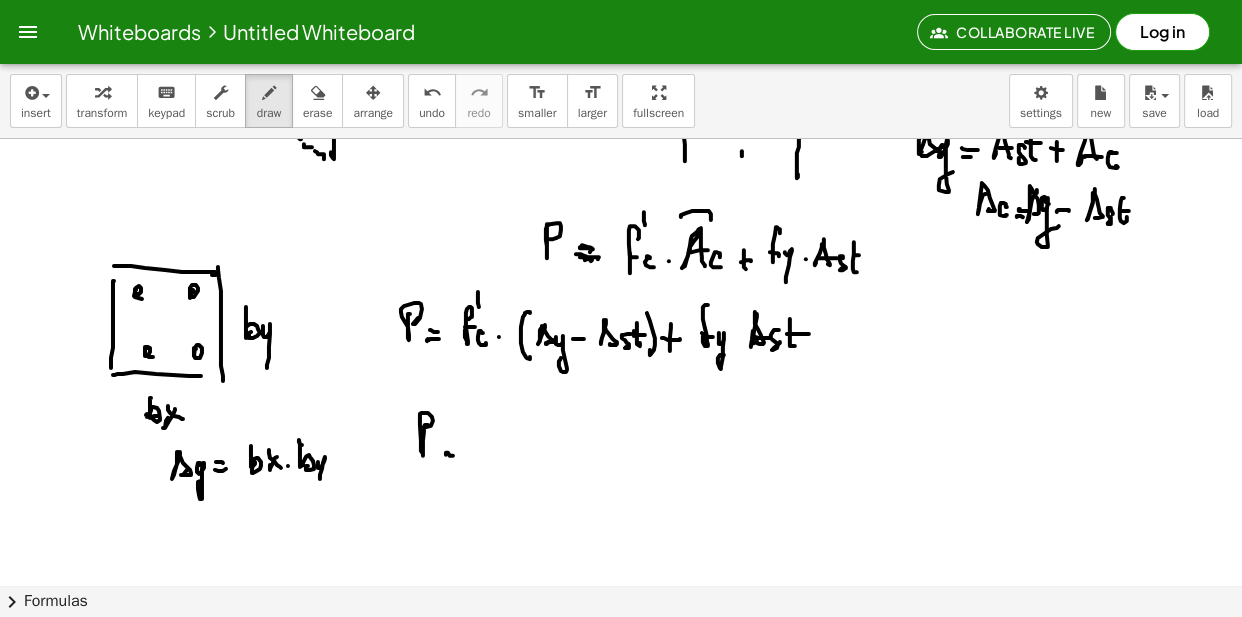 drag, startPoint x: 448, startPoint y: 451, endPoint x: 468, endPoint y: 457, distance: 20.880613 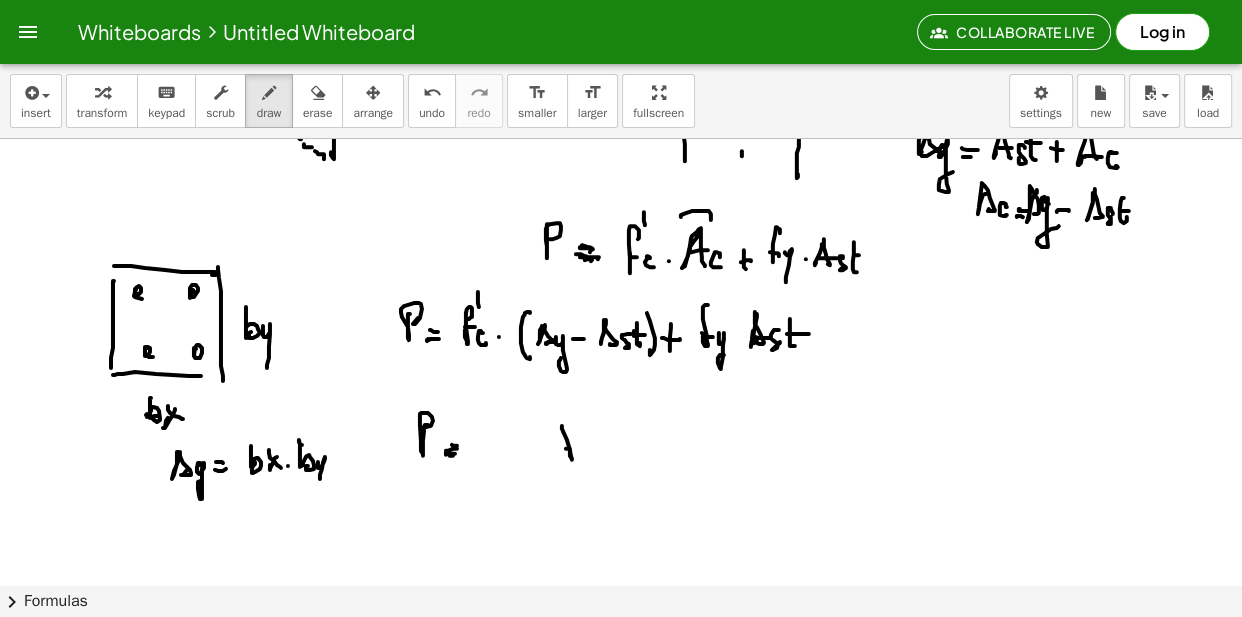 drag, startPoint x: 562, startPoint y: 426, endPoint x: 570, endPoint y: 446, distance: 21.540659 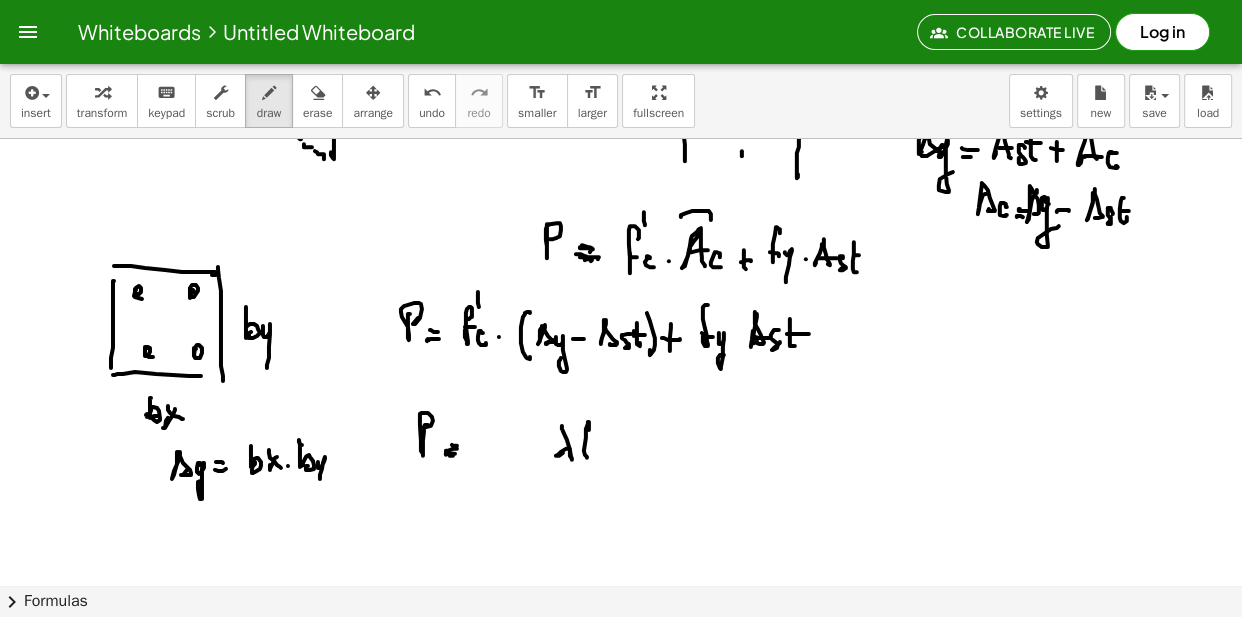 drag, startPoint x: 589, startPoint y: 428, endPoint x: 585, endPoint y: 447, distance: 19.416489 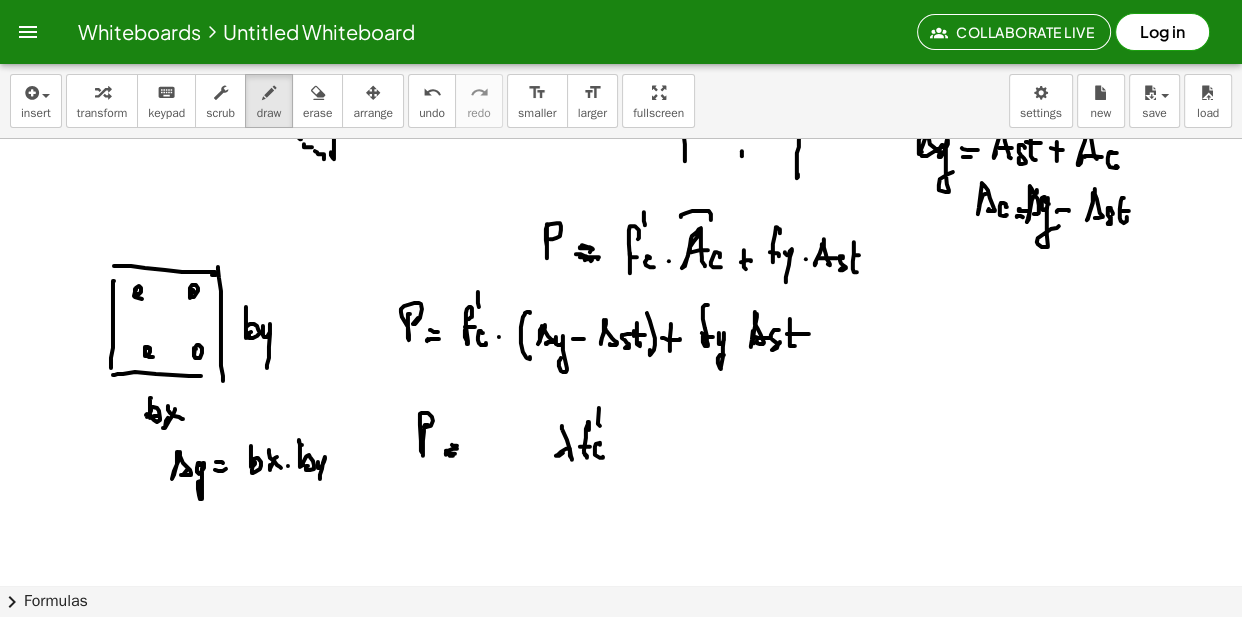 drag, startPoint x: 600, startPoint y: 445, endPoint x: 603, endPoint y: 458, distance: 13.341664 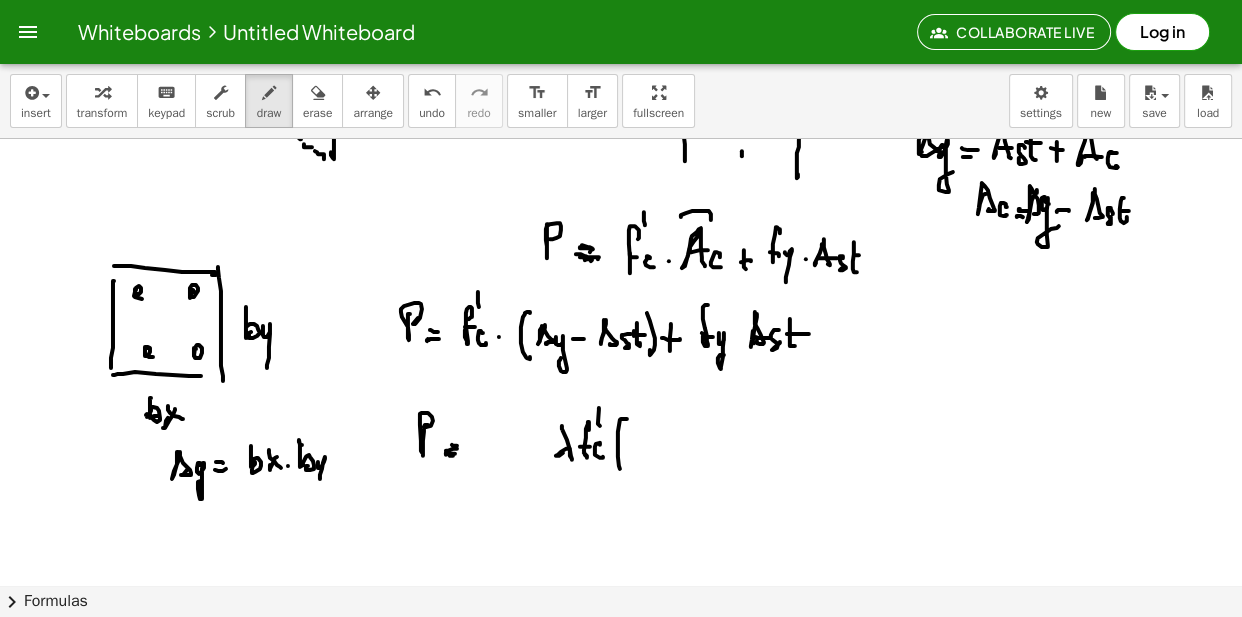 drag, startPoint x: 618, startPoint y: 432, endPoint x: 625, endPoint y: 469, distance: 37.65634 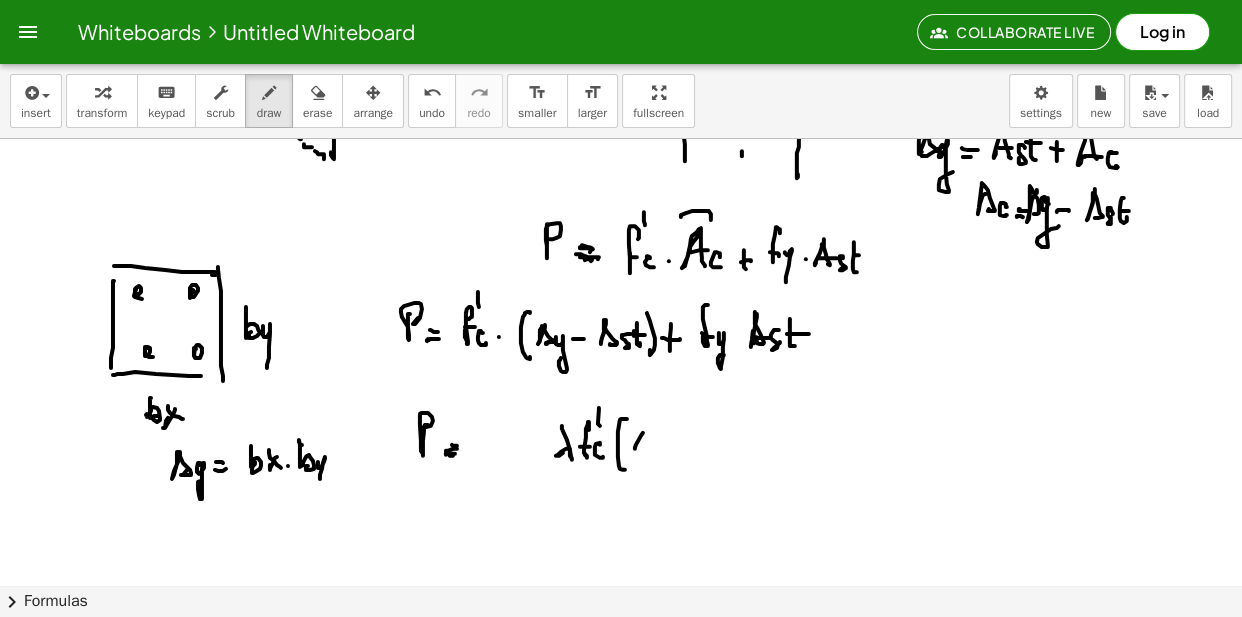 drag, startPoint x: 641, startPoint y: 436, endPoint x: 640, endPoint y: 425, distance: 11.045361 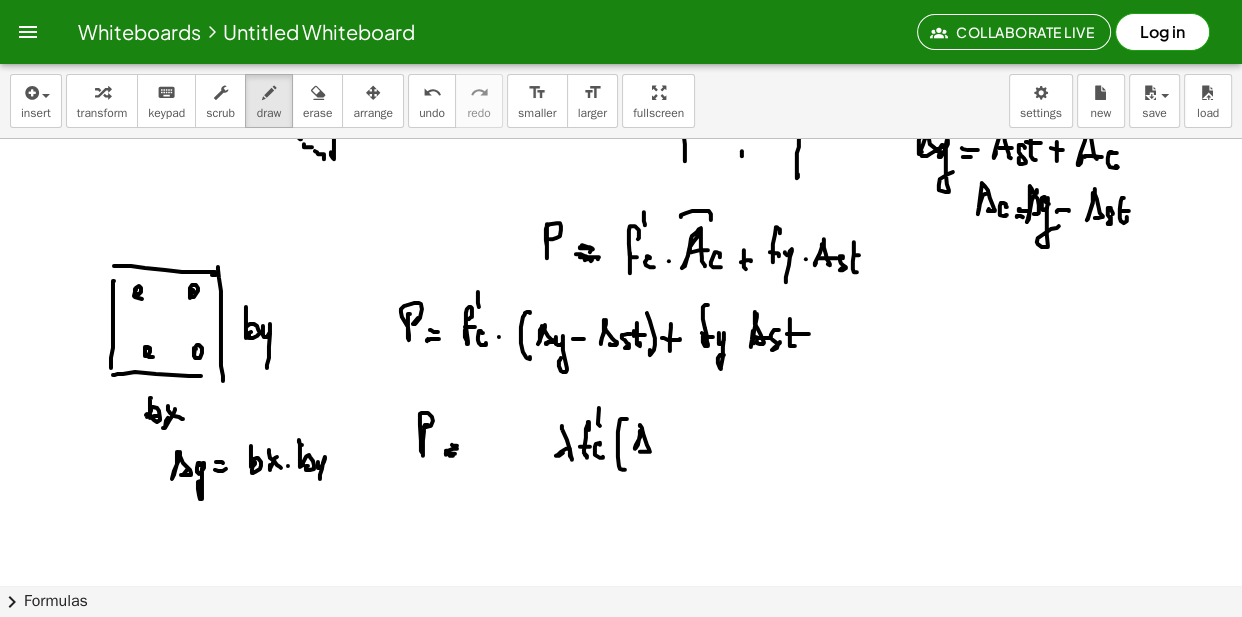 drag, startPoint x: 640, startPoint y: 425, endPoint x: 657, endPoint y: 445, distance: 26.24881 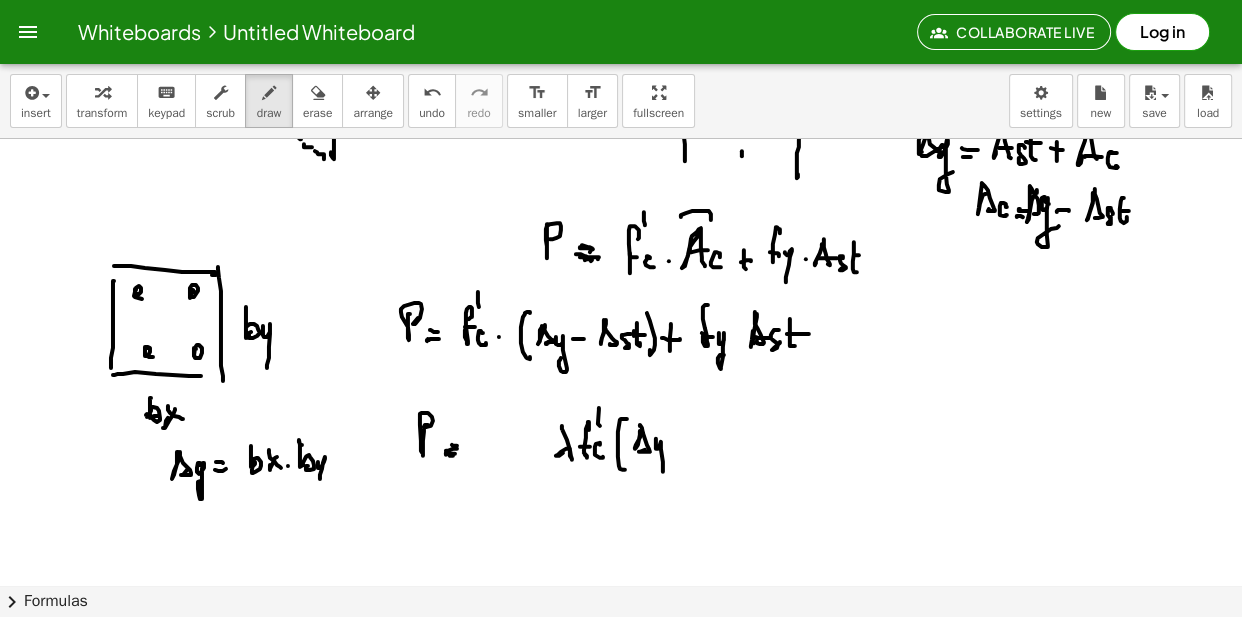 drag, startPoint x: 656, startPoint y: 439, endPoint x: 666, endPoint y: 455, distance: 18.867962 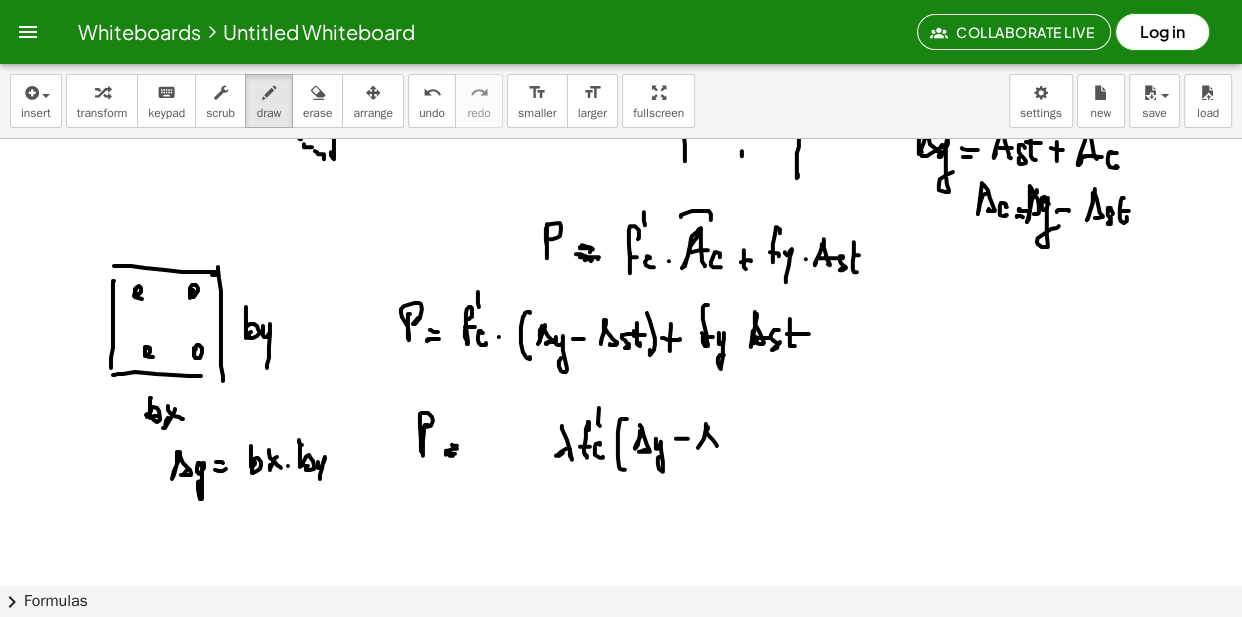 drag, startPoint x: 707, startPoint y: 430, endPoint x: 728, endPoint y: 439, distance: 22.847319 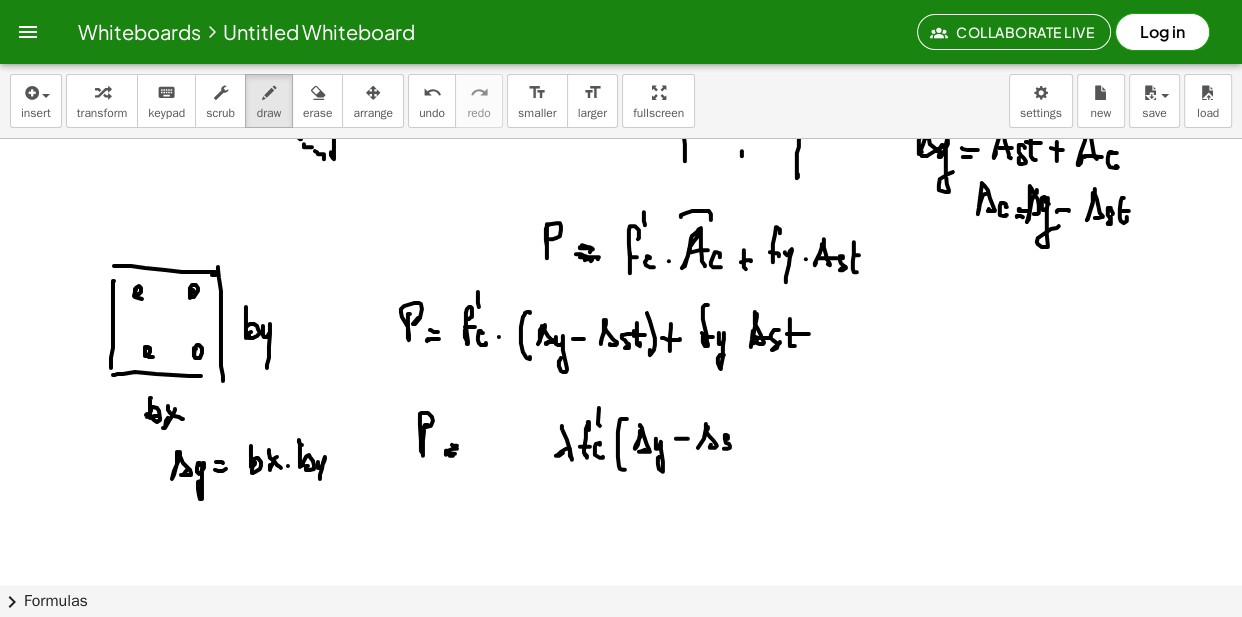 drag, startPoint x: 728, startPoint y: 439, endPoint x: 740, endPoint y: 438, distance: 12.0415945 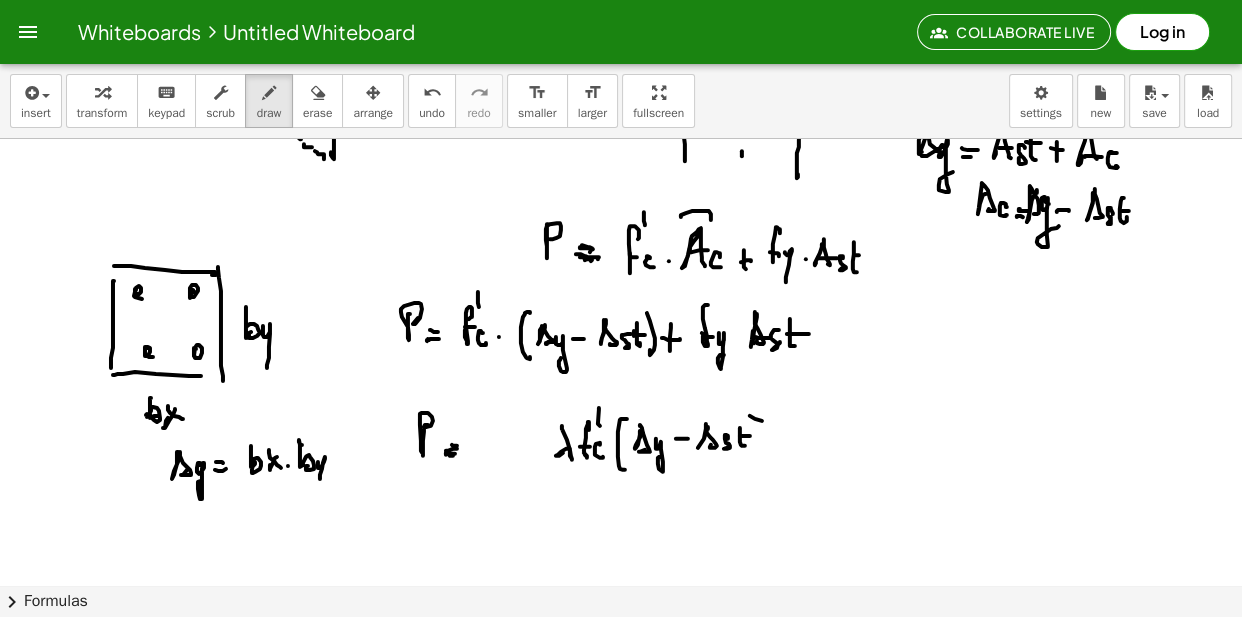 drag, startPoint x: 750, startPoint y: 416, endPoint x: 761, endPoint y: 449, distance: 34.785053 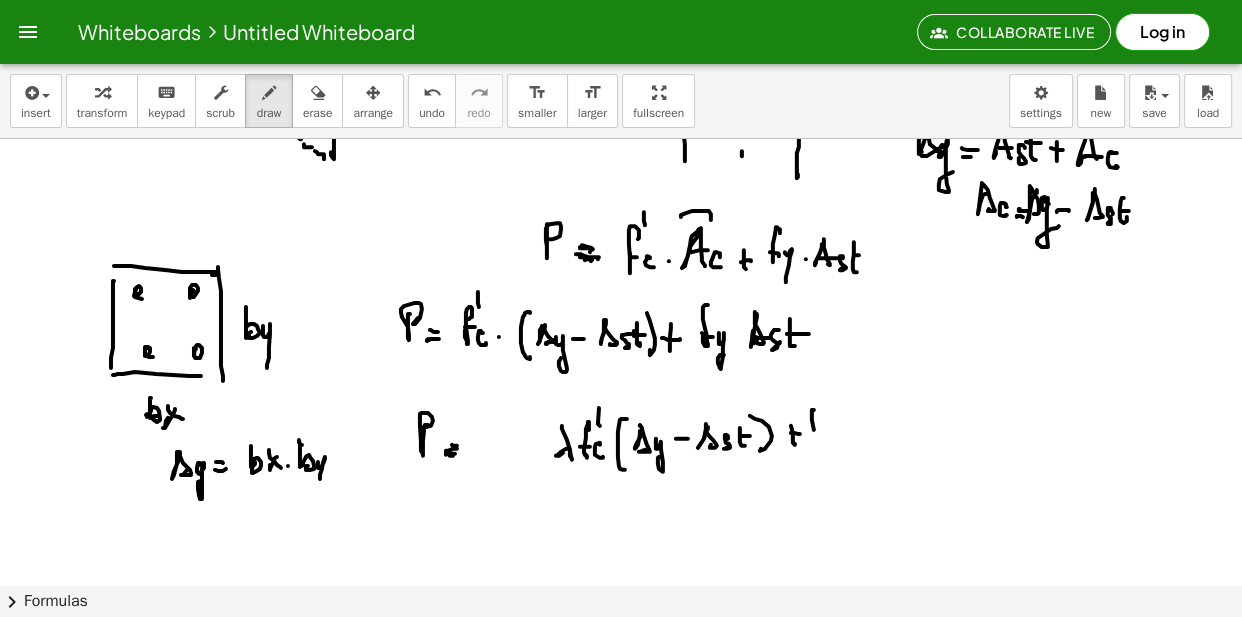 drag, startPoint x: 812, startPoint y: 410, endPoint x: 815, endPoint y: 437, distance: 27.166155 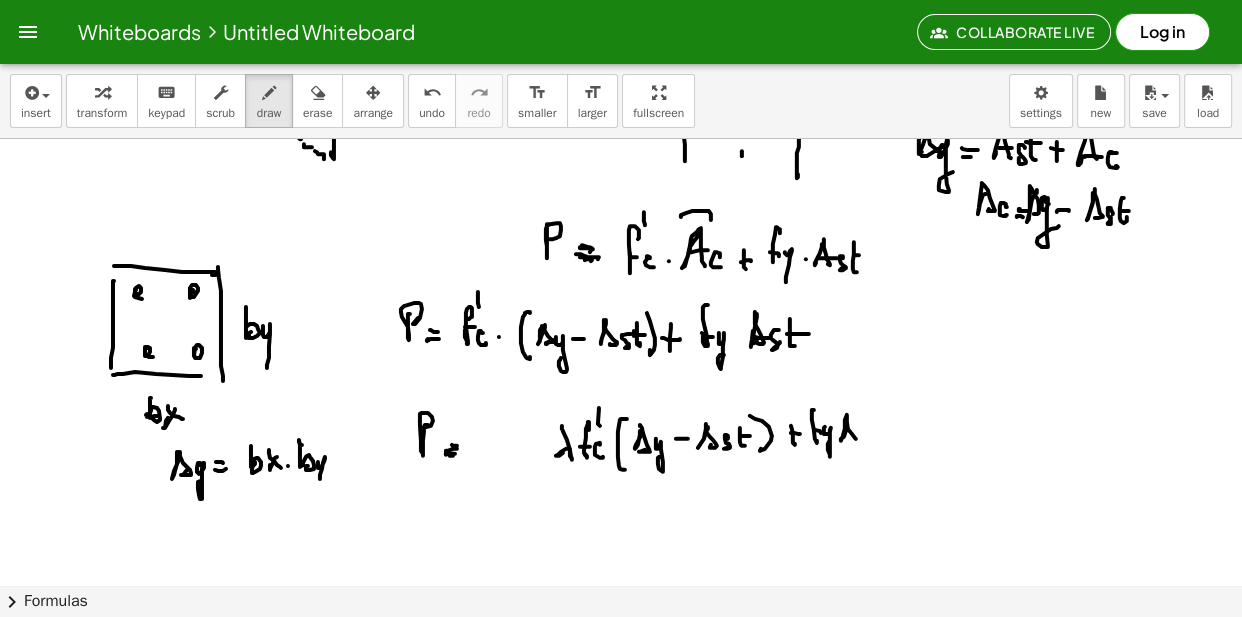 drag, startPoint x: 847, startPoint y: 423, endPoint x: 862, endPoint y: 436, distance: 19.849434 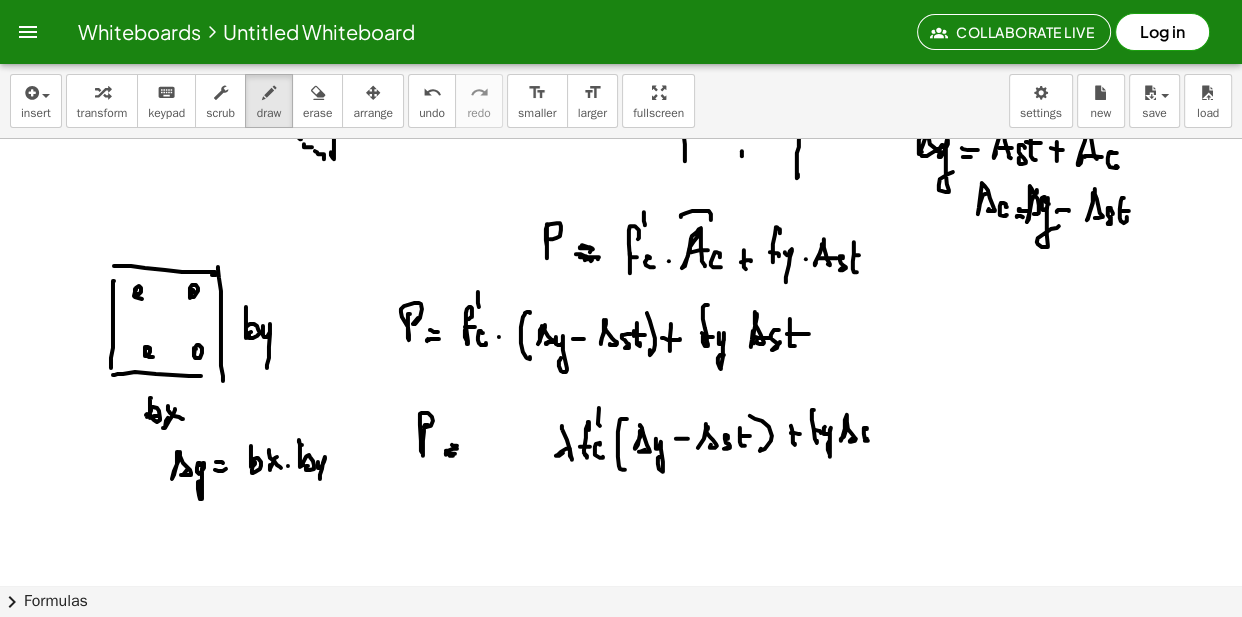 drag, startPoint x: 866, startPoint y: 428, endPoint x: 866, endPoint y: 443, distance: 15 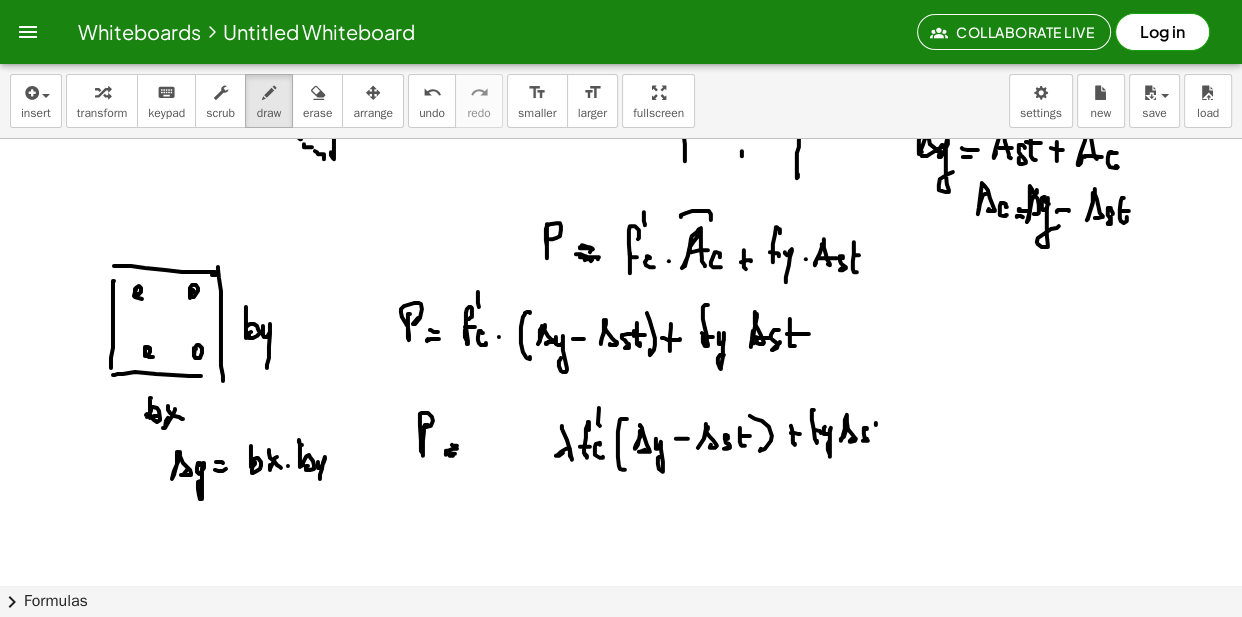 drag, startPoint x: 876, startPoint y: 423, endPoint x: 883, endPoint y: 444, distance: 22.135944 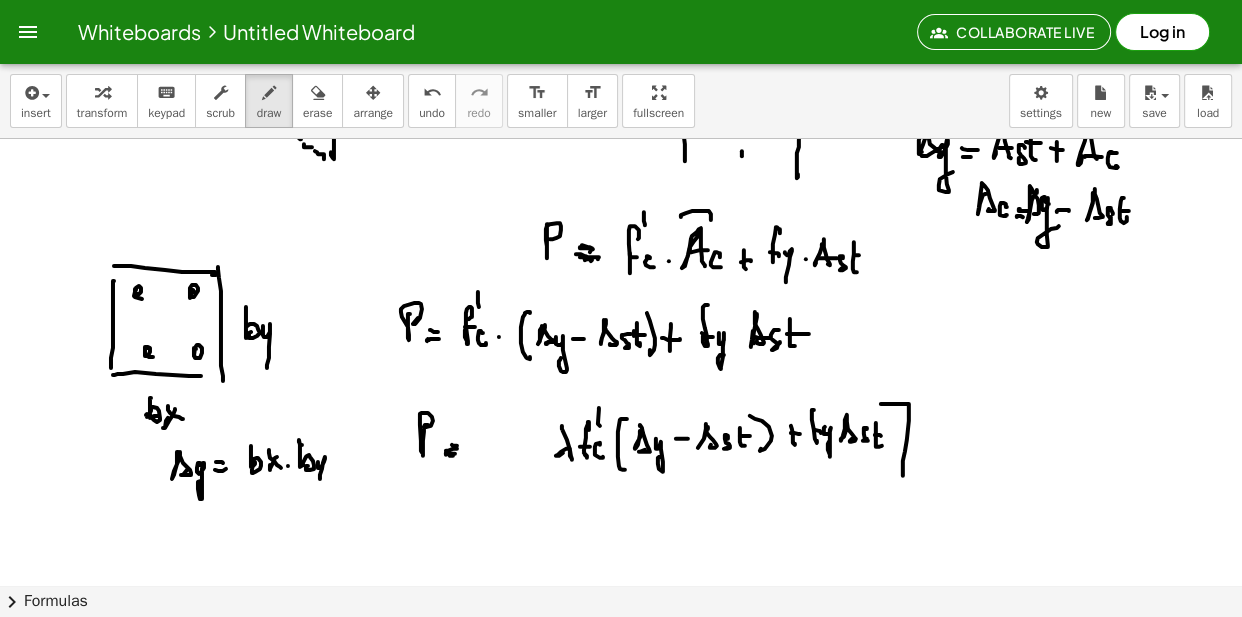 drag, startPoint x: 889, startPoint y: 404, endPoint x: 891, endPoint y: 478, distance: 74.02702 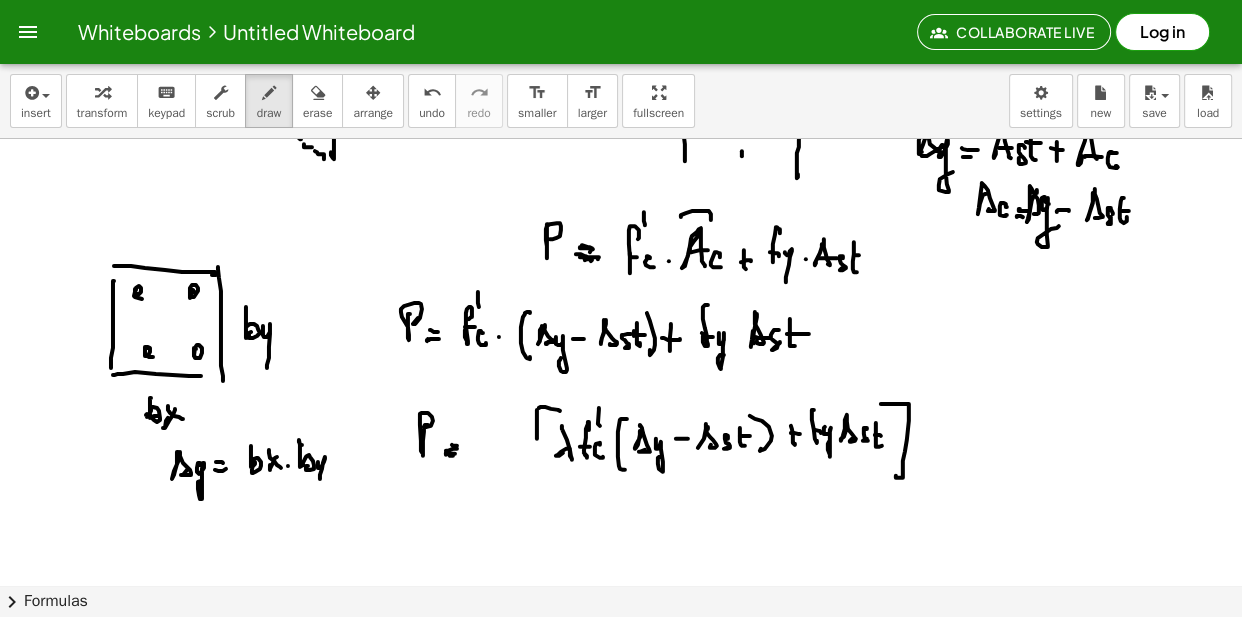 drag, startPoint x: 537, startPoint y: 439, endPoint x: 553, endPoint y: 480, distance: 44.011364 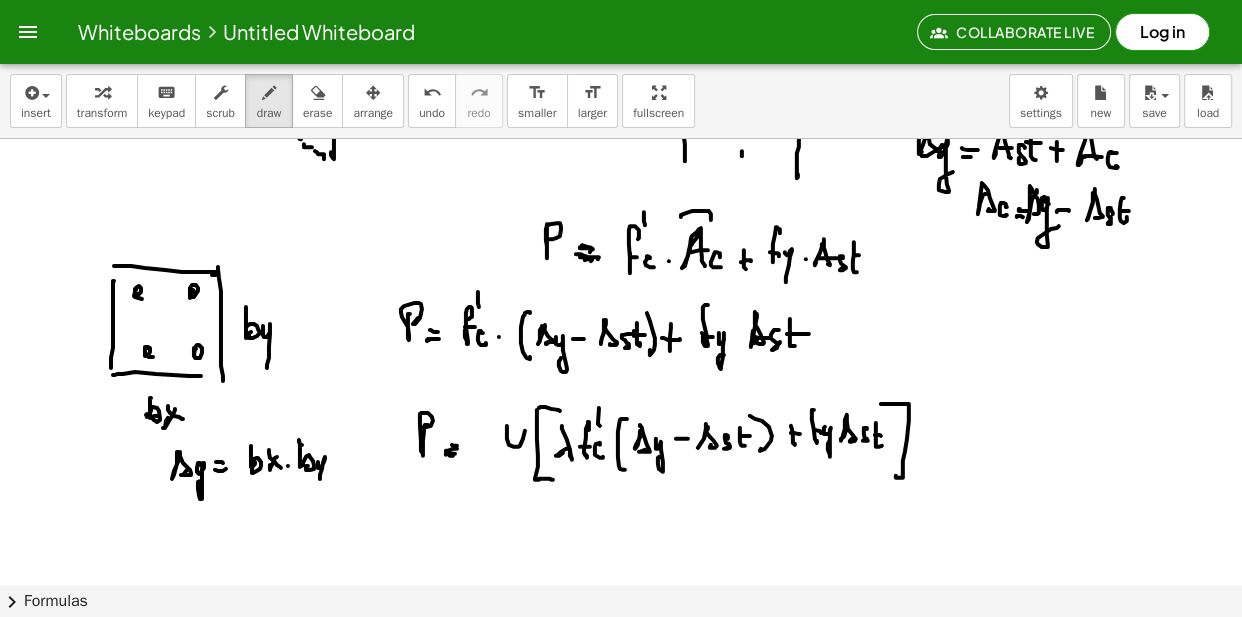 drag, startPoint x: 507, startPoint y: 426, endPoint x: 527, endPoint y: 432, distance: 20.880613 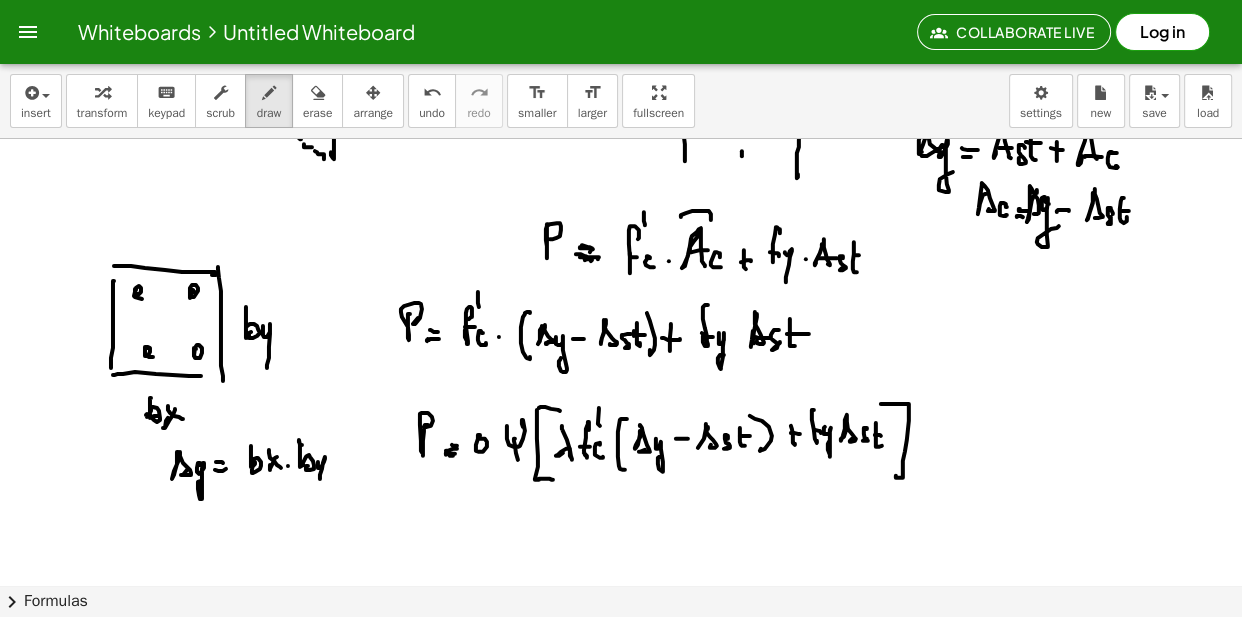 drag, startPoint x: 476, startPoint y: 445, endPoint x: 479, endPoint y: 455, distance: 10.440307 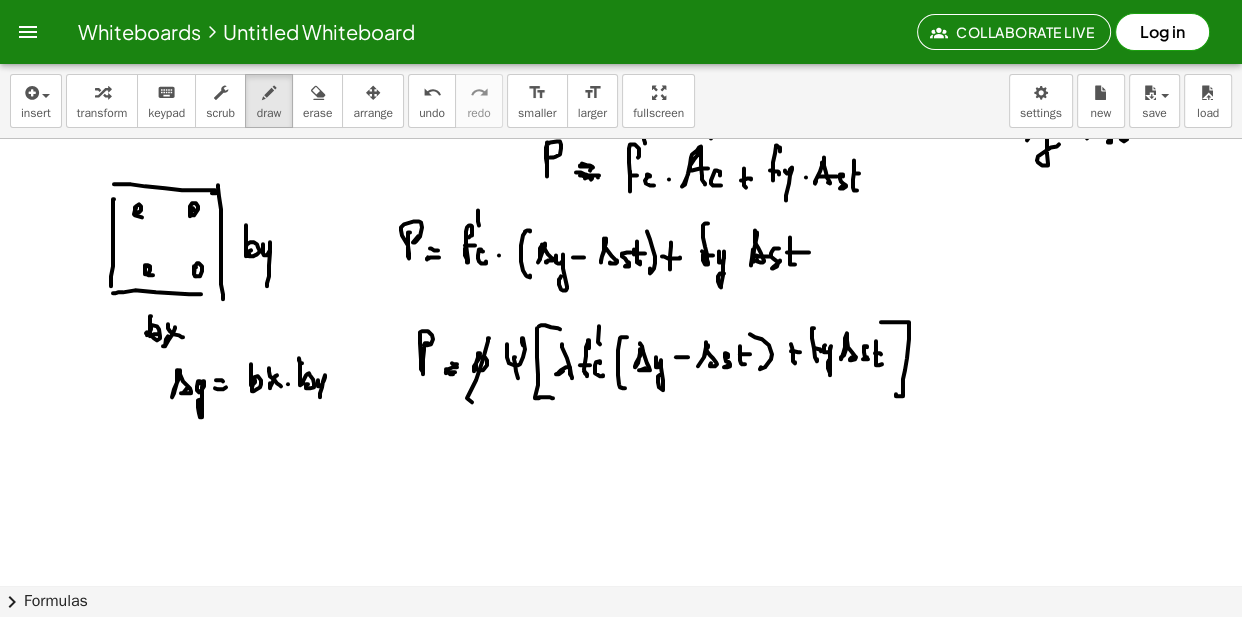 scroll, scrollTop: 2505, scrollLeft: 0, axis: vertical 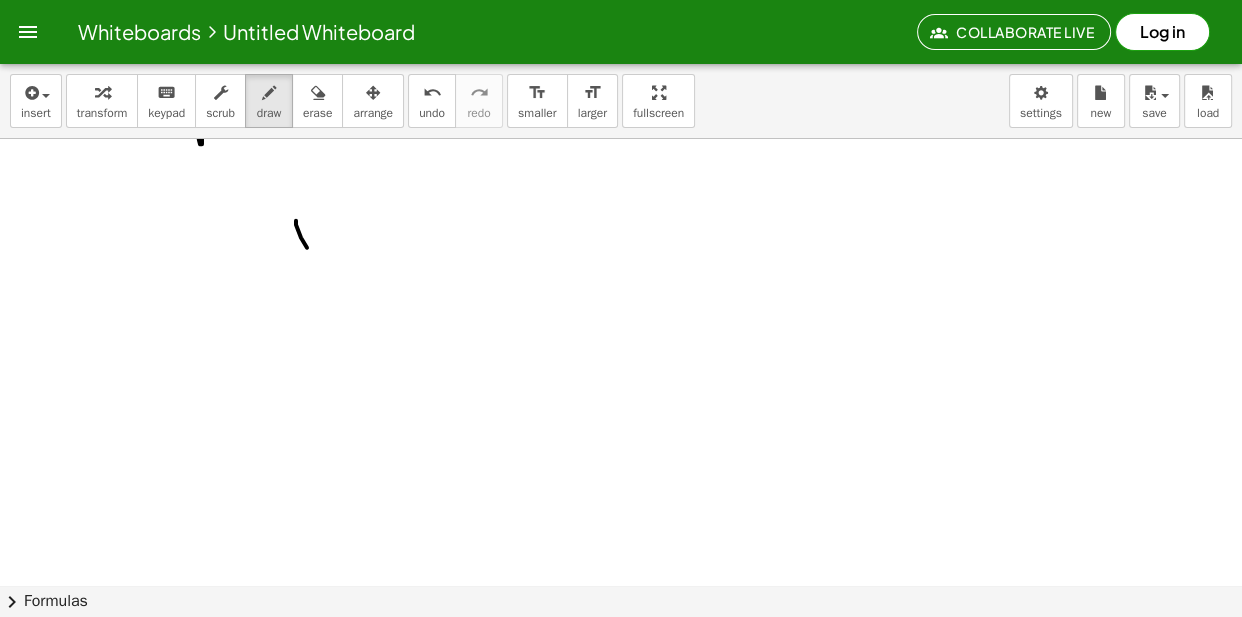 drag, startPoint x: 296, startPoint y: 220, endPoint x: 312, endPoint y: 255, distance: 38.483765 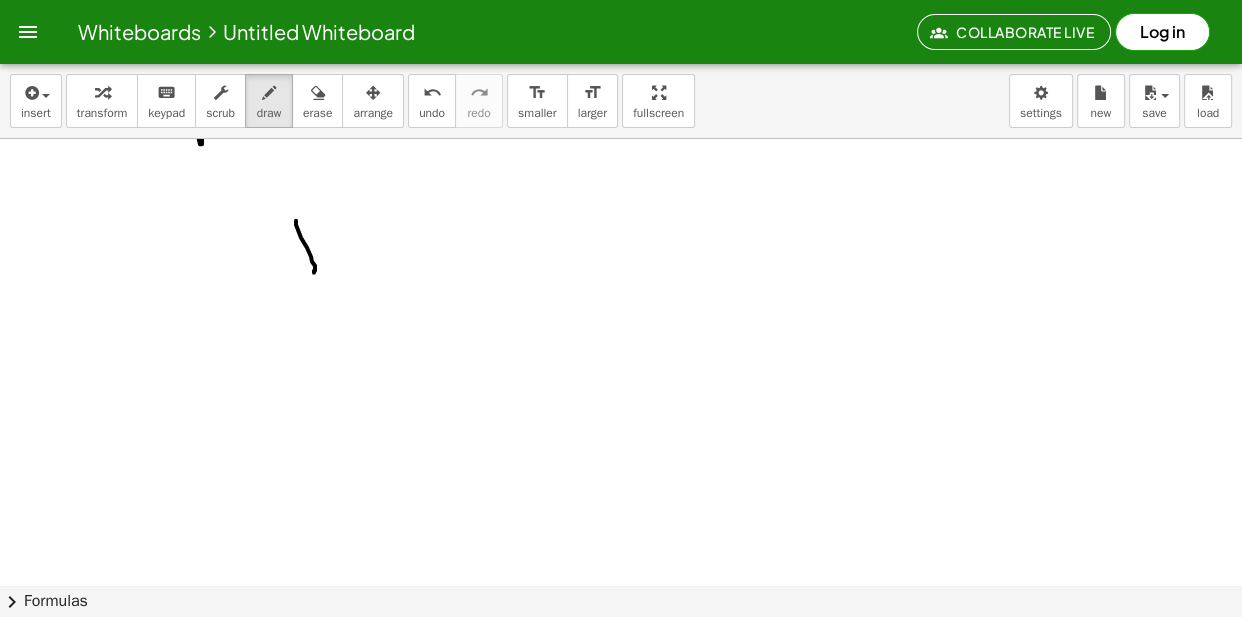 drag, startPoint x: 274, startPoint y: 274, endPoint x: 322, endPoint y: 256, distance: 51.264023 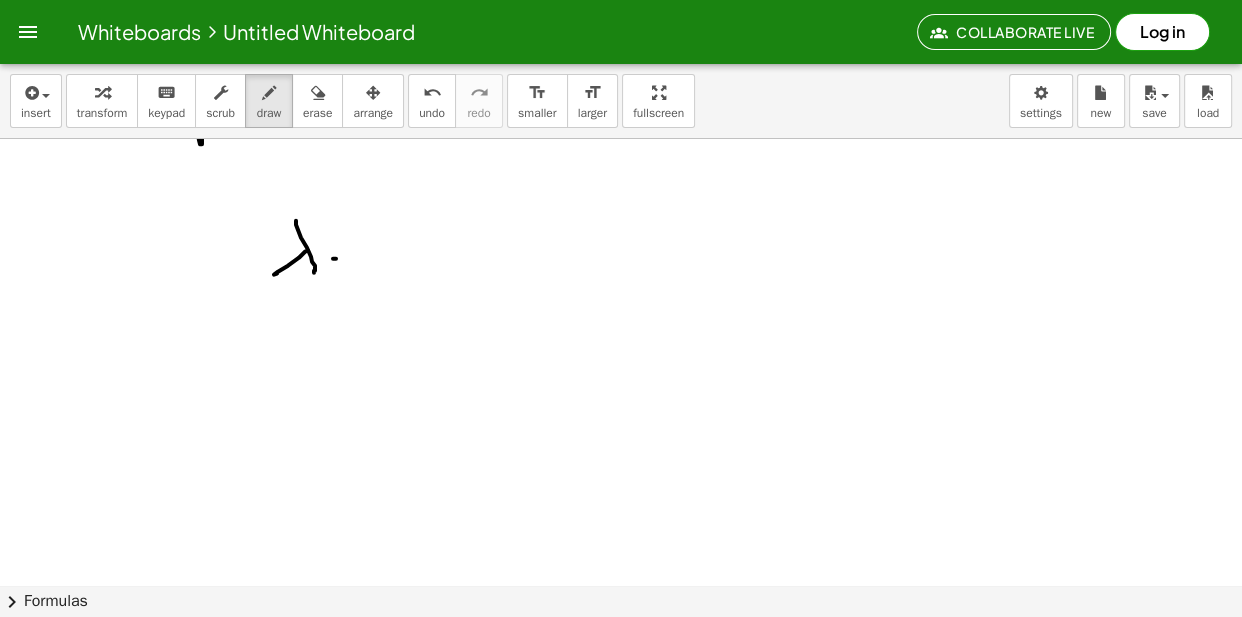 drag, startPoint x: 333, startPoint y: 258, endPoint x: 342, endPoint y: 248, distance: 13.453624 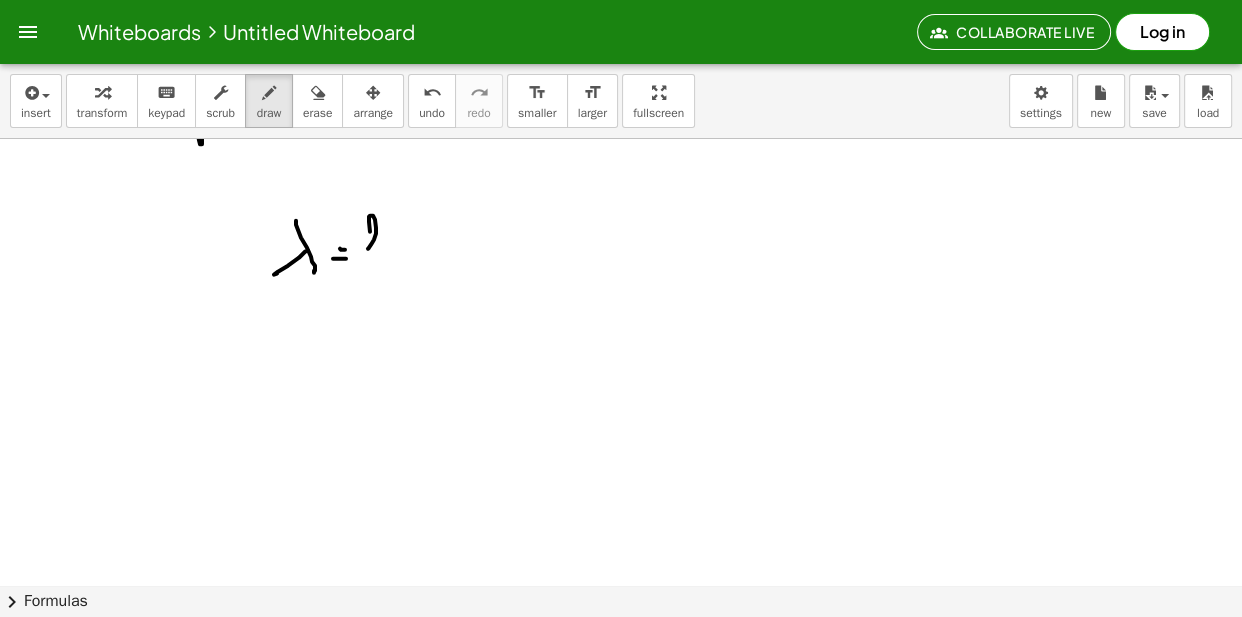 drag, startPoint x: 368, startPoint y: 248, endPoint x: 380, endPoint y: 249, distance: 12.0415945 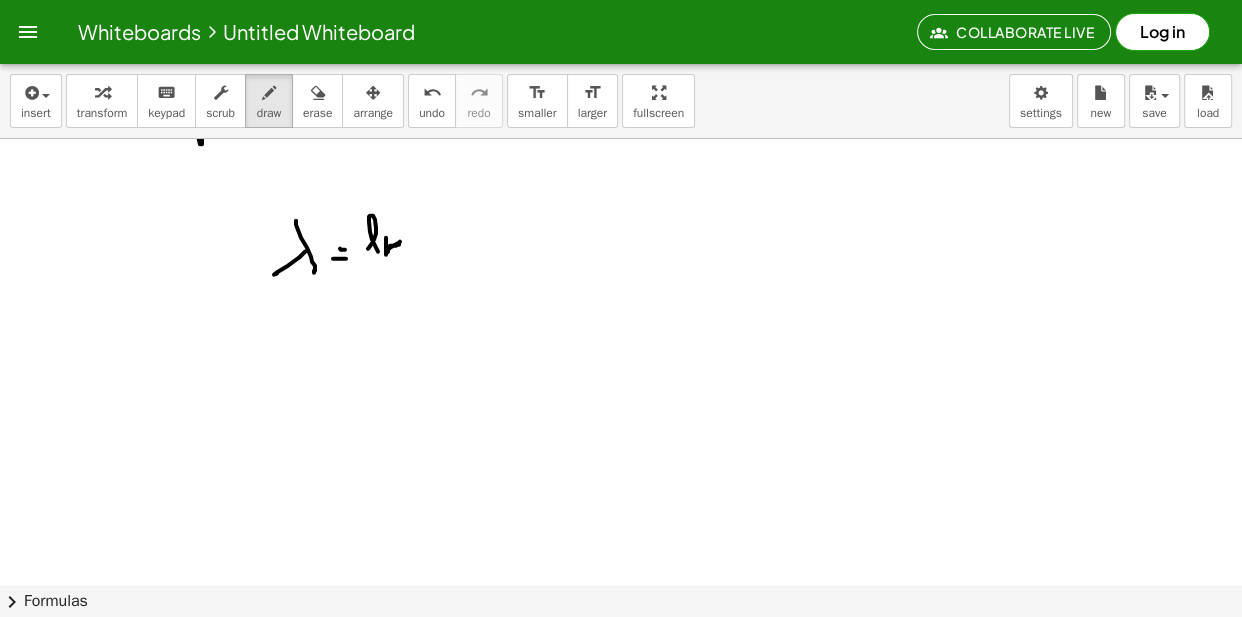drag, startPoint x: 386, startPoint y: 237, endPoint x: 399, endPoint y: 253, distance: 20.615528 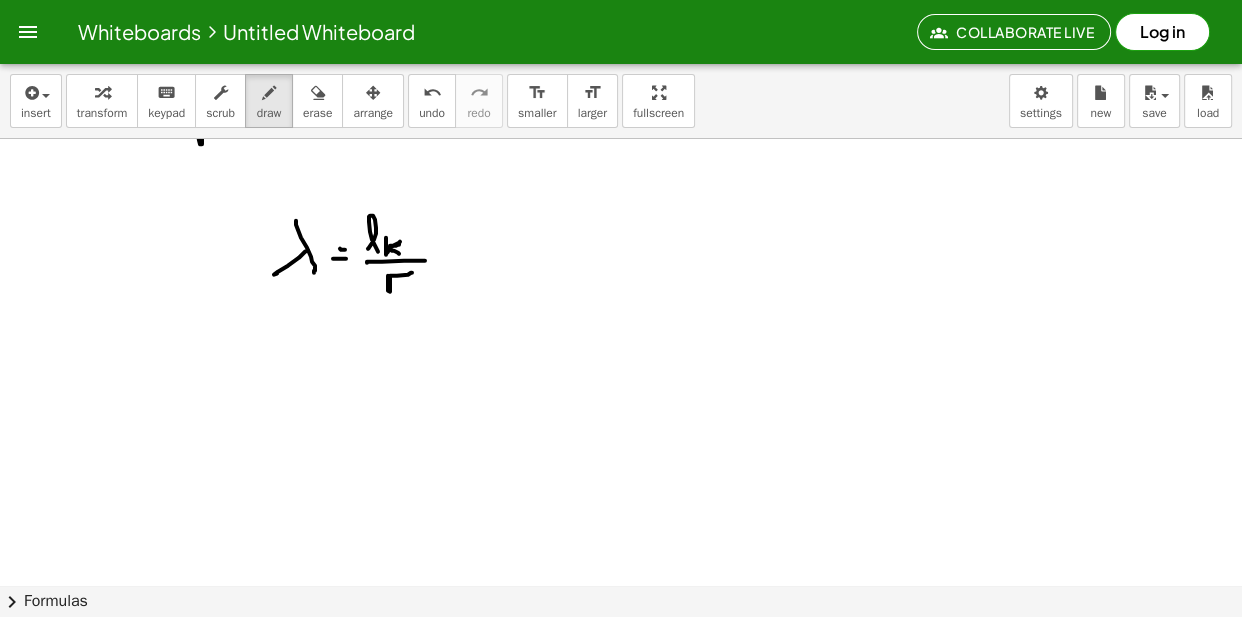 drag, startPoint x: 388, startPoint y: 277, endPoint x: 411, endPoint y: 272, distance: 23.537205 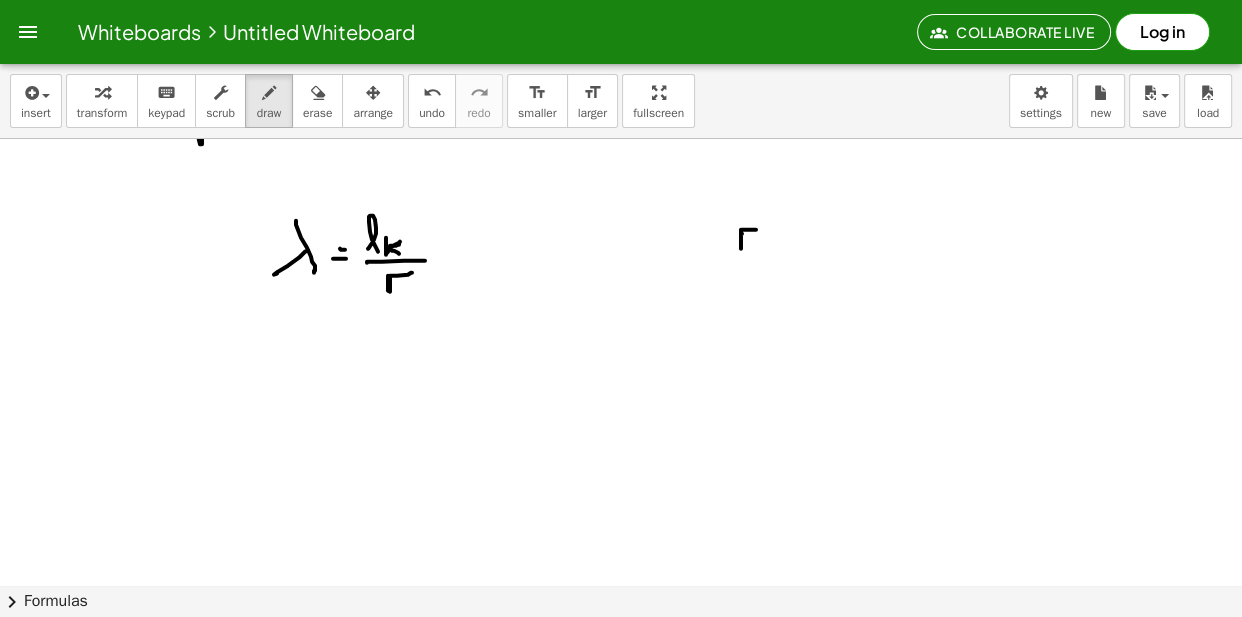 drag, startPoint x: 742, startPoint y: 233, endPoint x: 760, endPoint y: 230, distance: 18.248287 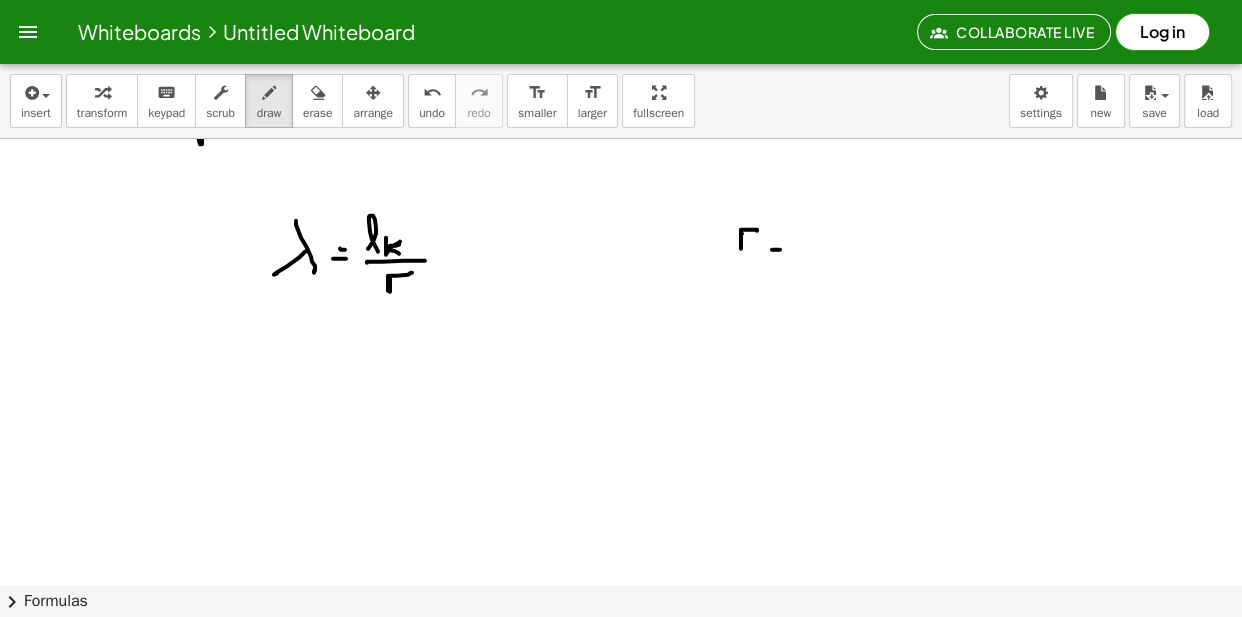 drag, startPoint x: 774, startPoint y: 239, endPoint x: 823, endPoint y: 239, distance: 49 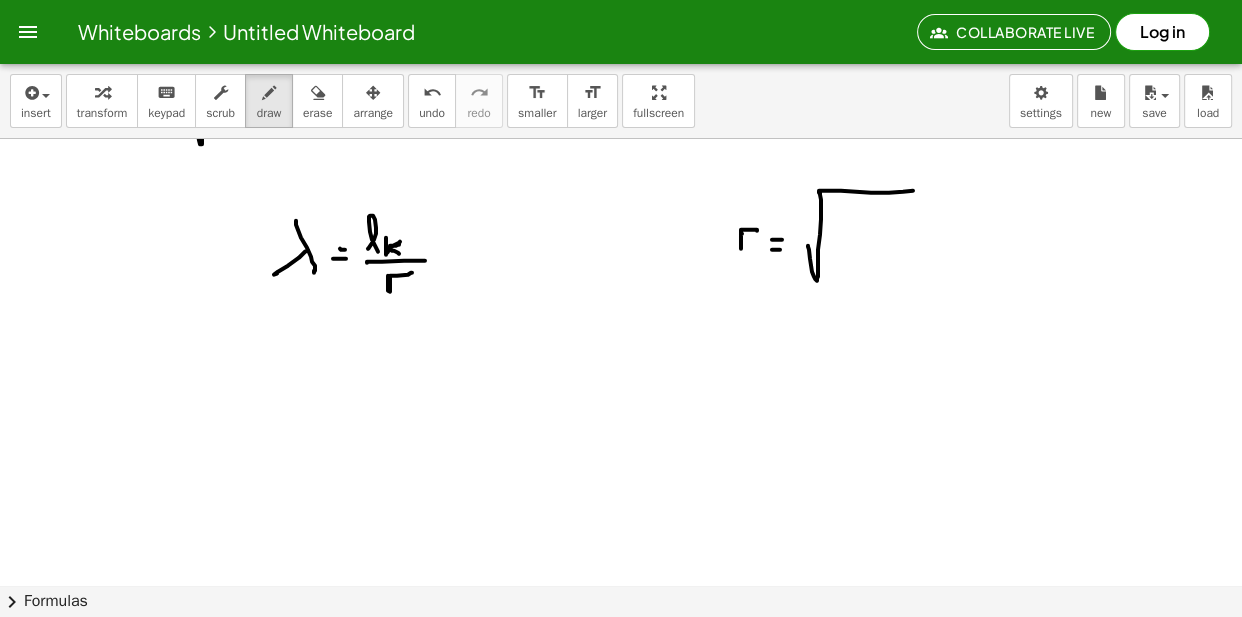 drag, startPoint x: 808, startPoint y: 246, endPoint x: 915, endPoint y: 193, distance: 119.40687 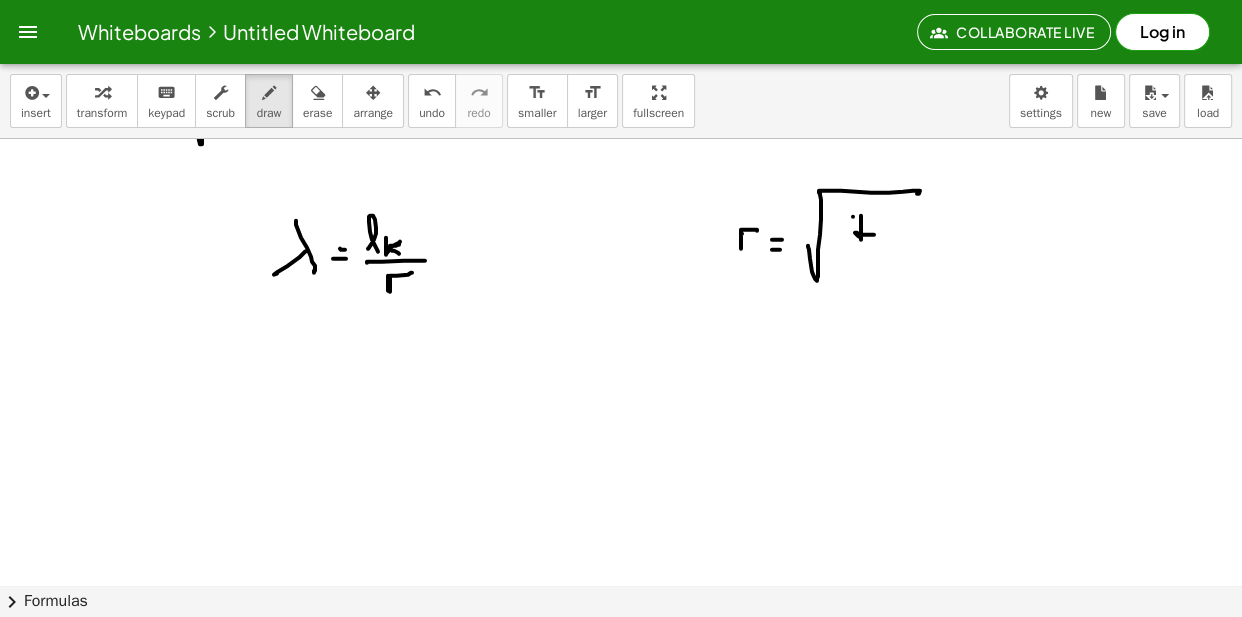 drag, startPoint x: 853, startPoint y: 216, endPoint x: 879, endPoint y: 227, distance: 28.231188 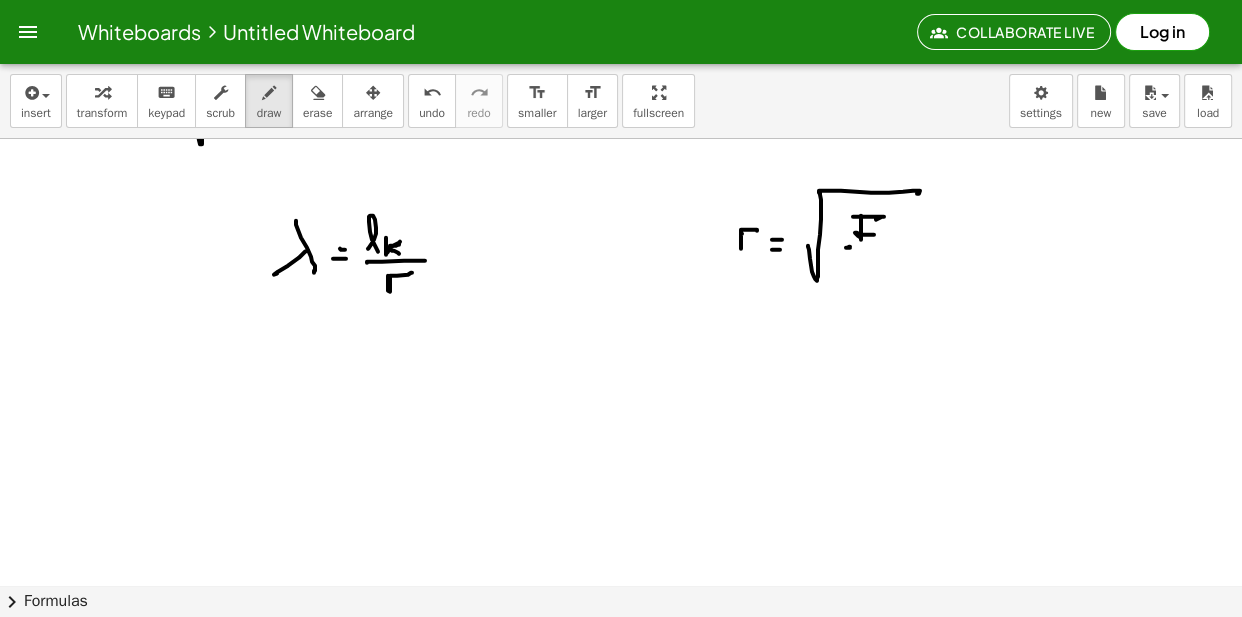 drag, startPoint x: 850, startPoint y: 247, endPoint x: 893, endPoint y: 244, distance: 43.104523 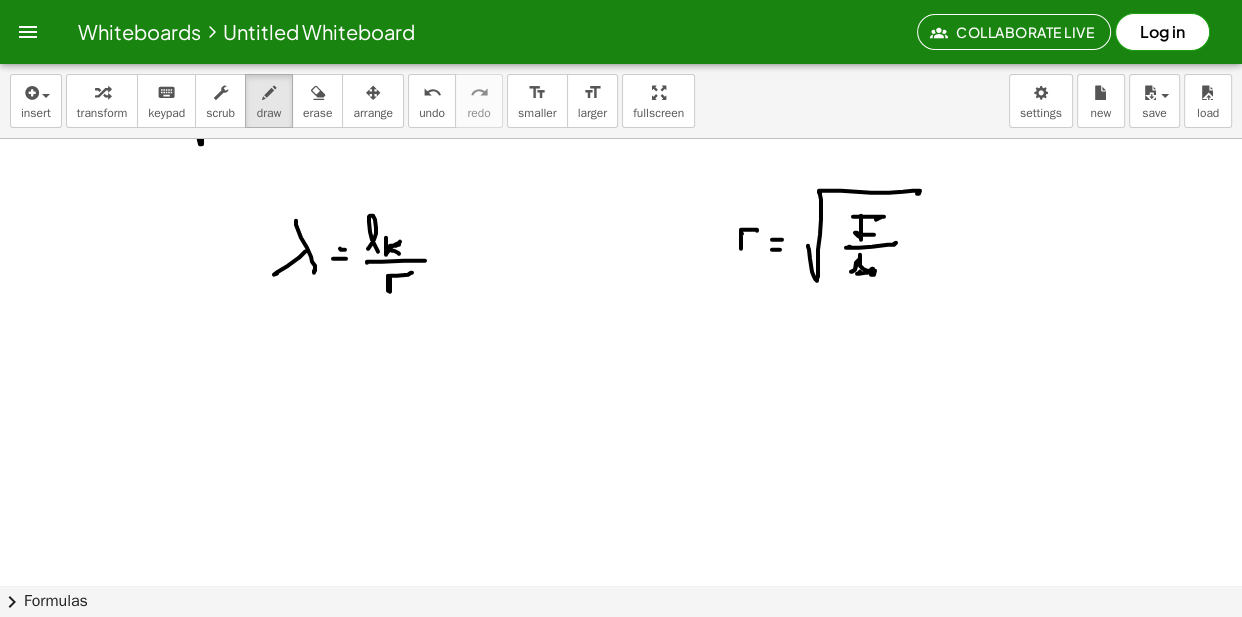drag, startPoint x: 873, startPoint y: 268, endPoint x: 885, endPoint y: 280, distance: 16.970562 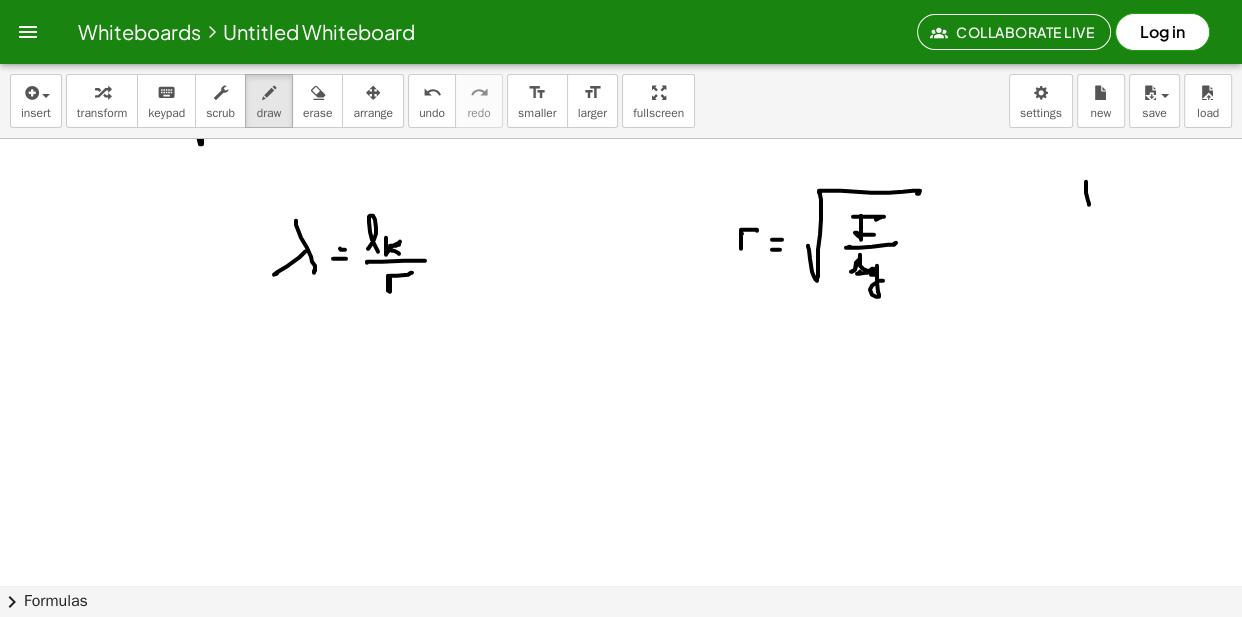 drag, startPoint x: 1086, startPoint y: 184, endPoint x: 1090, endPoint y: 201, distance: 17.464249 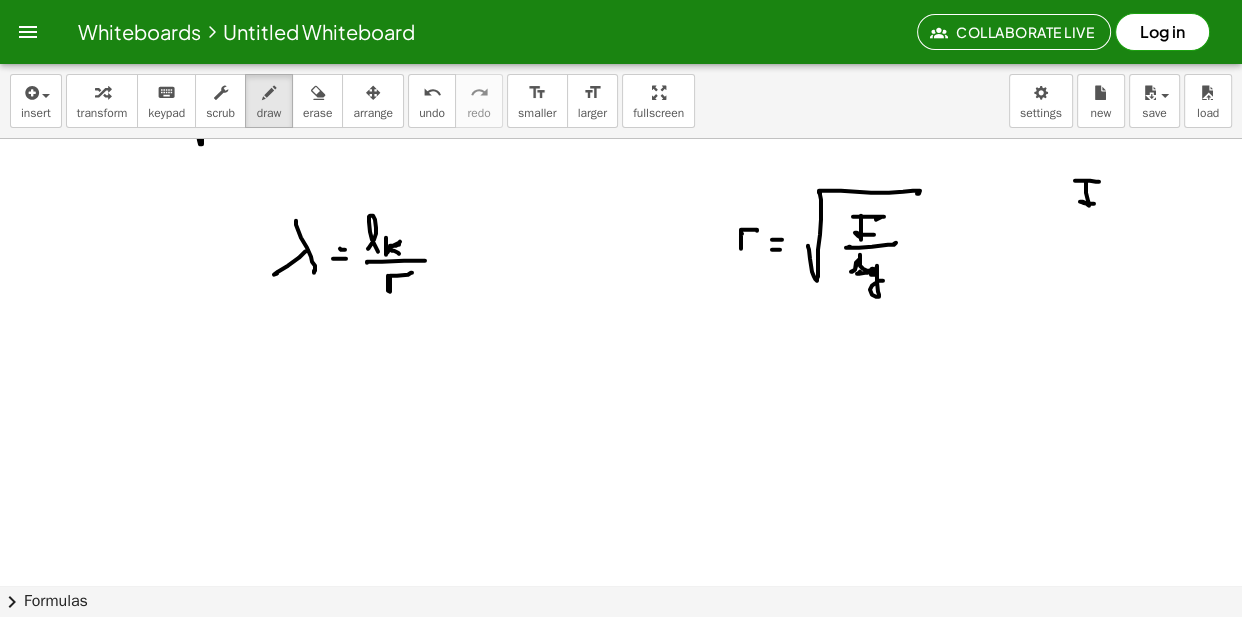 drag, startPoint x: 1078, startPoint y: 215, endPoint x: 1090, endPoint y: 223, distance: 14.422205 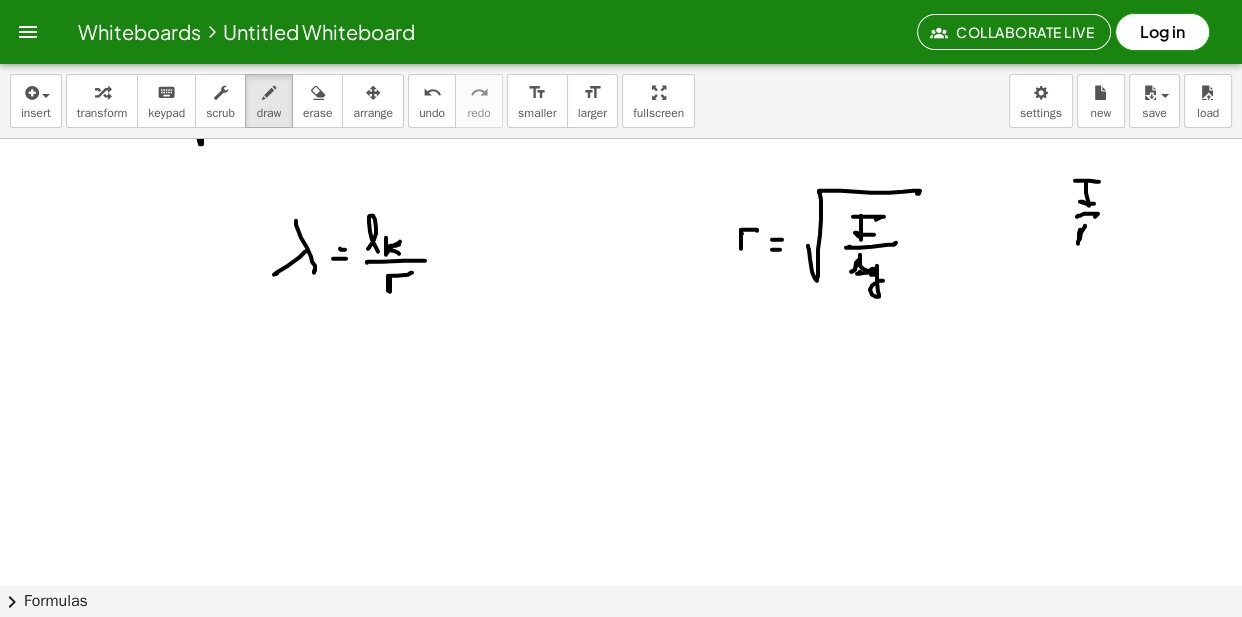 drag, startPoint x: 1078, startPoint y: 241, endPoint x: 1090, endPoint y: 241, distance: 12 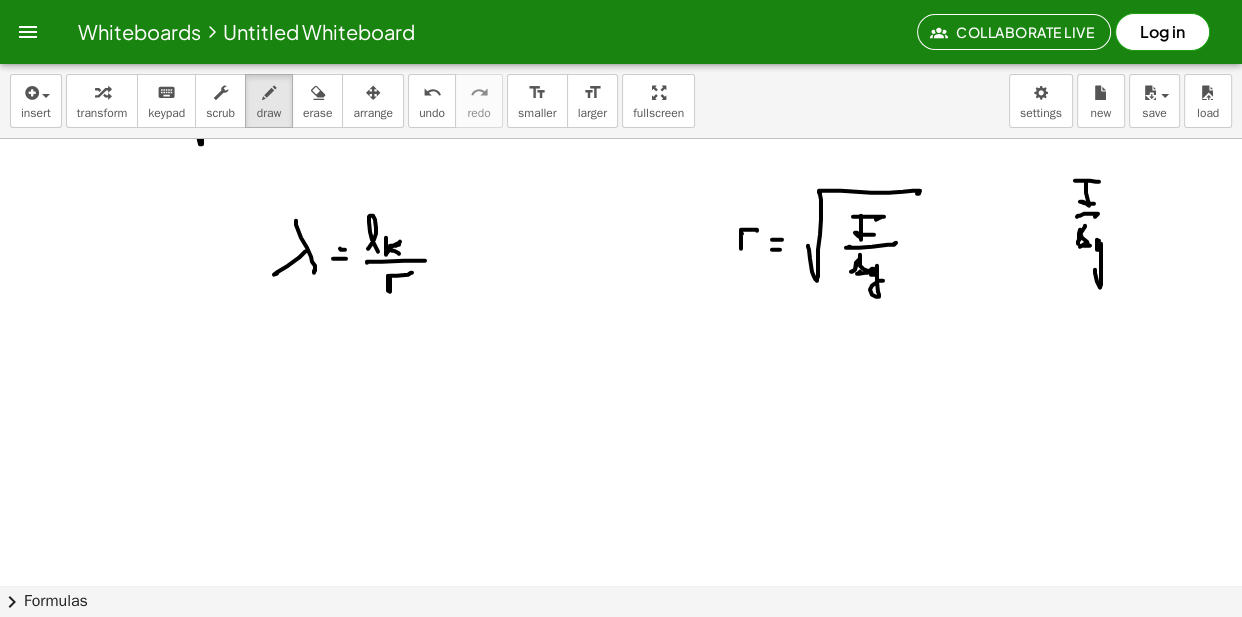 drag, startPoint x: 1098, startPoint y: 240, endPoint x: 1100, endPoint y: 270, distance: 30.066593 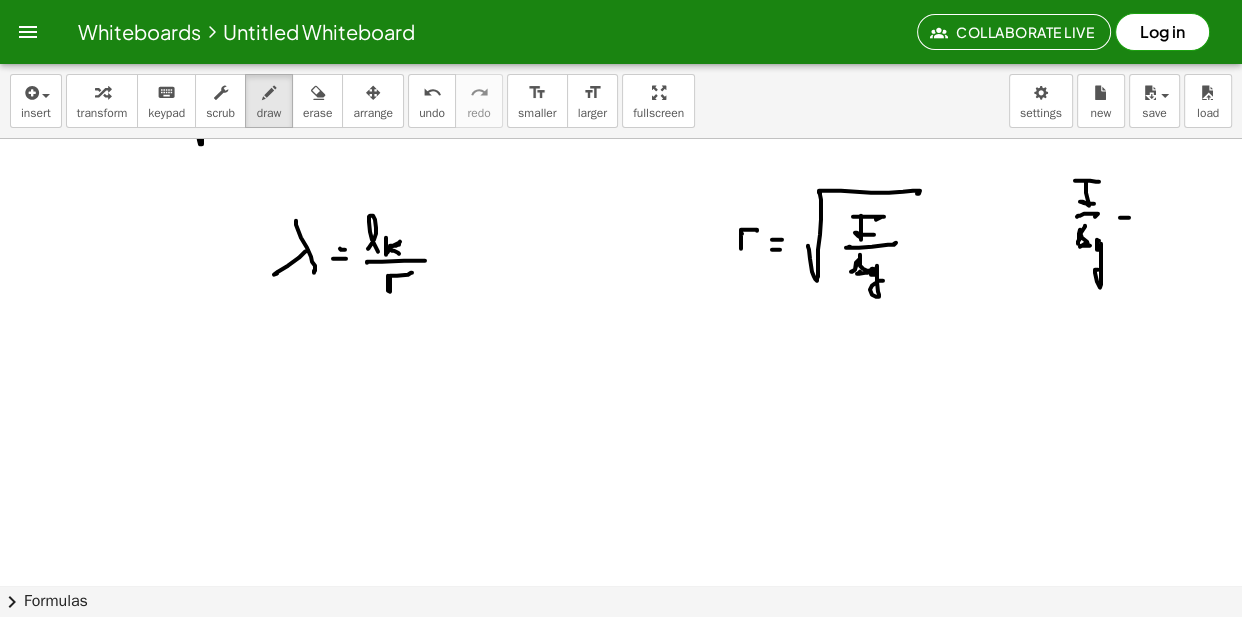 drag, startPoint x: 1119, startPoint y: 209, endPoint x: 1120, endPoint y: 227, distance: 18.027756 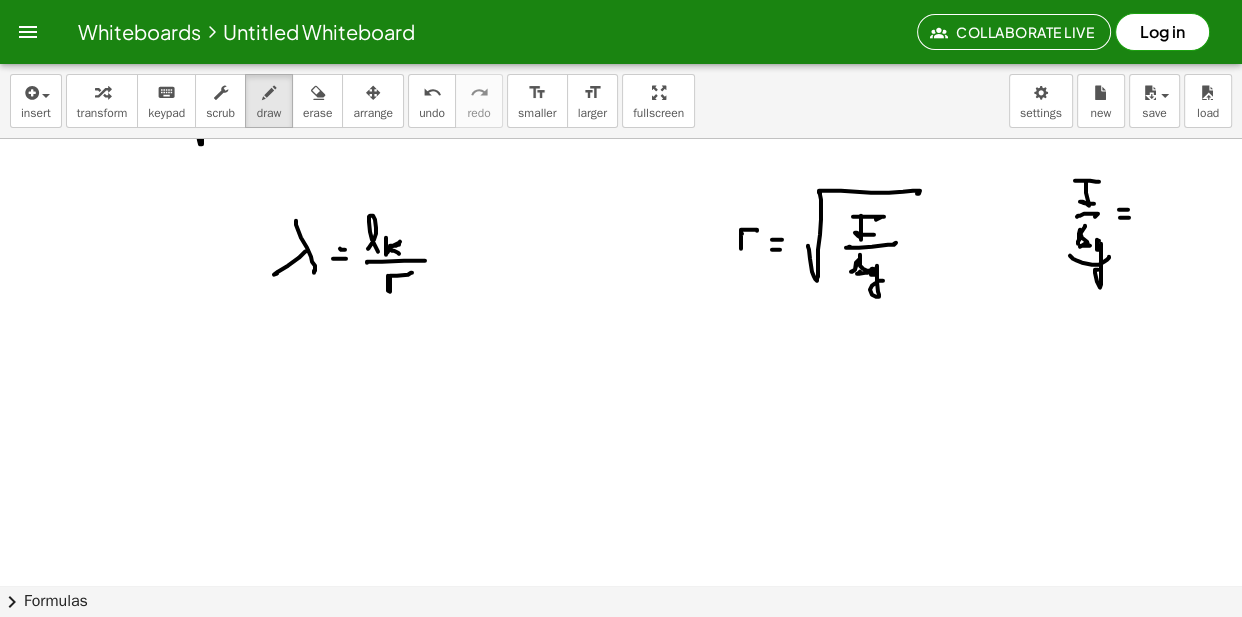 drag, startPoint x: 1070, startPoint y: 255, endPoint x: 1106, endPoint y: 253, distance: 36.05551 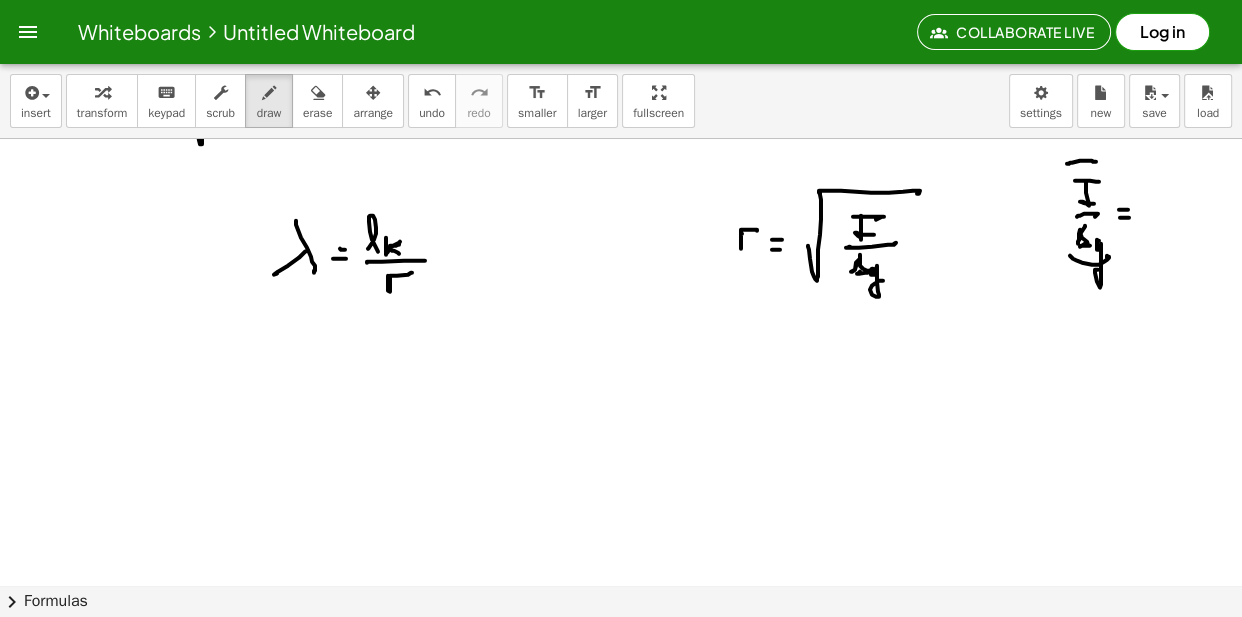 drag, startPoint x: 1067, startPoint y: 163, endPoint x: 1096, endPoint y: 161, distance: 29.068884 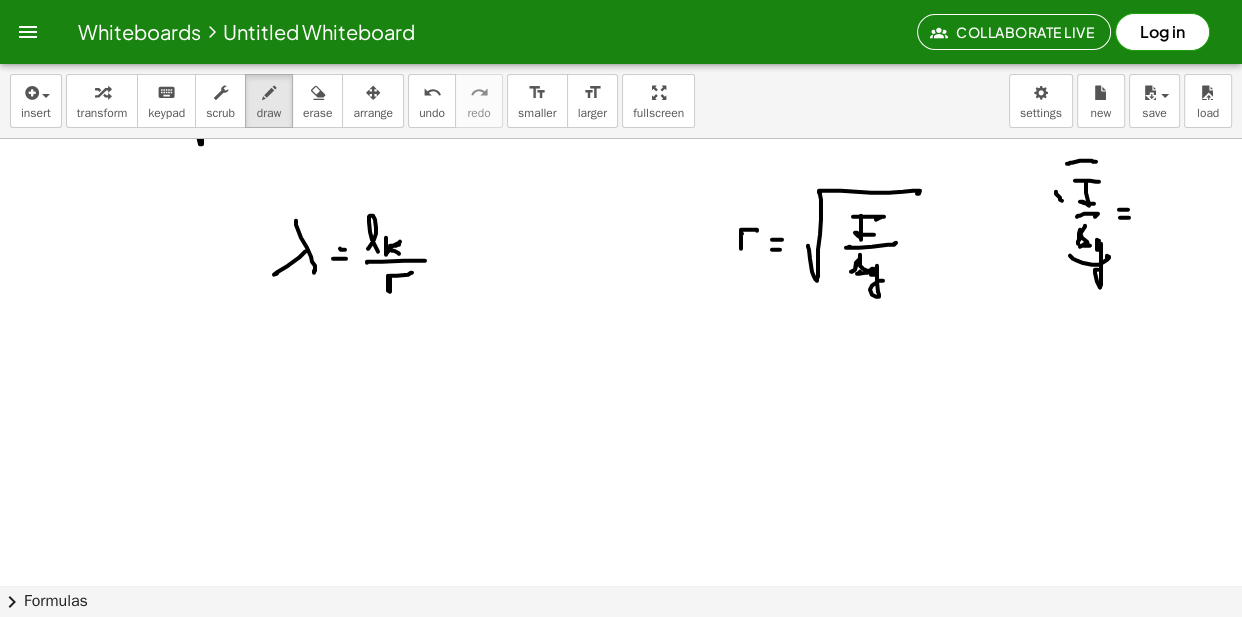 drag, startPoint x: 1062, startPoint y: 200, endPoint x: 1080, endPoint y: 212, distance: 21.633308 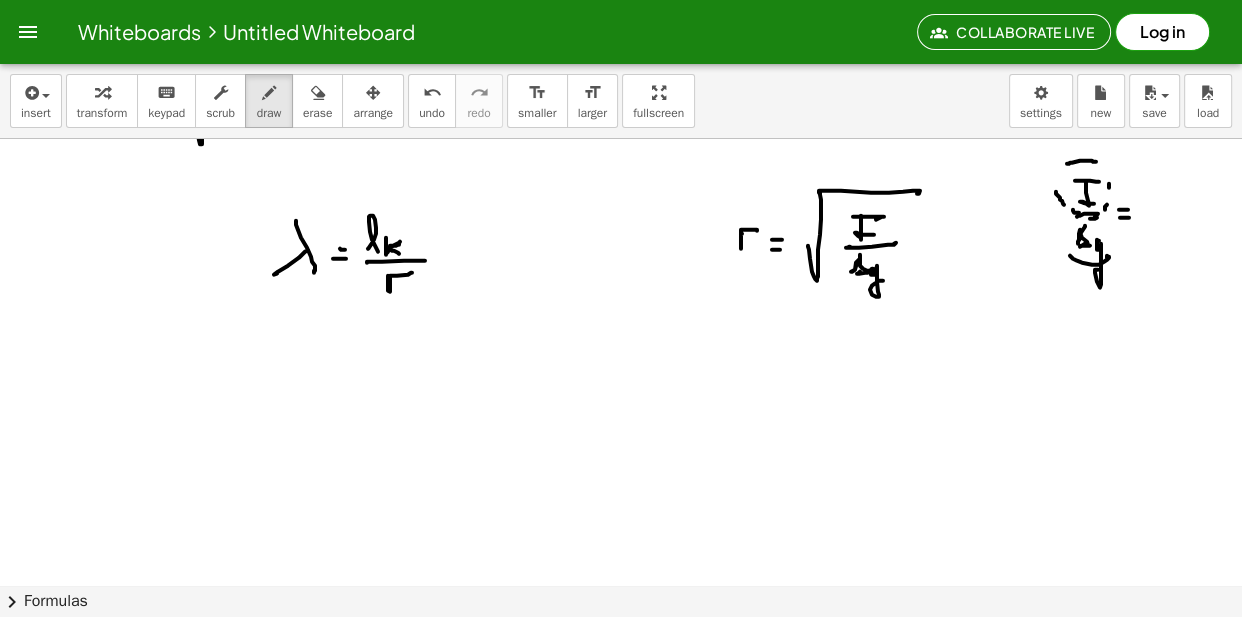 drag, startPoint x: 1104, startPoint y: 177, endPoint x: 1100, endPoint y: 162, distance: 15.524175 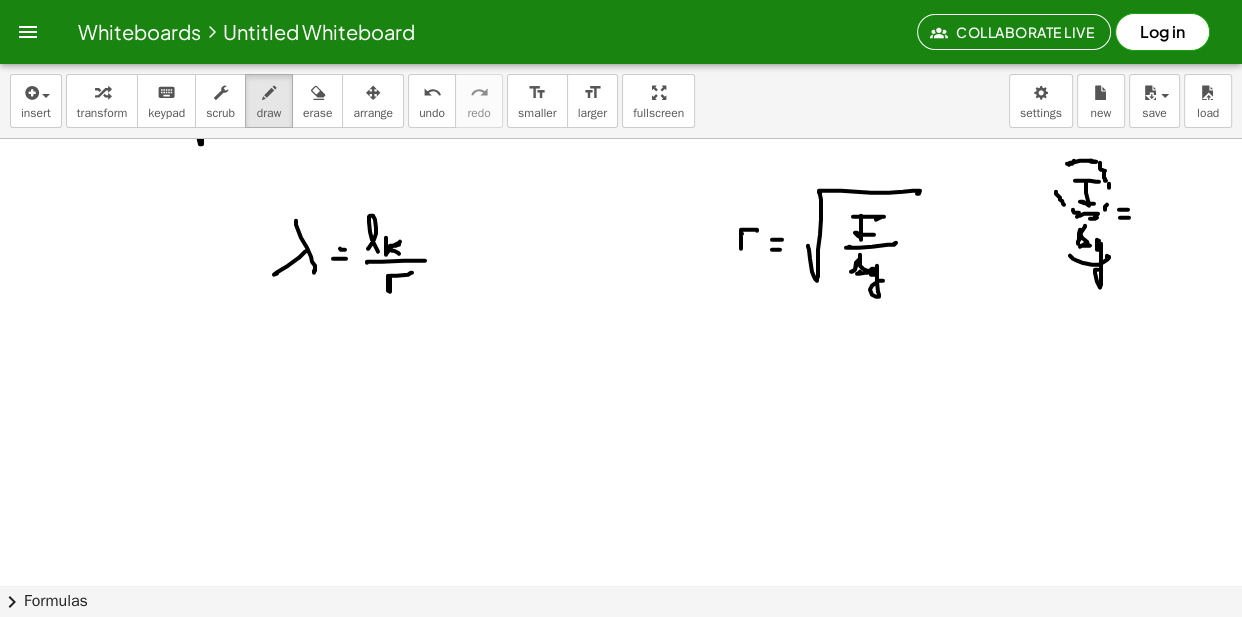 drag, startPoint x: 1053, startPoint y: 186, endPoint x: 1055, endPoint y: 199, distance: 13.152946 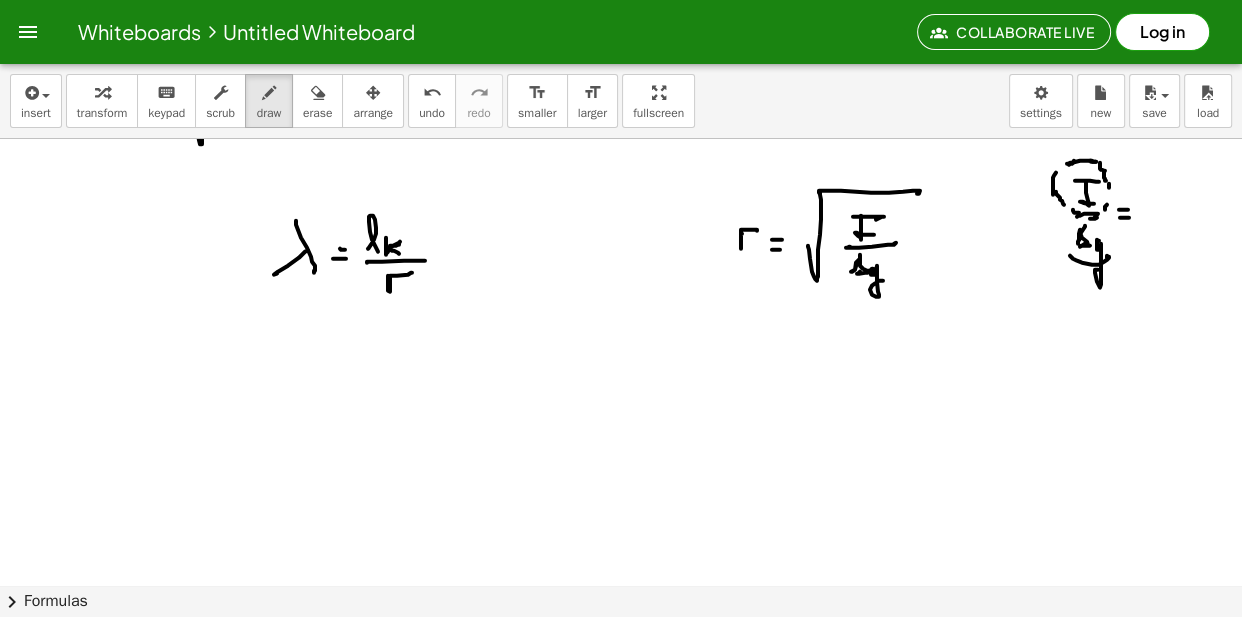 scroll, scrollTop: 2596, scrollLeft: 0, axis: vertical 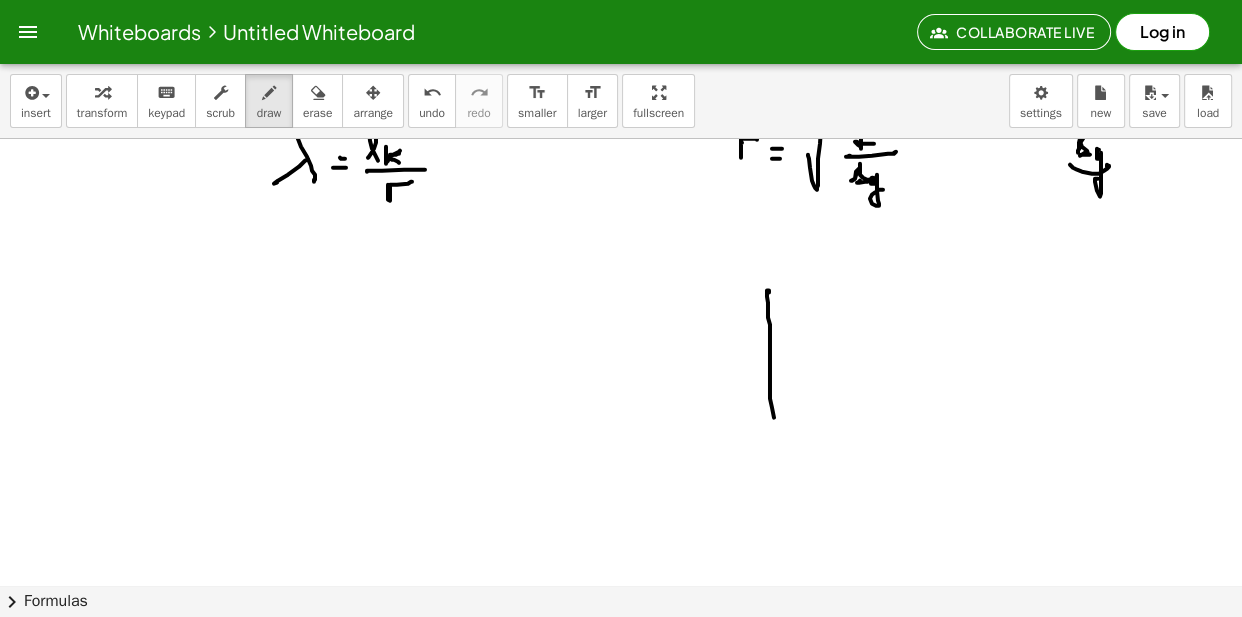 drag, startPoint x: 769, startPoint y: 292, endPoint x: 776, endPoint y: 392, distance: 100.2447 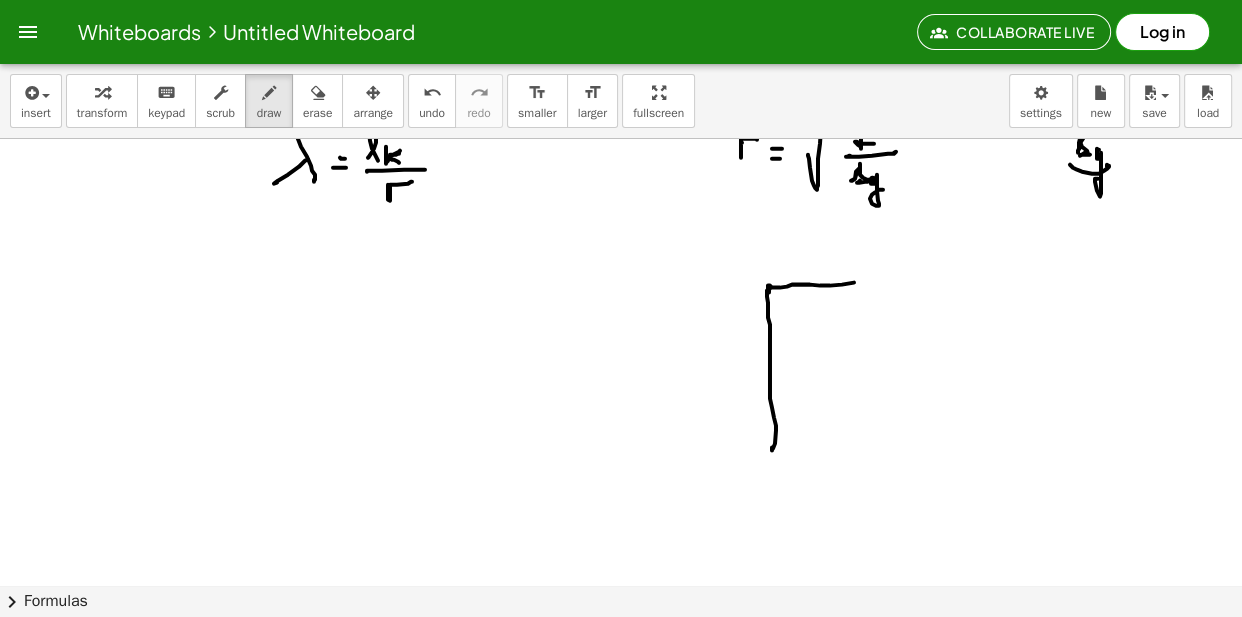 drag, startPoint x: 768, startPoint y: 286, endPoint x: 885, endPoint y: 283, distance: 117.03845 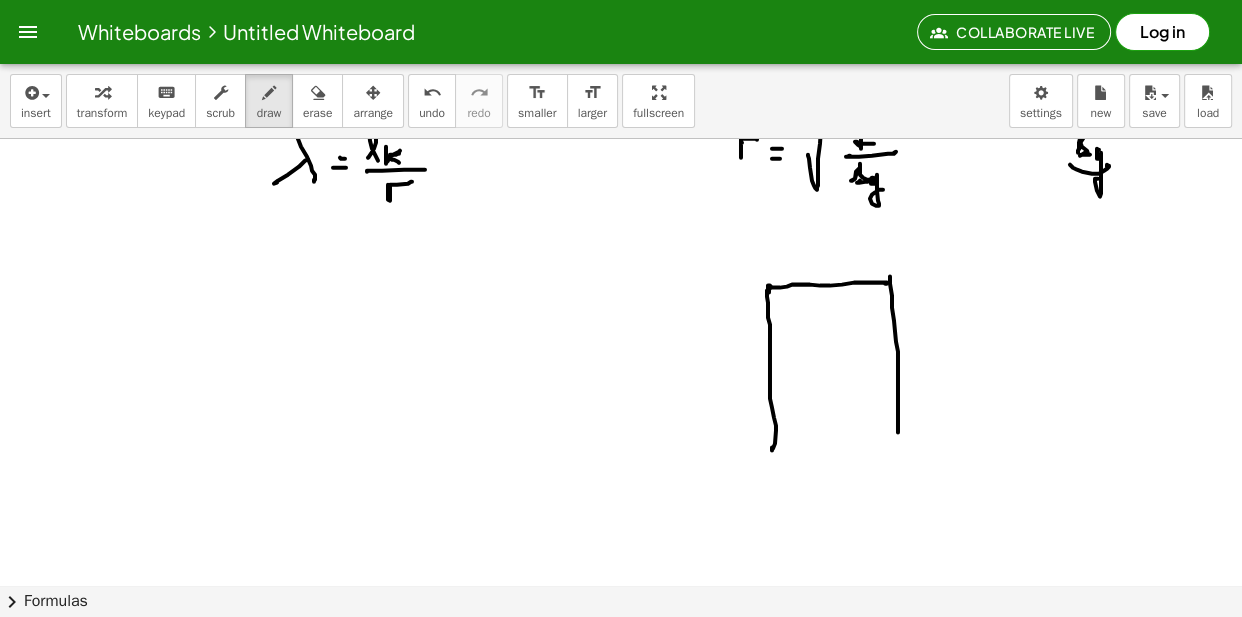 drag, startPoint x: 890, startPoint y: 277, endPoint x: 889, endPoint y: 437, distance: 160.00313 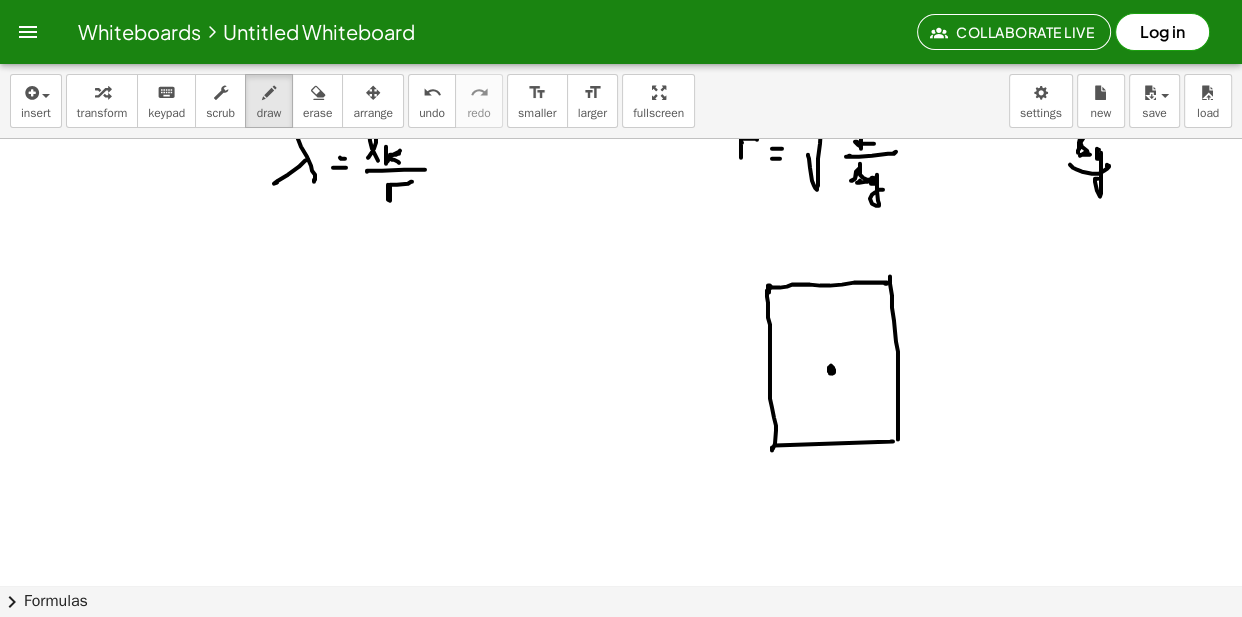 drag, startPoint x: 722, startPoint y: 379, endPoint x: 746, endPoint y: 374, distance: 24.5153 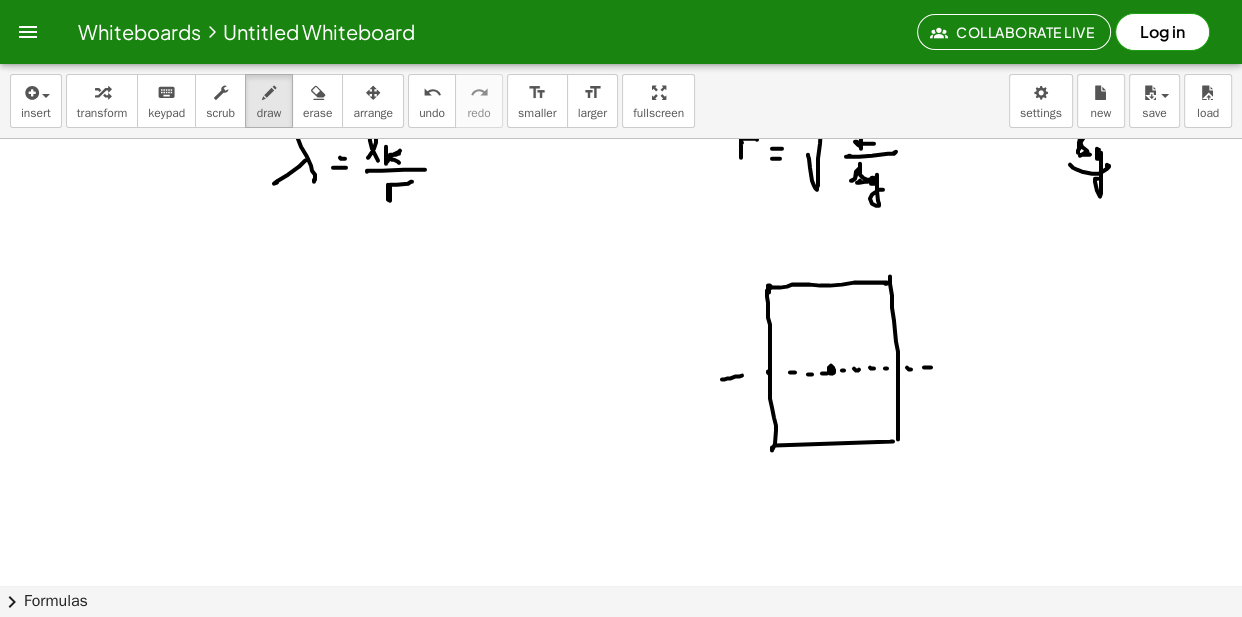 drag, startPoint x: 930, startPoint y: 367, endPoint x: 872, endPoint y: 379, distance: 59.22837 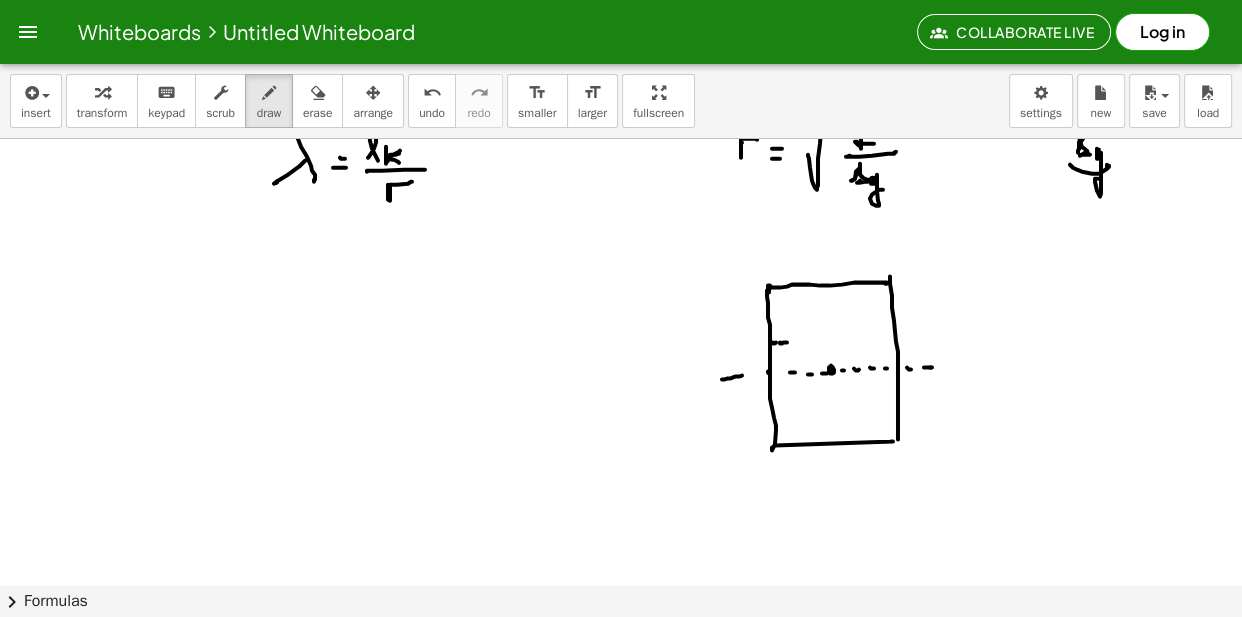 drag, startPoint x: 795, startPoint y: 343, endPoint x: 805, endPoint y: 341, distance: 10.198039 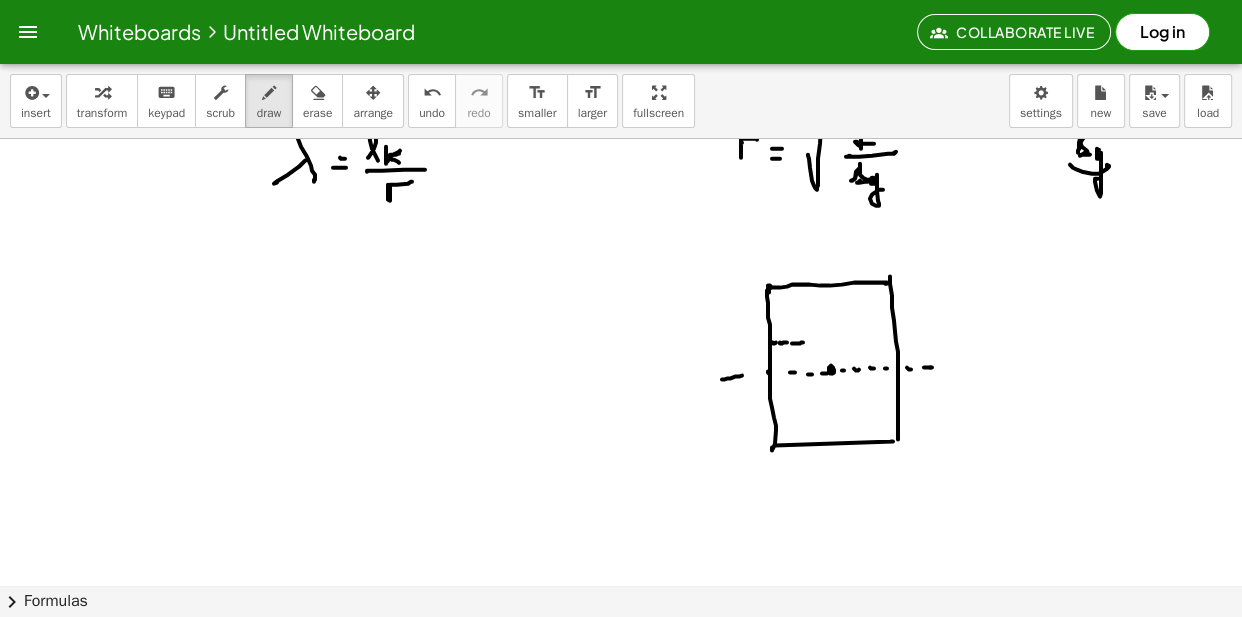 drag, startPoint x: 806, startPoint y: 341, endPoint x: 818, endPoint y: 340, distance: 12.0415945 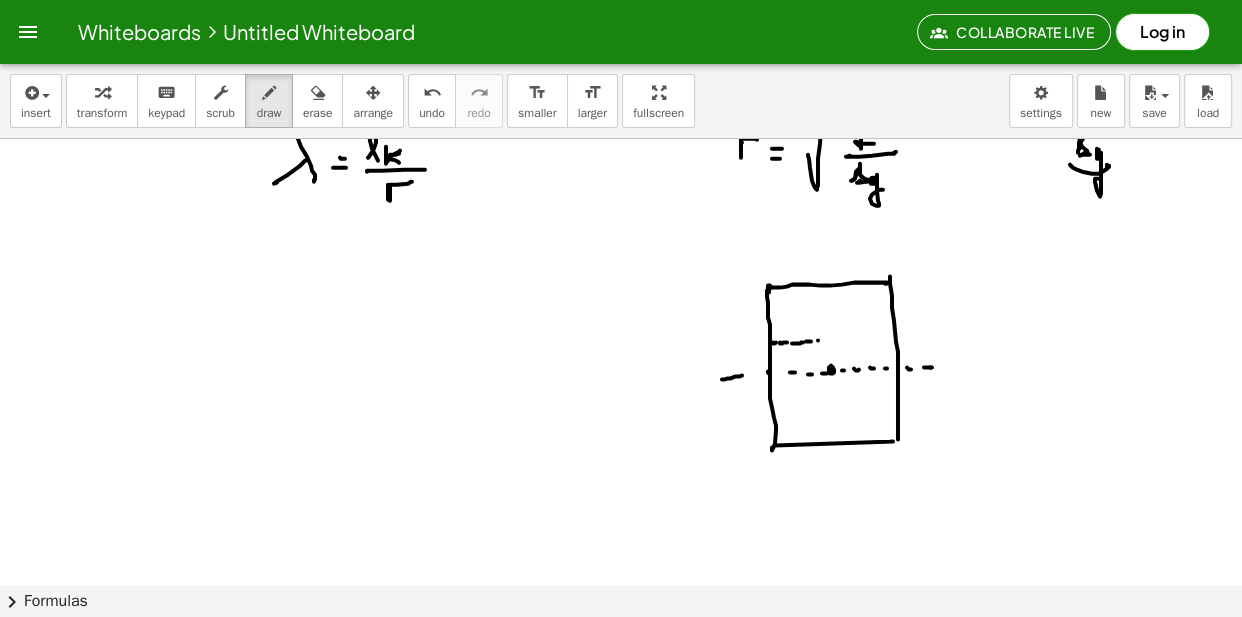 drag, startPoint x: 818, startPoint y: 340, endPoint x: 830, endPoint y: 340, distance: 12 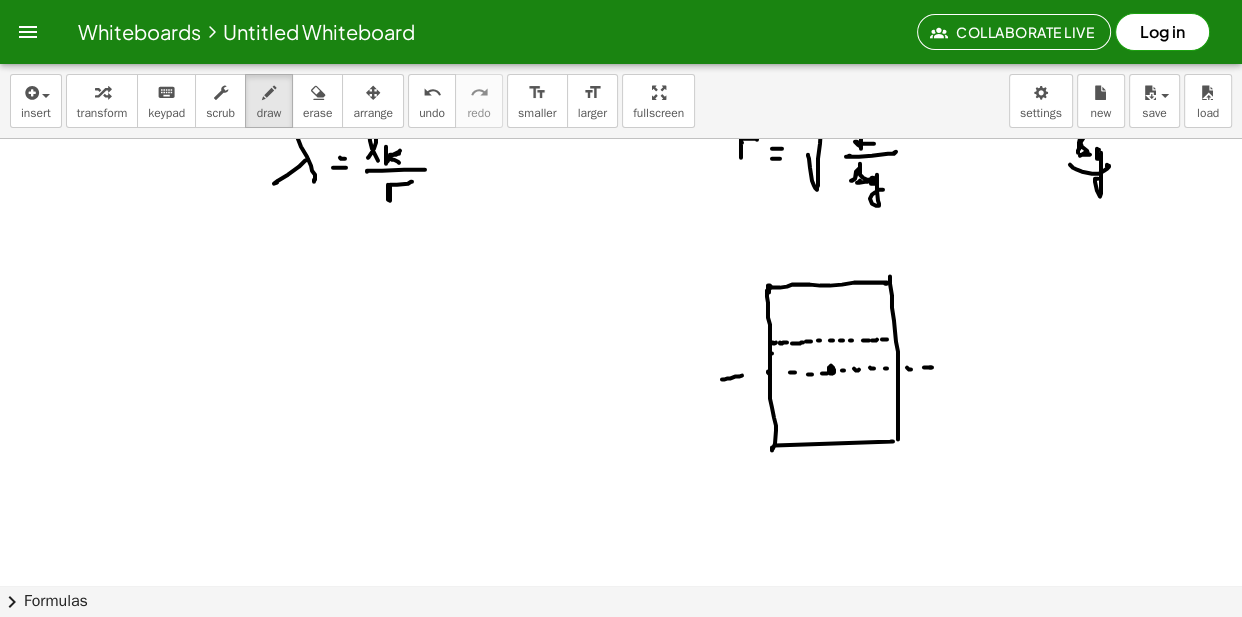 drag, startPoint x: 772, startPoint y: 353, endPoint x: 789, endPoint y: 352, distance: 17.029387 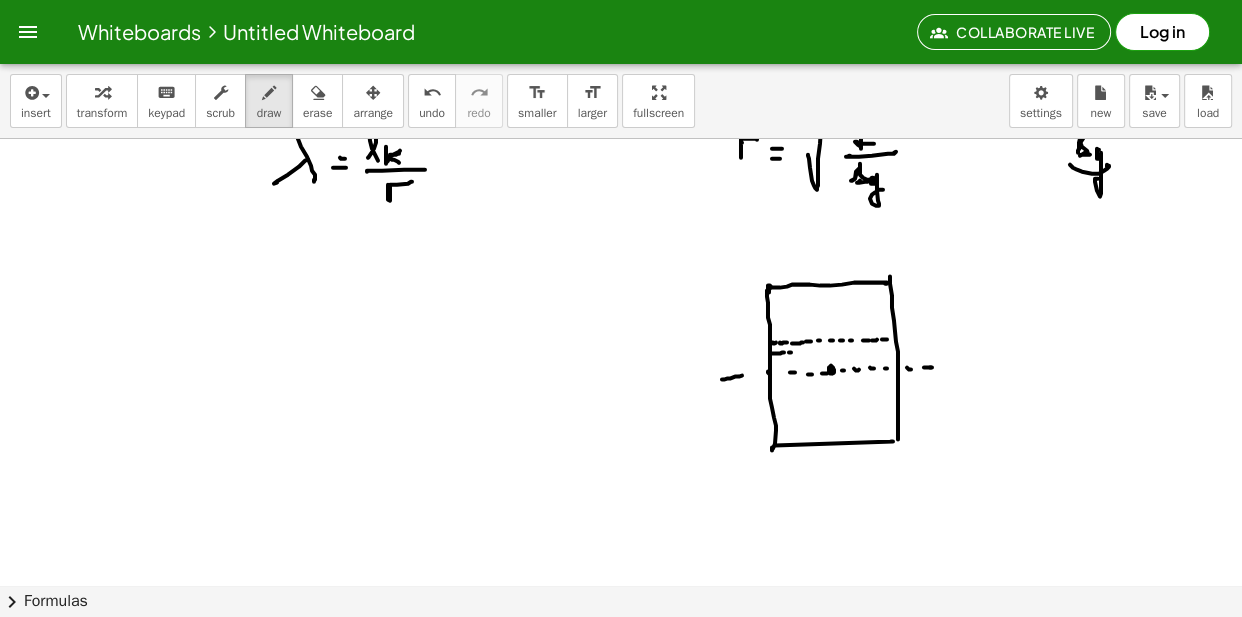 drag, startPoint x: 789, startPoint y: 352, endPoint x: 801, endPoint y: 350, distance: 12.165525 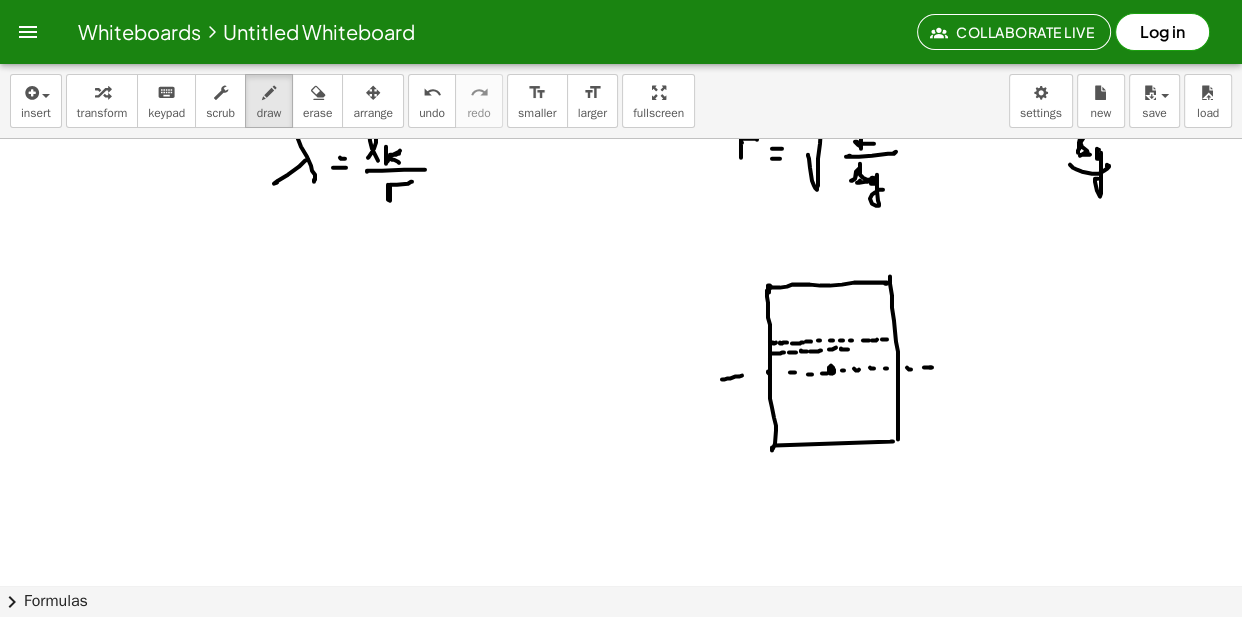 drag, startPoint x: 857, startPoint y: 349, endPoint x: 868, endPoint y: 348, distance: 11.045361 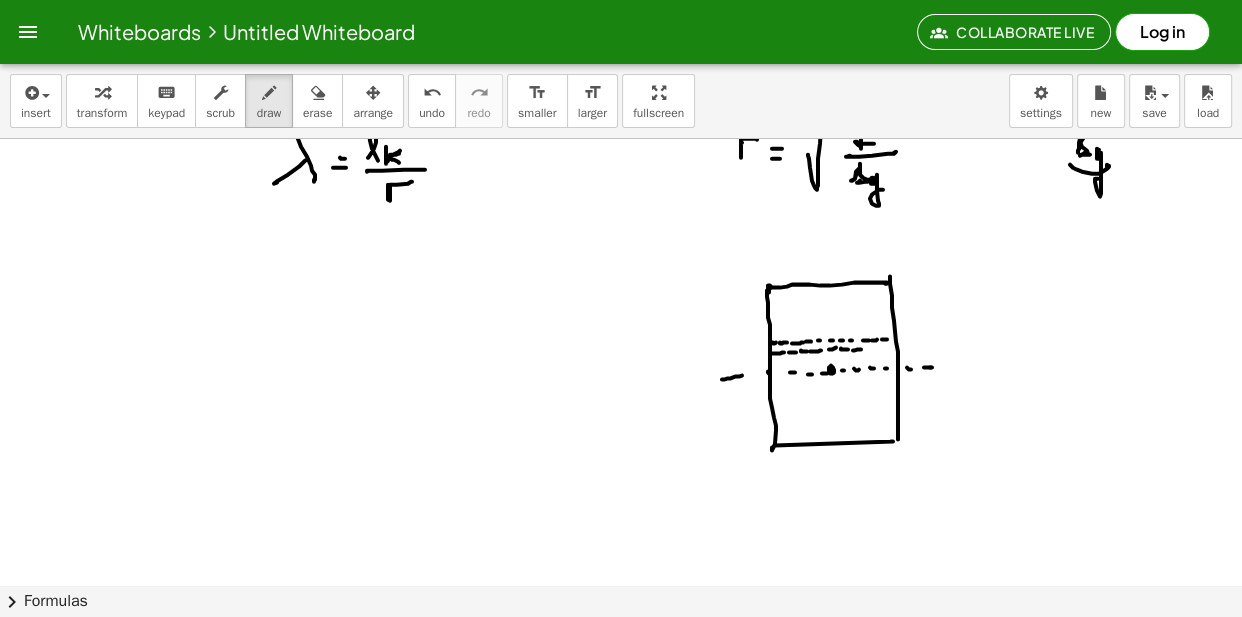 drag, startPoint x: 868, startPoint y: 348, endPoint x: 884, endPoint y: 347, distance: 16.03122 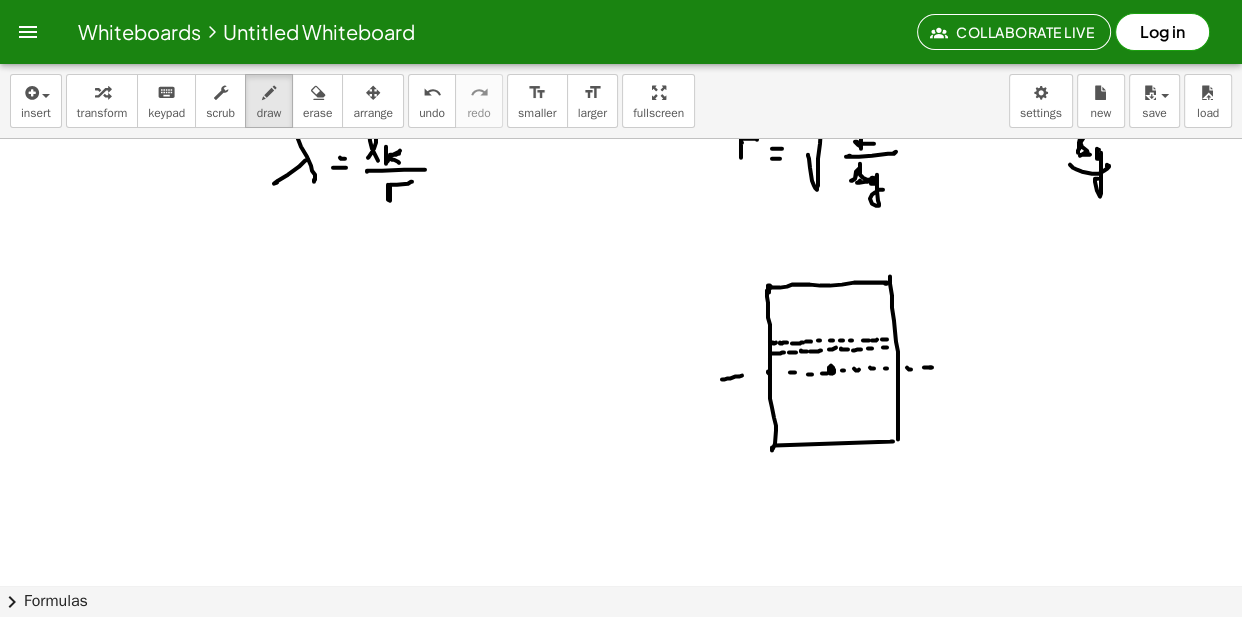 drag, startPoint x: 884, startPoint y: 347, endPoint x: 863, endPoint y: 350, distance: 21.213203 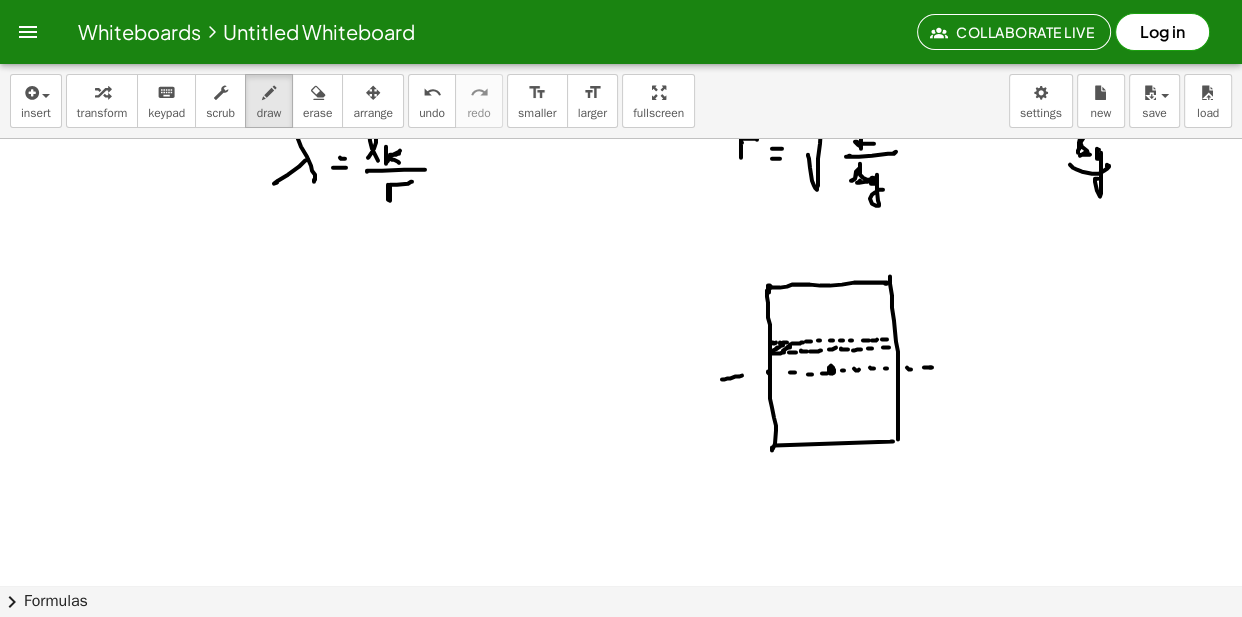 drag, startPoint x: 799, startPoint y: 348, endPoint x: 819, endPoint y: 341, distance: 21.189621 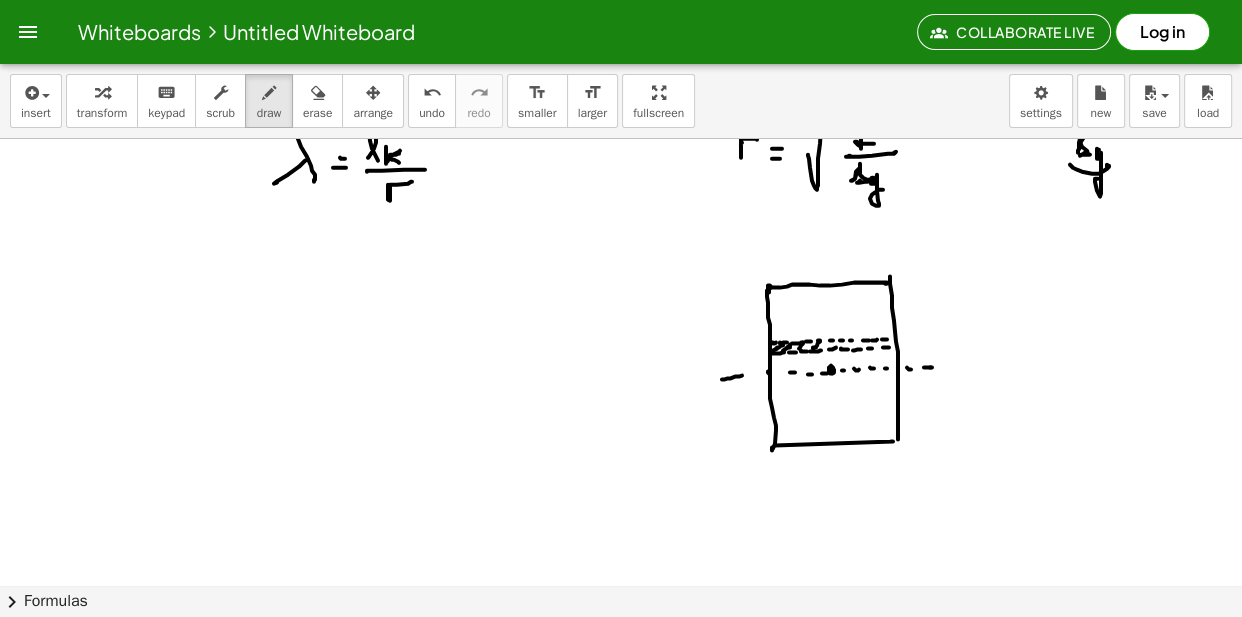 drag, startPoint x: 821, startPoint y: 345, endPoint x: 838, endPoint y: 339, distance: 18.027756 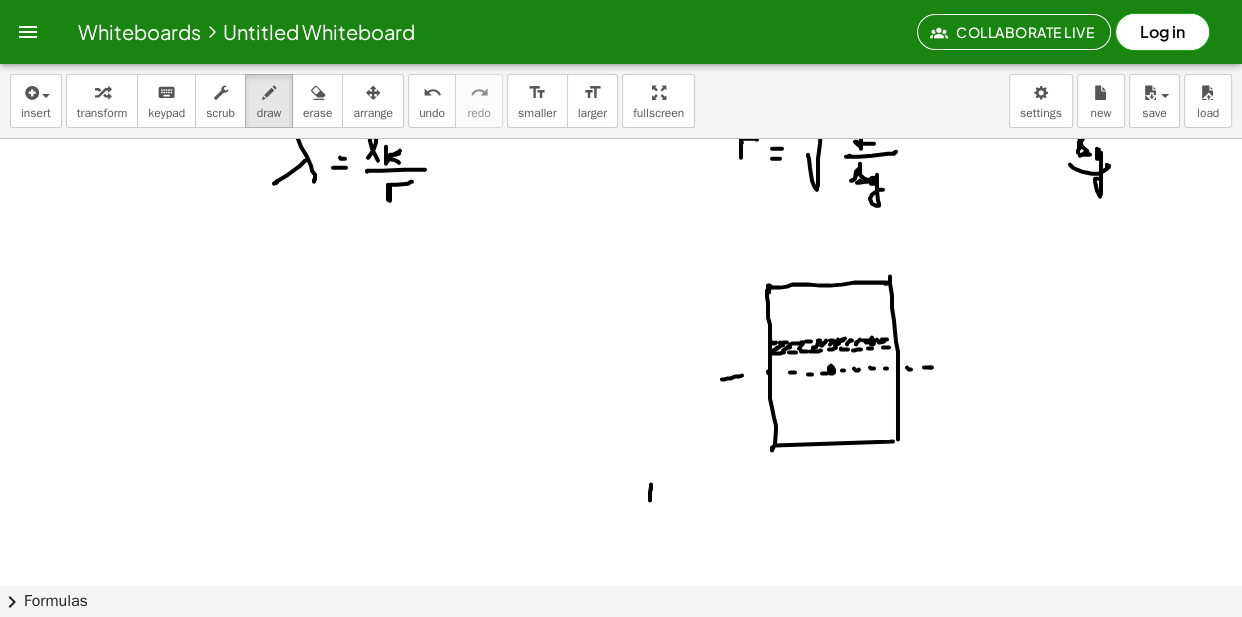 drag, startPoint x: 651, startPoint y: 489, endPoint x: 653, endPoint y: 508, distance: 19.104973 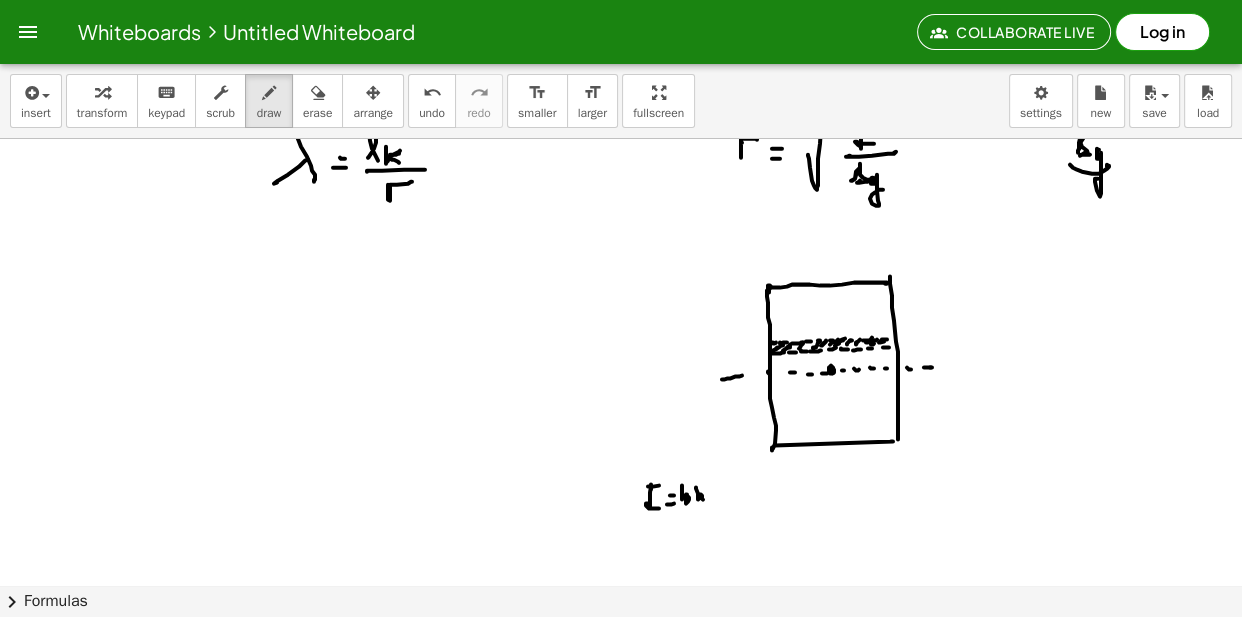 drag, startPoint x: 696, startPoint y: 487, endPoint x: 703, endPoint y: 499, distance: 13.892444 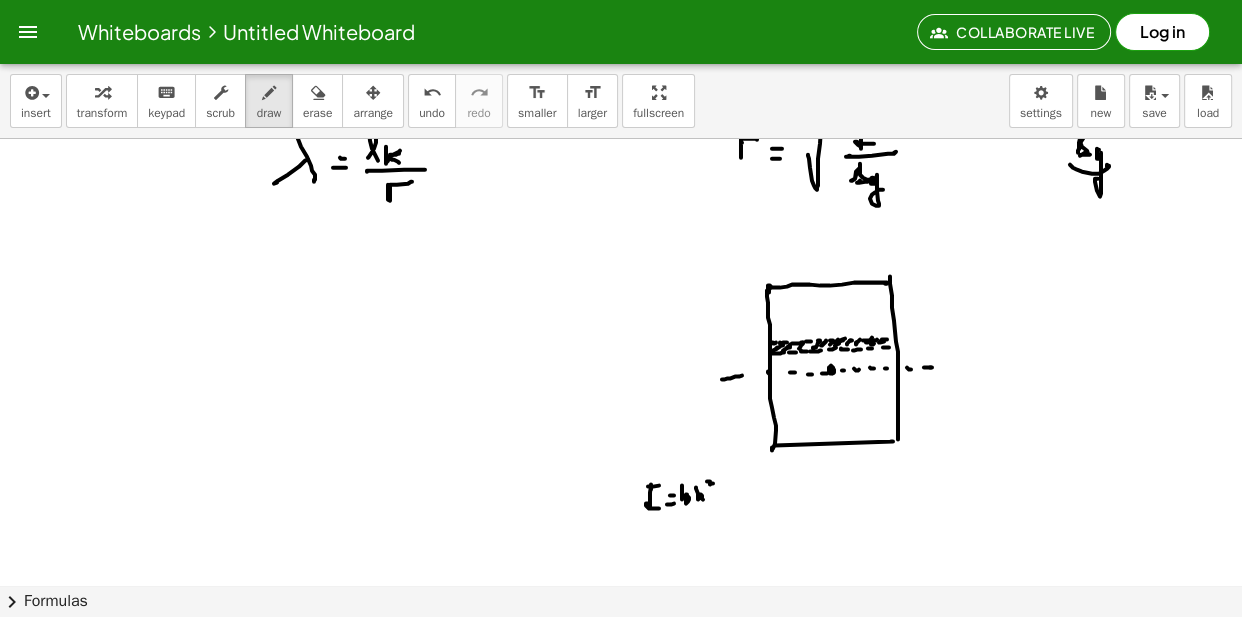 drag, startPoint x: 707, startPoint y: 481, endPoint x: 710, endPoint y: 492, distance: 11.401754 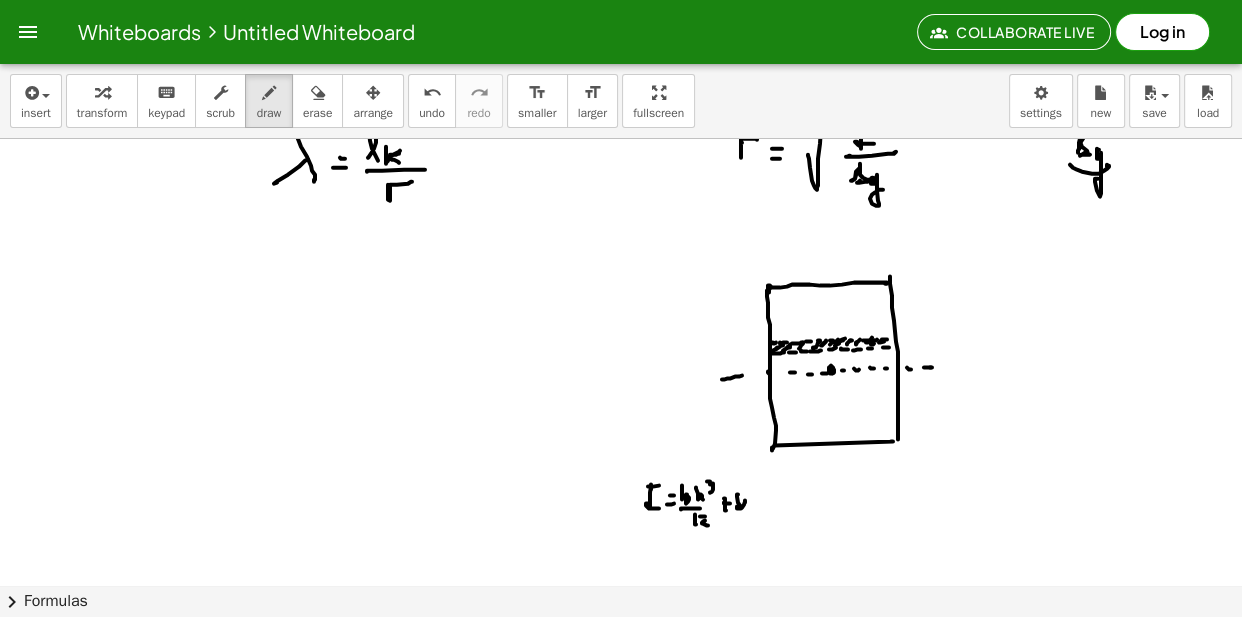 drag, startPoint x: 737, startPoint y: 494, endPoint x: 753, endPoint y: 502, distance: 17.888544 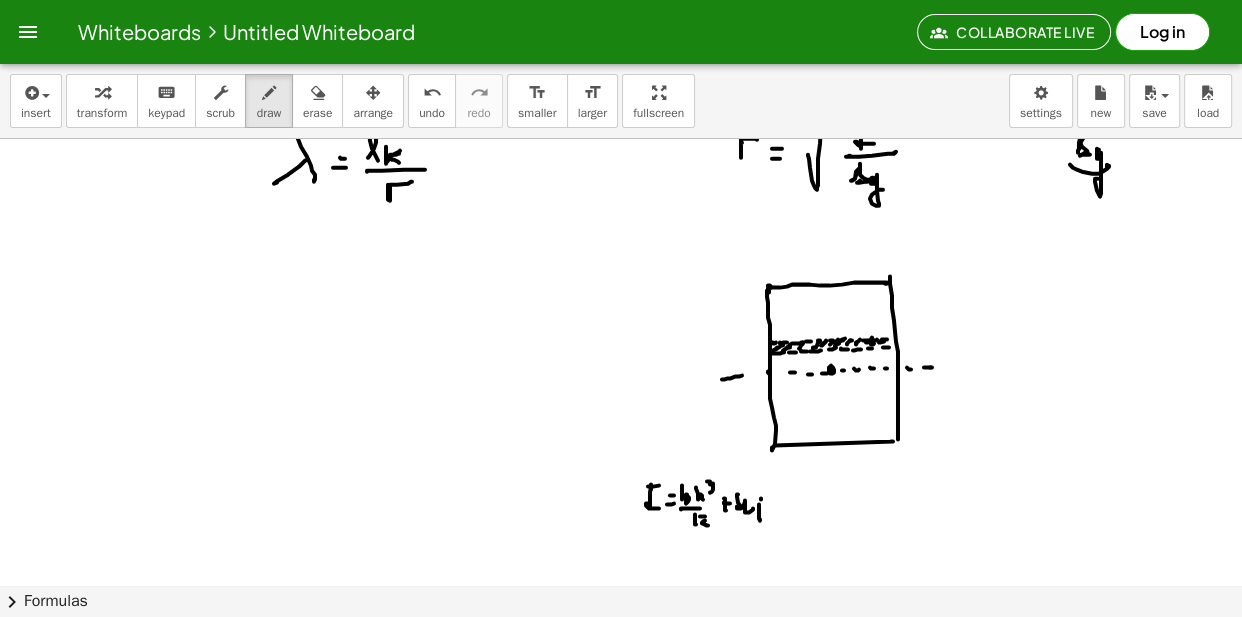 drag, startPoint x: 761, startPoint y: 499, endPoint x: 773, endPoint y: 504, distance: 13 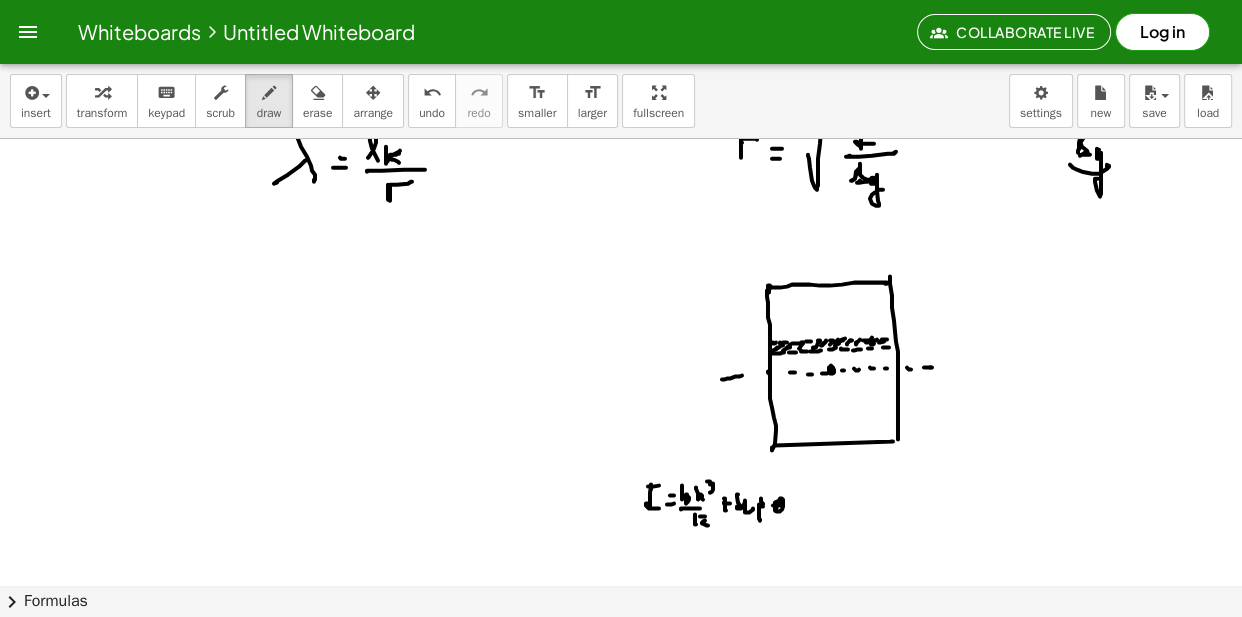 drag, startPoint x: 785, startPoint y: 509, endPoint x: 794, endPoint y: 490, distance: 21.023796 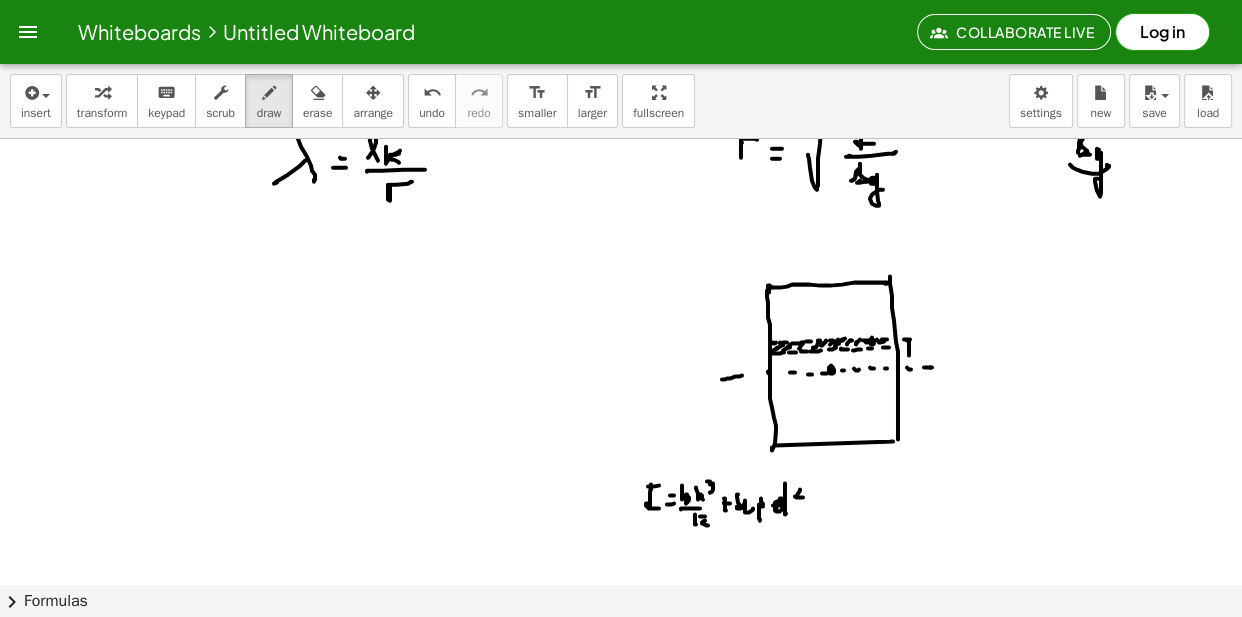 drag, startPoint x: 909, startPoint y: 350, endPoint x: 912, endPoint y: 368, distance: 18.248287 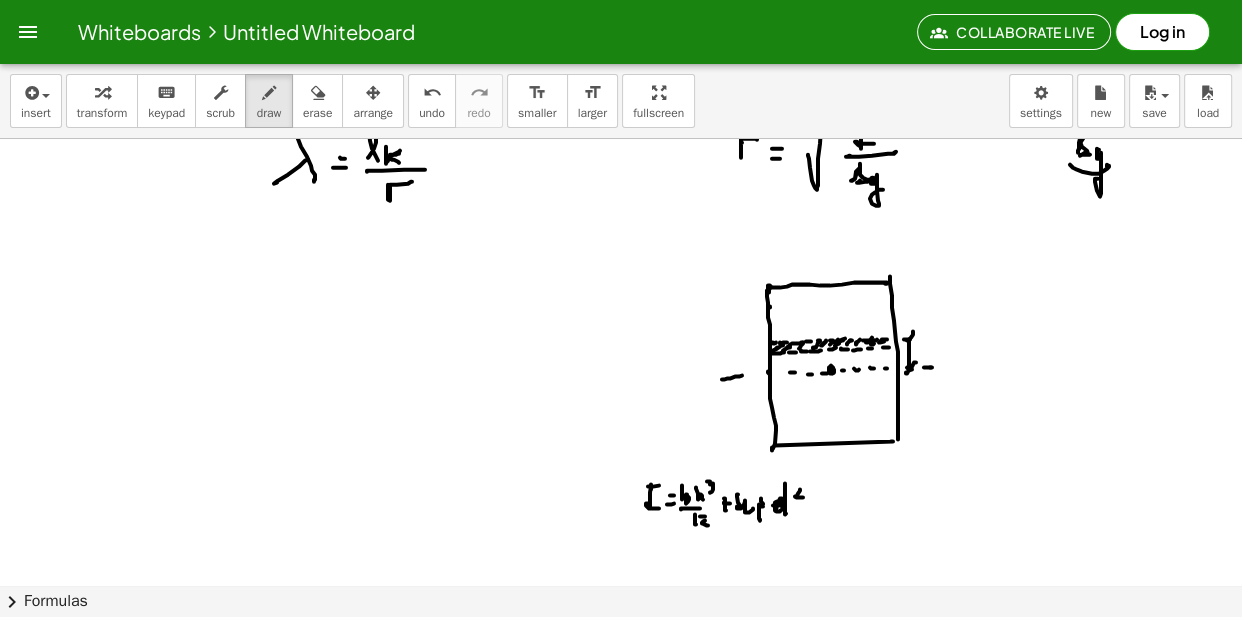 drag, startPoint x: 770, startPoint y: 306, endPoint x: 792, endPoint y: 303, distance: 22.203604 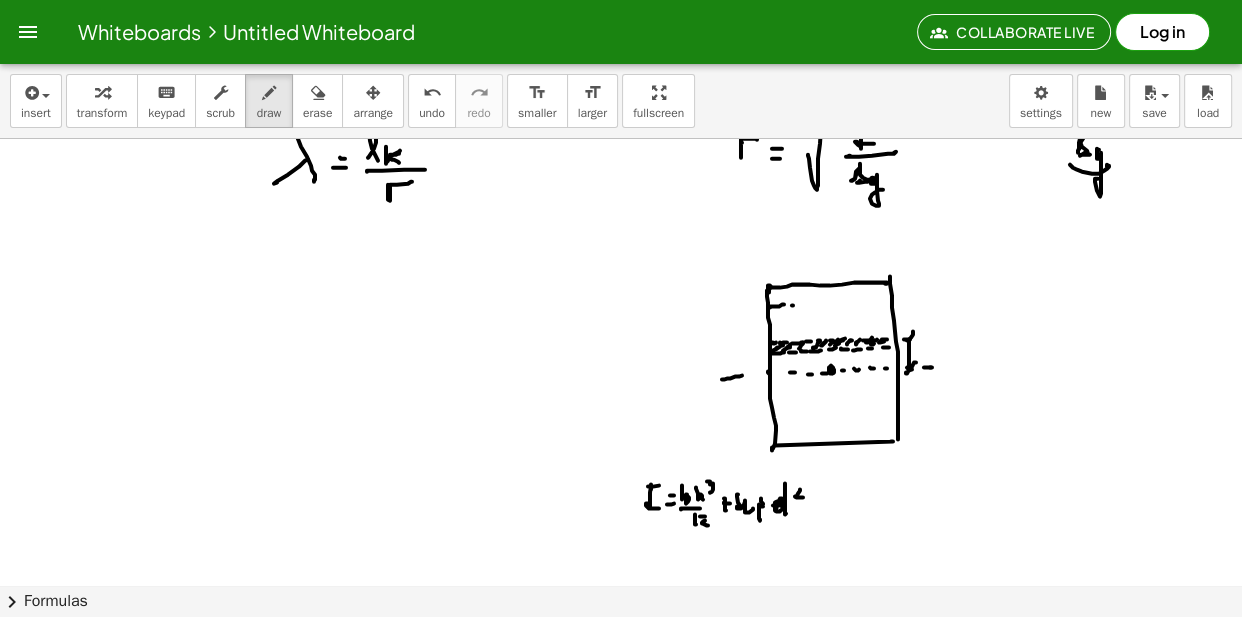 drag, startPoint x: 793, startPoint y: 305, endPoint x: 809, endPoint y: 304, distance: 16.03122 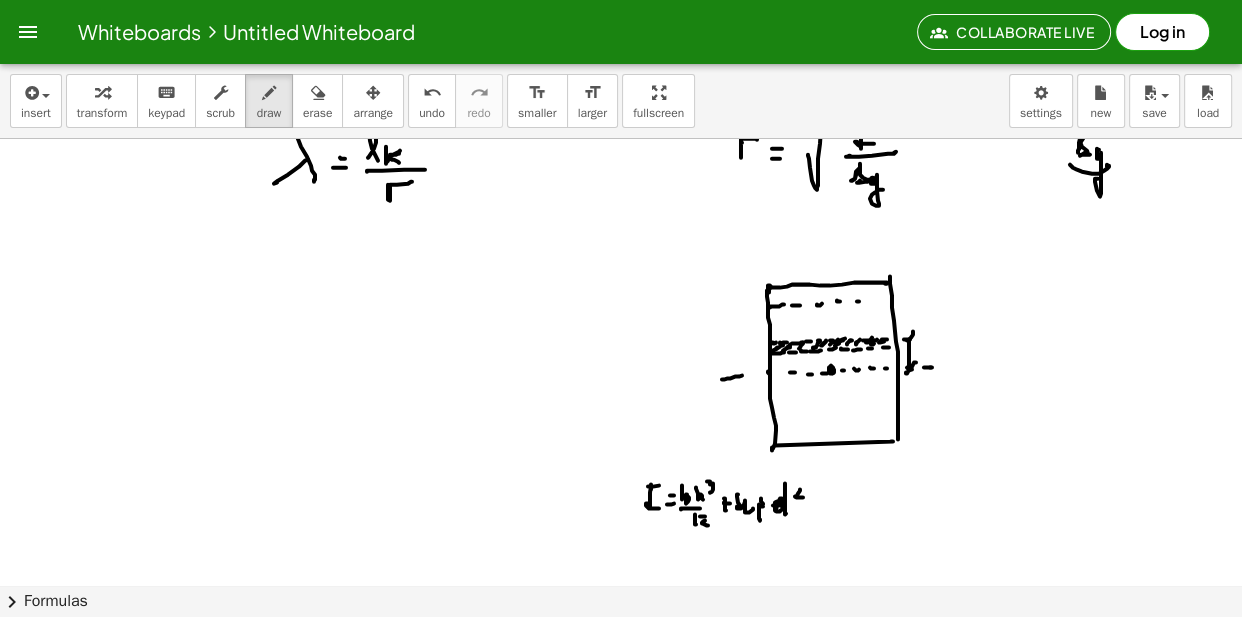 drag, startPoint x: 859, startPoint y: 301, endPoint x: 878, endPoint y: 301, distance: 19 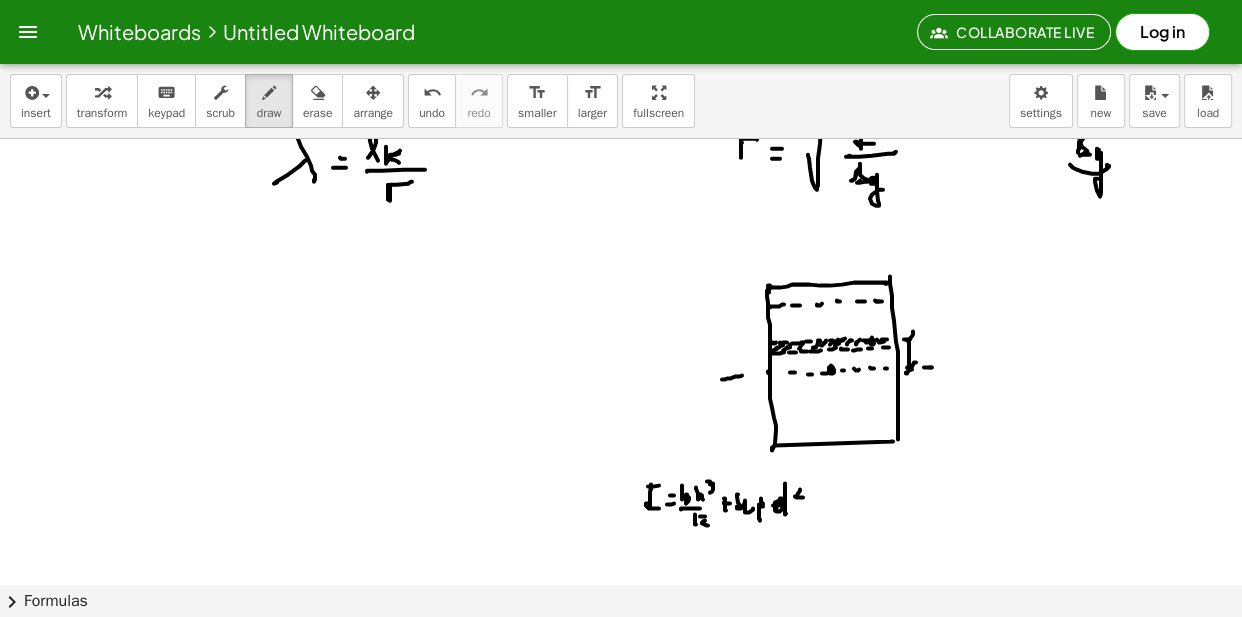 drag, startPoint x: 766, startPoint y: 314, endPoint x: 782, endPoint y: 312, distance: 16.124516 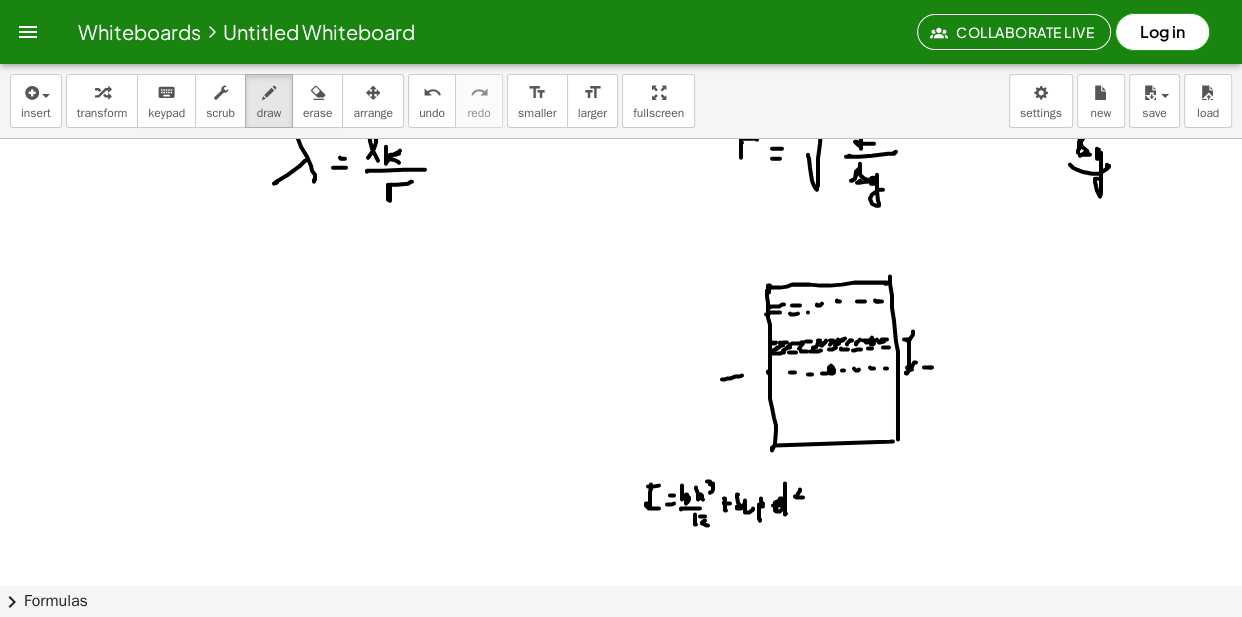 drag, startPoint x: 808, startPoint y: 312, endPoint x: 833, endPoint y: 310, distance: 25.079872 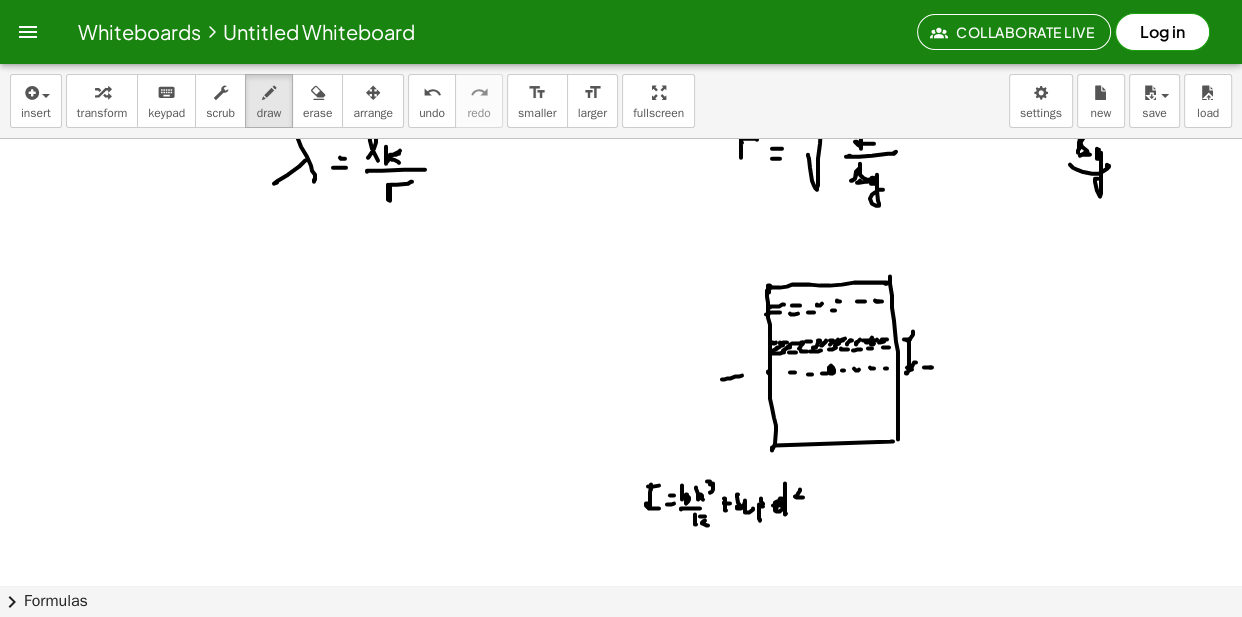 drag, startPoint x: 859, startPoint y: 308, endPoint x: 888, endPoint y: 307, distance: 29.017237 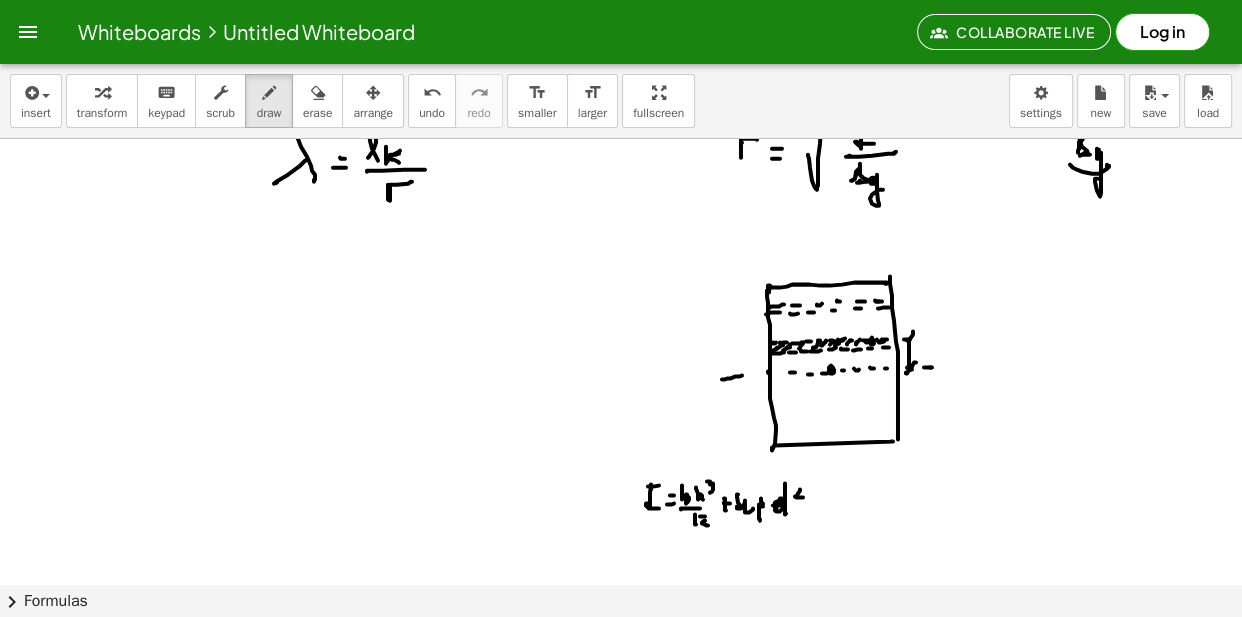 drag, startPoint x: 888, startPoint y: 307, endPoint x: 874, endPoint y: 306, distance: 14.035668 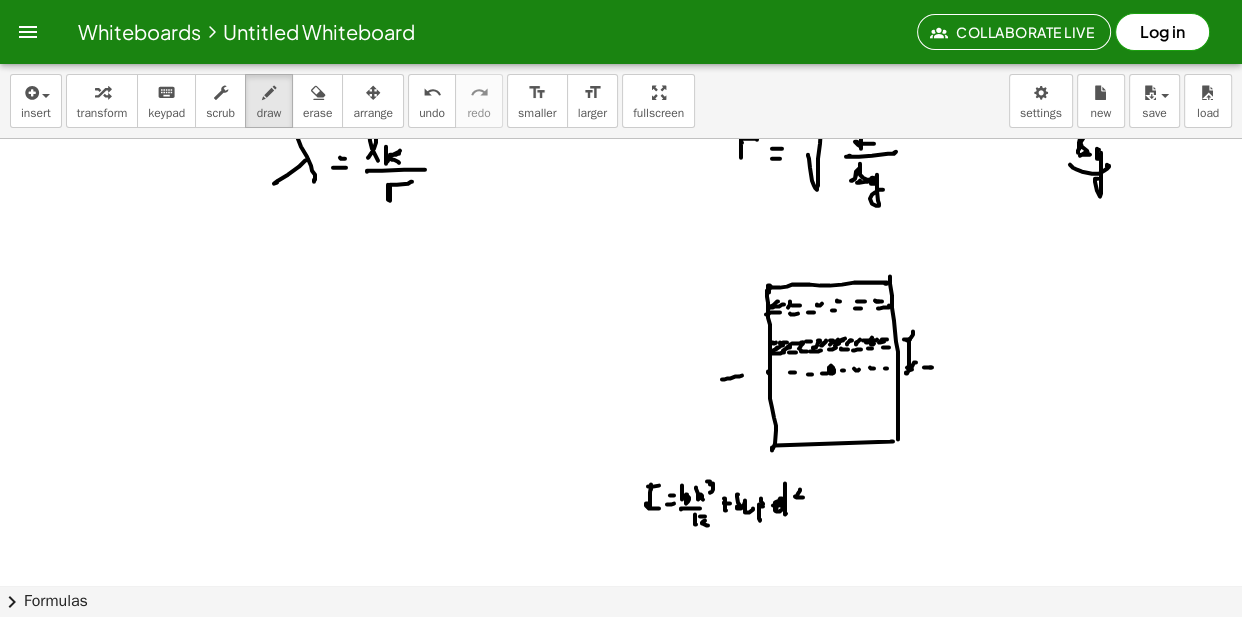drag, startPoint x: 797, startPoint y: 309, endPoint x: 815, endPoint y: 305, distance: 18.439089 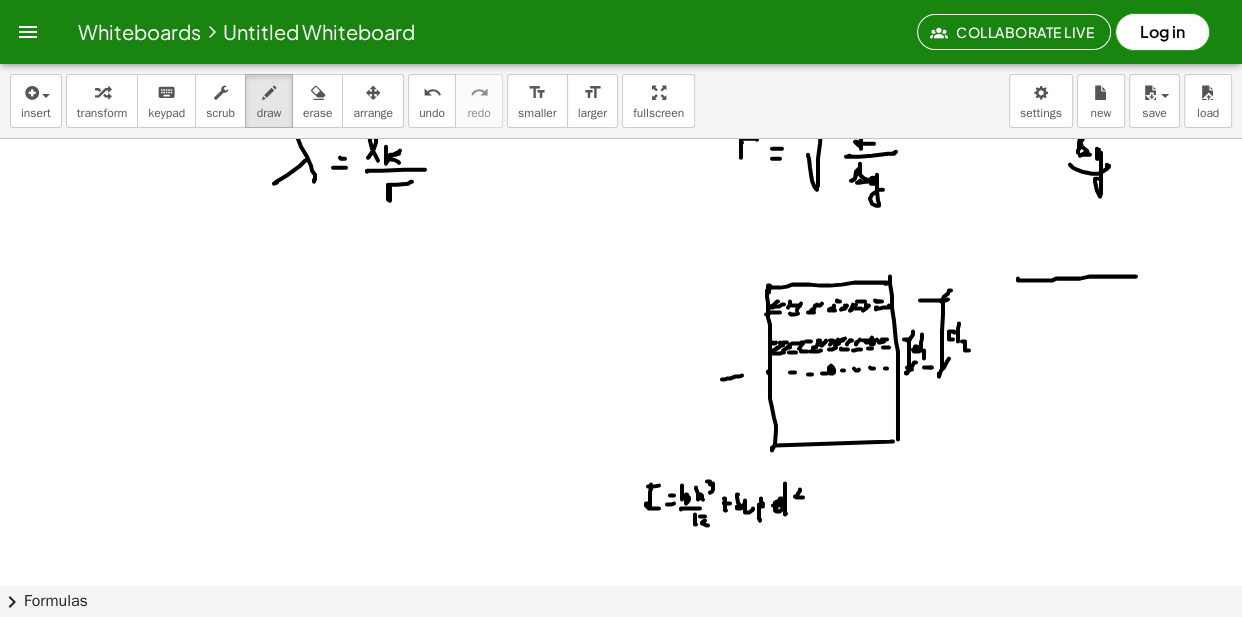 drag, startPoint x: 1023, startPoint y: 280, endPoint x: 1130, endPoint y: 275, distance: 107.11676 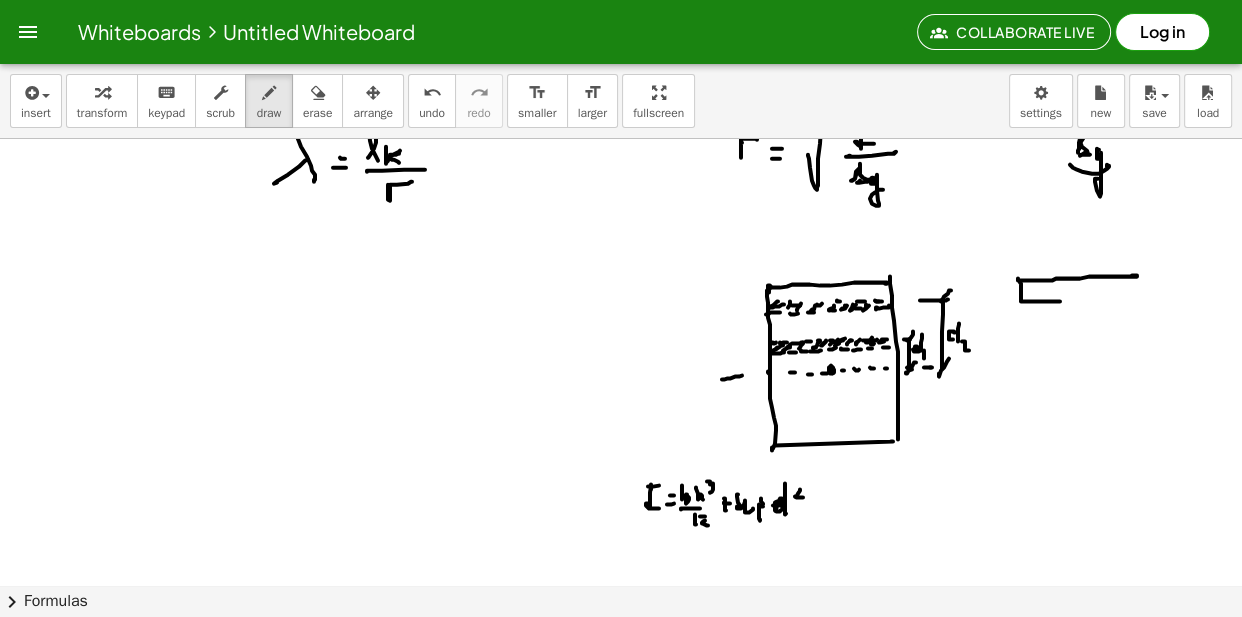 drag, startPoint x: 1020, startPoint y: 282, endPoint x: 1057, endPoint y: 305, distance: 43.56604 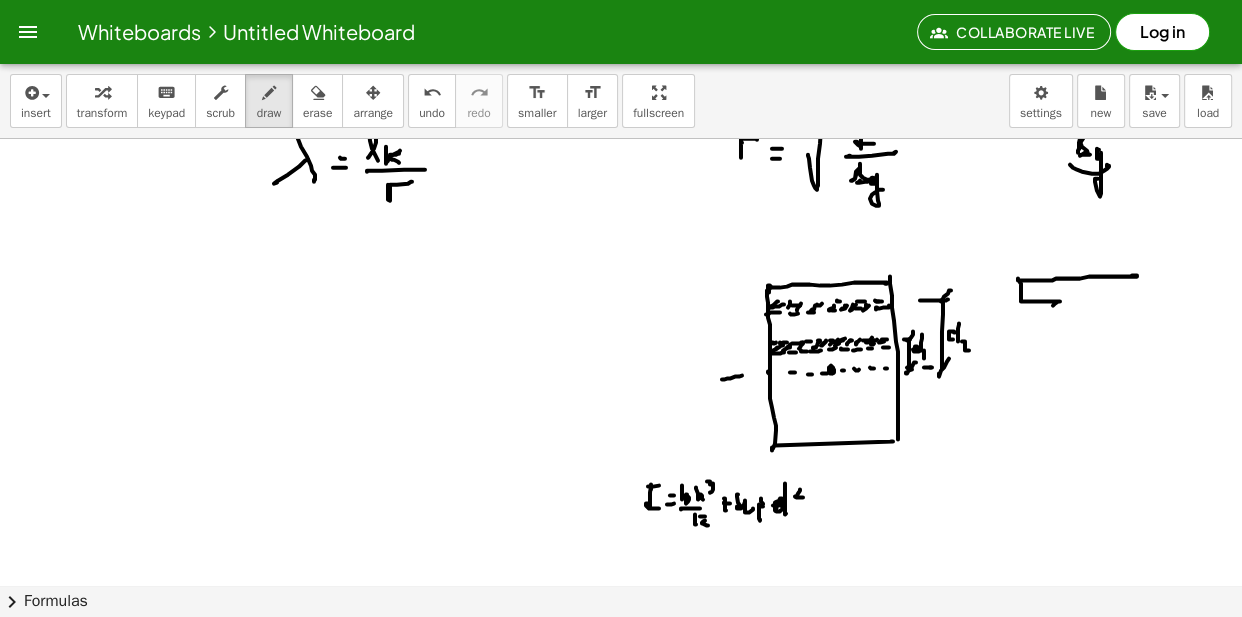 drag, startPoint x: 1053, startPoint y: 302, endPoint x: 1067, endPoint y: 300, distance: 14.142136 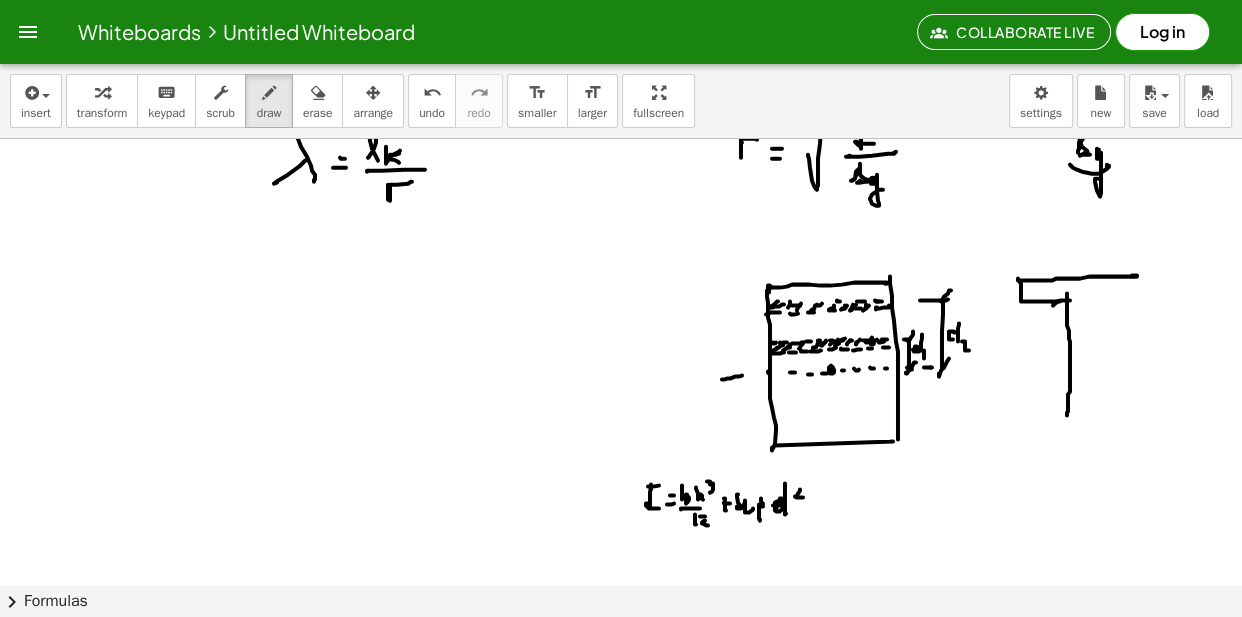drag, startPoint x: 1067, startPoint y: 293, endPoint x: 1067, endPoint y: 414, distance: 121 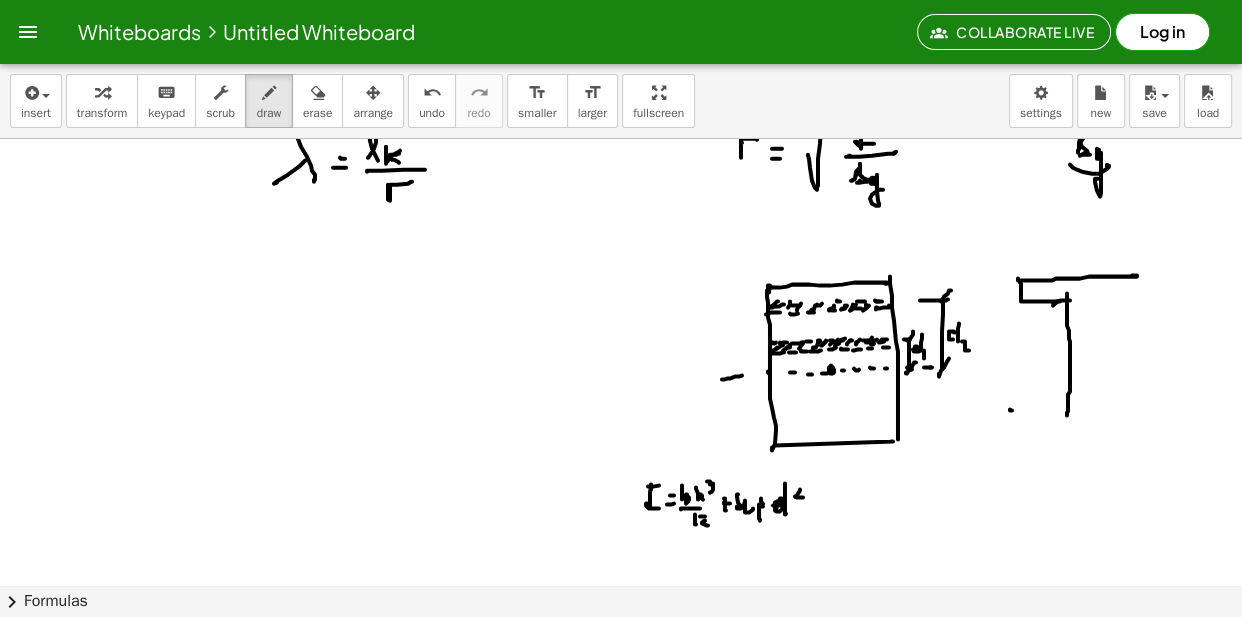 drag, startPoint x: 1010, startPoint y: 409, endPoint x: 1054, endPoint y: 412, distance: 44.102154 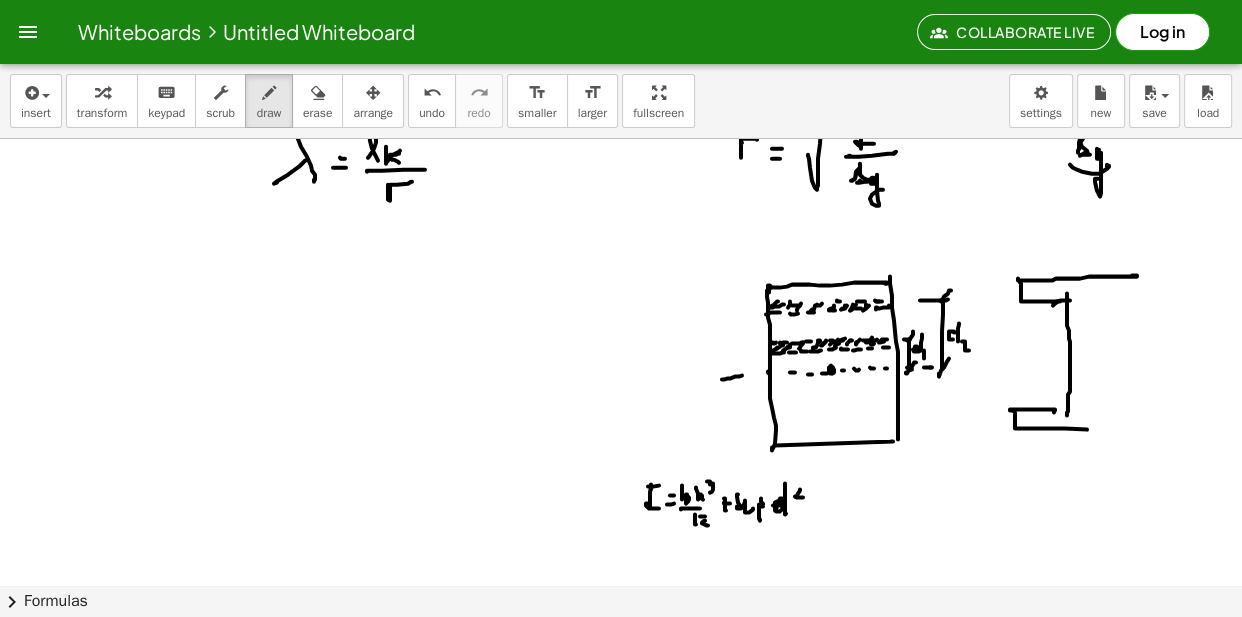 drag, startPoint x: 1013, startPoint y: 410, endPoint x: 1147, endPoint y: 429, distance: 135.34032 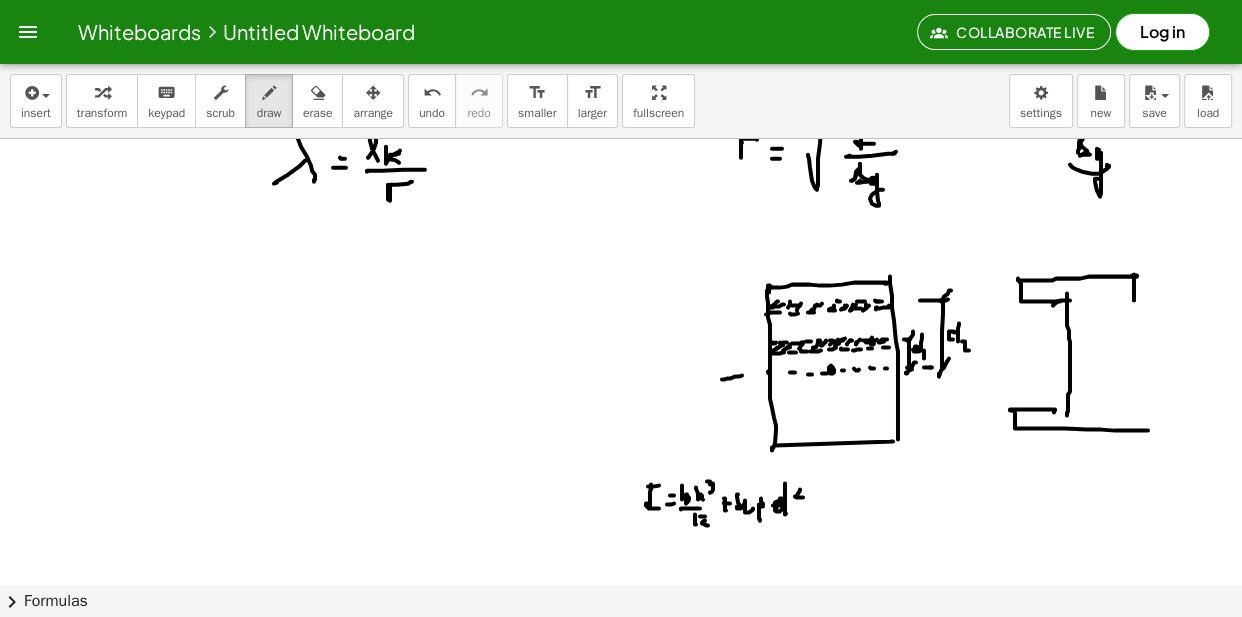 drag, startPoint x: 1134, startPoint y: 289, endPoint x: 1133, endPoint y: 299, distance: 10.049875 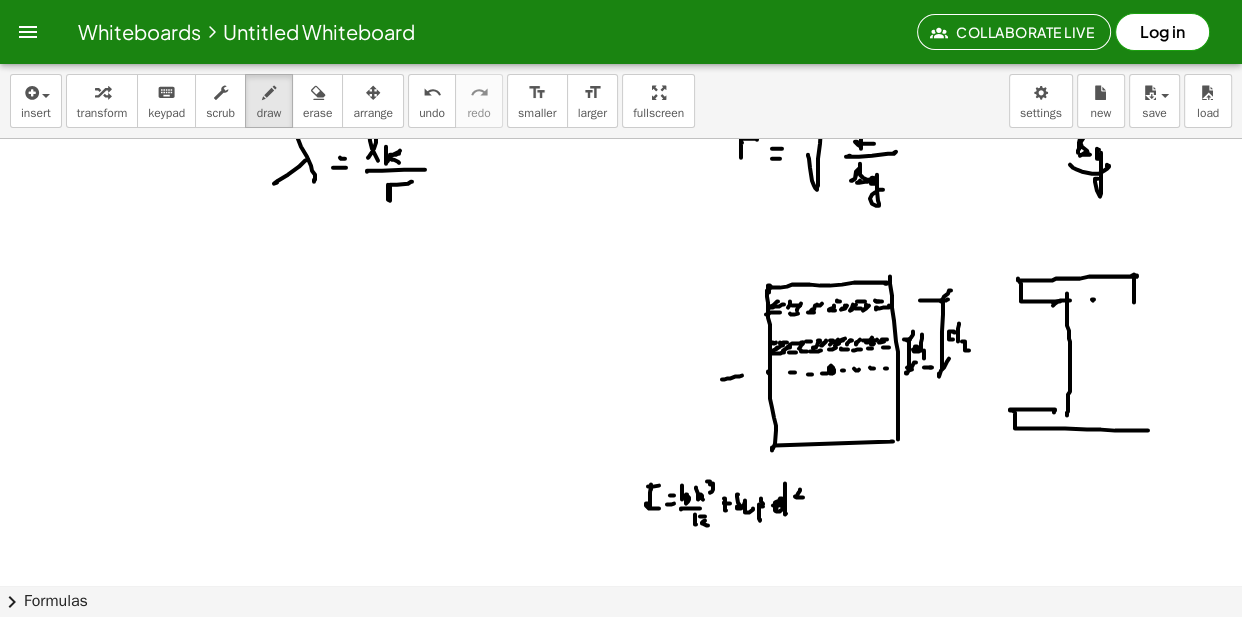 drag, startPoint x: 1092, startPoint y: 299, endPoint x: 1109, endPoint y: 306, distance: 18.384777 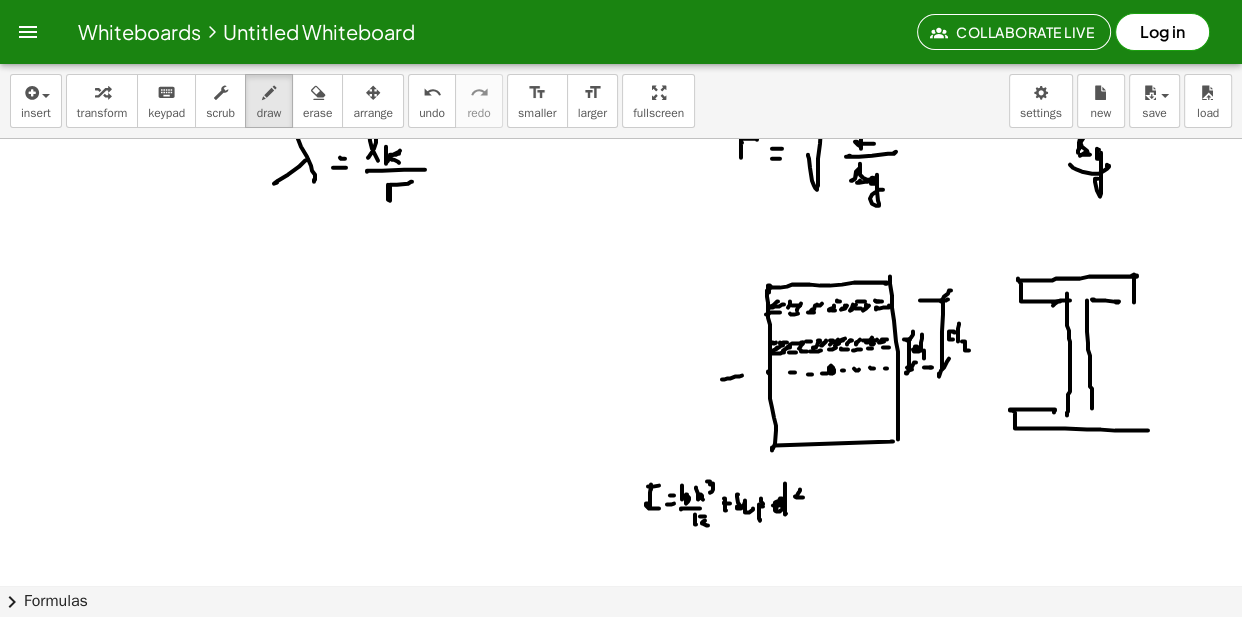 drag, startPoint x: 1087, startPoint y: 312, endPoint x: 1093, endPoint y: 402, distance: 90.199776 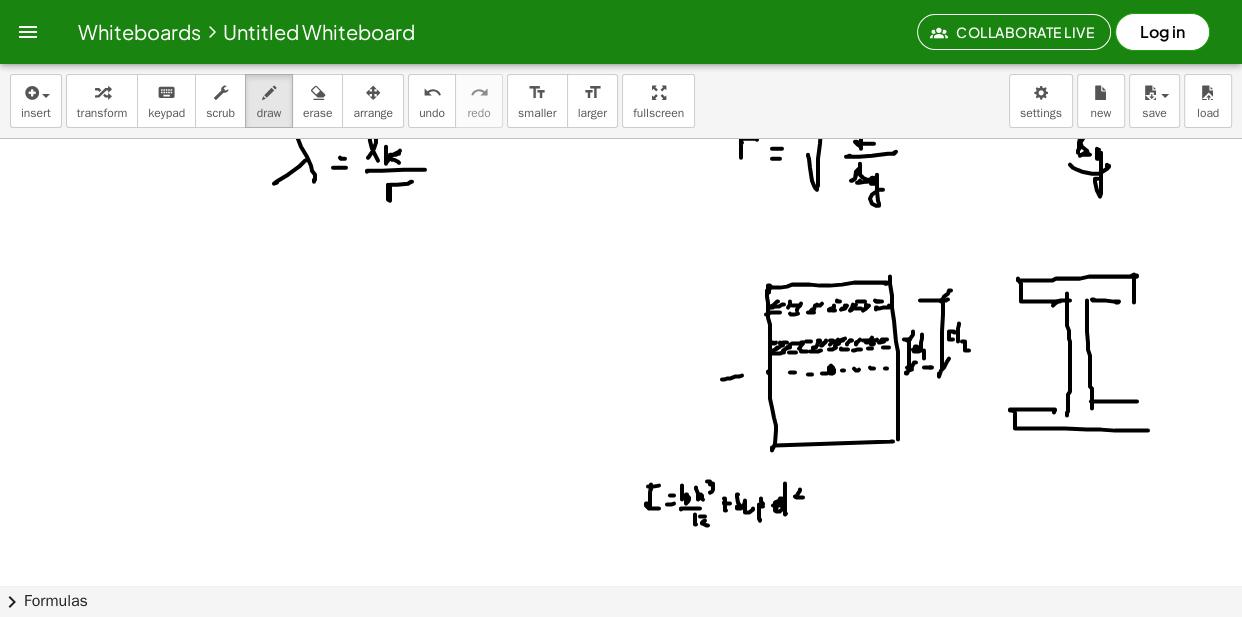 drag, startPoint x: 1091, startPoint y: 401, endPoint x: 1147, endPoint y: 403, distance: 56.0357 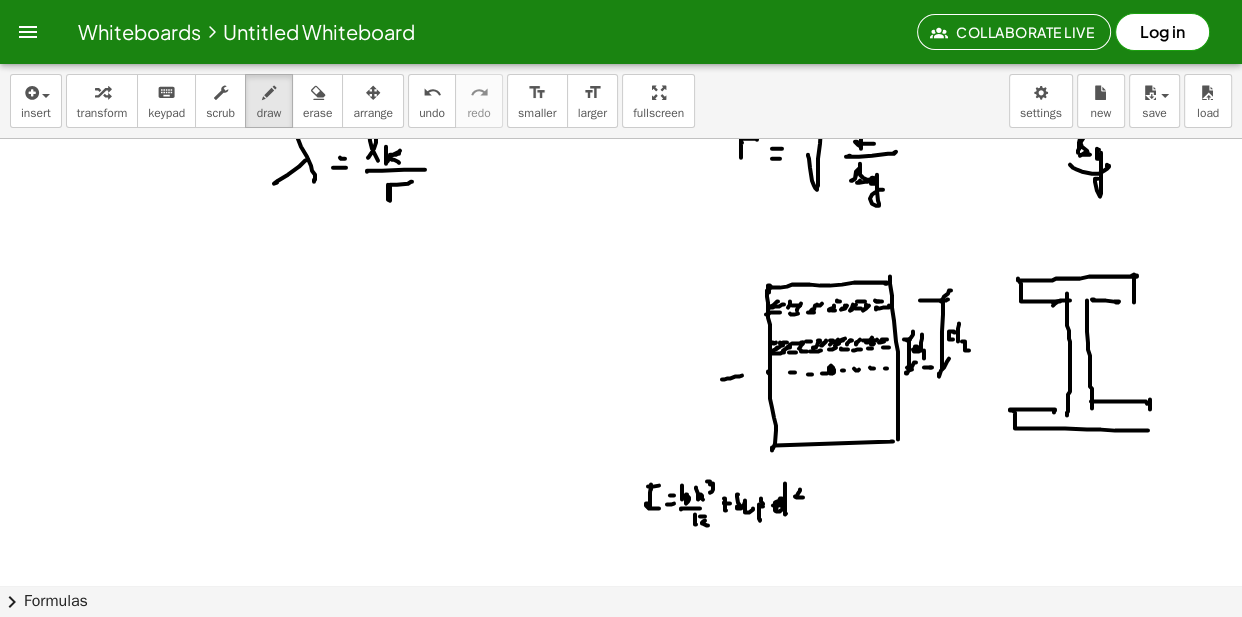 drag, startPoint x: 1003, startPoint y: 362, endPoint x: 1025, endPoint y: 362, distance: 22 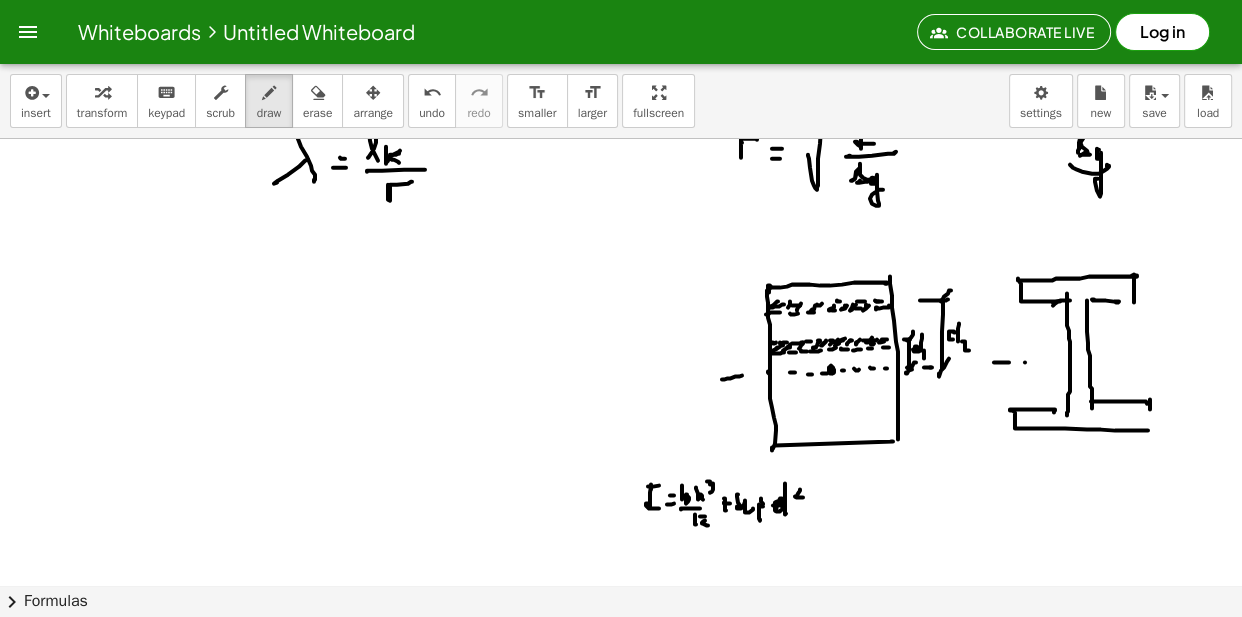 drag, startPoint x: 1025, startPoint y: 362, endPoint x: 1070, endPoint y: 362, distance: 45 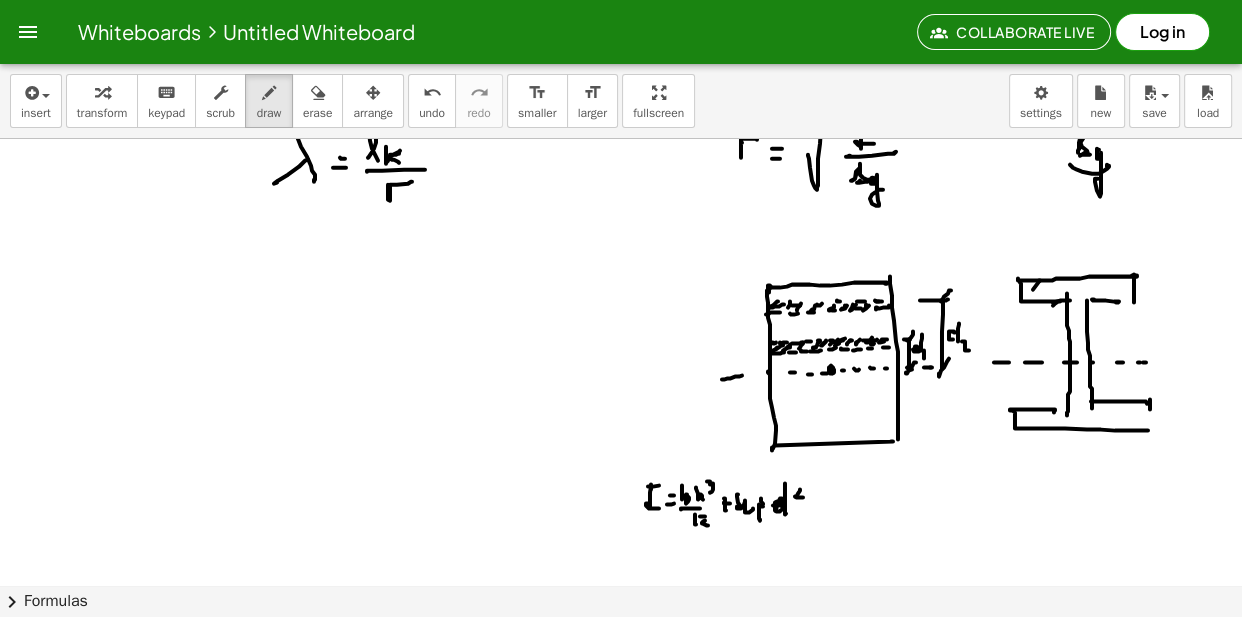 drag, startPoint x: 1033, startPoint y: 289, endPoint x: 1044, endPoint y: 283, distance: 12.529964 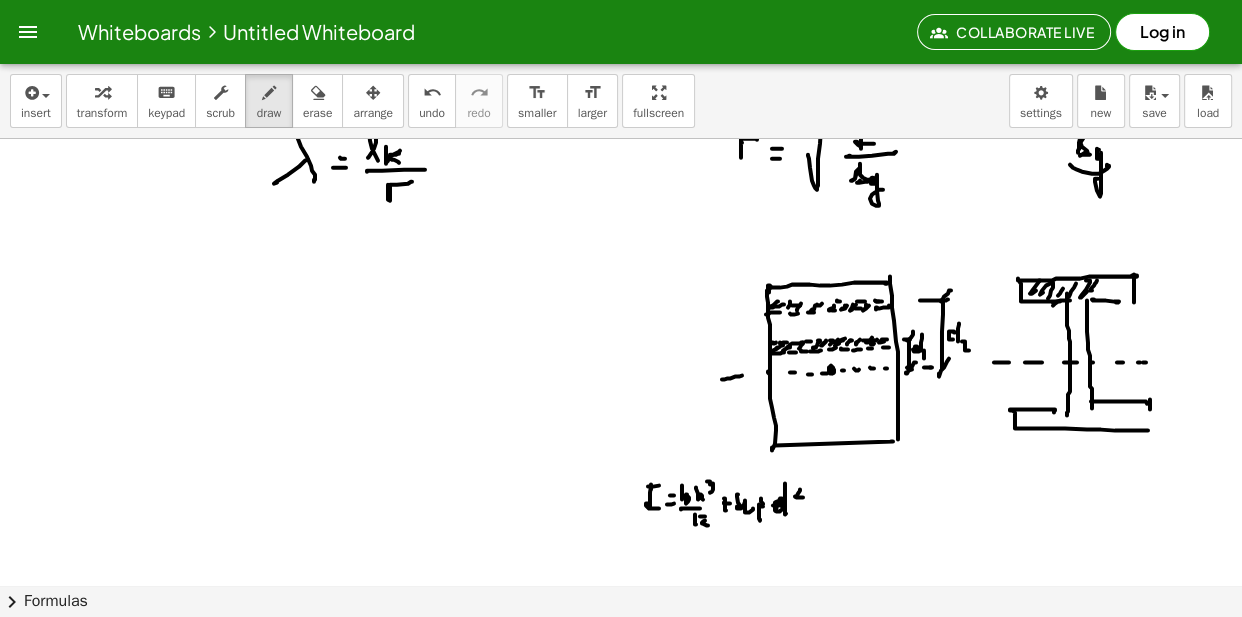 drag, startPoint x: 1099, startPoint y: 294, endPoint x: 1113, endPoint y: 278, distance: 21.260292 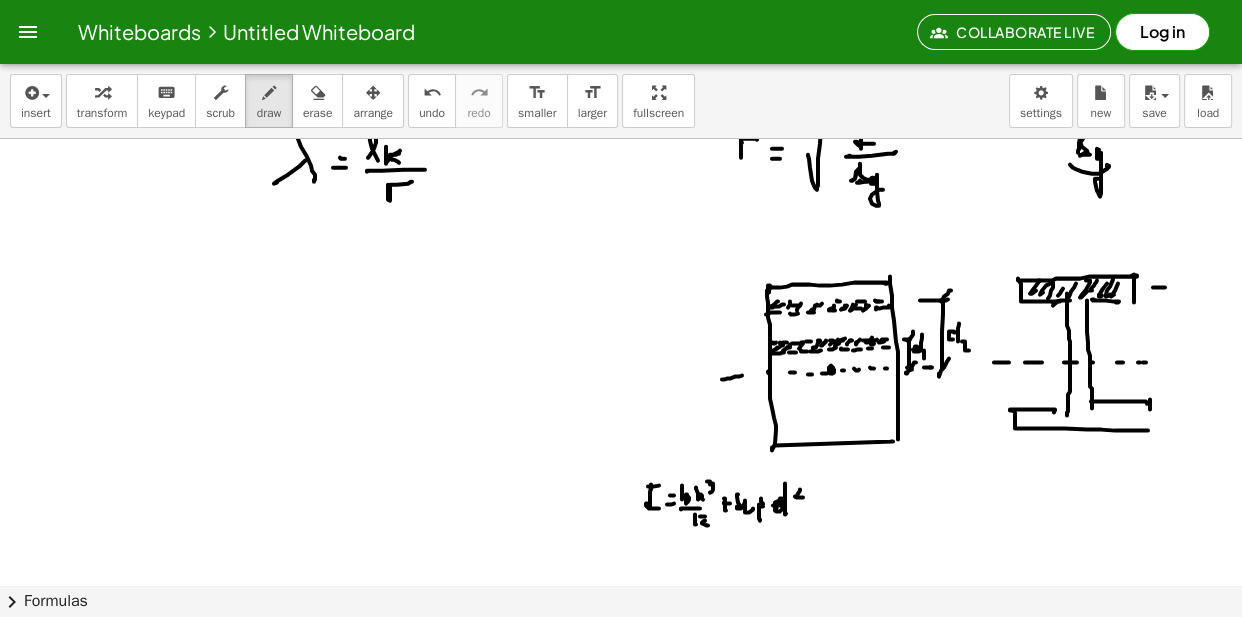 drag, startPoint x: 1153, startPoint y: 287, endPoint x: 1168, endPoint y: 291, distance: 15.524175 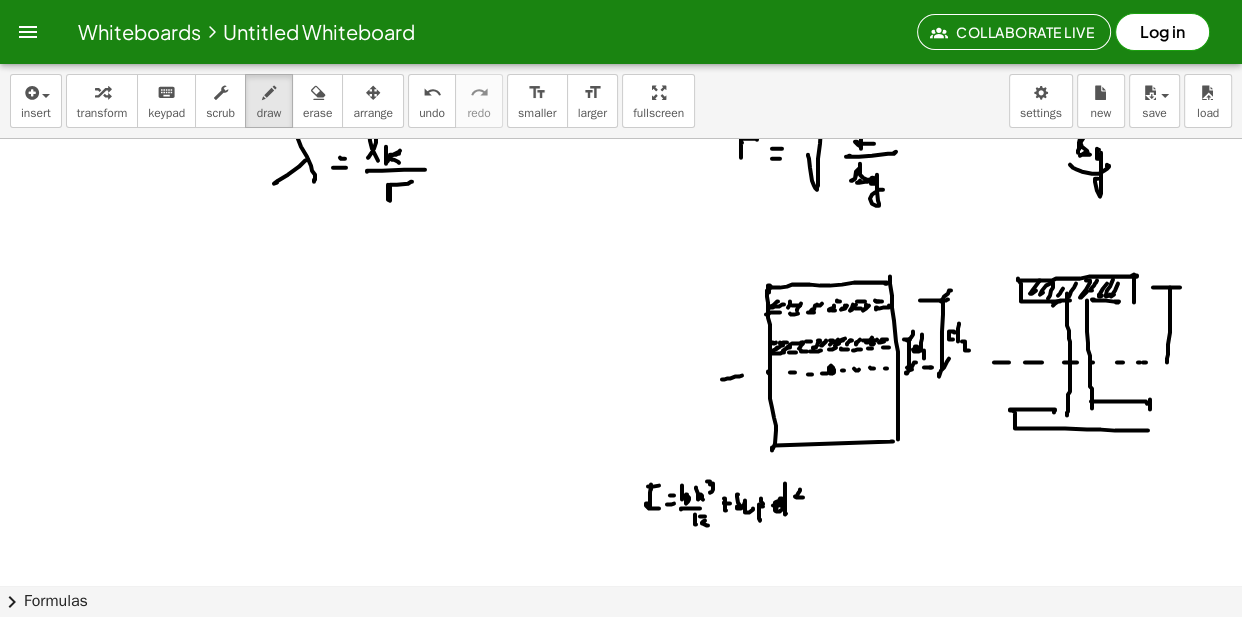 drag, startPoint x: 1170, startPoint y: 300, endPoint x: 1164, endPoint y: 360, distance: 60.299255 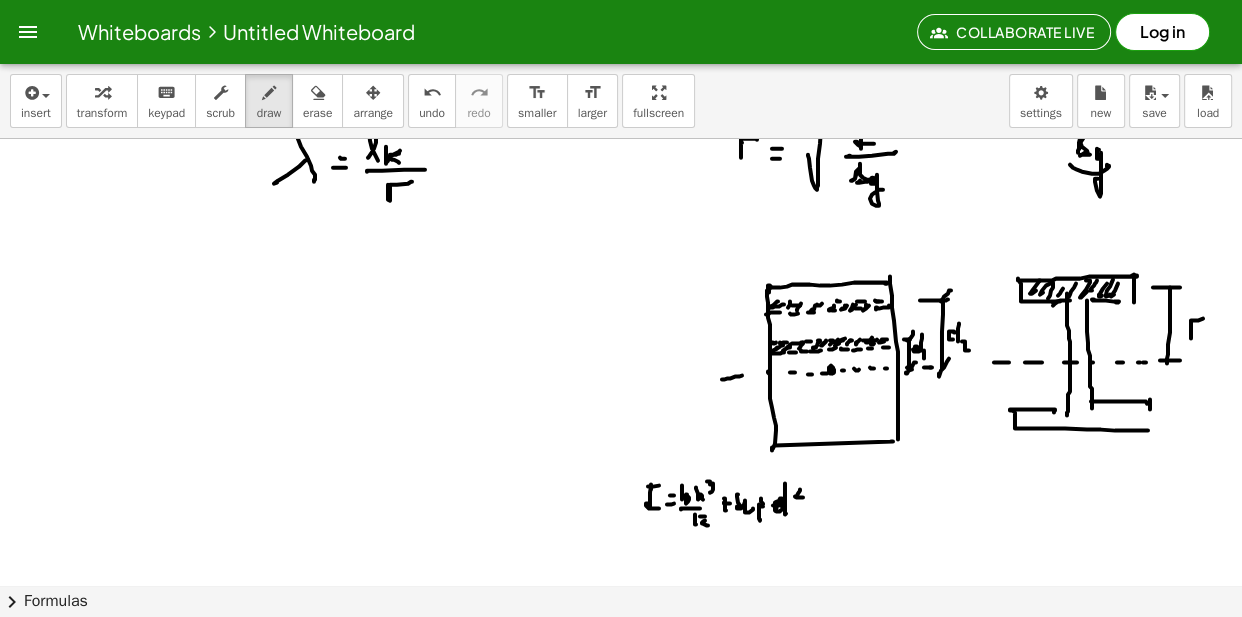 drag, startPoint x: 1191, startPoint y: 320, endPoint x: 1205, endPoint y: 319, distance: 14.035668 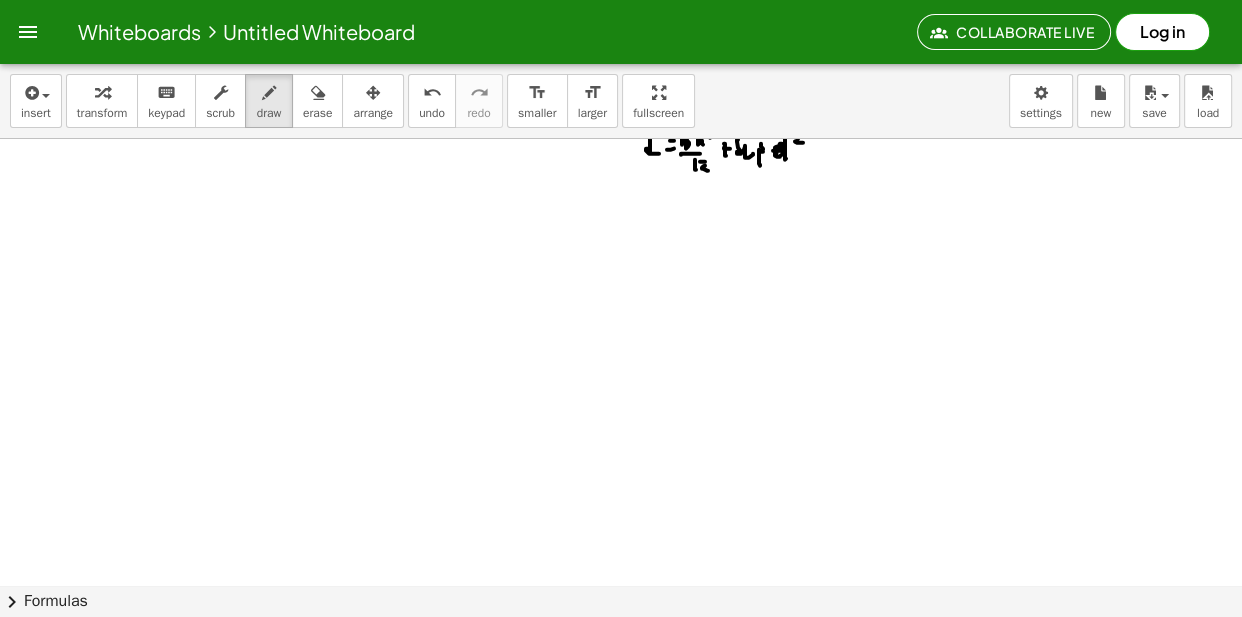 scroll, scrollTop: 3042, scrollLeft: 0, axis: vertical 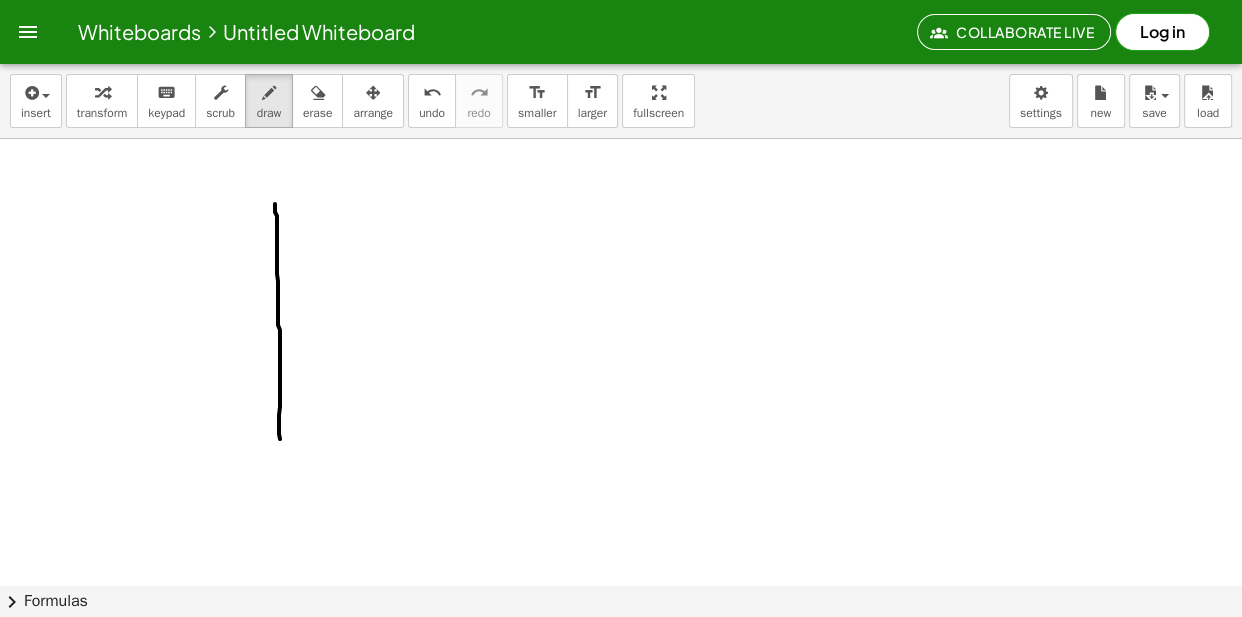 drag, startPoint x: 275, startPoint y: 203, endPoint x: 280, endPoint y: 479, distance: 276.0453 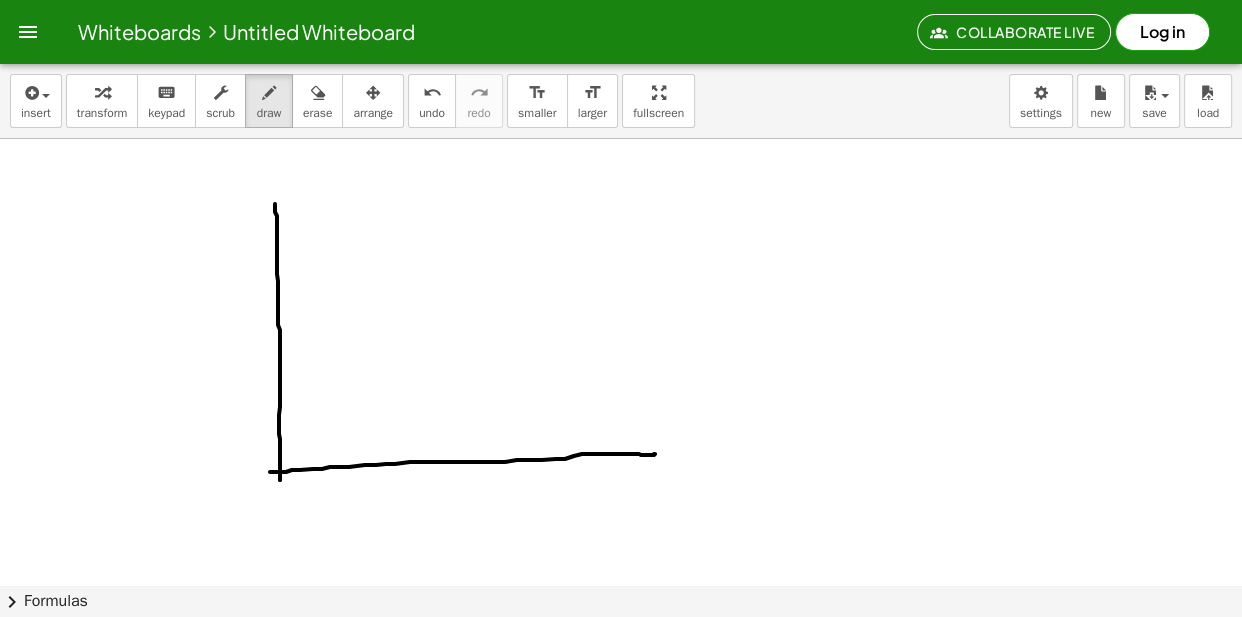 drag, startPoint x: 272, startPoint y: 471, endPoint x: 652, endPoint y: 444, distance: 380.958 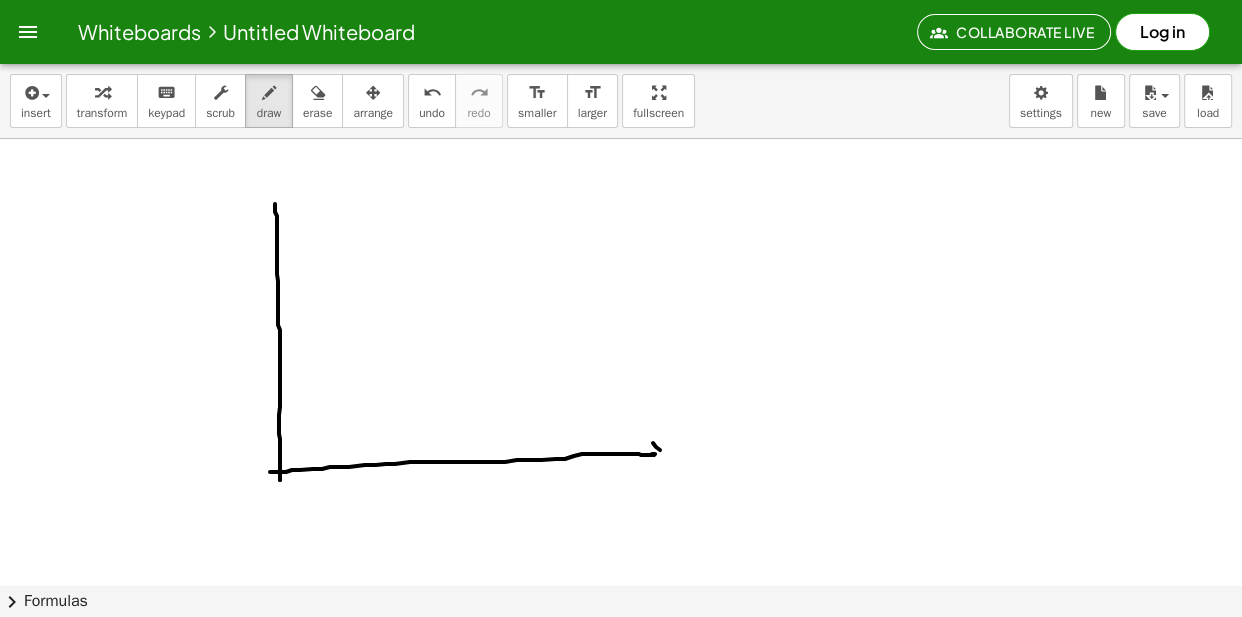drag, startPoint x: 660, startPoint y: 449, endPoint x: 644, endPoint y: 456, distance: 17.464249 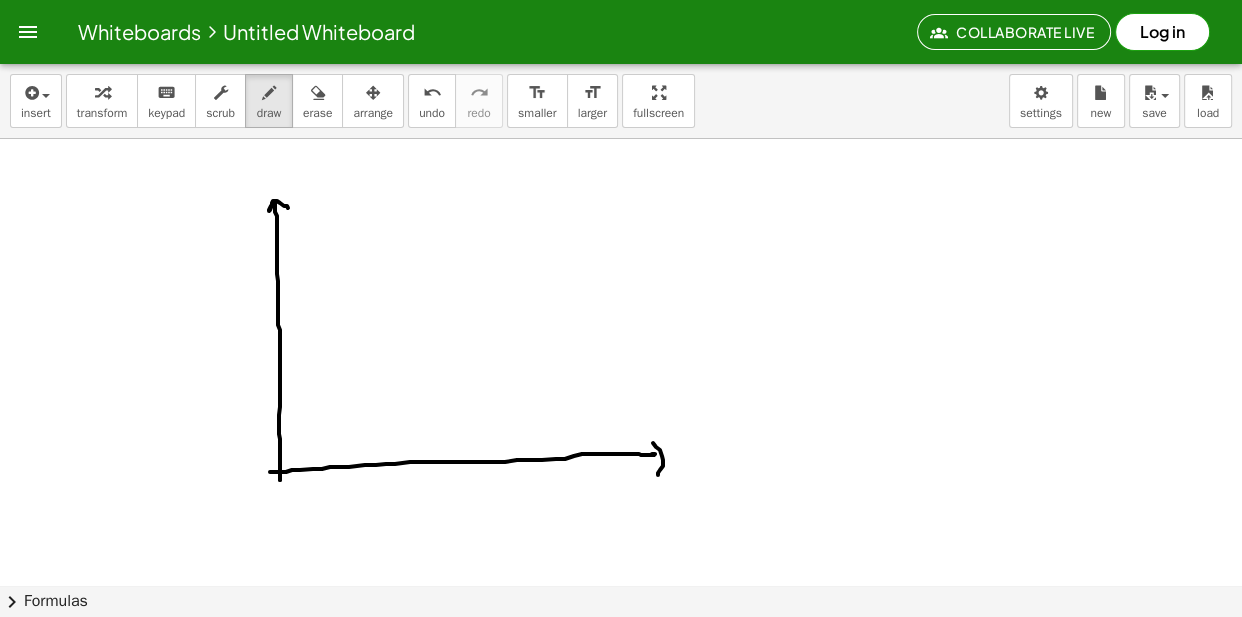 click at bounding box center [621, -1117] 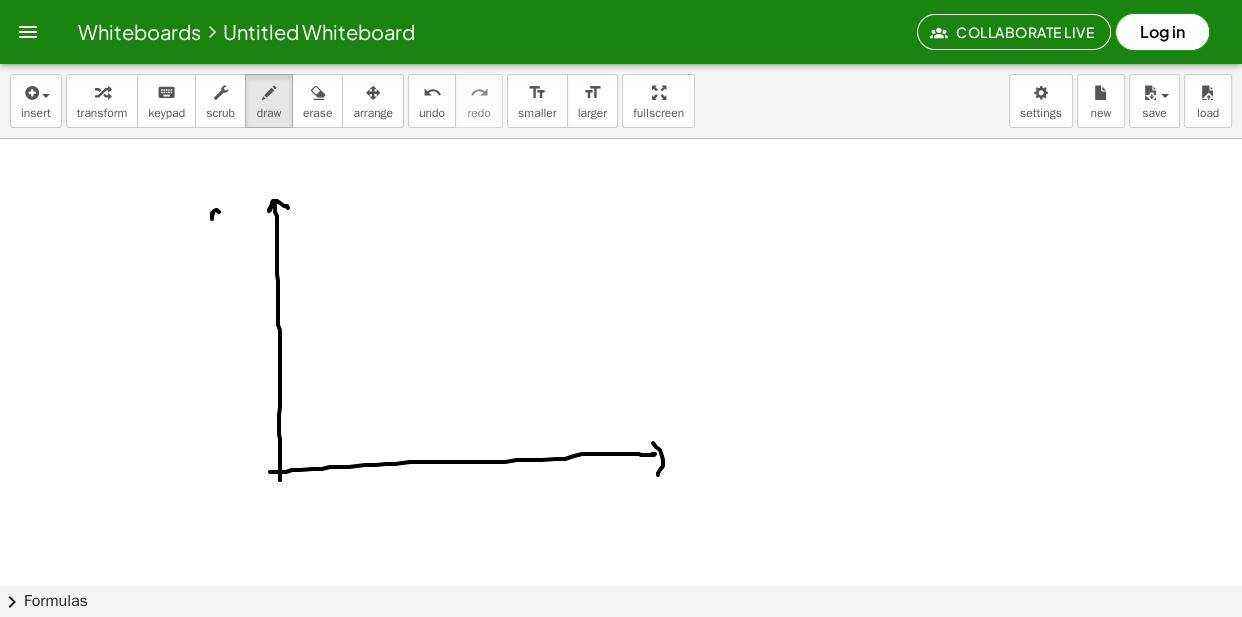 drag, startPoint x: 212, startPoint y: 212, endPoint x: 228, endPoint y: 226, distance: 21.260292 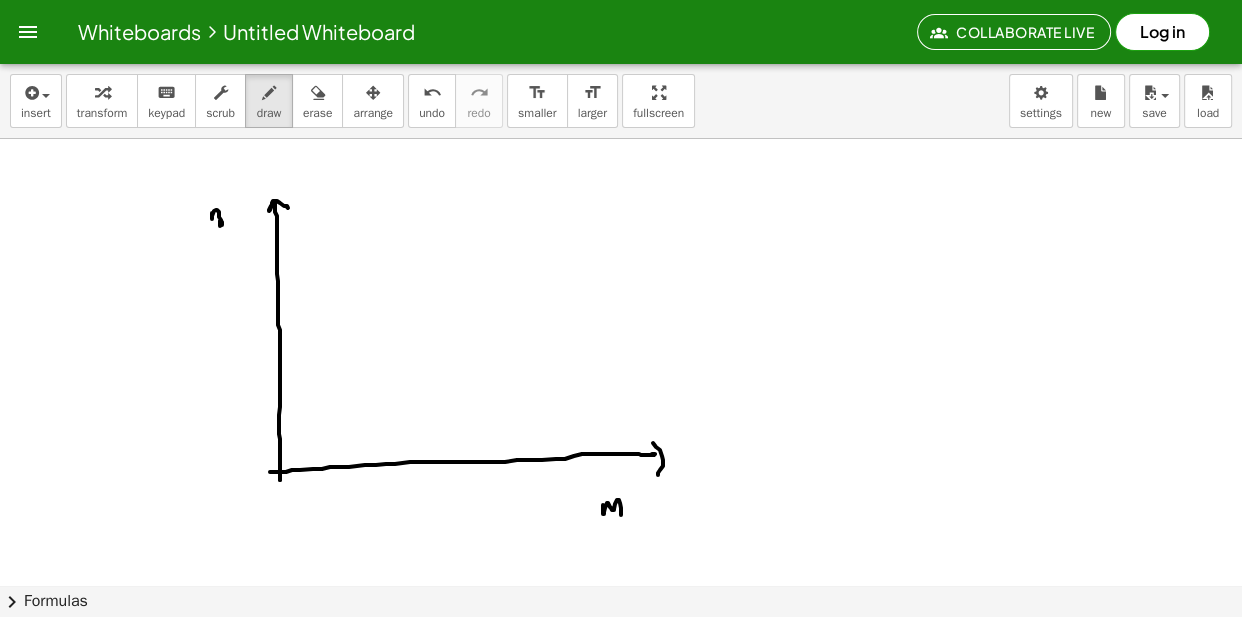 drag, startPoint x: 603, startPoint y: 513, endPoint x: 626, endPoint y: 509, distance: 23.345236 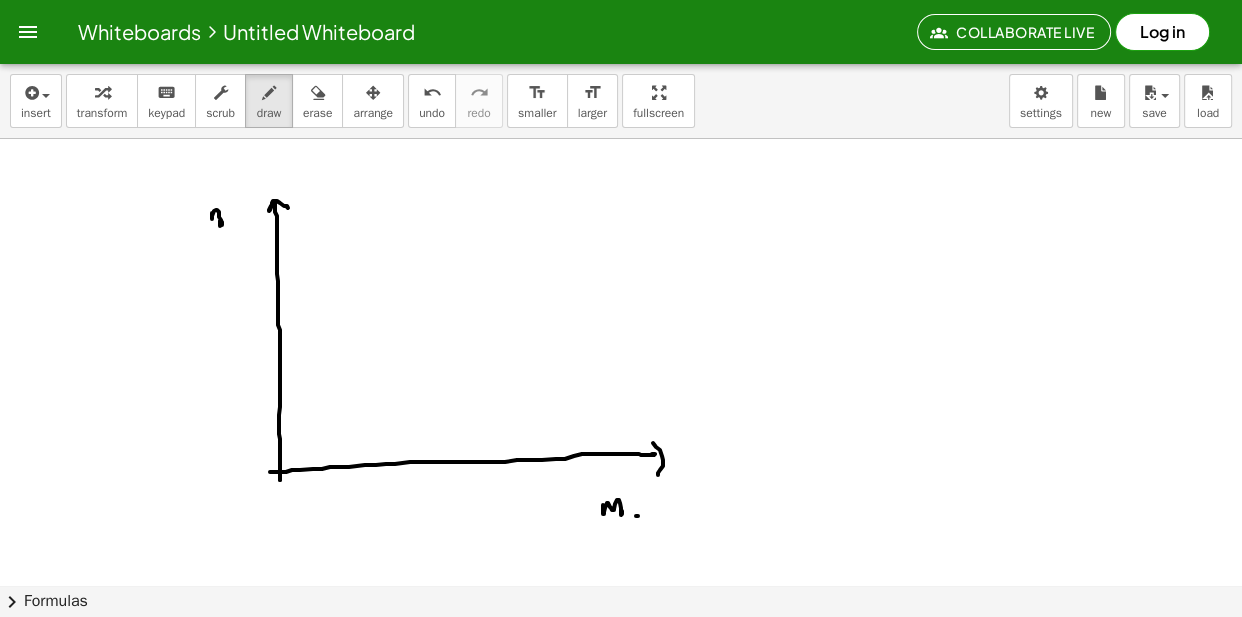 click at bounding box center [621, -1117] 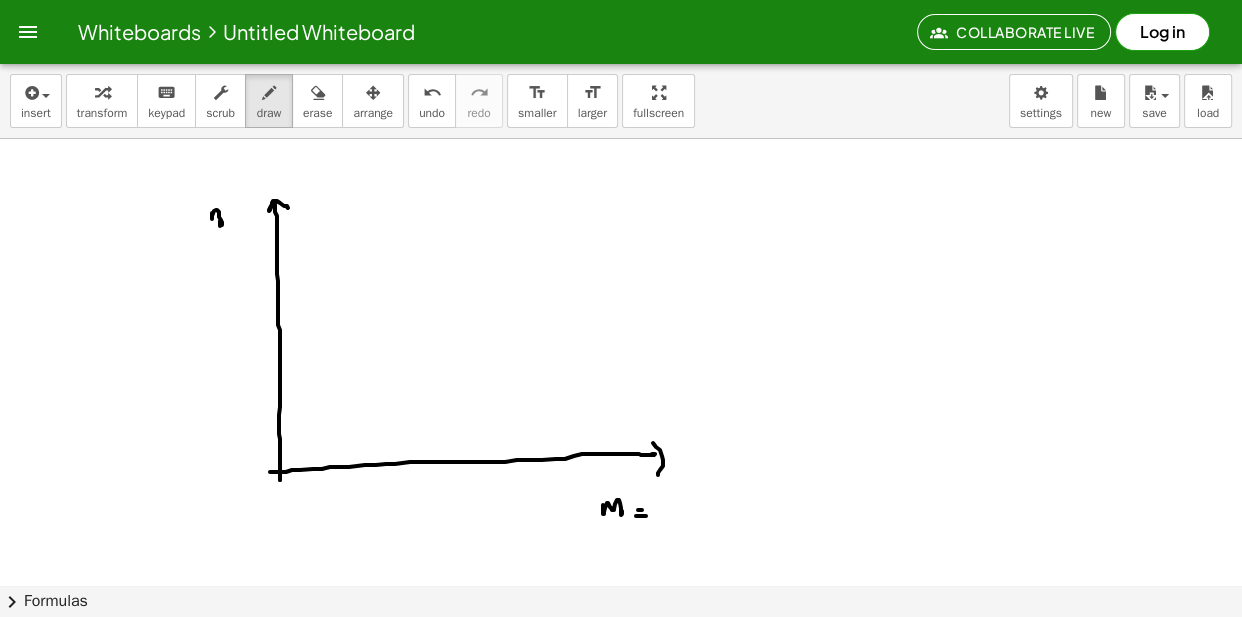 drag, startPoint x: 683, startPoint y: 501, endPoint x: 687, endPoint y: 486, distance: 15.524175 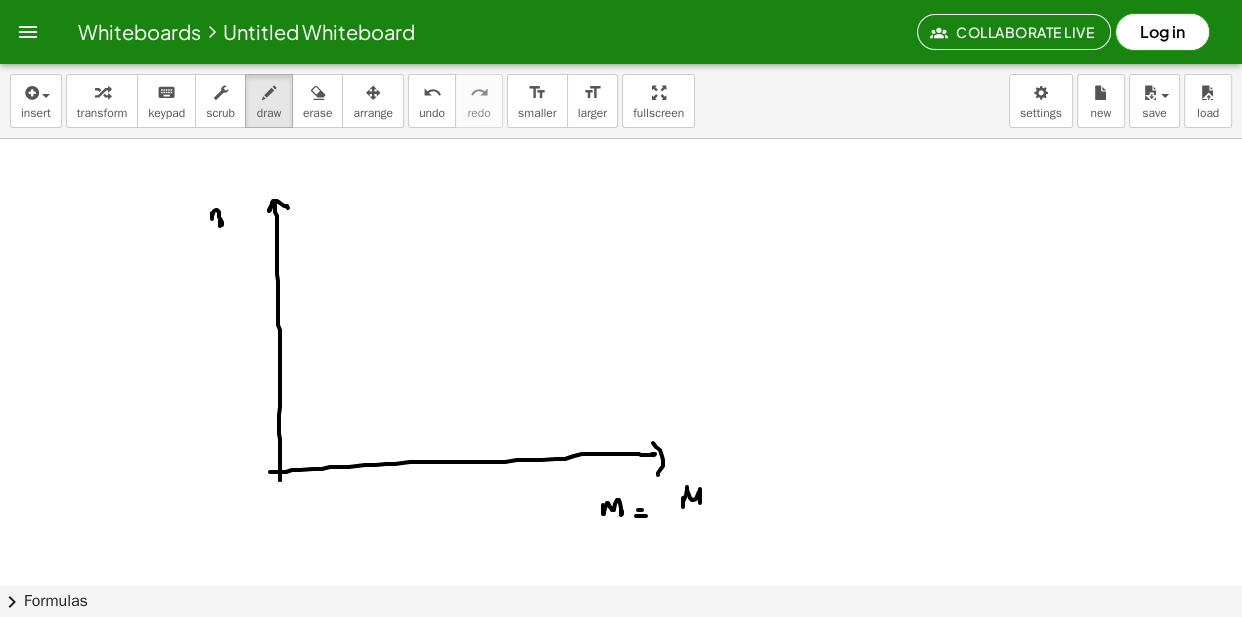 drag, startPoint x: 687, startPoint y: 486, endPoint x: 696, endPoint y: 507, distance: 22.847319 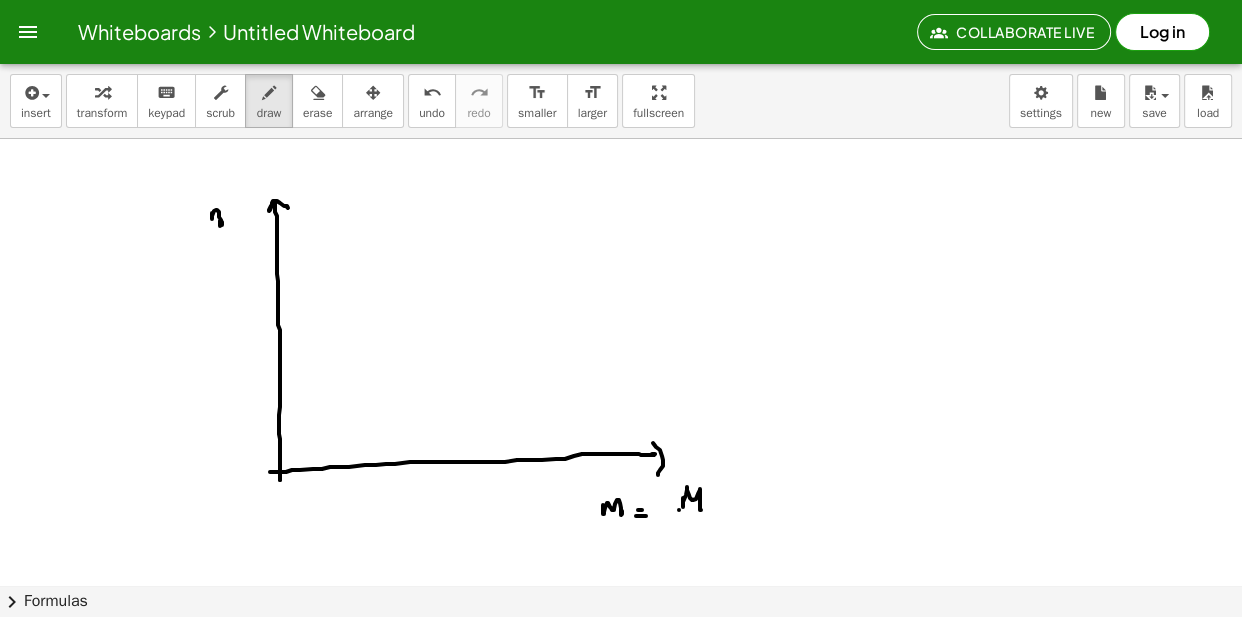 drag, startPoint x: 679, startPoint y: 509, endPoint x: 727, endPoint y: 511, distance: 48.04165 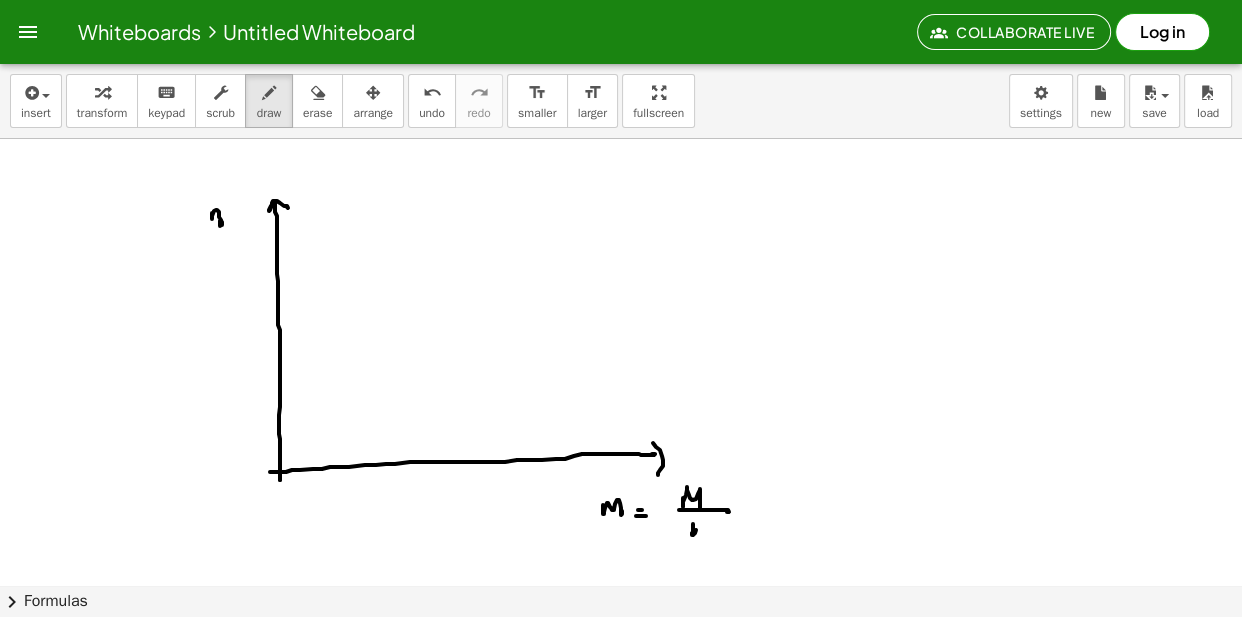 drag, startPoint x: 693, startPoint y: 523, endPoint x: 699, endPoint y: 536, distance: 14.3178215 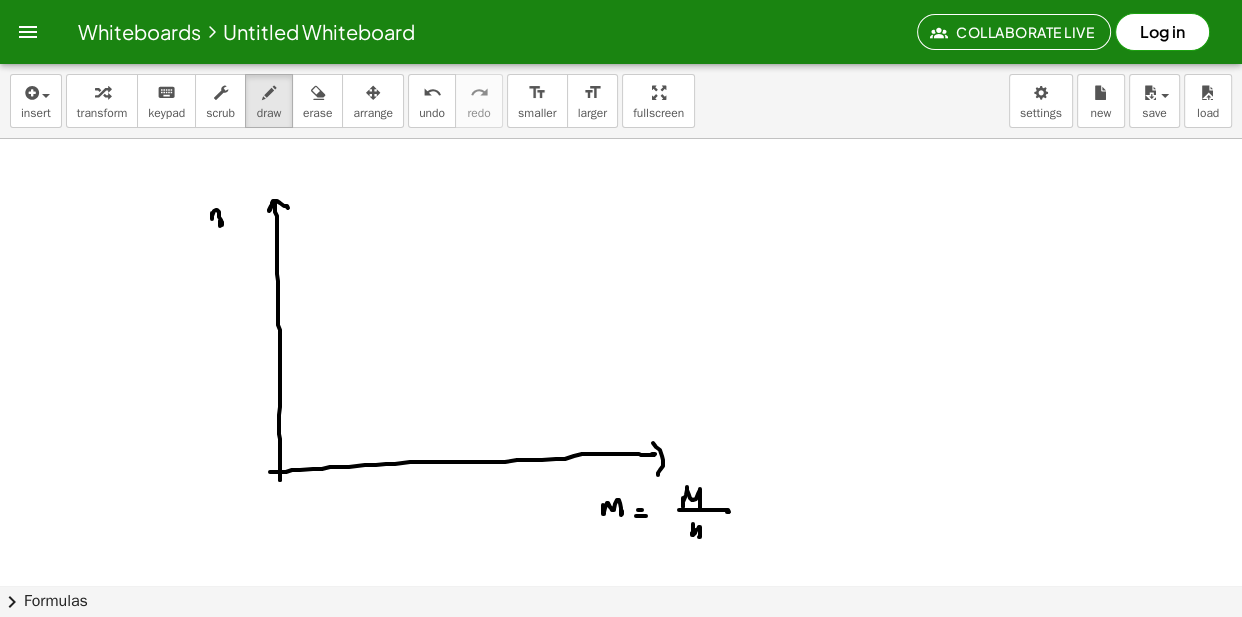 click at bounding box center [621, -1117] 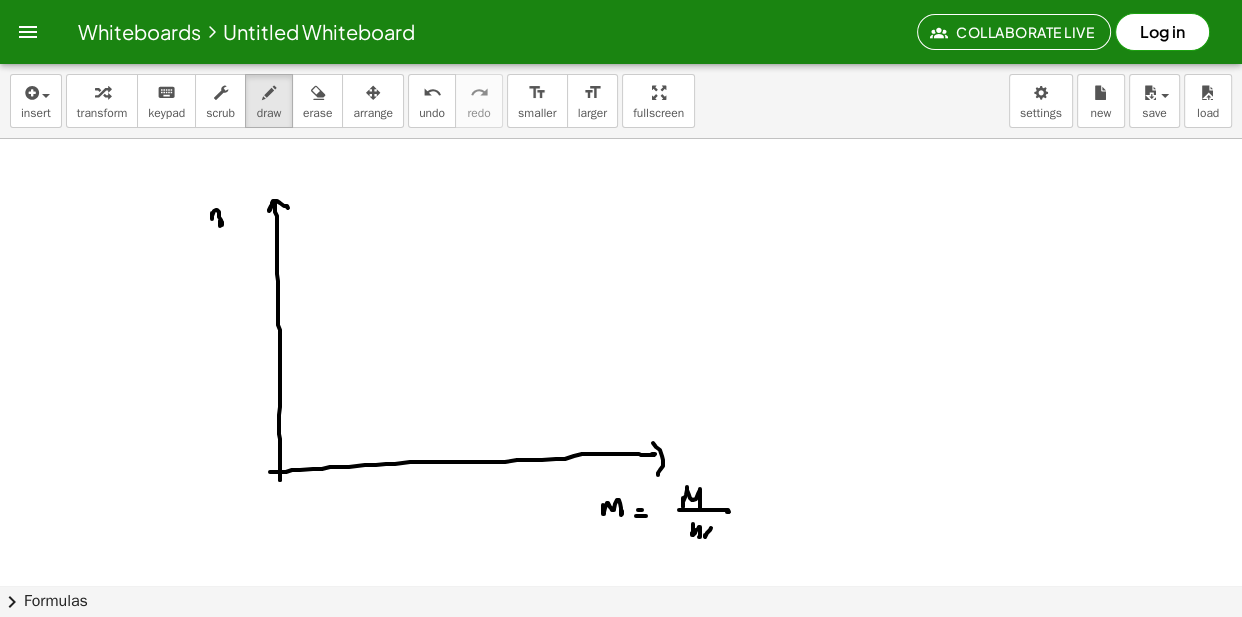 click at bounding box center (621, -1117) 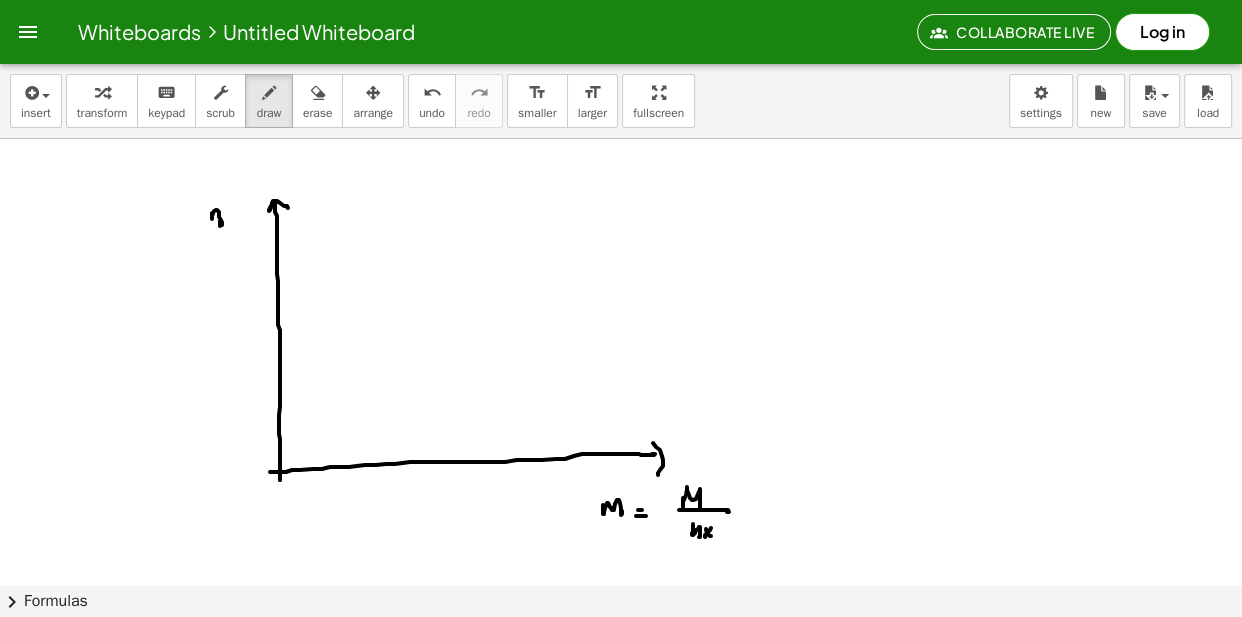 drag, startPoint x: 699, startPoint y: 537, endPoint x: 717, endPoint y: 531, distance: 18.973665 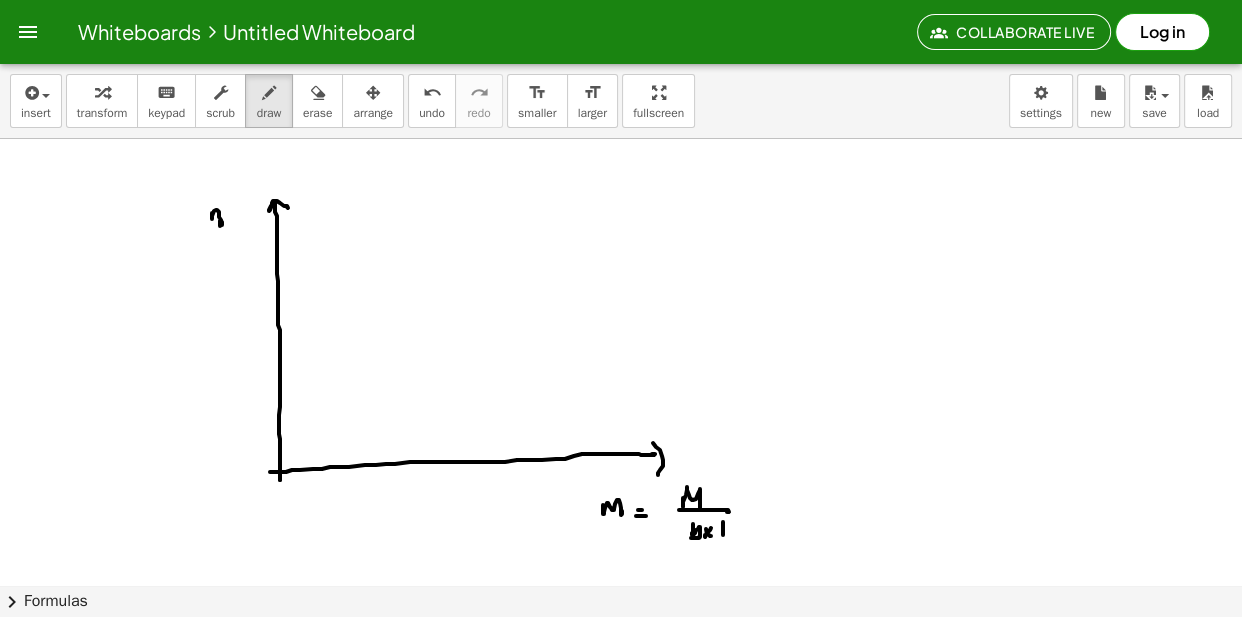 drag, startPoint x: 723, startPoint y: 521, endPoint x: 730, endPoint y: 531, distance: 12.206555 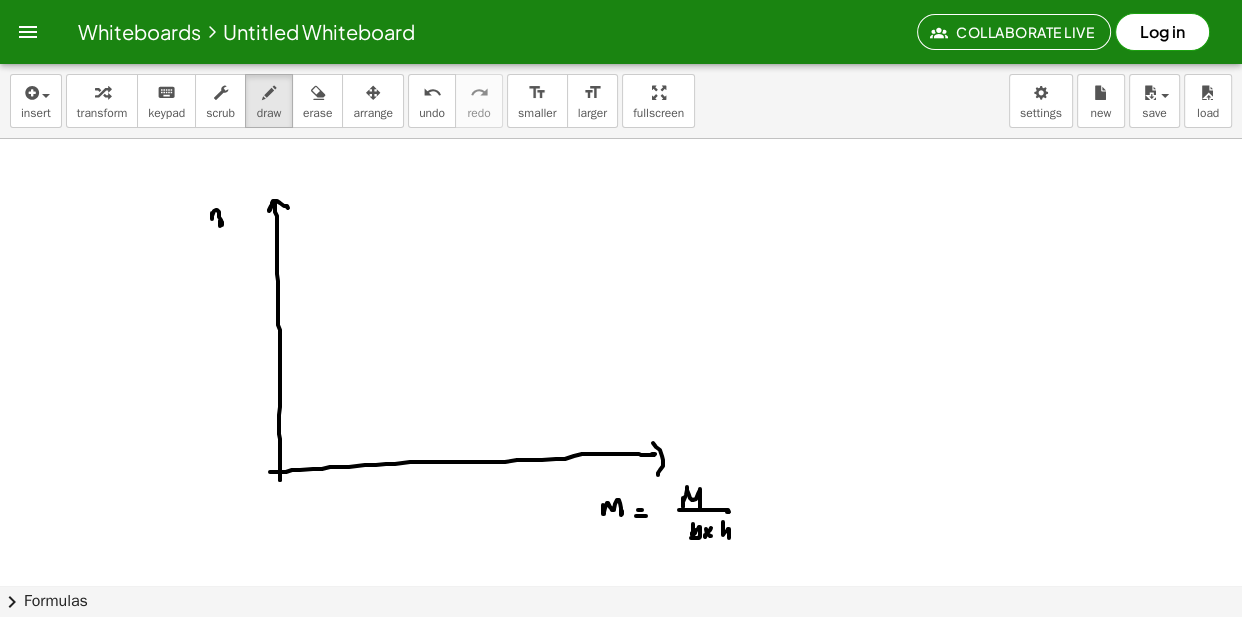 click at bounding box center [621, -1117] 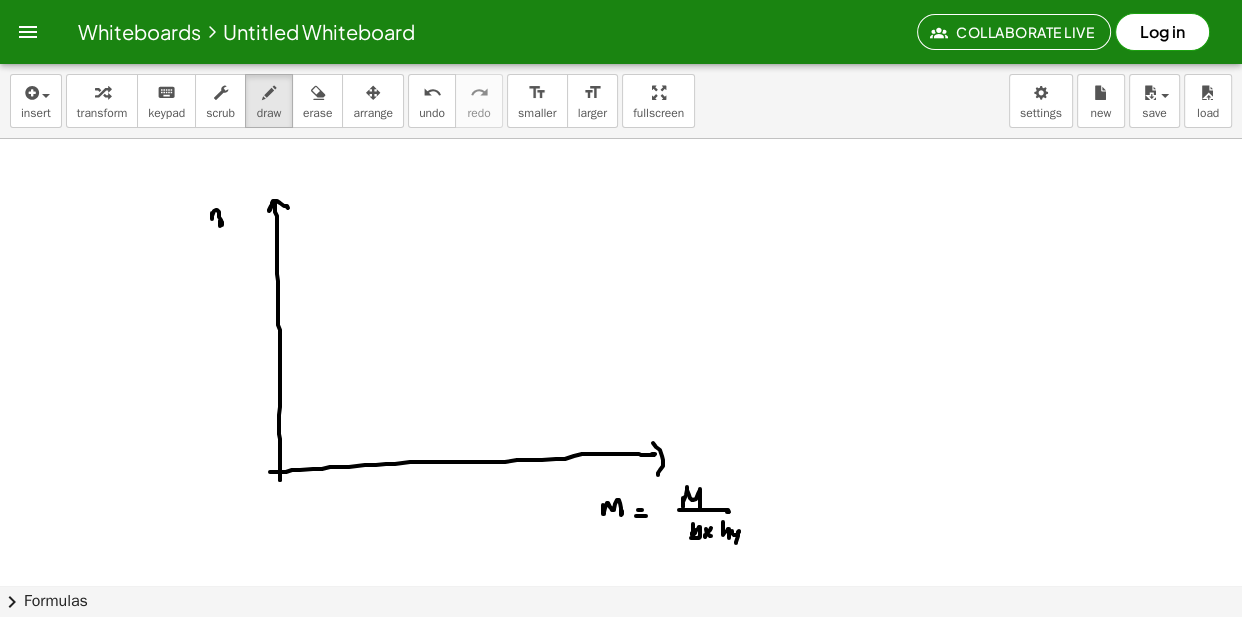 click at bounding box center [621, -1117] 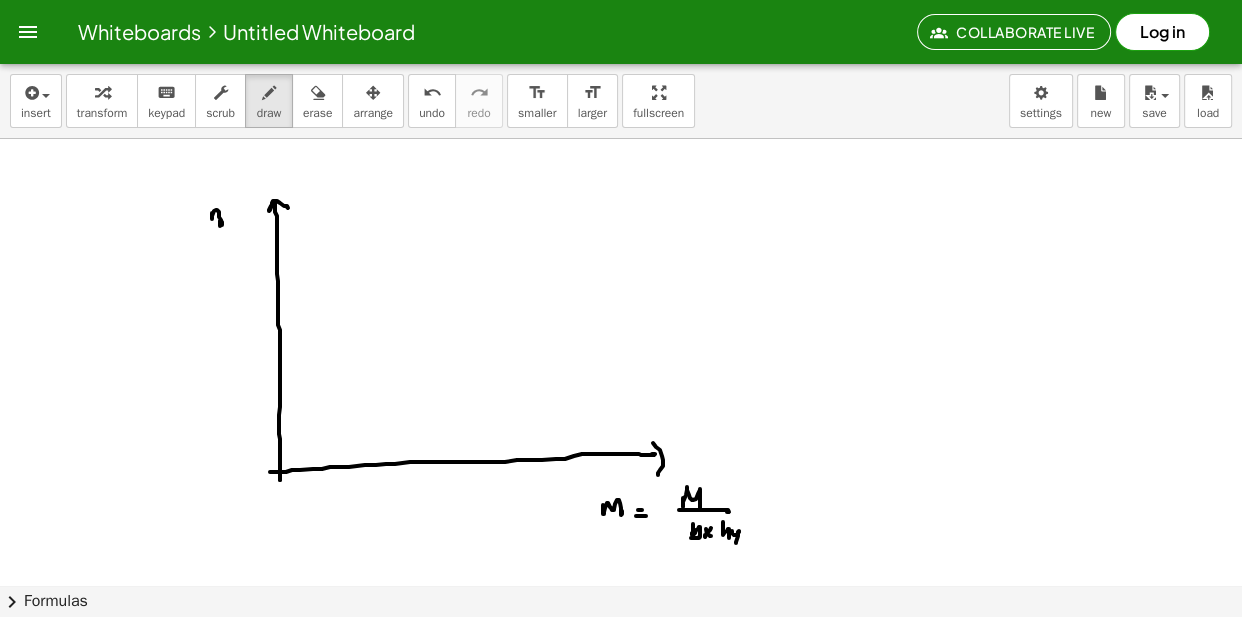 click at bounding box center (621, -1117) 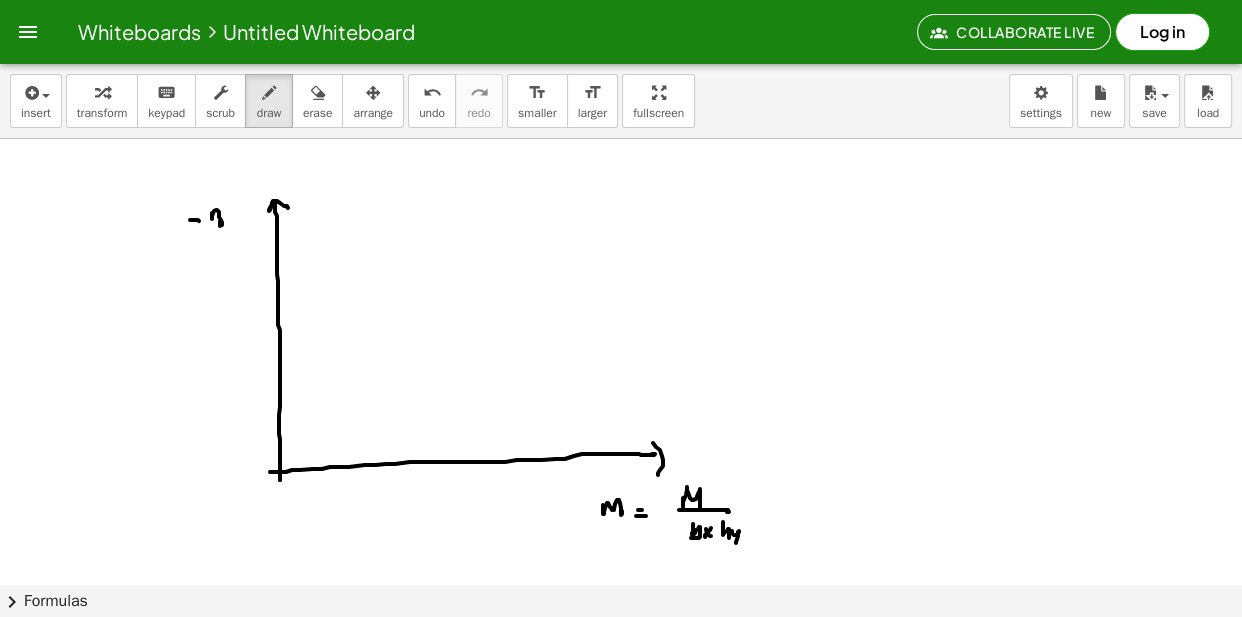 click at bounding box center (621, -1117) 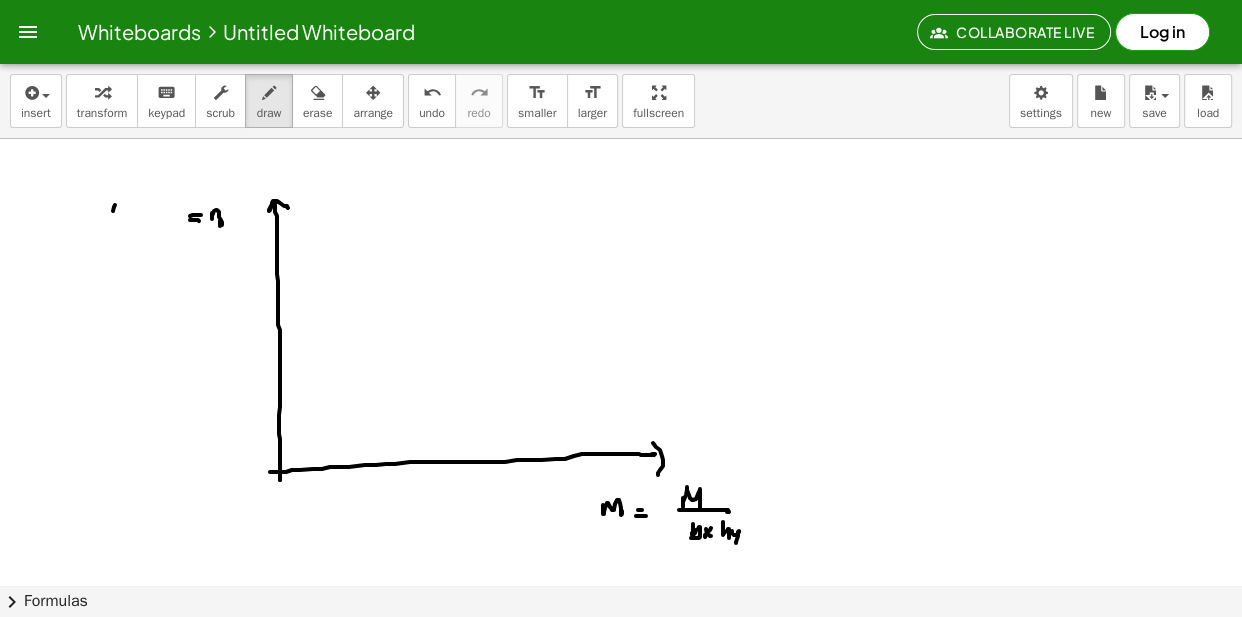click at bounding box center [621, -1117] 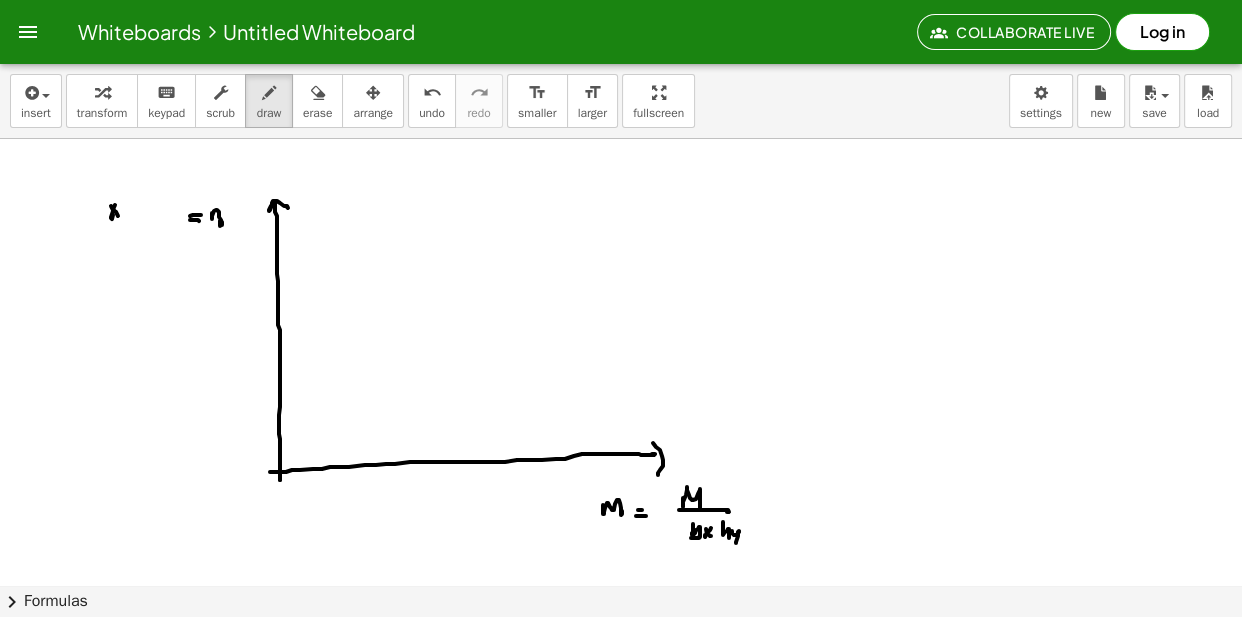 drag, startPoint x: 118, startPoint y: 215, endPoint x: 128, endPoint y: 207, distance: 12.806249 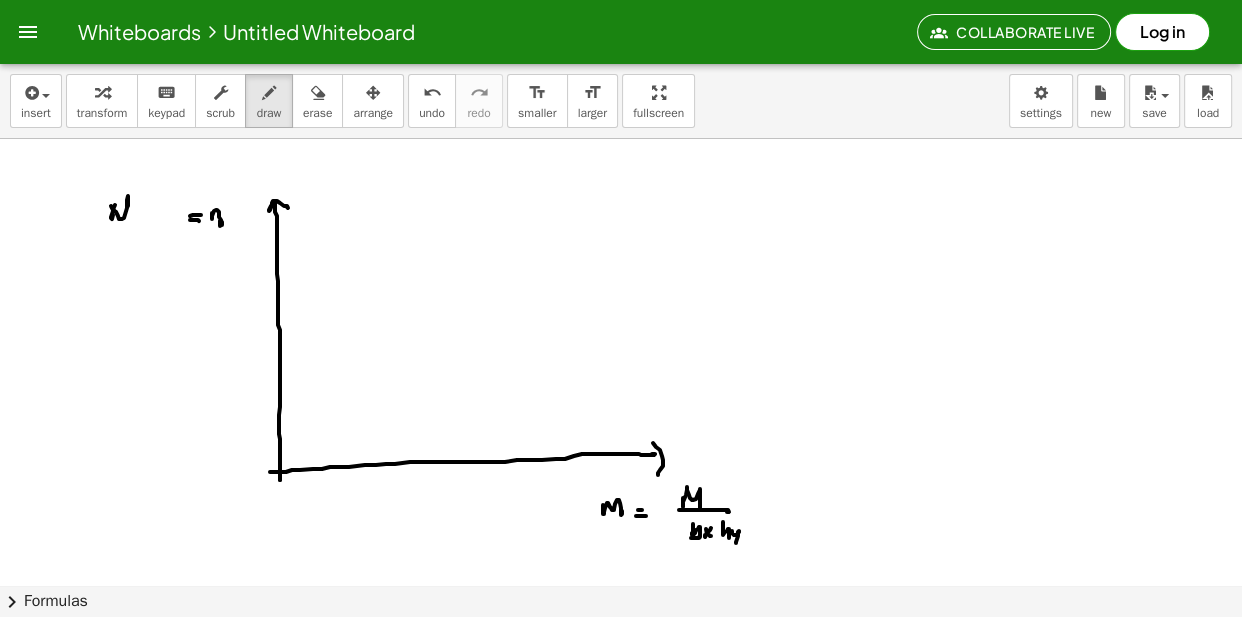 click at bounding box center [621, -1117] 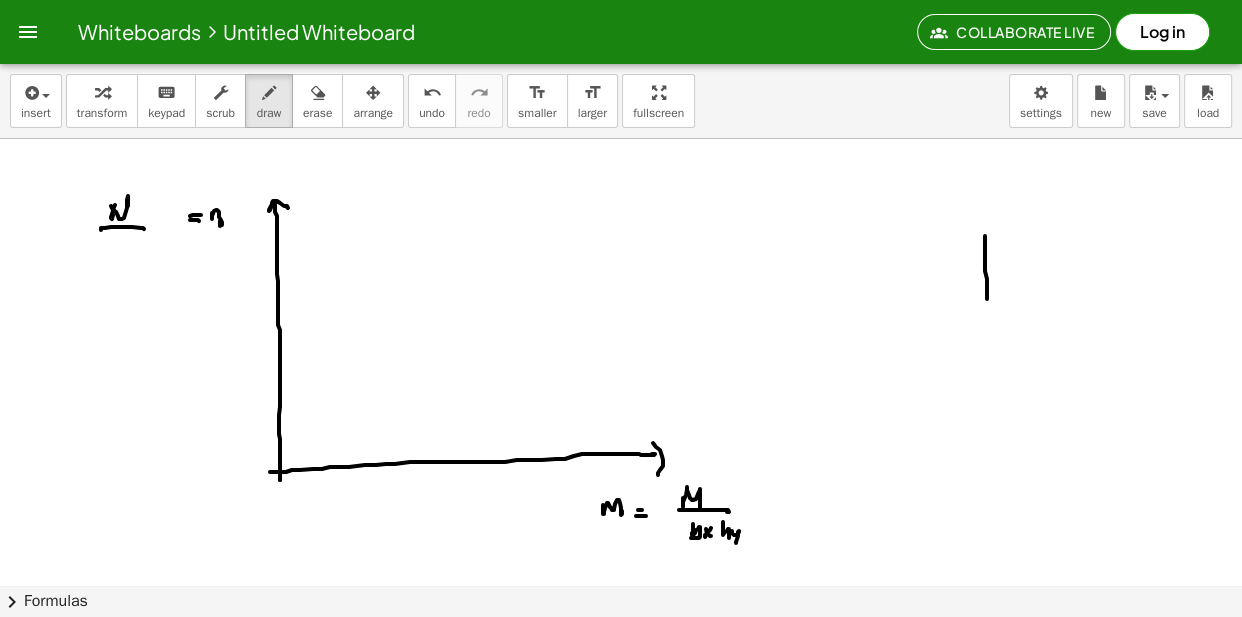 drag, startPoint x: 985, startPoint y: 236, endPoint x: 987, endPoint y: 313, distance: 77.02597 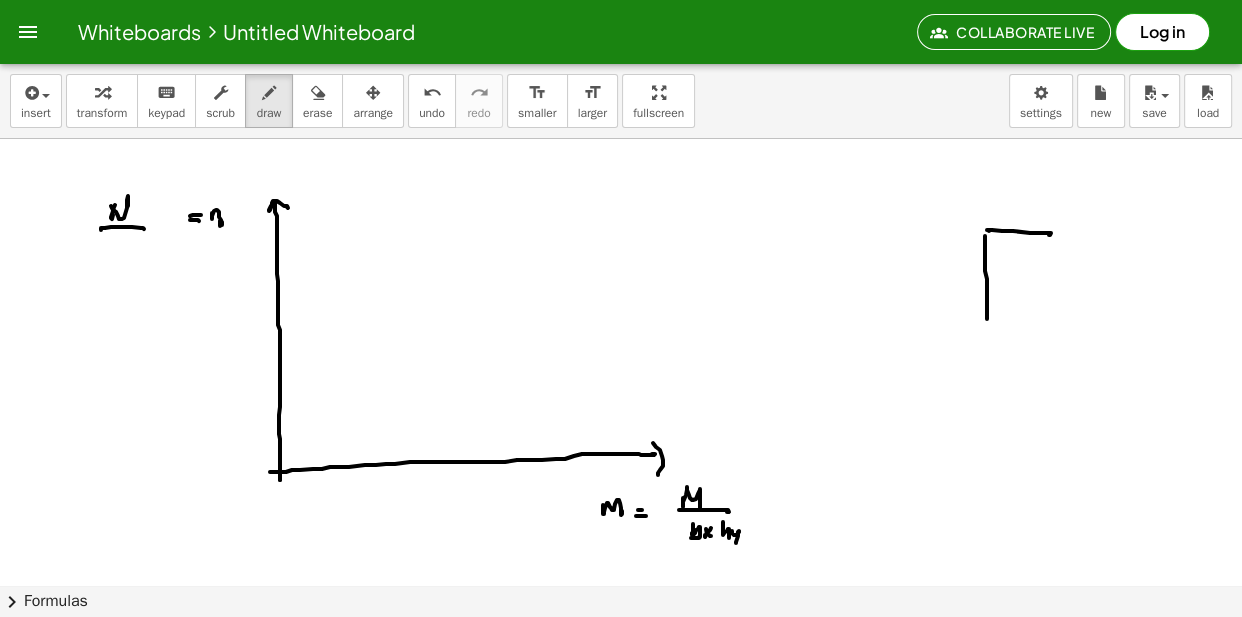 drag, startPoint x: 987, startPoint y: 229, endPoint x: 1049, endPoint y: 234, distance: 62.201286 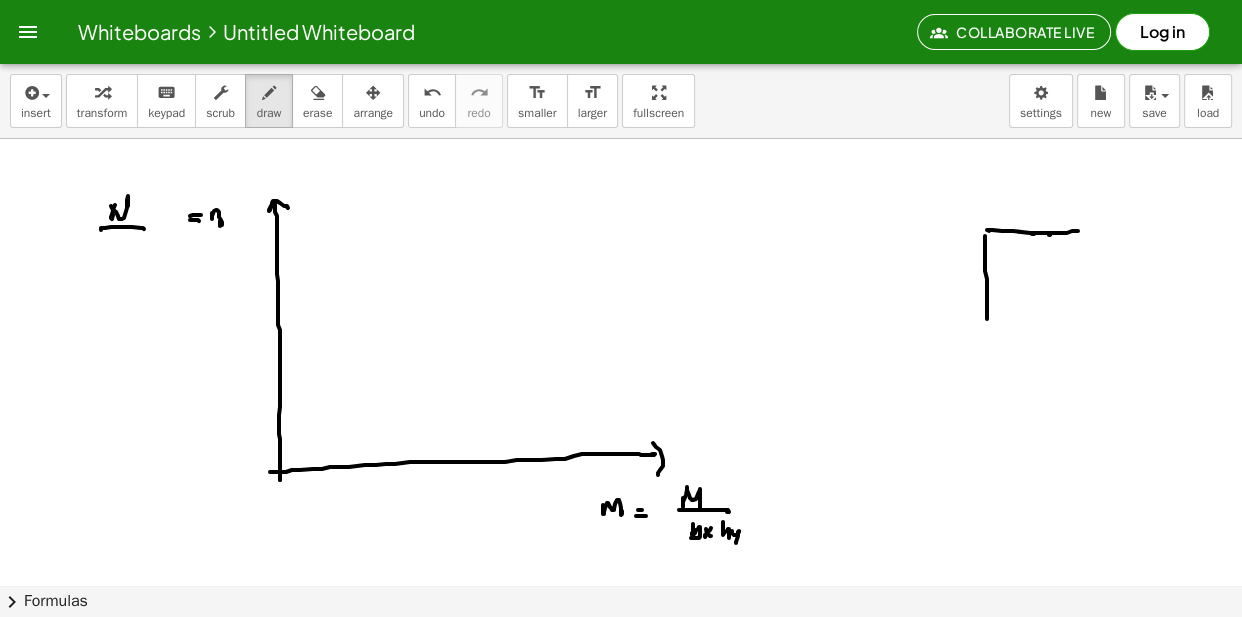 drag, startPoint x: 1033, startPoint y: 233, endPoint x: 1080, endPoint y: 228, distance: 47.26521 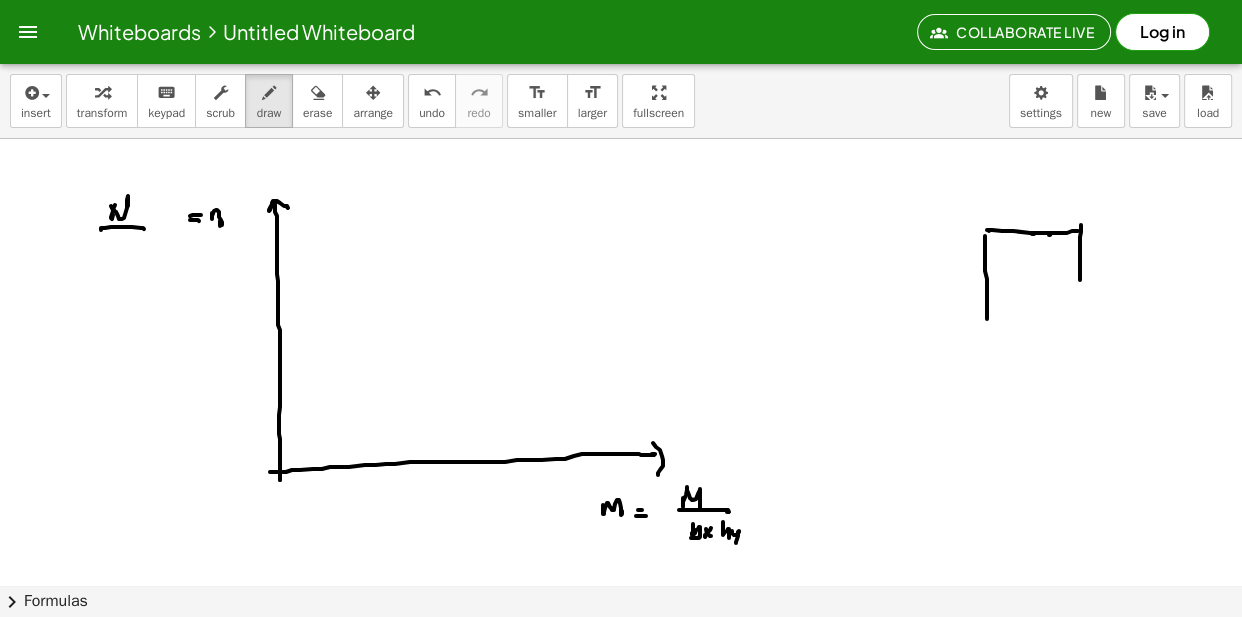 drag, startPoint x: 1081, startPoint y: 227, endPoint x: 1081, endPoint y: 324, distance: 97 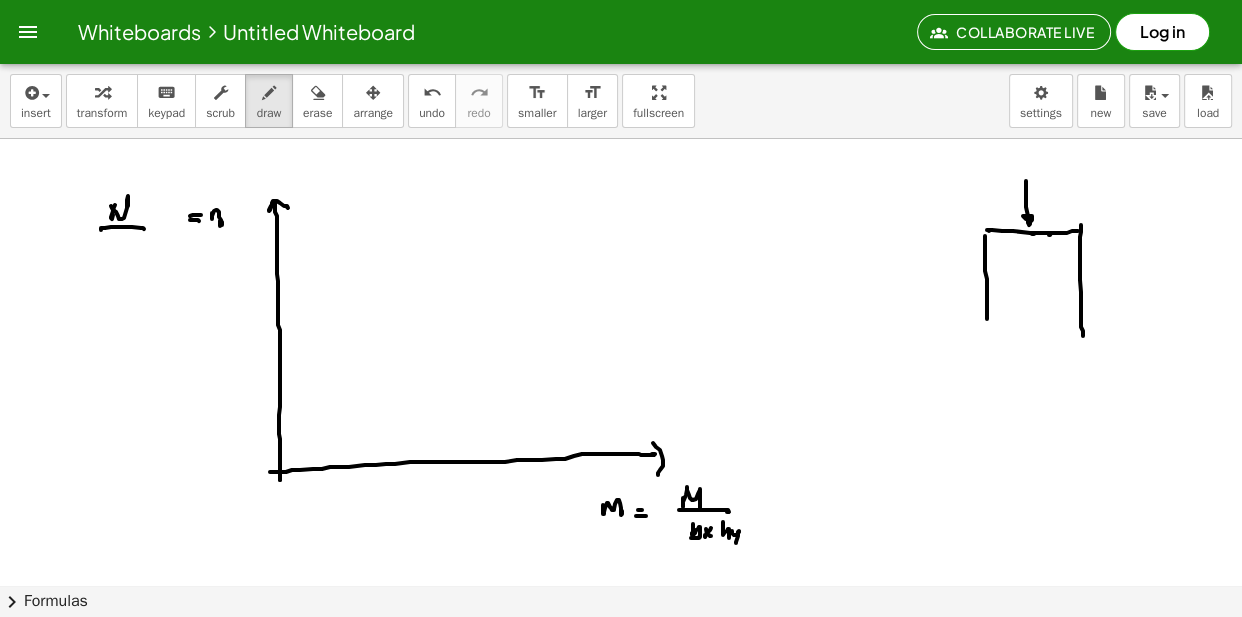drag, startPoint x: 1026, startPoint y: 180, endPoint x: 1033, endPoint y: 216, distance: 36.67424 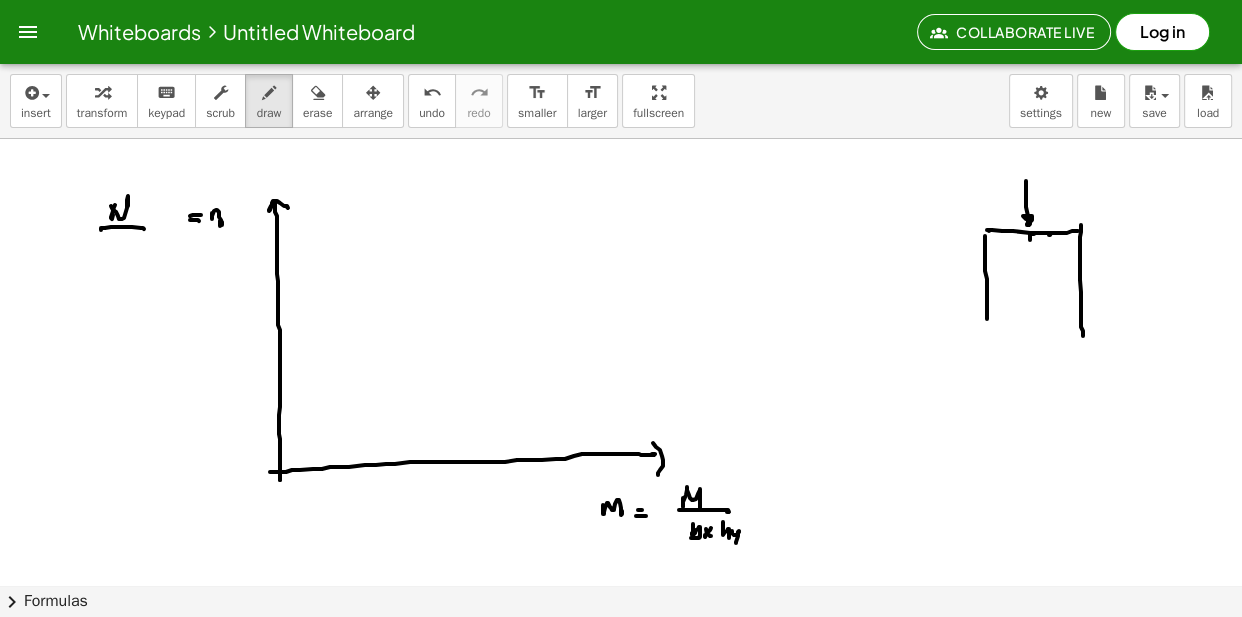 click at bounding box center [621, -1117] 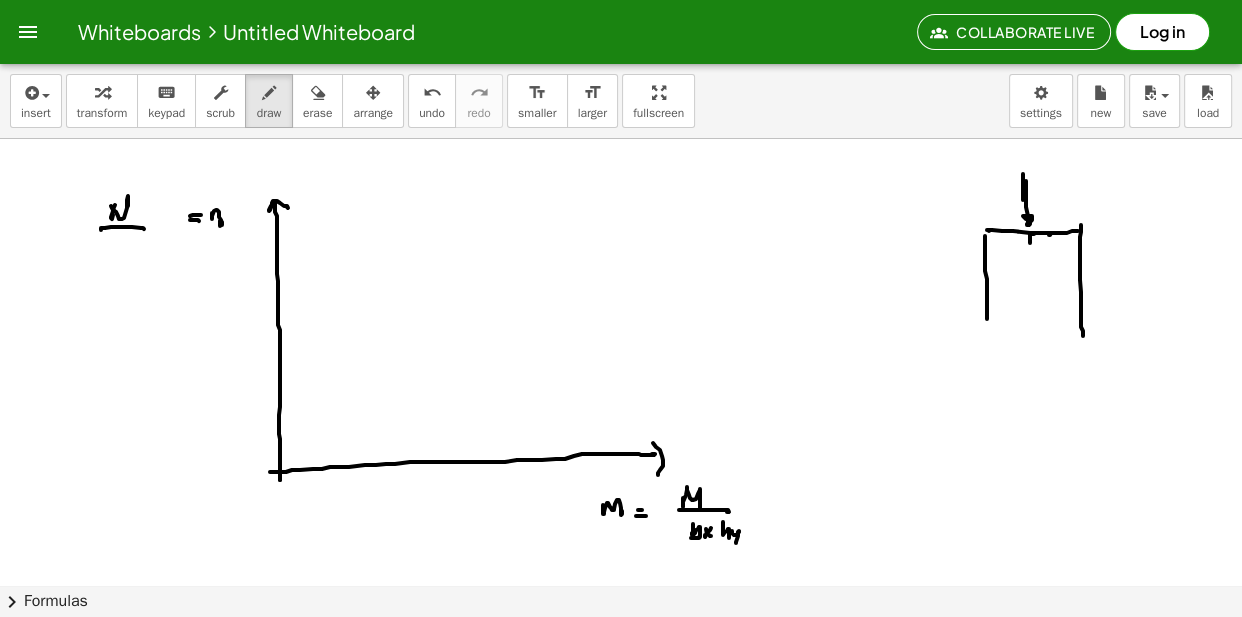 drag, startPoint x: 1023, startPoint y: 199, endPoint x: 1030, endPoint y: 224, distance: 25.96151 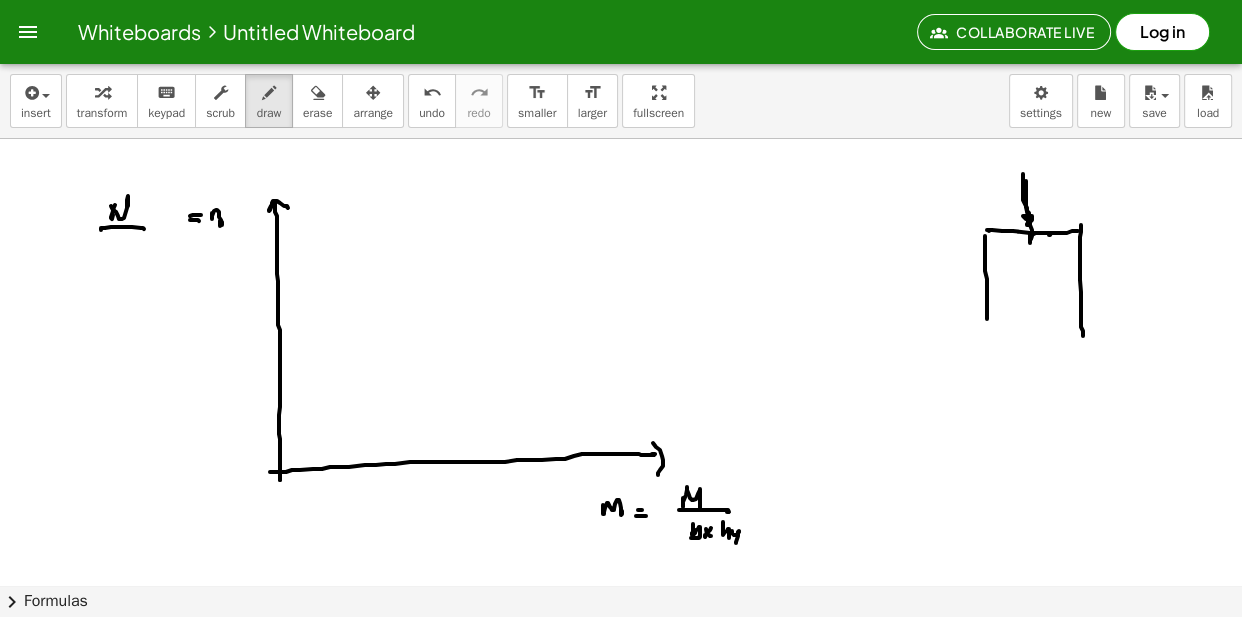 drag, startPoint x: 1030, startPoint y: 224, endPoint x: 1036, endPoint y: 239, distance: 16.155495 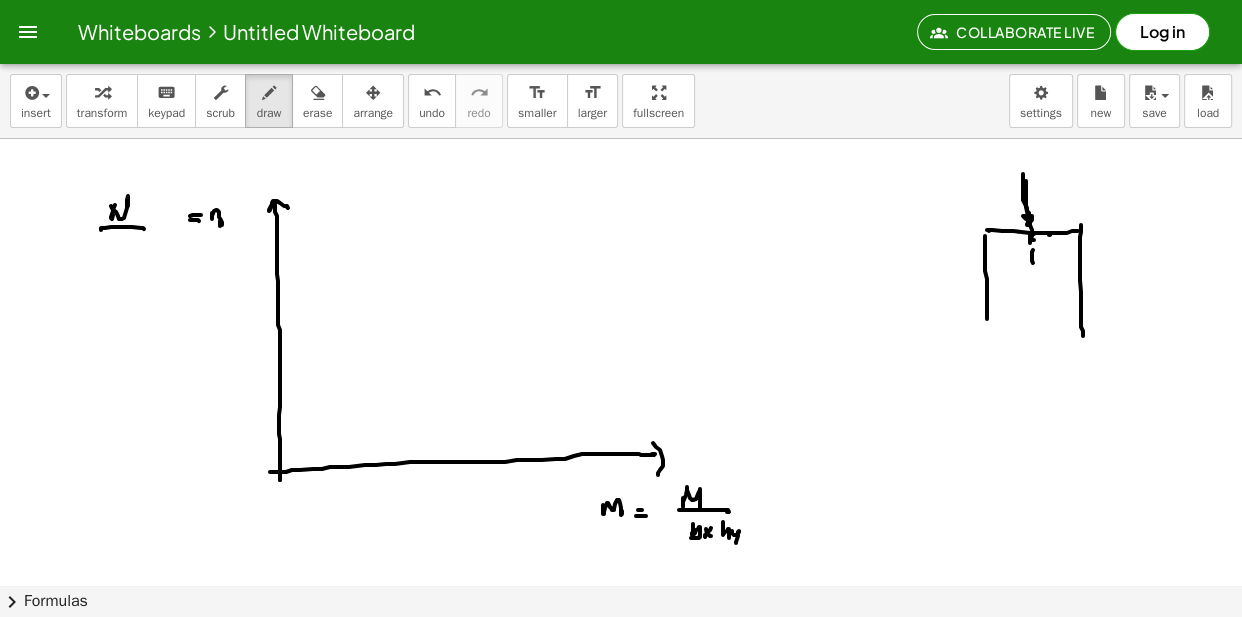 click at bounding box center [621, -1117] 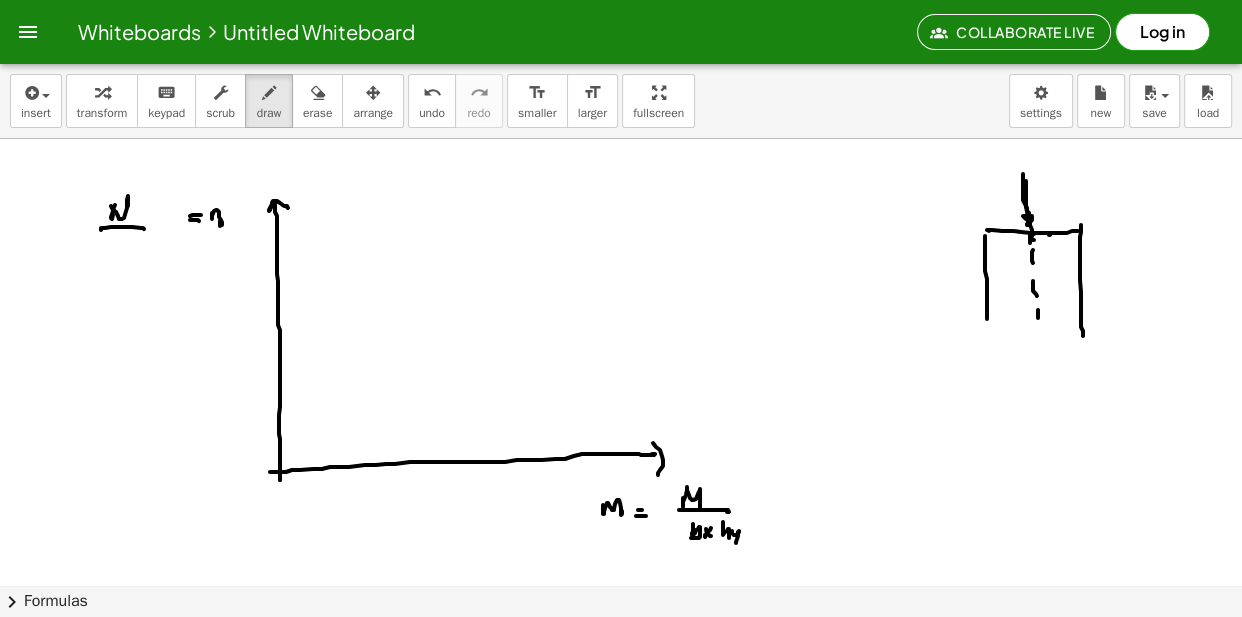 click at bounding box center [621, -1117] 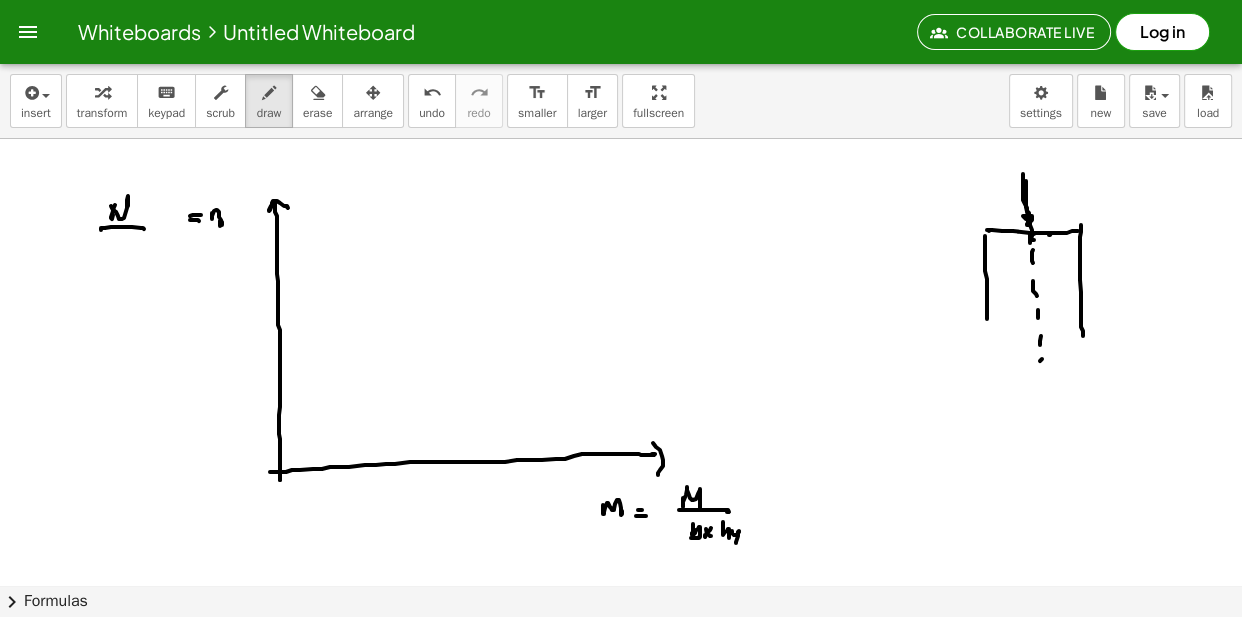 drag, startPoint x: 1040, startPoint y: 360, endPoint x: 1044, endPoint y: 342, distance: 18.439089 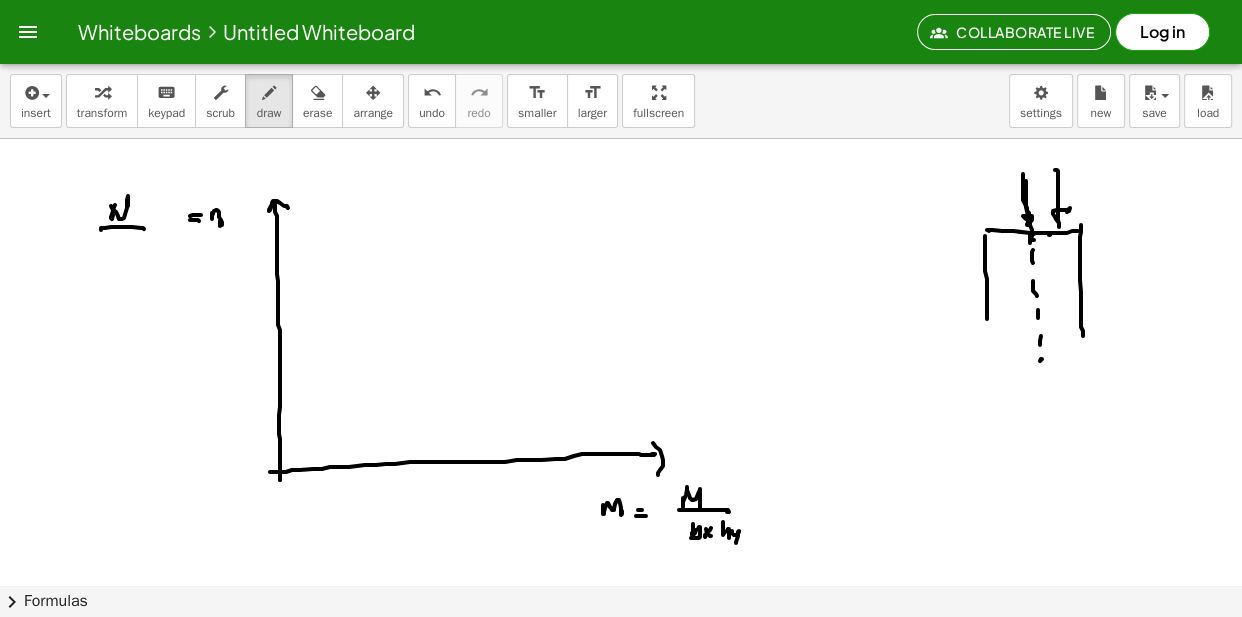 drag, startPoint x: 1055, startPoint y: 169, endPoint x: 1064, endPoint y: 214, distance: 45.891174 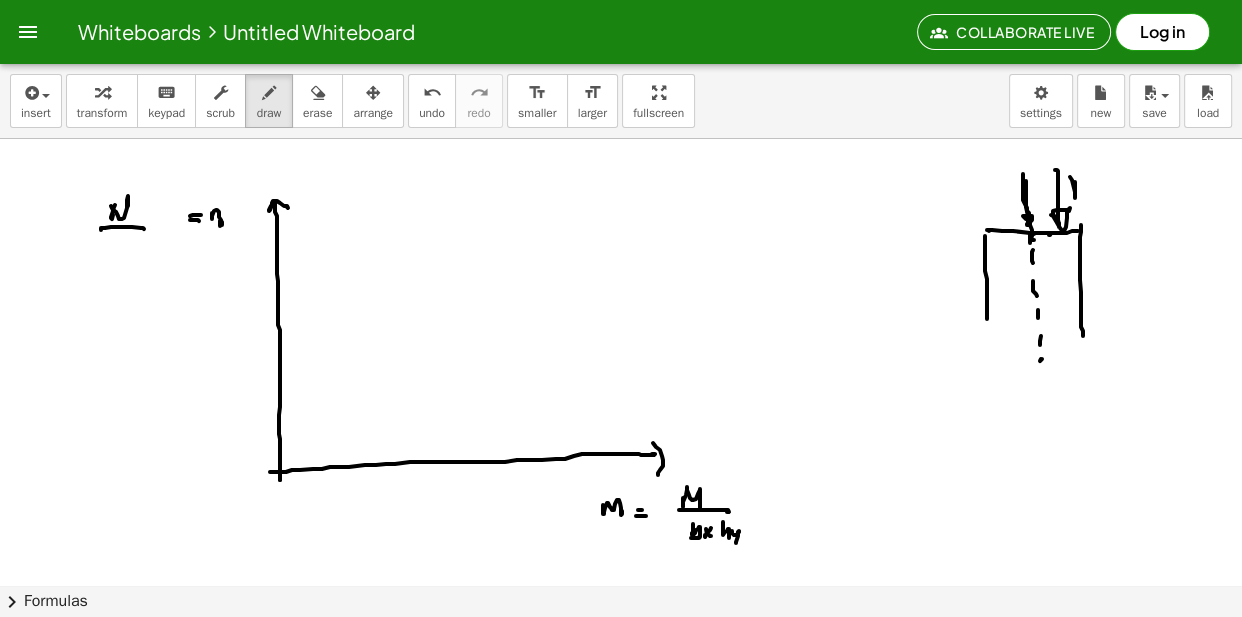 drag, startPoint x: 1075, startPoint y: 197, endPoint x: 1077, endPoint y: 185, distance: 12.165525 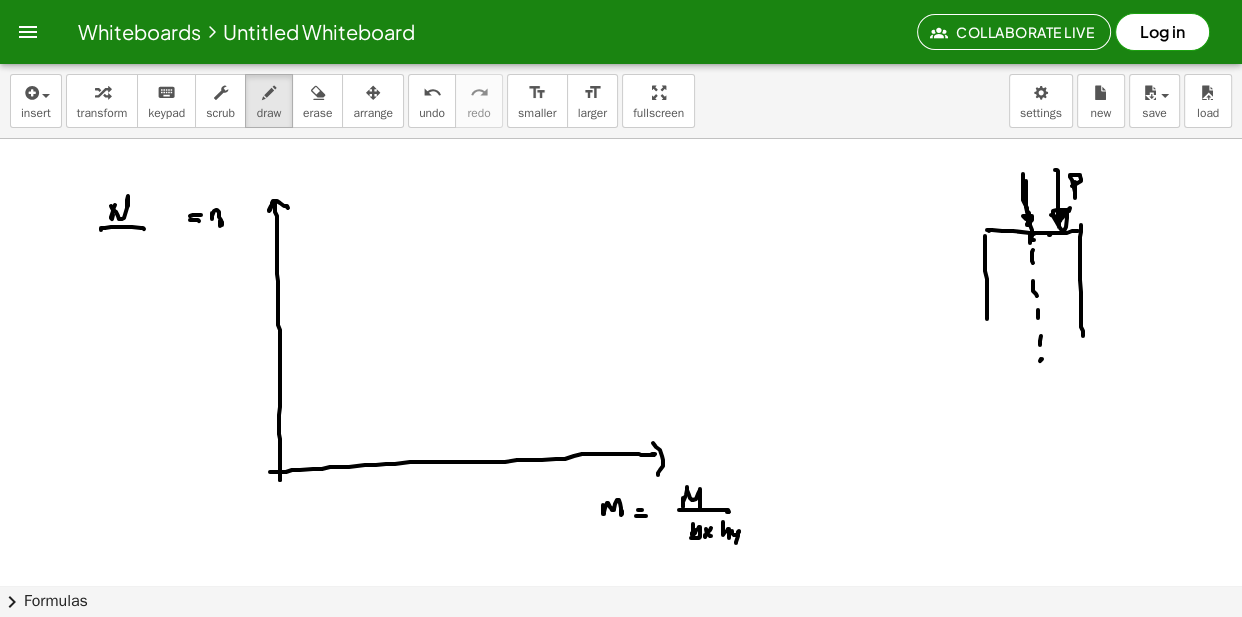 drag, startPoint x: 1061, startPoint y: 209, endPoint x: 1060, endPoint y: 219, distance: 10.049875 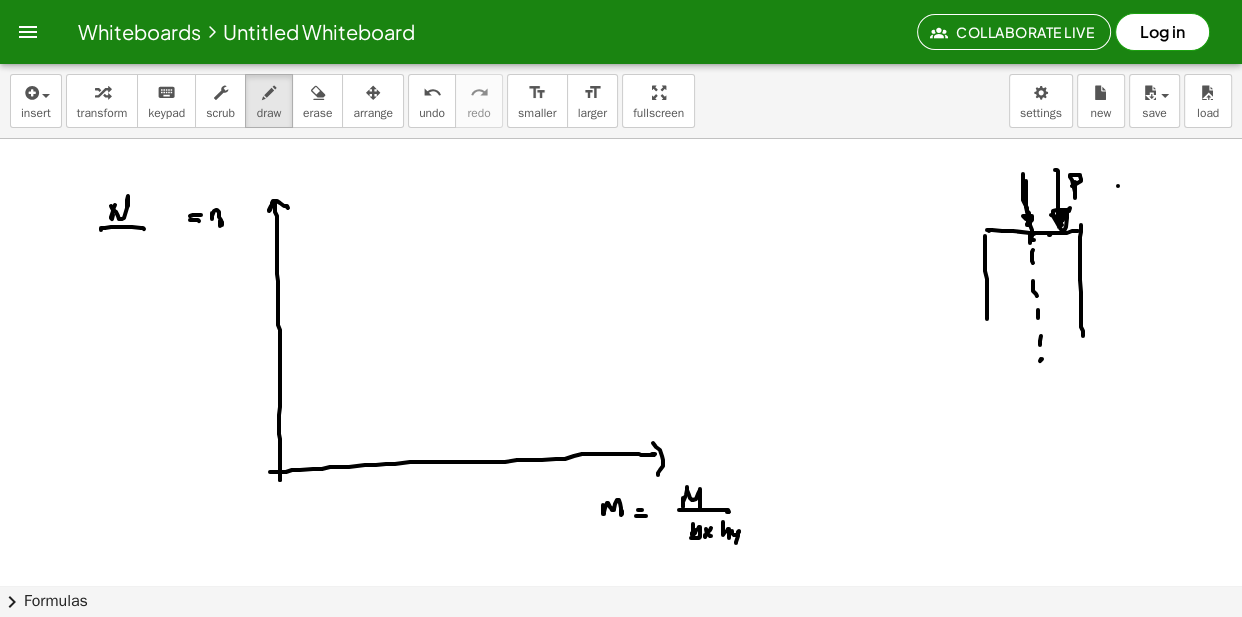 click at bounding box center [621, -1117] 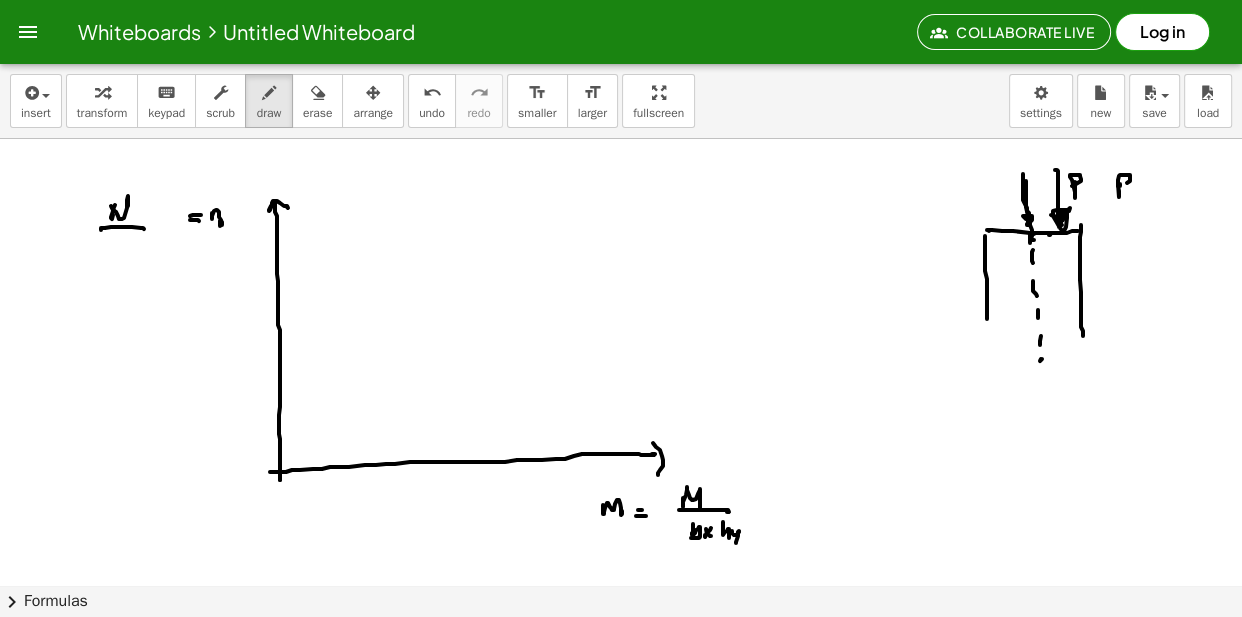 drag, startPoint x: 1120, startPoint y: 185, endPoint x: 1146, endPoint y: 190, distance: 26.476404 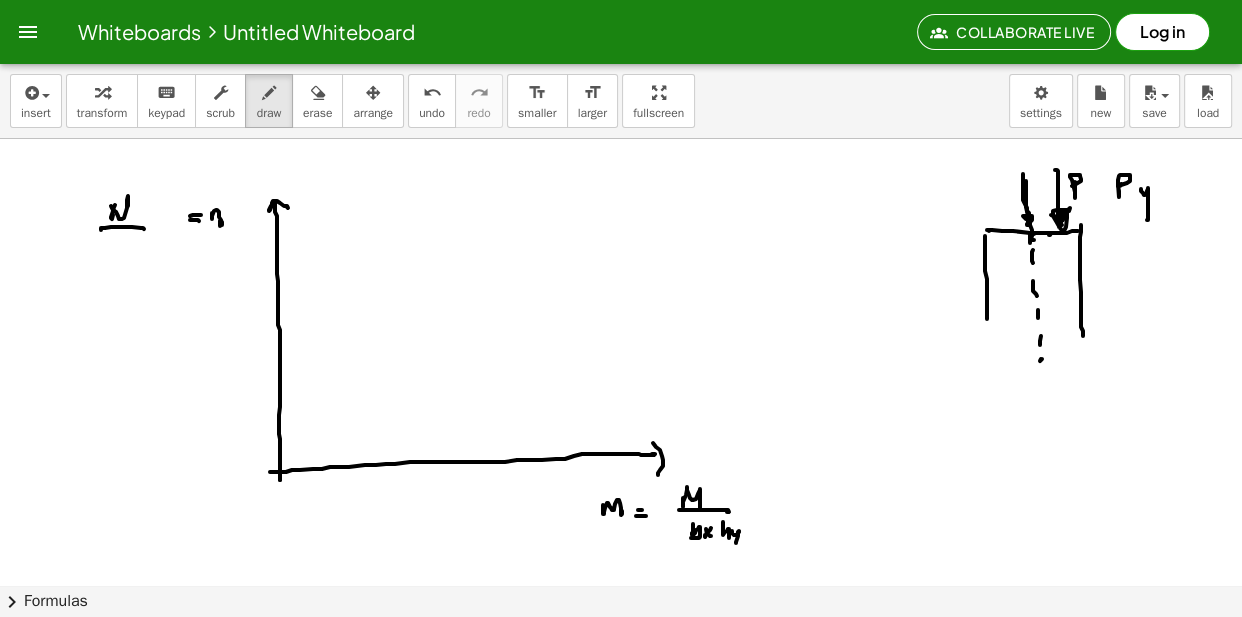 drag, startPoint x: 1141, startPoint y: 189, endPoint x: 1163, endPoint y: 203, distance: 26.076809 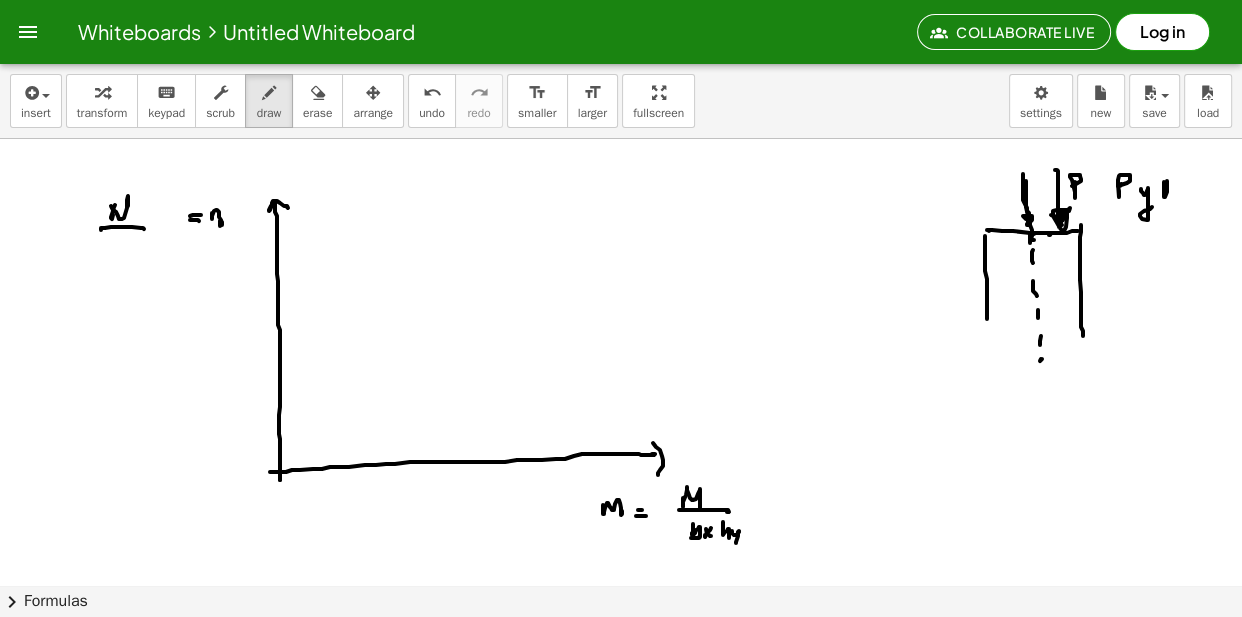 drag, startPoint x: 1164, startPoint y: 181, endPoint x: 1172, endPoint y: 197, distance: 17.888544 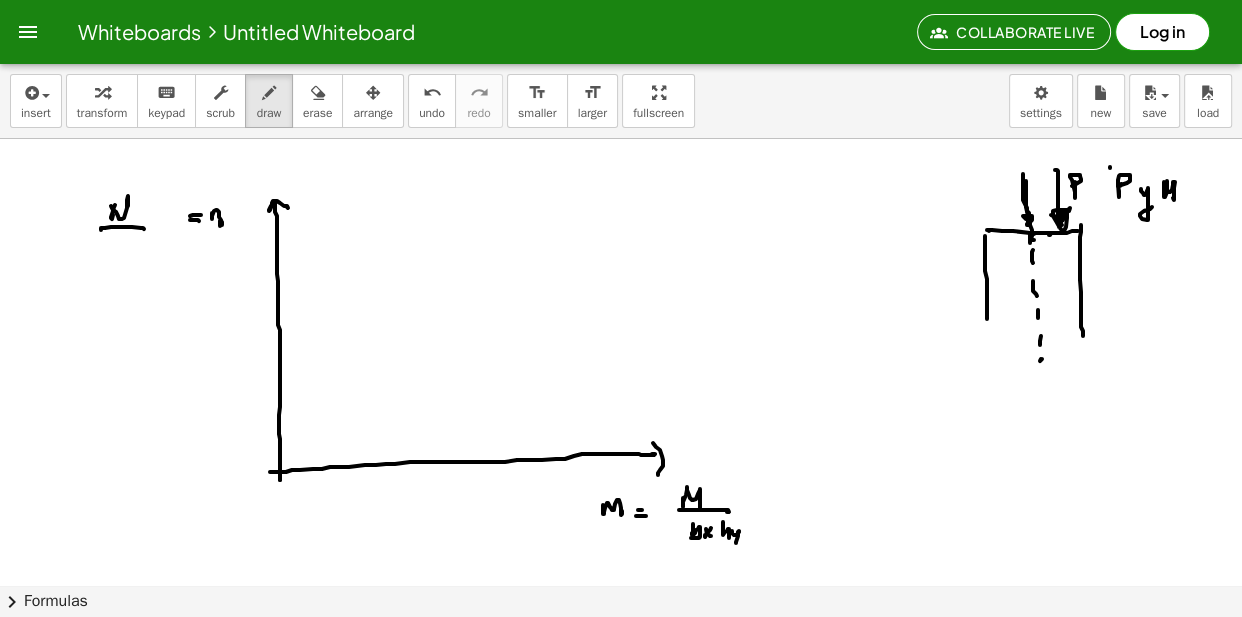 drag, startPoint x: 1110, startPoint y: 166, endPoint x: 1140, endPoint y: 160, distance: 30.594116 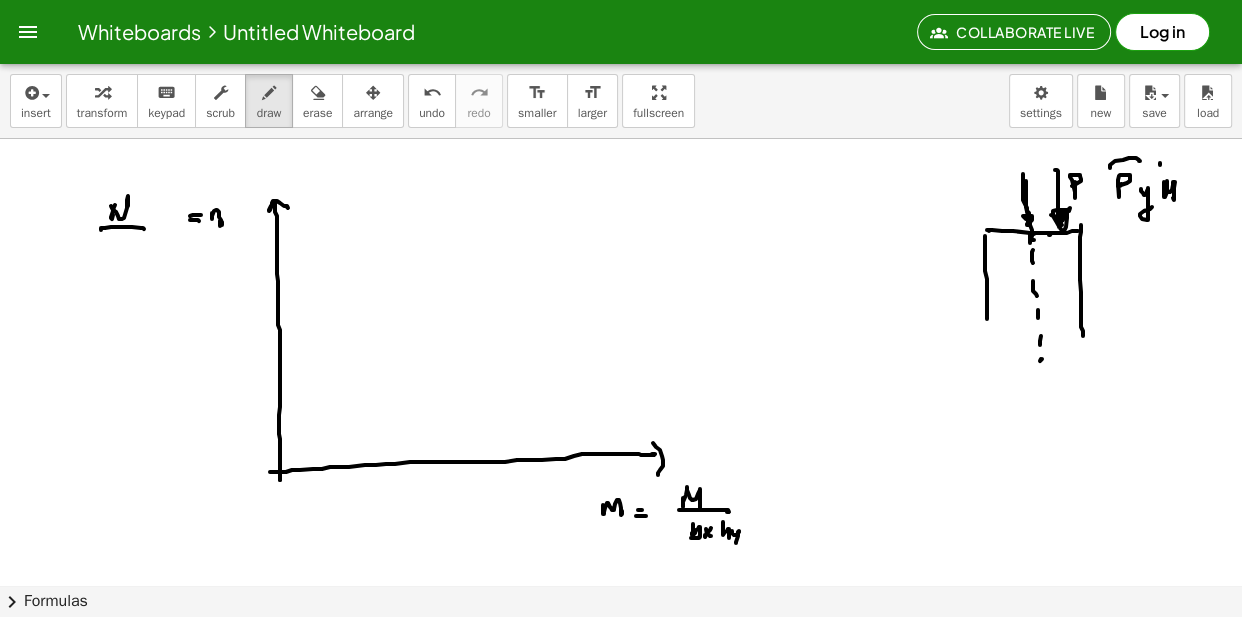drag, startPoint x: 1160, startPoint y: 162, endPoint x: 1173, endPoint y: 163, distance: 13.038404 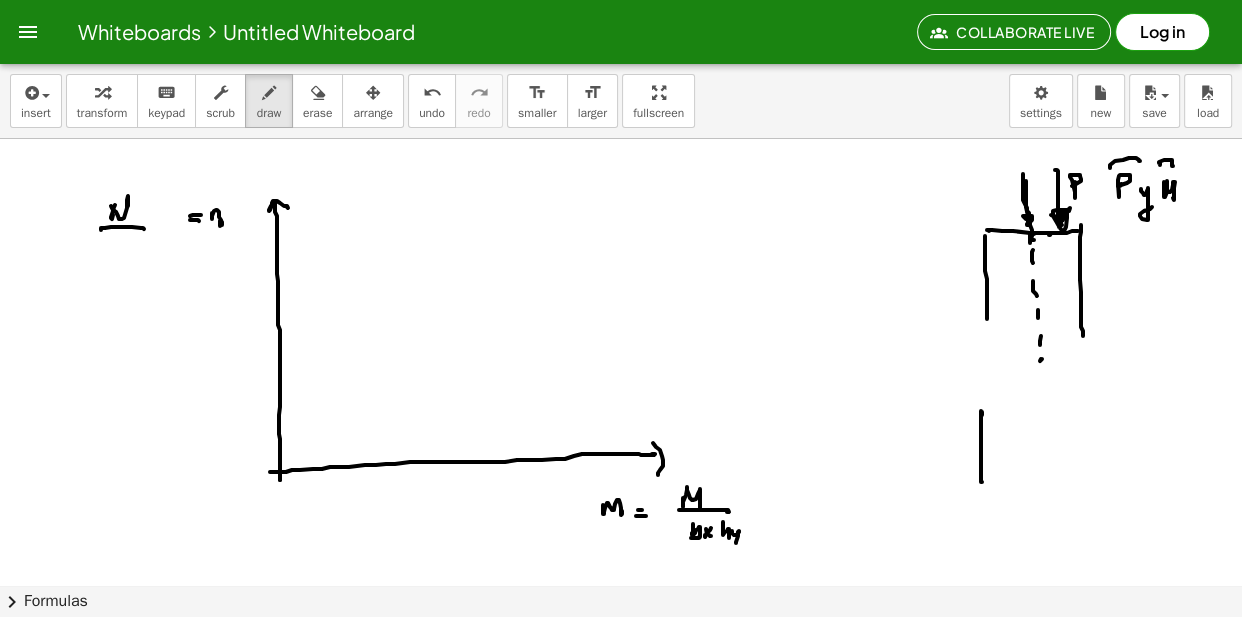 drag, startPoint x: 981, startPoint y: 410, endPoint x: 988, endPoint y: 423, distance: 14.764823 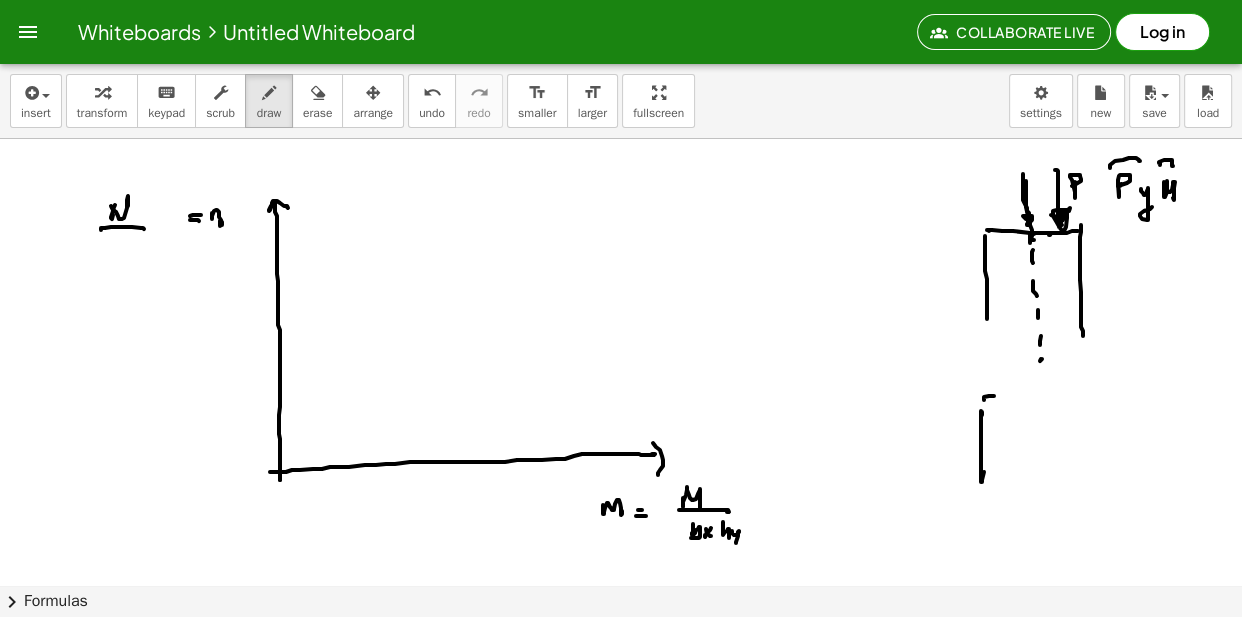 click at bounding box center (621, -1117) 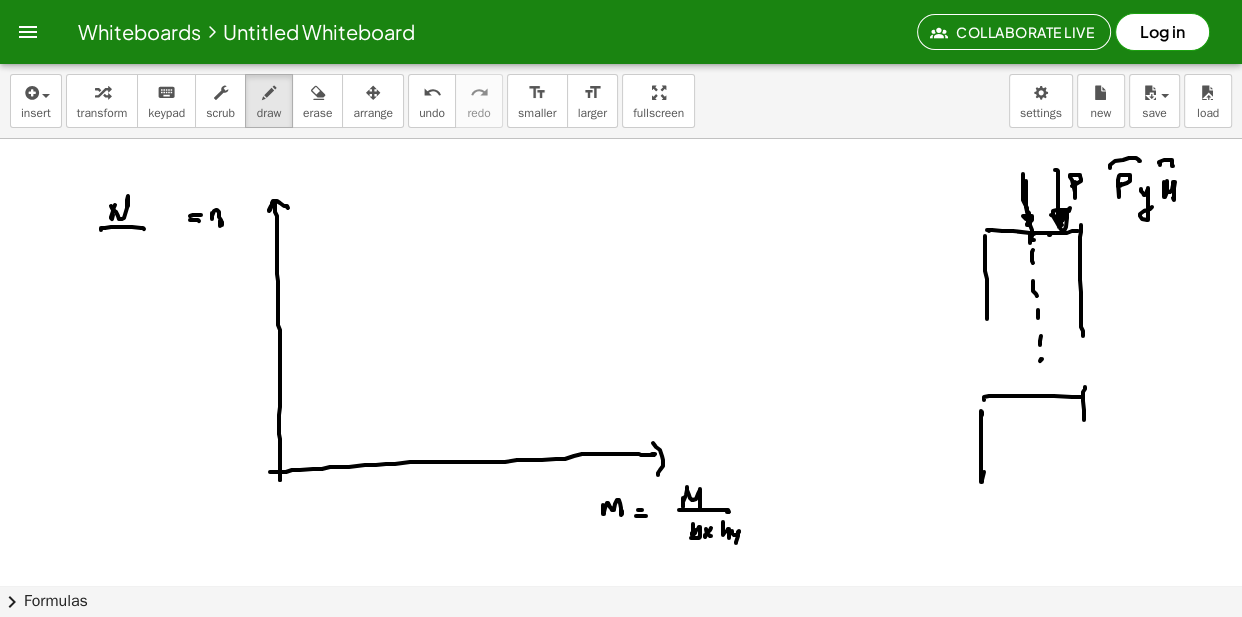 click at bounding box center (621, -1117) 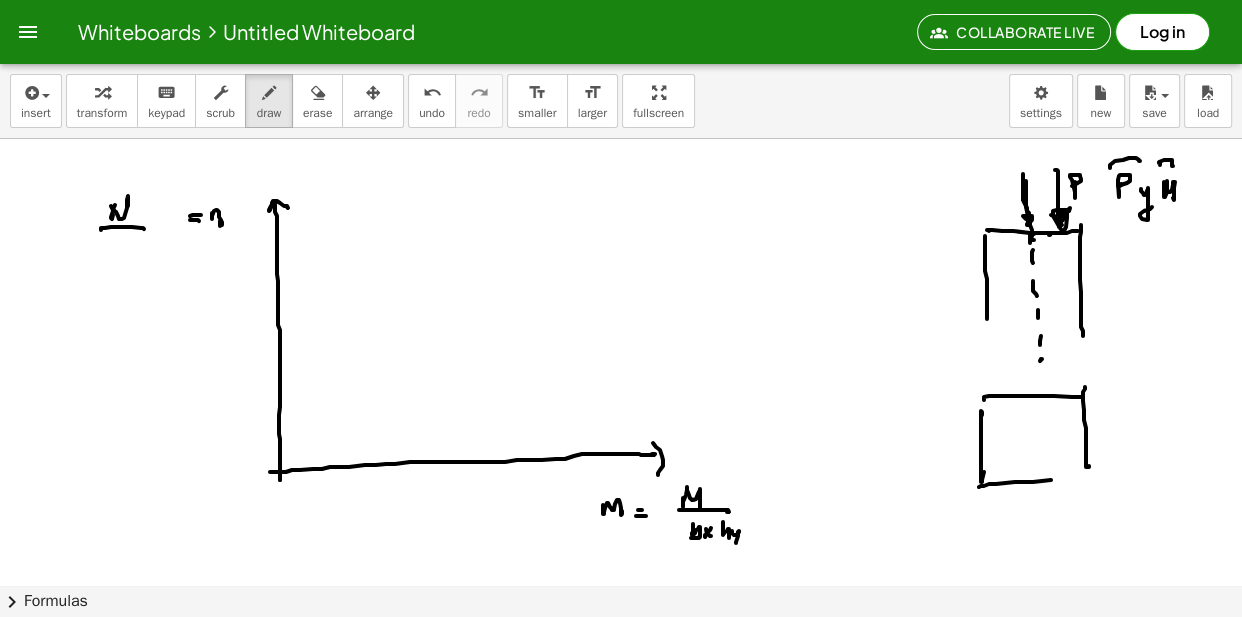 click at bounding box center [621, -1117] 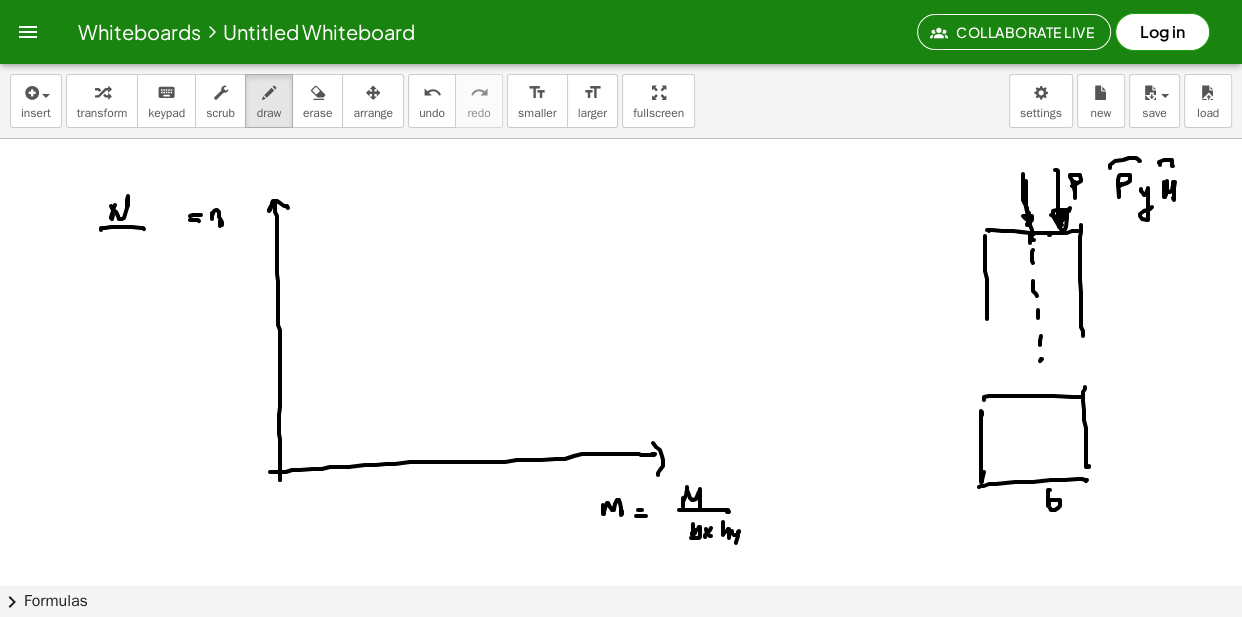 click at bounding box center [621, -1117] 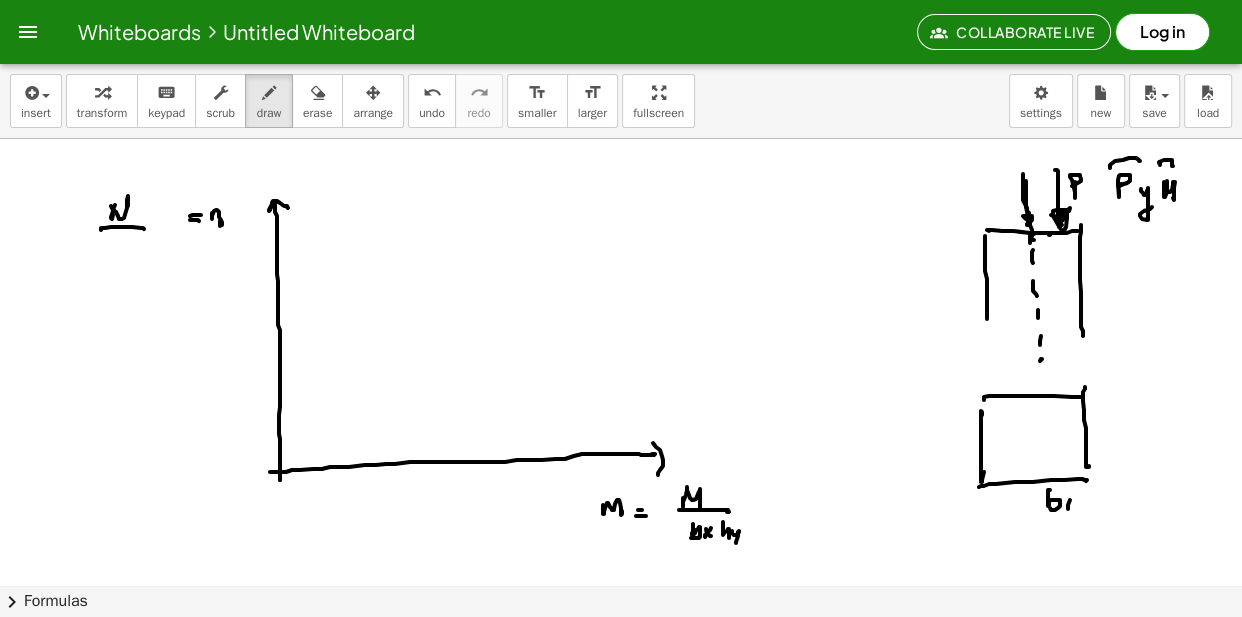 click at bounding box center [621, -1117] 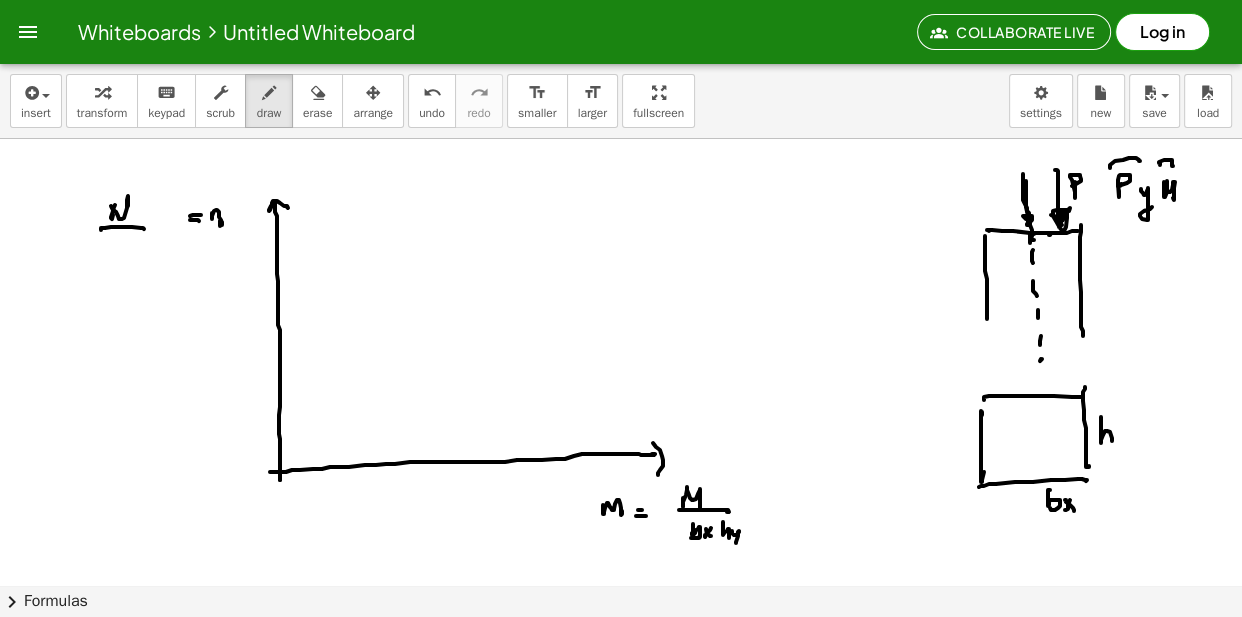 click at bounding box center (621, -1117) 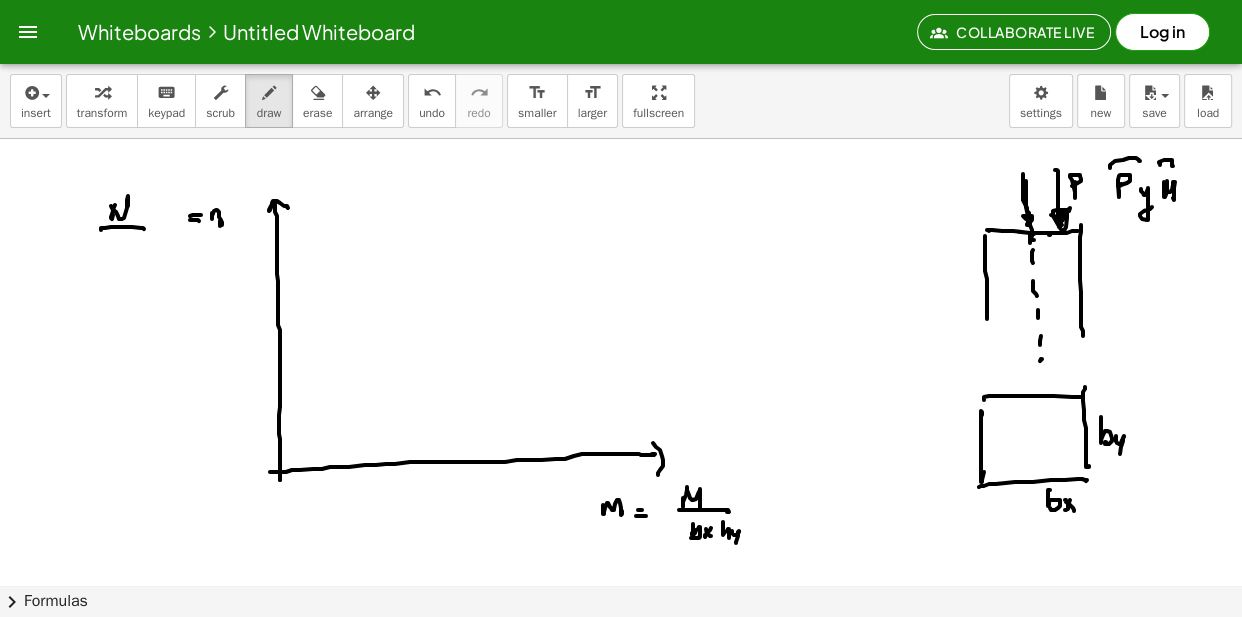 click at bounding box center (621, -1117) 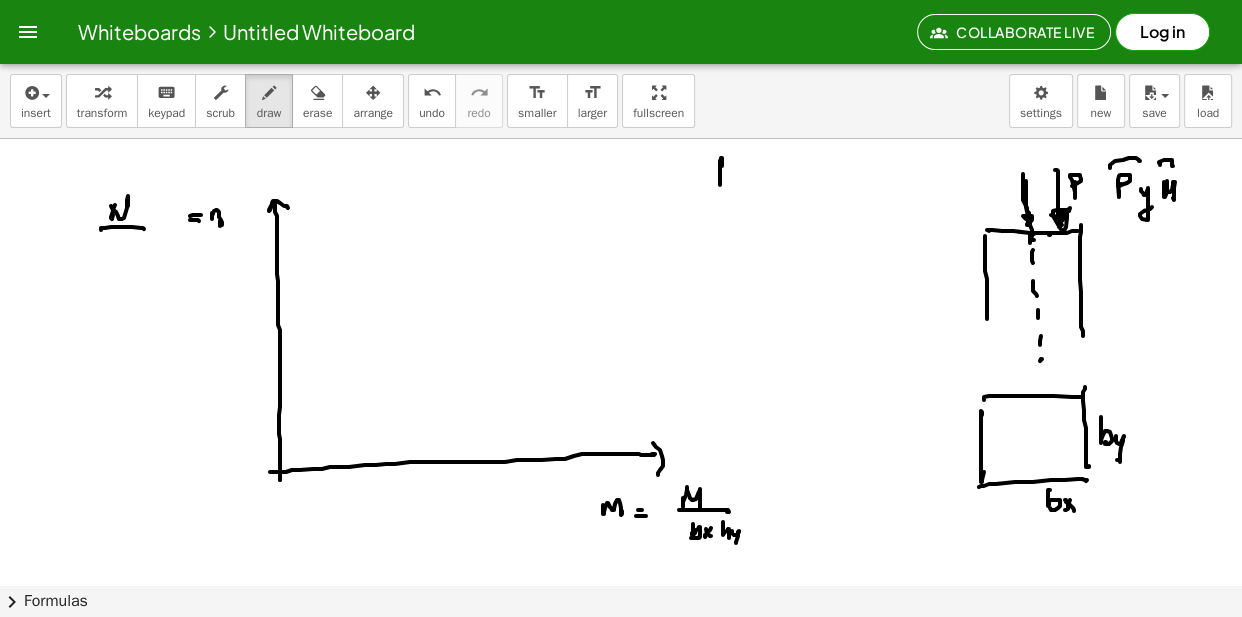click at bounding box center [621, -1117] 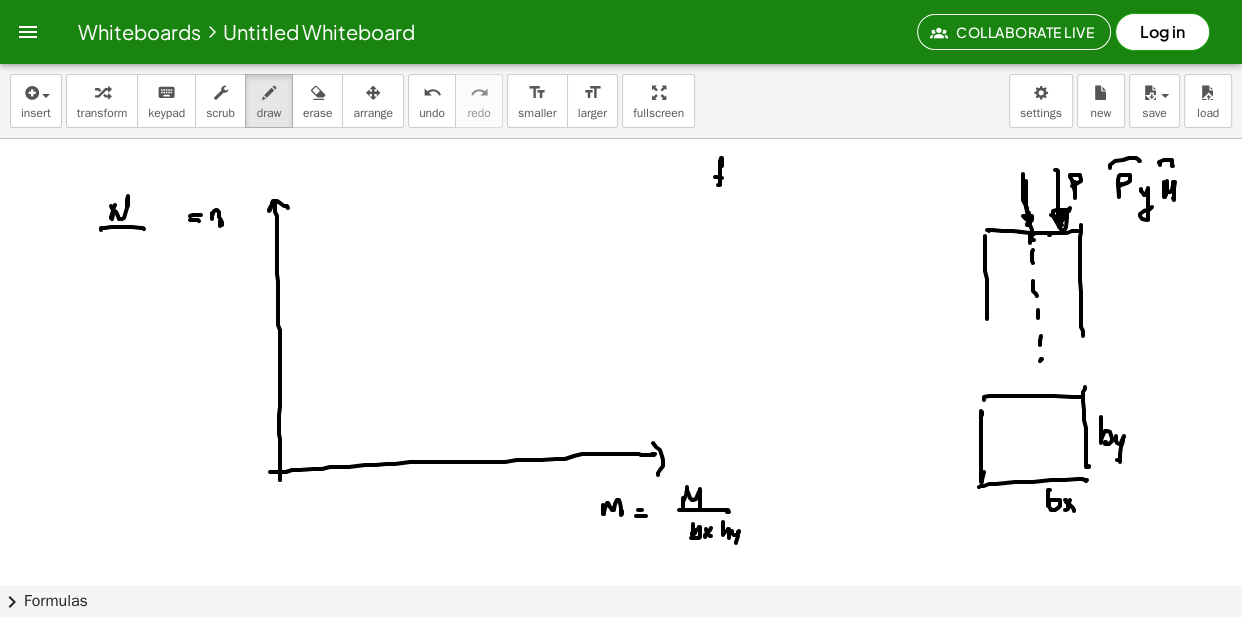 click at bounding box center (621, -1117) 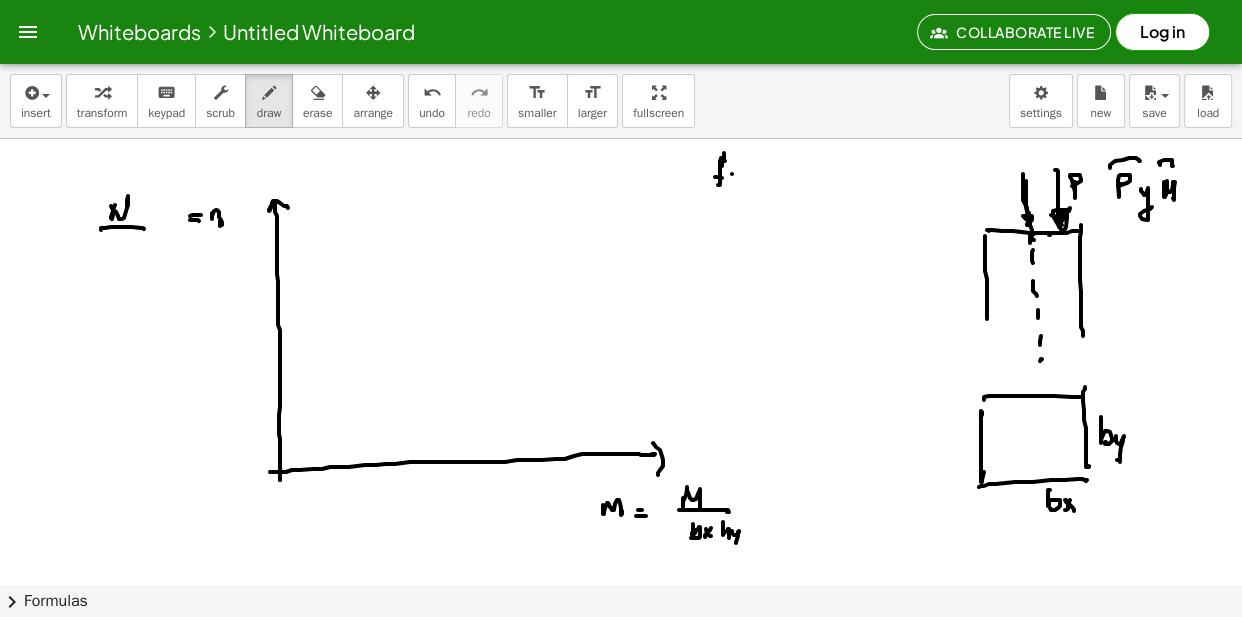 click at bounding box center [621, -1117] 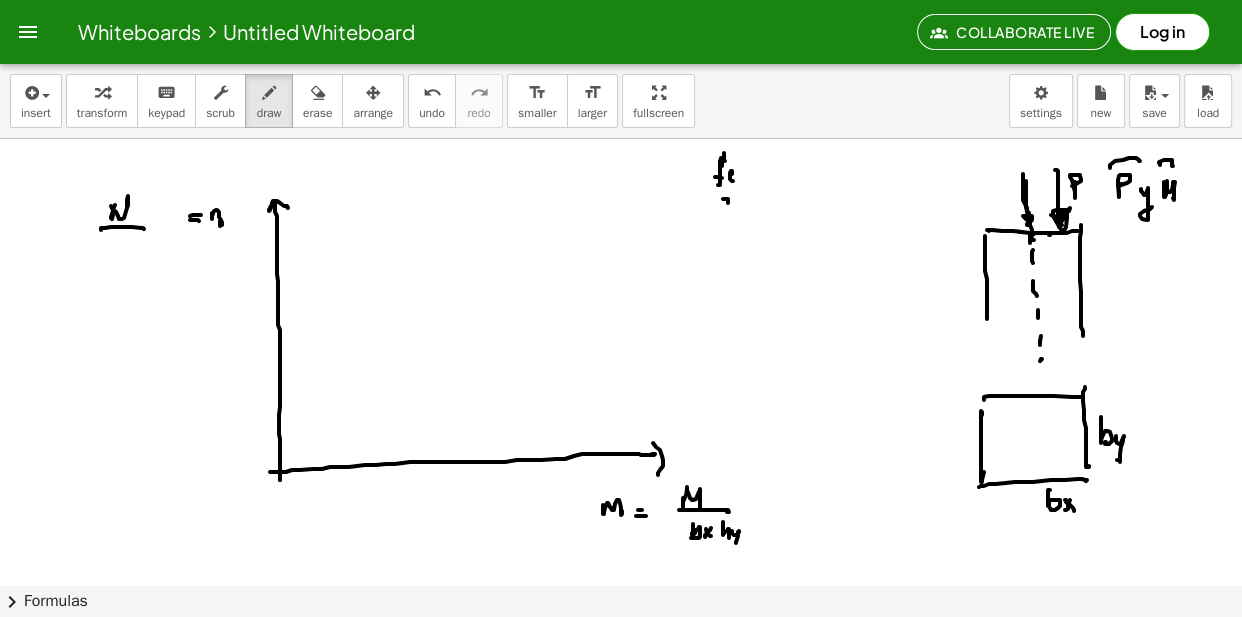 click at bounding box center (621, -1117) 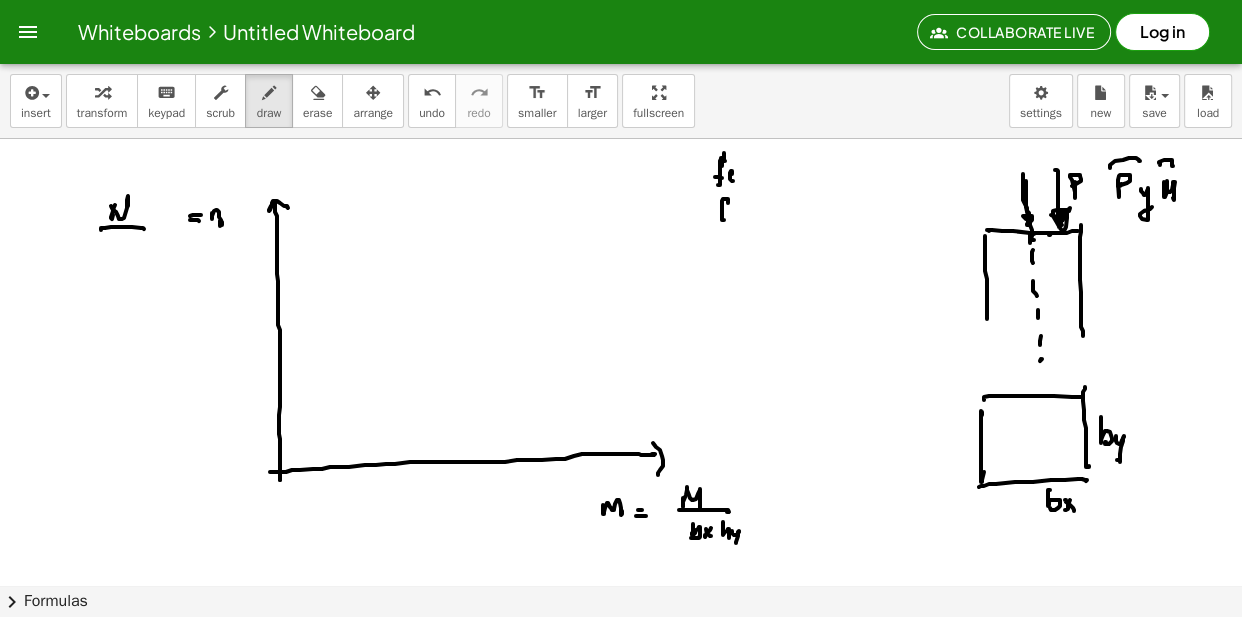 click at bounding box center [621, -1117] 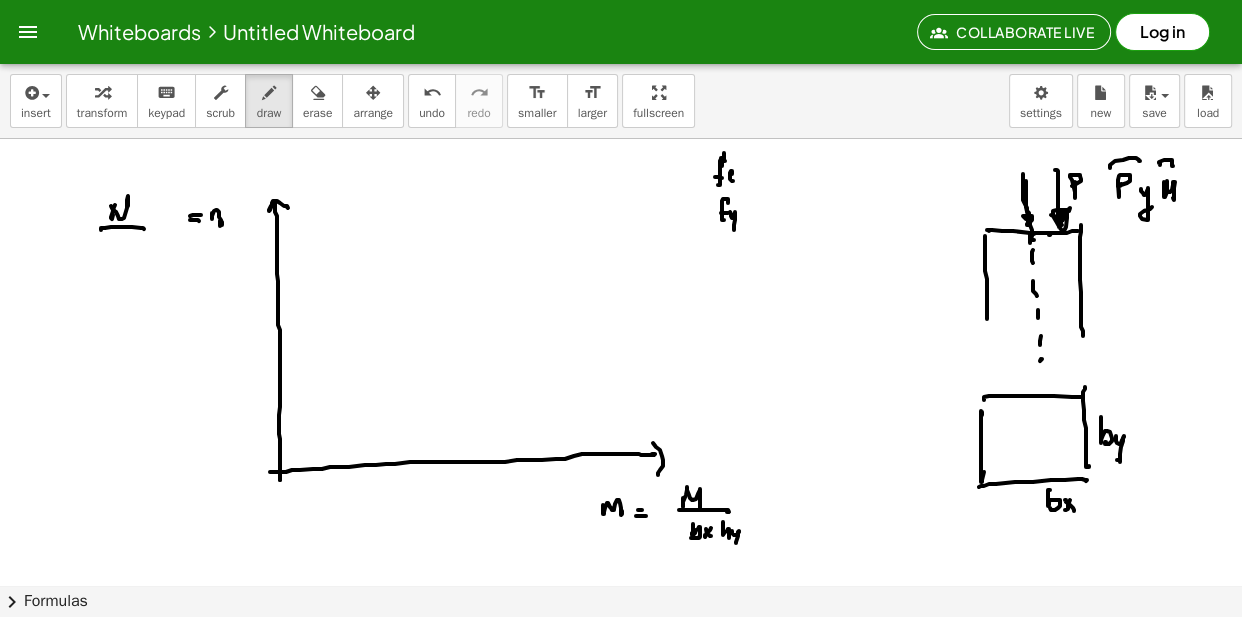 click at bounding box center [621, -1117] 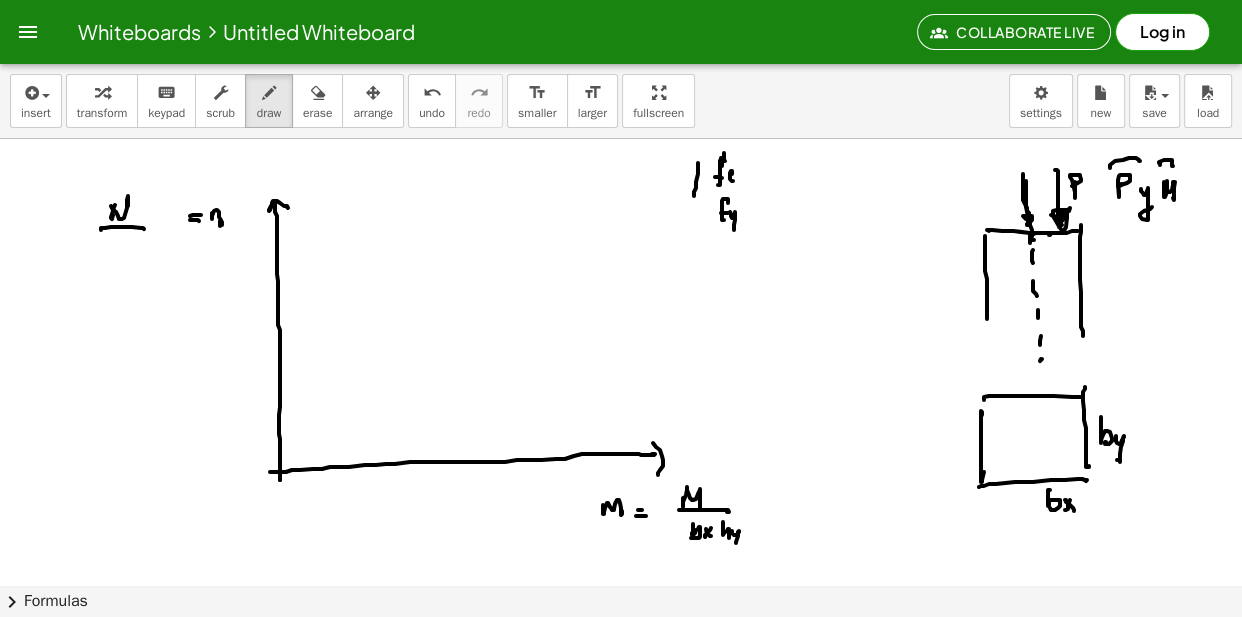 click at bounding box center (621, -1117) 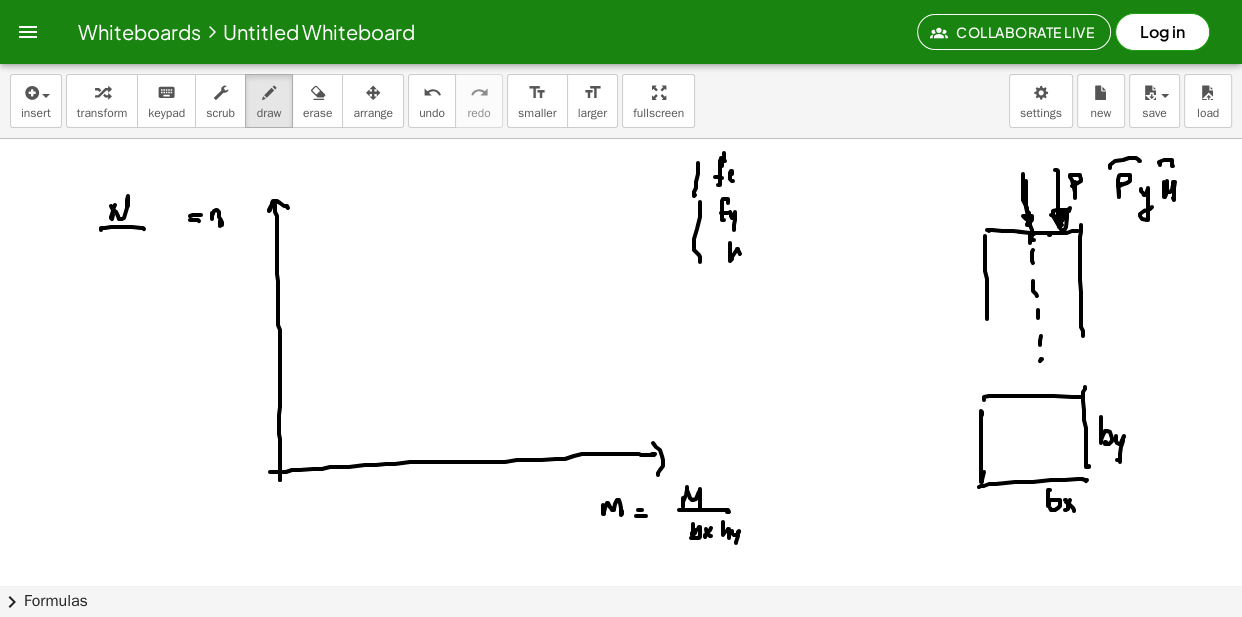 click at bounding box center (621, -1117) 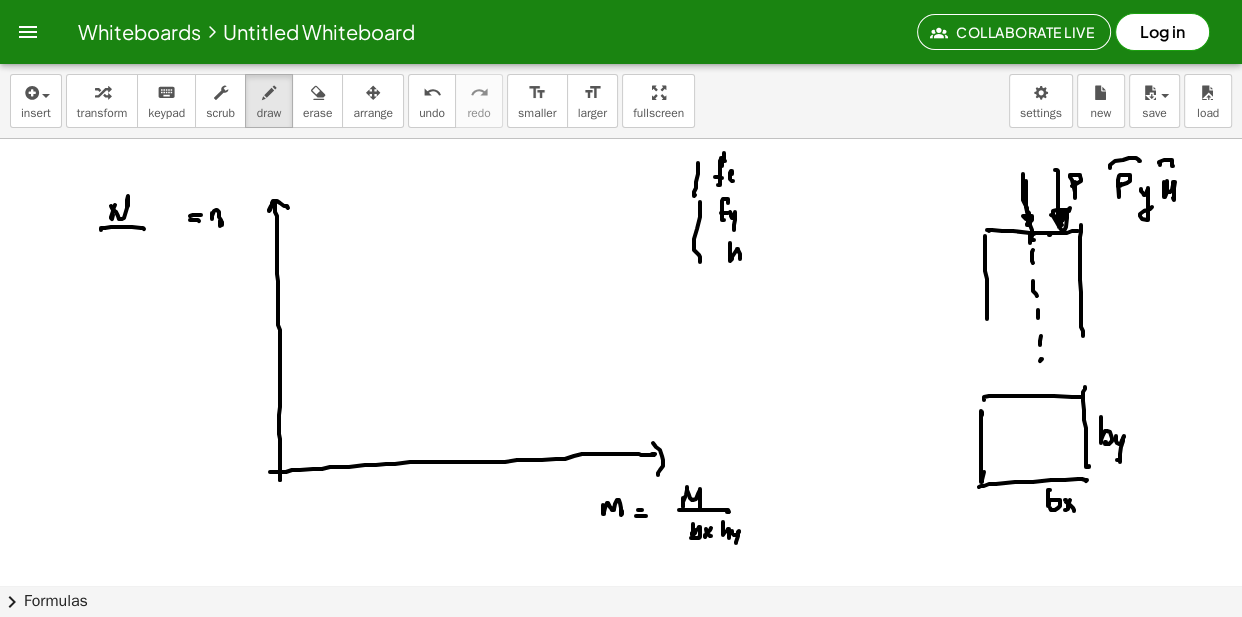 click at bounding box center [621, -1117] 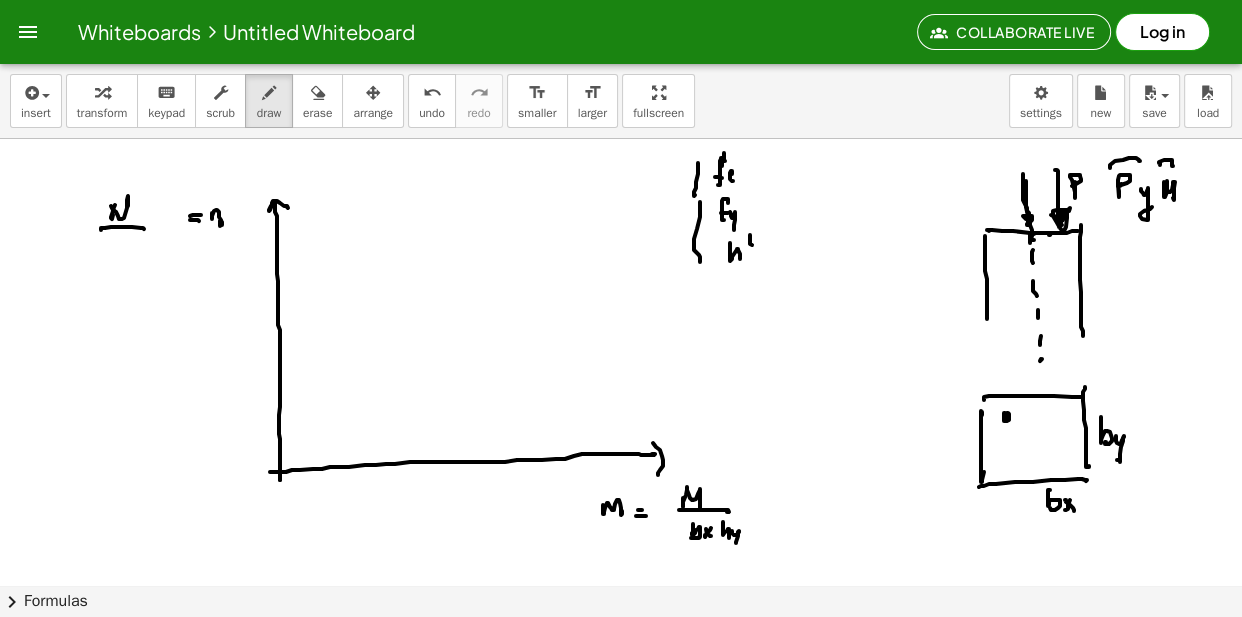 click at bounding box center (621, -1117) 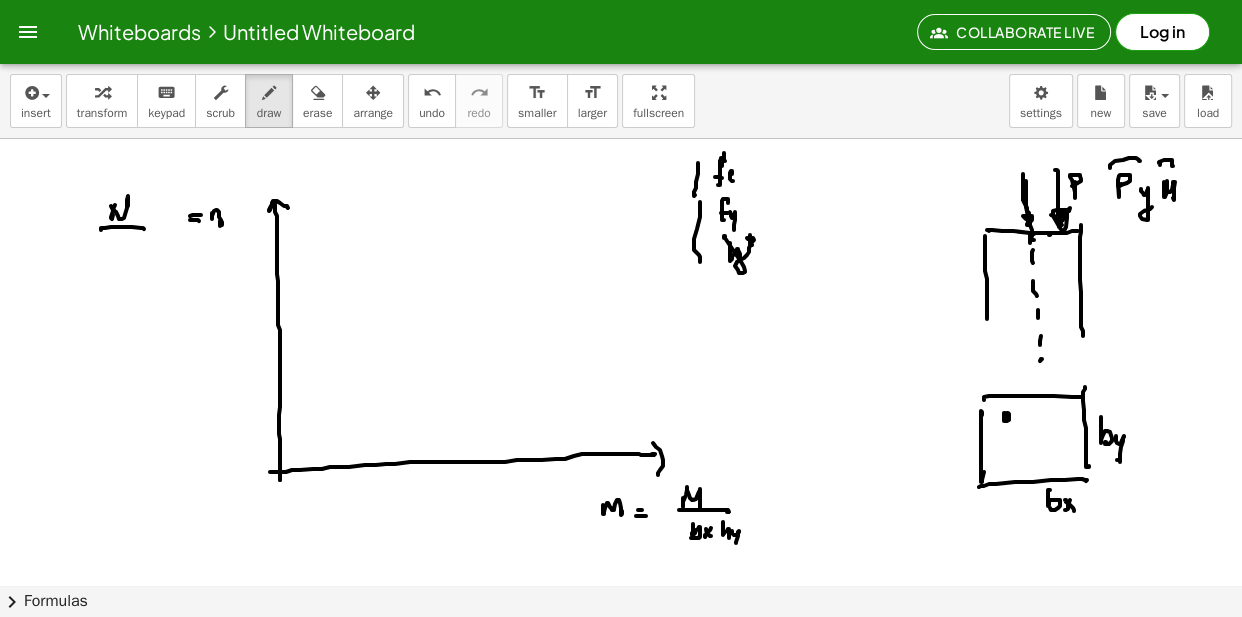 click at bounding box center (621, -1117) 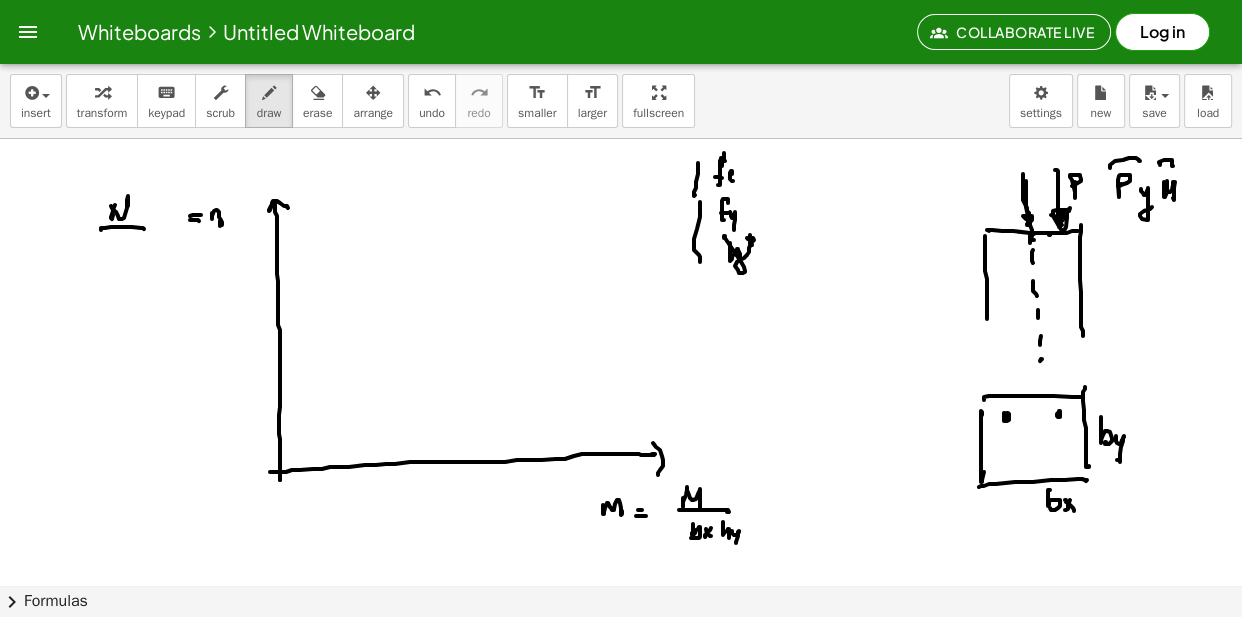 click at bounding box center (621, -1117) 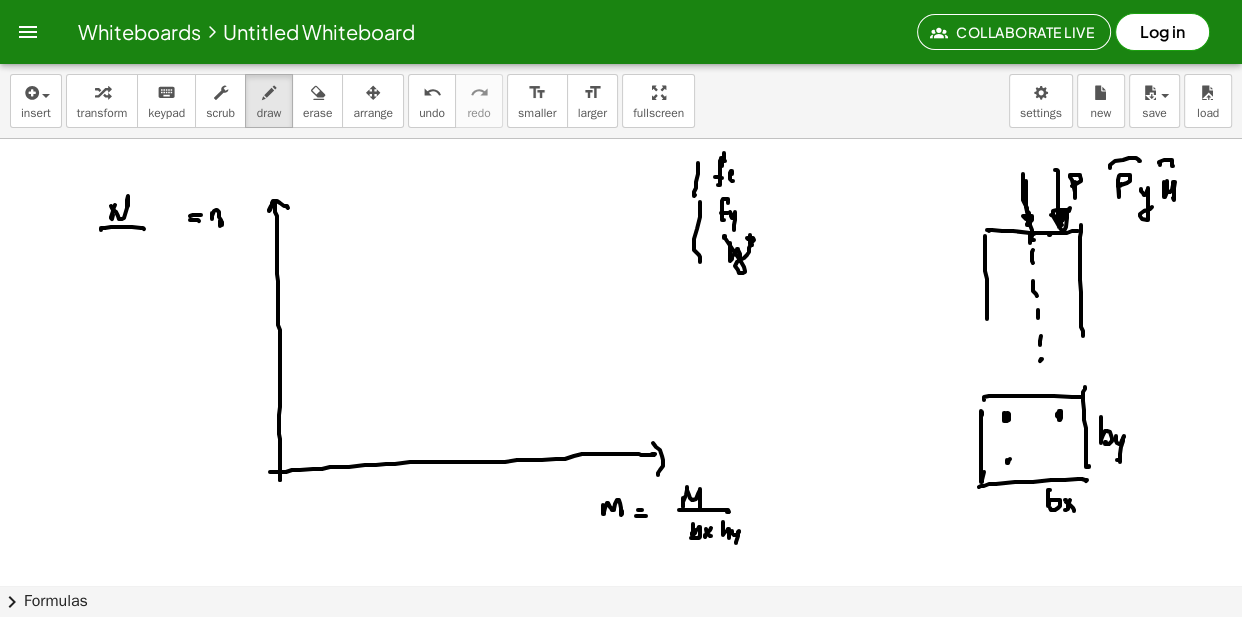 click at bounding box center [621, -1117] 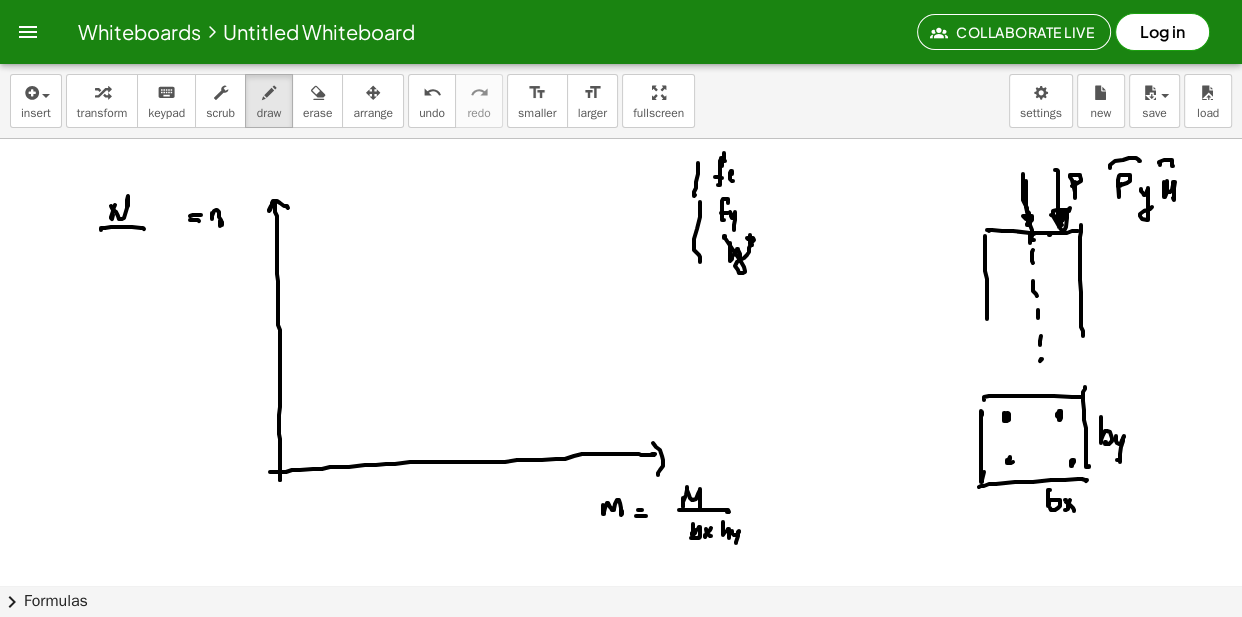 click at bounding box center [621, -1117] 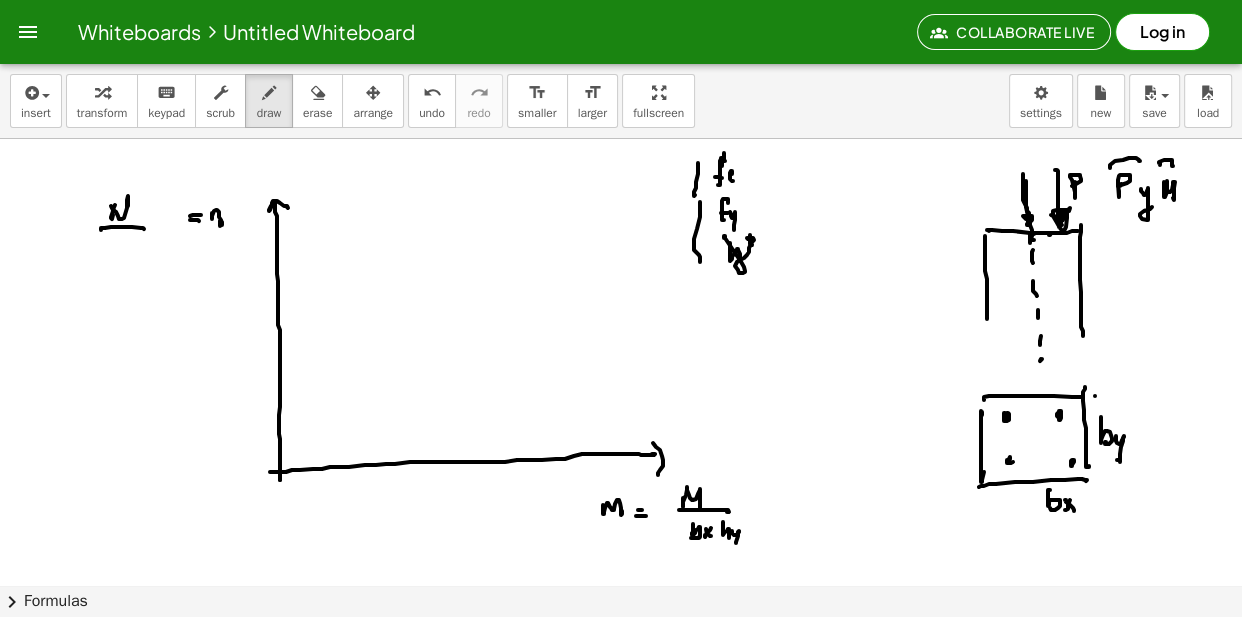 click at bounding box center (621, -1117) 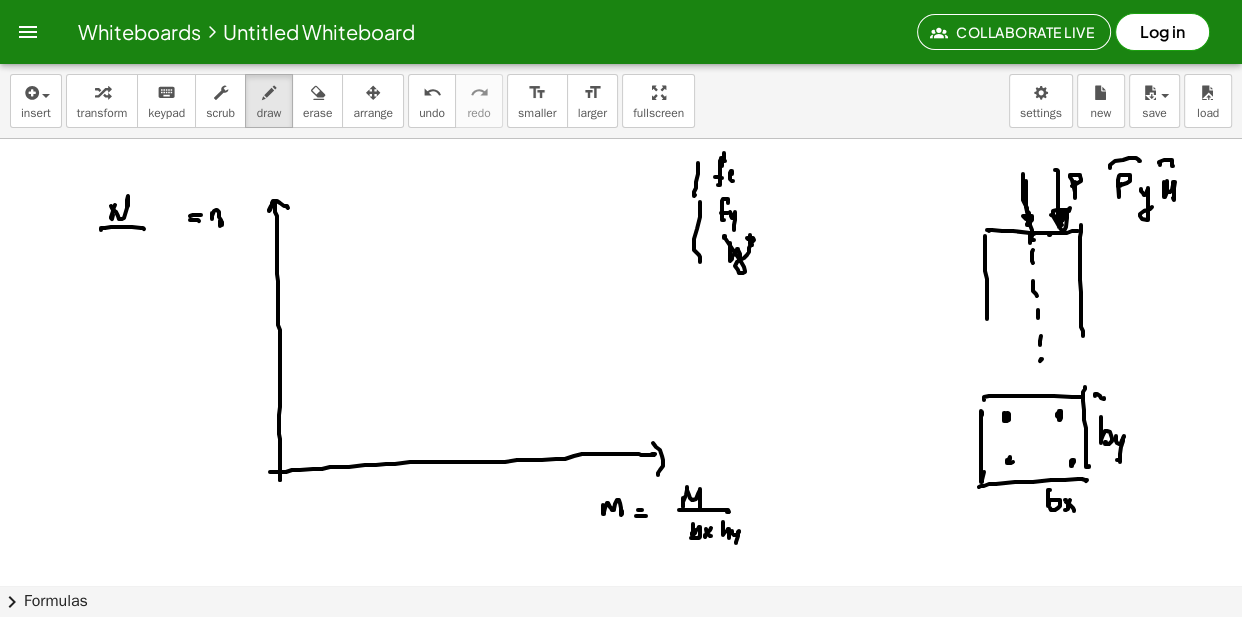 click at bounding box center [621, -1117] 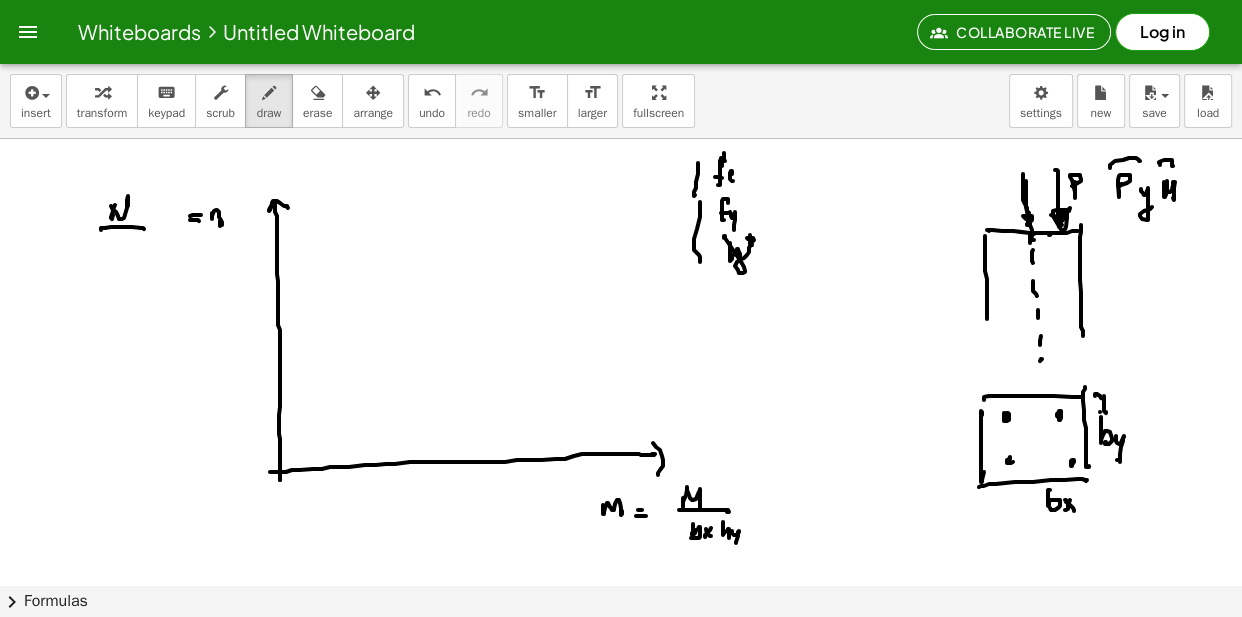 click at bounding box center [621, -1117] 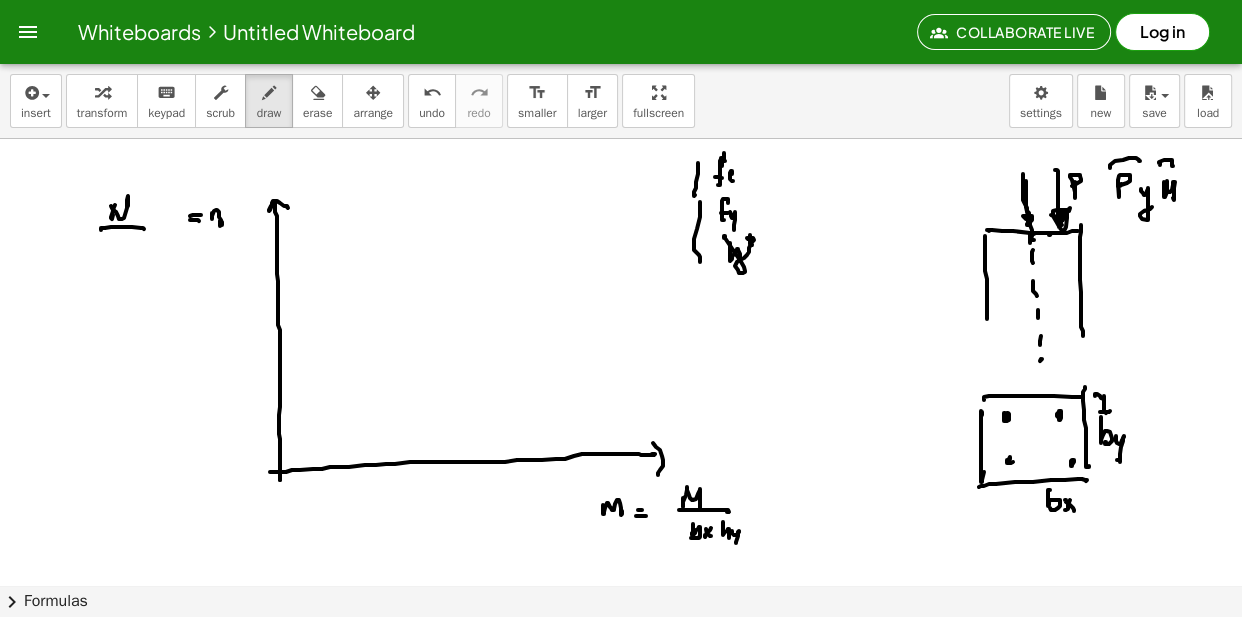 click at bounding box center [621, -1117] 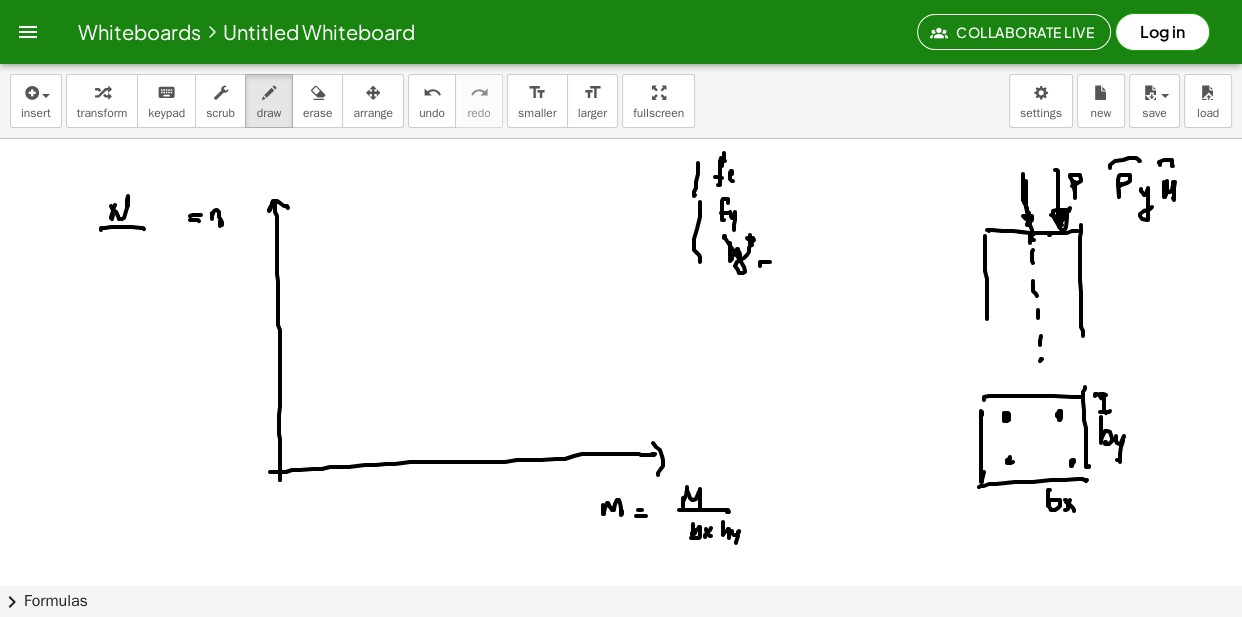 click at bounding box center [621, -1117] 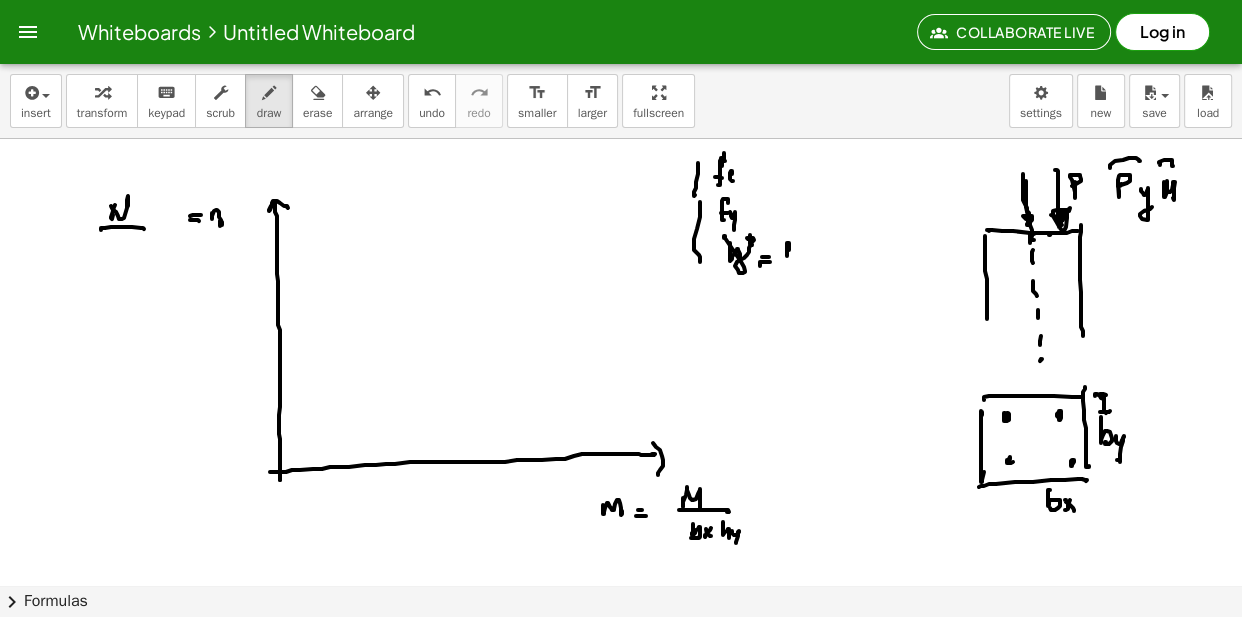 click at bounding box center (621, -1117) 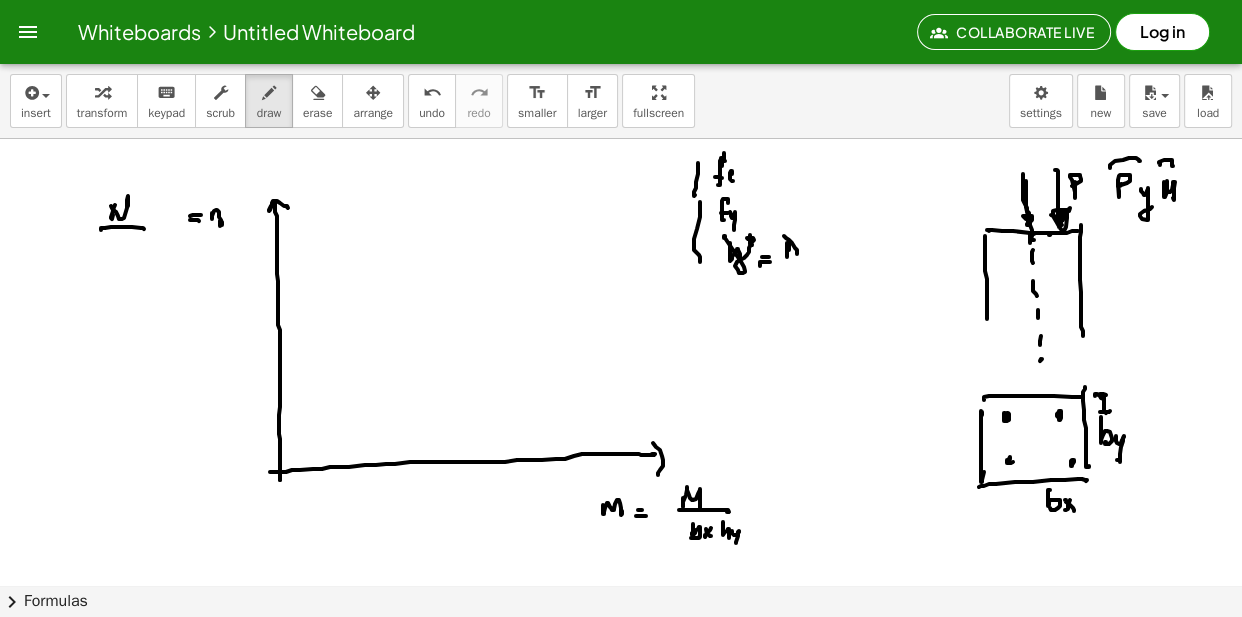 click at bounding box center [621, -1117] 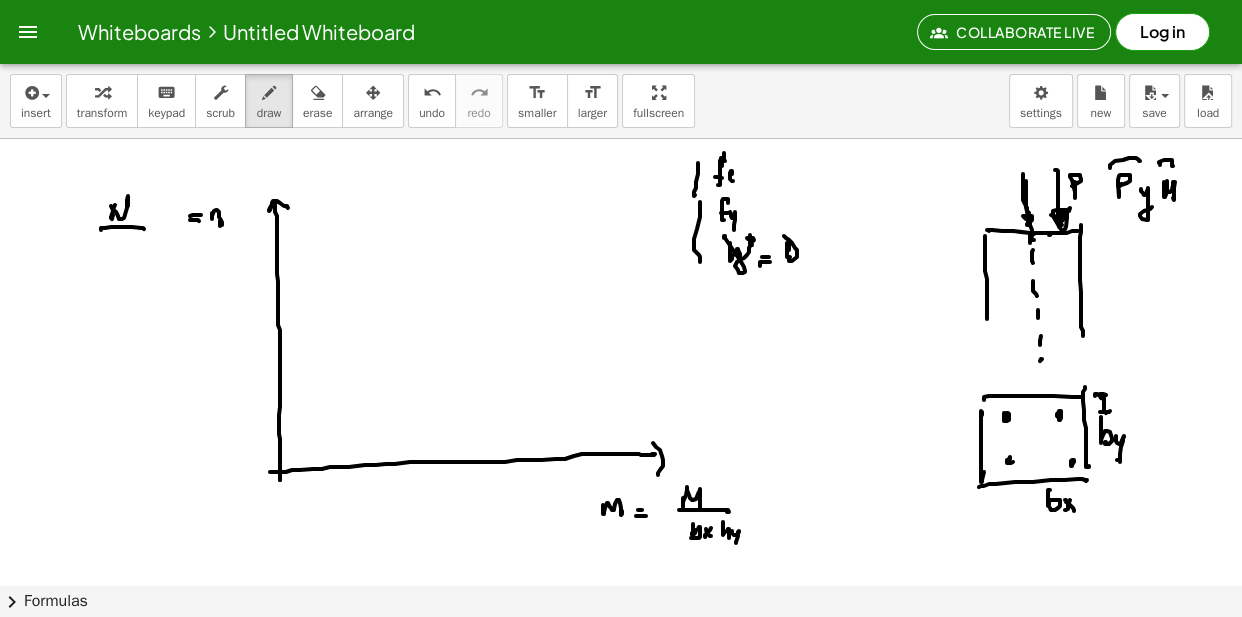 click at bounding box center [621, -1117] 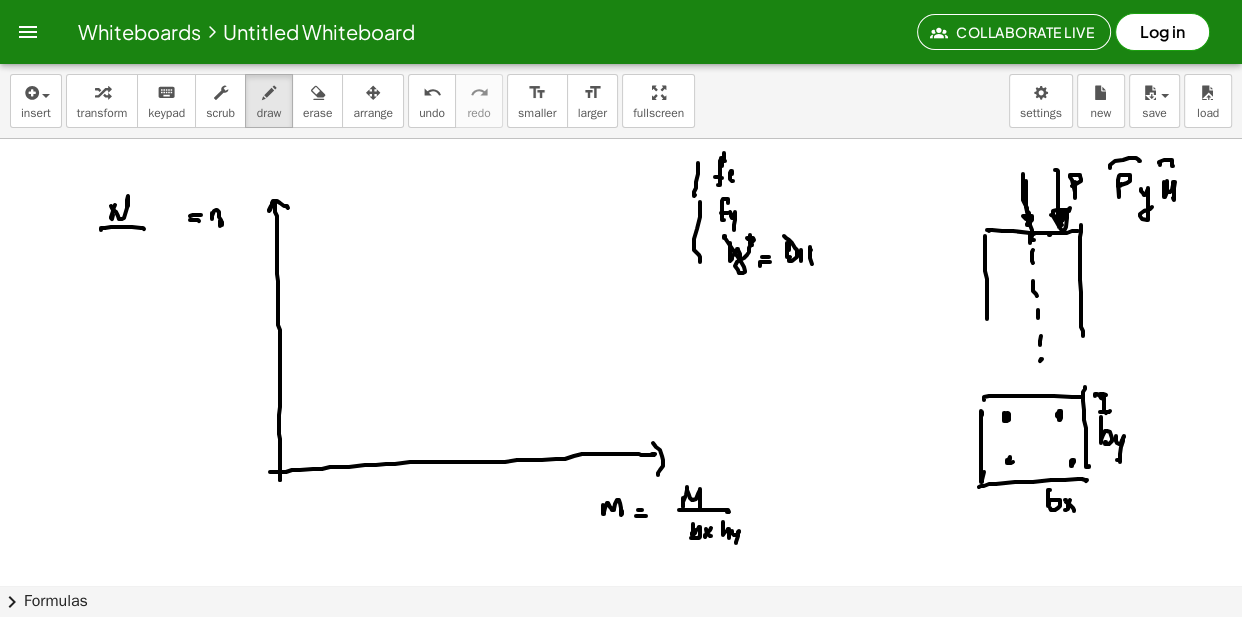 click at bounding box center (621, -1117) 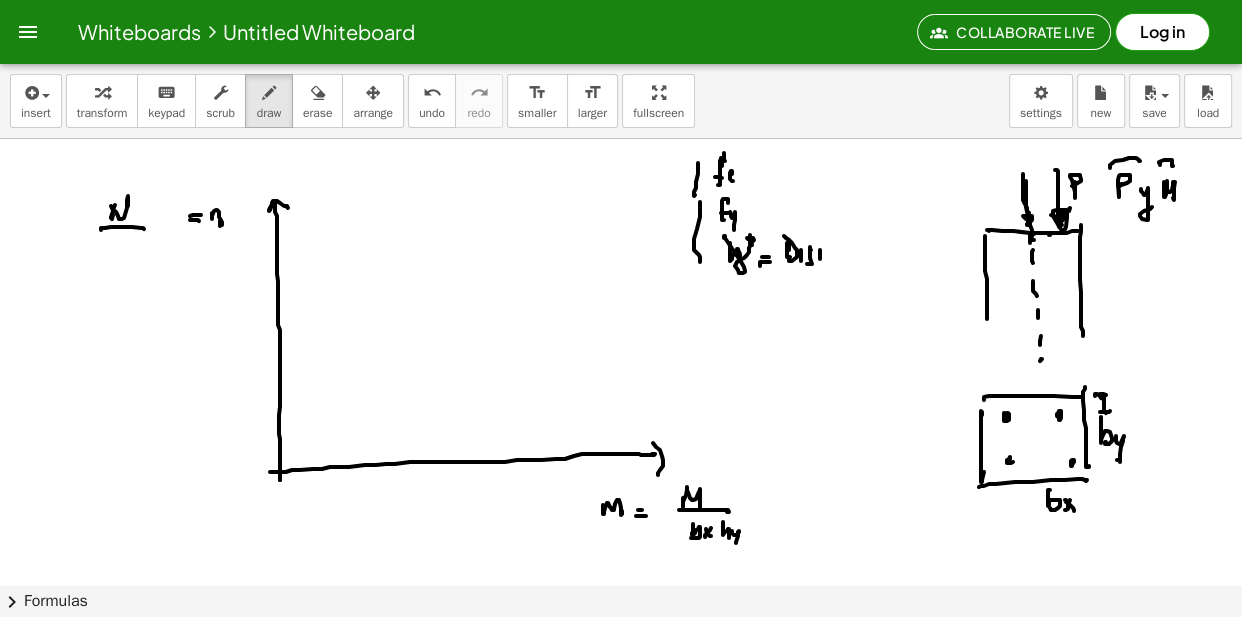 click at bounding box center [621, -1117] 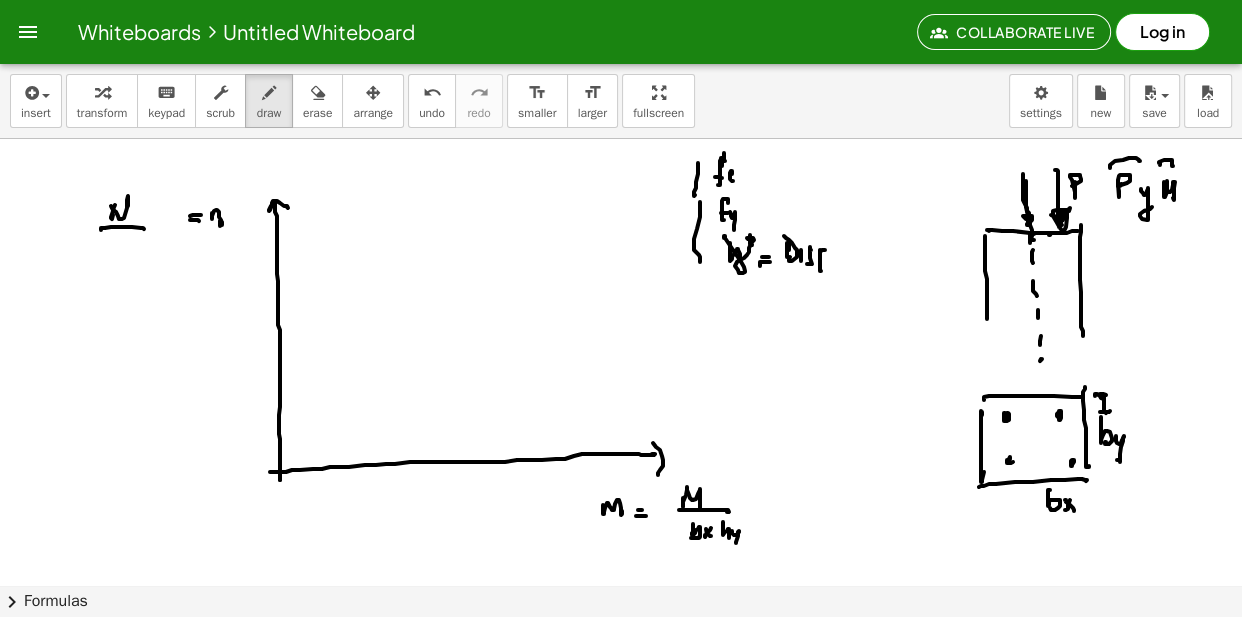 click at bounding box center (621, -1117) 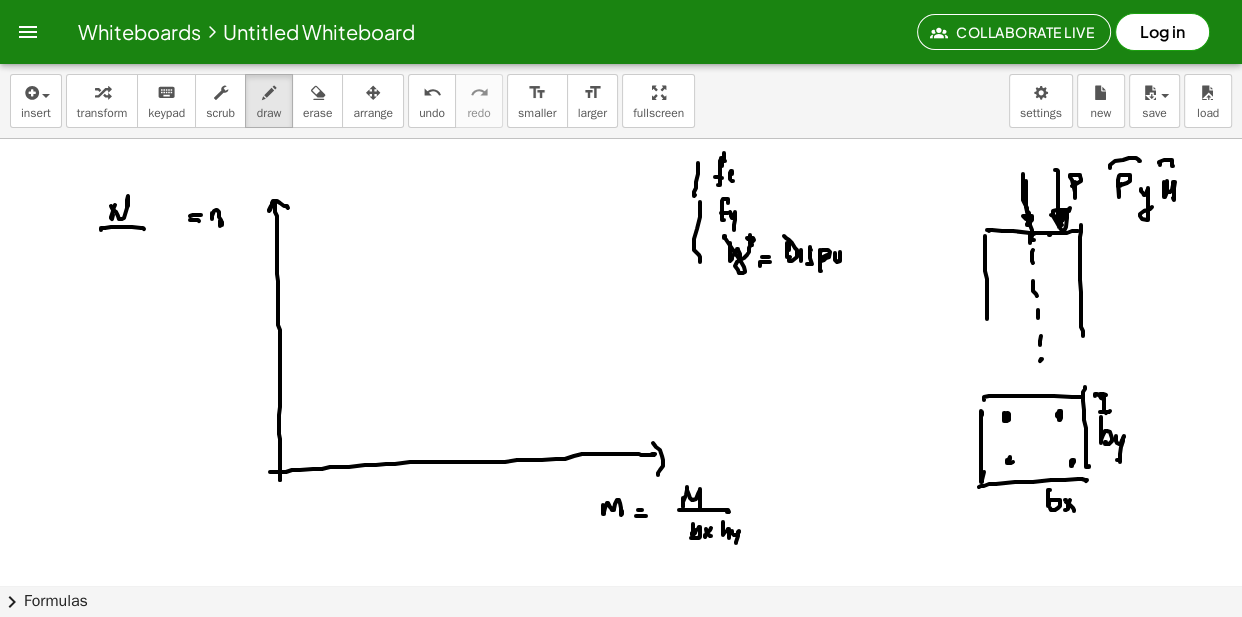click at bounding box center (621, -1117) 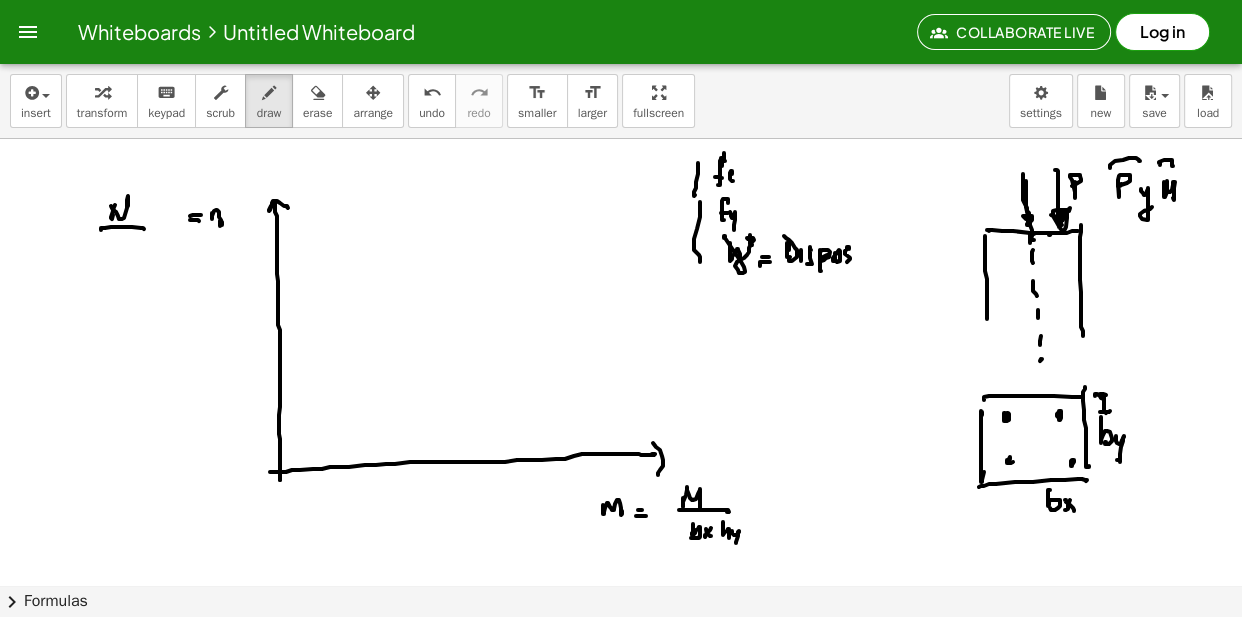 click at bounding box center (621, -1117) 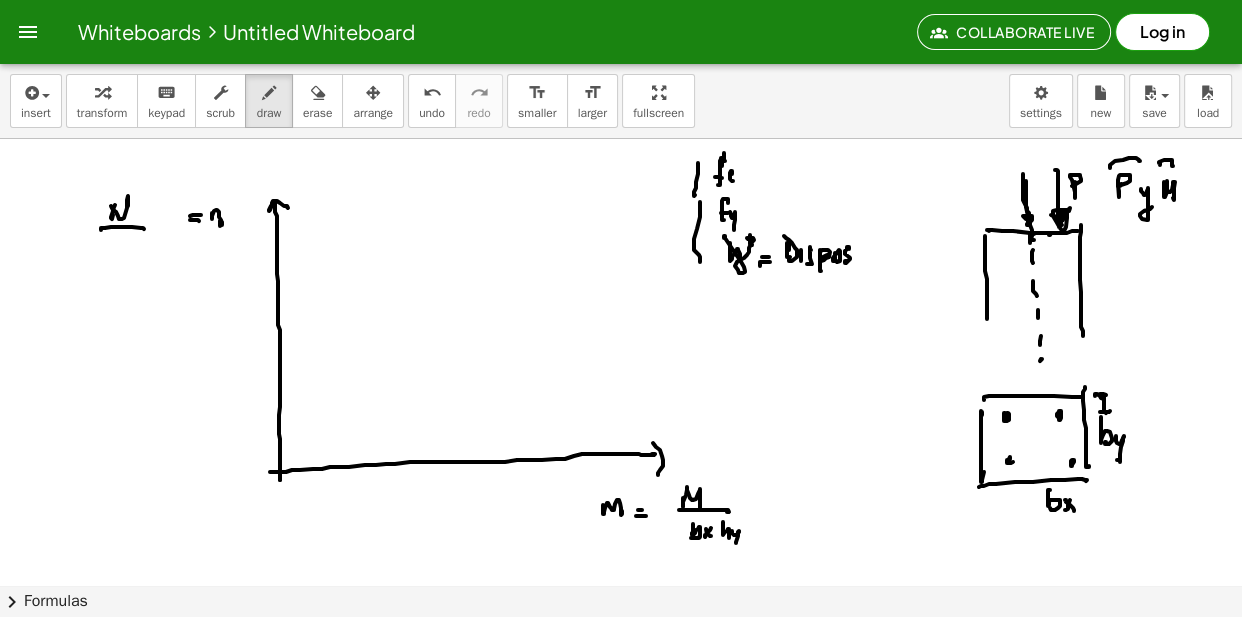 click at bounding box center [621, -1117] 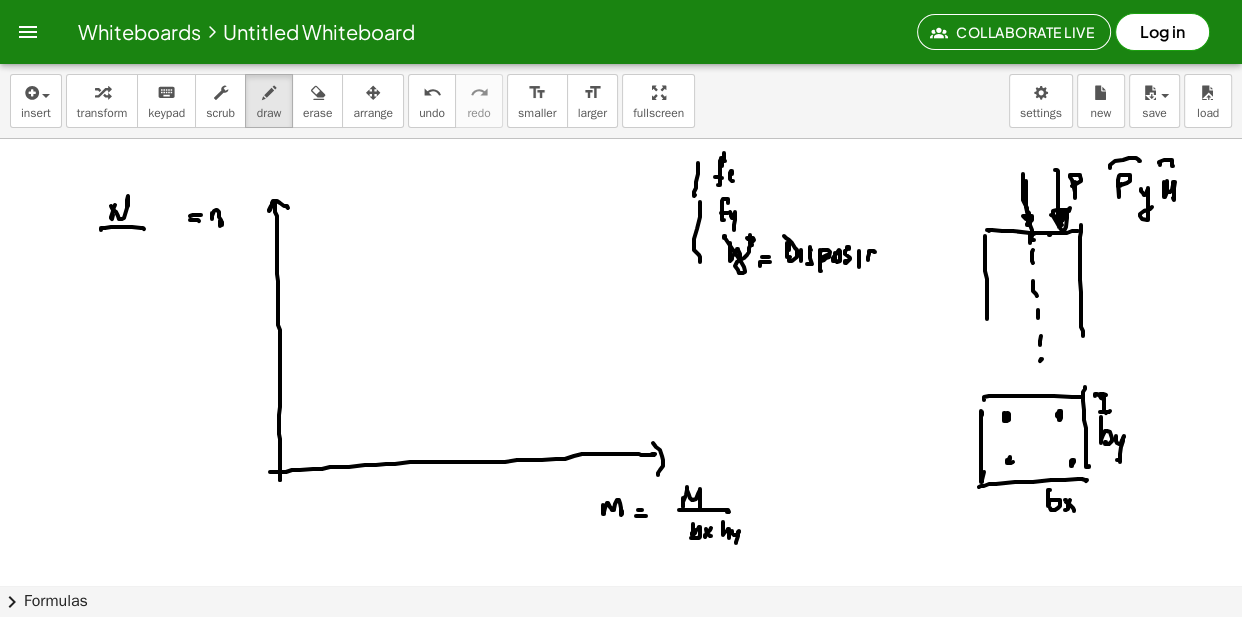 click at bounding box center (621, -1117) 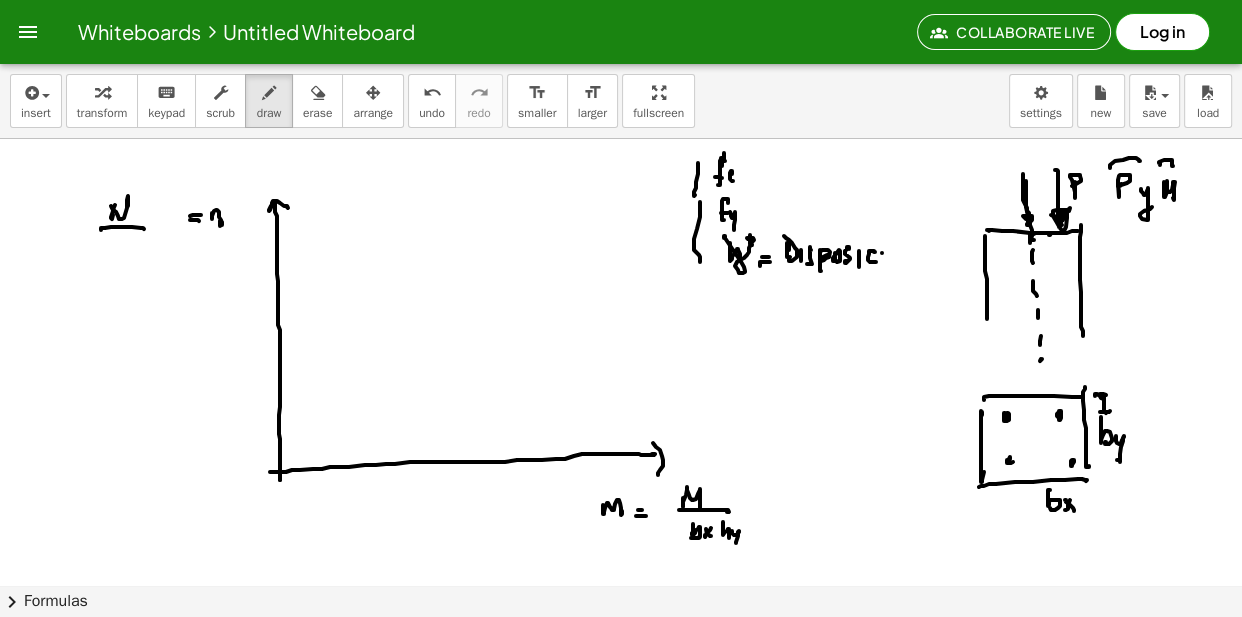 click at bounding box center [621, -1117] 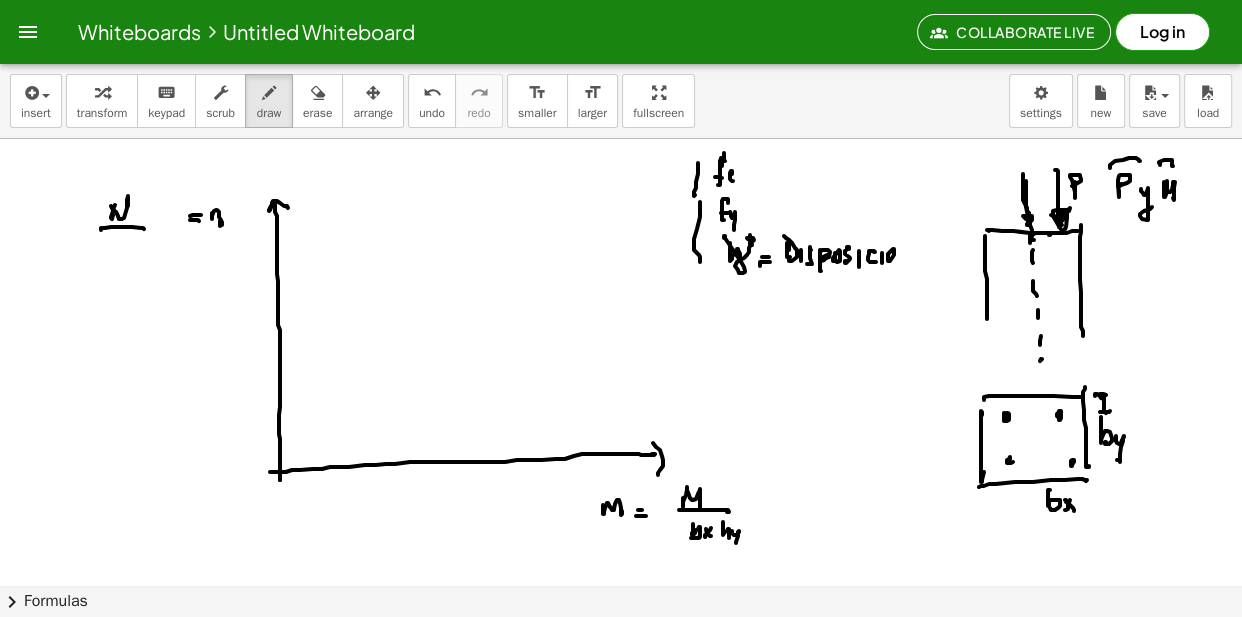 click at bounding box center (621, -1117) 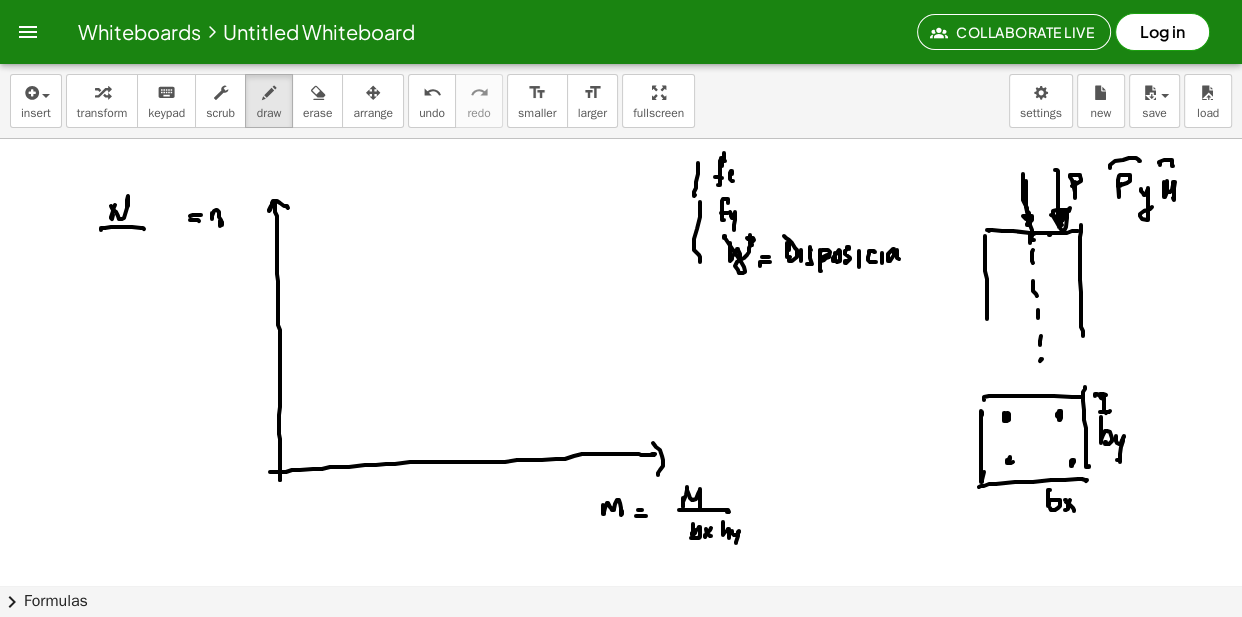 click at bounding box center [621, -1117] 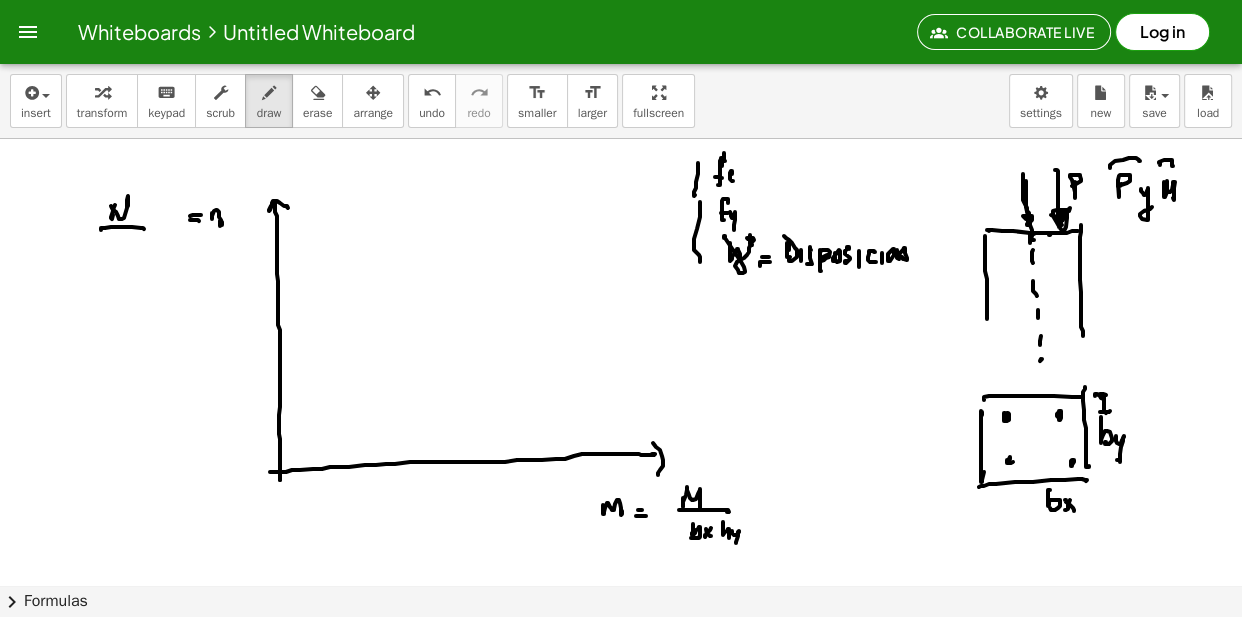 click at bounding box center [621, -1117] 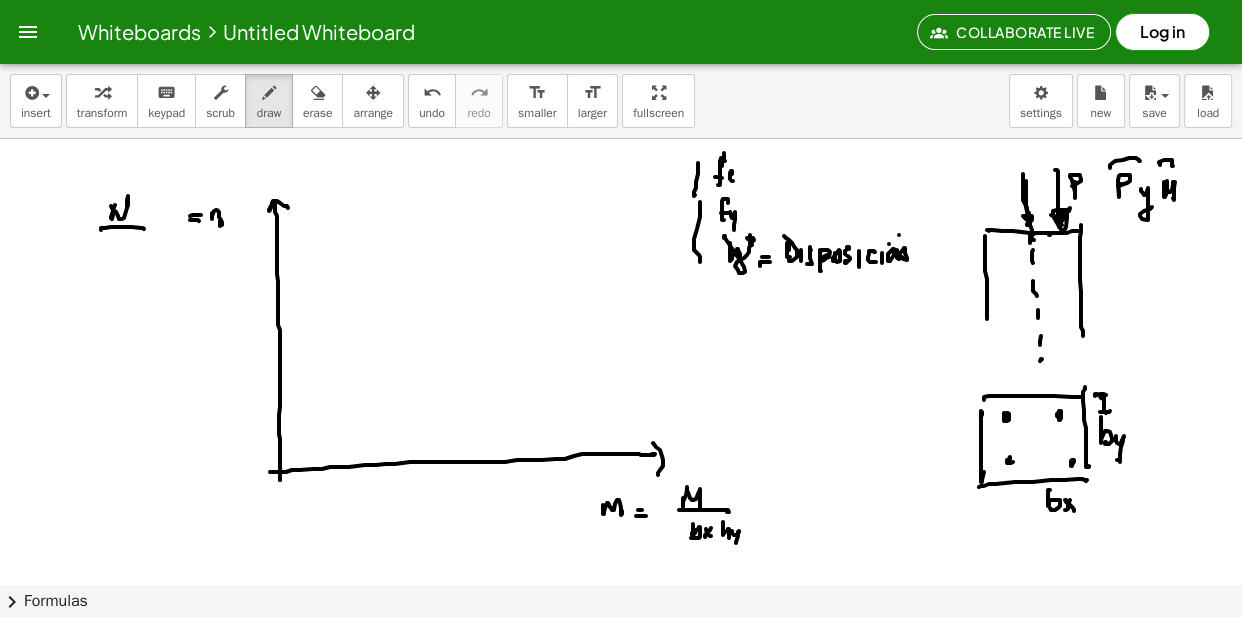 click at bounding box center (621, -1117) 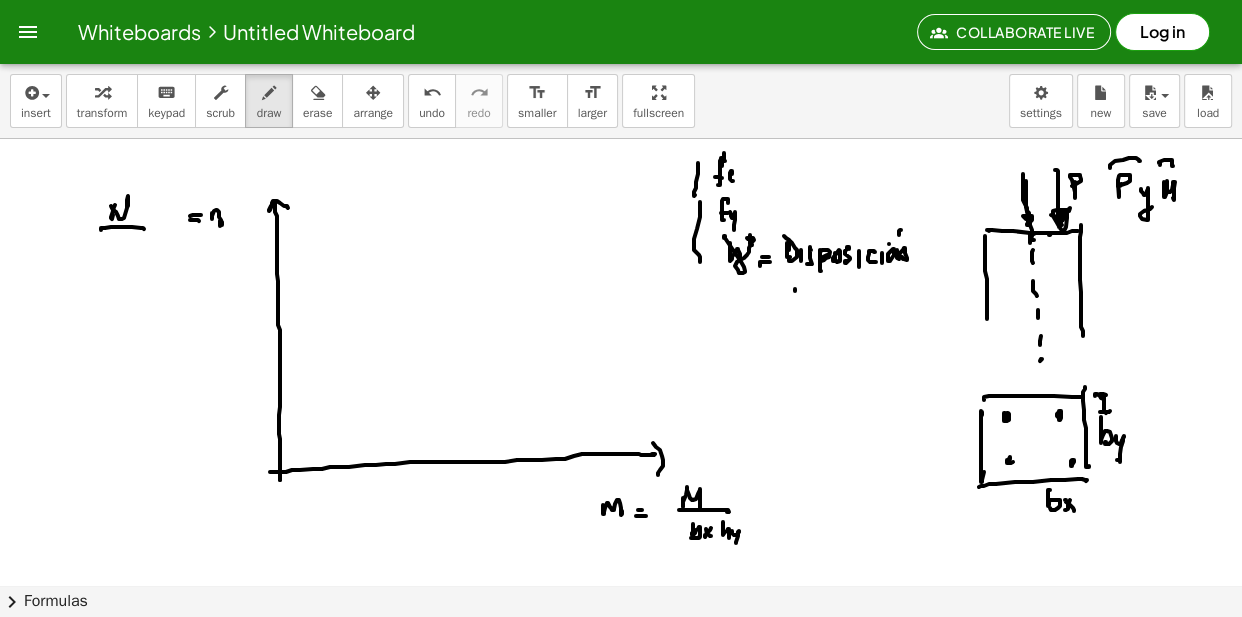 click at bounding box center [621, -1117] 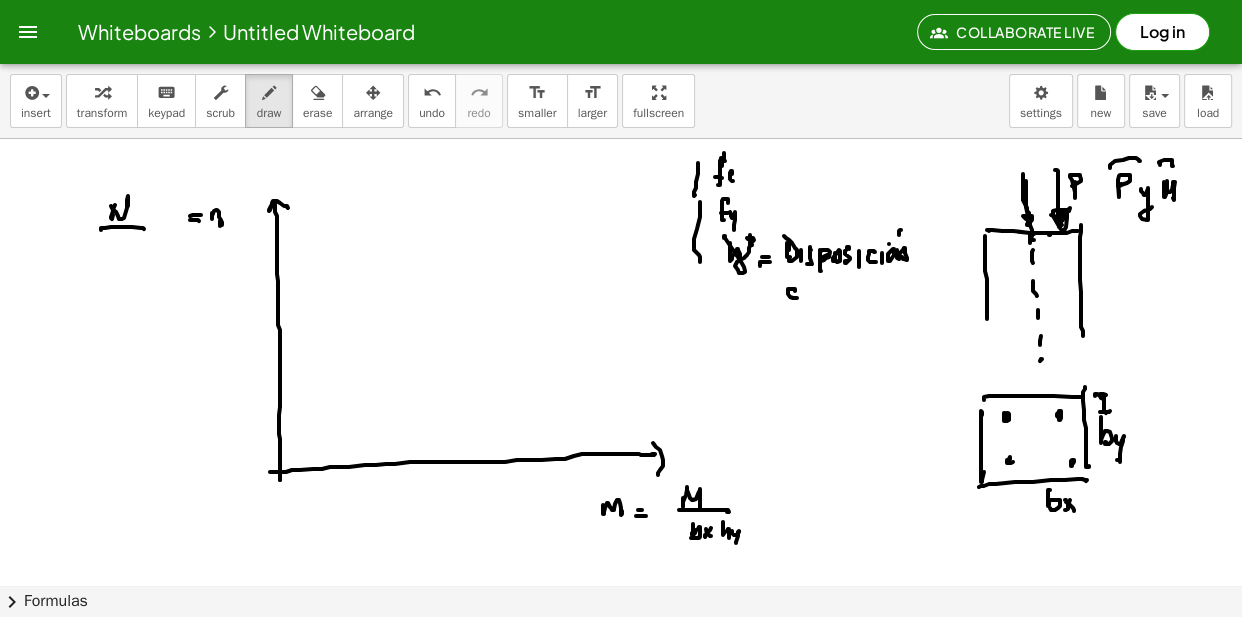 drag, startPoint x: 800, startPoint y: 276, endPoint x: 801, endPoint y: 294, distance: 18.027756 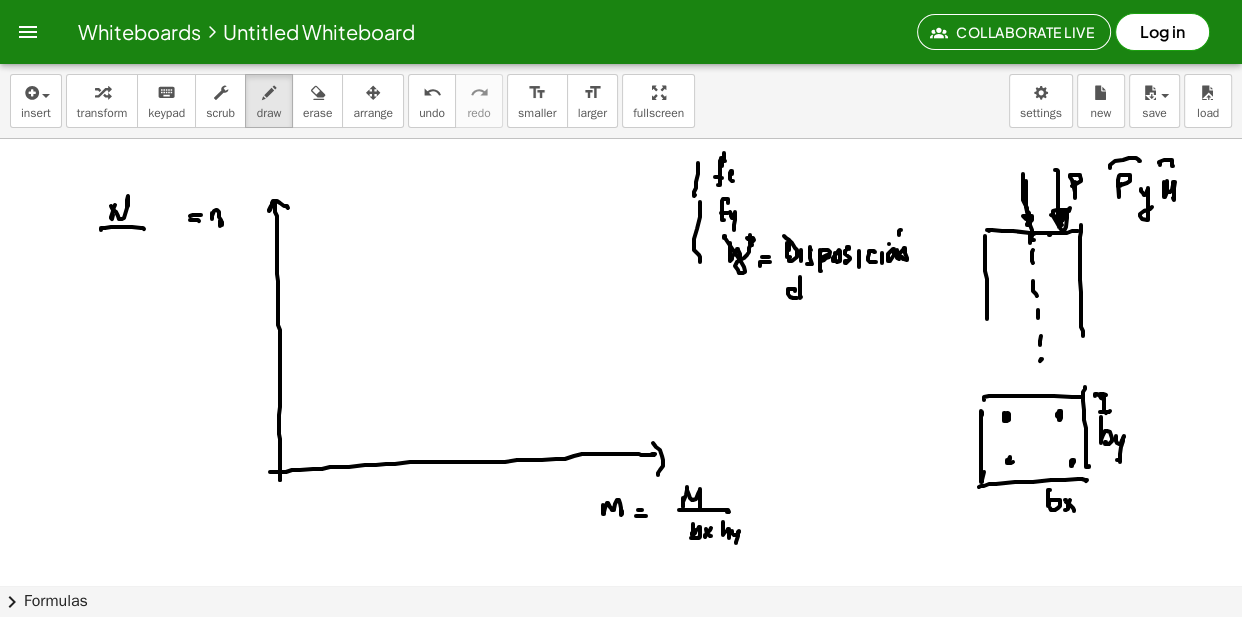 click at bounding box center [621, -1117] 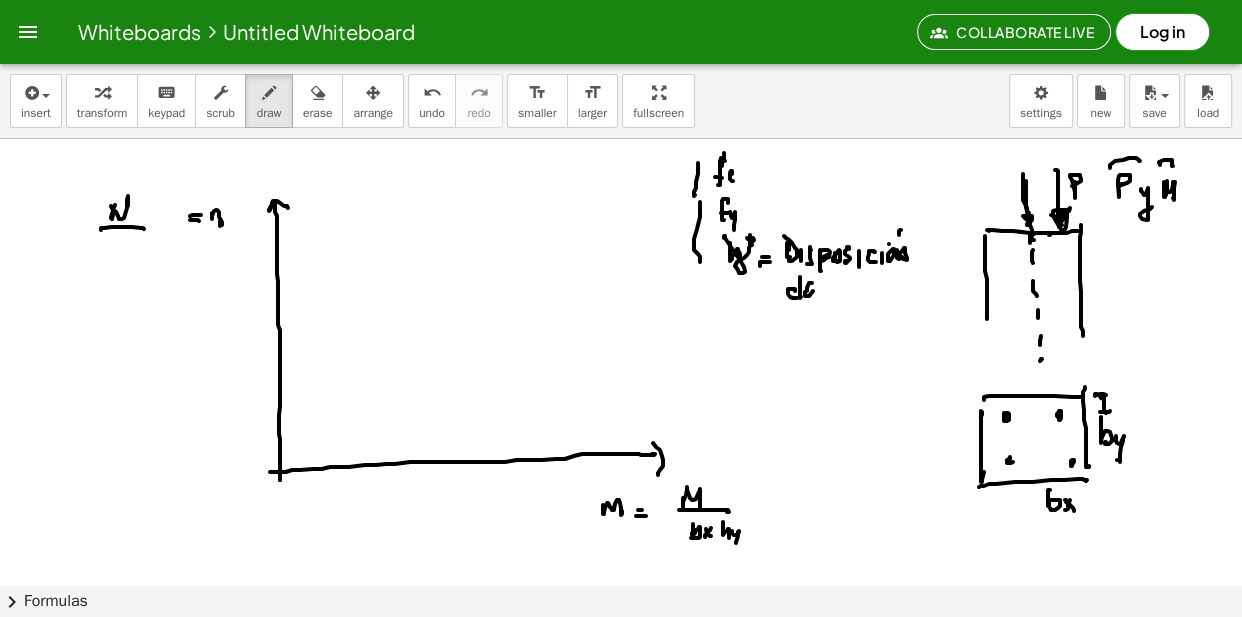 drag, startPoint x: 807, startPoint y: 290, endPoint x: 841, endPoint y: 289, distance: 34.0147 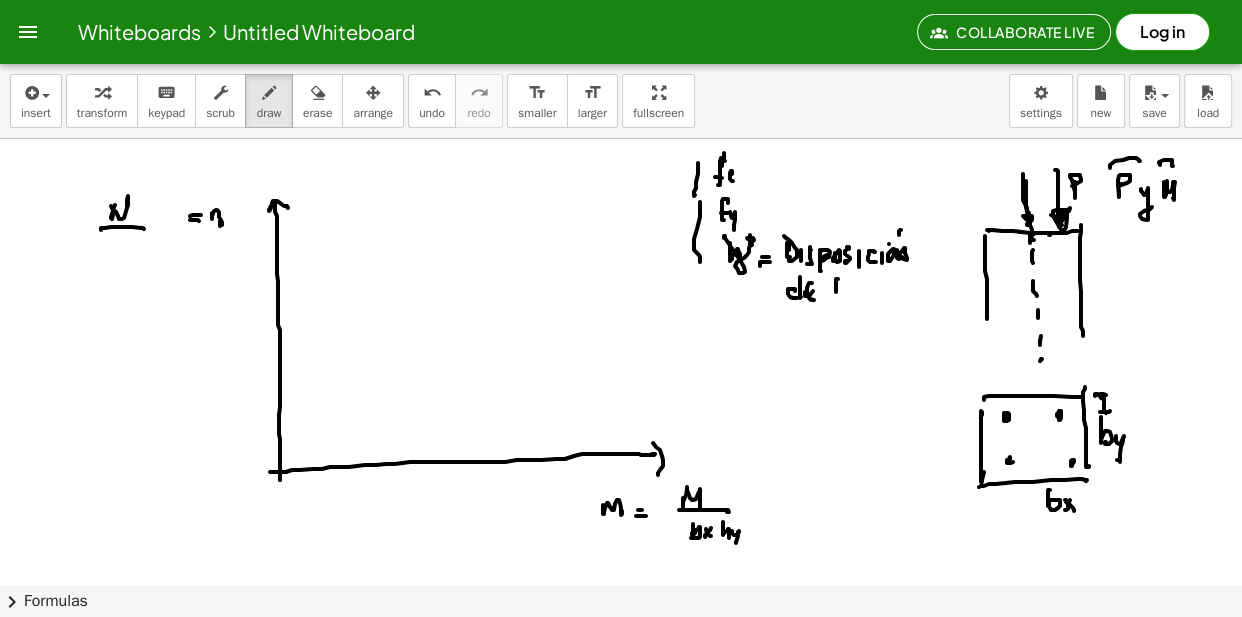 drag, startPoint x: 836, startPoint y: 278, endPoint x: 840, endPoint y: 290, distance: 12.649111 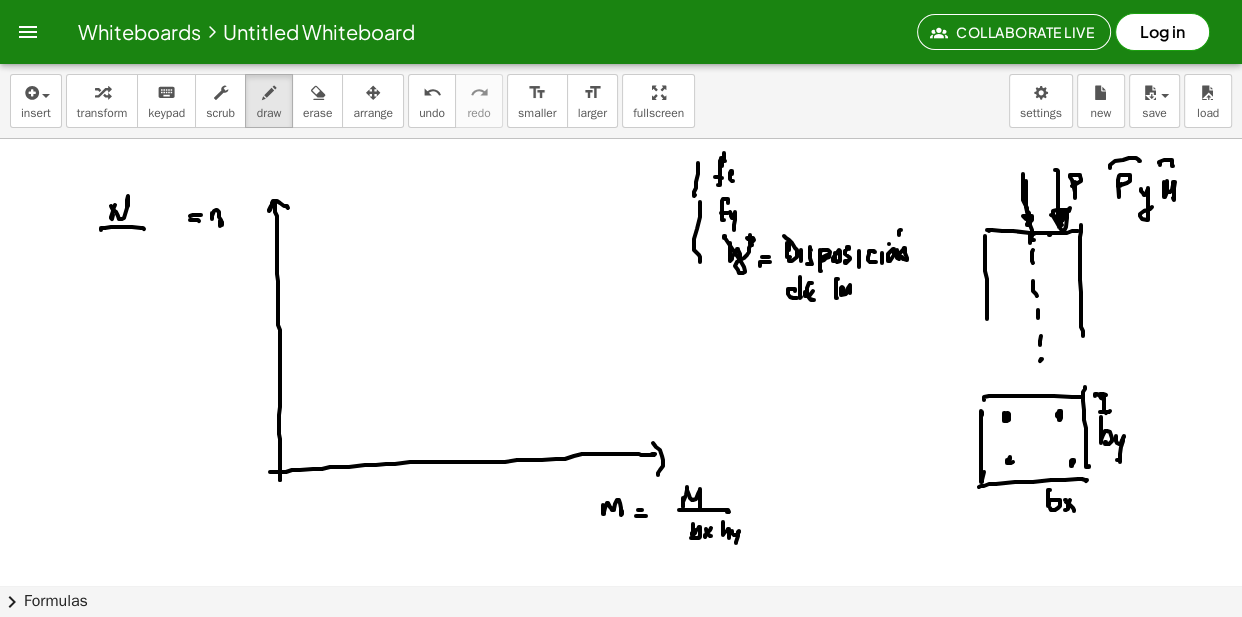 click at bounding box center (621, -1117) 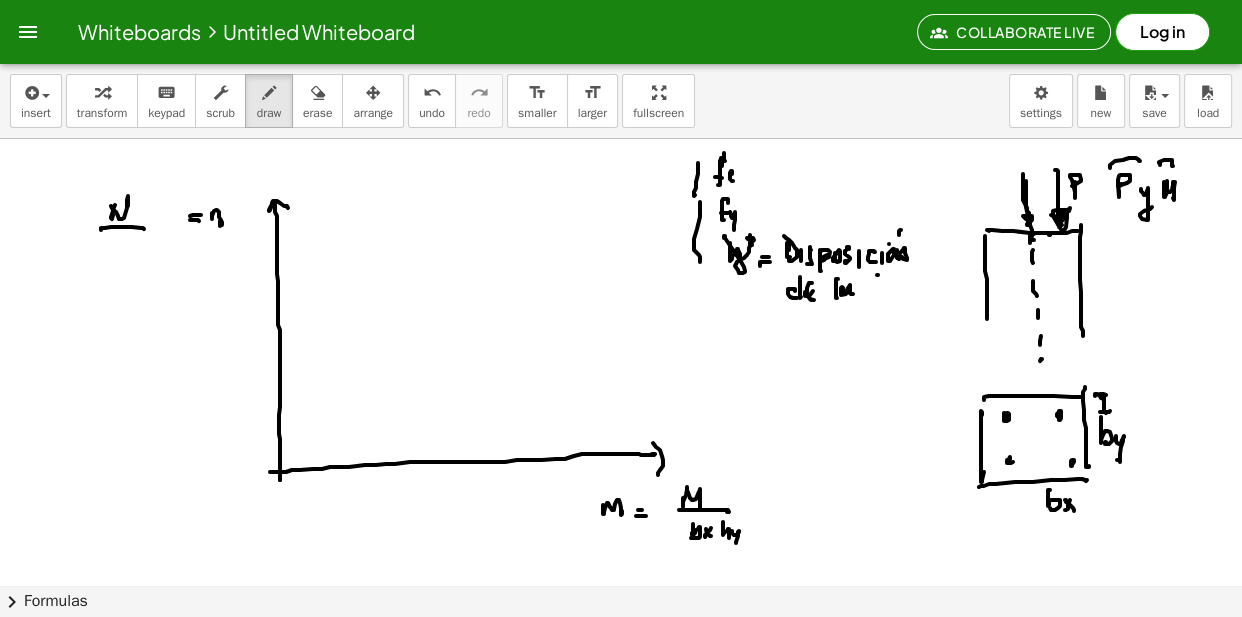 click at bounding box center (621, -1117) 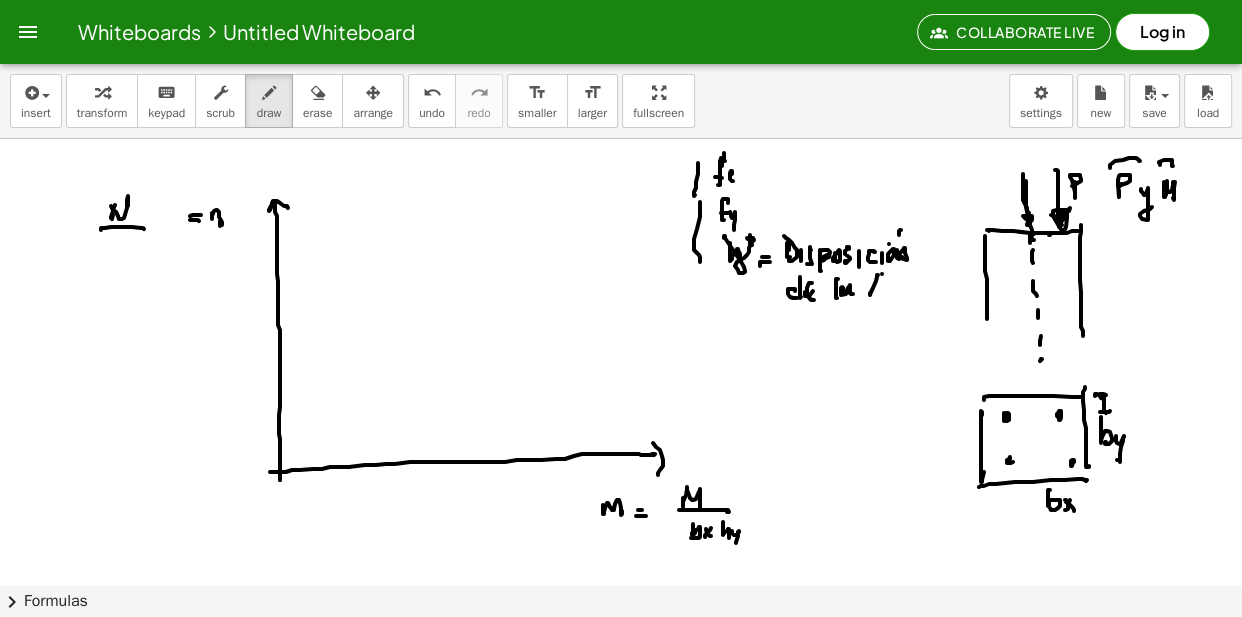 click at bounding box center [621, -1117] 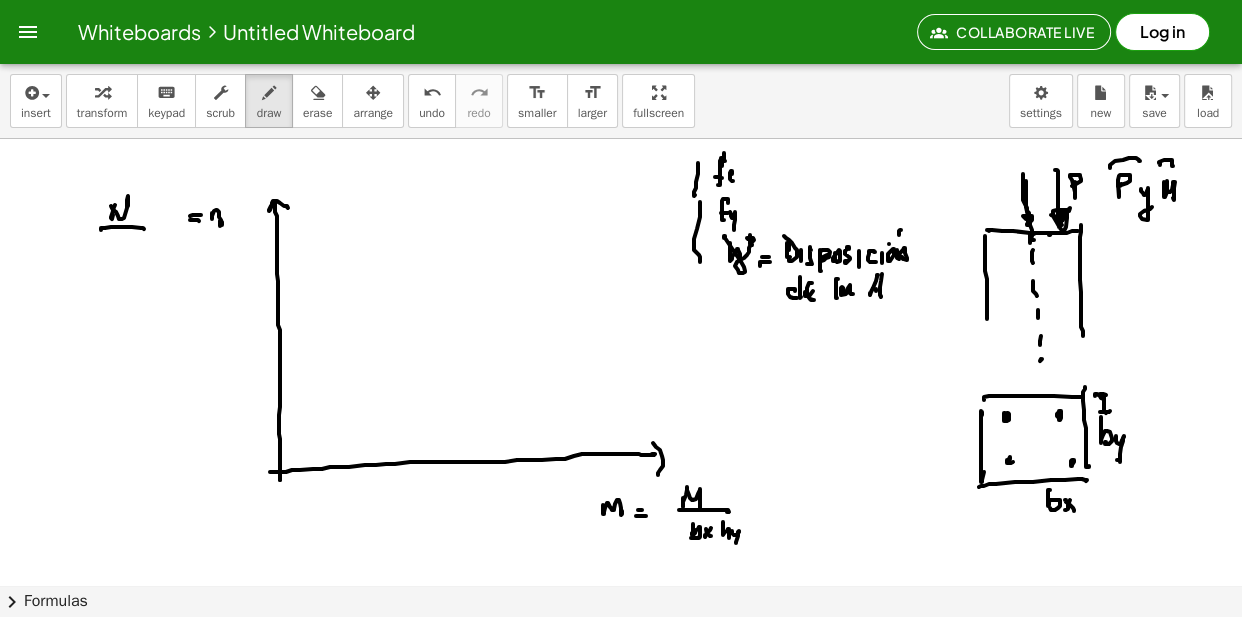 click at bounding box center [621, -1117] 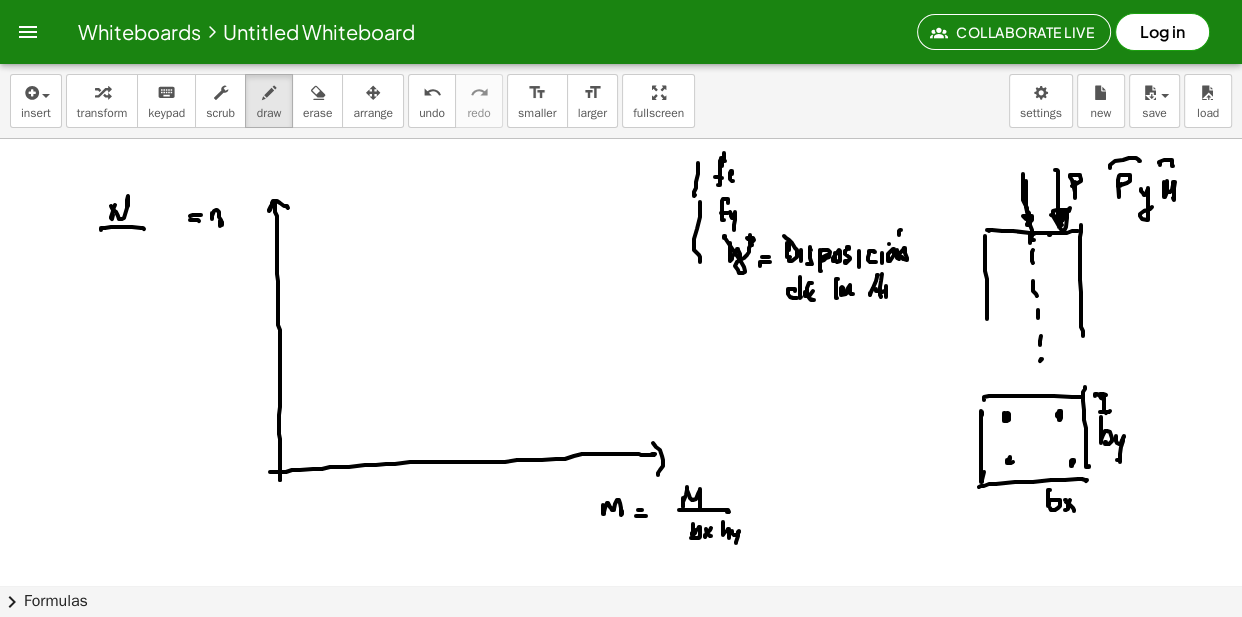 click at bounding box center (621, -1117) 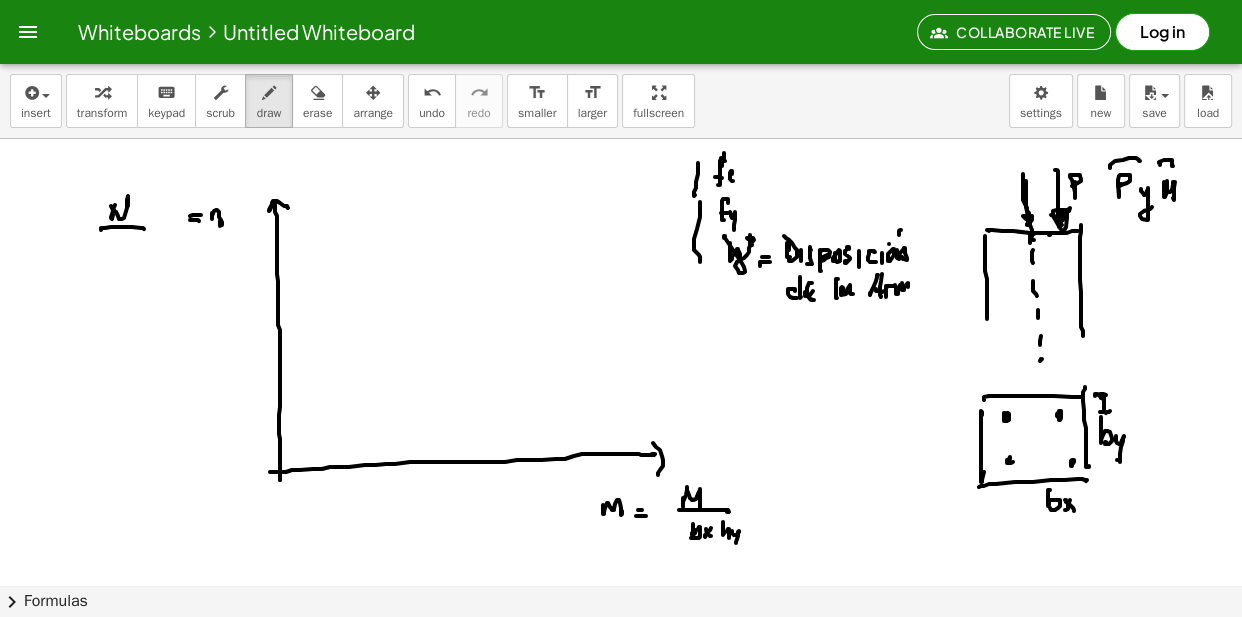 click at bounding box center (621, -1117) 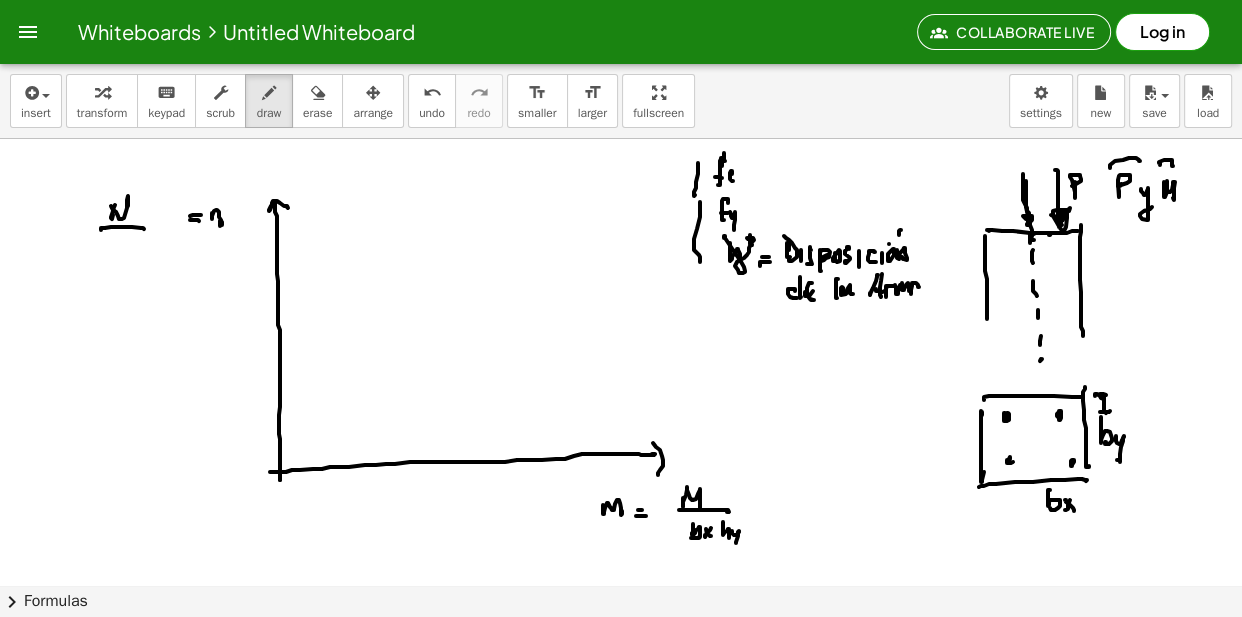 click at bounding box center (621, -1117) 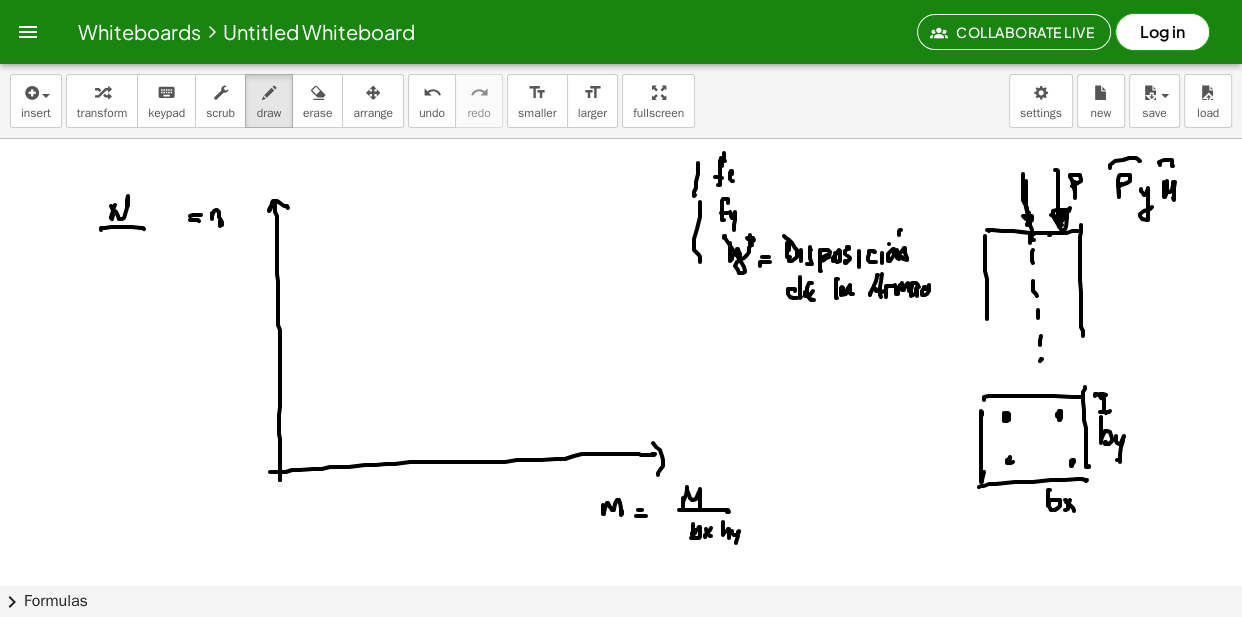 click at bounding box center [621, -1117] 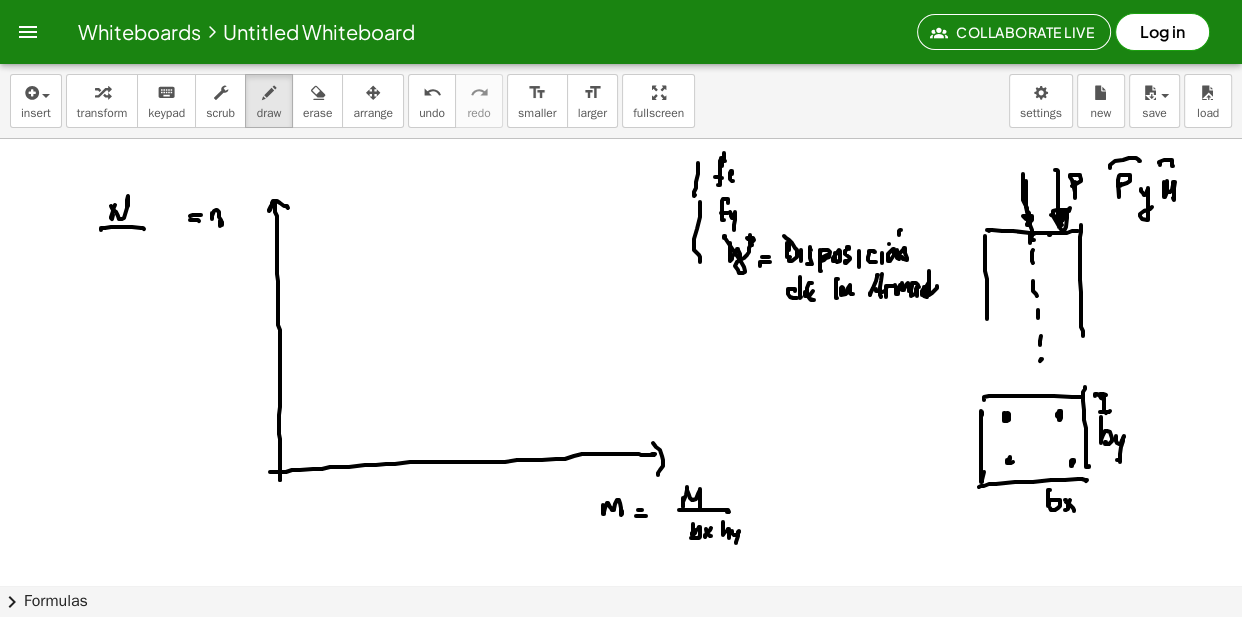 click at bounding box center (621, -1117) 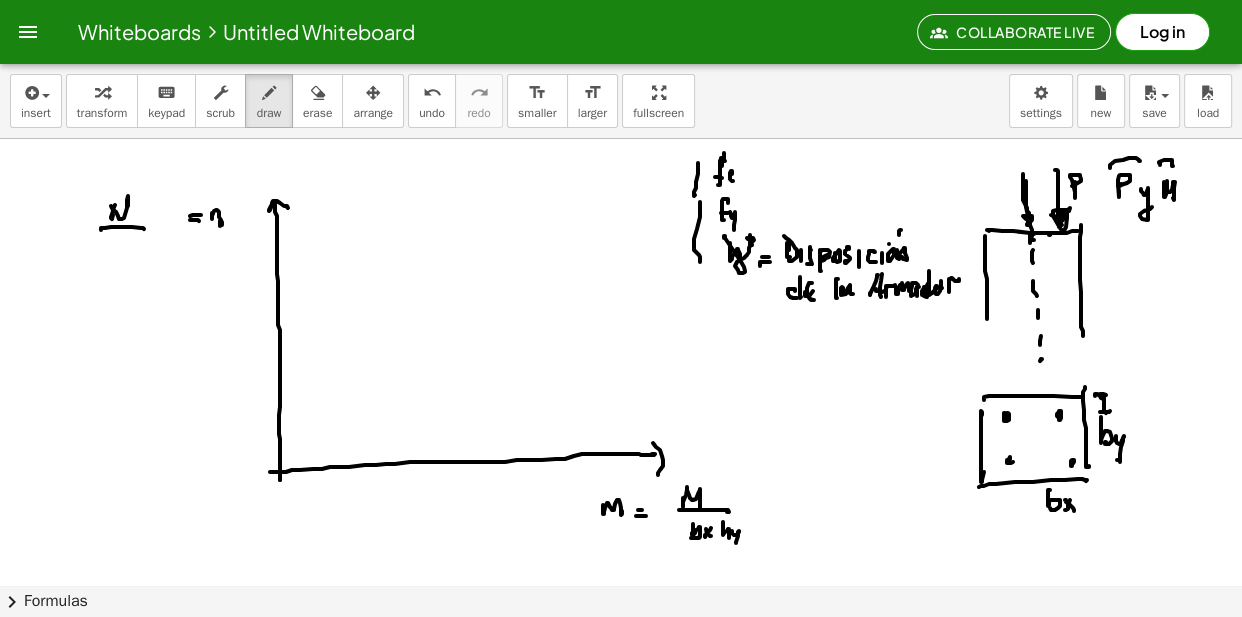 click at bounding box center (621, -1117) 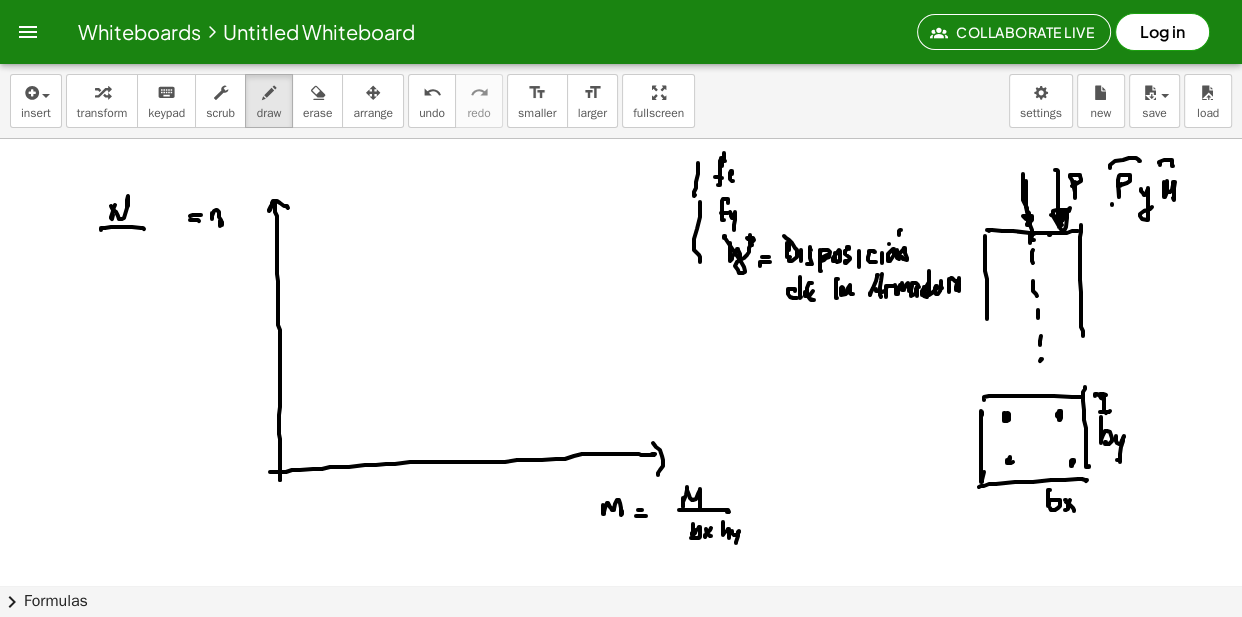 drag, startPoint x: 1112, startPoint y: 203, endPoint x: 1135, endPoint y: 201, distance: 23.086792 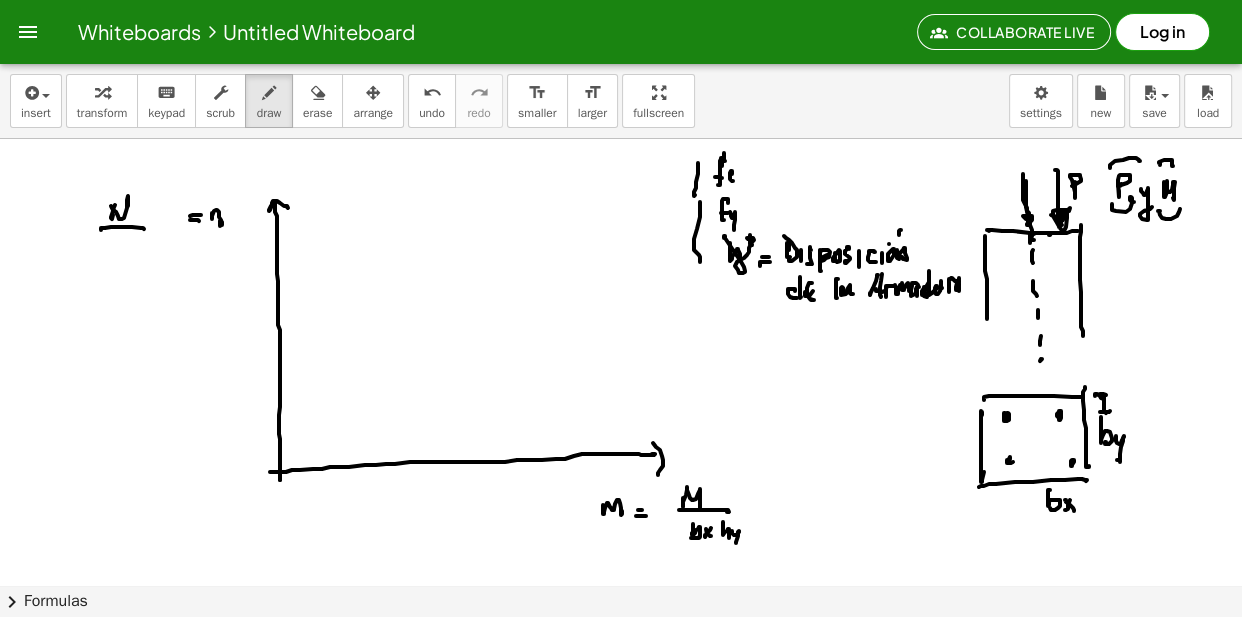 drag, startPoint x: 1160, startPoint y: 210, endPoint x: 1180, endPoint y: 208, distance: 20.09975 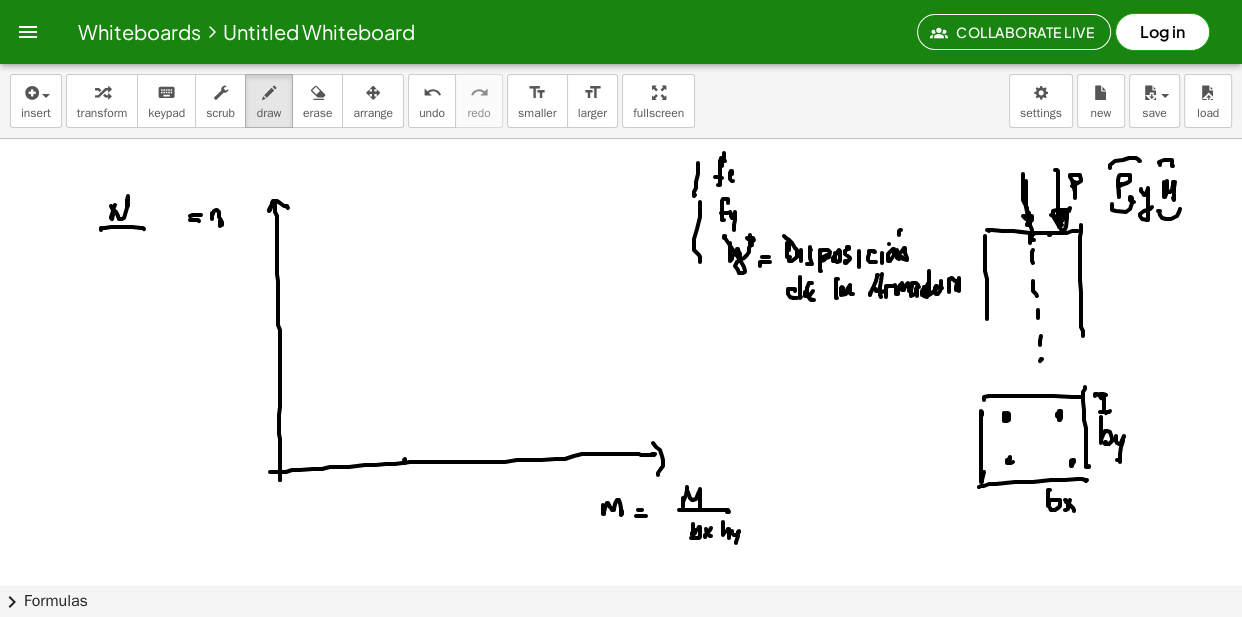 drag, startPoint x: 404, startPoint y: 459, endPoint x: 411, endPoint y: 475, distance: 17.464249 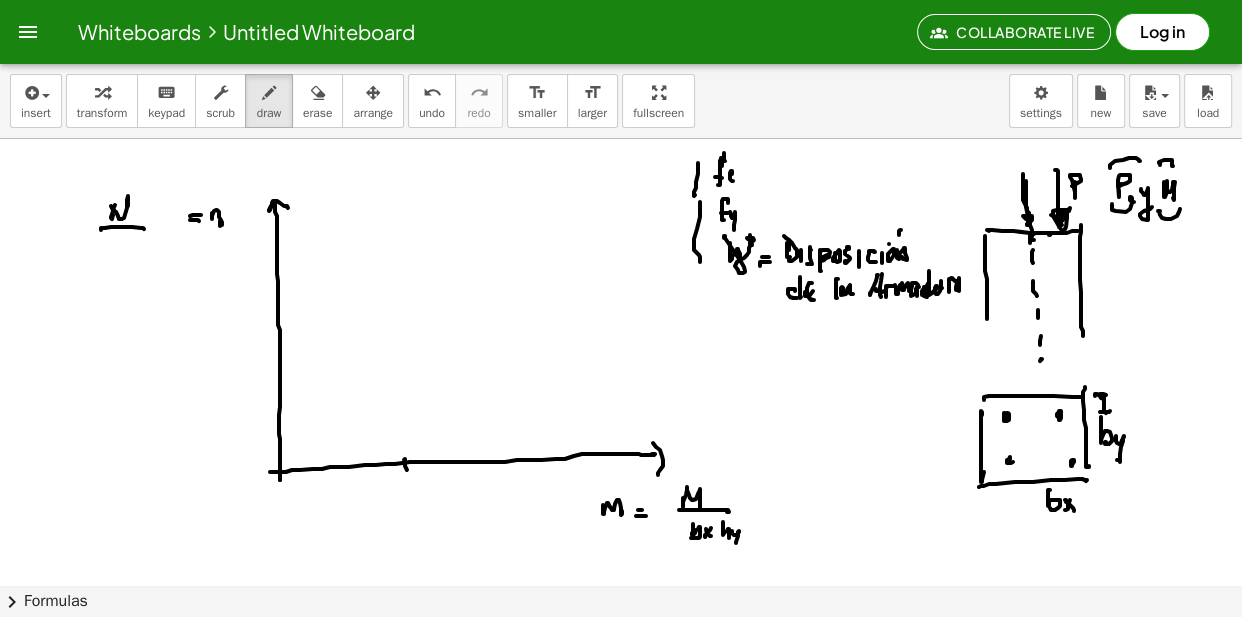 click at bounding box center [621, -1117] 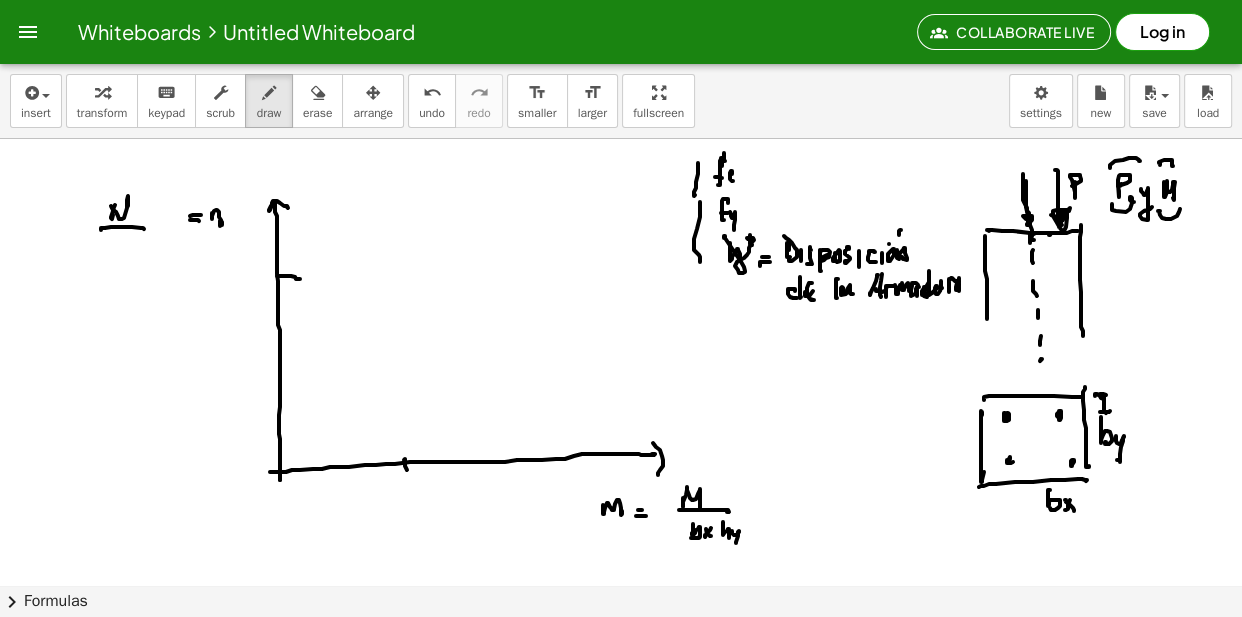 drag, startPoint x: 315, startPoint y: 285, endPoint x: 346, endPoint y: 293, distance: 32.01562 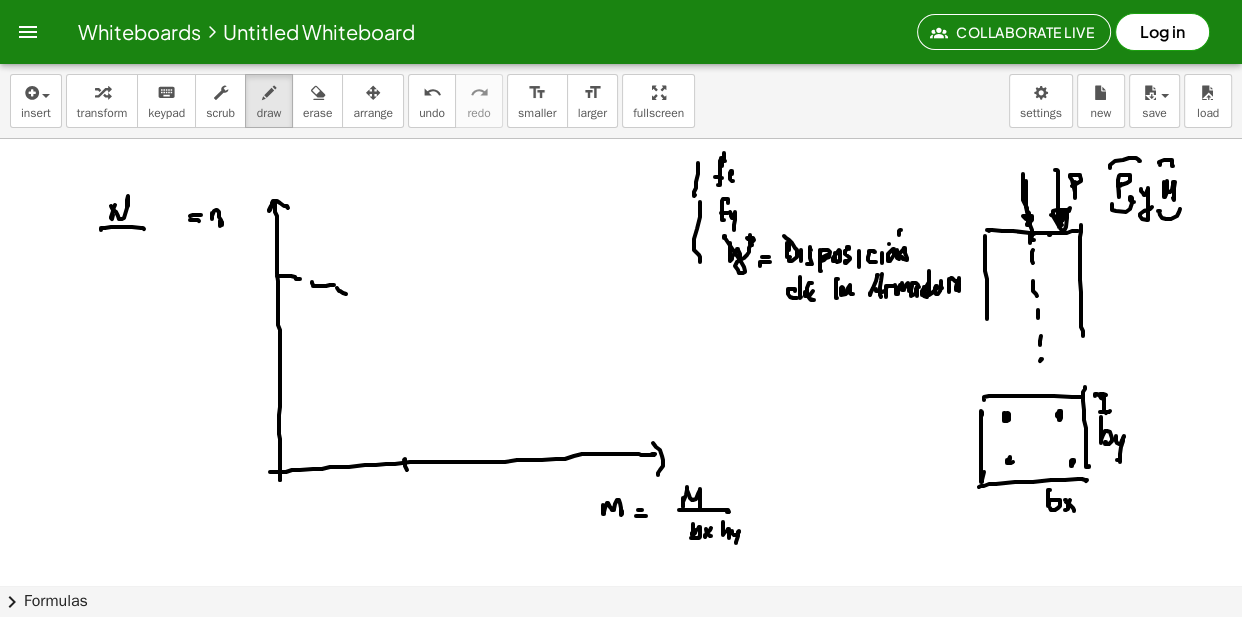 drag, startPoint x: 346, startPoint y: 293, endPoint x: 380, endPoint y: 302, distance: 35.17101 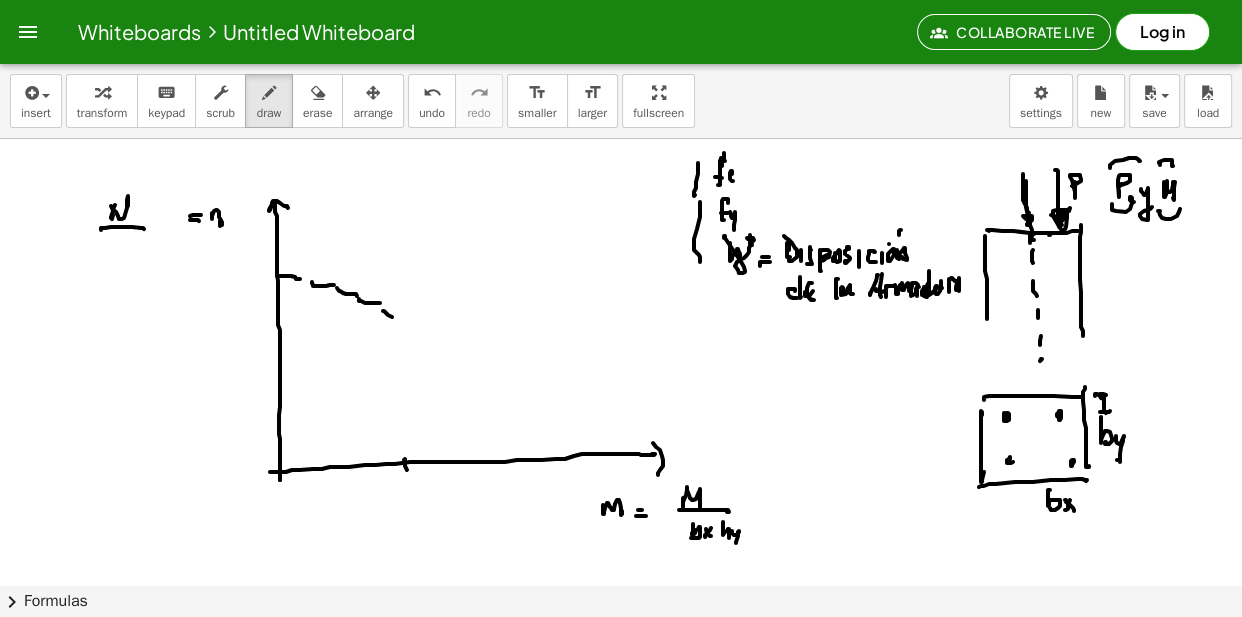 drag, startPoint x: 392, startPoint y: 316, endPoint x: 407, endPoint y: 320, distance: 15.524175 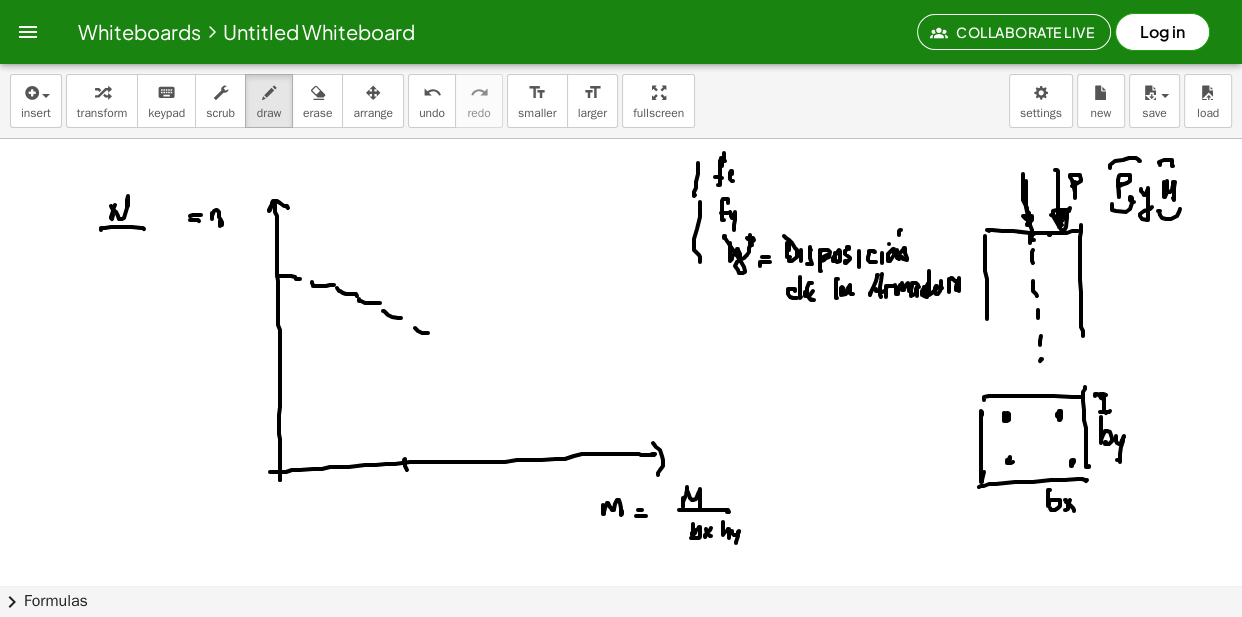 click at bounding box center [621, -1117] 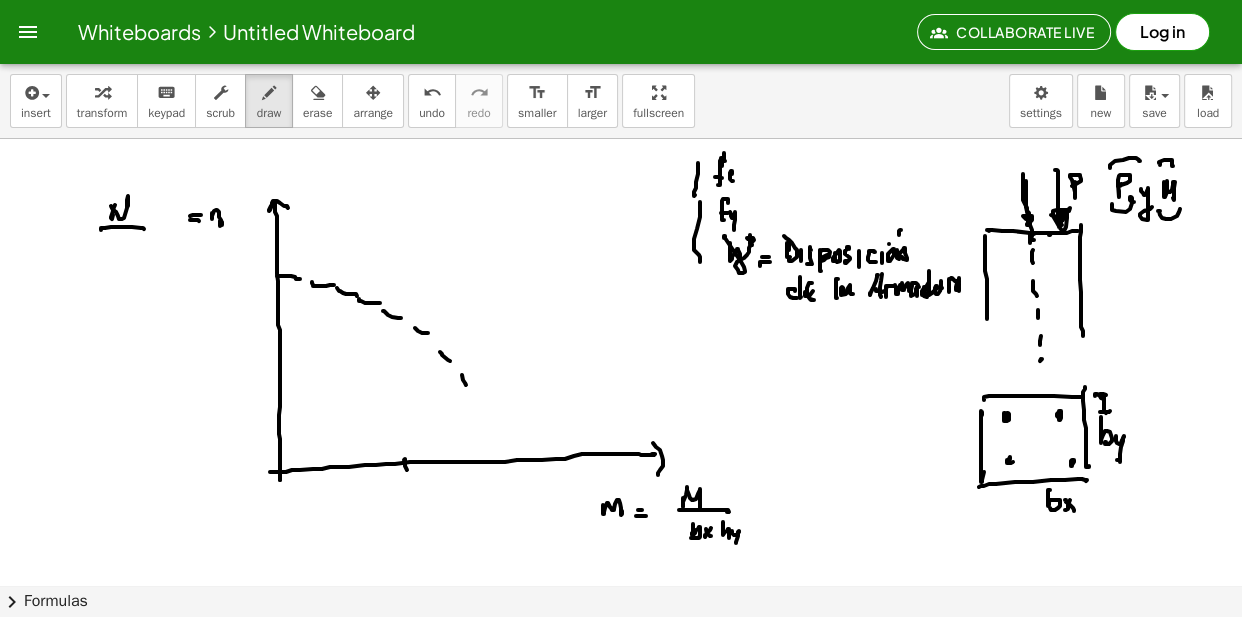 drag, startPoint x: 473, startPoint y: 406, endPoint x: 476, endPoint y: 439, distance: 33.13608 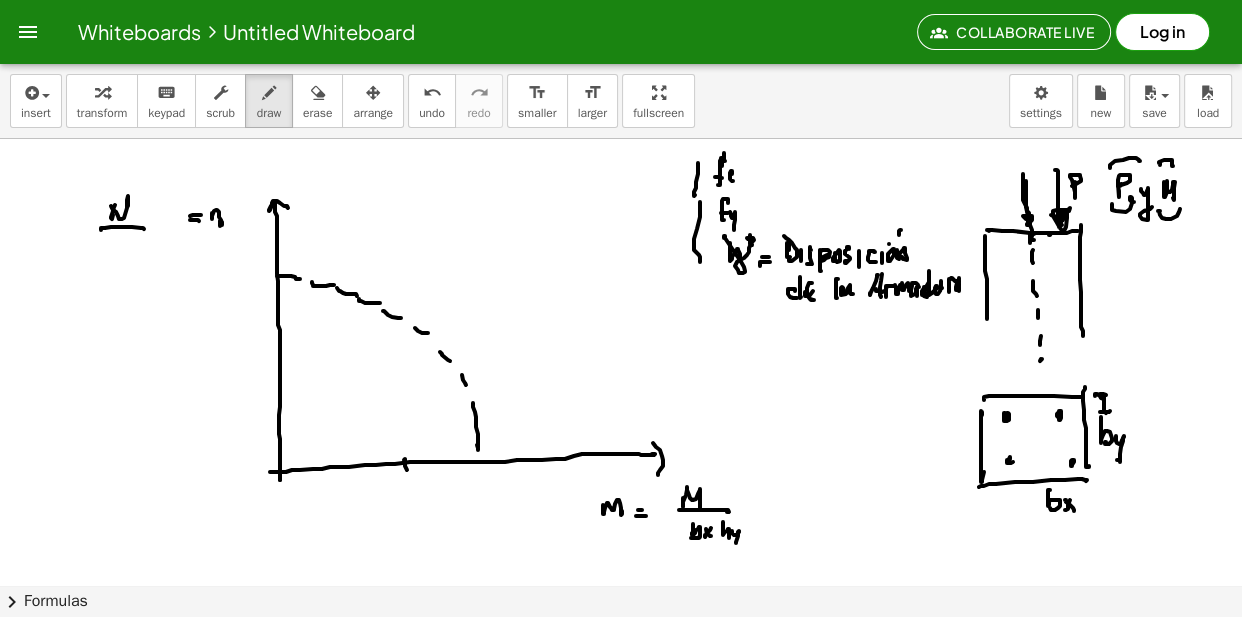 drag, startPoint x: 280, startPoint y: 318, endPoint x: 311, endPoint y: 328, distance: 32.572994 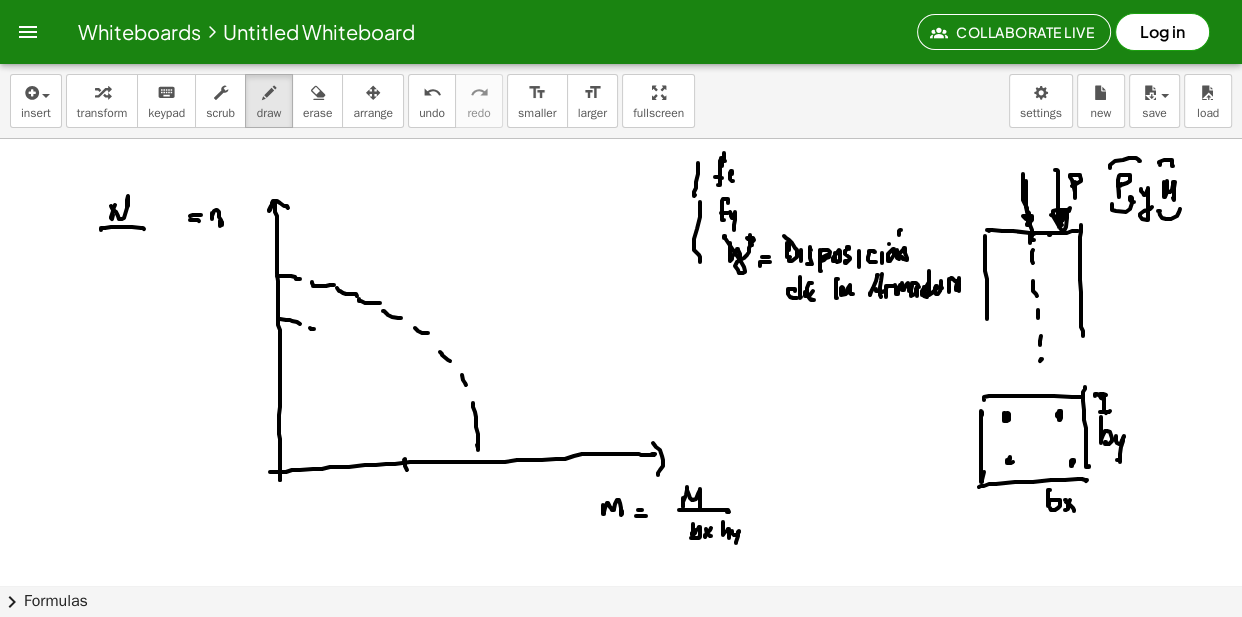 drag, startPoint x: 311, startPoint y: 328, endPoint x: 341, endPoint y: 337, distance: 31.320919 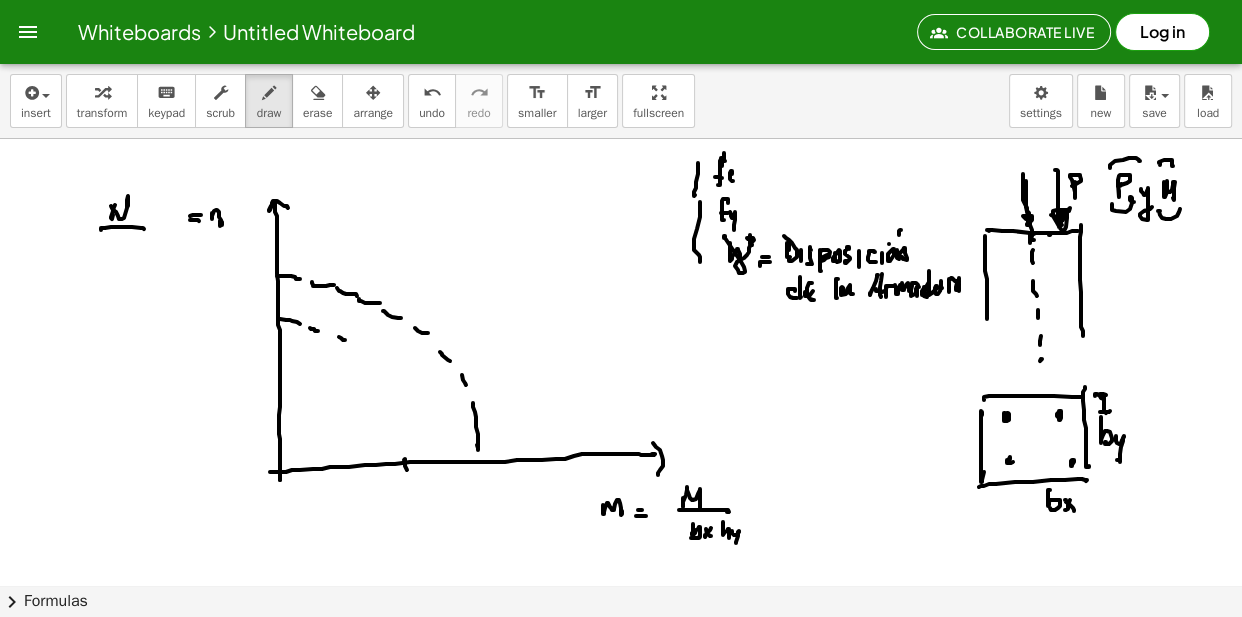 click at bounding box center [621, -1117] 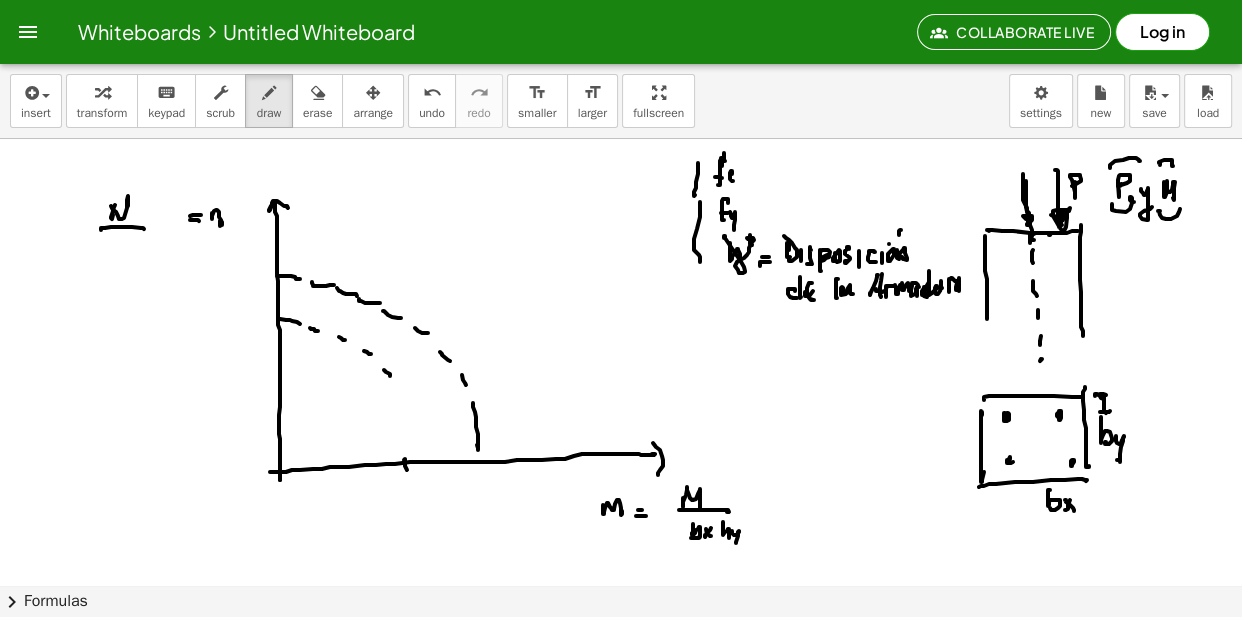 click at bounding box center (621, -1117) 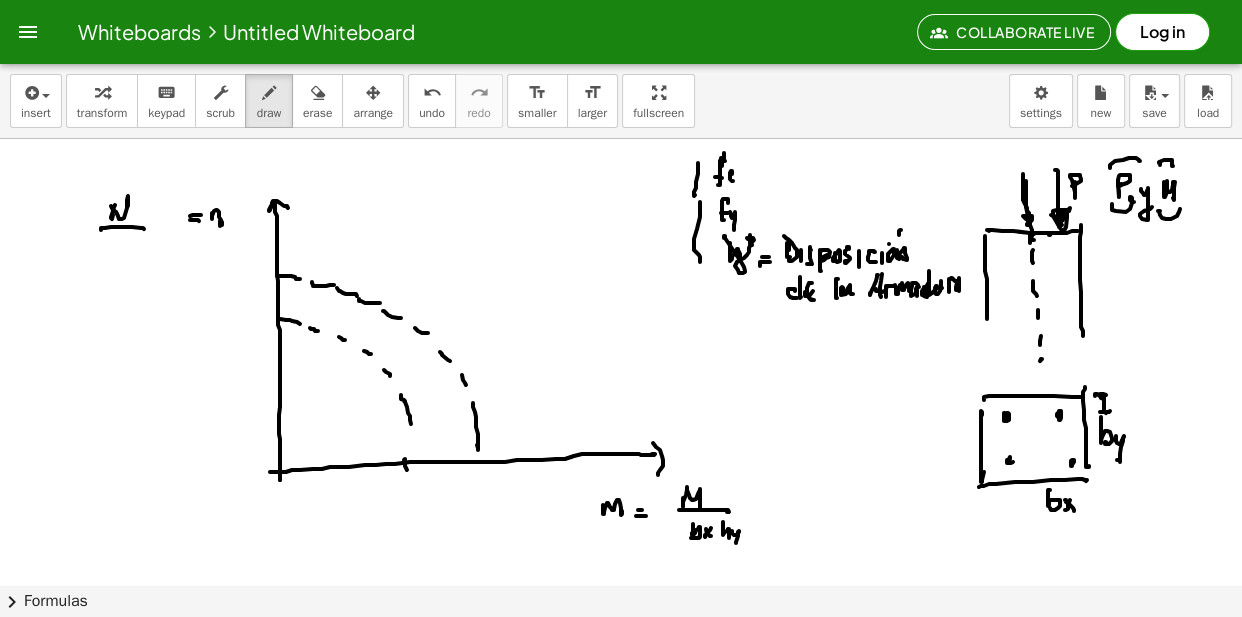 drag, startPoint x: 405, startPoint y: 401, endPoint x: 329, endPoint y: 411, distance: 76.655075 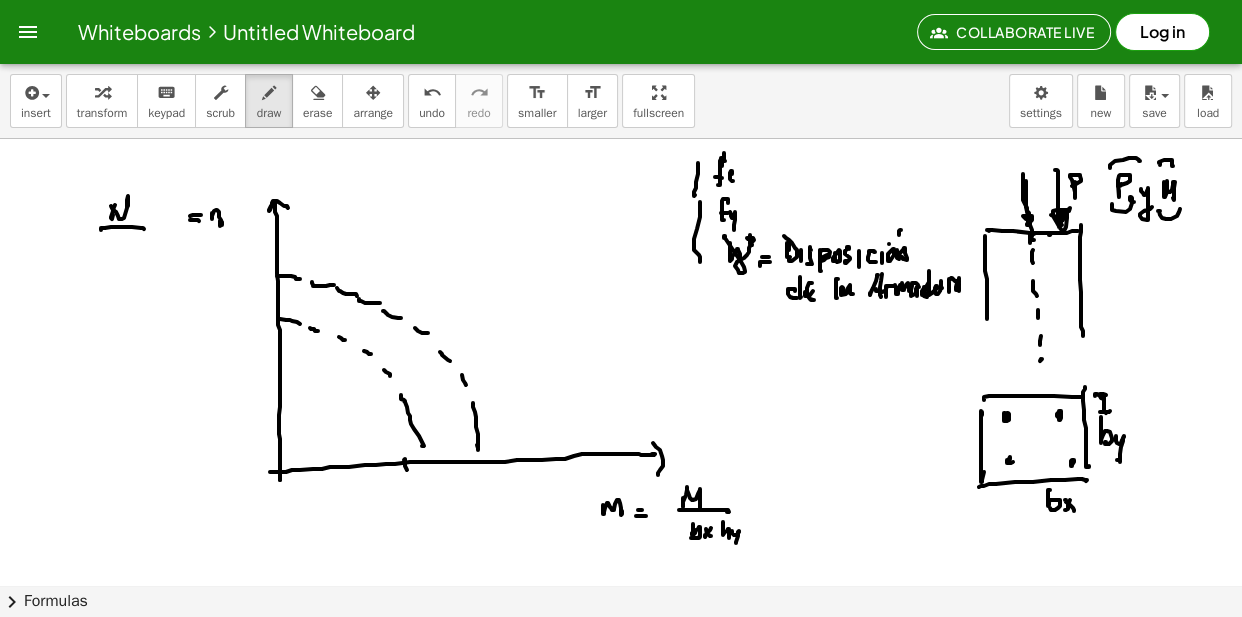 click at bounding box center [621, -1117] 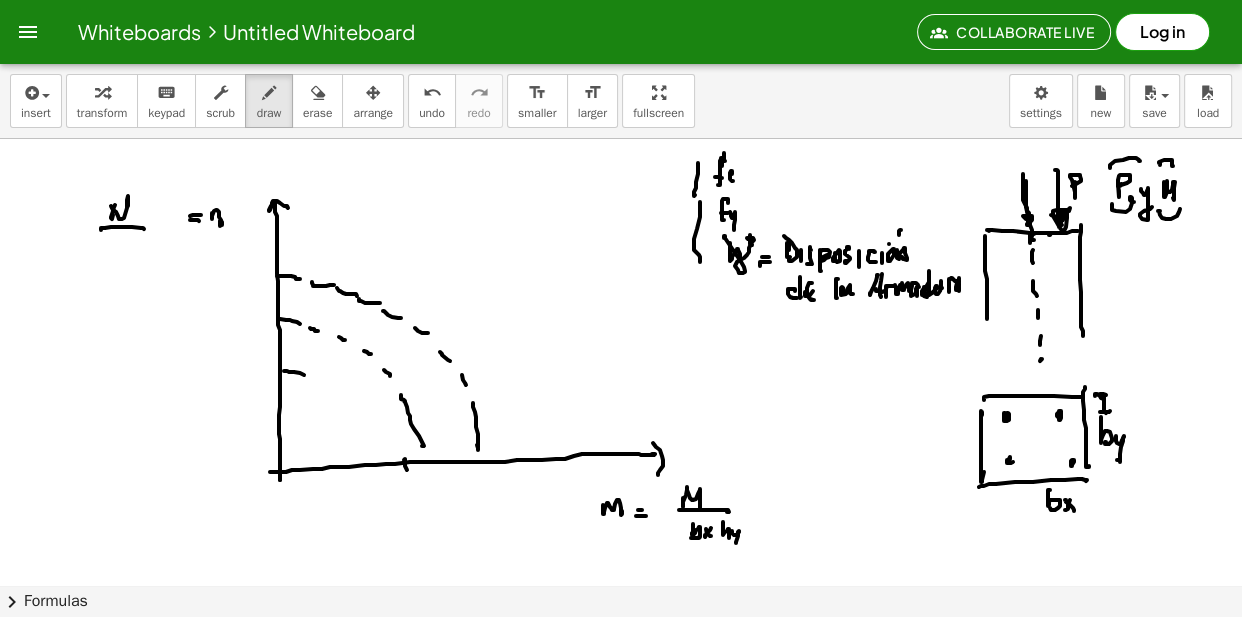 click at bounding box center (621, -1117) 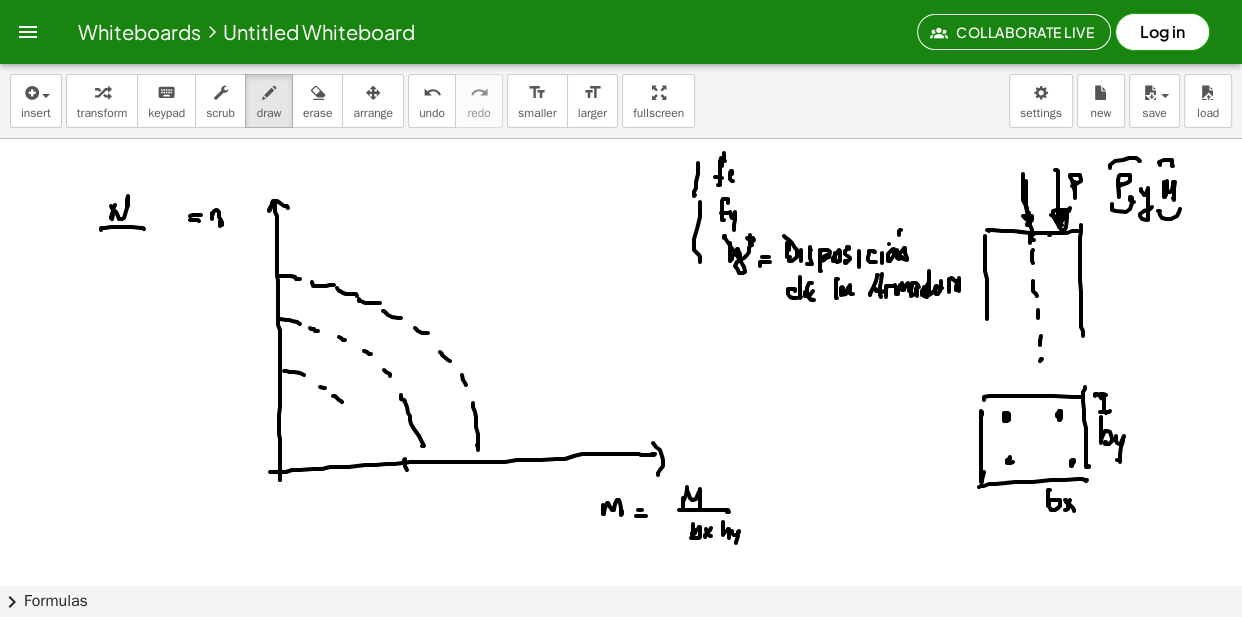 drag, startPoint x: 351, startPoint y: 411, endPoint x: 372, endPoint y: 450, distance: 44.294468 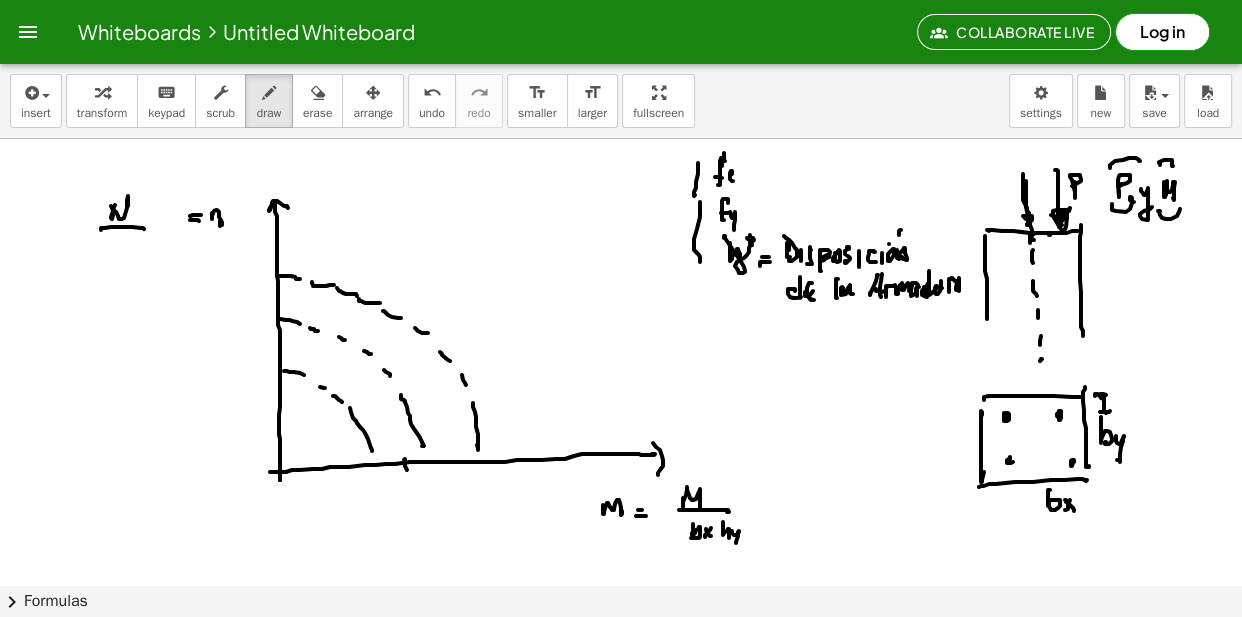 drag, startPoint x: 372, startPoint y: 450, endPoint x: 360, endPoint y: 337, distance: 113.63538 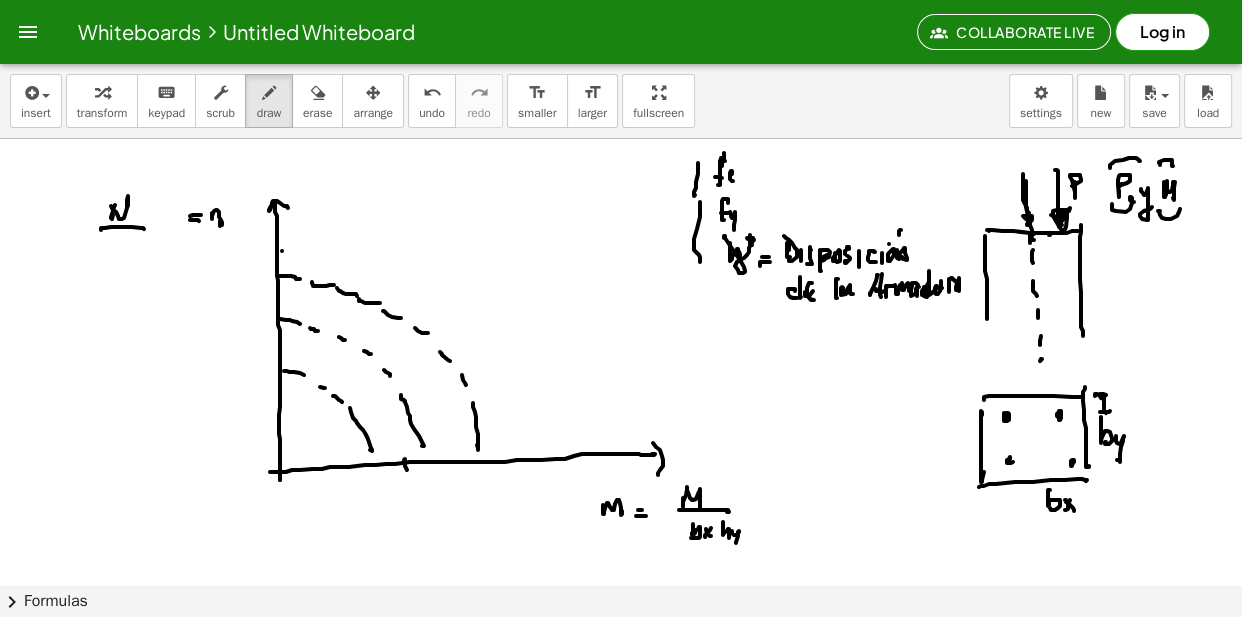 click at bounding box center (621, -1117) 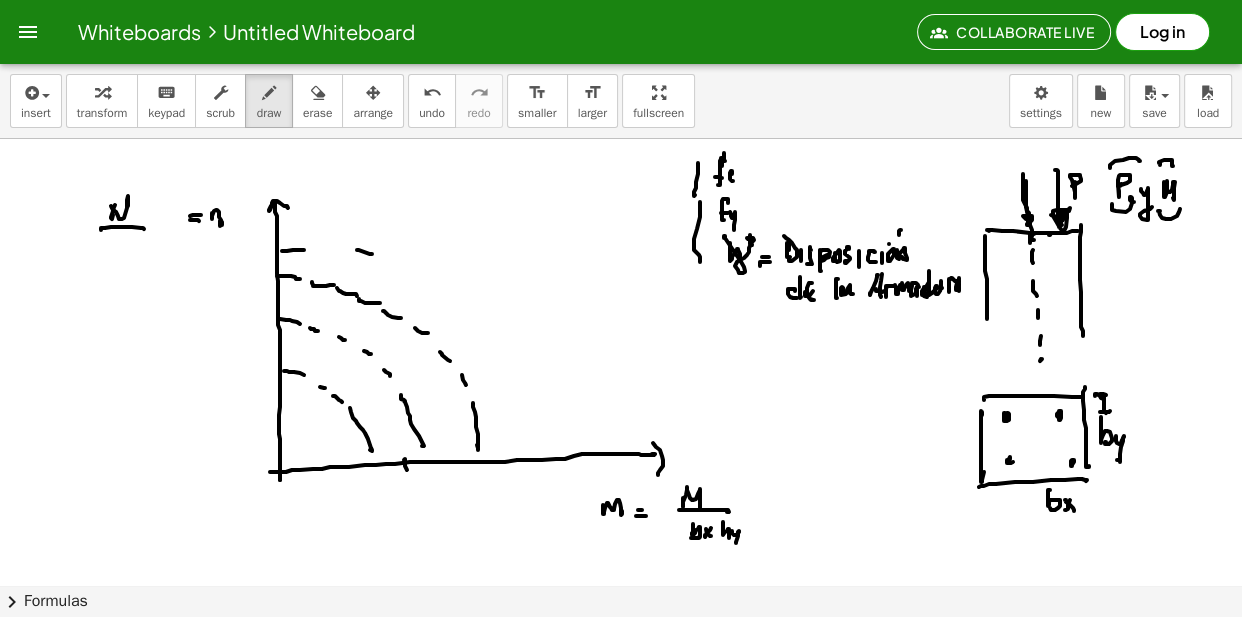 click at bounding box center (621, -1117) 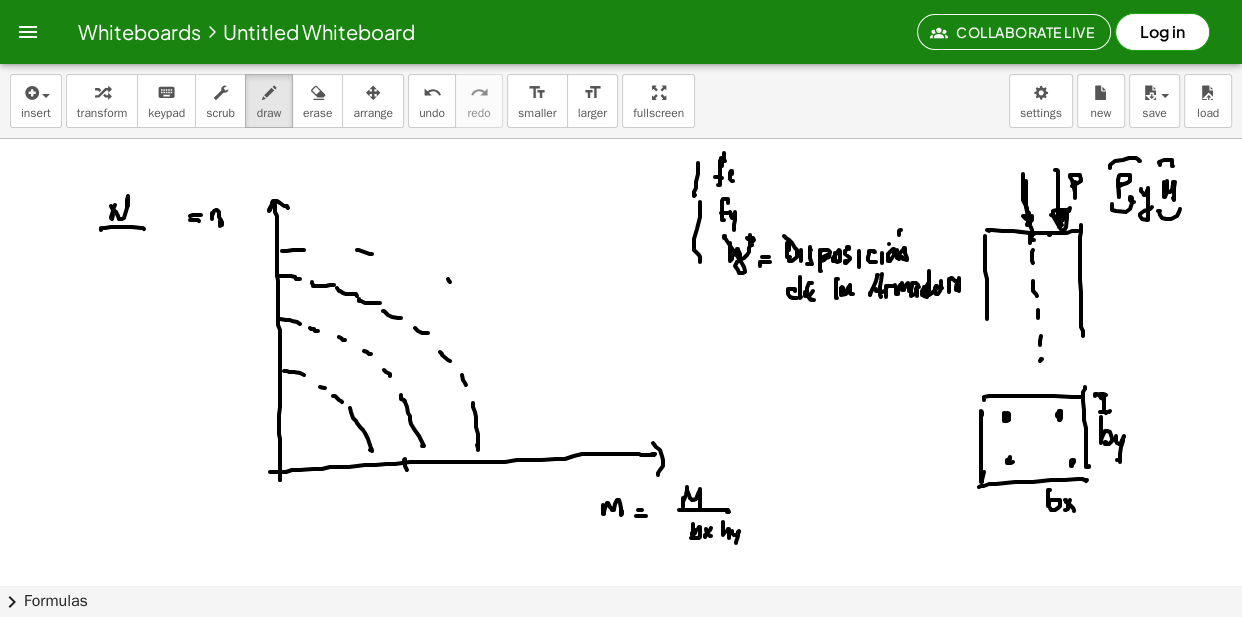 click at bounding box center [621, -1117] 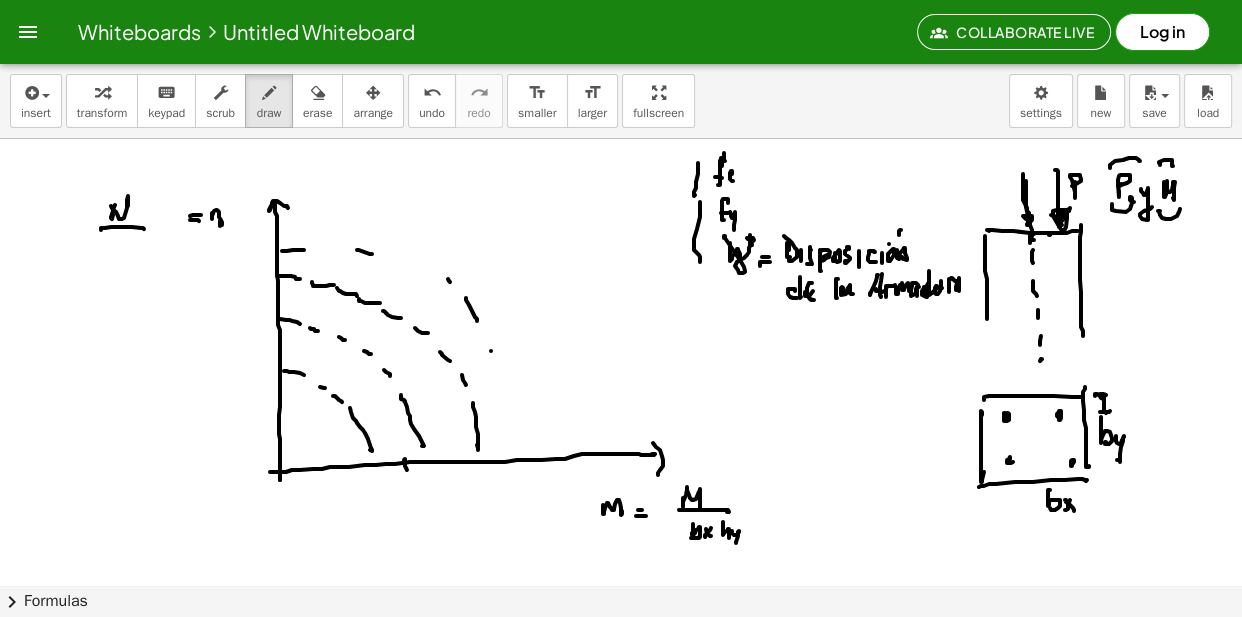click at bounding box center (621, -1117) 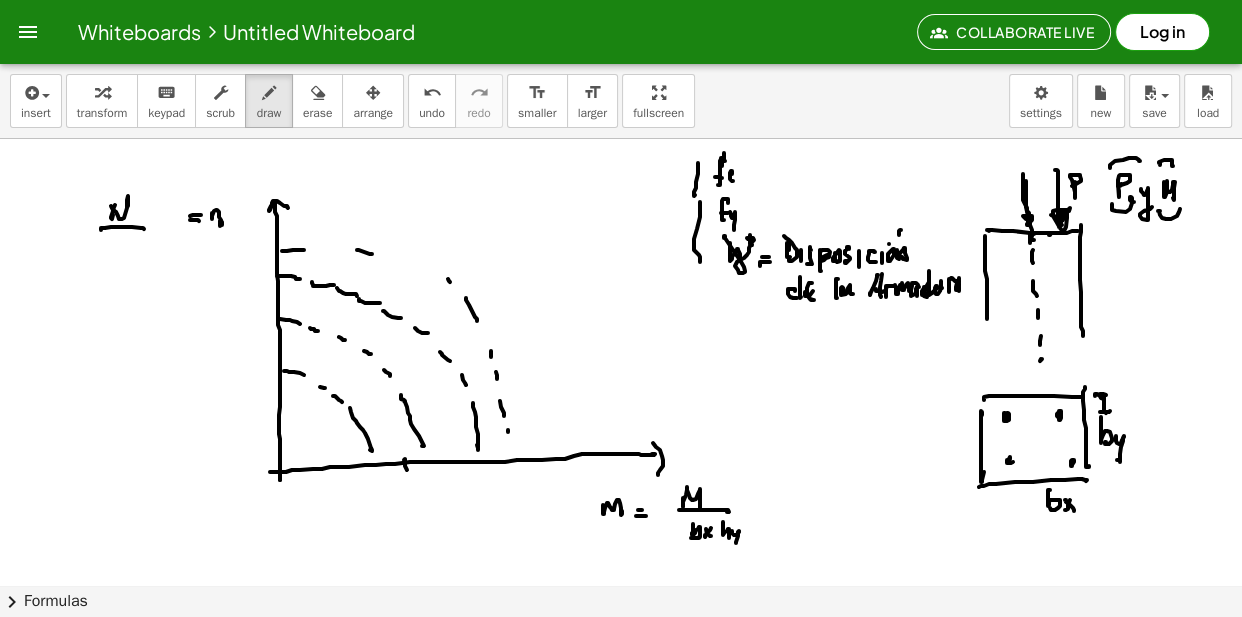 click at bounding box center [621, -1117] 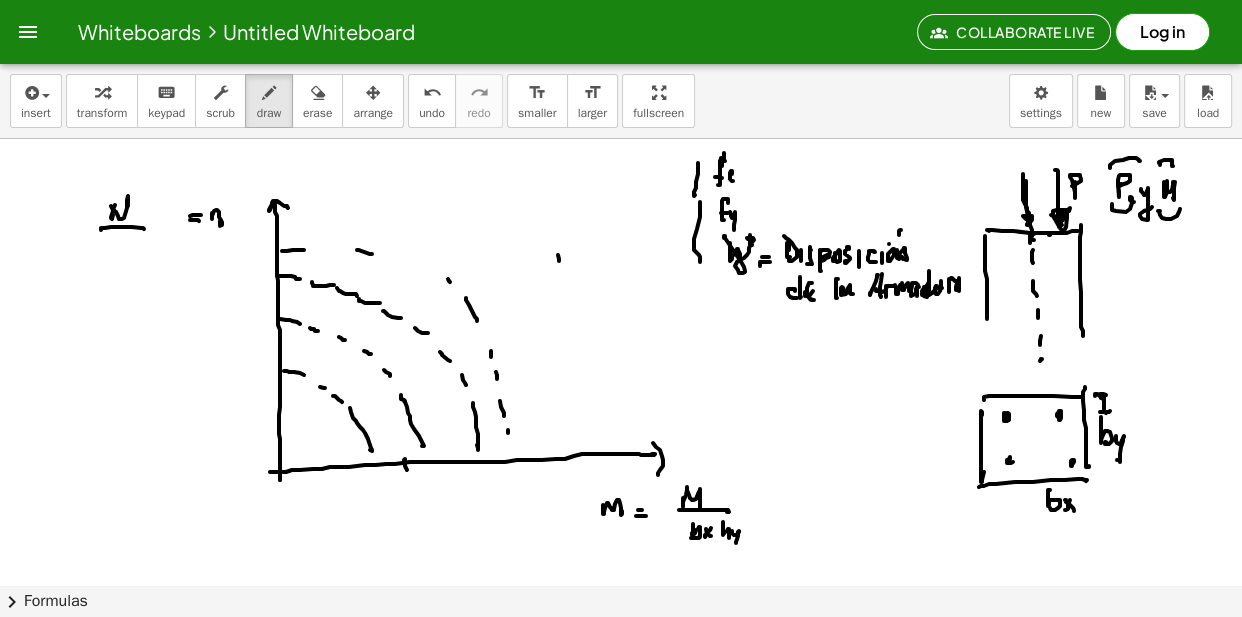 click at bounding box center [621, -1117] 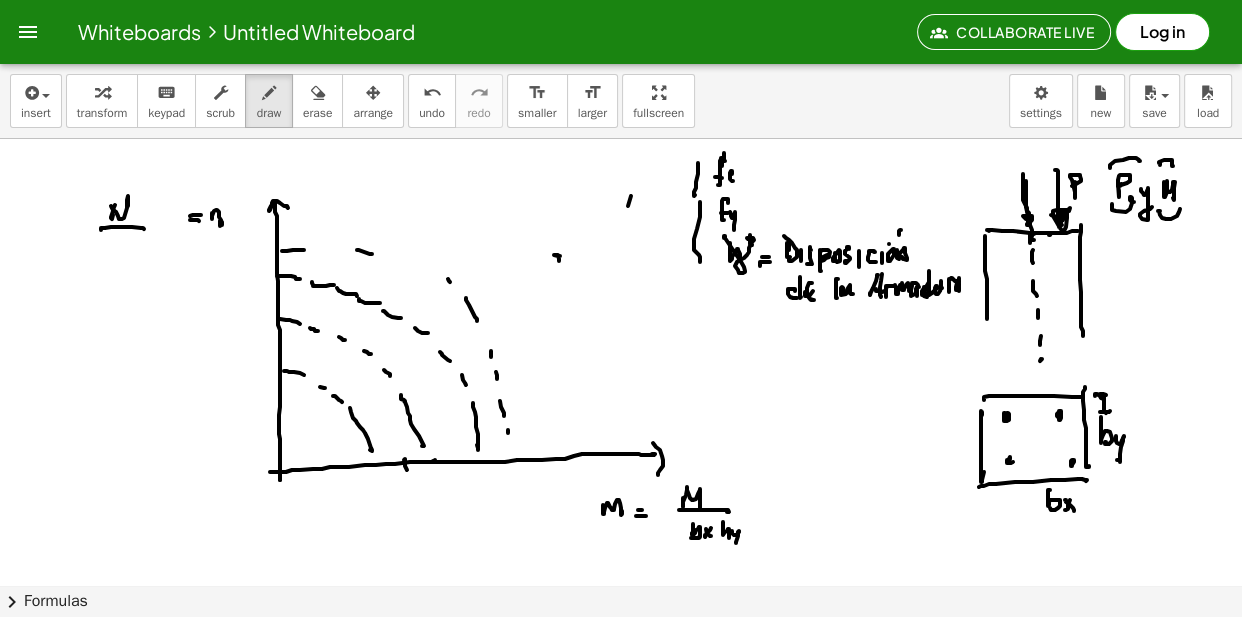 click at bounding box center (621, -1117) 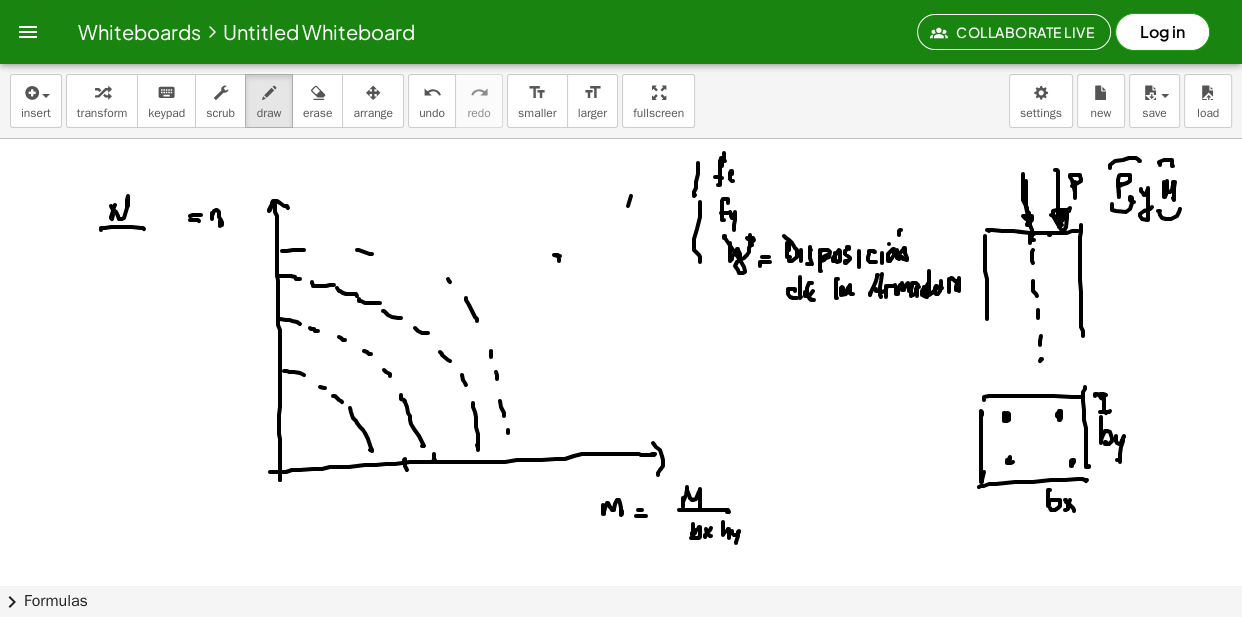 drag, startPoint x: 436, startPoint y: 445, endPoint x: 431, endPoint y: 431, distance: 14.866069 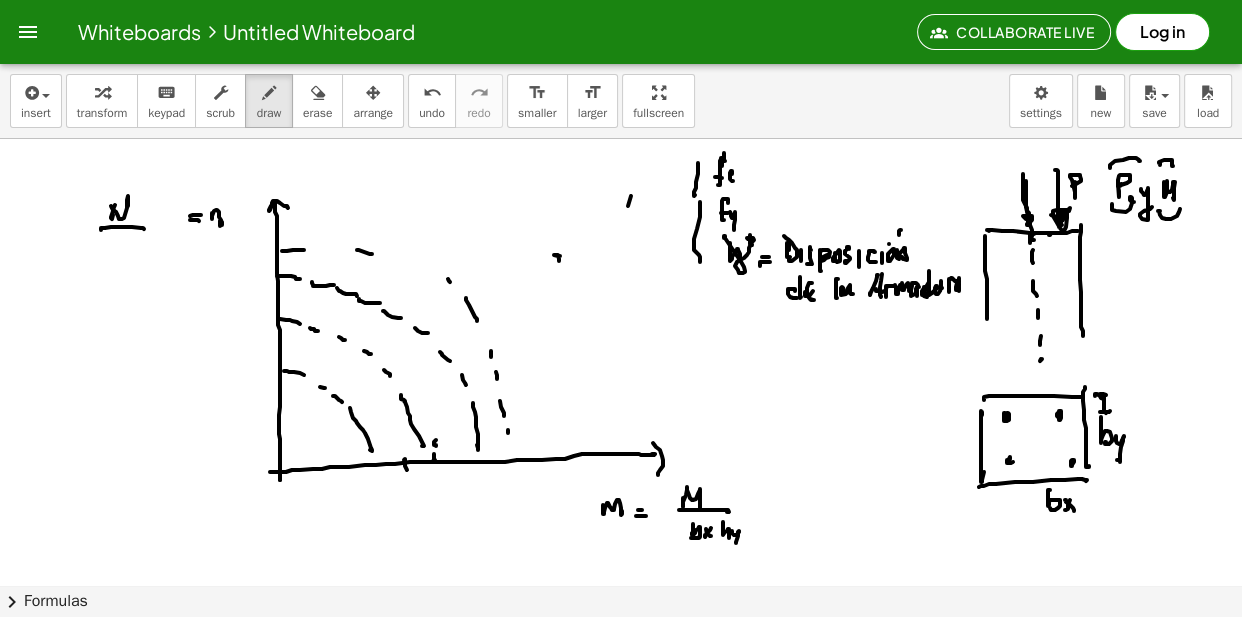 click at bounding box center [621, -1117] 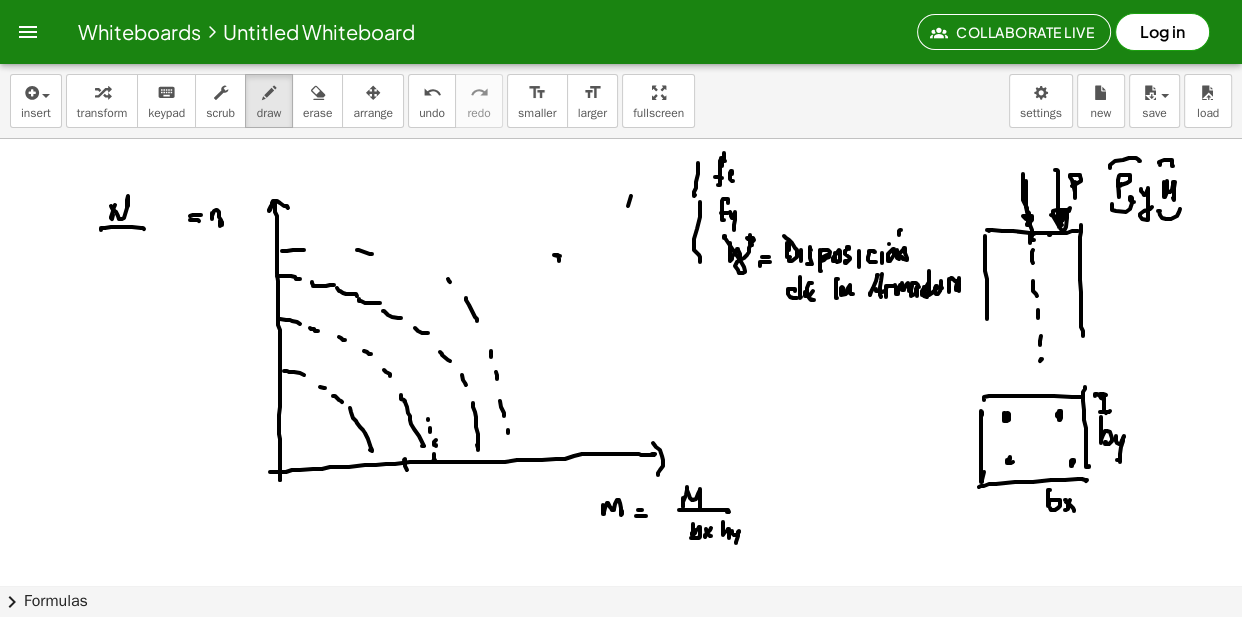 drag, startPoint x: 428, startPoint y: 418, endPoint x: 429, endPoint y: 407, distance: 11.045361 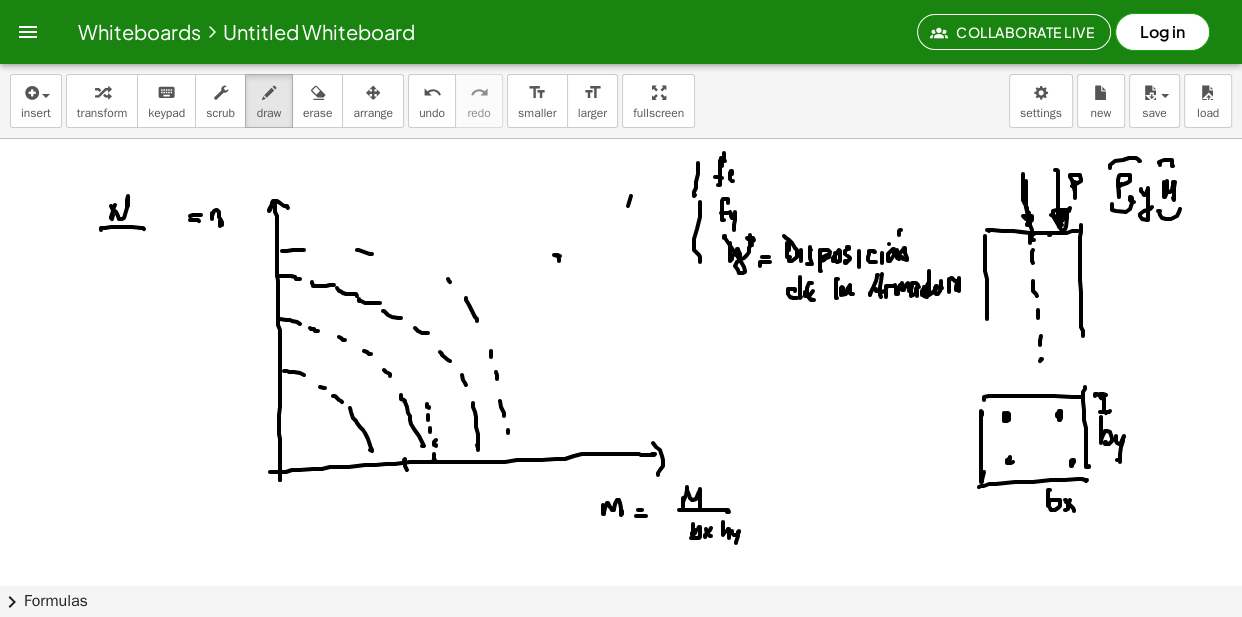 click at bounding box center [621, -1117] 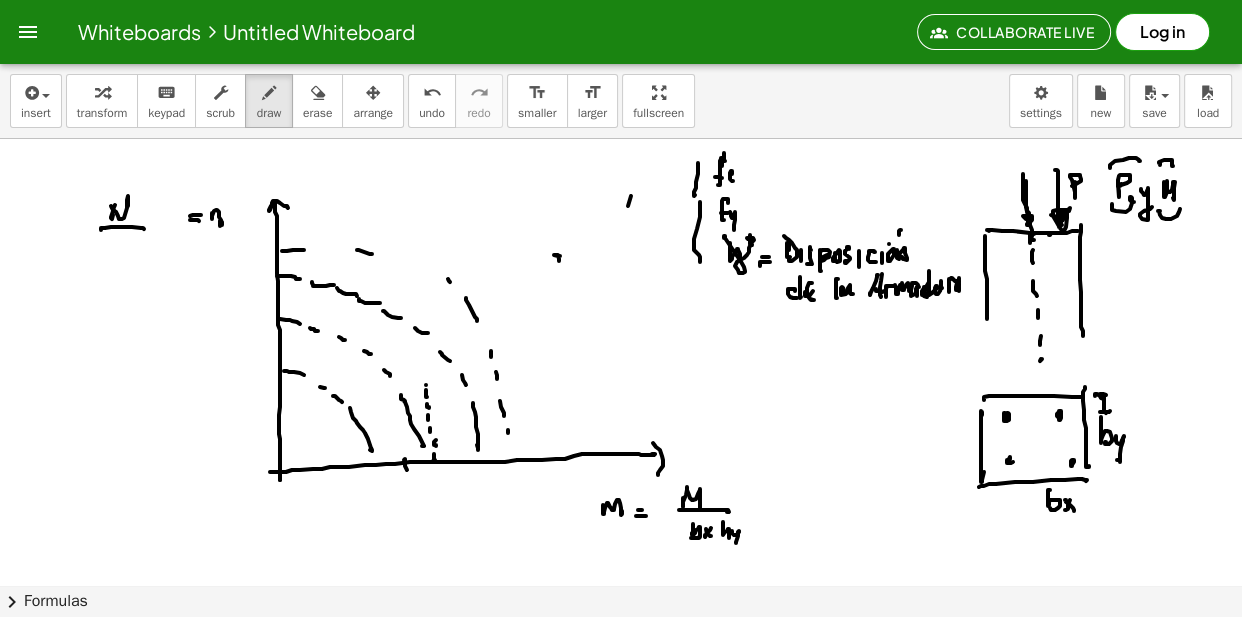 click at bounding box center (621, -1117) 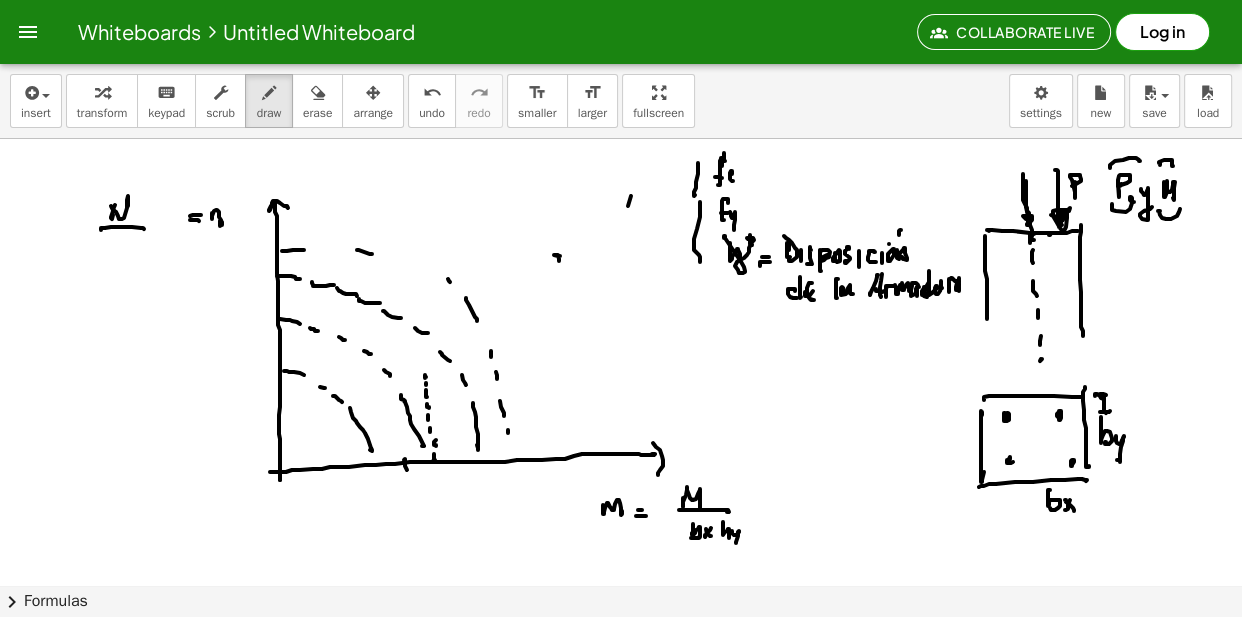 click at bounding box center (621, -1117) 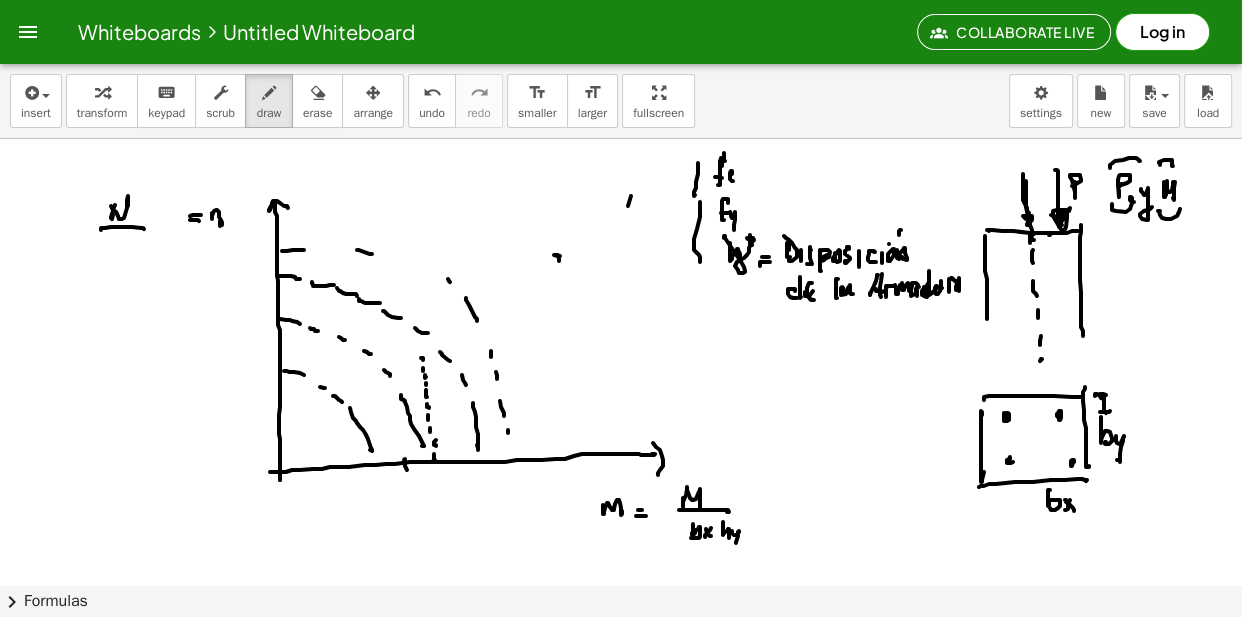 click at bounding box center (621, -1117) 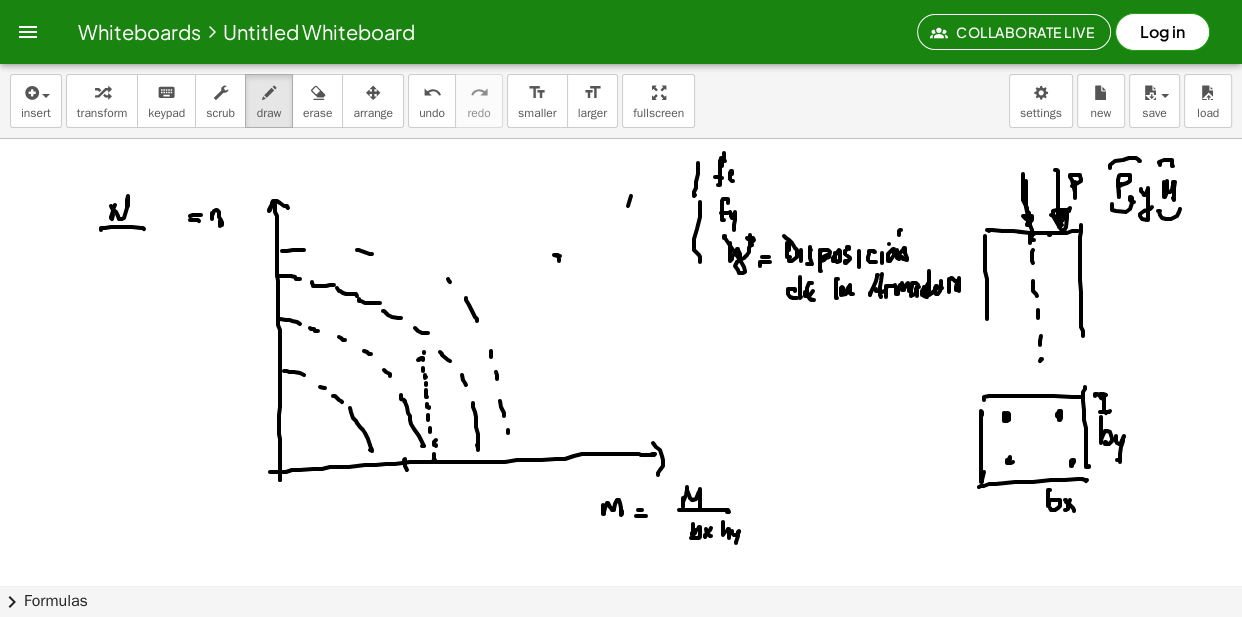 click at bounding box center [621, -1117] 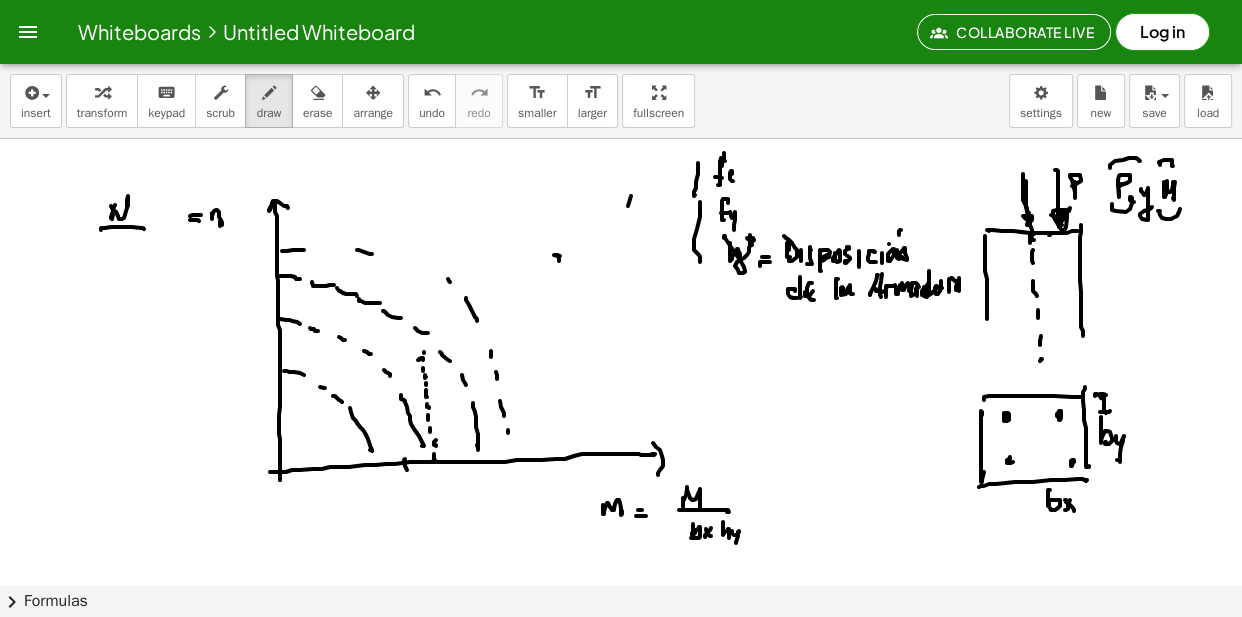 click at bounding box center [621, -1117] 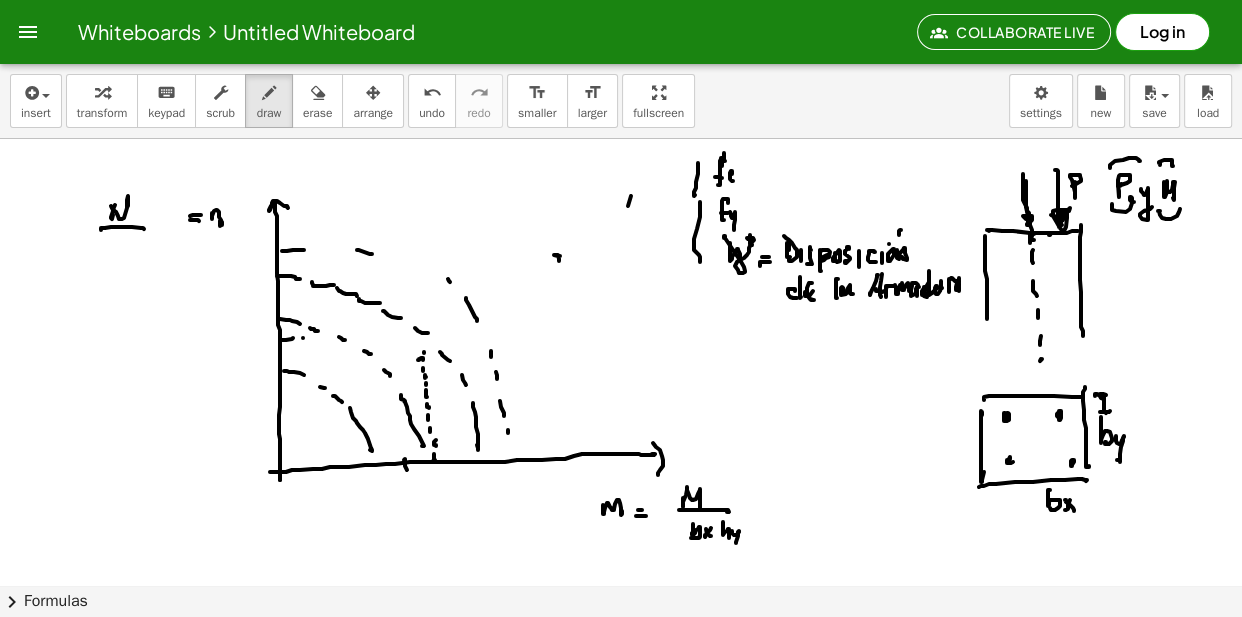 drag, startPoint x: 303, startPoint y: 337, endPoint x: 316, endPoint y: 337, distance: 13 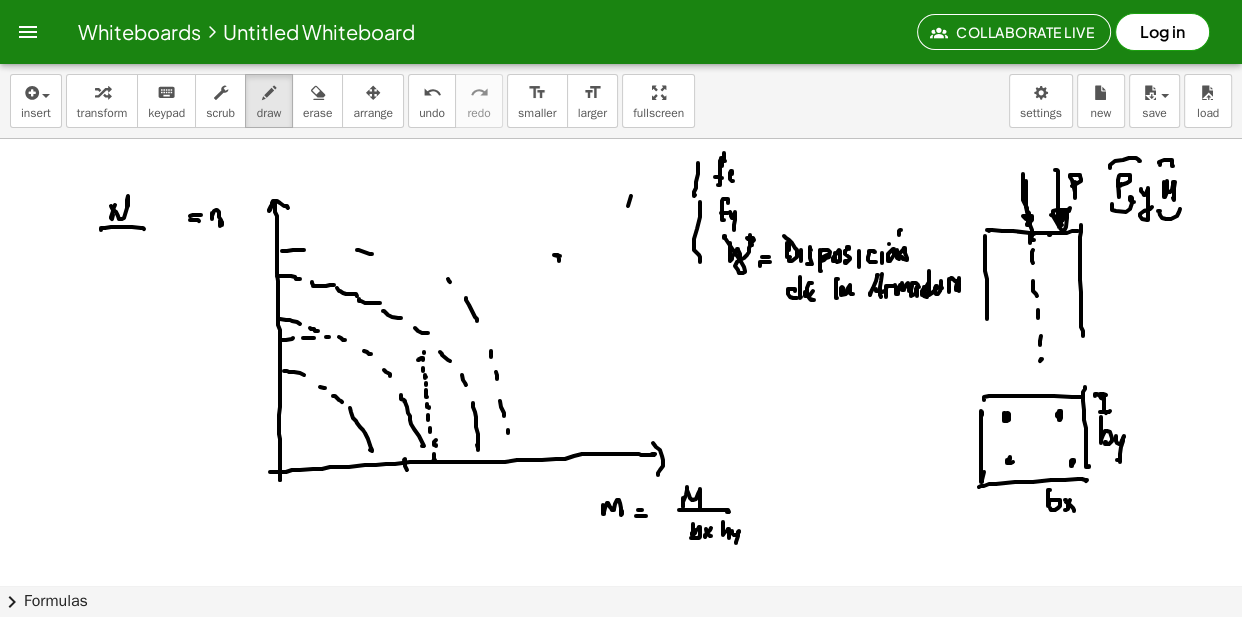 drag, startPoint x: 329, startPoint y: 336, endPoint x: 346, endPoint y: 336, distance: 17 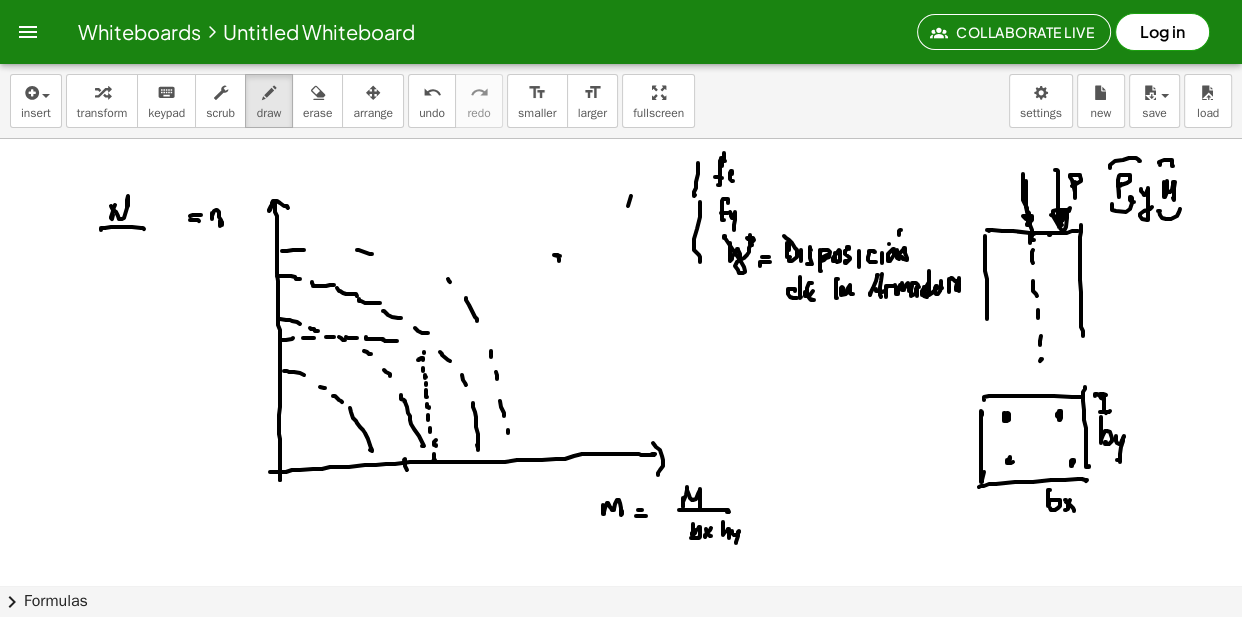 drag, startPoint x: 366, startPoint y: 338, endPoint x: 397, endPoint y: 340, distance: 31.06445 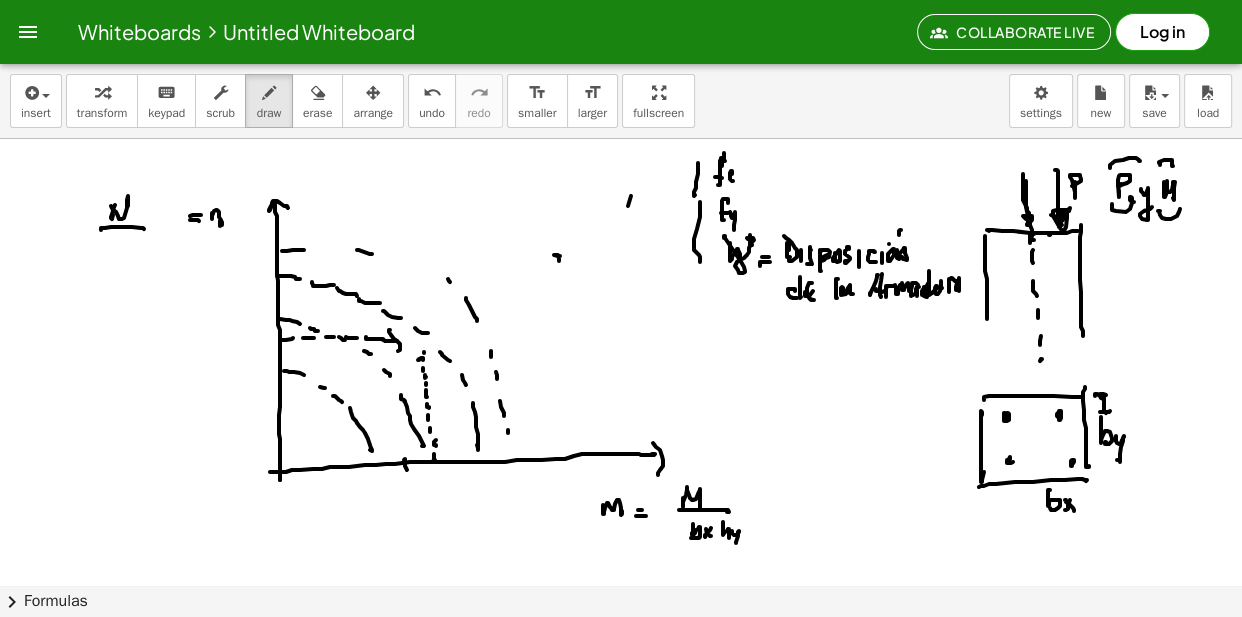 drag, startPoint x: 390, startPoint y: 329, endPoint x: 393, endPoint y: 353, distance: 24.186773 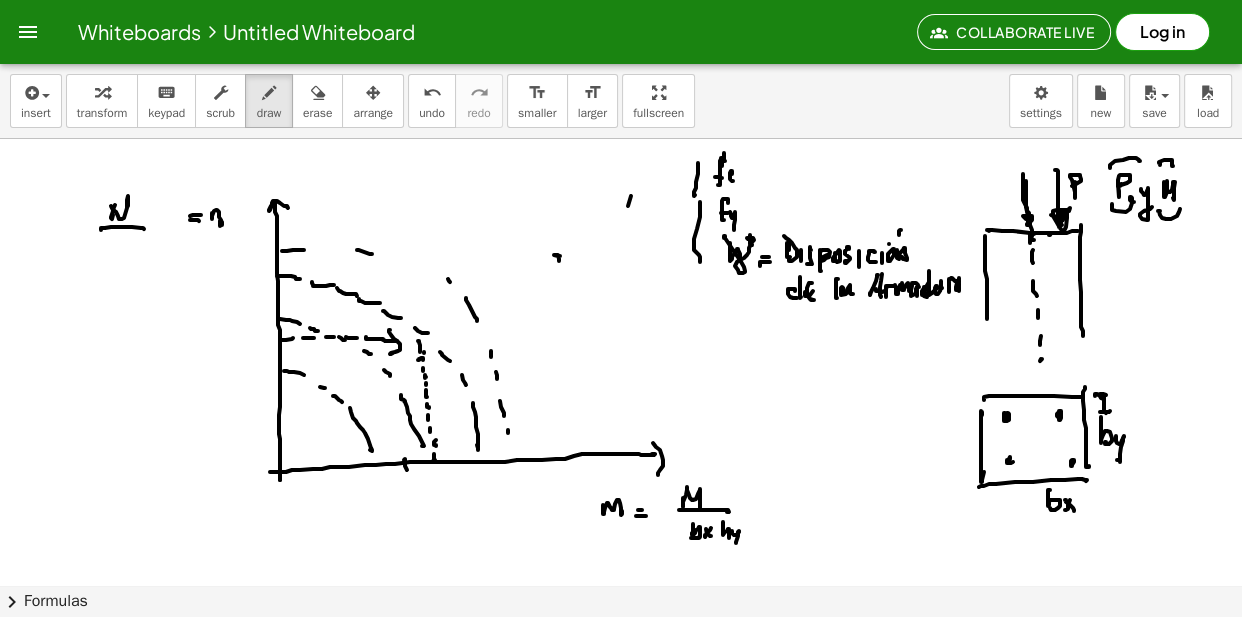 drag, startPoint x: 419, startPoint y: 341, endPoint x: 416, endPoint y: 358, distance: 17.262676 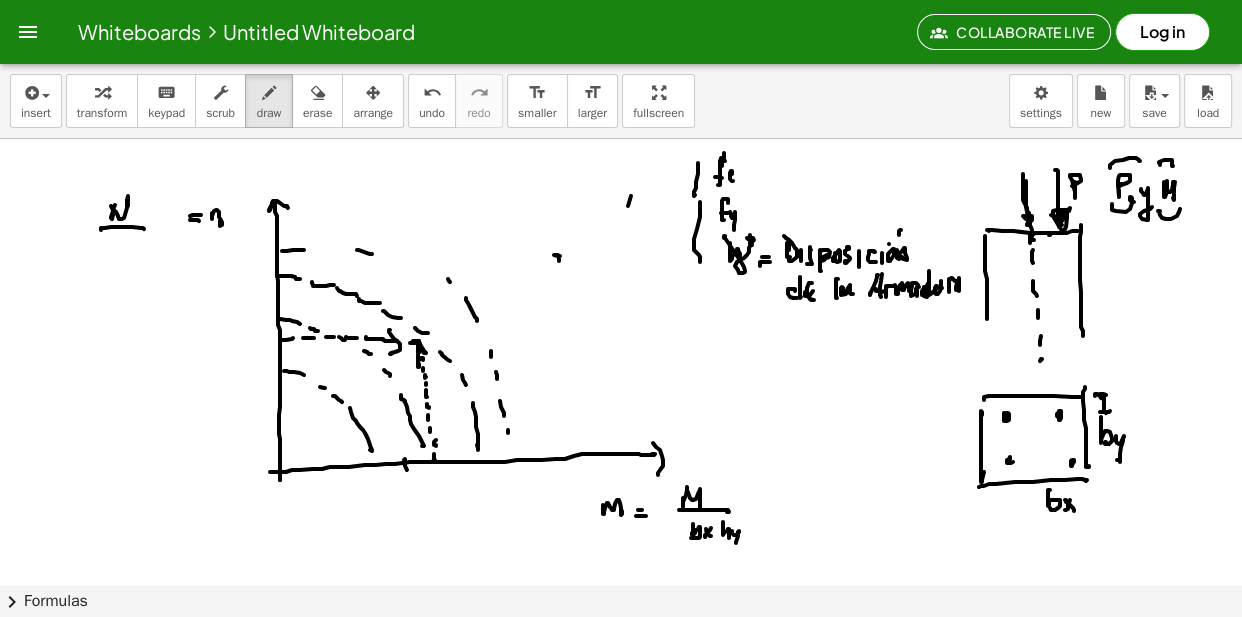 drag, startPoint x: 418, startPoint y: 341, endPoint x: 422, endPoint y: 351, distance: 10.770329 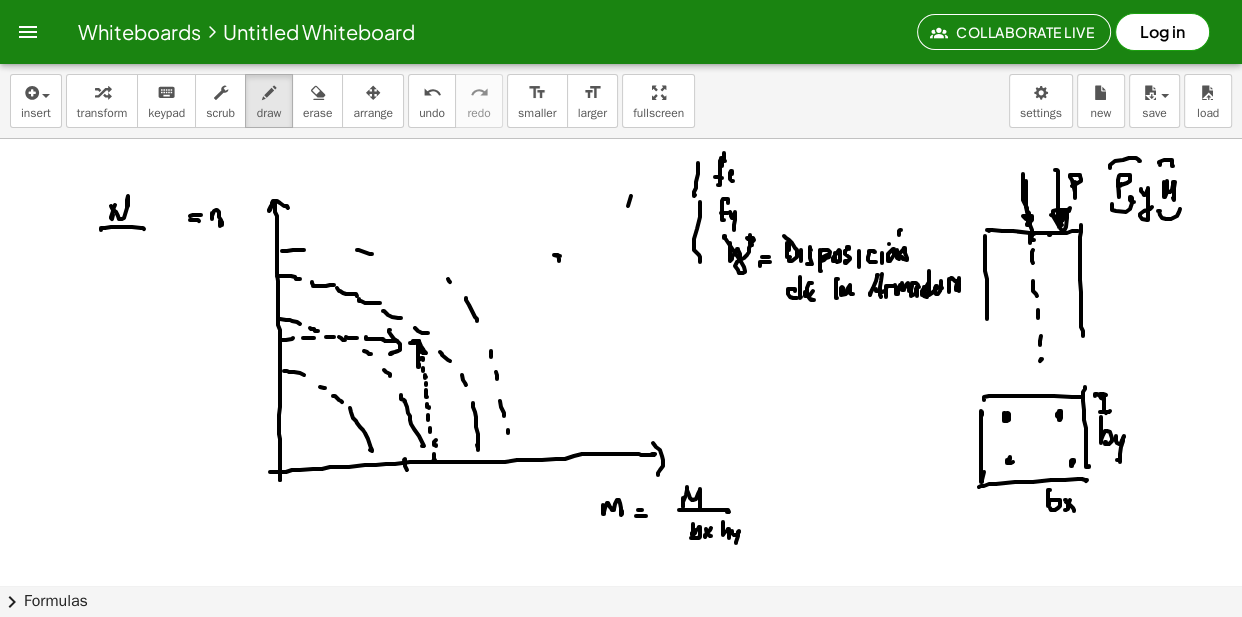 click at bounding box center [621, -1117] 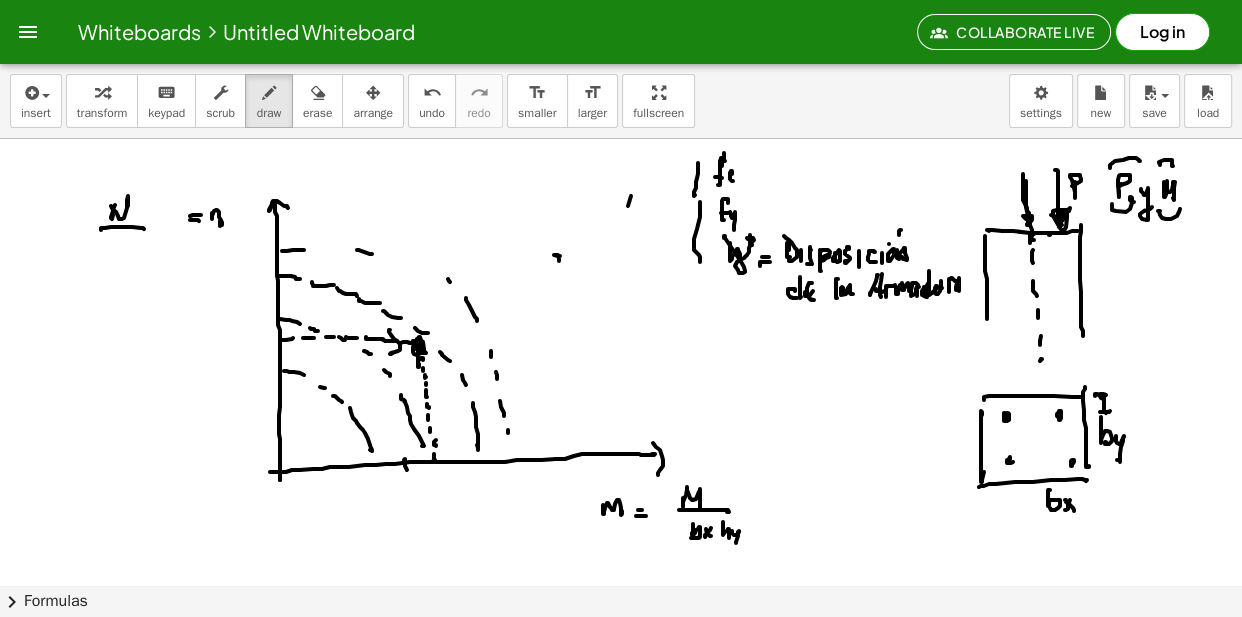 drag, startPoint x: 419, startPoint y: 341, endPoint x: 430, endPoint y: 357, distance: 19.416489 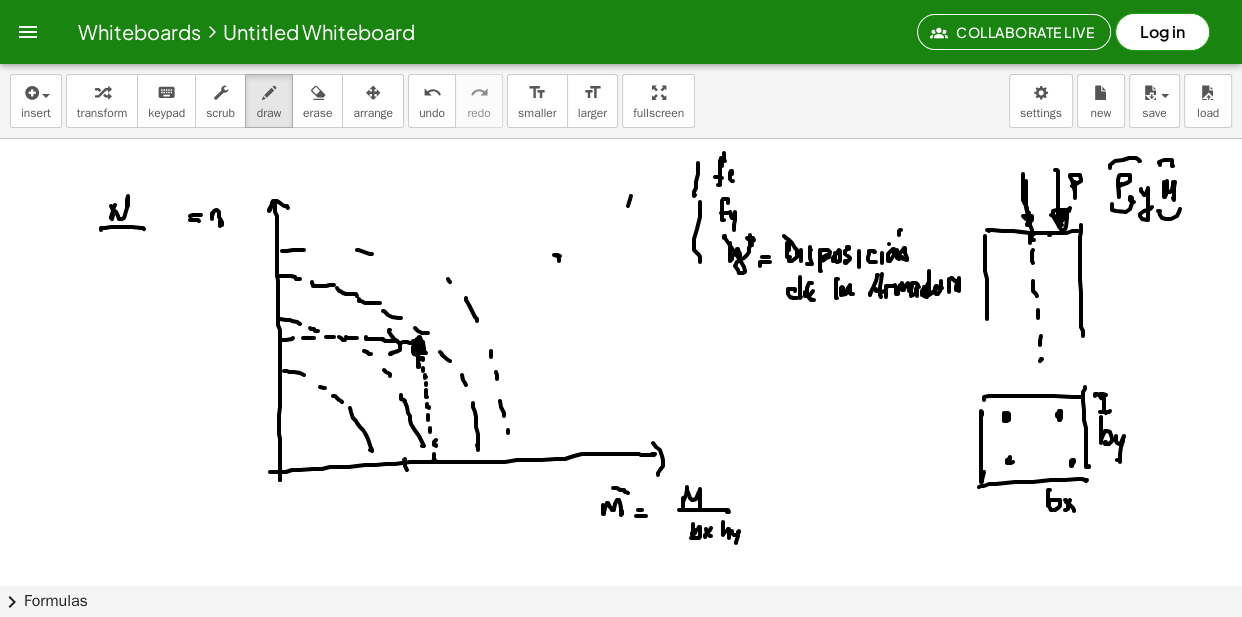 drag, startPoint x: 617, startPoint y: 487, endPoint x: 590, endPoint y: 504, distance: 31.906113 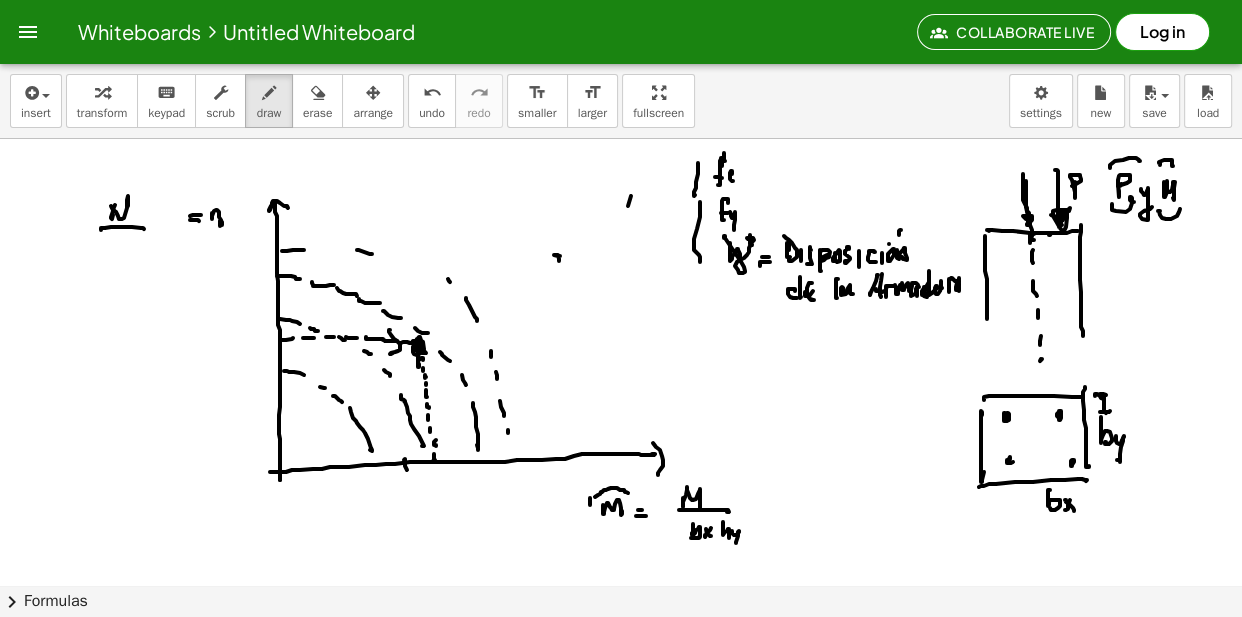 click at bounding box center [621, -1117] 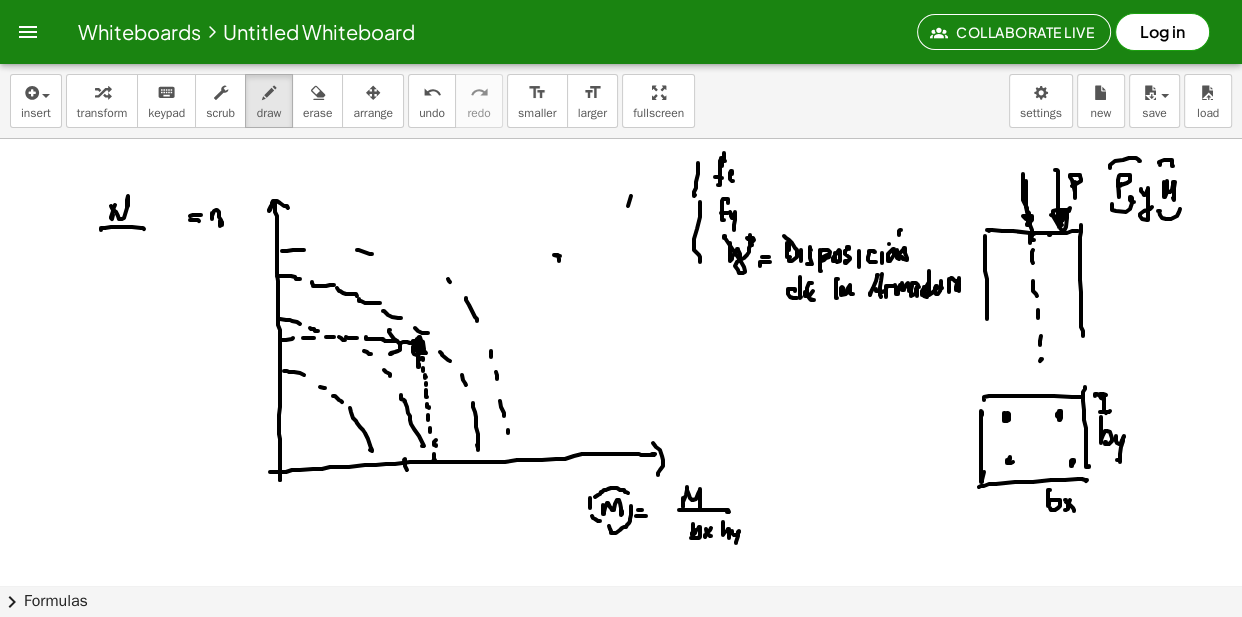 drag, startPoint x: 611, startPoint y: 530, endPoint x: 635, endPoint y: 502, distance: 36.878178 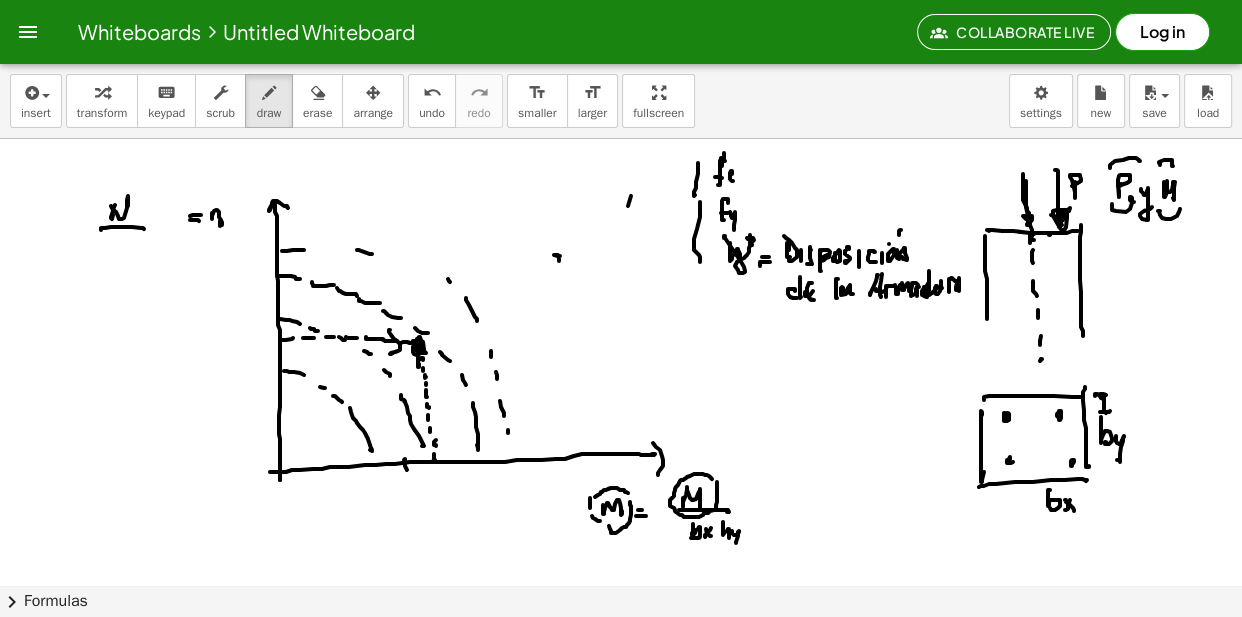 click at bounding box center (621, -1117) 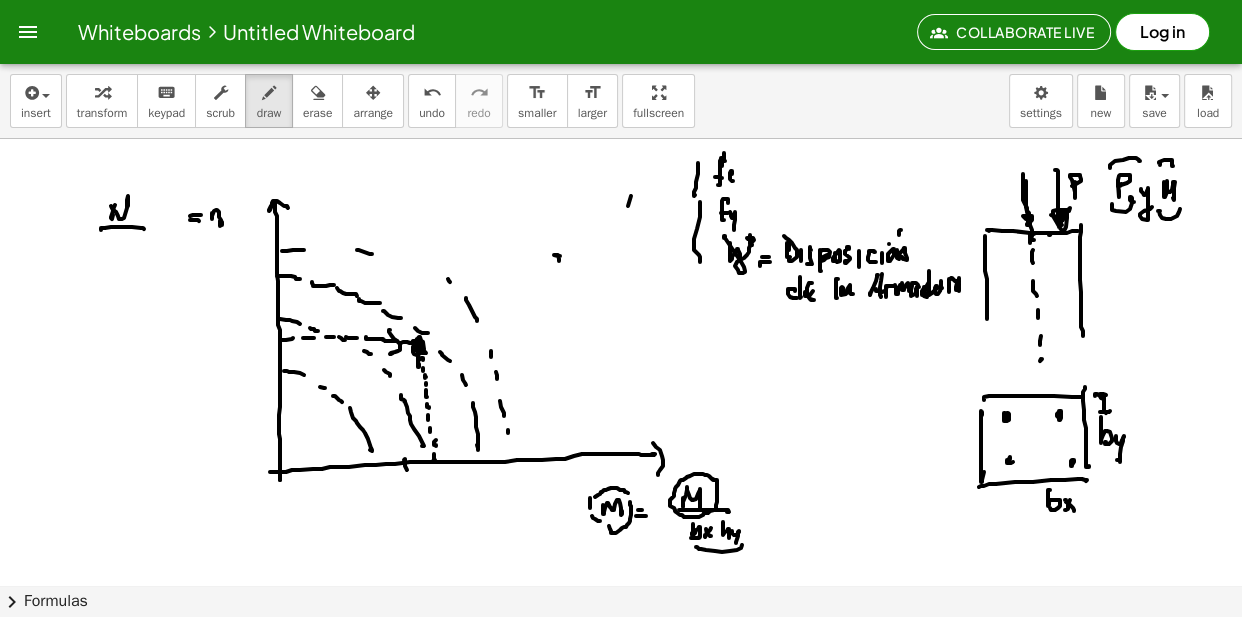drag, startPoint x: 696, startPoint y: 546, endPoint x: 742, endPoint y: 543, distance: 46.09772 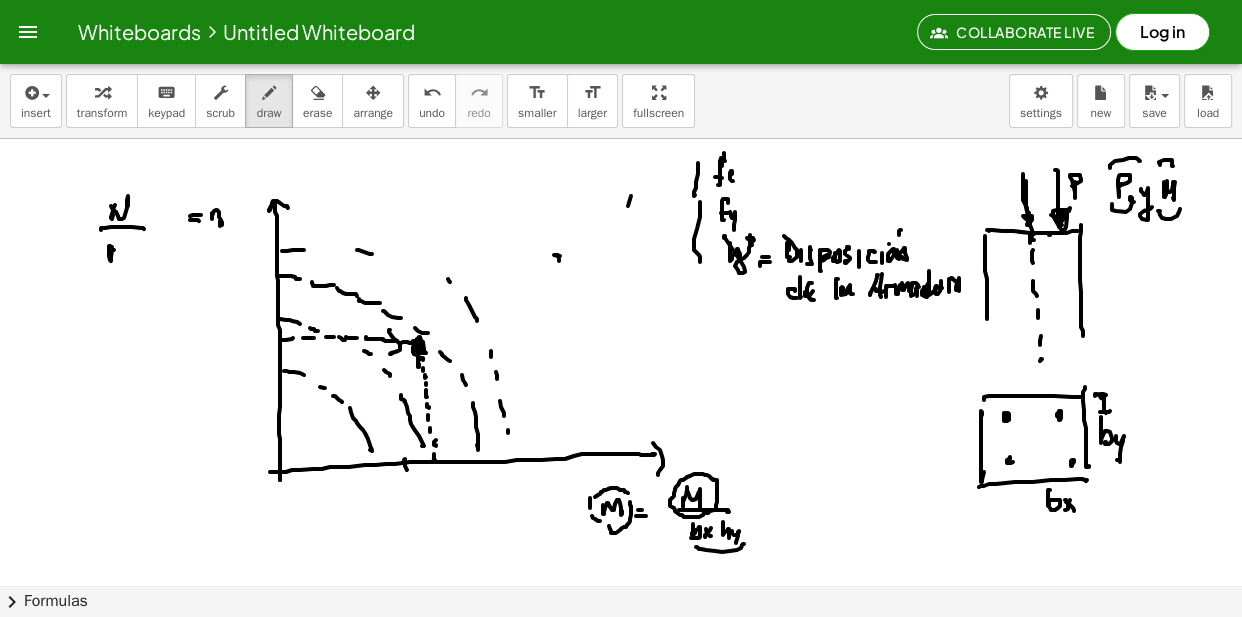 drag, startPoint x: 110, startPoint y: 245, endPoint x: 125, endPoint y: 255, distance: 18.027756 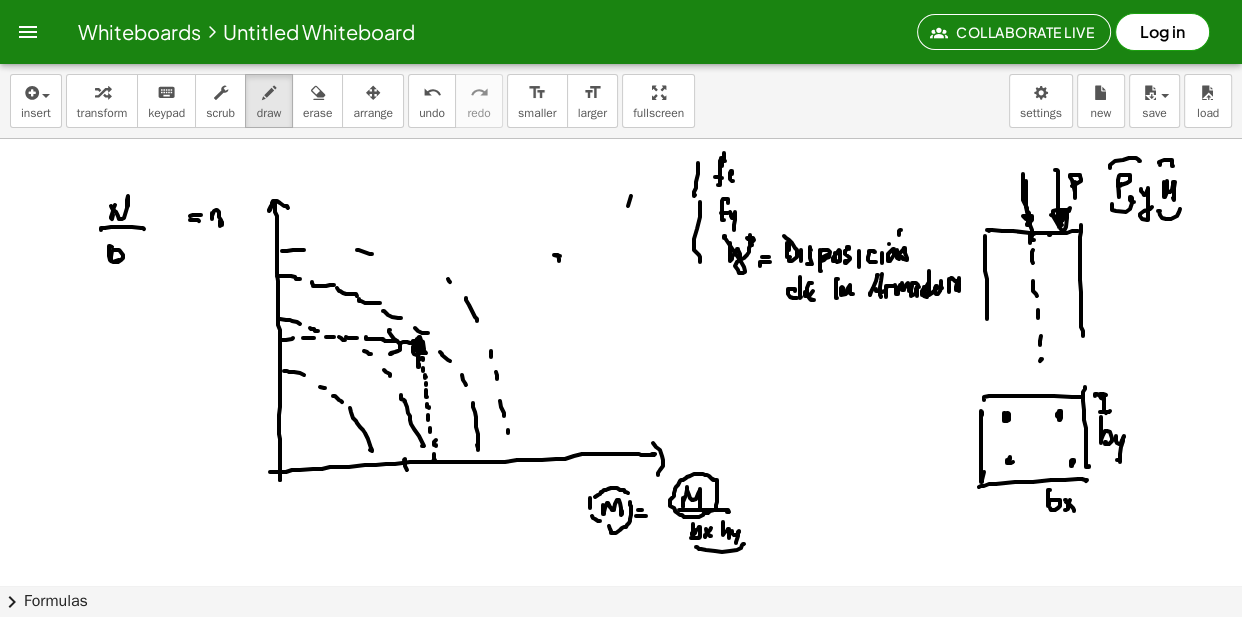 click at bounding box center (621, -1117) 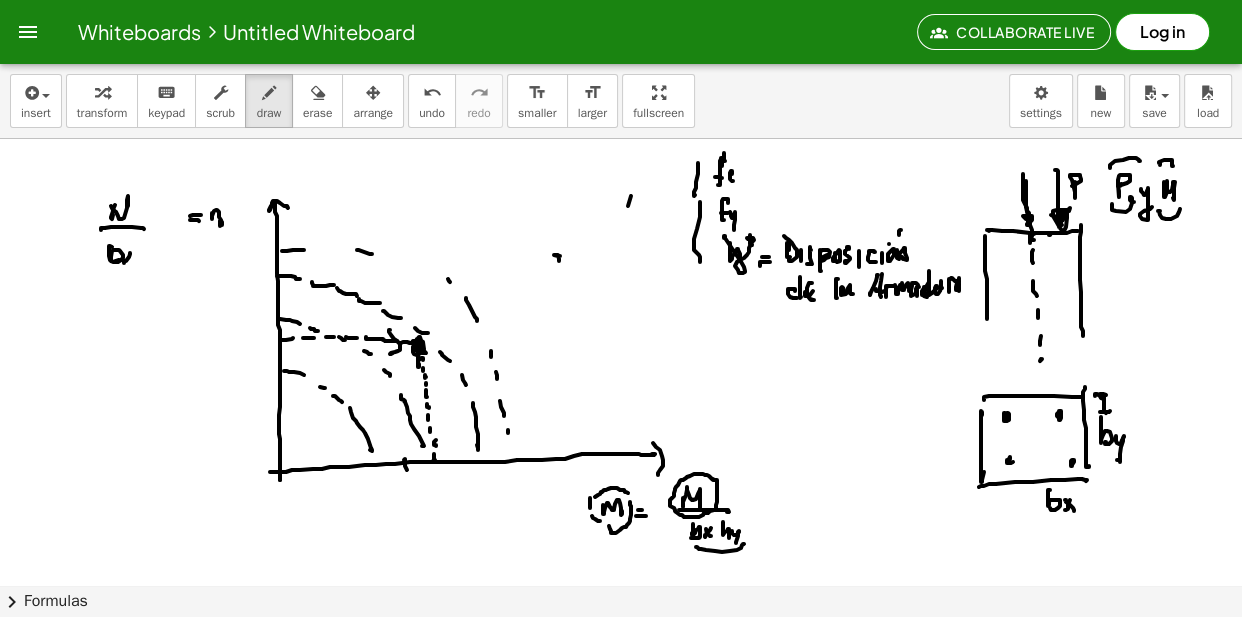 click at bounding box center [621, -1117] 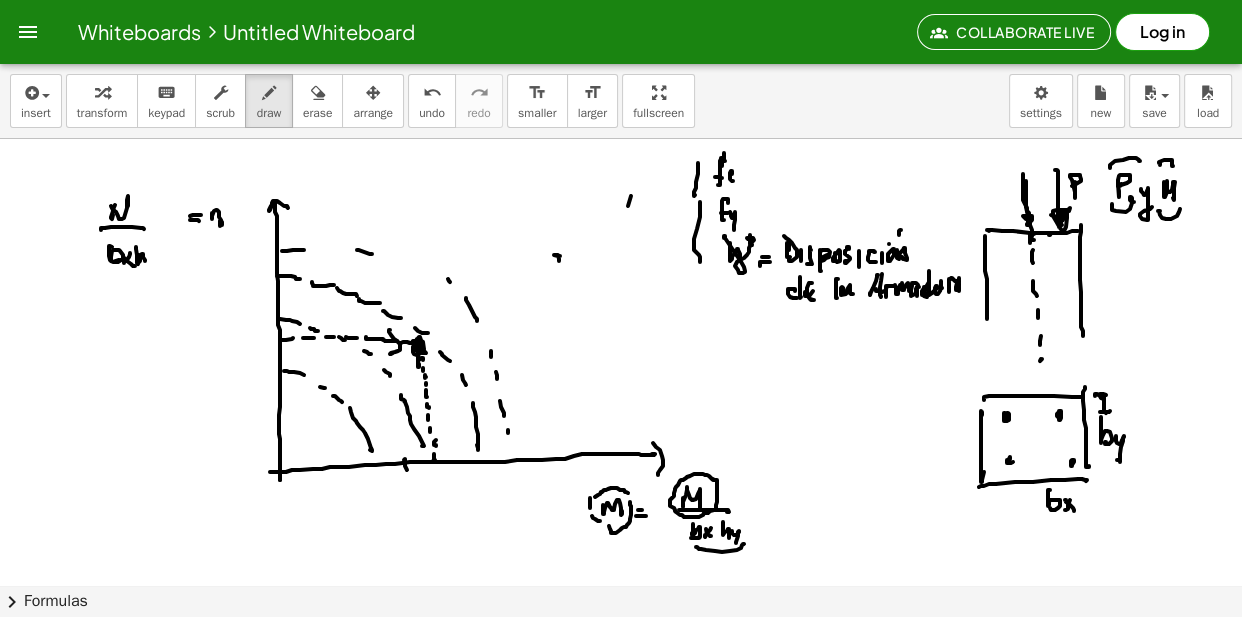drag, startPoint x: 136, startPoint y: 246, endPoint x: 141, endPoint y: 259, distance: 13.928389 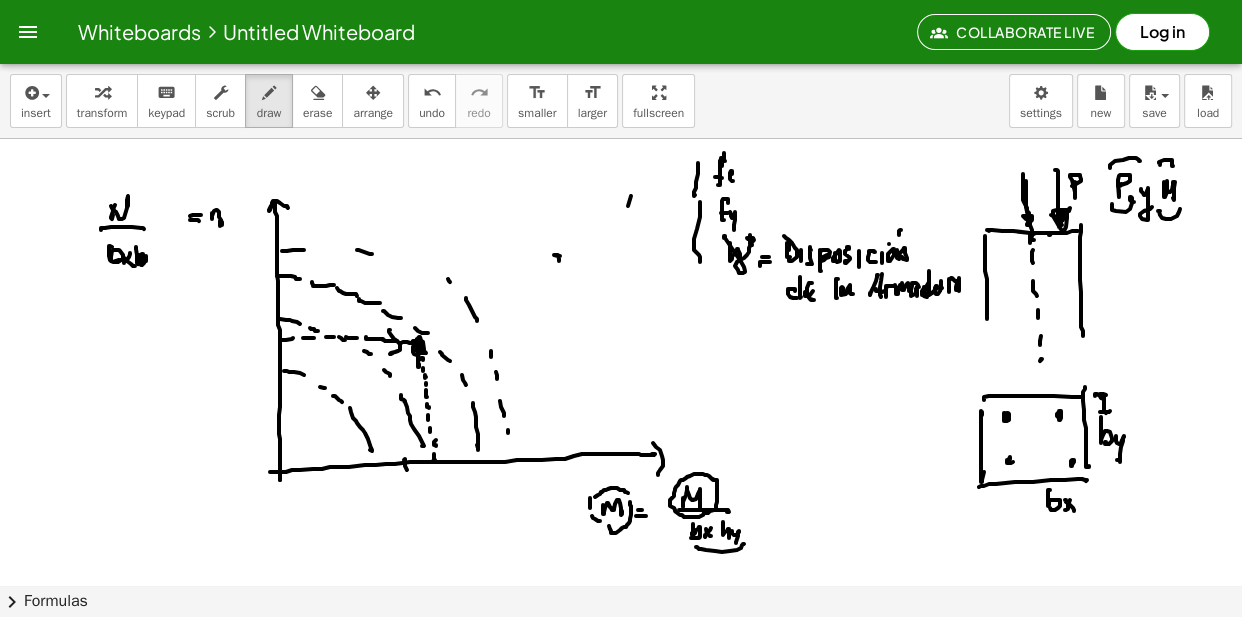 drag, startPoint x: 146, startPoint y: 259, endPoint x: 148, endPoint y: 270, distance: 11.18034 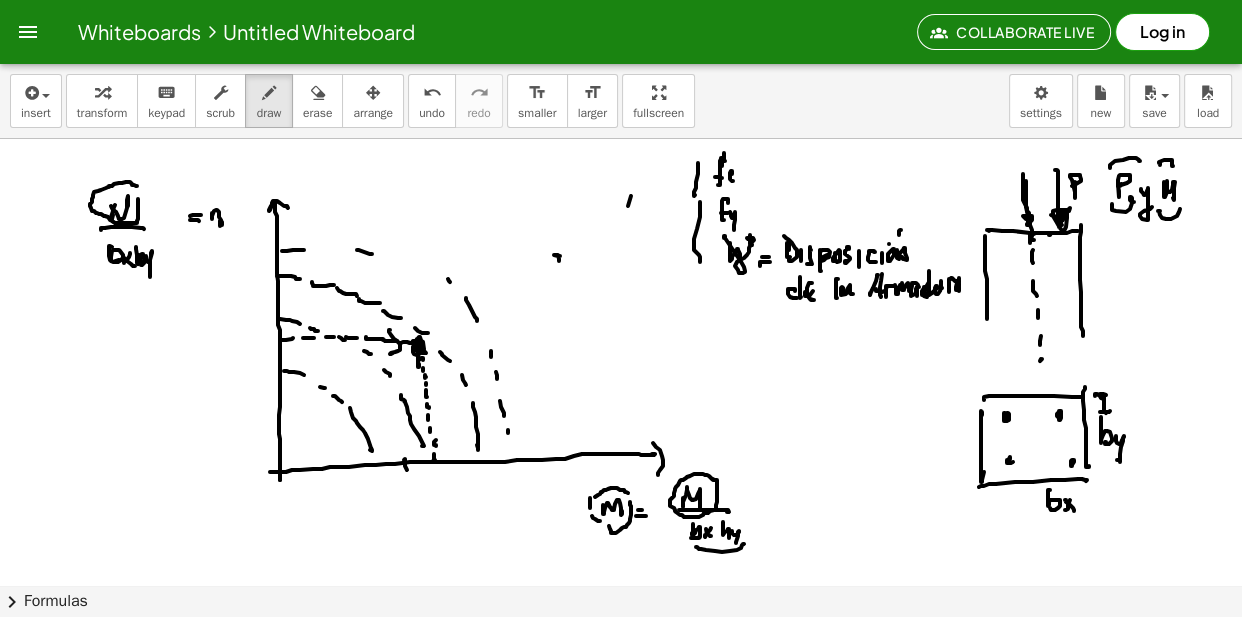 drag, startPoint x: 137, startPoint y: 185, endPoint x: 122, endPoint y: 237, distance: 54.120235 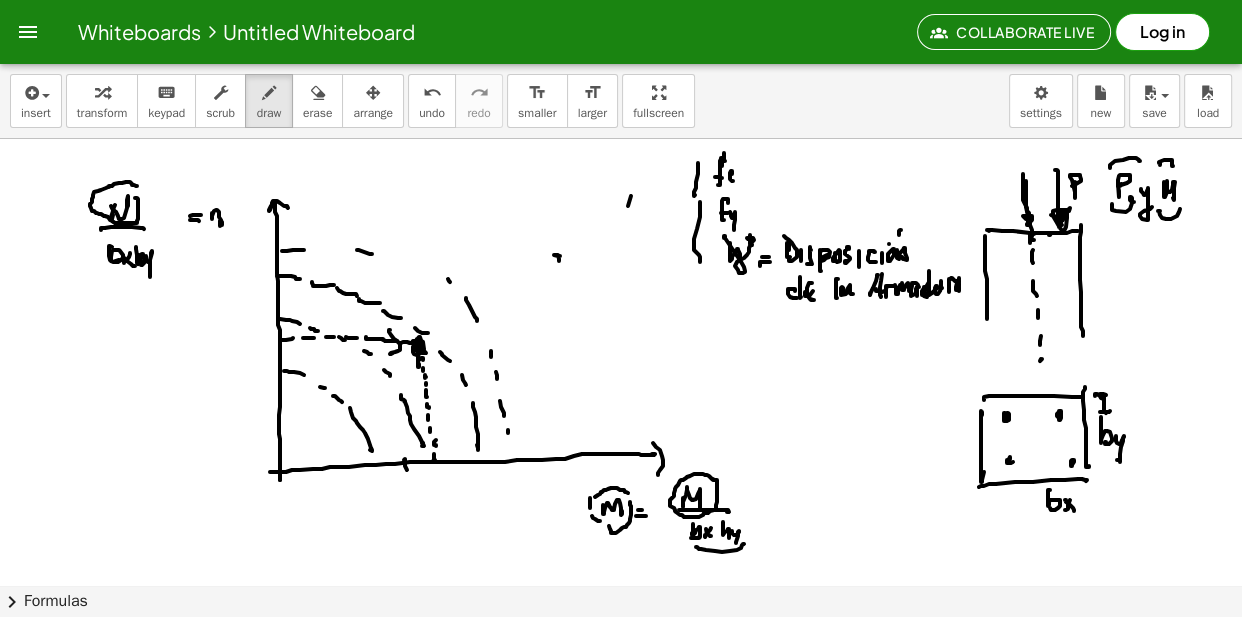 drag, startPoint x: 422, startPoint y: 442, endPoint x: 429, endPoint y: 456, distance: 15.652476 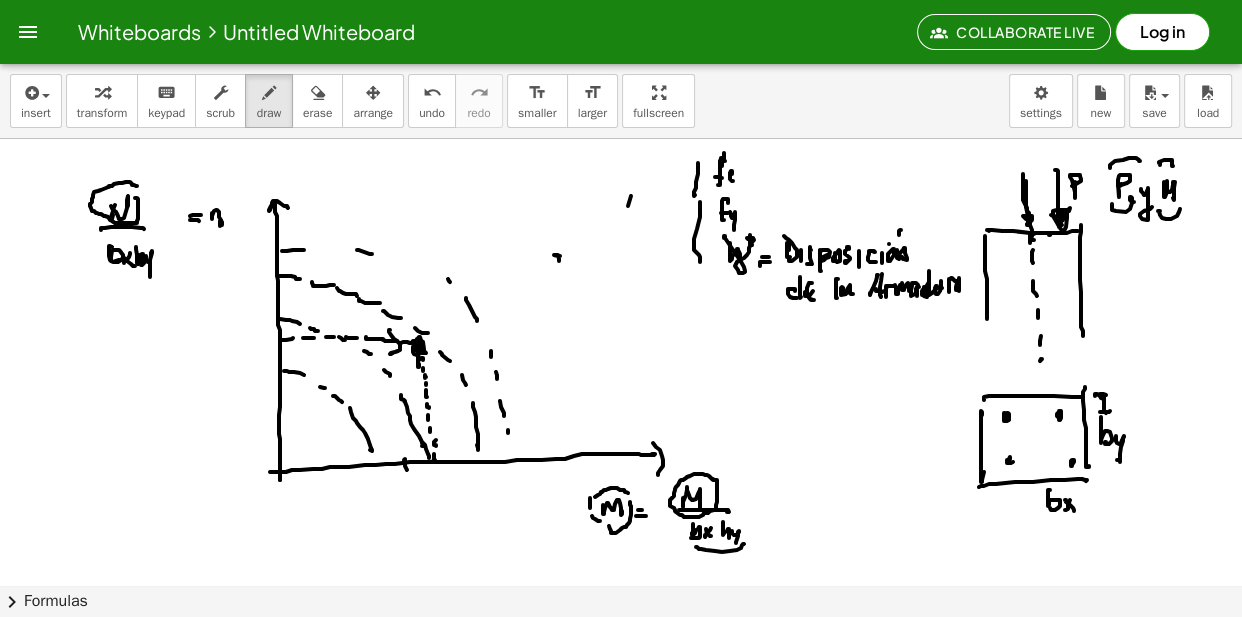 drag, startPoint x: 478, startPoint y: 440, endPoint x: 487, endPoint y: 445, distance: 10.29563 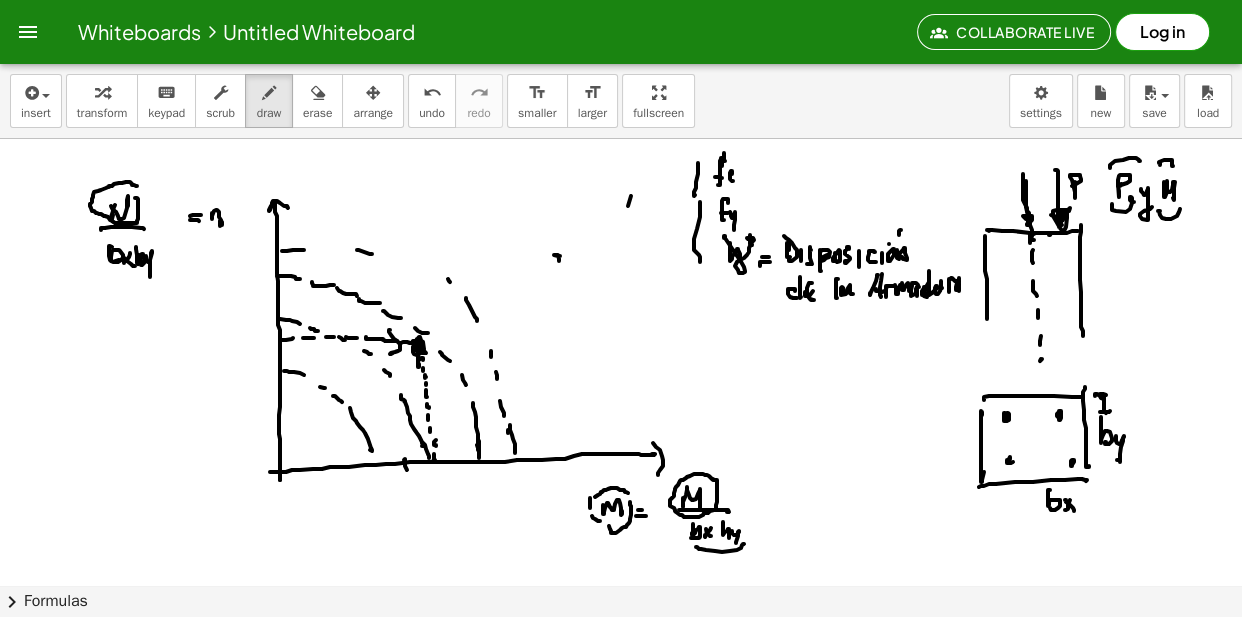 drag, startPoint x: 510, startPoint y: 424, endPoint x: 515, endPoint y: 446, distance: 22.561028 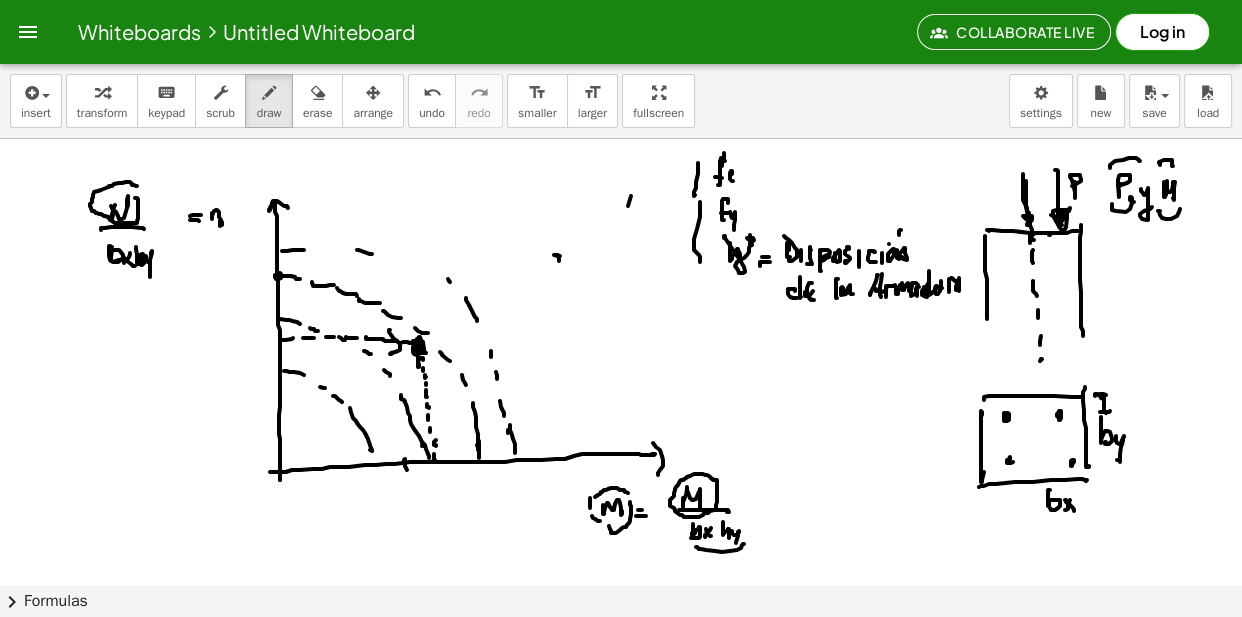 click at bounding box center [621, -1117] 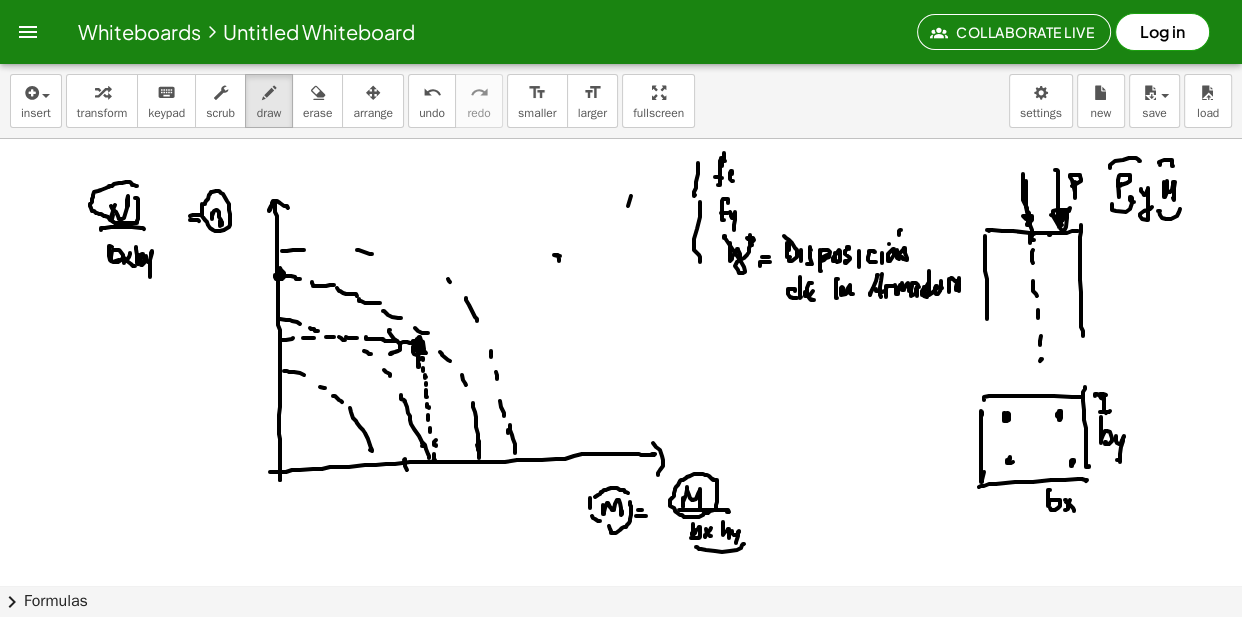 click at bounding box center [621, -1117] 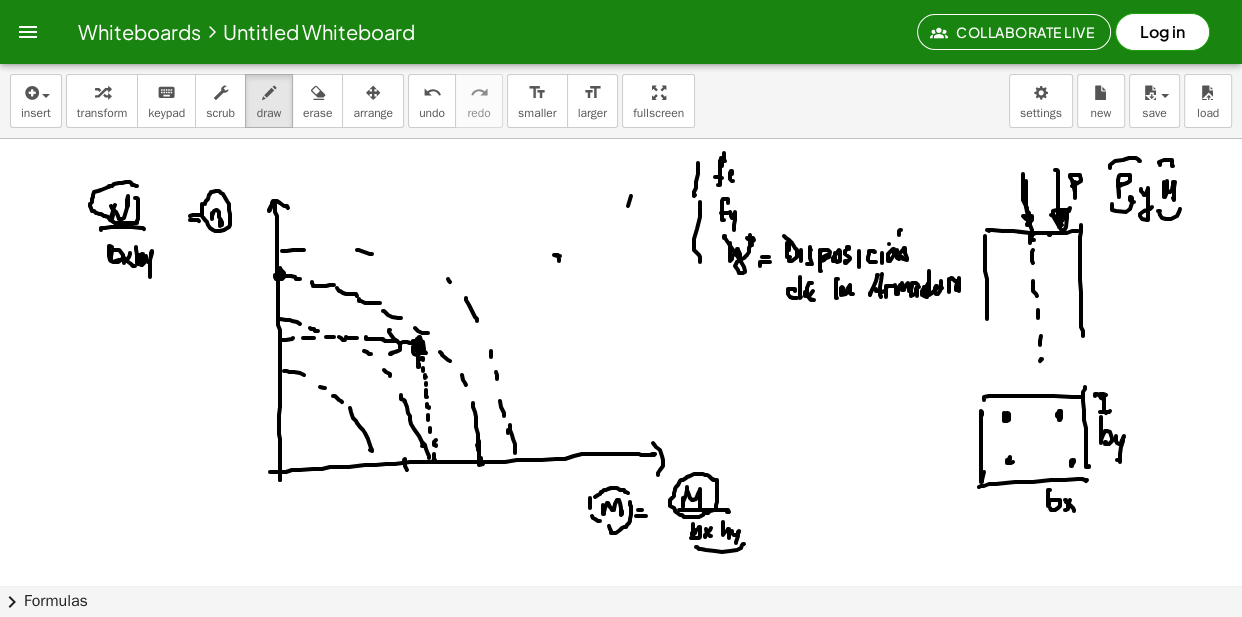 click at bounding box center (621, -1117) 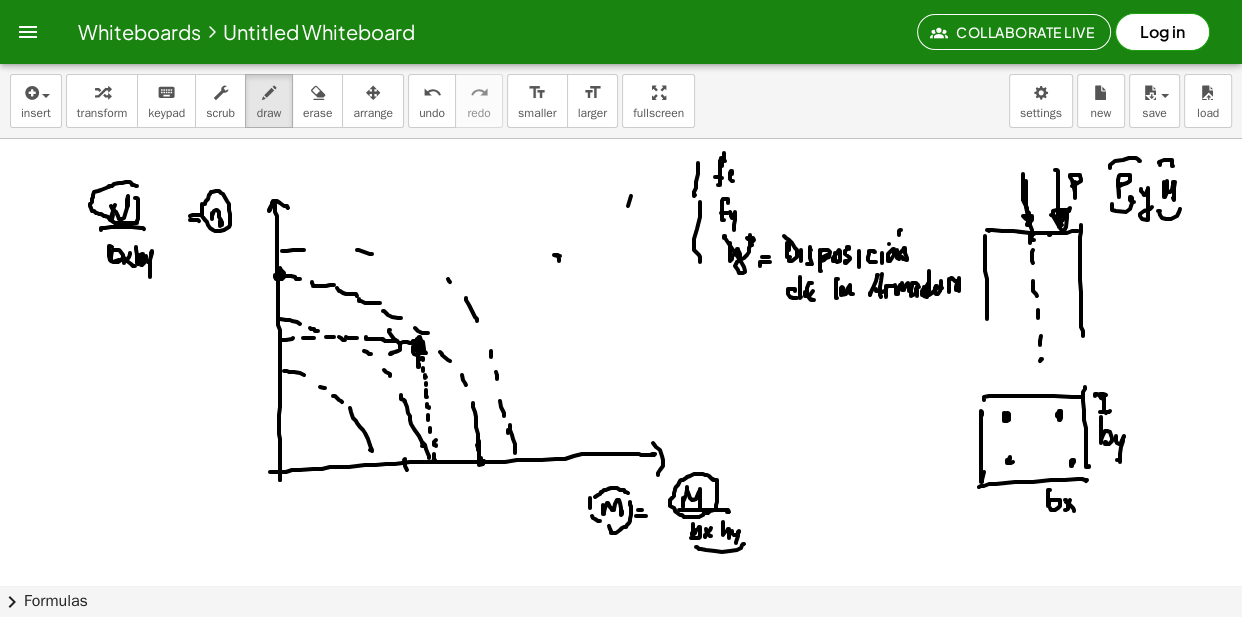 click at bounding box center [621, -1117] 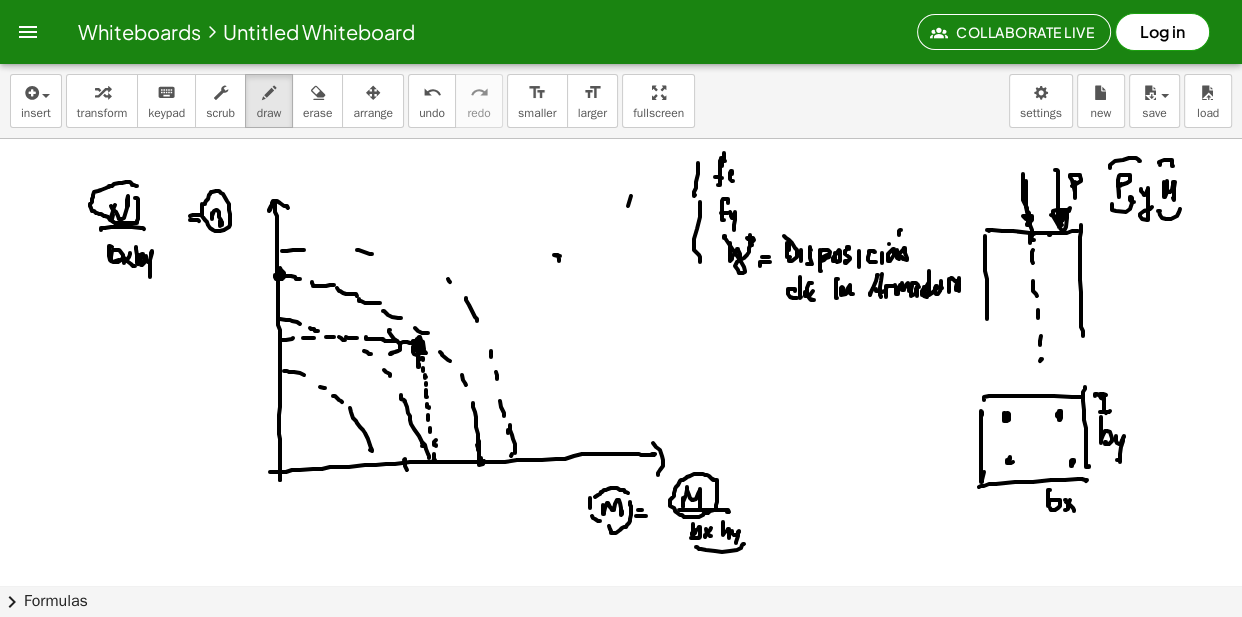 click at bounding box center [621, -1117] 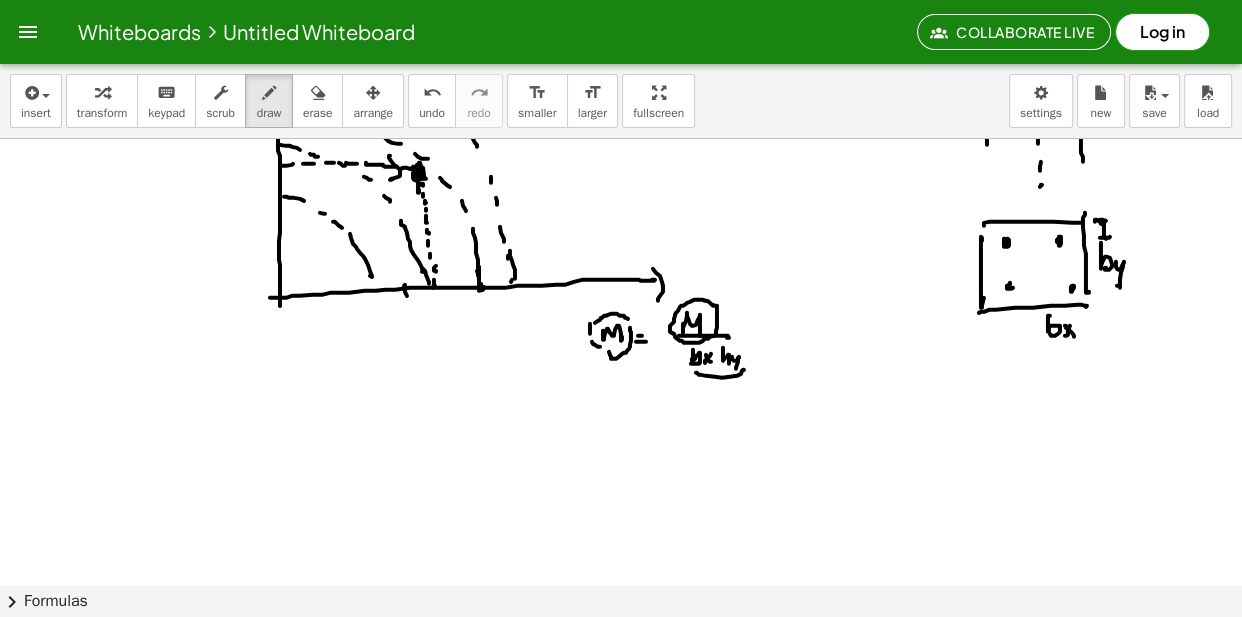 scroll, scrollTop: 3307, scrollLeft: 0, axis: vertical 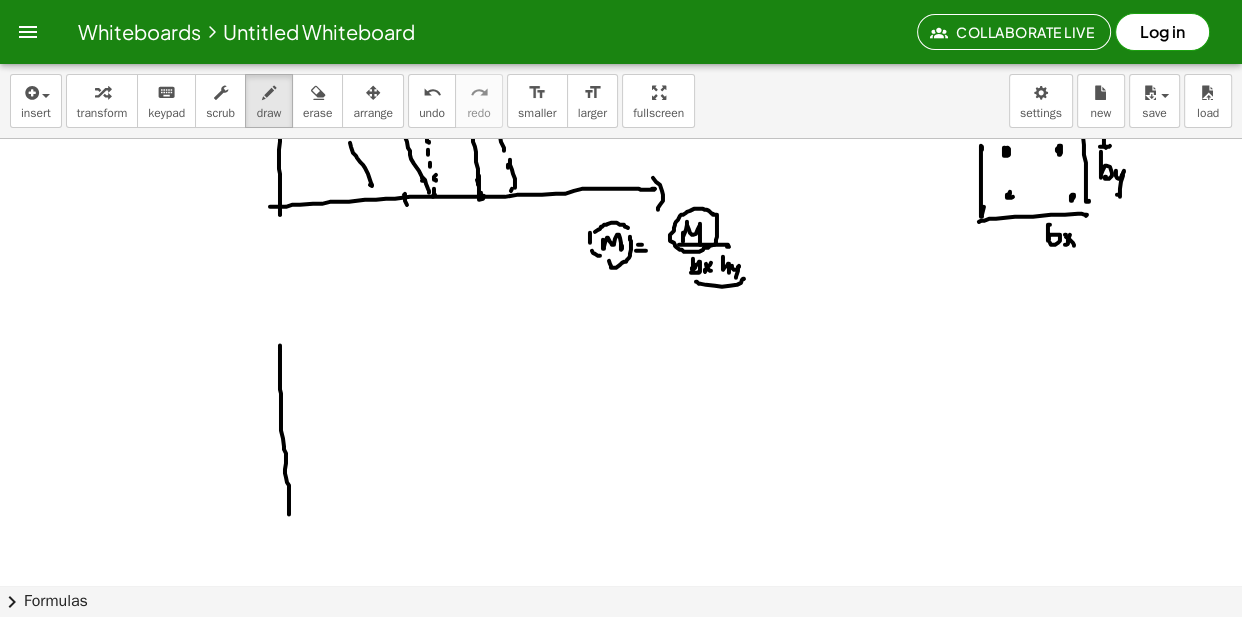 drag, startPoint x: 280, startPoint y: 349, endPoint x: 290, endPoint y: 528, distance: 179.27911 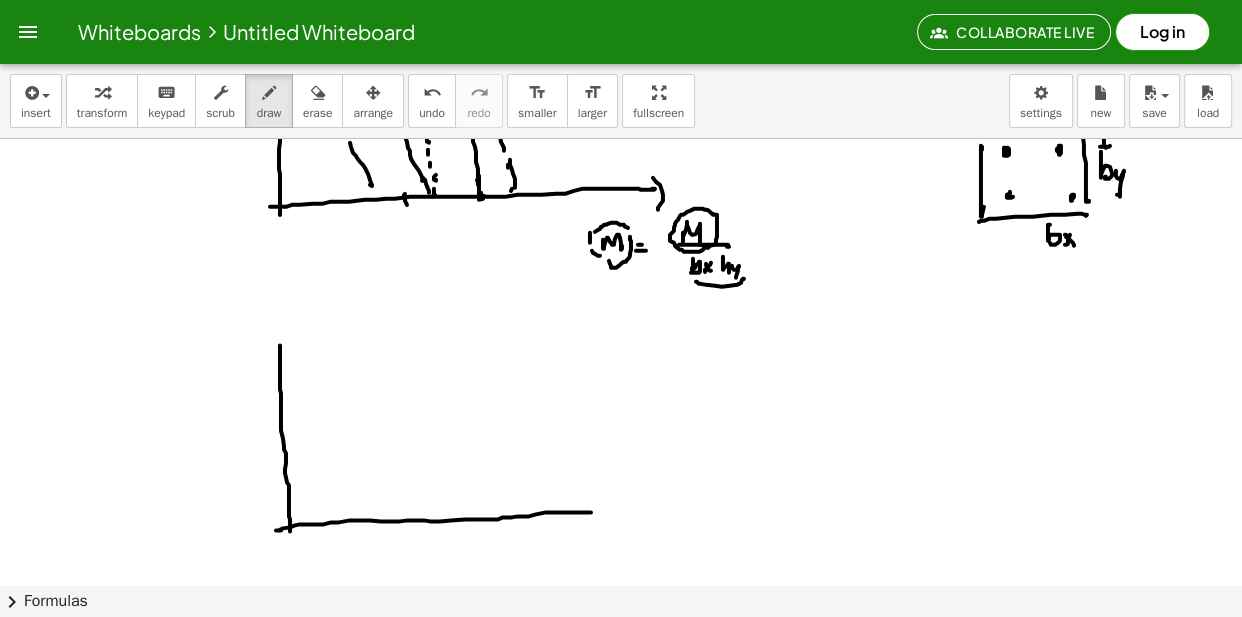 drag, startPoint x: 281, startPoint y: 530, endPoint x: 617, endPoint y: 514, distance: 336.38074 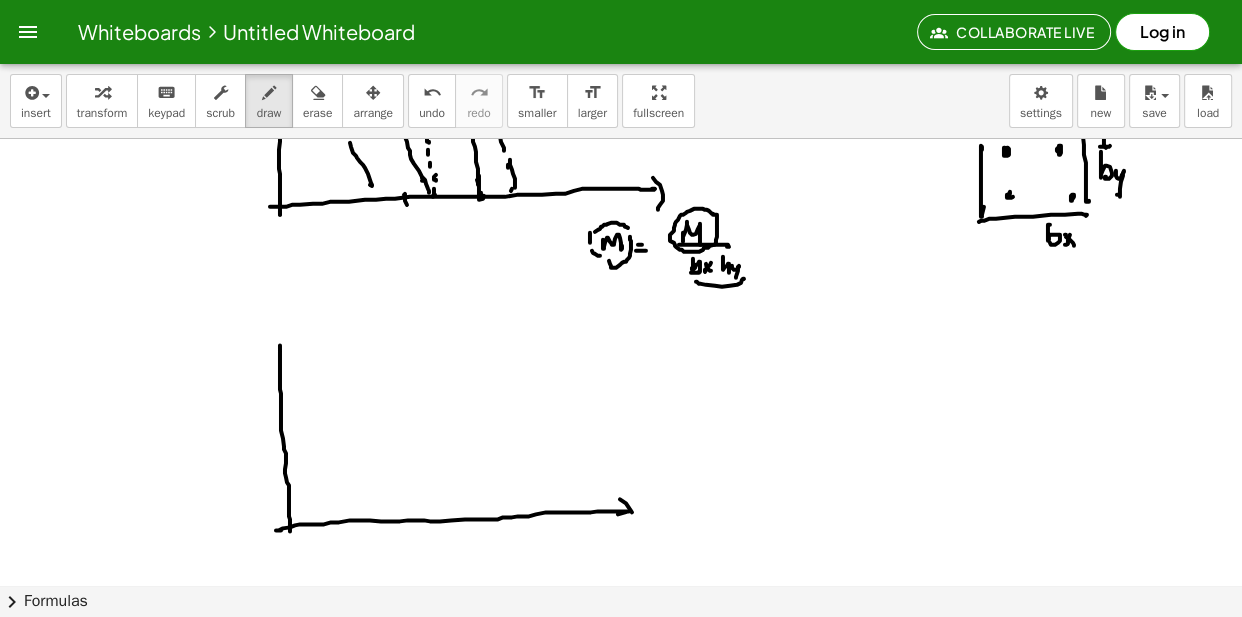 drag, startPoint x: 632, startPoint y: 512, endPoint x: 637, endPoint y: 523, distance: 12.083046 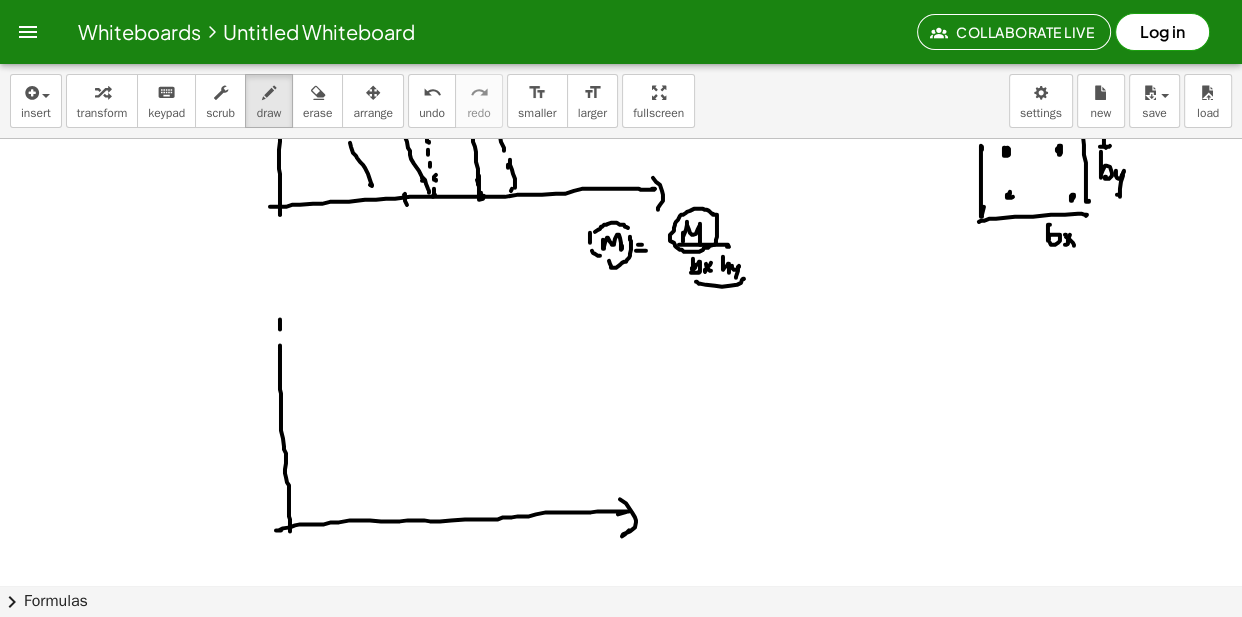 drag, startPoint x: 280, startPoint y: 328, endPoint x: 281, endPoint y: 365, distance: 37.01351 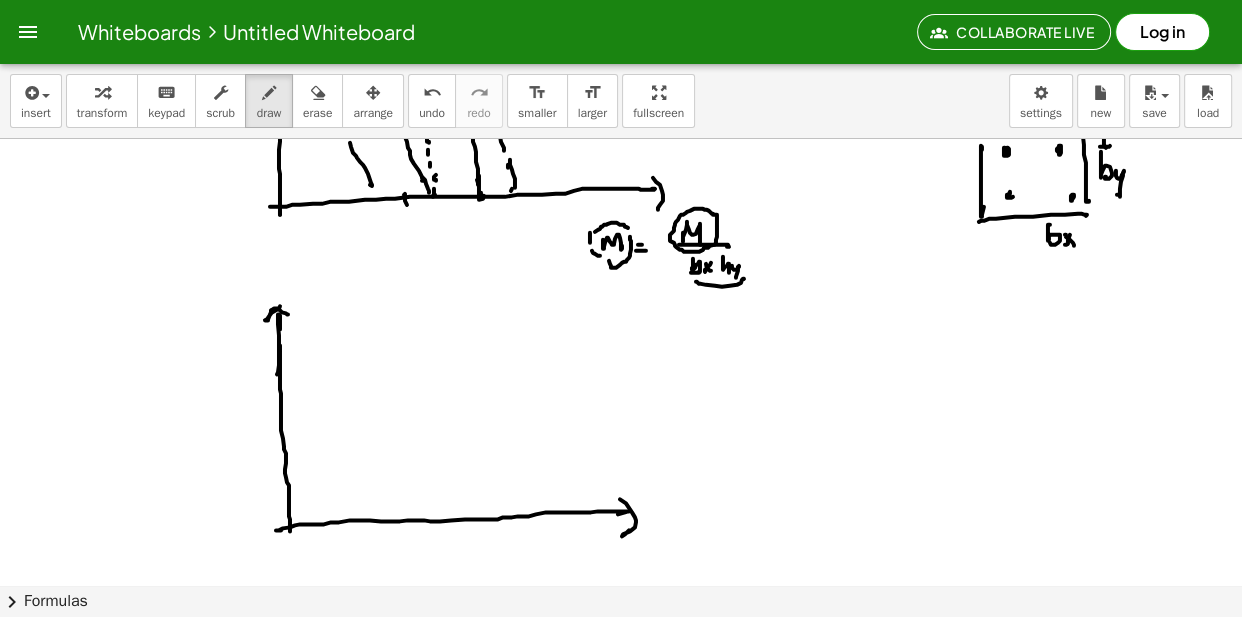 drag, startPoint x: 269, startPoint y: 316, endPoint x: 331, endPoint y: 339, distance: 66.12866 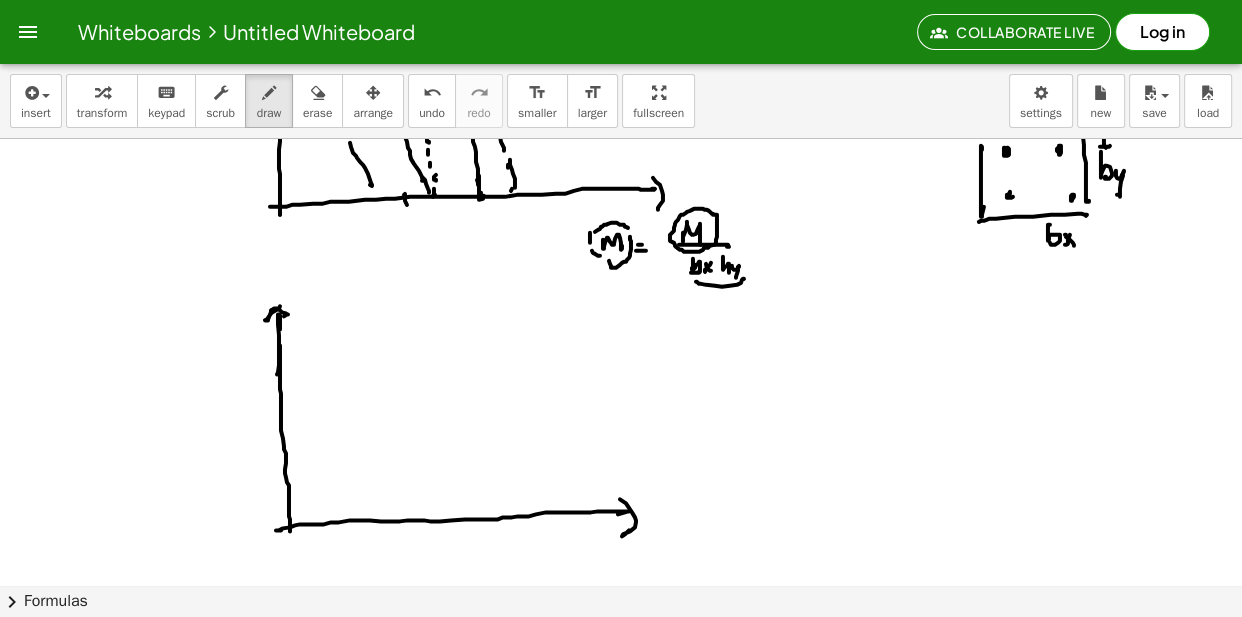 drag, startPoint x: 289, startPoint y: 351, endPoint x: 320, endPoint y: 352, distance: 31.016125 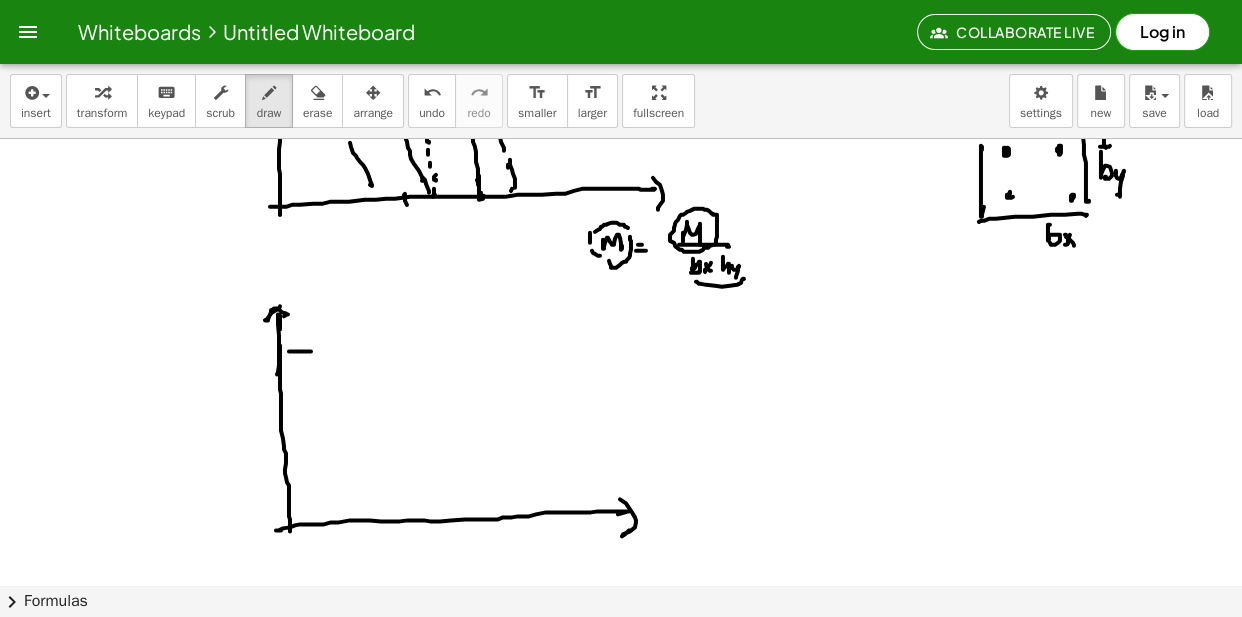click at bounding box center (621, -1159) 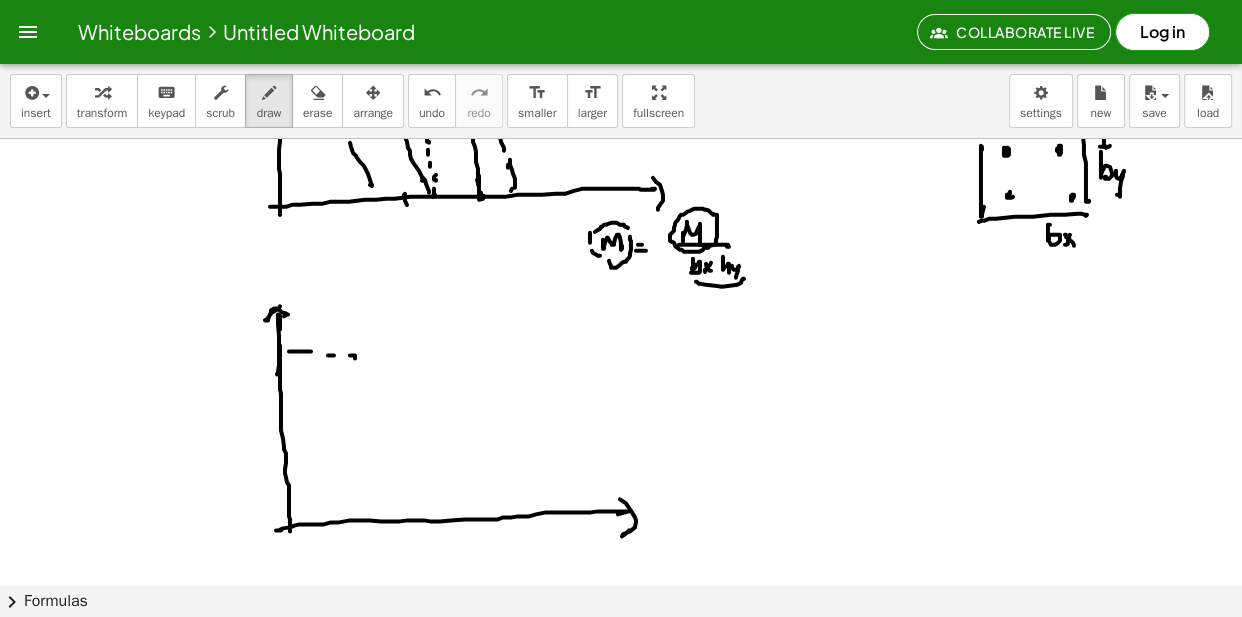 click at bounding box center [621, -1159] 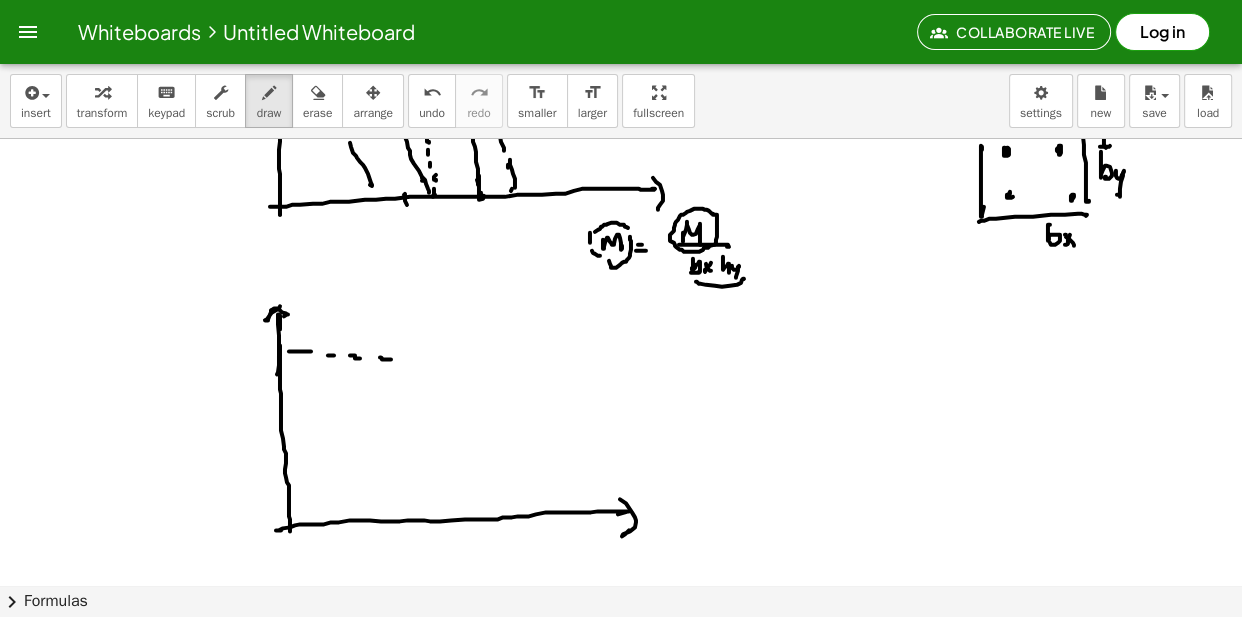 click at bounding box center (621, -1159) 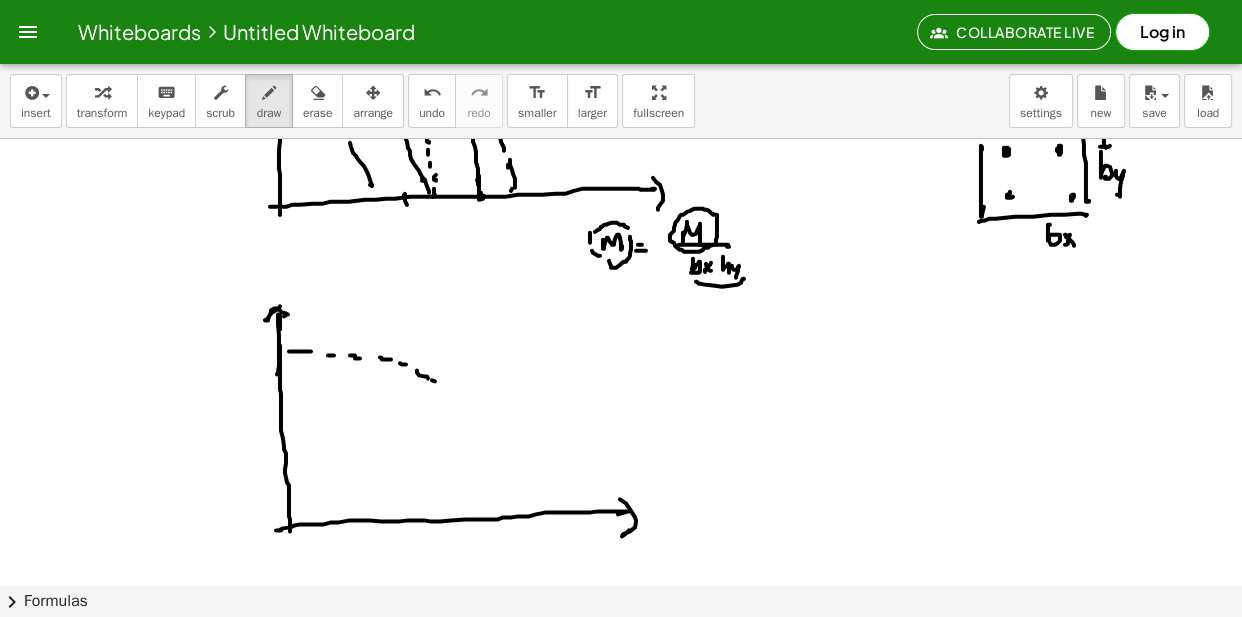 drag, startPoint x: 435, startPoint y: 381, endPoint x: 464, endPoint y: 407, distance: 38.948685 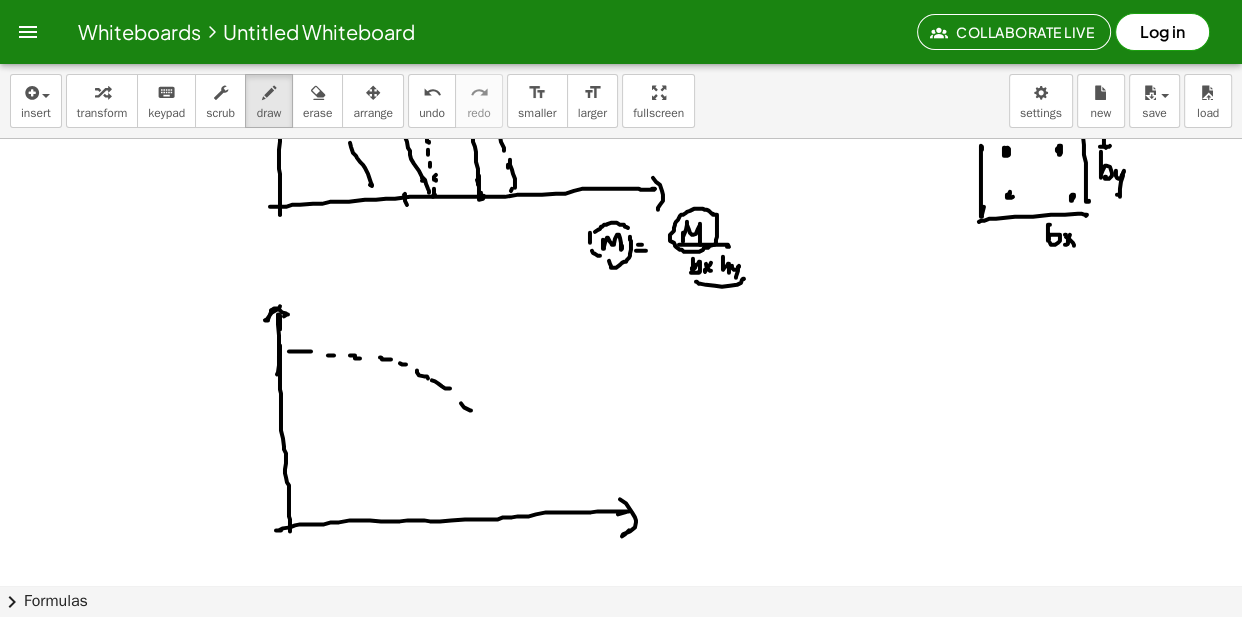 drag, startPoint x: 485, startPoint y: 428, endPoint x: 507, endPoint y: 471, distance: 48.30114 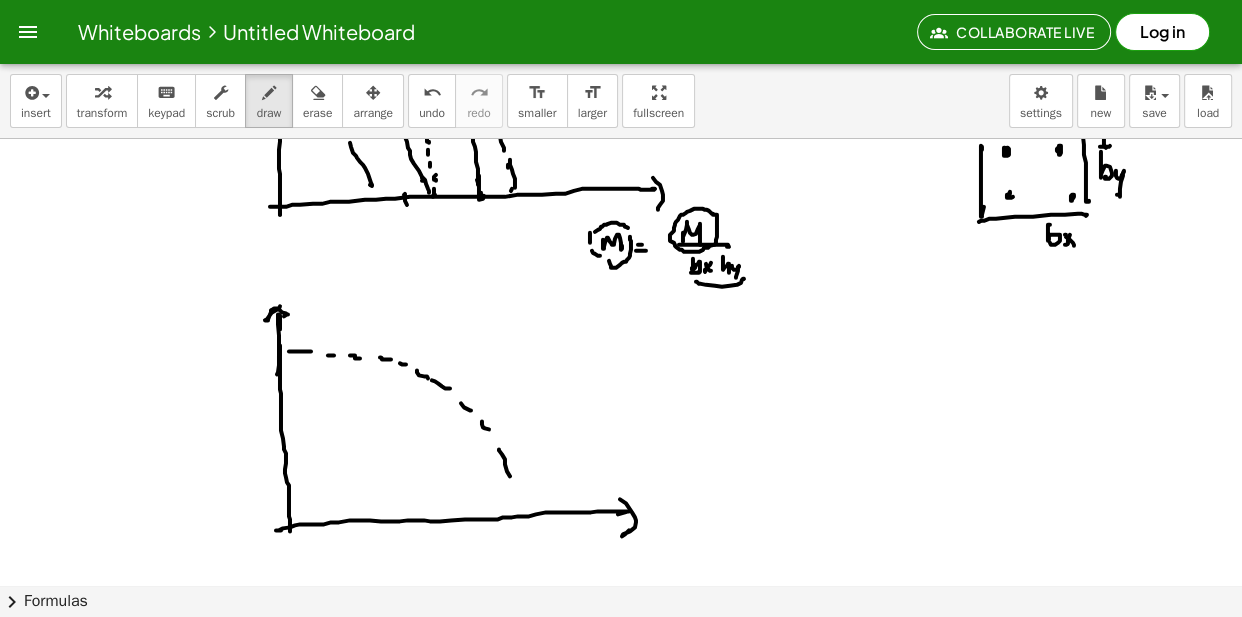 drag, startPoint x: 507, startPoint y: 471, endPoint x: 516, endPoint y: 509, distance: 39.051247 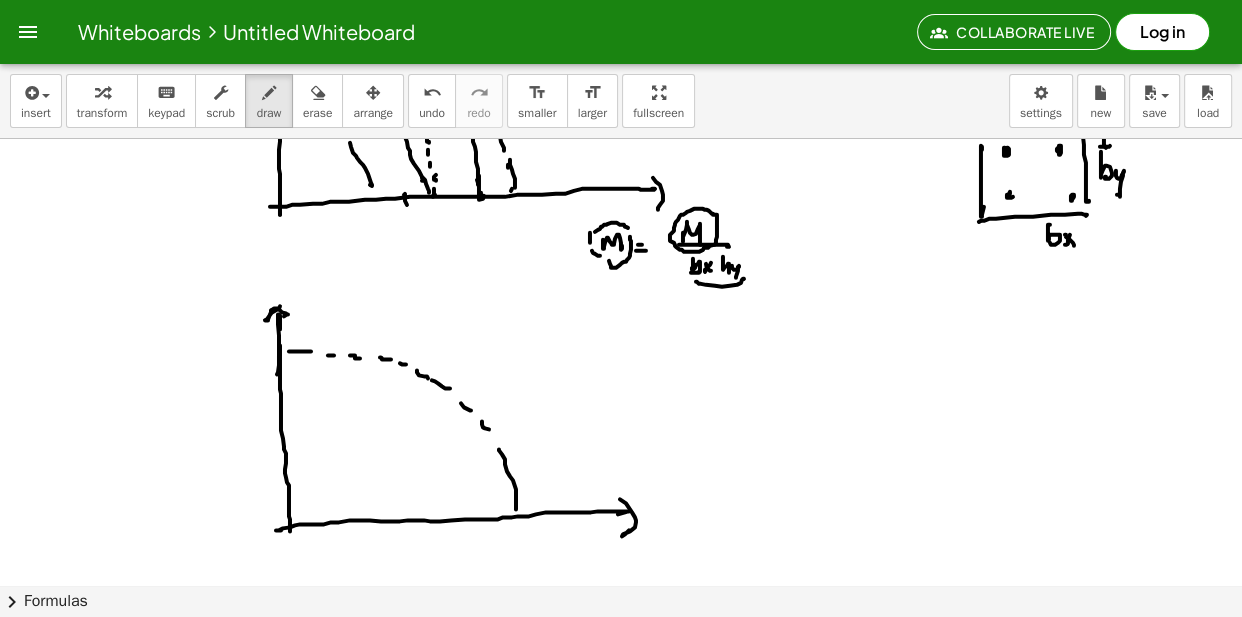 drag, startPoint x: 300, startPoint y: 387, endPoint x: 318, endPoint y: 387, distance: 18 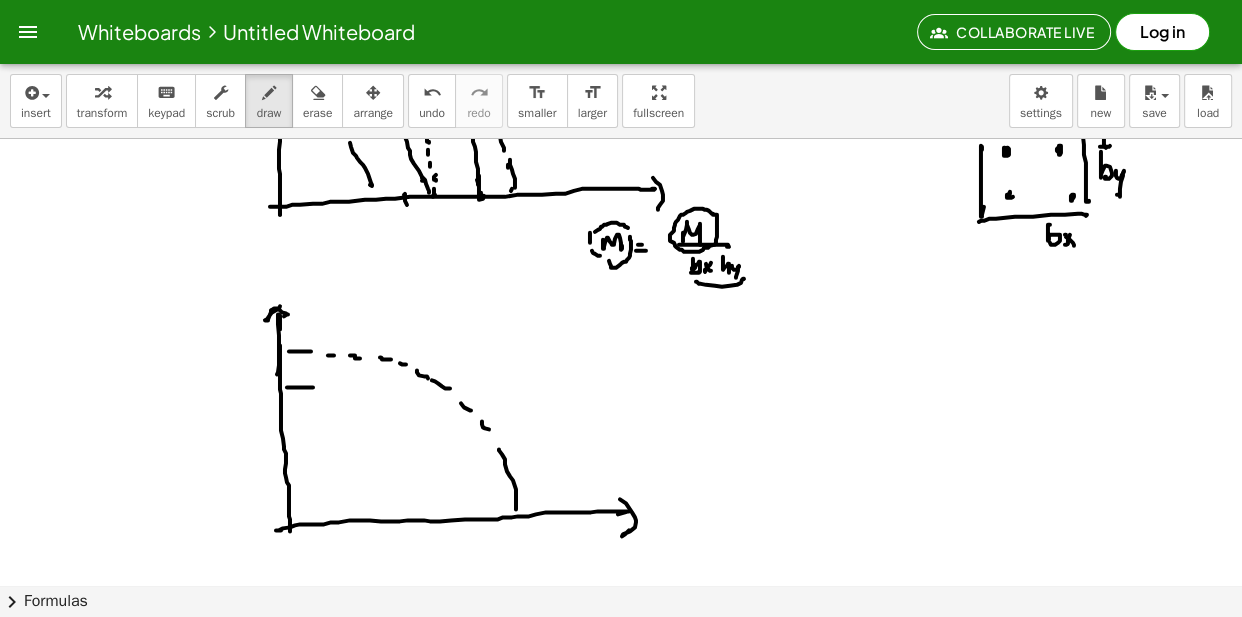click at bounding box center [621, -1159] 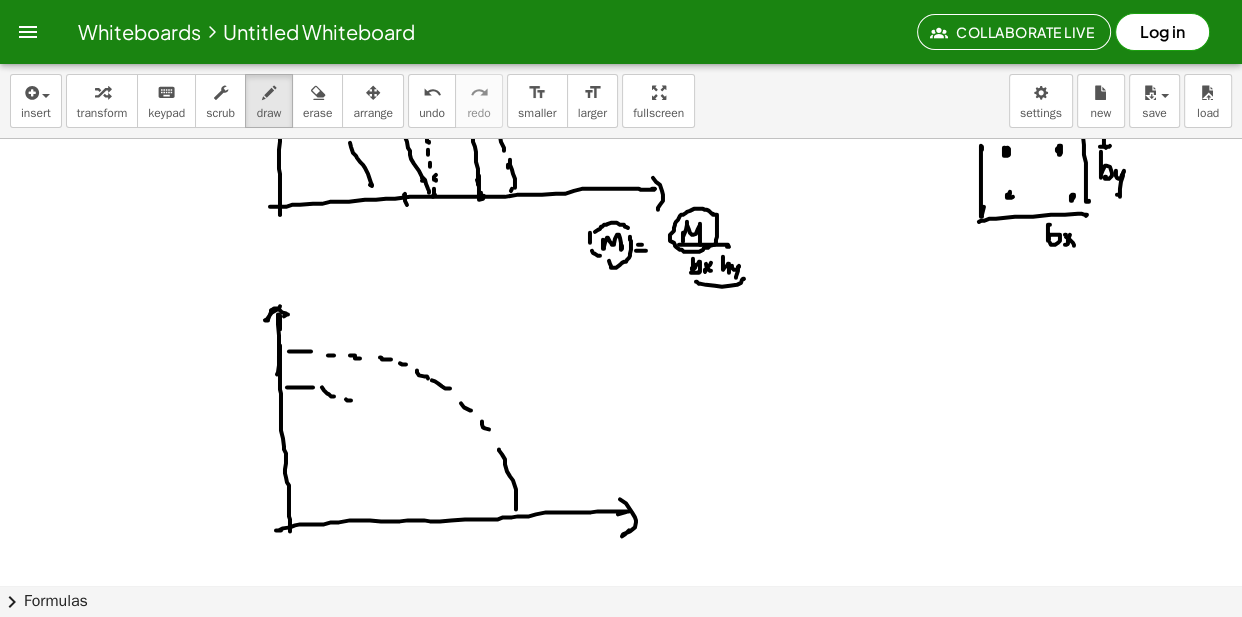 click at bounding box center (621, -1159) 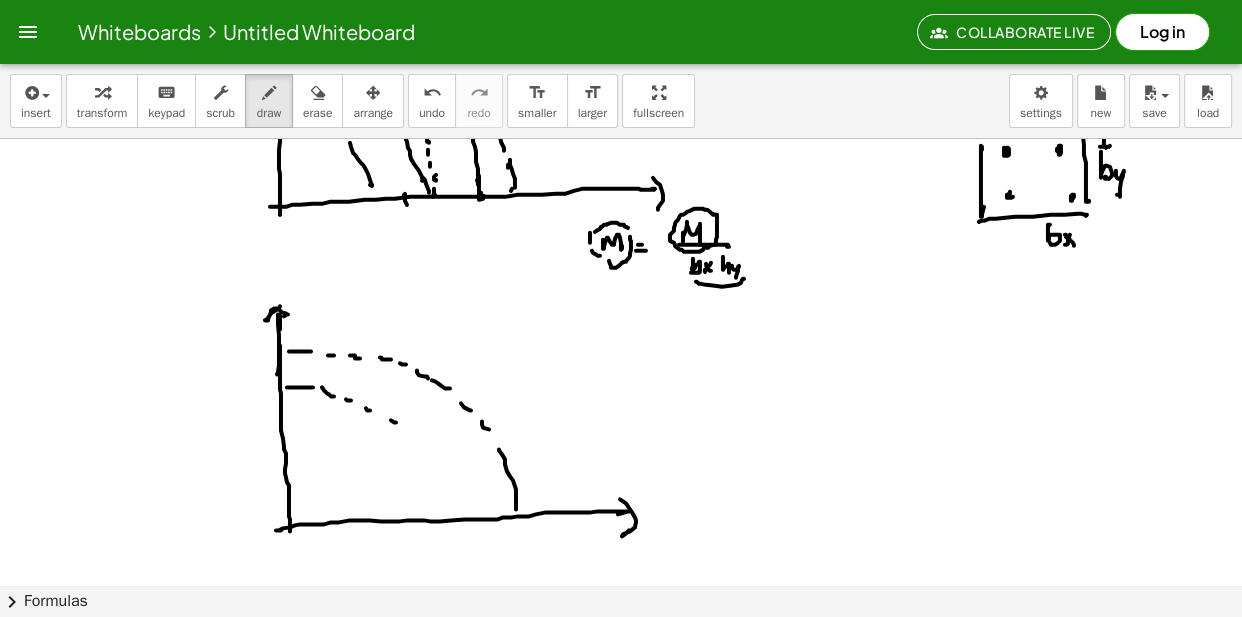 click at bounding box center [621, -1159] 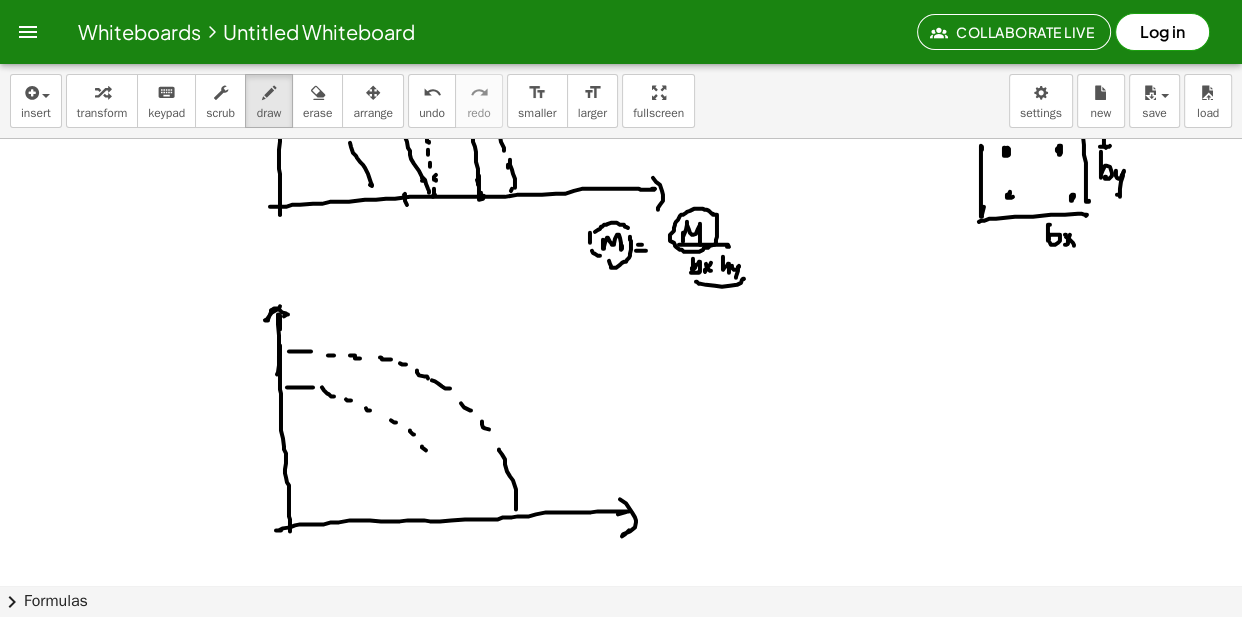 drag, startPoint x: 426, startPoint y: 450, endPoint x: 438, endPoint y: 473, distance: 25.942244 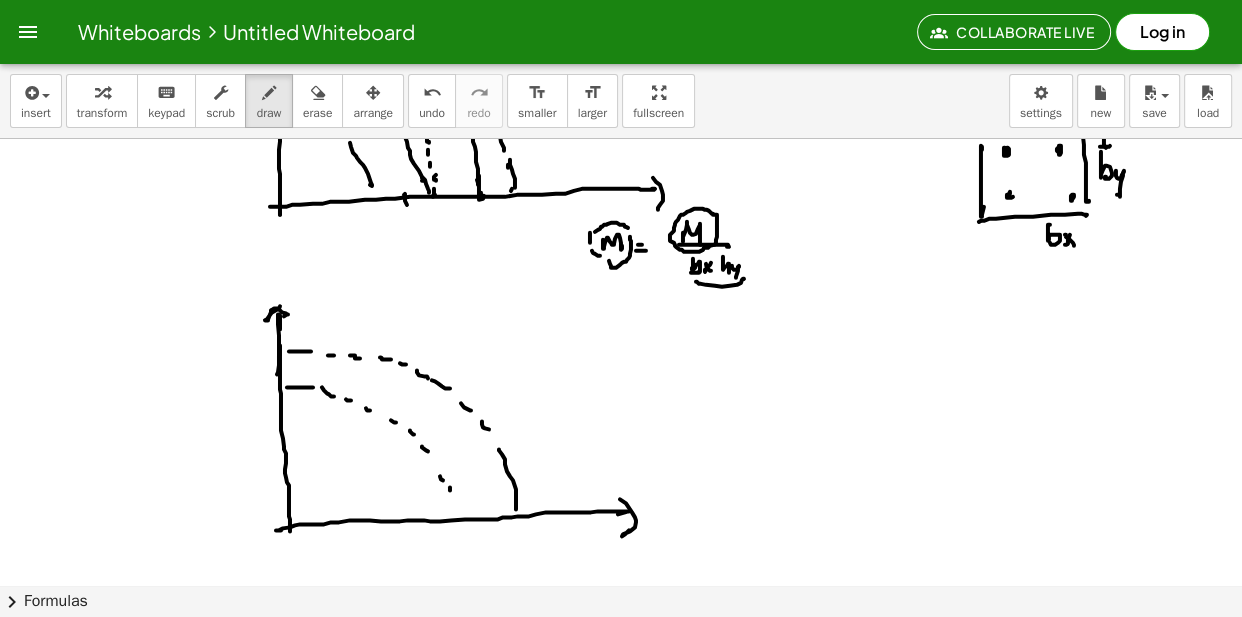 drag, startPoint x: 450, startPoint y: 490, endPoint x: 455, endPoint y: 531, distance: 41.303753 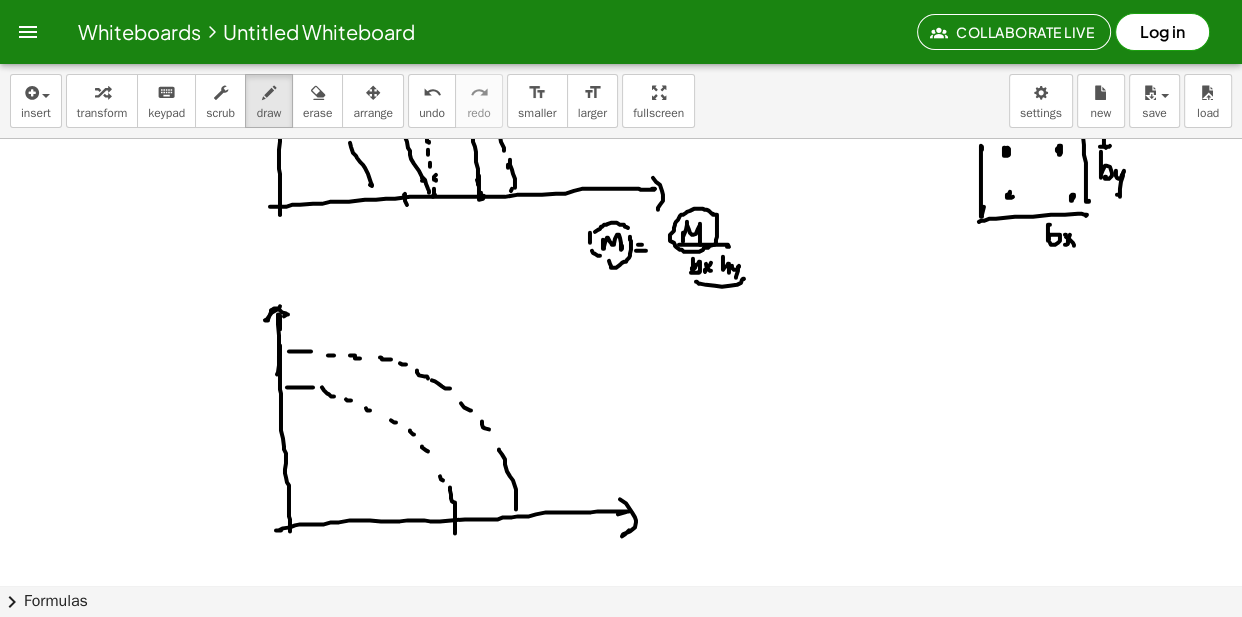 drag, startPoint x: 286, startPoint y: 426, endPoint x: 307, endPoint y: 427, distance: 21.023796 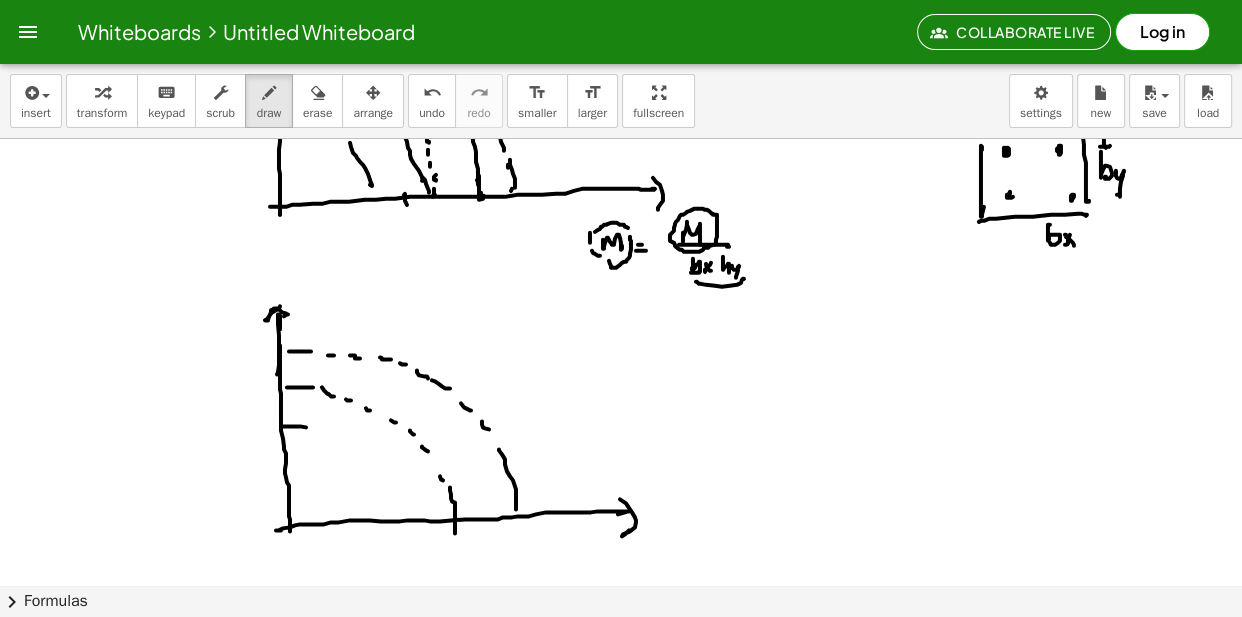 drag, startPoint x: 317, startPoint y: 432, endPoint x: 339, endPoint y: 440, distance: 23.409399 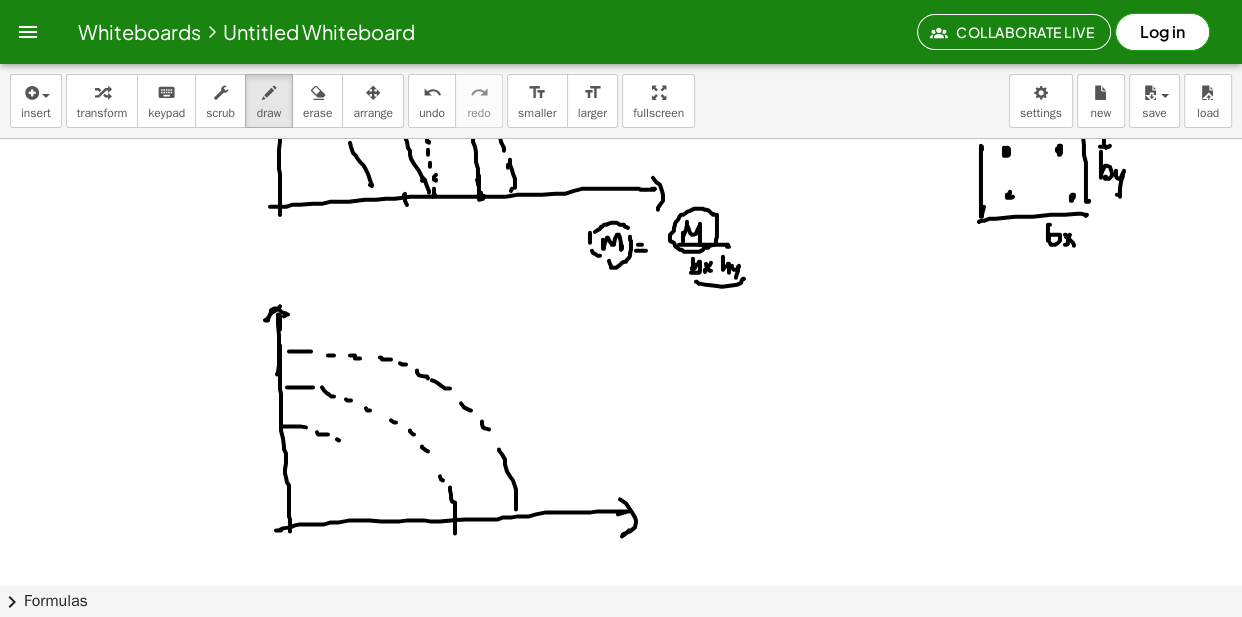 drag, startPoint x: 339, startPoint y: 440, endPoint x: 364, endPoint y: 449, distance: 26.57066 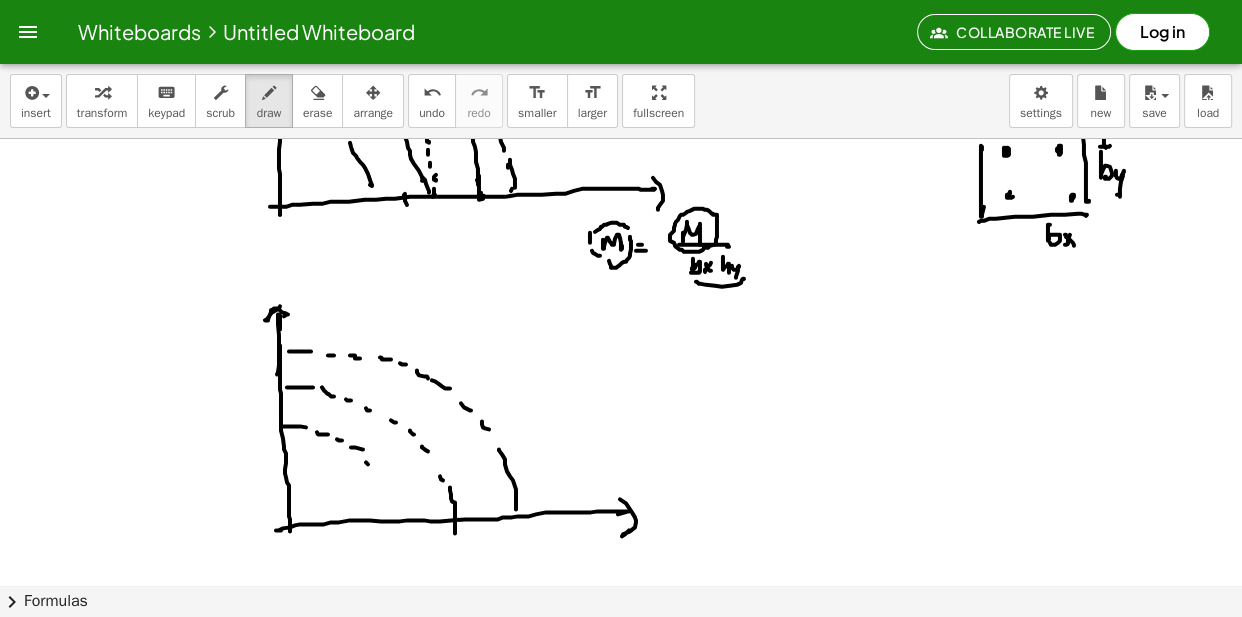 drag, startPoint x: 368, startPoint y: 464, endPoint x: 390, endPoint y: 490, distance: 34.058773 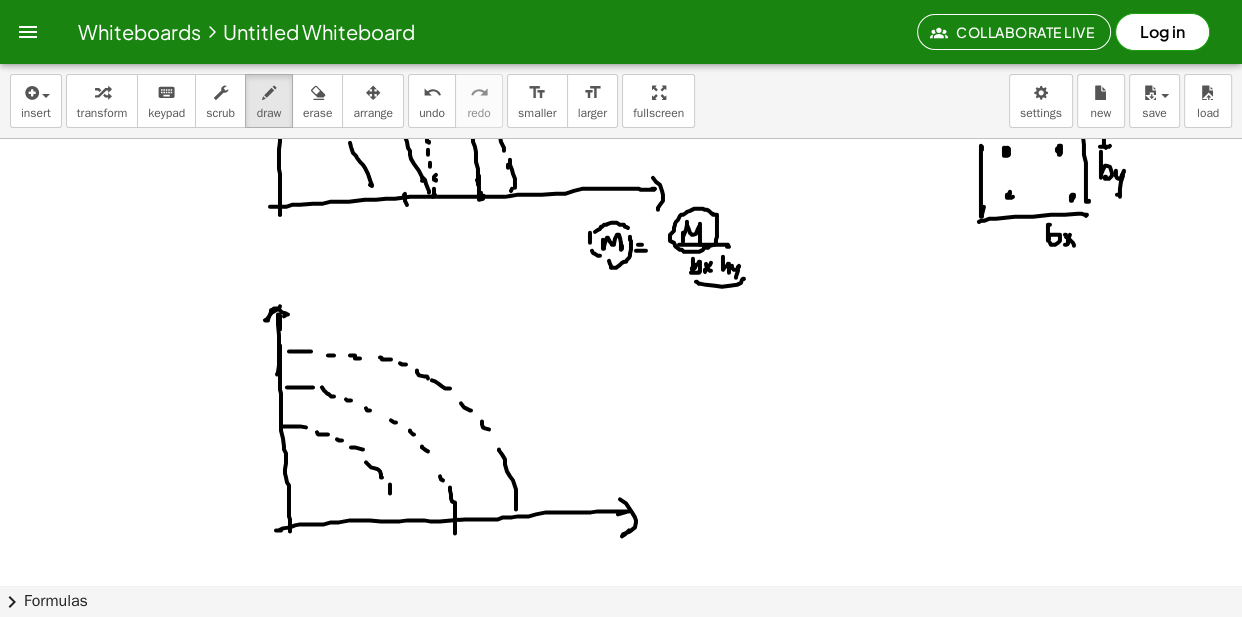 drag, startPoint x: 390, startPoint y: 490, endPoint x: 397, endPoint y: 506, distance: 17.464249 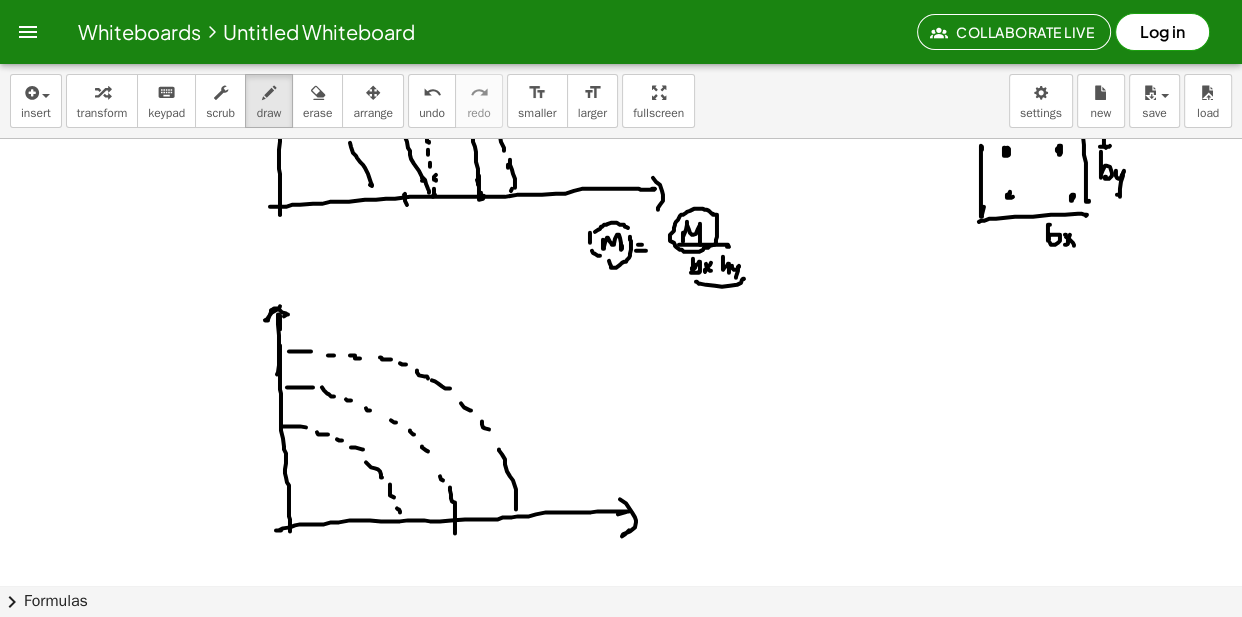drag, startPoint x: 710, startPoint y: 369, endPoint x: 705, endPoint y: 356, distance: 13.928389 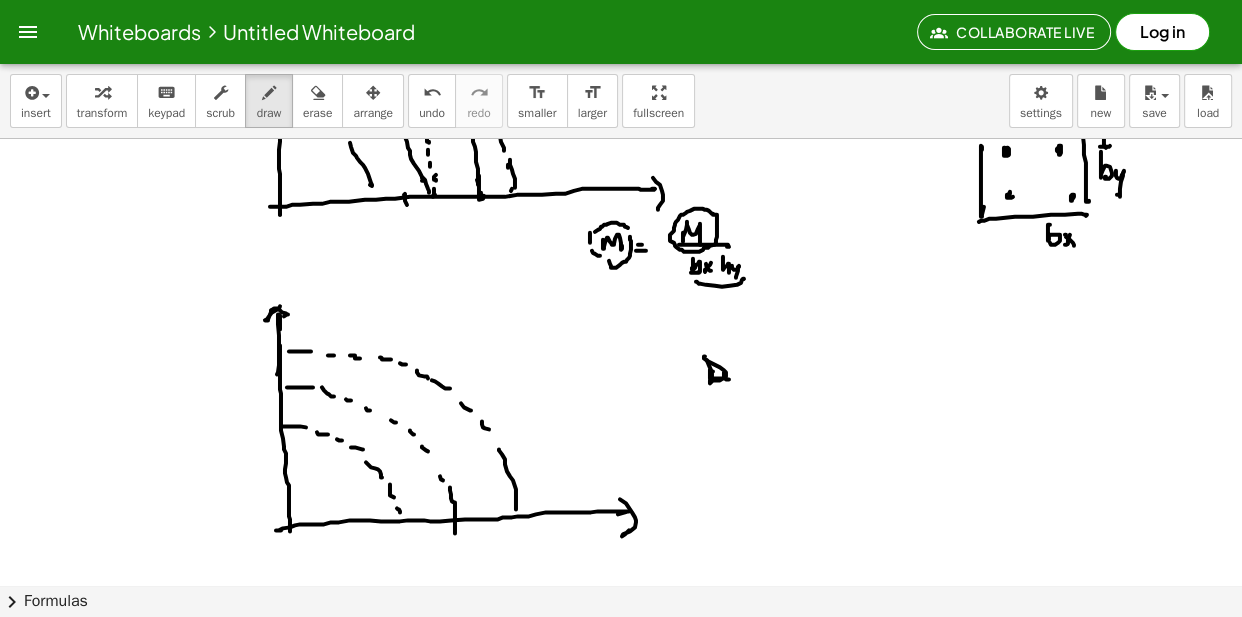 drag, startPoint x: 705, startPoint y: 356, endPoint x: 734, endPoint y: 370, distance: 32.202484 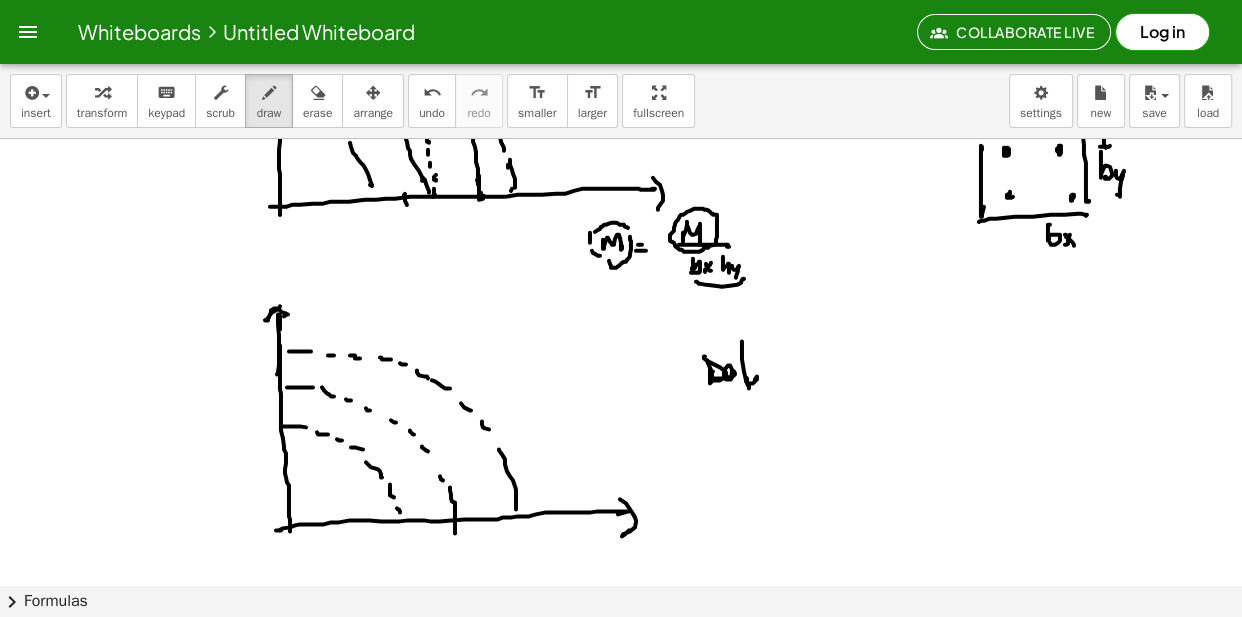 drag, startPoint x: 742, startPoint y: 341, endPoint x: 780, endPoint y: 375, distance: 50.990196 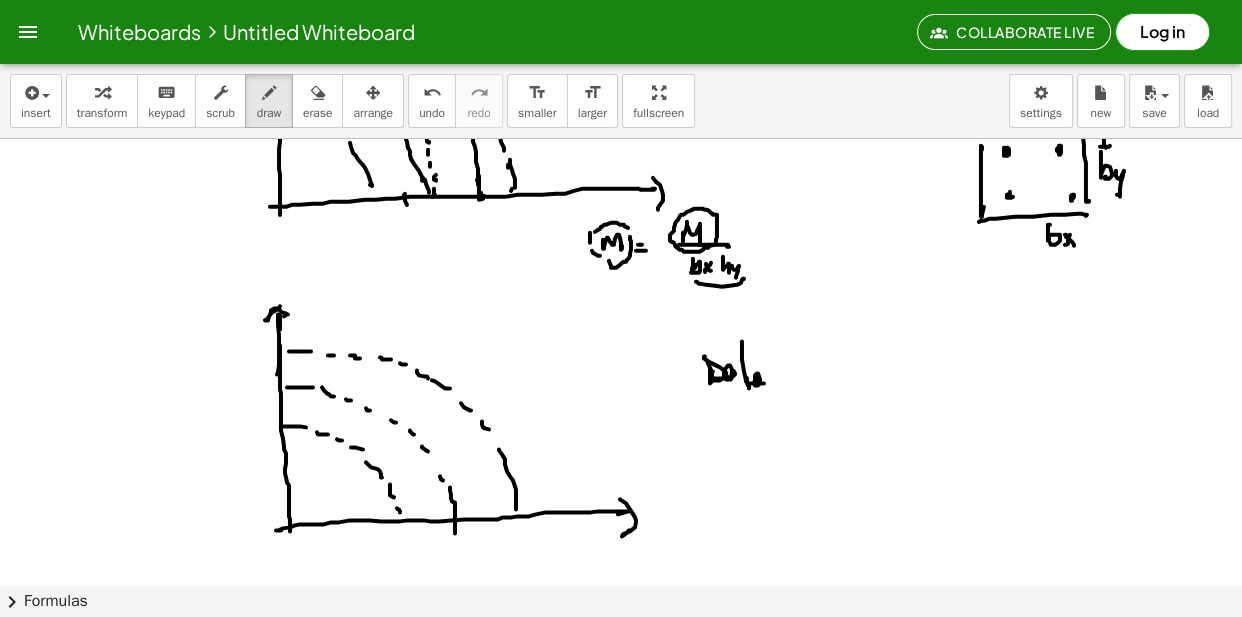 drag, startPoint x: 779, startPoint y: 368, endPoint x: 778, endPoint y: 384, distance: 16.03122 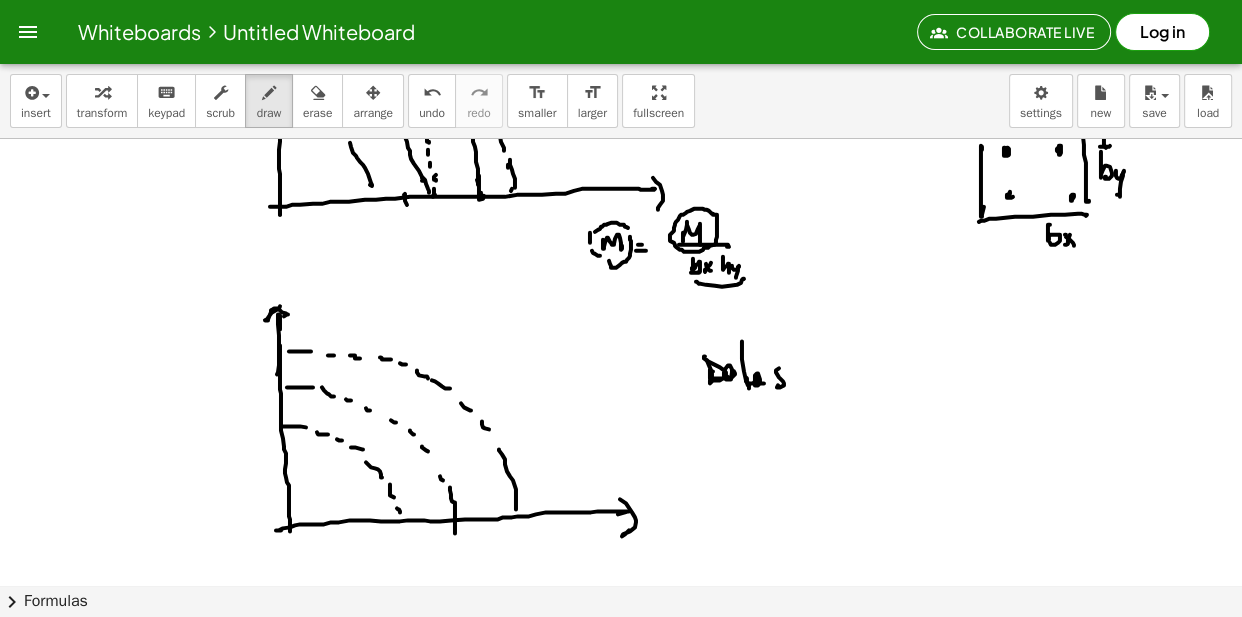 click at bounding box center (621, -1159) 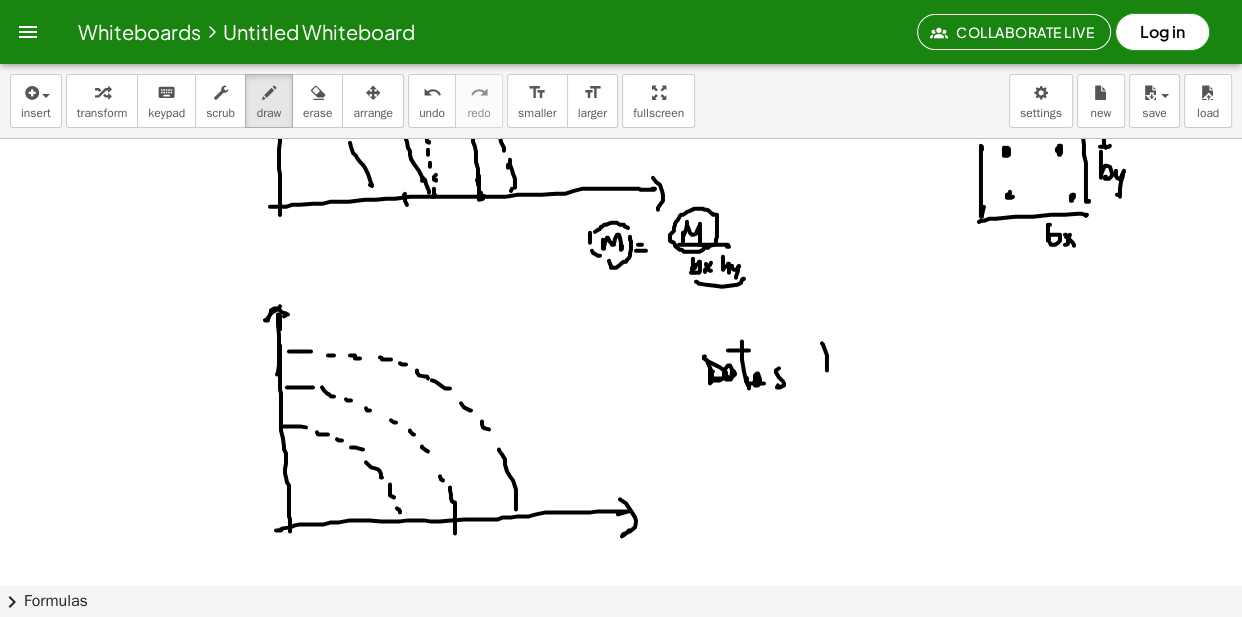 drag, startPoint x: 827, startPoint y: 355, endPoint x: 835, endPoint y: 393, distance: 38.832977 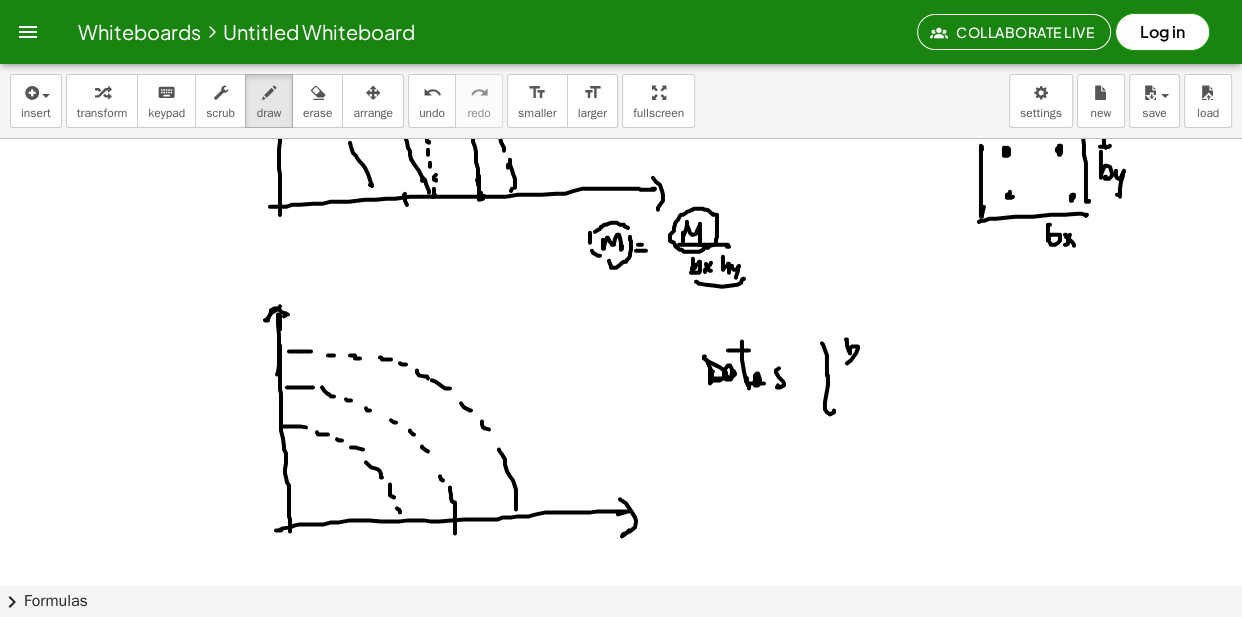 drag, startPoint x: 846, startPoint y: 339, endPoint x: 873, endPoint y: 350, distance: 29.15476 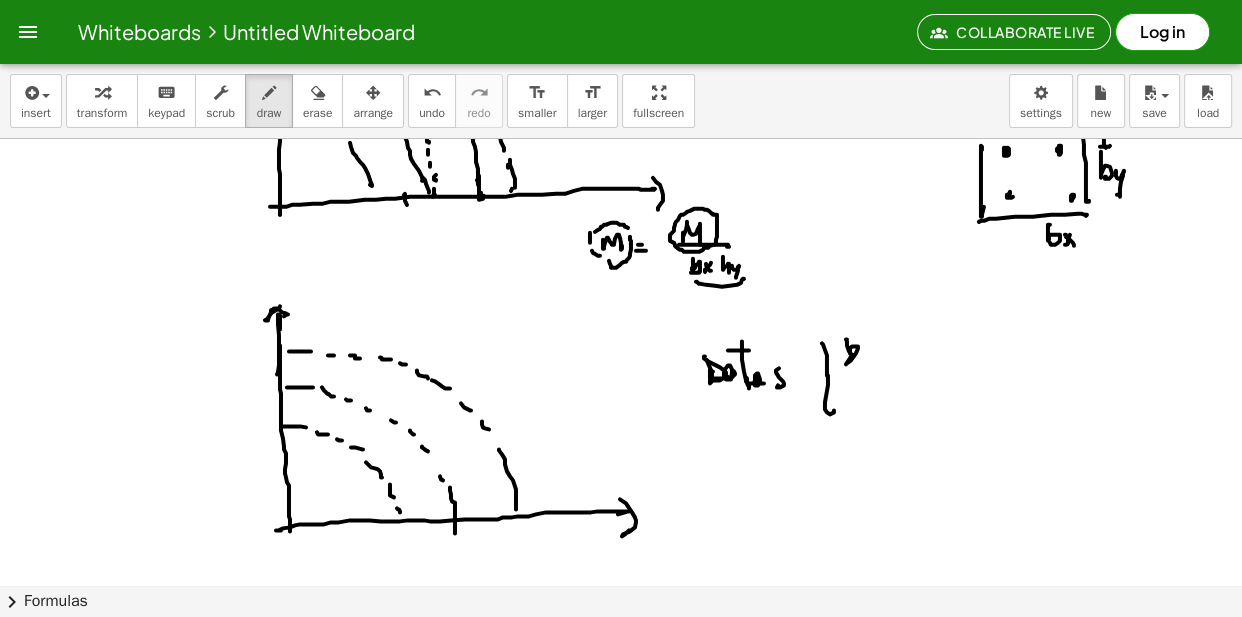 drag, startPoint x: 874, startPoint y: 351, endPoint x: 871, endPoint y: 341, distance: 10.440307 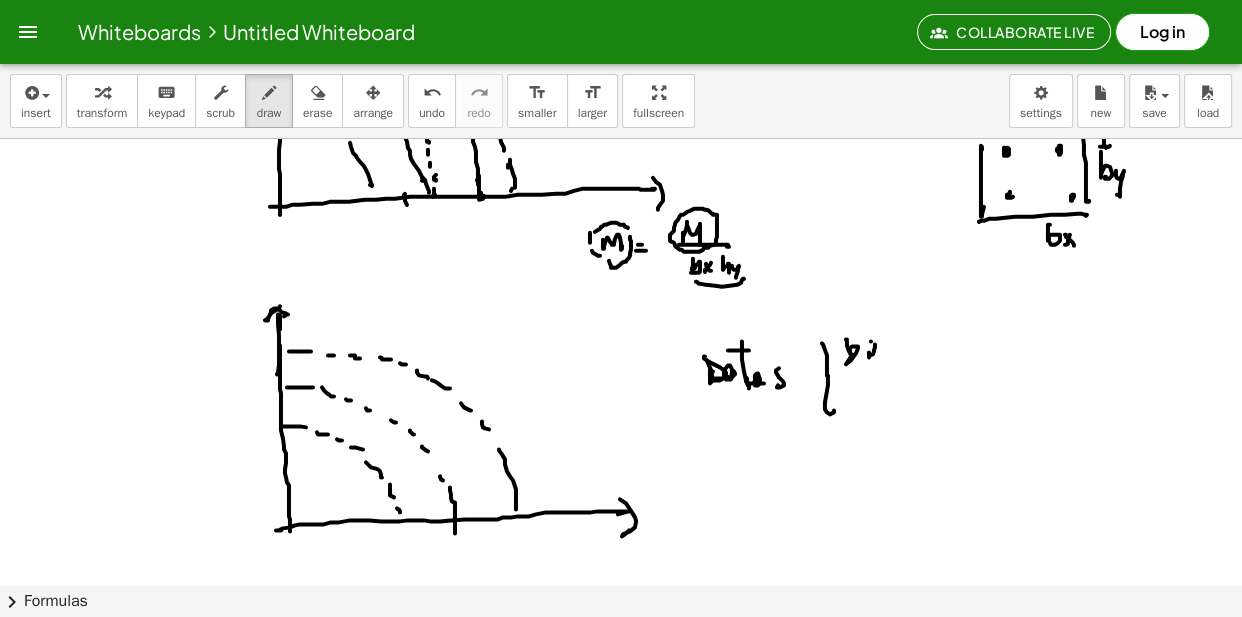 drag, startPoint x: 871, startPoint y: 341, endPoint x: 868, endPoint y: 368, distance: 27.166155 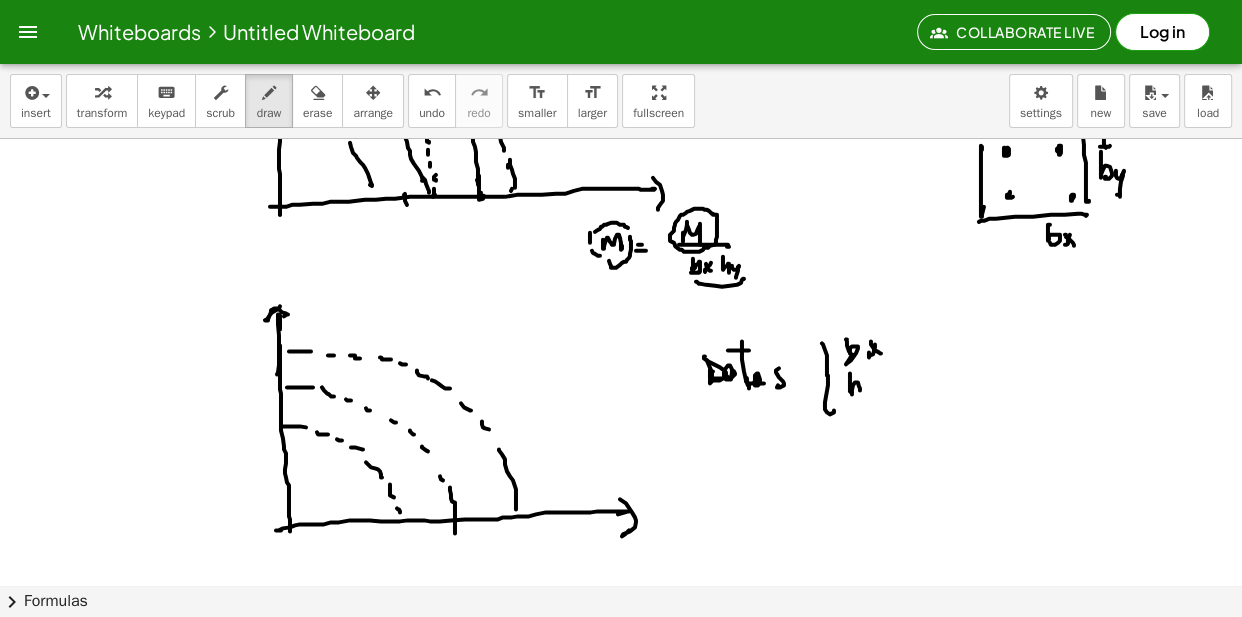 drag, startPoint x: 850, startPoint y: 373, endPoint x: 866, endPoint y: 385, distance: 20 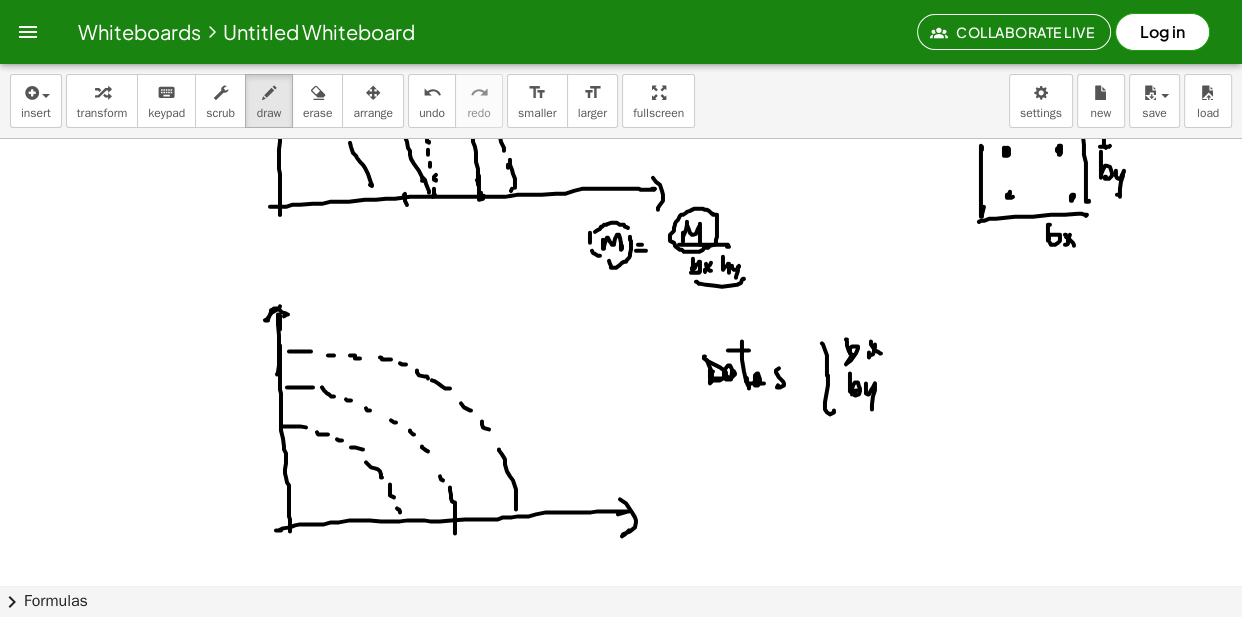 click at bounding box center (621, -1159) 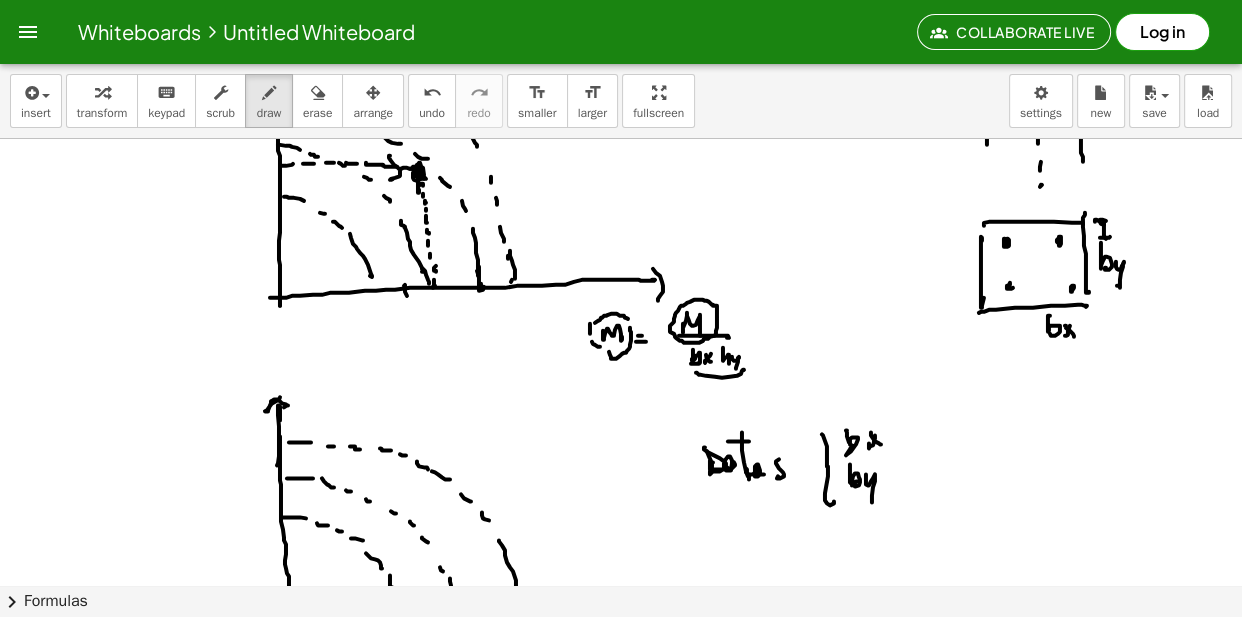 scroll, scrollTop: 3307, scrollLeft: 0, axis: vertical 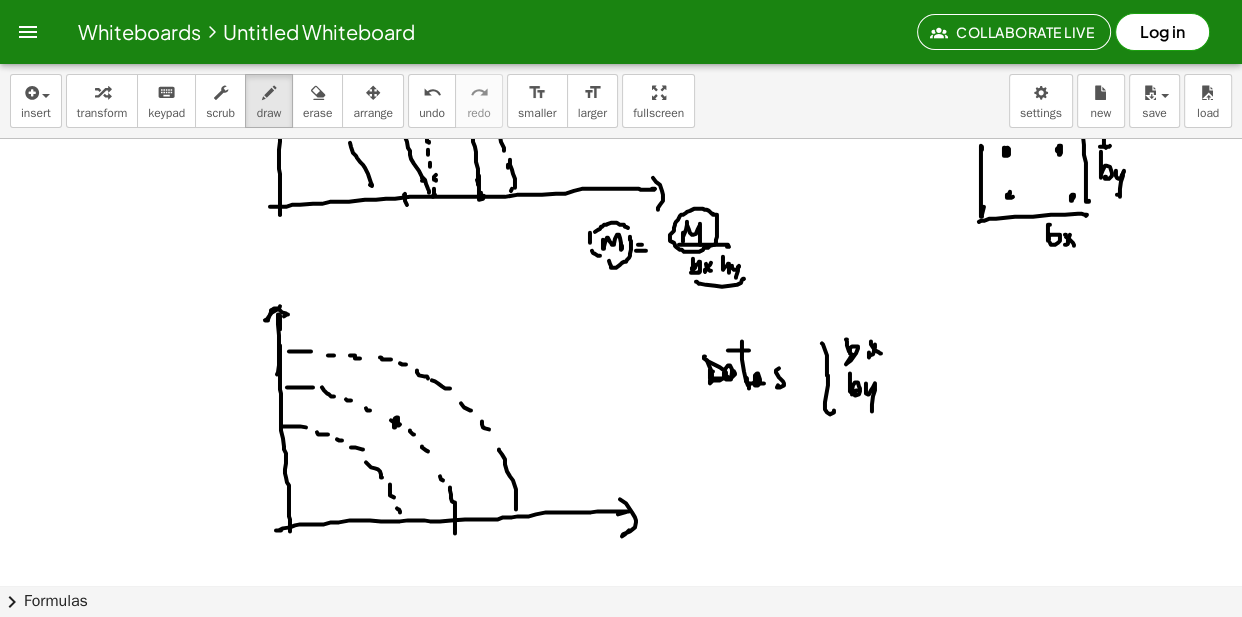 click at bounding box center [621, -1159] 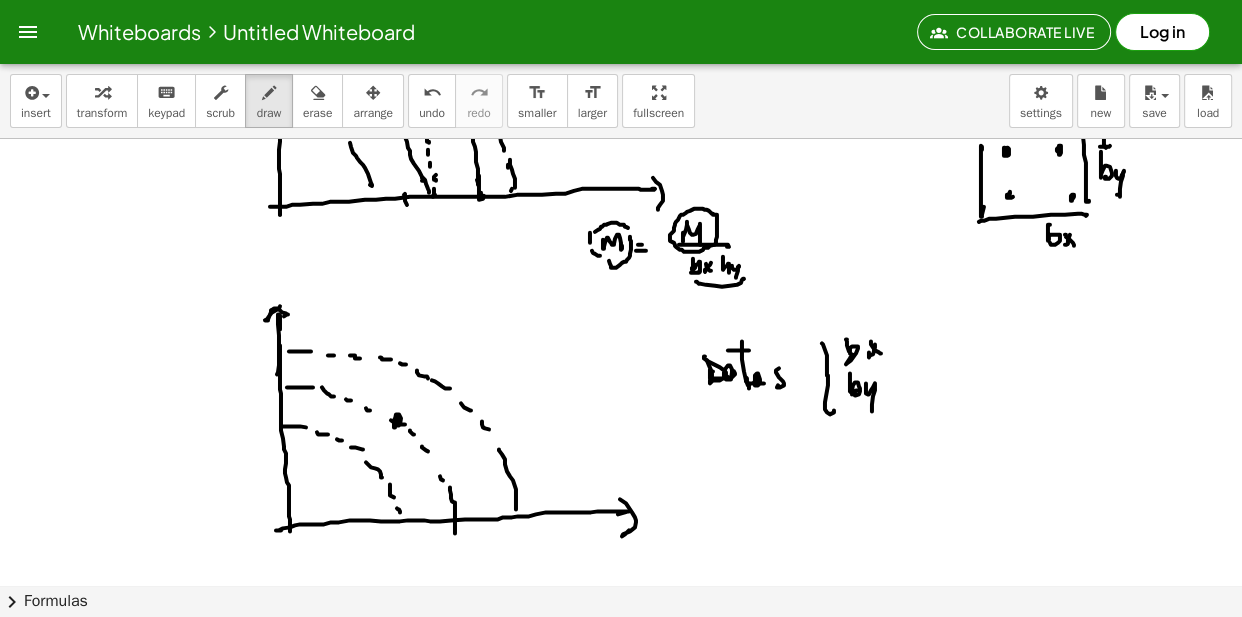 click at bounding box center [621, -1159] 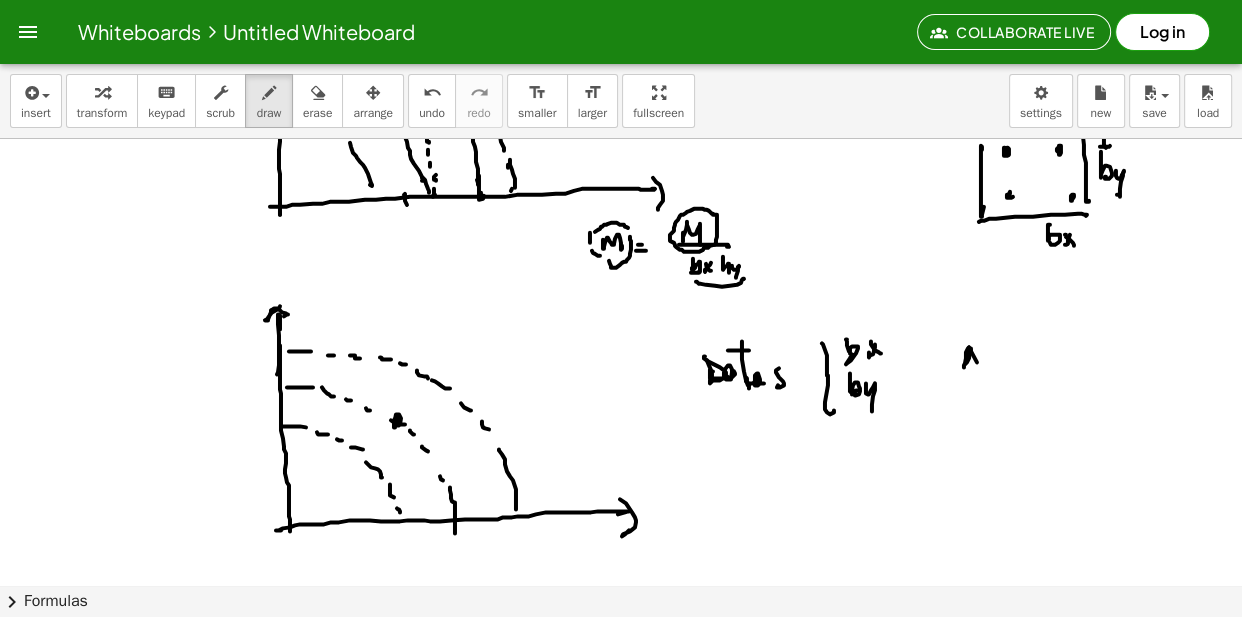 click at bounding box center (621, -1159) 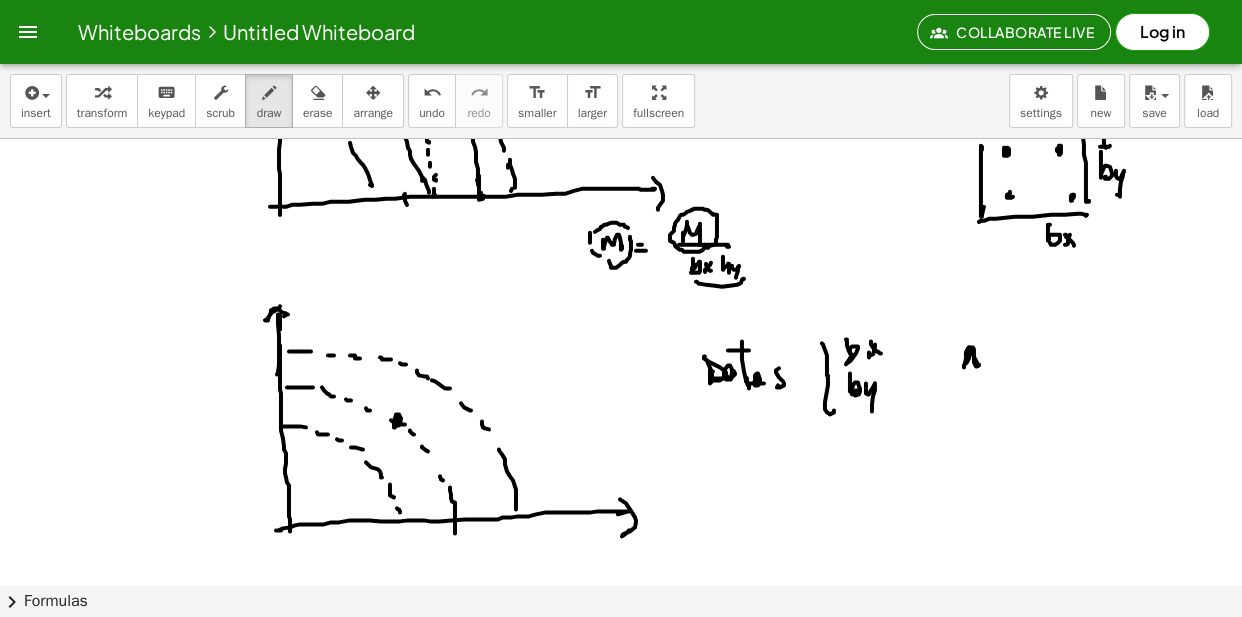 drag, startPoint x: 969, startPoint y: 359, endPoint x: 992, endPoint y: 357, distance: 23.086792 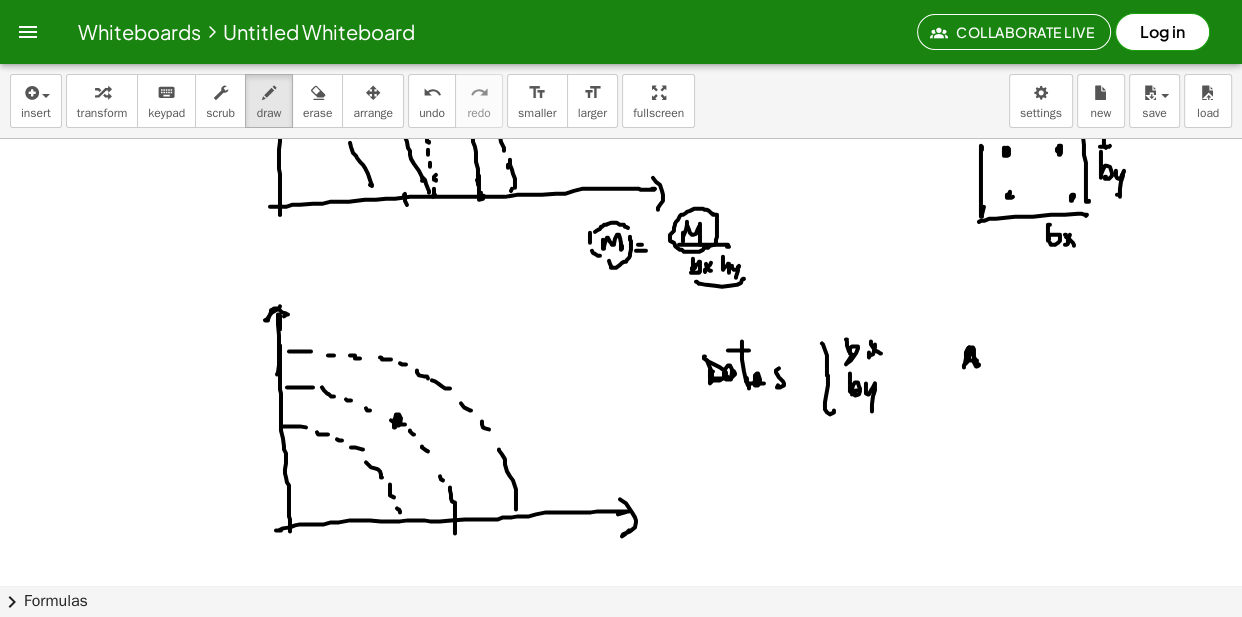 click at bounding box center (621, -1159) 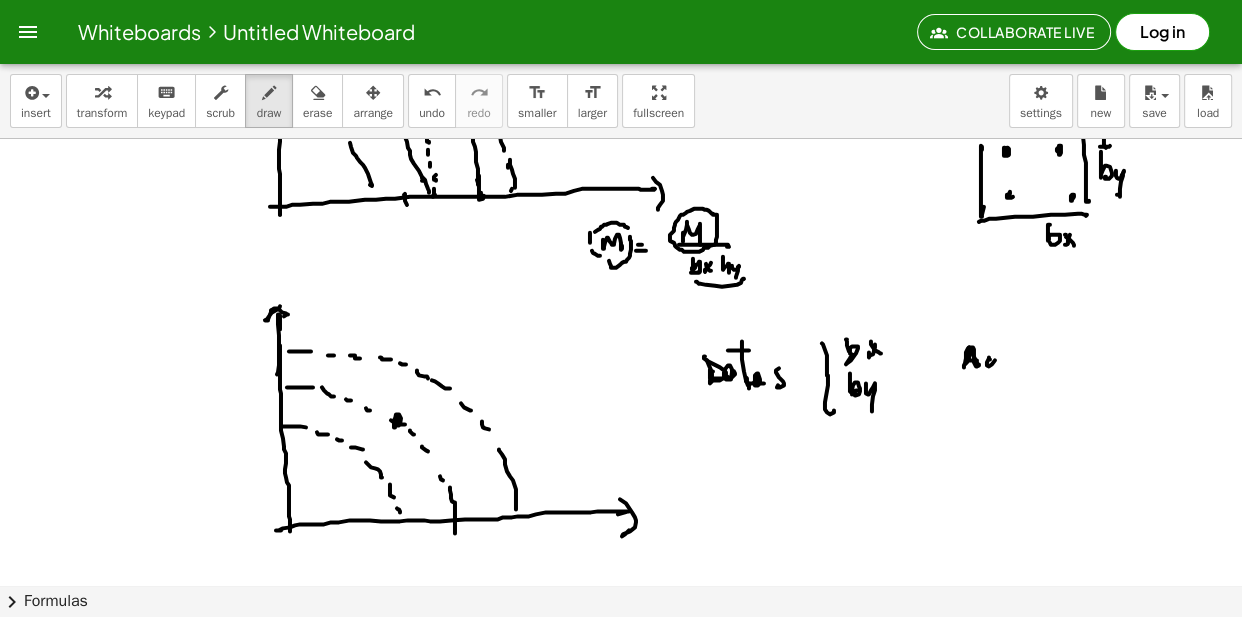 drag, startPoint x: 991, startPoint y: 353, endPoint x: 996, endPoint y: 334, distance: 19.646883 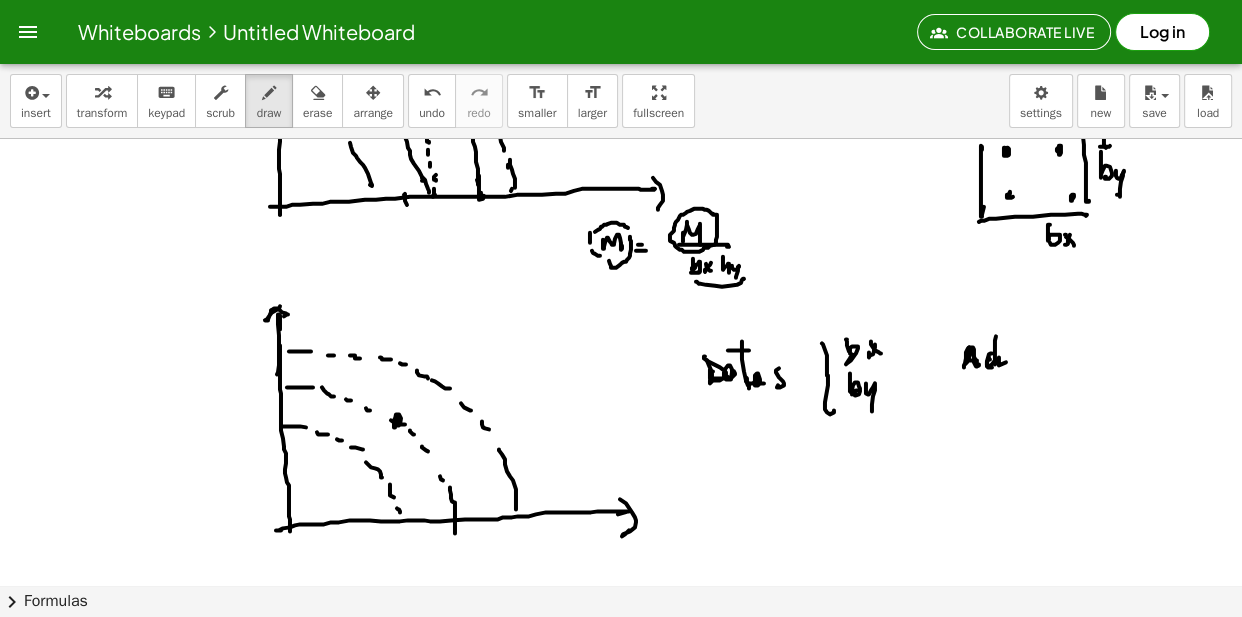 click at bounding box center (621, -1159) 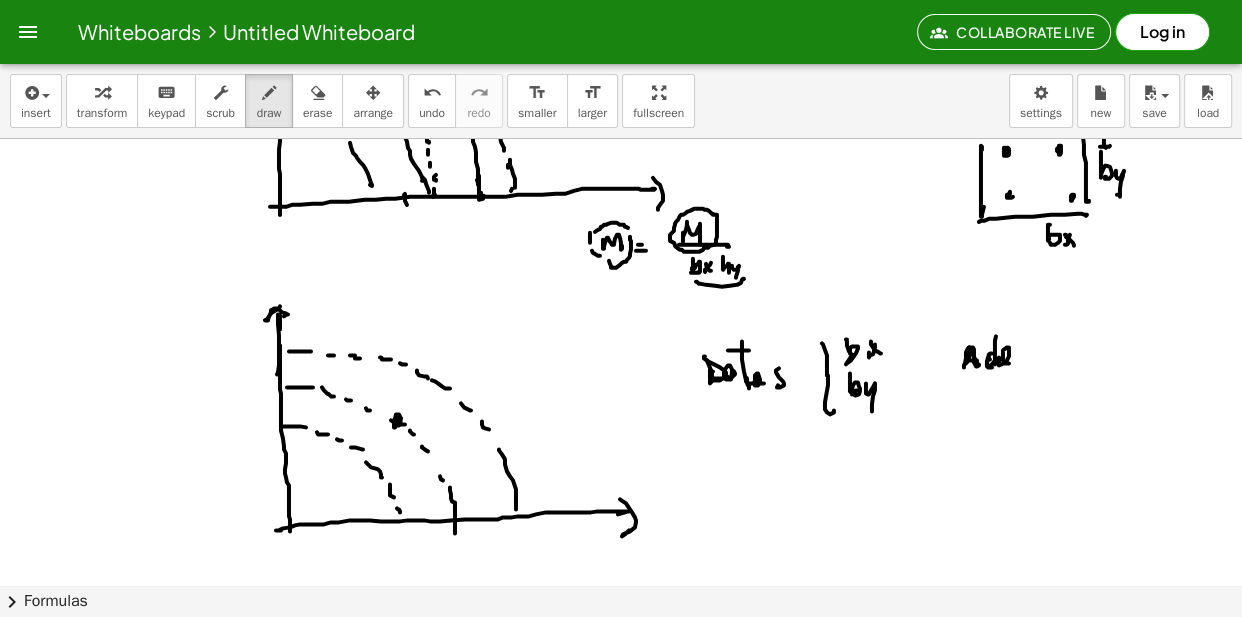 click at bounding box center (621, -1159) 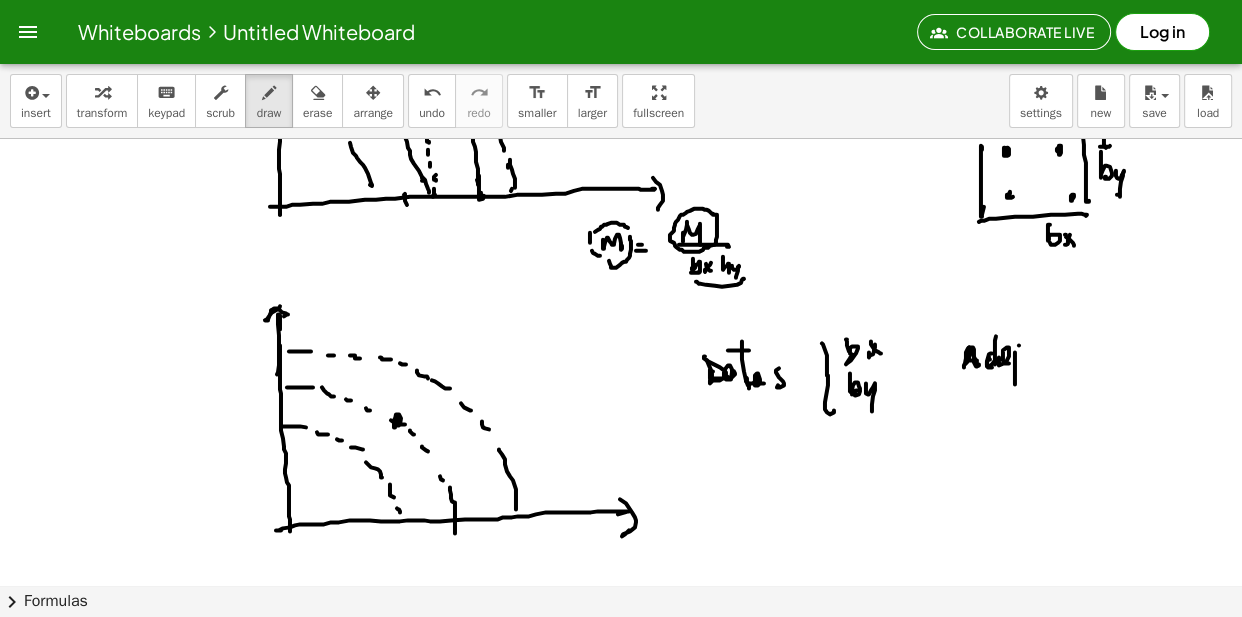 click at bounding box center [621, -1159] 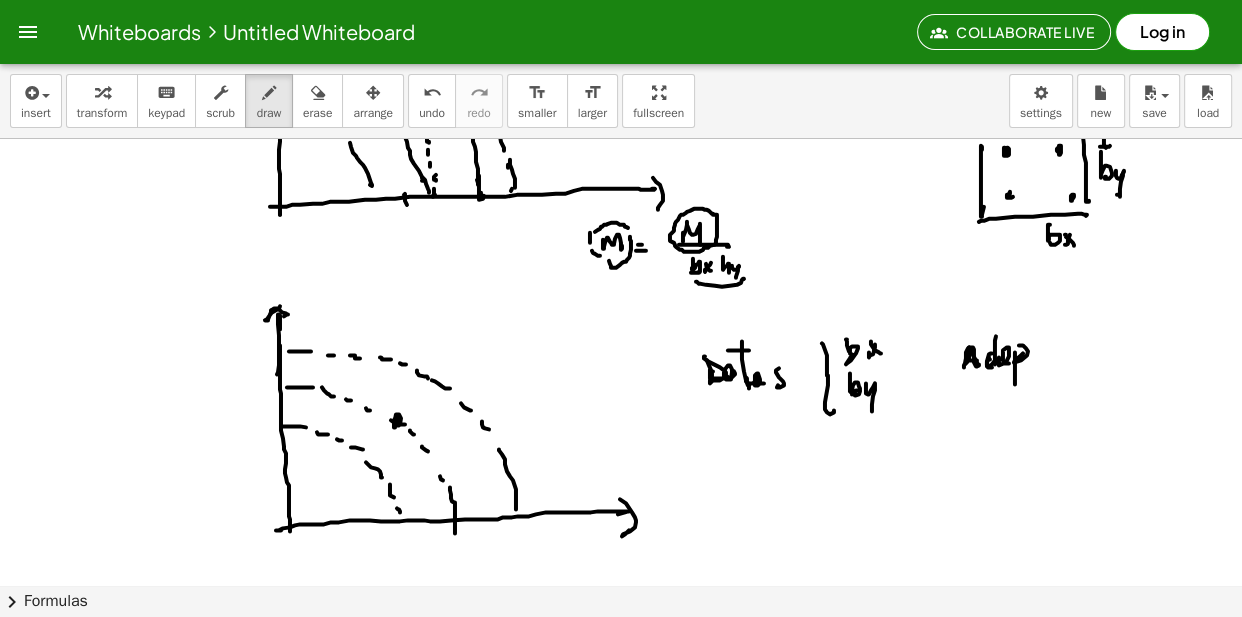 click at bounding box center (621, -1159) 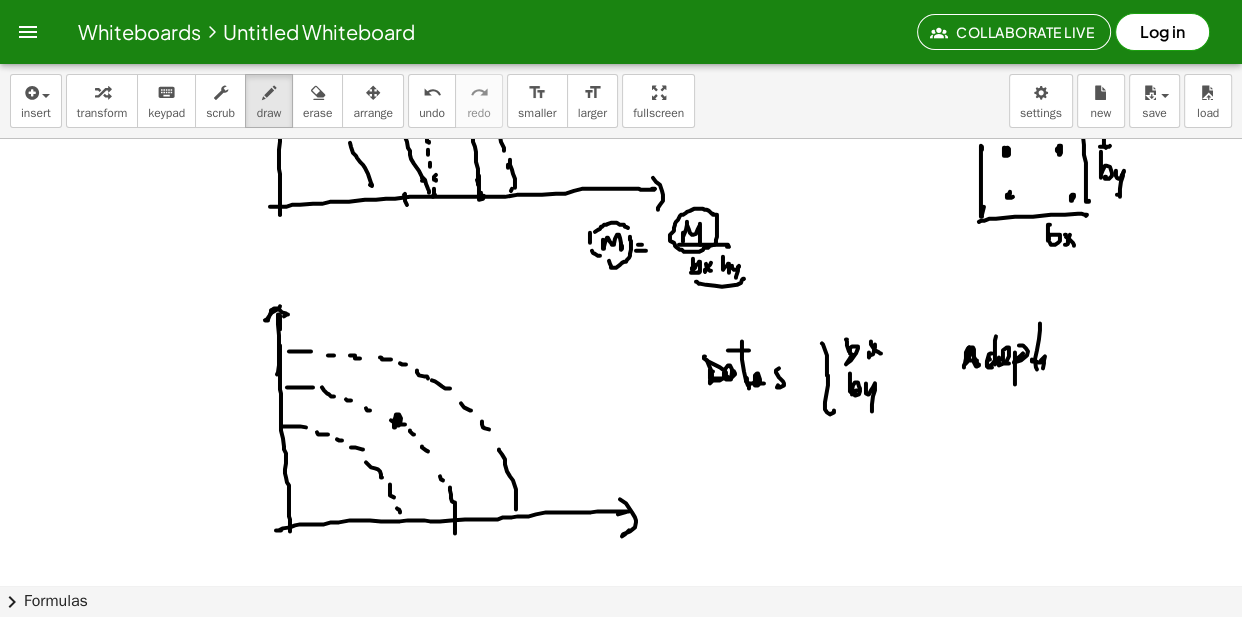 click at bounding box center (621, -1159) 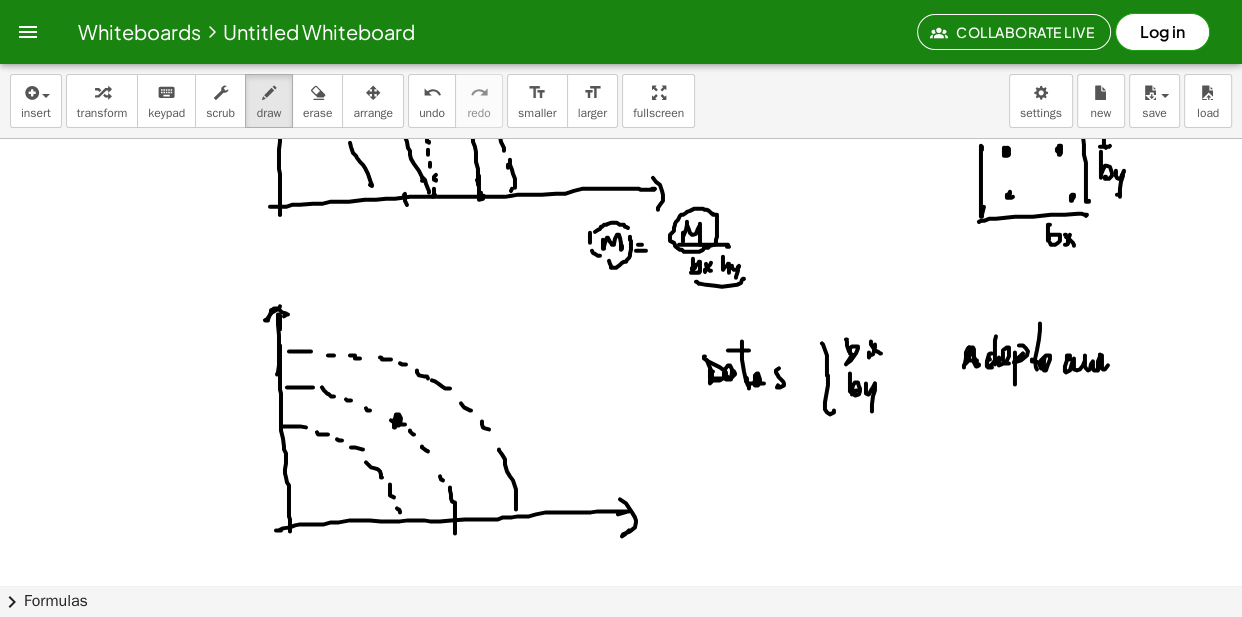 click at bounding box center (621, -1159) 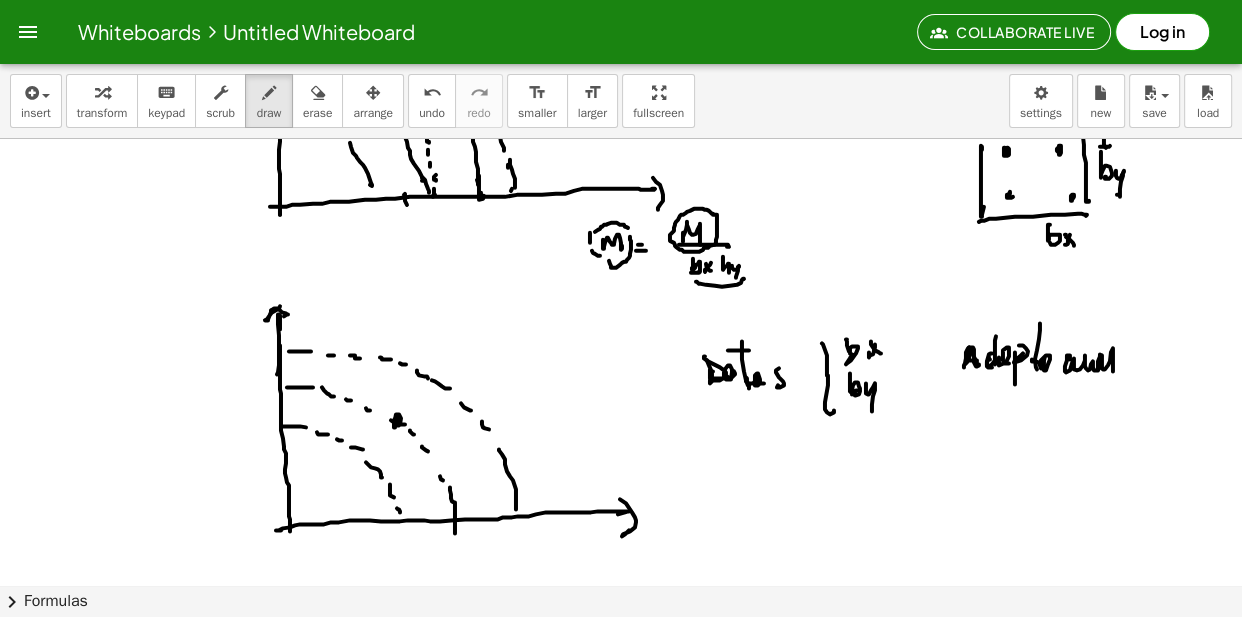 click at bounding box center (621, -1159) 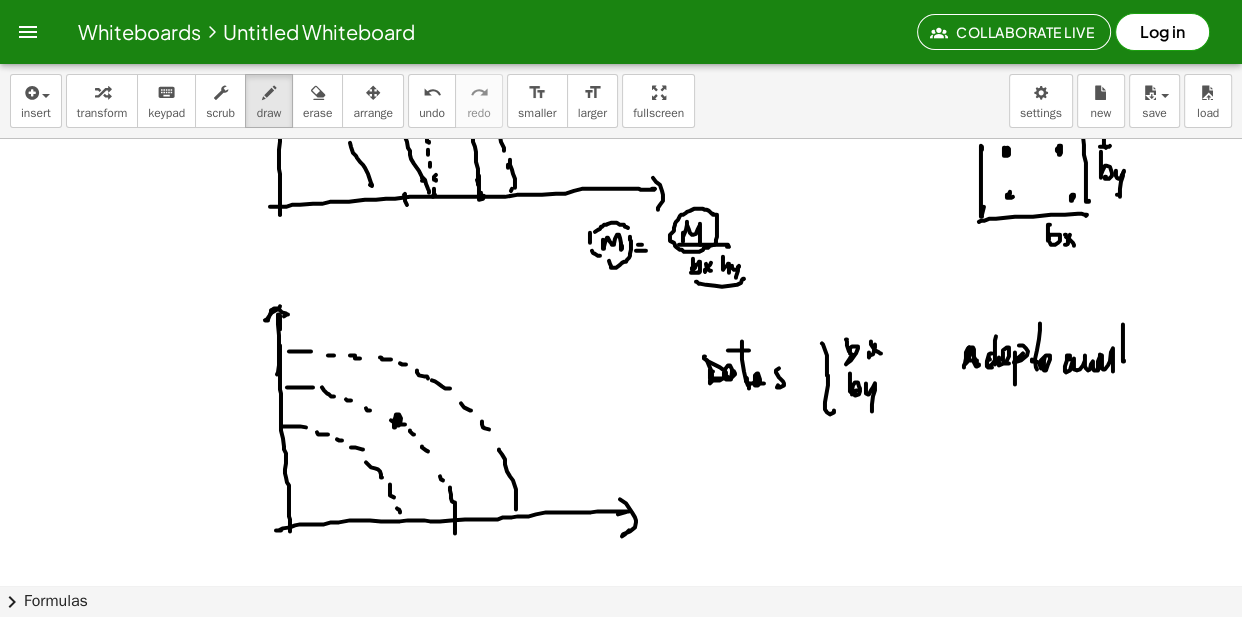 click at bounding box center (621, -1159) 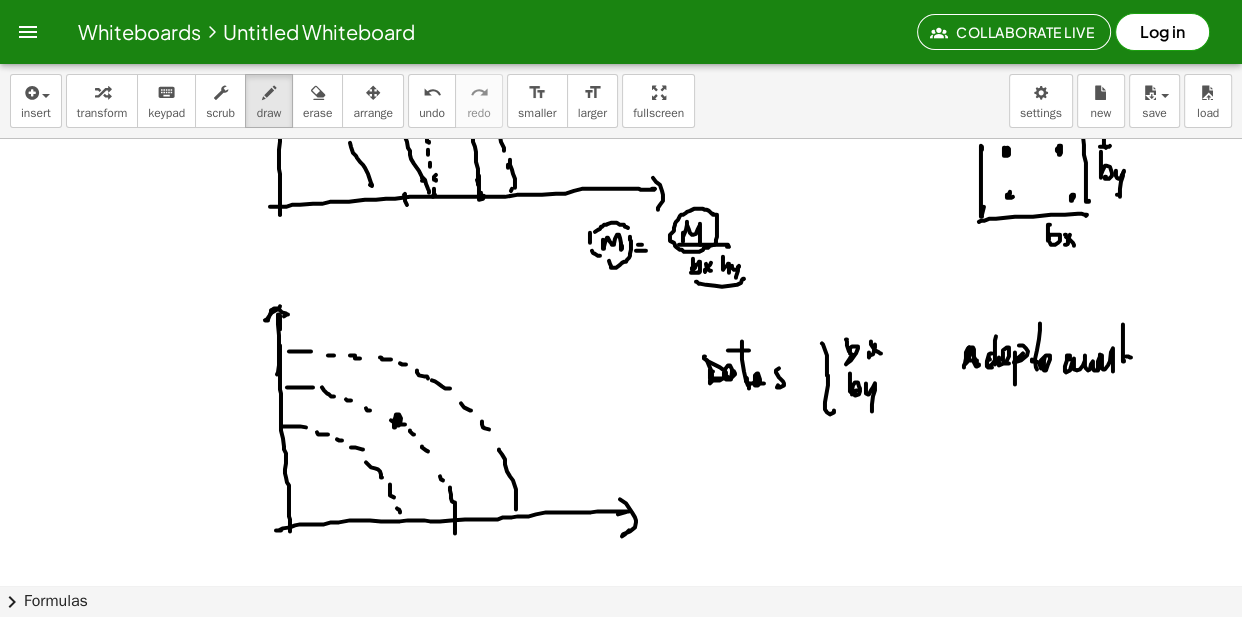 click at bounding box center [621, -1159] 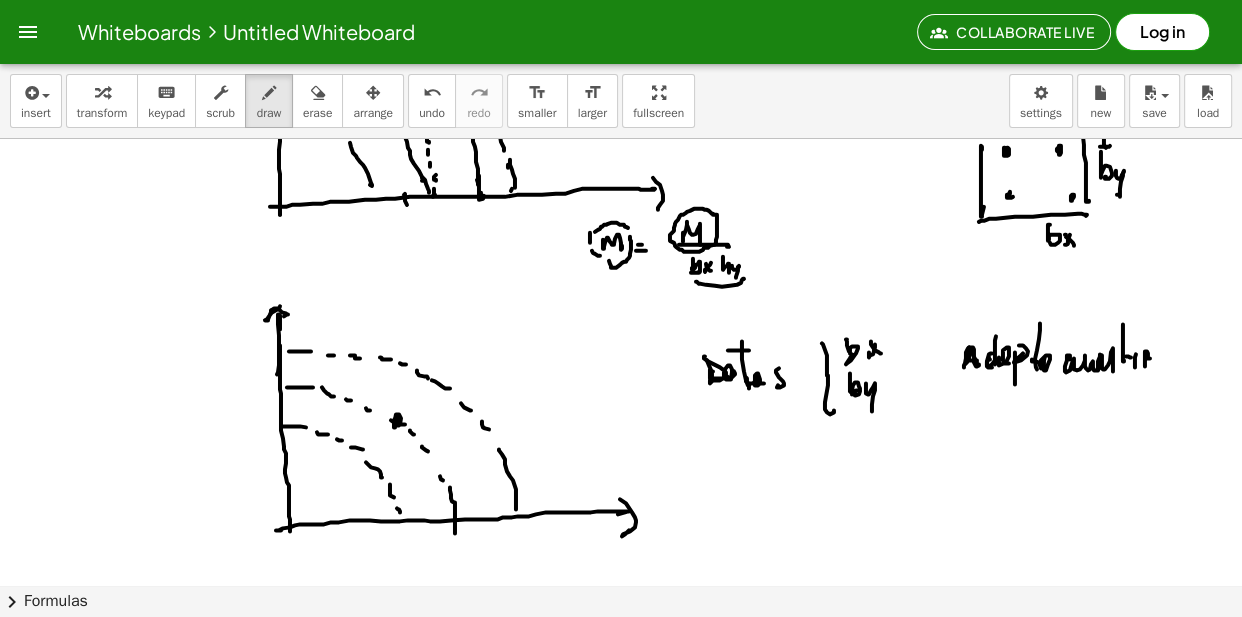 click at bounding box center (621, -1159) 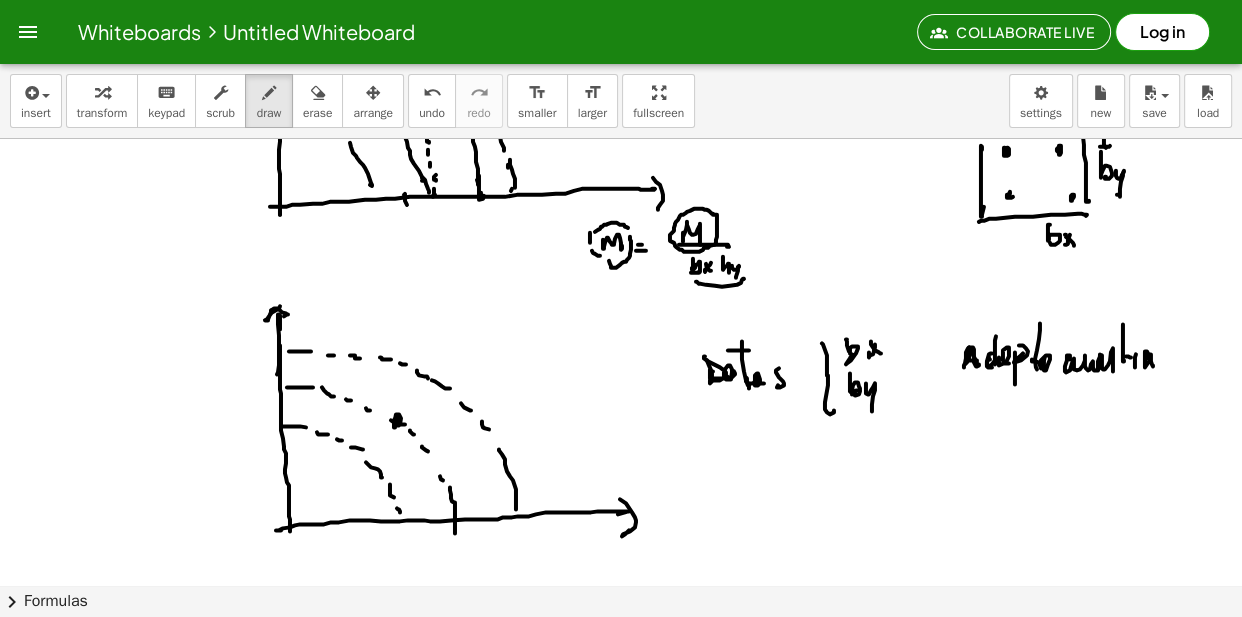 click at bounding box center [621, -1159] 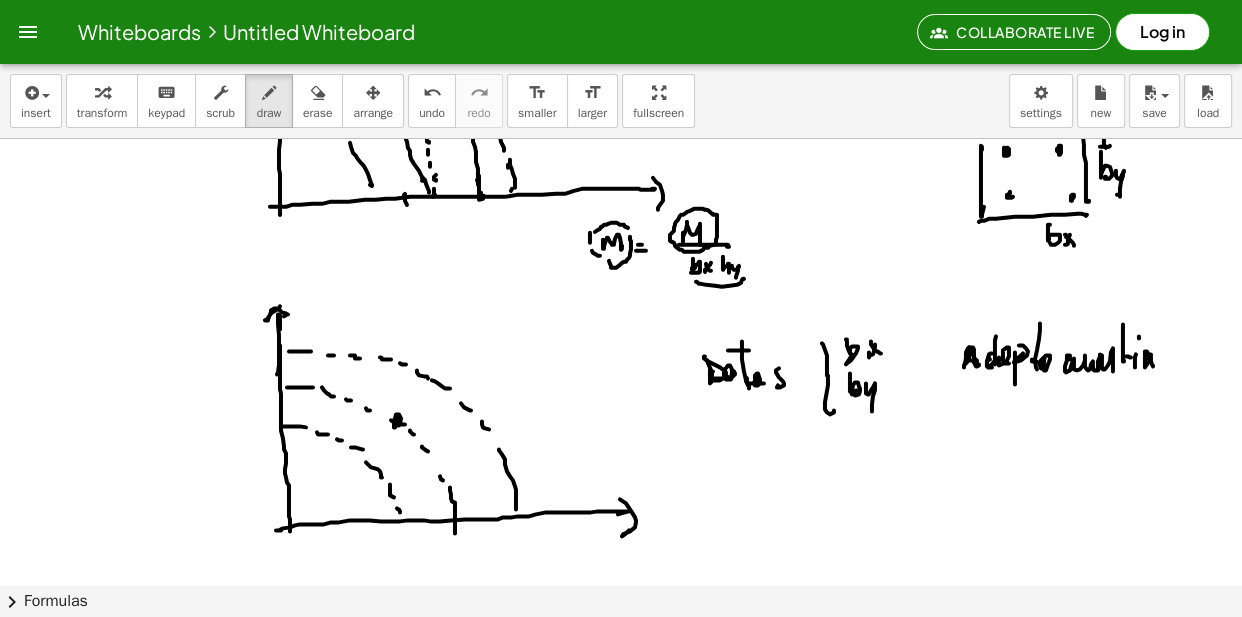 scroll, scrollTop: 3216, scrollLeft: 0, axis: vertical 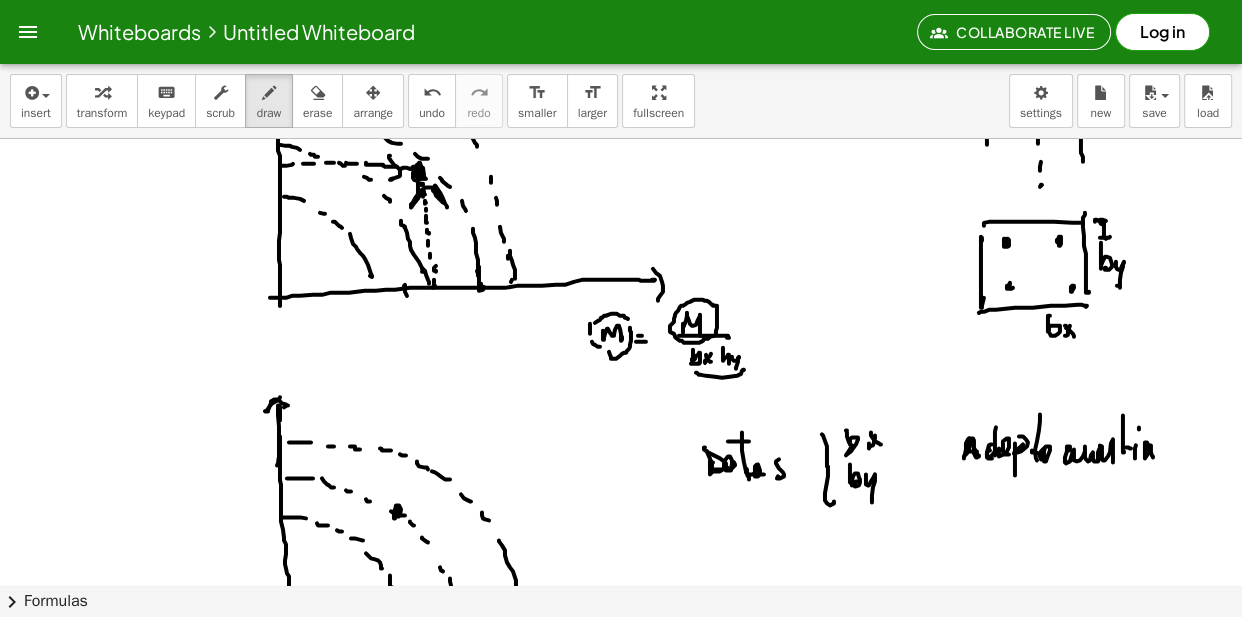click at bounding box center [621, -1068] 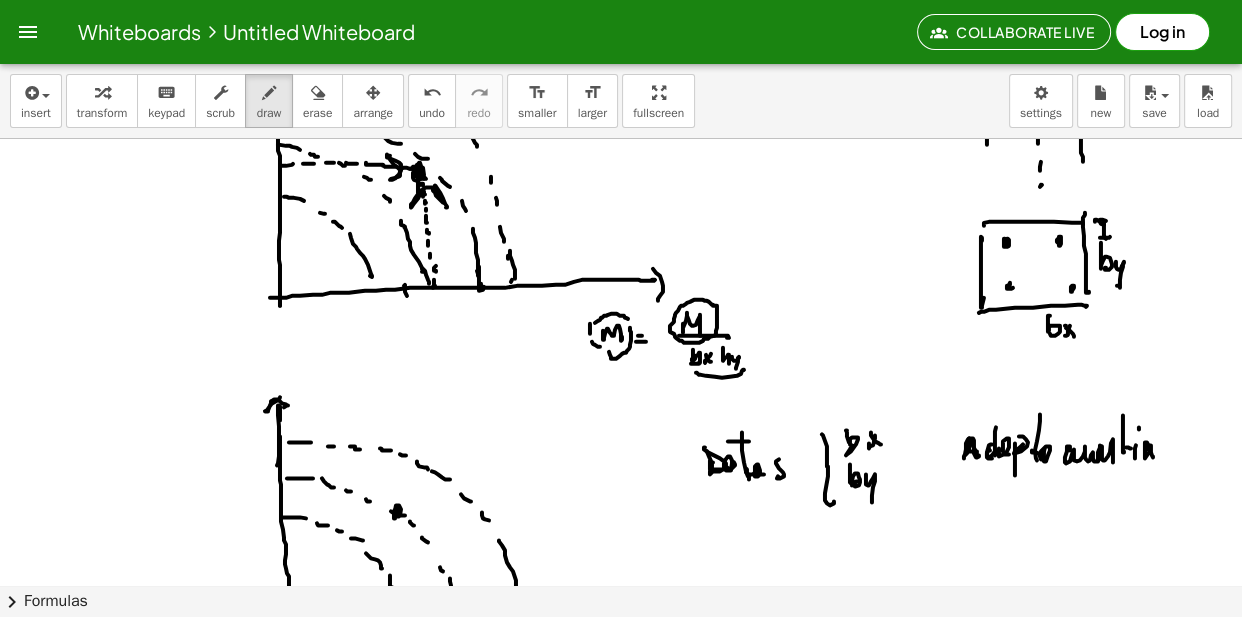 click at bounding box center (621, -1068) 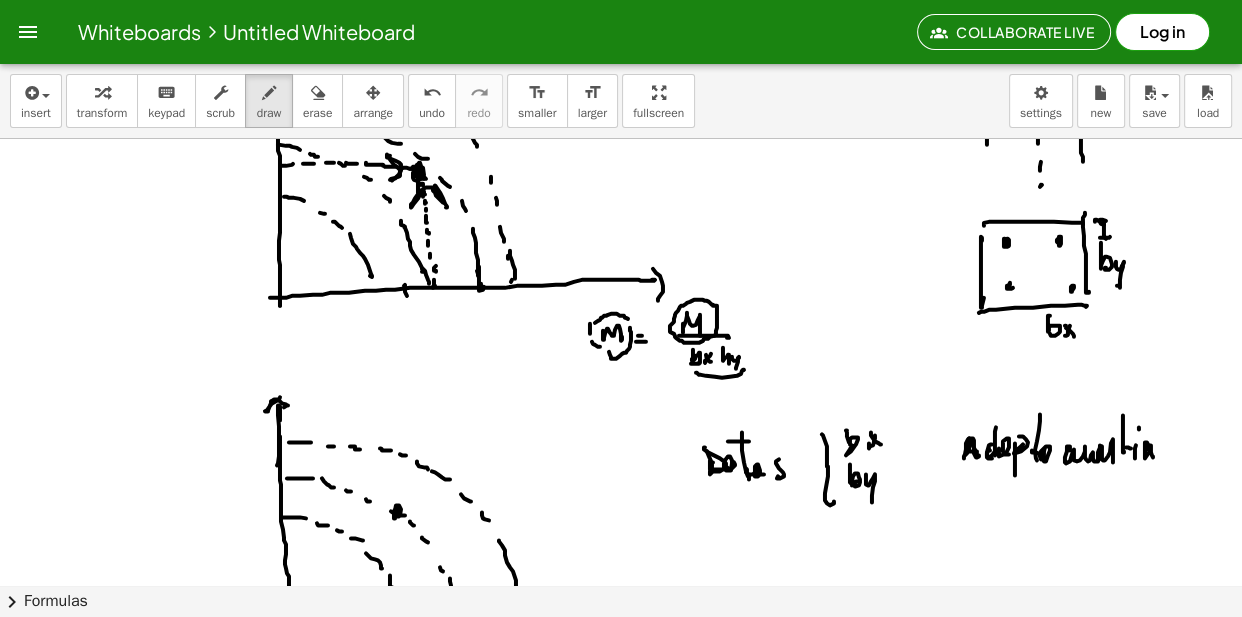 scroll, scrollTop: 3307, scrollLeft: 0, axis: vertical 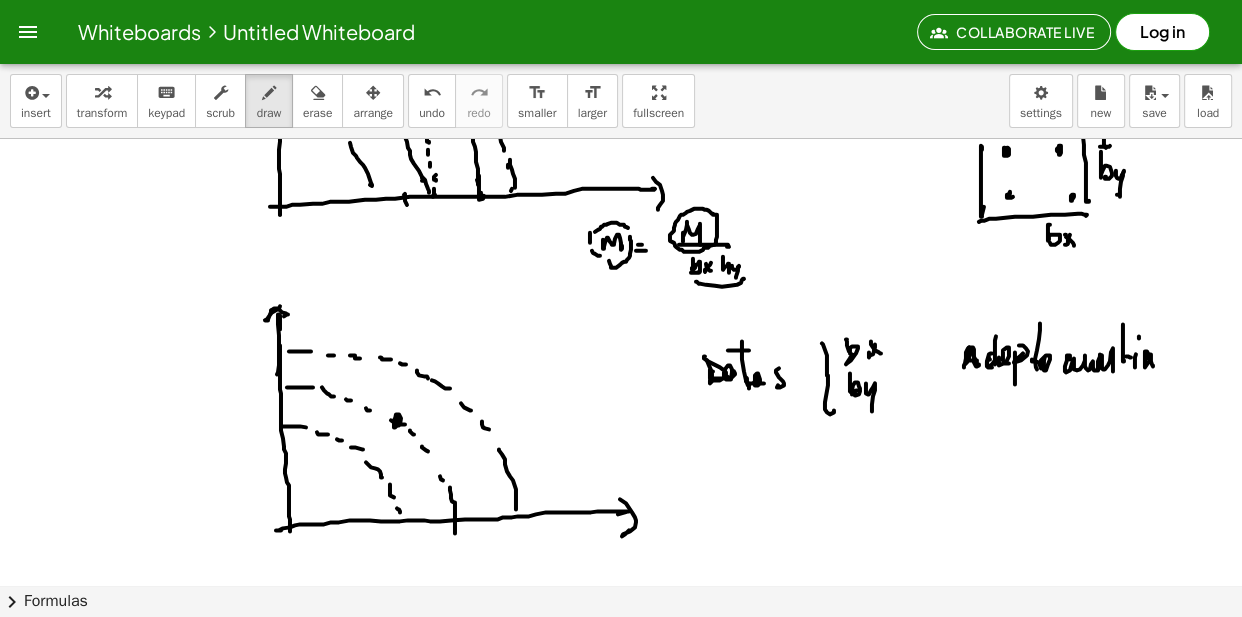 click at bounding box center (621, -1159) 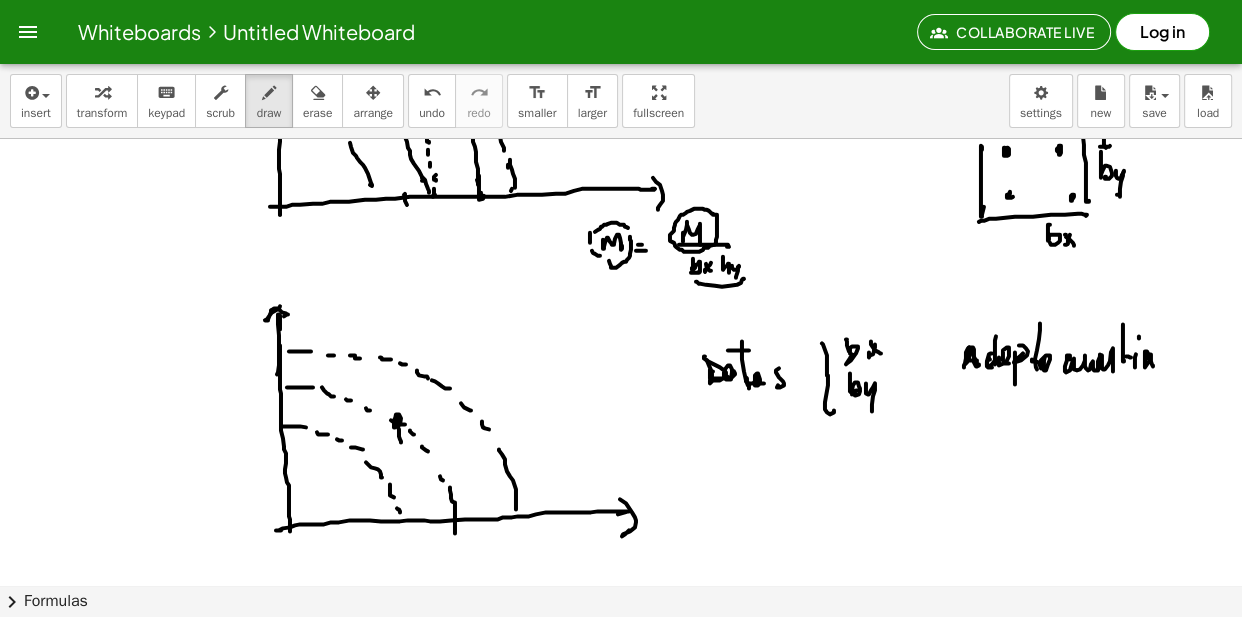 click at bounding box center (621, -1159) 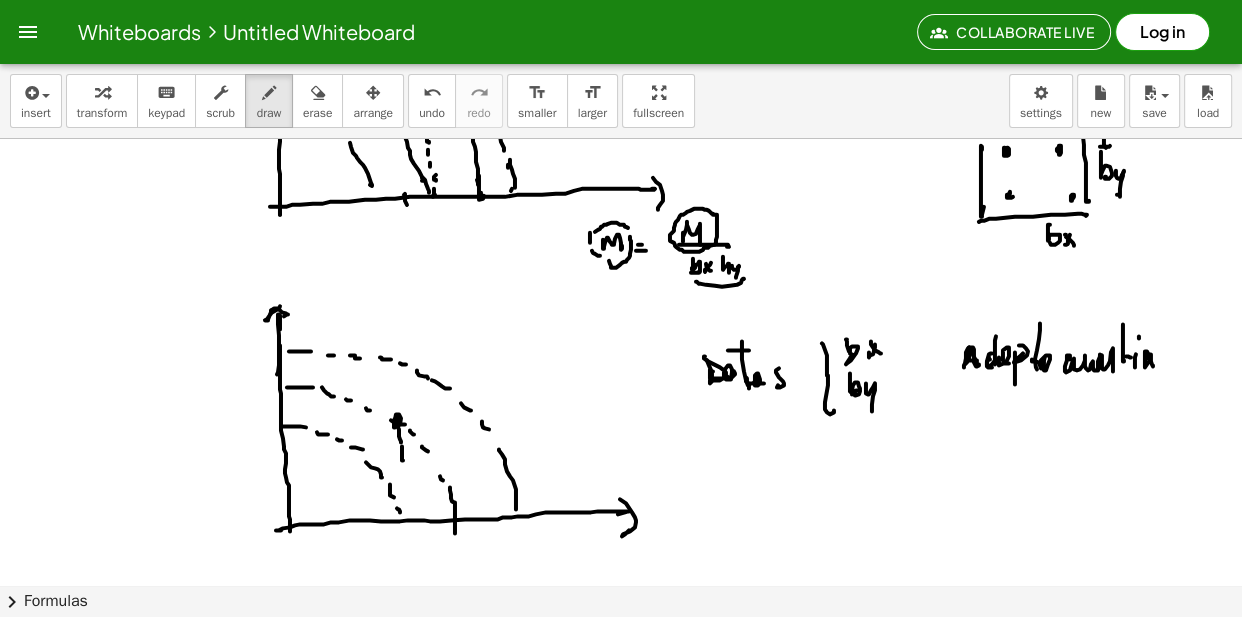 click at bounding box center [621, -1159] 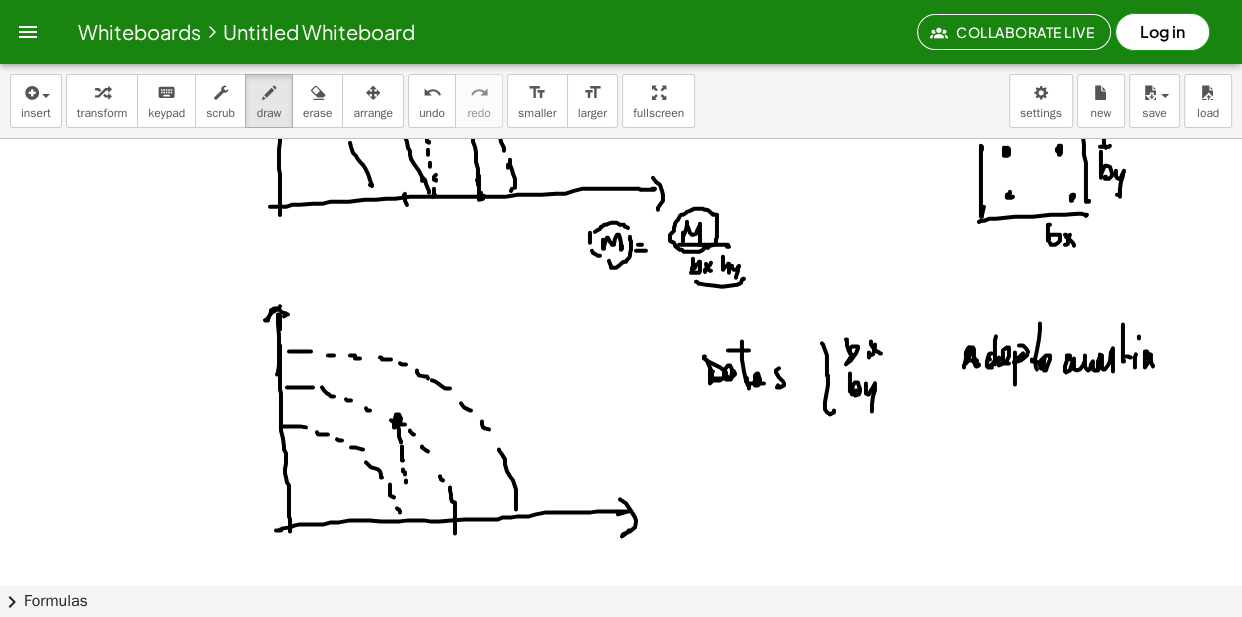 click at bounding box center [621, -1159] 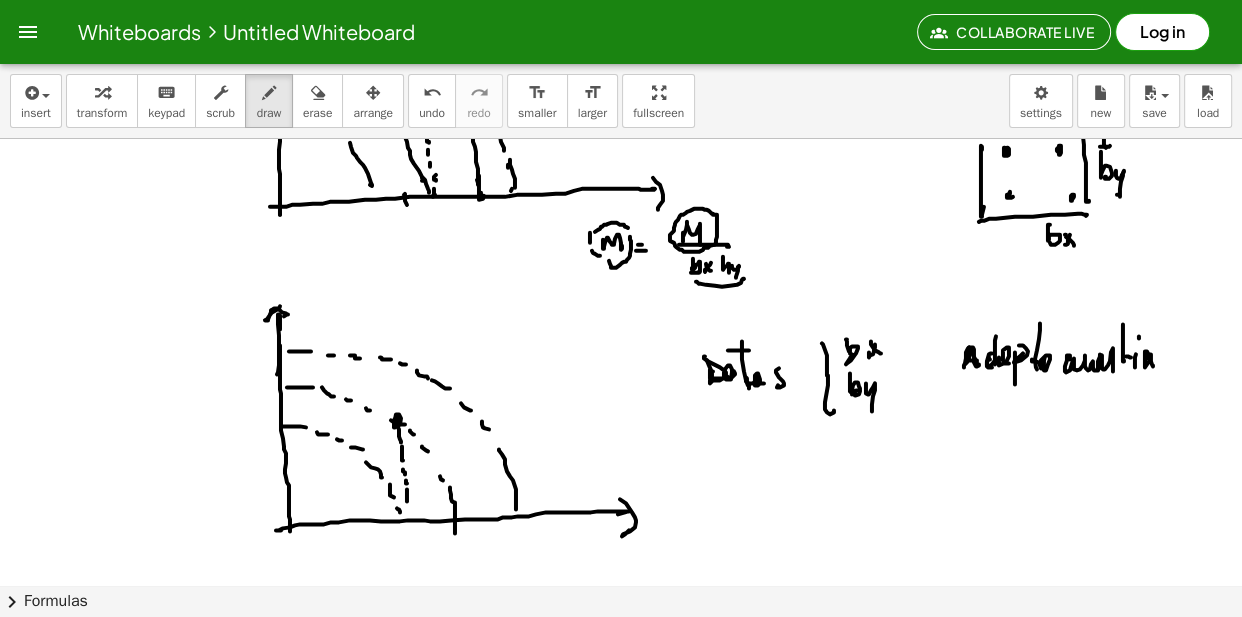 click at bounding box center (621, -1159) 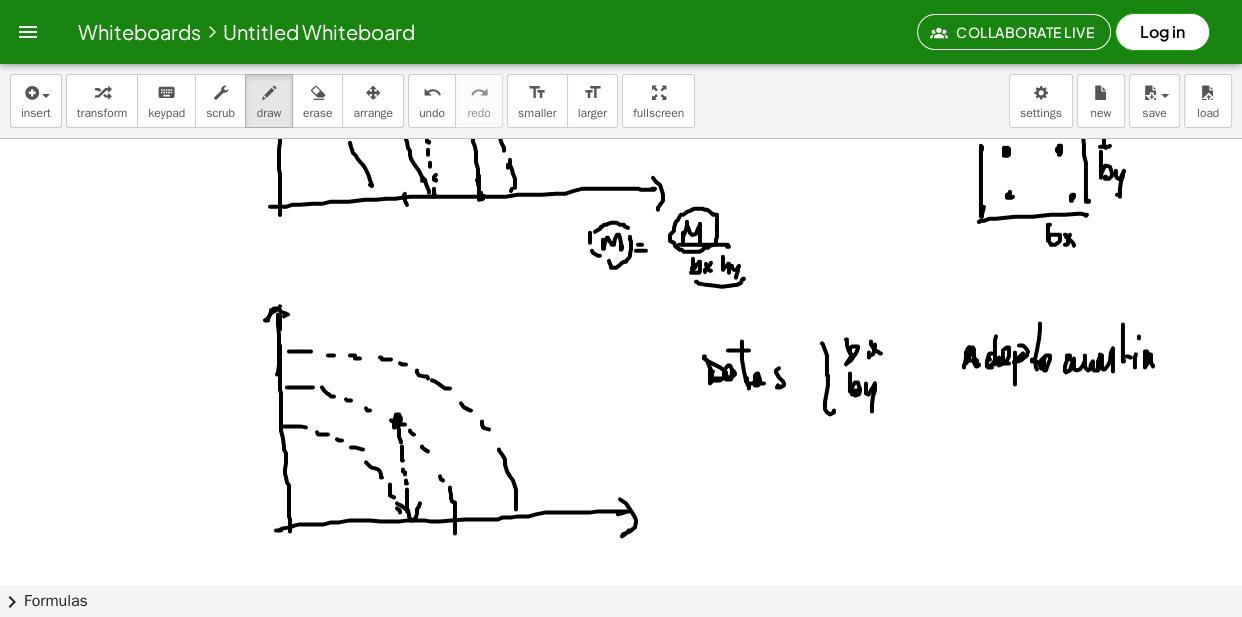 click at bounding box center [621, -1159] 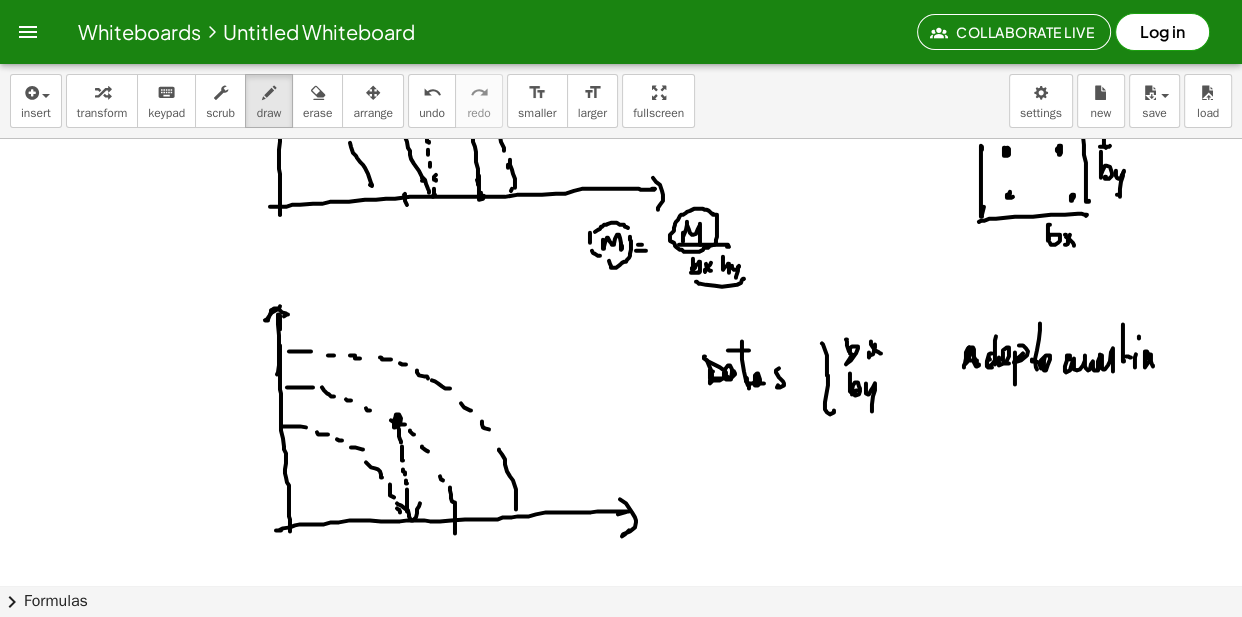 click at bounding box center (621, -1159) 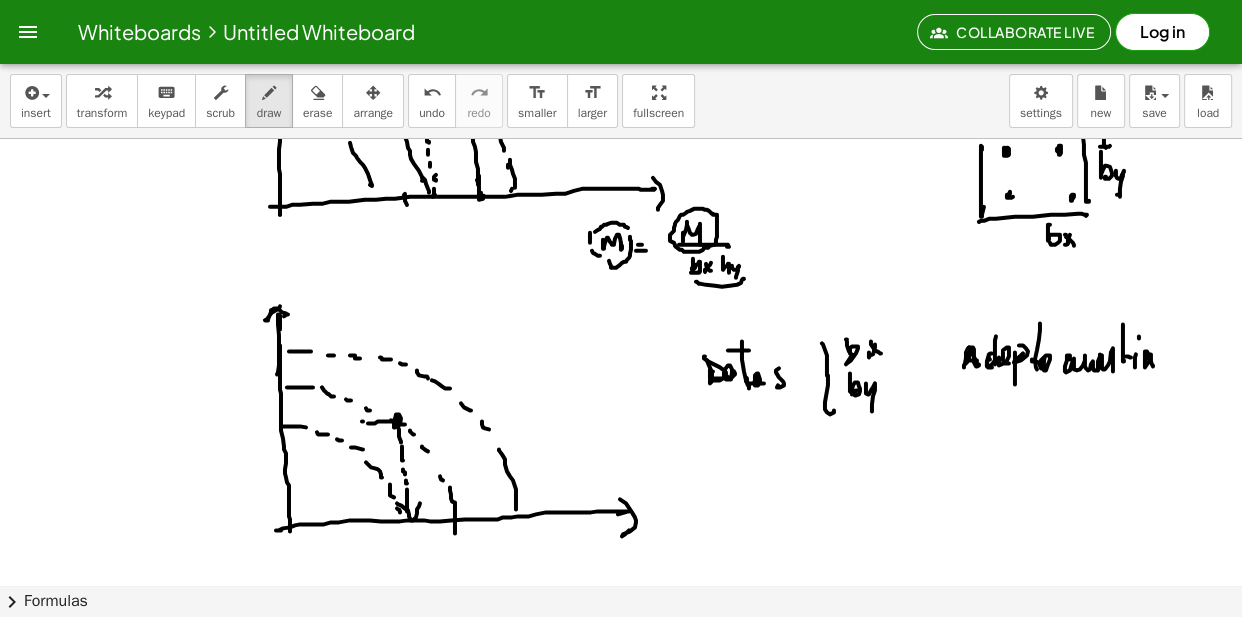click at bounding box center (621, -1159) 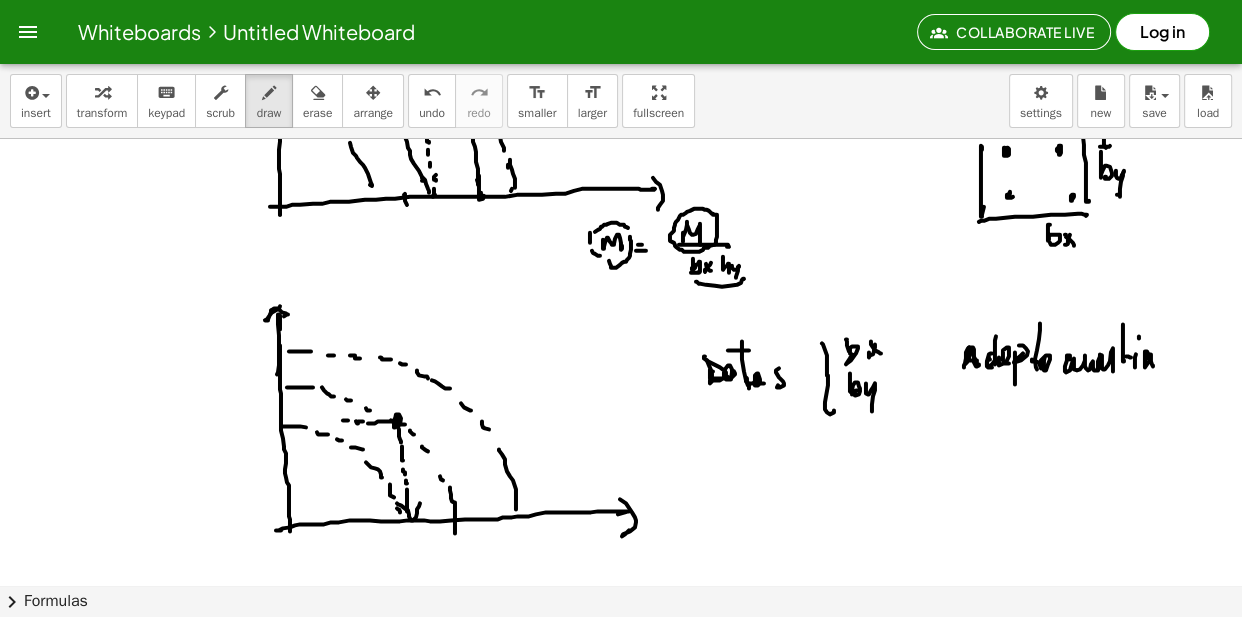 click at bounding box center (621, -1159) 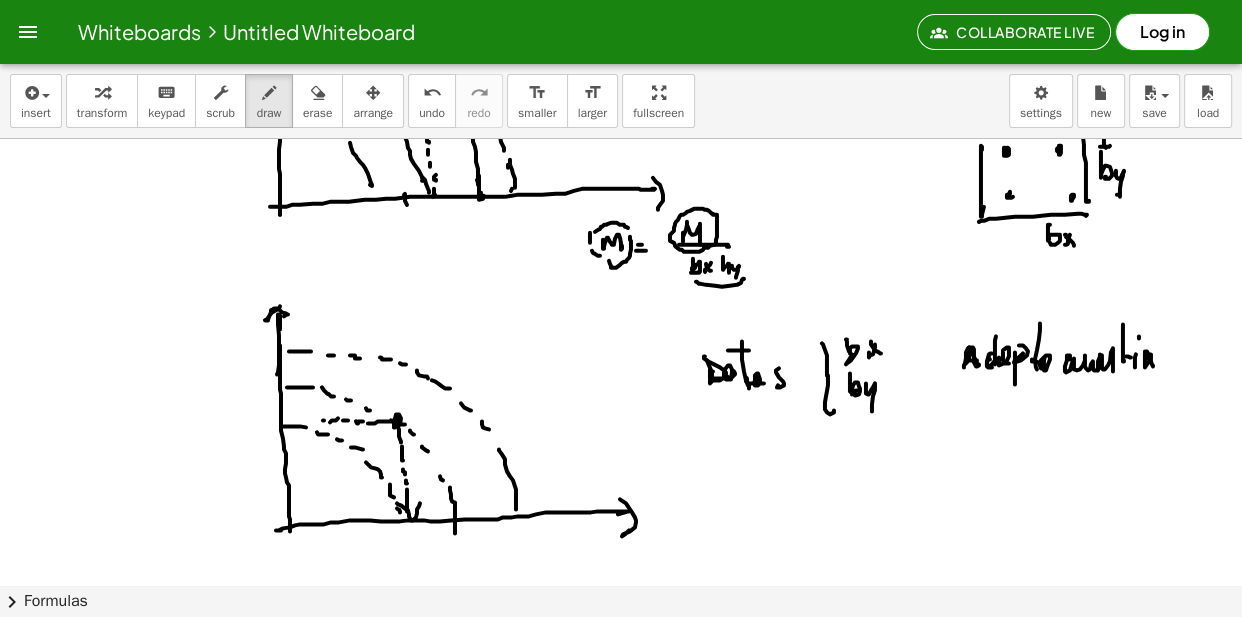 click at bounding box center [621, -1159] 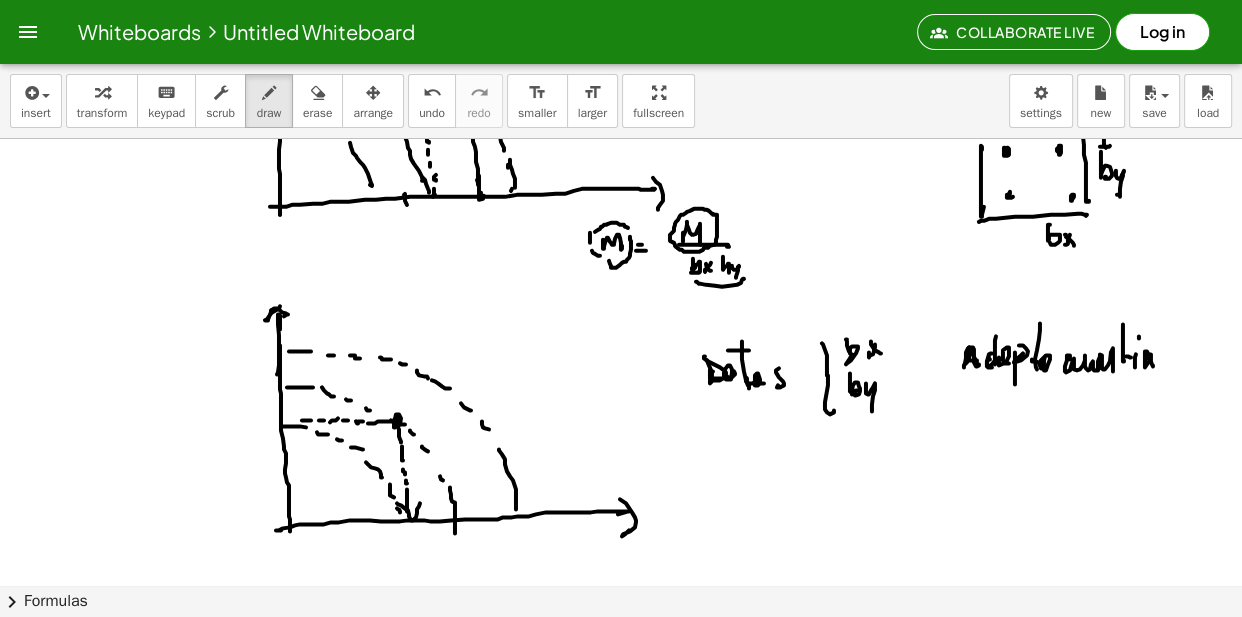 click at bounding box center (621, -1159) 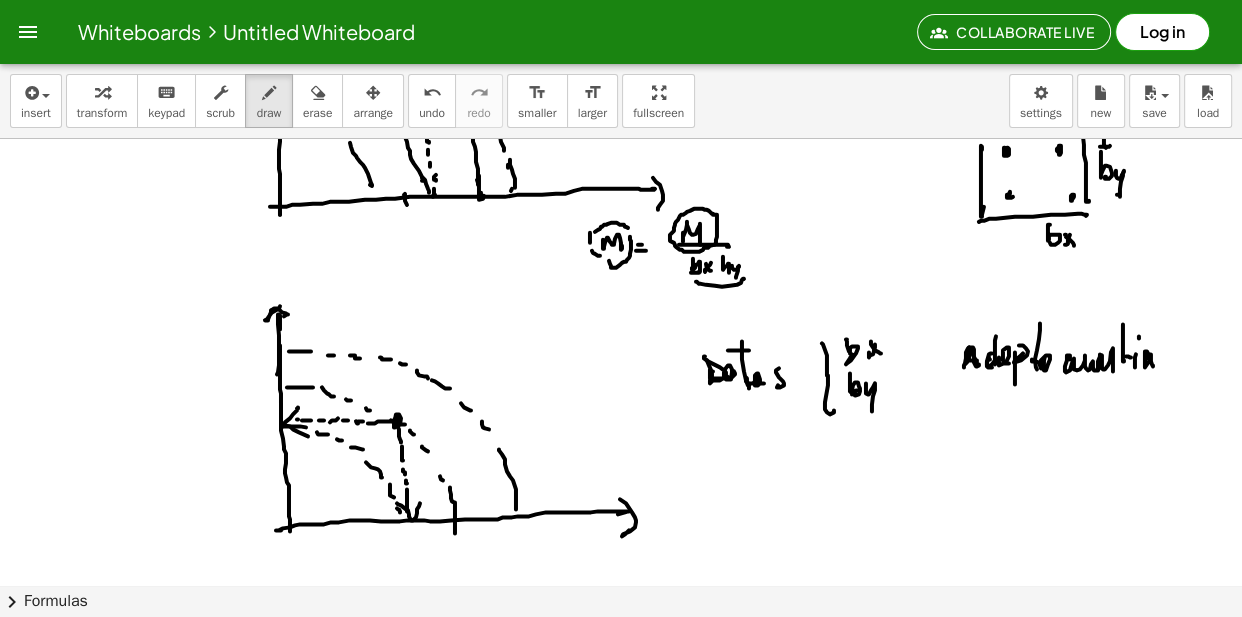 click at bounding box center (621, -1159) 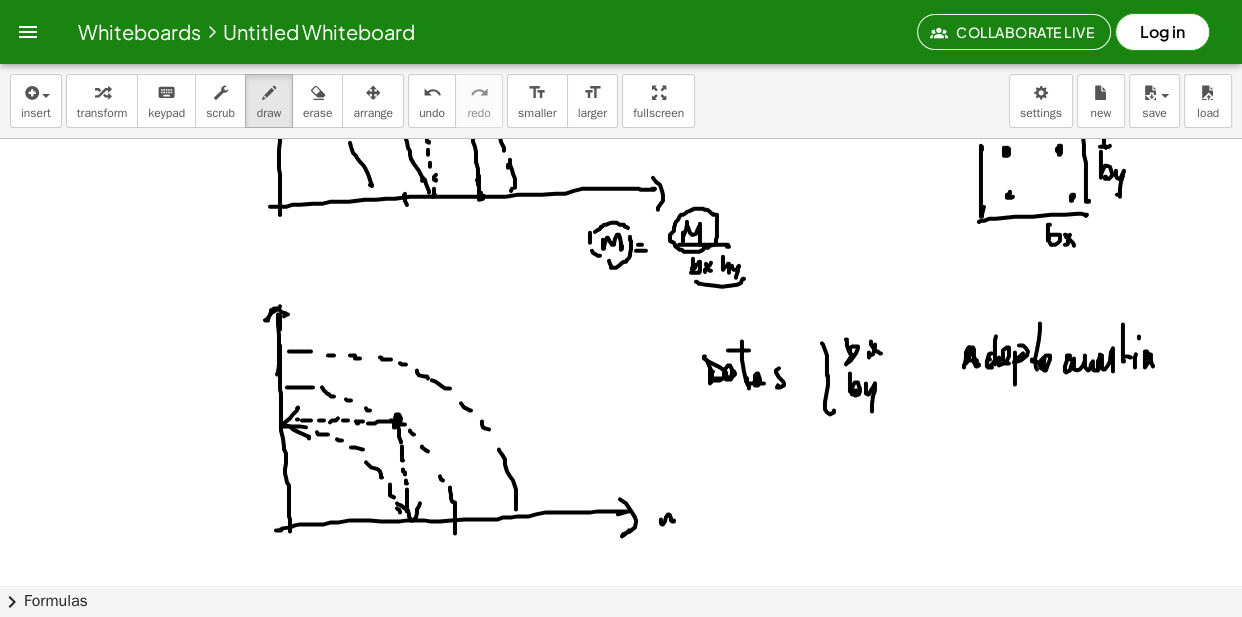 click at bounding box center (621, -1159) 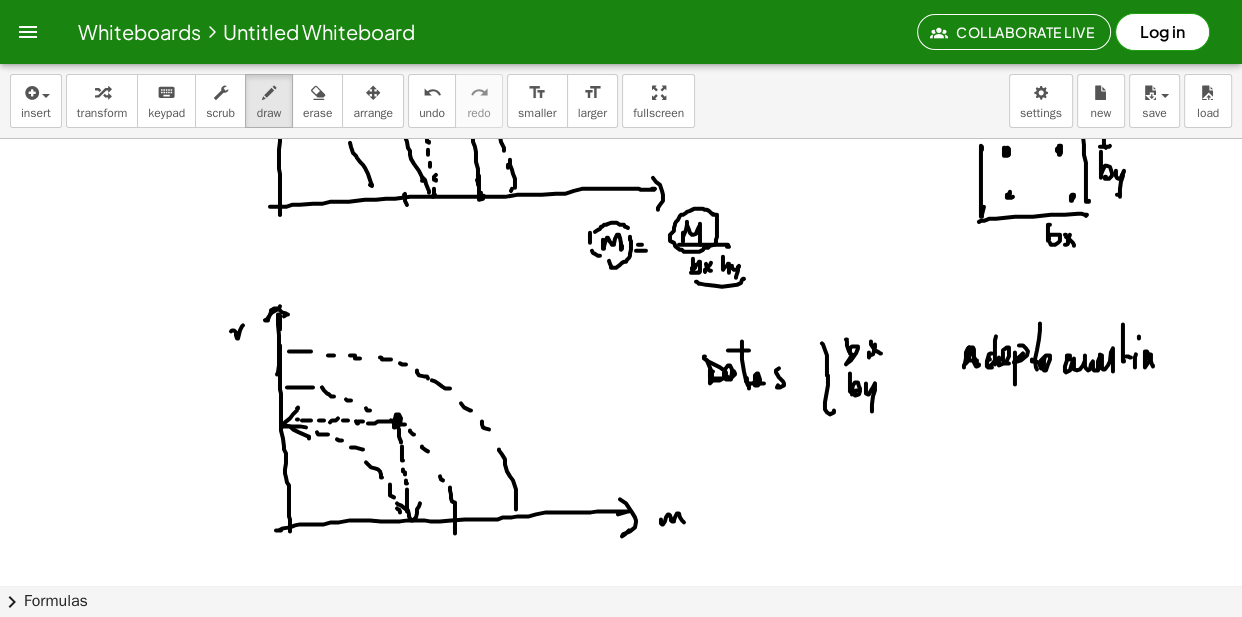 click at bounding box center [621, -1159] 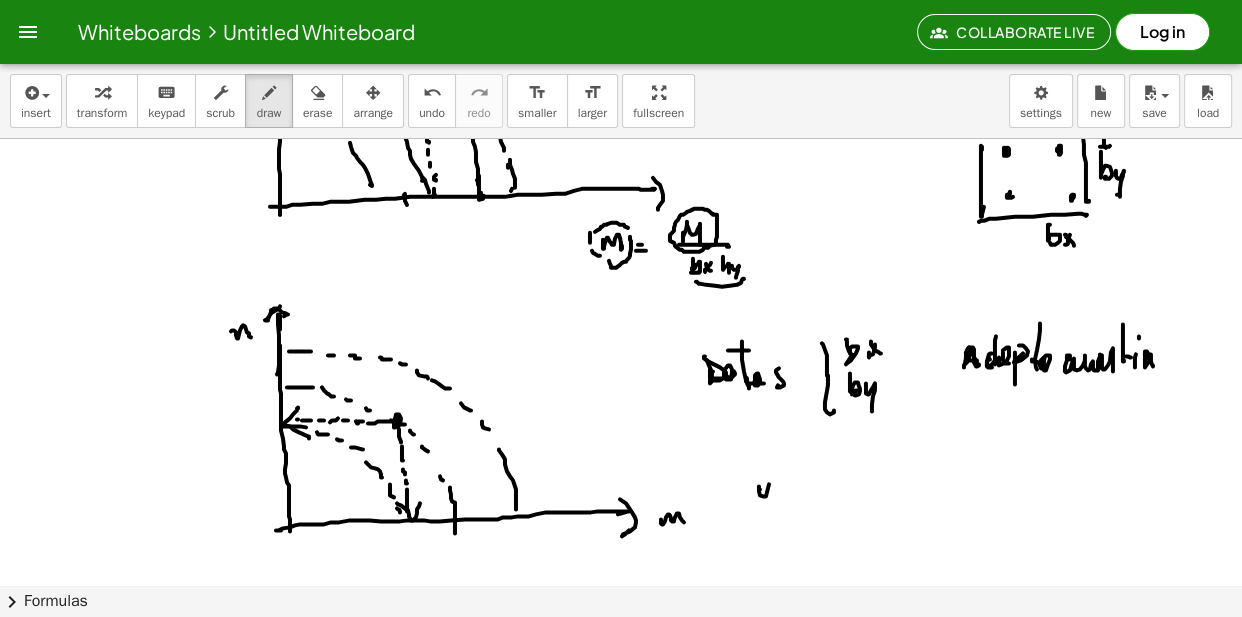 click at bounding box center (621, -1159) 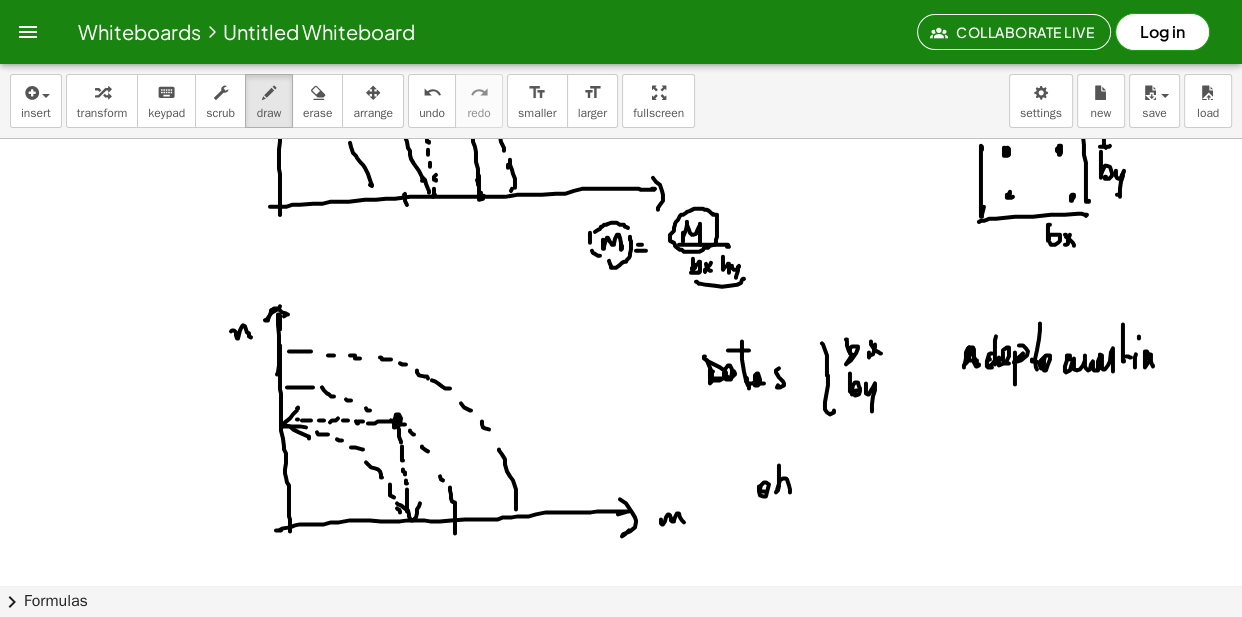 click at bounding box center [621, -1159] 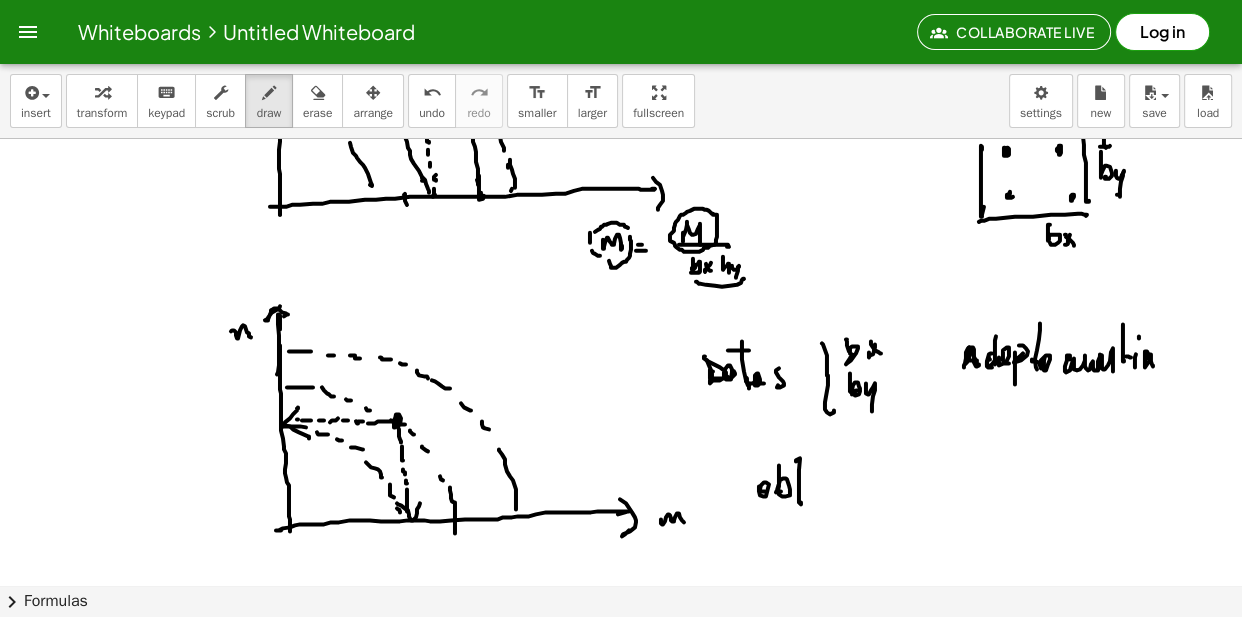 click at bounding box center [621, -1159] 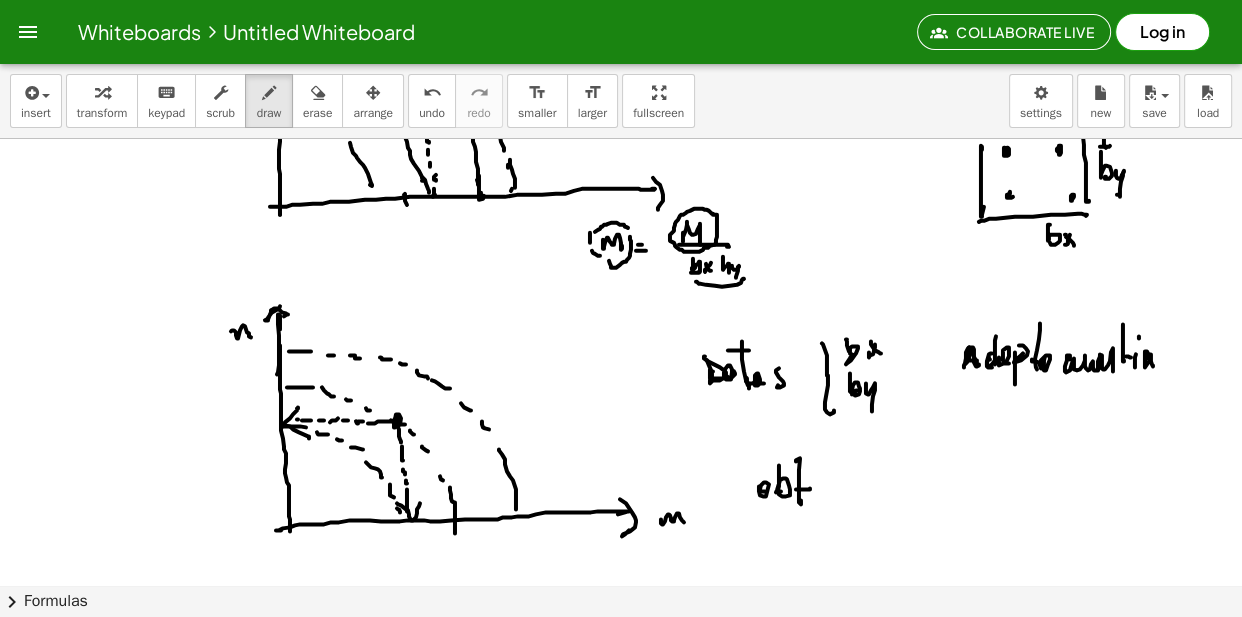 click at bounding box center [621, -1159] 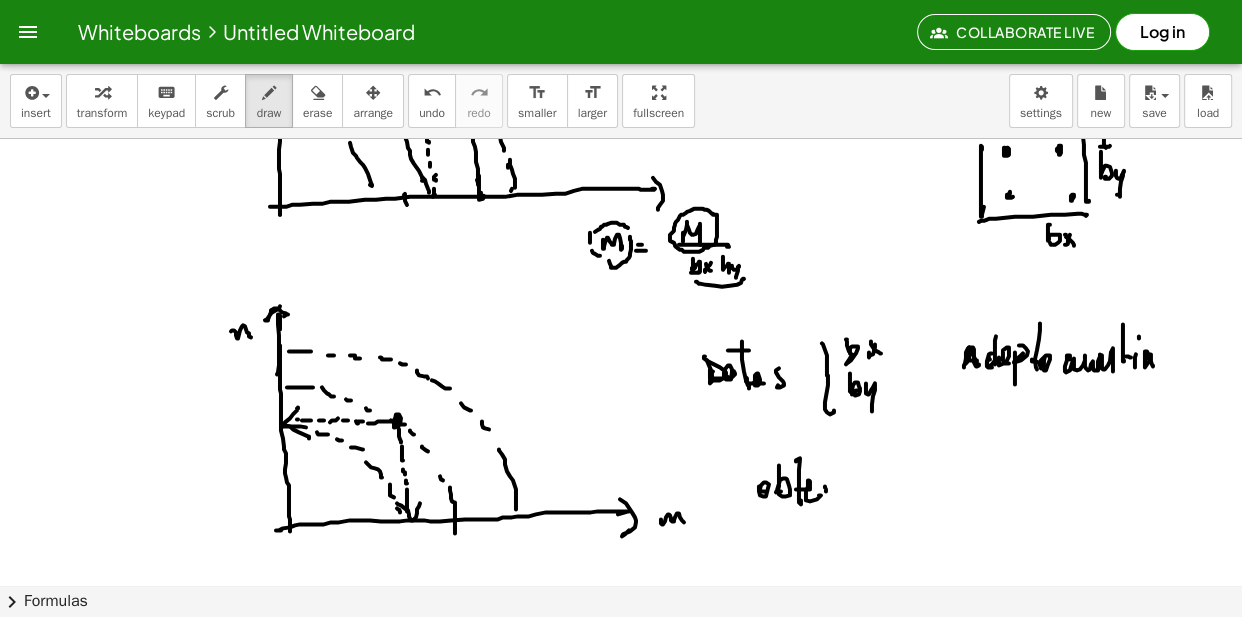 click at bounding box center [621, -1159] 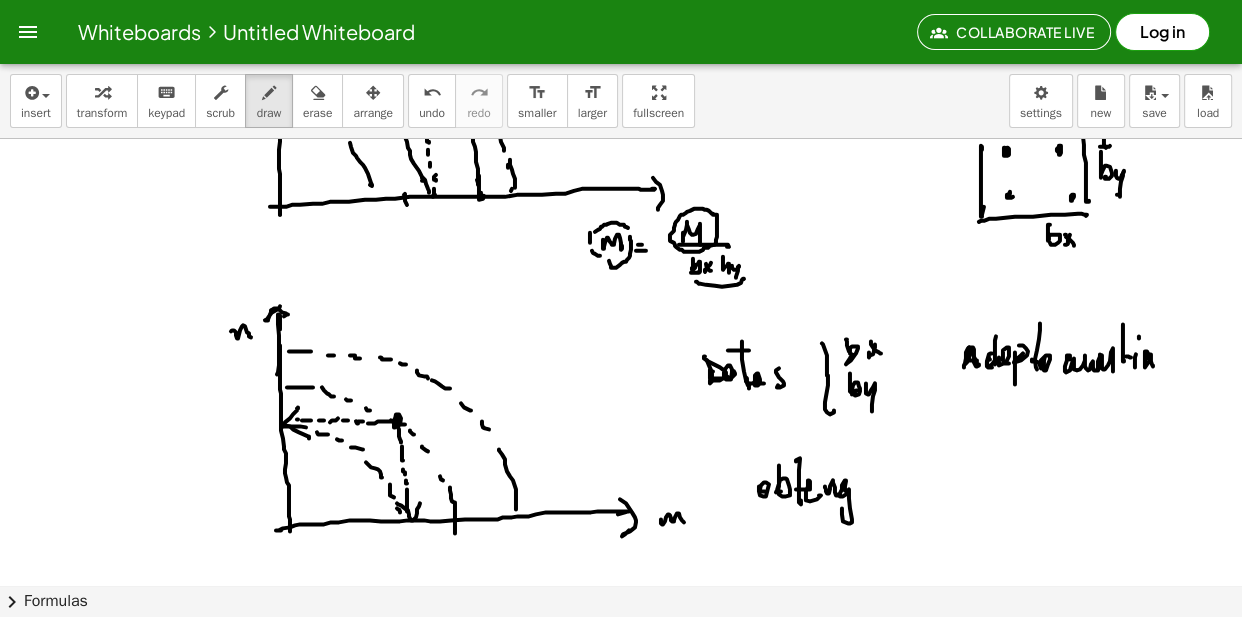 click at bounding box center (621, -1159) 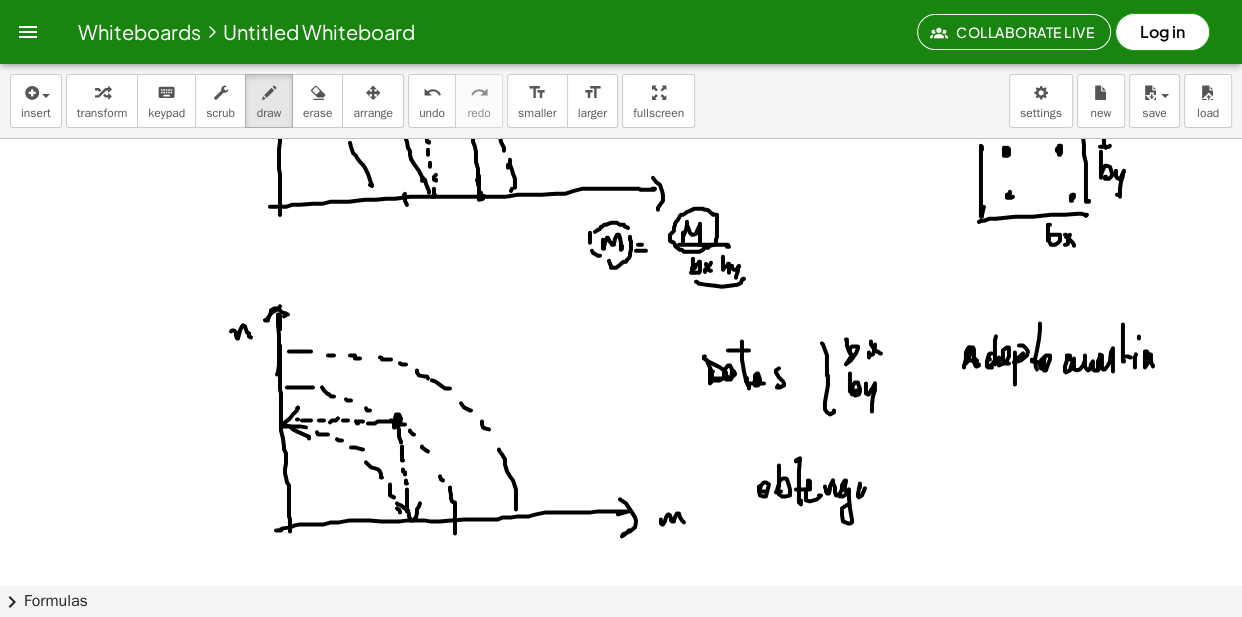 click at bounding box center (621, -1159) 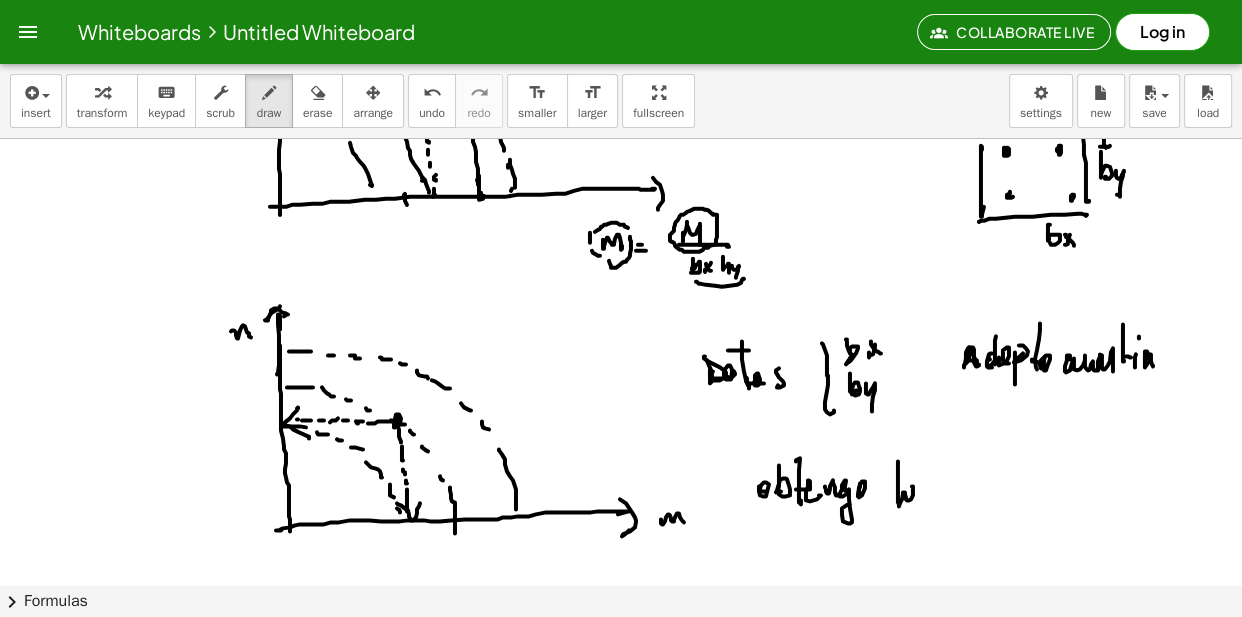 click at bounding box center (621, -1159) 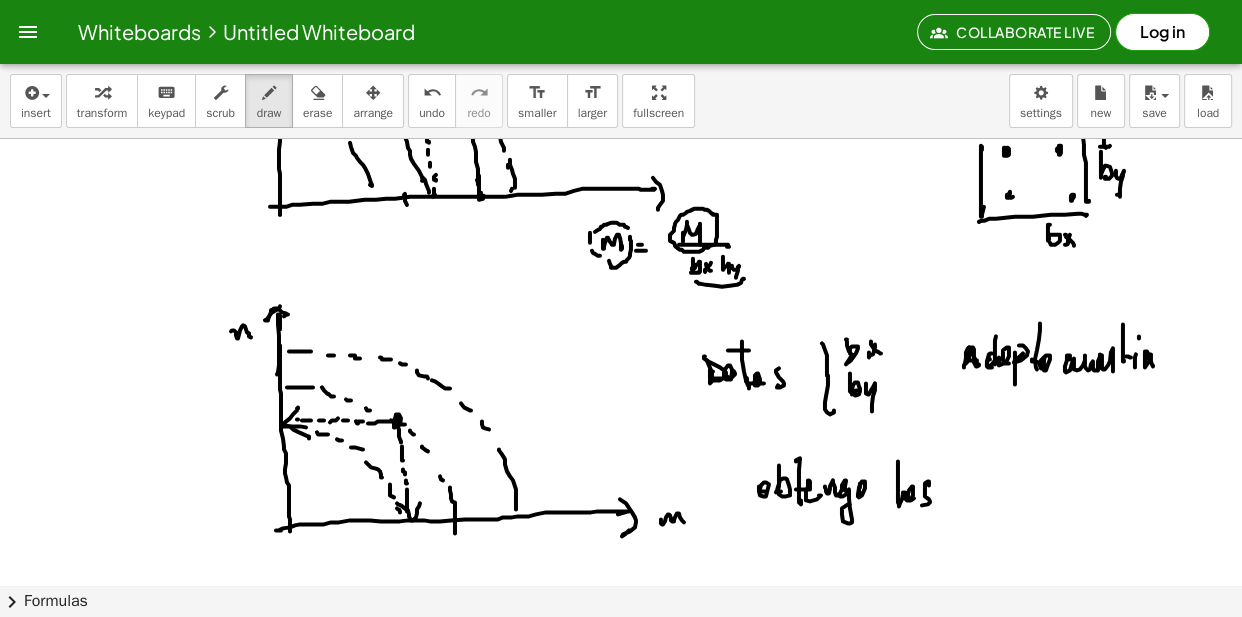 click at bounding box center [621, -1159] 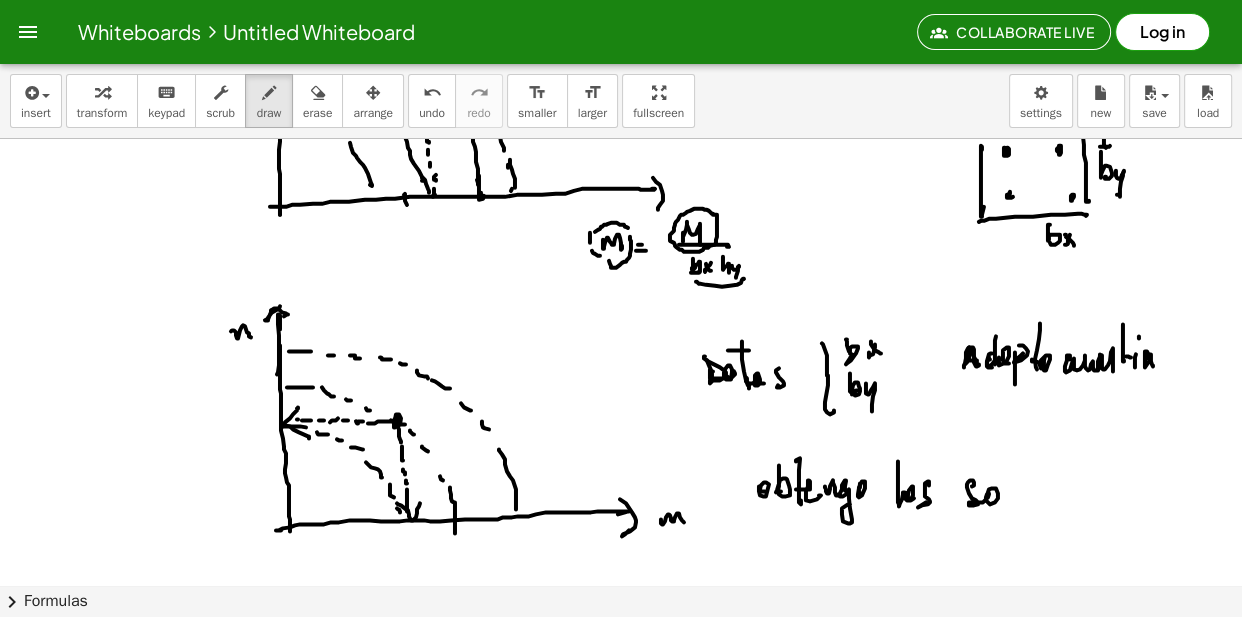 click at bounding box center [621, -1159] 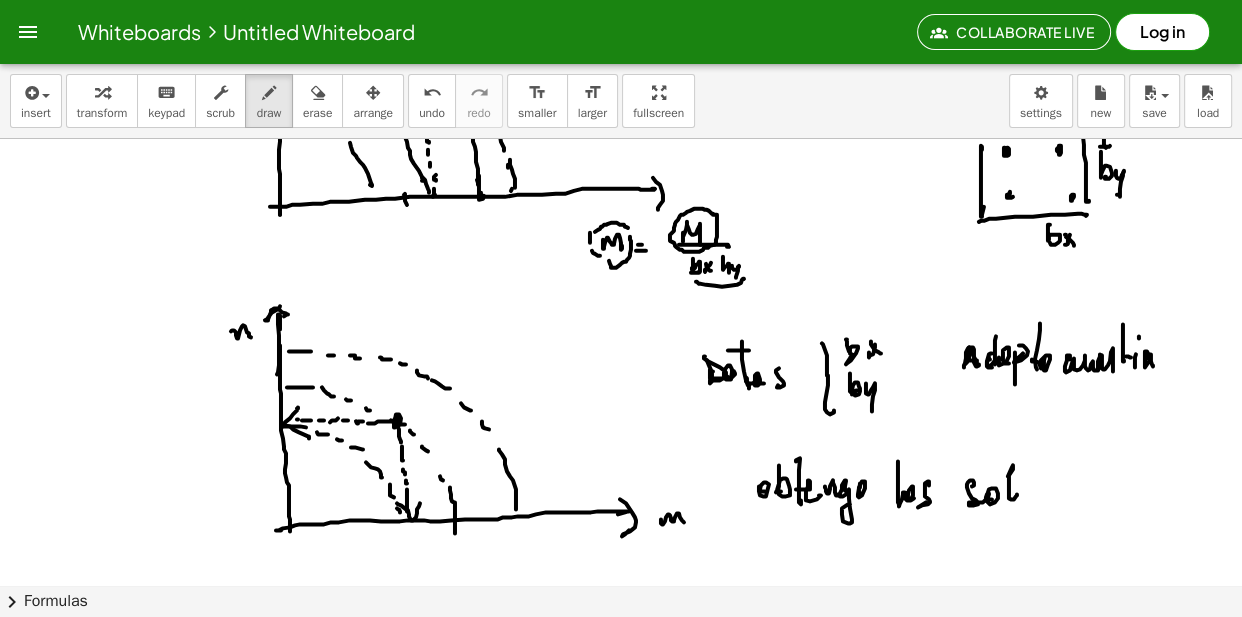 click at bounding box center [621, -1159] 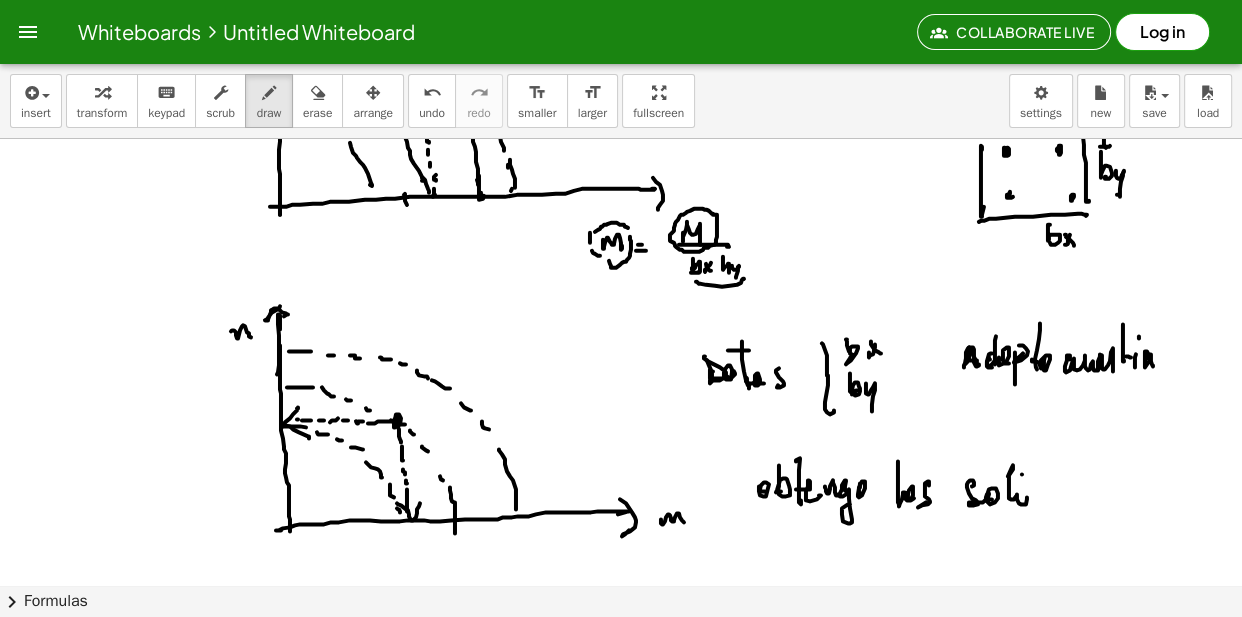 click at bounding box center [621, -1159] 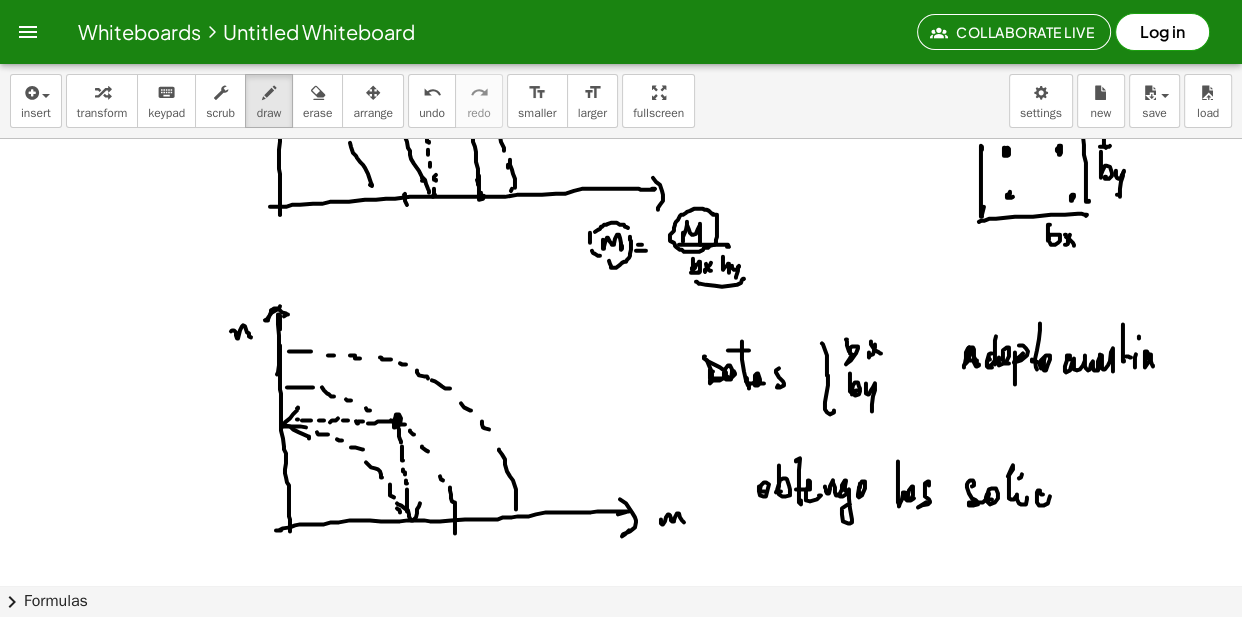 click at bounding box center (621, -1159) 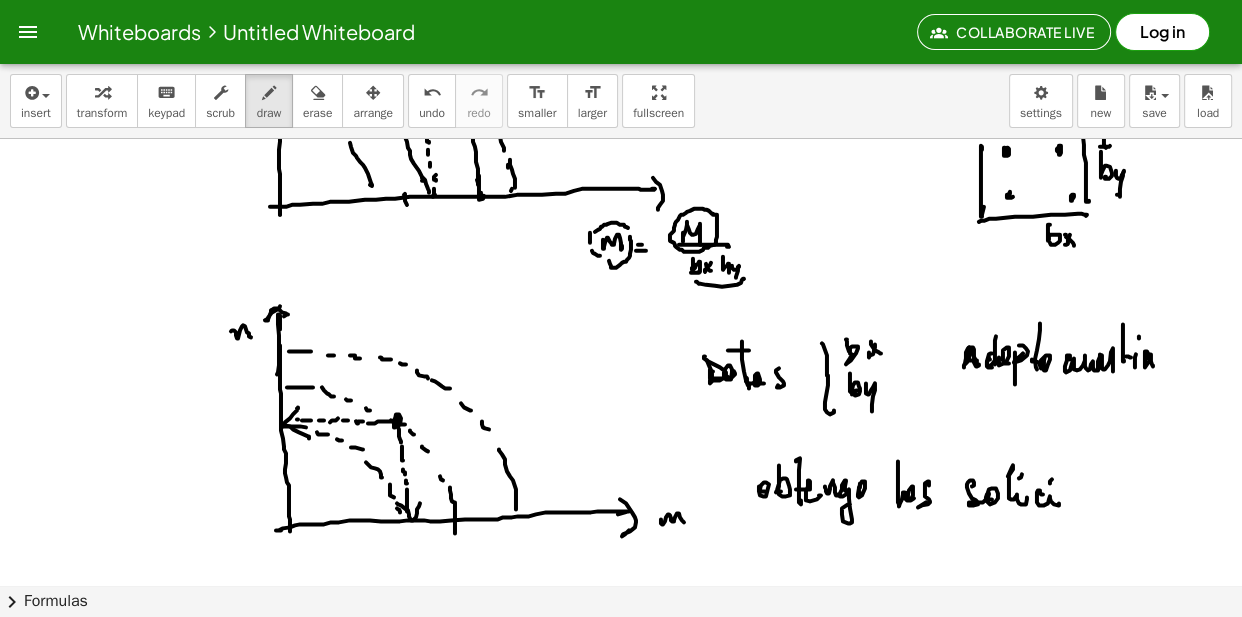 click at bounding box center (621, -1159) 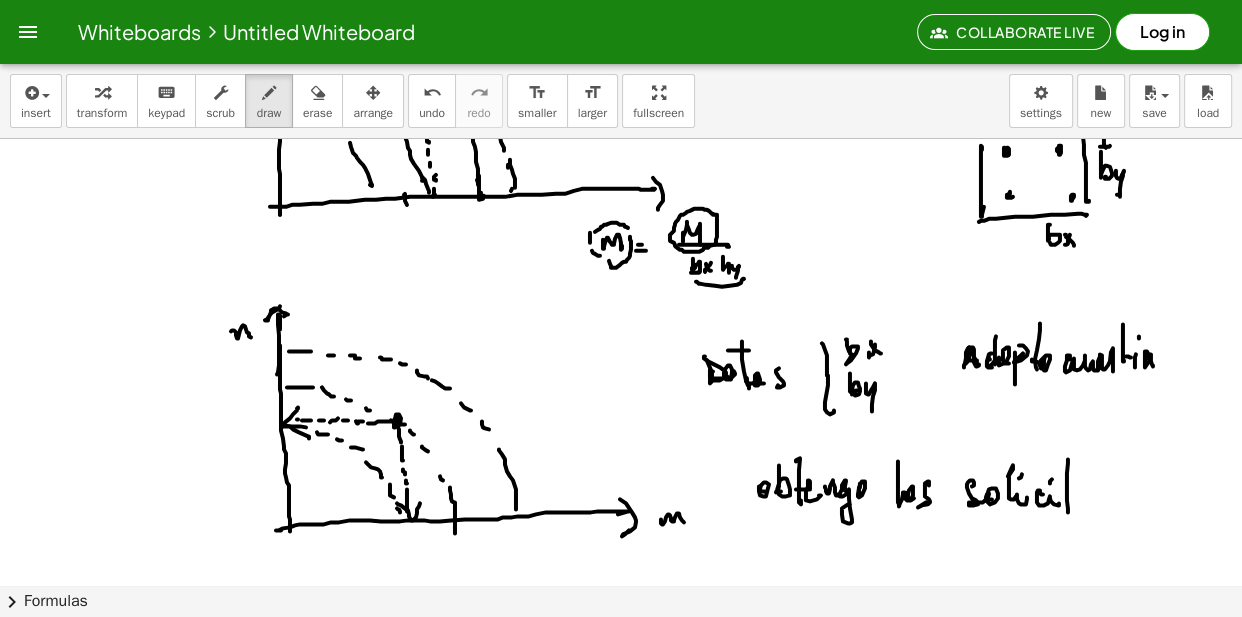 click at bounding box center [621, -1159] 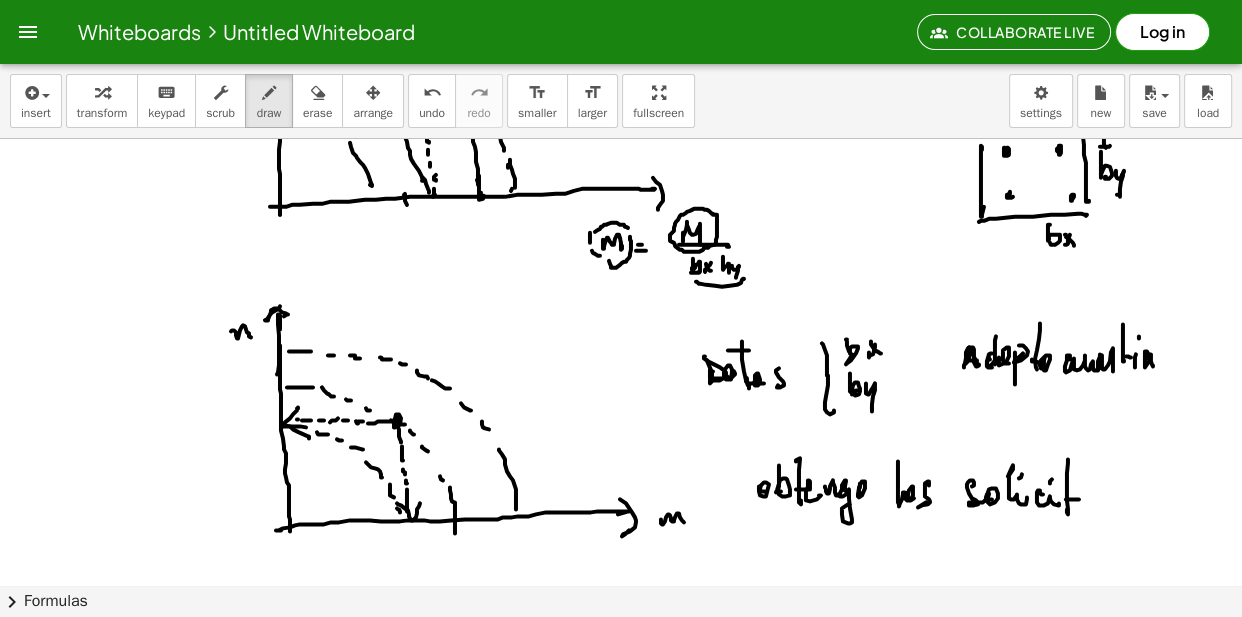 click at bounding box center [621, -1159] 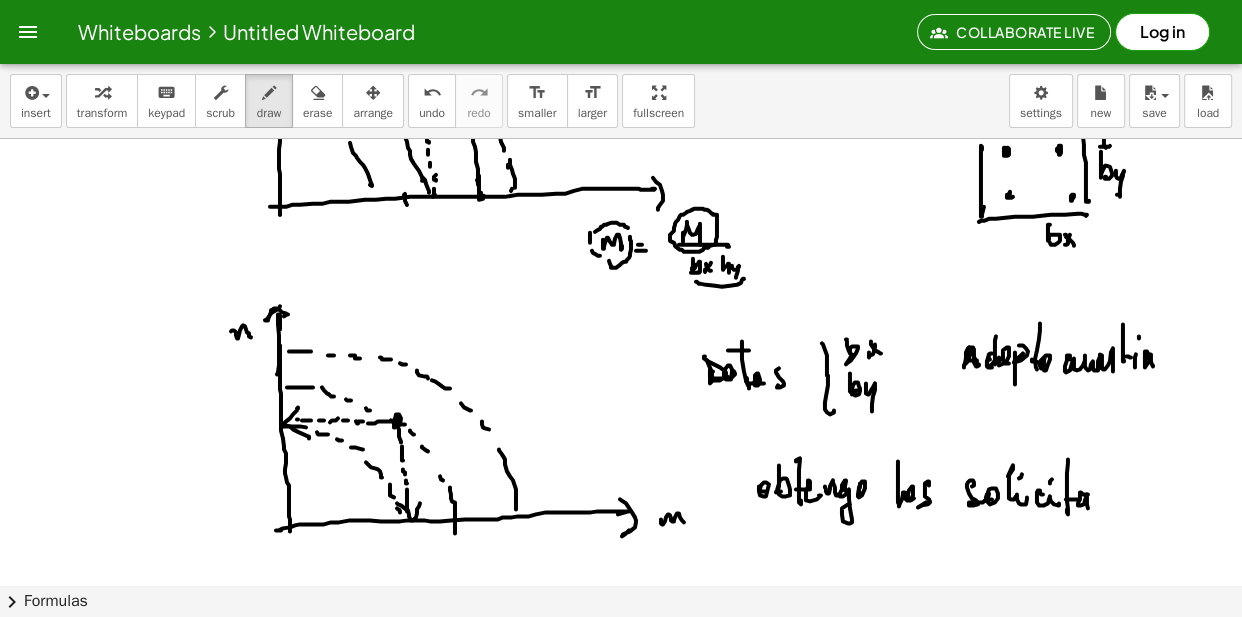 click at bounding box center (621, -1159) 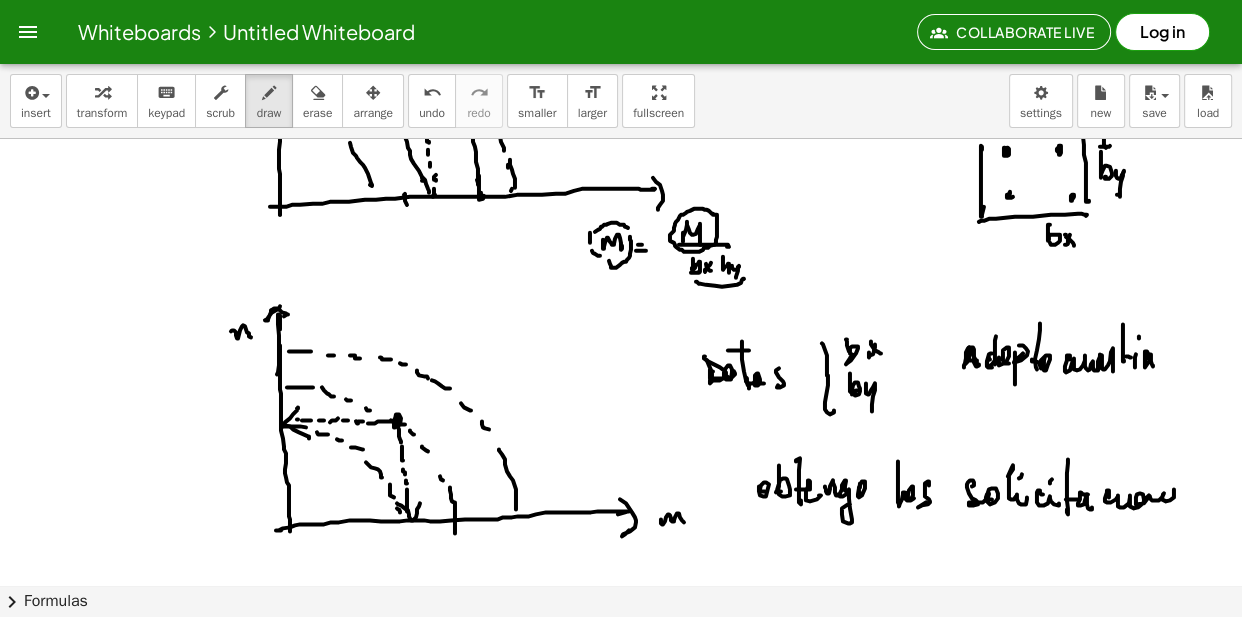 click at bounding box center (621, -1159) 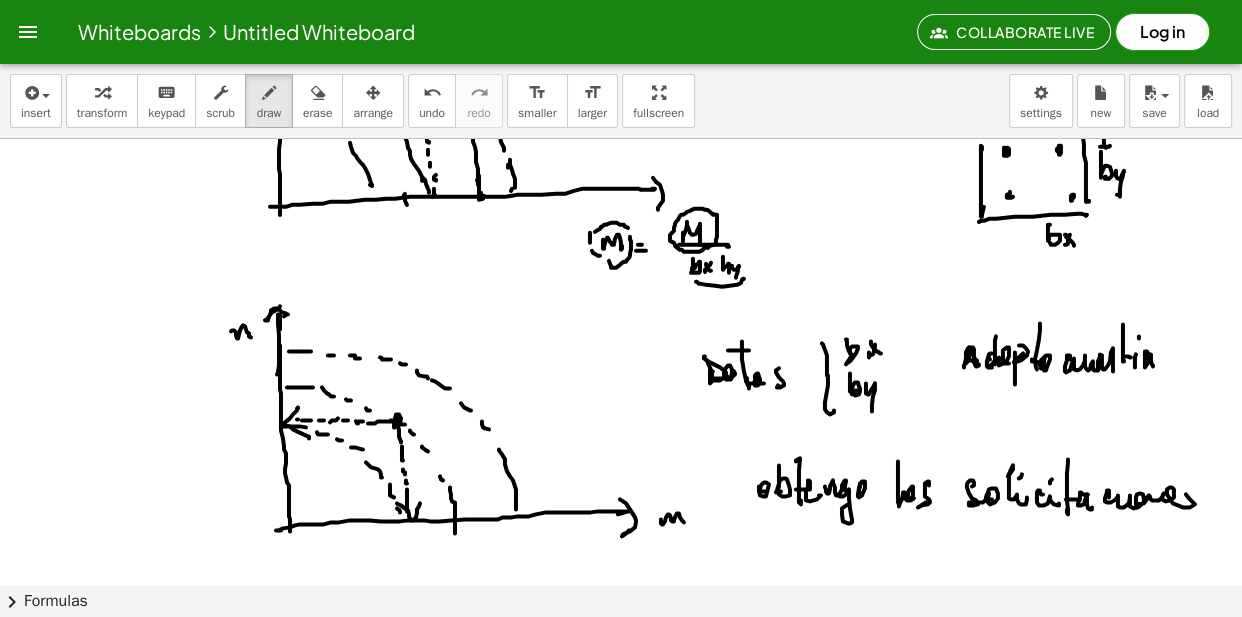 click at bounding box center (621, -1159) 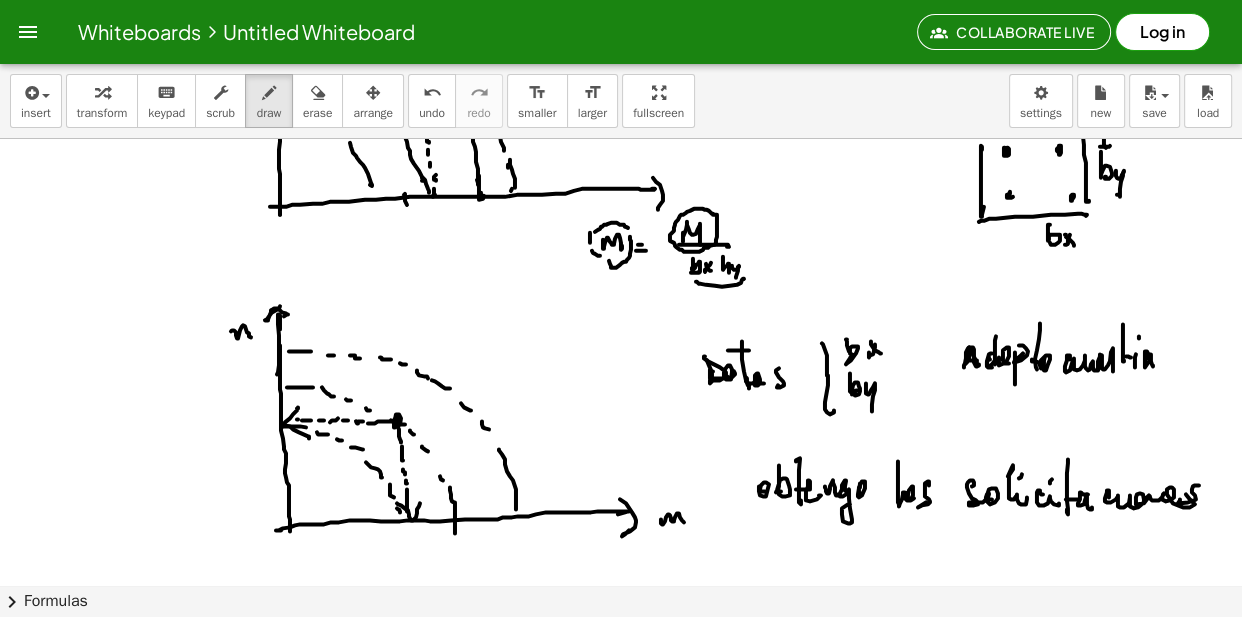 click at bounding box center [621, -1159] 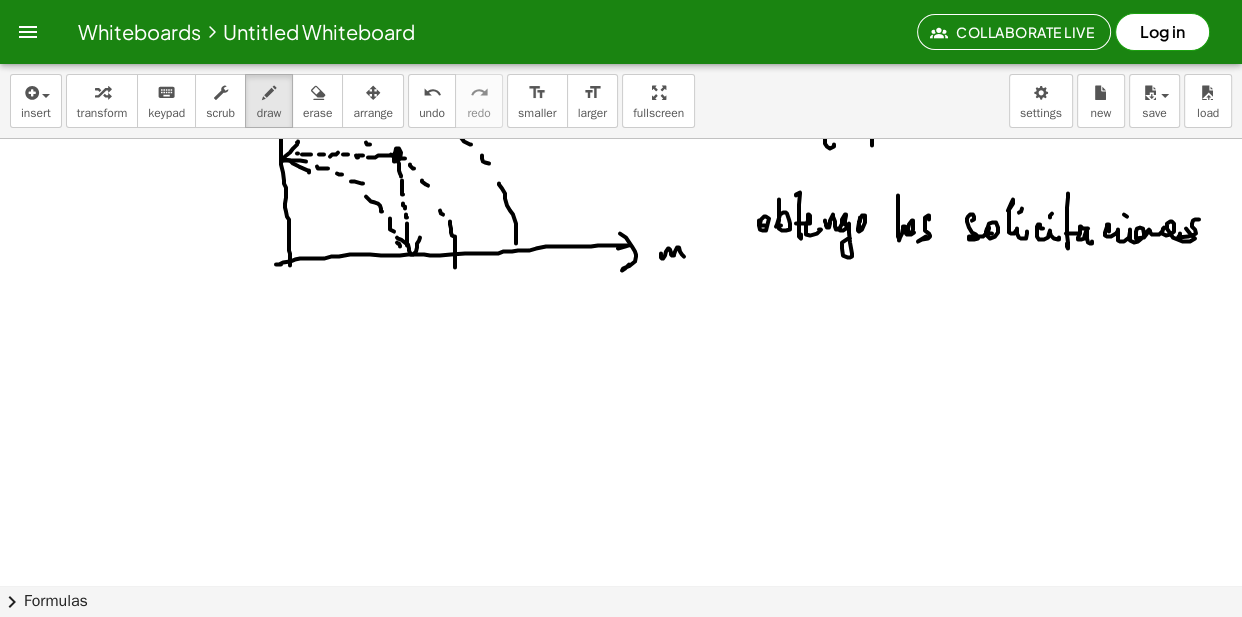 scroll, scrollTop: 3663, scrollLeft: 0, axis: vertical 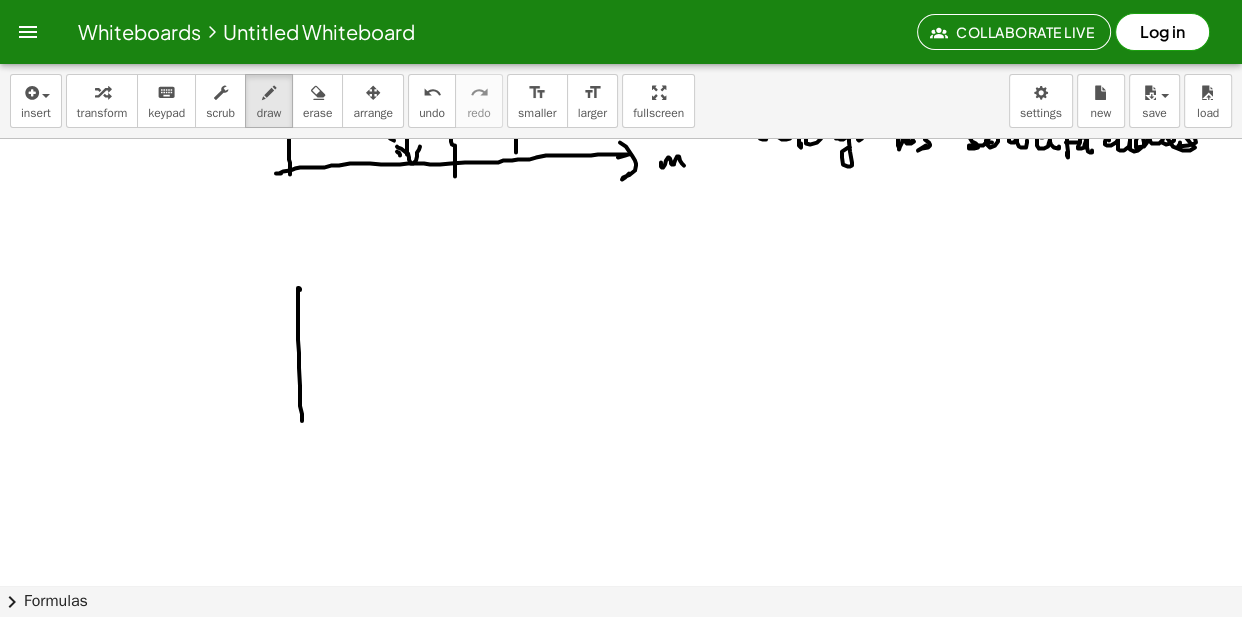 drag, startPoint x: 299, startPoint y: 288, endPoint x: 307, endPoint y: 479, distance: 191.16747 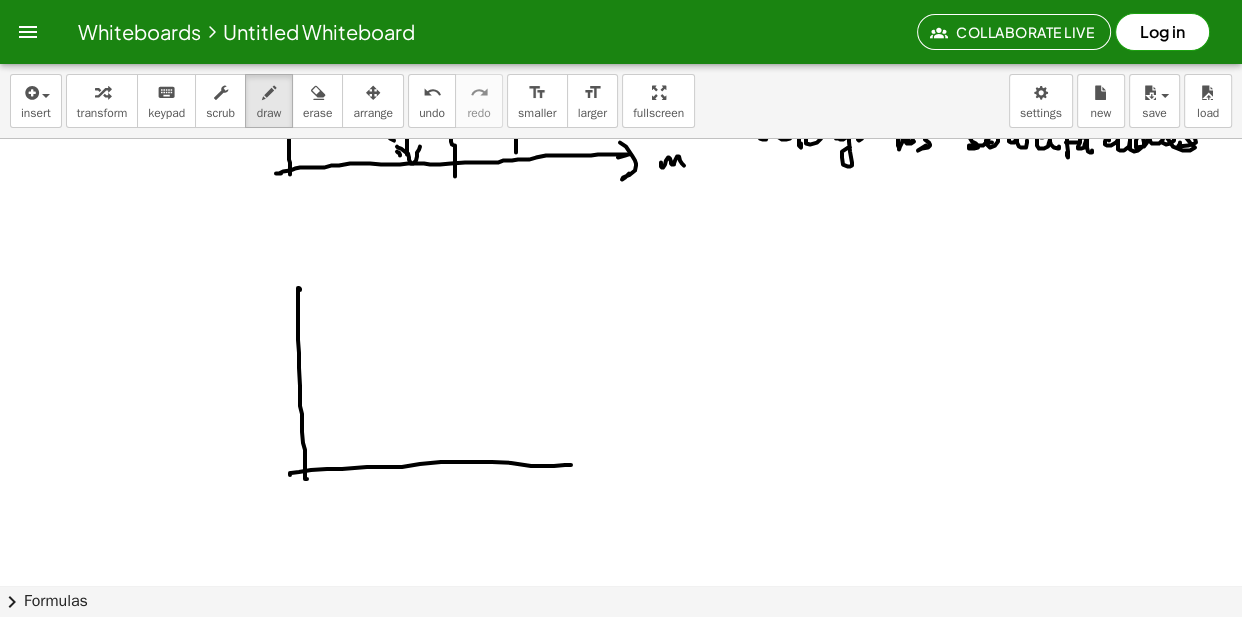 drag, startPoint x: 290, startPoint y: 473, endPoint x: 566, endPoint y: 458, distance: 276.40732 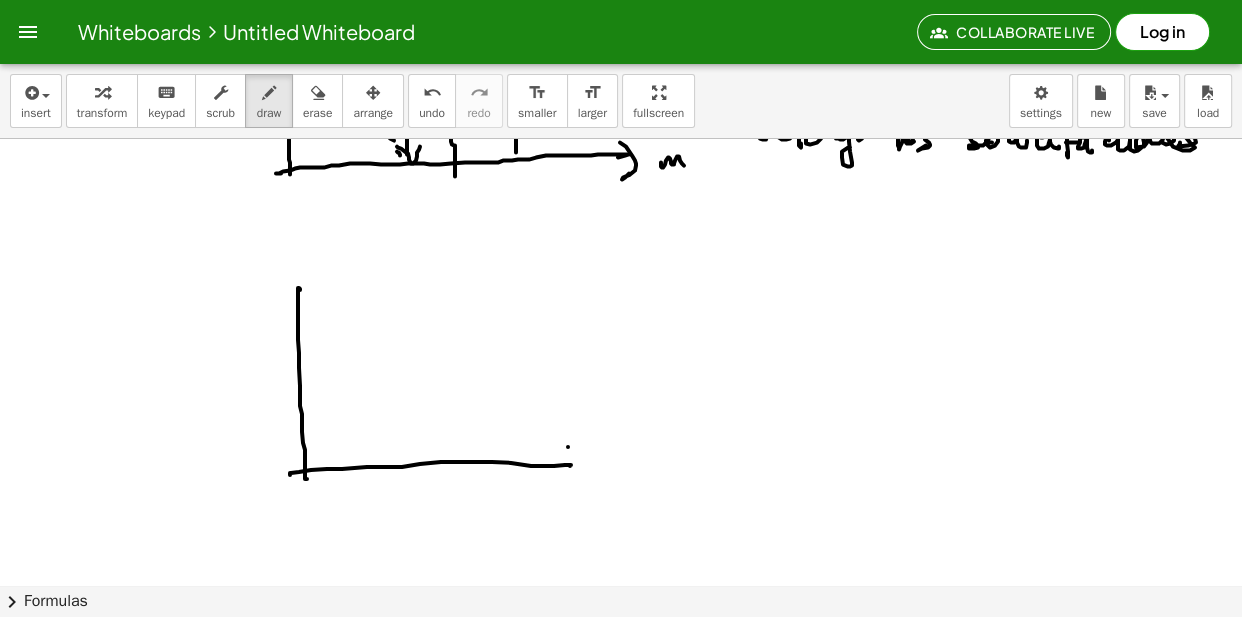 drag, startPoint x: 568, startPoint y: 447, endPoint x: 581, endPoint y: 475, distance: 30.870699 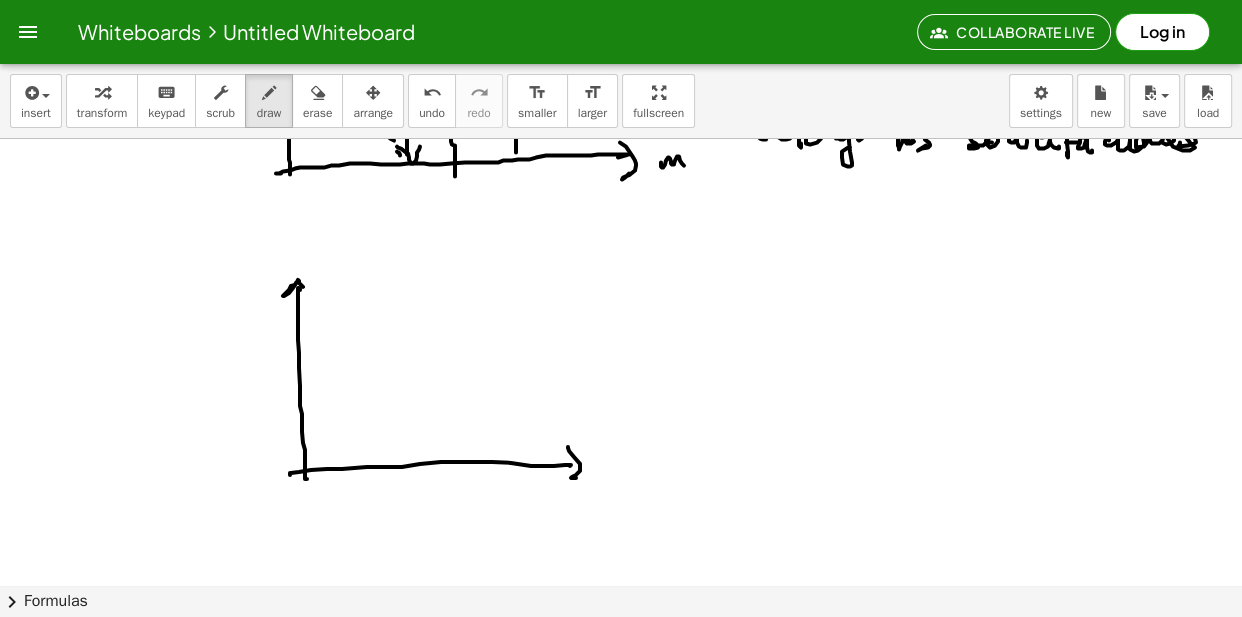 drag, startPoint x: 296, startPoint y: 283, endPoint x: 308, endPoint y: 294, distance: 16.27882 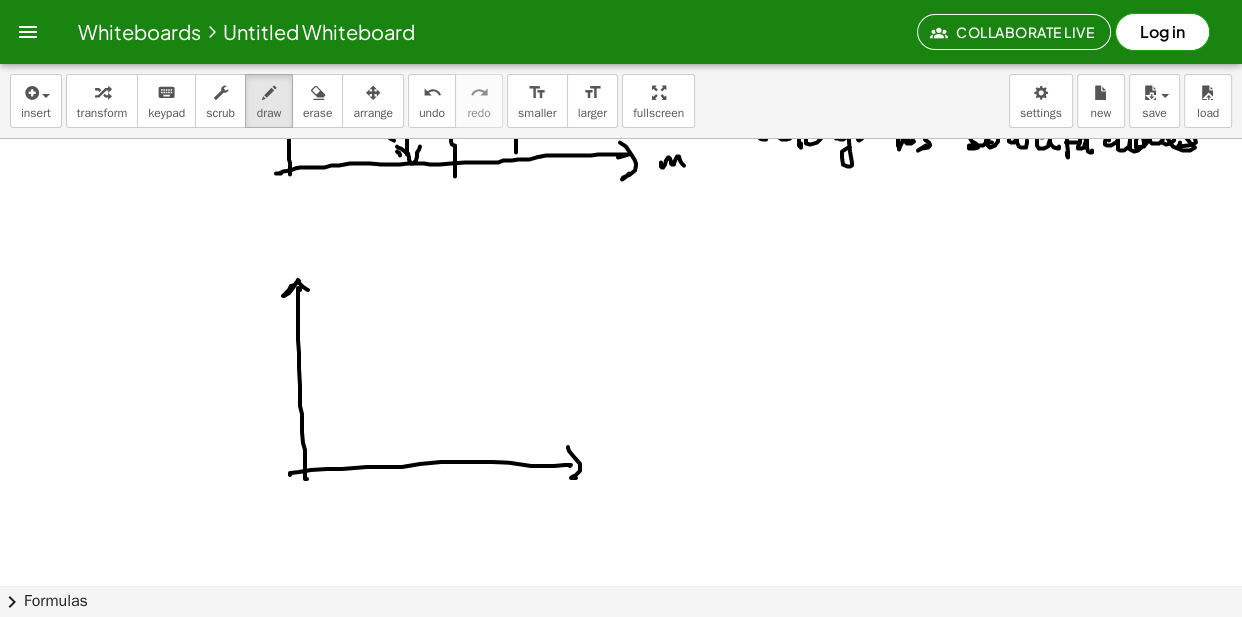 drag, startPoint x: 306, startPoint y: 330, endPoint x: 341, endPoint y: 336, distance: 35.510563 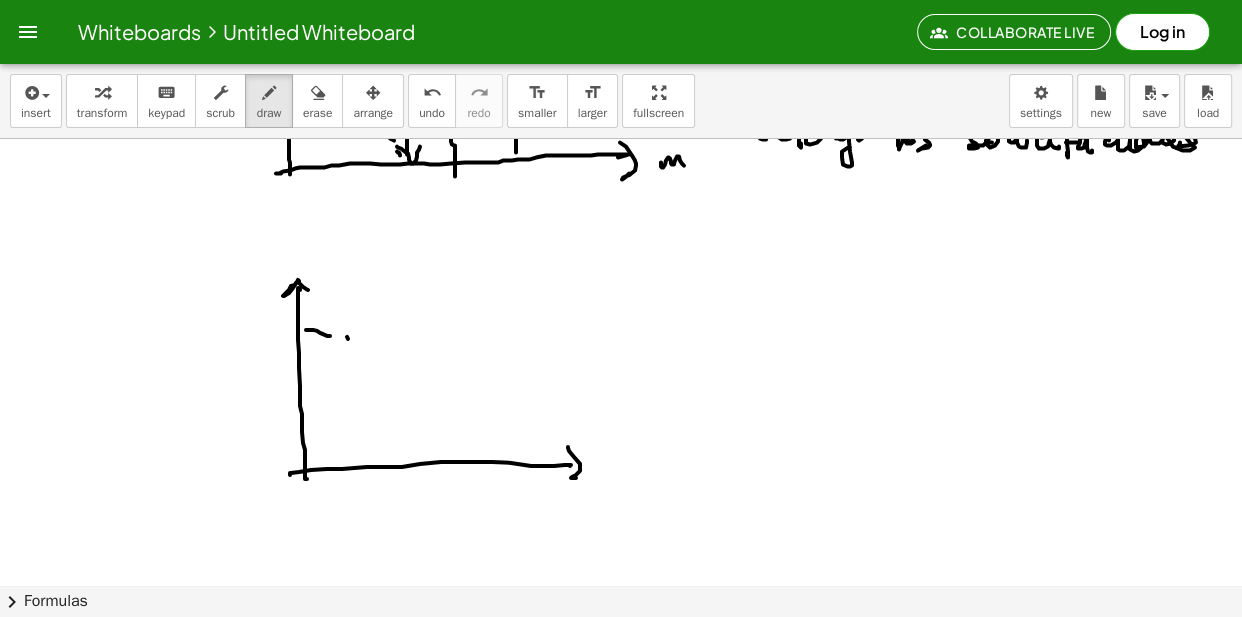 drag, startPoint x: 348, startPoint y: 339, endPoint x: 361, endPoint y: 342, distance: 13.341664 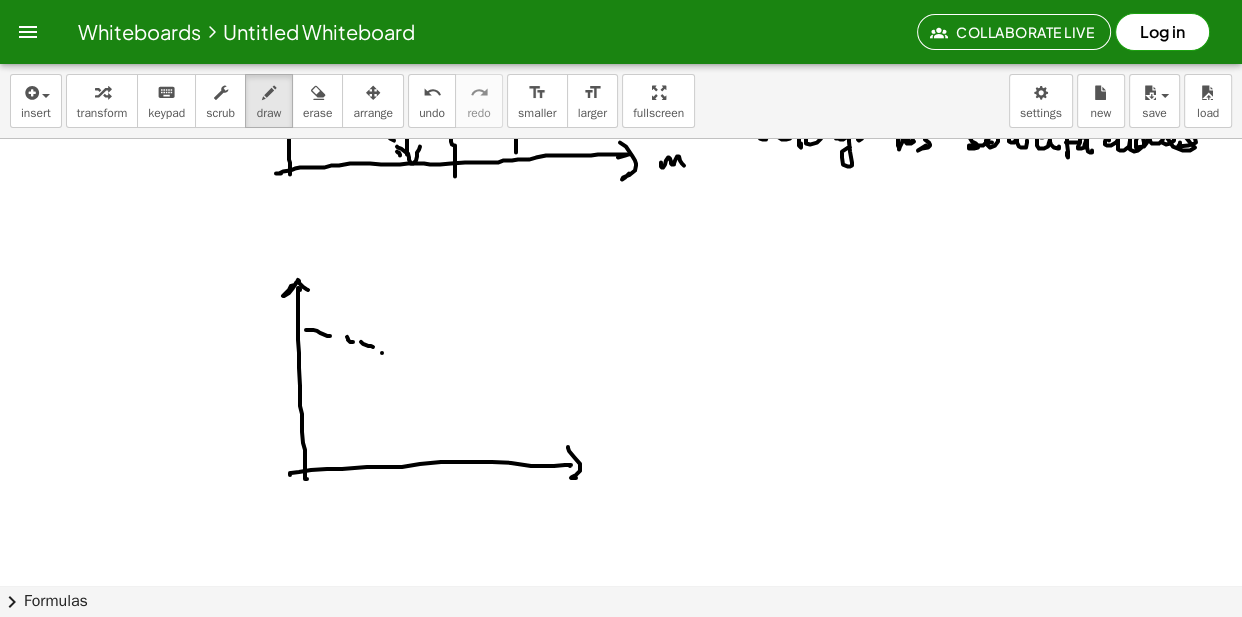 drag, startPoint x: 382, startPoint y: 353, endPoint x: 398, endPoint y: 360, distance: 17.464249 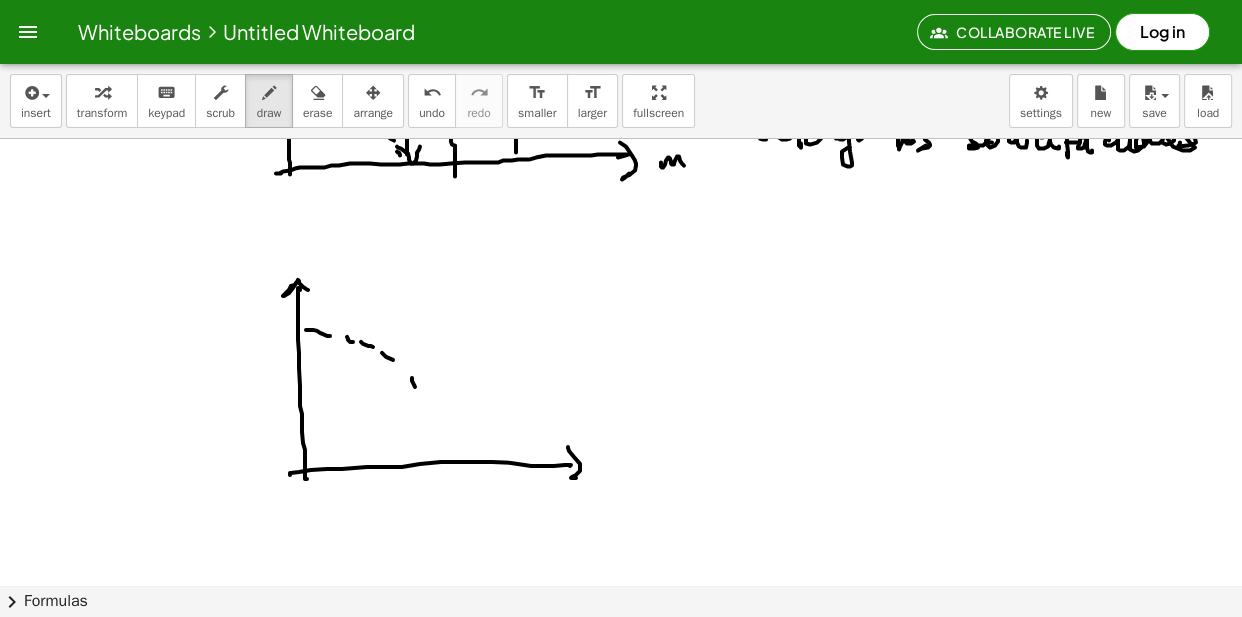 drag, startPoint x: 433, startPoint y: 426, endPoint x: 404, endPoint y: 398, distance: 40.311287 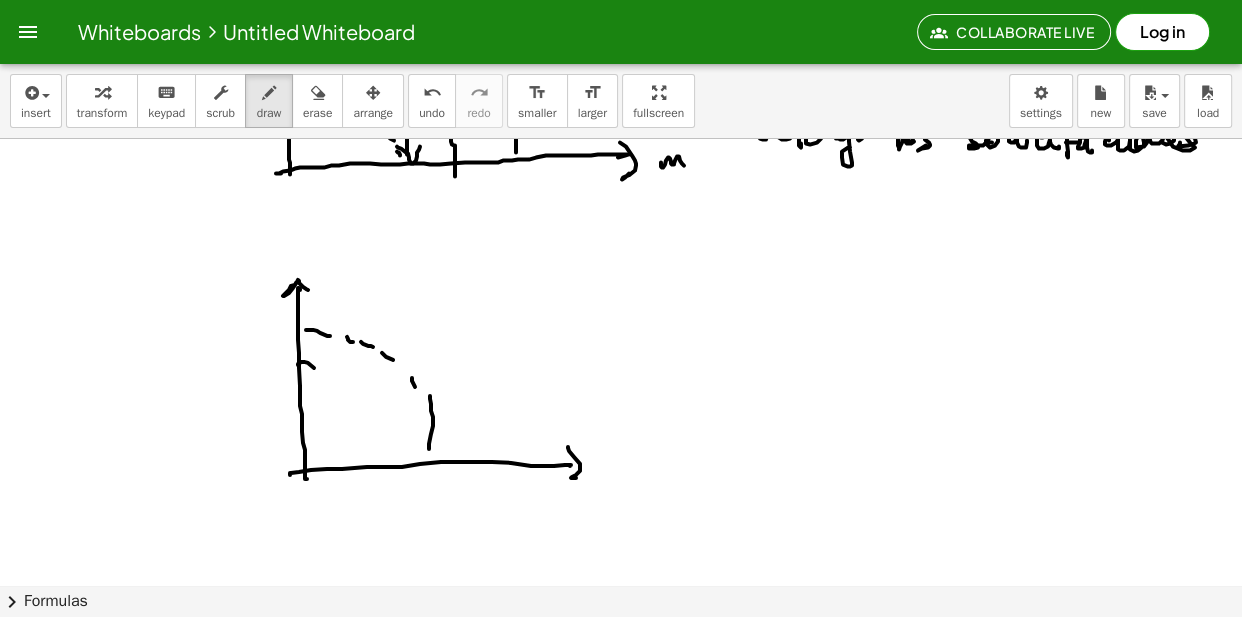 drag, startPoint x: 308, startPoint y: 363, endPoint x: 355, endPoint y: 384, distance: 51.47815 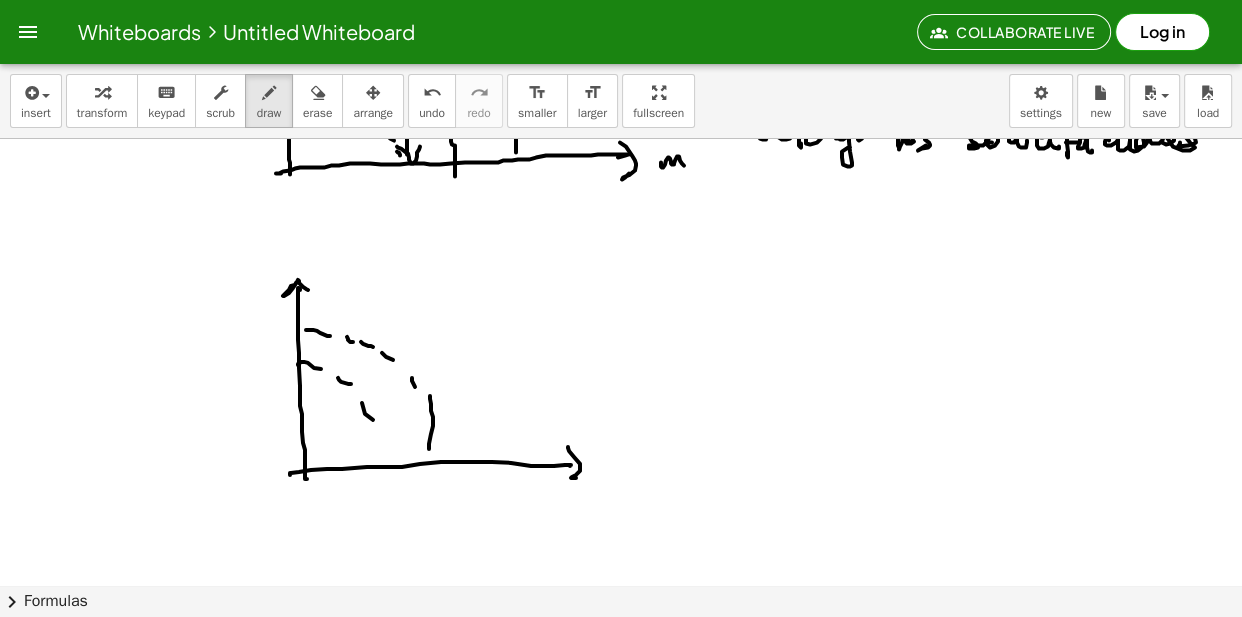 drag, startPoint x: 325, startPoint y: 309, endPoint x: 371, endPoint y: 316, distance: 46.52956 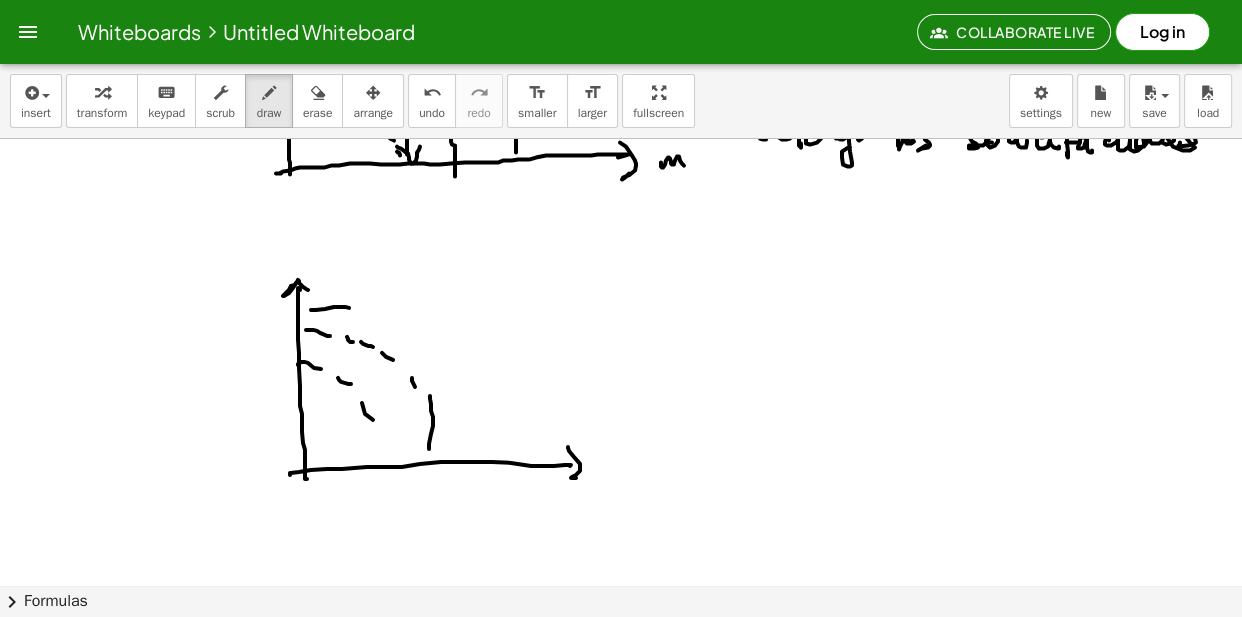 drag, startPoint x: 387, startPoint y: 319, endPoint x: 423, endPoint y: 334, distance: 39 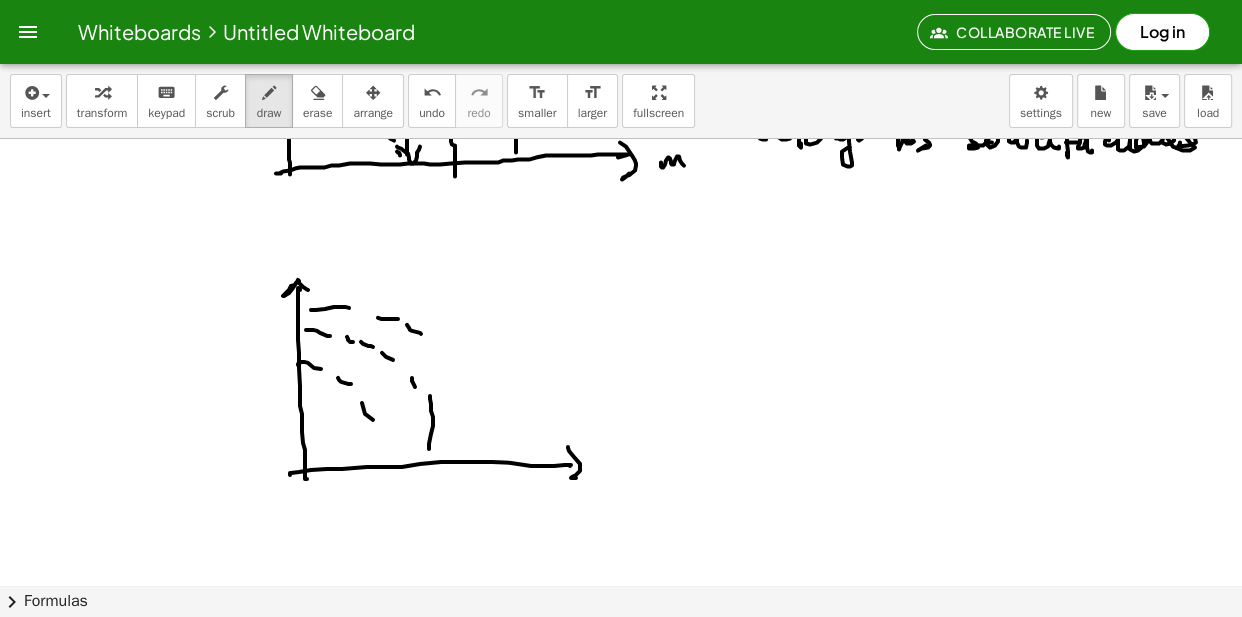 click at bounding box center (621, -1291) 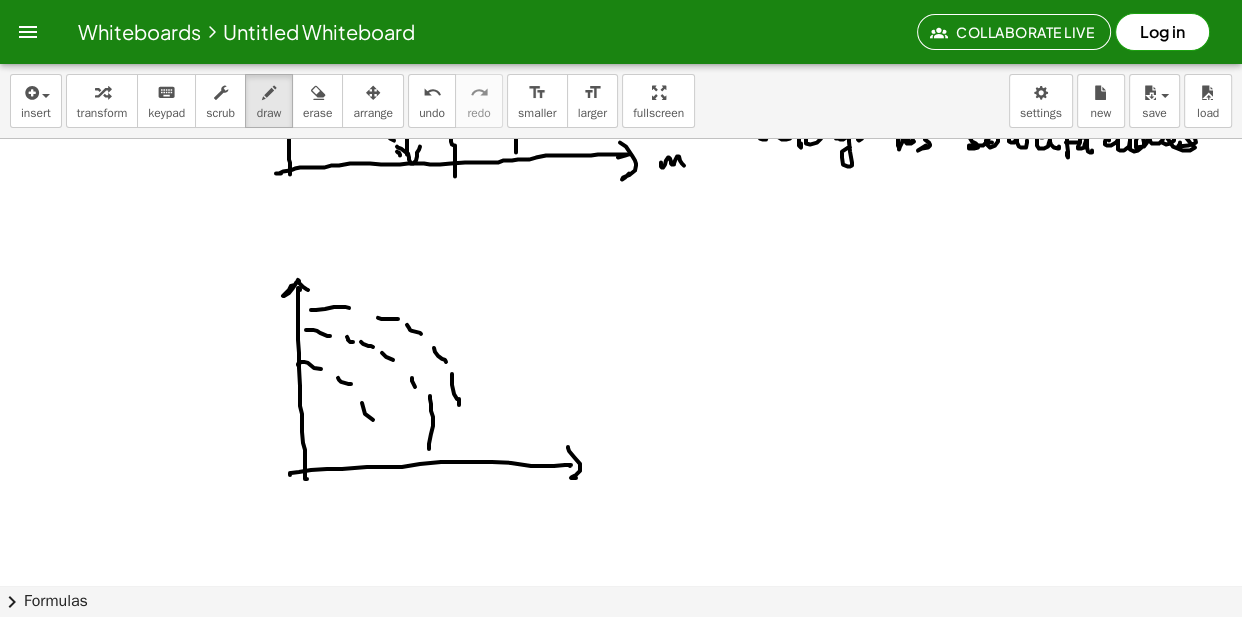drag, startPoint x: 459, startPoint y: 405, endPoint x: 462, endPoint y: 452, distance: 47.095646 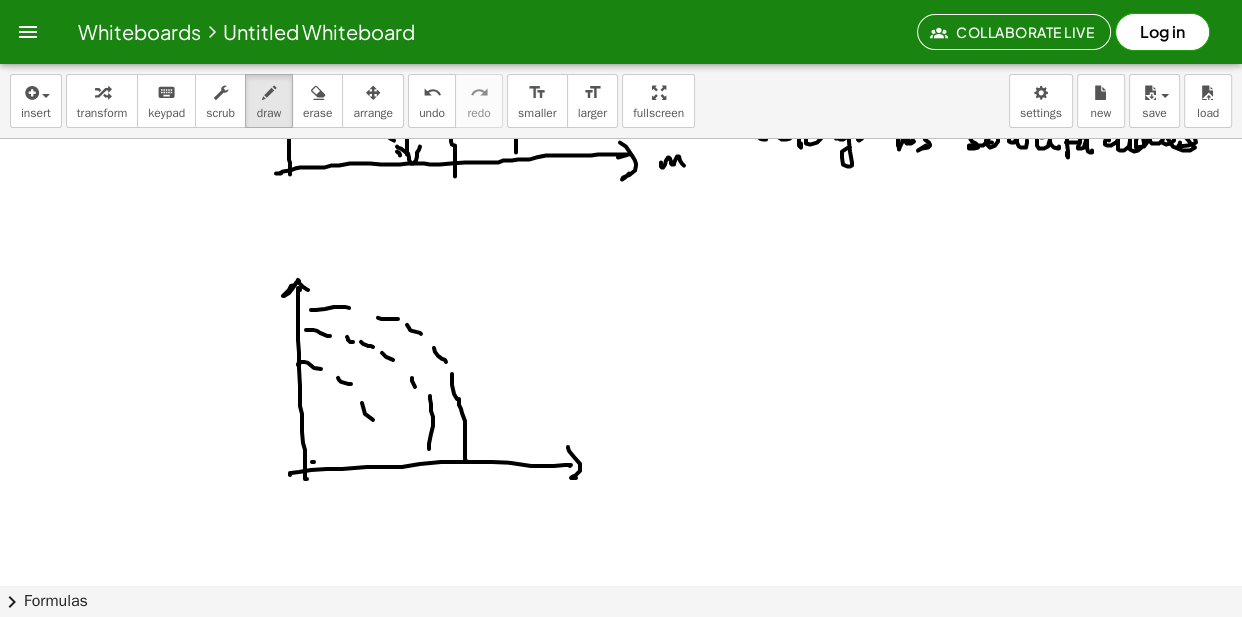 drag, startPoint x: 312, startPoint y: 462, endPoint x: 339, endPoint y: 441, distance: 34.20526 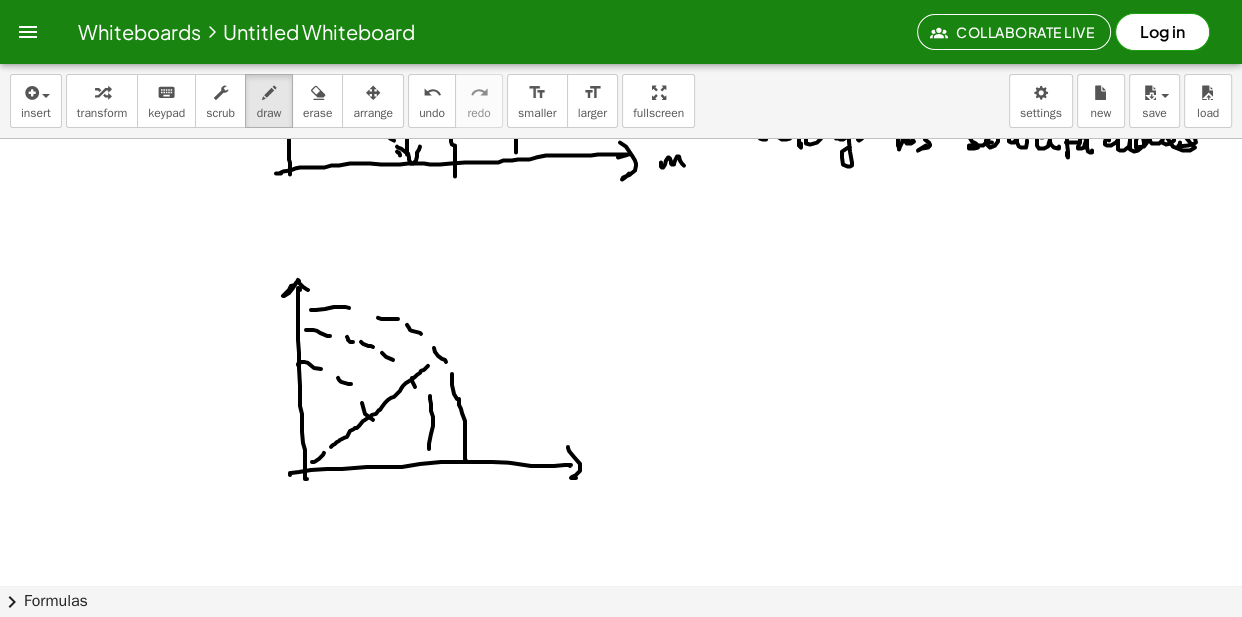 drag, startPoint x: 339, startPoint y: 441, endPoint x: 481, endPoint y: 350, distance: 168.65645 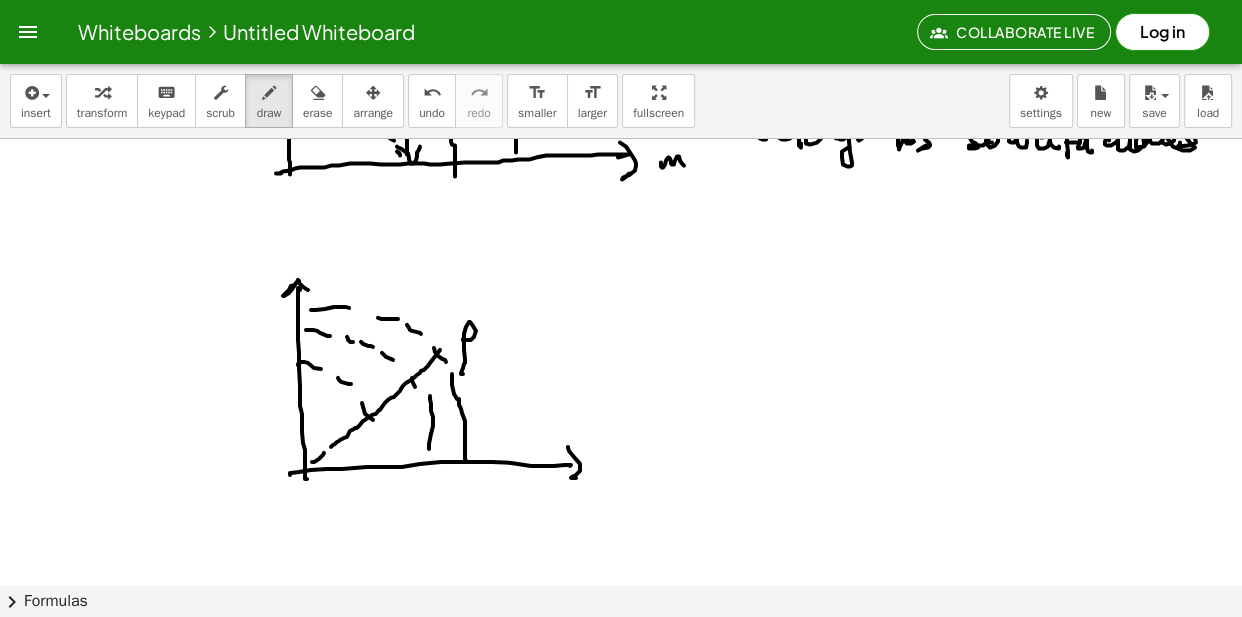 drag, startPoint x: 463, startPoint y: 340, endPoint x: 476, endPoint y: 353, distance: 18.384777 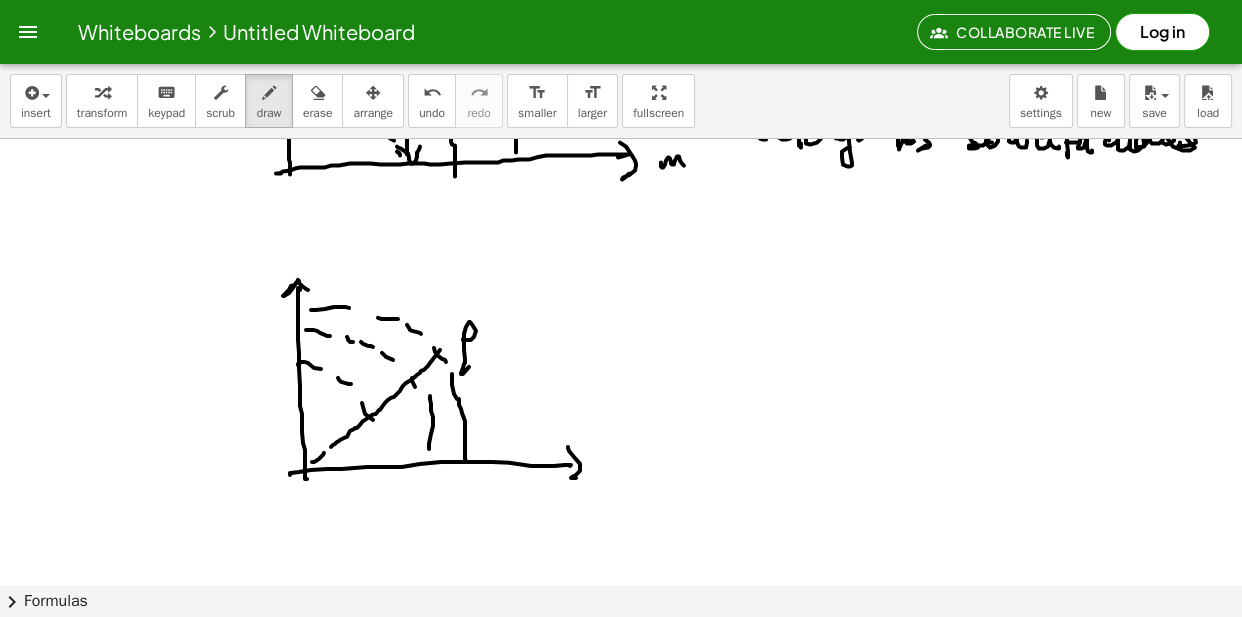 drag, startPoint x: 488, startPoint y: 341, endPoint x: 499, endPoint y: 334, distance: 13.038404 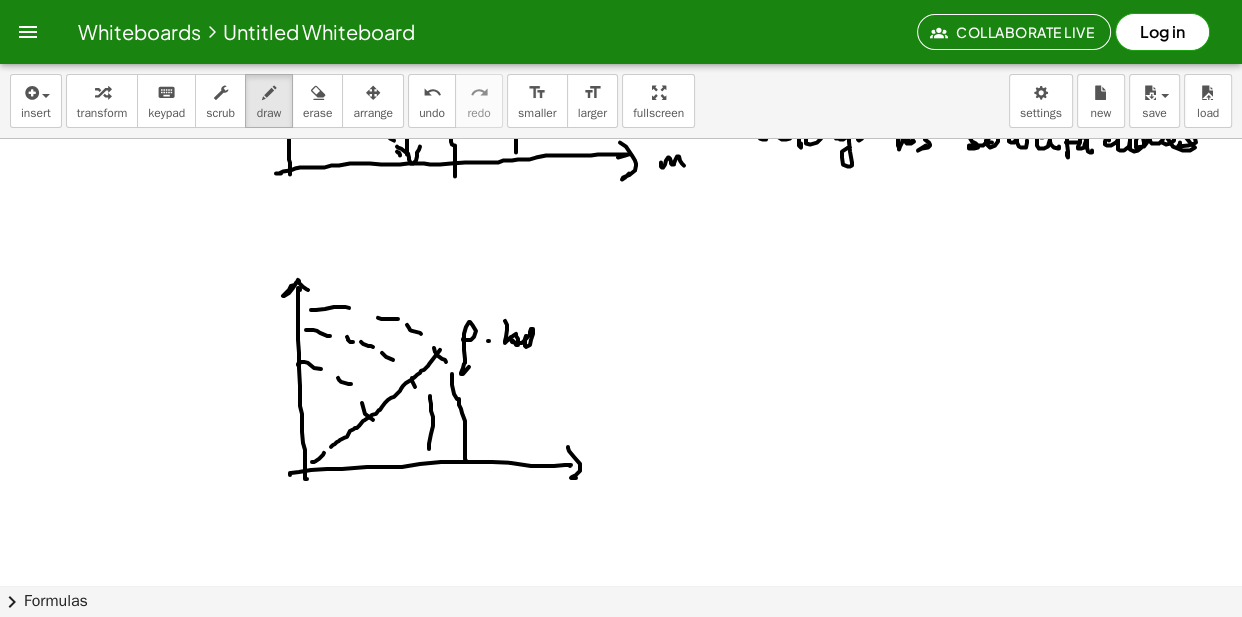 drag, startPoint x: 505, startPoint y: 343, endPoint x: 534, endPoint y: 342, distance: 29.017237 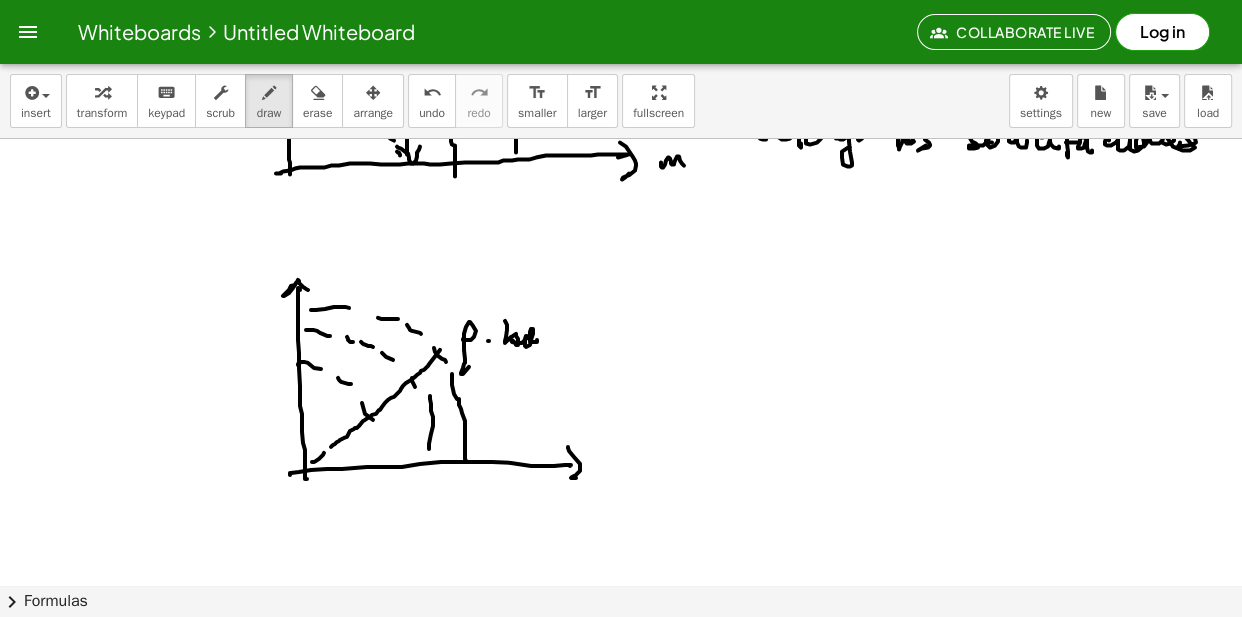drag, startPoint x: 547, startPoint y: 312, endPoint x: 549, endPoint y: 337, distance: 25.079872 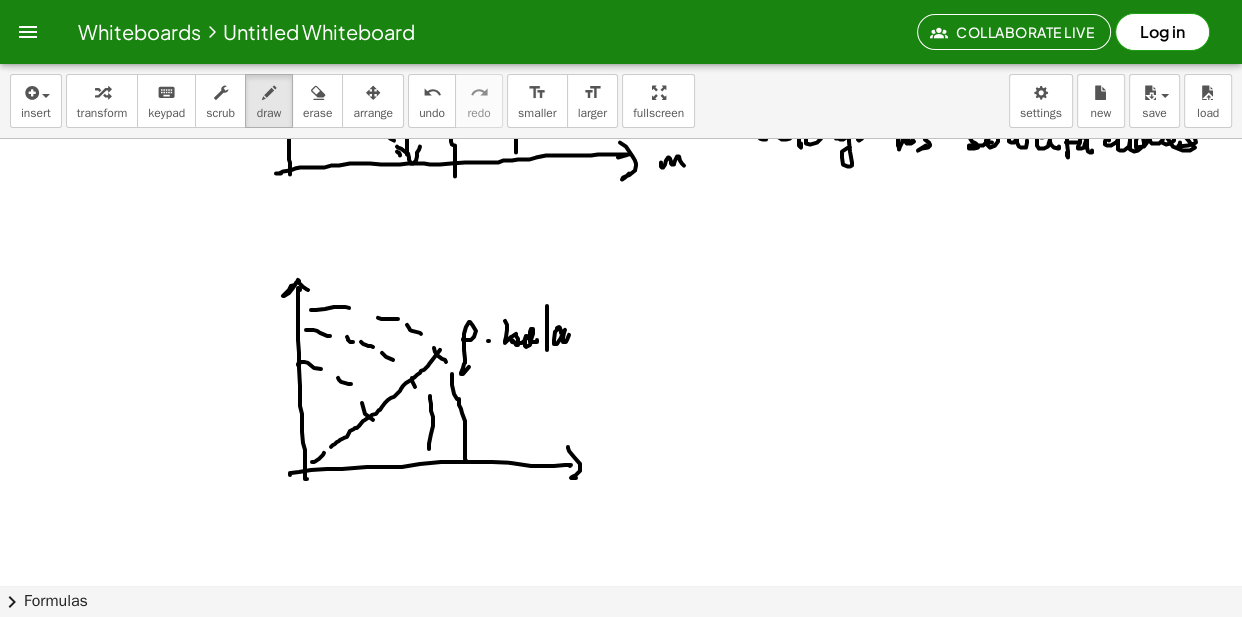 drag, startPoint x: 561, startPoint y: 332, endPoint x: 597, endPoint y: 334, distance: 36.05551 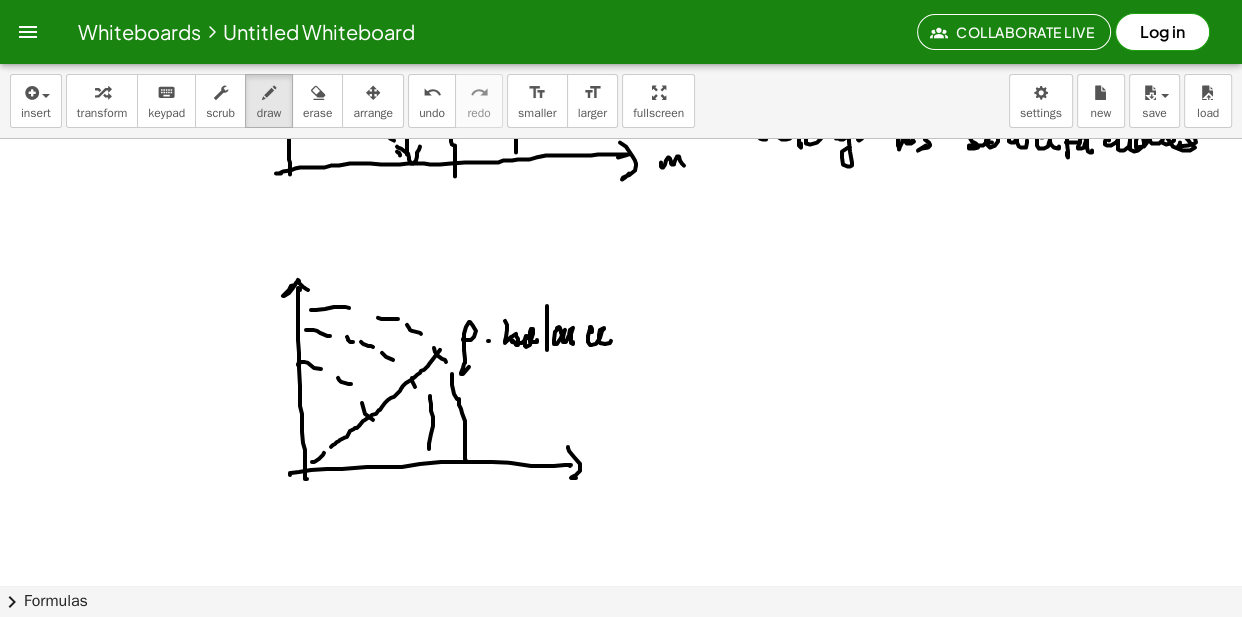 drag, startPoint x: 592, startPoint y: 329, endPoint x: 625, endPoint y: 340, distance: 34.785053 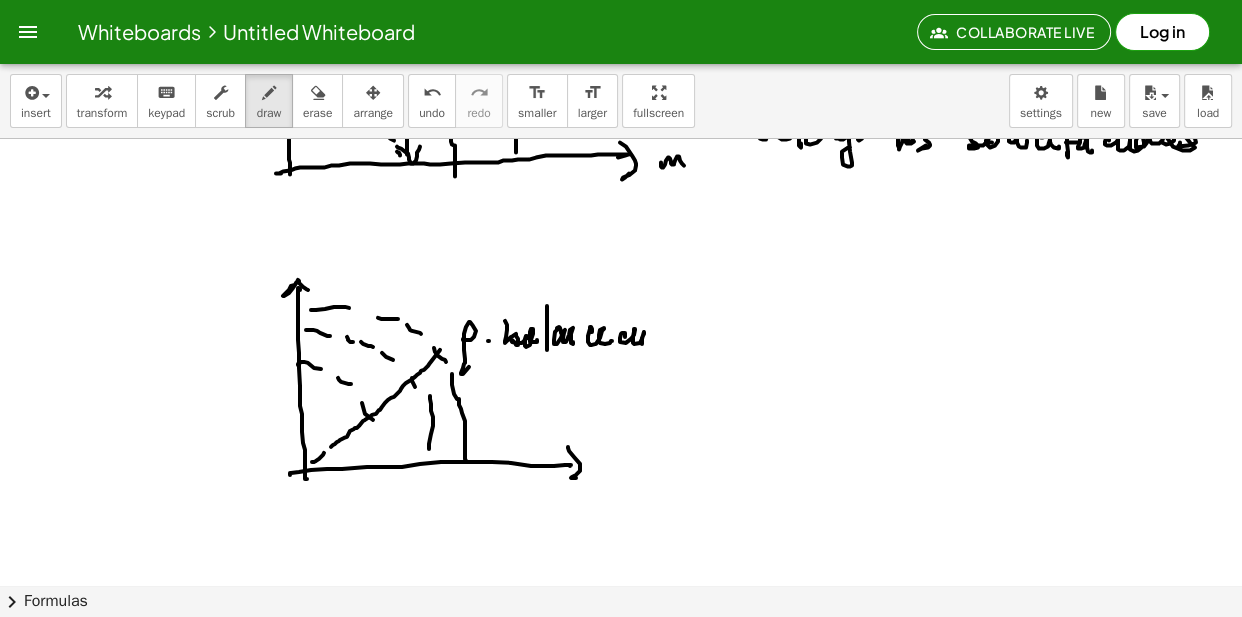 drag, startPoint x: 625, startPoint y: 336, endPoint x: 662, endPoint y: 308, distance: 46.400433 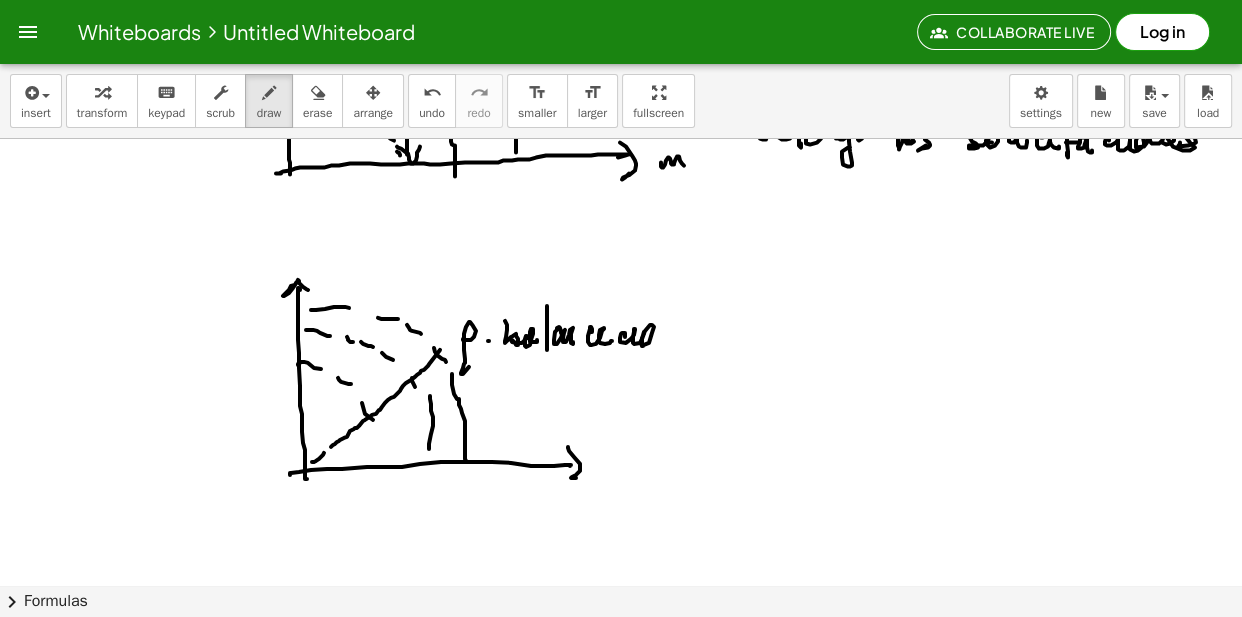 drag, startPoint x: 660, startPoint y: 330, endPoint x: 670, endPoint y: 341, distance: 14.866069 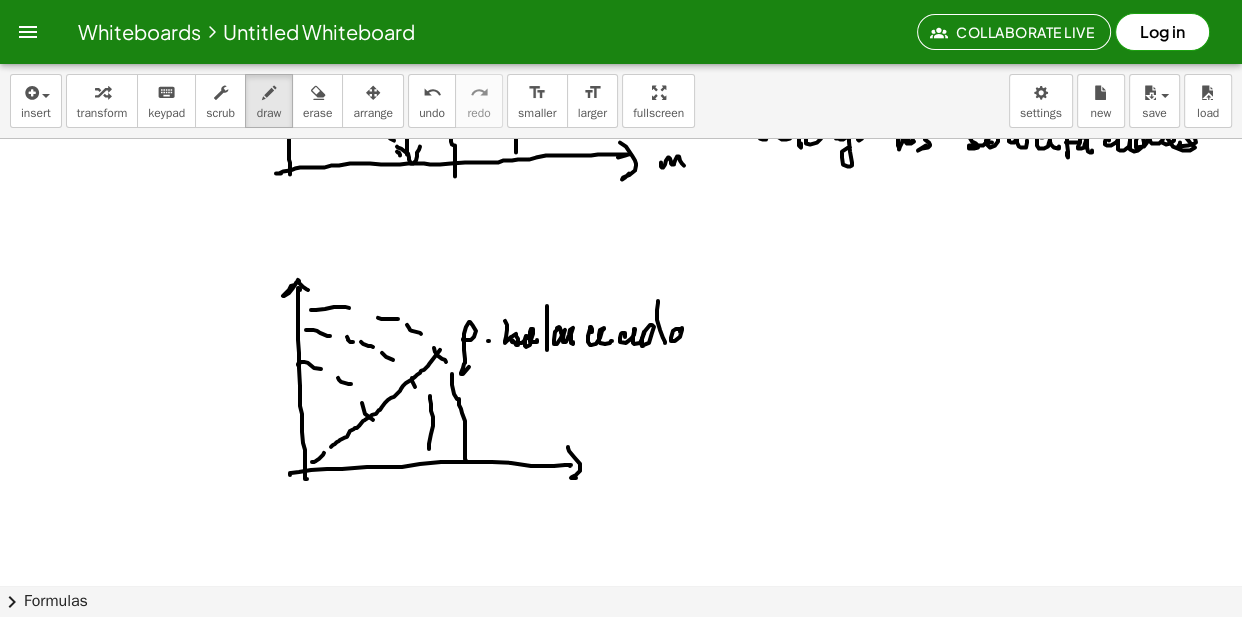 drag, startPoint x: 680, startPoint y: 332, endPoint x: 674, endPoint y: 349, distance: 18.027756 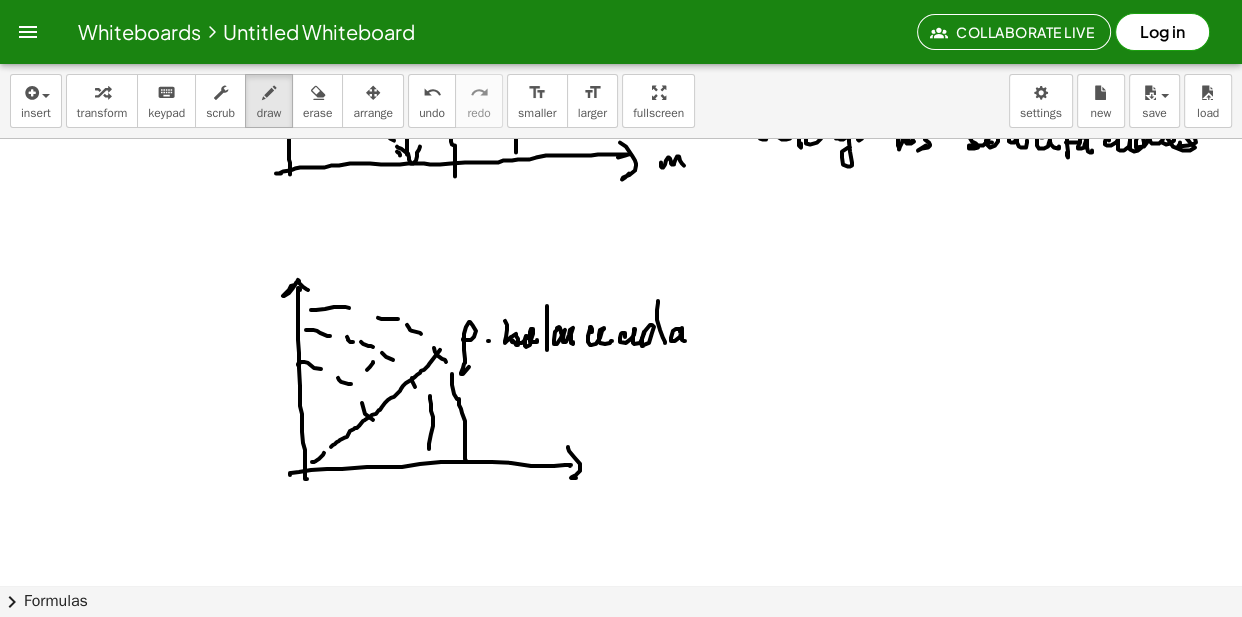 drag, startPoint x: 373, startPoint y: 362, endPoint x: 367, endPoint y: 372, distance: 11.661903 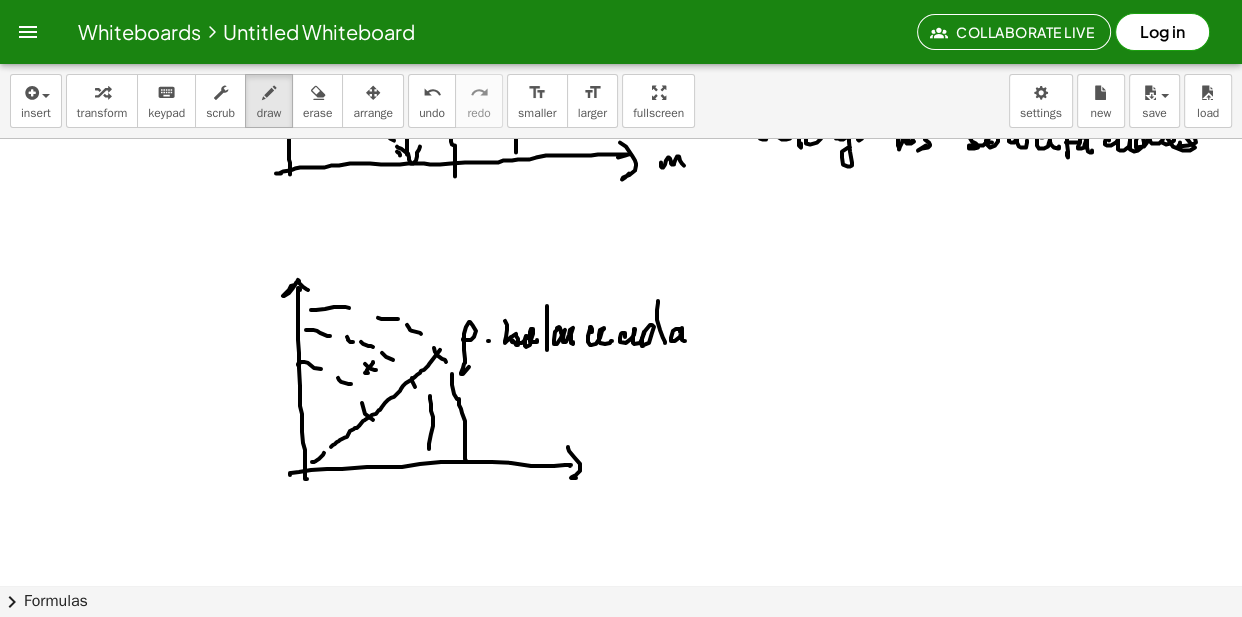 click at bounding box center (621, -1291) 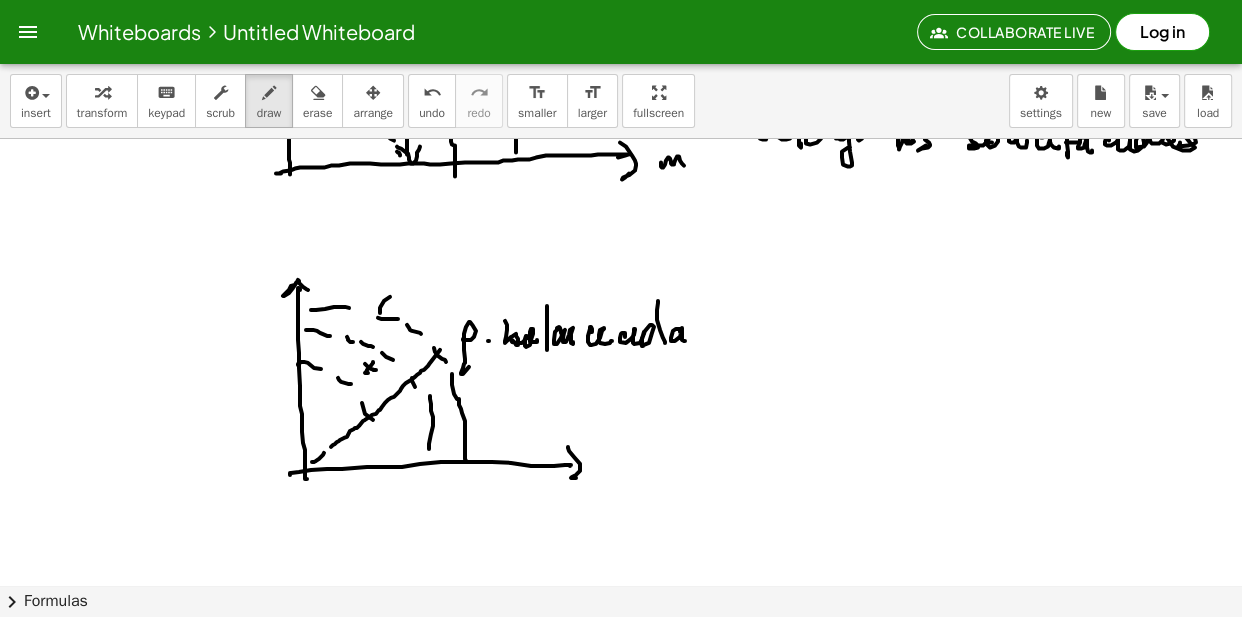 drag, startPoint x: 380, startPoint y: 311, endPoint x: 402, endPoint y: 289, distance: 31.112698 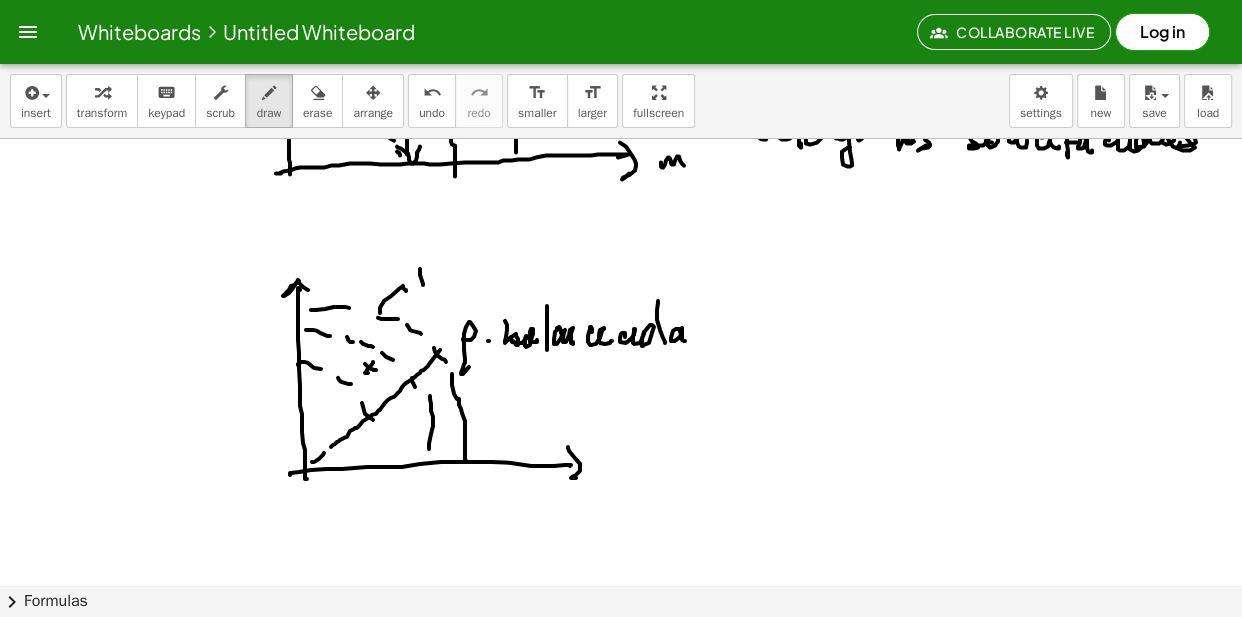 drag, startPoint x: 420, startPoint y: 269, endPoint x: 420, endPoint y: 280, distance: 11 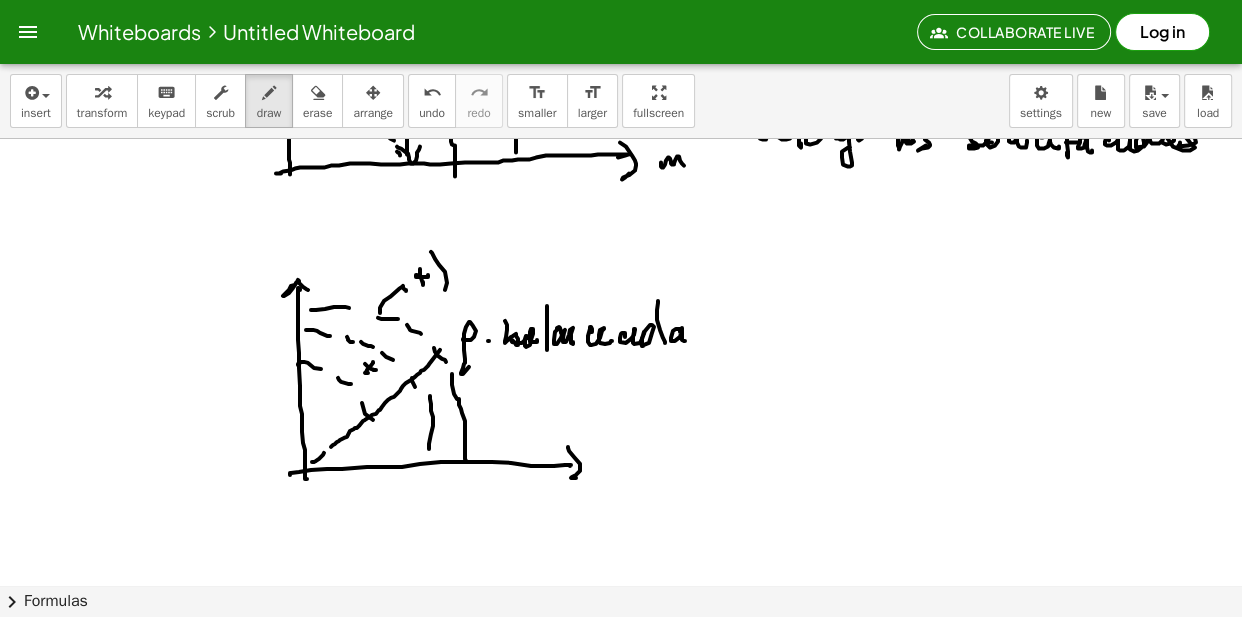 drag, startPoint x: 445, startPoint y: 290, endPoint x: 425, endPoint y: 285, distance: 20.615528 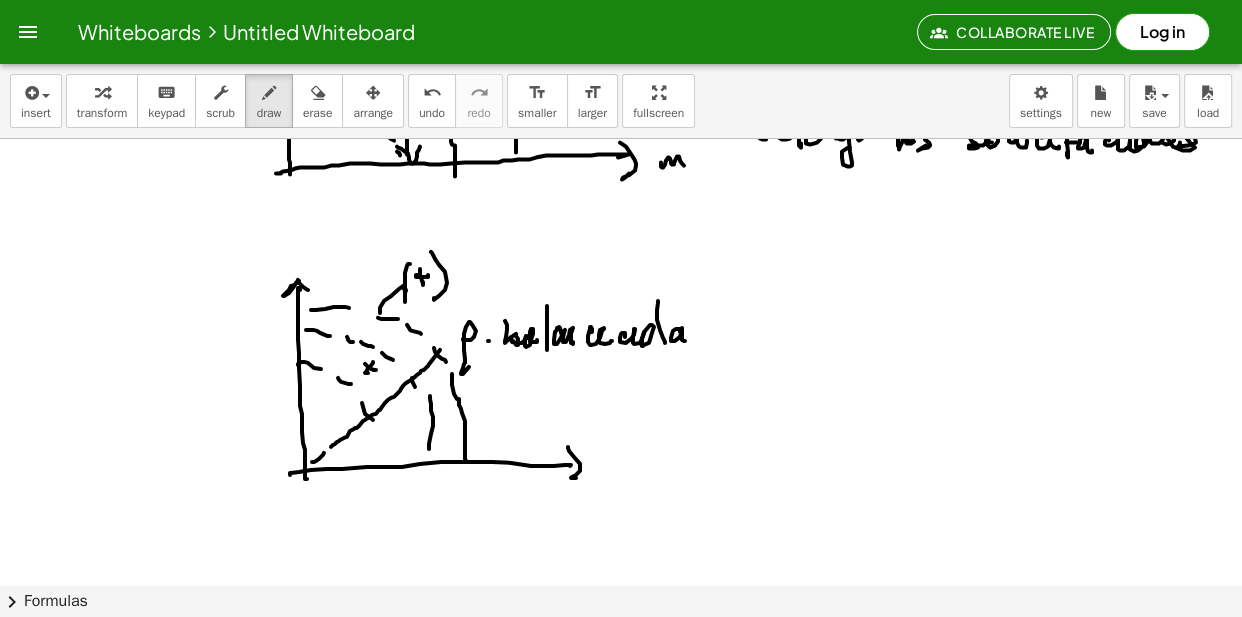 drag, startPoint x: 410, startPoint y: 264, endPoint x: 410, endPoint y: 310, distance: 46 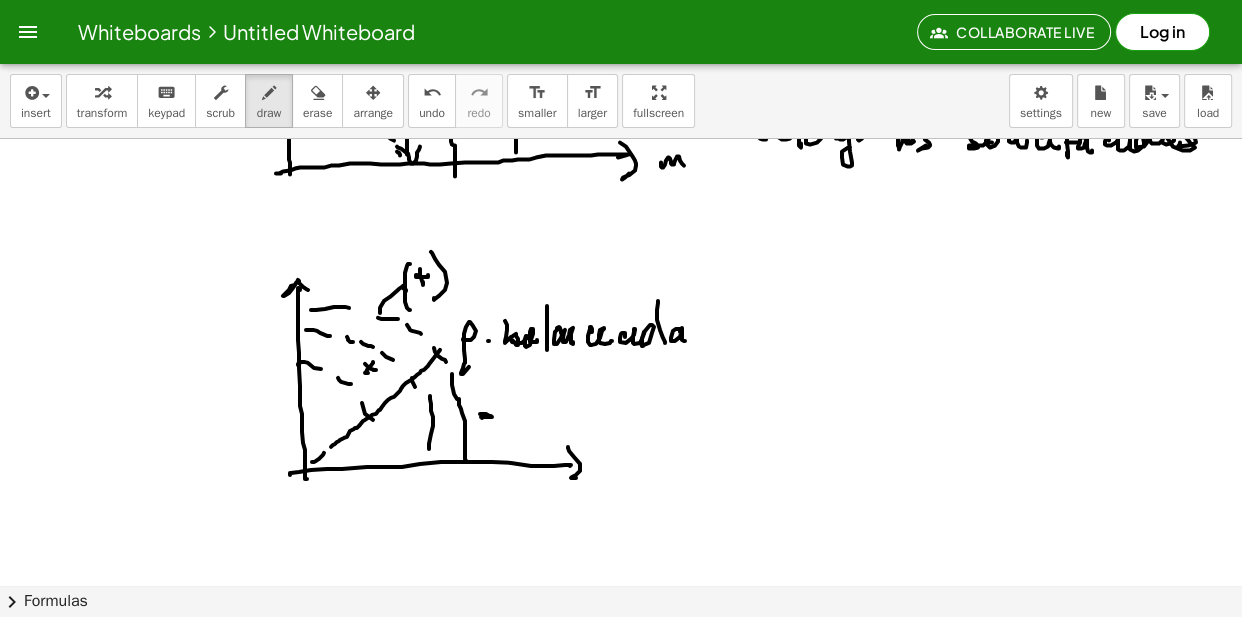 drag, startPoint x: 482, startPoint y: 417, endPoint x: 498, endPoint y: 414, distance: 16.27882 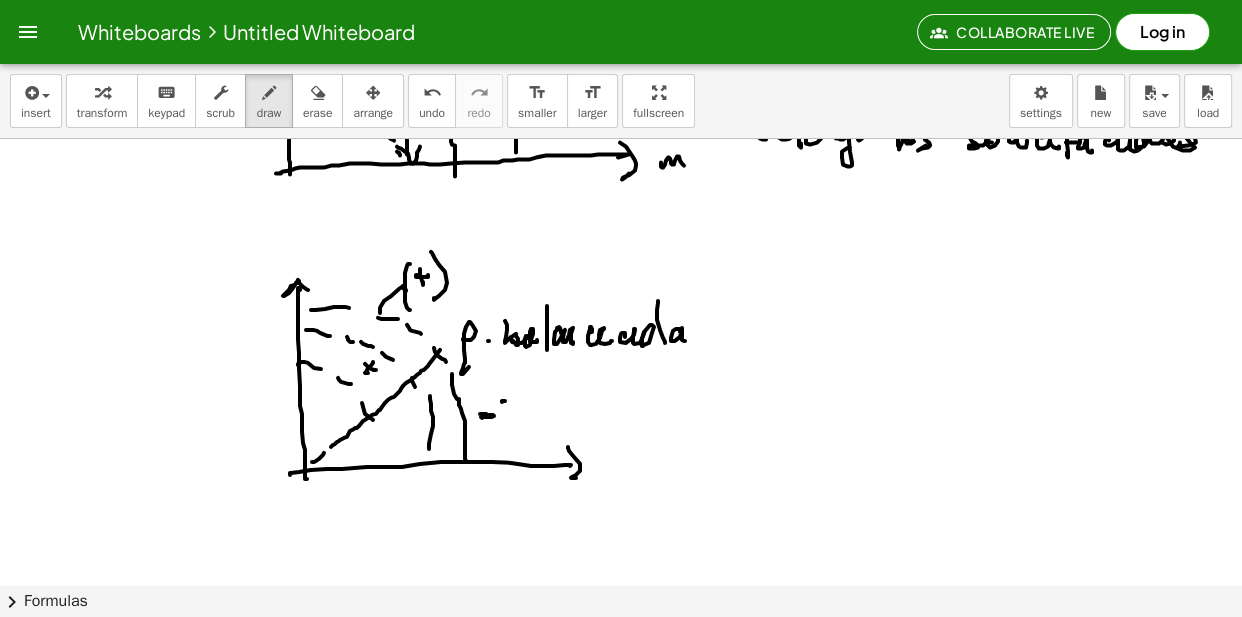 click at bounding box center [621, -1291] 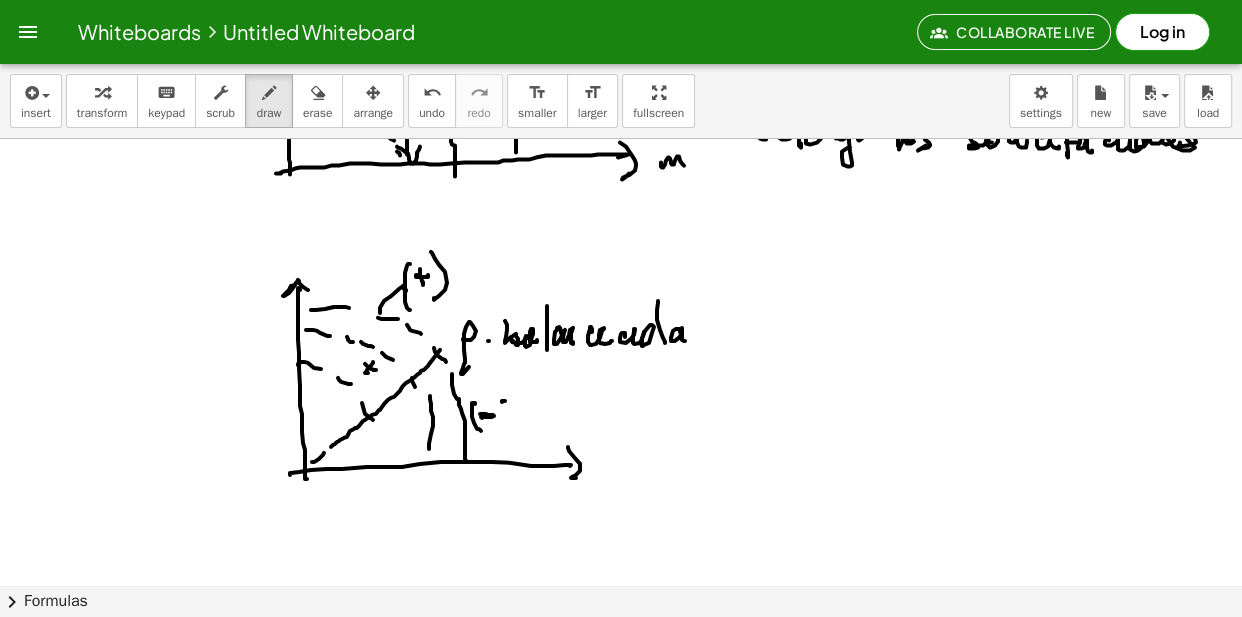 click at bounding box center (621, -1291) 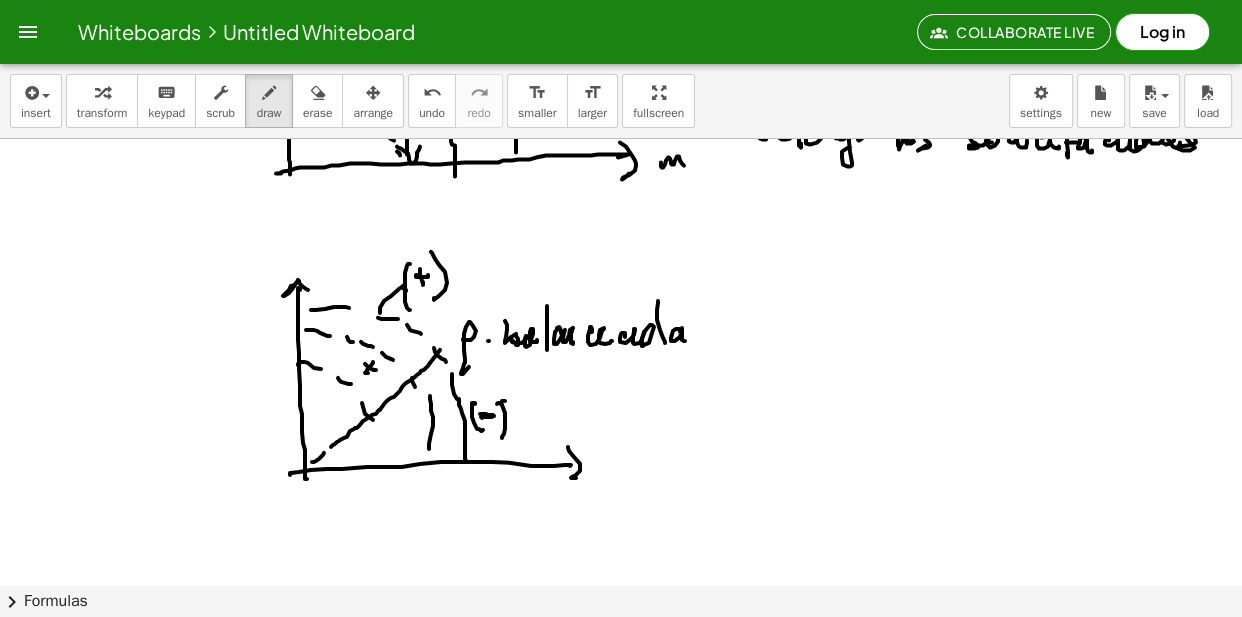 click at bounding box center (621, -1291) 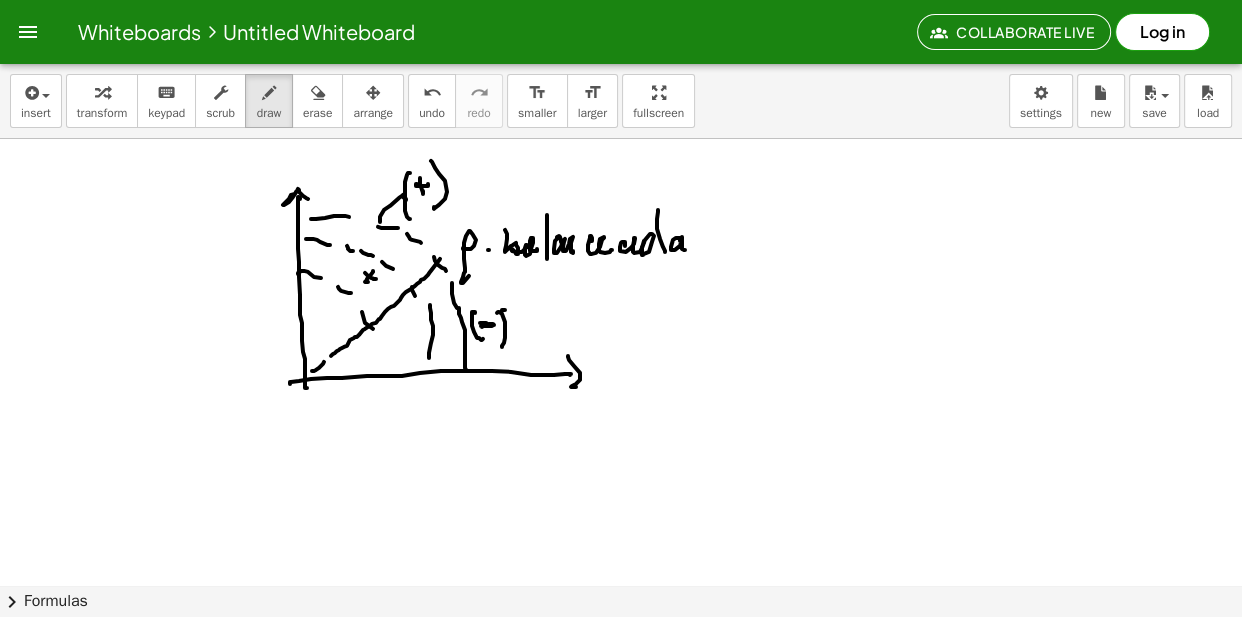 scroll, scrollTop: 3845, scrollLeft: 0, axis: vertical 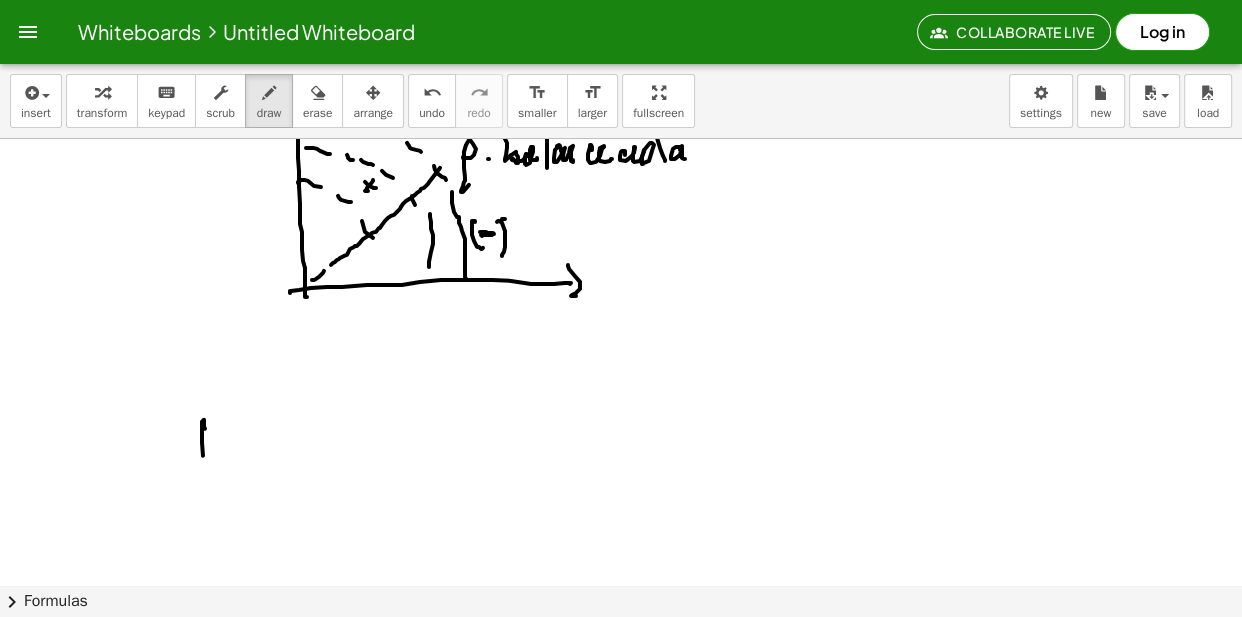drag, startPoint x: 205, startPoint y: 429, endPoint x: 205, endPoint y: 509, distance: 80 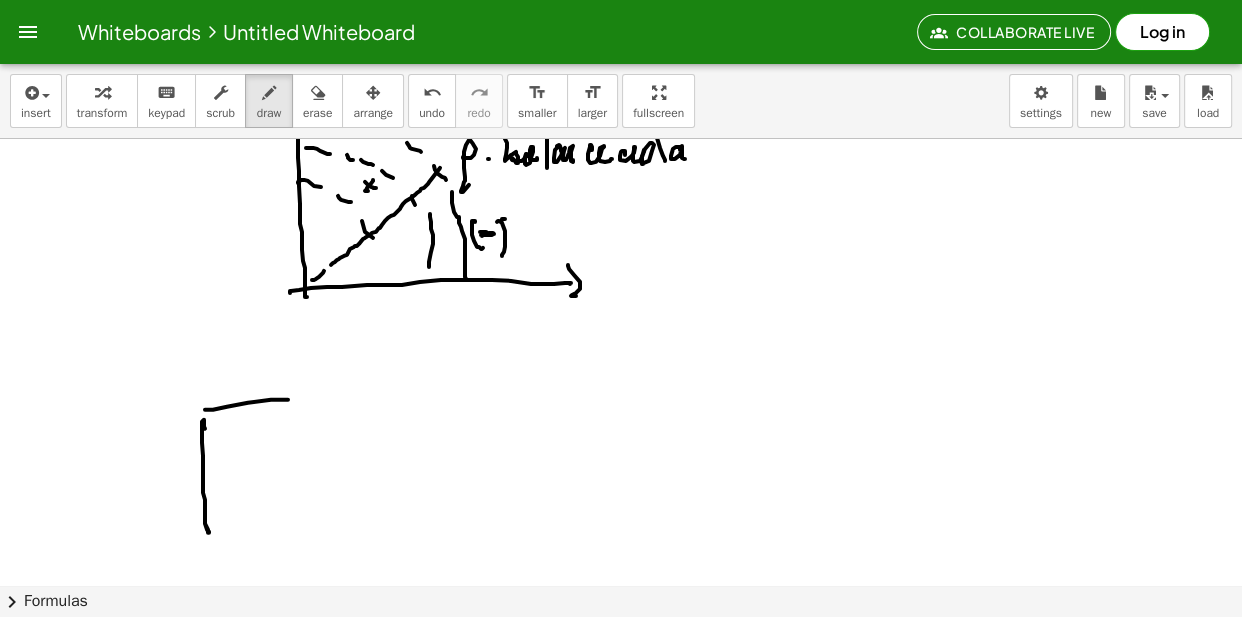 drag, startPoint x: 205, startPoint y: 410, endPoint x: 302, endPoint y: 404, distance: 97.18539 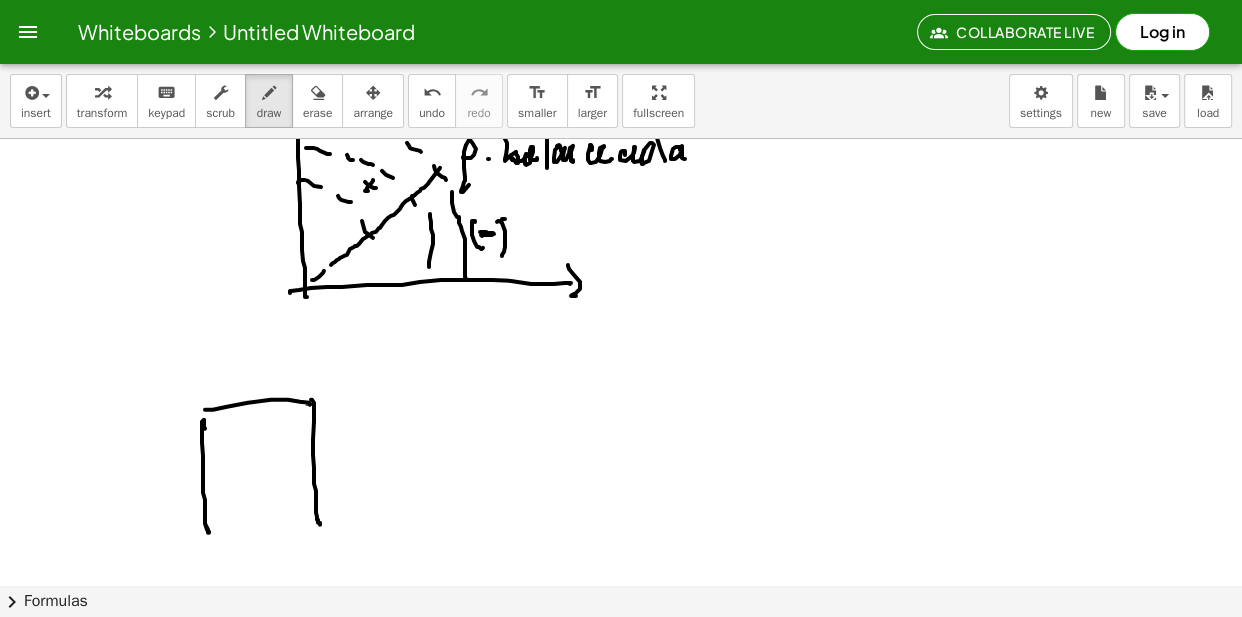 drag, startPoint x: 312, startPoint y: 400, endPoint x: 317, endPoint y: 515, distance: 115.10864 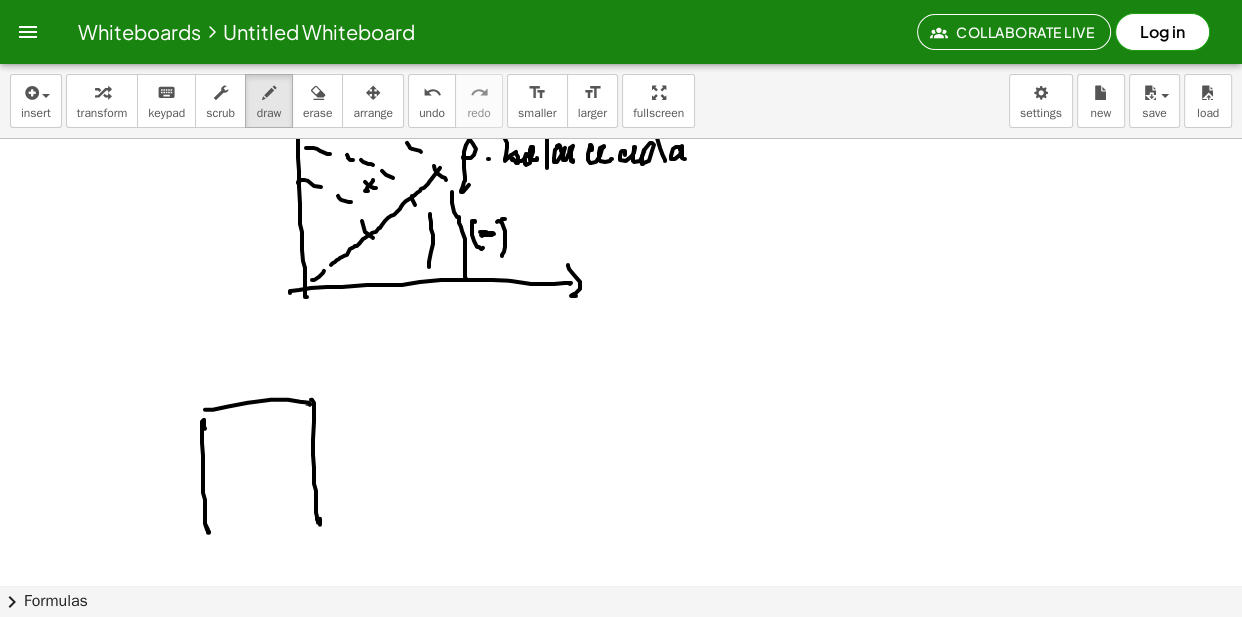 scroll, scrollTop: 4019, scrollLeft: 0, axis: vertical 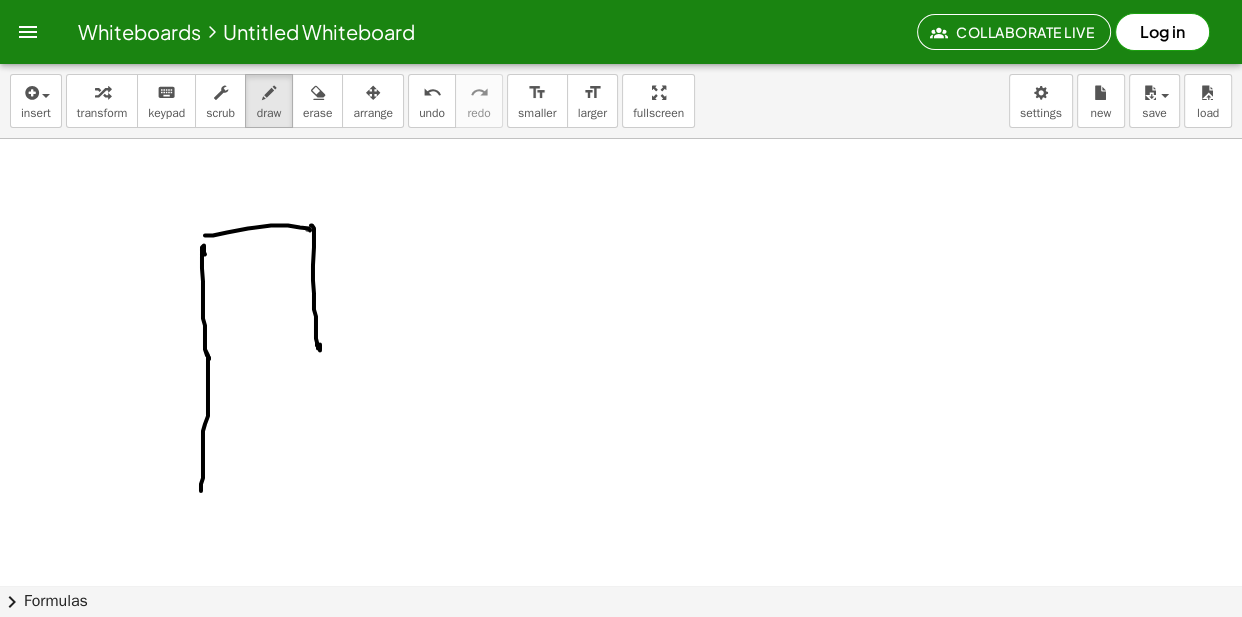 drag, startPoint x: 209, startPoint y: 360, endPoint x: 231, endPoint y: 444, distance: 86.833176 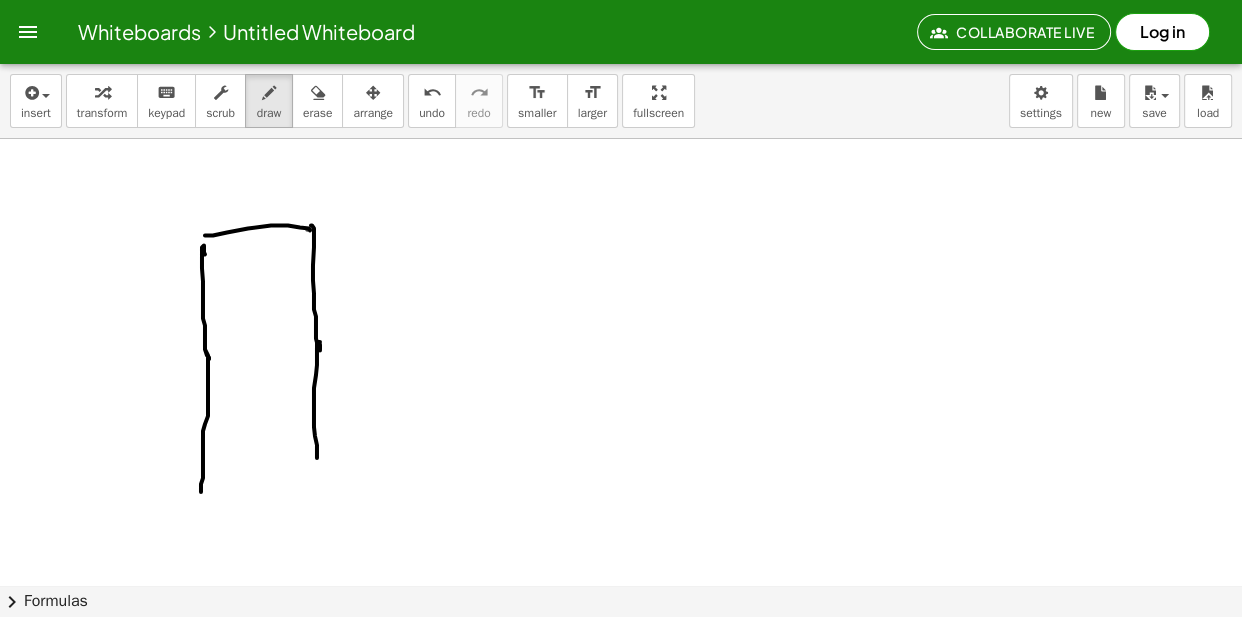 drag, startPoint x: 320, startPoint y: 343, endPoint x: 310, endPoint y: 466, distance: 123.40584 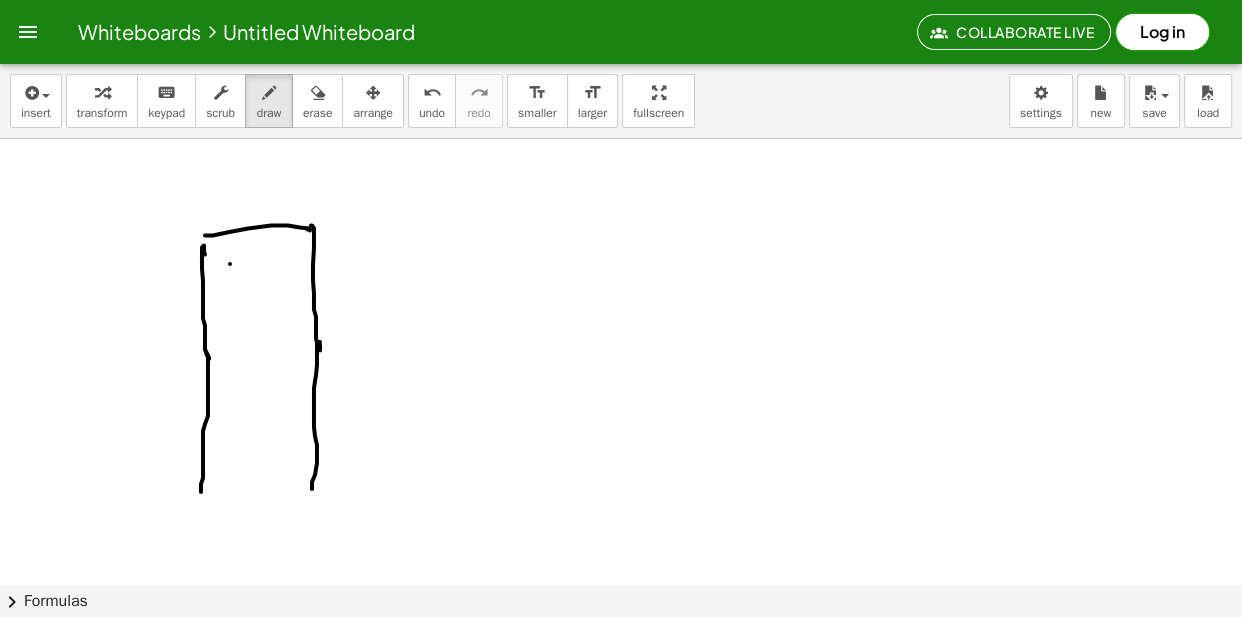 drag, startPoint x: 230, startPoint y: 265, endPoint x: 229, endPoint y: 293, distance: 28.01785 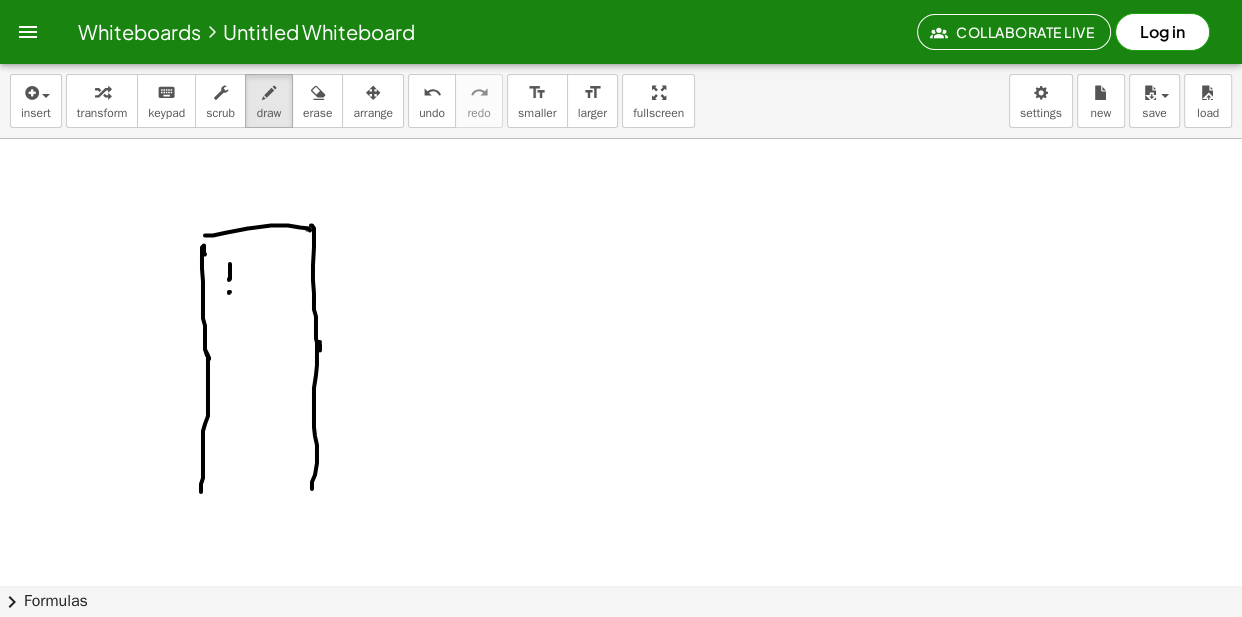 drag, startPoint x: 229, startPoint y: 293, endPoint x: 230, endPoint y: 308, distance: 15.033297 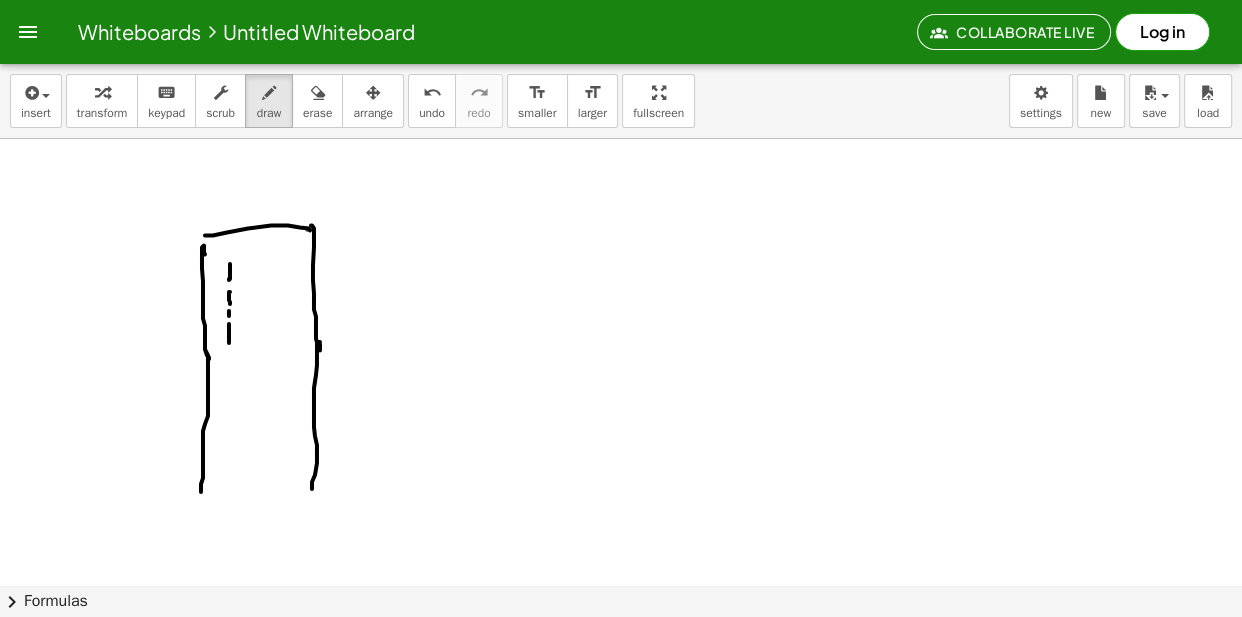 drag, startPoint x: 229, startPoint y: 326, endPoint x: 230, endPoint y: 363, distance: 37.01351 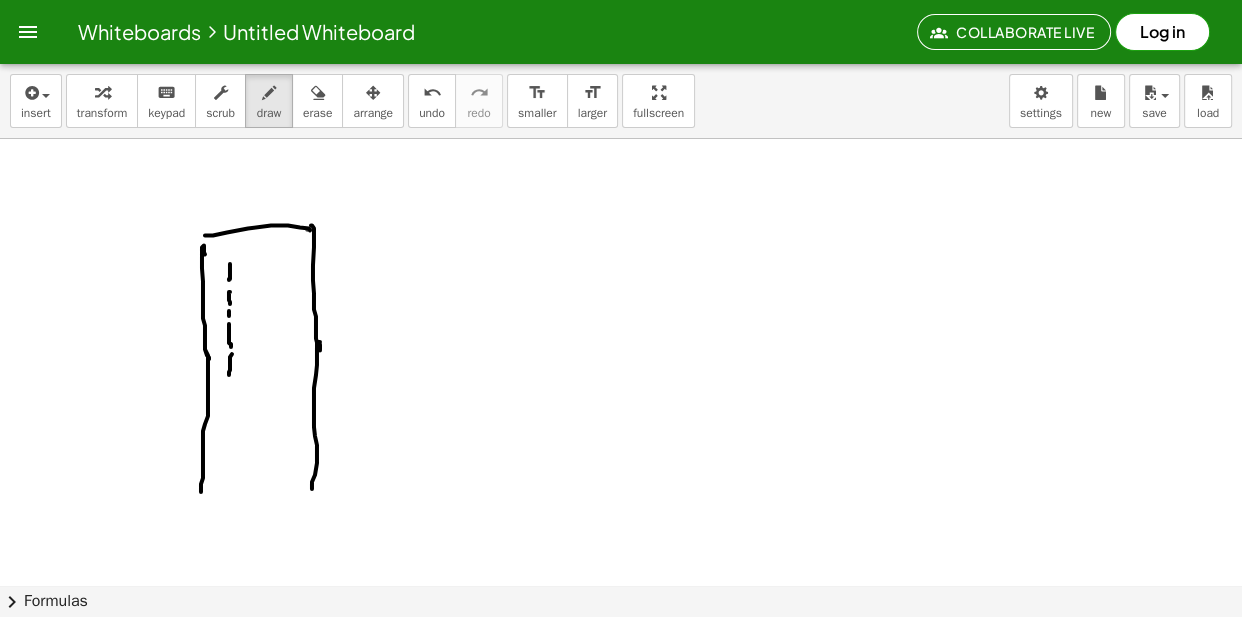 drag, startPoint x: 230, startPoint y: 363, endPoint x: 229, endPoint y: 379, distance: 16.03122 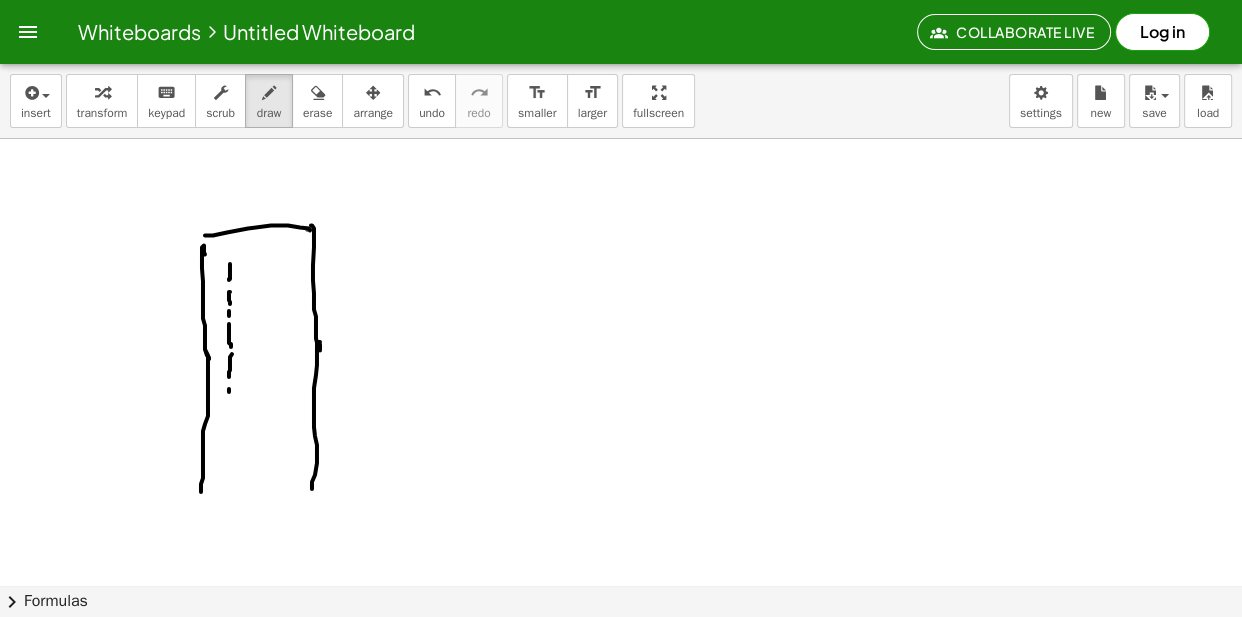 click at bounding box center (621, -1424) 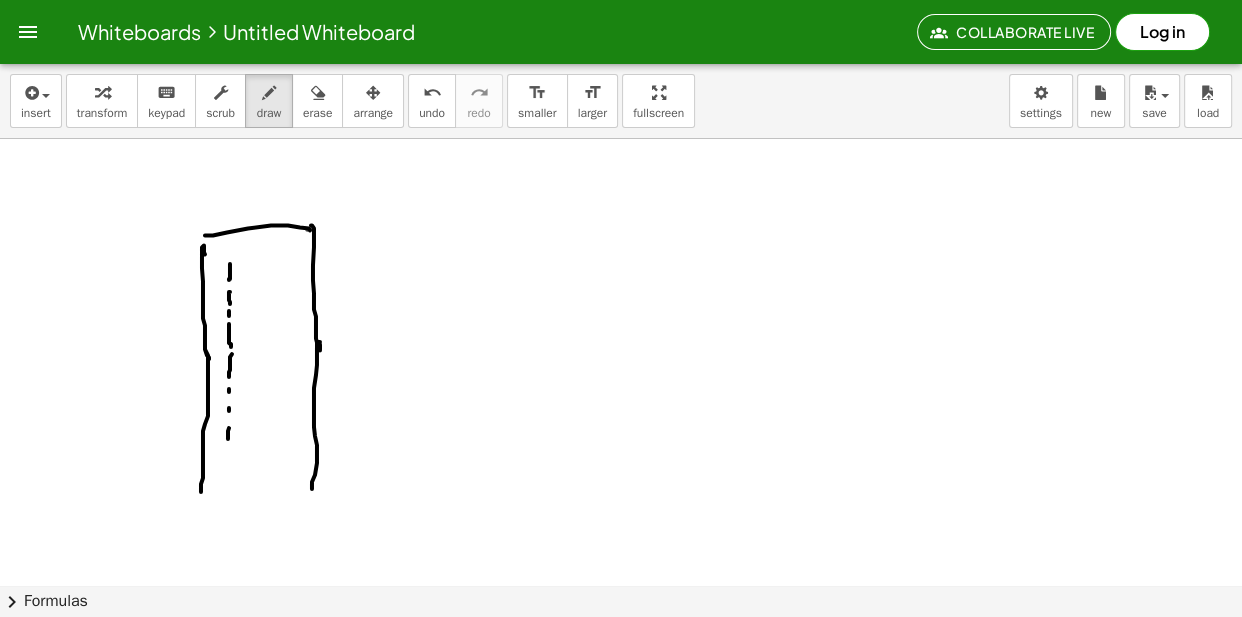 drag, startPoint x: 228, startPoint y: 440, endPoint x: 226, endPoint y: 463, distance: 23.086792 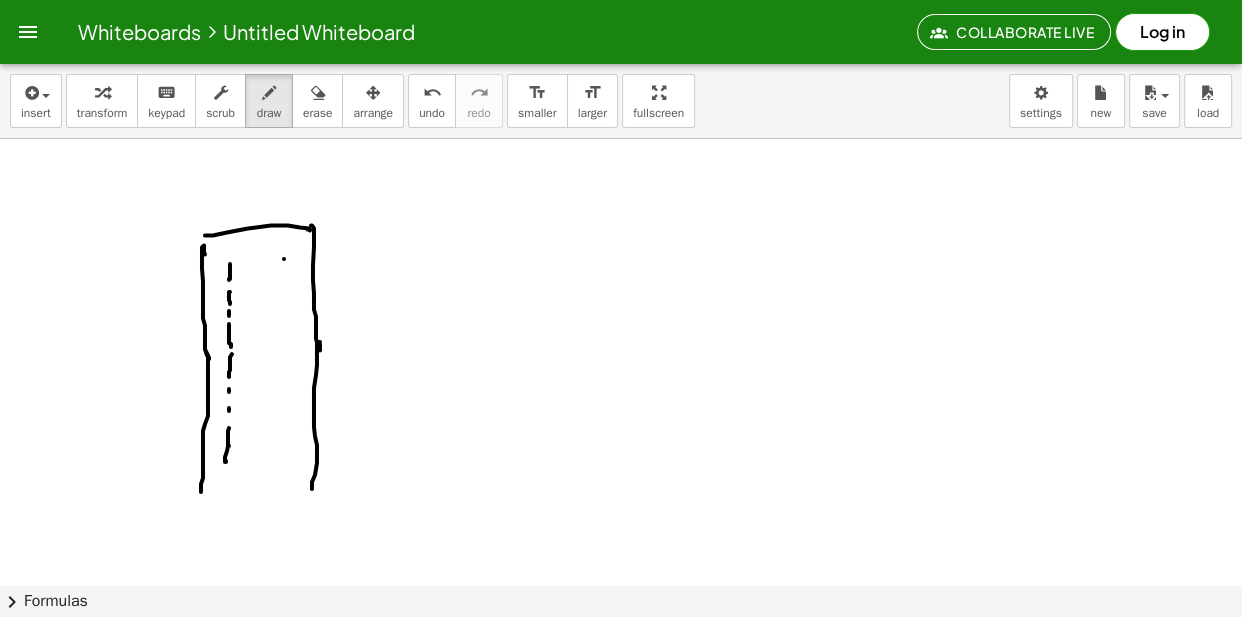 drag, startPoint x: 284, startPoint y: 260, endPoint x: 287, endPoint y: 280, distance: 20.22375 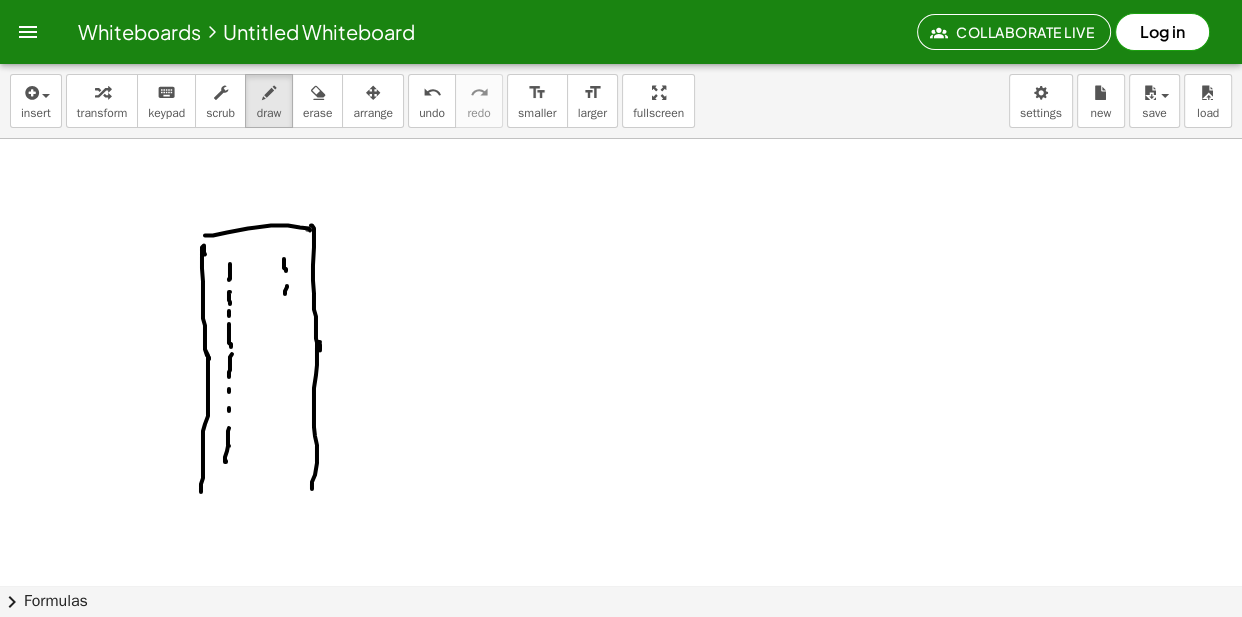 drag, startPoint x: 285, startPoint y: 295, endPoint x: 286, endPoint y: 308, distance: 13.038404 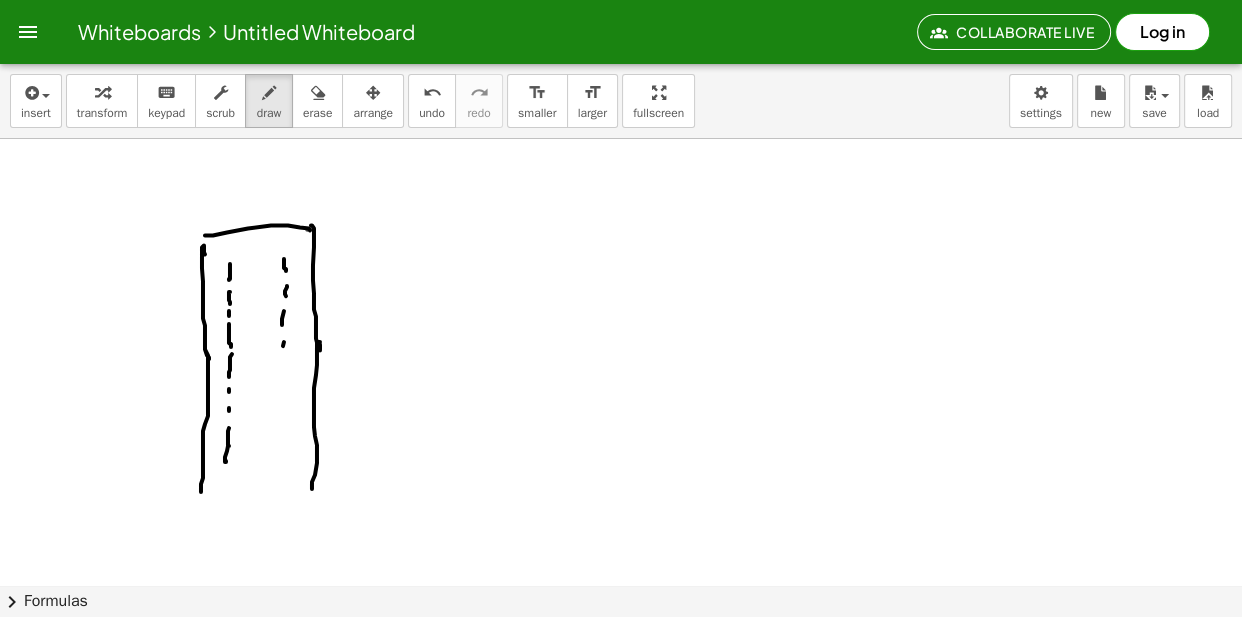 drag, startPoint x: 283, startPoint y: 347, endPoint x: 285, endPoint y: 363, distance: 16.124516 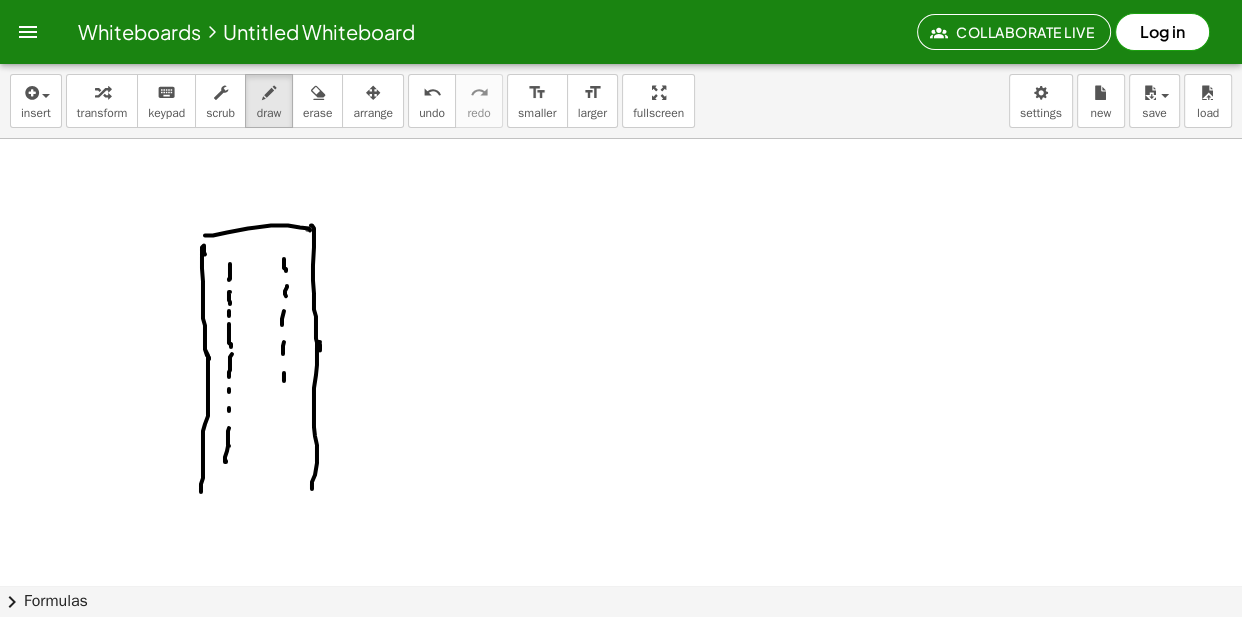 click at bounding box center (621, -1424) 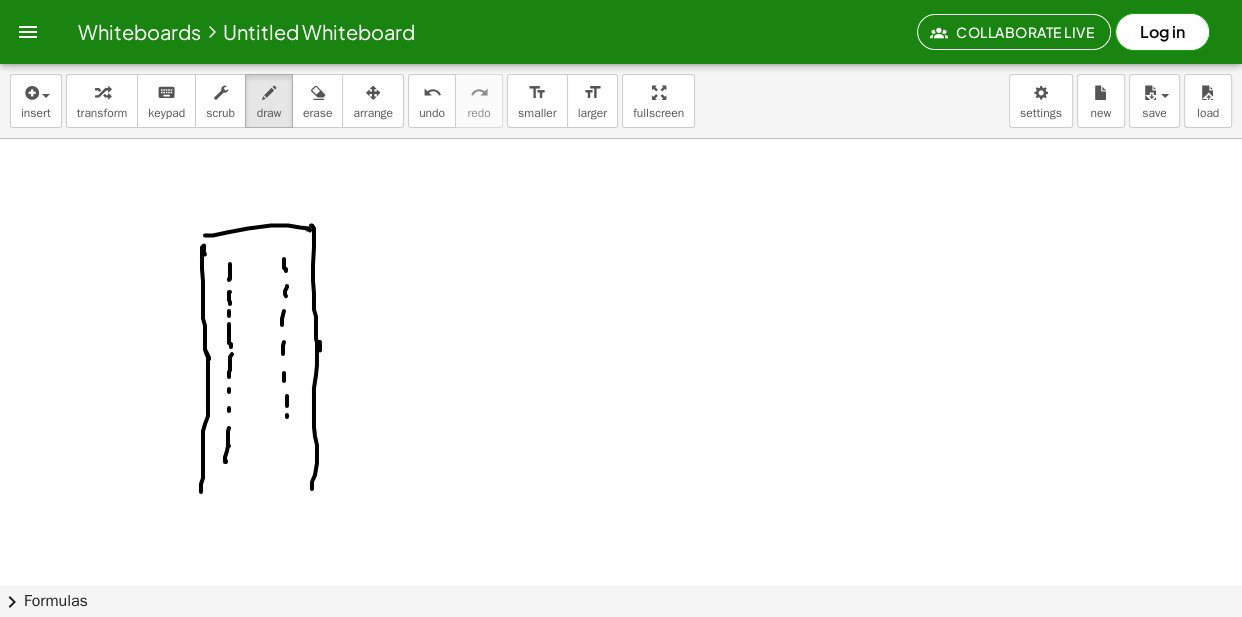 drag, startPoint x: 287, startPoint y: 418, endPoint x: 287, endPoint y: 429, distance: 11 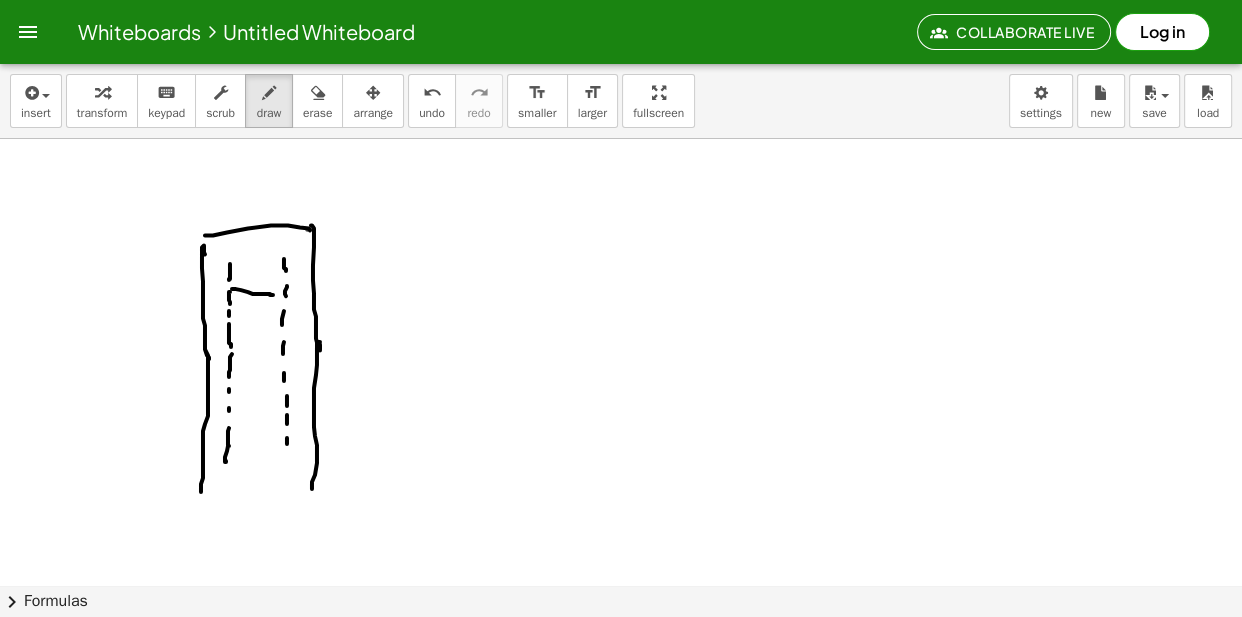 drag, startPoint x: 232, startPoint y: 290, endPoint x: 275, endPoint y: 296, distance: 43.416588 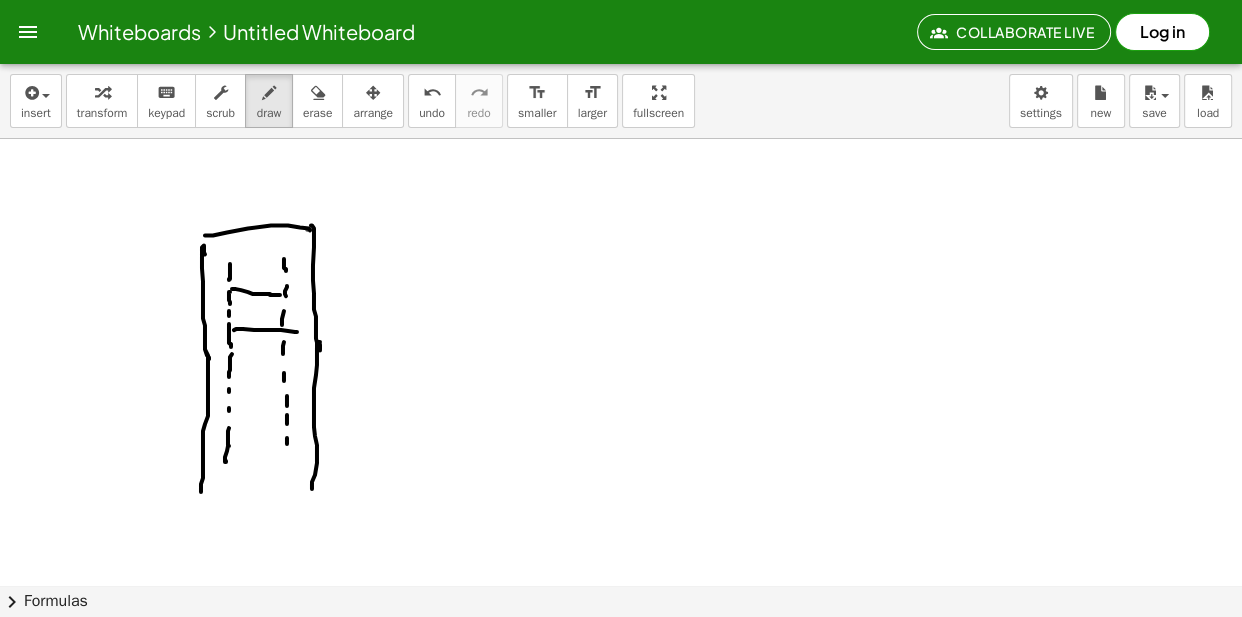 drag, startPoint x: 254, startPoint y: 331, endPoint x: 288, endPoint y: 333, distance: 34.058773 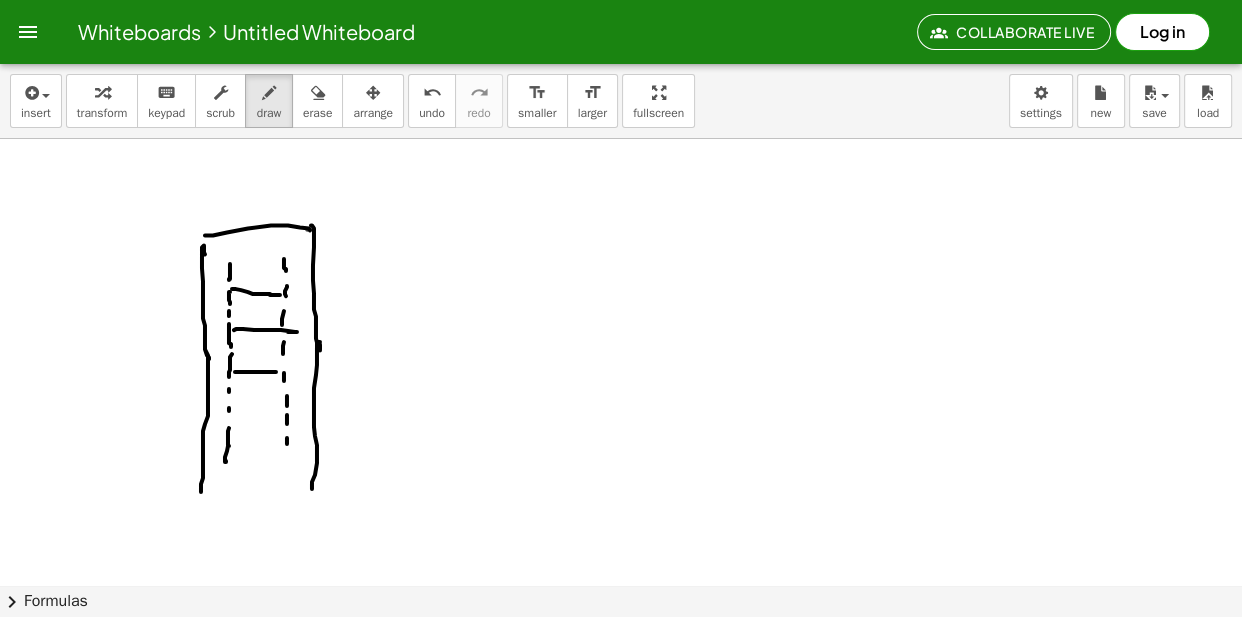 drag, startPoint x: 259, startPoint y: 373, endPoint x: 280, endPoint y: 376, distance: 21.213203 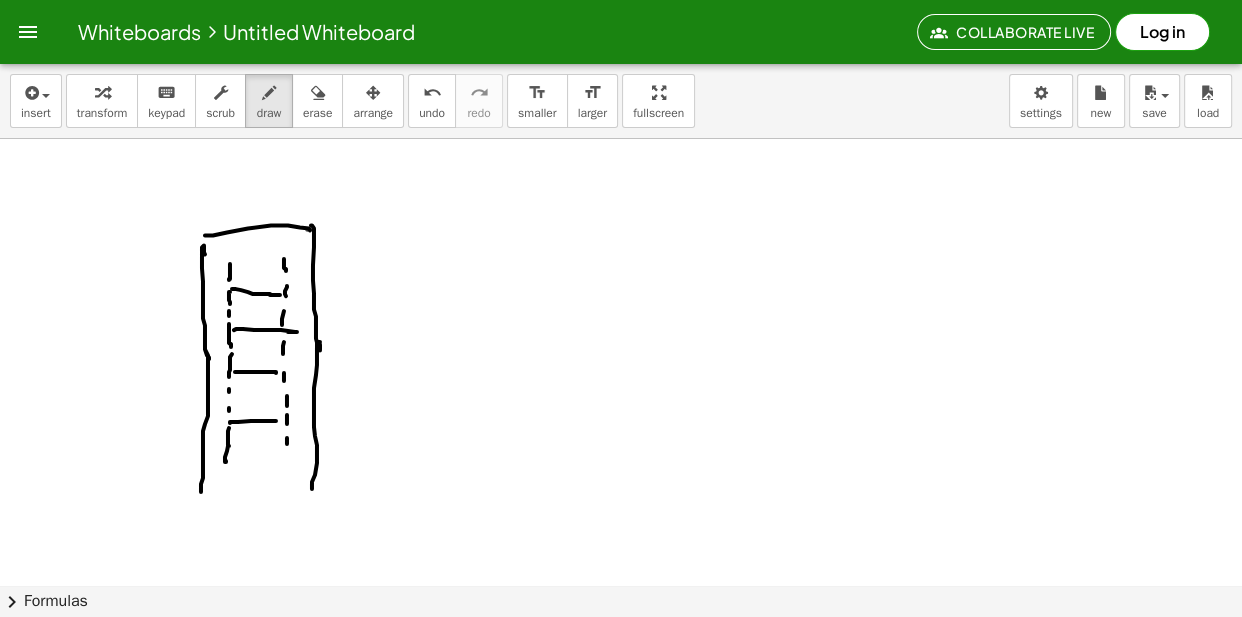 drag, startPoint x: 230, startPoint y: 424, endPoint x: 276, endPoint y: 422, distance: 46.043457 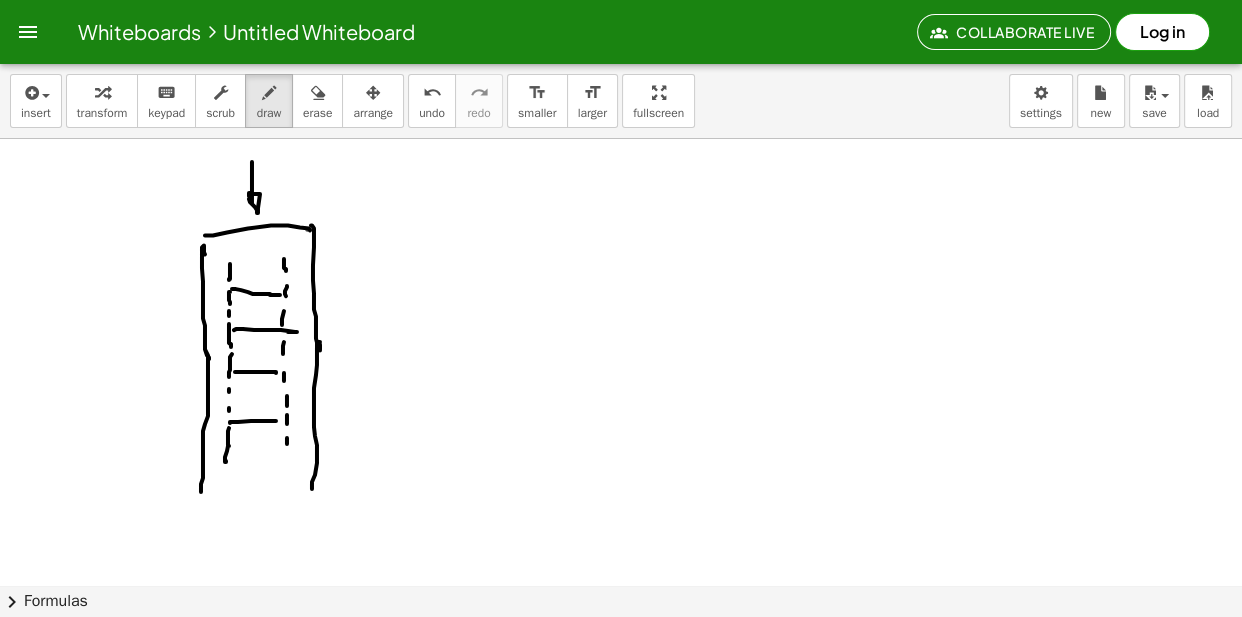 drag, startPoint x: 252, startPoint y: 164, endPoint x: 262, endPoint y: 204, distance: 41.231056 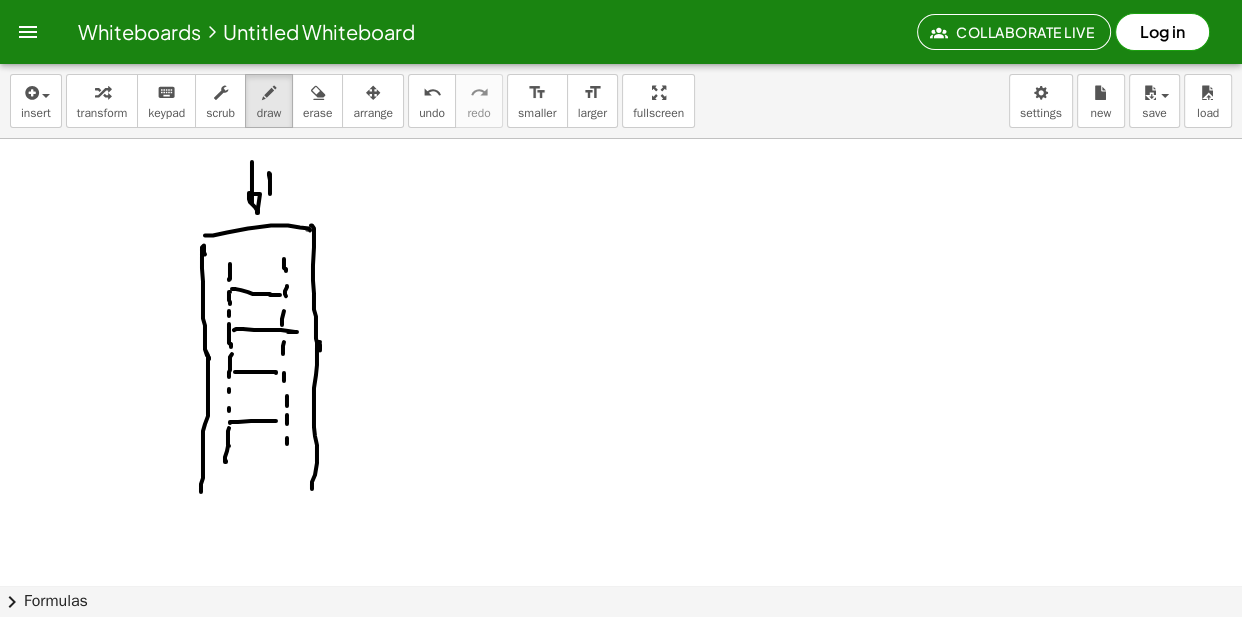 click at bounding box center (621, -1424) 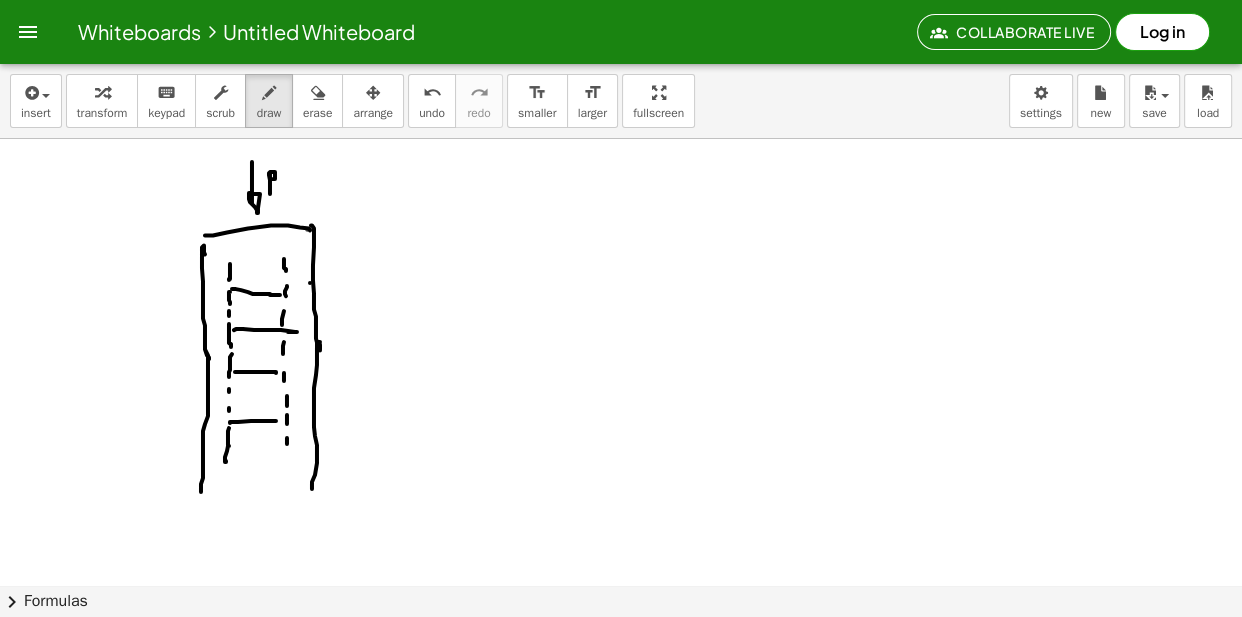 click at bounding box center (621, -1424) 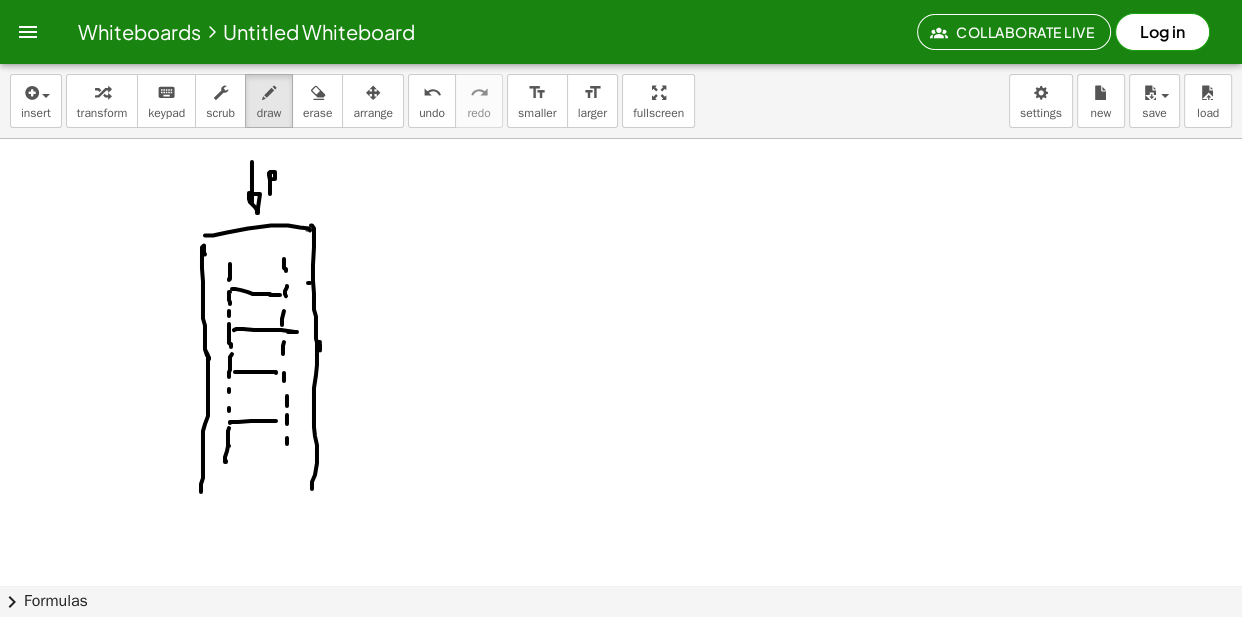 click at bounding box center (621, -1424) 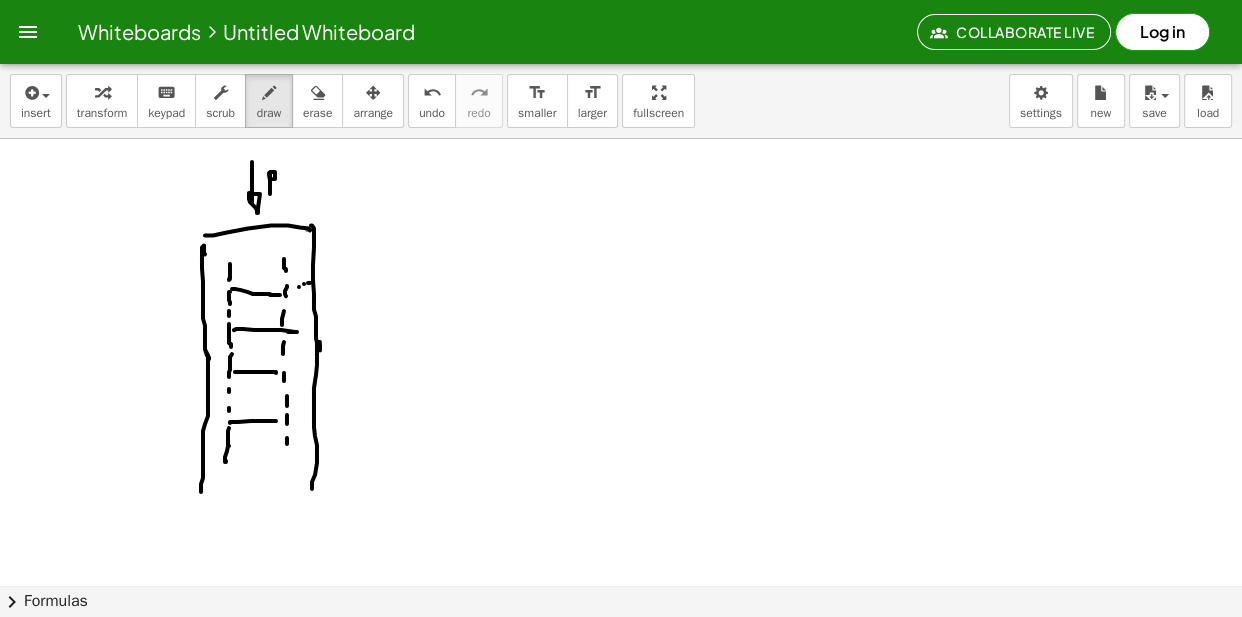 click at bounding box center [621, -1424] 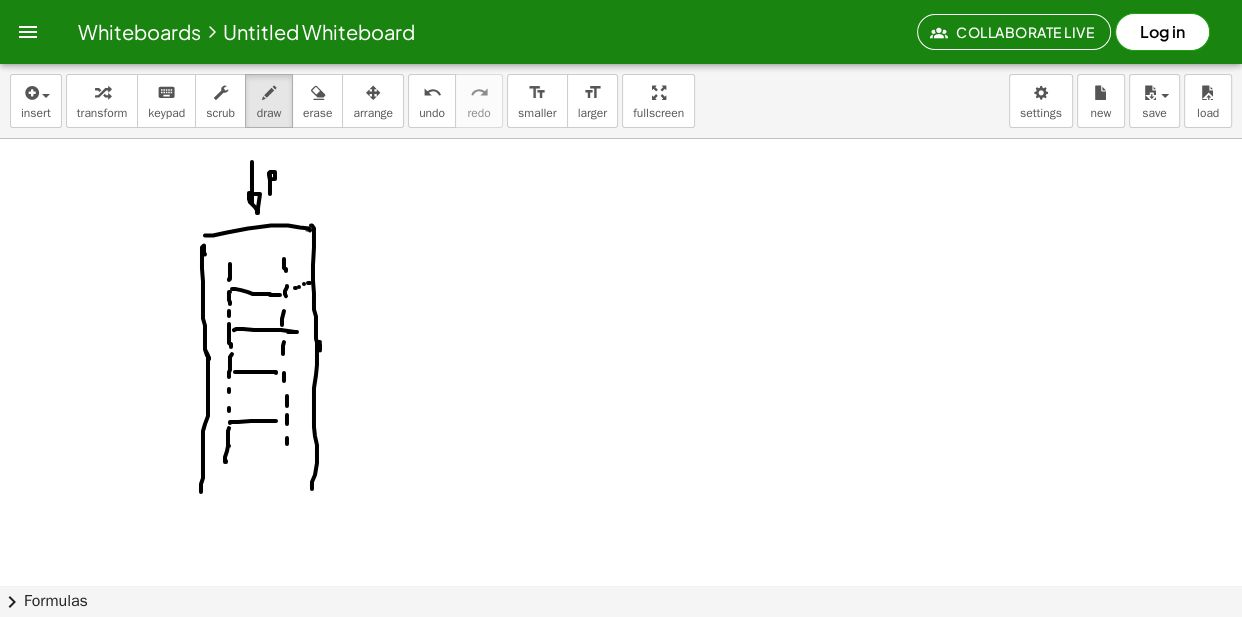 click at bounding box center (621, -1424) 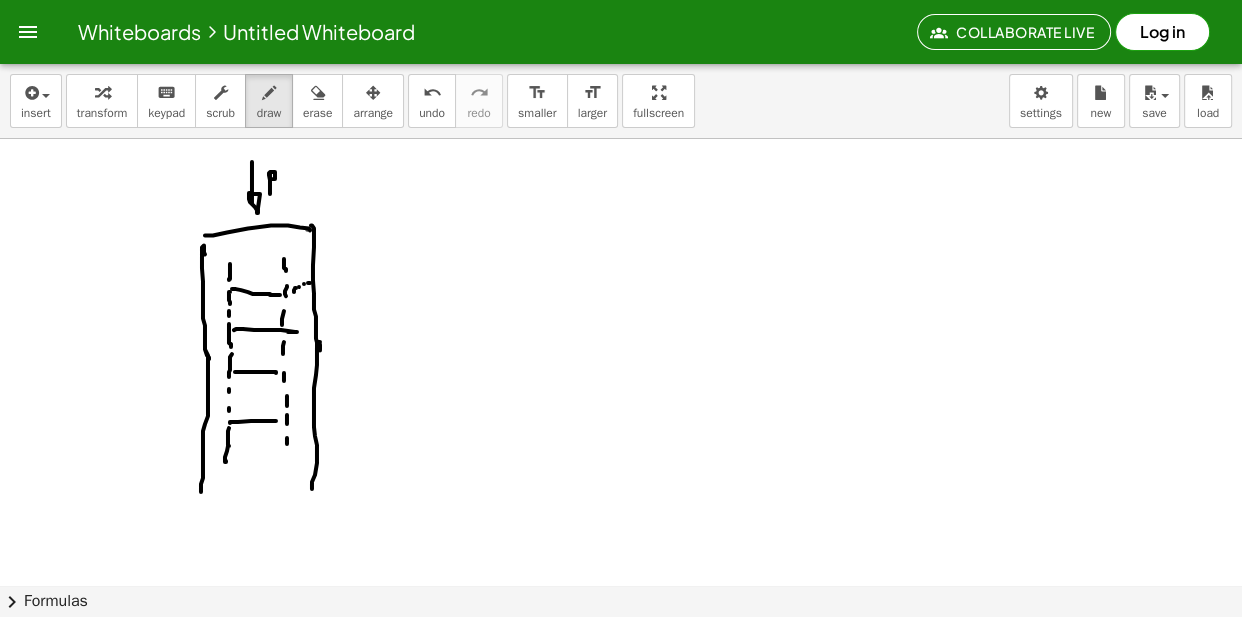 click at bounding box center (621, -1424) 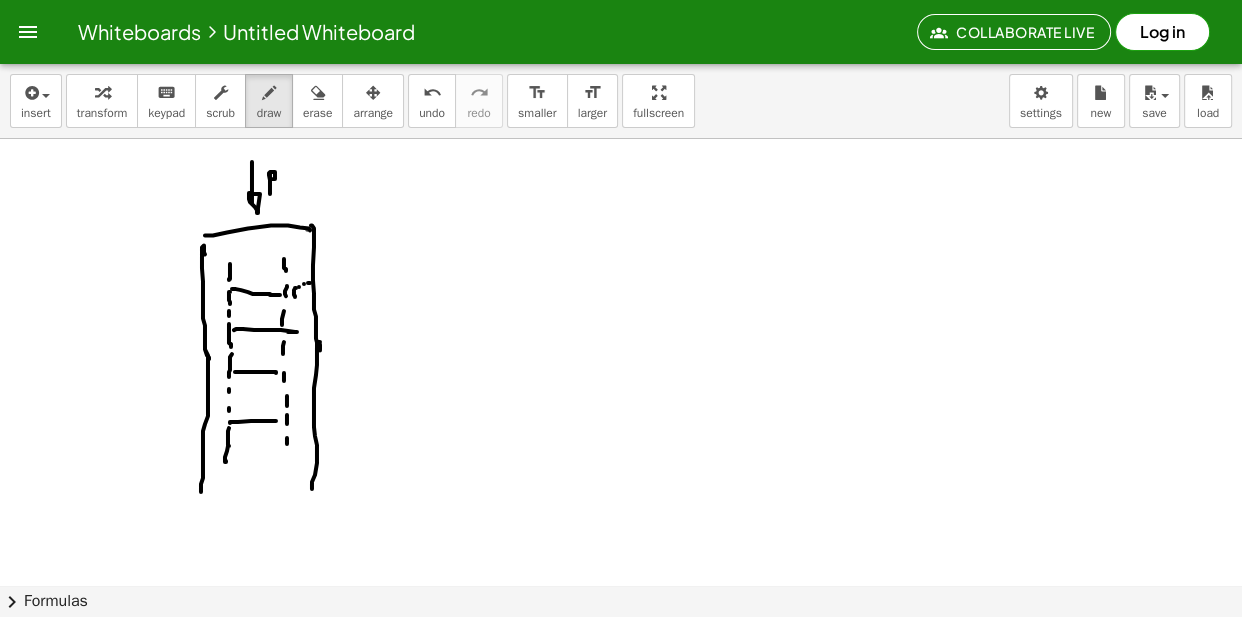 click at bounding box center (621, -1424) 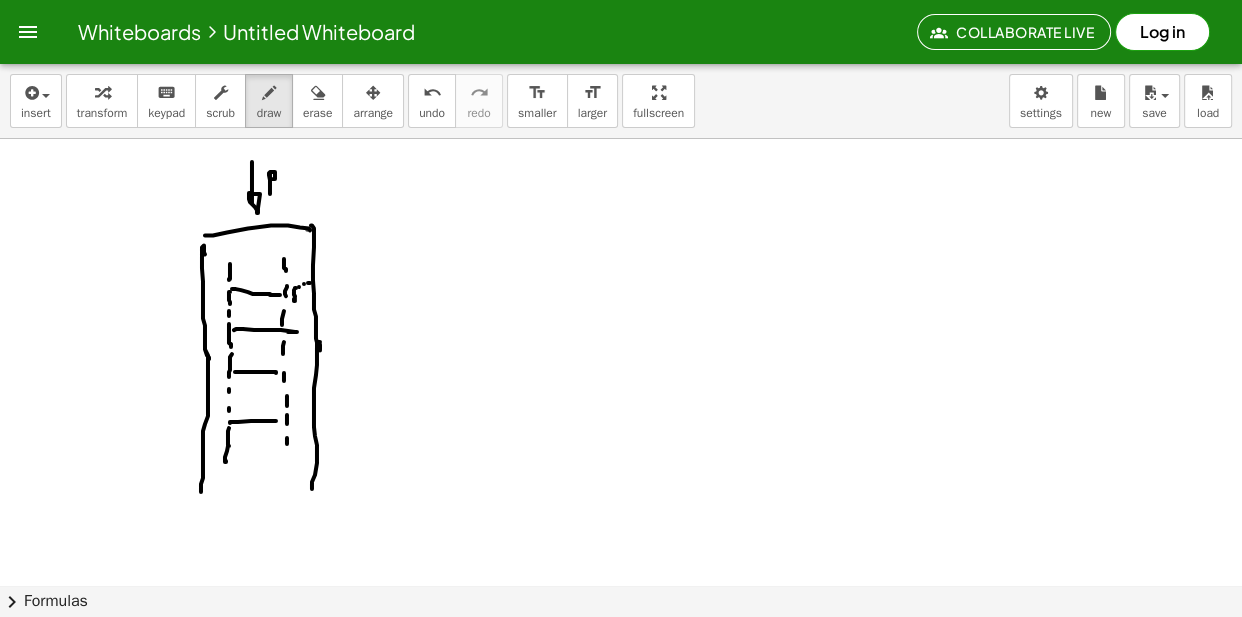 click at bounding box center [621, -1424] 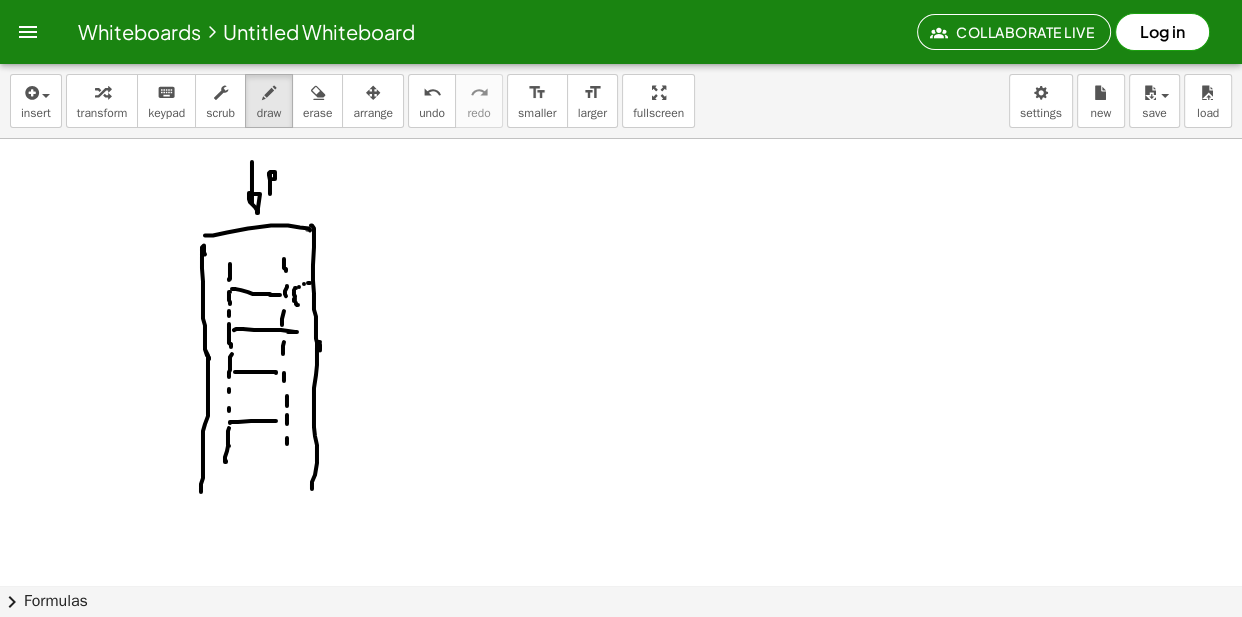 click at bounding box center [621, -1424] 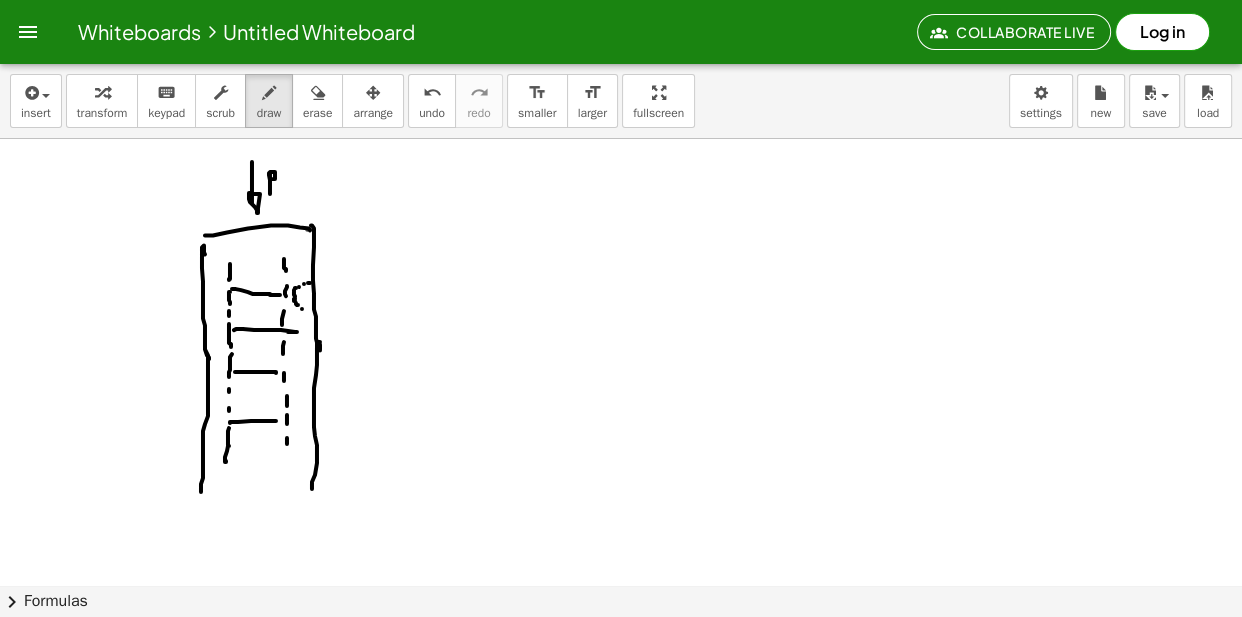 click at bounding box center [621, -1424] 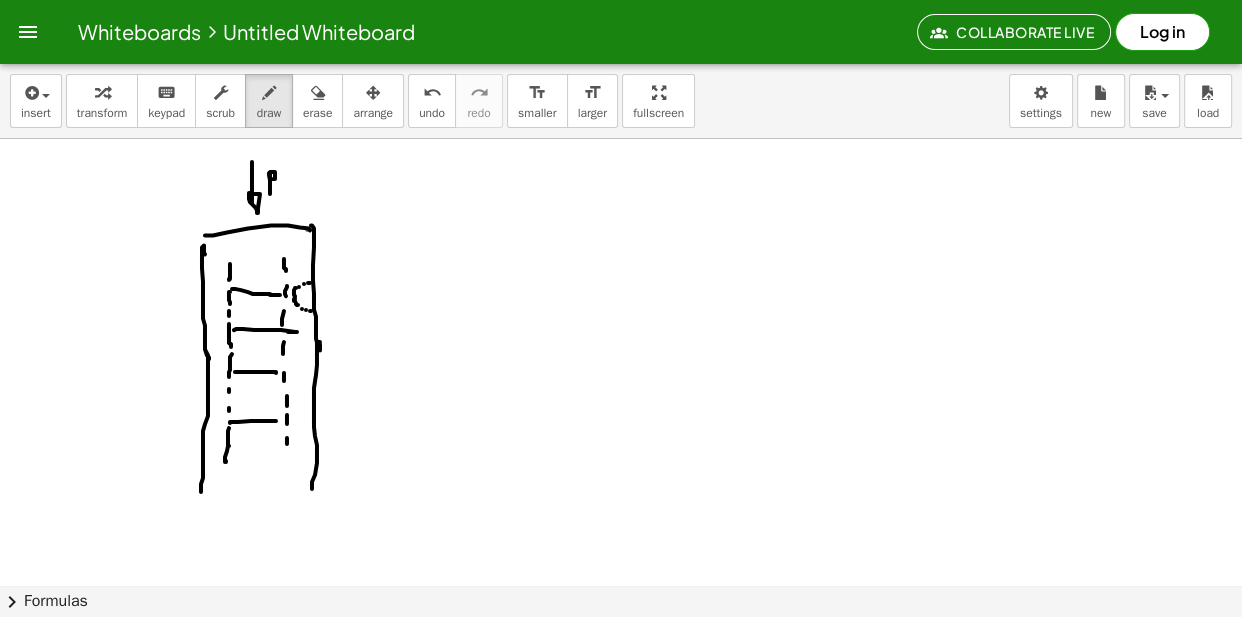click at bounding box center (621, -1424) 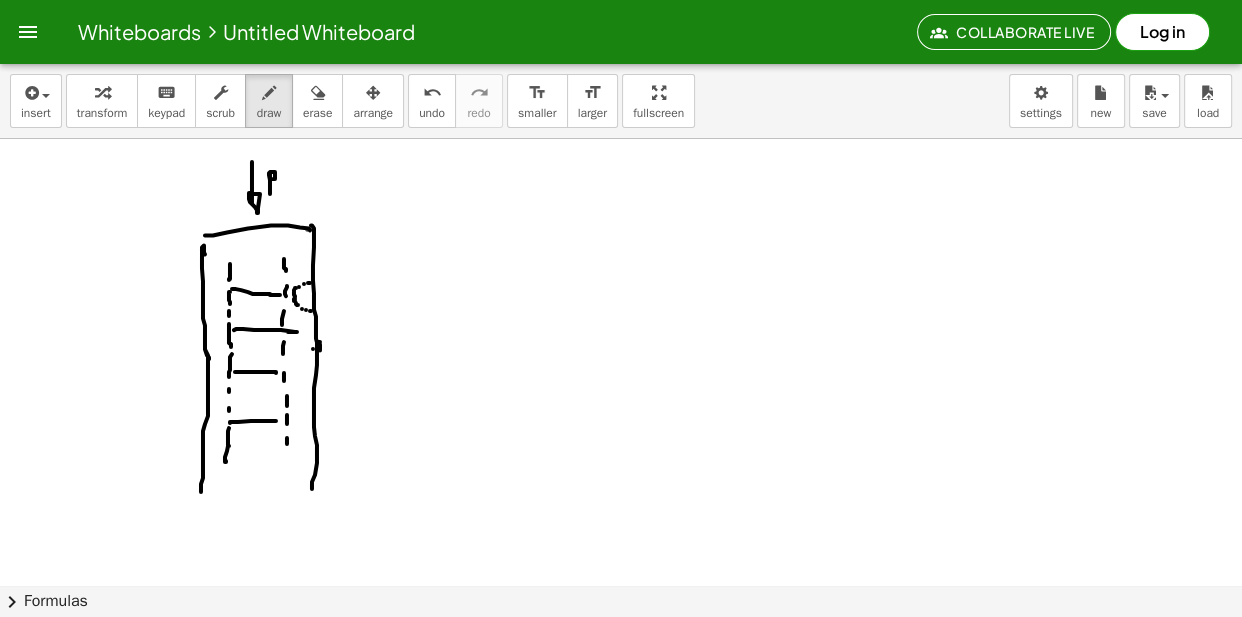 click at bounding box center (621, -1424) 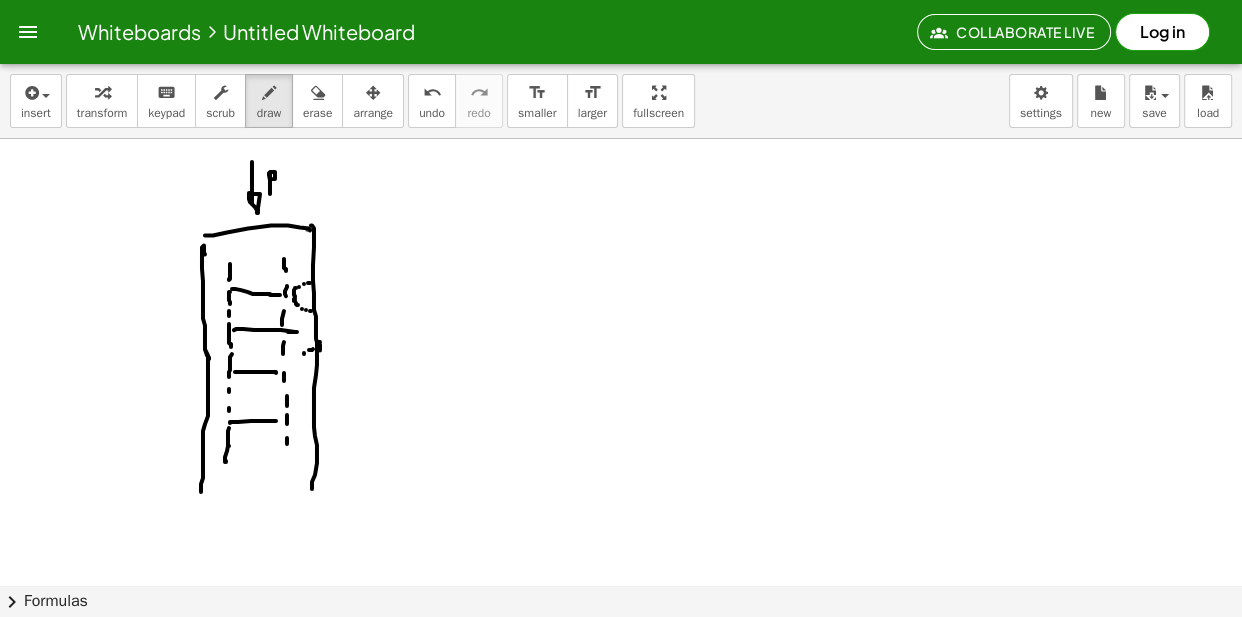 click at bounding box center (621, -1424) 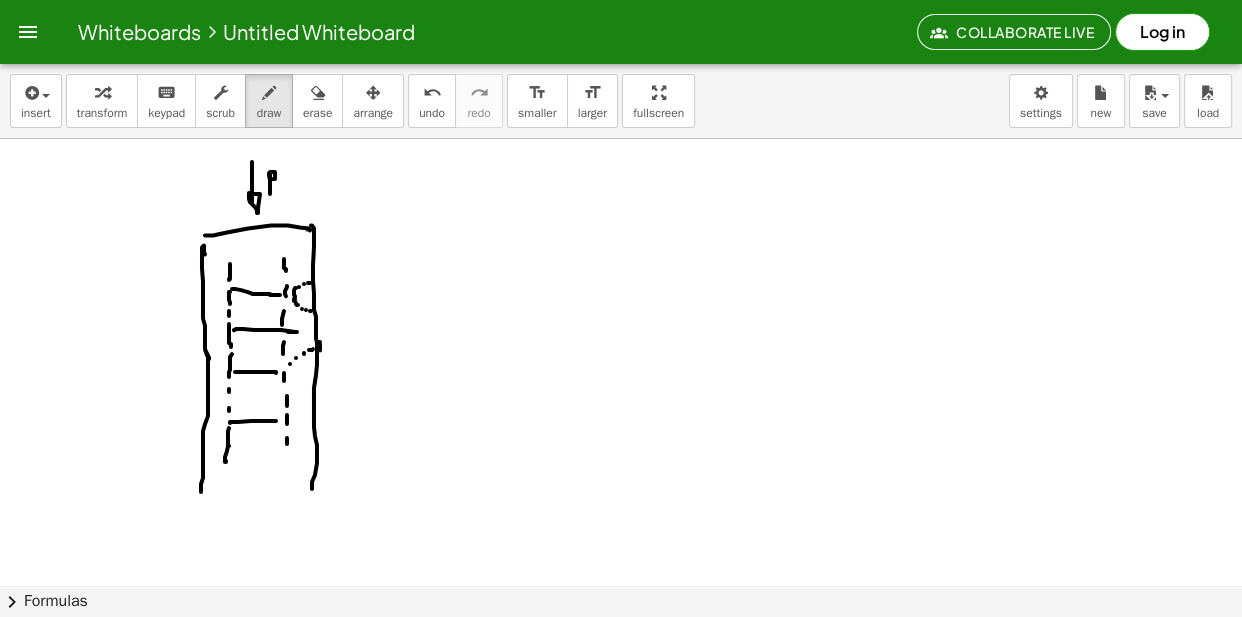 click at bounding box center (621, -1424) 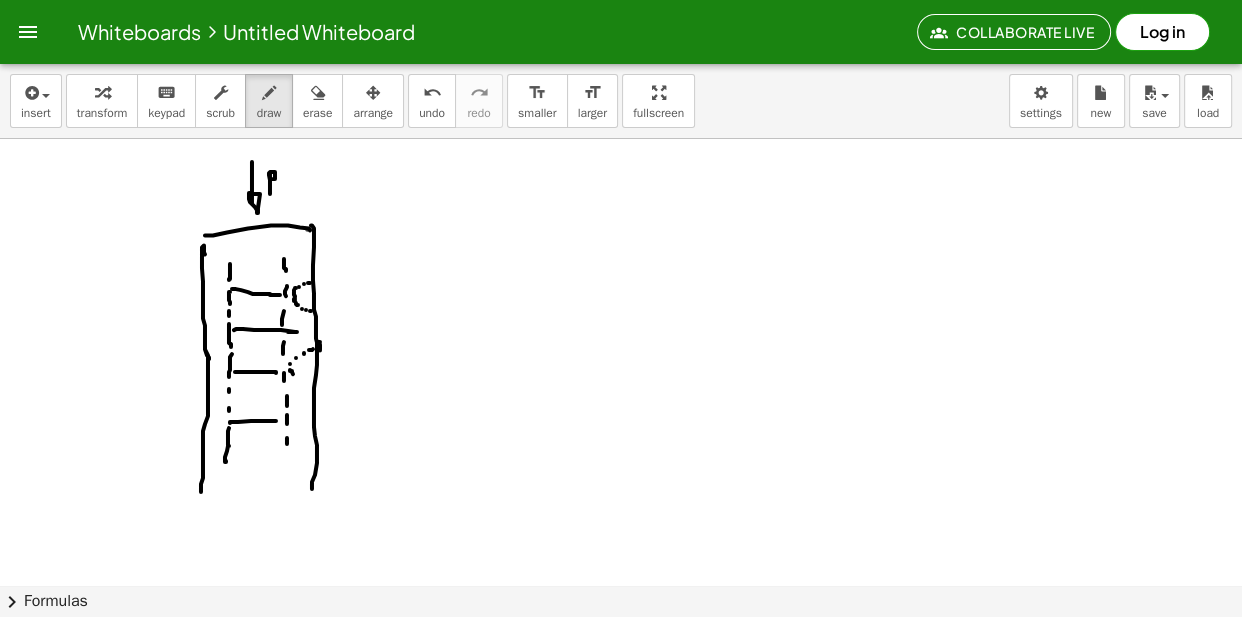 click at bounding box center [621, -1424] 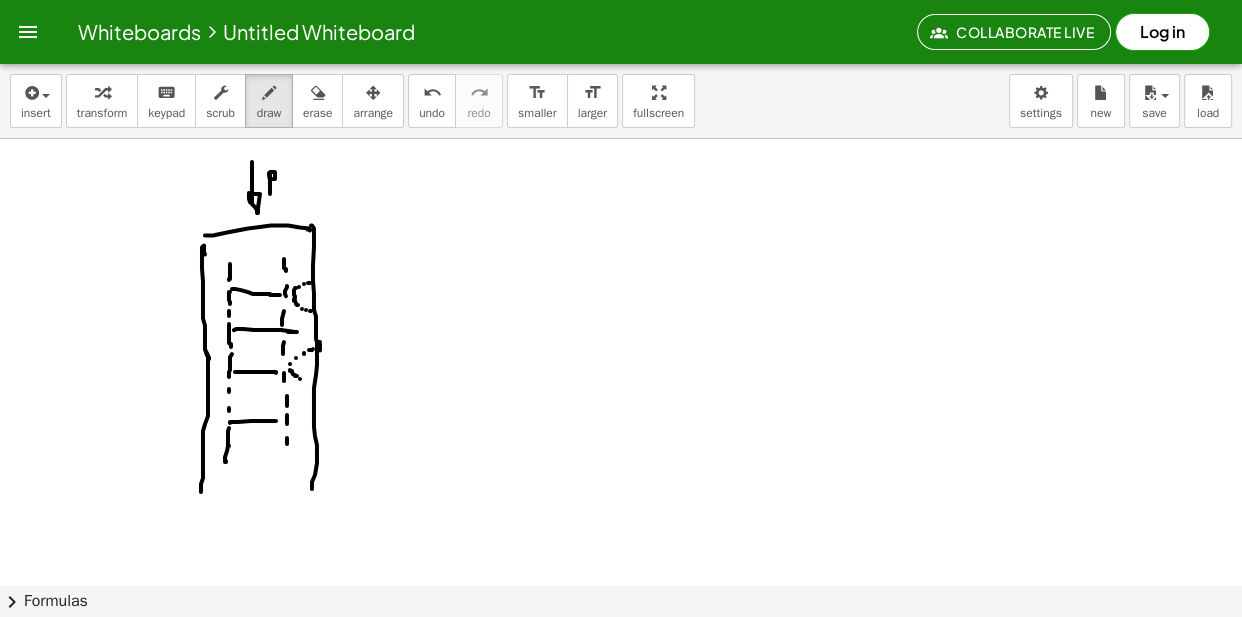 click at bounding box center (621, -1424) 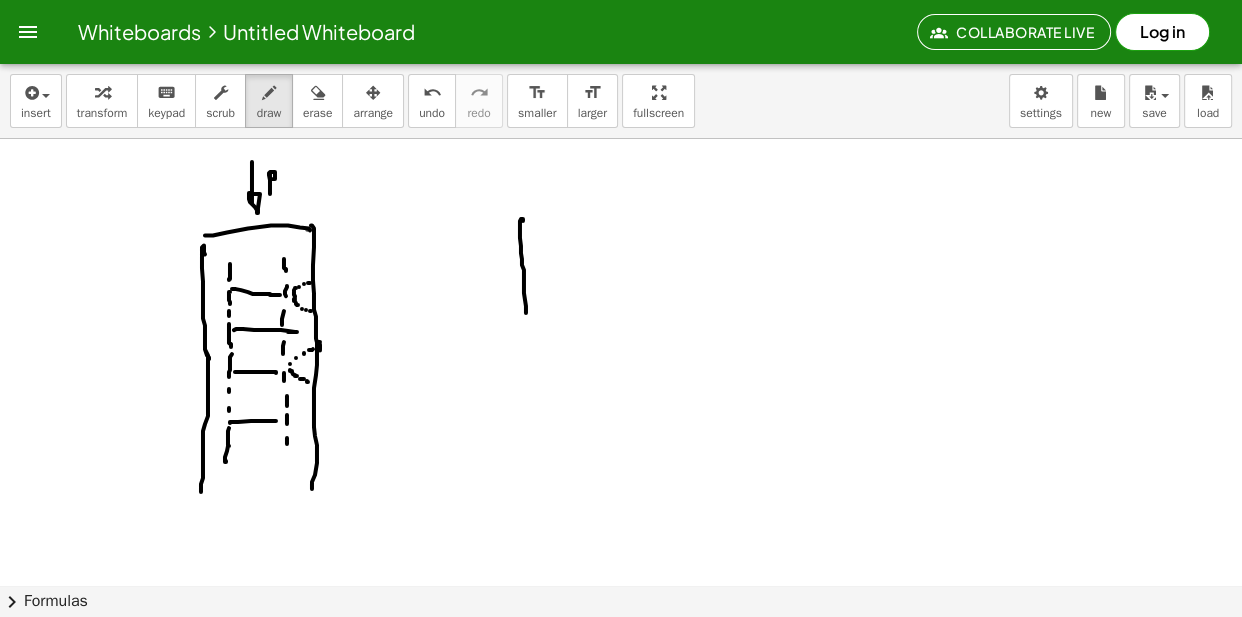 drag, startPoint x: 523, startPoint y: 222, endPoint x: 528, endPoint y: 333, distance: 111.11256 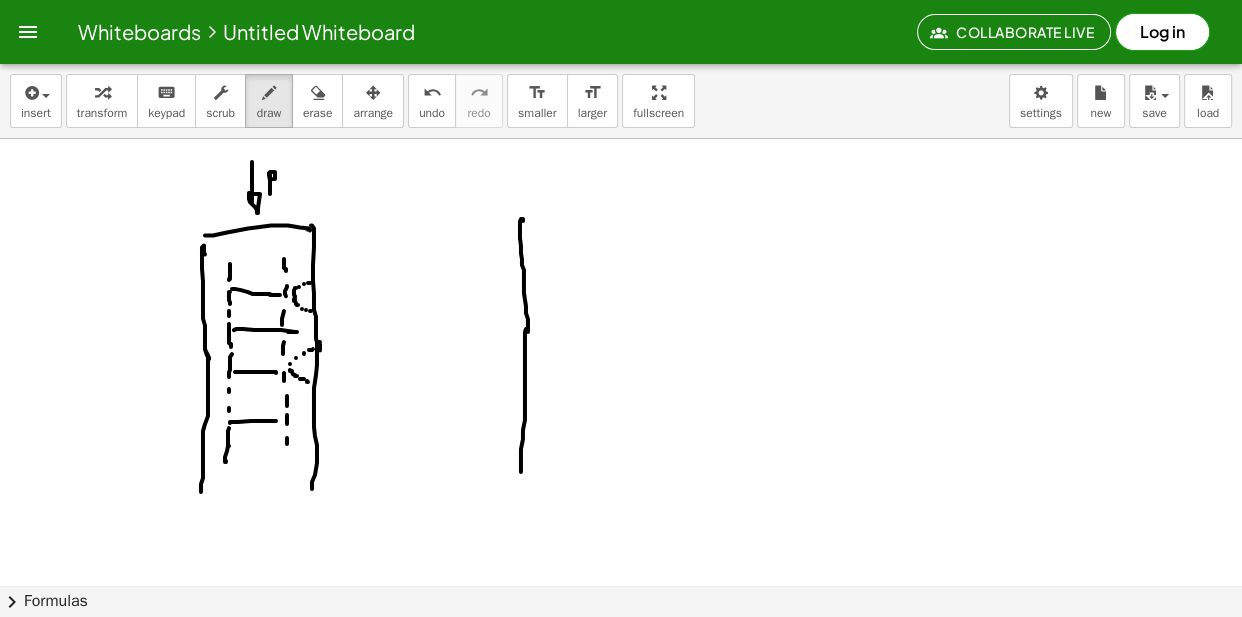 drag, startPoint x: 526, startPoint y: 330, endPoint x: 543, endPoint y: 234, distance: 97.49359 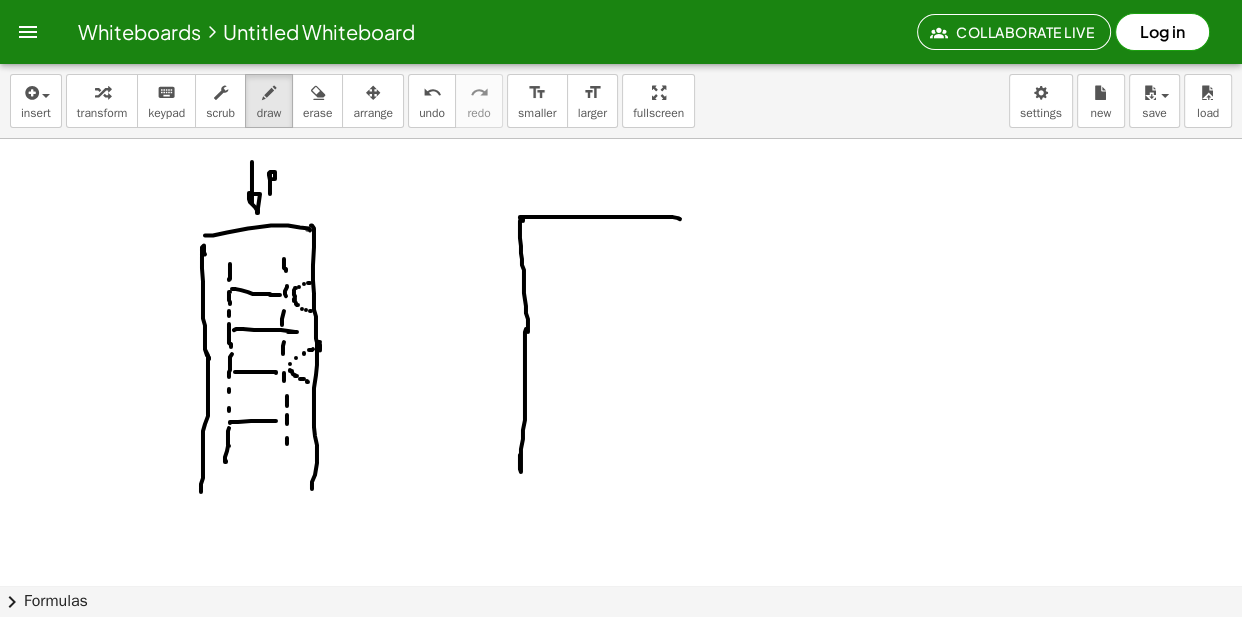 drag, startPoint x: 521, startPoint y: 219, endPoint x: 680, endPoint y: 220, distance: 159.00314 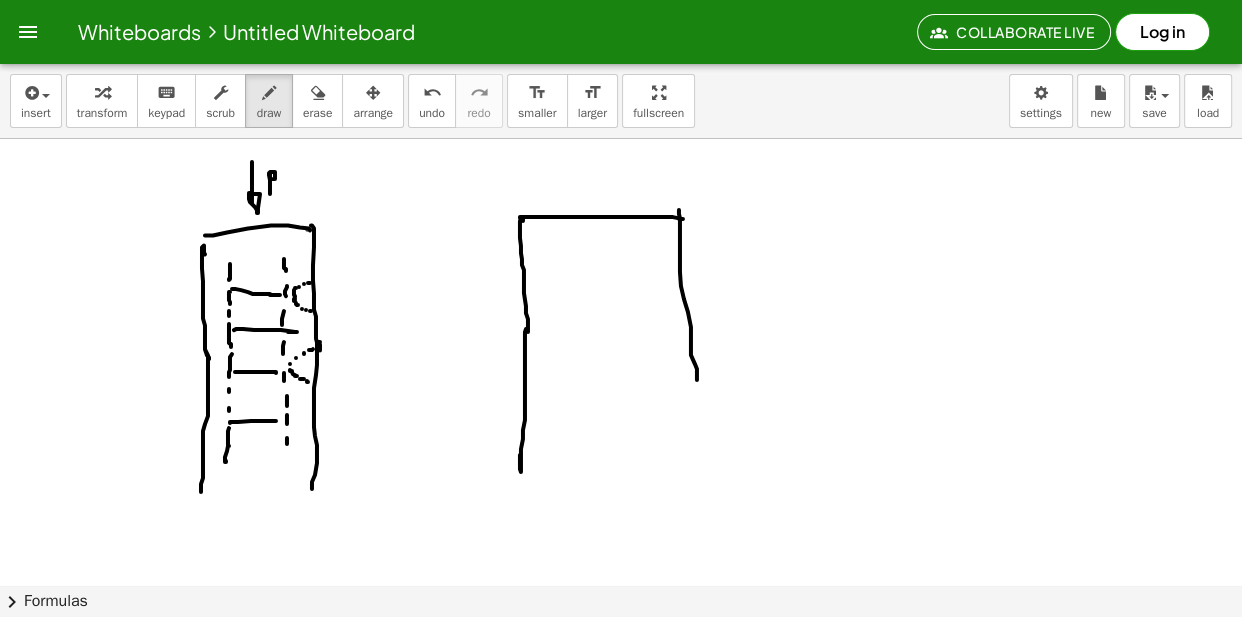 drag, startPoint x: 679, startPoint y: 211, endPoint x: 699, endPoint y: 430, distance: 219.91135 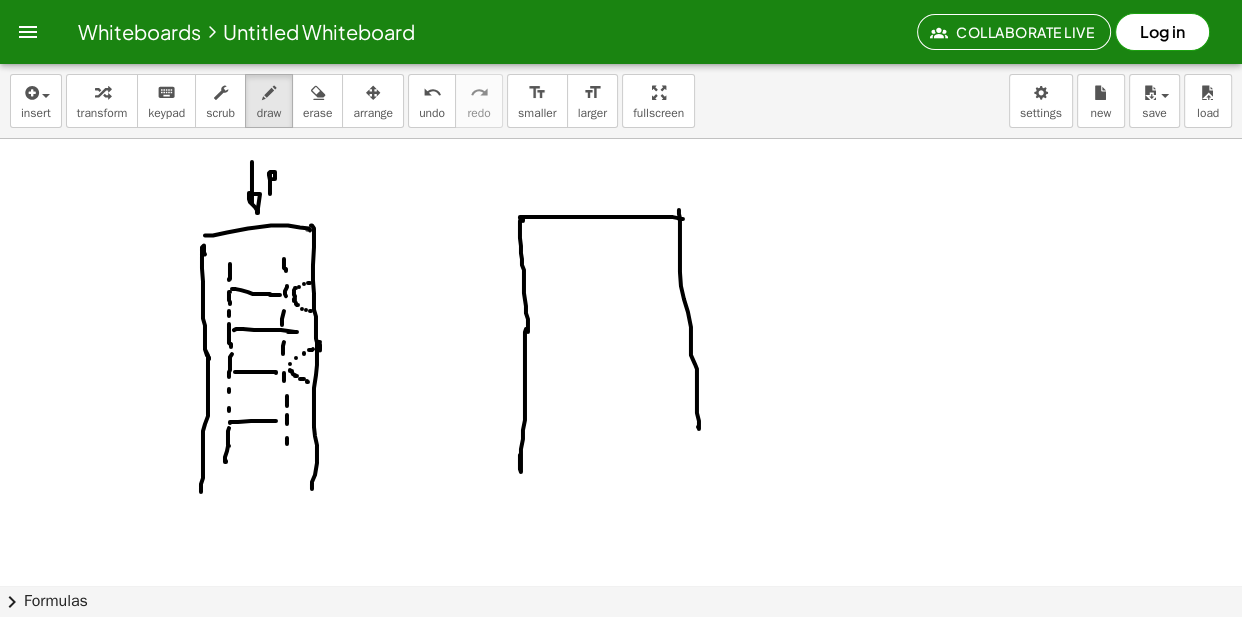 drag, startPoint x: 698, startPoint y: 428, endPoint x: 699, endPoint y: 457, distance: 29.017237 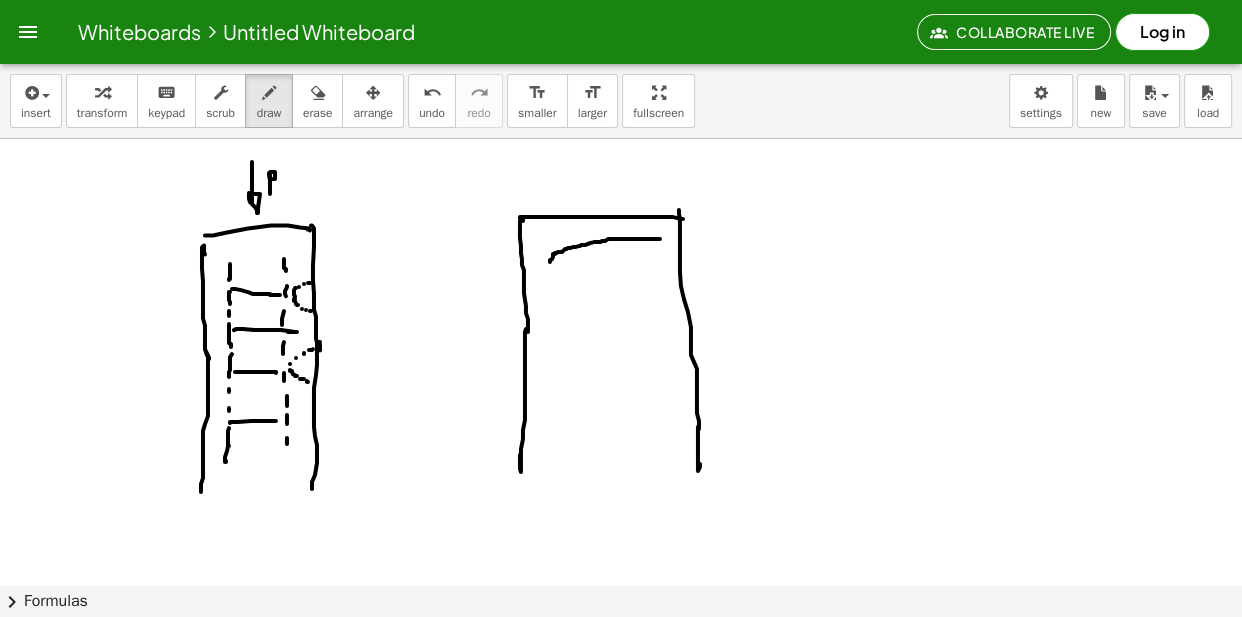 drag, startPoint x: 660, startPoint y: 240, endPoint x: 588, endPoint y: 320, distance: 107.62899 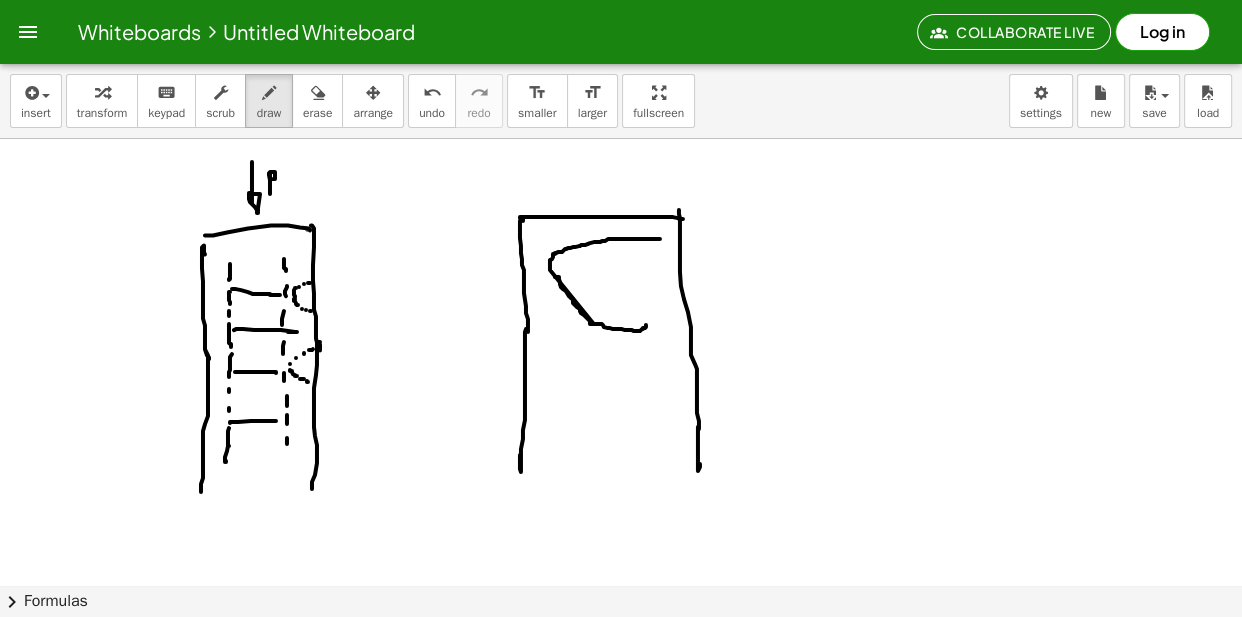drag, startPoint x: 555, startPoint y: 278, endPoint x: 643, endPoint y: 327, distance: 100.72239 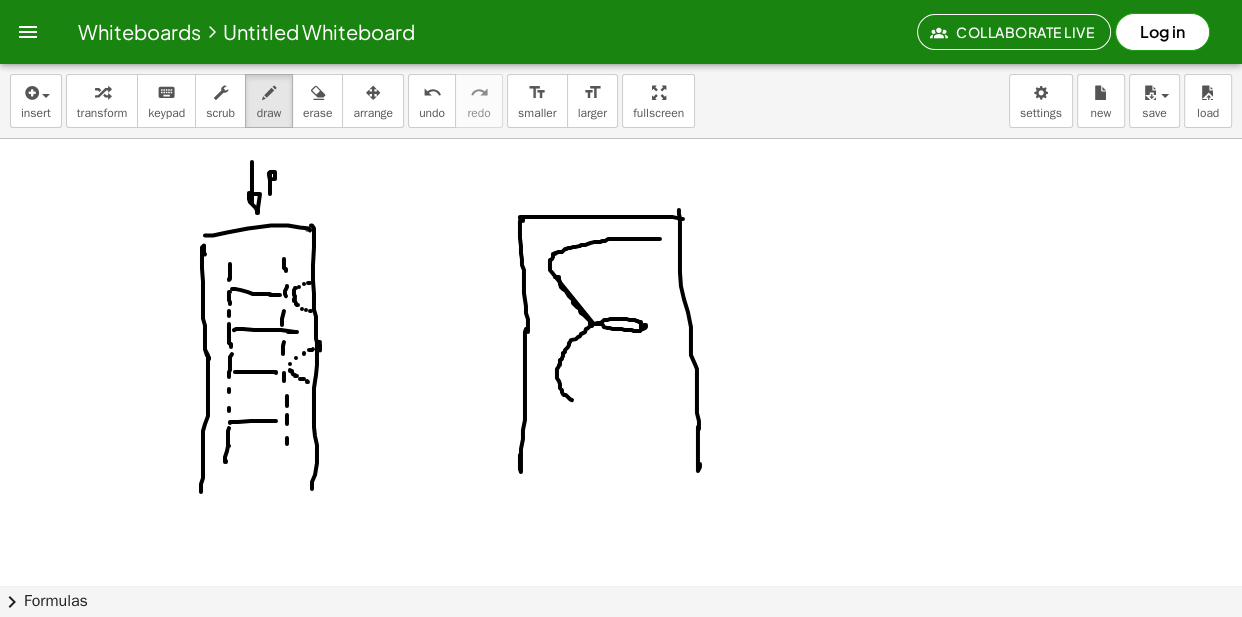 drag, startPoint x: 643, startPoint y: 330, endPoint x: 586, endPoint y: 409, distance: 97.41663 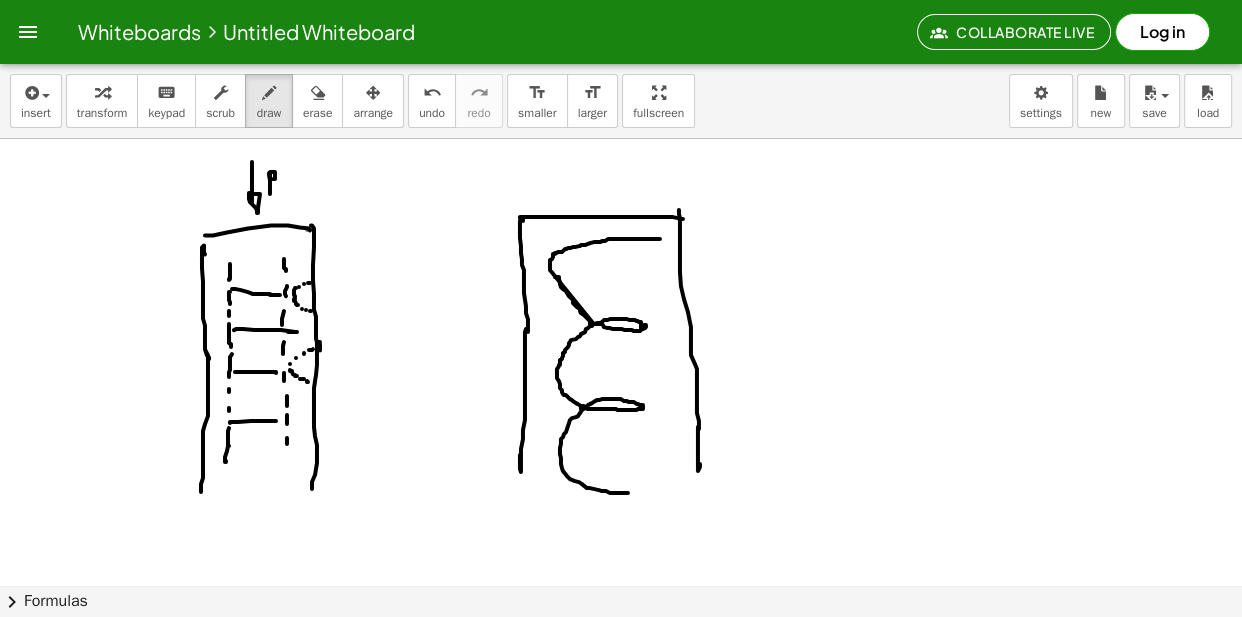 drag, startPoint x: 581, startPoint y: 407, endPoint x: 643, endPoint y: 487, distance: 101.21265 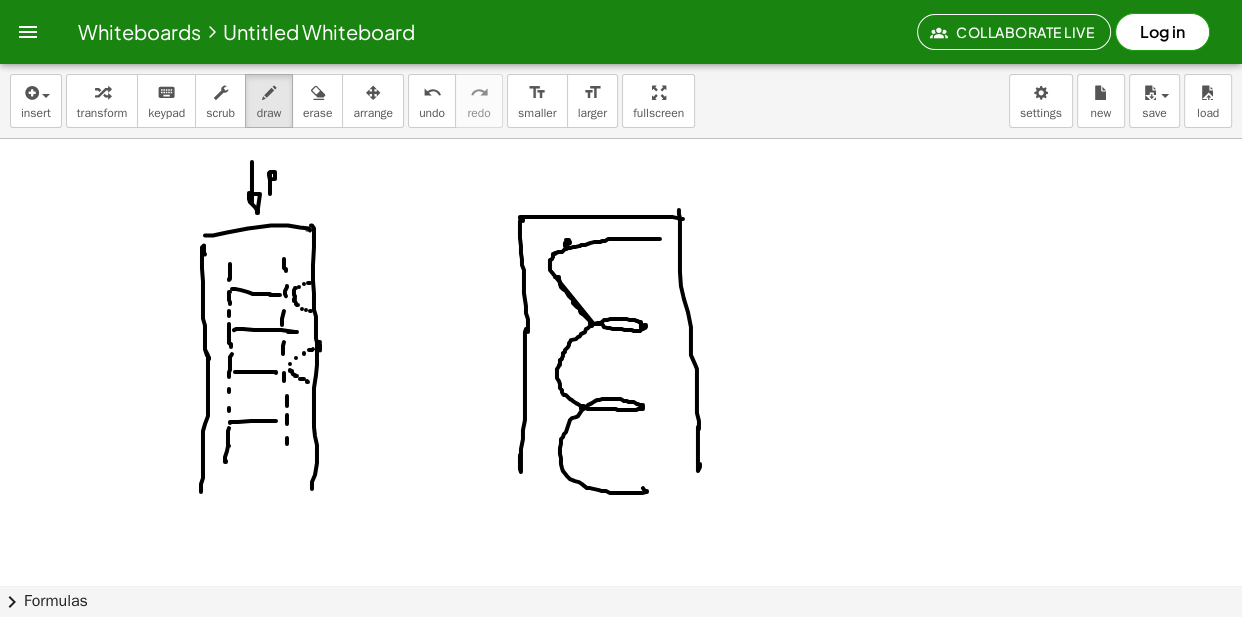 drag, startPoint x: 569, startPoint y: 241, endPoint x: 568, endPoint y: 261, distance: 20.024984 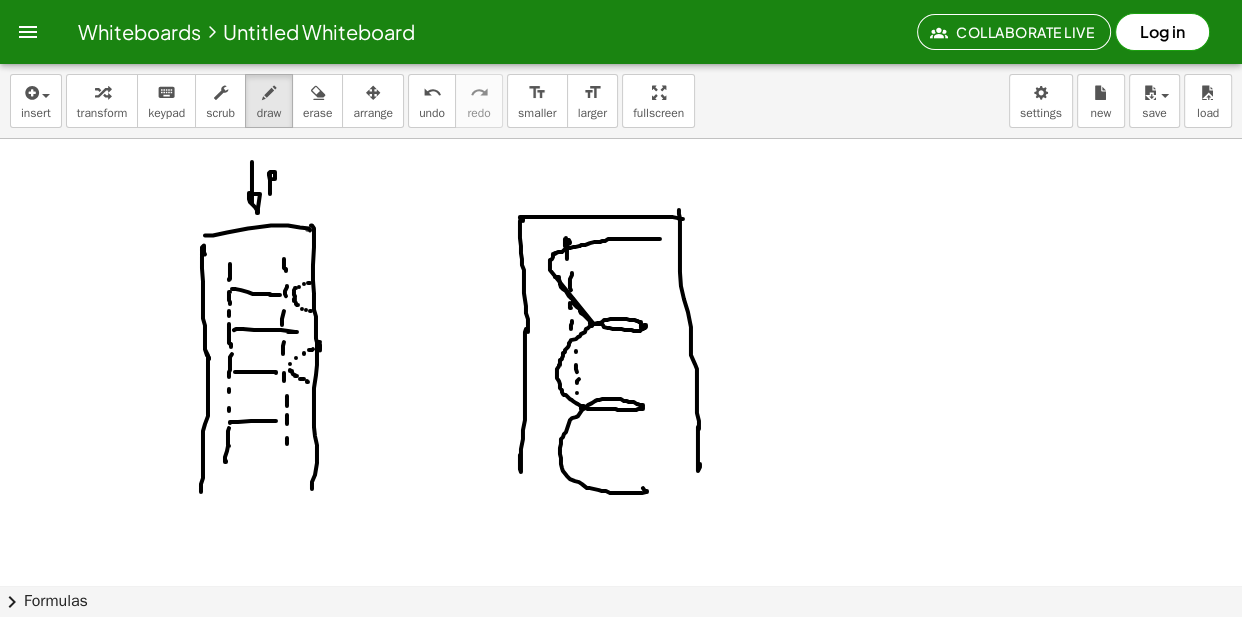 drag, startPoint x: 577, startPoint y: 394, endPoint x: 578, endPoint y: 420, distance: 26.019224 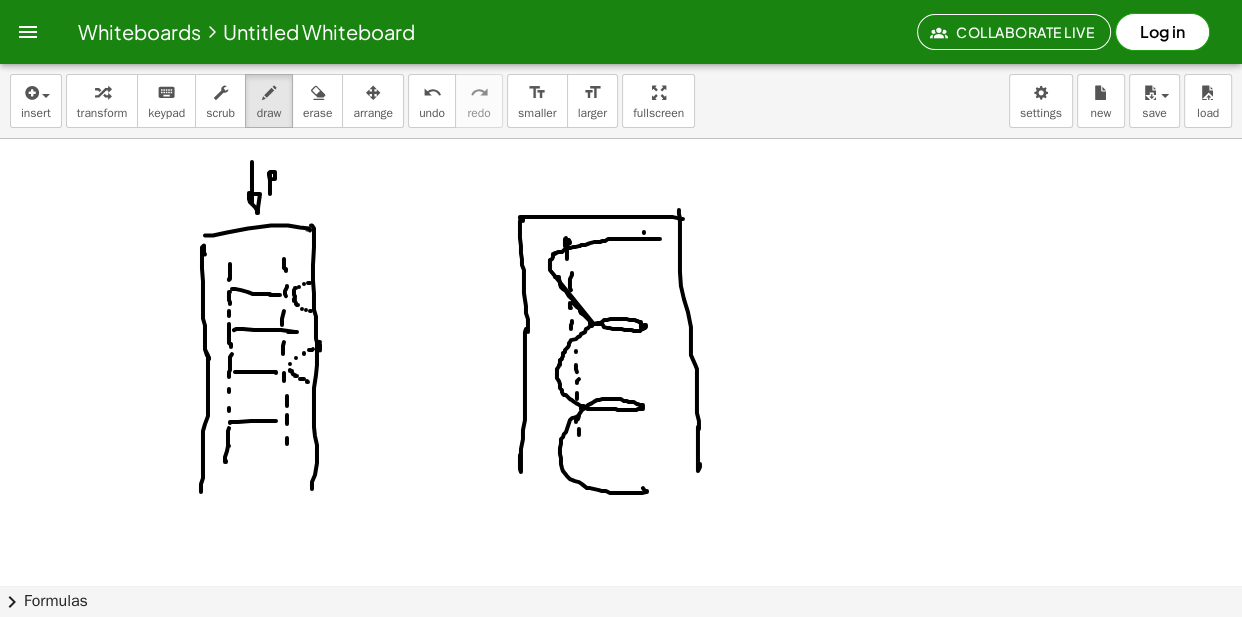 drag, startPoint x: 644, startPoint y: 233, endPoint x: 644, endPoint y: 273, distance: 40 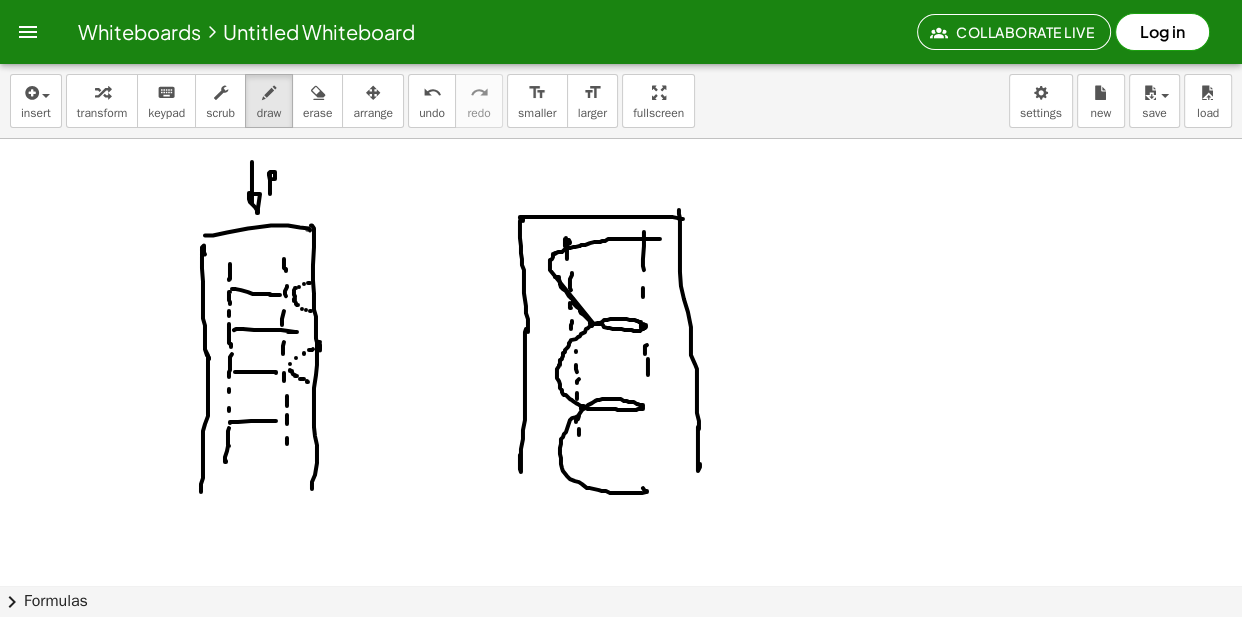drag, startPoint x: 648, startPoint y: 360, endPoint x: 648, endPoint y: 392, distance: 32 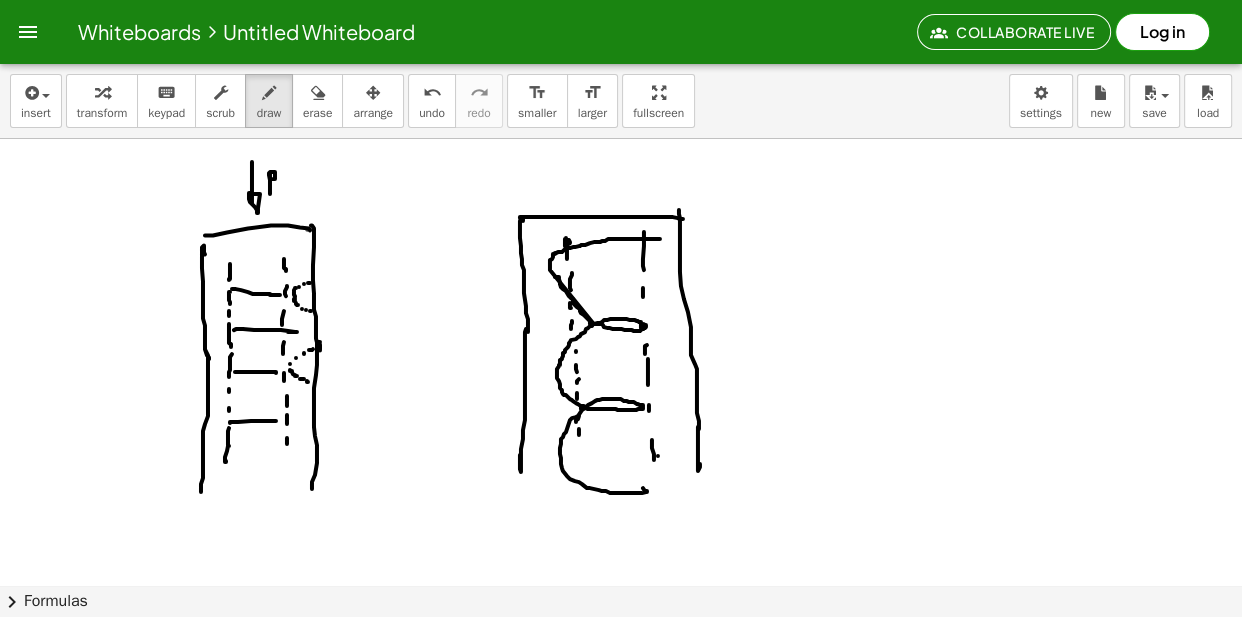 drag, startPoint x: 658, startPoint y: 457, endPoint x: 661, endPoint y: 468, distance: 11.401754 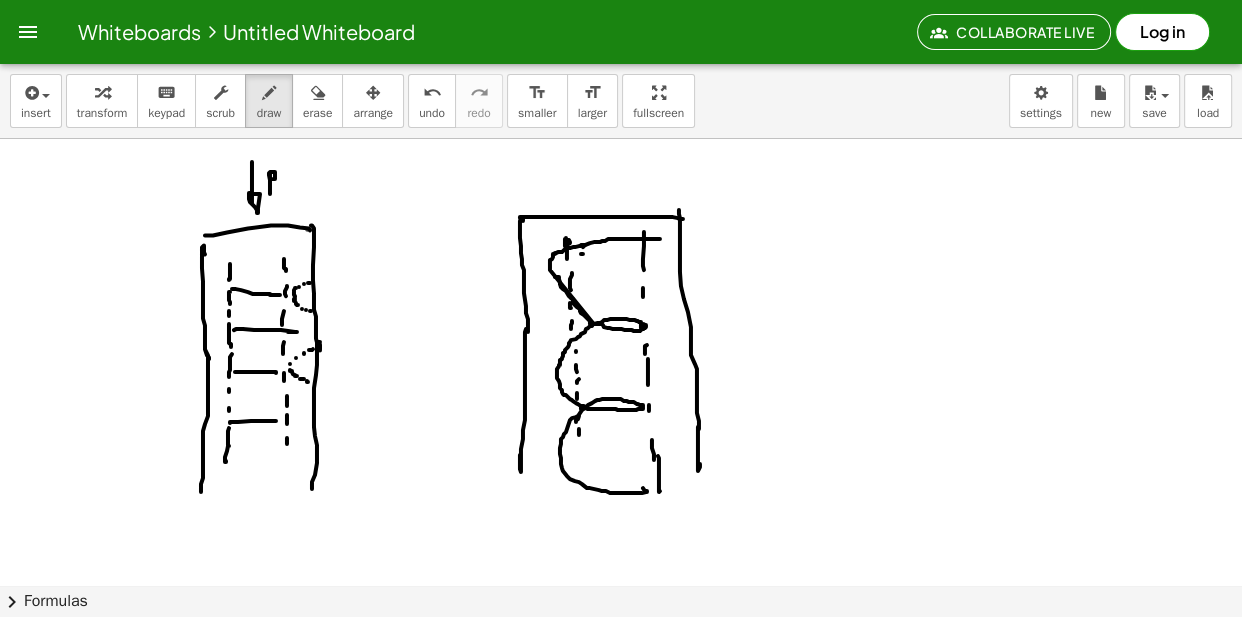 drag, startPoint x: 585, startPoint y: 246, endPoint x: 567, endPoint y: 276, distance: 34.98571 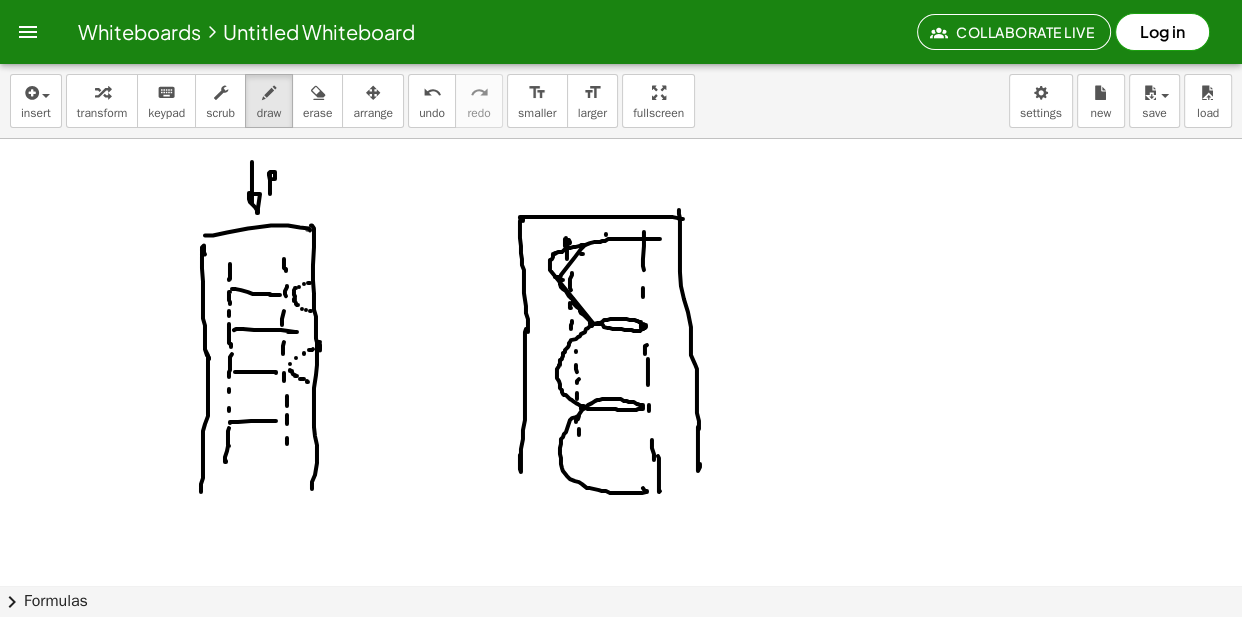 drag, startPoint x: 606, startPoint y: 236, endPoint x: 593, endPoint y: 250, distance: 19.104973 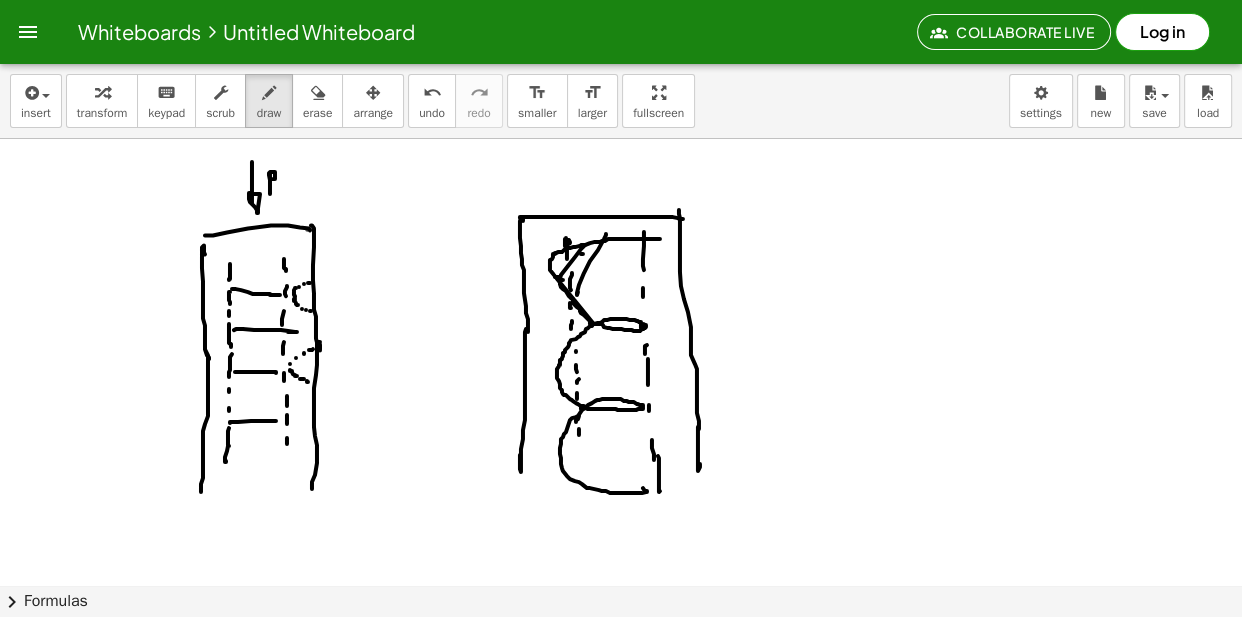 drag, startPoint x: 585, startPoint y: 301, endPoint x: 621, endPoint y: 246, distance: 65.734314 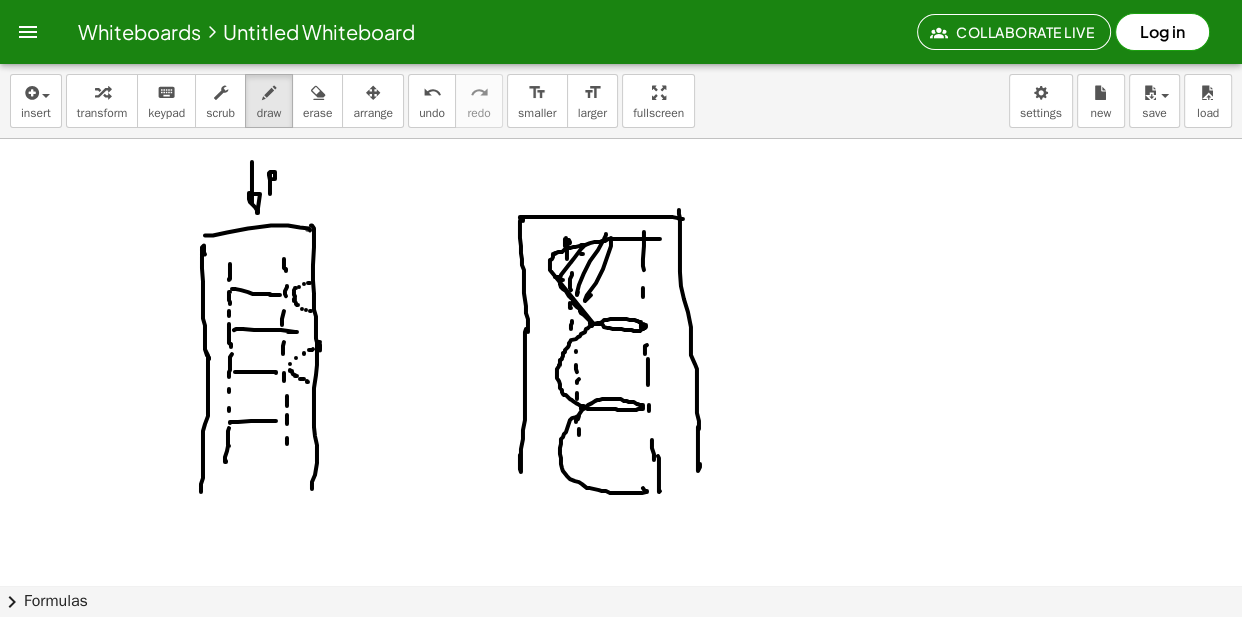 drag, startPoint x: 623, startPoint y: 247, endPoint x: 614, endPoint y: 287, distance: 41 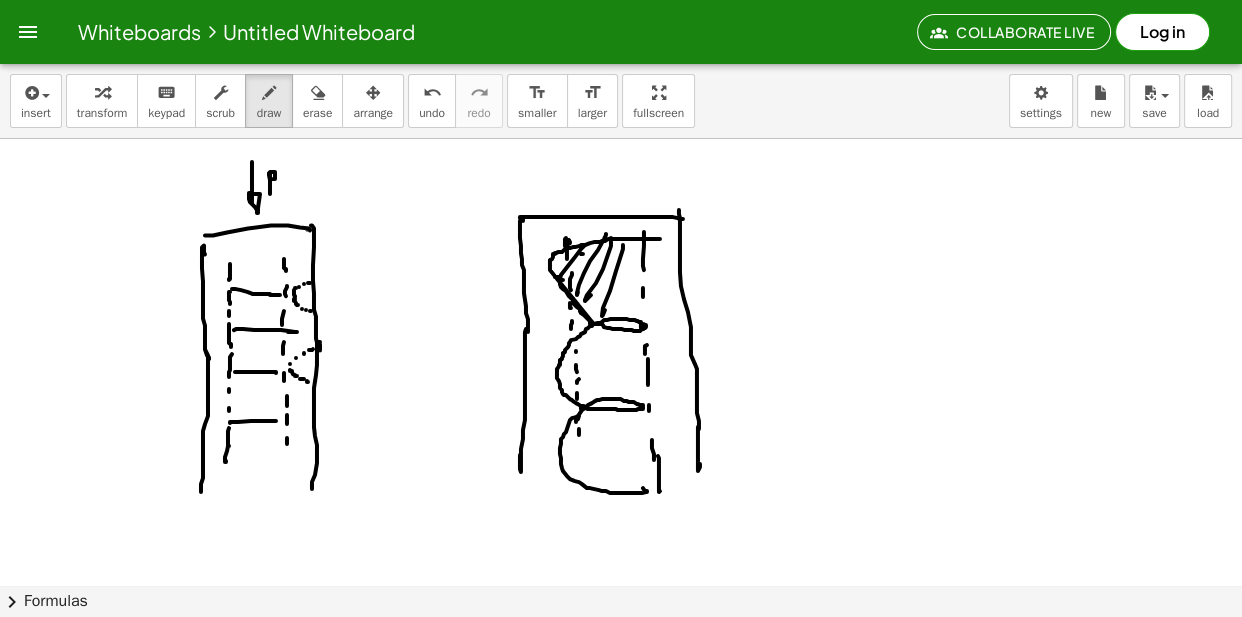 drag, startPoint x: 620, startPoint y: 300, endPoint x: 628, endPoint y: 290, distance: 12.806249 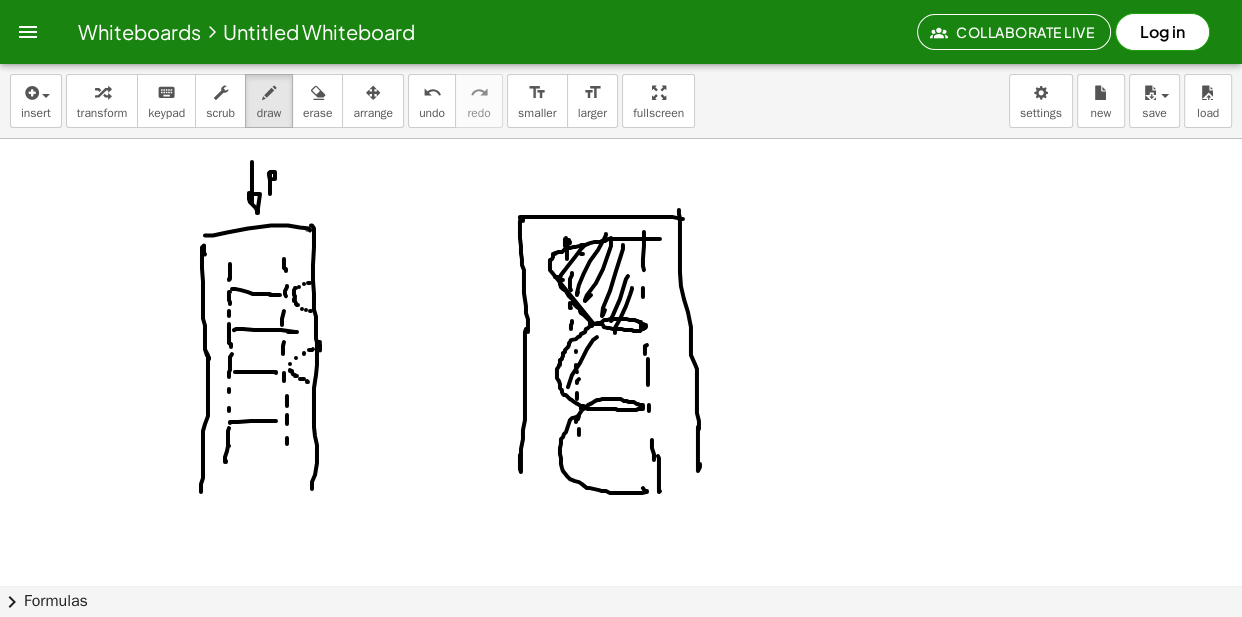 drag, startPoint x: 568, startPoint y: 388, endPoint x: 610, endPoint y: 330, distance: 71.610054 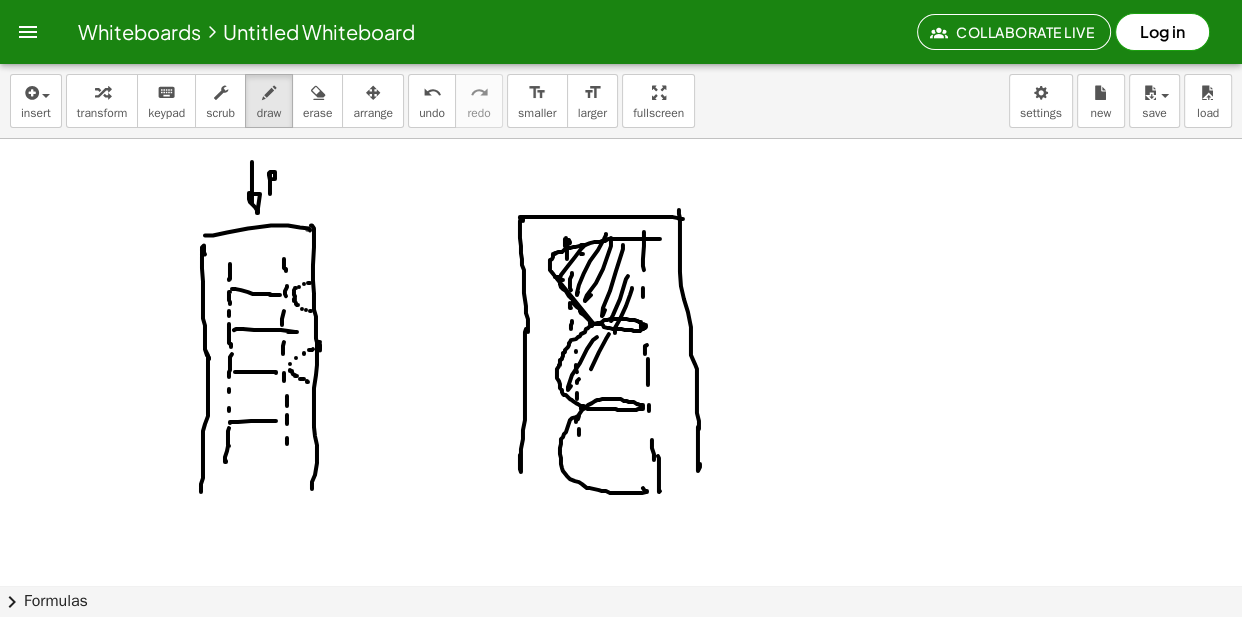 drag, startPoint x: 591, startPoint y: 370, endPoint x: 590, endPoint y: 383, distance: 13.038404 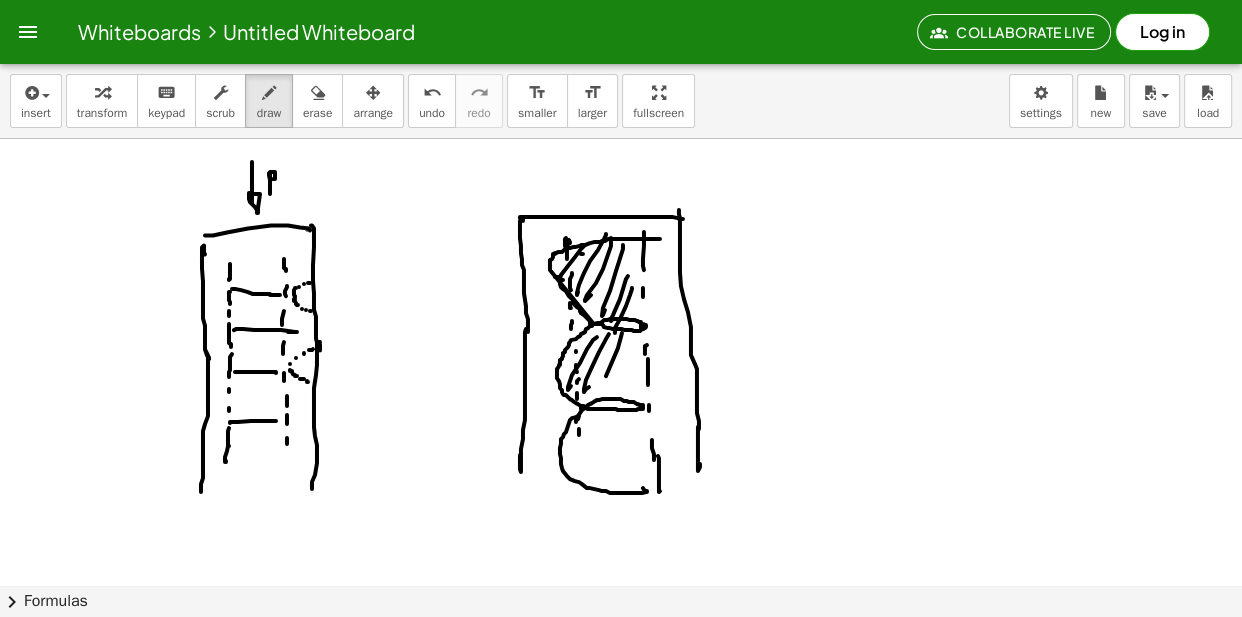 drag, startPoint x: 606, startPoint y: 377, endPoint x: 619, endPoint y: 356, distance: 24.698177 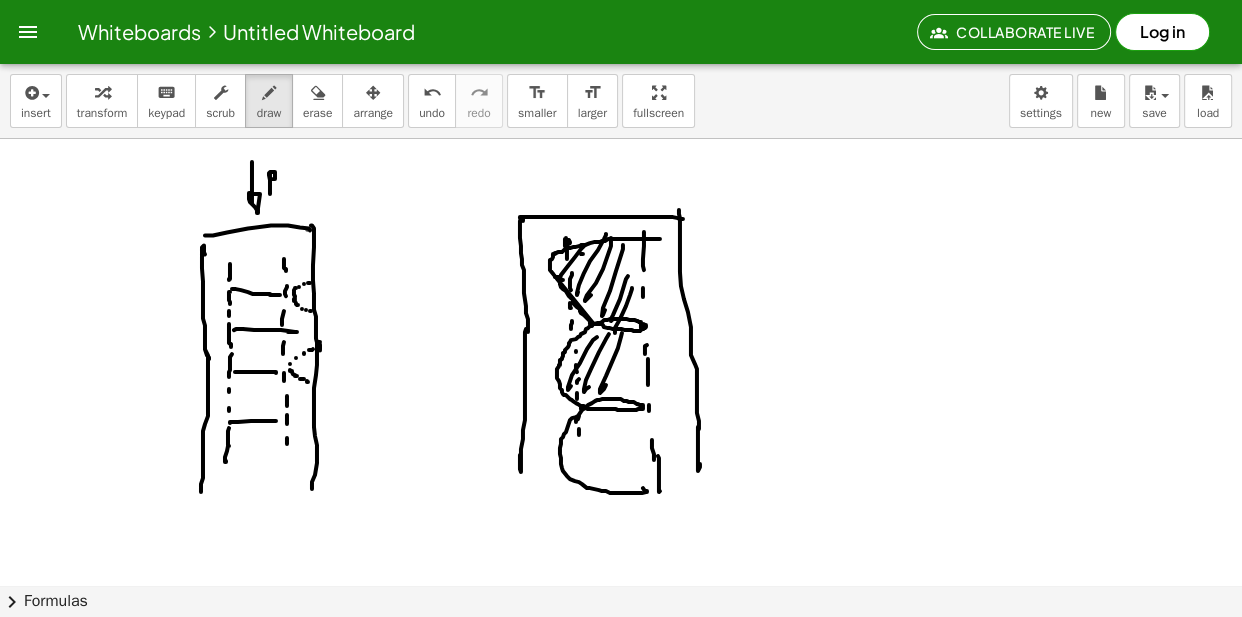 drag, startPoint x: 610, startPoint y: 394, endPoint x: 627, endPoint y: 366, distance: 32.75668 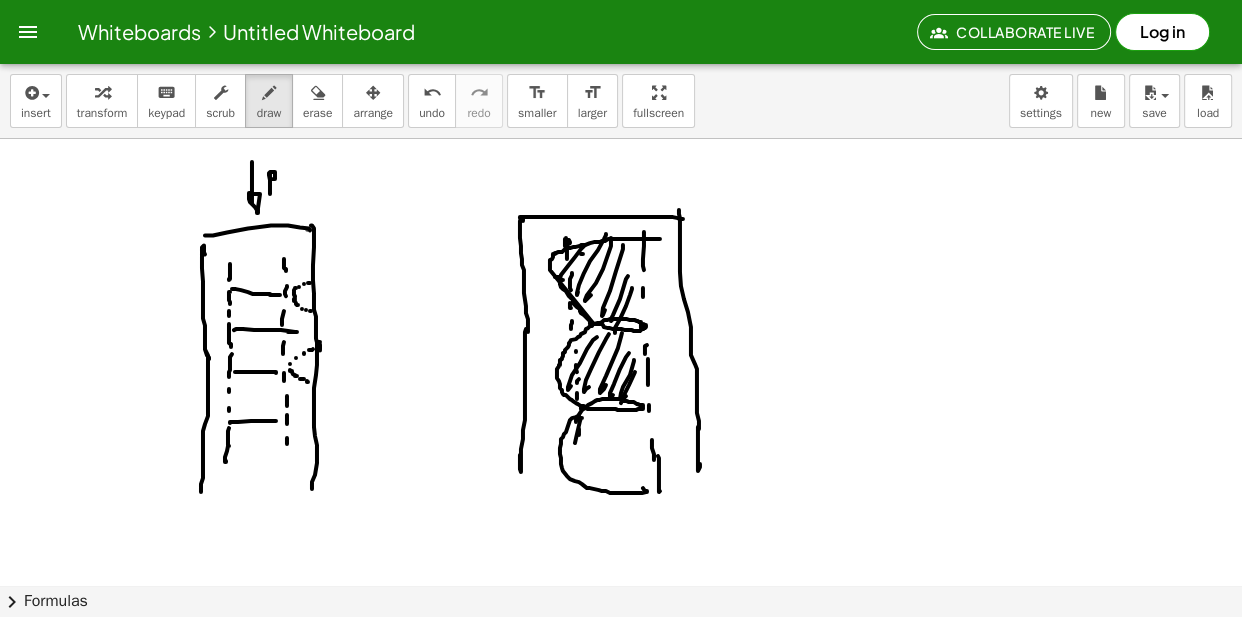 drag, startPoint x: 616, startPoint y: 417, endPoint x: 606, endPoint y: 446, distance: 30.675724 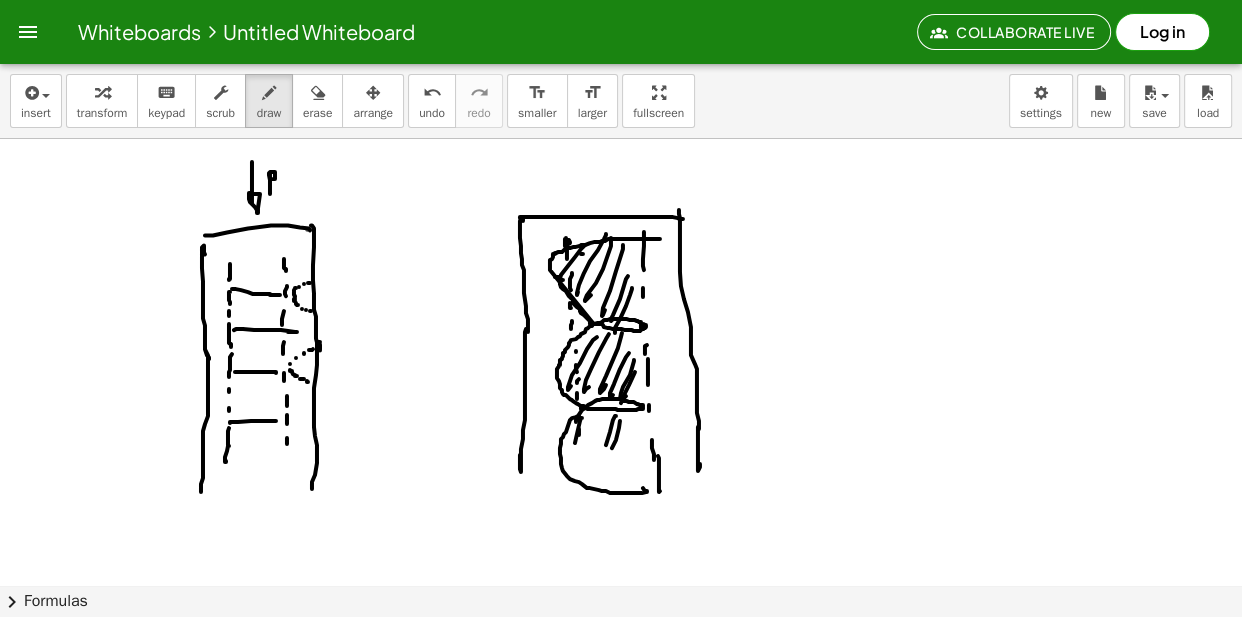 drag, startPoint x: 644, startPoint y: 429, endPoint x: 633, endPoint y: 481, distance: 53.15073 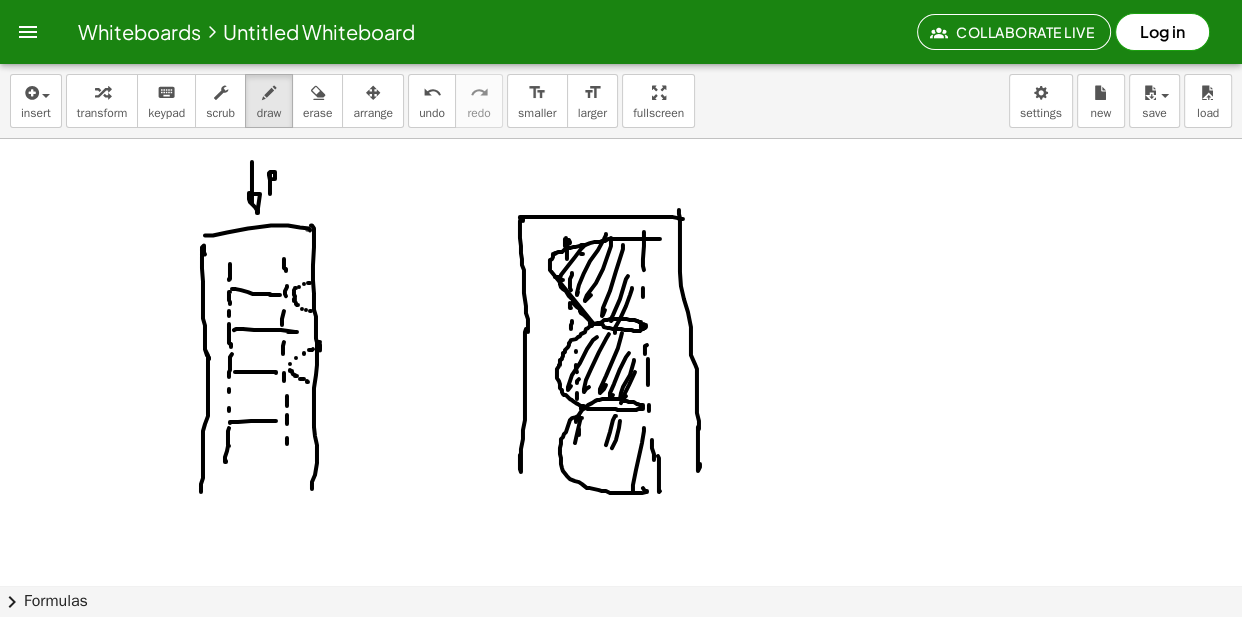 drag, startPoint x: 643, startPoint y: 470, endPoint x: 639, endPoint y: 489, distance: 19.416489 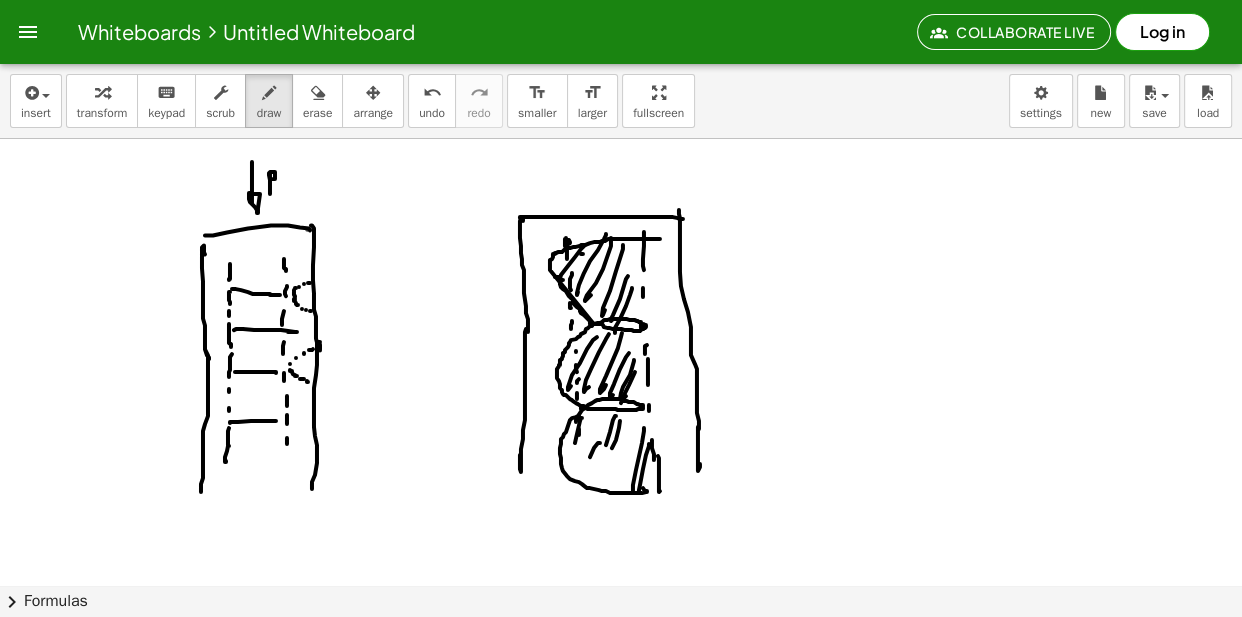 drag, startPoint x: 590, startPoint y: 458, endPoint x: 588, endPoint y: 446, distance: 12.165525 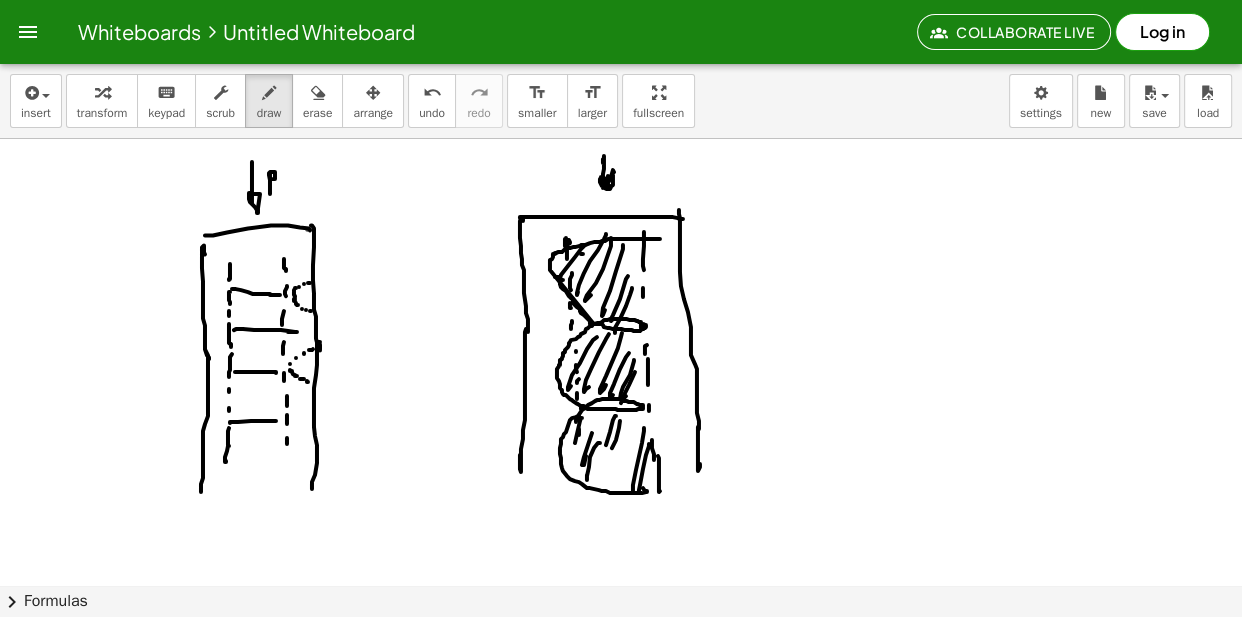 drag, startPoint x: 603, startPoint y: 162, endPoint x: 616, endPoint y: 184, distance: 25.553865 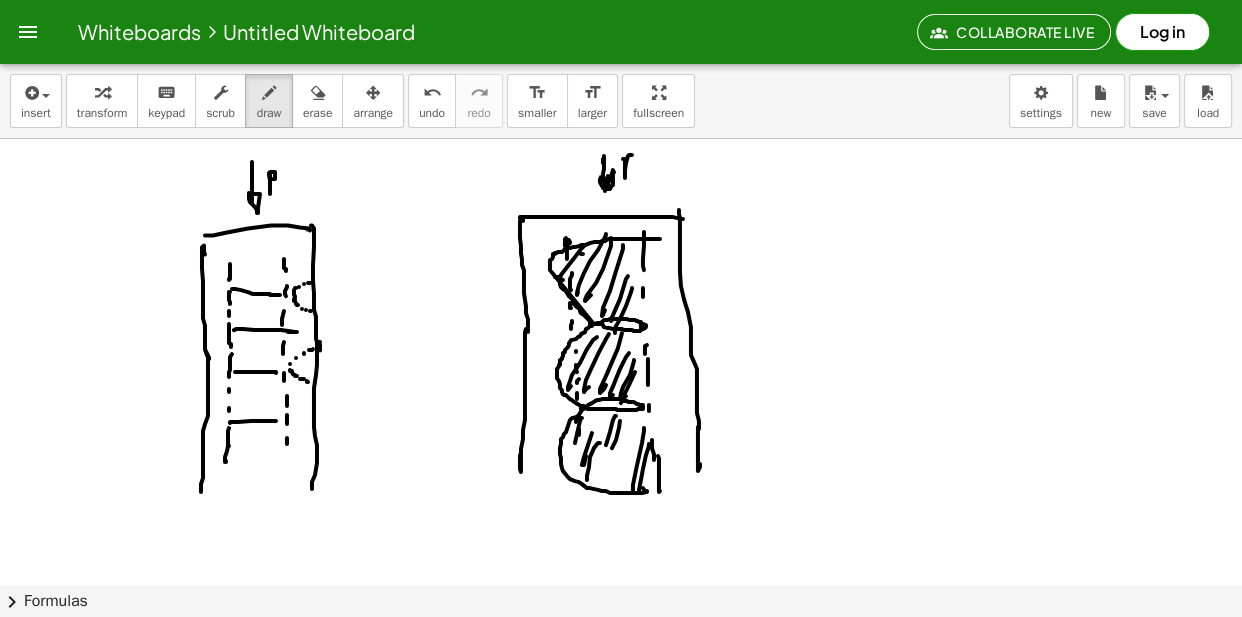 drag, startPoint x: 623, startPoint y: 160, endPoint x: 636, endPoint y: 166, distance: 14.3178215 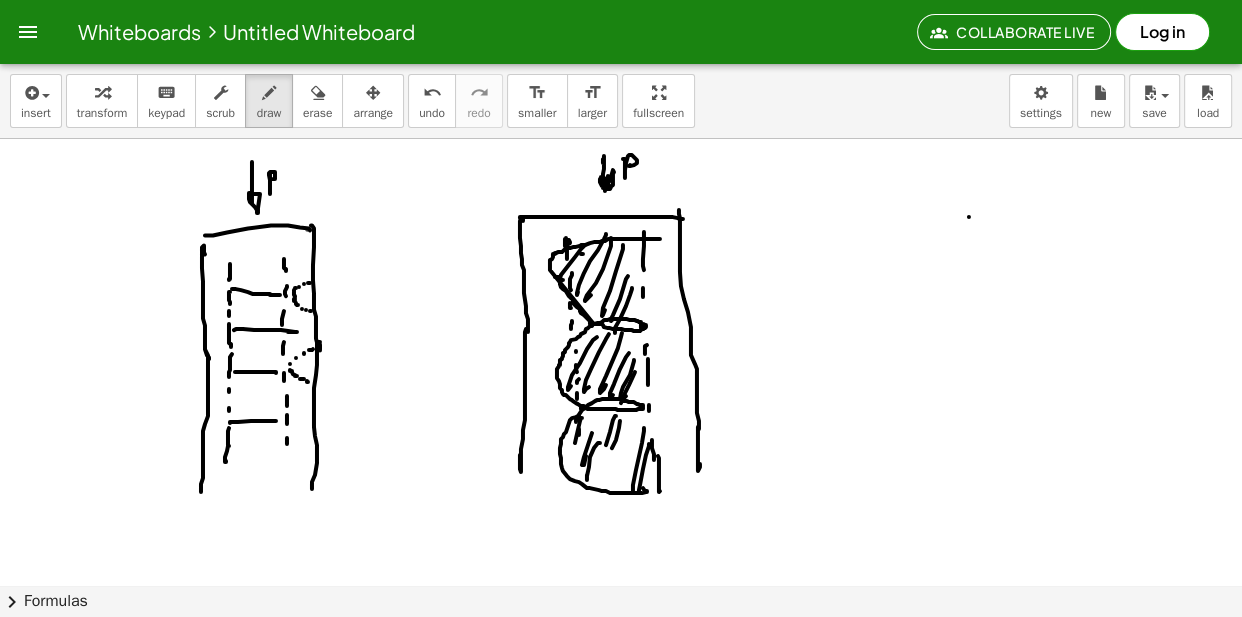 drag, startPoint x: 969, startPoint y: 218, endPoint x: 942, endPoint y: 224, distance: 27.658634 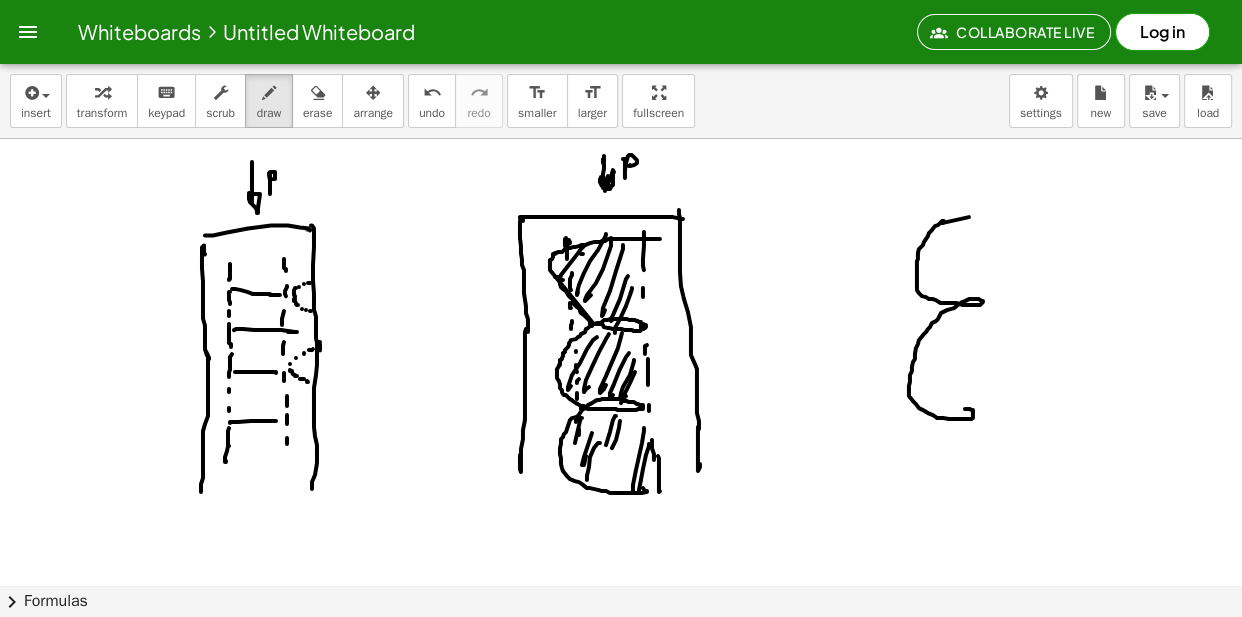 drag, startPoint x: 943, startPoint y: 223, endPoint x: 938, endPoint y: 429, distance: 206.06067 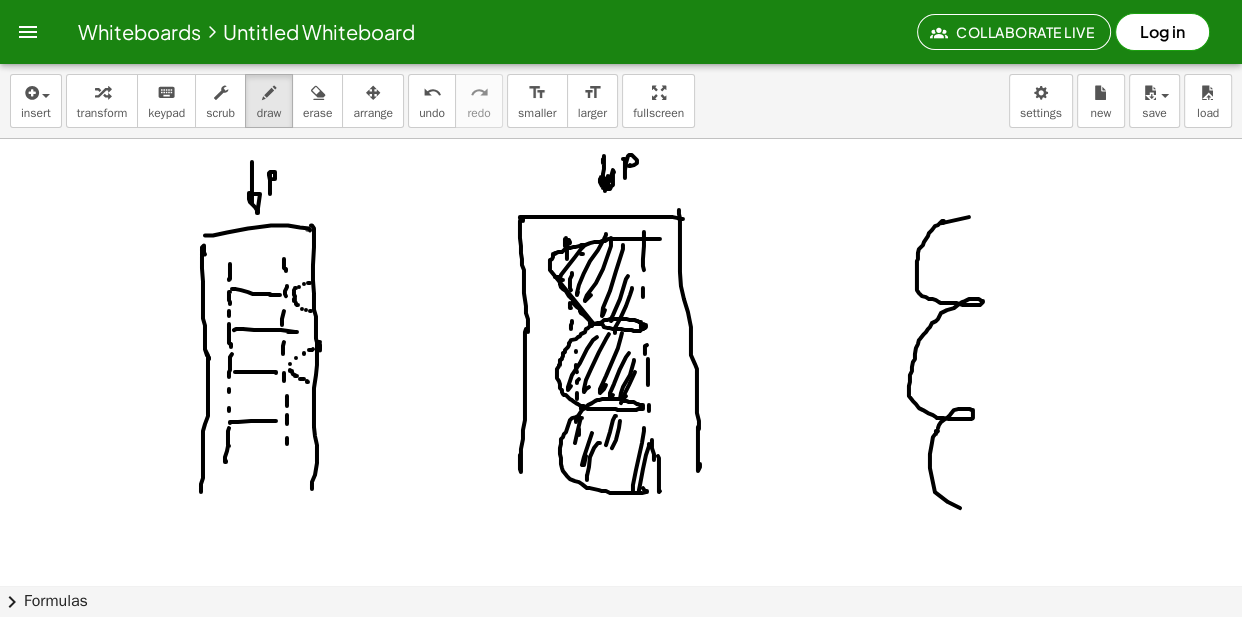 drag, startPoint x: 936, startPoint y: 435, endPoint x: 969, endPoint y: 497, distance: 70.23532 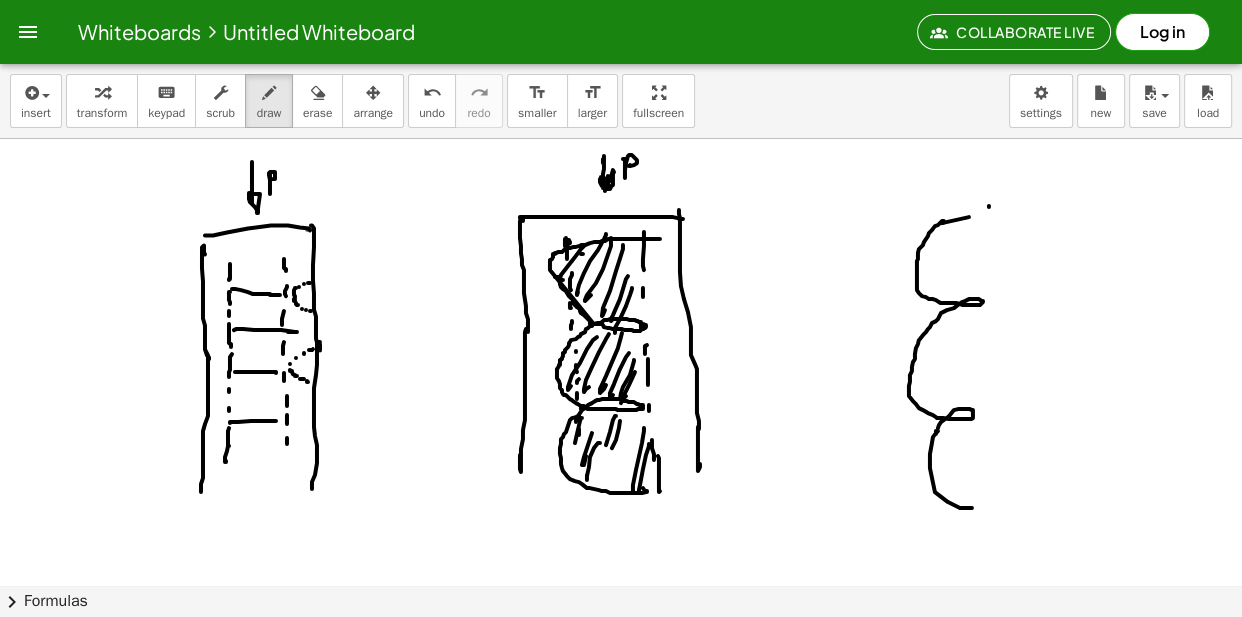 drag, startPoint x: 989, startPoint y: 208, endPoint x: 1019, endPoint y: 197, distance: 31.95309 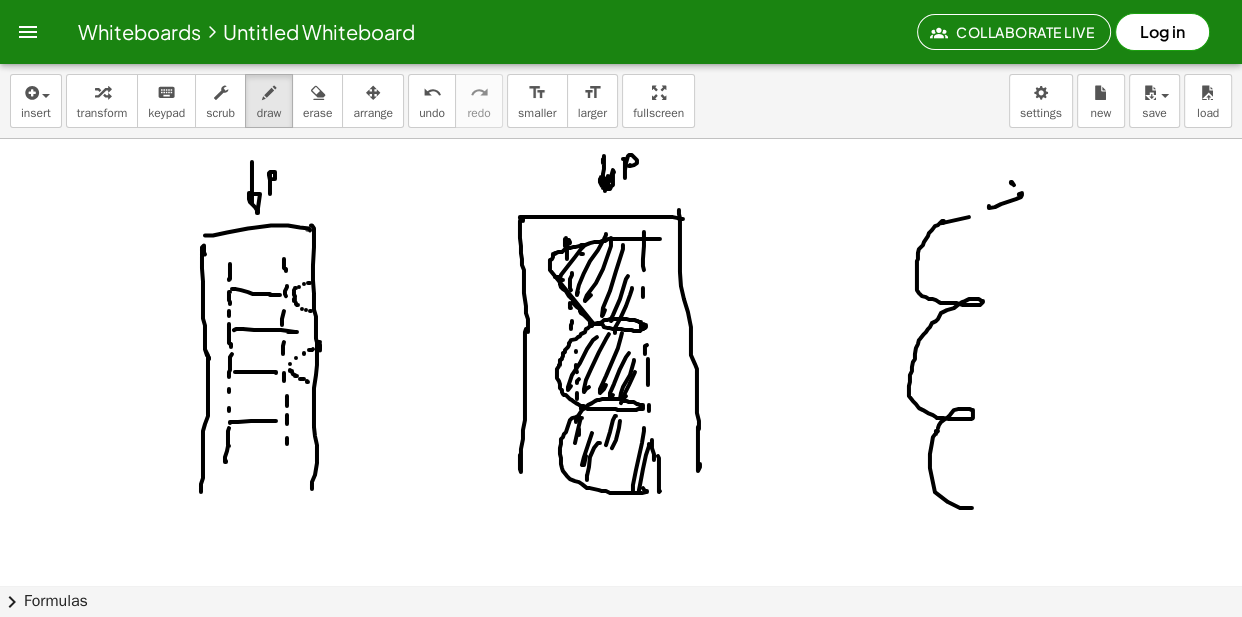 drag, startPoint x: 1014, startPoint y: 186, endPoint x: 1018, endPoint y: 211, distance: 25.317978 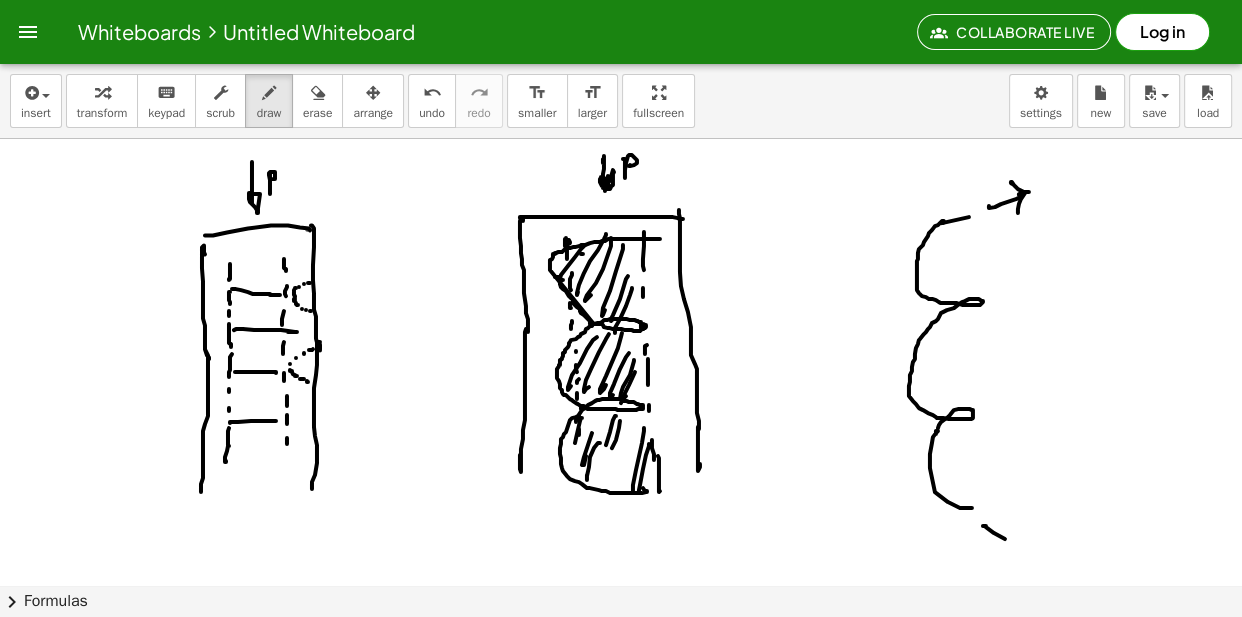 drag, startPoint x: 983, startPoint y: 527, endPoint x: 1019, endPoint y: 544, distance: 39.812057 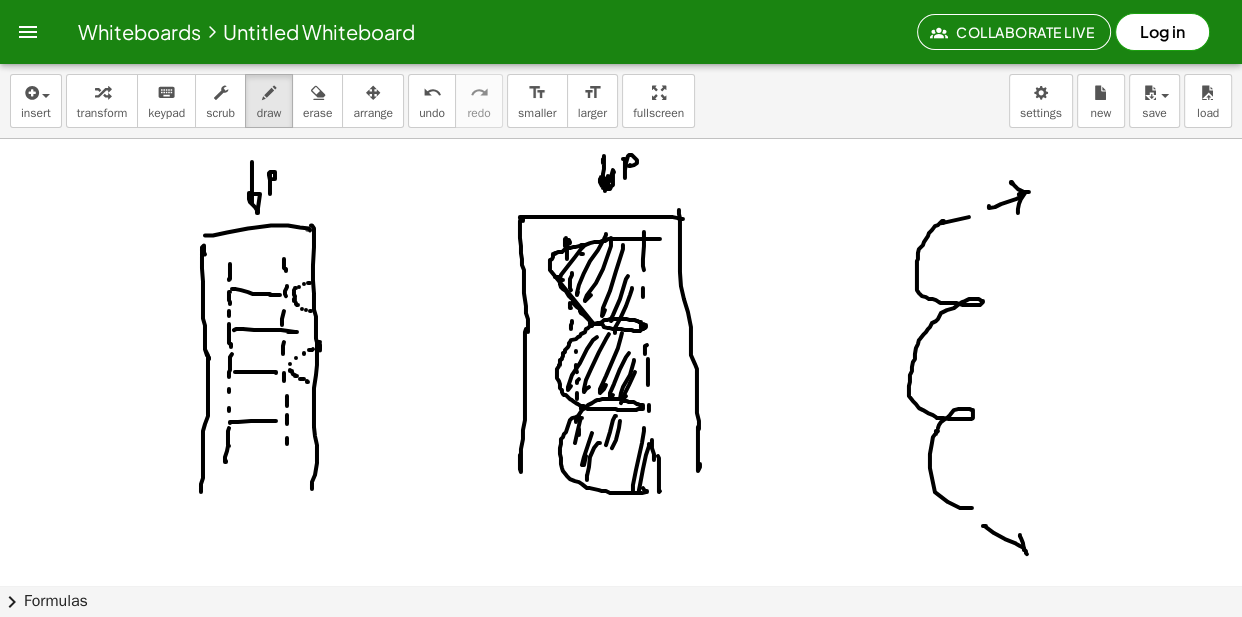 drag, startPoint x: 1023, startPoint y: 544, endPoint x: 1014, endPoint y: 567, distance: 24.698177 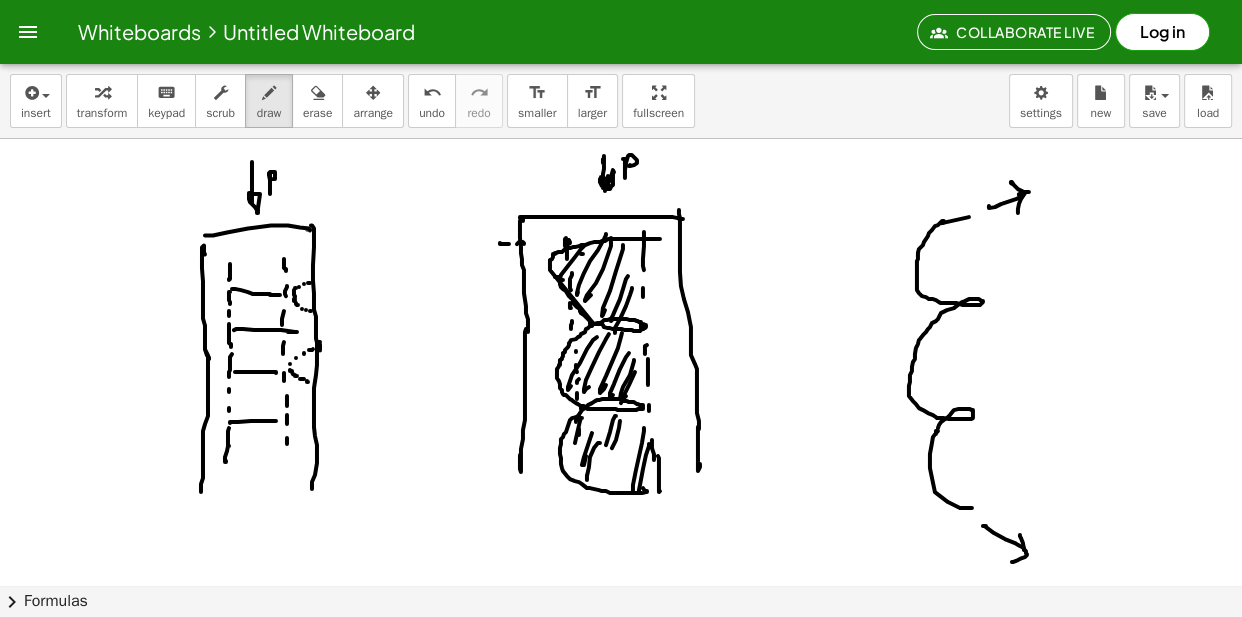 drag, startPoint x: 532, startPoint y: 245, endPoint x: 553, endPoint y: 243, distance: 21.095022 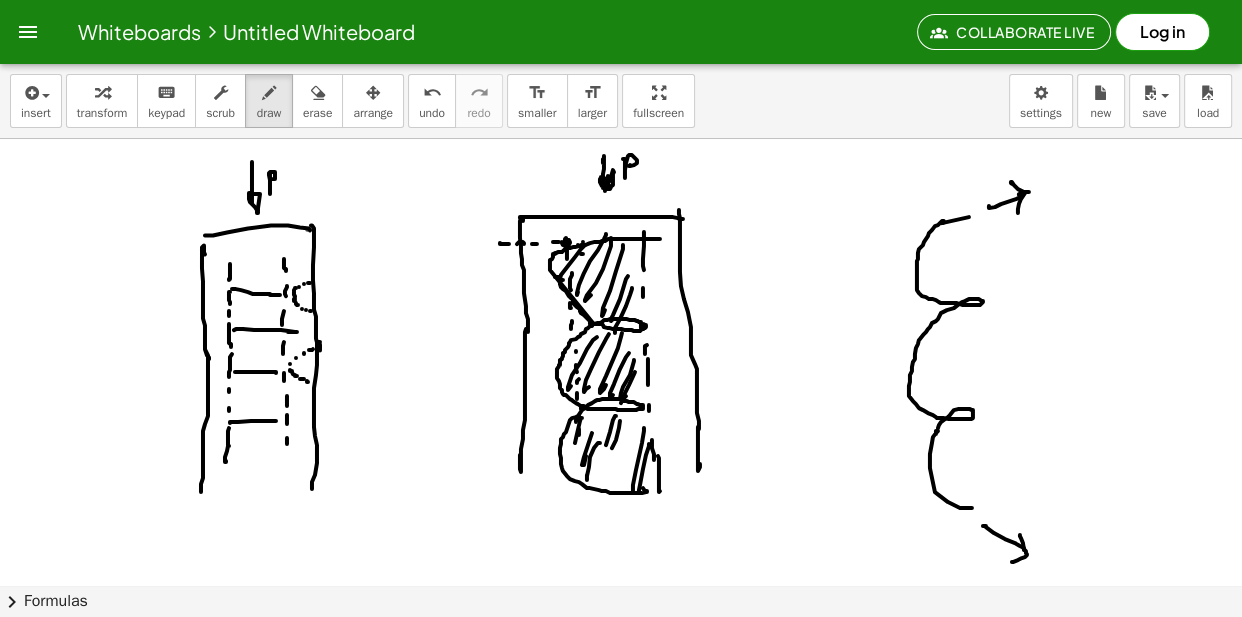 drag, startPoint x: 590, startPoint y: 242, endPoint x: 600, endPoint y: 241, distance: 10.049875 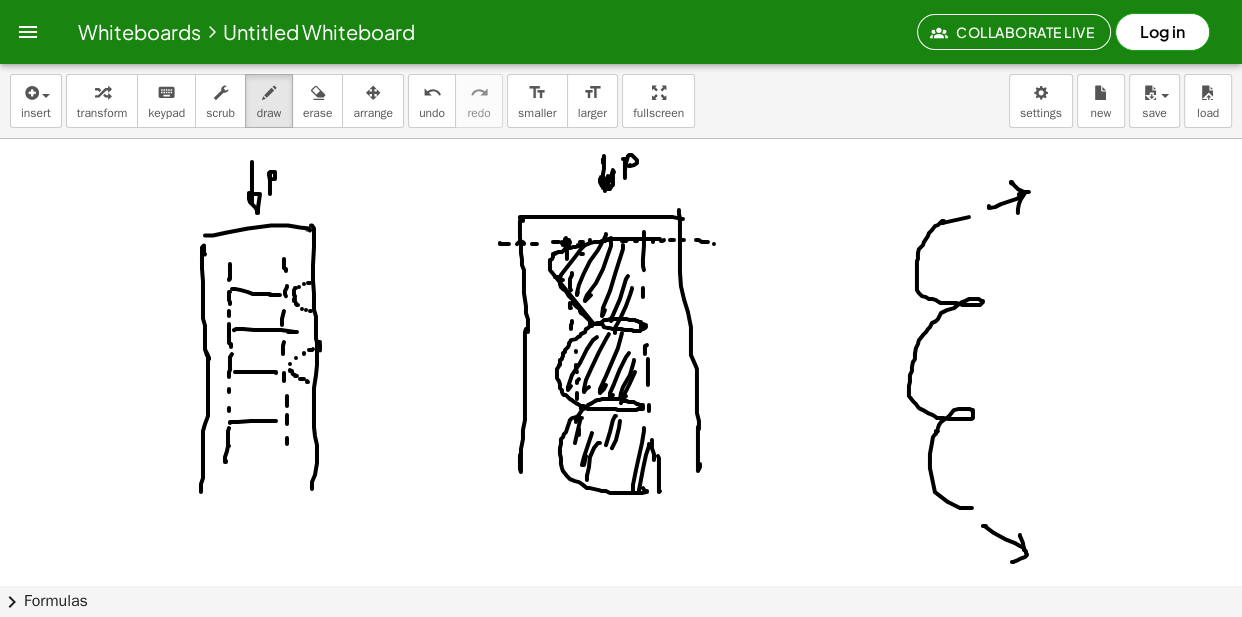drag, startPoint x: 720, startPoint y: 245, endPoint x: 718, endPoint y: 261, distance: 16.124516 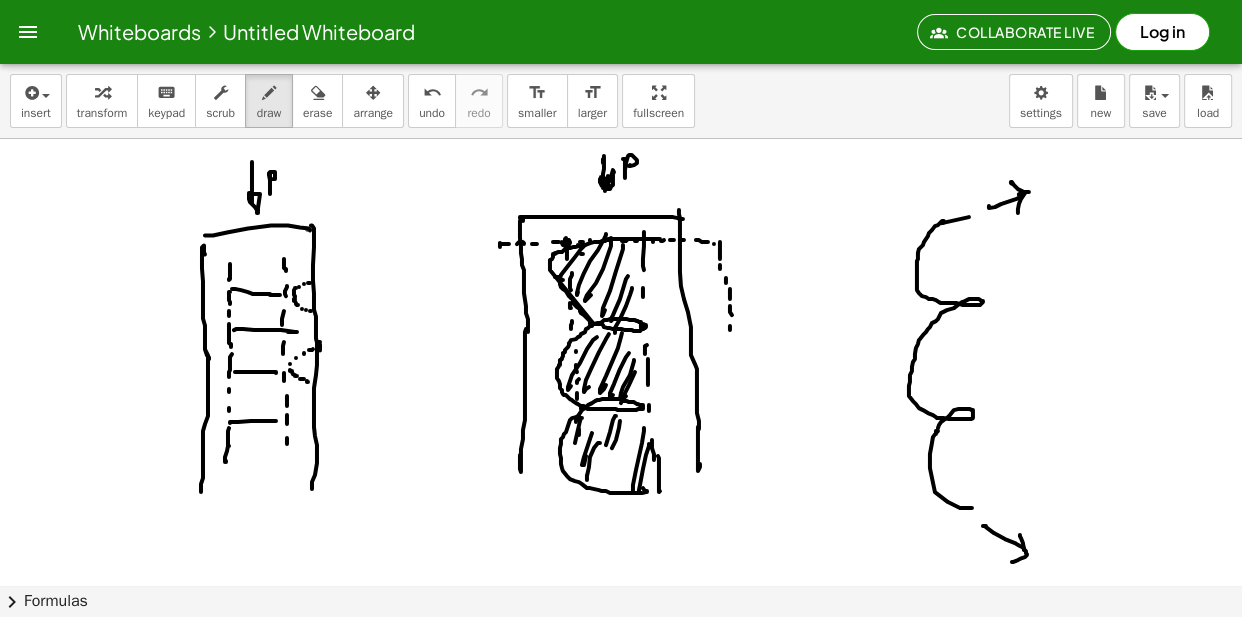 drag, startPoint x: 500, startPoint y: 245, endPoint x: 499, endPoint y: 273, distance: 28.01785 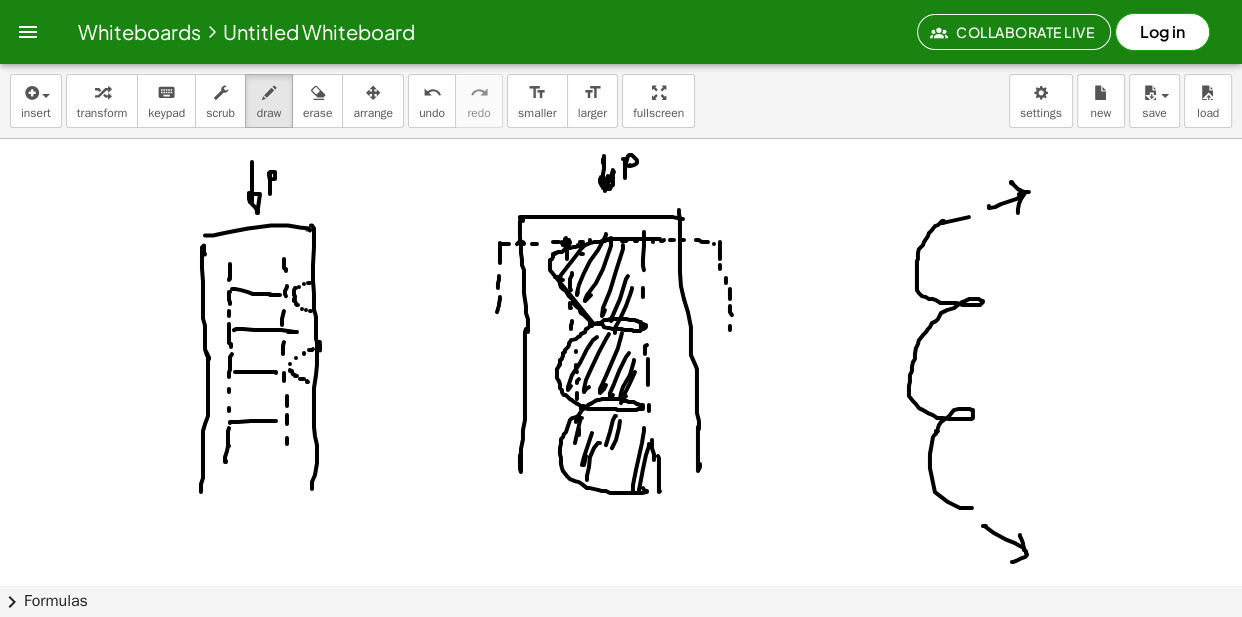 drag, startPoint x: 497, startPoint y: 313, endPoint x: 499, endPoint y: 323, distance: 10.198039 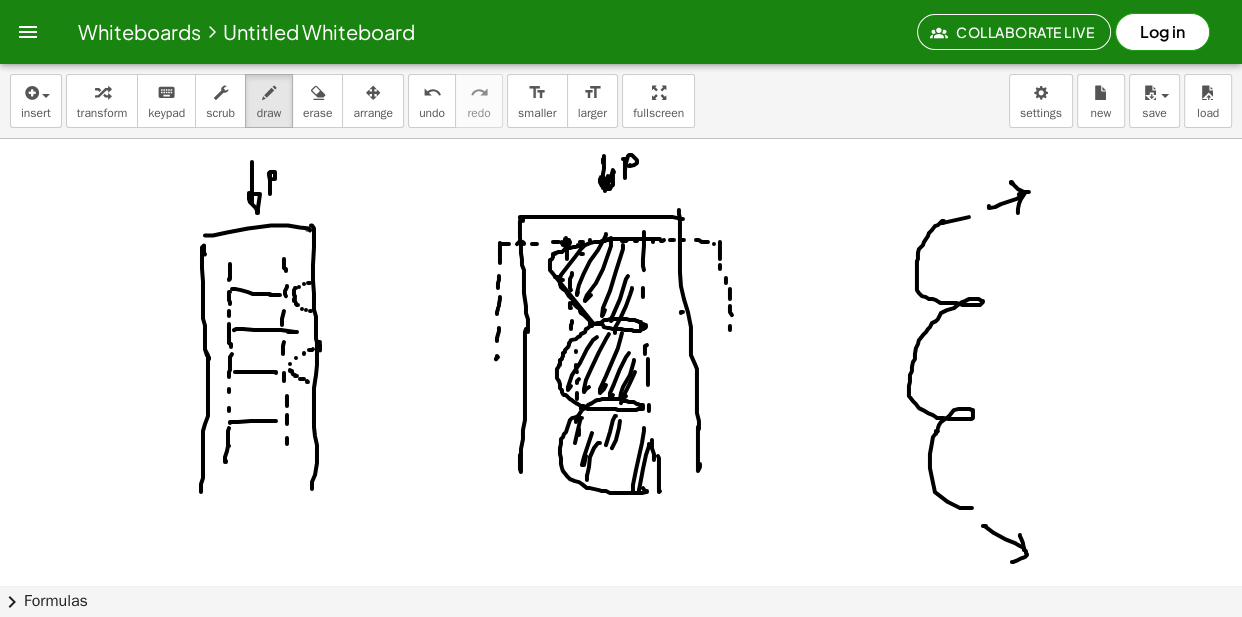 drag, startPoint x: 681, startPoint y: 314, endPoint x: 667, endPoint y: 318, distance: 14.56022 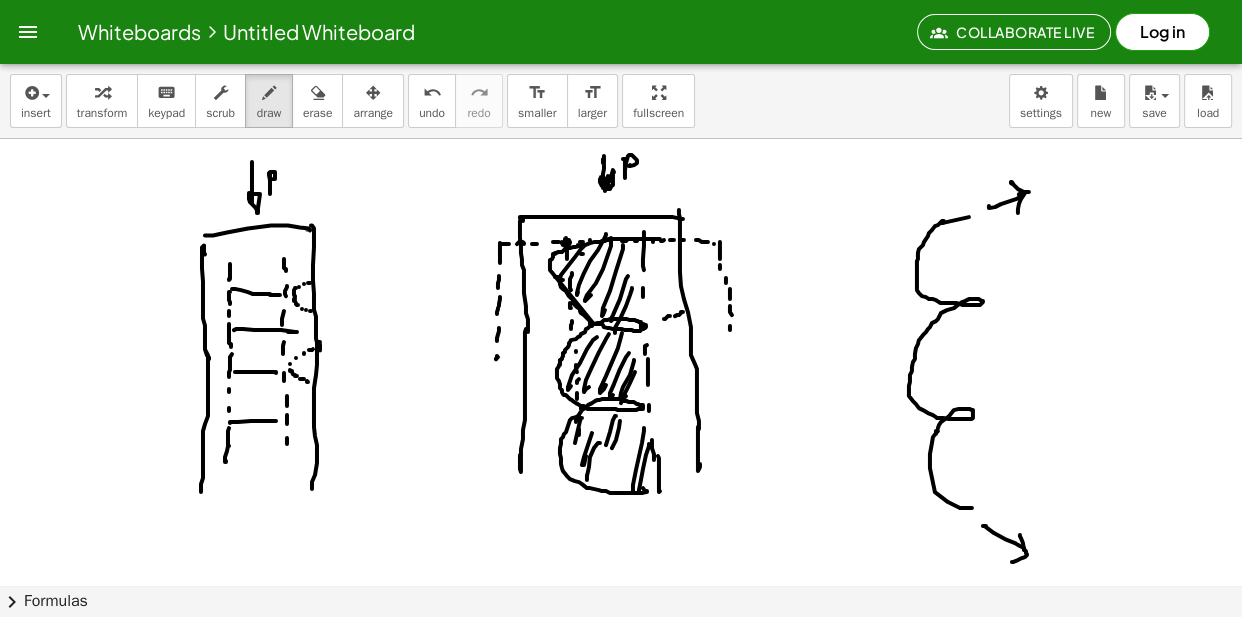 drag, startPoint x: 659, startPoint y: 324, endPoint x: 653, endPoint y: 337, distance: 14.3178215 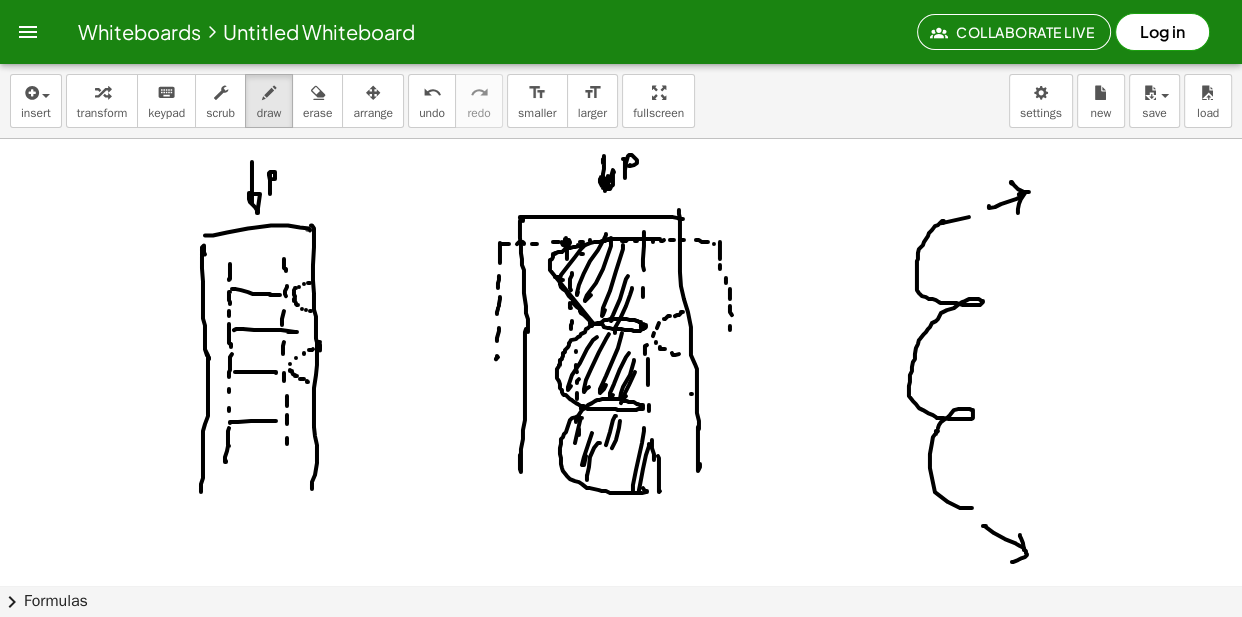 drag, startPoint x: 692, startPoint y: 395, endPoint x: 681, endPoint y: 398, distance: 11.401754 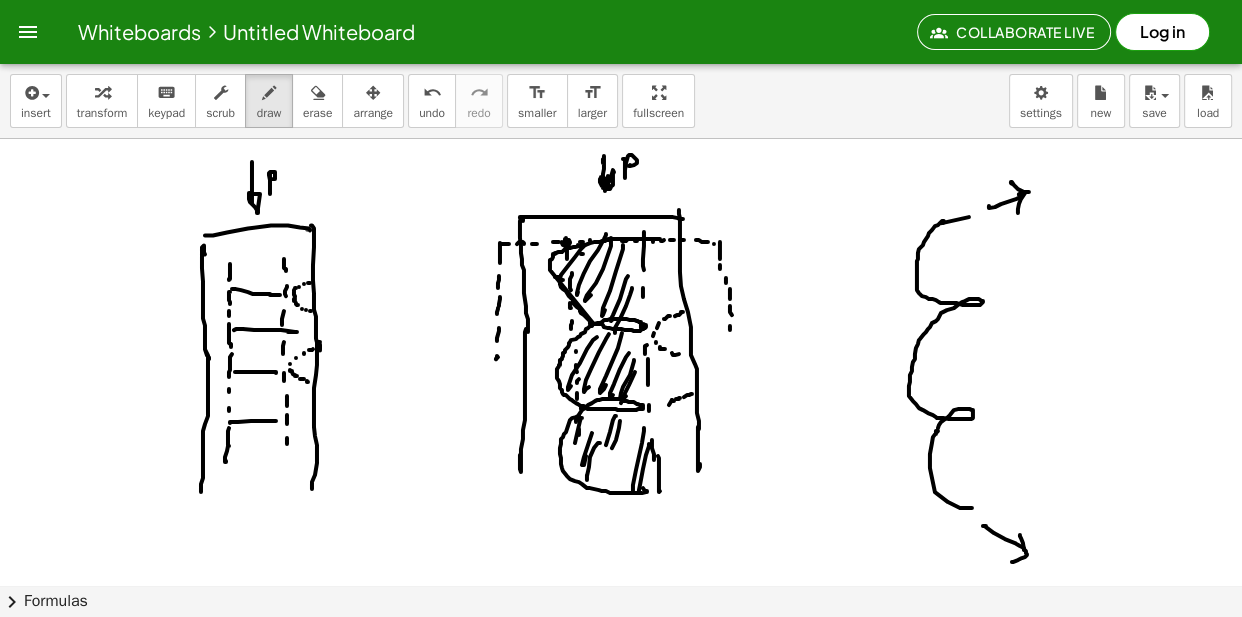 drag, startPoint x: 673, startPoint y: 402, endPoint x: 678, endPoint y: 429, distance: 27.45906 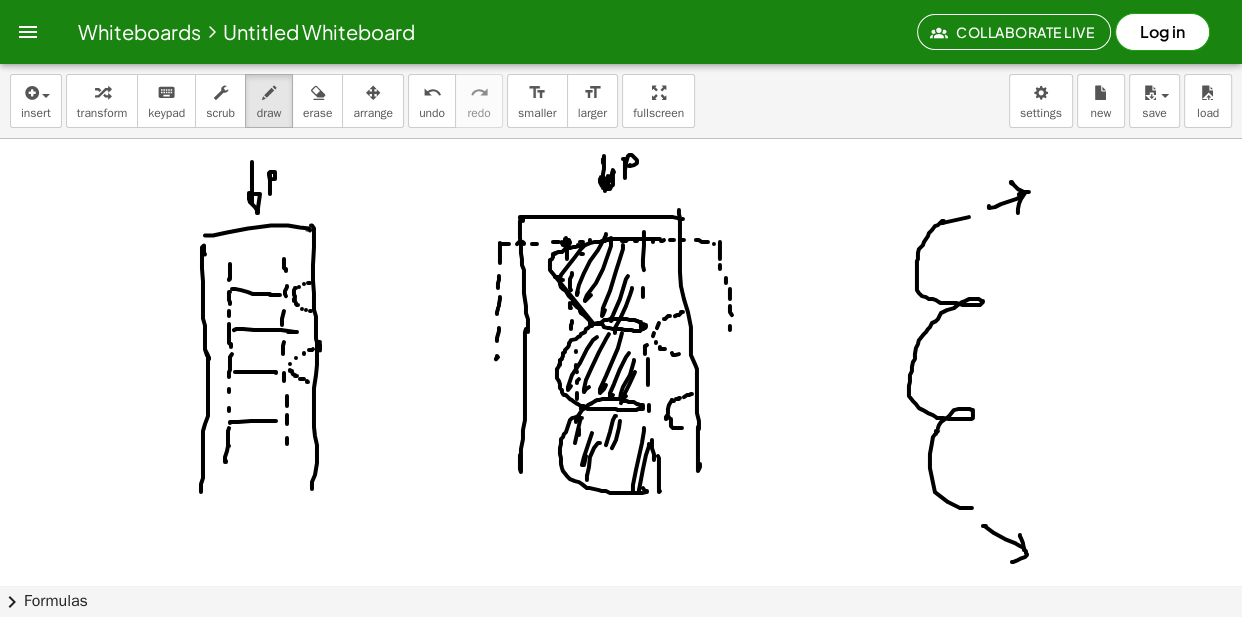drag, startPoint x: 678, startPoint y: 429, endPoint x: 693, endPoint y: 438, distance: 17.492855 